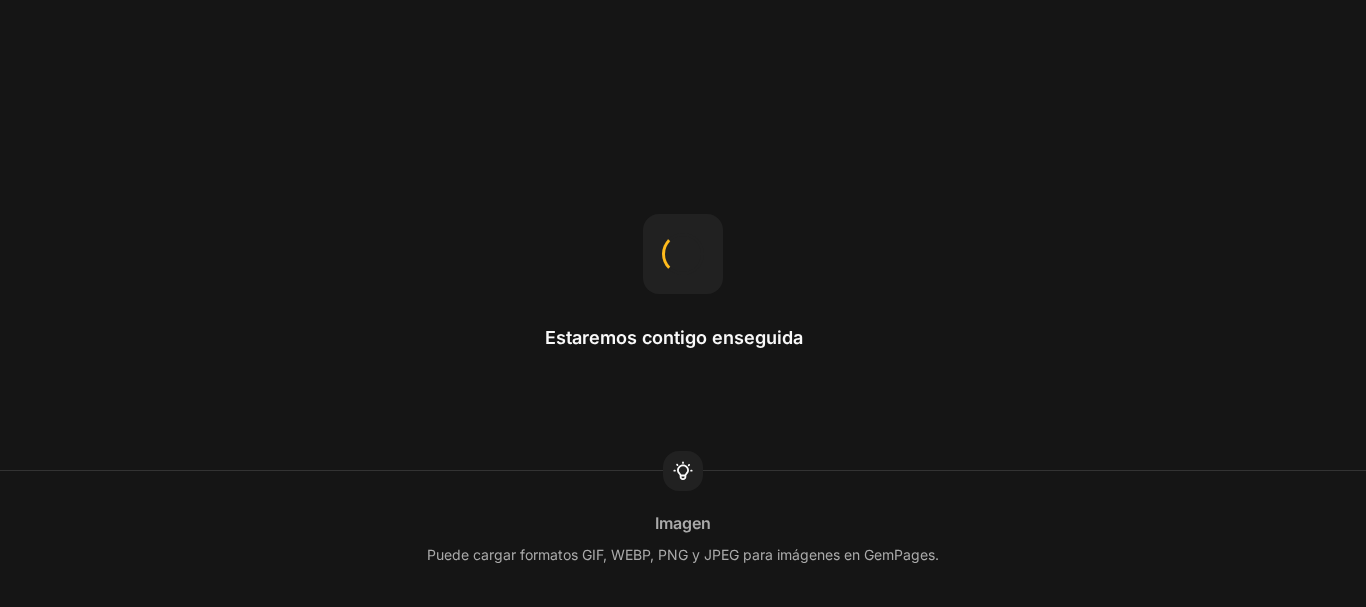 scroll, scrollTop: 0, scrollLeft: 0, axis: both 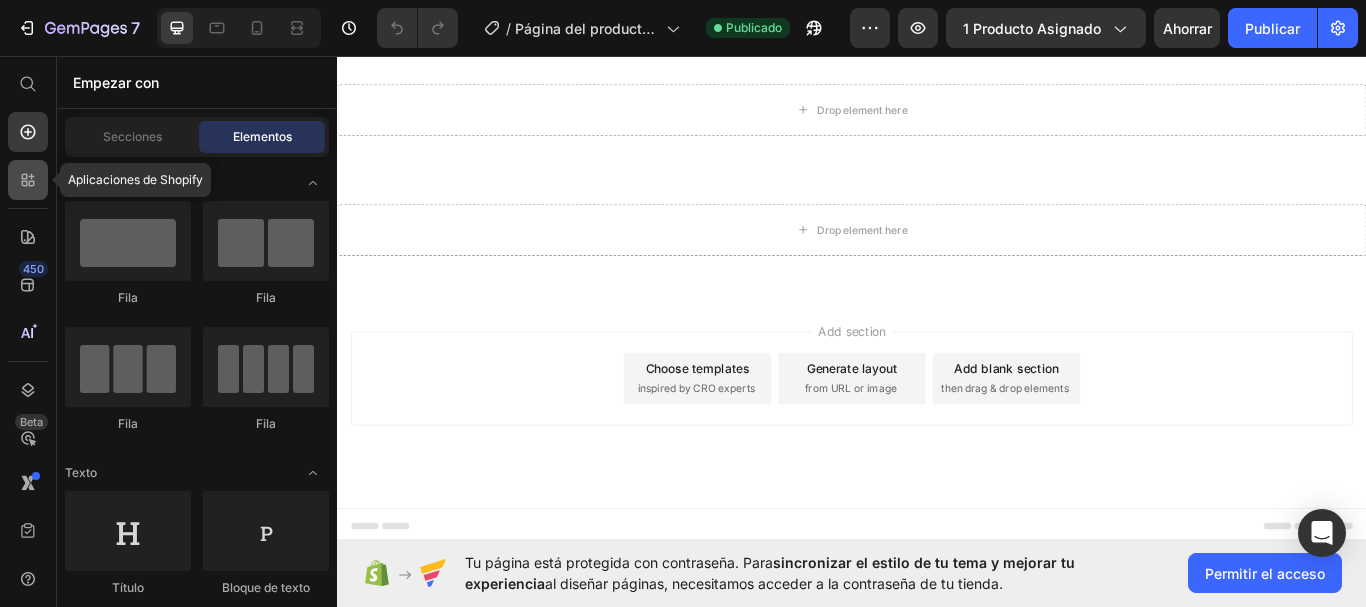 click 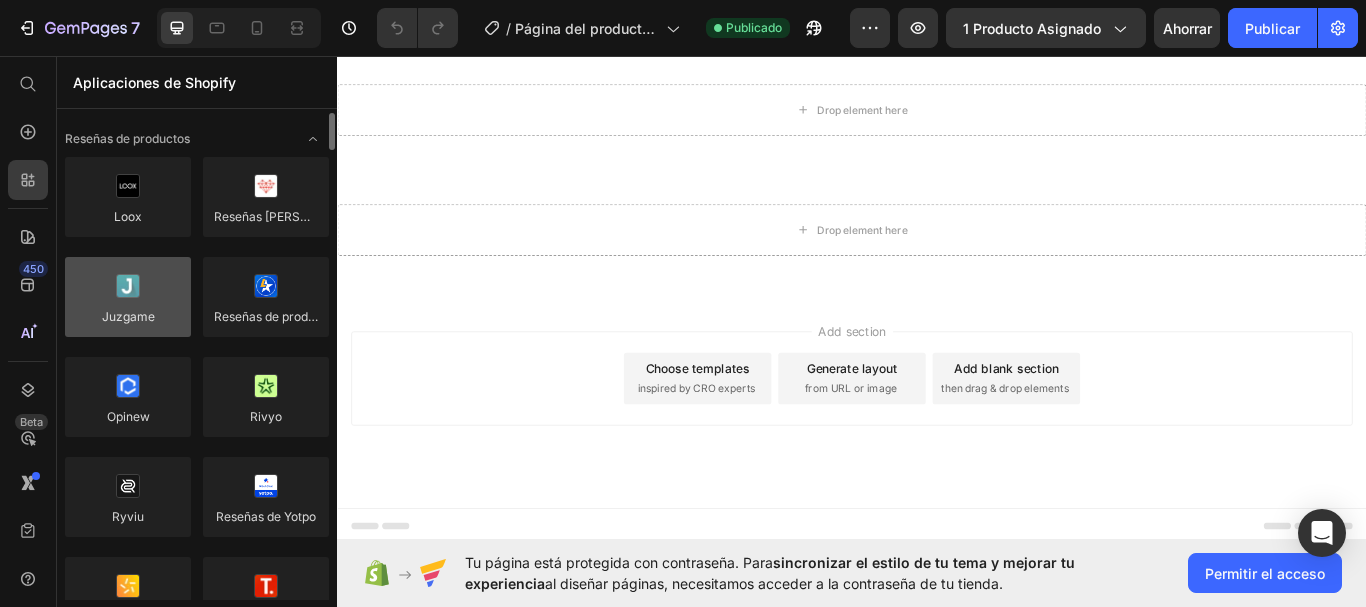 scroll, scrollTop: 100, scrollLeft: 0, axis: vertical 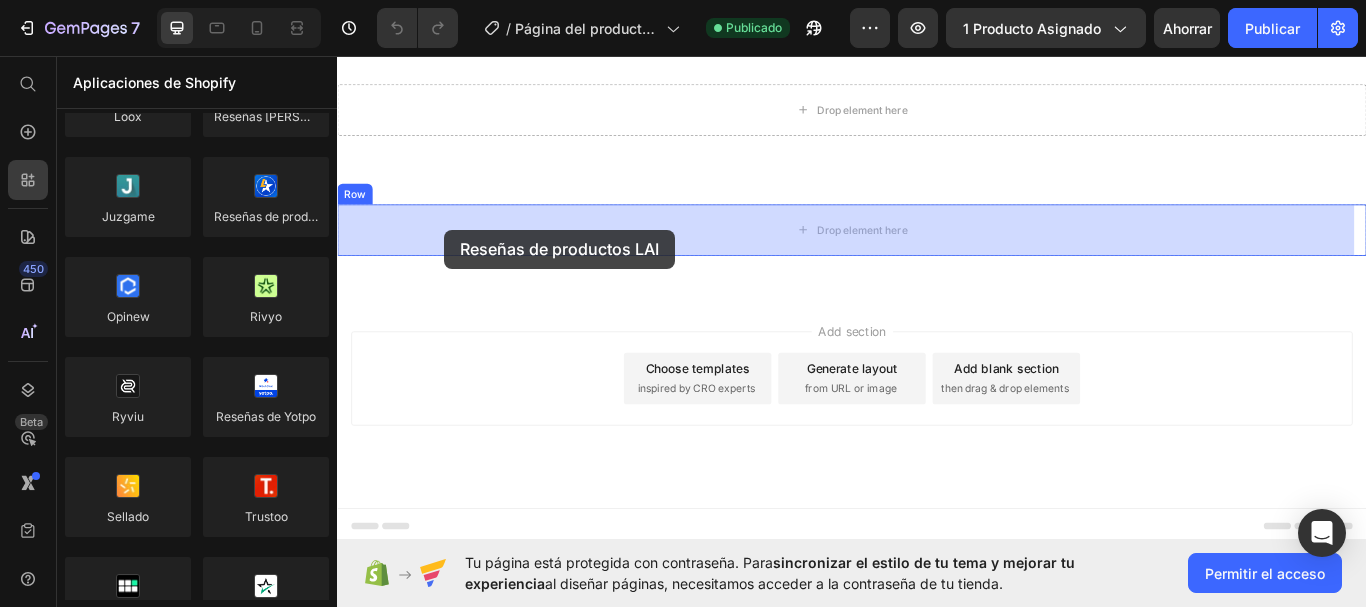drag, startPoint x: 572, startPoint y: 264, endPoint x: 454, endPoint y: 259, distance: 118.10589 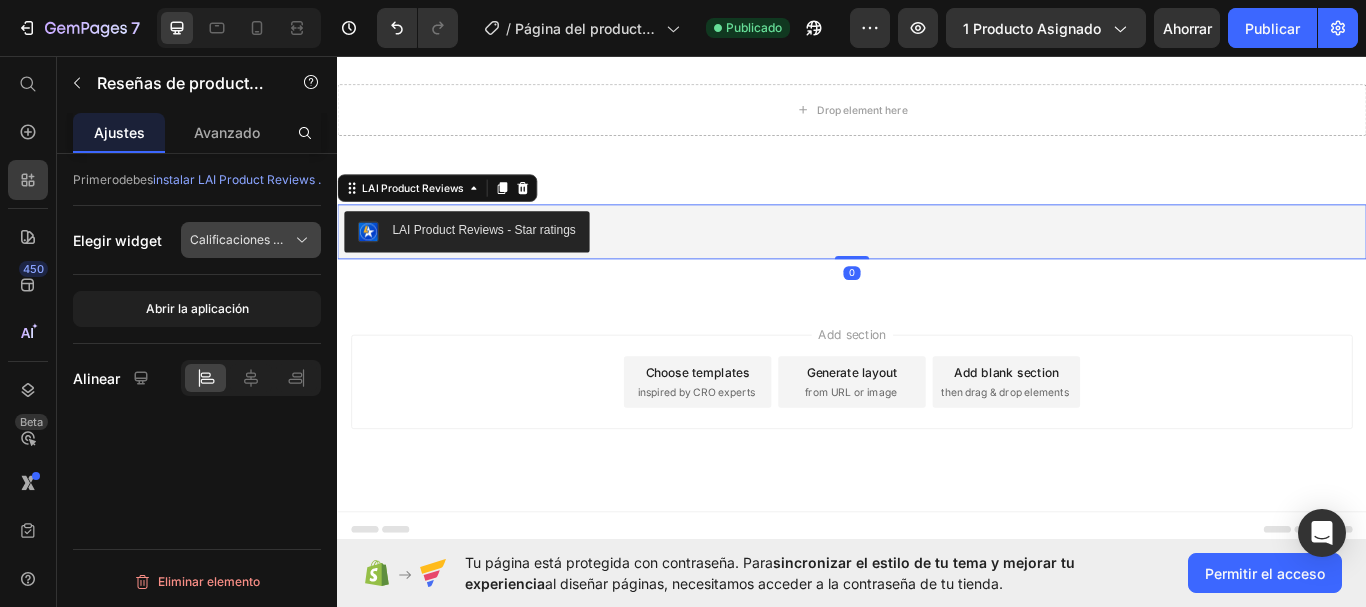 click on "Calificaciones de estrellas" at bounding box center (264, 239) 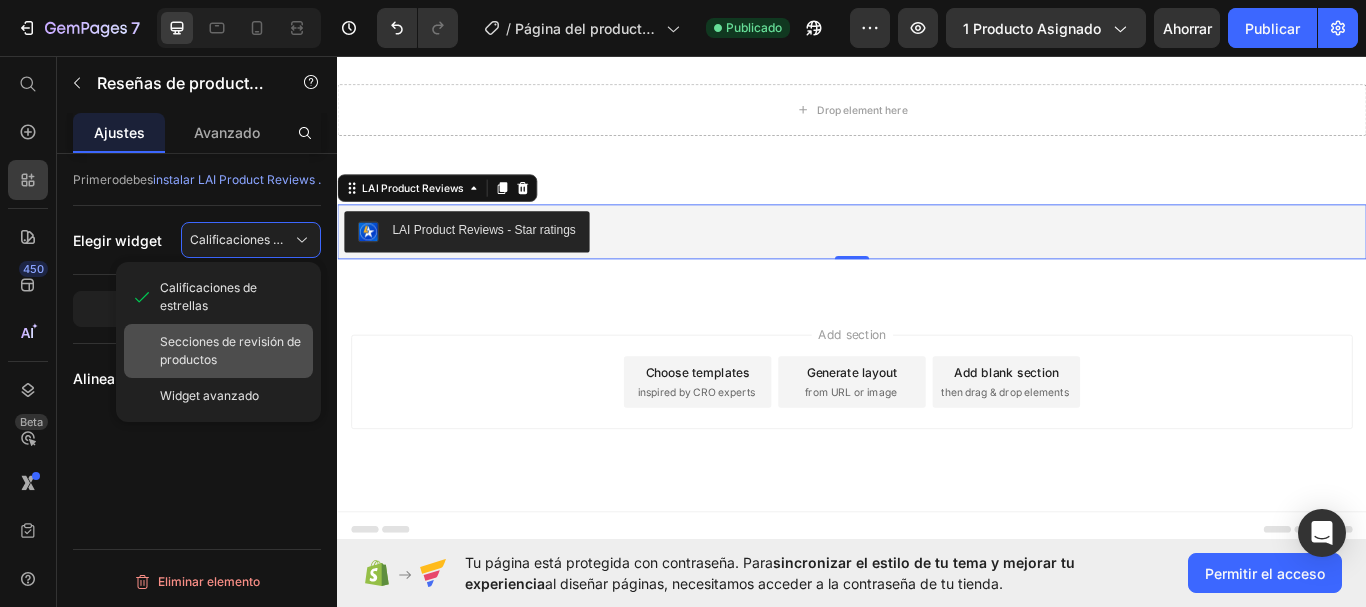 click on "Secciones de revisión de productos" at bounding box center (232, 351) 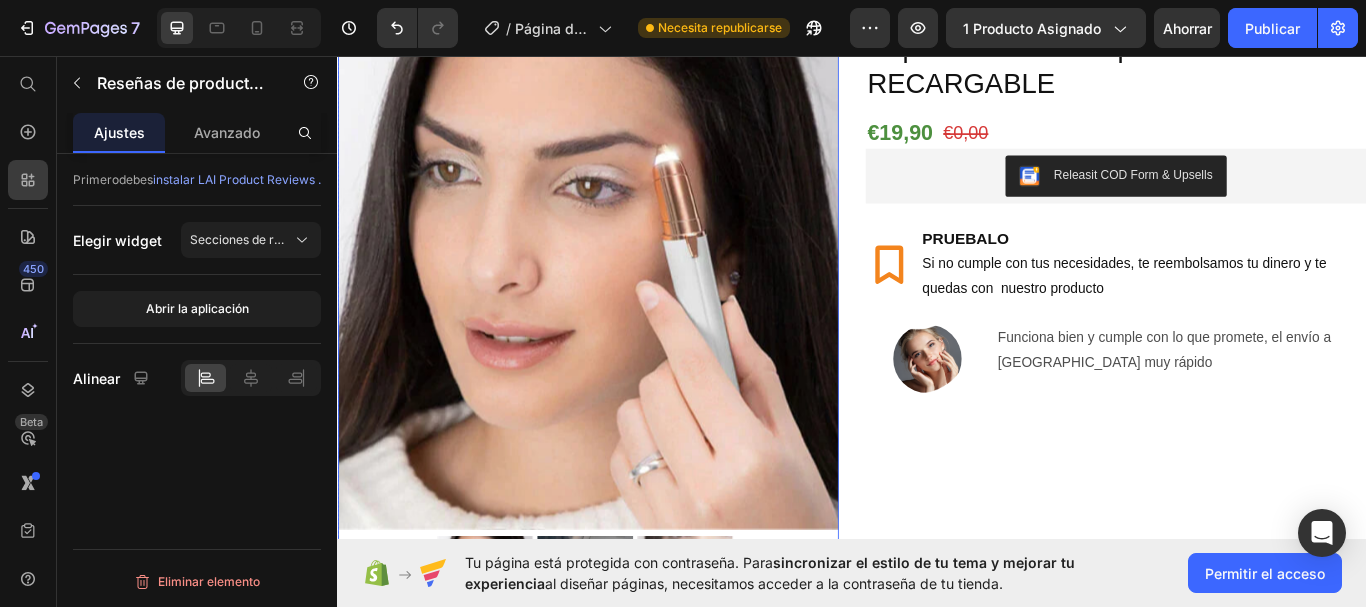 scroll, scrollTop: 100, scrollLeft: 0, axis: vertical 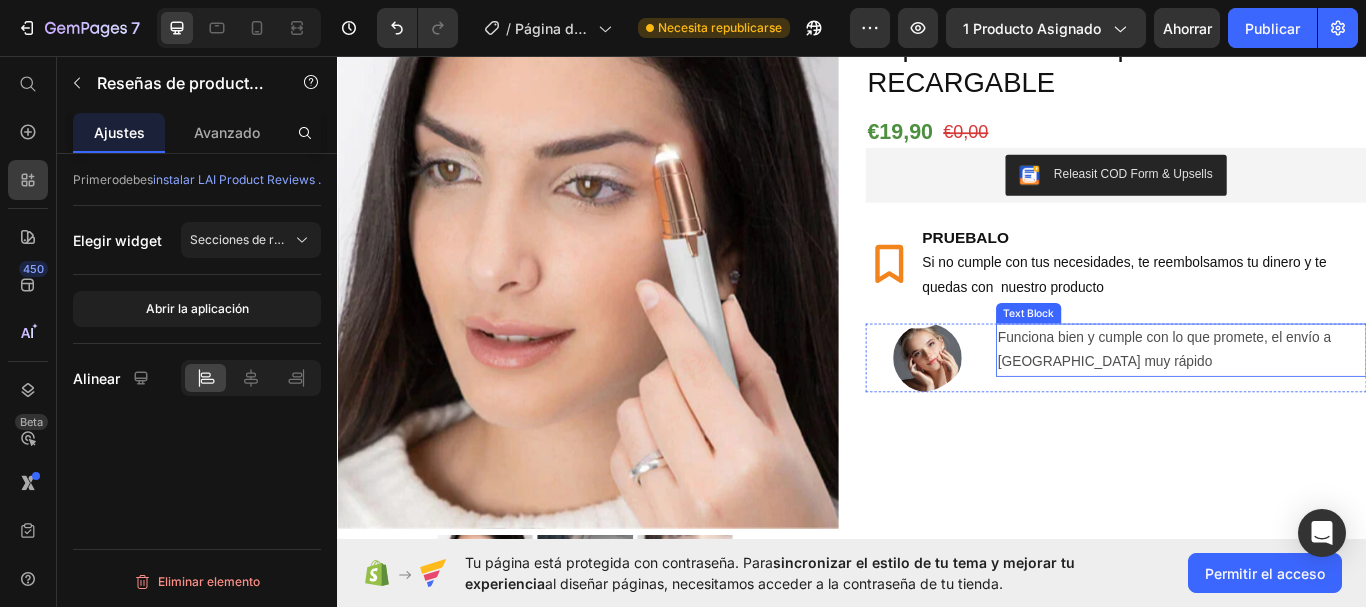 click on "Funciona bien y cumple con lo que promete, el envío a Chile muy rápido" at bounding box center (1321, 400) 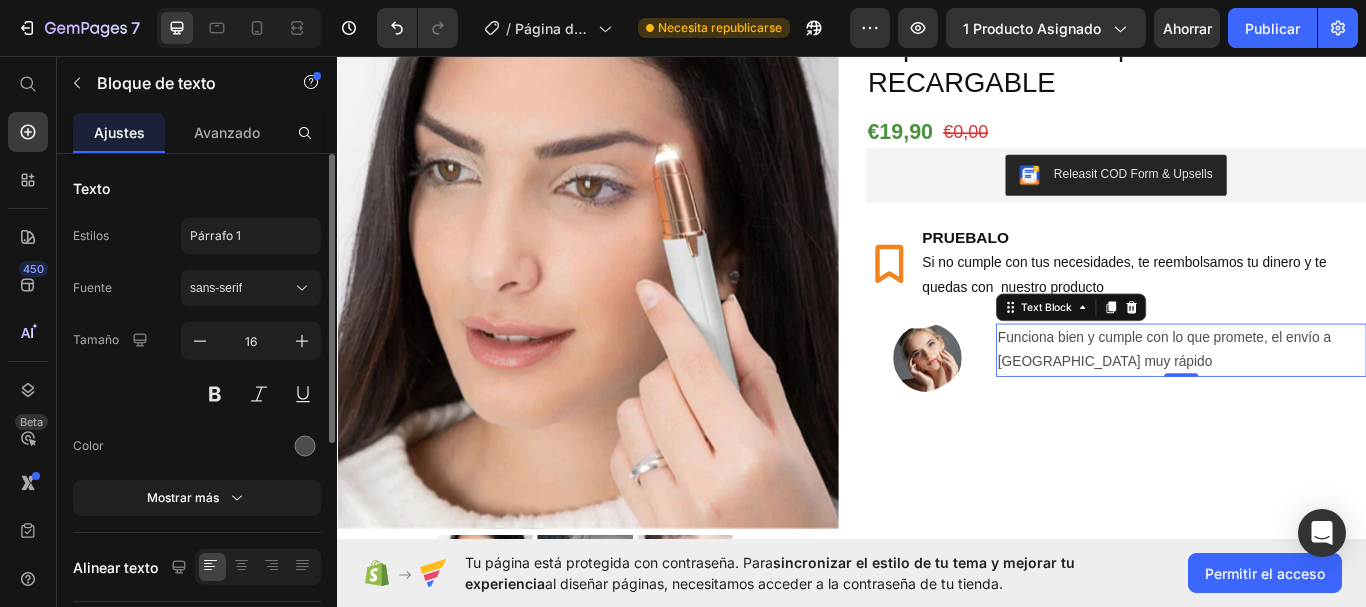 click on "Funciona bien y cumple con lo que promete, el envío a Chile muy rápido" at bounding box center [1321, 400] 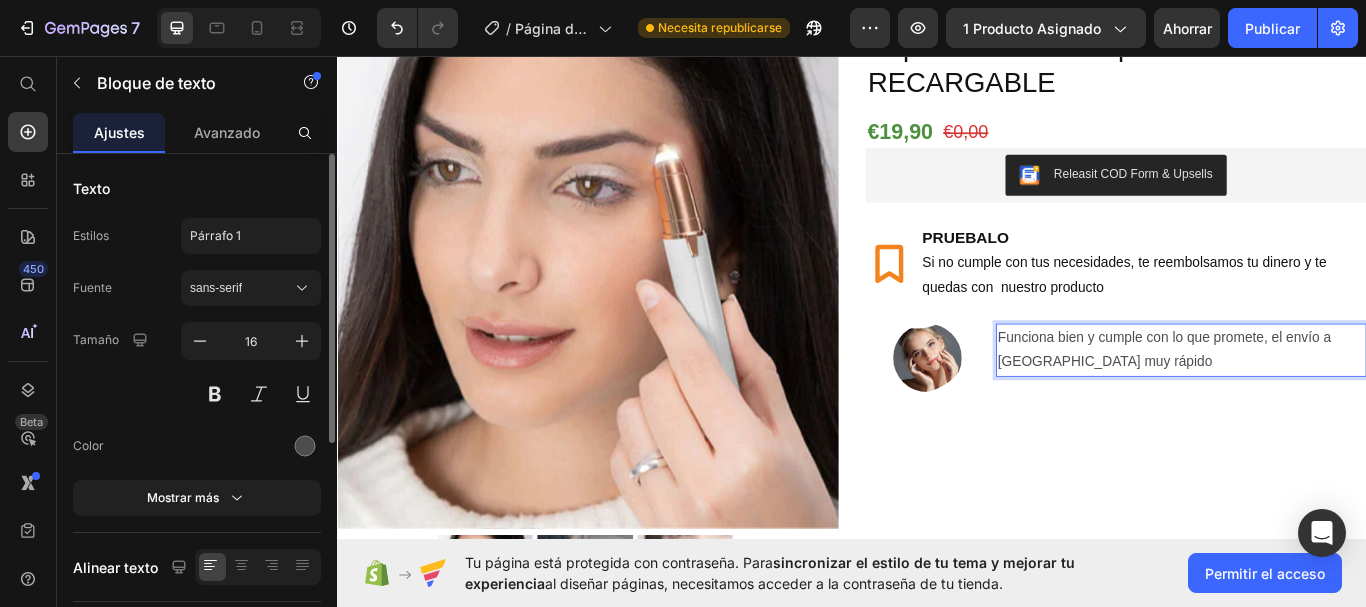 click on "Funciona bien y cumple con lo que promete, el envío a Chile muy rápido" at bounding box center (1321, 400) 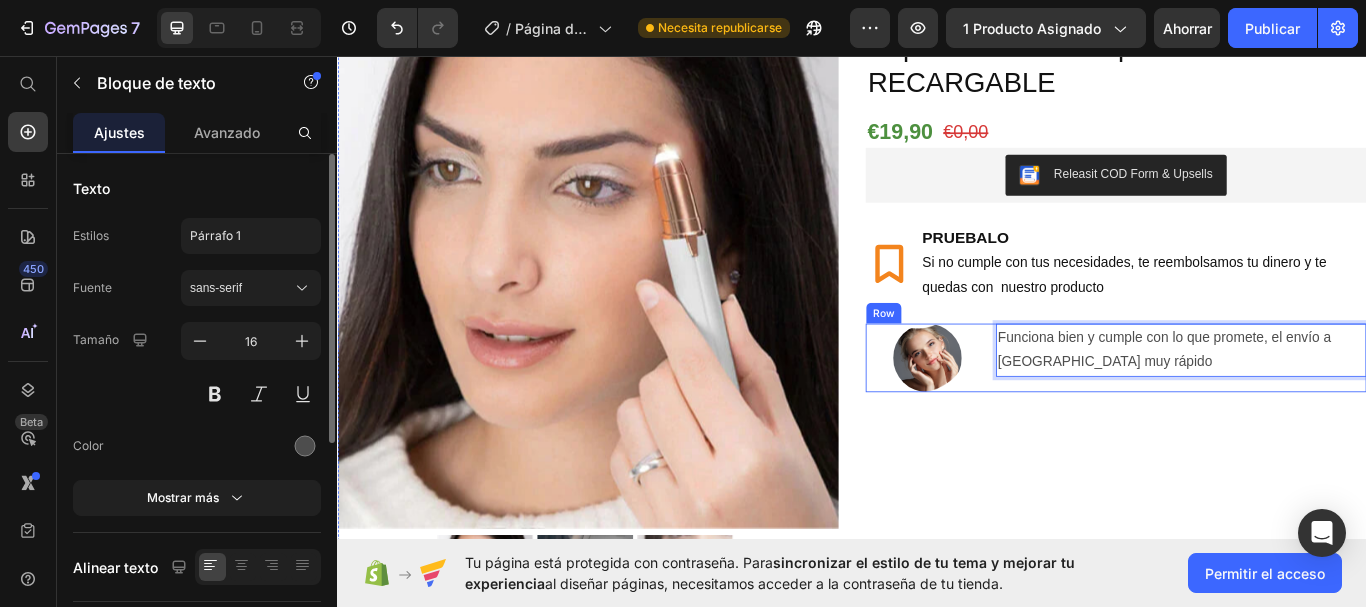 click on "Funciona bien y cumple con lo que promete, el envío a Chile muy rápido Text Block   0" at bounding box center [1321, 409] 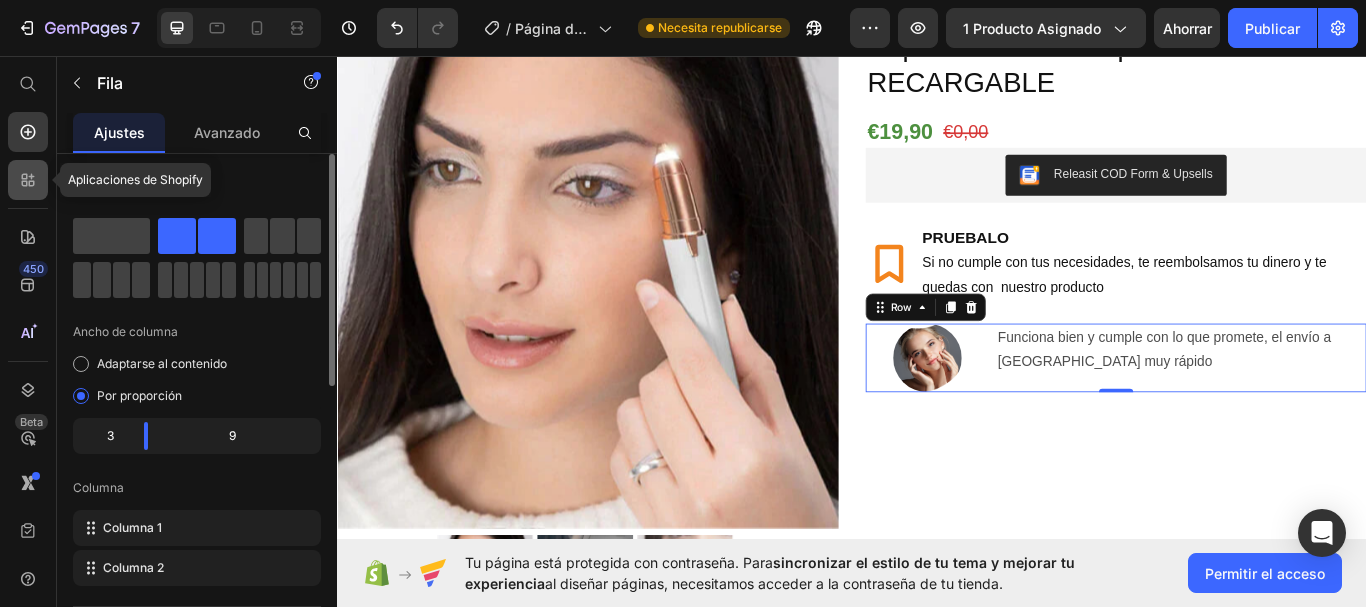 click 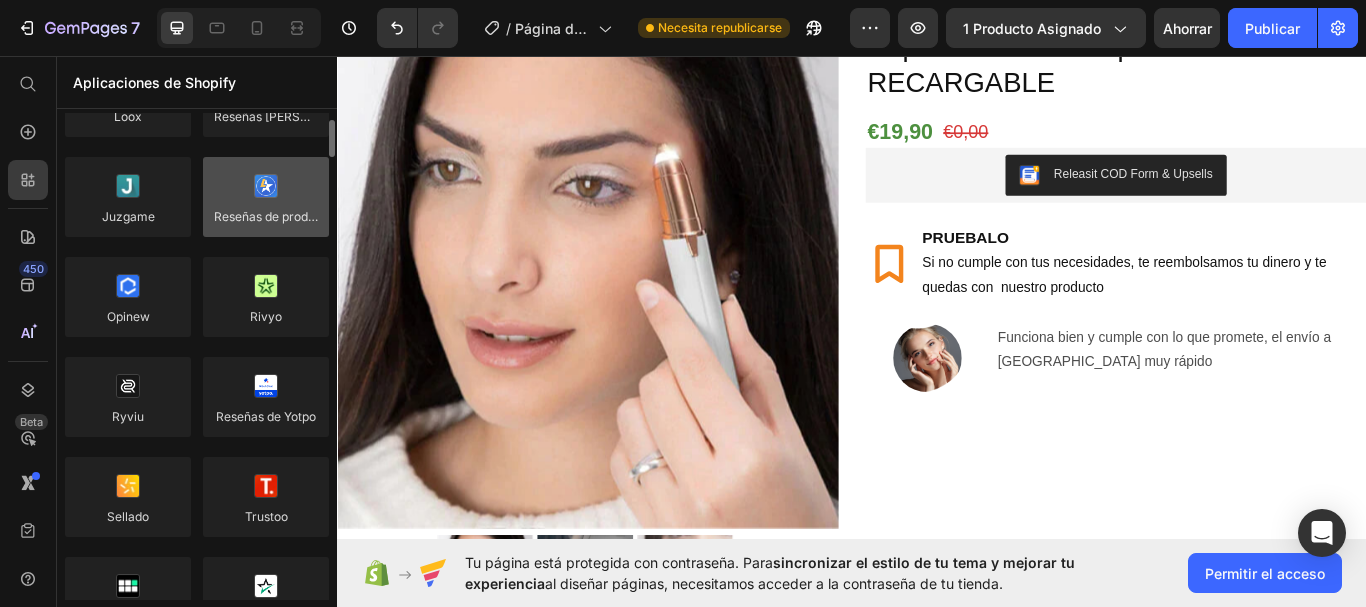 click at bounding box center (266, 197) 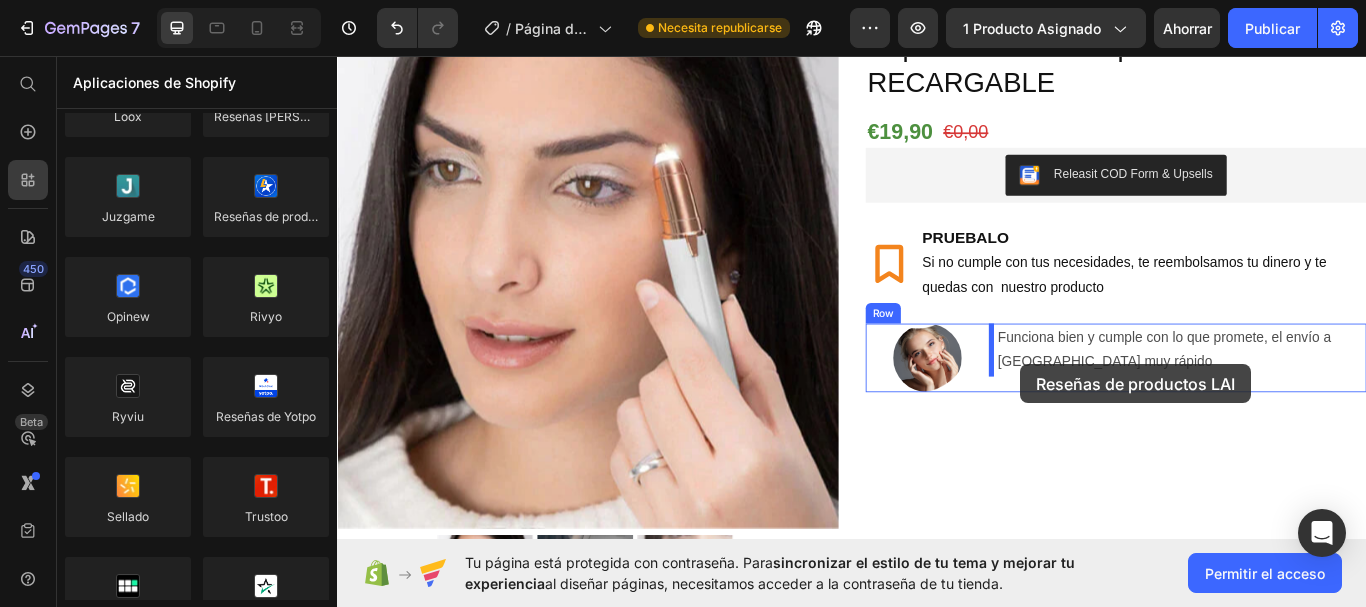 drag, startPoint x: 1268, startPoint y: 475, endPoint x: 1134, endPoint y: 416, distance: 146.4138 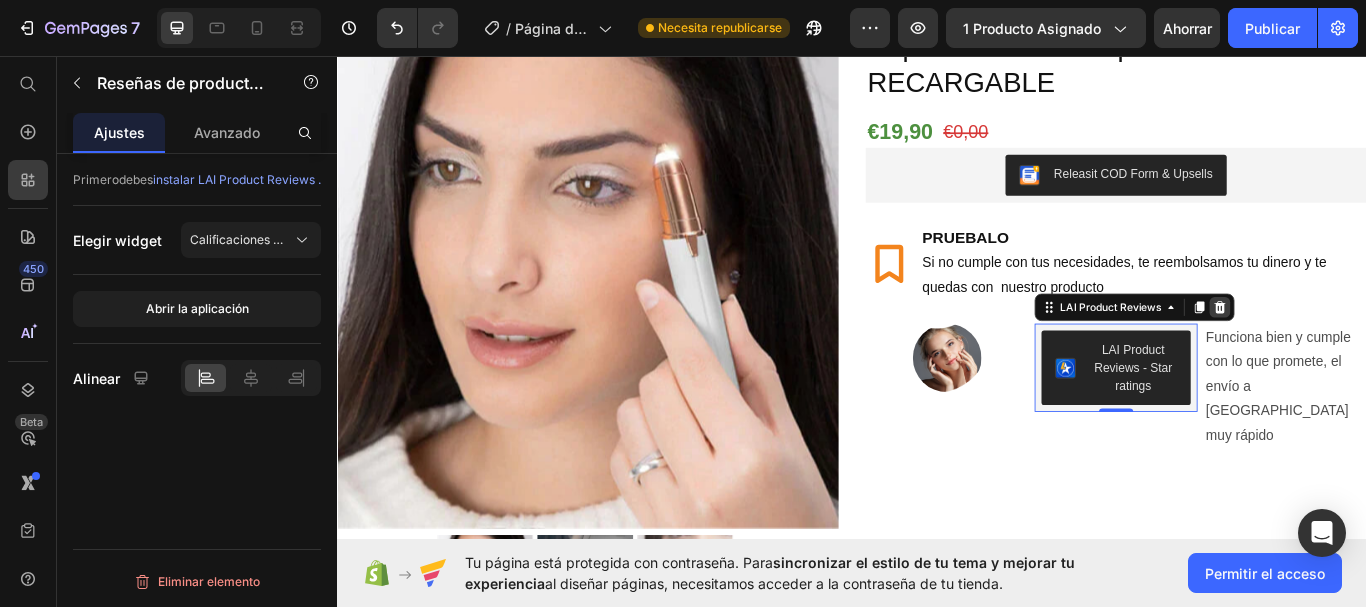 click 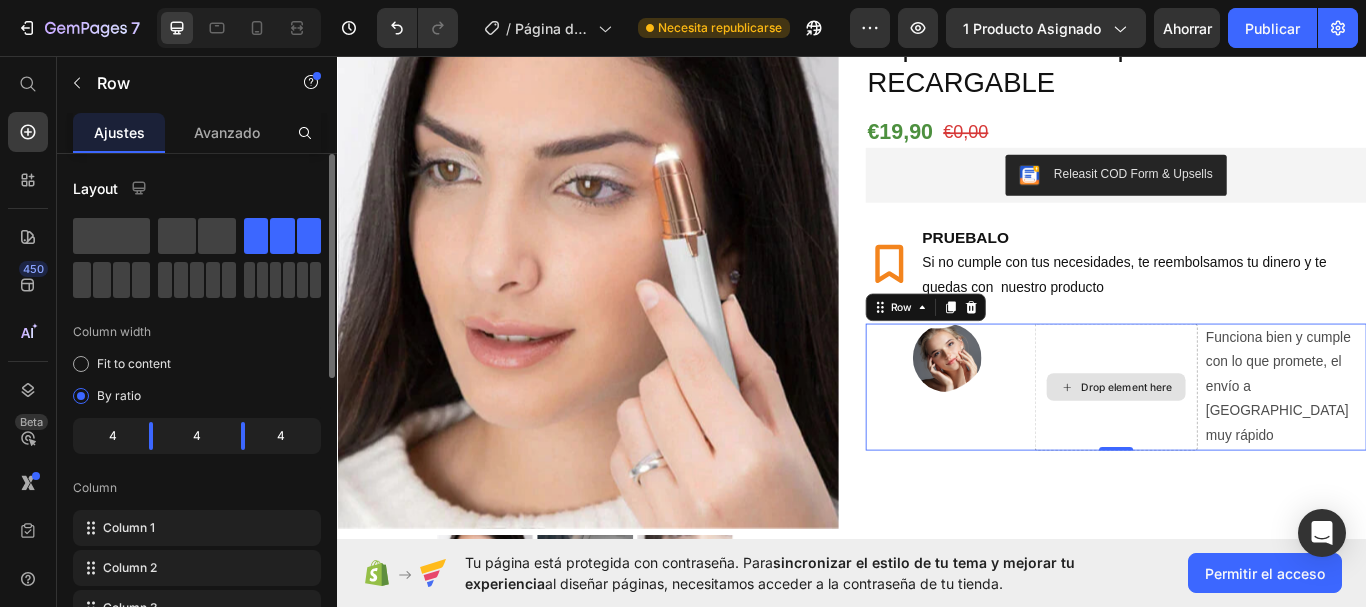click on "Image
Drop element here Funciona bien y cumple con lo que promete, el envío a Chile muy rápido Text Block Row   0" at bounding box center (1245, 443) 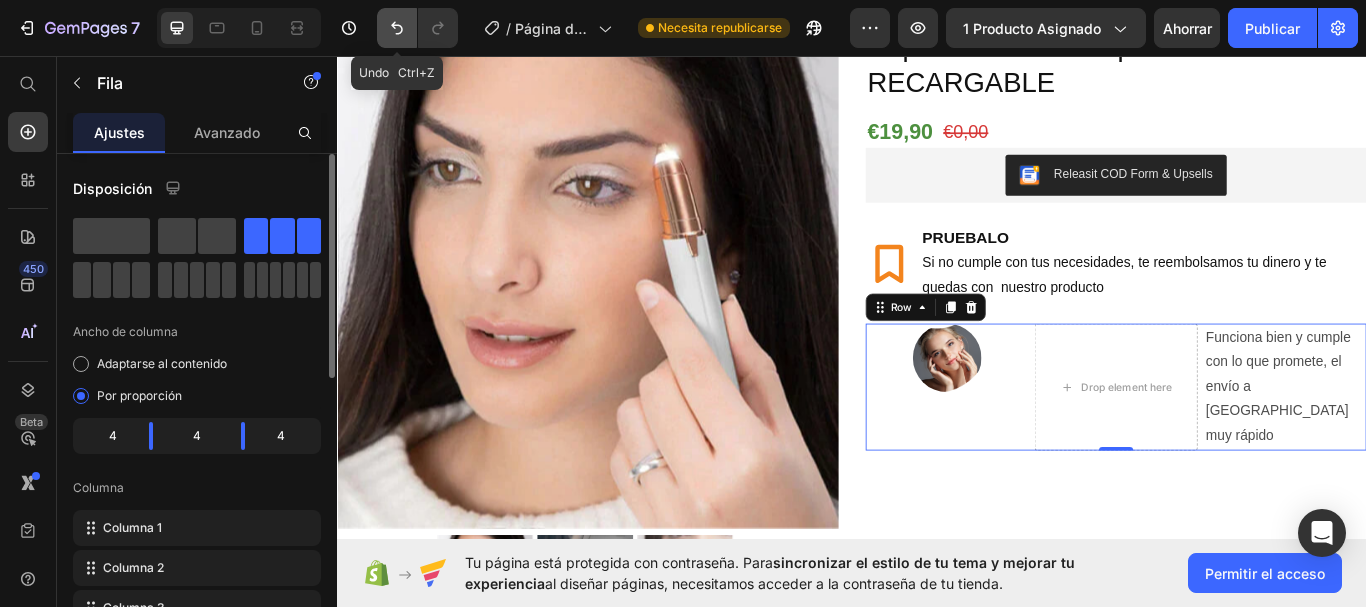 click 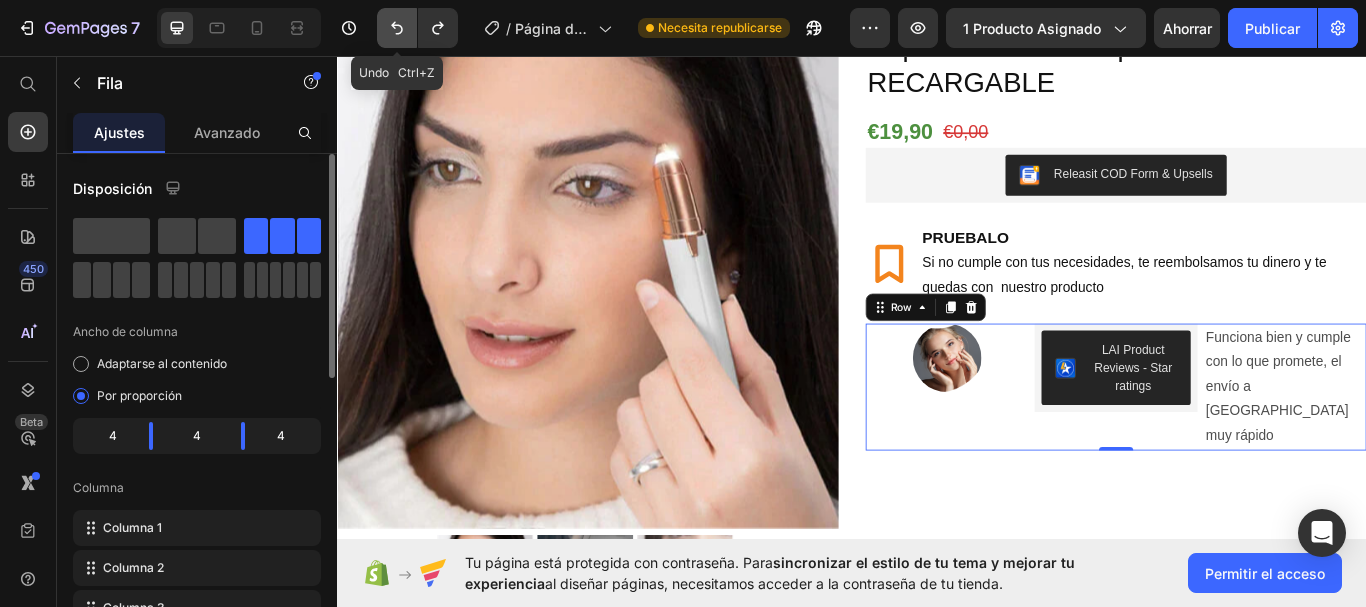 click 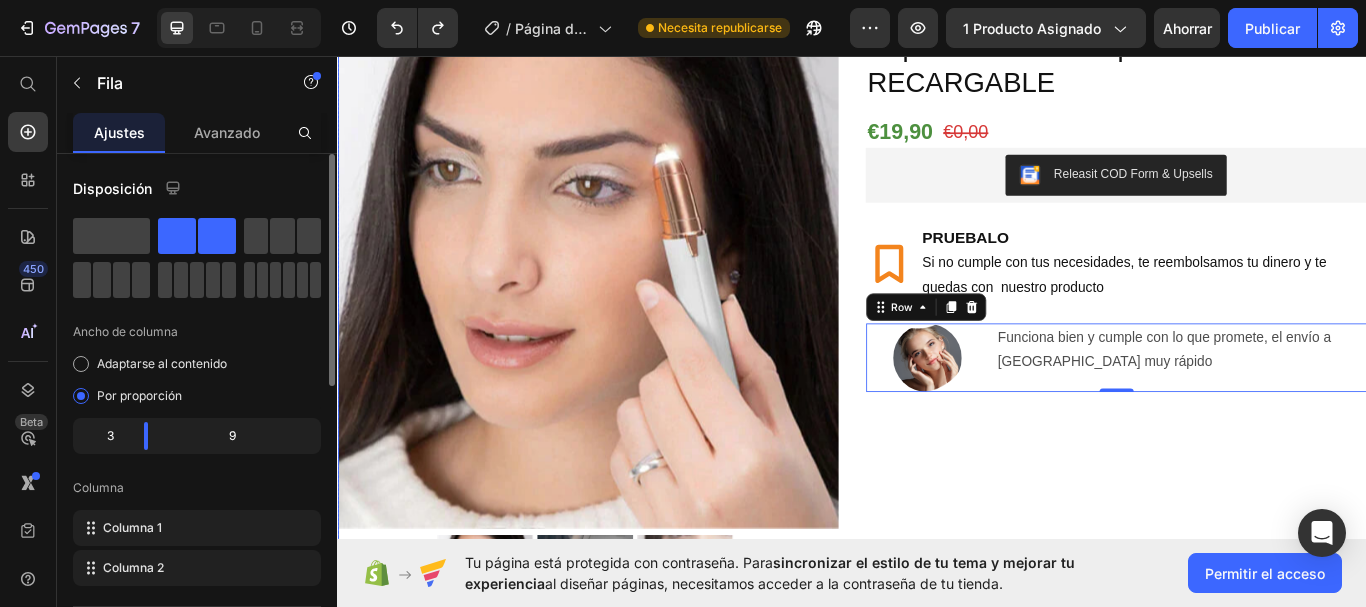 click on "Depiladora facial de precisión indolora RECARGABLE Product Title €19,90 Product Price €0,00 Product Price Row Releasit COD Form & Upsells Releasit COD Form & Upsells
PRUEBALO Si no cumple con tus necesidades, te reembolsamos tu dinero y te quedas con  nuestro producto Item List Image Funciona bien y cumple con lo que promete, el envío a Chile muy rápido Text Block Row   0" at bounding box center (1245, 383) 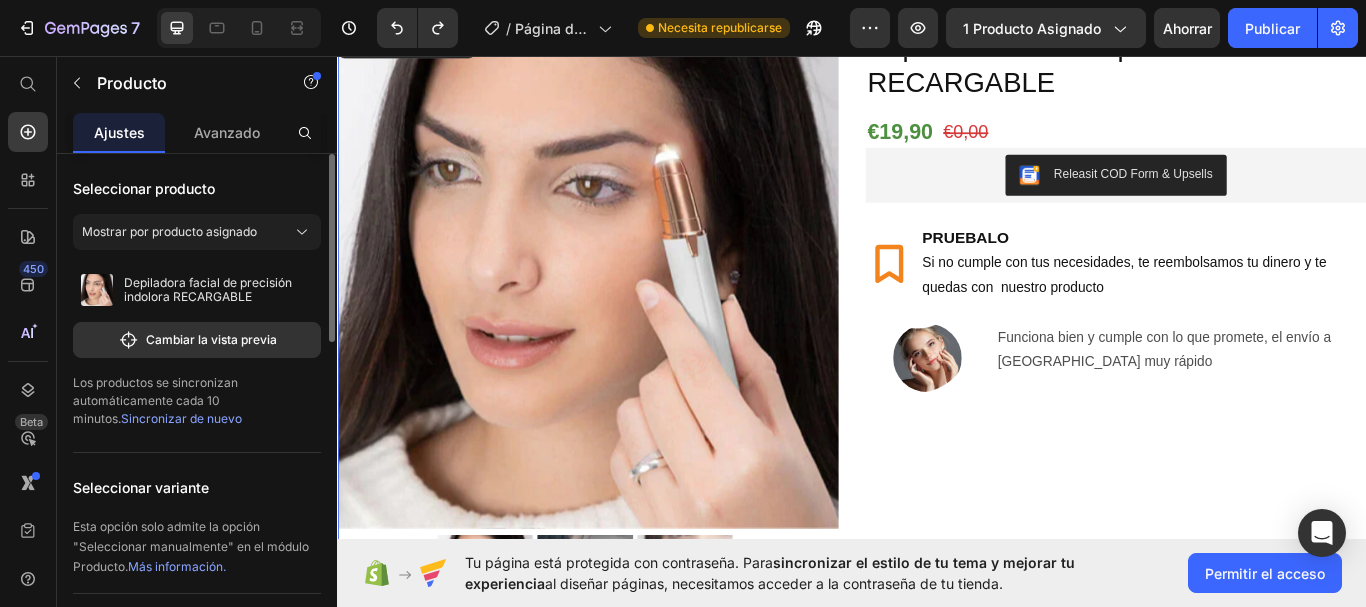 scroll, scrollTop: 0, scrollLeft: 0, axis: both 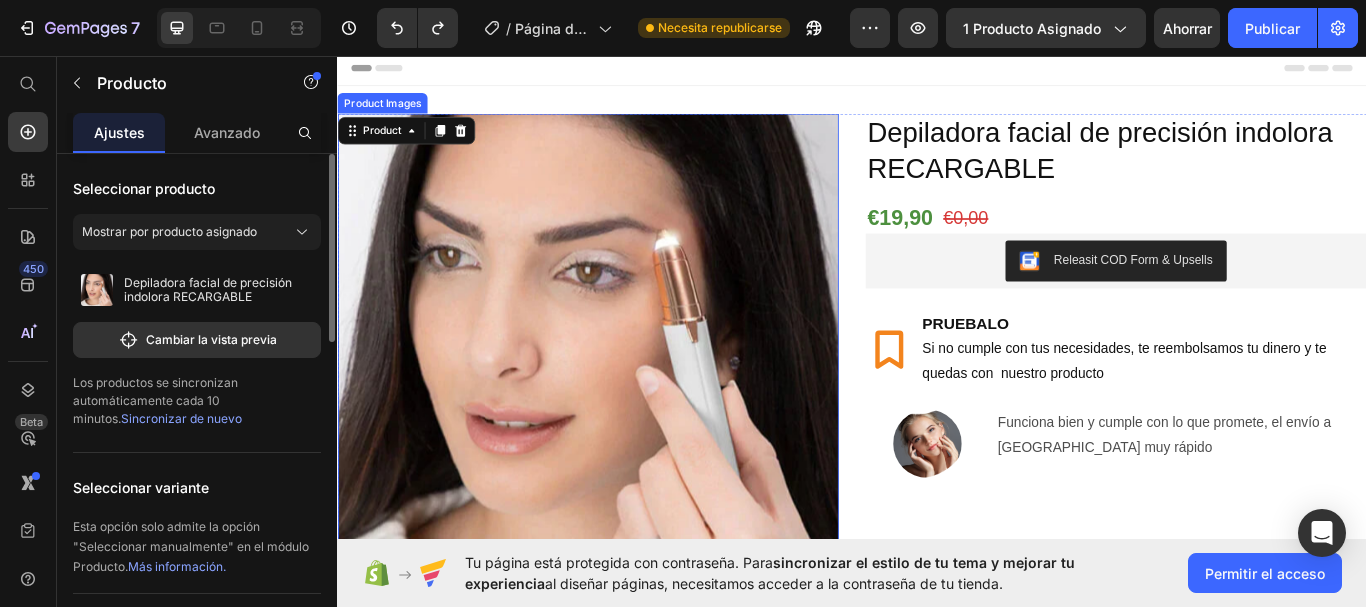 click at bounding box center (629, 416) 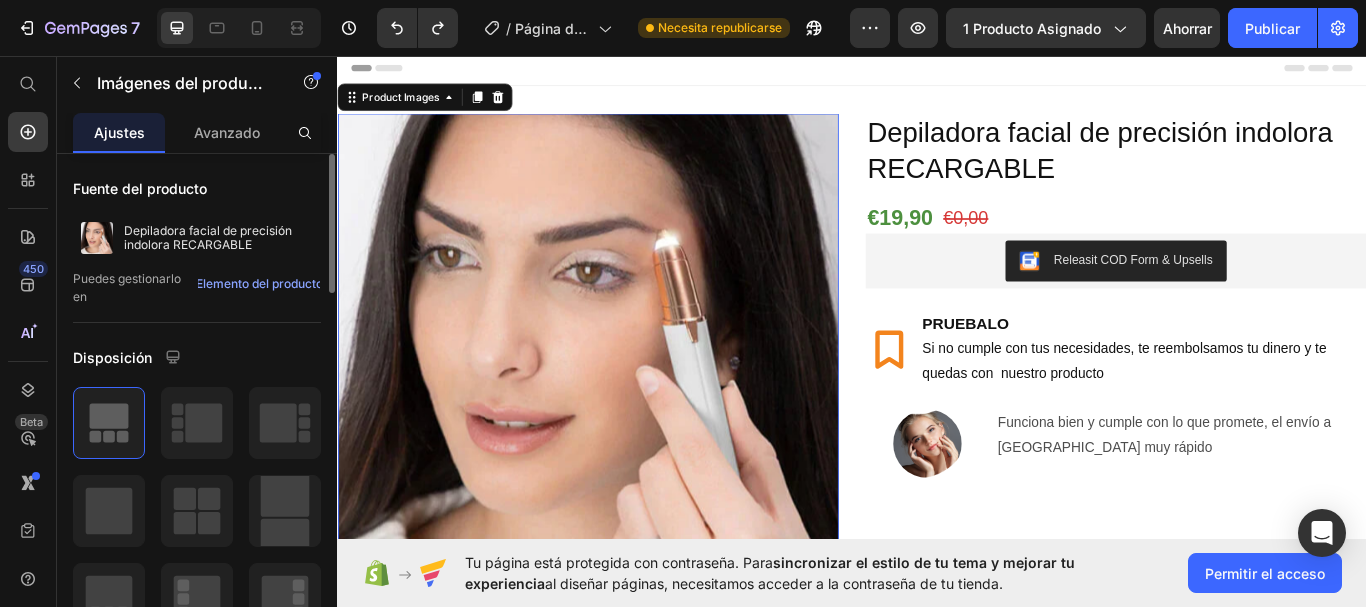 click at bounding box center [629, 416] 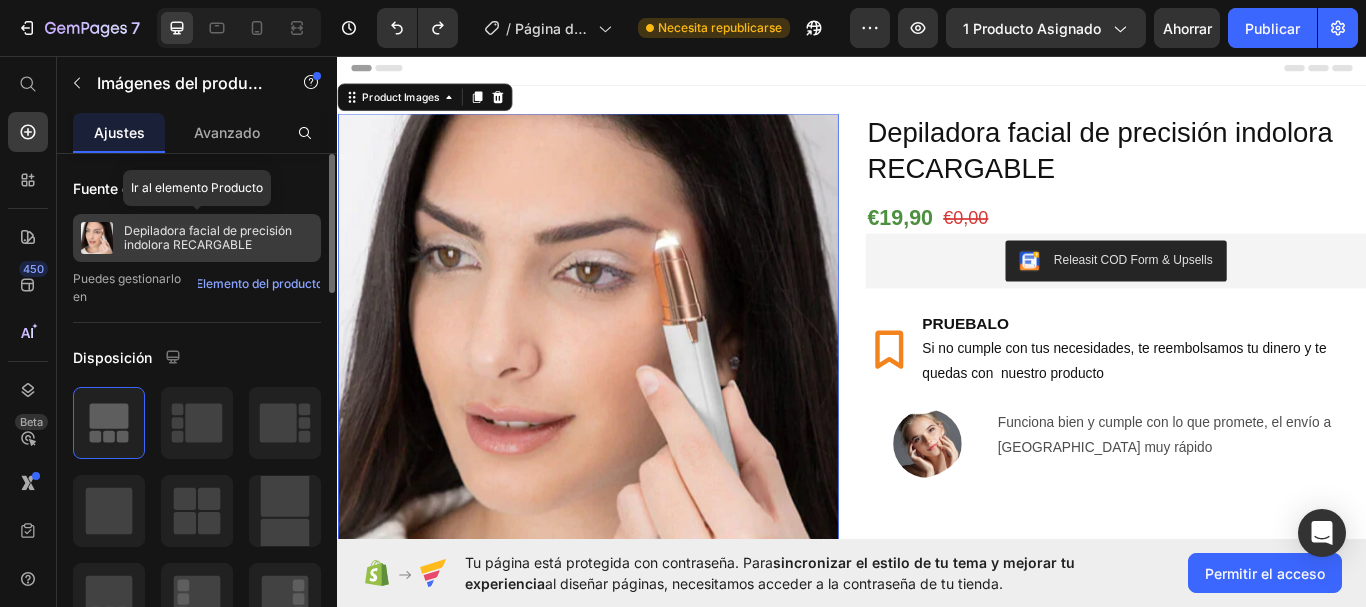 click on "Depiladora facial de precisión indolora RECARGABLE" at bounding box center (208, 237) 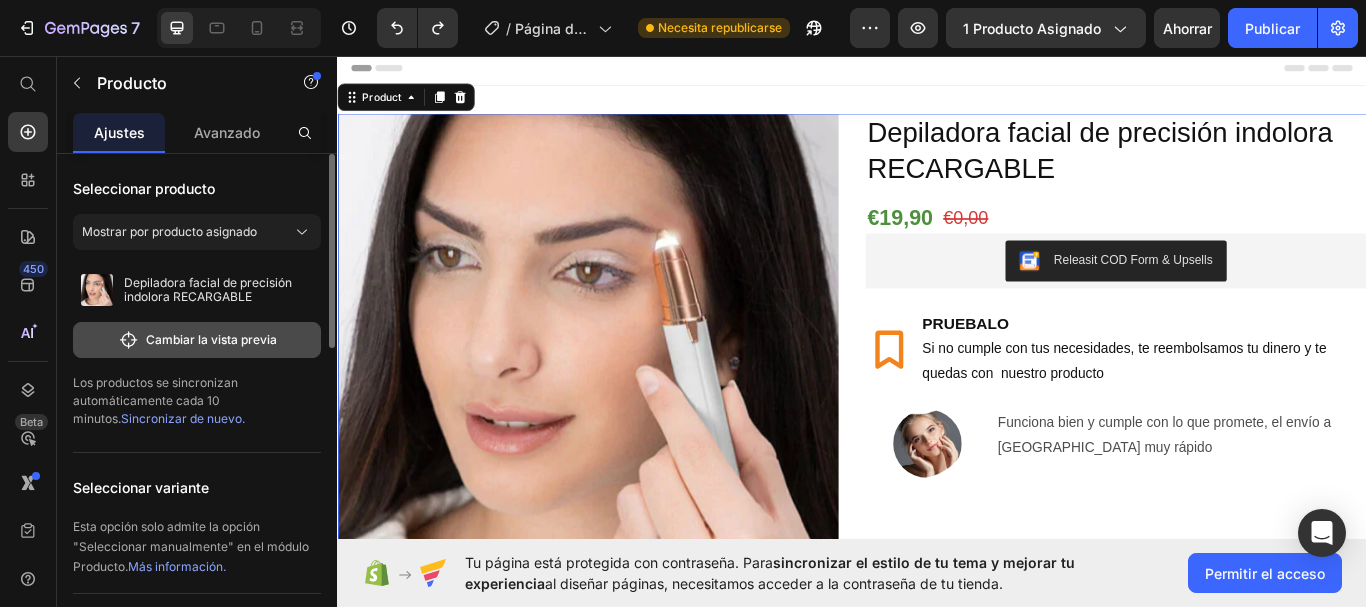 click 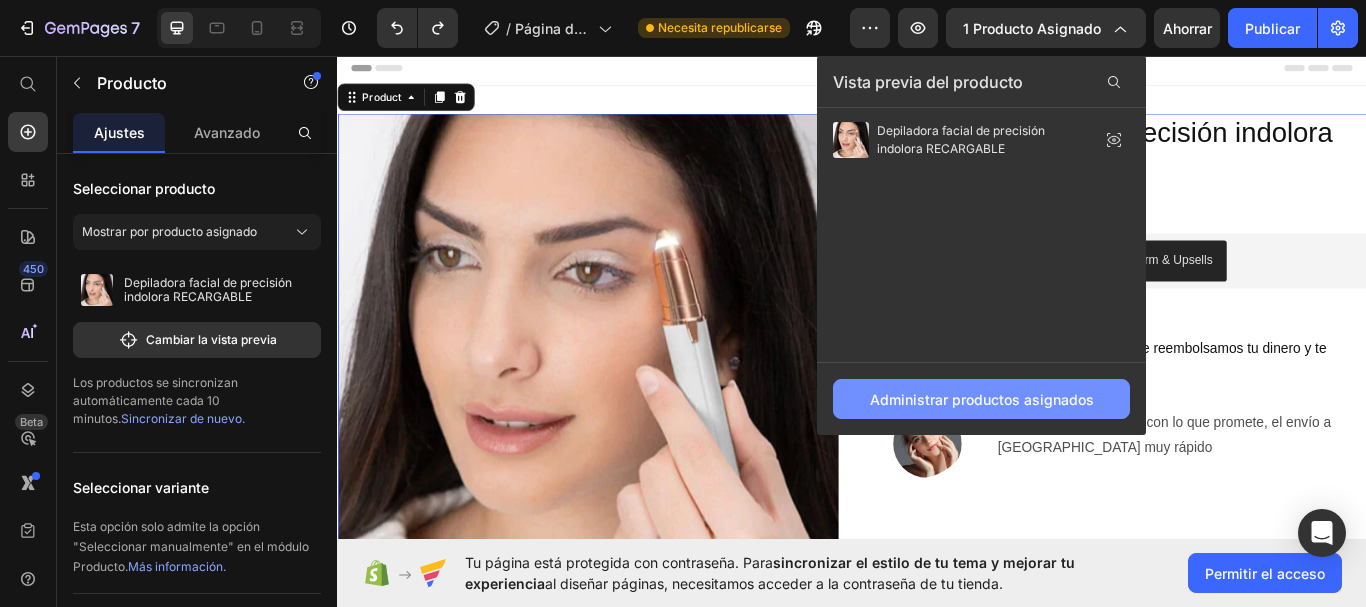 click on "Administrar productos asignados" at bounding box center [982, 399] 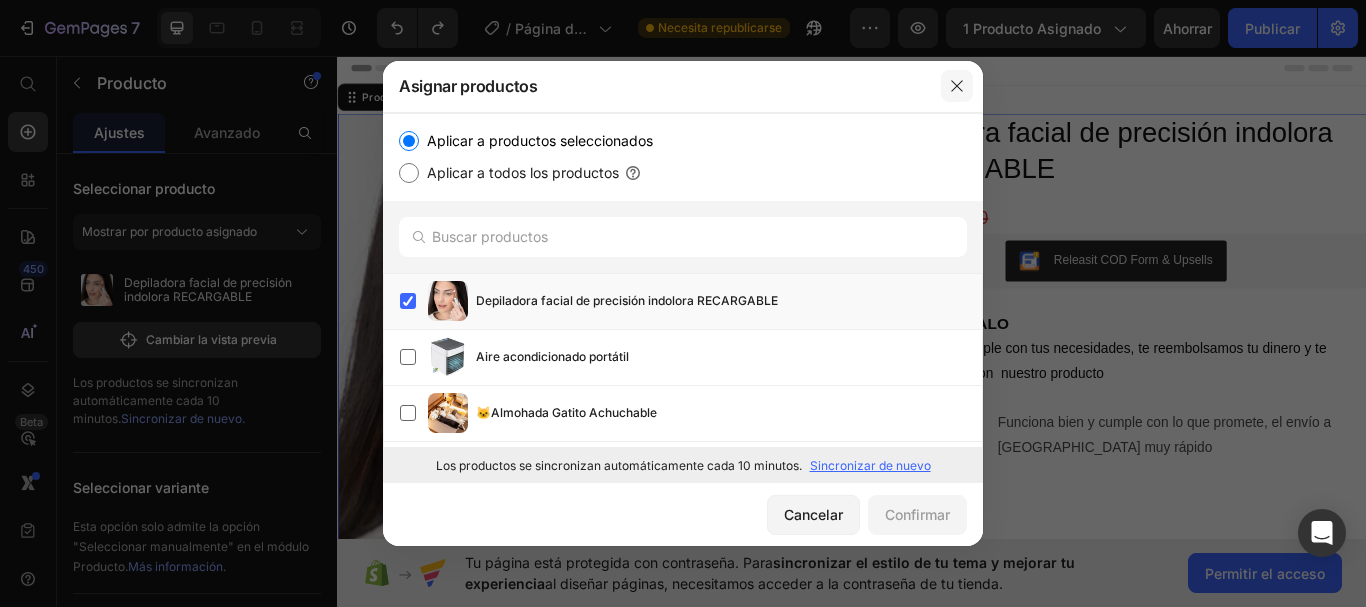 click 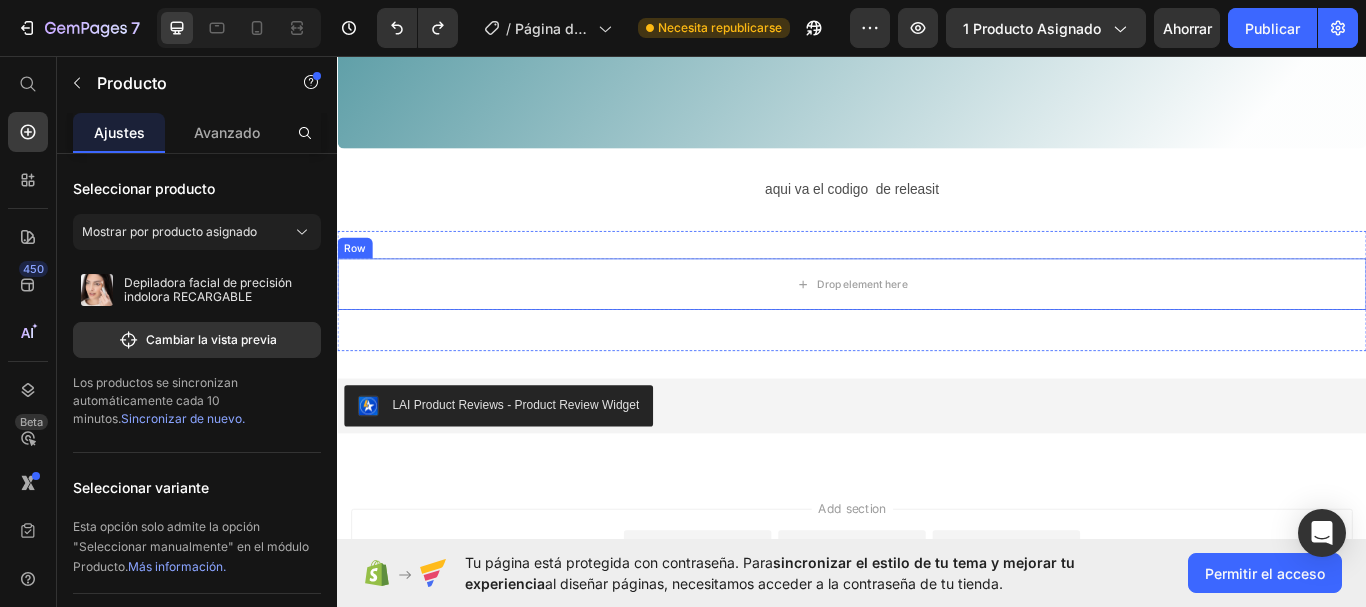 scroll, scrollTop: 1300, scrollLeft: 0, axis: vertical 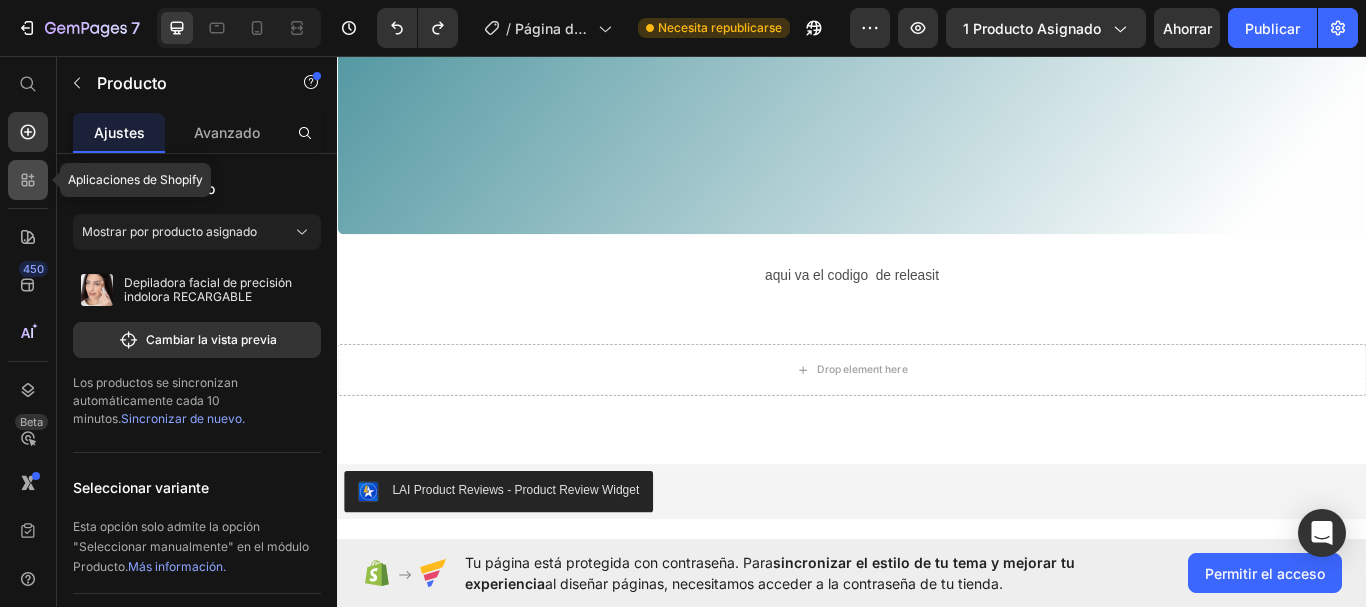click 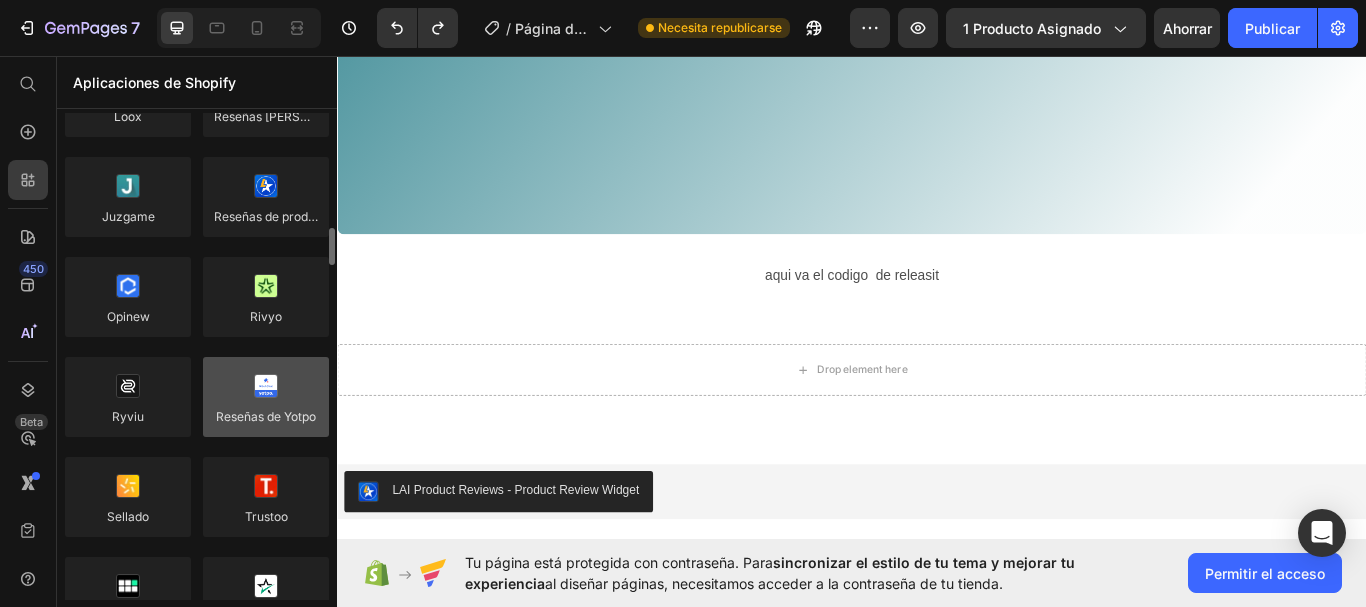 scroll, scrollTop: 200, scrollLeft: 0, axis: vertical 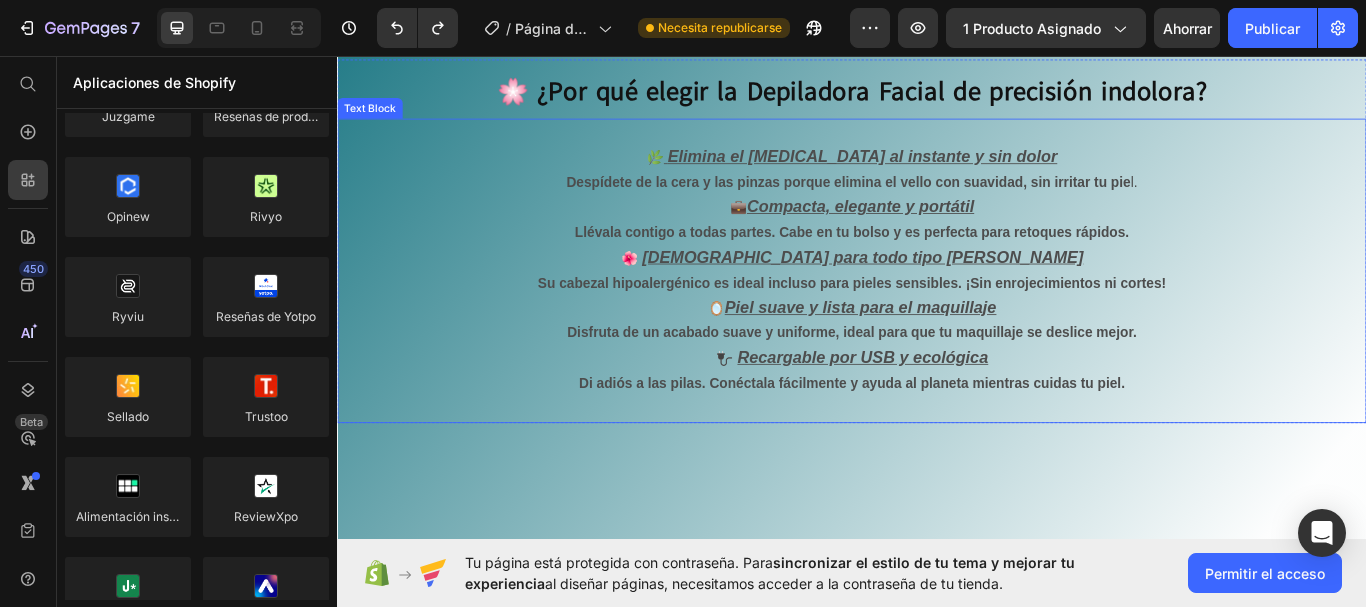 click on "🔌   Recargable por USB y ecológica Di adiós a las pilas. Conéctala fácilmente y ayuda al planeta mientras cuidas tu piel." at bounding box center [937, 438] 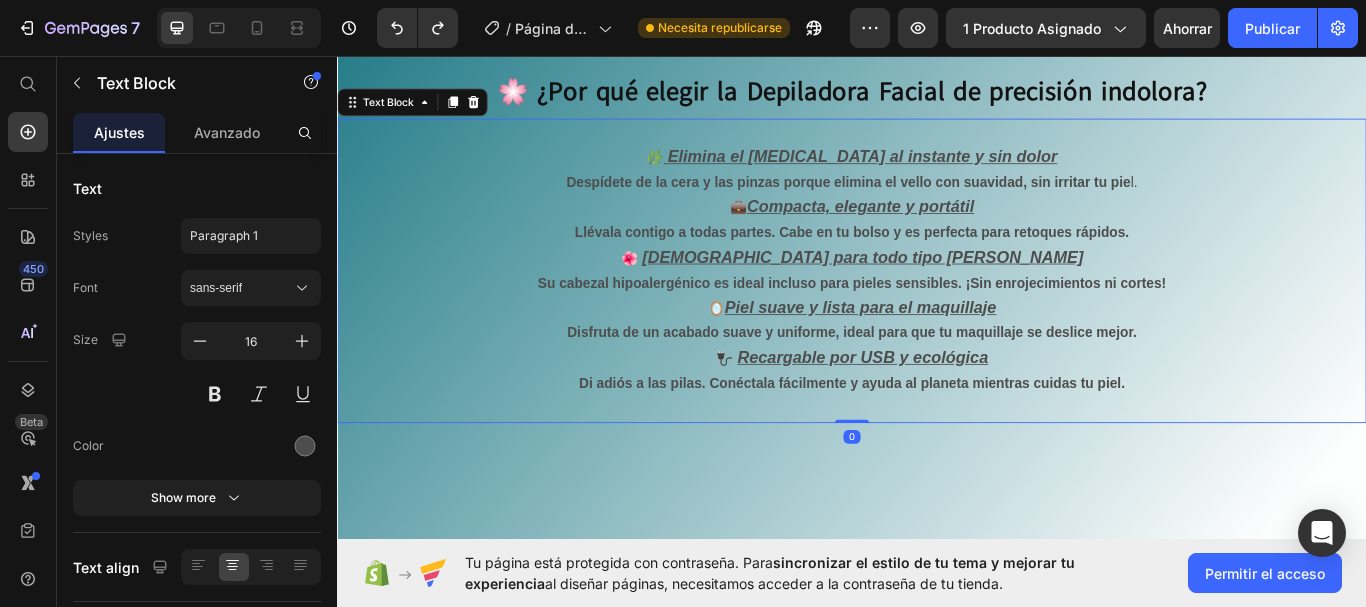 click on "🔌   Recargable por USB y ecológica Di adiós a las pilas. Conéctala fácilmente y ayuda al planeta mientras cuidas tu piel." at bounding box center [937, 438] 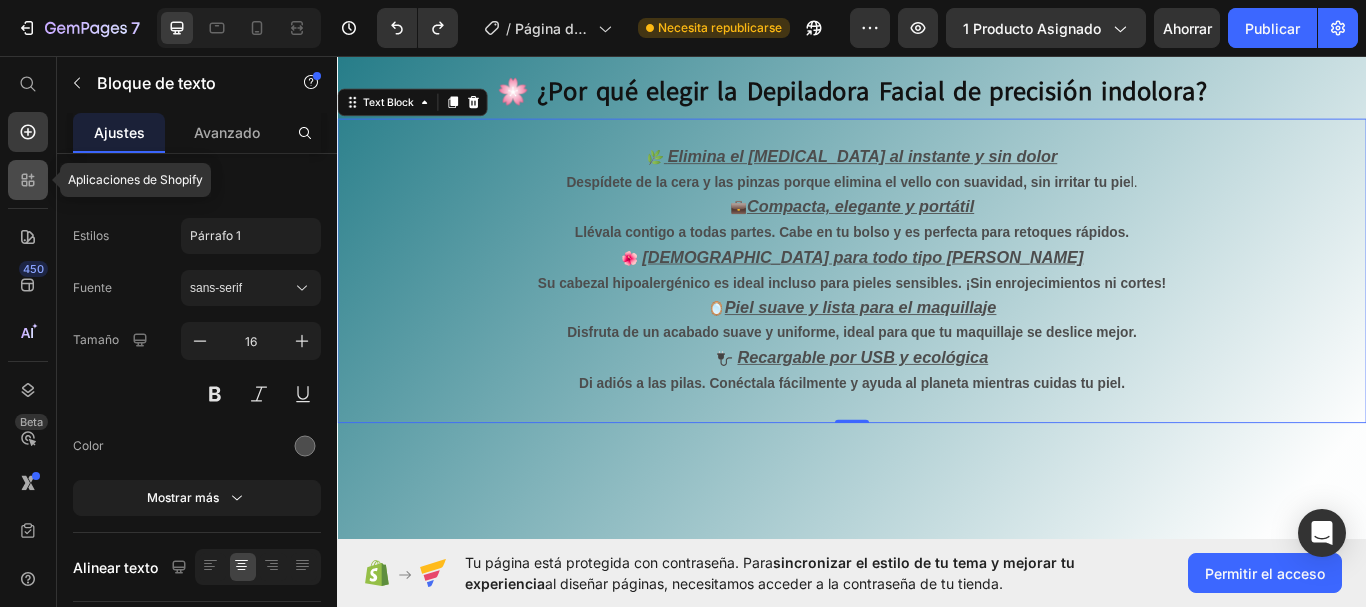 click 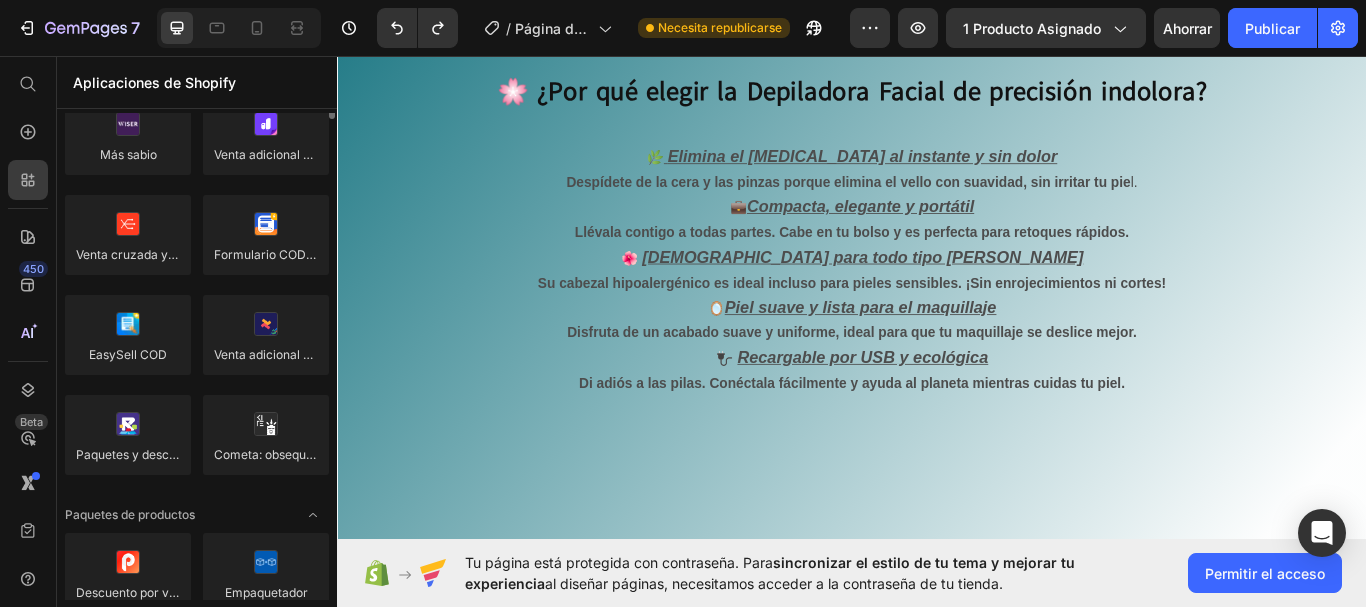 scroll, scrollTop: 900, scrollLeft: 0, axis: vertical 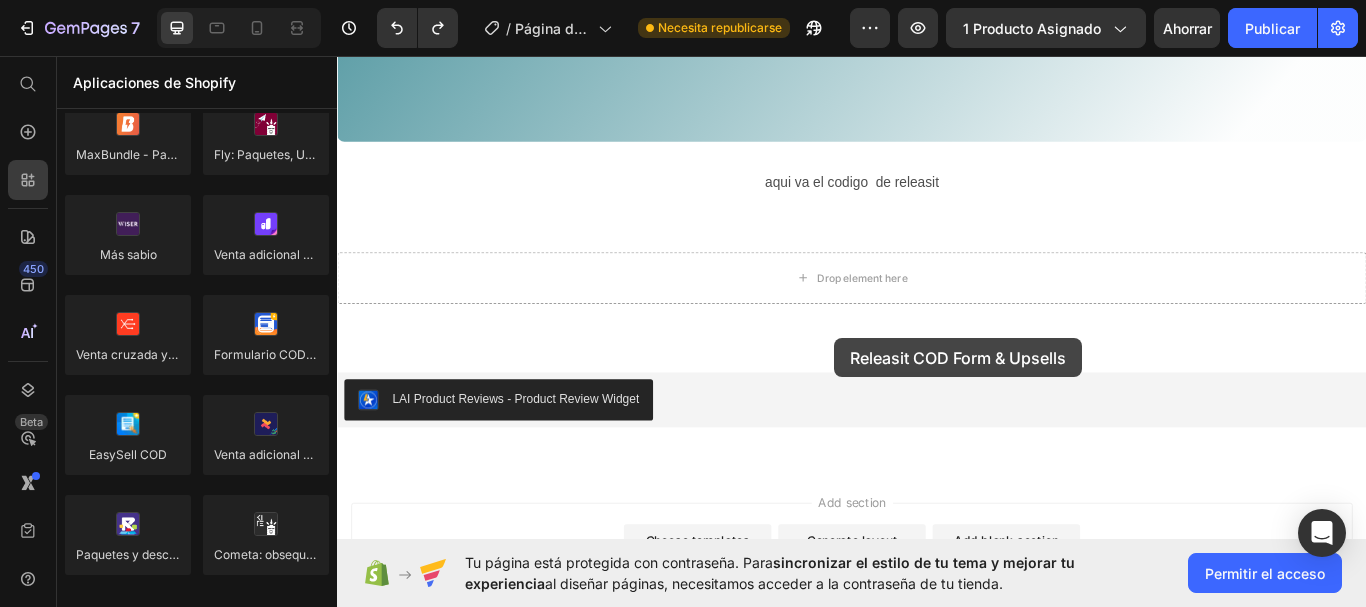 drag, startPoint x: 853, startPoint y: 579, endPoint x: 883, endPoint y: 361, distance: 220.05453 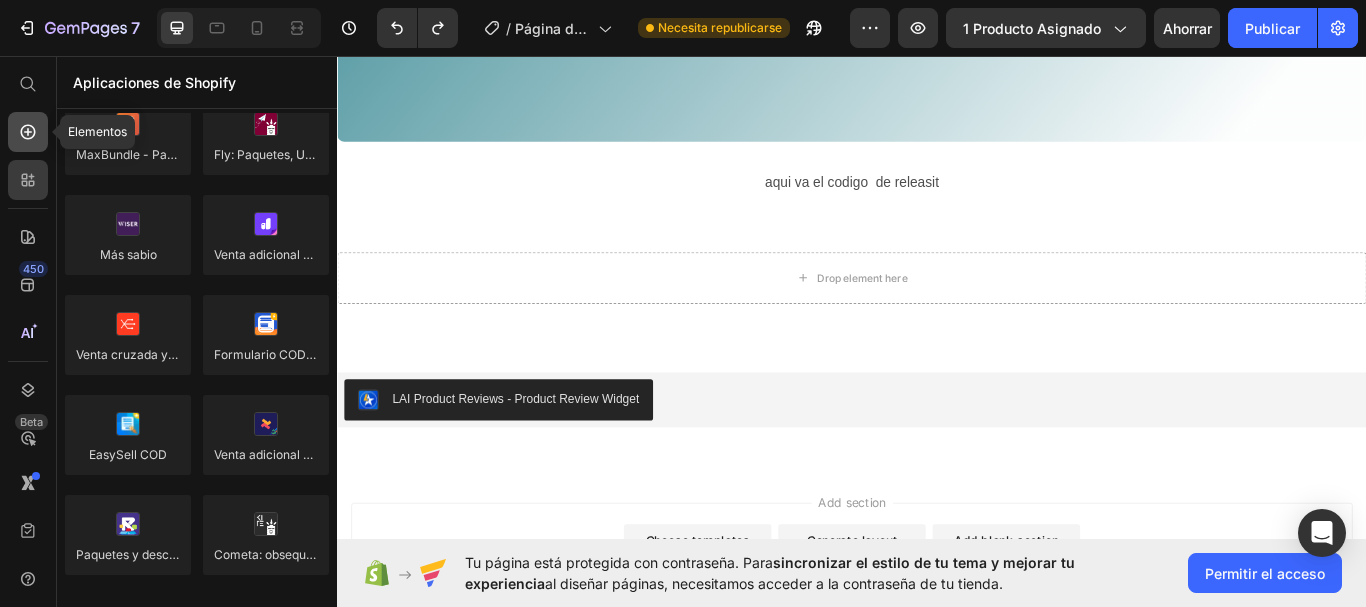 click 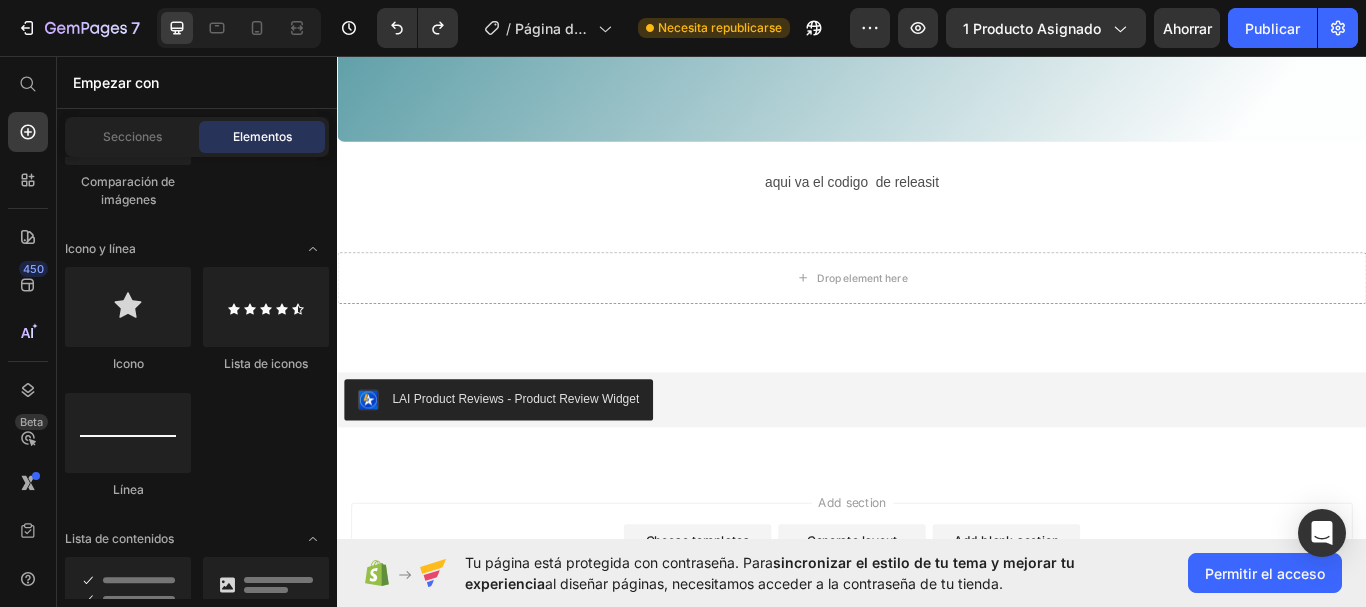 scroll, scrollTop: 1800, scrollLeft: 0, axis: vertical 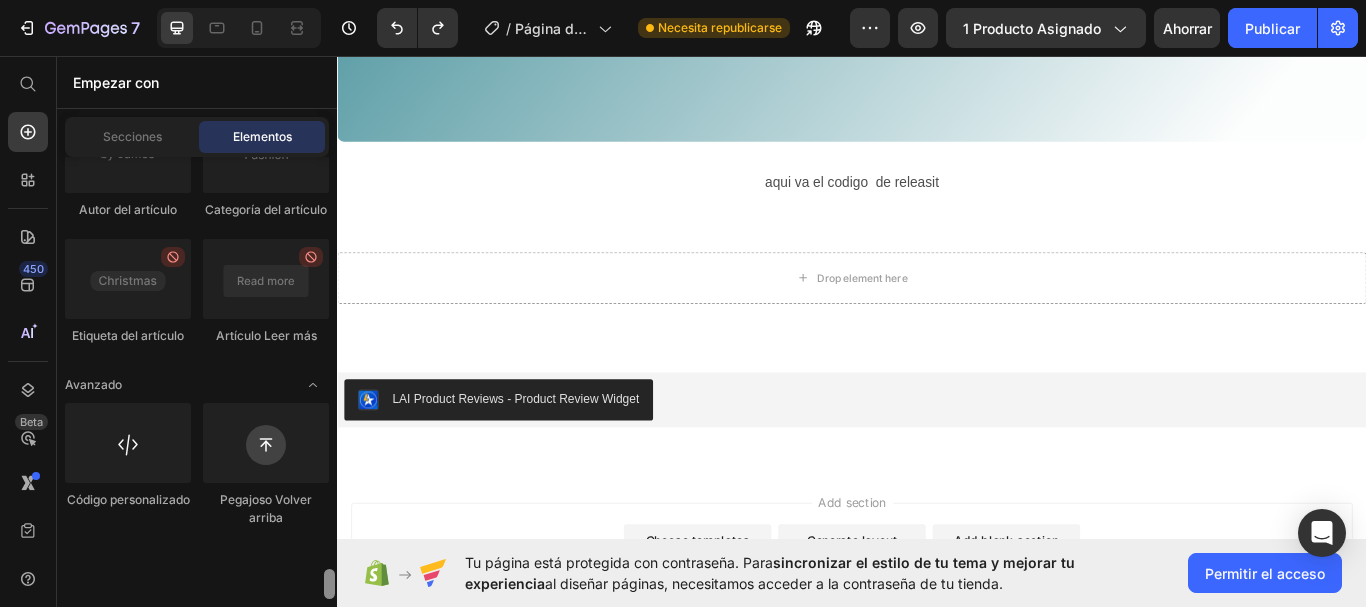 drag, startPoint x: 327, startPoint y: 306, endPoint x: 331, endPoint y: 597, distance: 291.0275 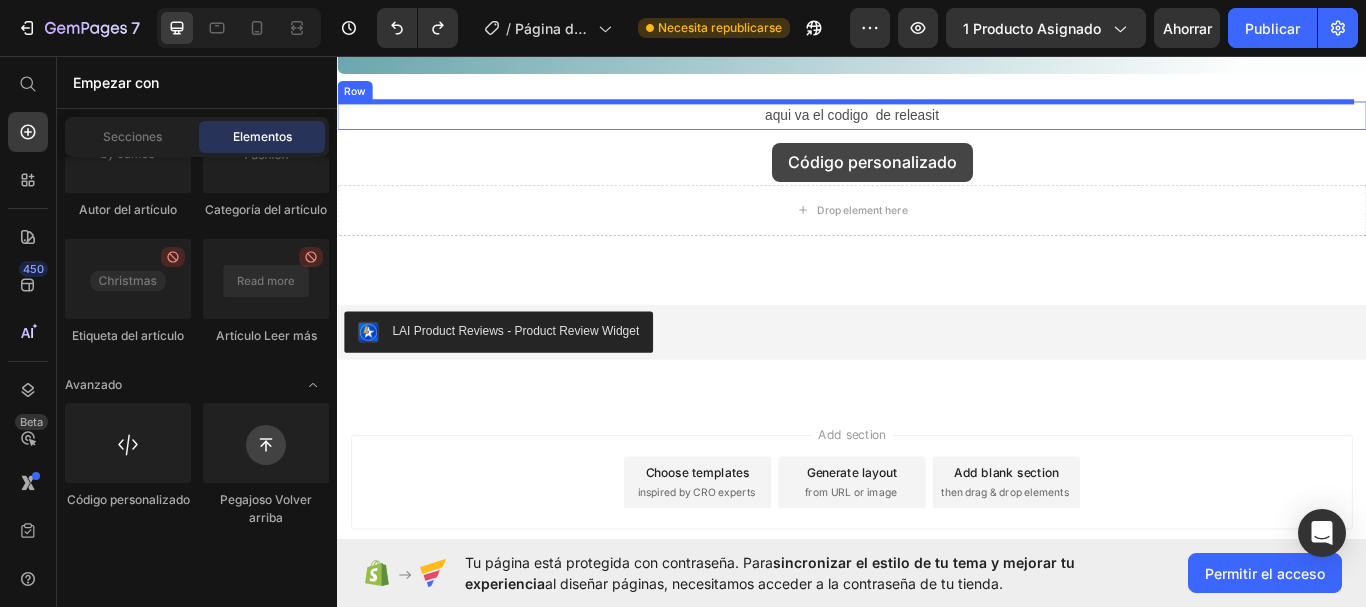 scroll, scrollTop: 1444, scrollLeft: 0, axis: vertical 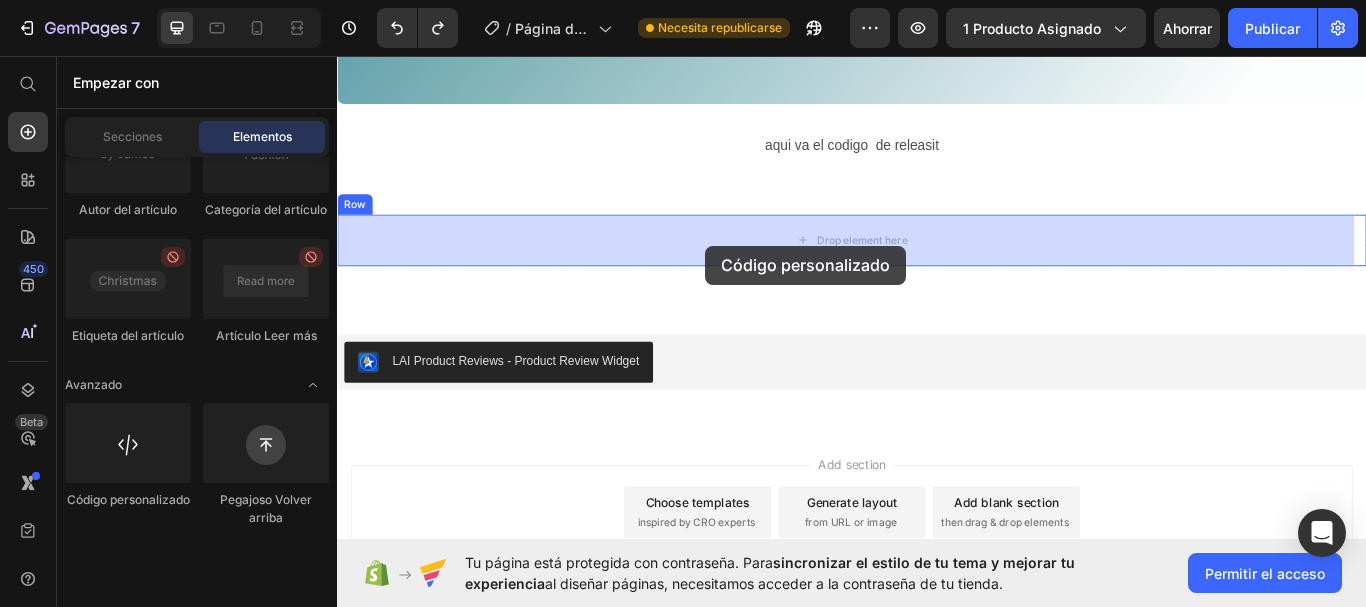 drag, startPoint x: 453, startPoint y: 560, endPoint x: 766, endPoint y: 278, distance: 421.2992 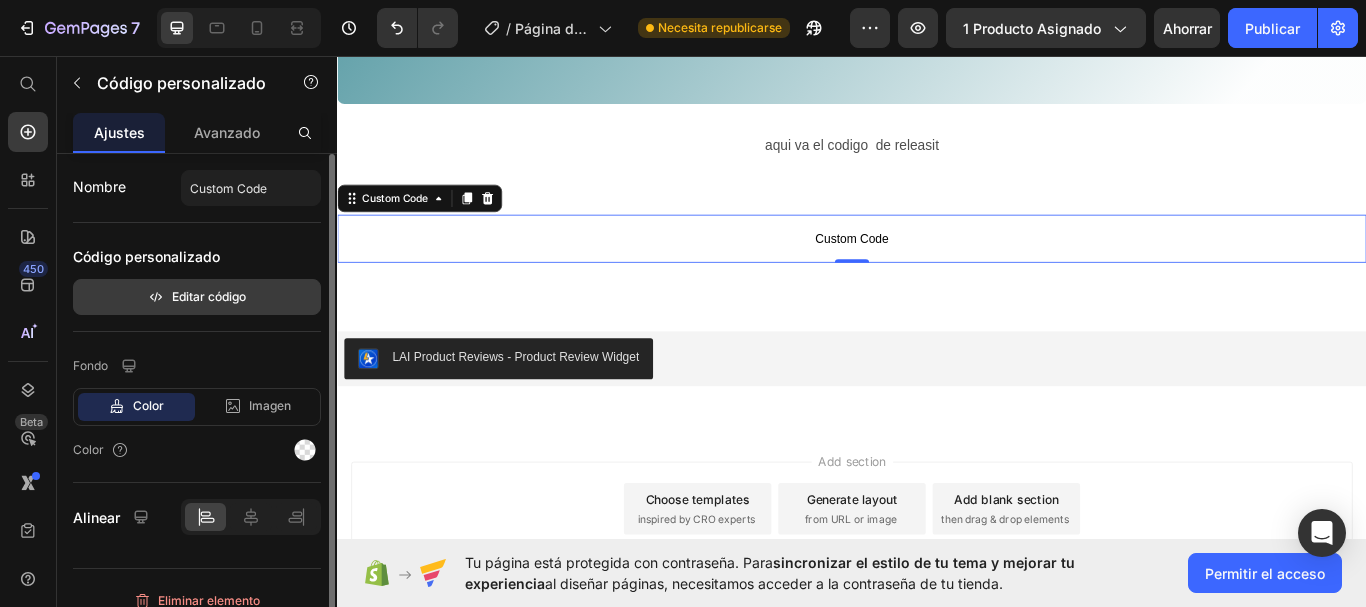 click on "Editar código" at bounding box center [197, 297] 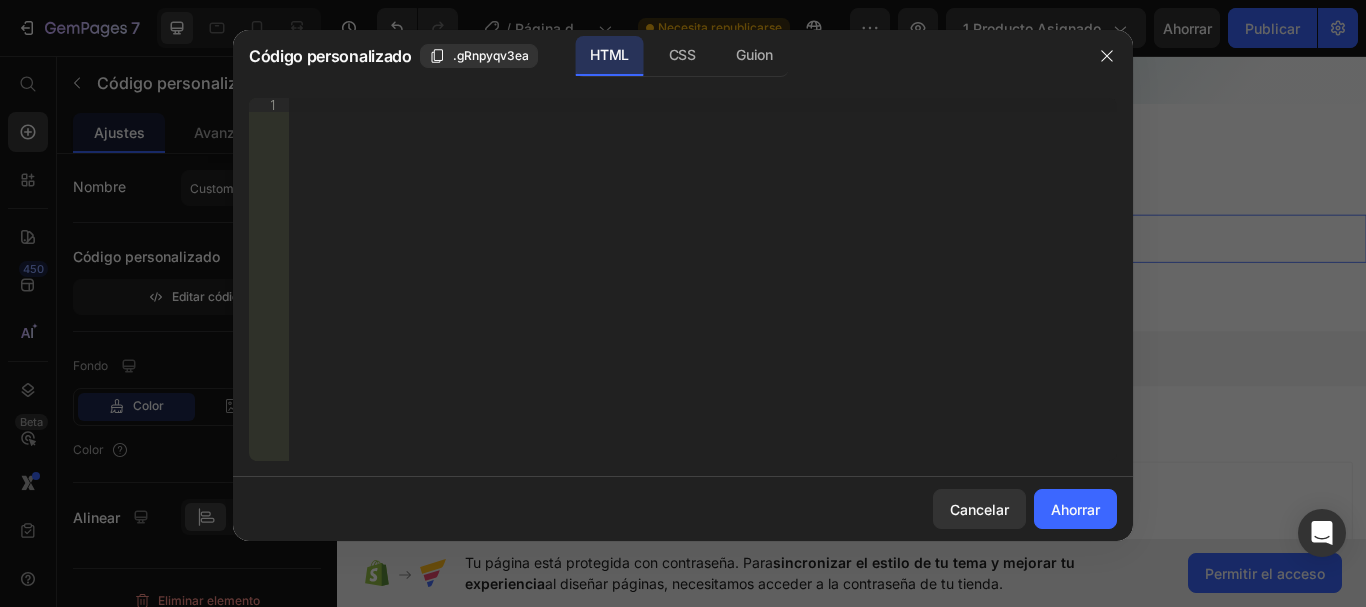 type 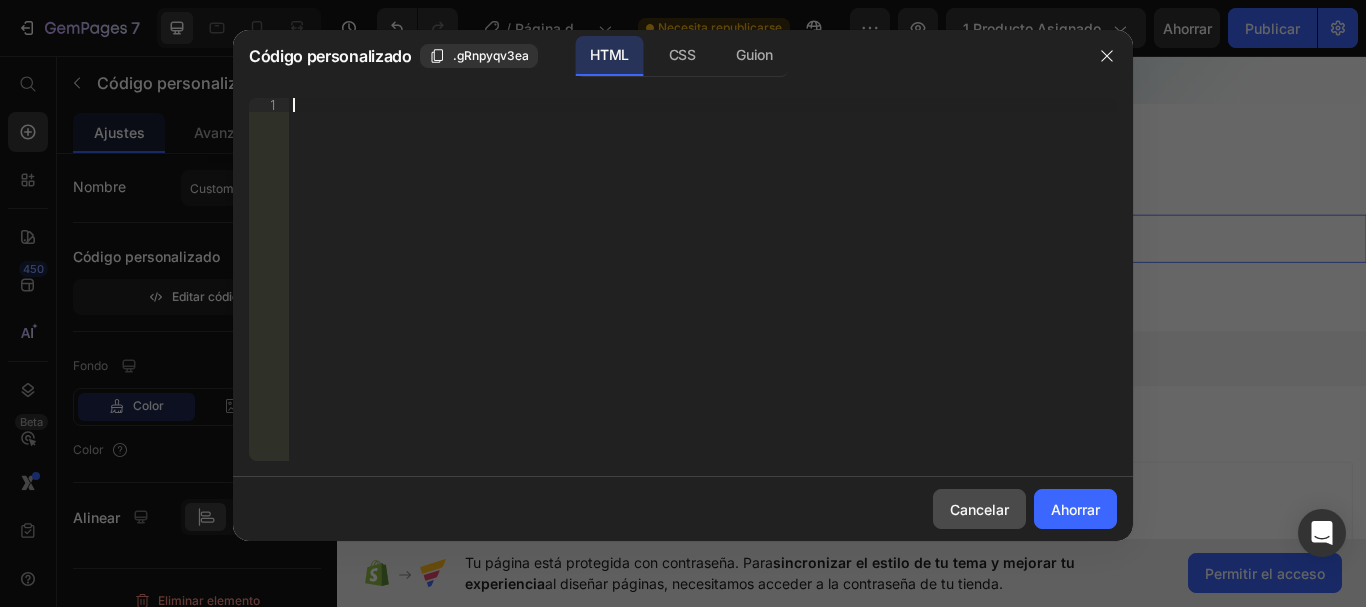 click on "Cancelar" at bounding box center (979, 509) 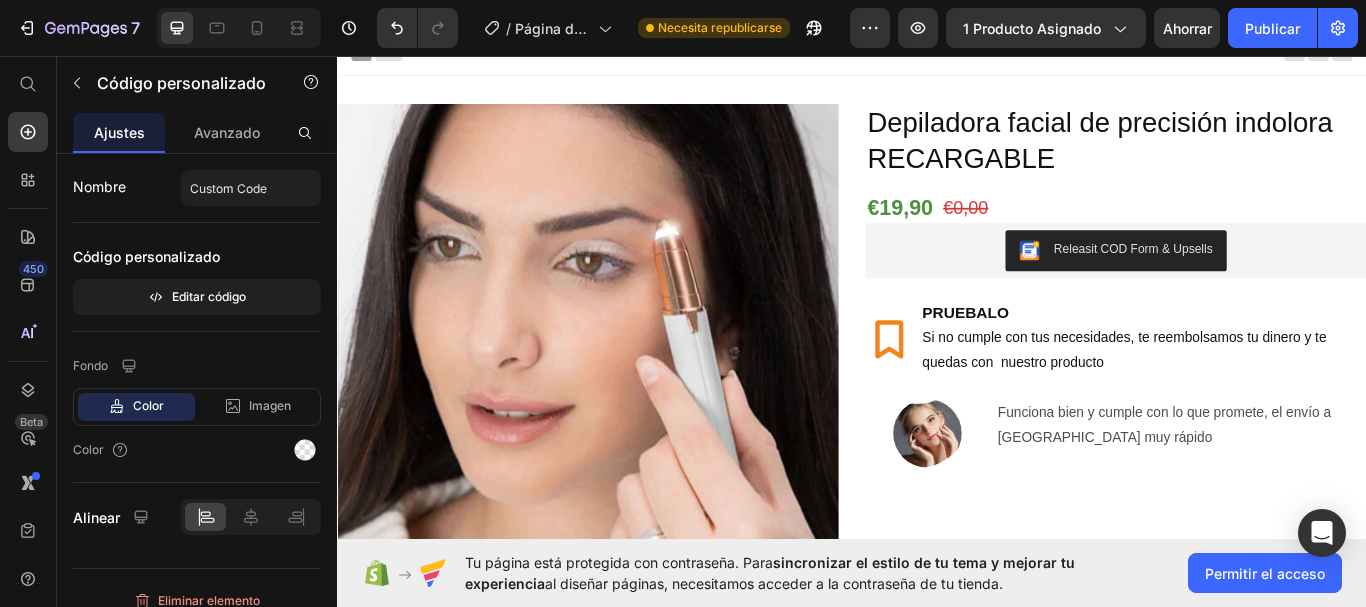 scroll, scrollTop: 0, scrollLeft: 0, axis: both 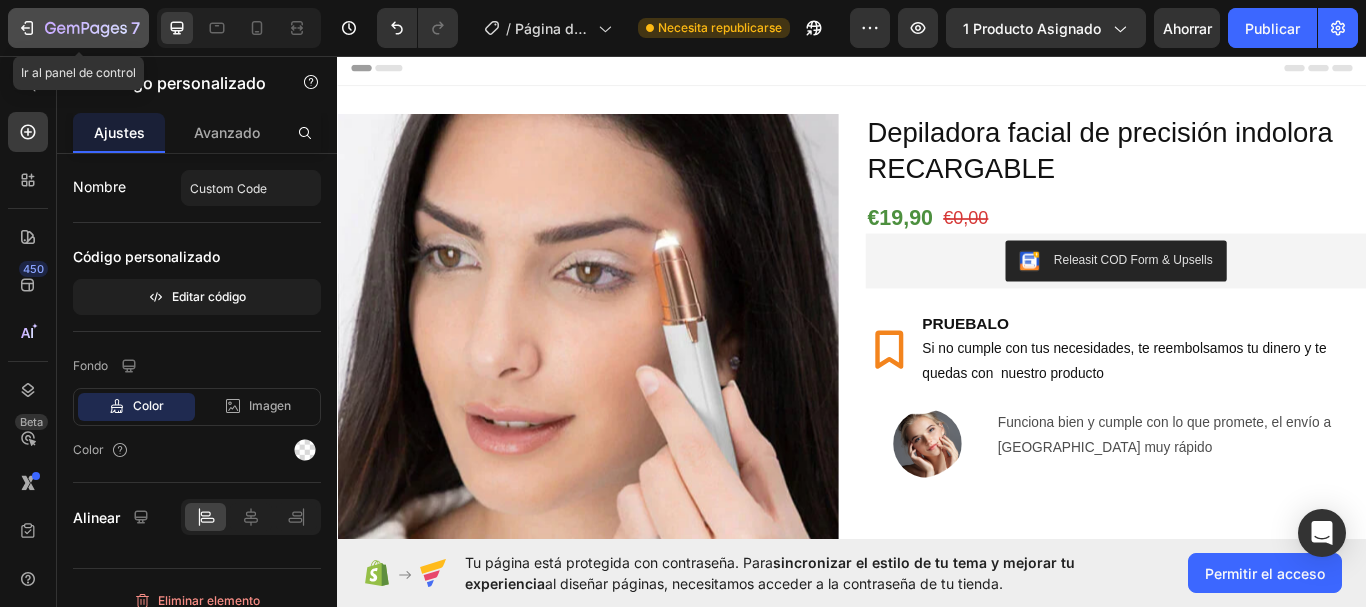click 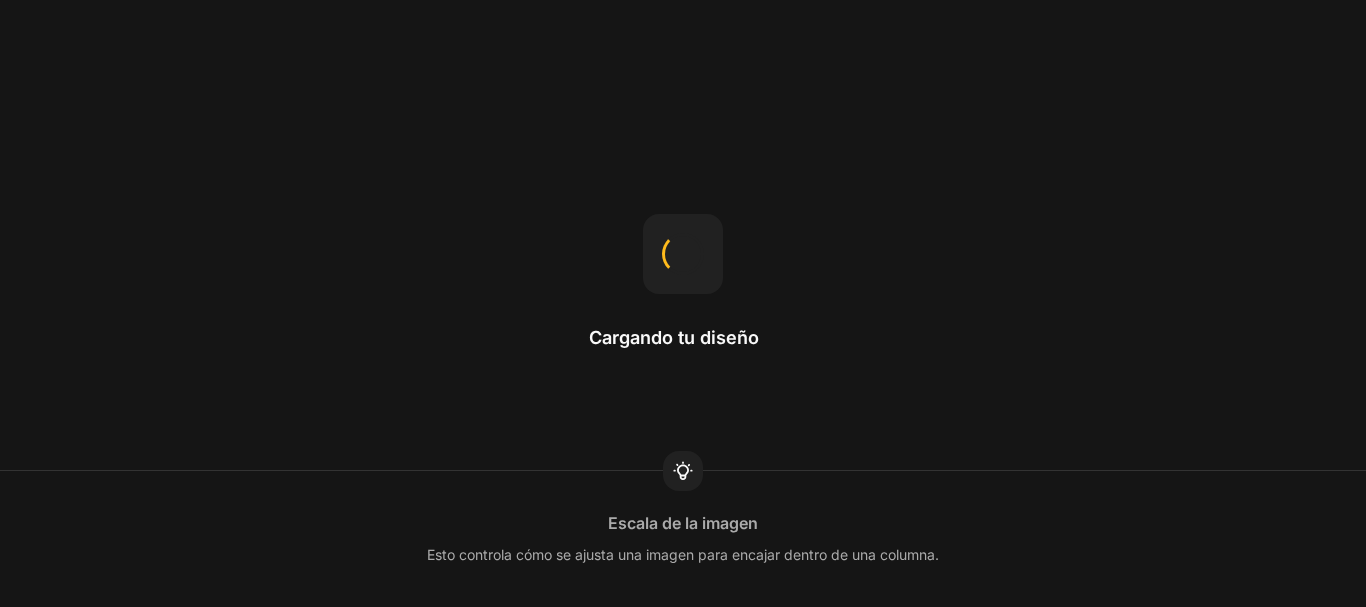 scroll, scrollTop: 0, scrollLeft: 0, axis: both 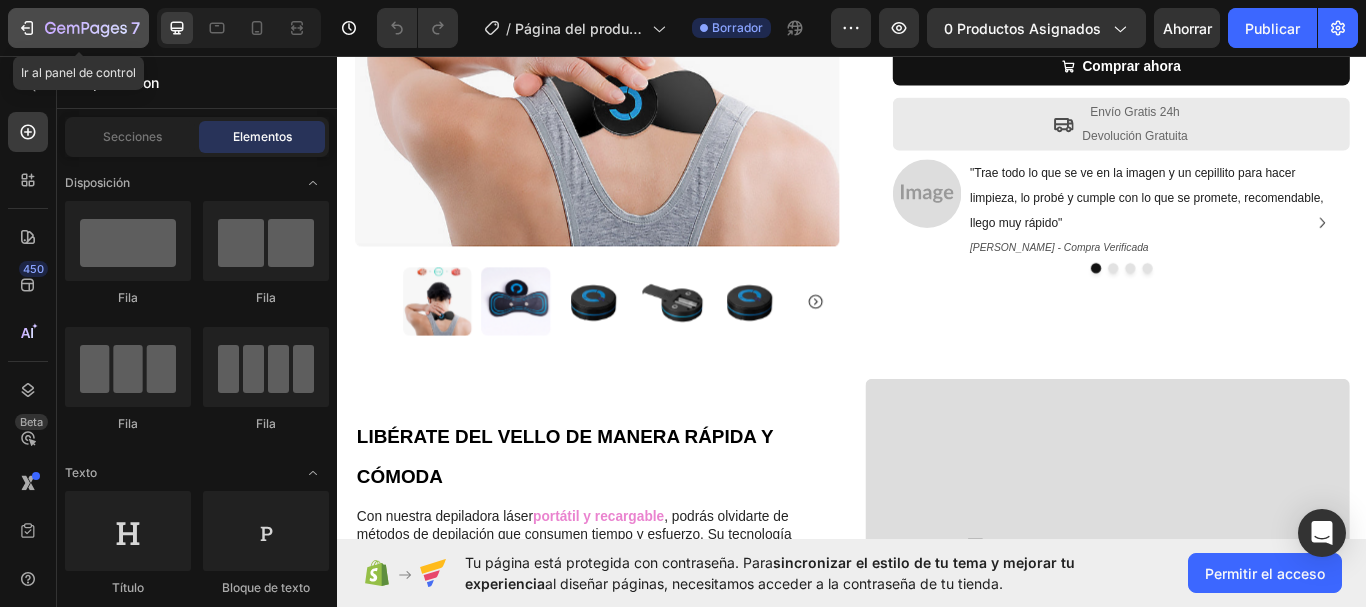 click 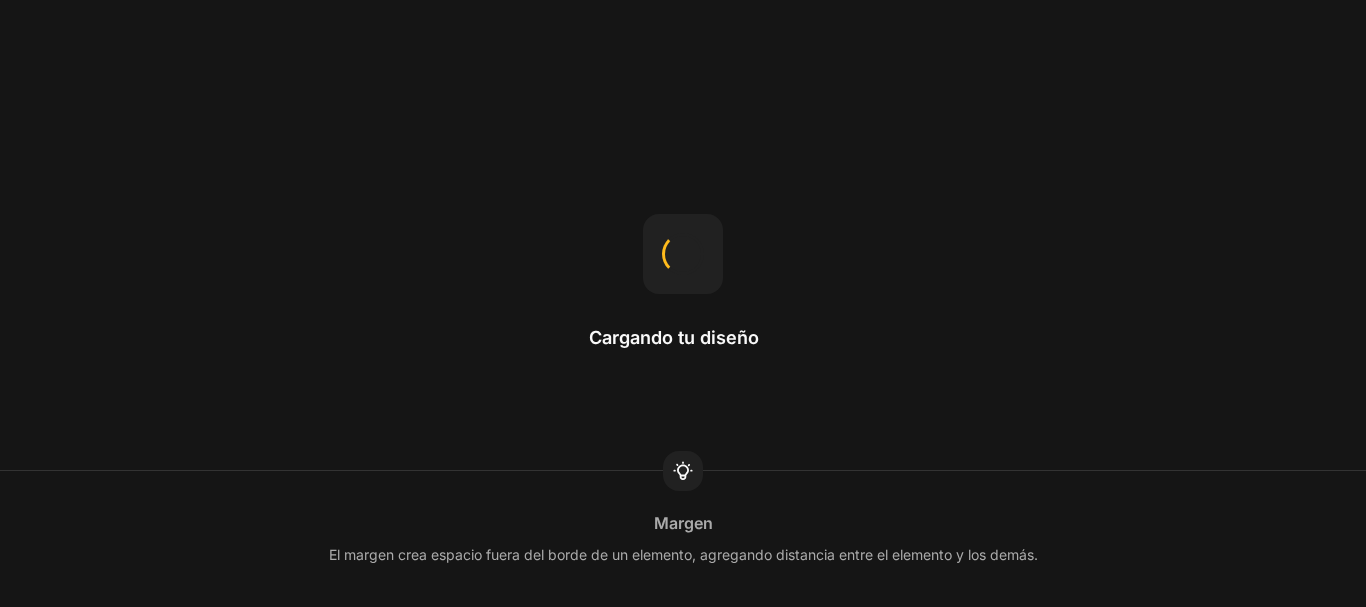 scroll, scrollTop: 0, scrollLeft: 0, axis: both 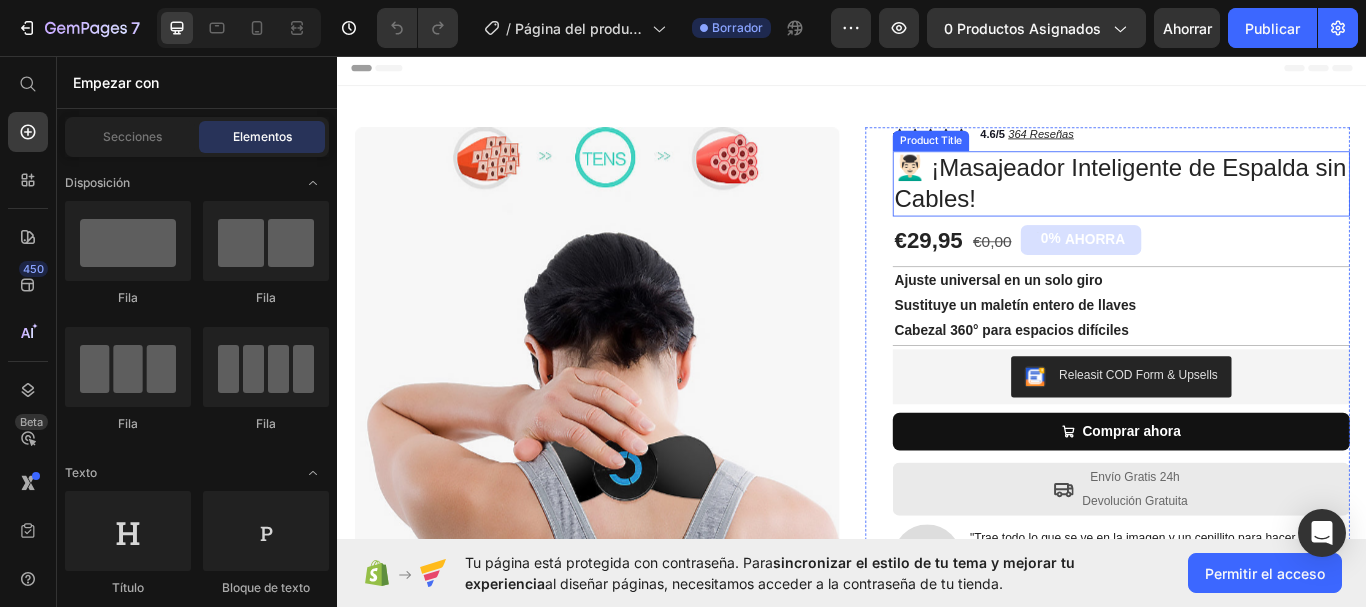 click on "💆🏻‍♂️ ¡Masajeador Inteligente de Espalda sin Cables!" at bounding box center (1250, 206) 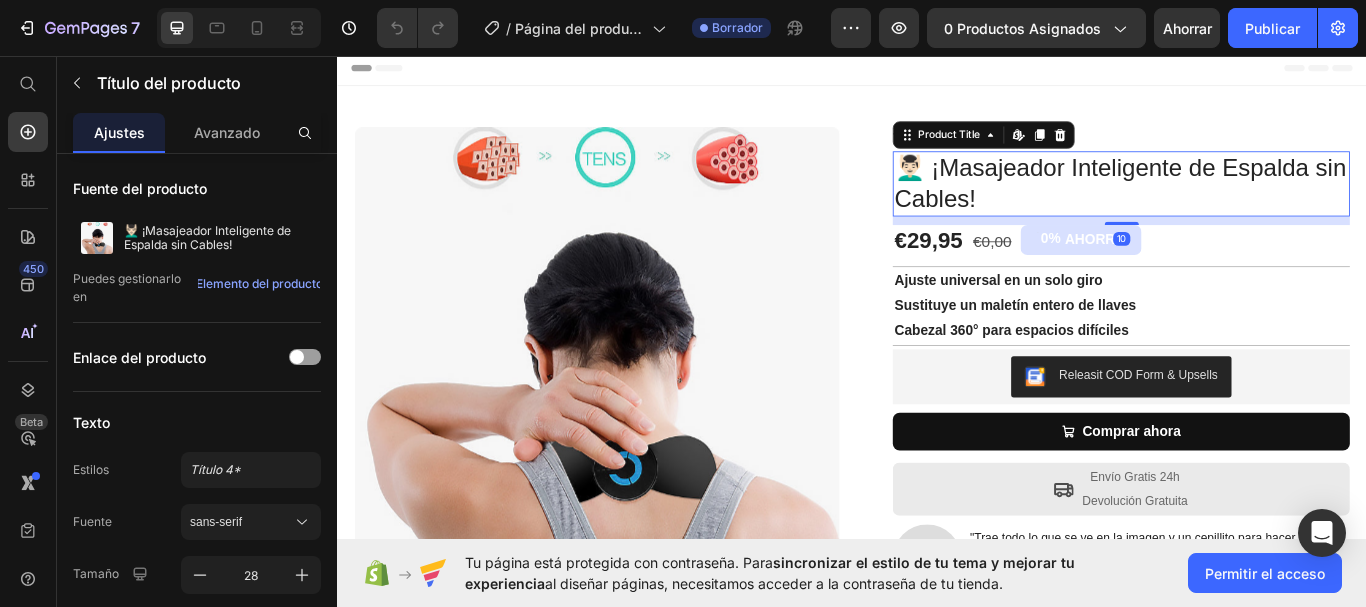 click on "💆🏻‍♂️ ¡Masajeador Inteligente de Espalda sin Cables!" at bounding box center [1250, 206] 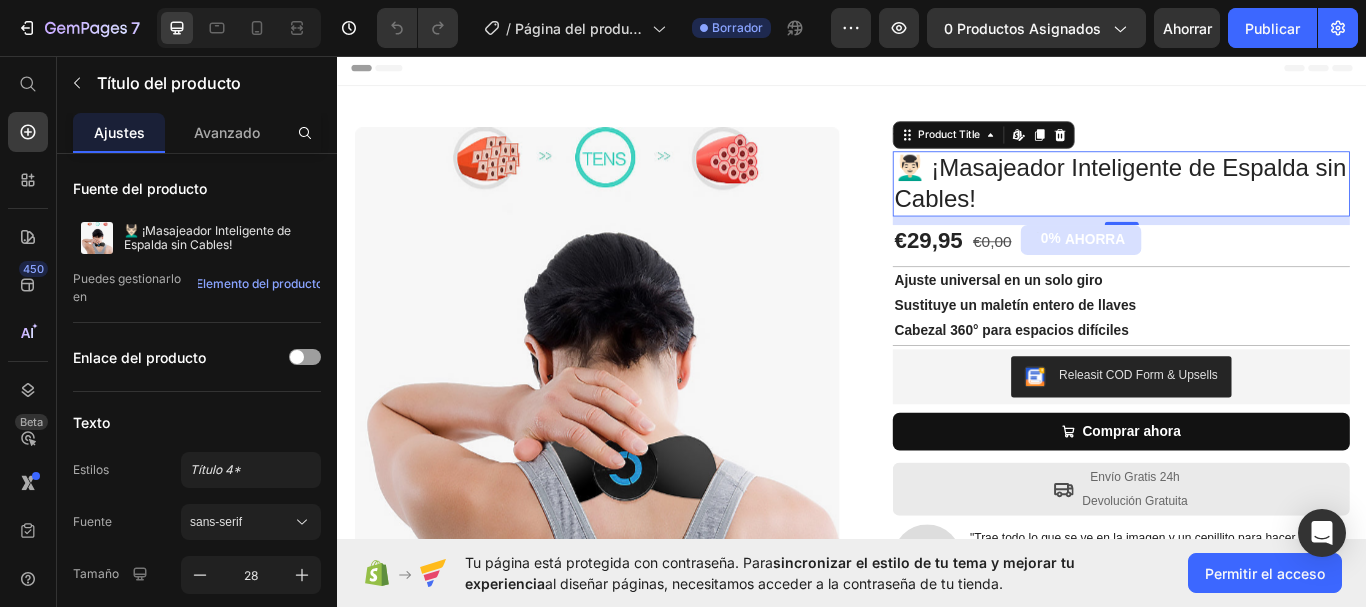 click on "💆🏻‍♂️ ¡Masajeador Inteligente de Espalda sin Cables!" at bounding box center [1250, 206] 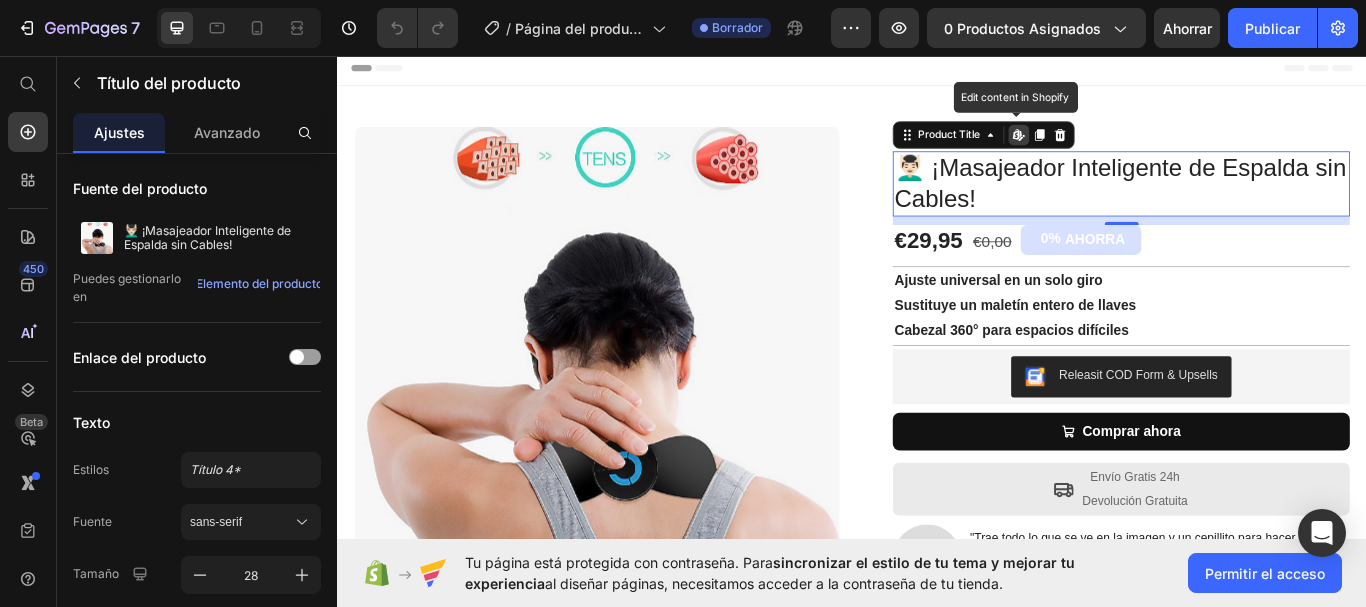 click on "💆🏻‍♂️ ¡Masajeador Inteligente de Espalda sin Cables!" at bounding box center (1250, 206) 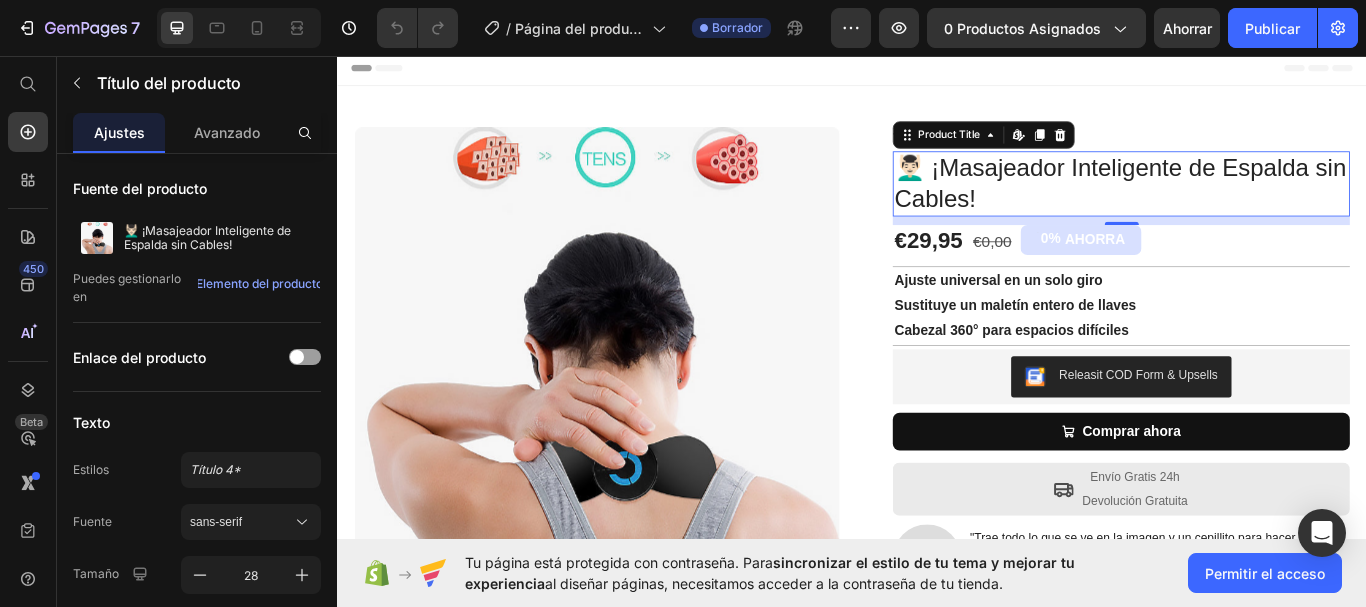 click on "💆🏻‍♂️ ¡Masajeador Inteligente de Espalda sin Cables!" at bounding box center (1250, 206) 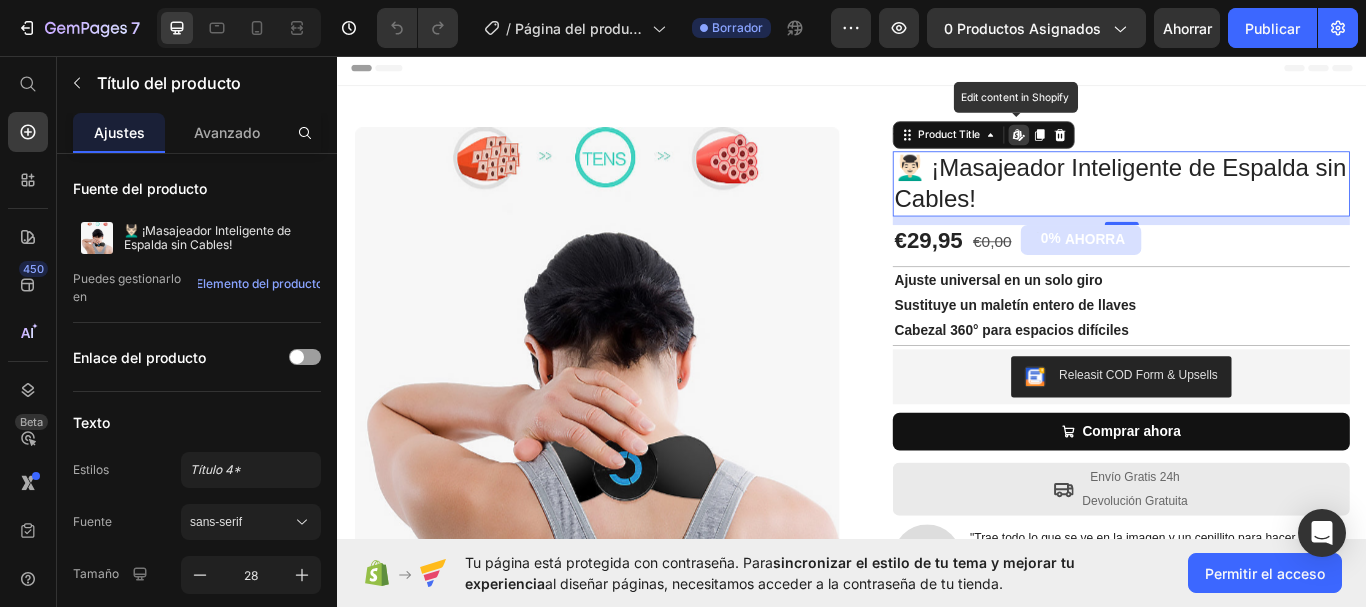 click on "💆🏻‍♂️ ¡Masajeador Inteligente de Espalda sin Cables!" at bounding box center (1250, 206) 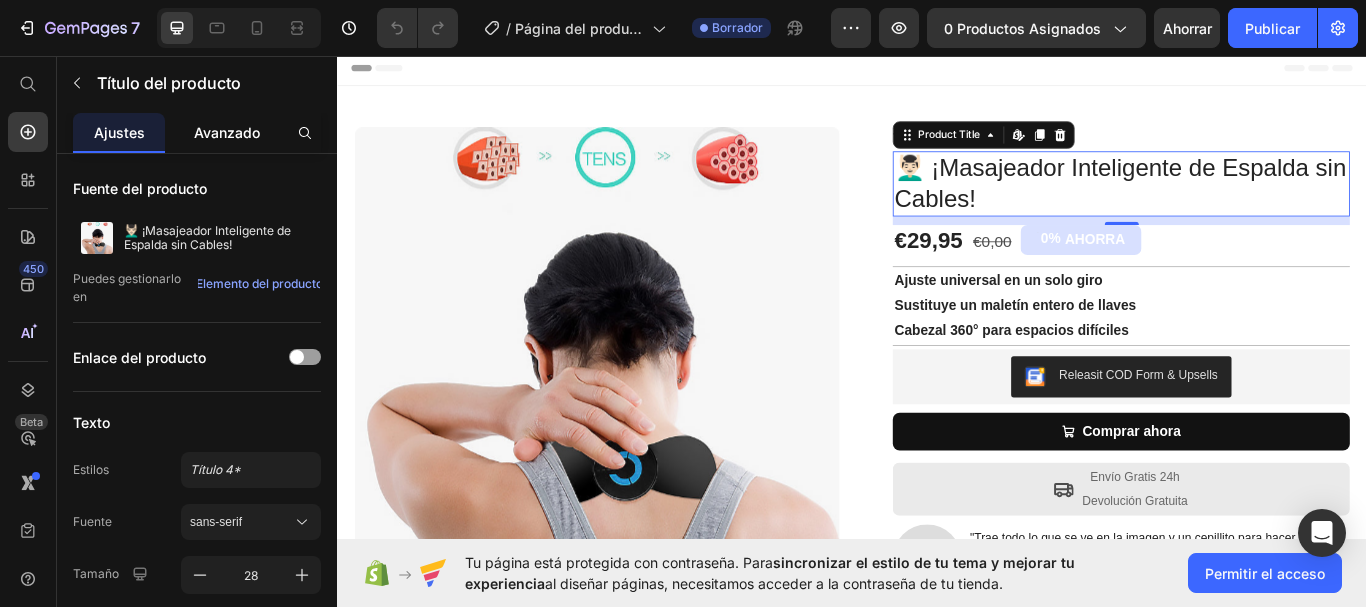 click on "Avanzado" 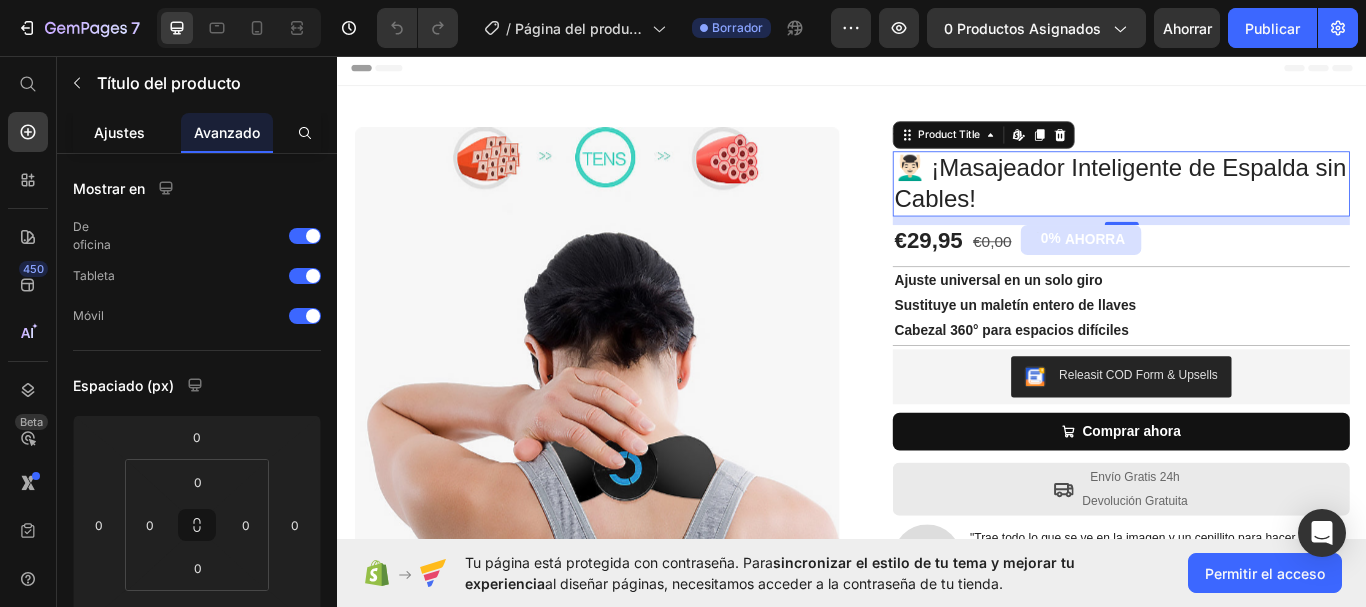 click on "Ajustes" at bounding box center [119, 132] 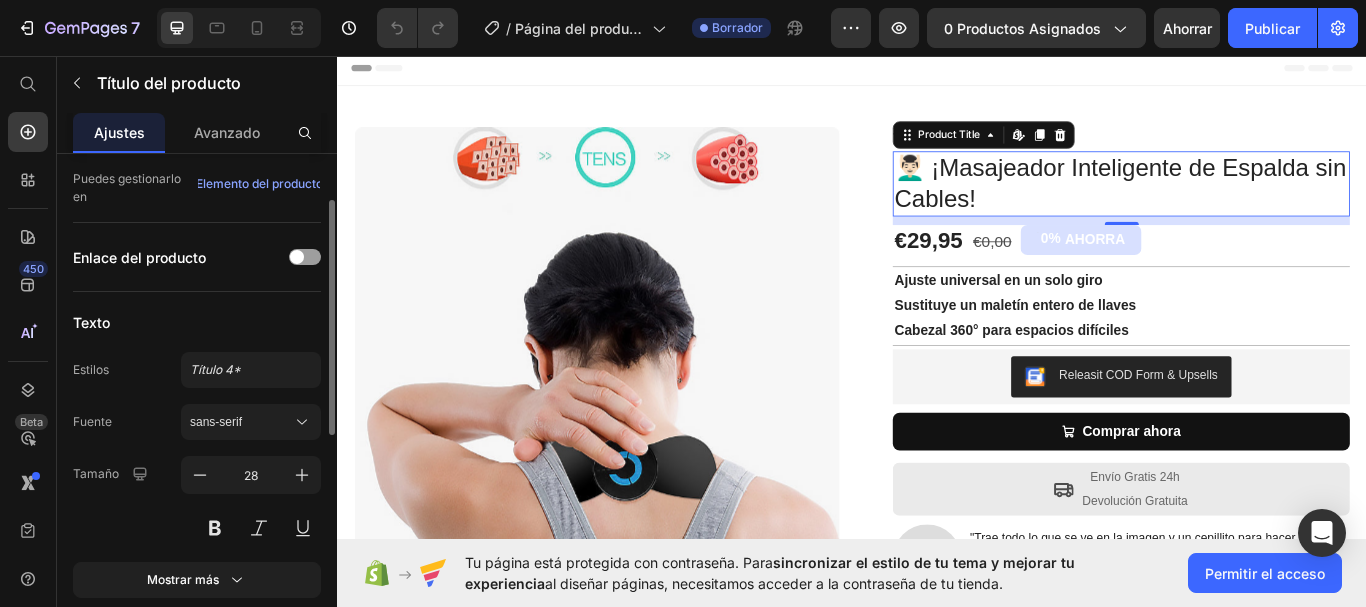 scroll, scrollTop: 200, scrollLeft: 0, axis: vertical 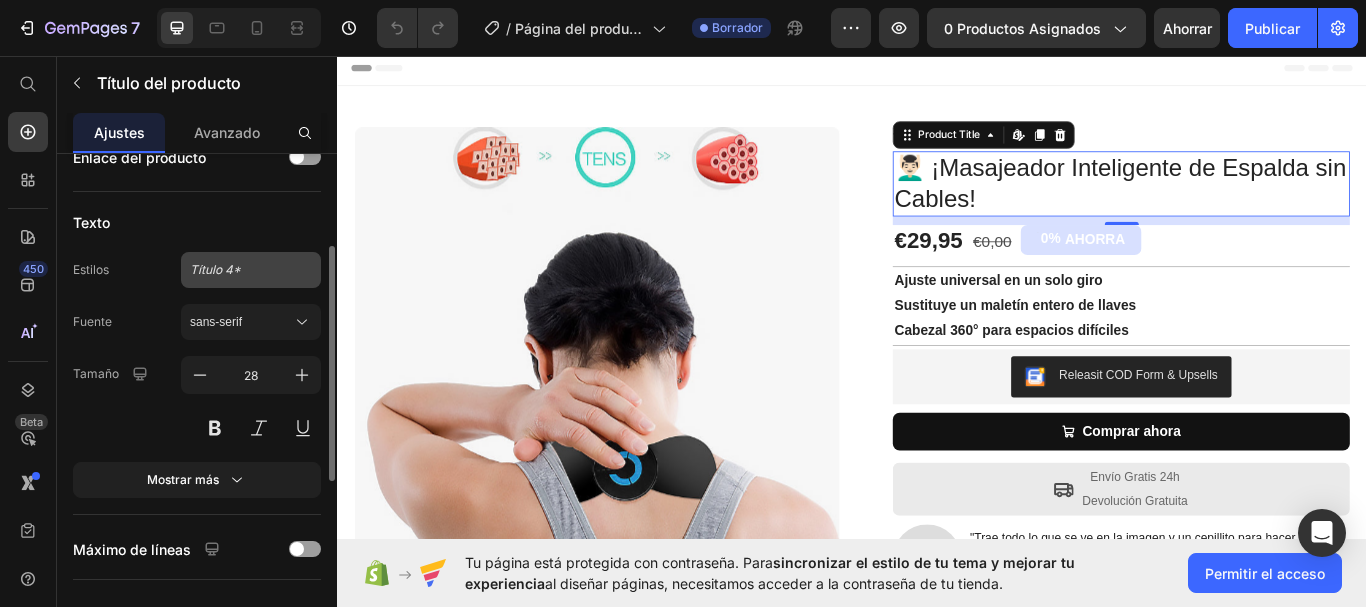click on "Título 4*" at bounding box center [251, 270] 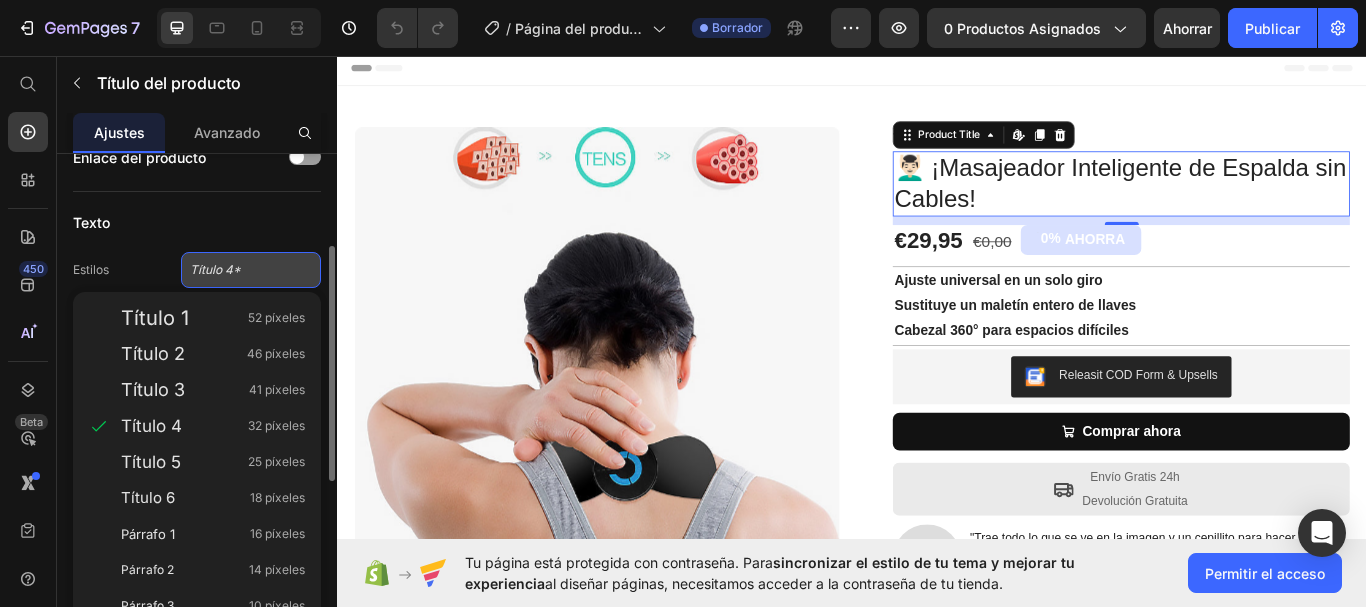 click on "Título 4*" at bounding box center [251, 270] 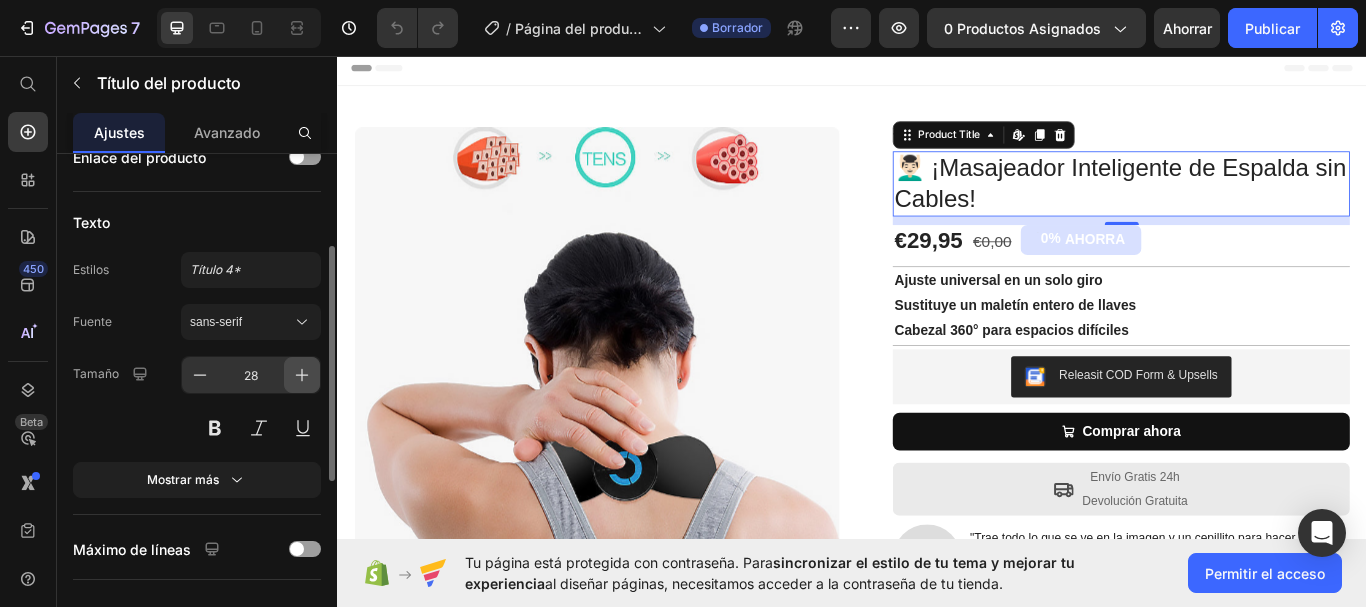 click 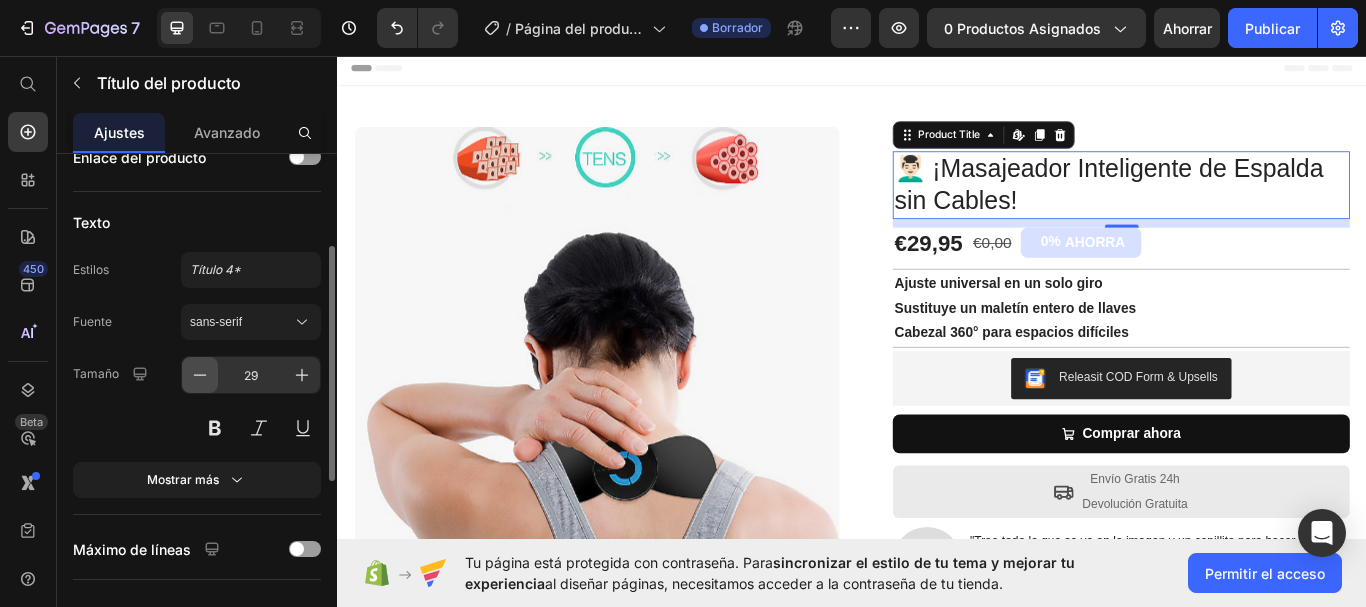 click 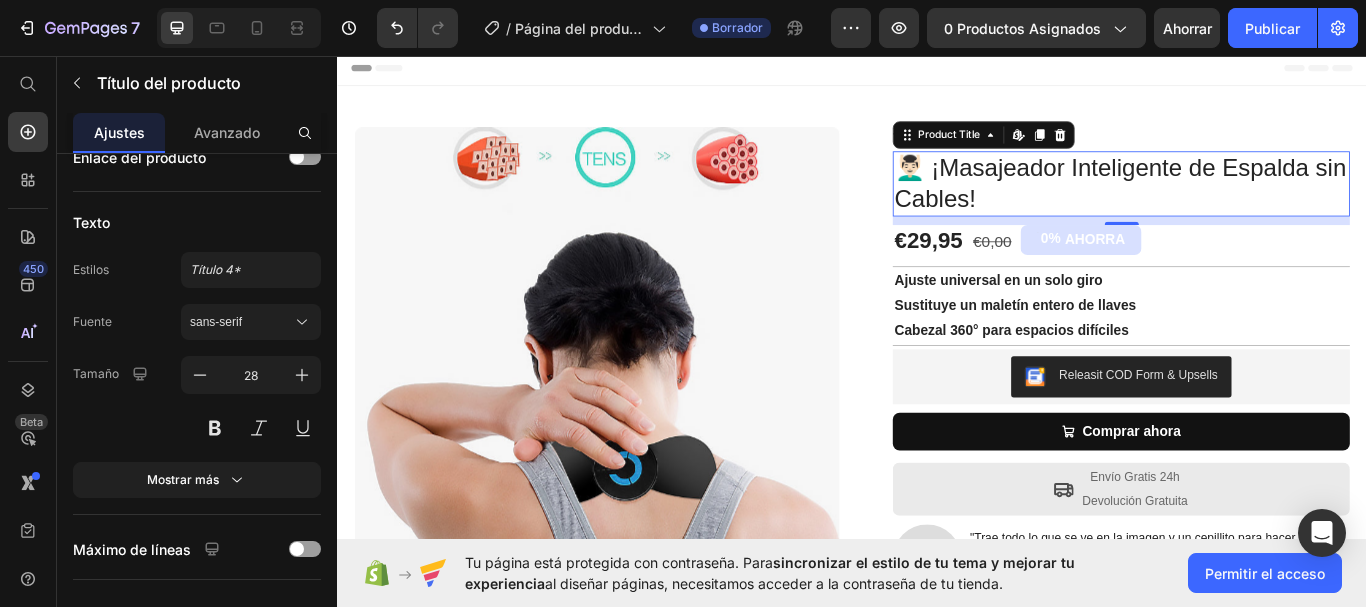 click on "💆🏻‍♂️ ¡Masajeador Inteligente de Espalda sin Cables!" at bounding box center [1250, 206] 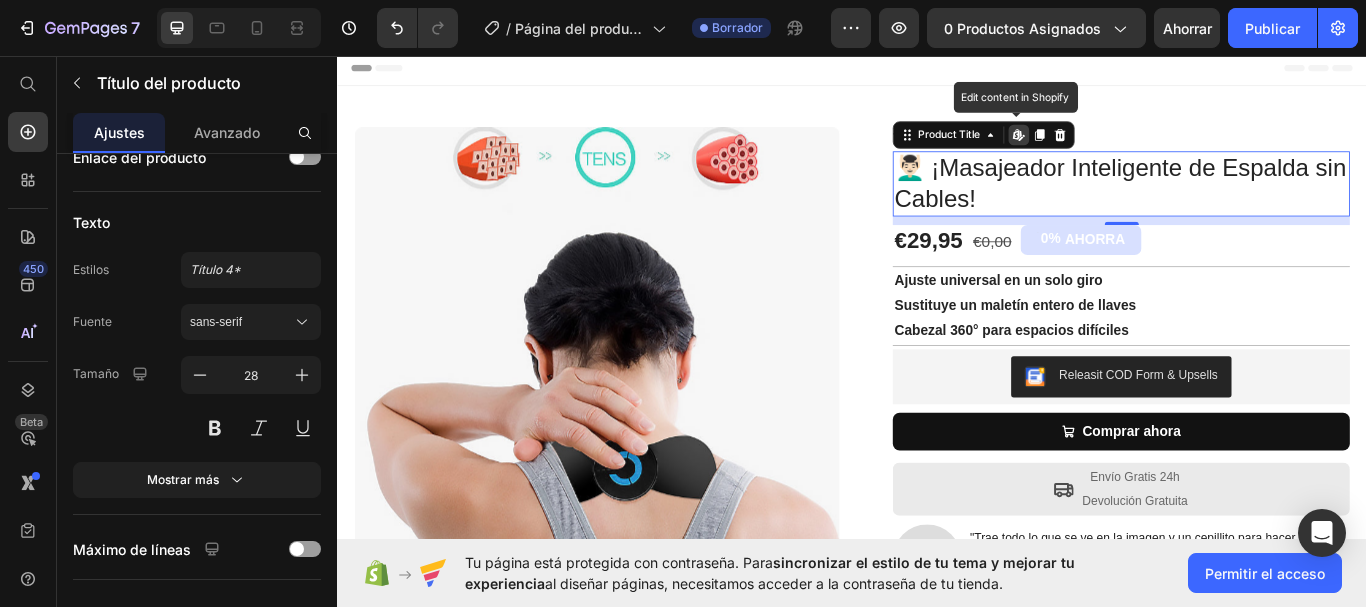 click on "💆🏻‍♂️ ¡Masajeador Inteligente de Espalda sin Cables!" at bounding box center (1250, 206) 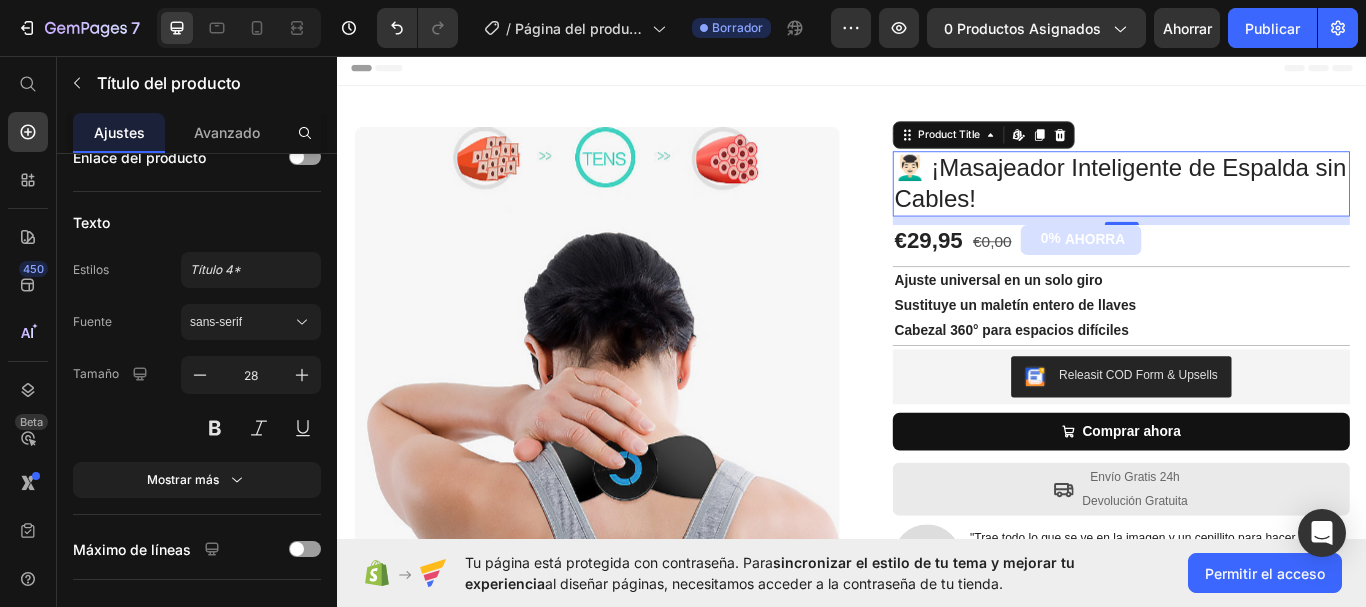 click on "💆🏻‍♂️ ¡Masajeador Inteligente de Espalda sin Cables!" at bounding box center (1250, 206) 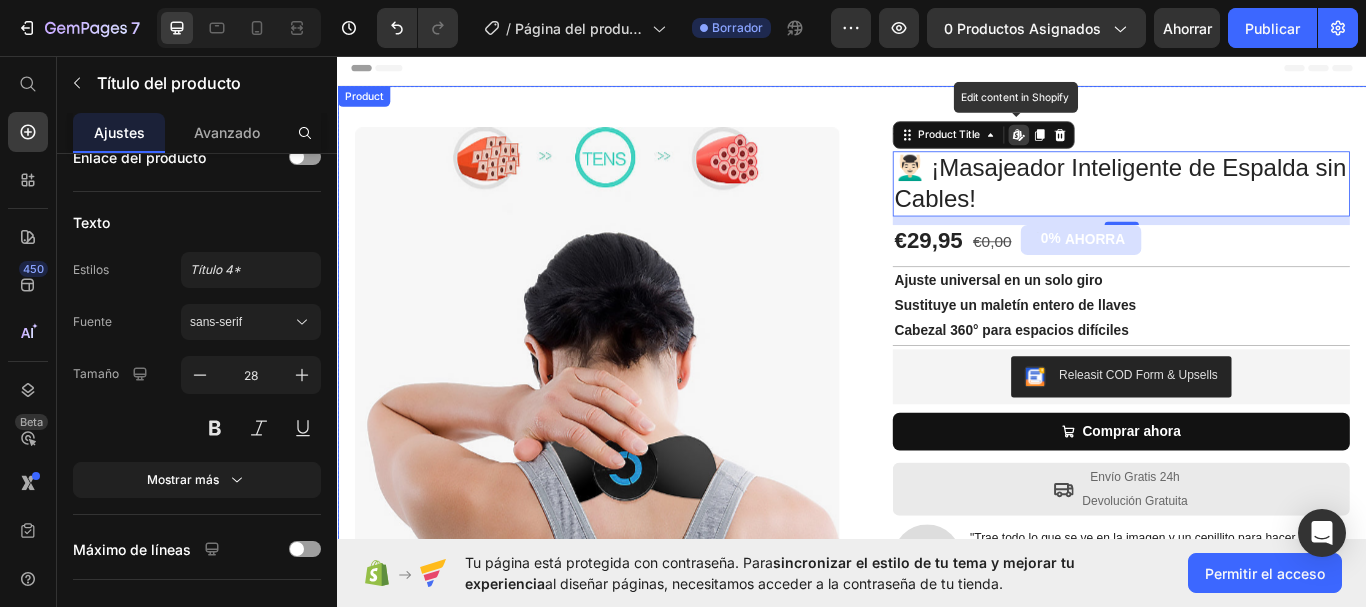 click on "Product Images Row Icon Icon Icon Icon Icon Icon List 4.6/5   364 Reseñas Text Block Row 💆🏻‍♂️ ¡Masajeador Inteligente de Espalda sin Cables! Product Title   Edit content in Shopify 10 €29,95 Product Price €0,00 Product Price 0% AHORRA Discount Tag Row Ajuste universal en un solo giro Sustituye un maletín entero de llaves Cabezal 360° para espacios difíciles Text Block Row Releasit COD Form & Upsells Releasit COD Form & Upsells
Comprar ahora Add to Cart Row
Icon Envío Gratis 24h Devolución Gratuita Text Block Row
Image "Trae todo lo que se ve en la imagen y un cepillito para hacer limpieza, lo probé y cumple con lo que se promete, recomendable, llego muy rápido" Marta Ramirez - Compra Verificada Text Block Row Image "Trae todo lo que se ve en la imagen y un cepillito para hacer limpieza, lo probé y cumple con lo que se promete, recomendable, llego muy rápido" Text Block" at bounding box center [937, 450] 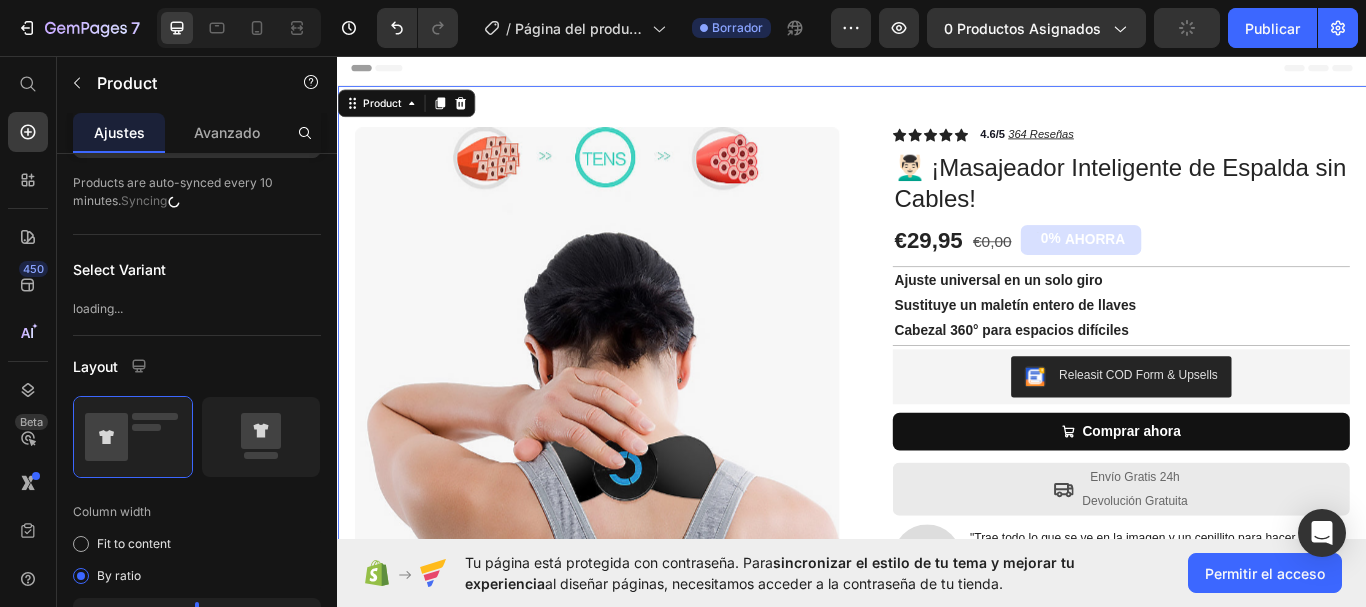 scroll, scrollTop: 0, scrollLeft: 0, axis: both 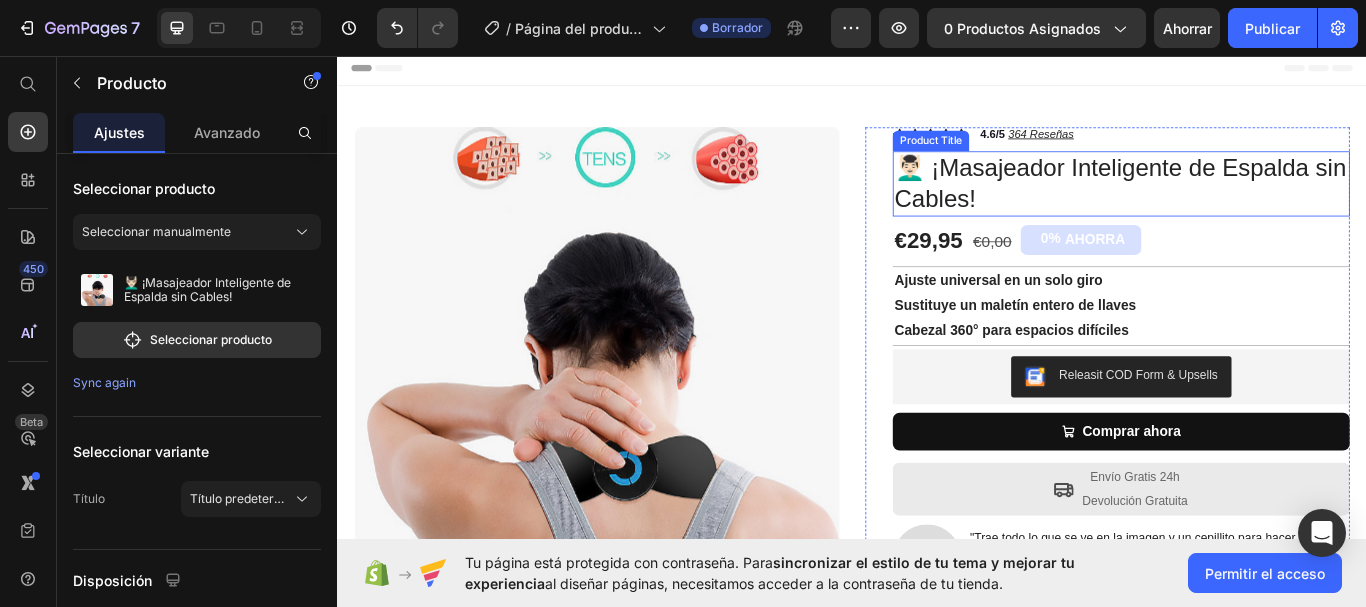 click on "💆🏻‍♂️ ¡Masajeador Inteligente de Espalda sin Cables!" at bounding box center (1250, 206) 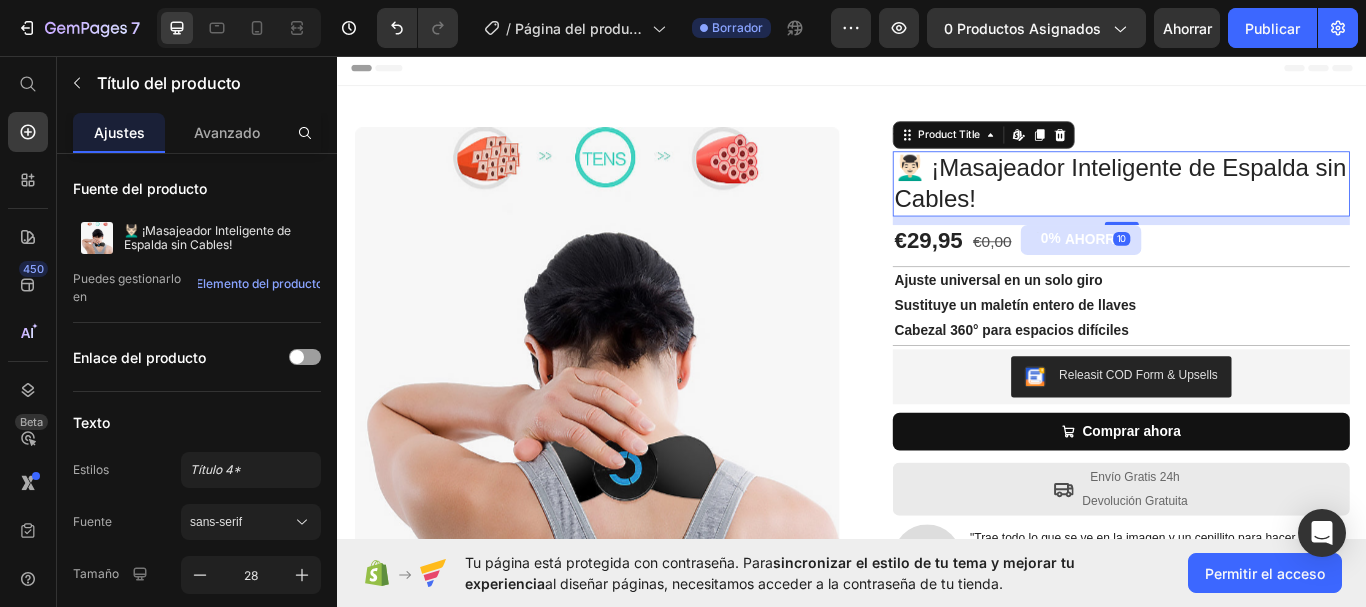 click on "💆🏻‍♂️ ¡Masajeador Inteligente de Espalda sin Cables!" at bounding box center [1250, 206] 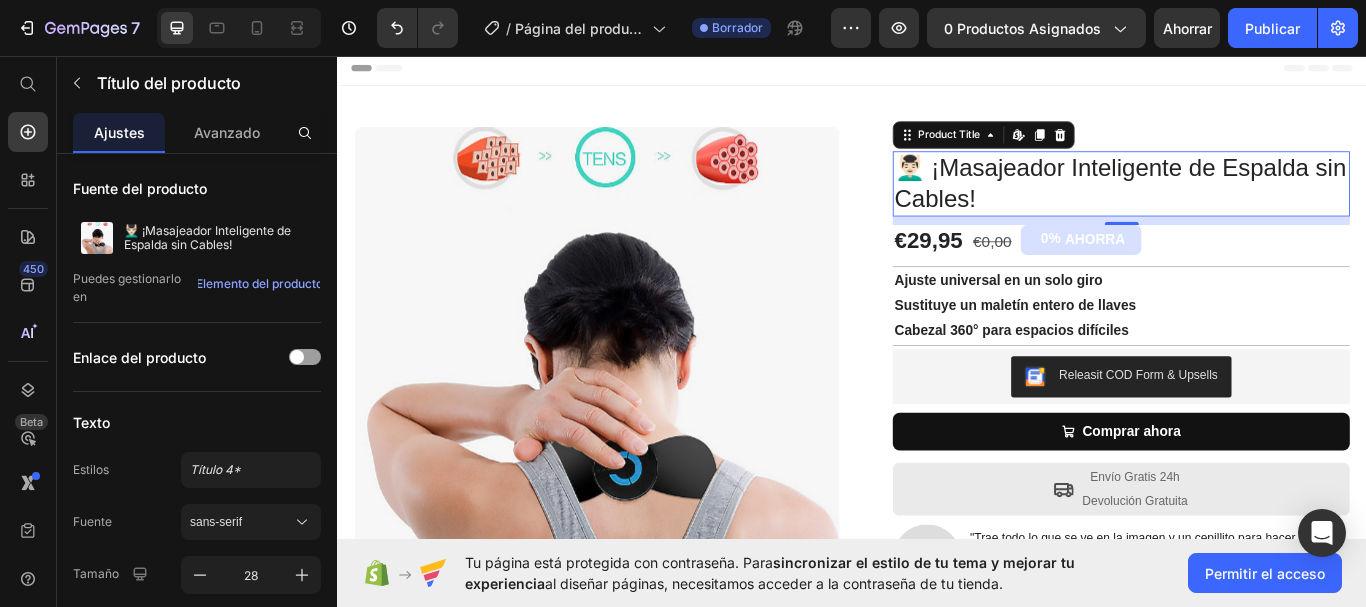 click on "💆🏻‍♂️ ¡Masajeador Inteligente de Espalda sin Cables!" at bounding box center [1250, 206] 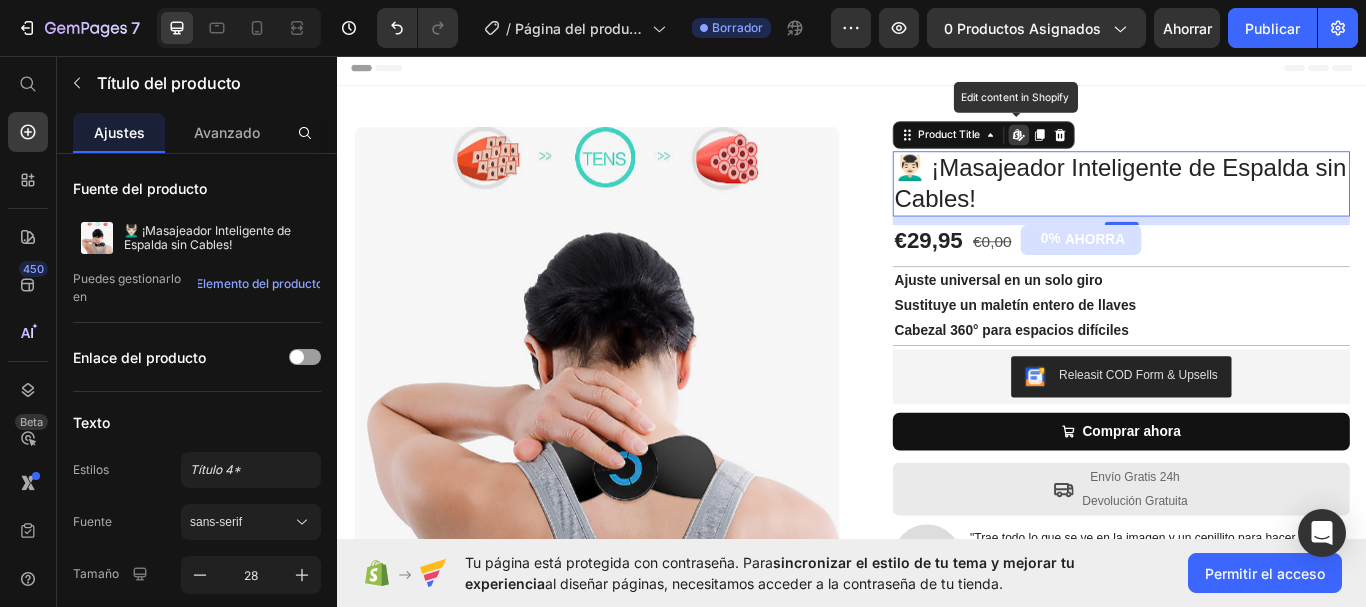 click on "💆🏻‍♂️ ¡Masajeador Inteligente de Espalda sin Cables!" at bounding box center (1250, 206) 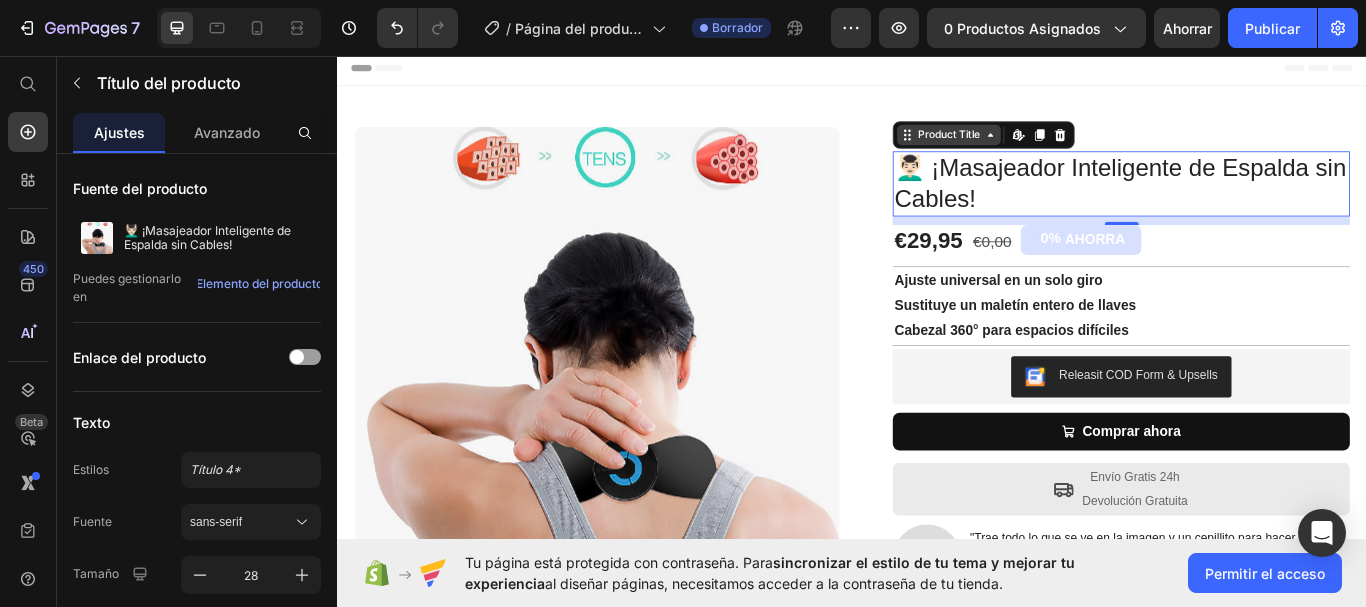 click on "Product Title" at bounding box center [1049, 149] 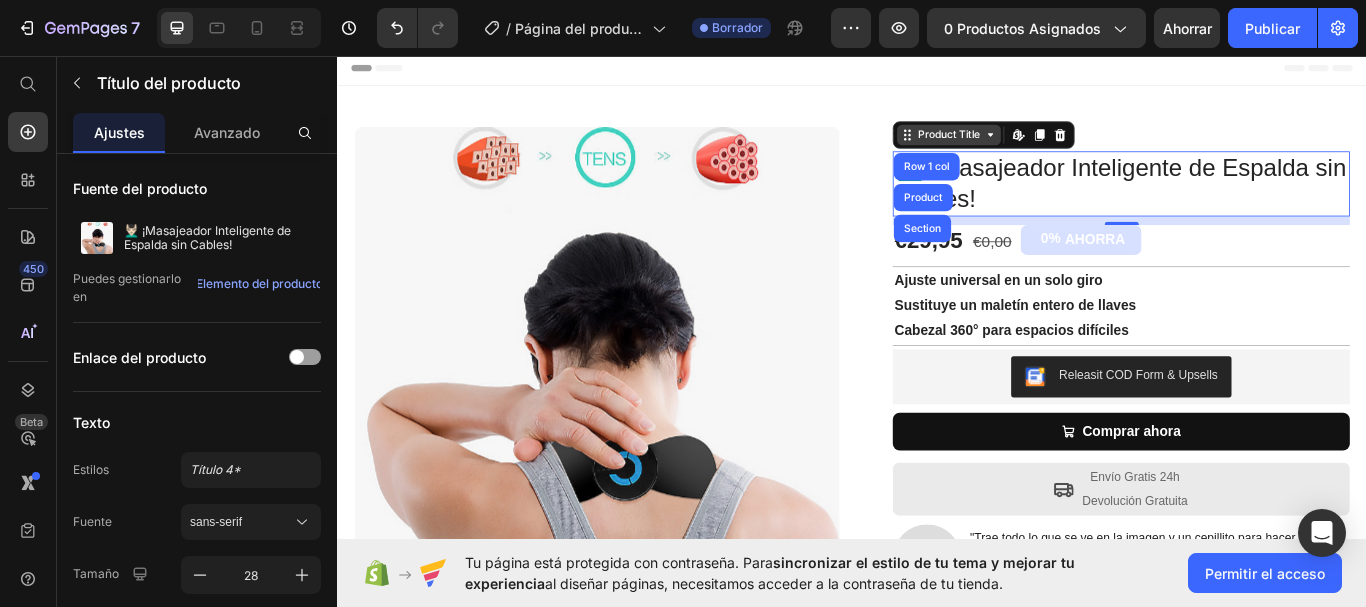click on "Product Title" at bounding box center [1049, 149] 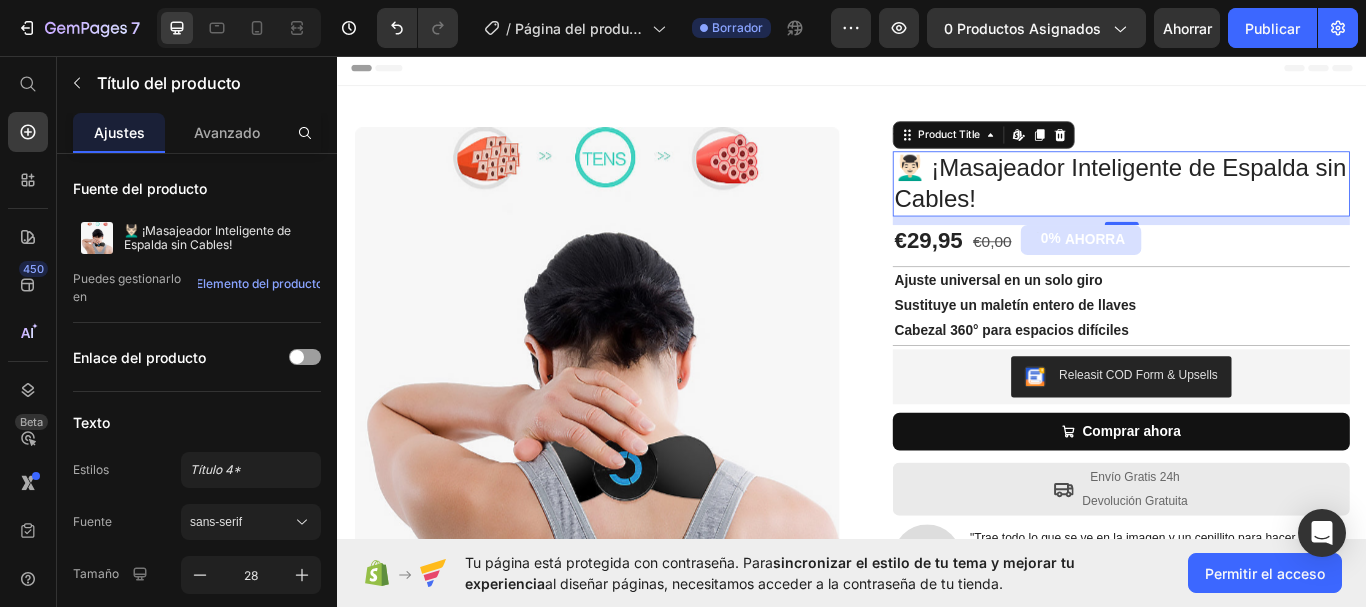click on "💆🏻‍♂️ ¡Masajeador Inteligente de Espalda sin Cables!" at bounding box center (1250, 206) 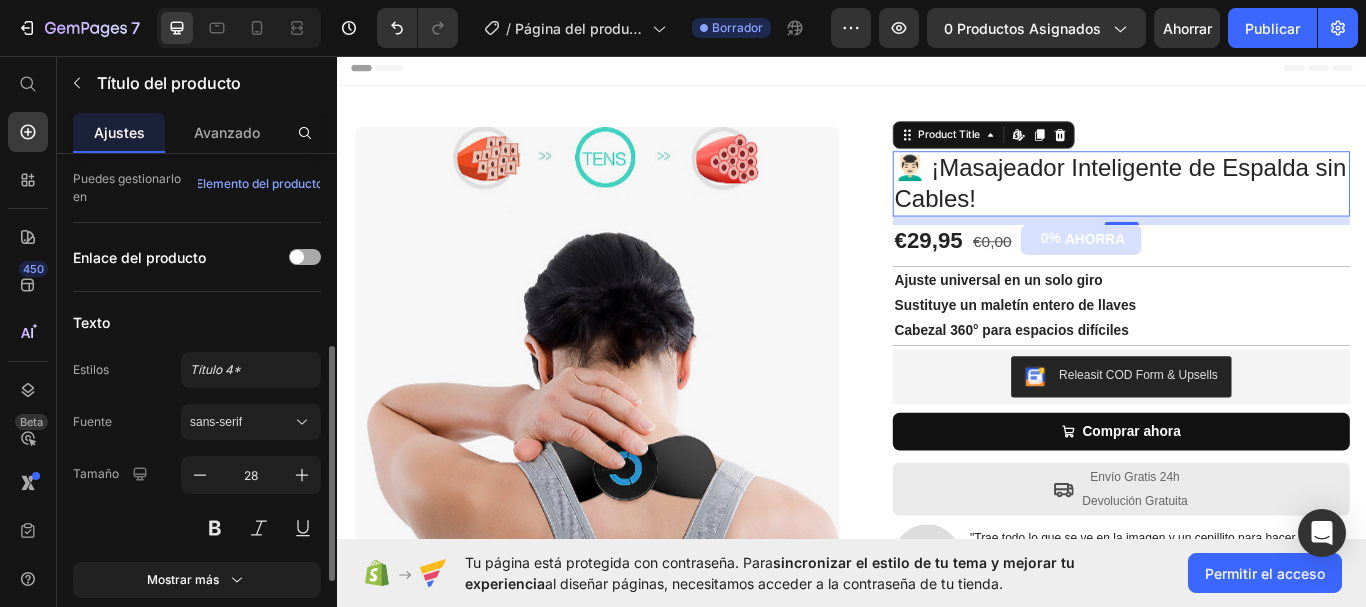 scroll, scrollTop: 200, scrollLeft: 0, axis: vertical 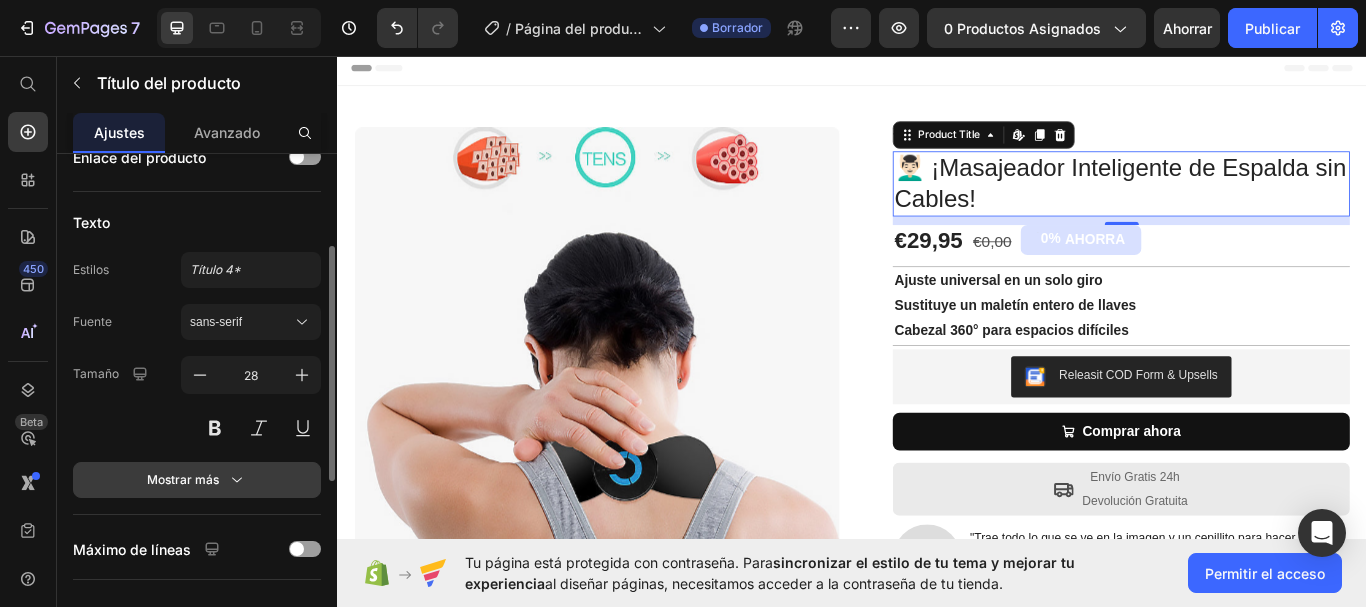 click on "Mostrar más" at bounding box center (197, 480) 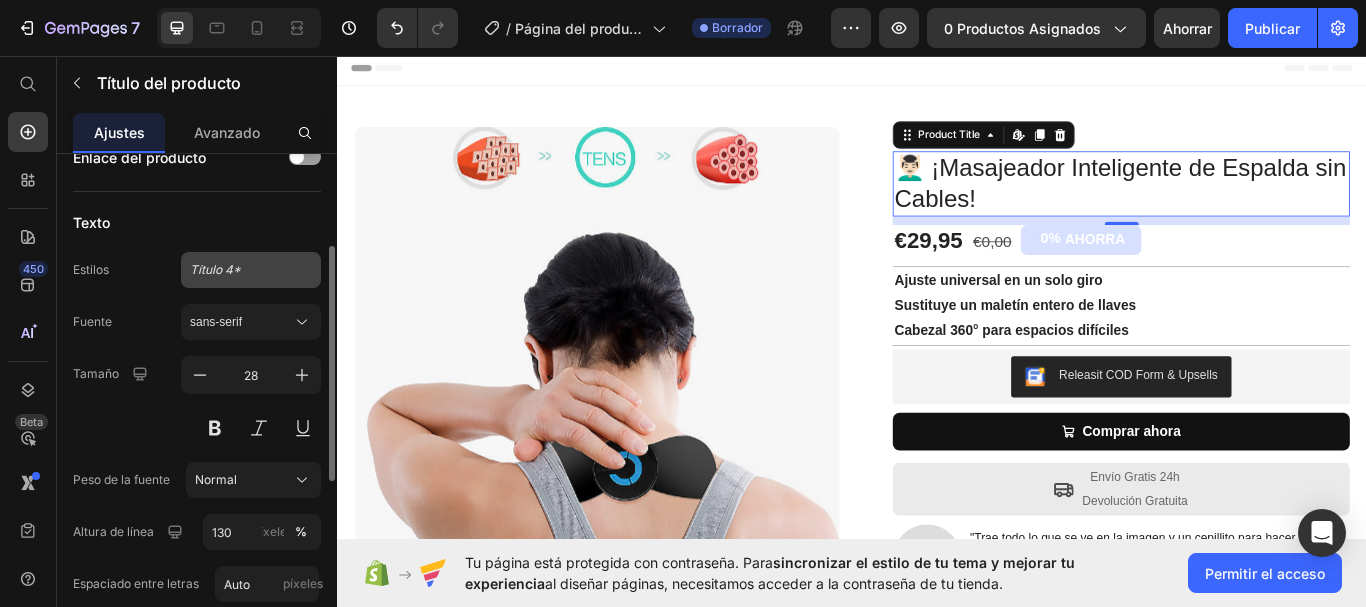 click on "Título 4*" at bounding box center [215, 269] 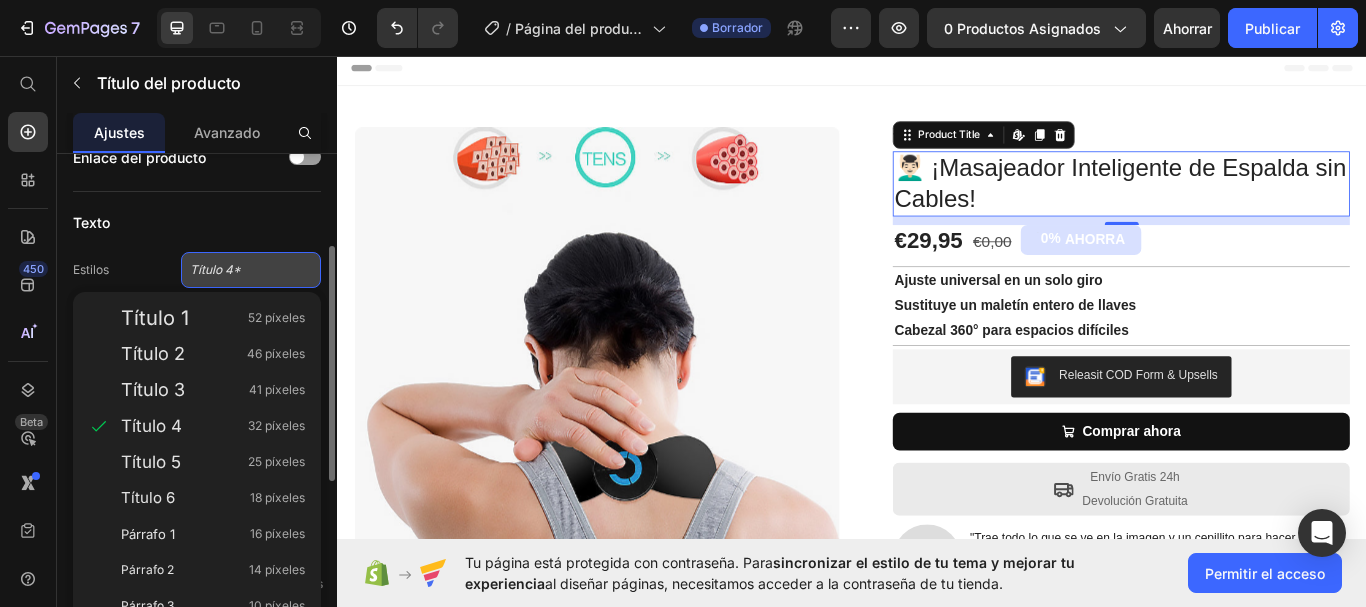 click on "Título 4*" at bounding box center (239, 270) 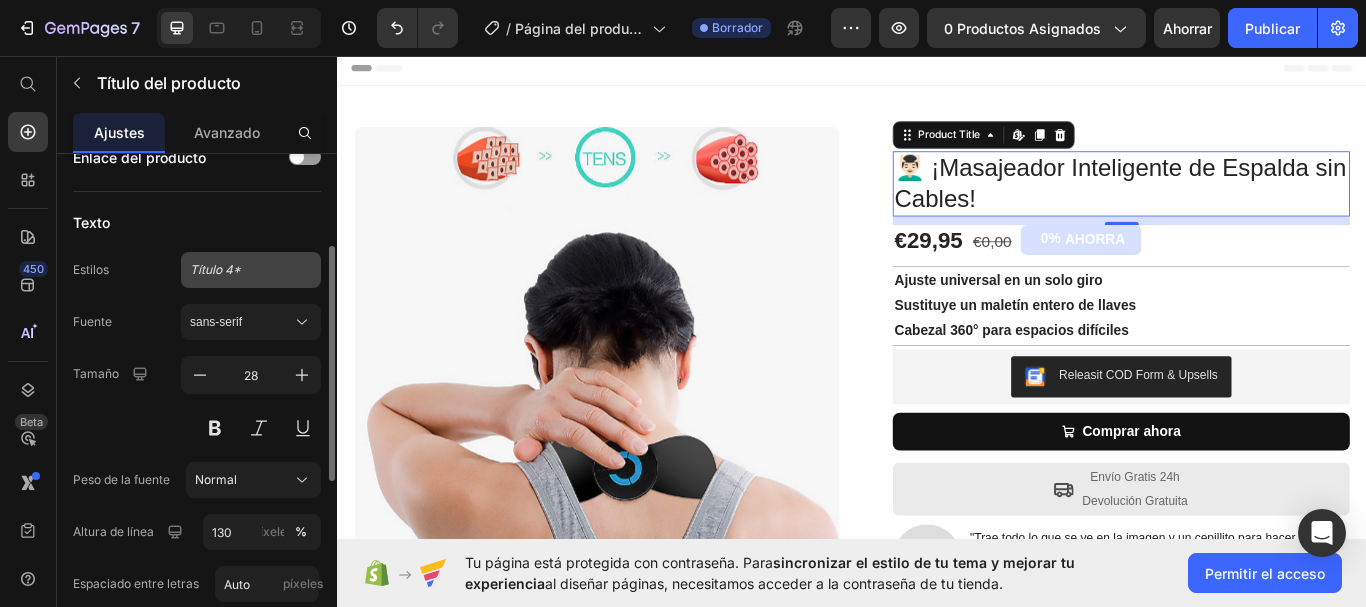 click on "Título 4*" at bounding box center [239, 270] 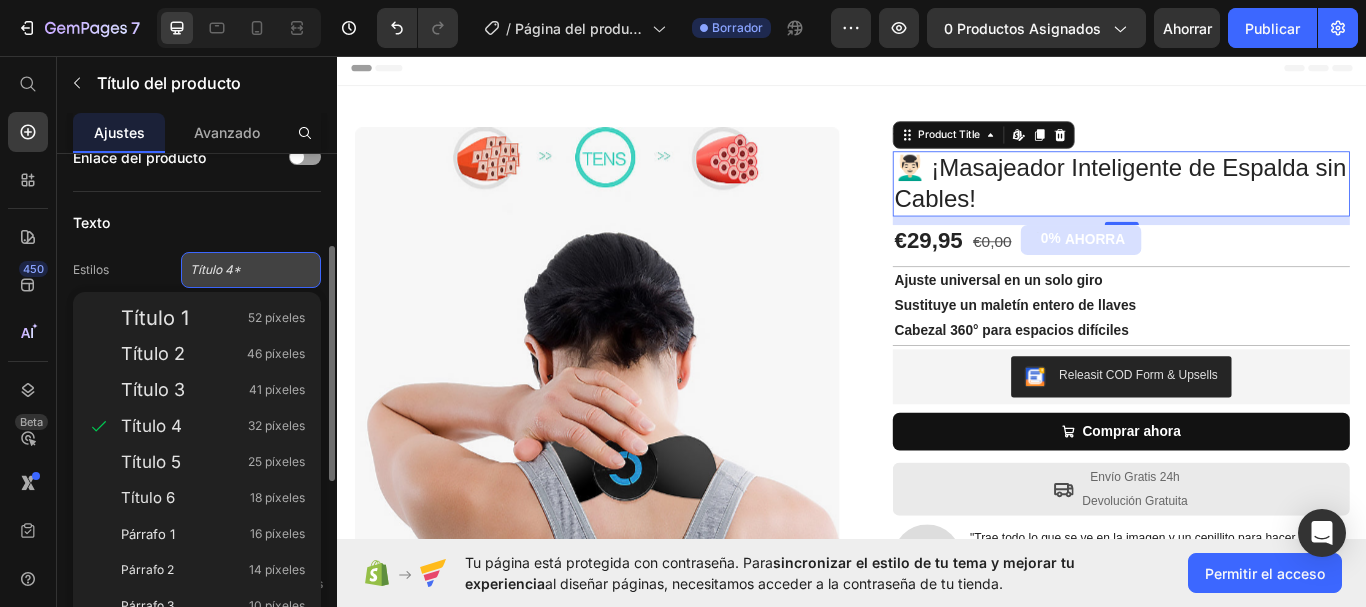 click on "Título 4*" at bounding box center (239, 270) 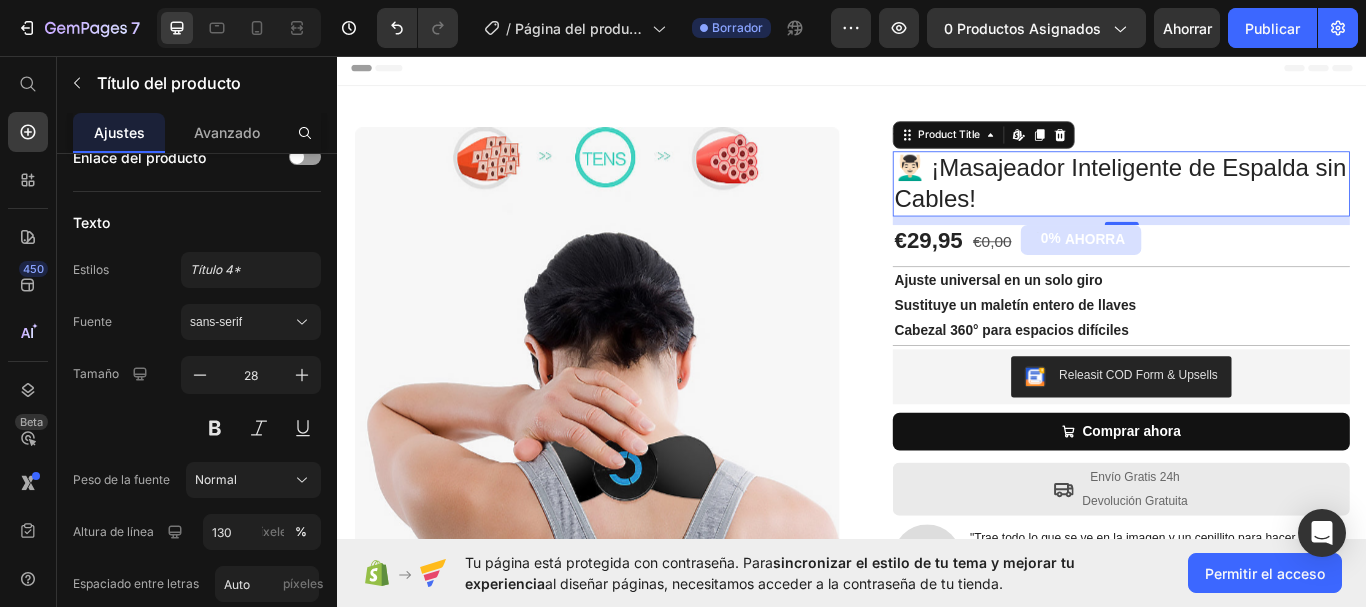 click on "💆🏻‍♂️ ¡Masajeador Inteligente de Espalda sin Cables!" at bounding box center [1250, 206] 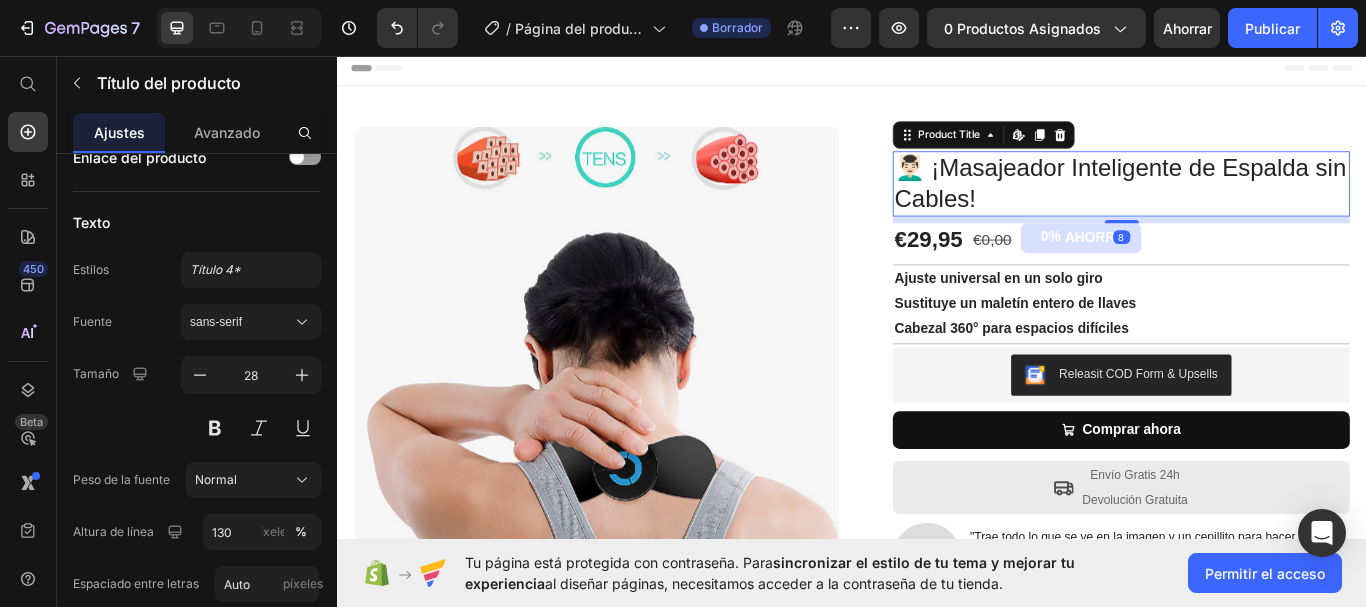 click at bounding box center [1251, 250] 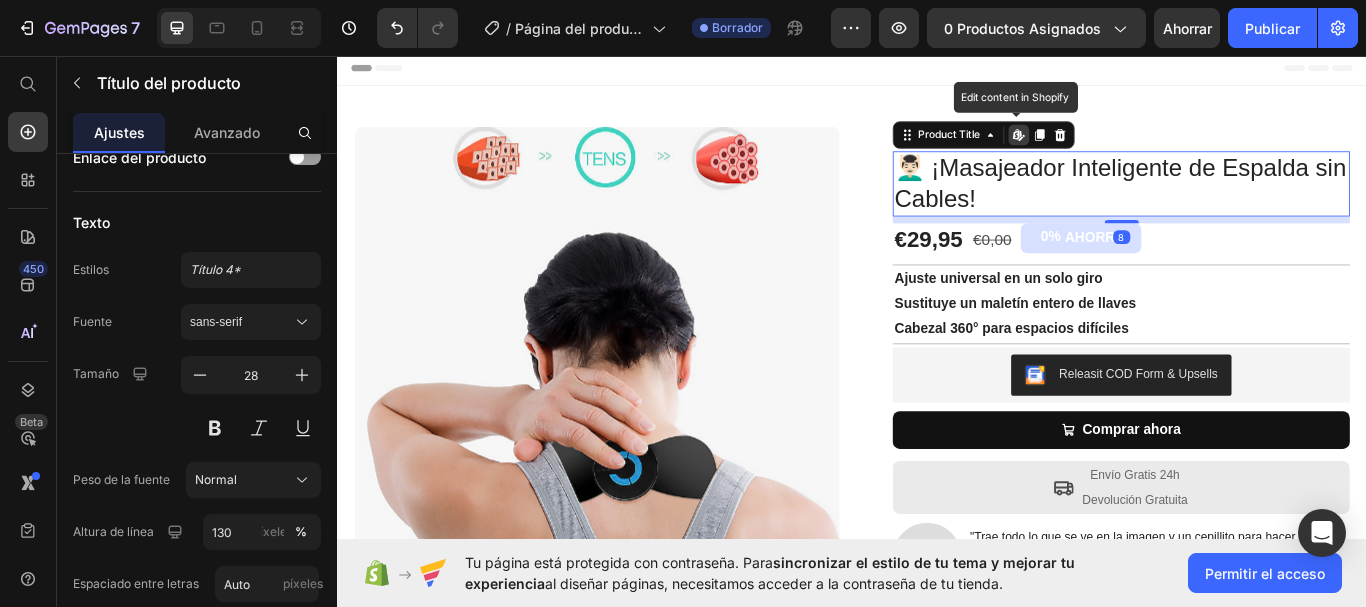 click on "💆🏻‍♂️ ¡Masajeador Inteligente de Espalda sin Cables!" at bounding box center [1250, 206] 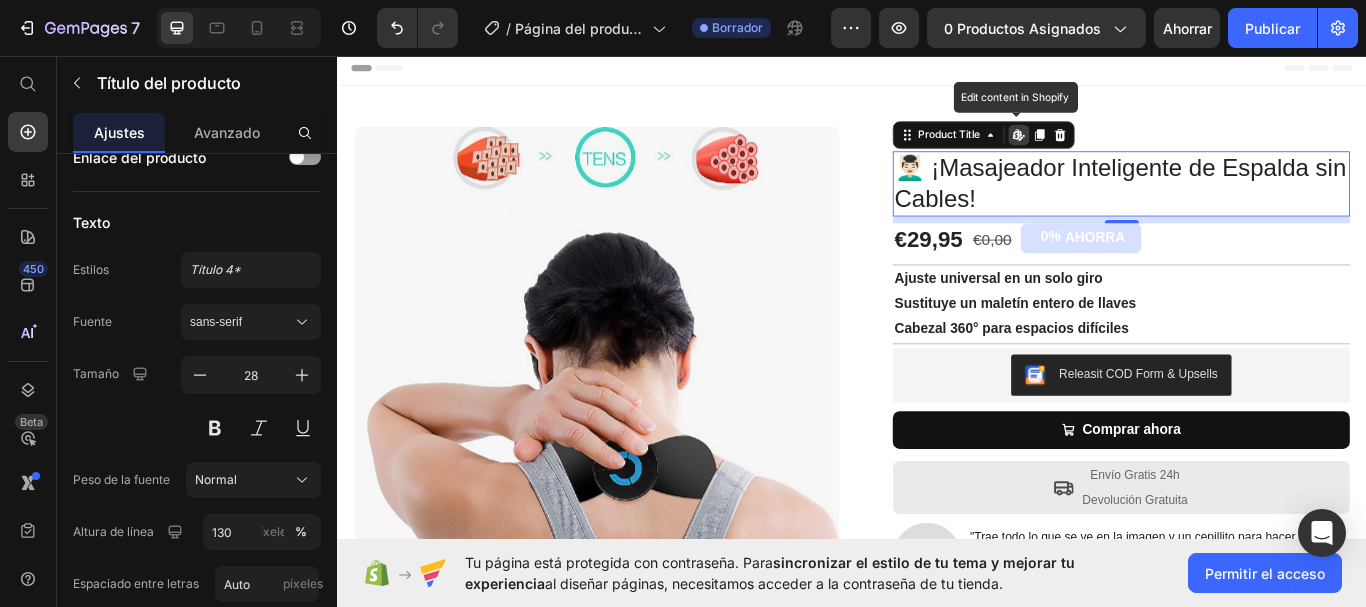 click on "💆🏻‍♂️ ¡Masajeador Inteligente de Espalda sin Cables!" at bounding box center (1250, 206) 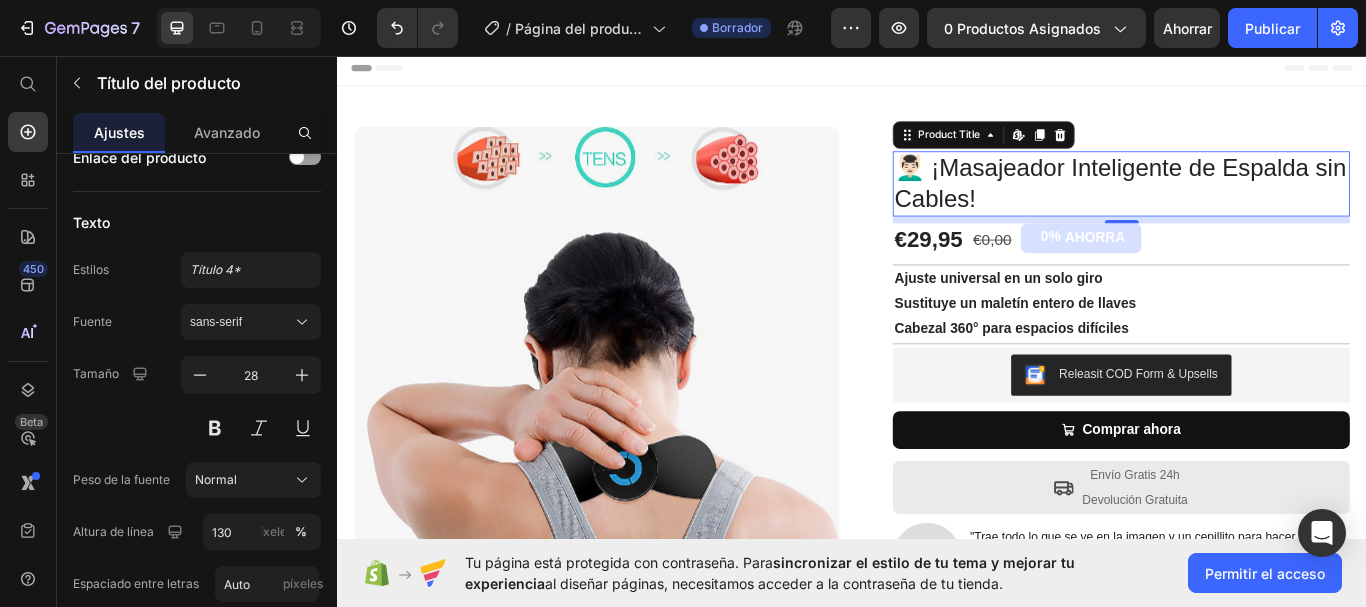 click on "💆🏻‍♂️ ¡Masajeador Inteligente de Espalda sin Cables!" at bounding box center (1250, 206) 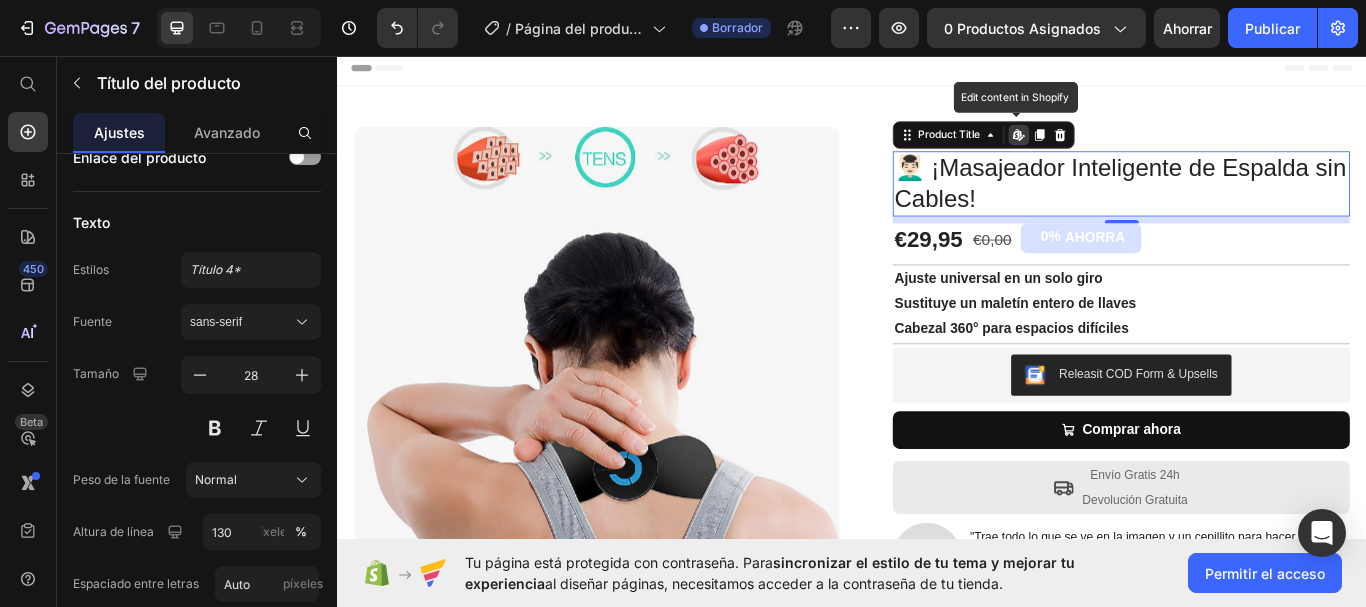 click on "💆🏻‍♂️ ¡Masajeador Inteligente de Espalda sin Cables!" at bounding box center [1250, 206] 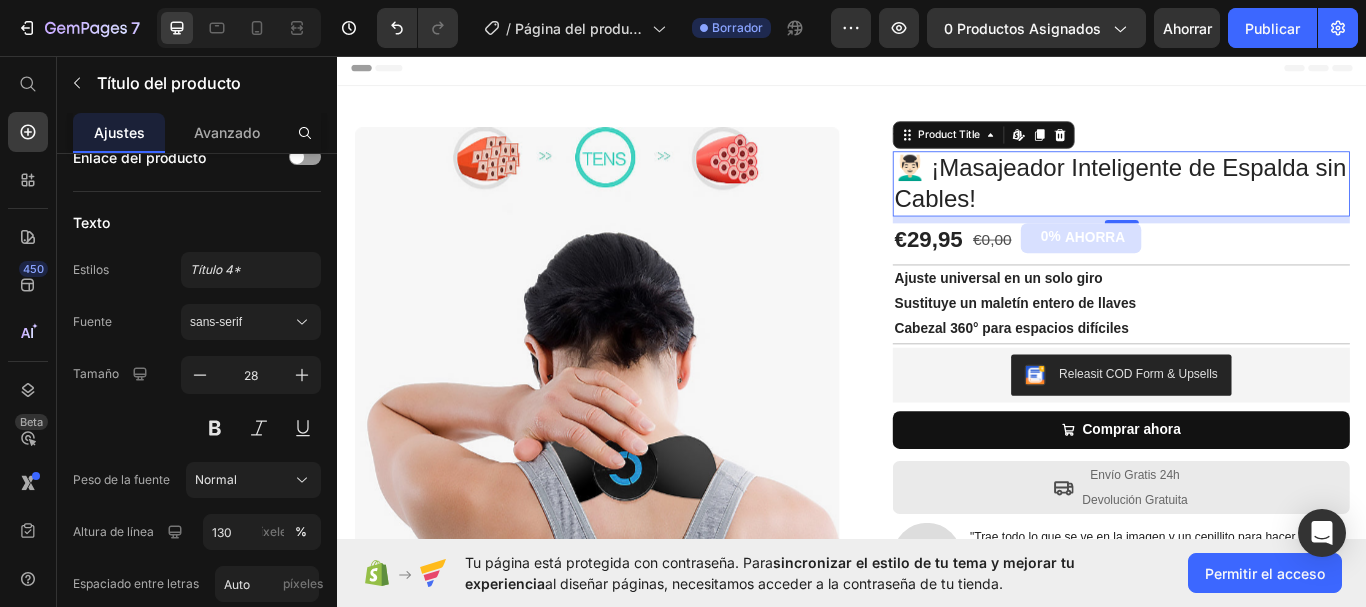 click on "💆🏻‍♂️ ¡Masajeador Inteligente de Espalda sin Cables!" at bounding box center (1250, 206) 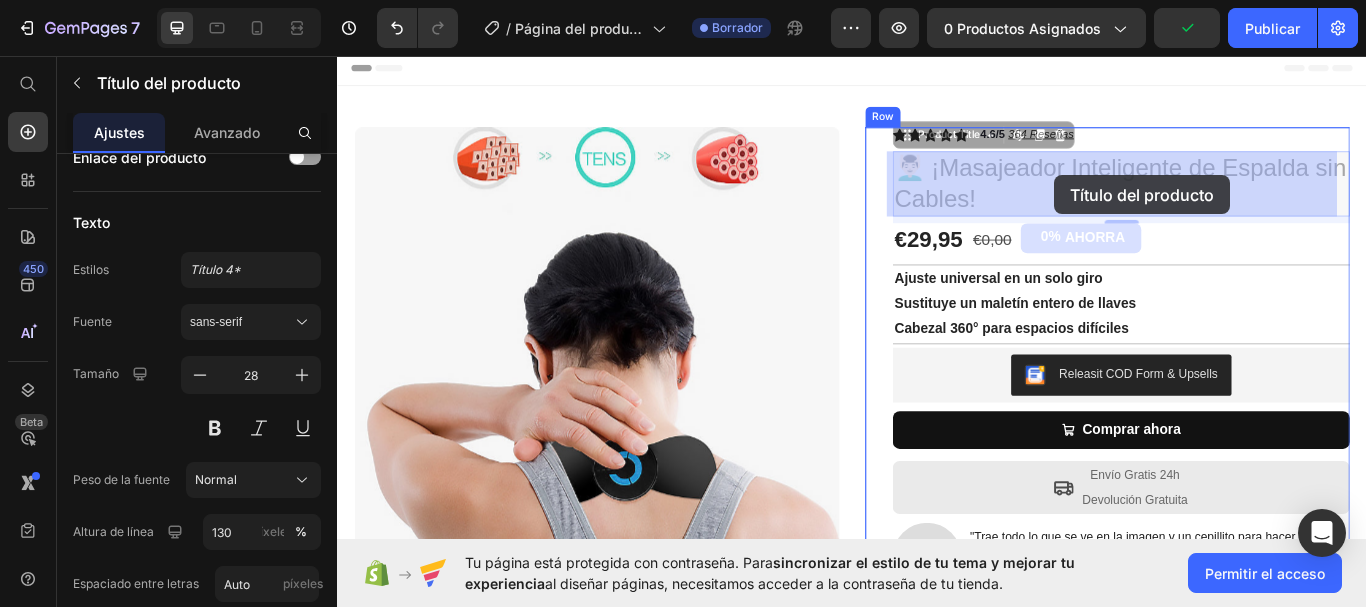 drag, startPoint x: 985, startPoint y: 183, endPoint x: 1173, endPoint y: 196, distance: 188.44893 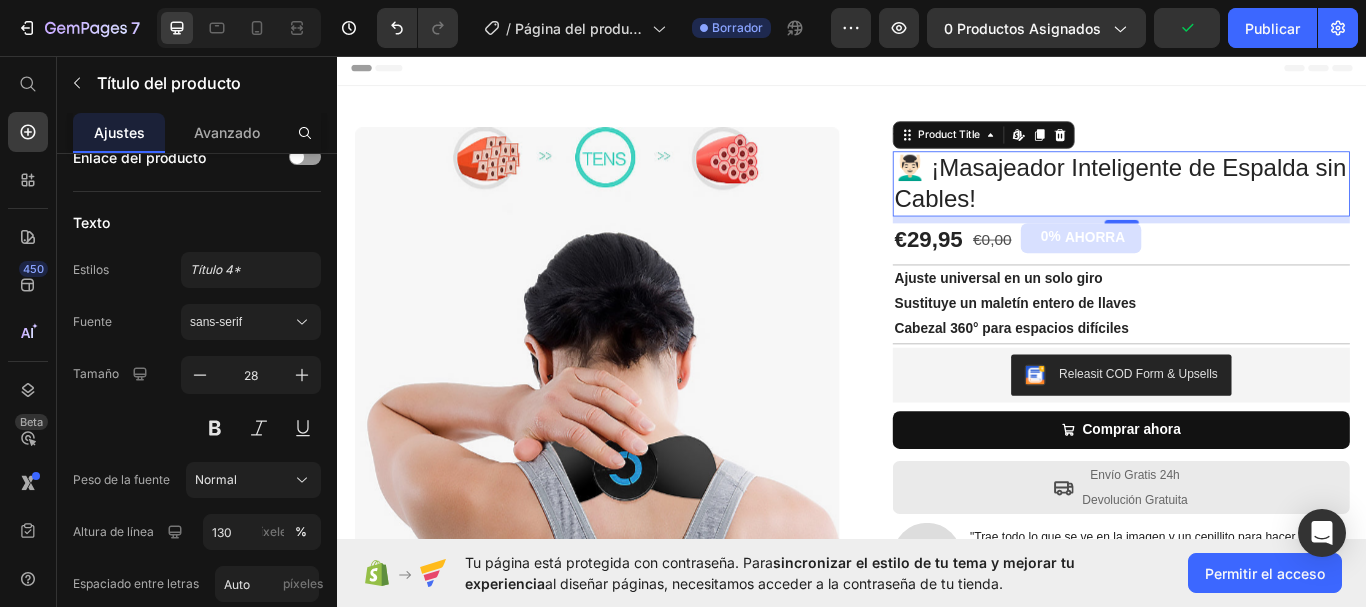 click on "💆🏻‍♂️ ¡Masajeador Inteligente de Espalda sin Cables!" at bounding box center [1250, 206] 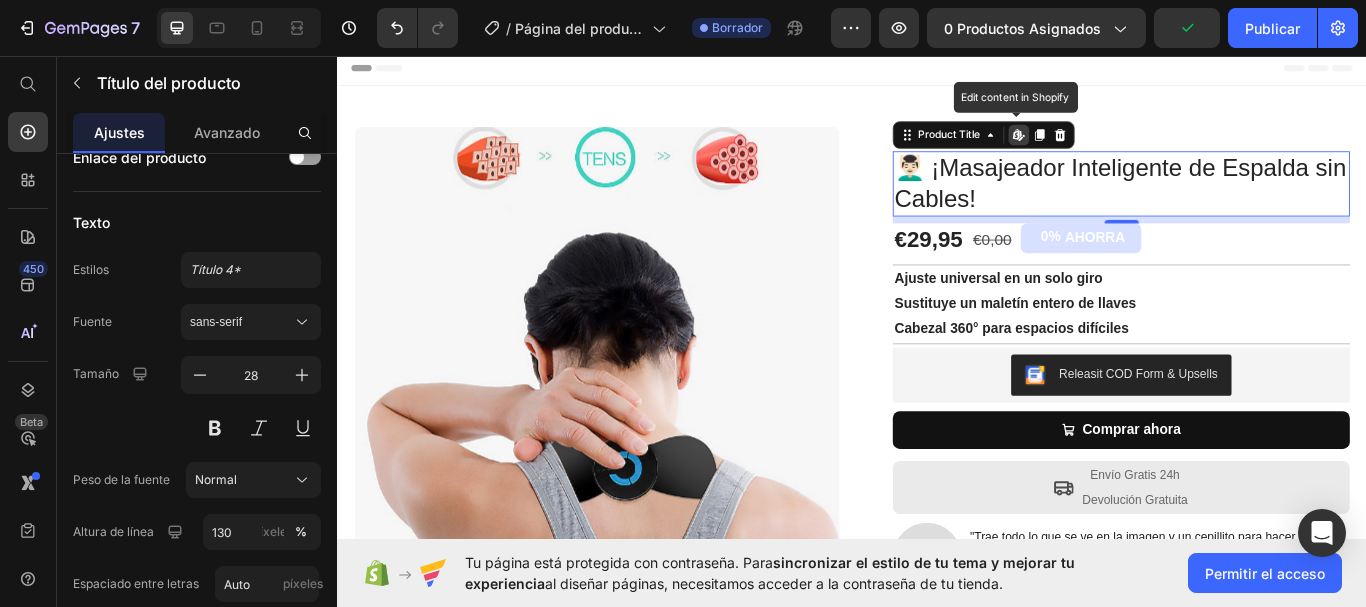 click on "💆🏻‍♂️ ¡Masajeador Inteligente de Espalda sin Cables!" at bounding box center [1250, 206] 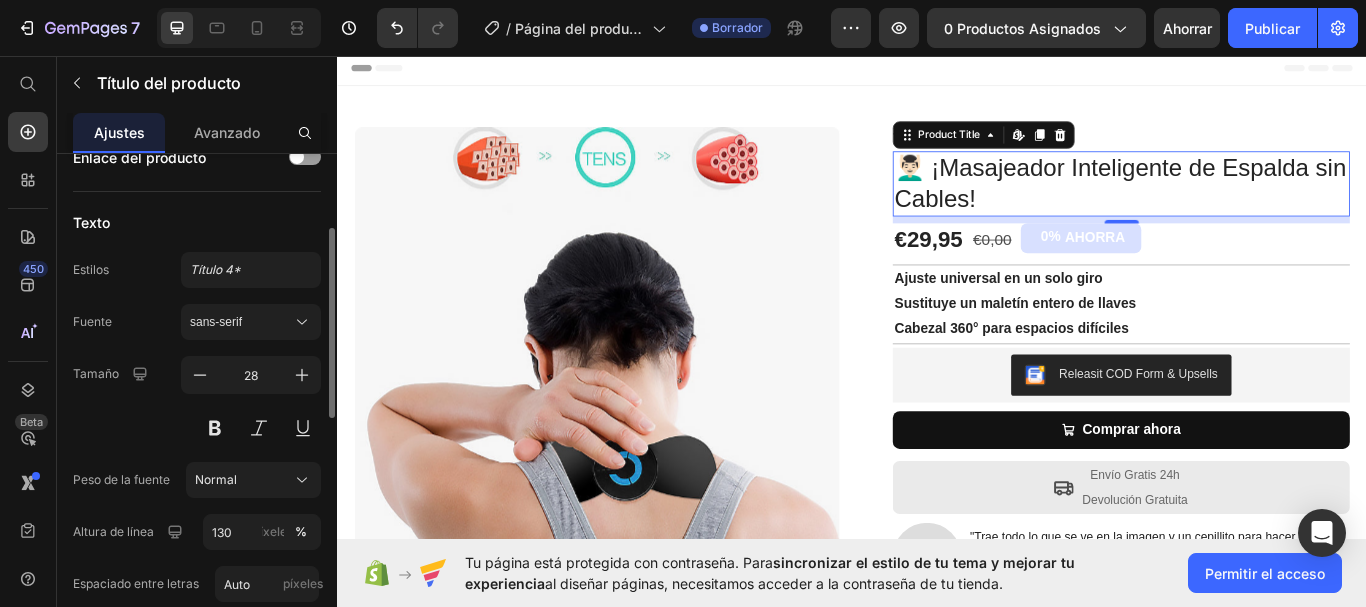 click on "Texto" at bounding box center (91, 222) 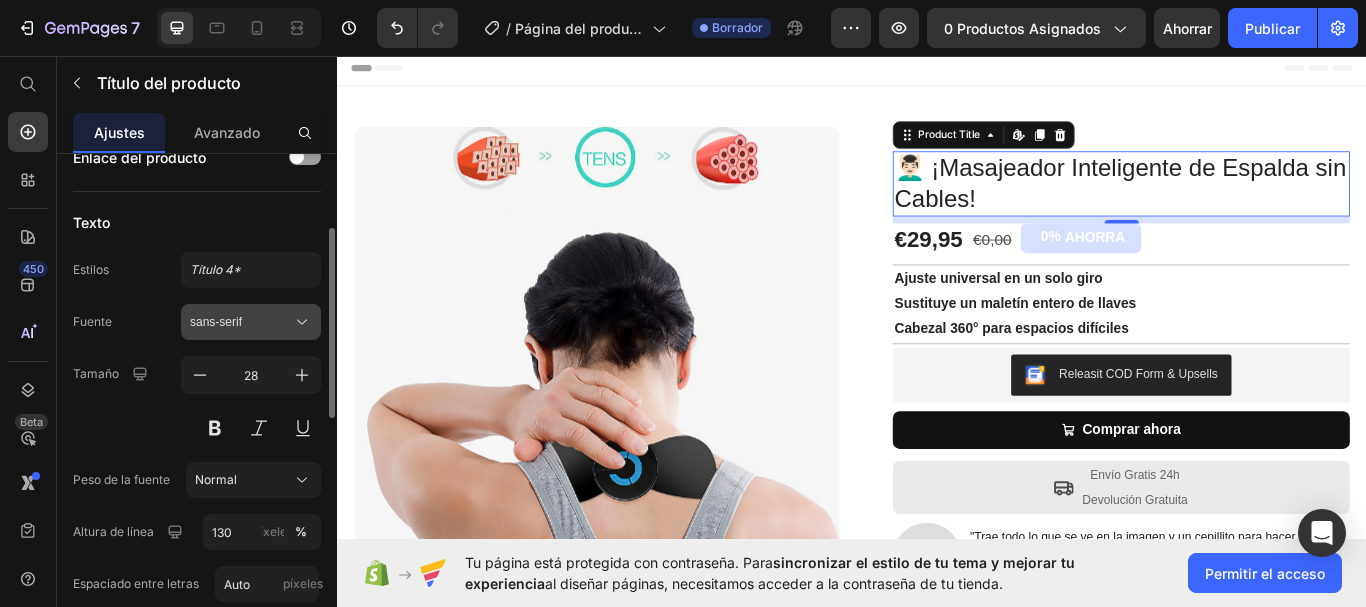 click 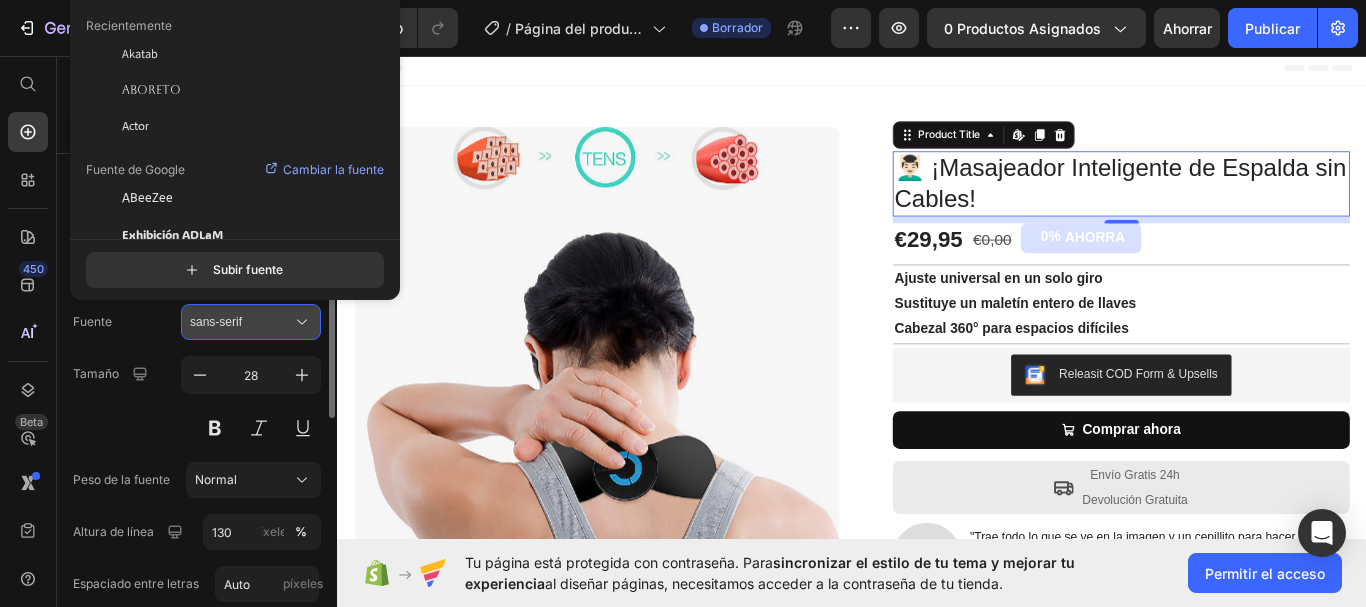click 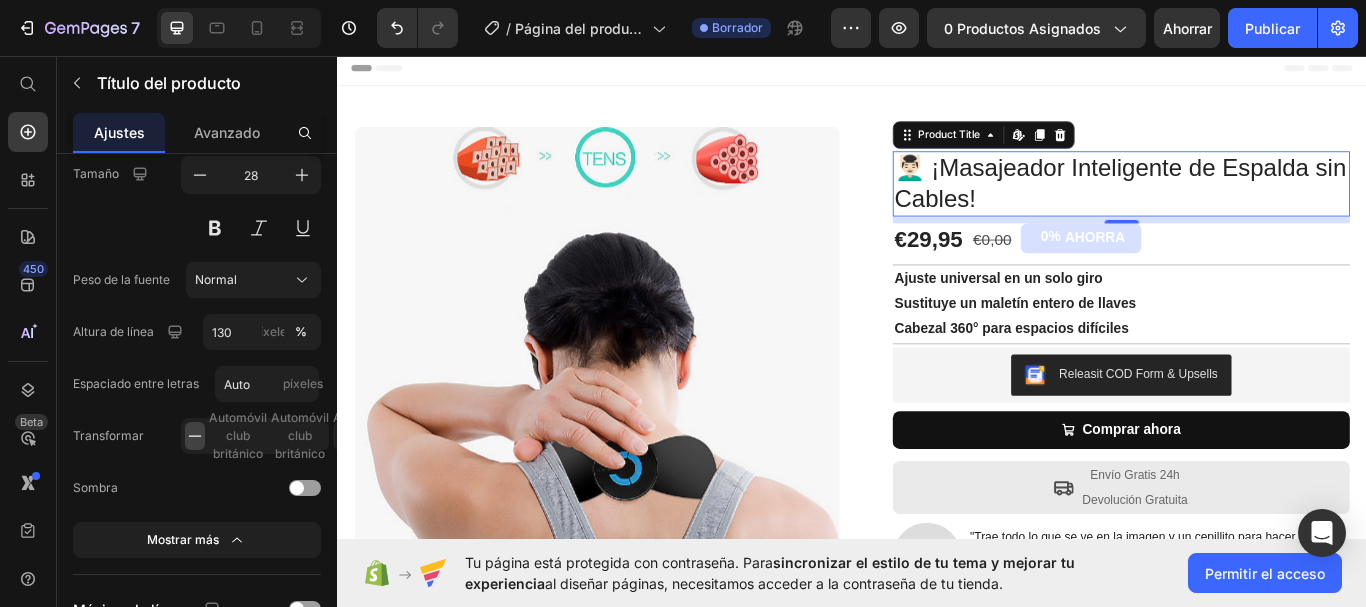 scroll, scrollTop: 100, scrollLeft: 0, axis: vertical 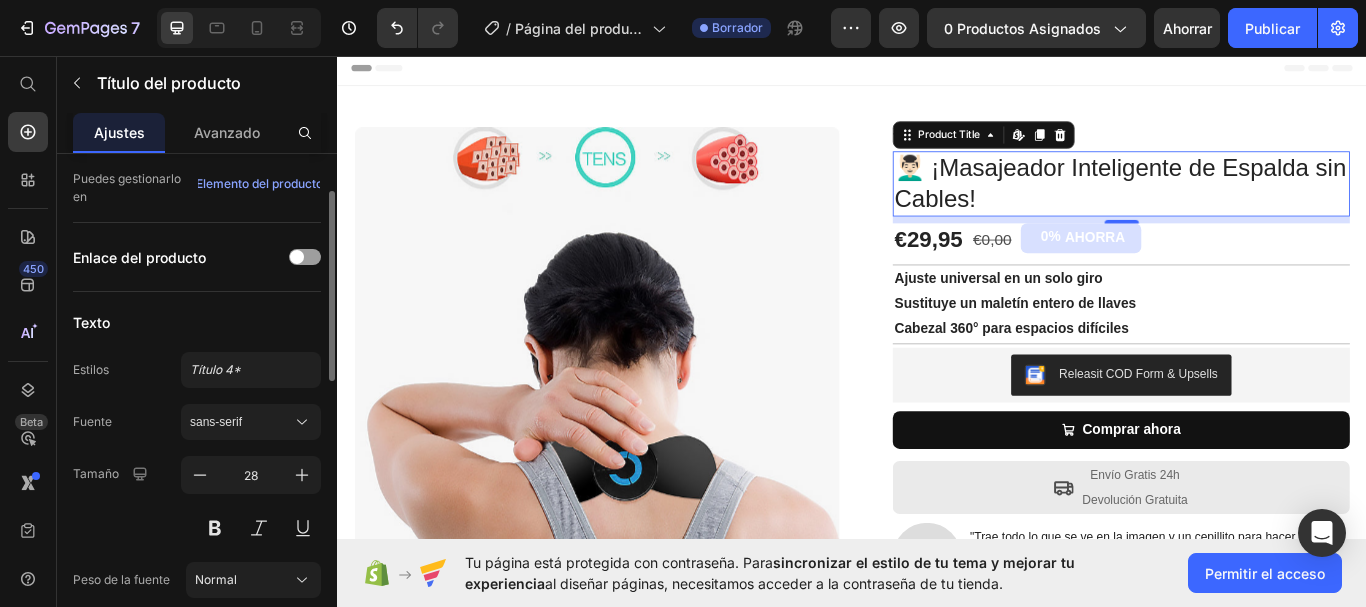 click on "💆🏻‍♂️ ¡Masajeador Inteligente de Espalda sin Cables!" at bounding box center [1250, 206] 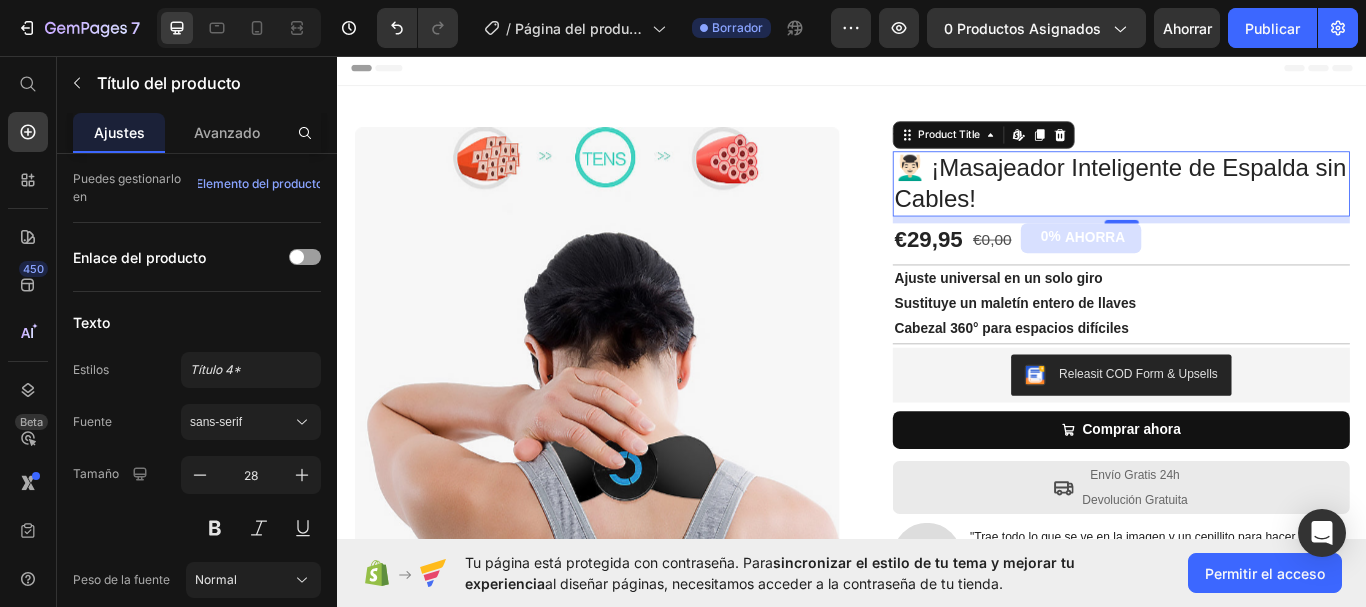 click on "💆🏻‍♂️ ¡Masajeador Inteligente de Espalda sin Cables!" at bounding box center [1250, 206] 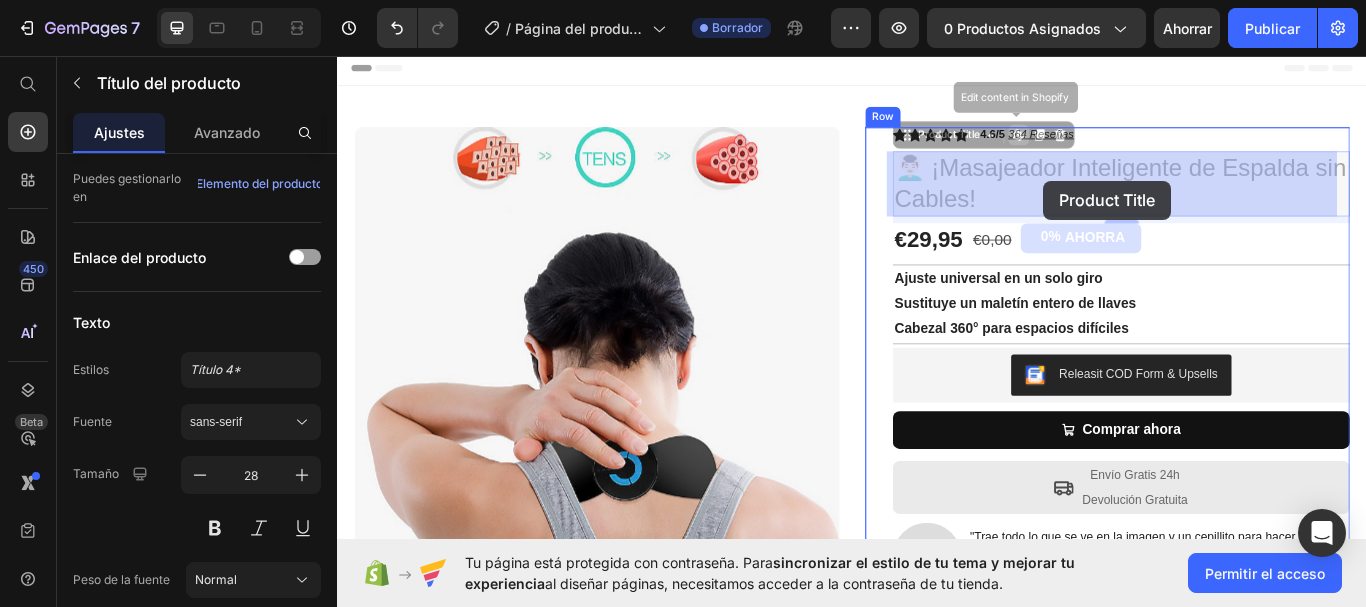drag, startPoint x: 994, startPoint y: 187, endPoint x: 1036, endPoint y: 188, distance: 42.0119 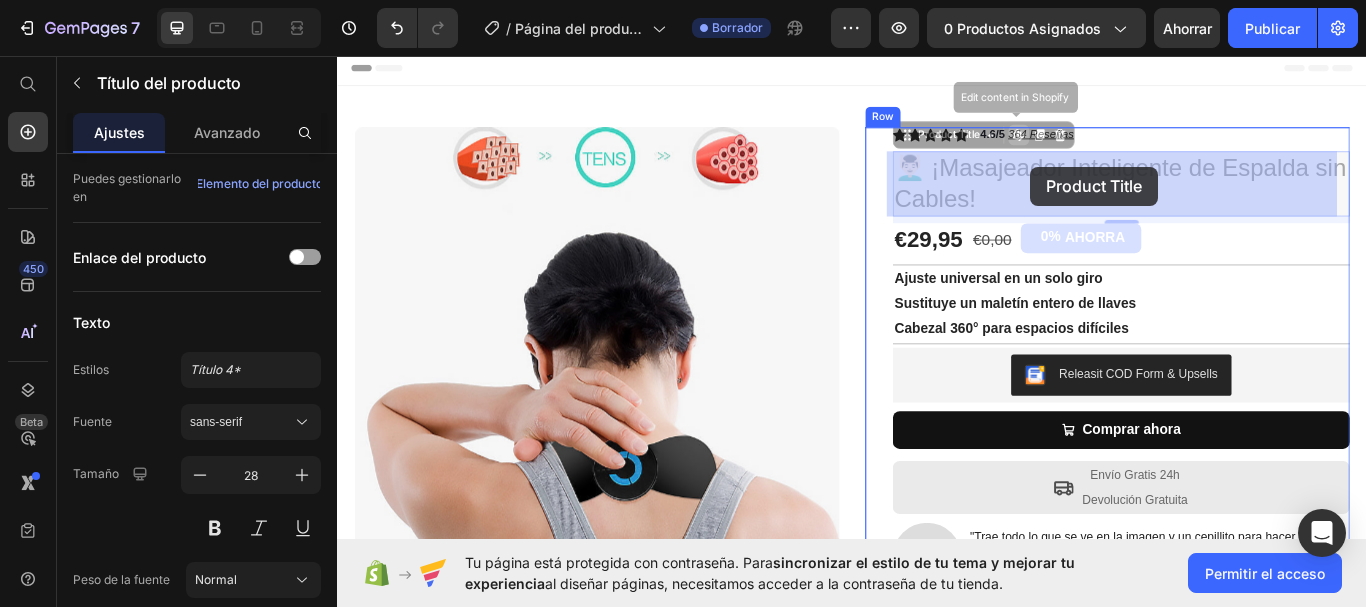 drag, startPoint x: 1068, startPoint y: 191, endPoint x: 1130, endPoint y: 186, distance: 62.201286 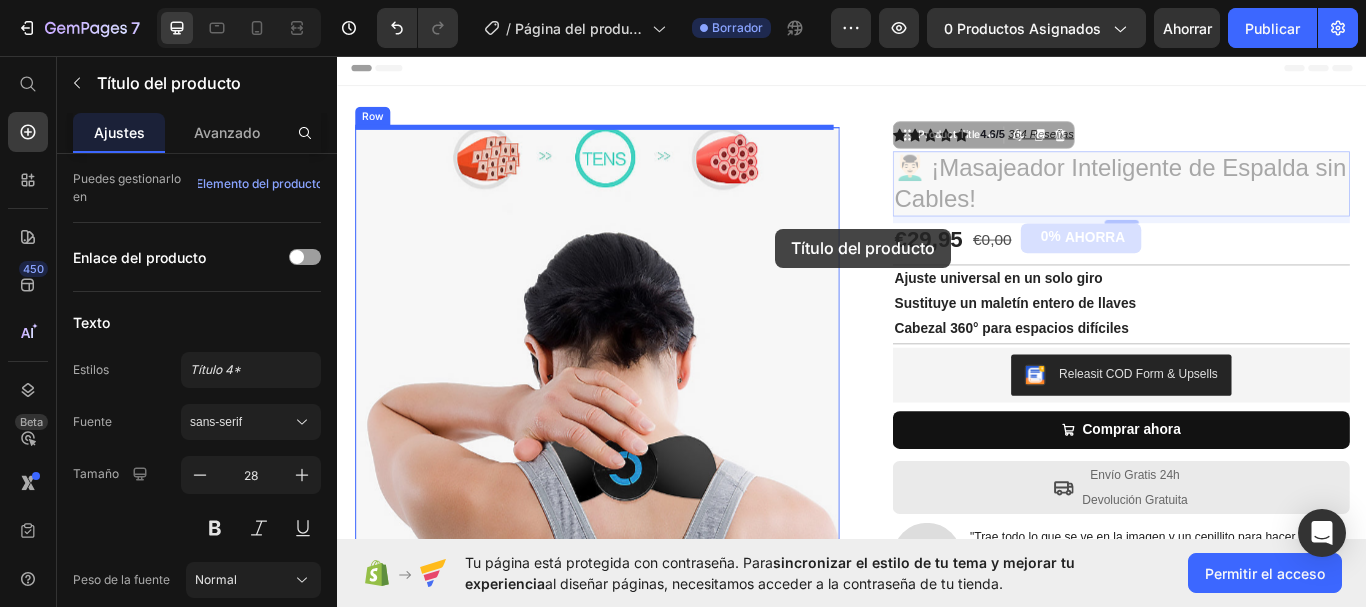 drag, startPoint x: 1208, startPoint y: 189, endPoint x: 848, endPoint y: 258, distance: 366.55286 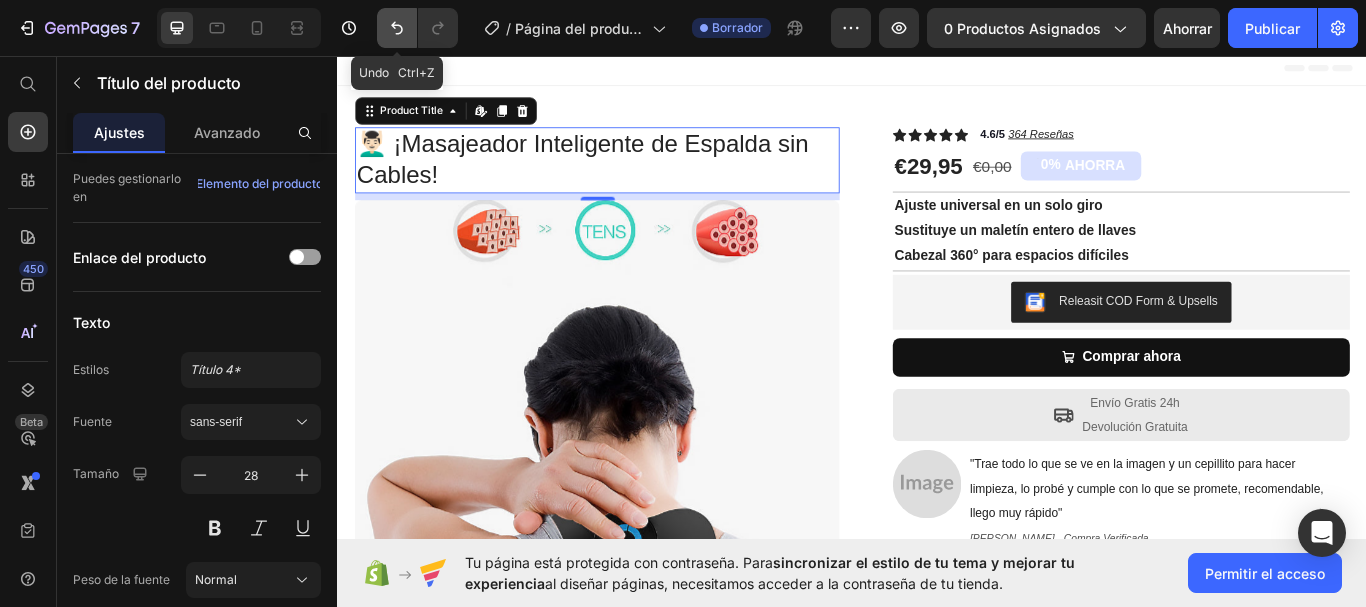 click 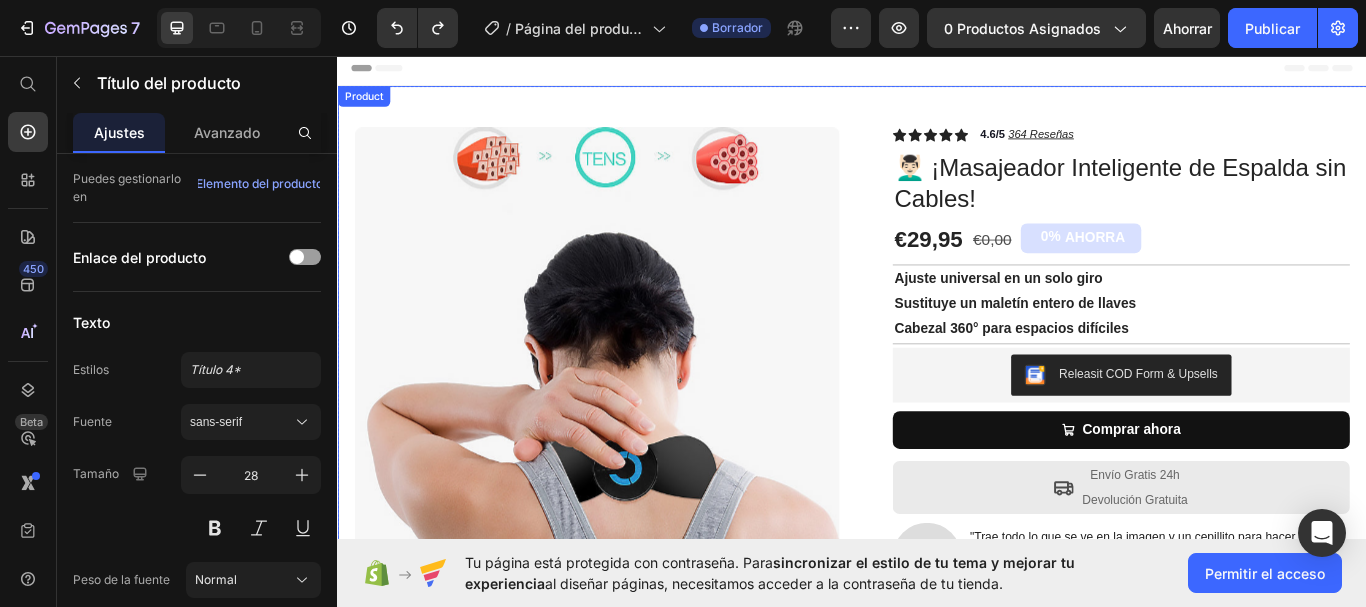 click on "Product Images Row Icon Icon Icon Icon Icon Icon List 4.6/5   364 Reseñas Text Block Row 💆🏻‍♂️ ¡Masajeador Inteligente de Espalda sin Cables! Product Title €29,95 Product Price €0,00 Product Price 0% AHORRA Discount Tag Row Ajuste universal en un solo giro Sustituye un maletín entero de llaves Cabezal 360° para espacios difíciles Text Block Row Releasit COD Form & Upsells Releasit COD Form & Upsells
Comprar ahora Add to Cart Row
Icon Envío Gratis 24h Devolución Gratuita Text Block Row
Image "Trae todo lo que se ve en la imagen y un cepillito para hacer limpieza, lo probé y cumple con lo que se promete, recomendable, llego muy rápido" Marta Ramirez - Compra Verificada Text Block Row Image "Trae todo lo que se ve en la imagen y un cepillito para hacer limpieza, lo probé y cumple con lo que se promete, recomendable, llego muy rápido" Marta Ramirez - Compra Verificada Row Row" at bounding box center [937, 450] 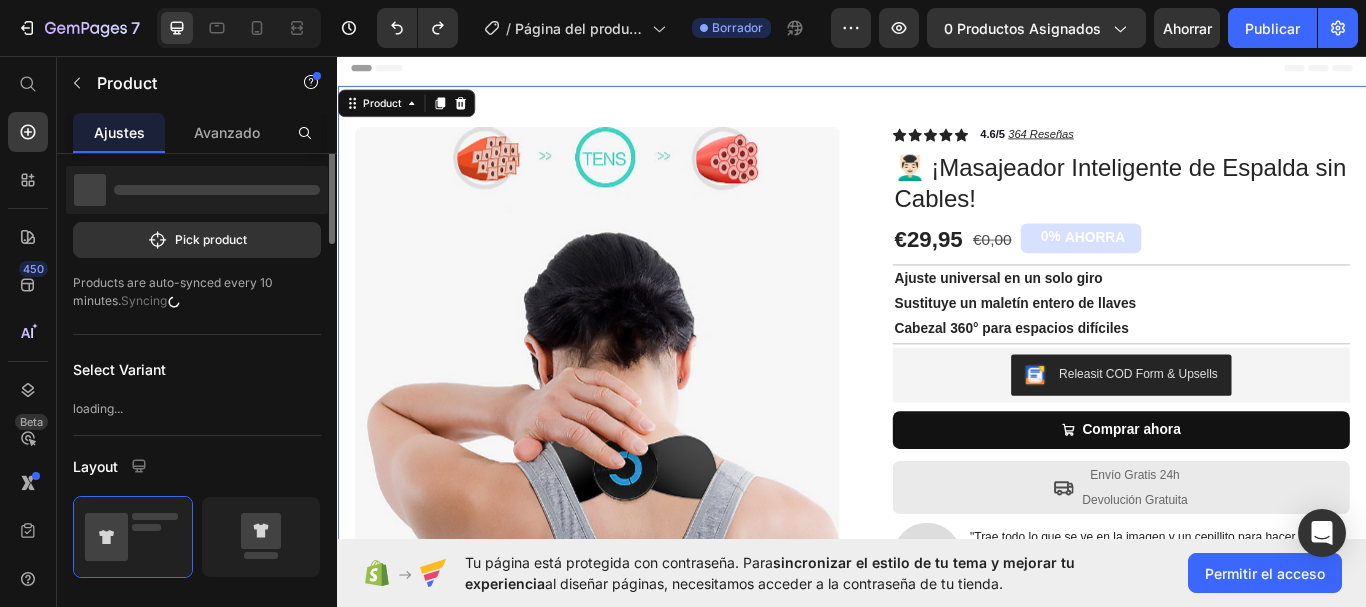 scroll, scrollTop: 0, scrollLeft: 0, axis: both 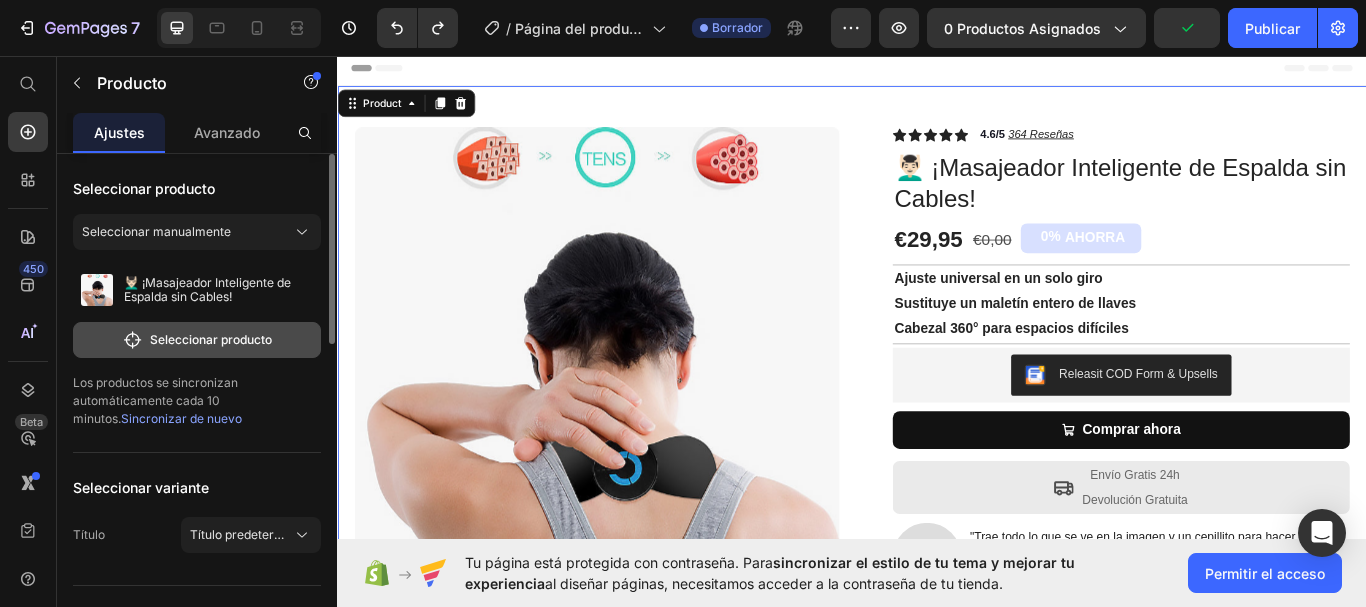 click on "Seleccionar producto" at bounding box center [211, 339] 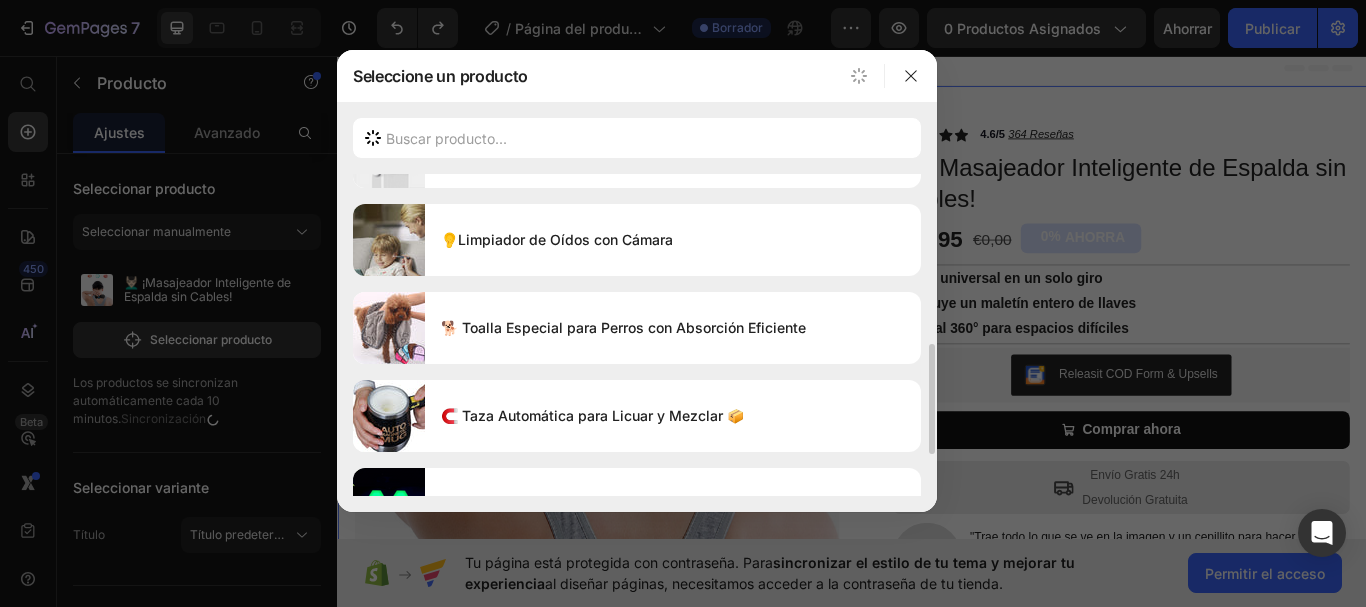 scroll, scrollTop: 600, scrollLeft: 0, axis: vertical 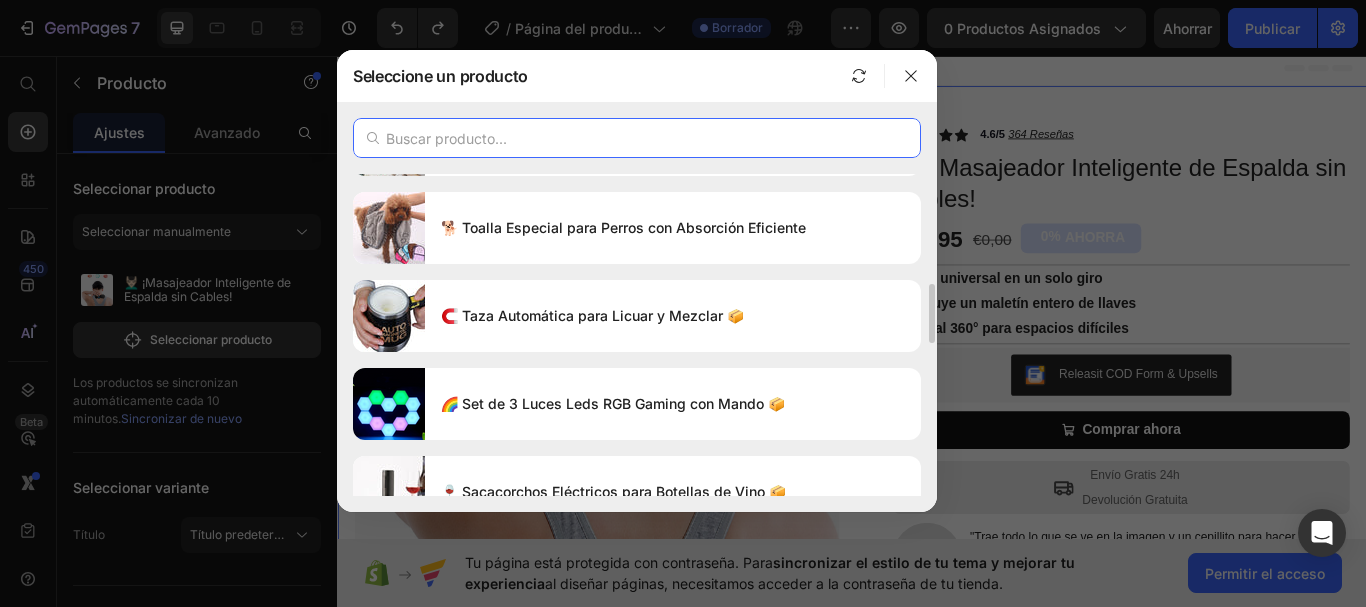 click at bounding box center (637, 138) 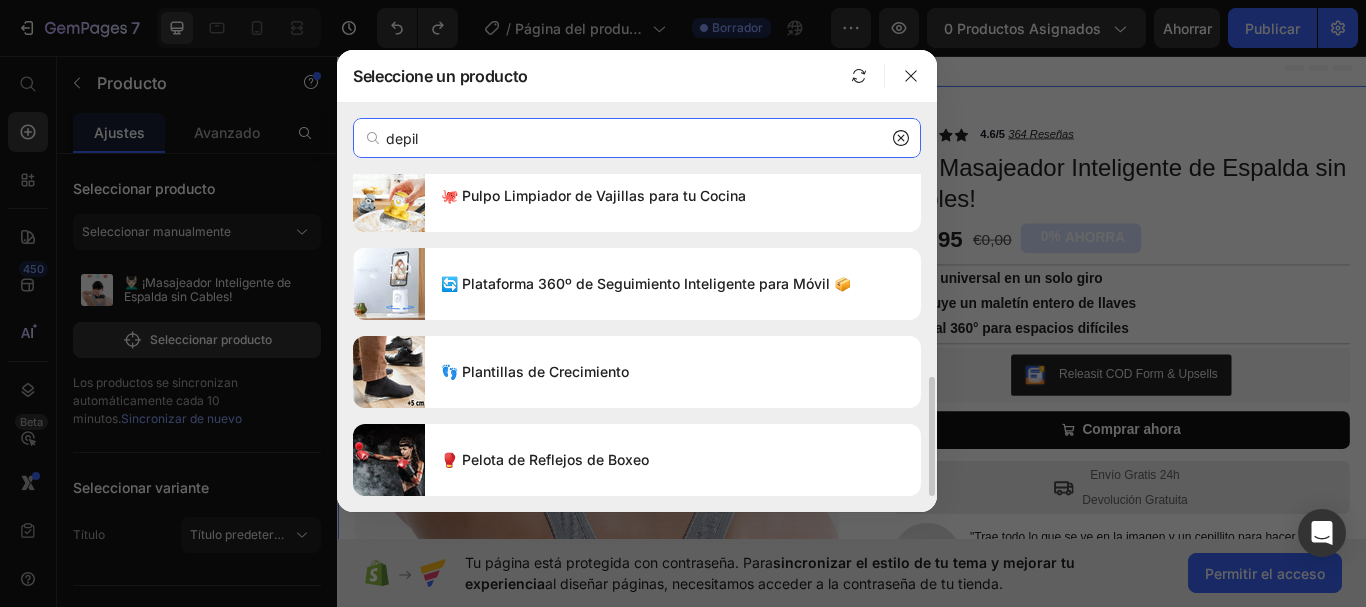 scroll, scrollTop: 0, scrollLeft: 0, axis: both 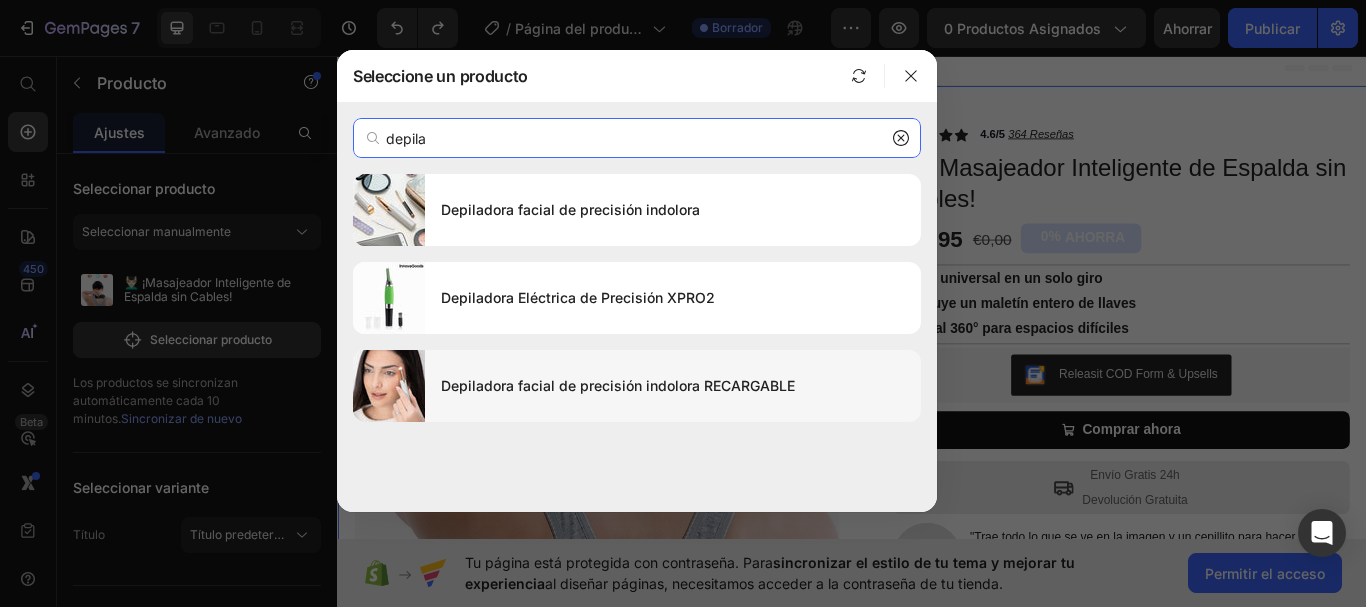 type on "depila" 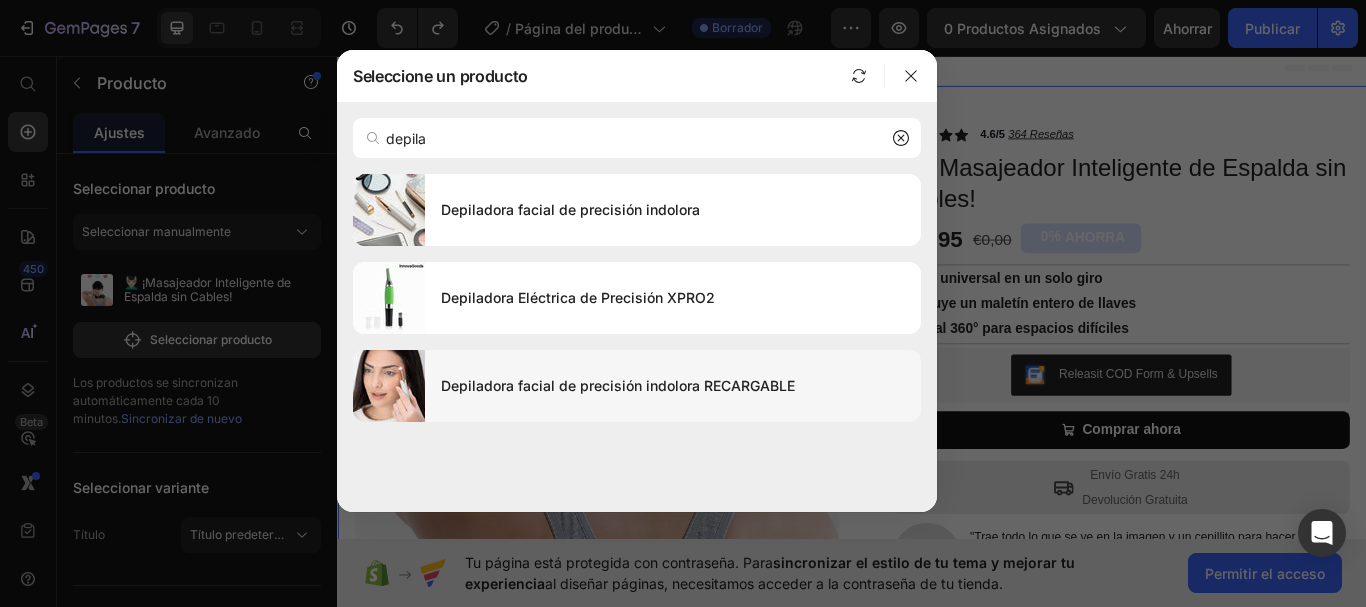 click on "Depiladora facial de precisión indolora RECARGABLE" at bounding box center (618, 385) 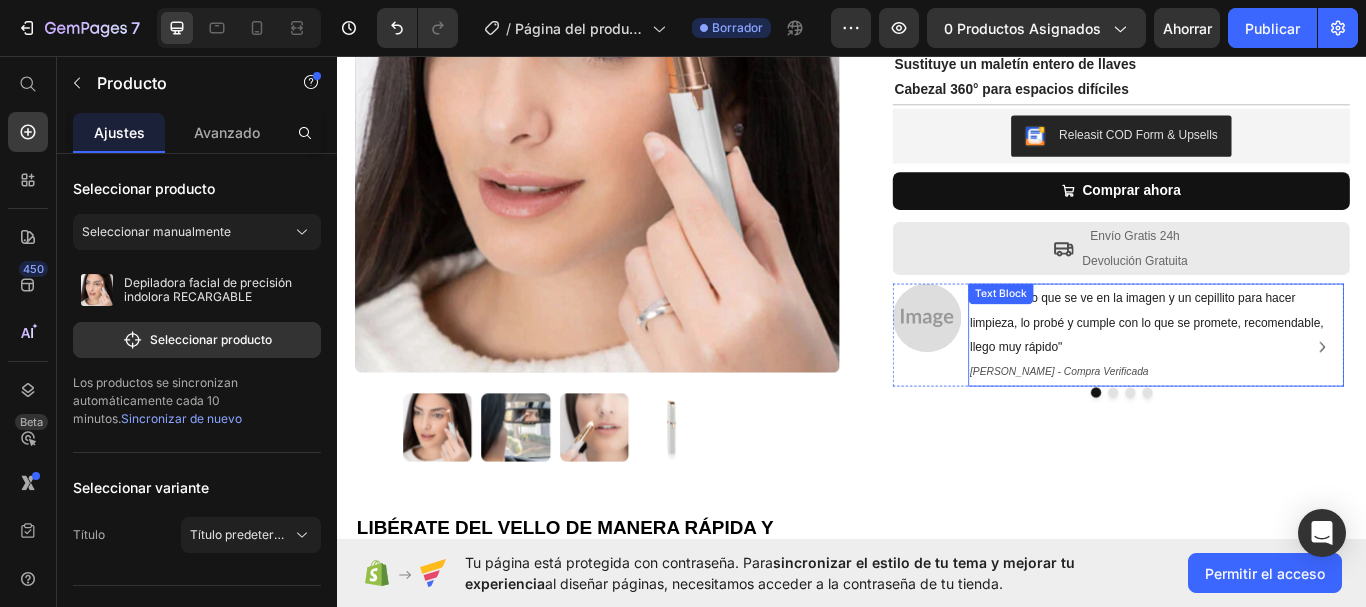 scroll, scrollTop: 300, scrollLeft: 0, axis: vertical 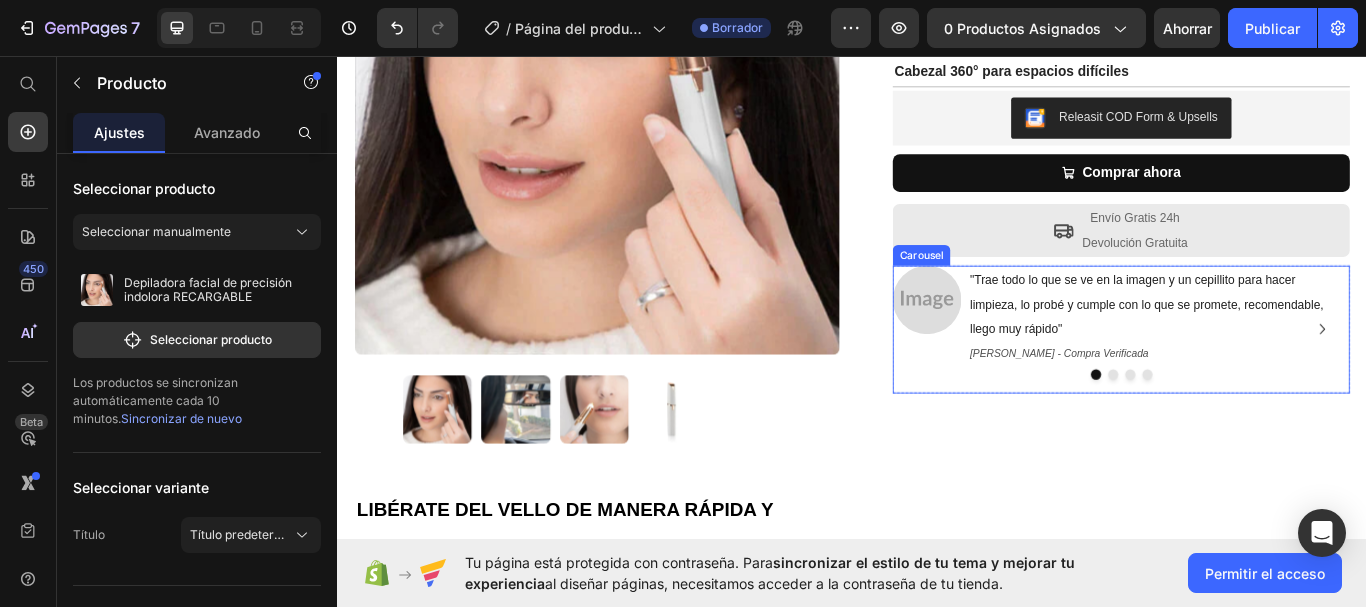 click 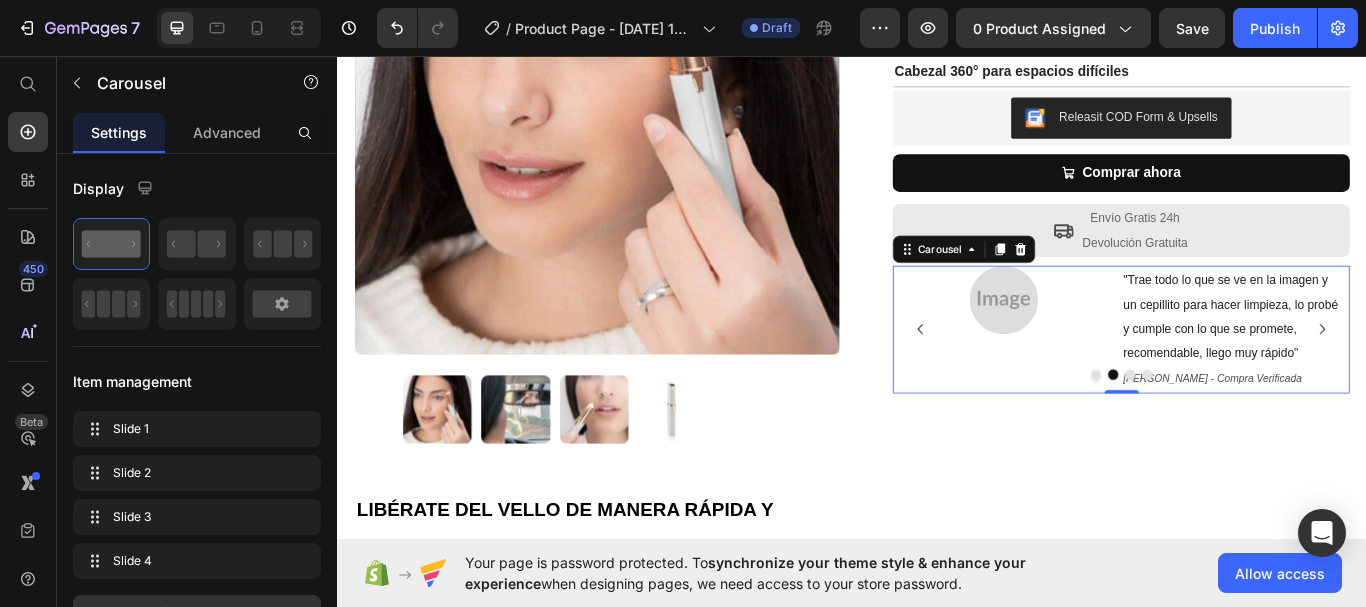 click 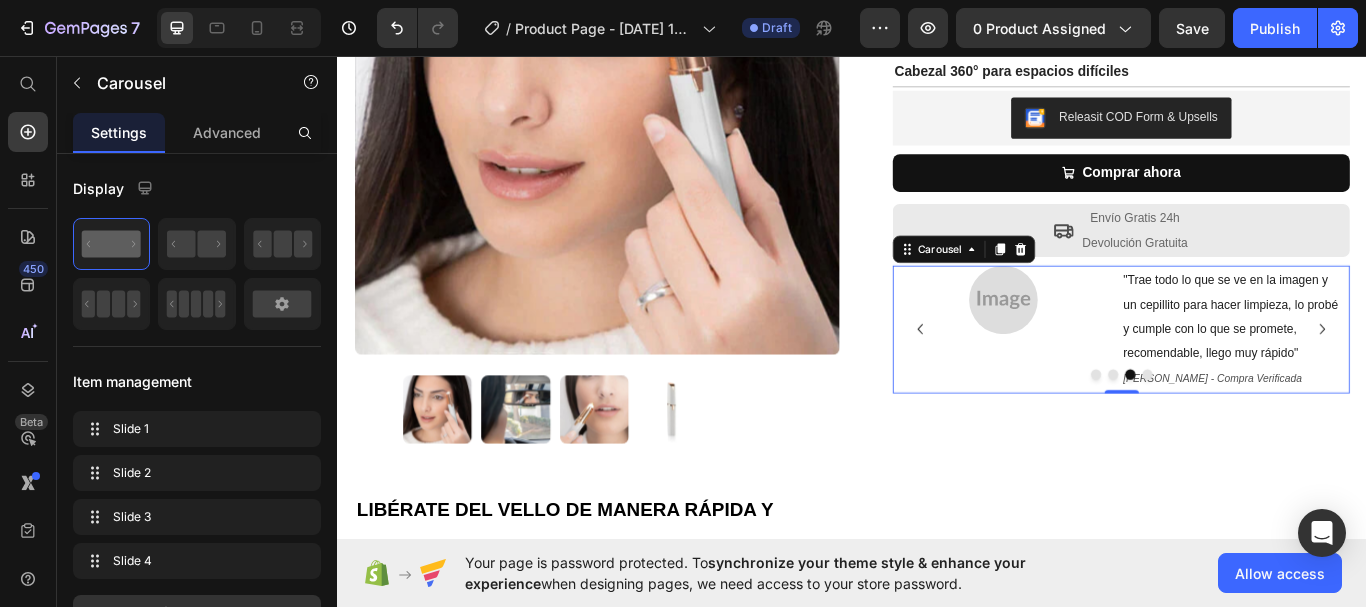 click 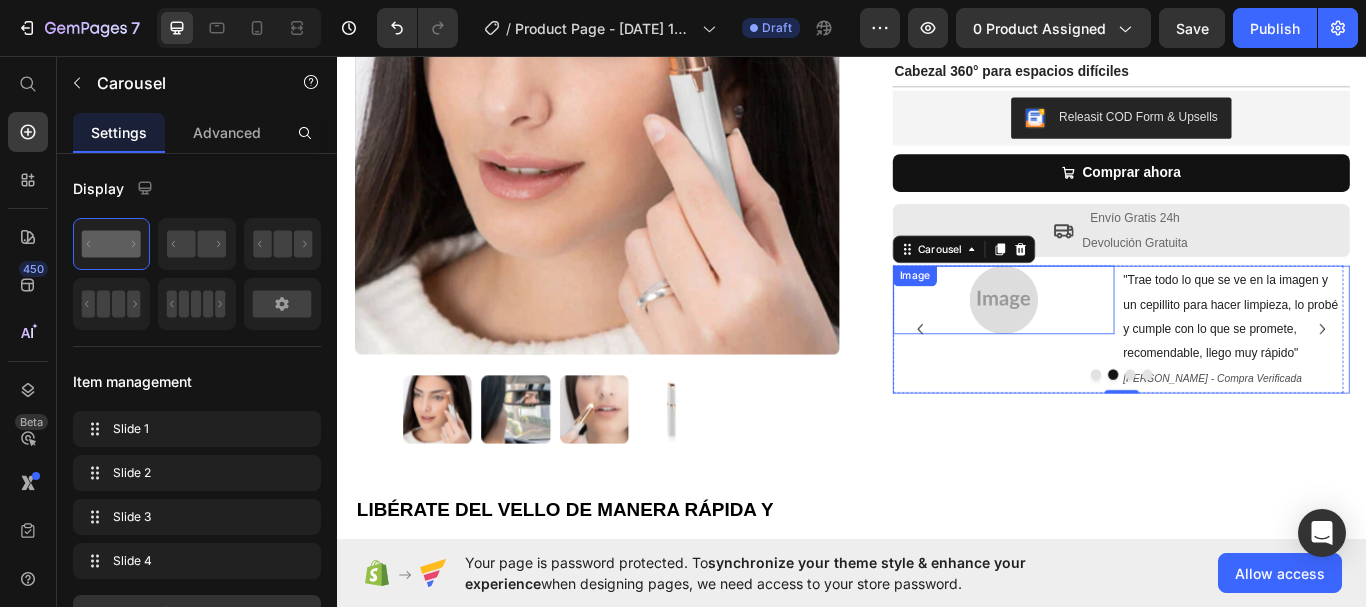click at bounding box center [1113, 341] 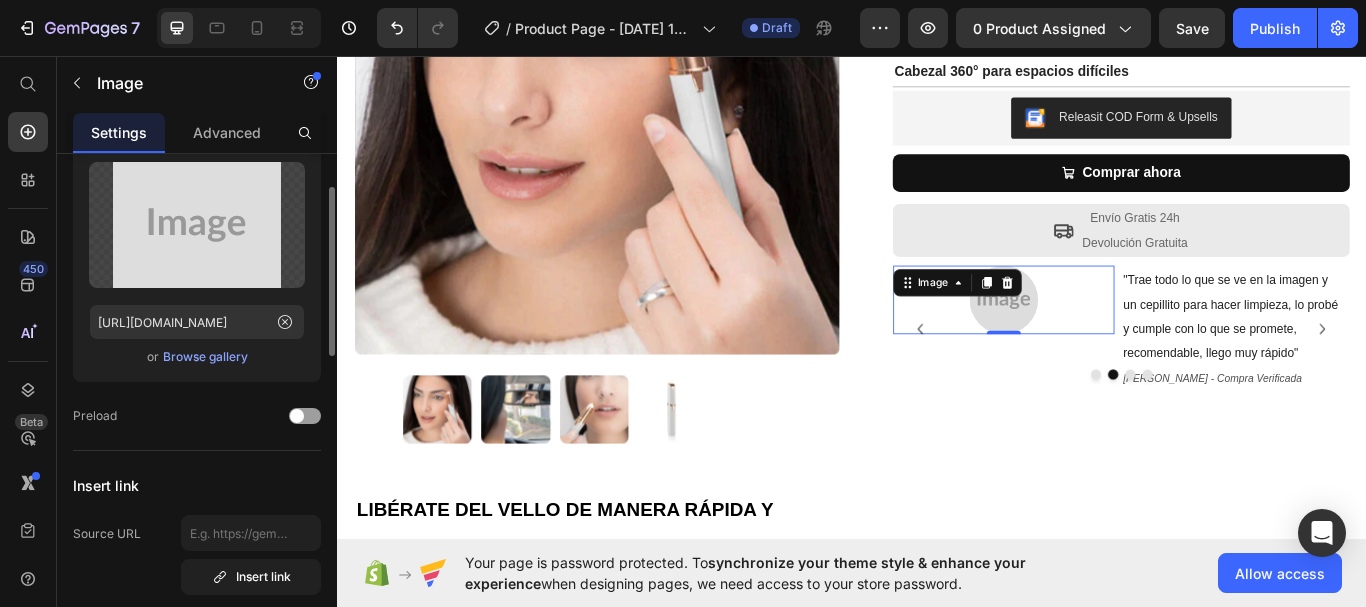 scroll, scrollTop: 0, scrollLeft: 0, axis: both 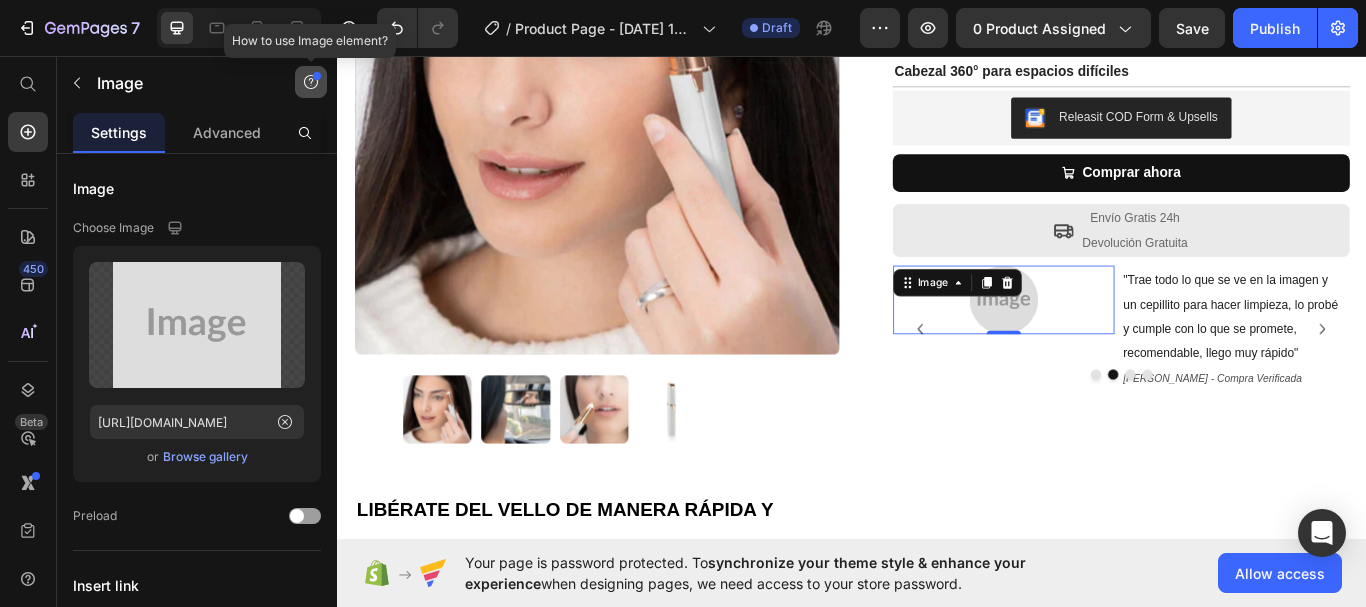 click 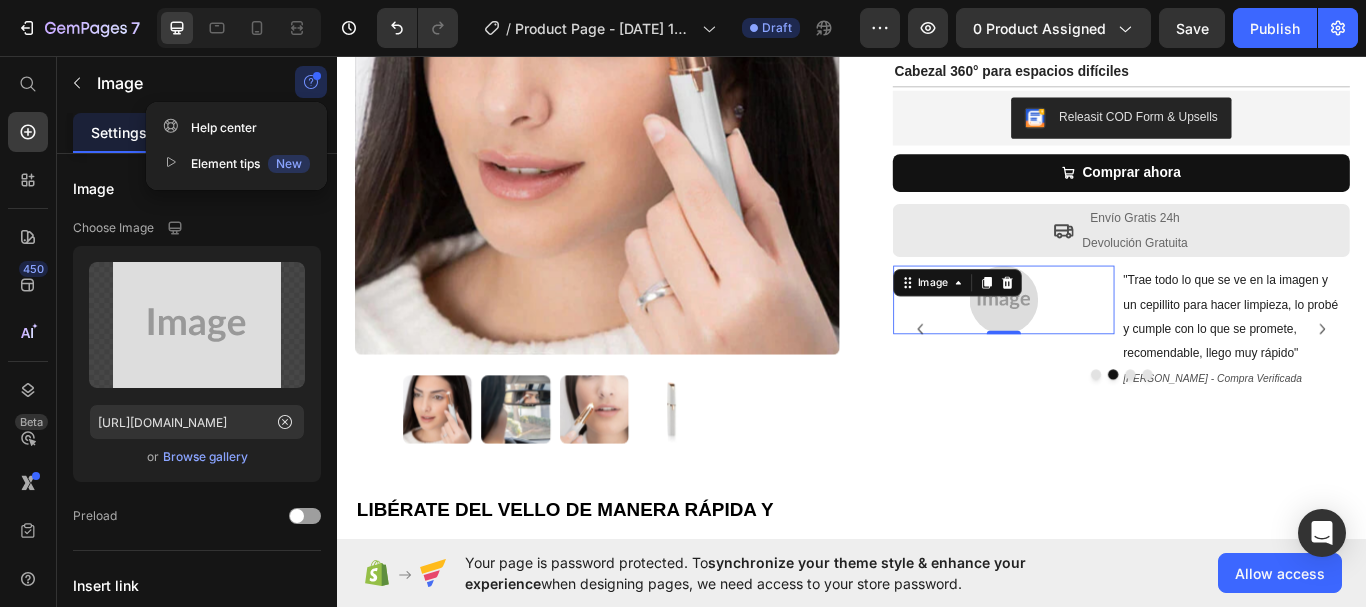 click 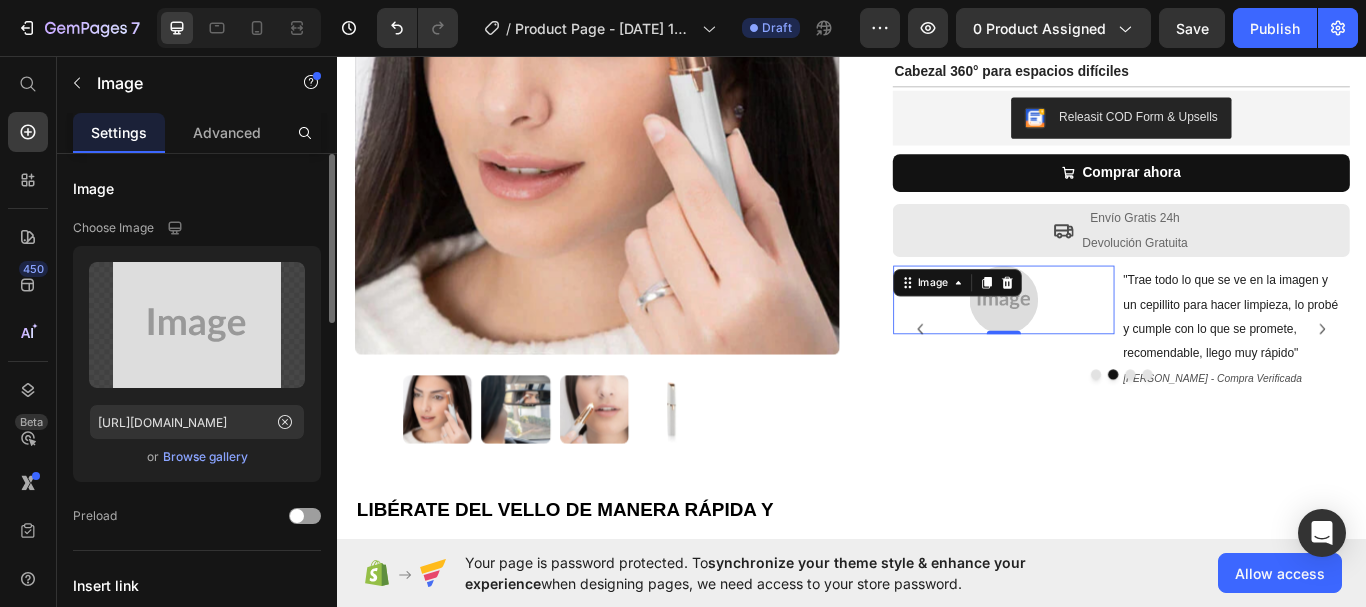 click on "Browse gallery" at bounding box center [205, 457] 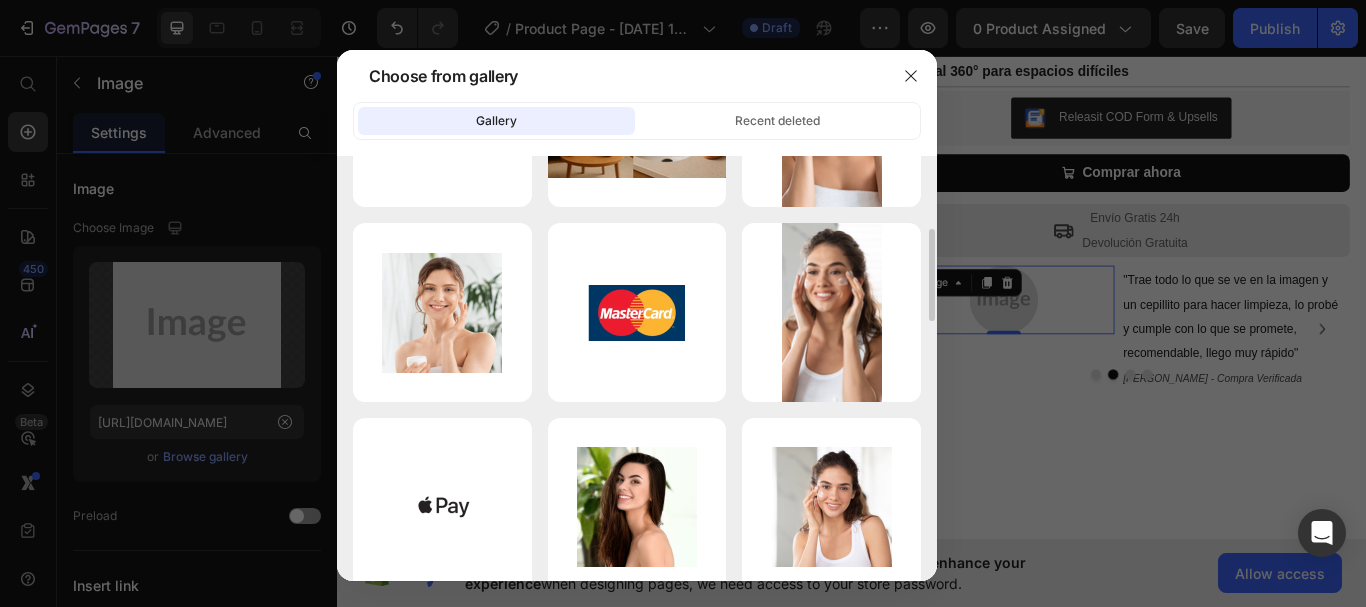 scroll, scrollTop: 0, scrollLeft: 0, axis: both 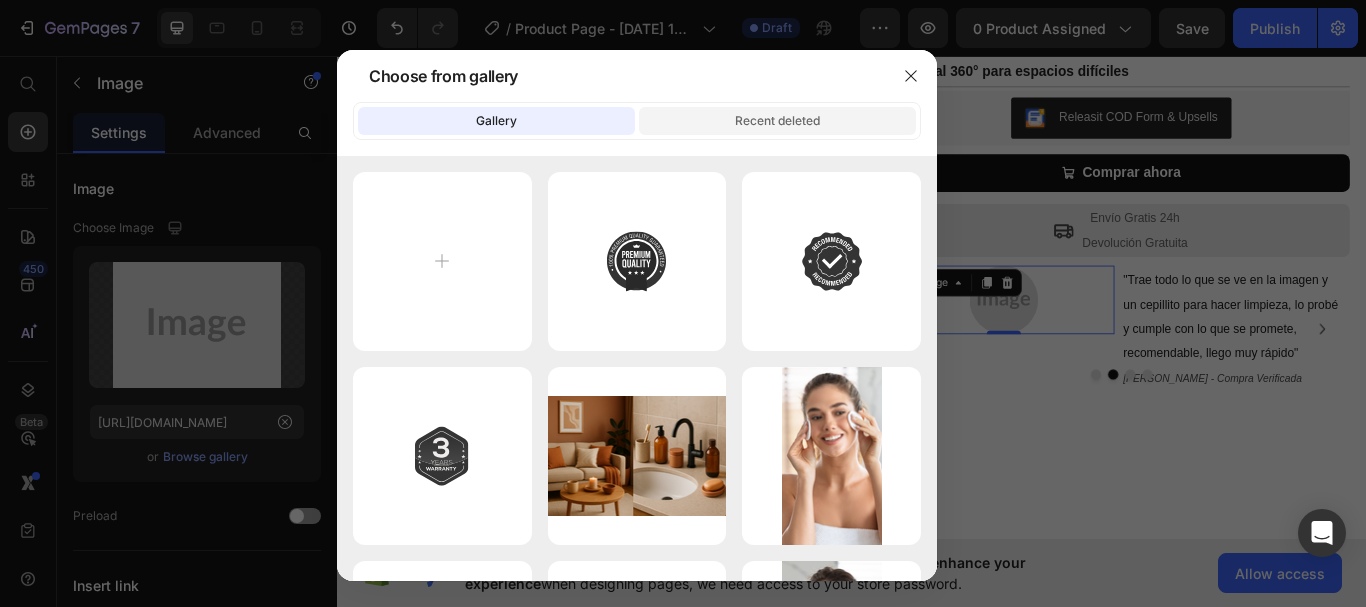 click on "Recent deleted" 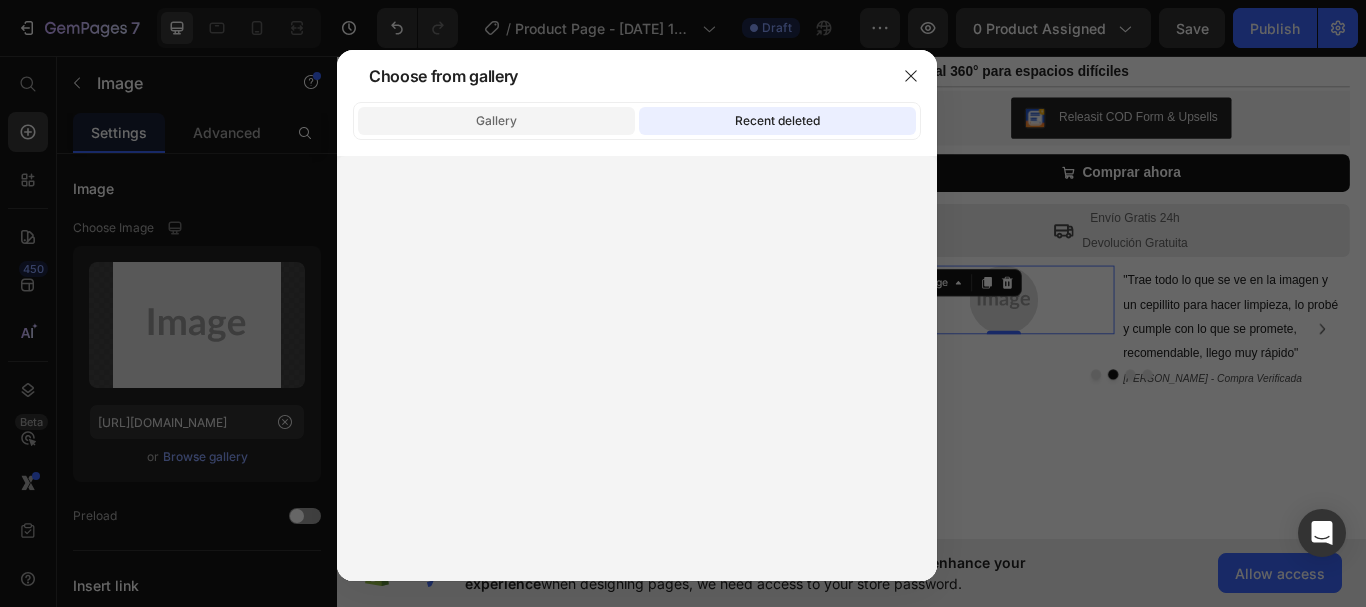 click on "Gallery" 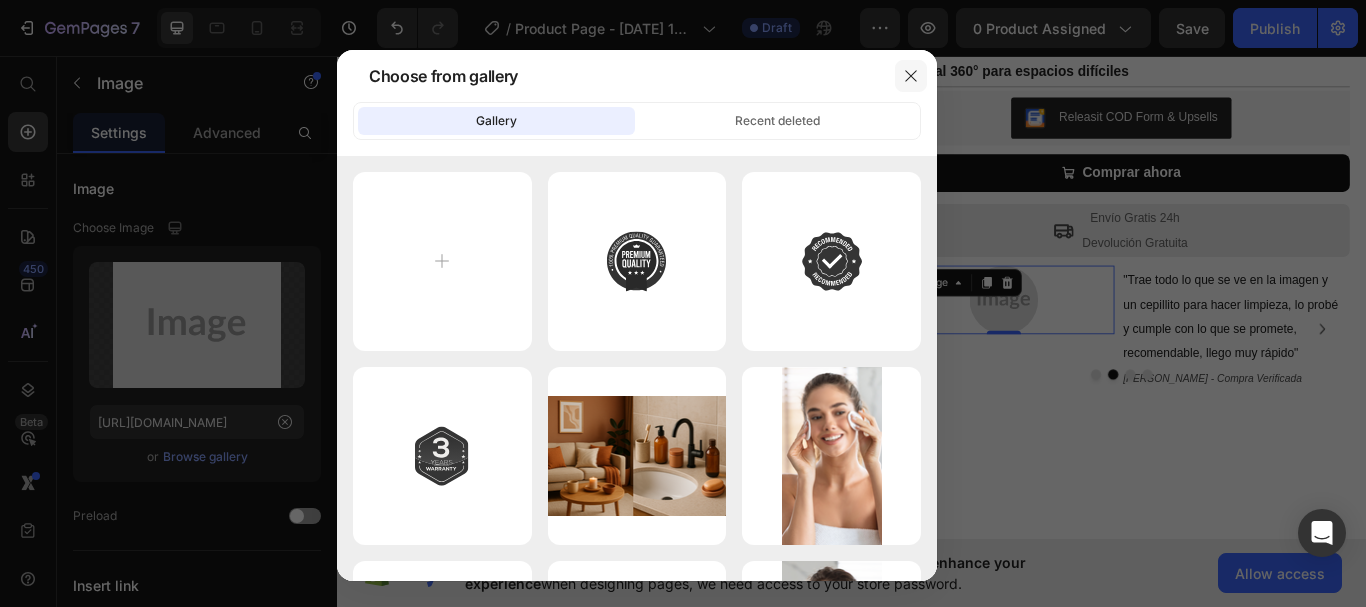 click 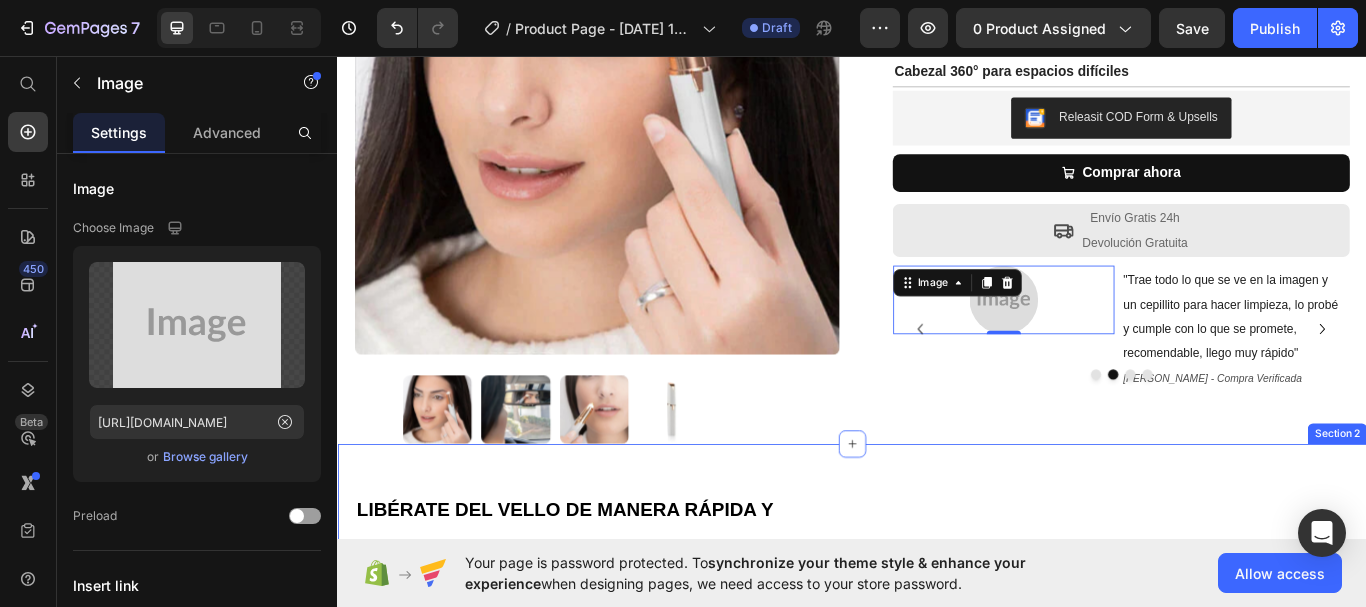 click on "LIBÉRATE DEL VELLO DE MANERA RÁPIDA Y CÓMODA Heading Con nuestra depiladora láser  portátil y recargable , podrás olvidarte de métodos de depilación que consumen tiempo y esfuerzo. Su tecnología avanzada permite una reducción del vello visible desde el primer día, brindándote una experiencia de depilación  cómoda y eficaz .   Ideal para llevarla a cualquier lugar, su  diseño compacto  y recargable te da  libertad para cuidar de tu piel  cuando y donde quieras. Dale a tu piel el cuidado que merece y siente la suavidad que dura mucho más.   ¡Haz de la depilación en casa un momento de cuidado y comodidad! Text Block
Publish the page to see the content.
Custom Code Row Row Image Row DEPILACION DURADERA  EN CUALQUIER LUGAR Heading Esta depiladora láser combina la potencia de un  tratamiento profesional  con la facilidad de uso donde sea. Solo necesitas unos minutos para notar la diferencia y disfrutar de una  piel sin vello y sin irritaciones .     Text Block Custom Code ." at bounding box center [937, 1211] 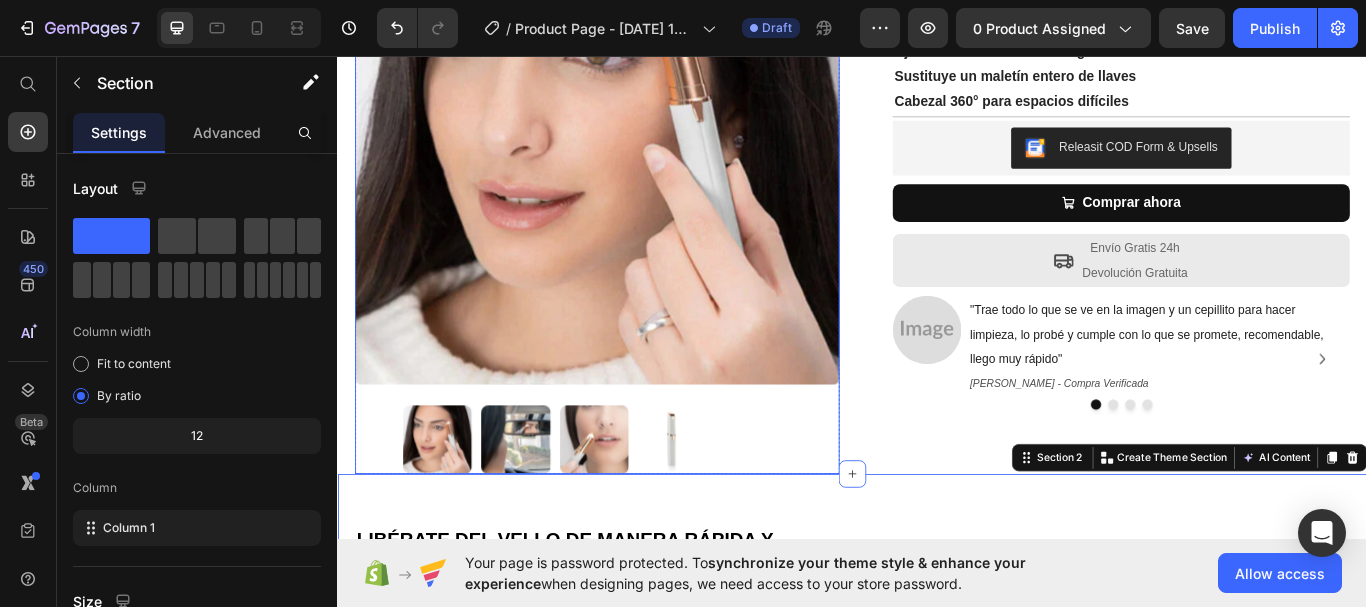 scroll, scrollTop: 300, scrollLeft: 0, axis: vertical 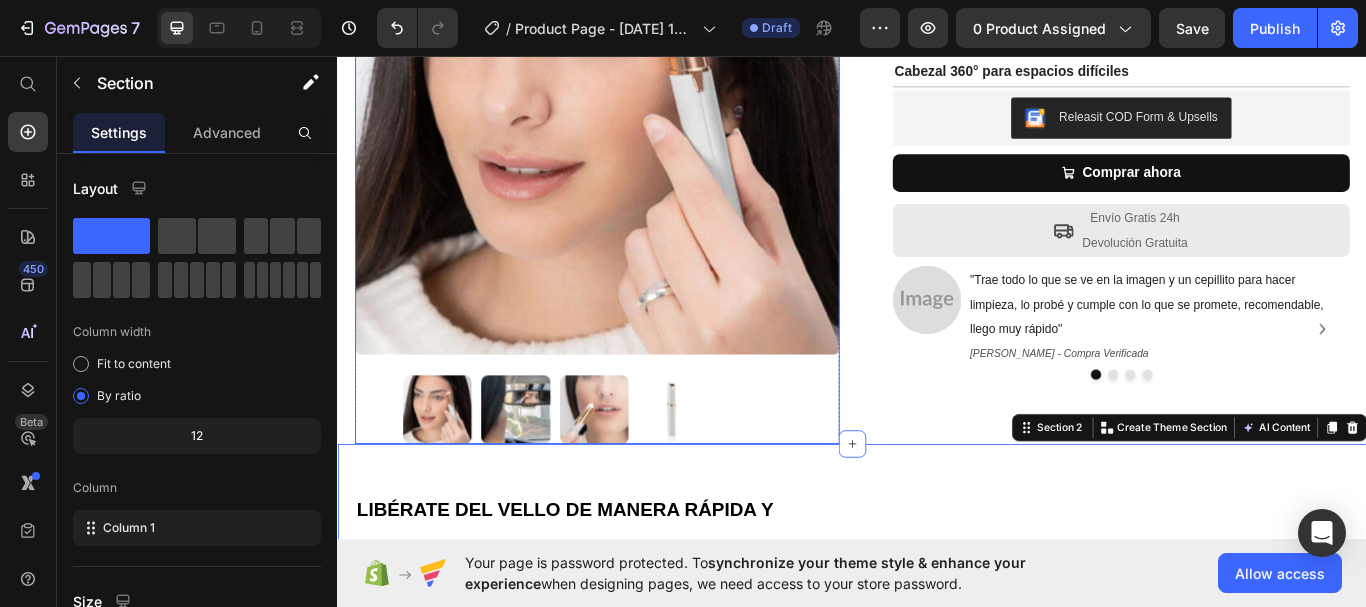 click at bounding box center (639, 122) 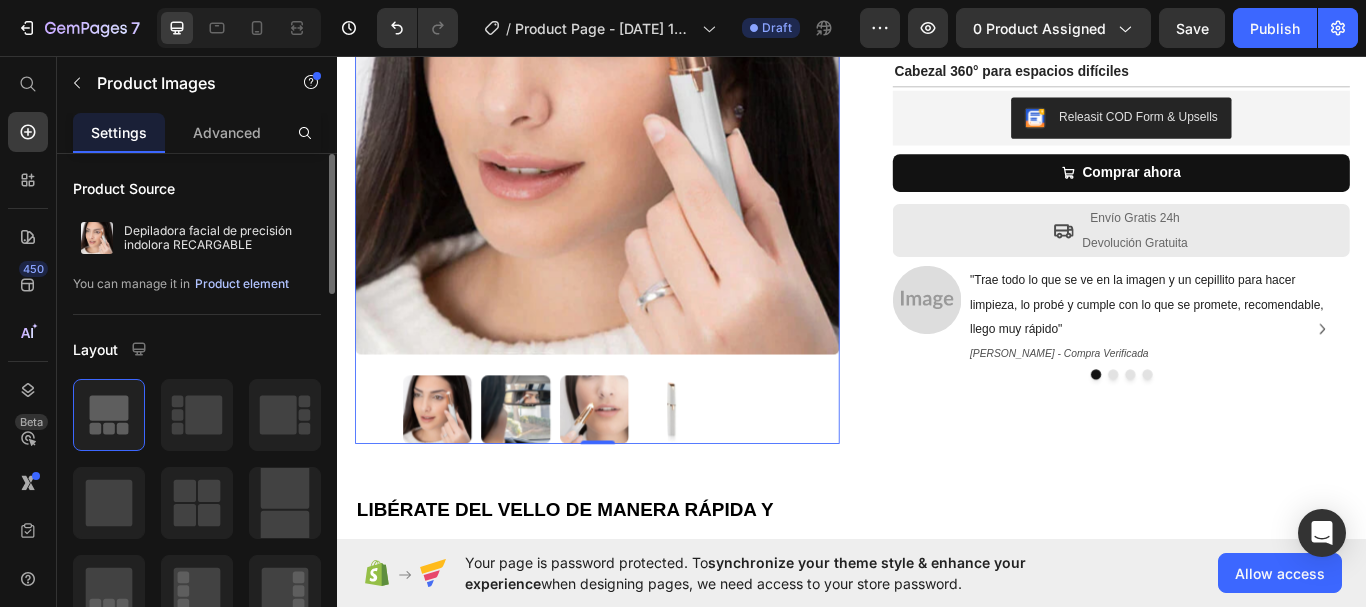 click on "Product element" at bounding box center (242, 284) 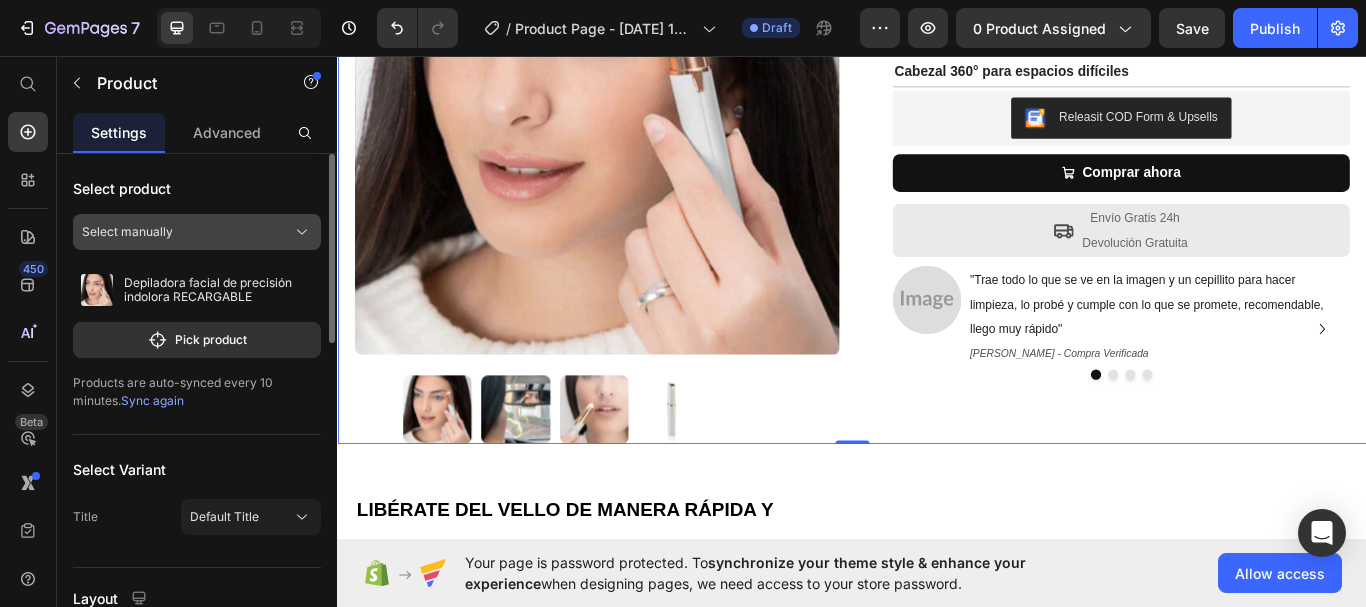 click 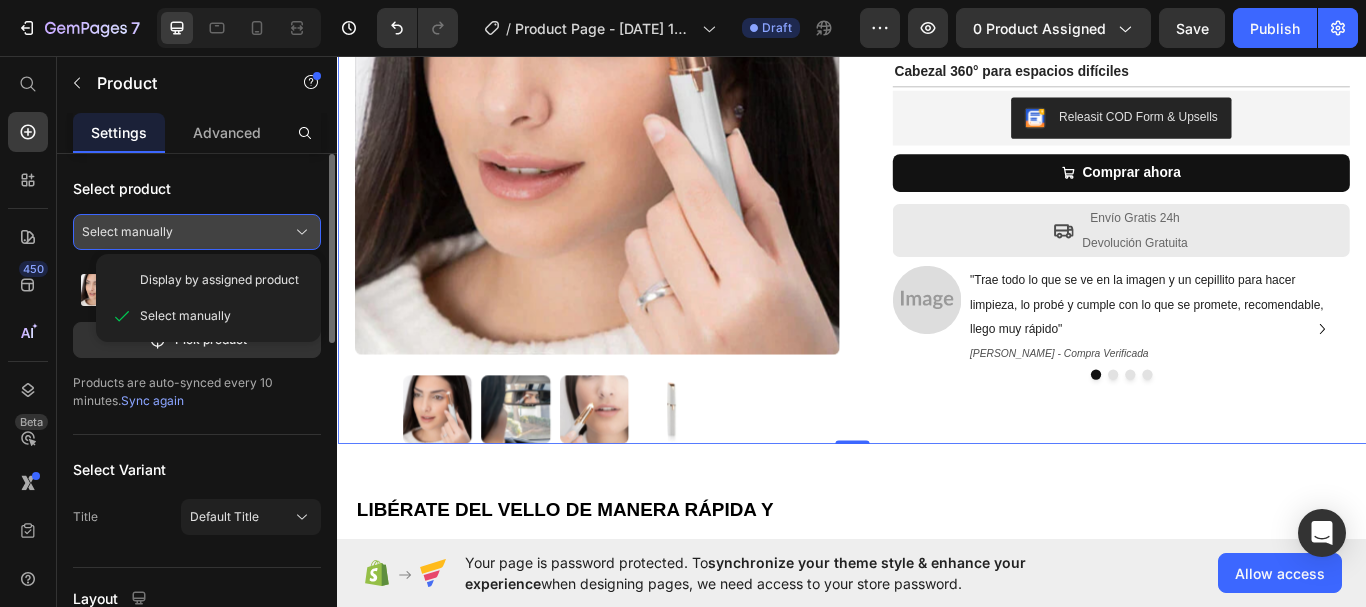 click 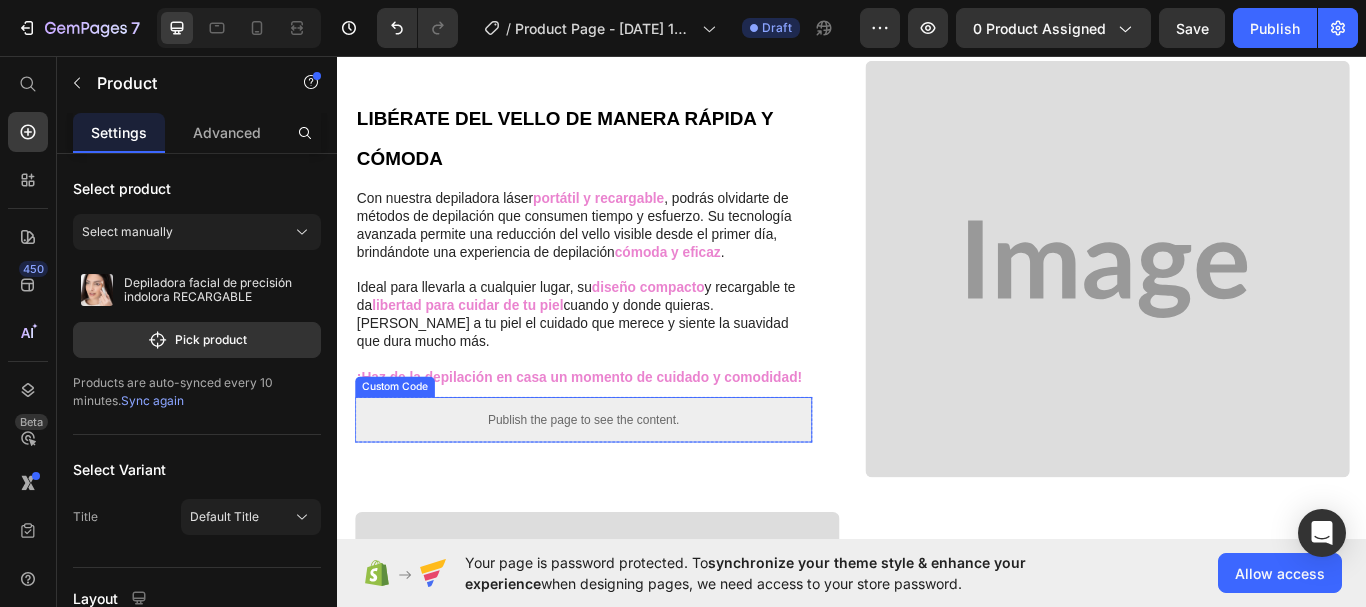 scroll, scrollTop: 800, scrollLeft: 0, axis: vertical 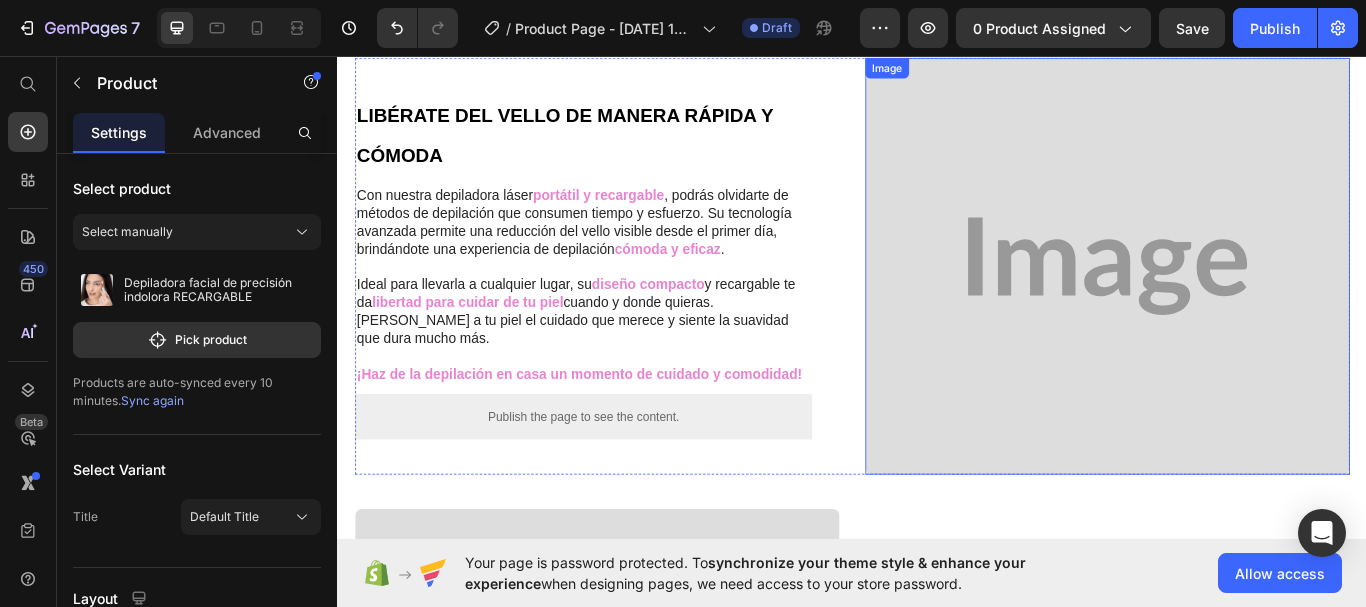 click at bounding box center (1234, 302) 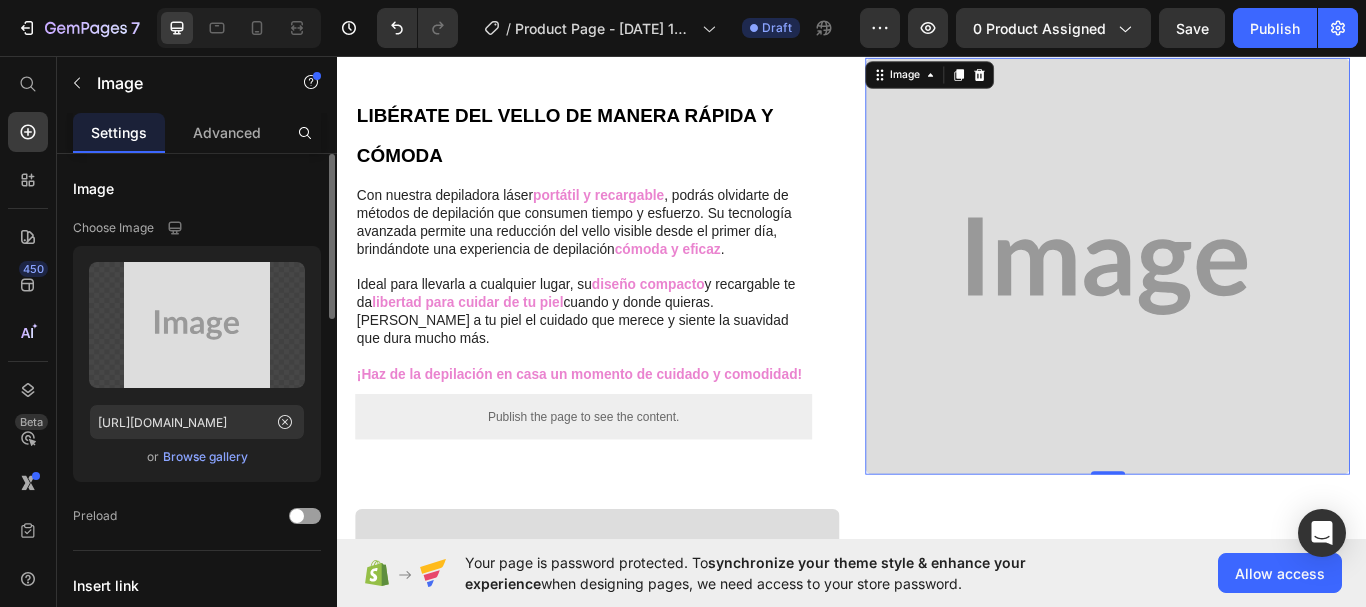 click on "Browse gallery" at bounding box center (205, 457) 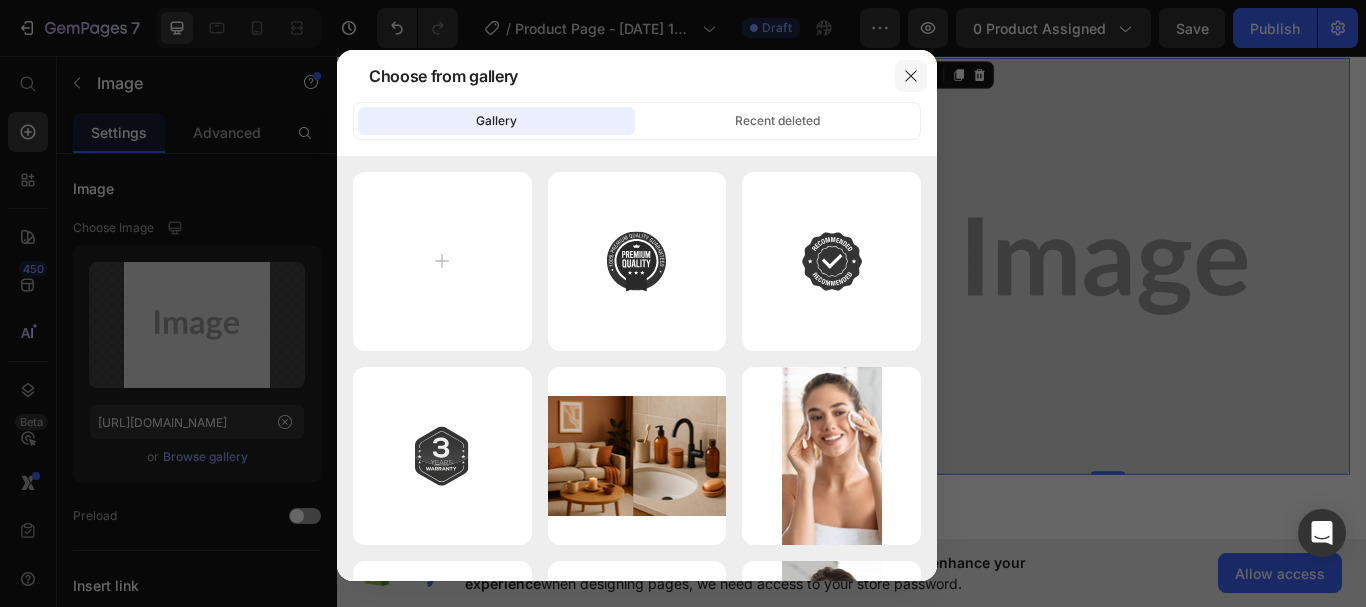 click 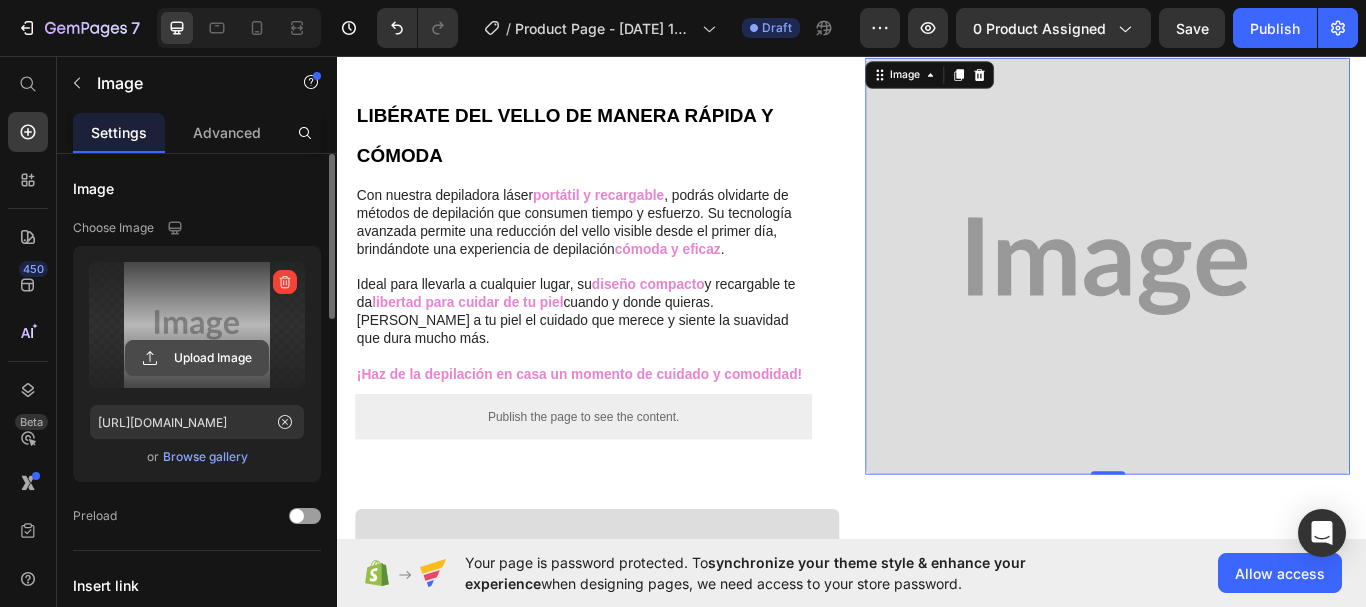 click 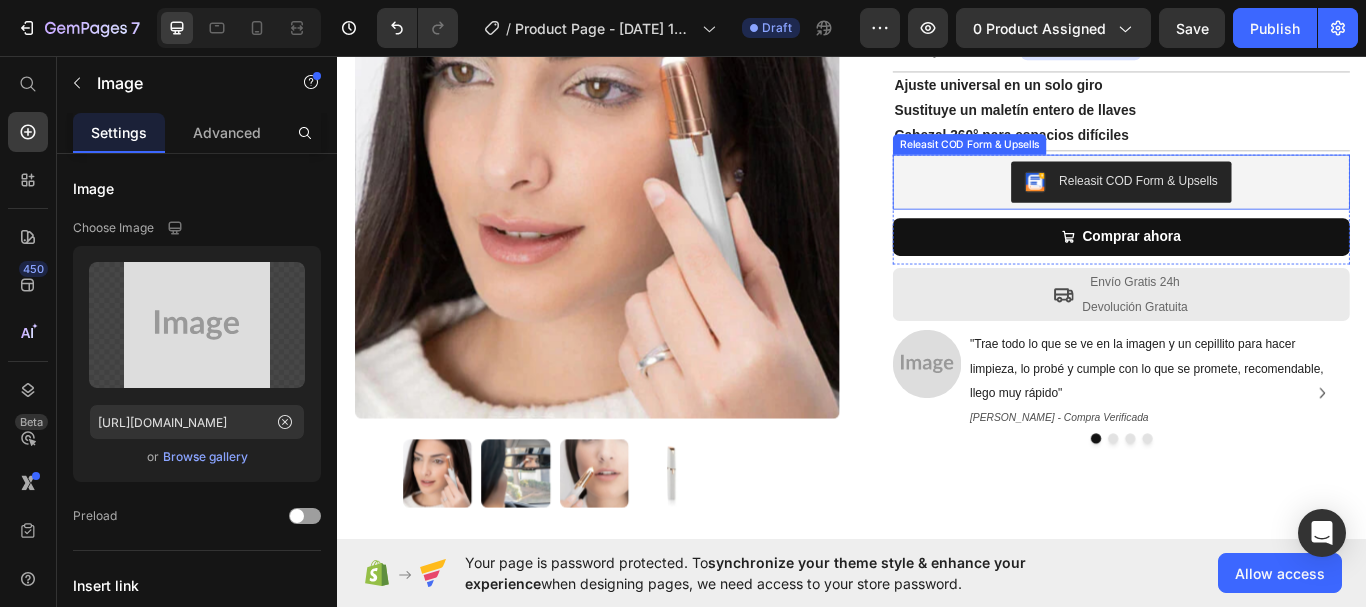 scroll, scrollTop: 200, scrollLeft: 0, axis: vertical 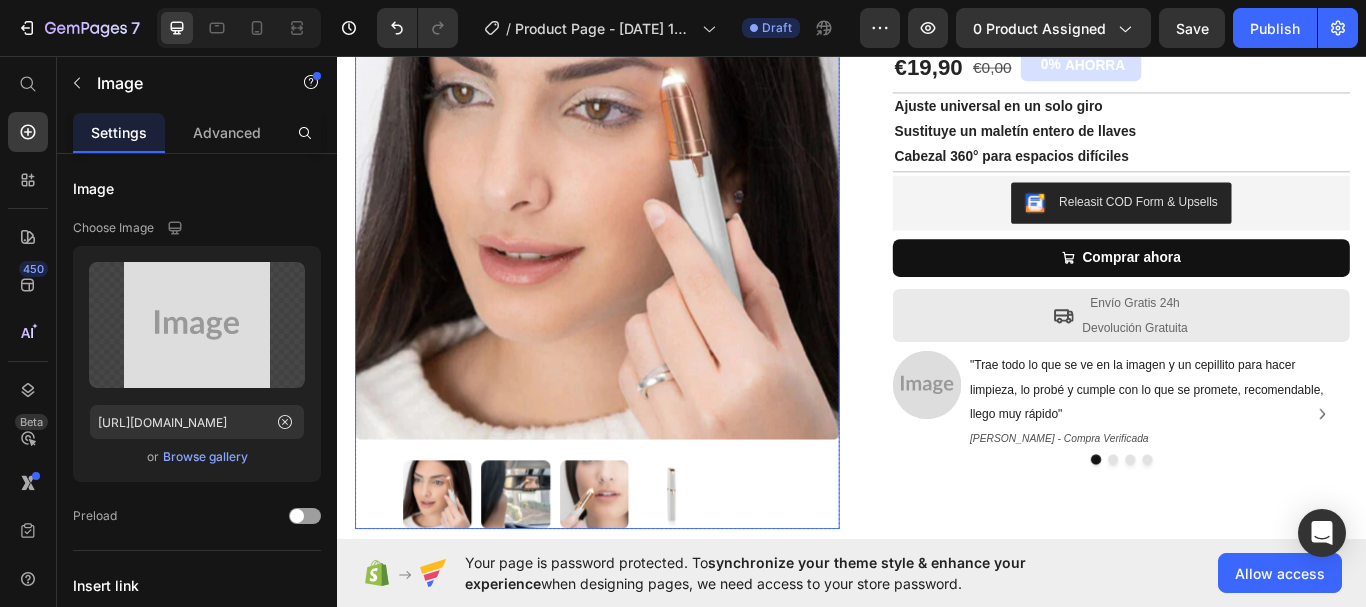 click at bounding box center (636, 569) 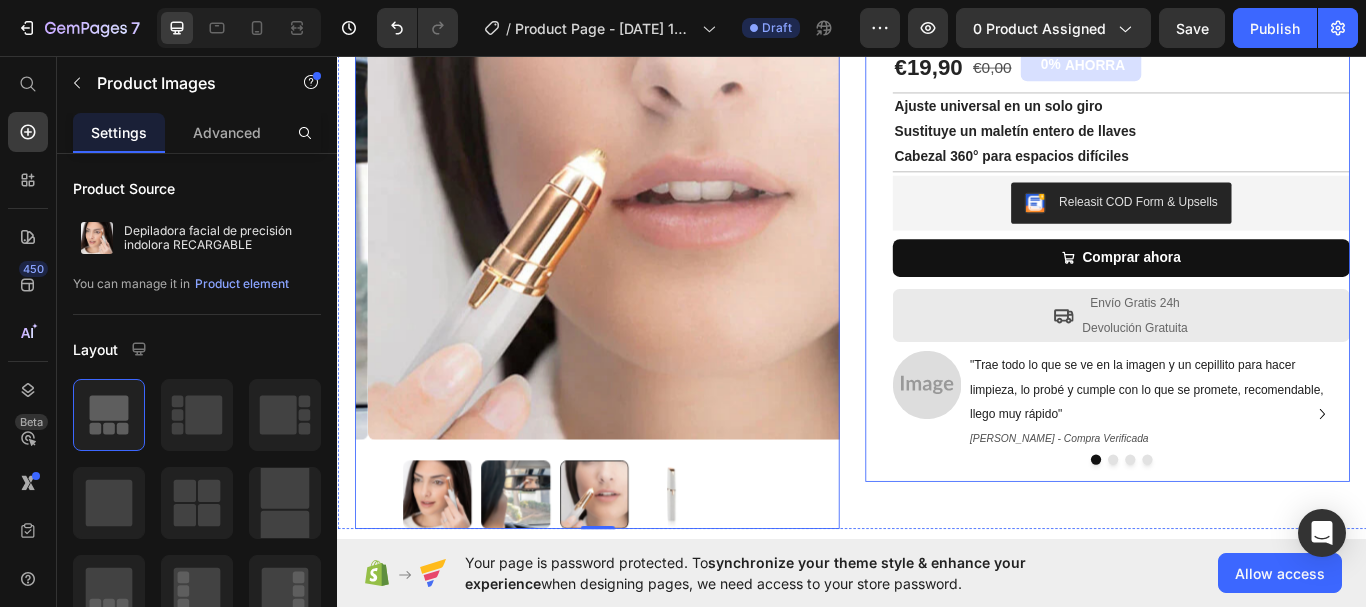 scroll, scrollTop: 300, scrollLeft: 0, axis: vertical 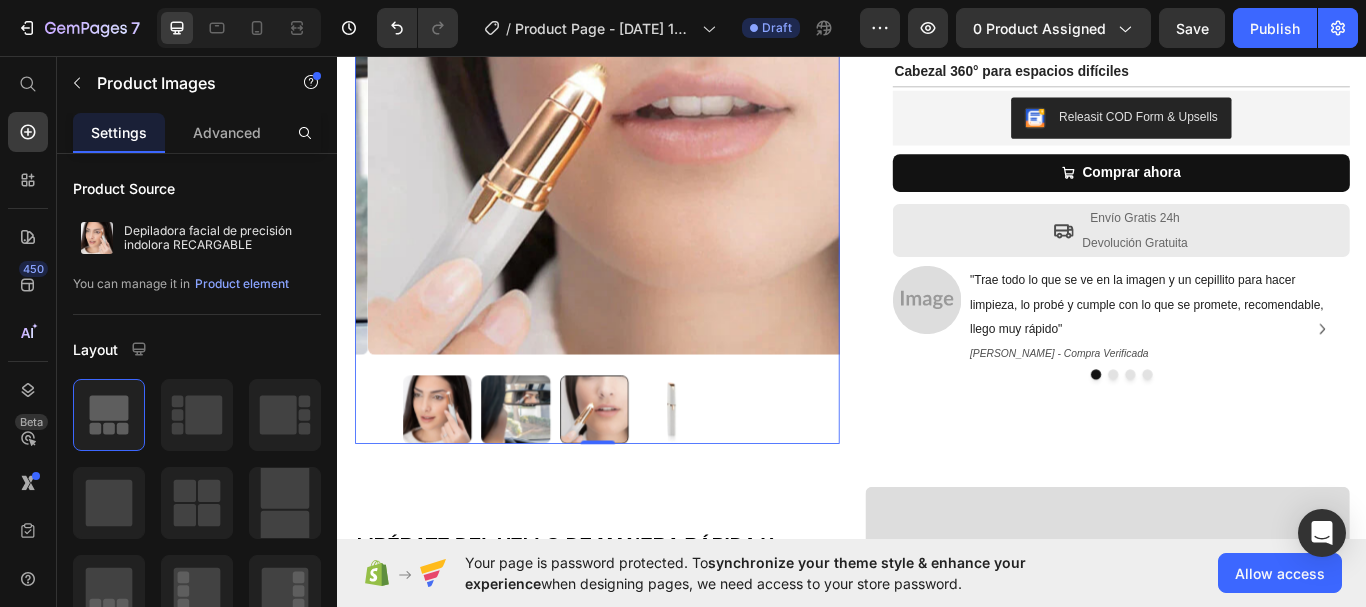 click at bounding box center (727, 469) 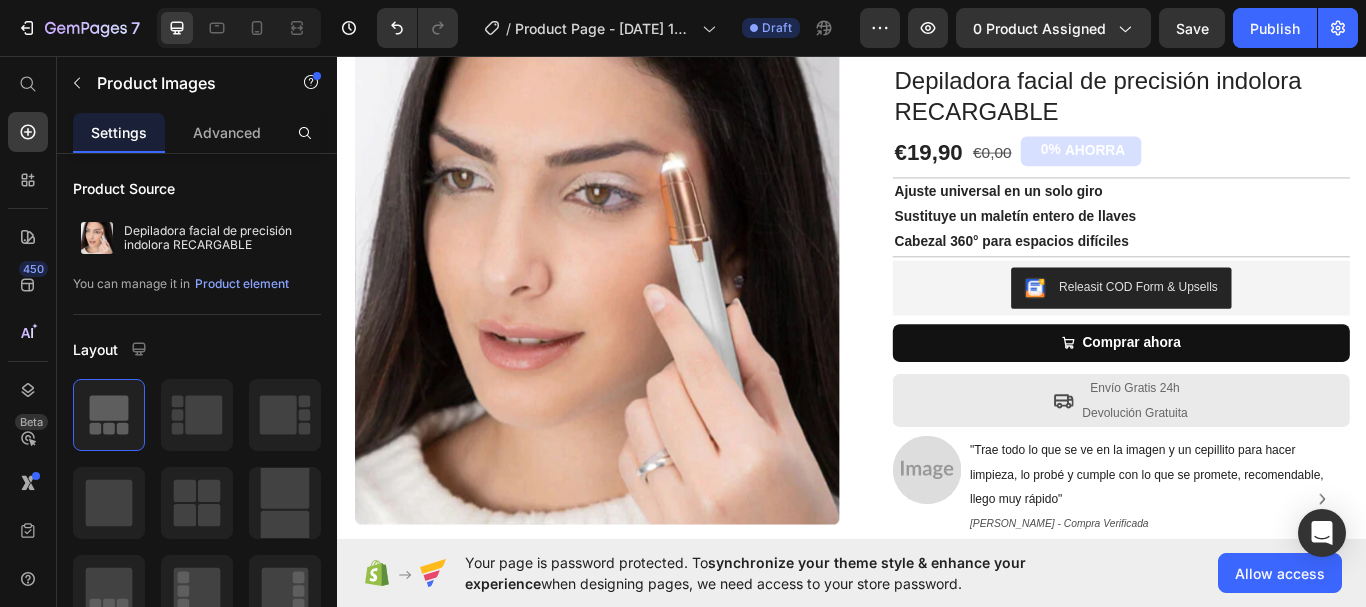 scroll, scrollTop: 300, scrollLeft: 0, axis: vertical 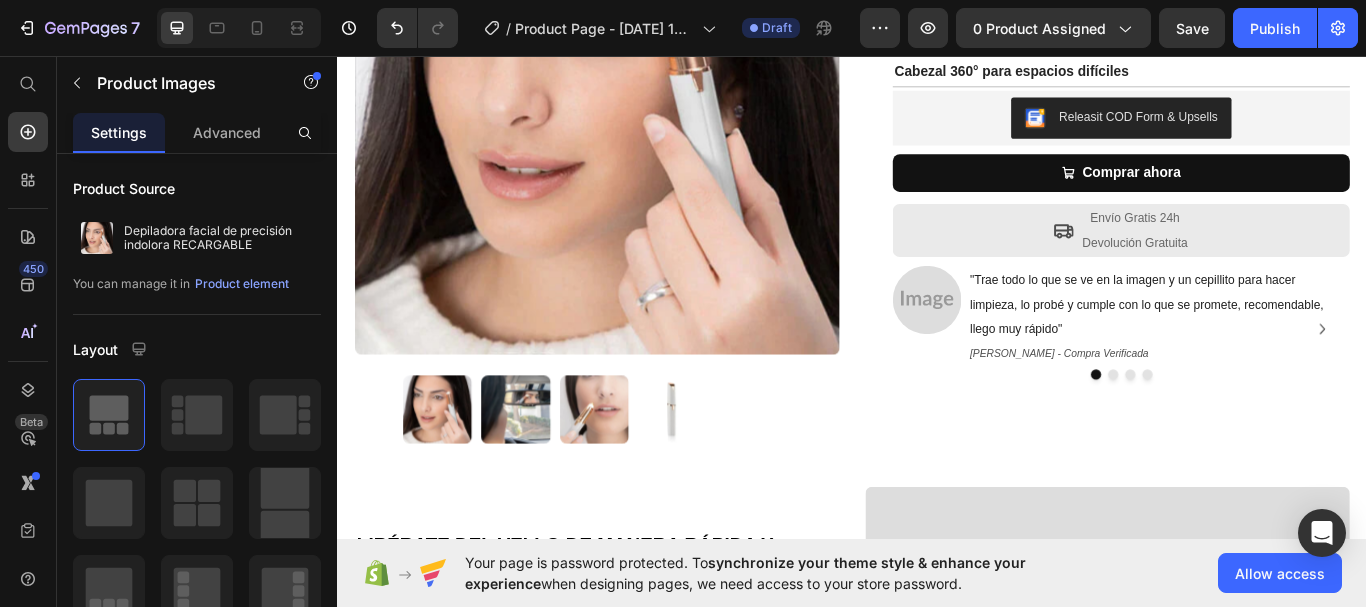 click at bounding box center [727, 469] 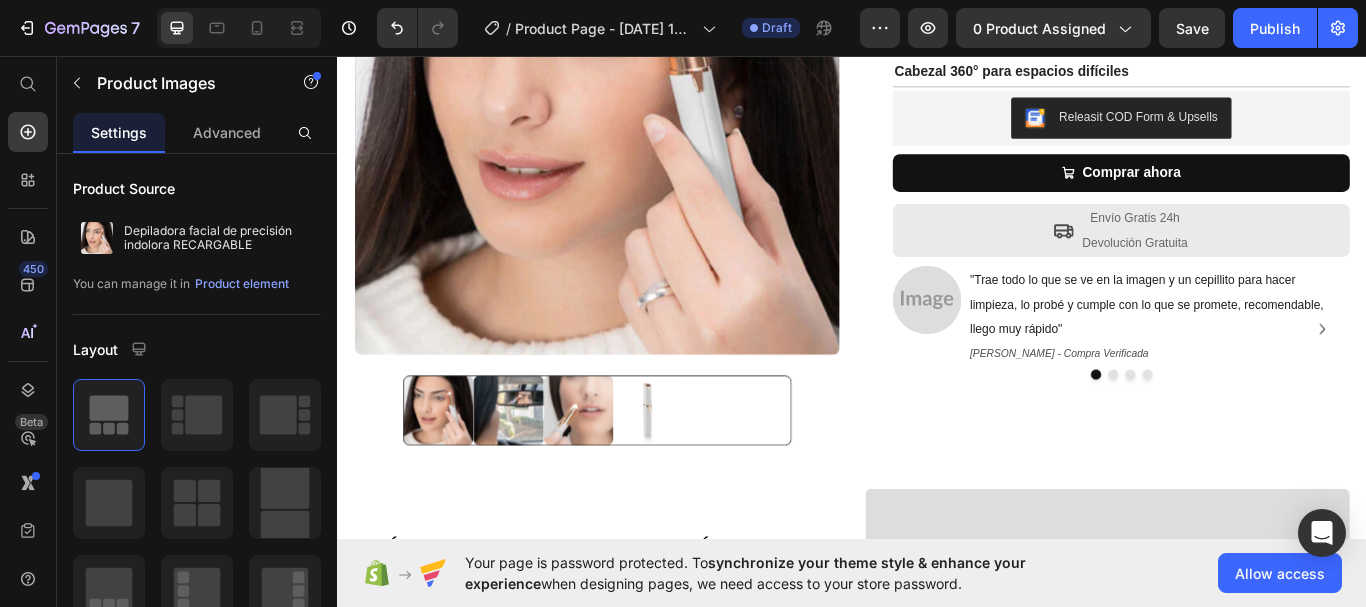 click at bounding box center [618, 470] 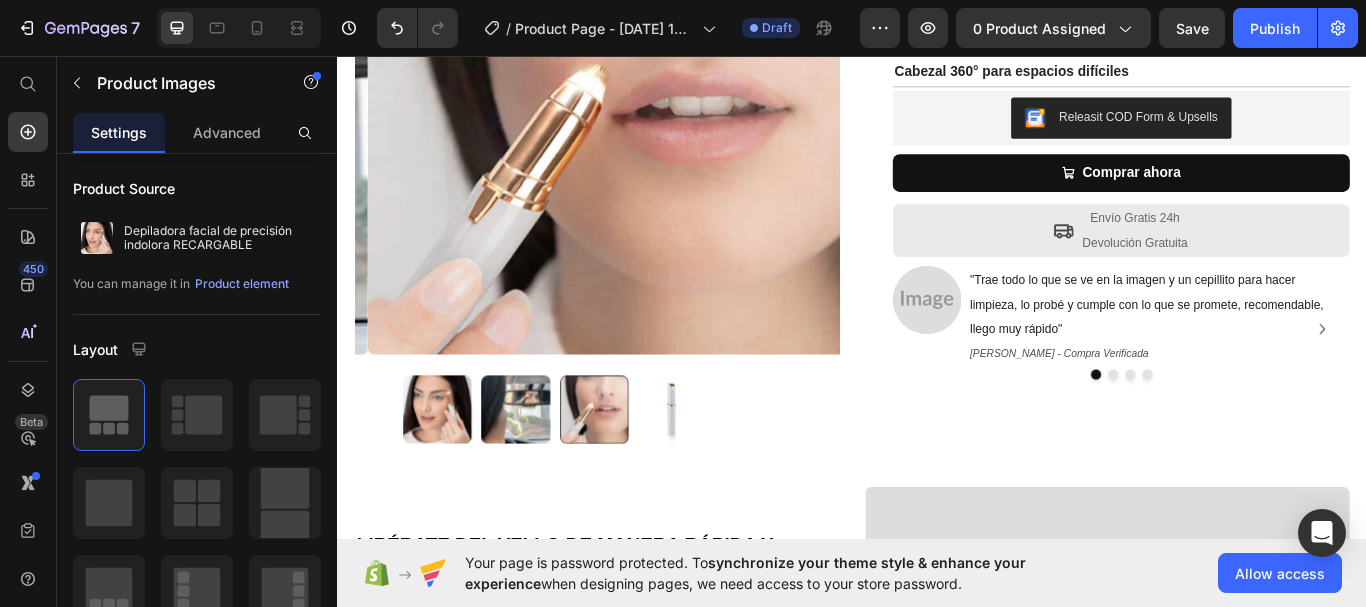 click at bounding box center (544, 469) 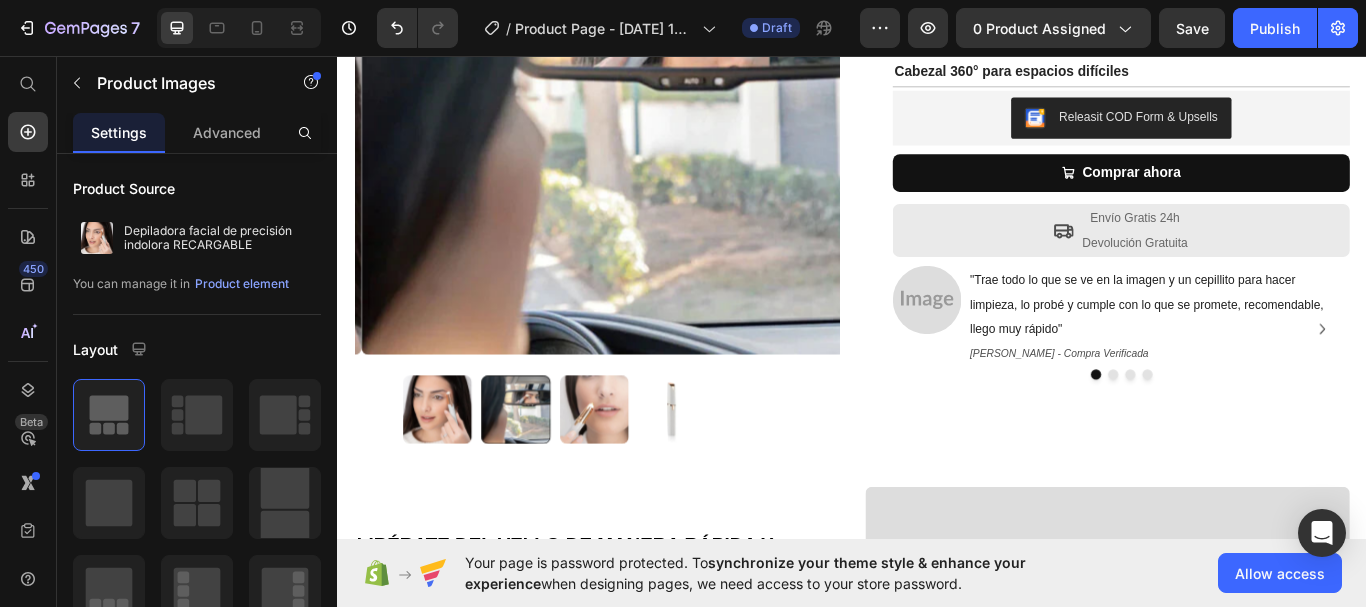 click at bounding box center (453, 469) 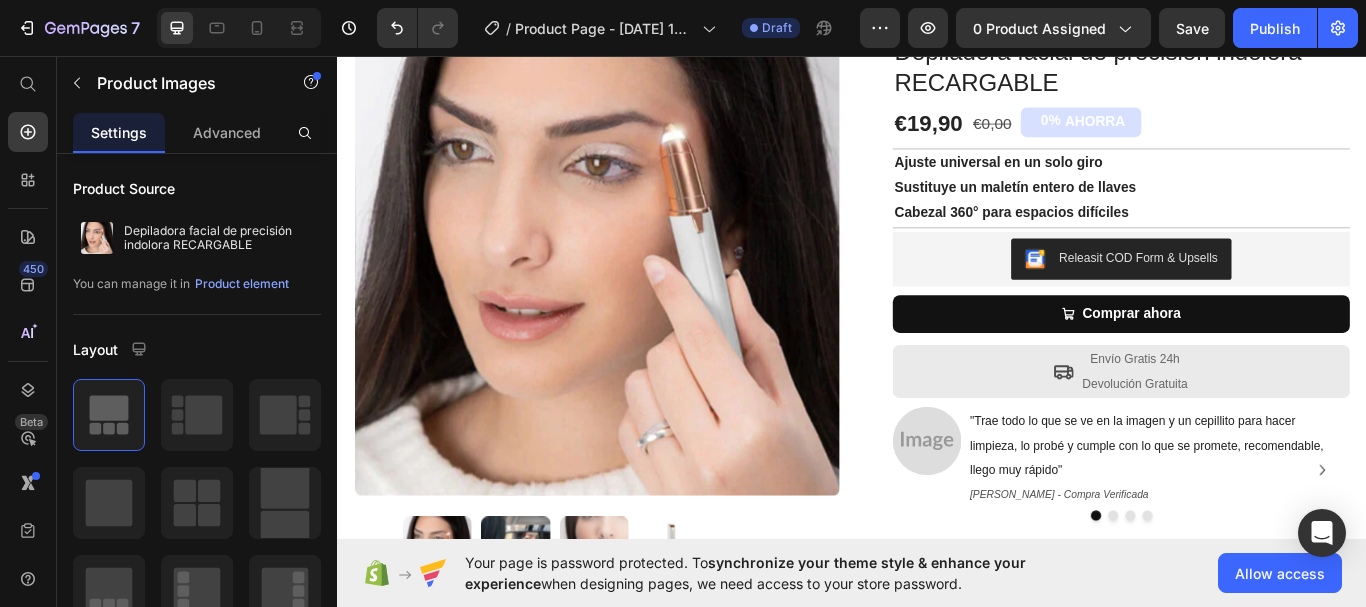 scroll, scrollTop: 100, scrollLeft: 0, axis: vertical 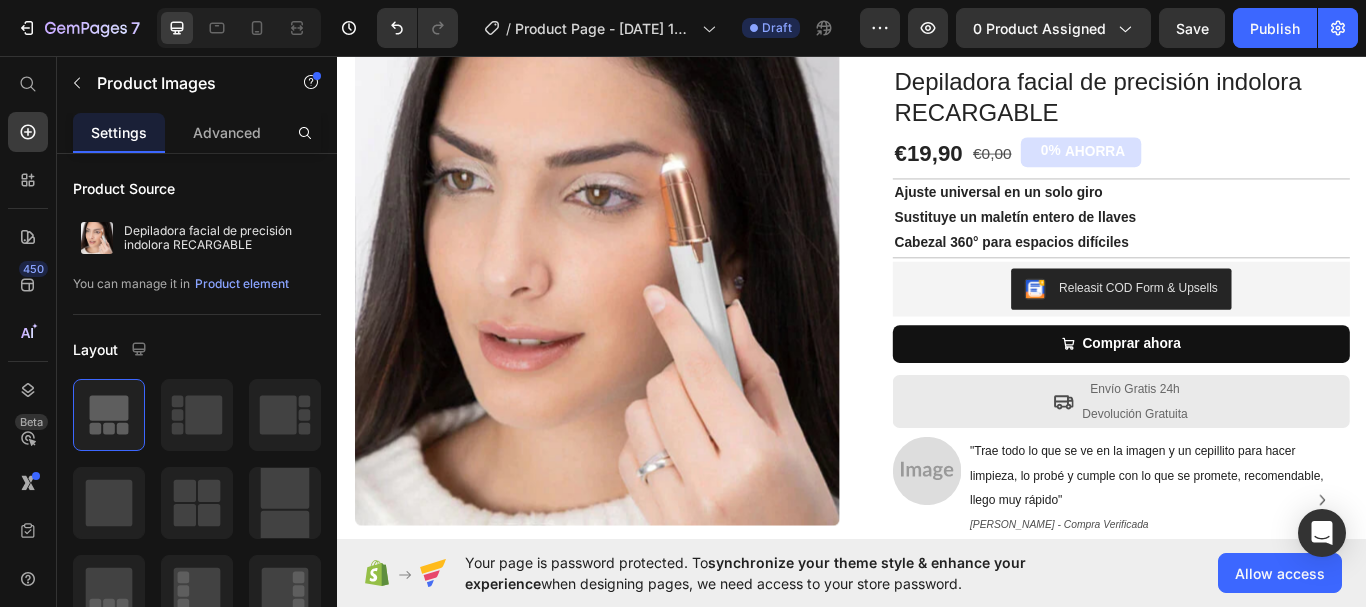 click at bounding box center [639, 322] 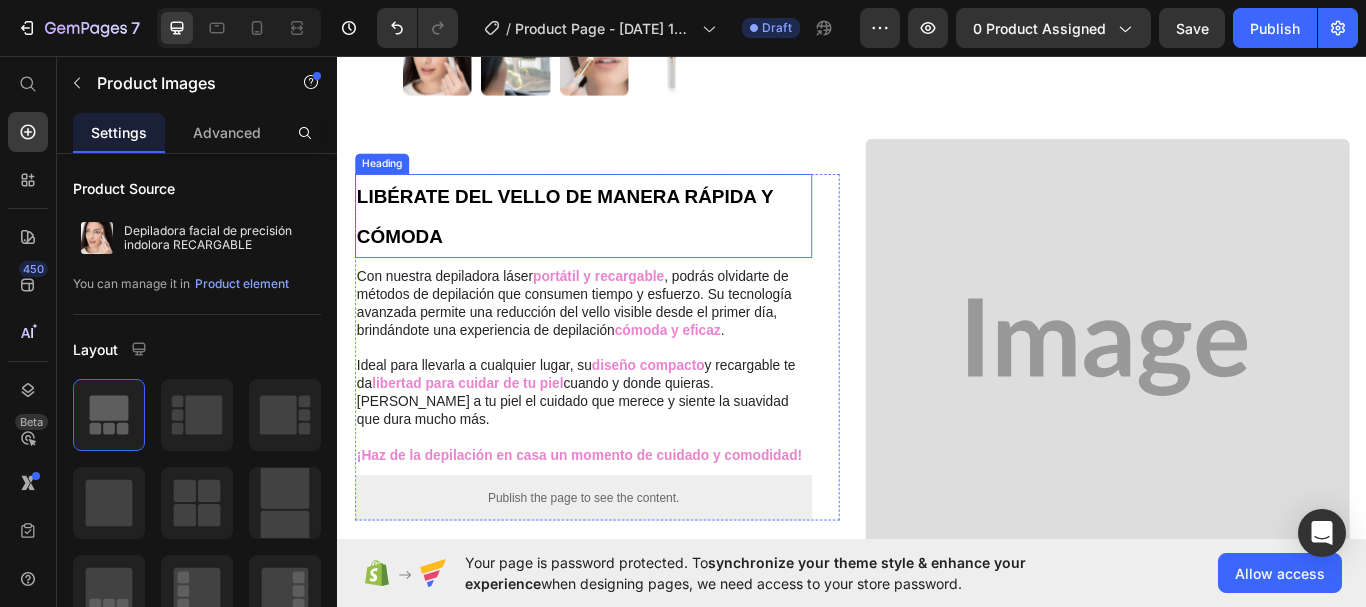 scroll, scrollTop: 707, scrollLeft: 0, axis: vertical 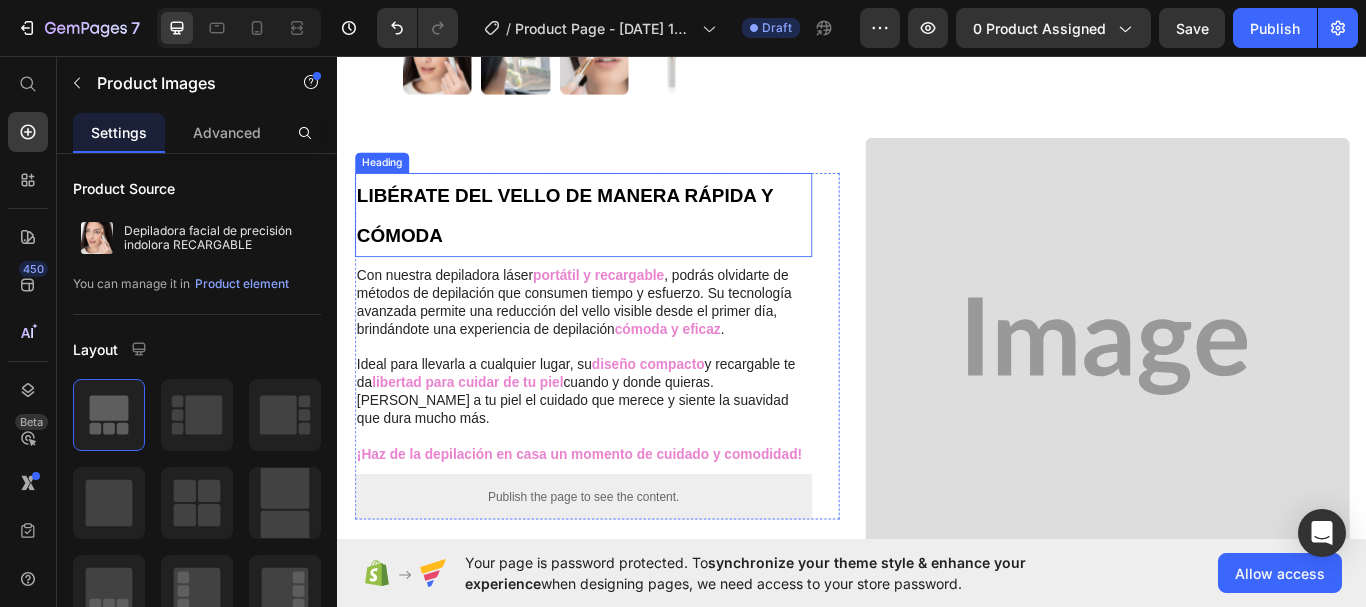 click on "LIBÉRATE DEL VELLO DE MANERA RÁPIDA Y CÓMODA" at bounding box center [602, 243] 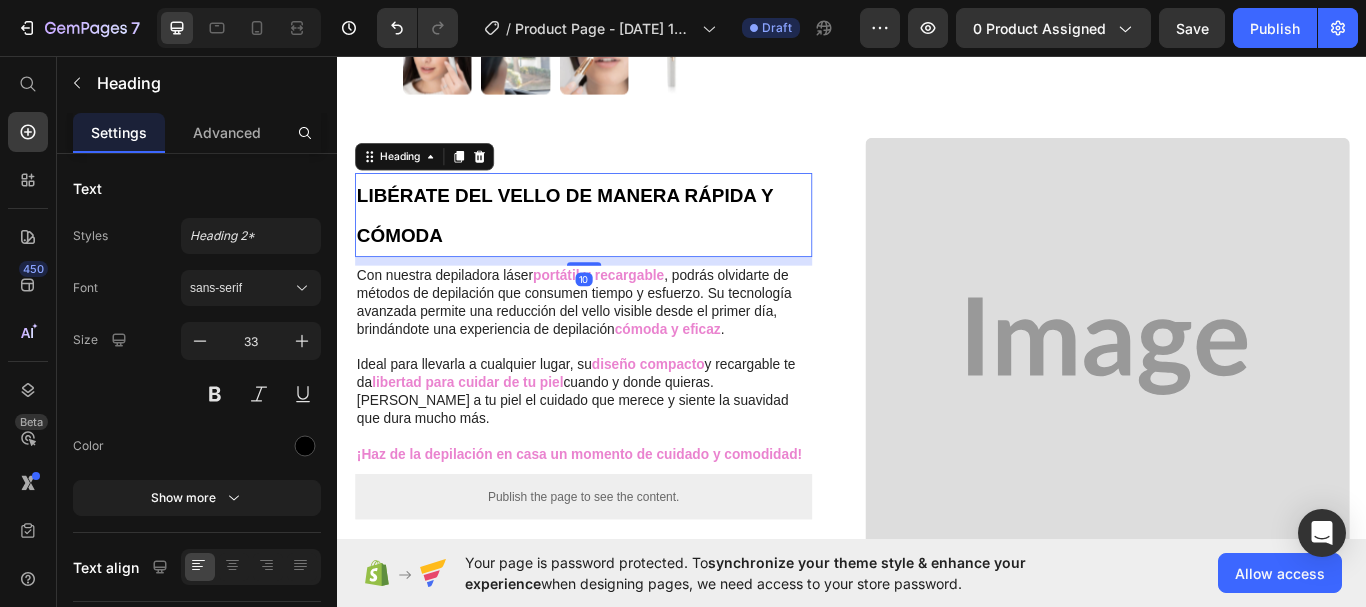 click on "LIBÉRATE DEL VELLO DE MANERA RÁPIDA Y CÓMODA" at bounding box center [623, 242] 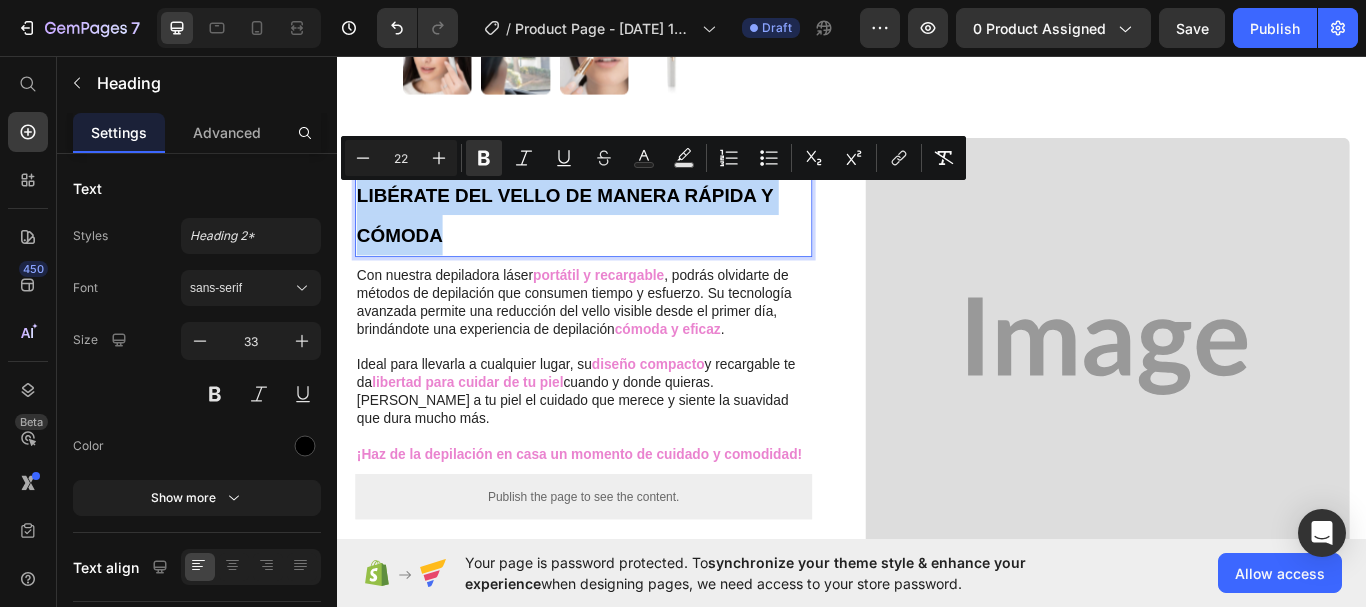 drag, startPoint x: 360, startPoint y: 216, endPoint x: 725, endPoint y: 259, distance: 367.52414 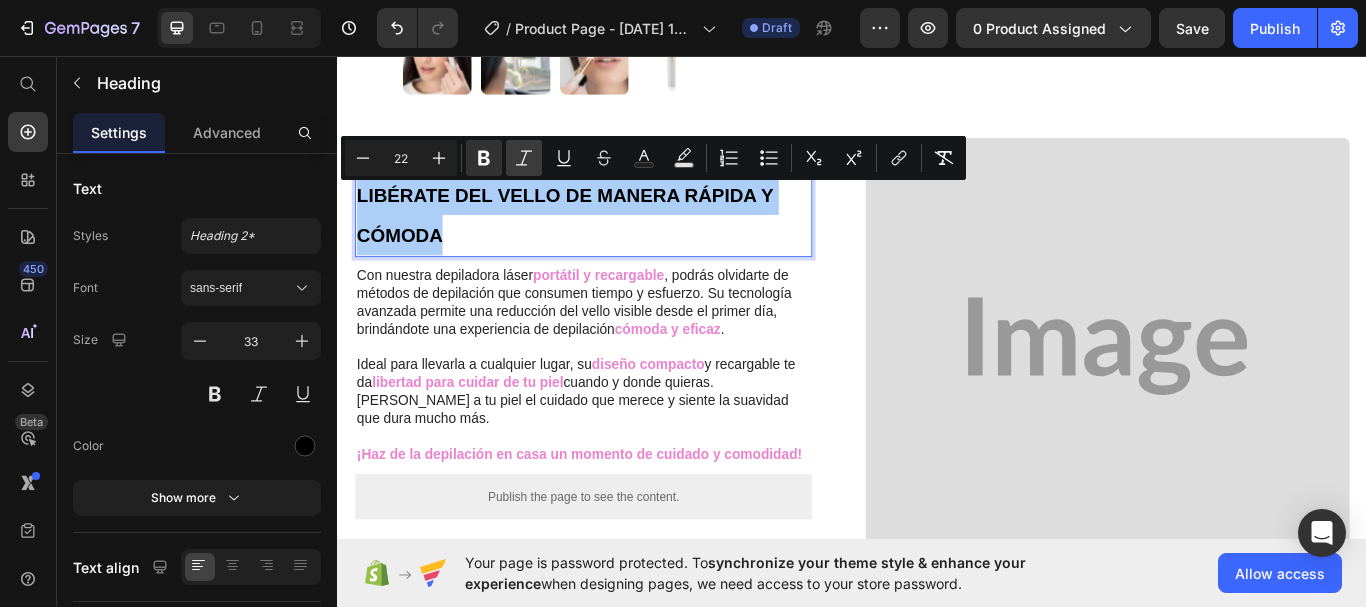 click 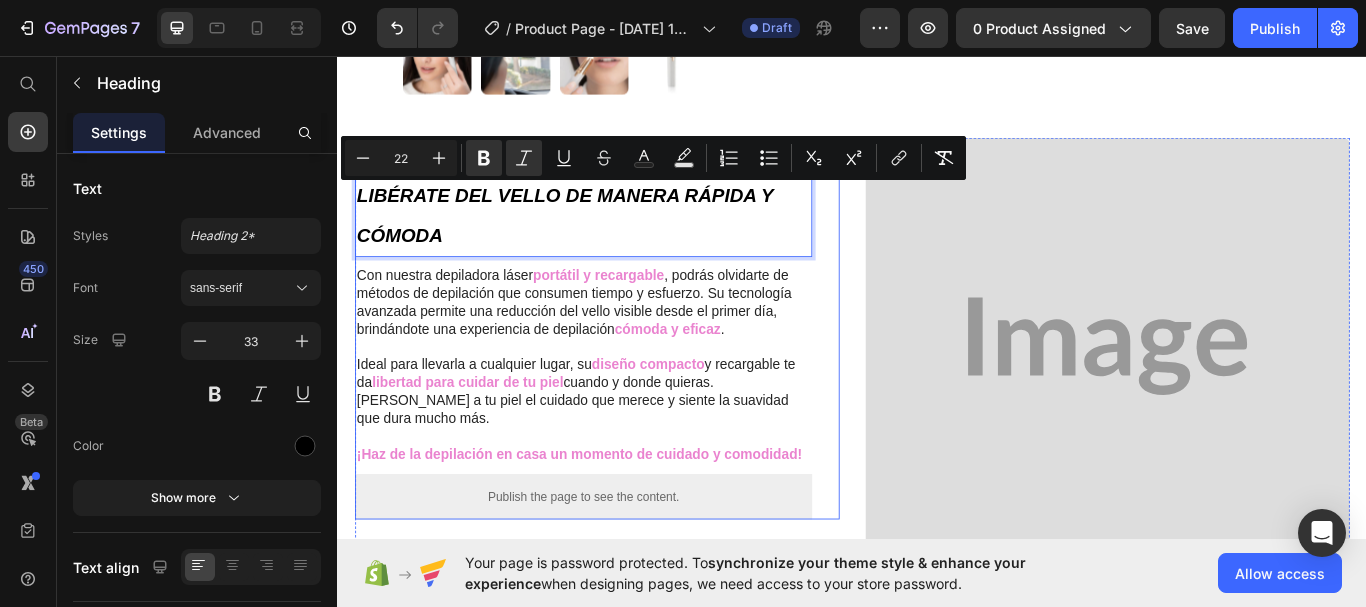 click on "LIBÉRATE DEL VELLO DE MANERA RÁPIDA Y CÓMODA Heading   10 Con nuestra depiladora láser  portátil y recargable , podrás olvidarte de métodos de depilación que consumen tiempo y esfuerzo. Su tecnología avanzada permite una reducción del vello visible desde el primer día, brindándote una experiencia de depilación  cómoda y eficaz .   Ideal para llevarla a cualquier lugar, su  diseño compacto  y recargable te da  libertad para cuidar de tu piel  cuando y donde quieras. Dale a tu piel el cuidado que merece y siente la suavidad que dura mucho más.   ¡Haz de la depilación en casa un momento de cuidado y comodidad! Text Block
Publish the page to see the content.
Custom Code Row Row" at bounding box center [639, 395] 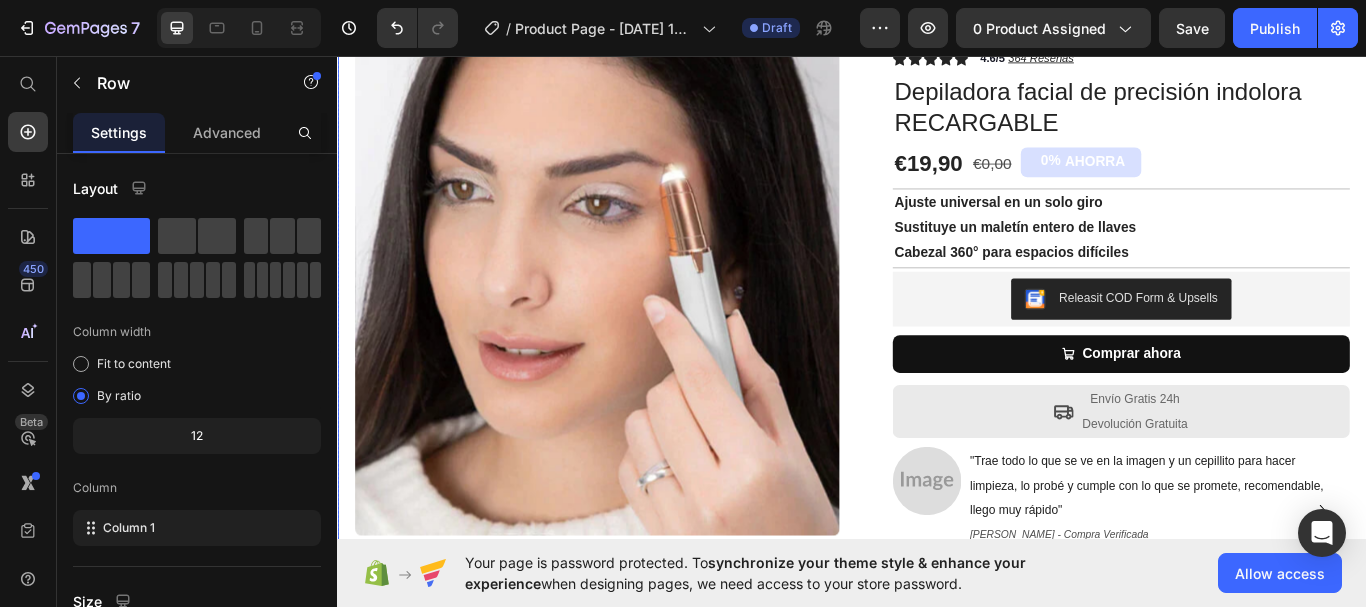 scroll, scrollTop: 100, scrollLeft: 0, axis: vertical 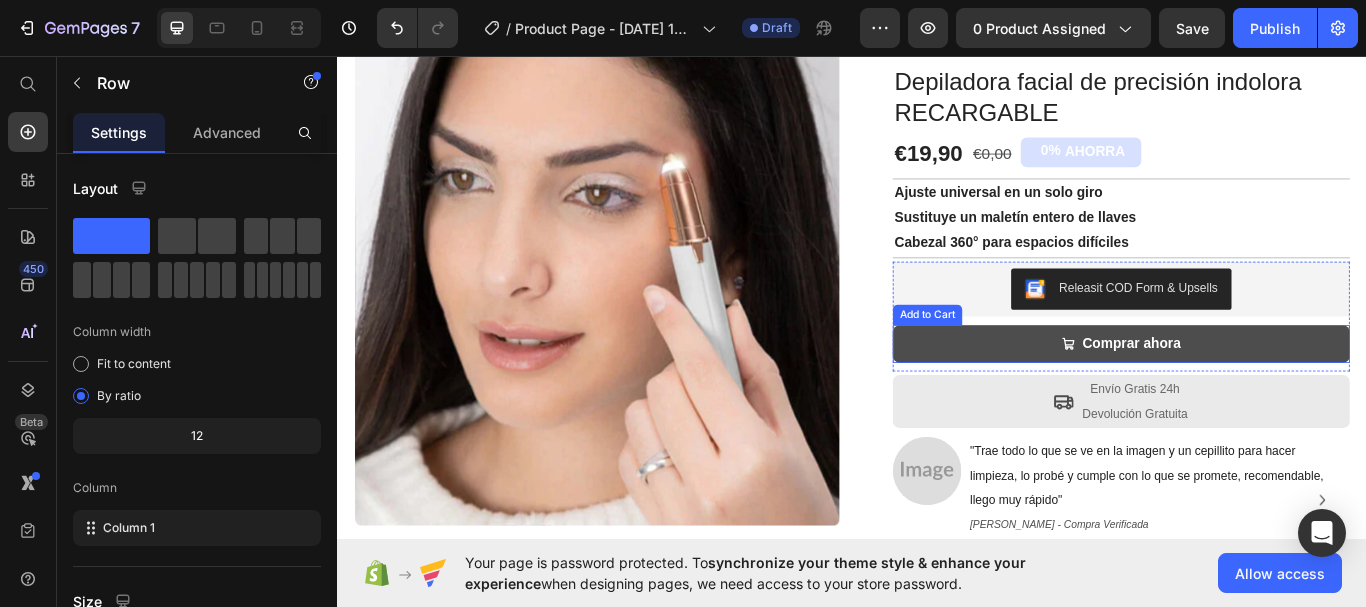 click on "Comprar ahora" at bounding box center [1250, 393] 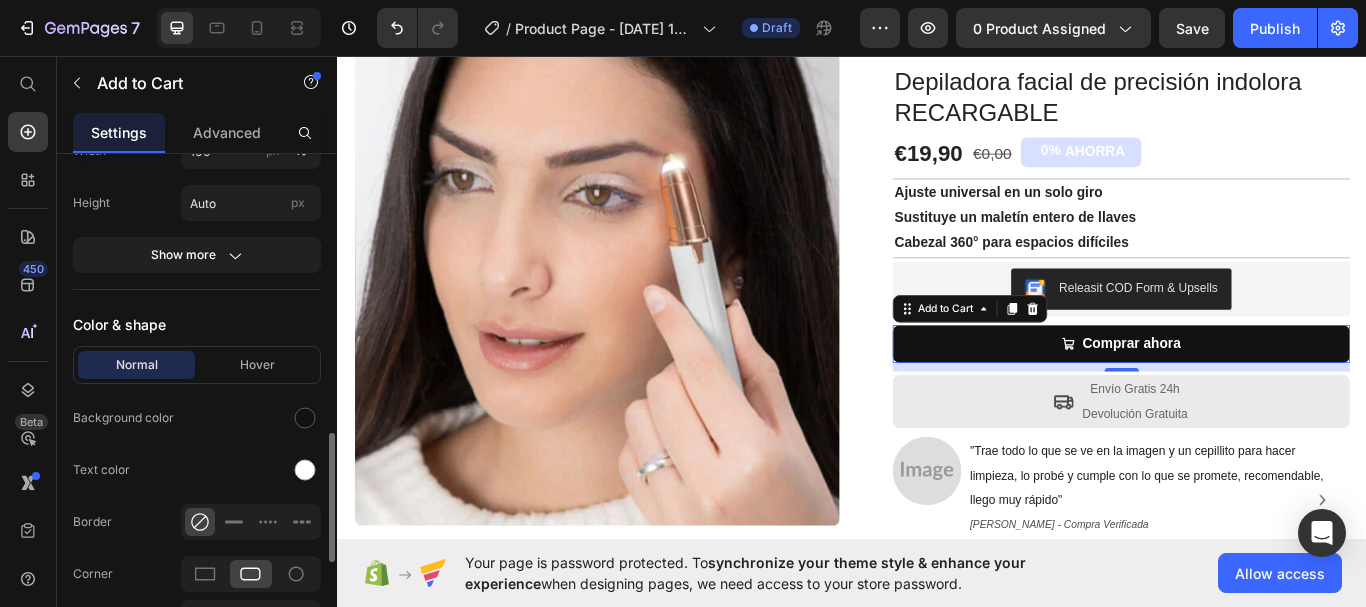 scroll, scrollTop: 1200, scrollLeft: 0, axis: vertical 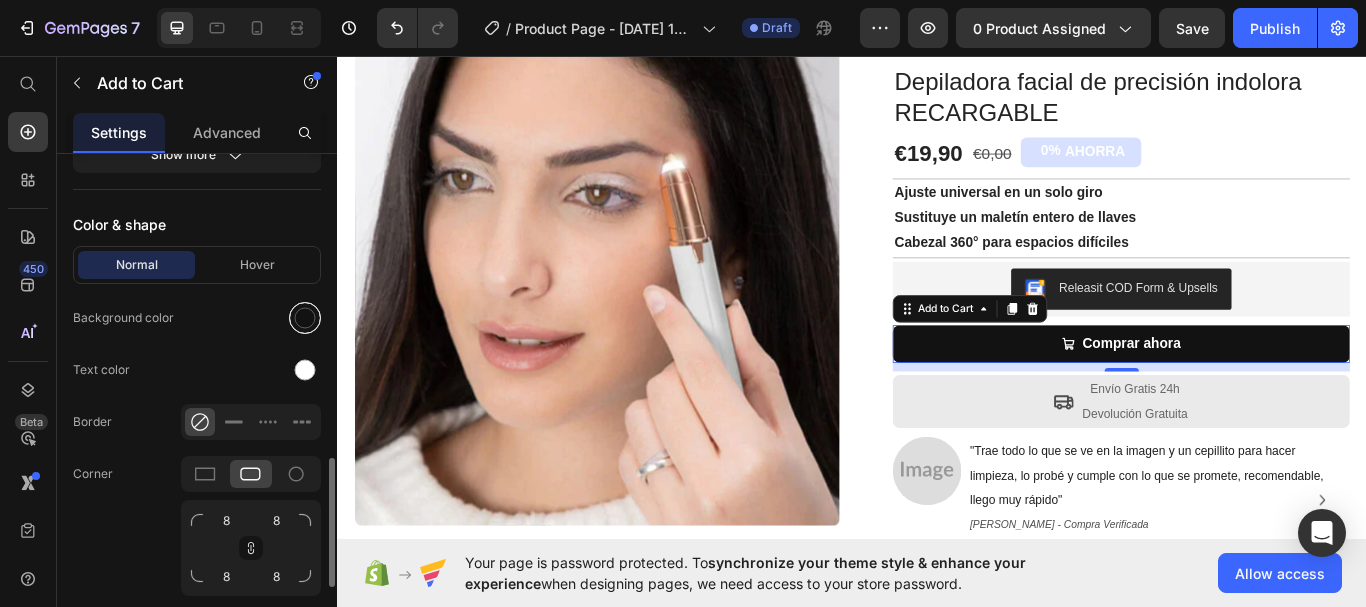 click at bounding box center [305, 318] 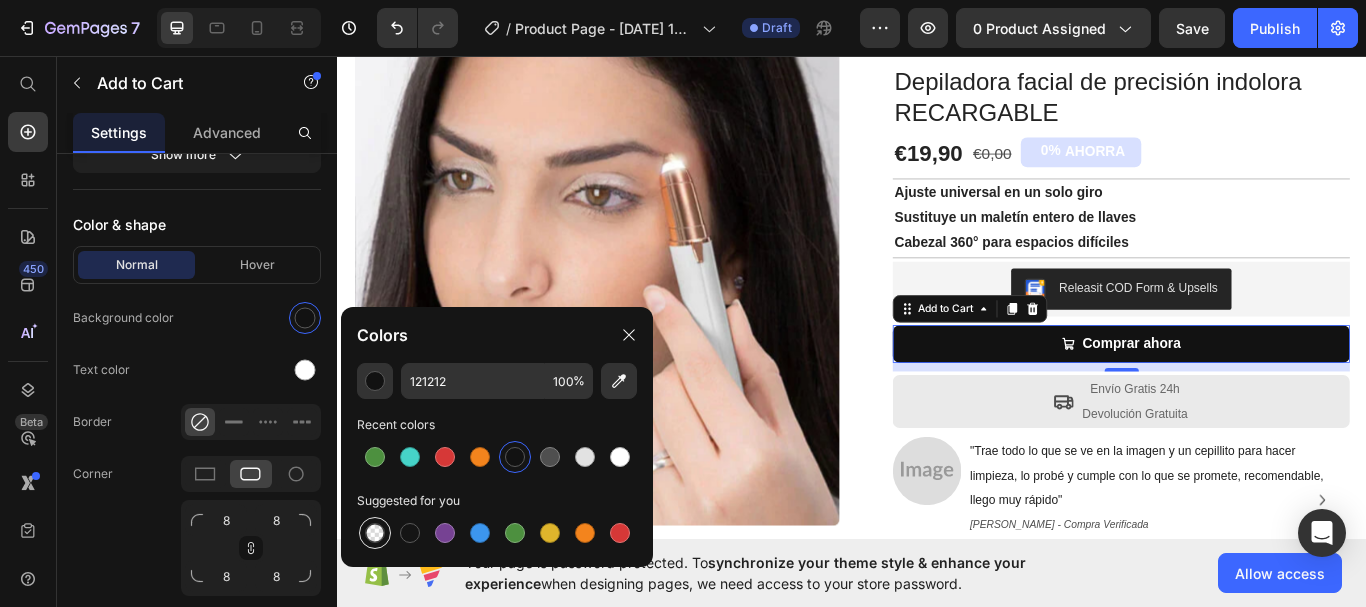 click at bounding box center (375, 533) 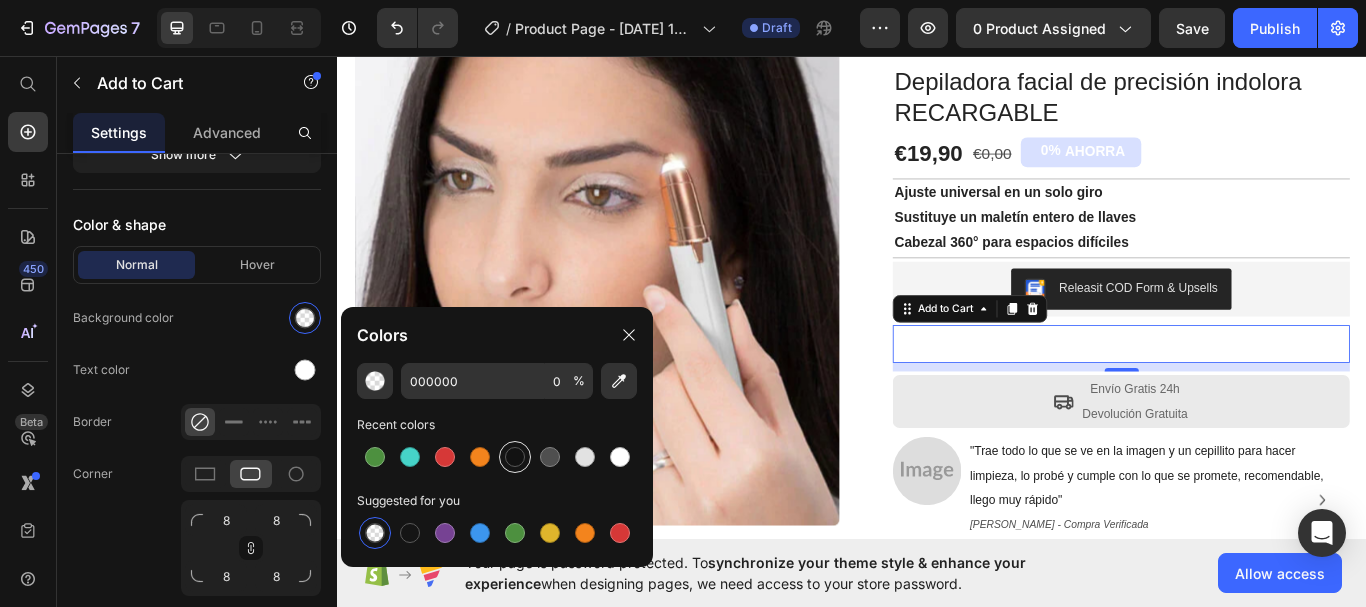 click at bounding box center [515, 457] 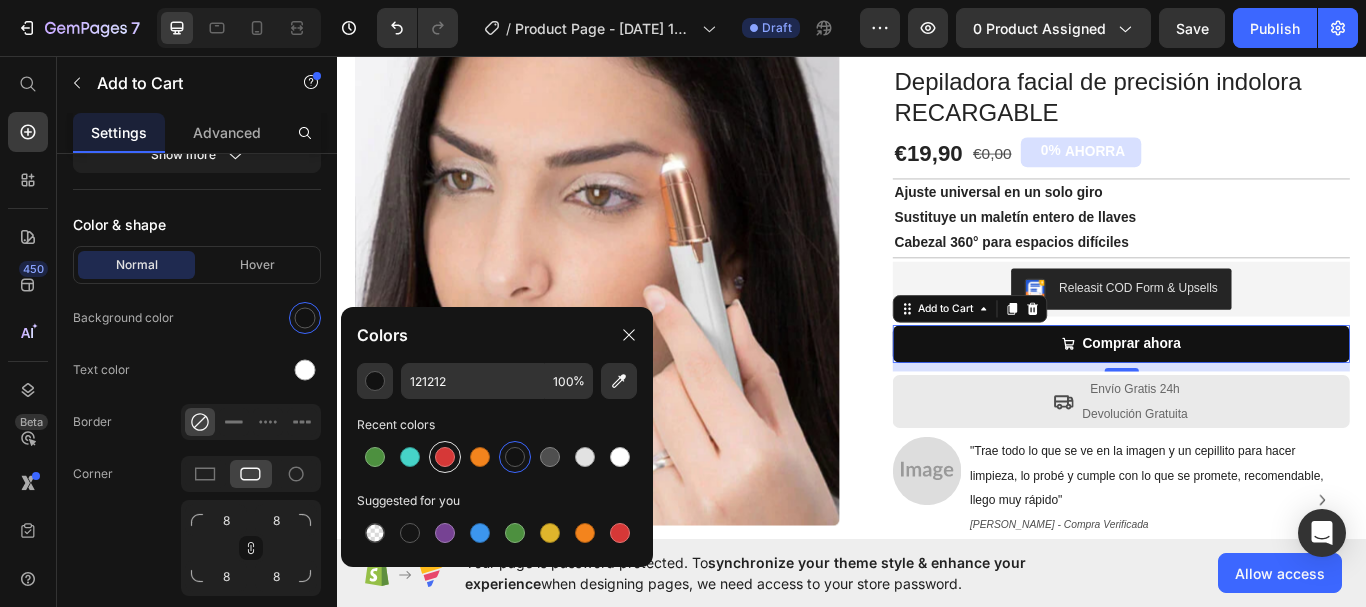 click at bounding box center (445, 457) 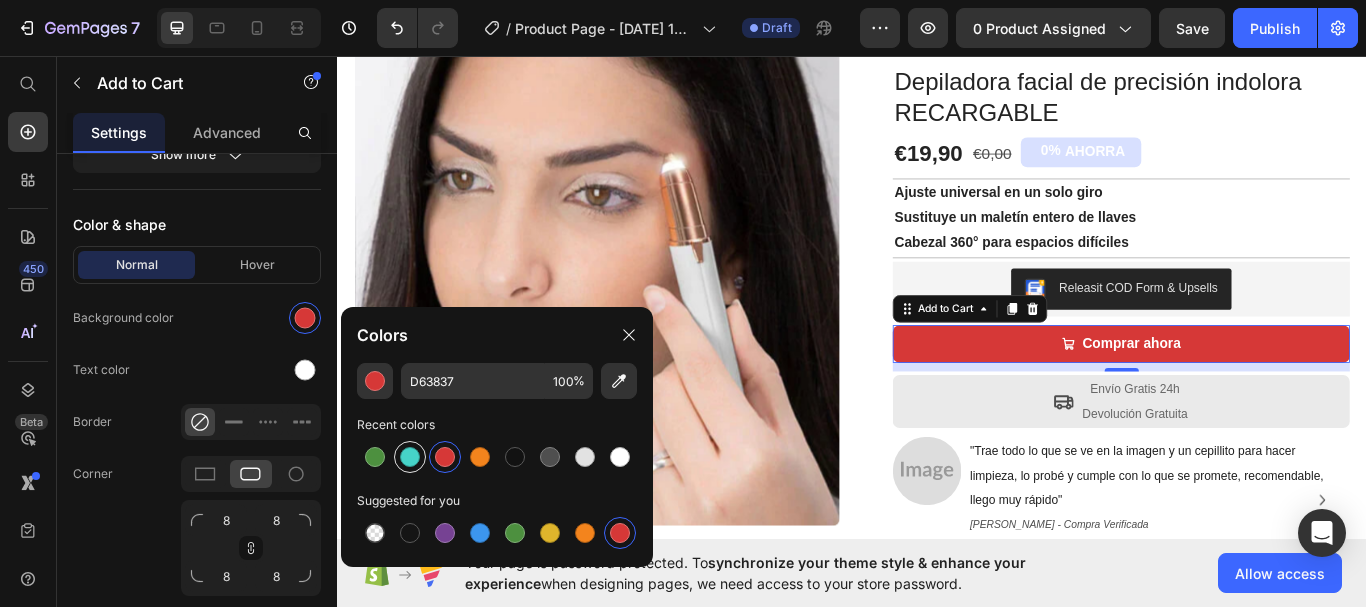 click at bounding box center [410, 457] 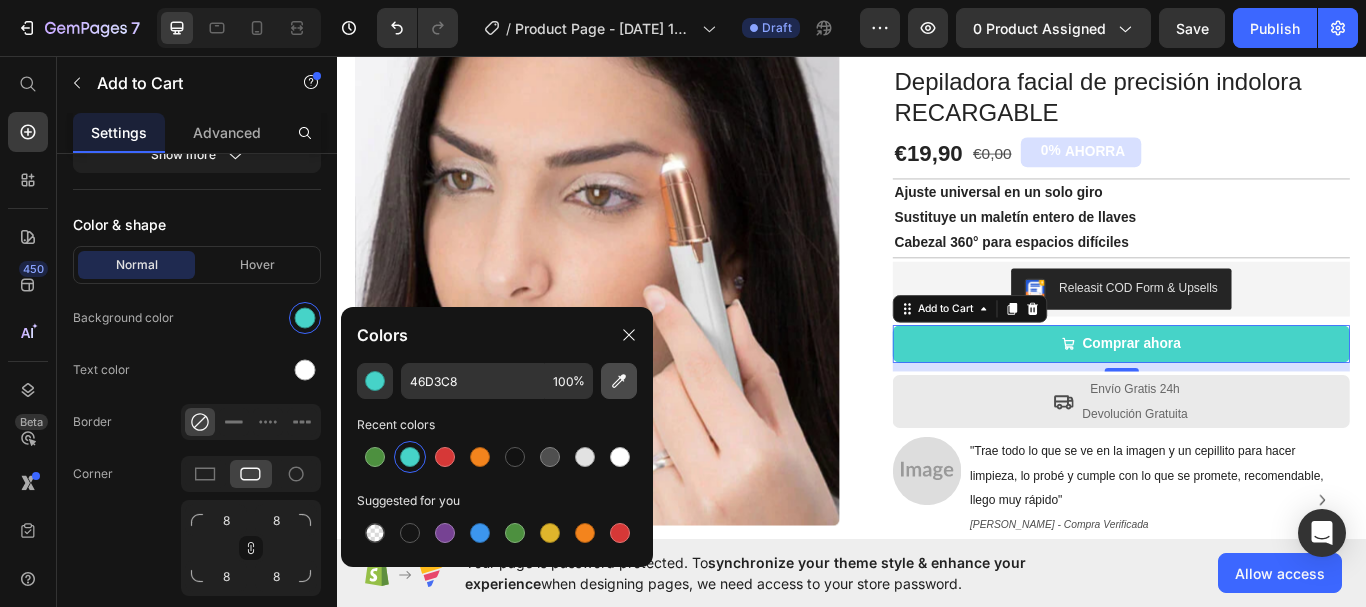 click 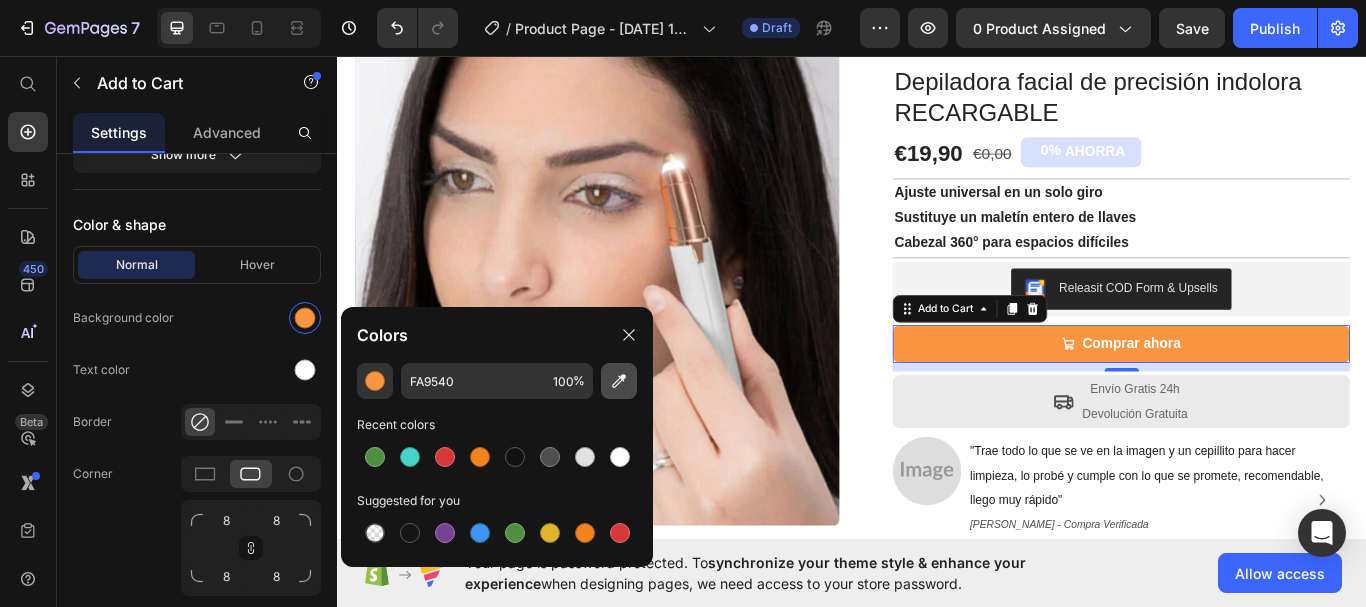click 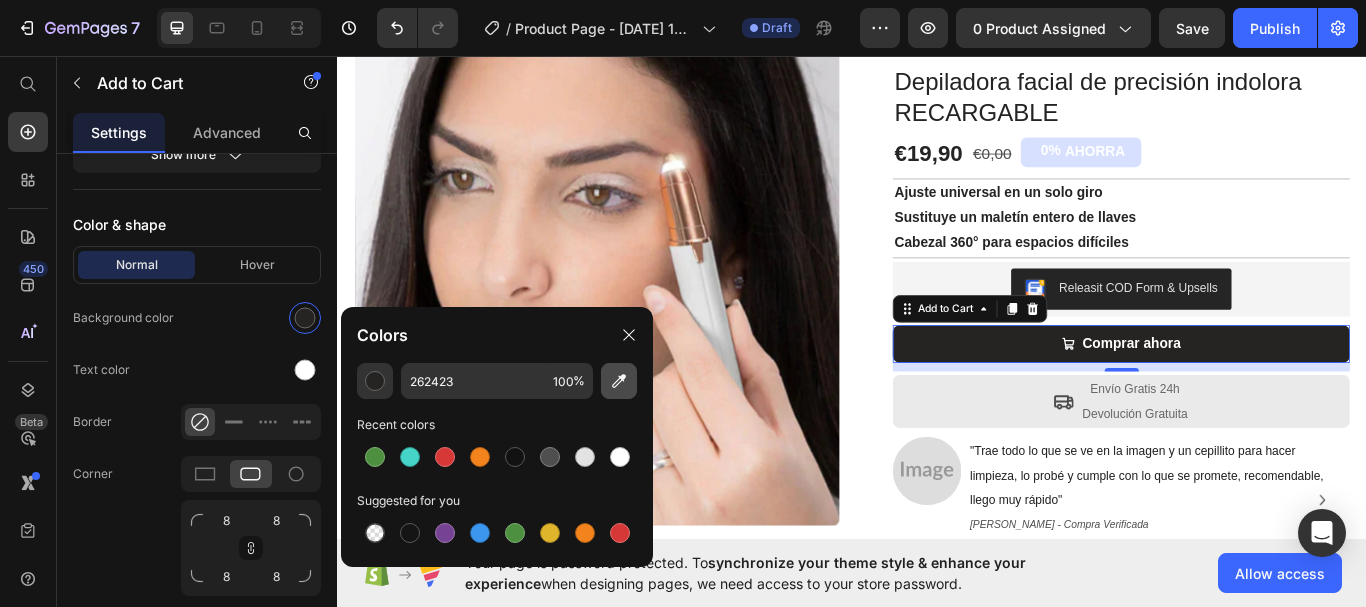 click 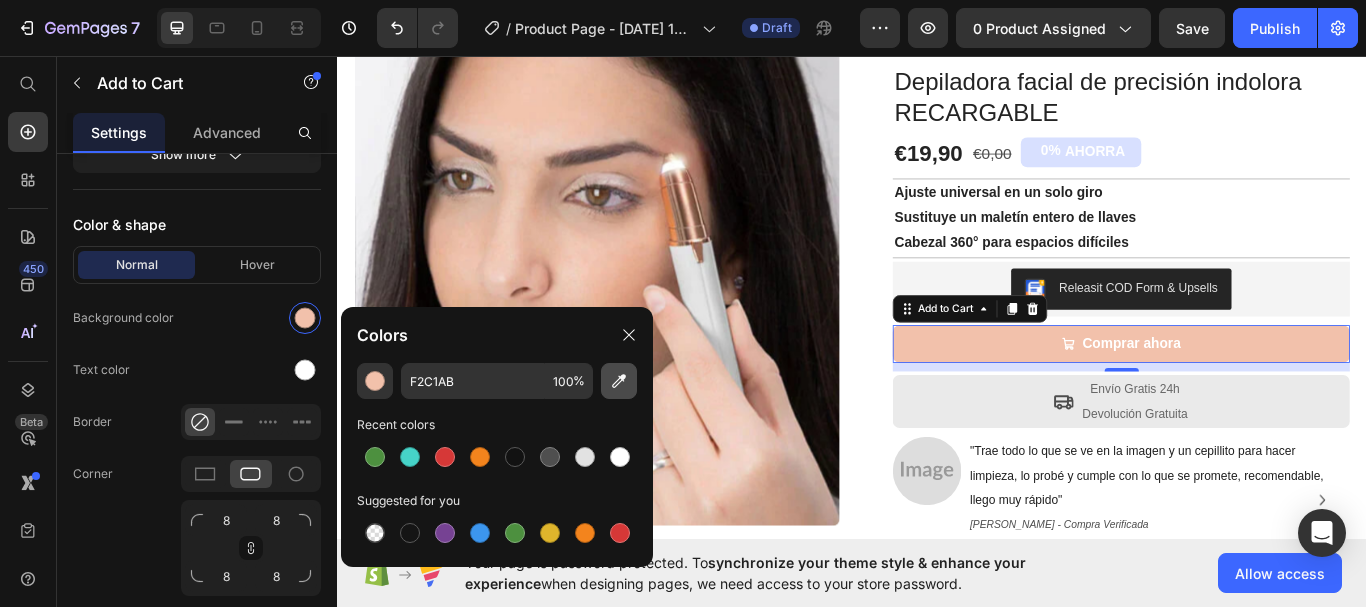 click 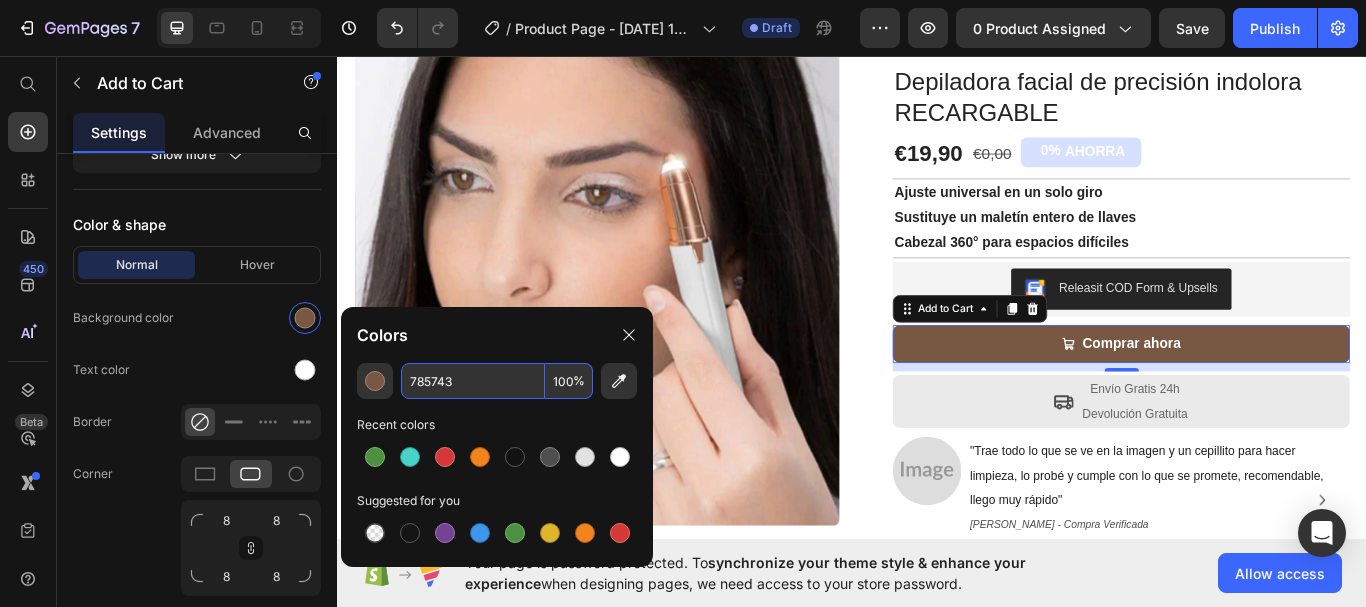 click on "785743" at bounding box center (473, 381) 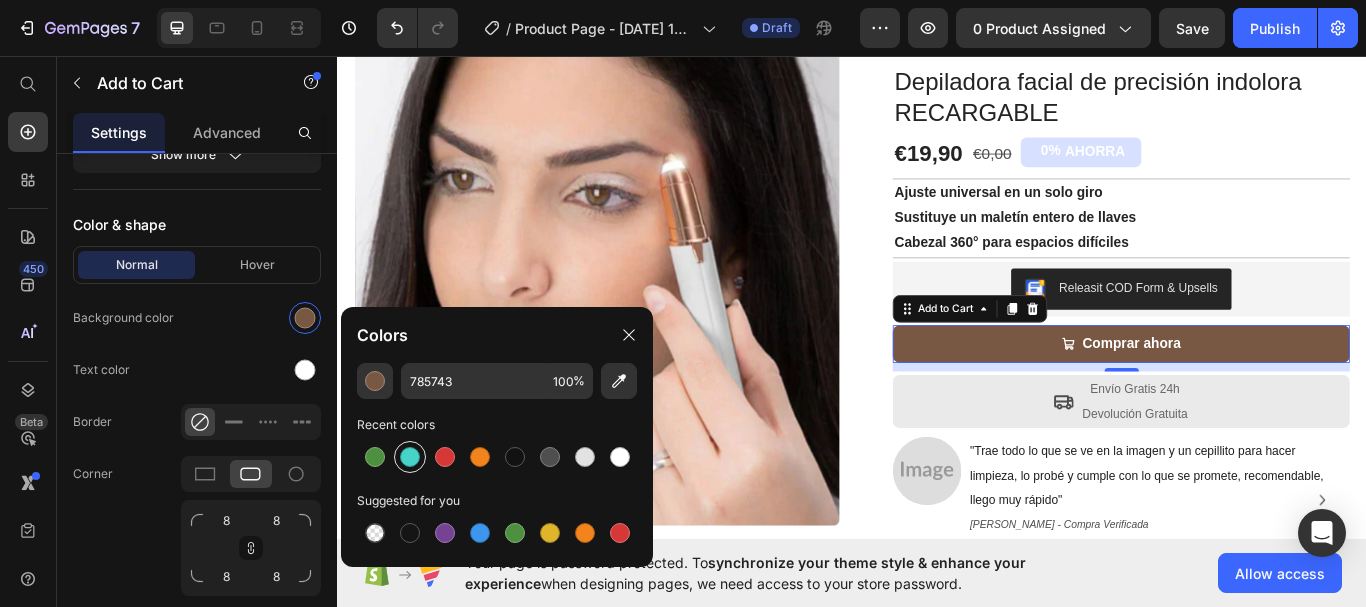 click at bounding box center (410, 457) 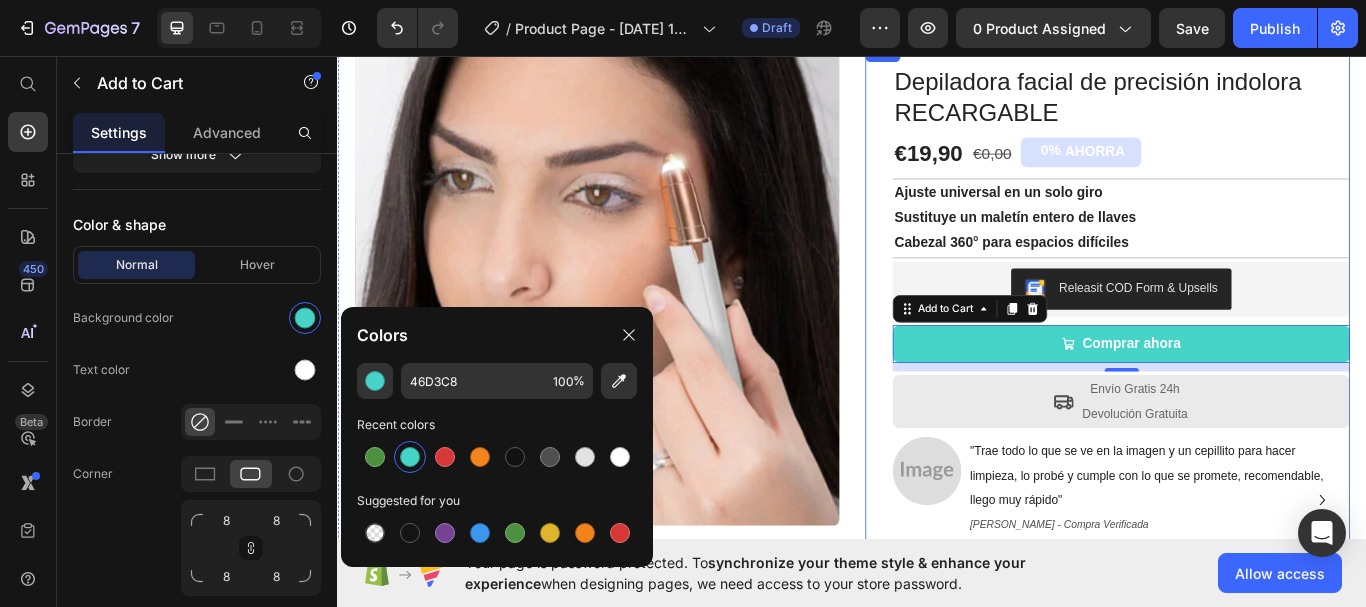 click on "Icon Icon Icon Icon Icon Icon List 4.6/5   364 Reseñas Text Block Row Depiladora facial de precisión indolora RECARGABLE Product Title €19,90 Product Price €0,00 Product Price 0% AHORRA Discount Tag Row Ajuste universal en un solo giro Sustituye un maletín entero de llaves Cabezal 360° para espacios difíciles Text Block Row Releasit COD Form & Upsells Releasit COD Form & Upsells
Comprar ahora Add to Cart   10 Row
Icon Envío Gratis 24h Devolución Gratuita Text Block Row
Image "Trae todo lo que se ve en la imagen y un cepillito para hacer limpieza, lo probé y cumple con lo que se promete, recomendable, llego muy rápido" Marta Ramirez - Compra Verificada Text Block Row Image "Trae todo lo que se ve en la imagen y un cepillito para hacer limpieza, lo probé y cumple con lo que se promete, recomendable, llego muy rápido" Marta Ramirez - Compra Verificada Text Block Row Image Marta Ramirez - Compra Verificada Text Block" at bounding box center [1234, 347] 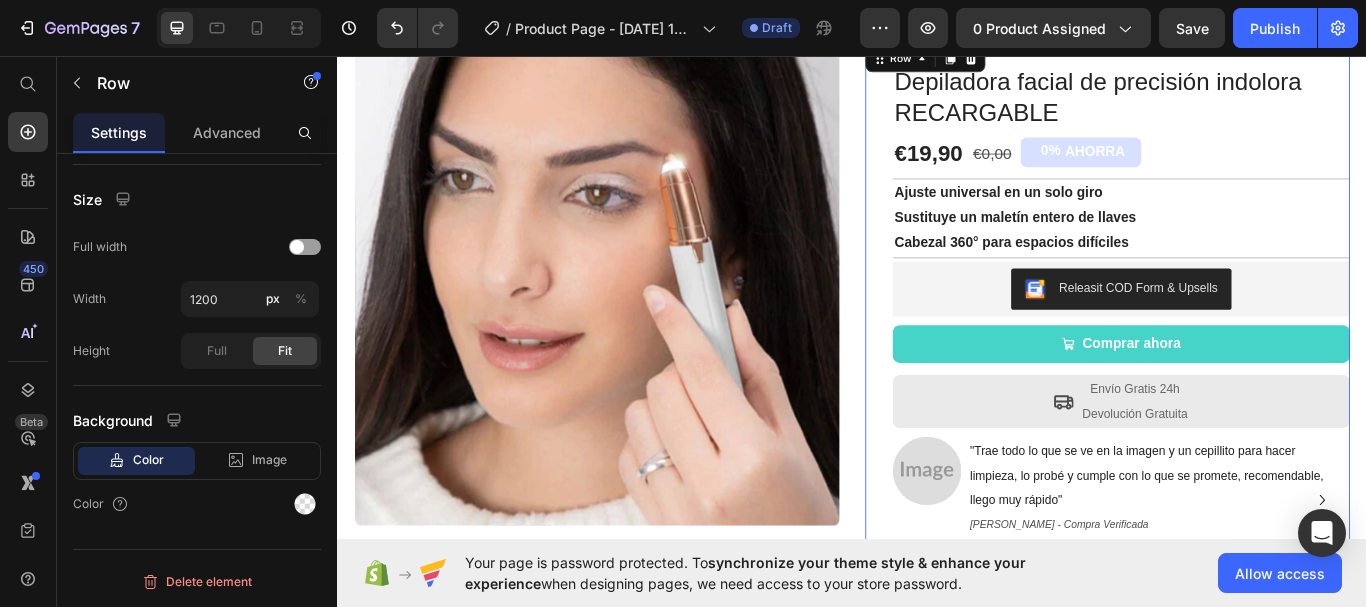scroll, scrollTop: 0, scrollLeft: 0, axis: both 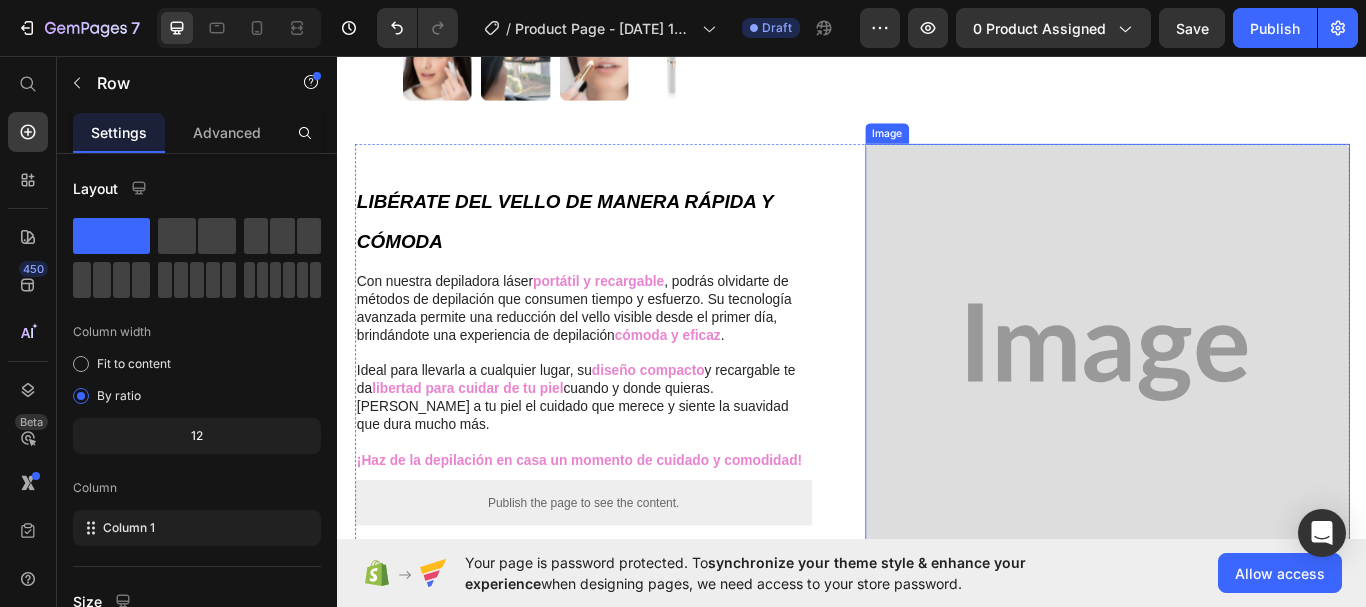 click at bounding box center [1234, 402] 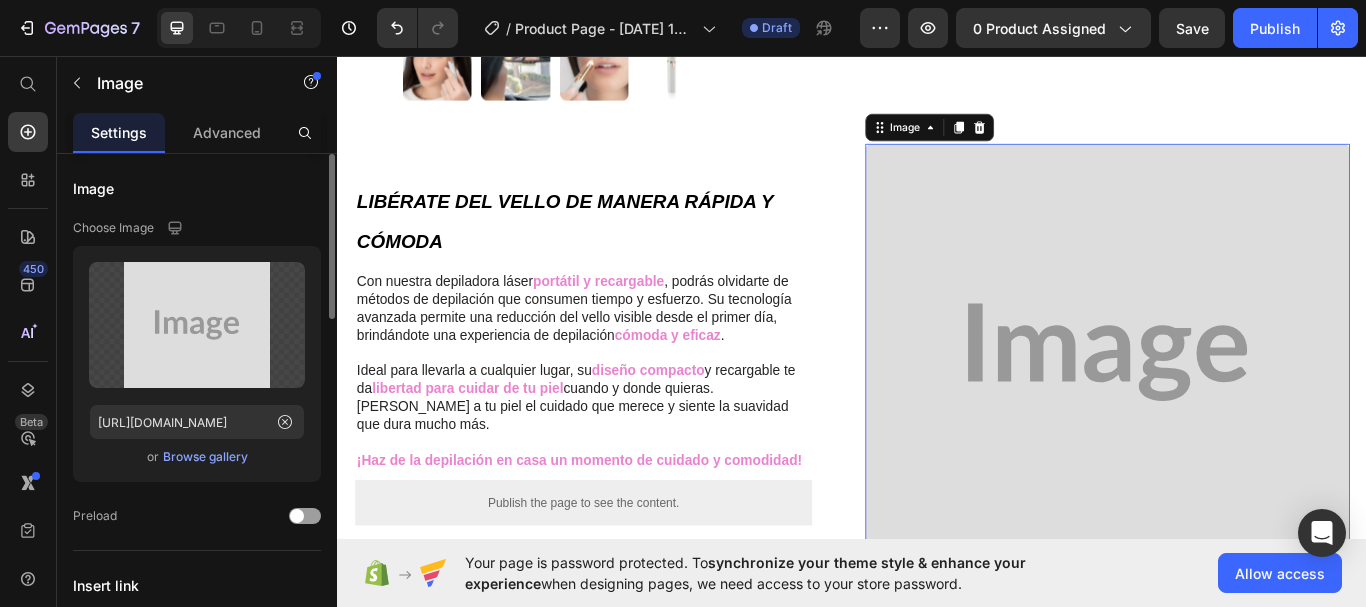 click on "Browse gallery" at bounding box center (205, 457) 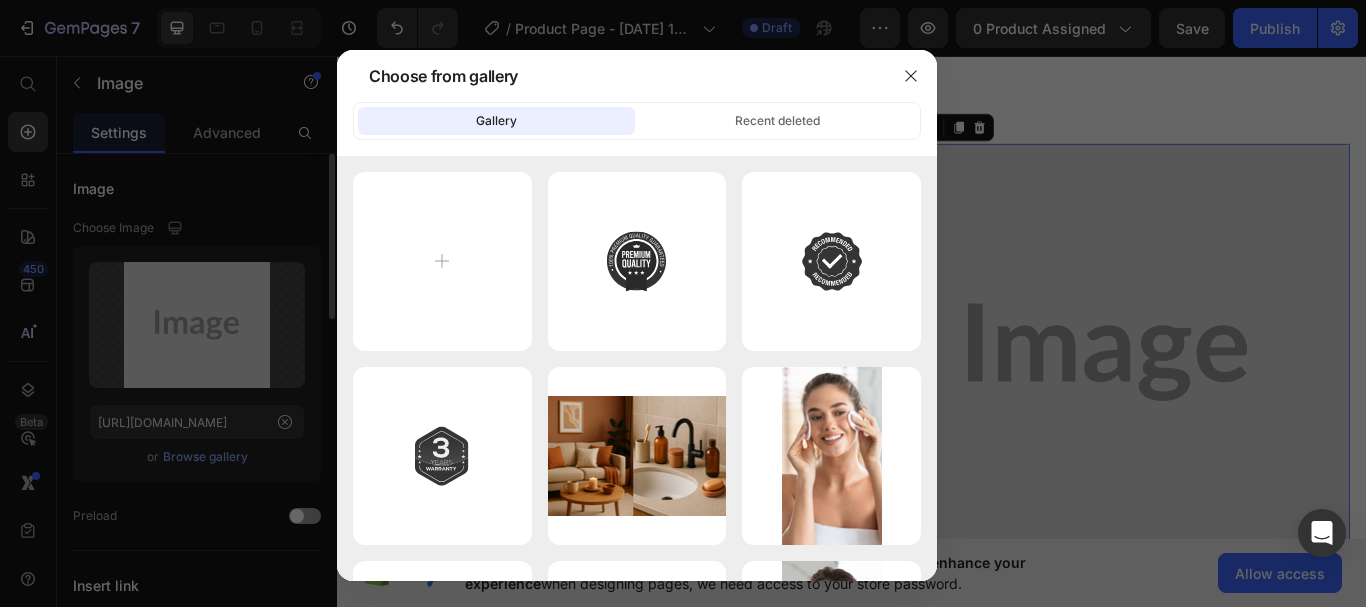 click at bounding box center [683, 303] 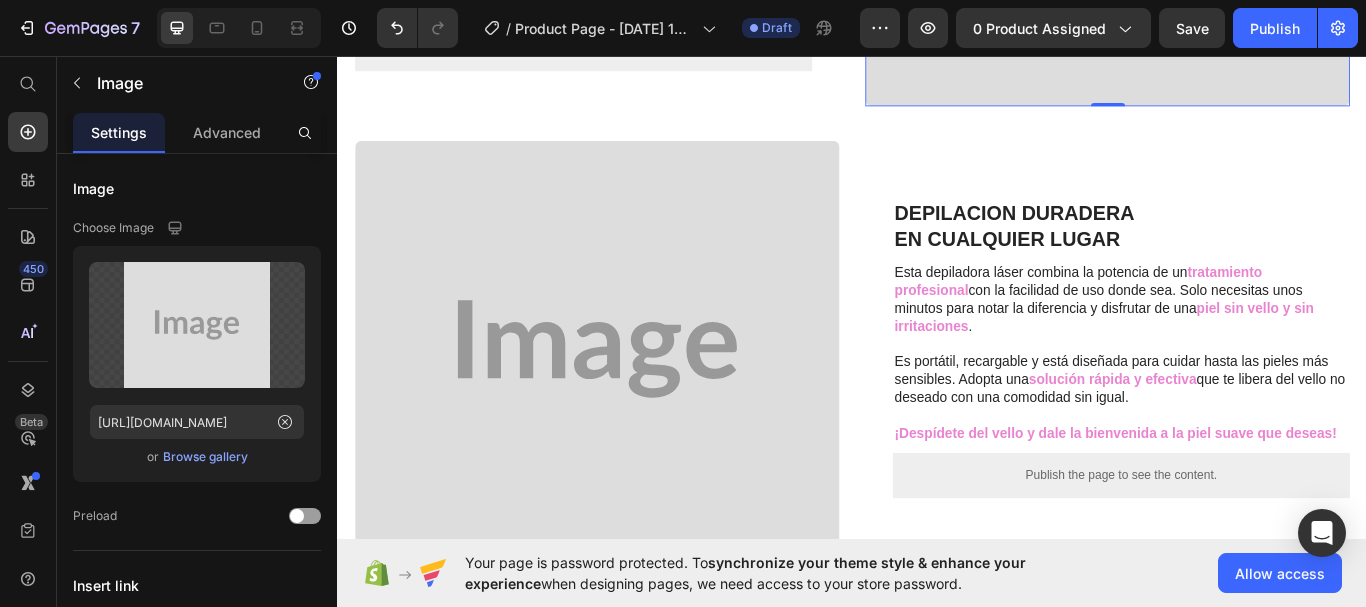 scroll, scrollTop: 1200, scrollLeft: 0, axis: vertical 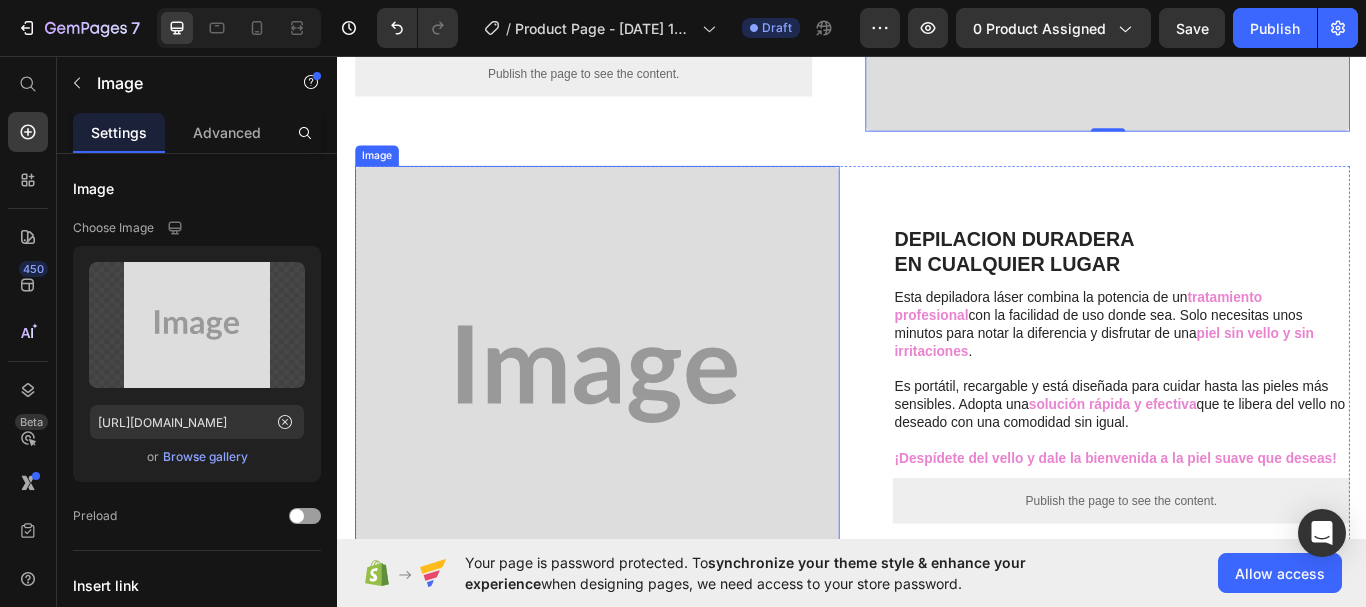 click at bounding box center (639, 428) 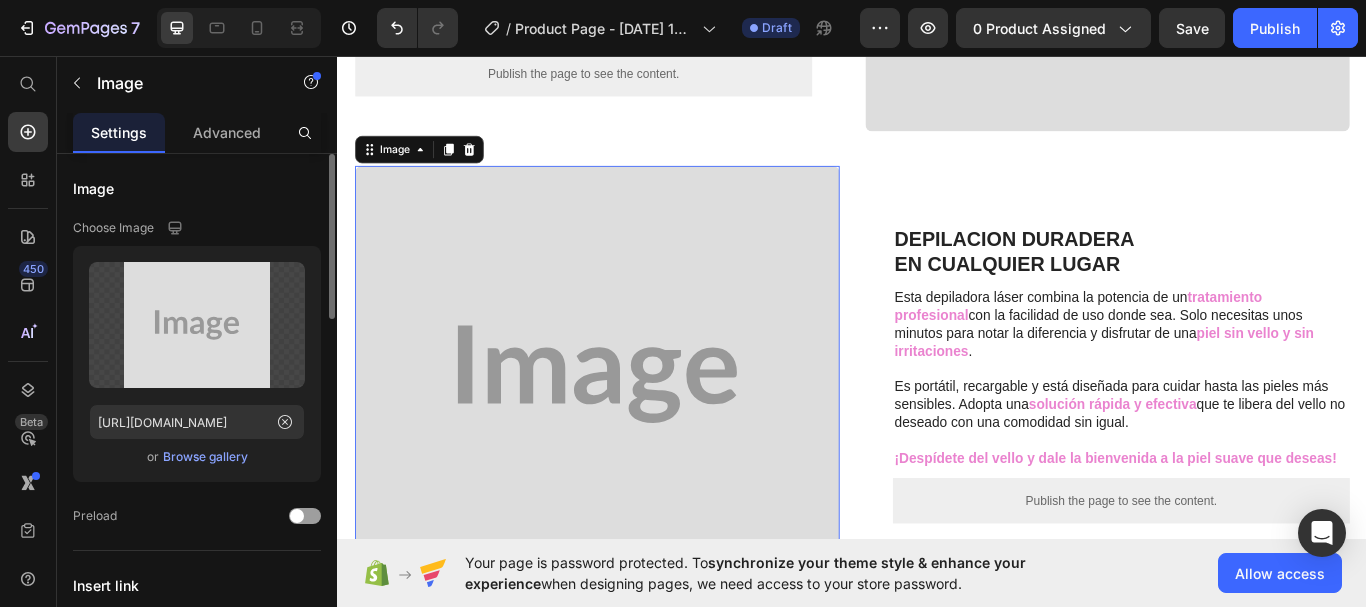 click on "Browse gallery" at bounding box center (205, 457) 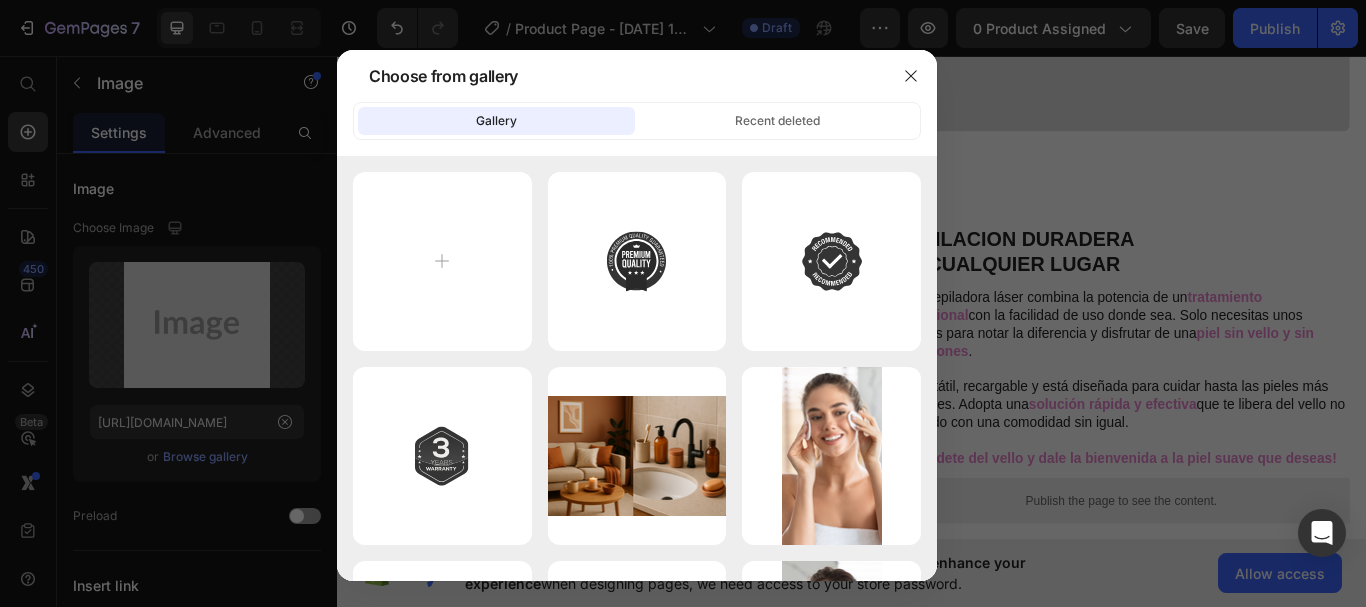 click at bounding box center (683, 303) 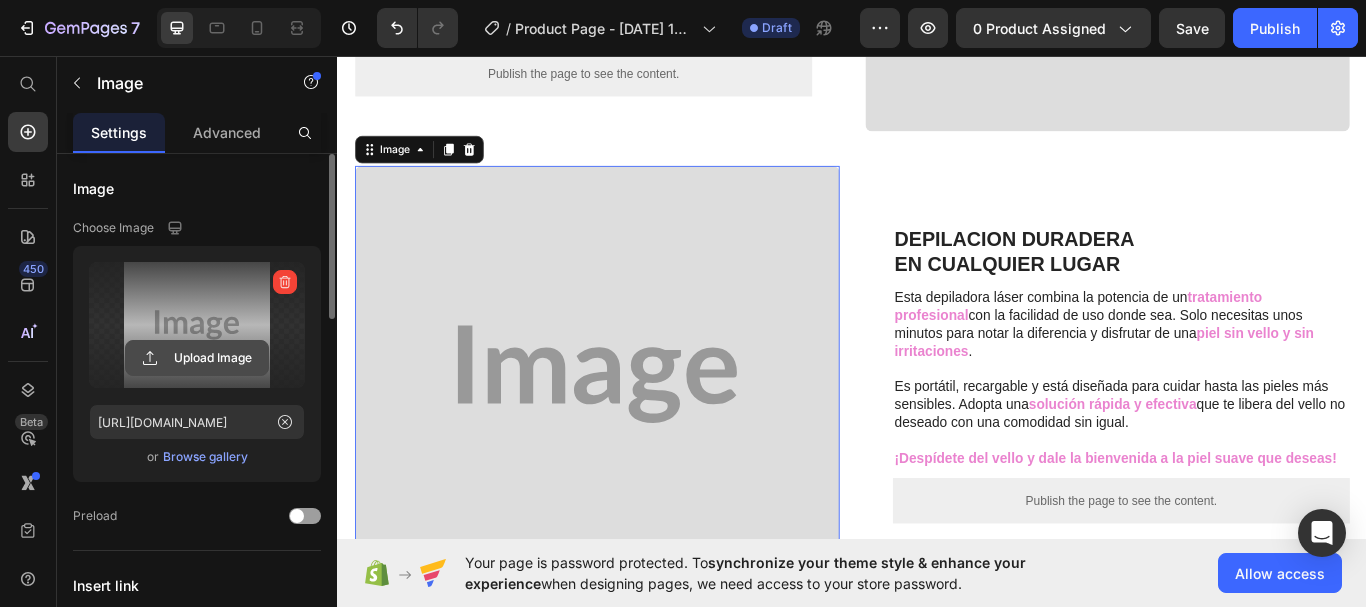 click 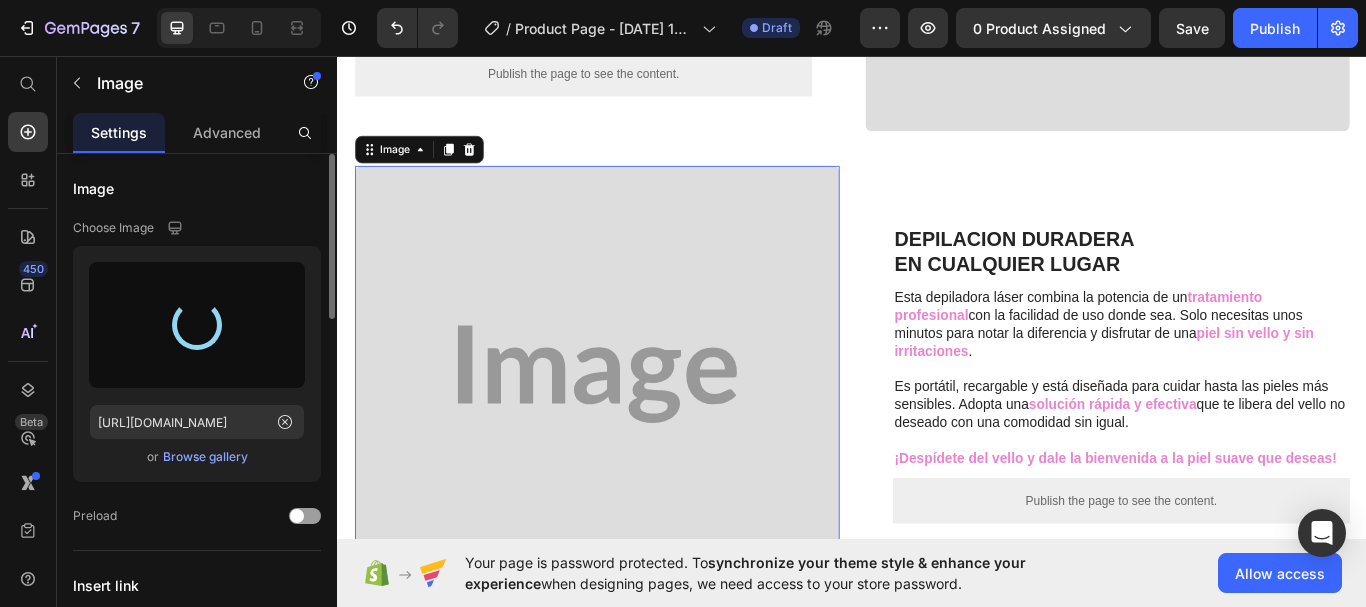 type on "https://cdn.shopify.com/s/files/1/0922/9097/4073/files/gempages_573975729423778667-6e383c2c-cb51-4296-b158-9e6d8f52f059.webp" 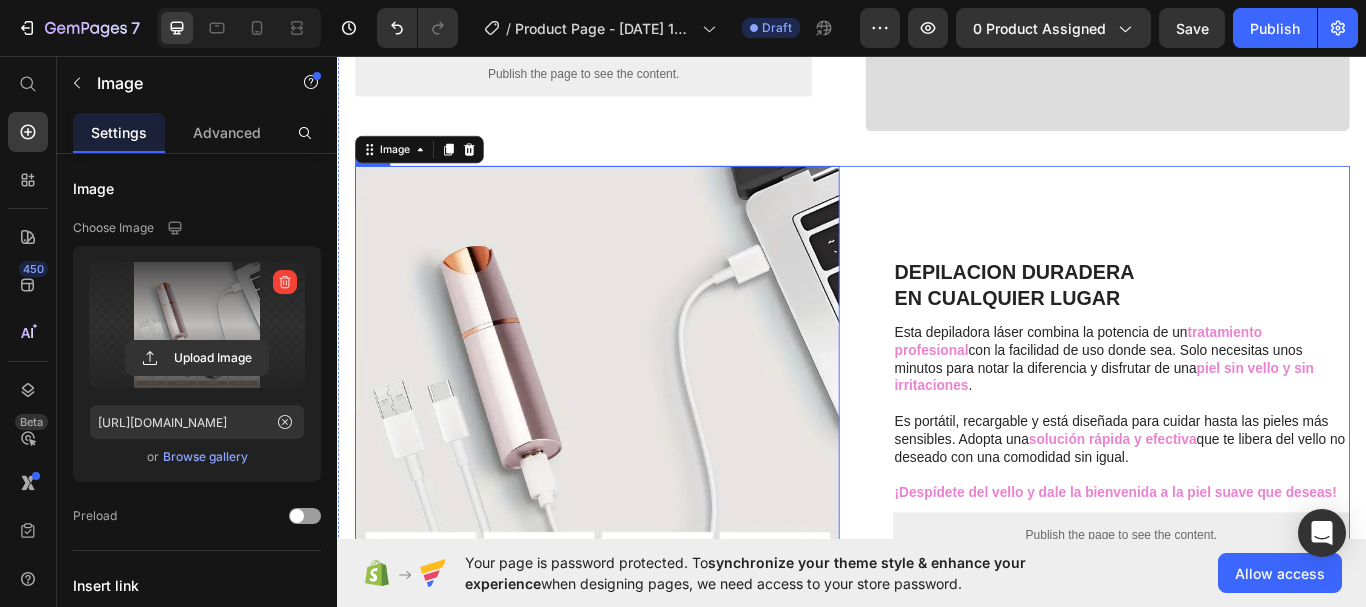 click on "DEPILACION DURADERA  EN CUALQUIER LUGAR Heading Esta depiladora láser combina la potencia de un  tratamiento profesional  con la facilidad de uso donde sea. Solo necesitas unos minutos para notar la diferencia y disfrutar de una  piel sin vello y sin irritaciones .   Es portátil, recargable y está diseñada para cuidar hasta las pieles más sensibles. Adopta una  solución rápida y efectiva  que te libera del vello no deseado con una comodidad sin igual.   ¡Despídete del vello y dale la bienvenida a la piel suave que deseas! Text Block
Publish the page to see the content.
Custom Code Row" at bounding box center (1234, 467) 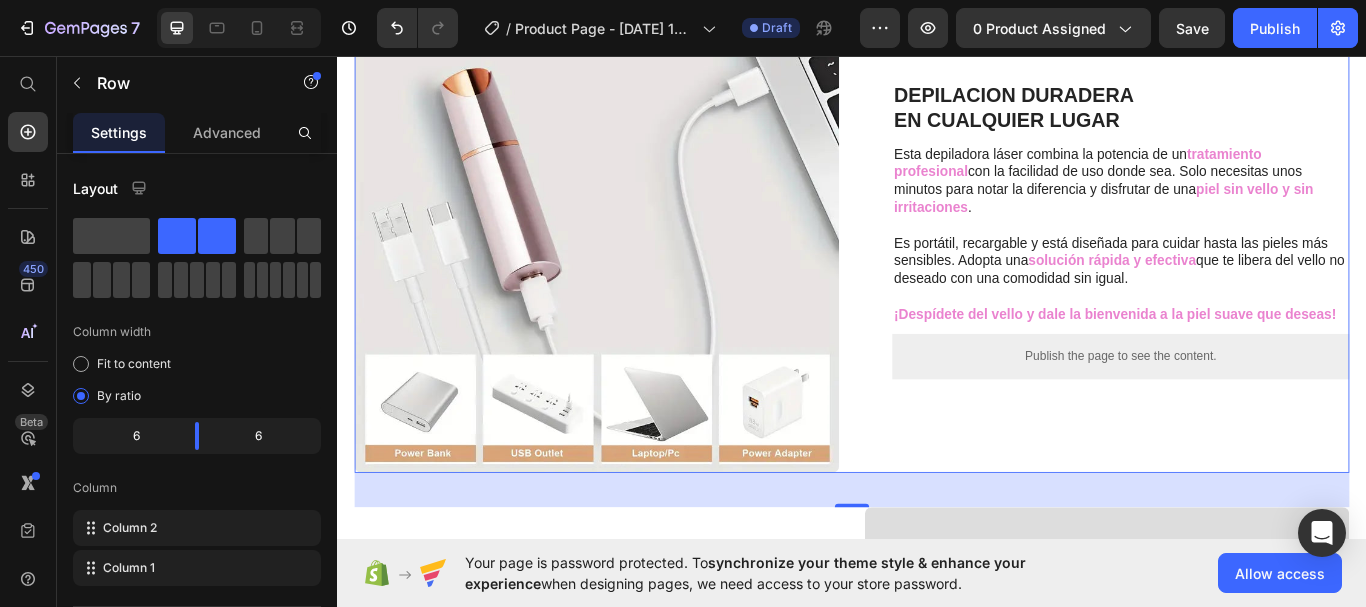 scroll, scrollTop: 1300, scrollLeft: 0, axis: vertical 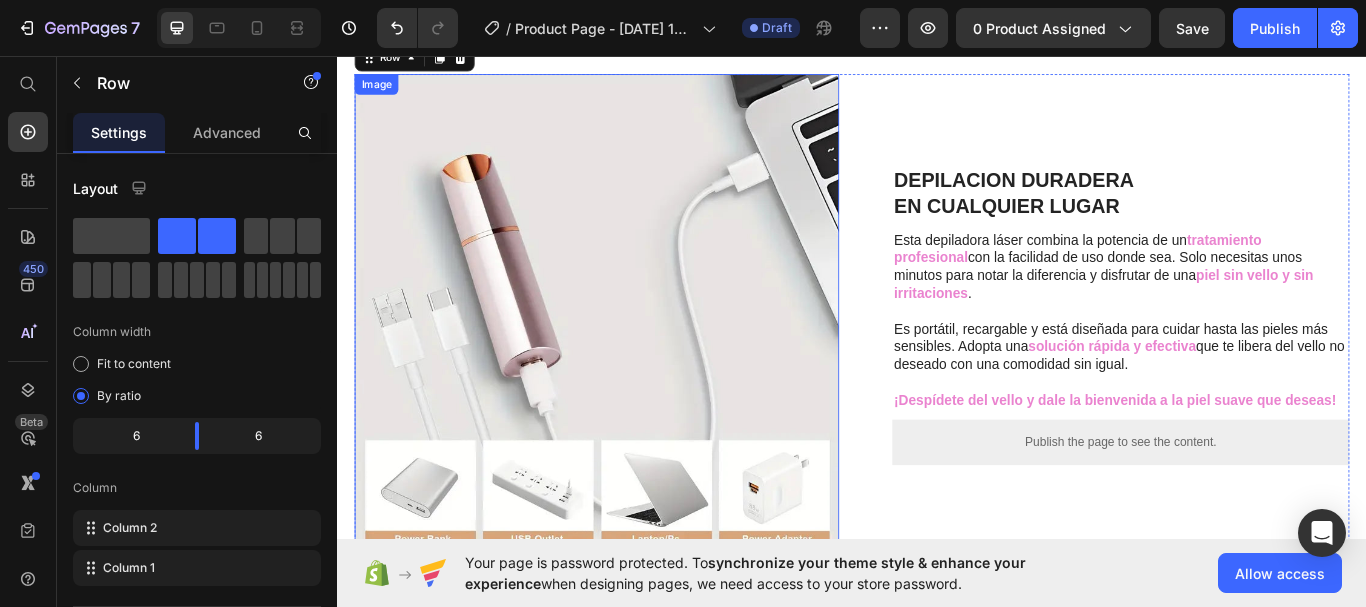 click at bounding box center [639, 360] 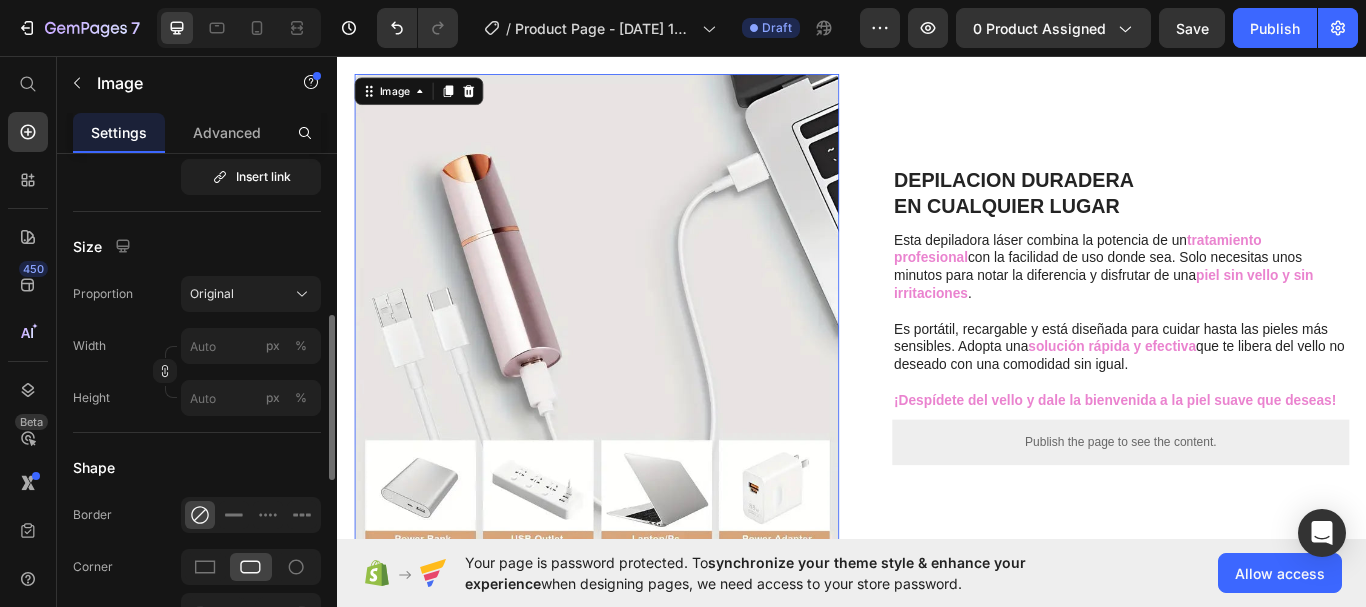 scroll, scrollTop: 600, scrollLeft: 0, axis: vertical 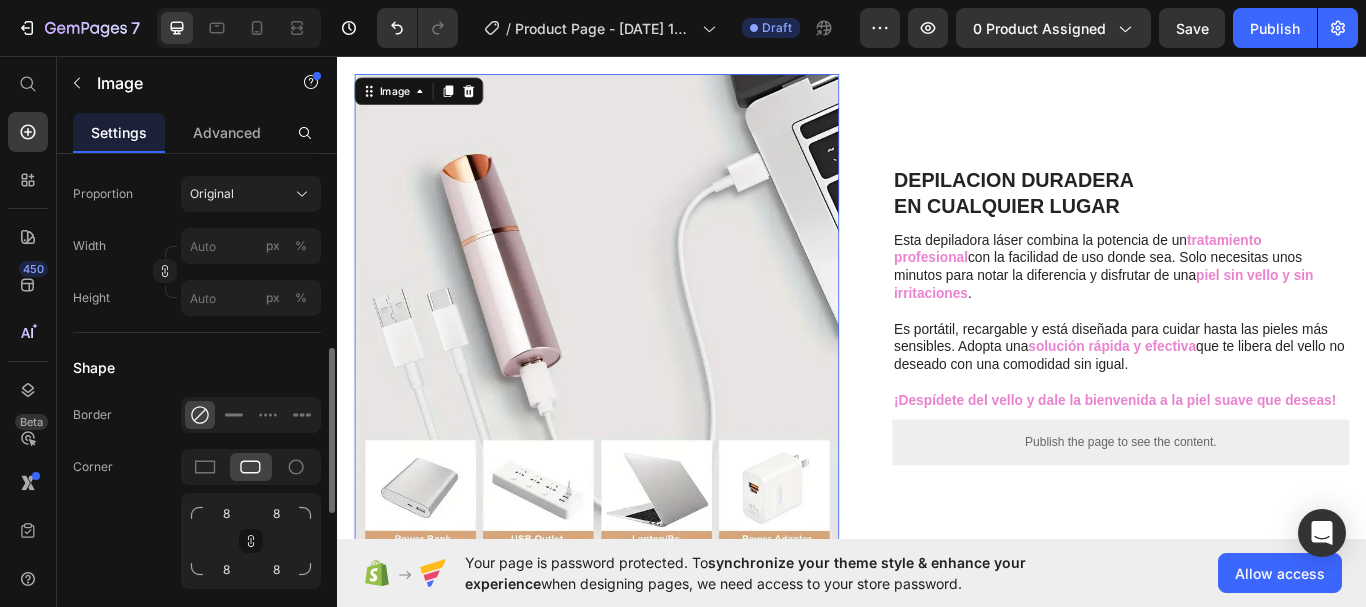 click 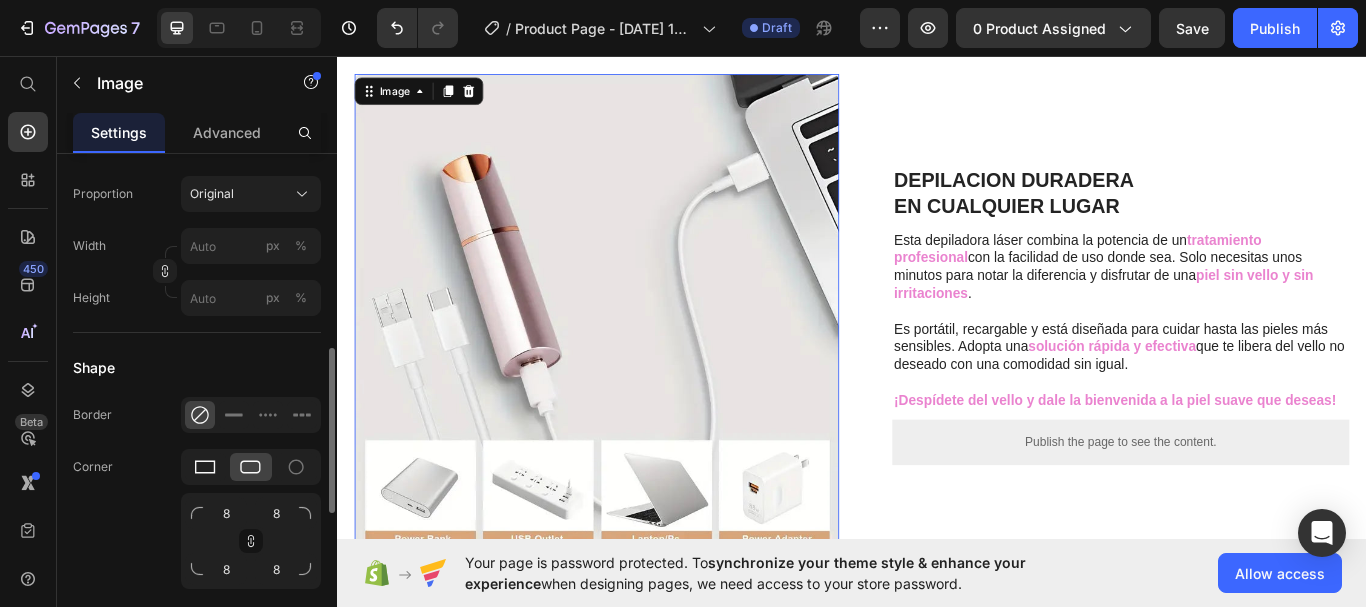 click 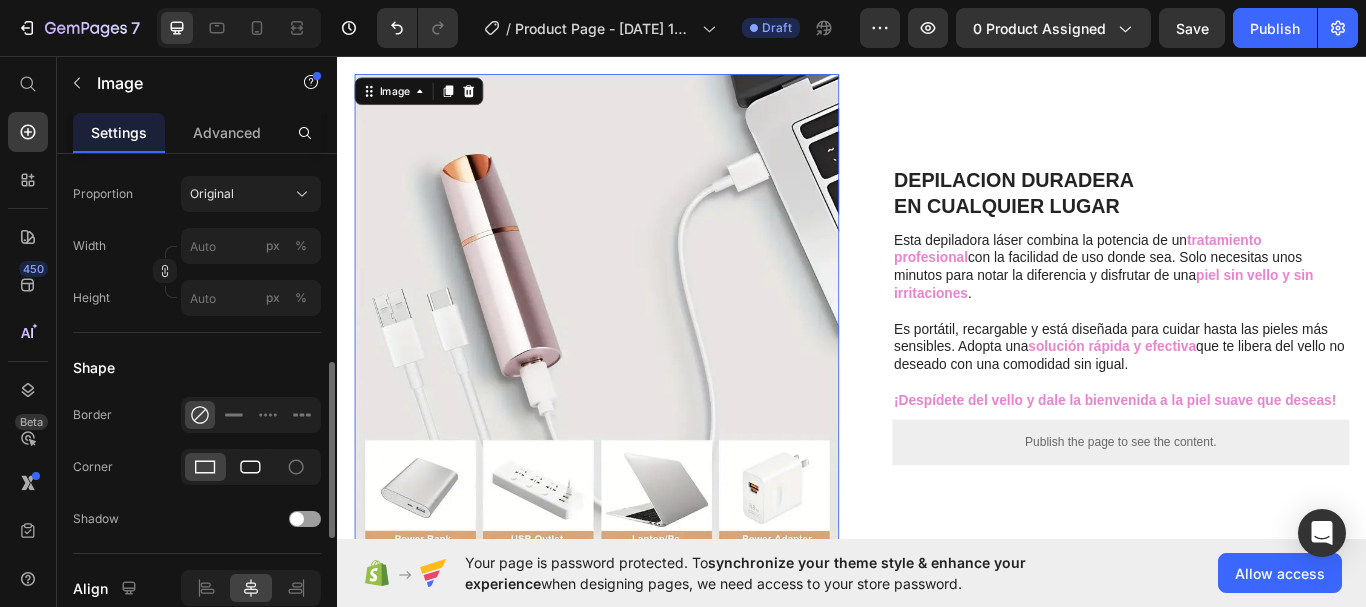 click 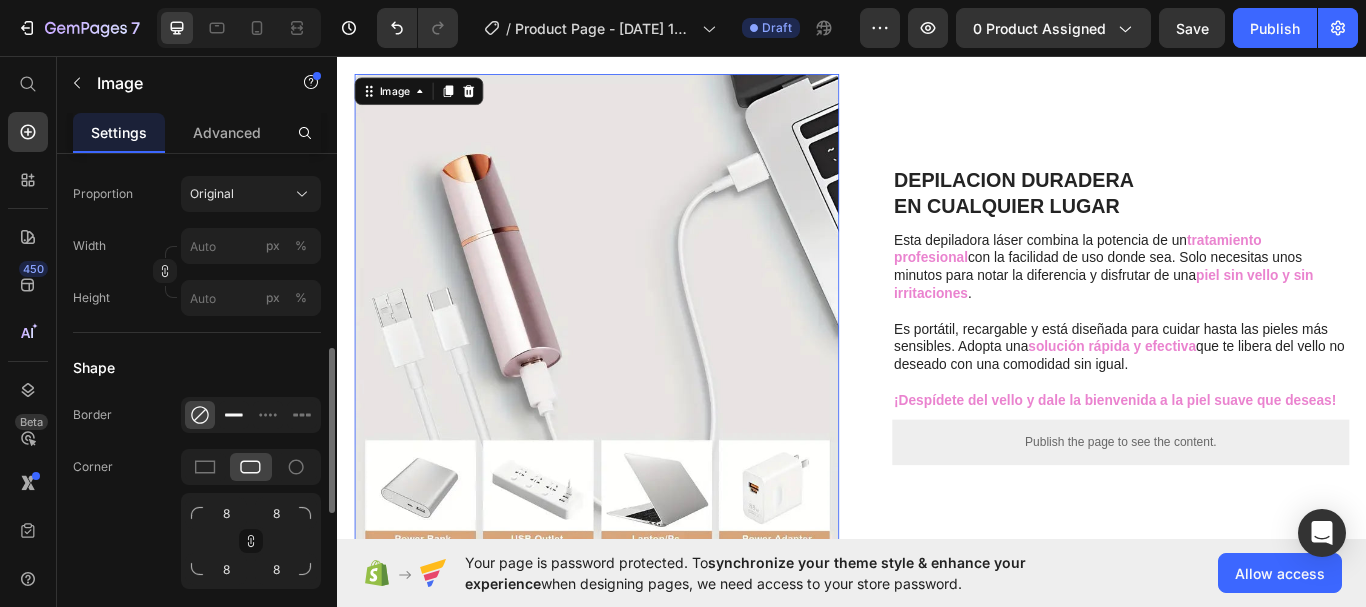 click 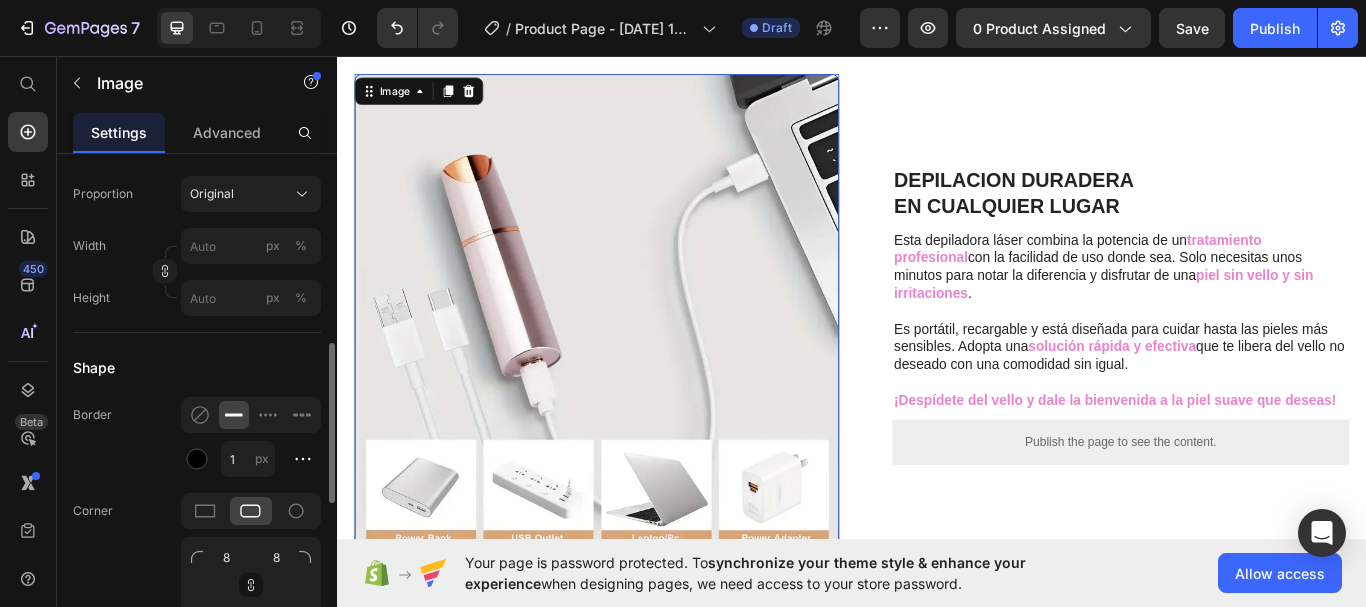 click on "Shape" at bounding box center (197, 367) 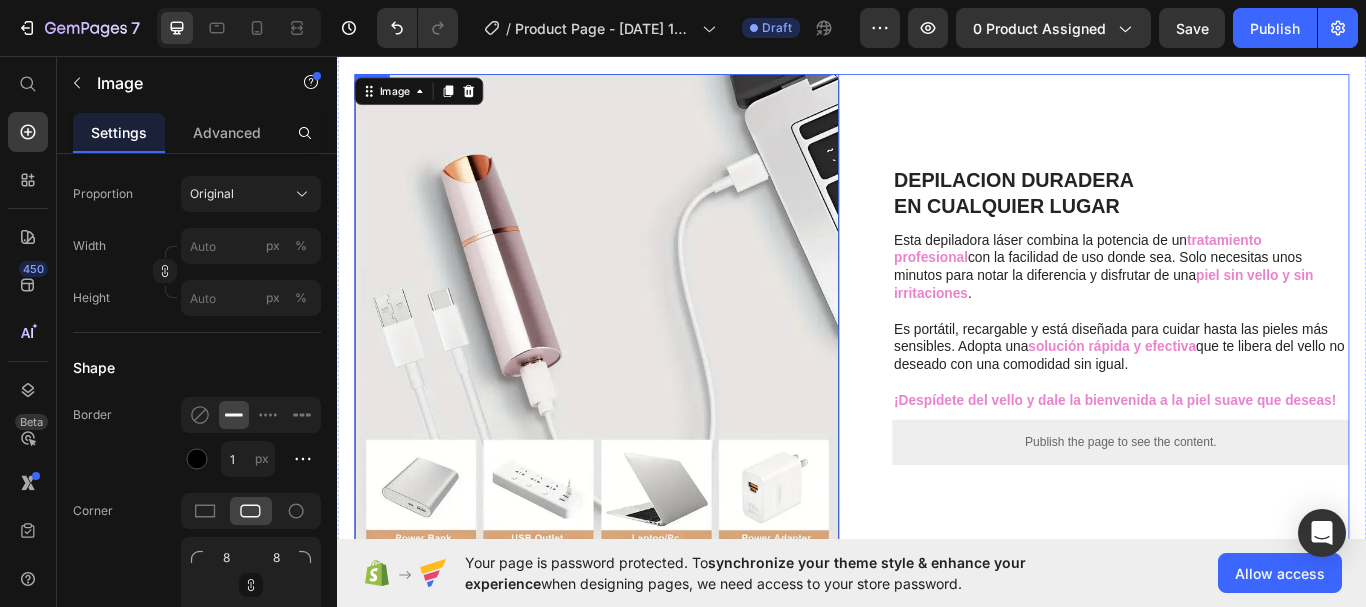 click on "DEPILACION DURADERA  EN CUALQUIER LUGAR Heading Esta depiladora láser combina la potencia de un  tratamiento profesional  con la facilidad de uso donde sea. Solo necesitas unos minutos para notar la diferencia y disfrutar de una  piel sin vello y sin irritaciones .   Es portátil, recargable y está diseñada para cuidar hasta las pieles más sensibles. Adopta una  solución rápida y efectiva  que te libera del vello no deseado con una comodidad sin igual.   ¡Despídete del vello y dale la bienvenida a la piel suave que deseas! Text Block
Publish the page to see the content.
Custom Code Row" at bounding box center [1234, 360] 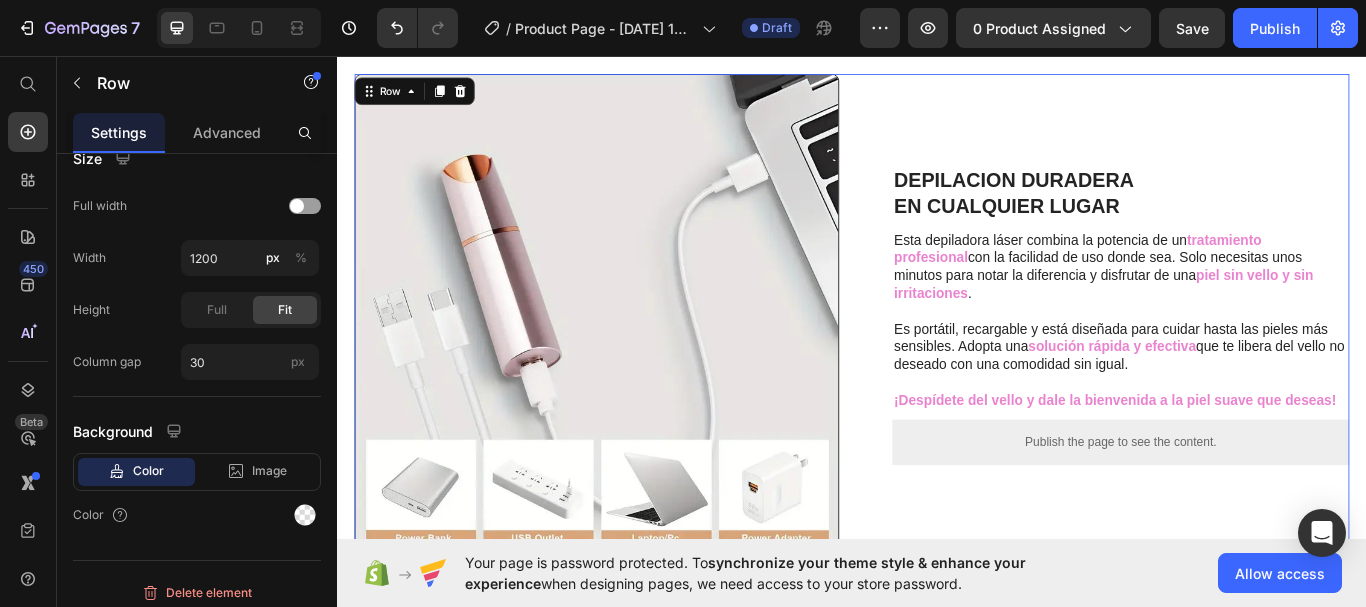 scroll, scrollTop: 0, scrollLeft: 0, axis: both 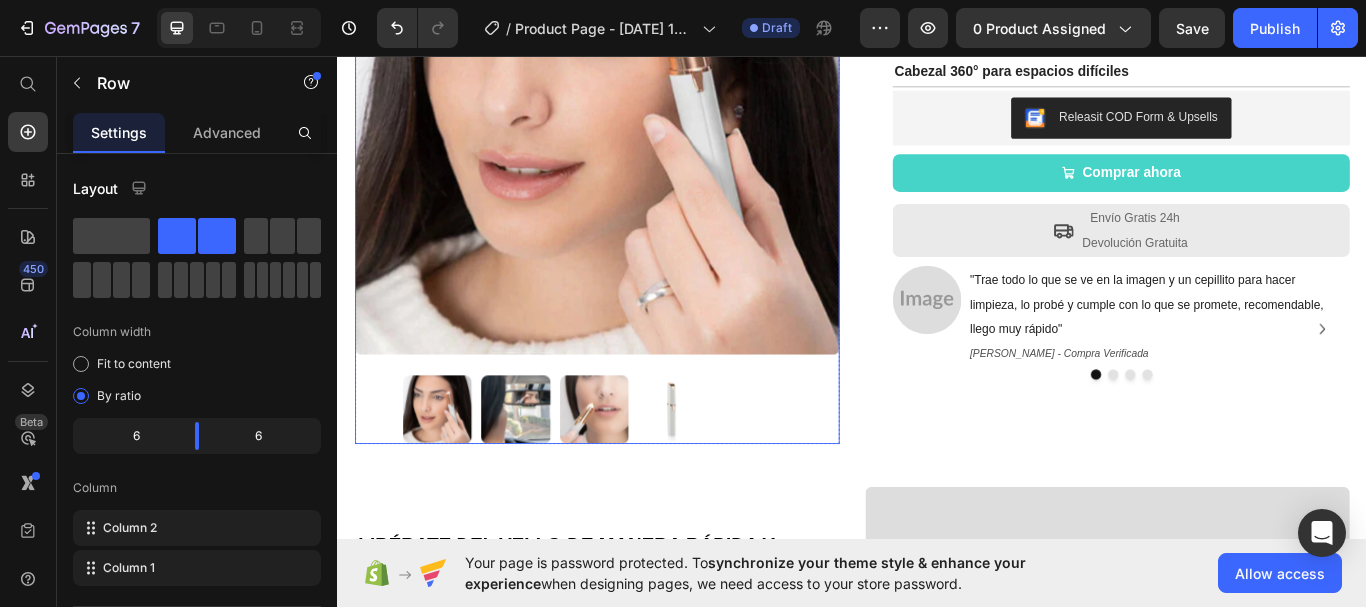 click at bounding box center (727, 469) 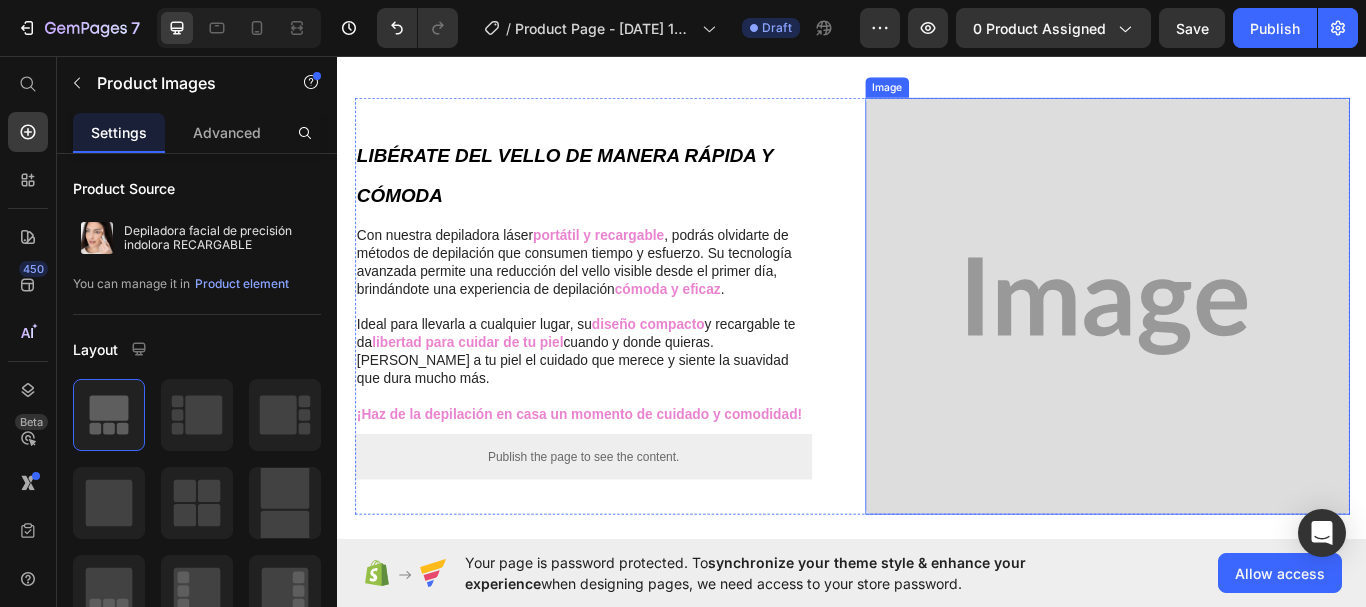 scroll, scrollTop: 800, scrollLeft: 0, axis: vertical 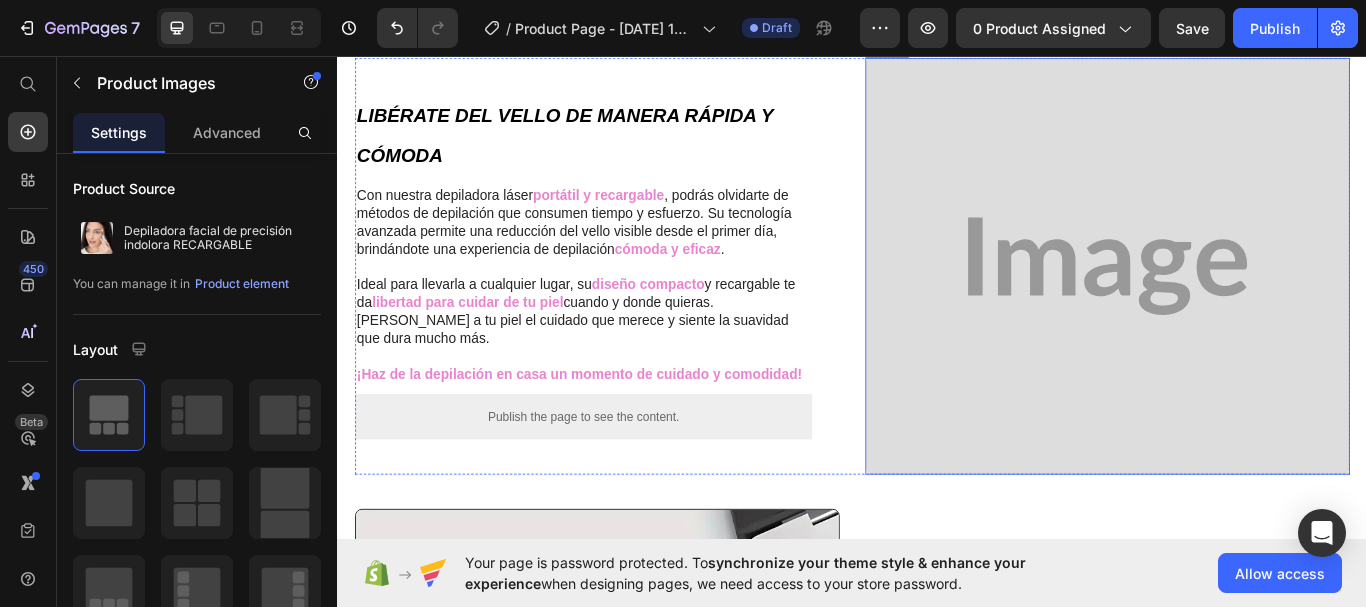click at bounding box center (1234, 302) 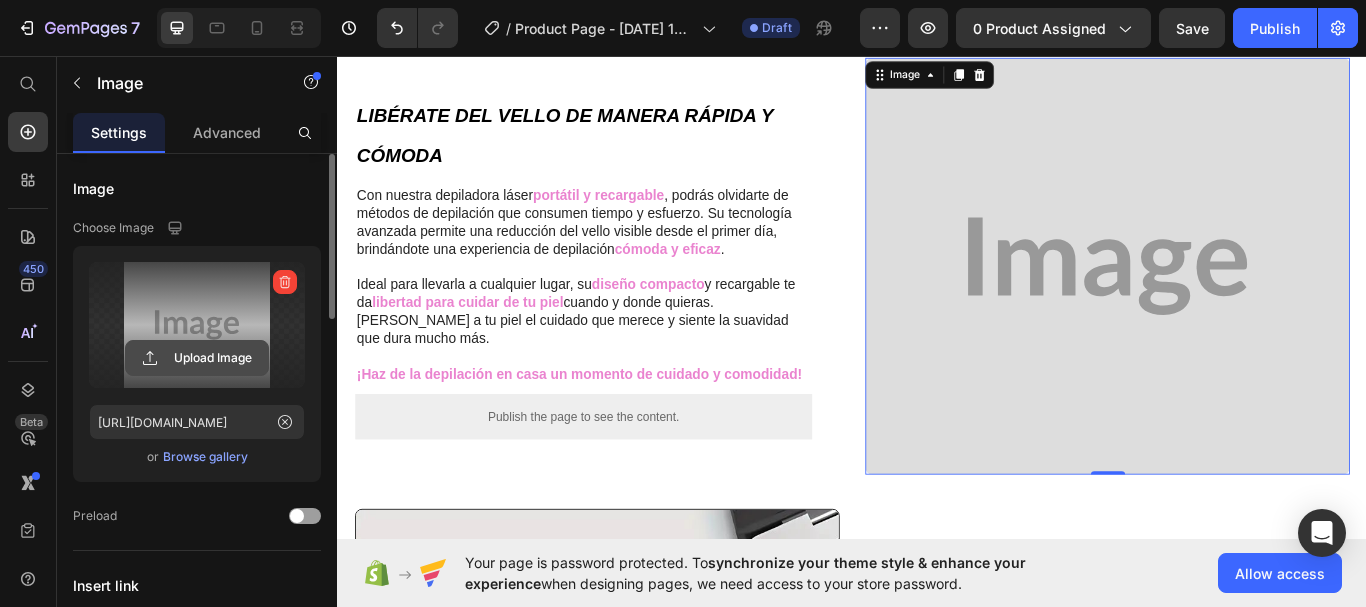 click 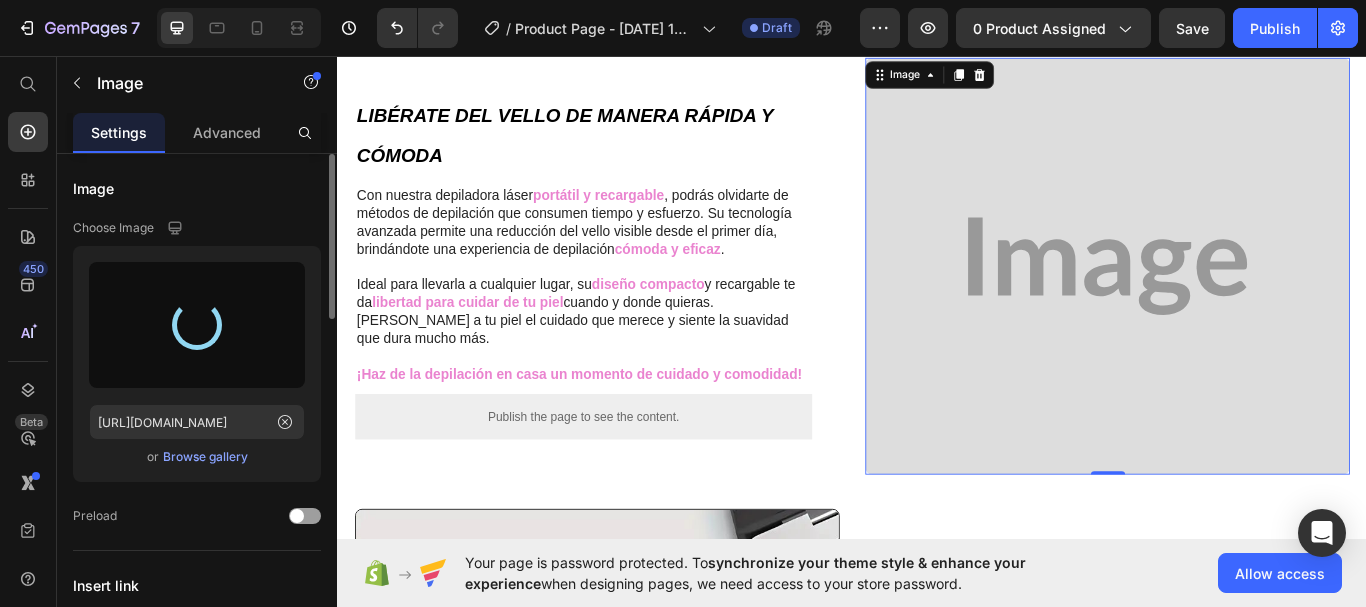 type on "https://cdn.shopify.com/s/files/1/0922/9097/4073/files/gempages_573975729423778667-3685c2d0-2ec2-4d52-82dd-dd56a021473a.jpg" 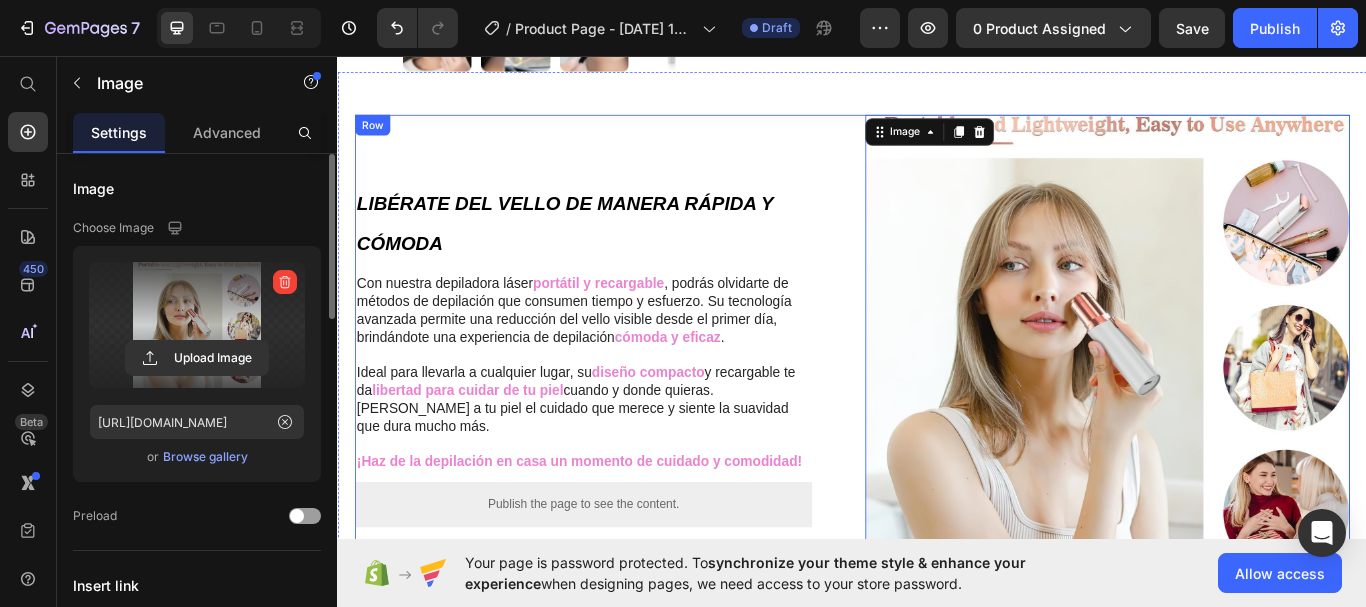 scroll, scrollTop: 700, scrollLeft: 0, axis: vertical 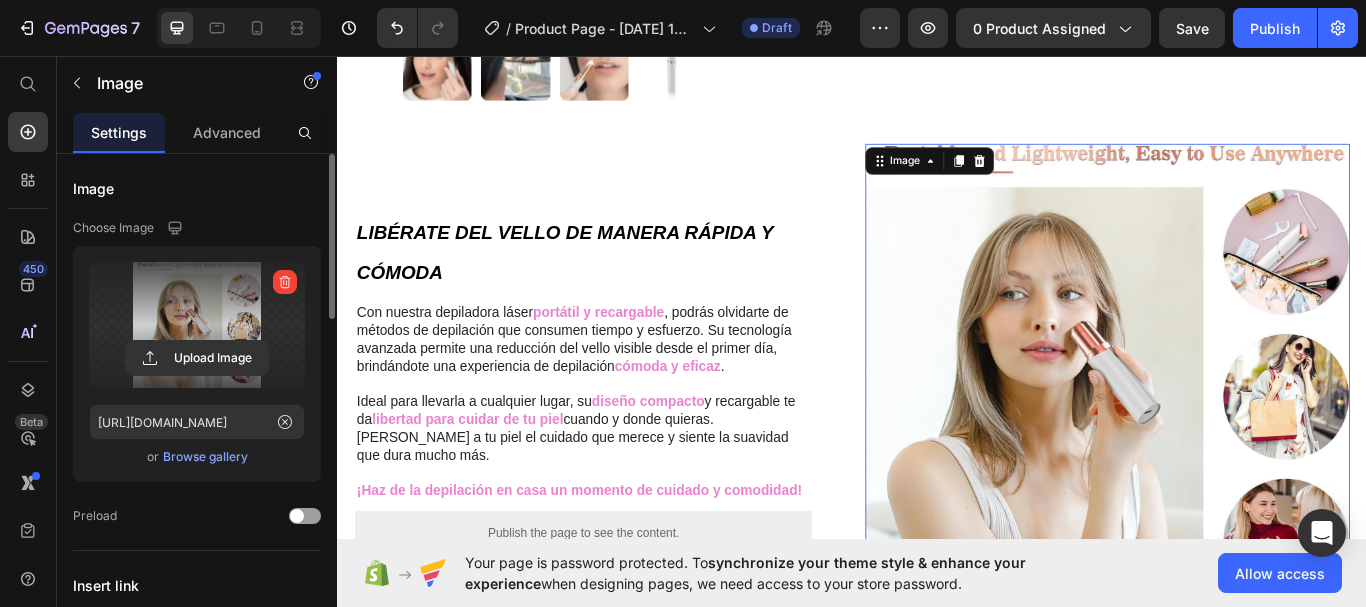 click at bounding box center [1234, 438] 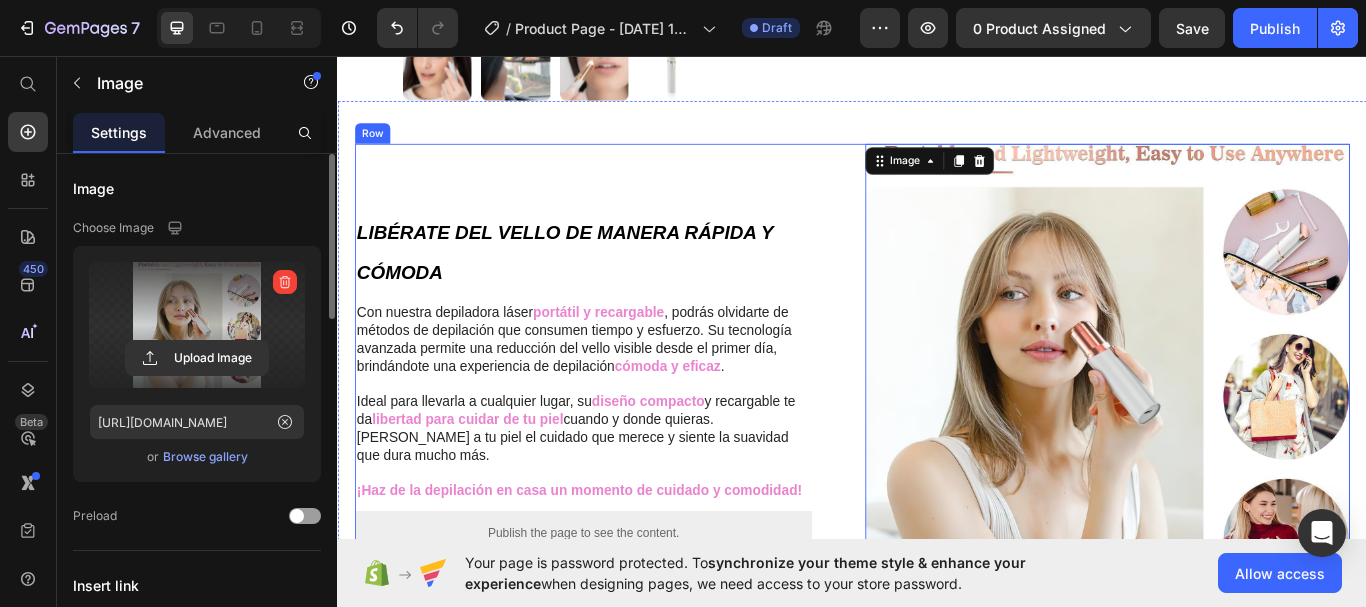 click on "⁠⁠⁠⁠⁠⁠⁠ LIBÉRATE DEL VELLO DE MANERA RÁPIDA Y CÓMODA Heading Con nuestra depiladora láser  portátil y recargable , podrás olvidarte de métodos de depilación que consumen tiempo y esfuerzo. Su tecnología avanzada permite una reducción del vello visible desde el primer día, brindándote una experiencia de depilación  cómoda y eficaz .   Ideal para llevarla a cualquier lugar, su  diseño compacto  y recargable te da  libertad para cuidar de tu piel  cuando y donde quieras. Dale a tu piel el cuidado que merece y siente la suavidad que dura mucho más.   ¡Haz de la depilación en casa un momento de cuidado y comodidad! Text Block
Publish the page to see the content.
Custom Code Row Row" at bounding box center [639, 438] 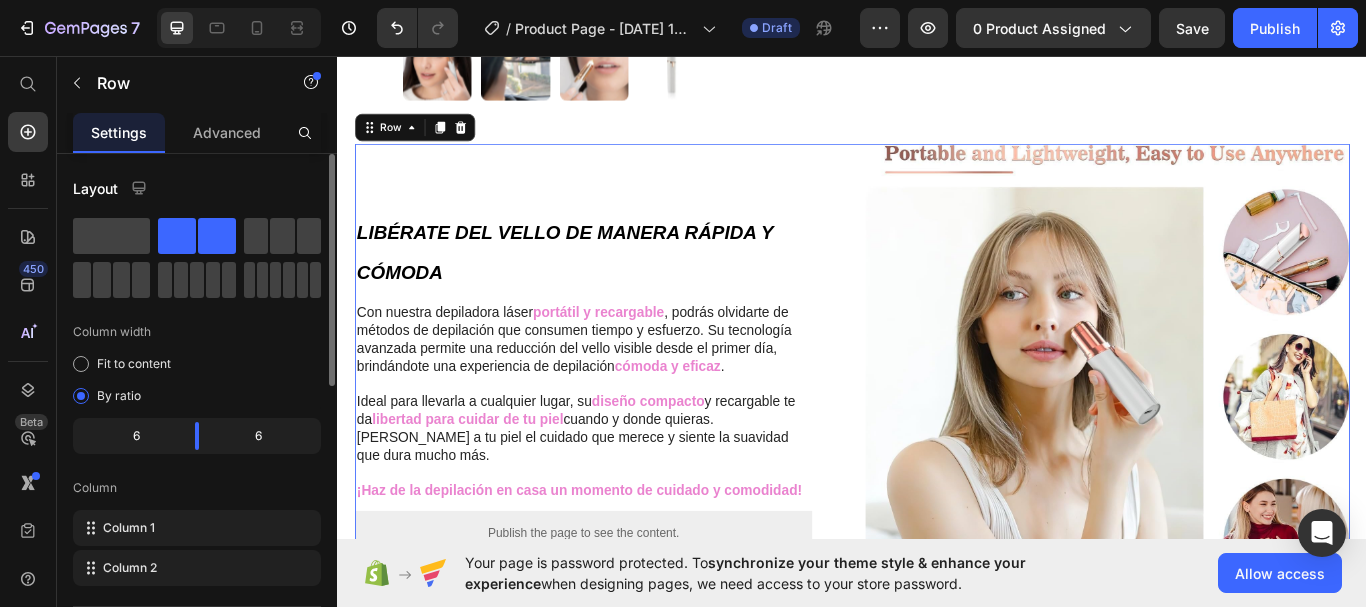 scroll, scrollTop: 800, scrollLeft: 0, axis: vertical 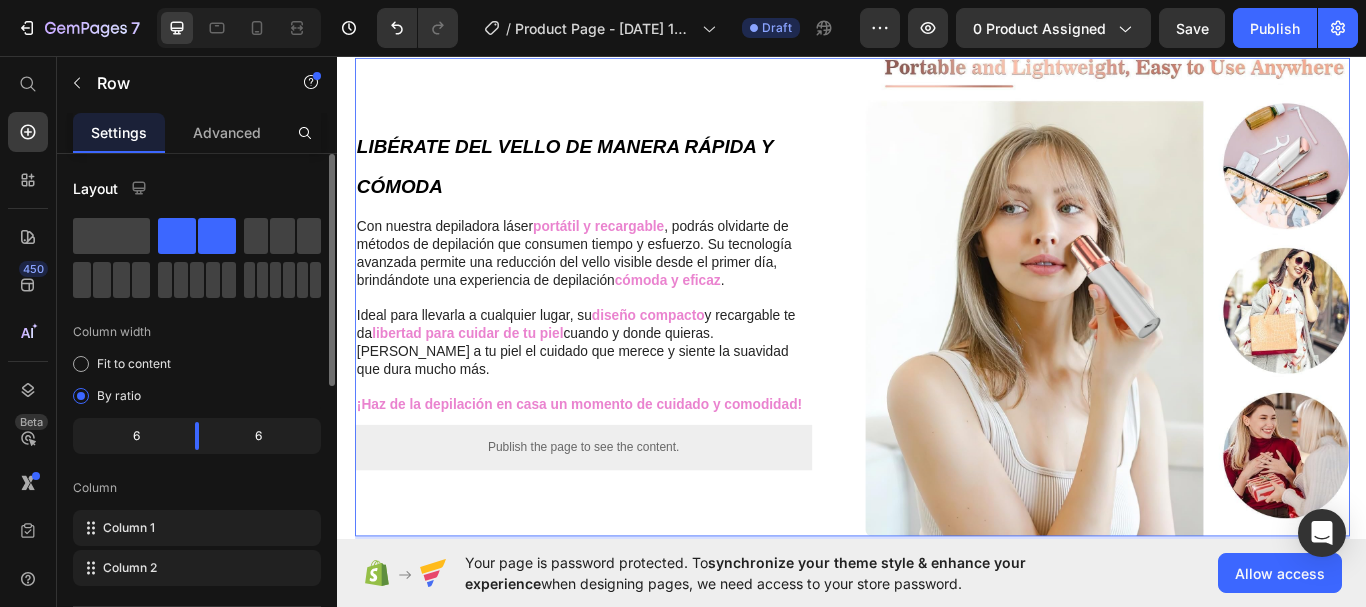 click on "⁠⁠⁠⁠⁠⁠⁠ LIBÉRATE DEL VELLO DE MANERA RÁPIDA Y CÓMODA Heading Con nuestra depiladora láser  portátil y recargable , podrás olvidarte de métodos de depilación que consumen tiempo y esfuerzo. Su tecnología avanzada permite una reducción del vello visible desde el primer día, brindándote una experiencia de depilación  cómoda y eficaz .   Ideal para llevarla a cualquier lugar, su  diseño compacto  y recargable te da  libertad para cuidar de tu piel  cuando y donde quieras. Dale a tu piel el cuidado que merece y siente la suavidad que dura mucho más.   ¡Haz de la depilación en casa un momento de cuidado y comodidad! Text Block
Publish the page to see the content.
Custom Code Row Row" at bounding box center (639, 338) 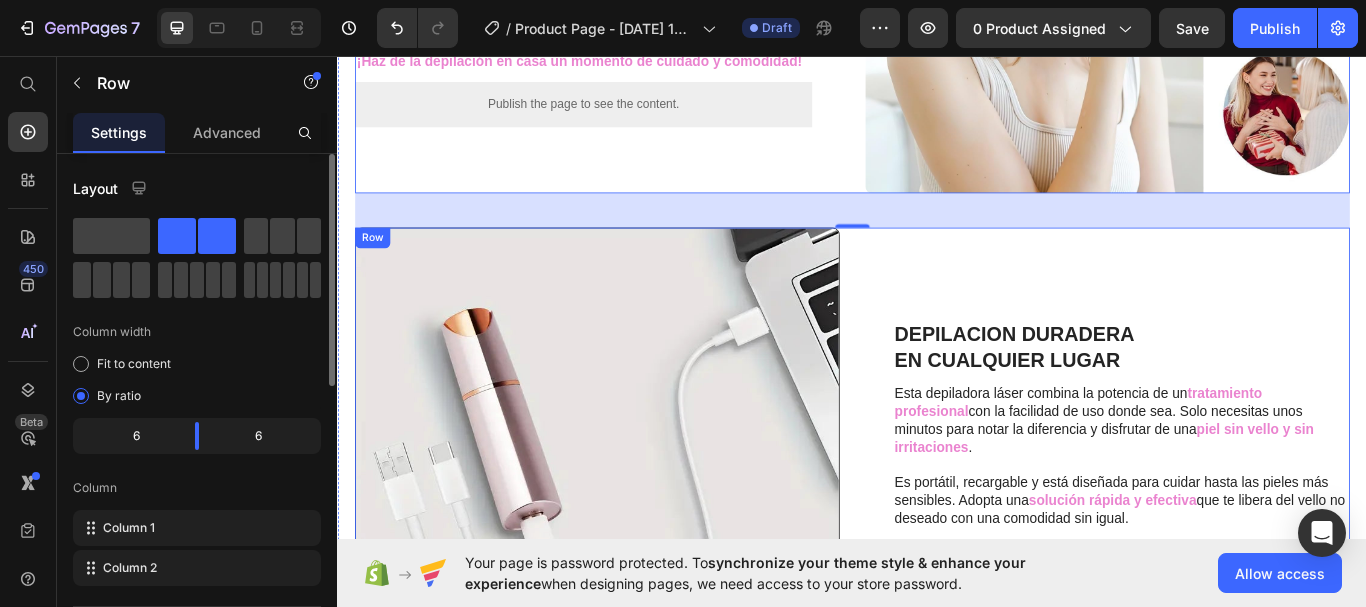 scroll, scrollTop: 1300, scrollLeft: 0, axis: vertical 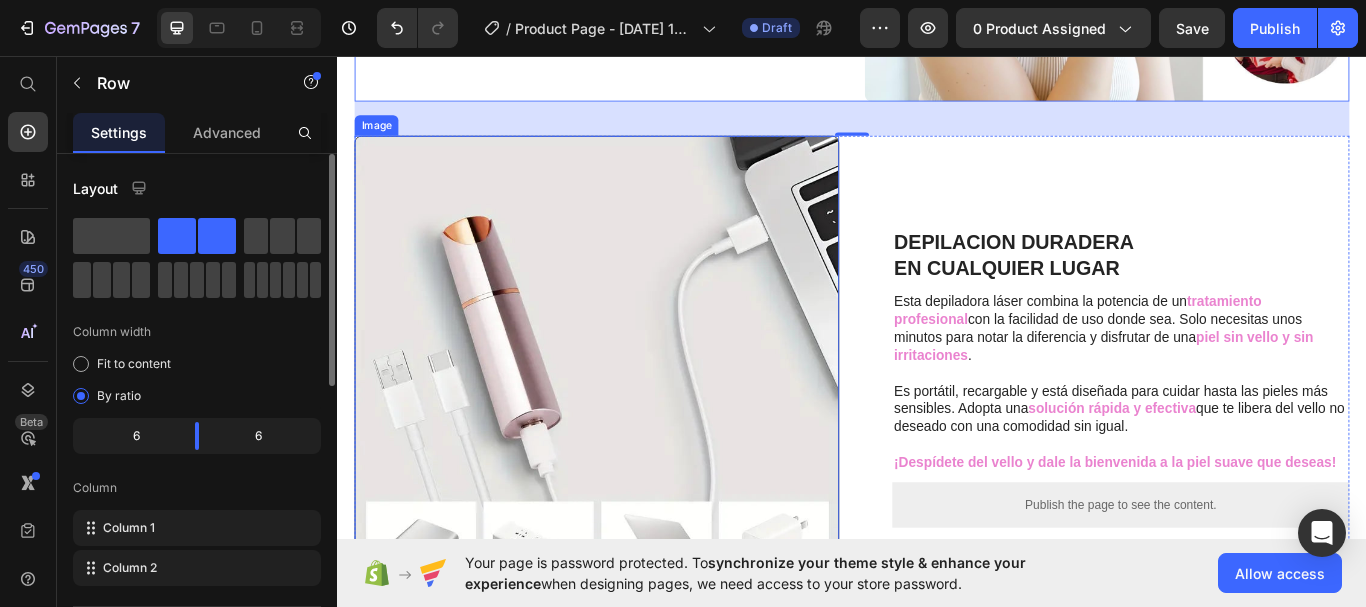 click at bounding box center [639, 432] 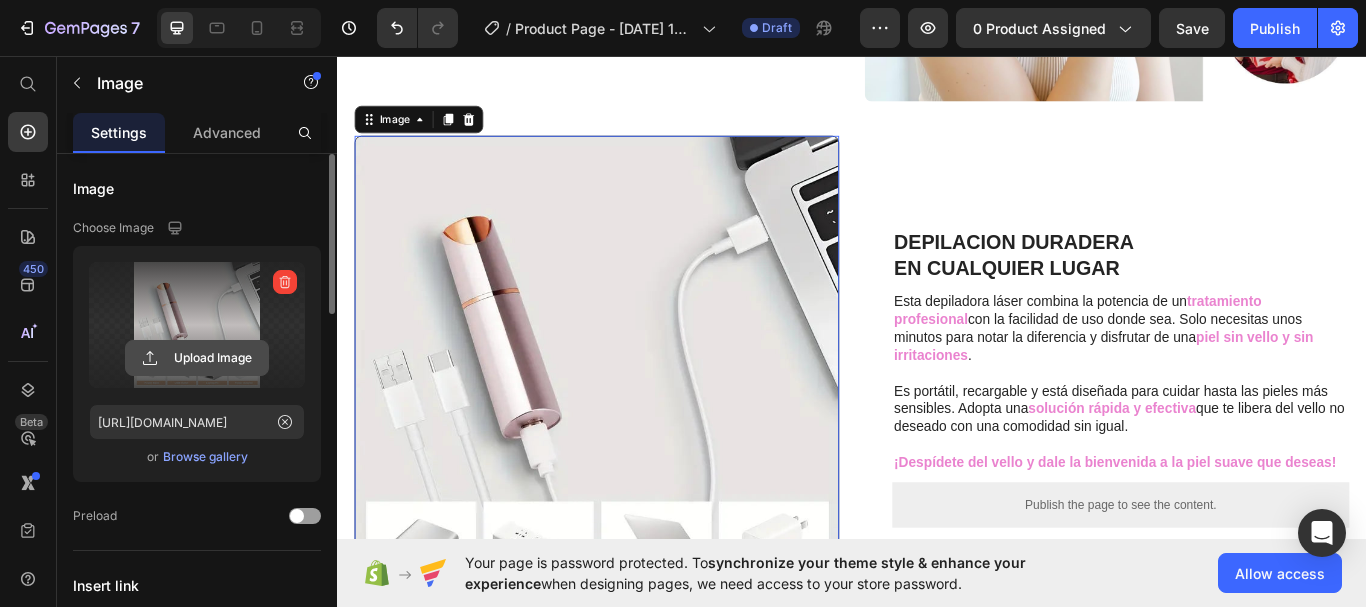 click 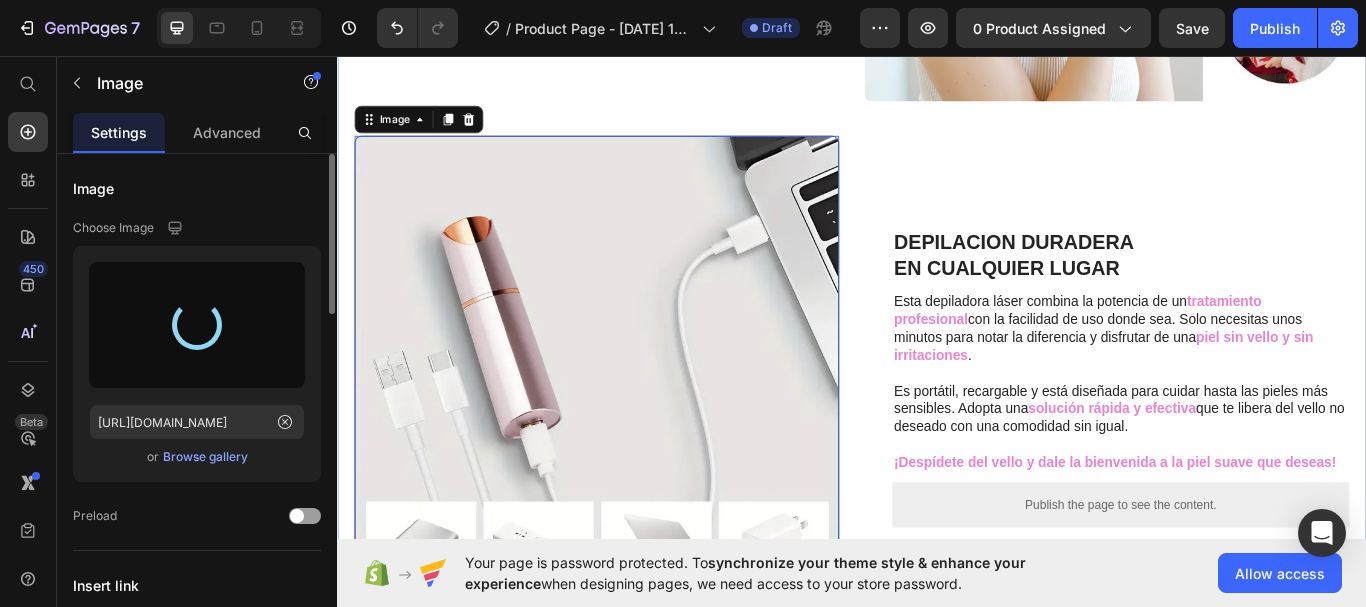 type on "https://cdn.shopify.com/s/files/1/0922/9097/4073/files/gempages_573975729423778667-1ad25e1f-64ce-4f0c-bbb6-9c6033426946.jpg" 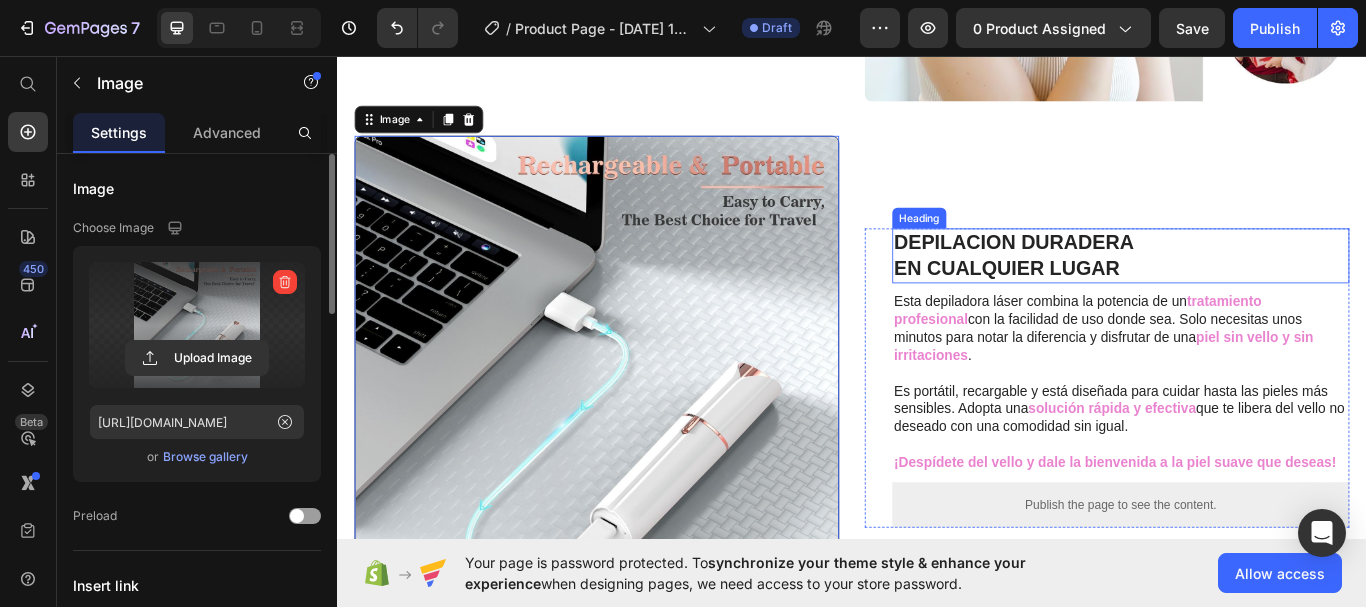 click on "DEPILACION DURADERA" at bounding box center [1126, 274] 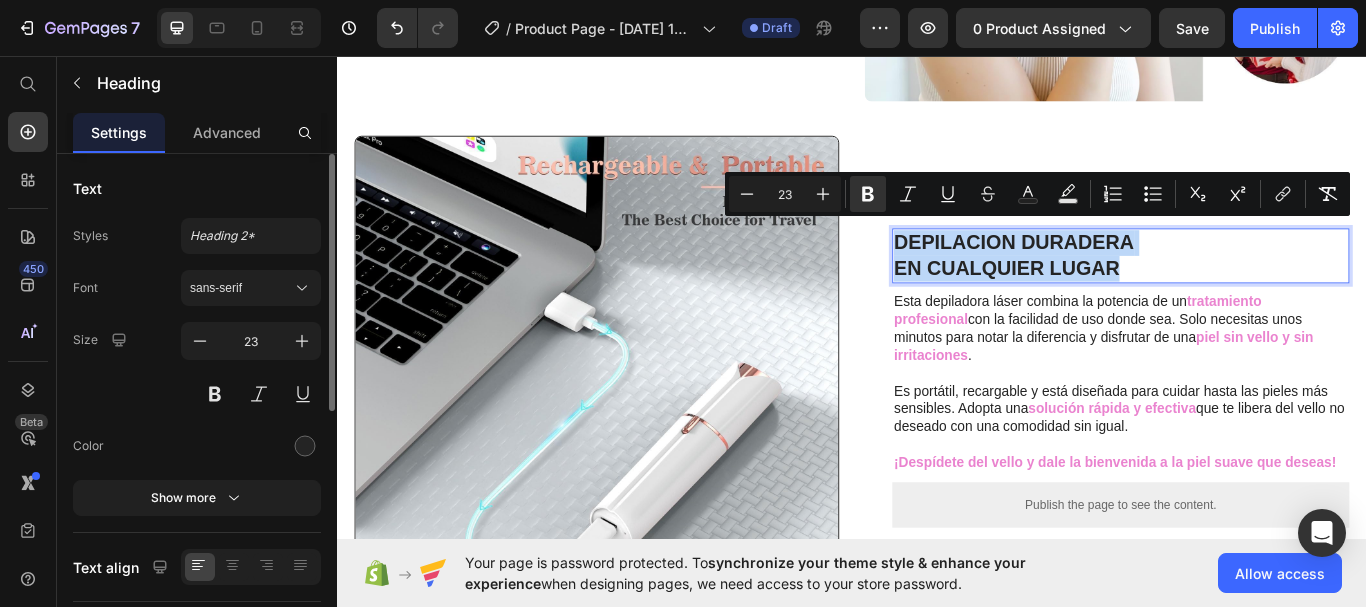 drag, startPoint x: 979, startPoint y: 261, endPoint x: 1241, endPoint y: 293, distance: 263.94696 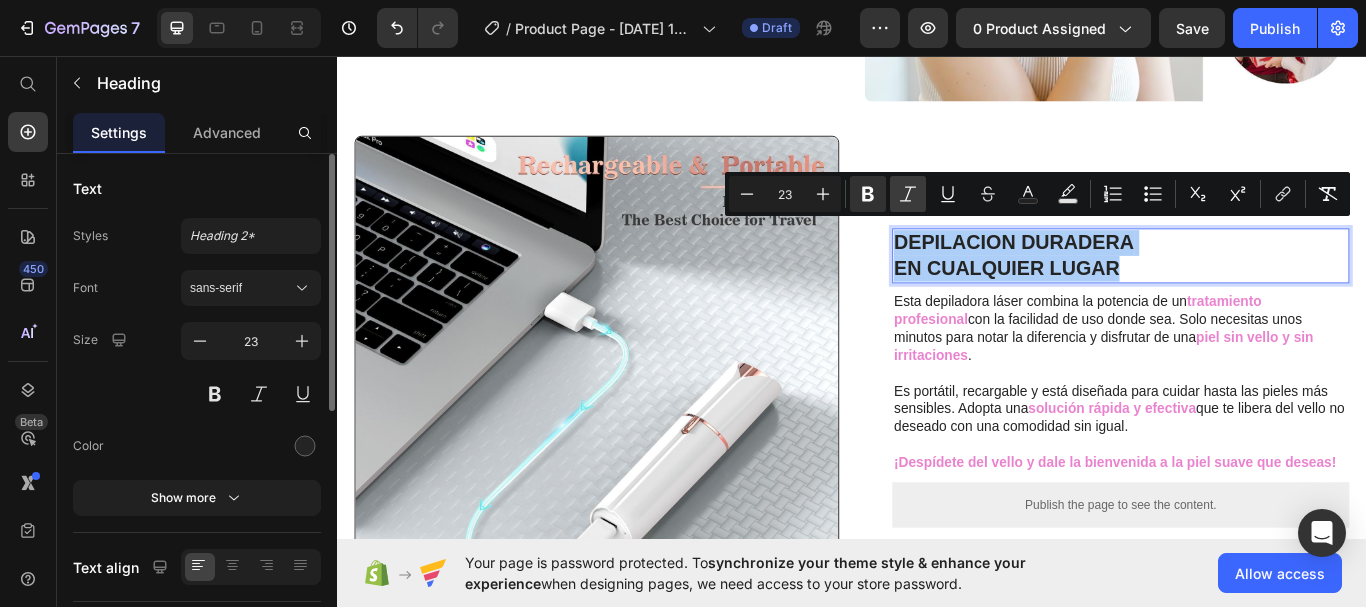 click 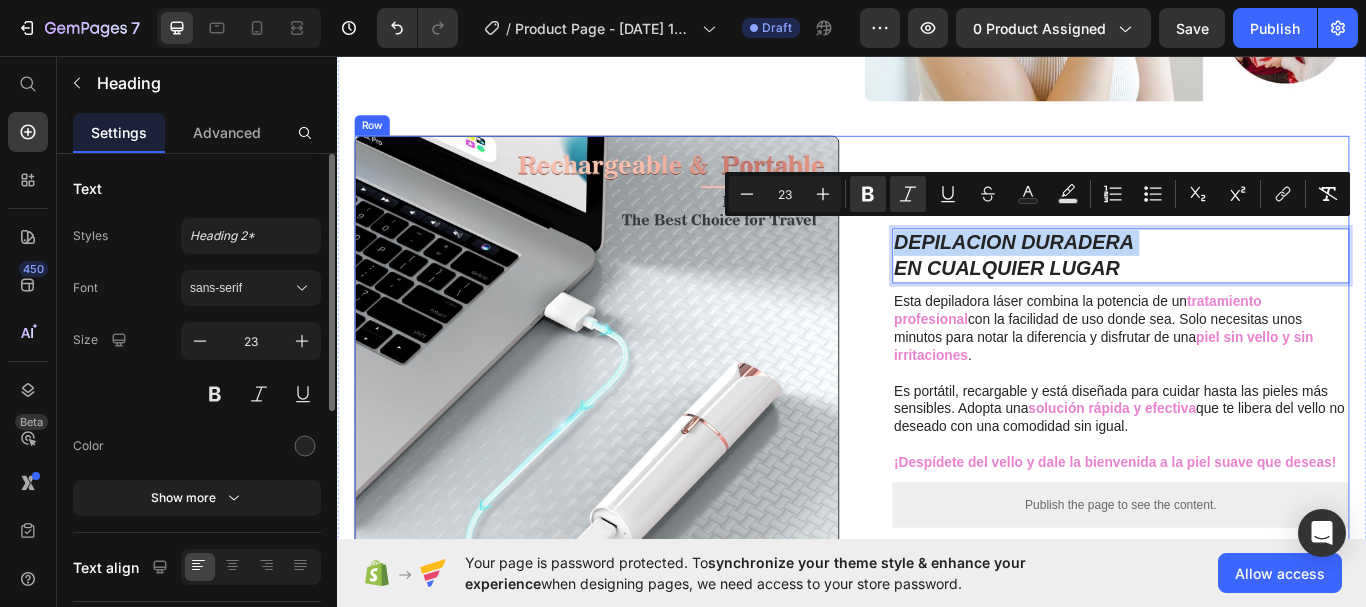 click on "DEPILACION DURADERA  EN CUALQUIER LUGAR Heading   10 Esta depiladora láser combina la potencia de un  tratamiento profesional  con la facilidad de uso donde sea. Solo necesitas unos minutos para notar la diferencia y disfrutar de una  piel sin vello y sin irritaciones .   Es portátil, recargable y está diseñada para cuidar hasta las pieles más sensibles. Adopta una  solución rápida y efectiva  que te libera del vello no deseado con una comodidad sin igual.   ¡Despídete del vello y dale la bienvenida a la piel suave que deseas! Text Block
Publish the page to see the content.
Custom Code Row" at bounding box center [1234, 432] 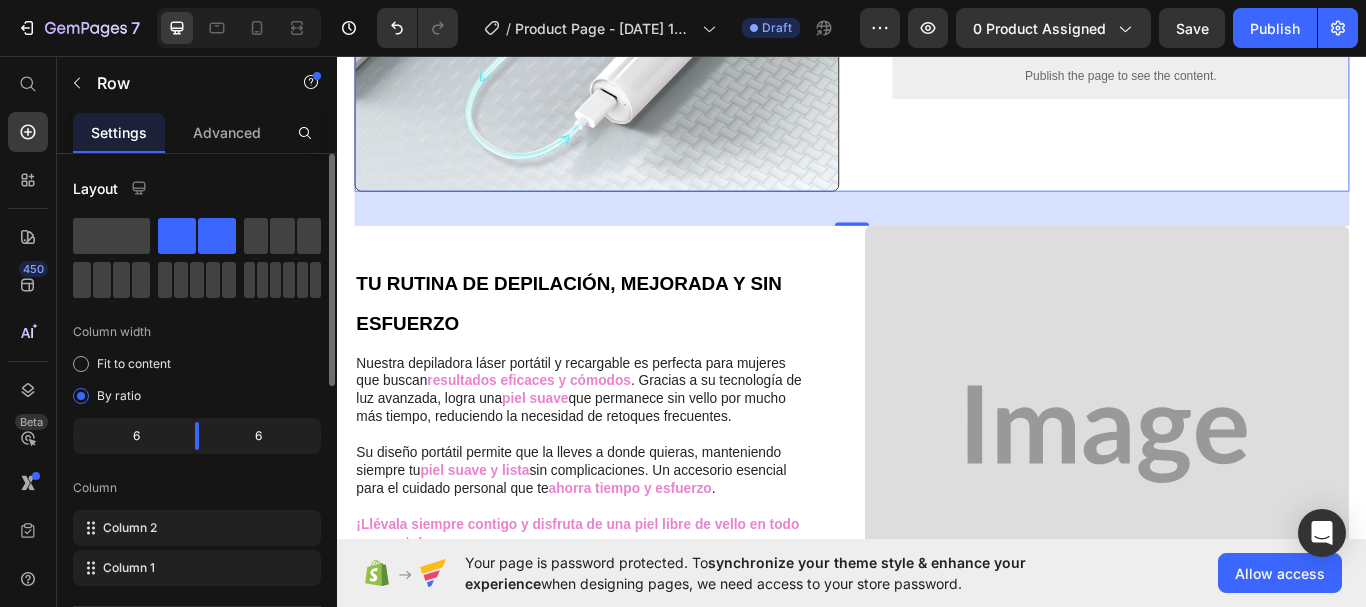 scroll, scrollTop: 1700, scrollLeft: 0, axis: vertical 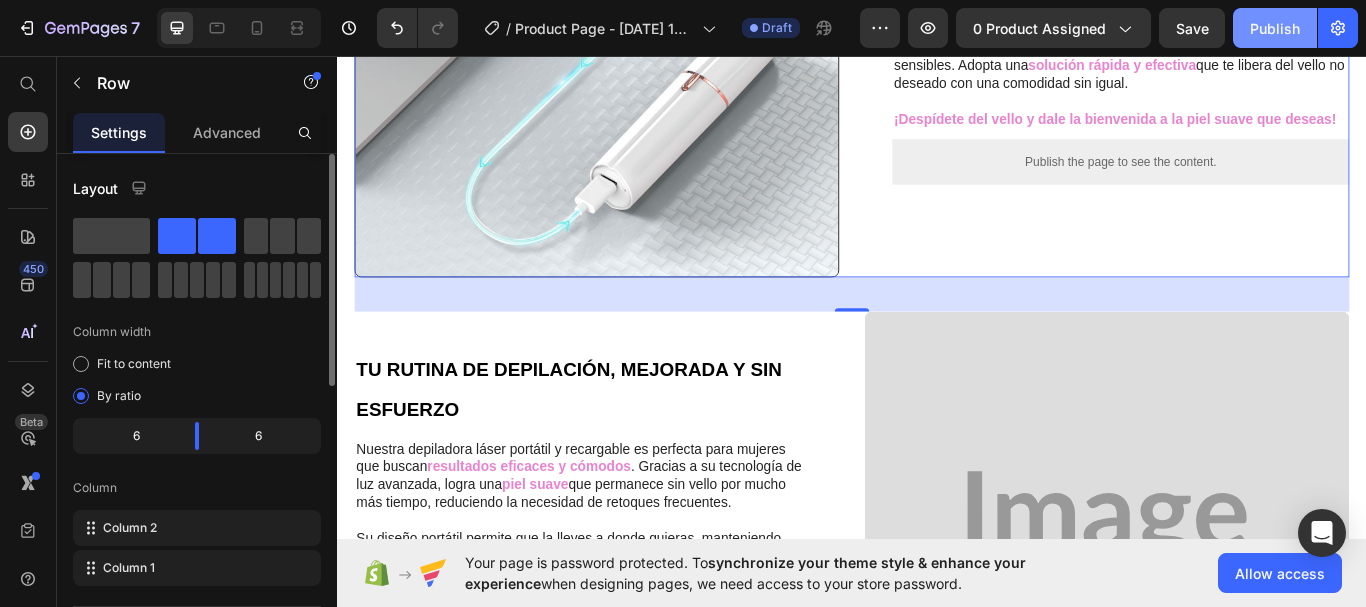 click on "Publish" at bounding box center [1275, 28] 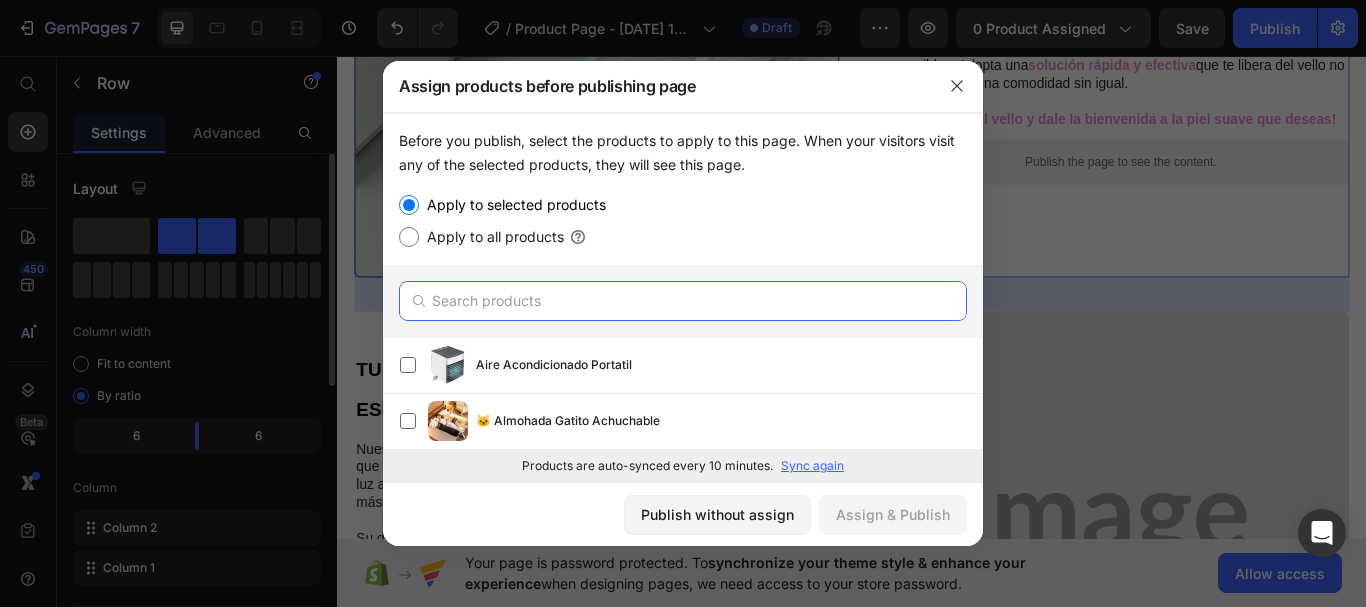 click at bounding box center [683, 301] 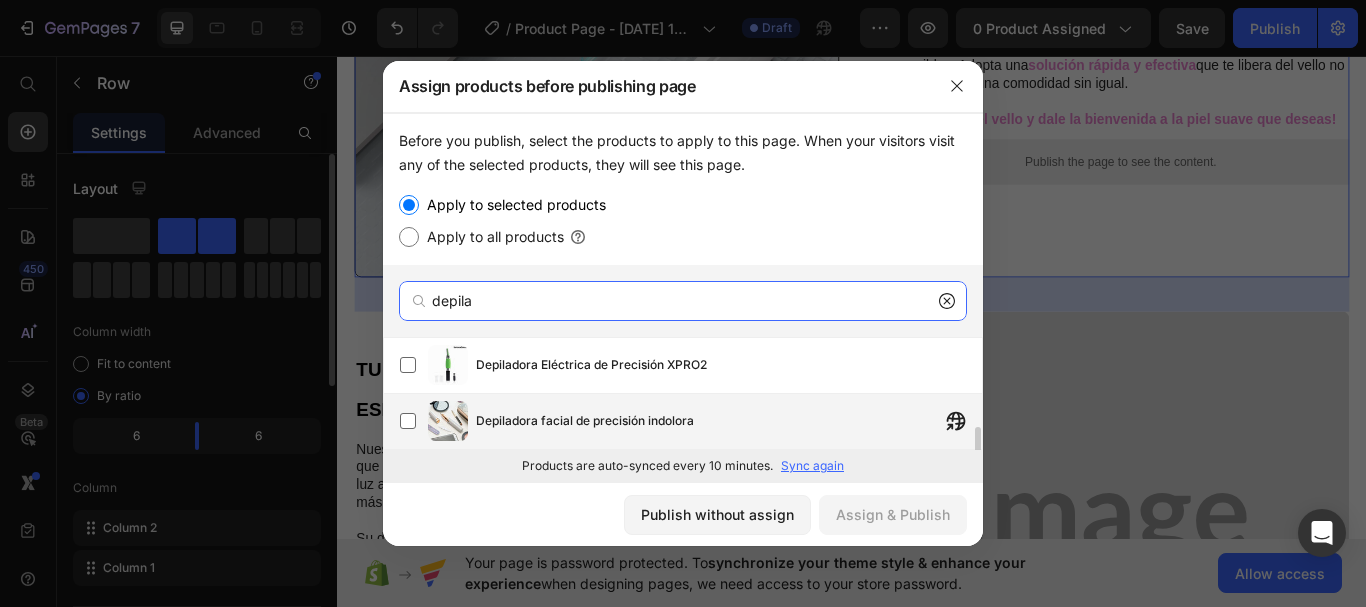 scroll, scrollTop: 53, scrollLeft: 0, axis: vertical 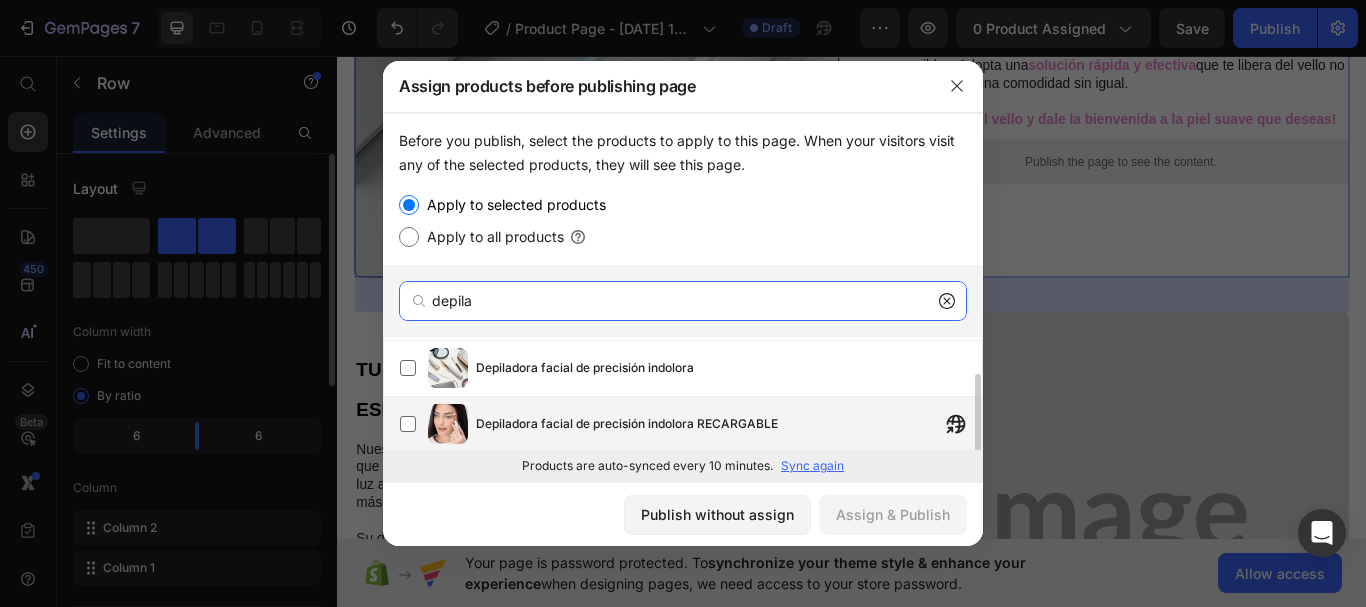 type on "depila" 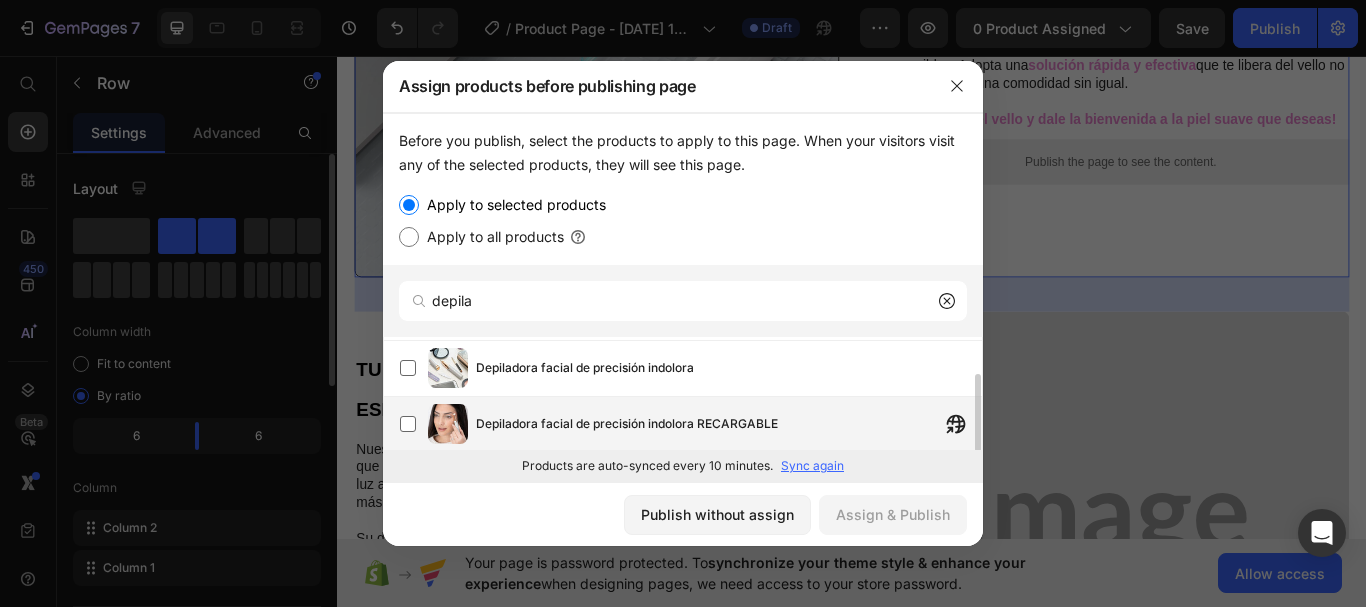 click on "Depiladora facial de precisión indolora RECARGABLE" at bounding box center [627, 424] 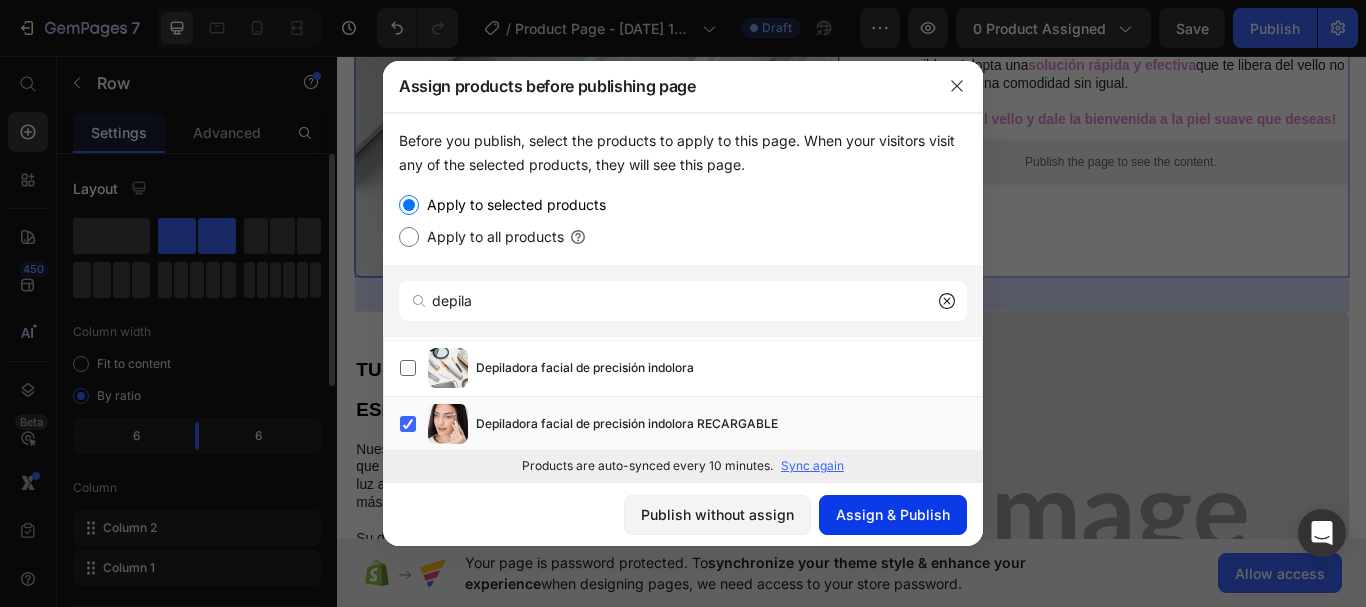 click on "Assign & Publish" at bounding box center [893, 514] 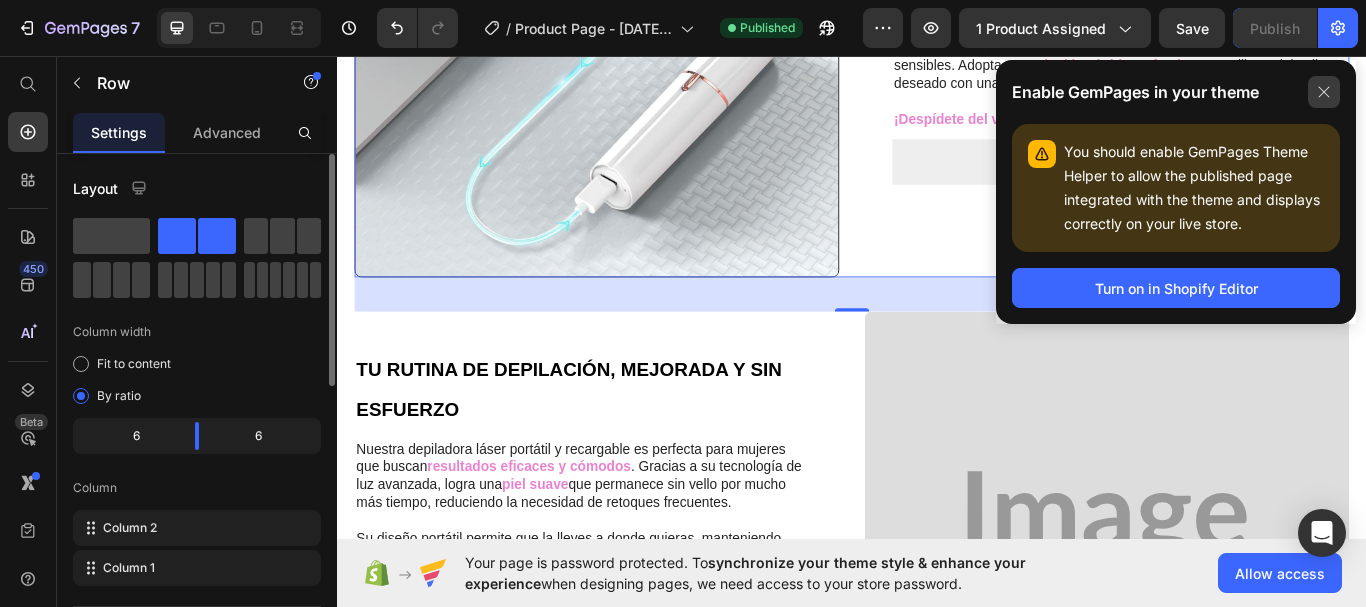 click 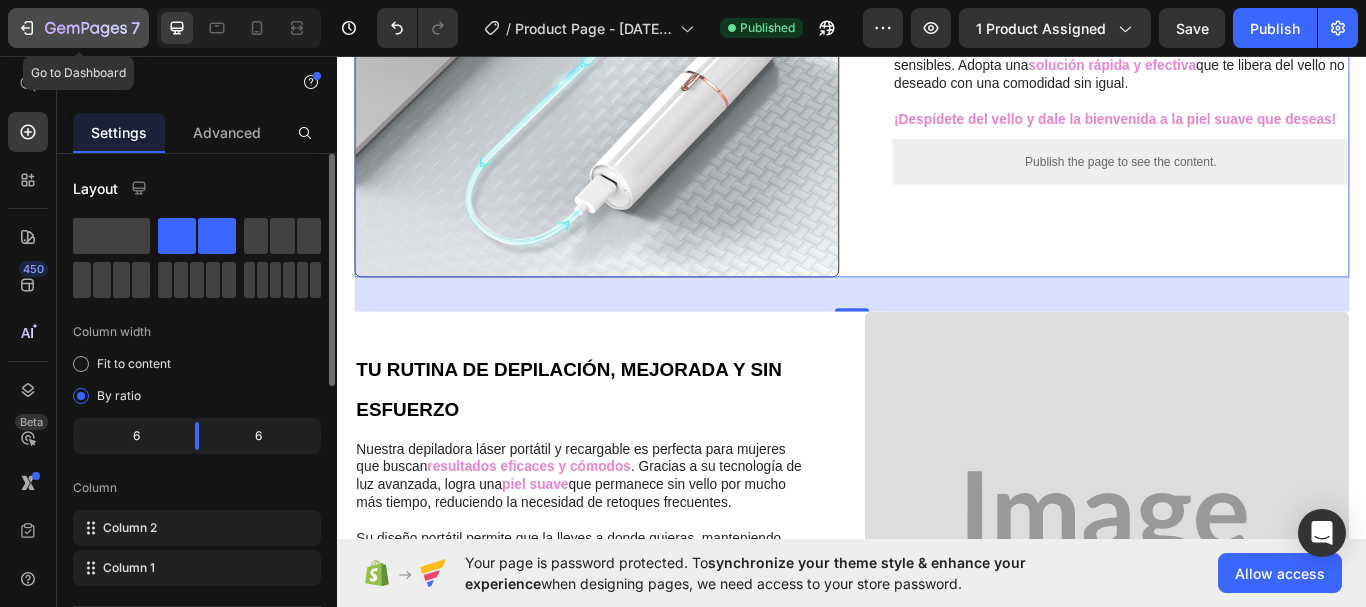 click 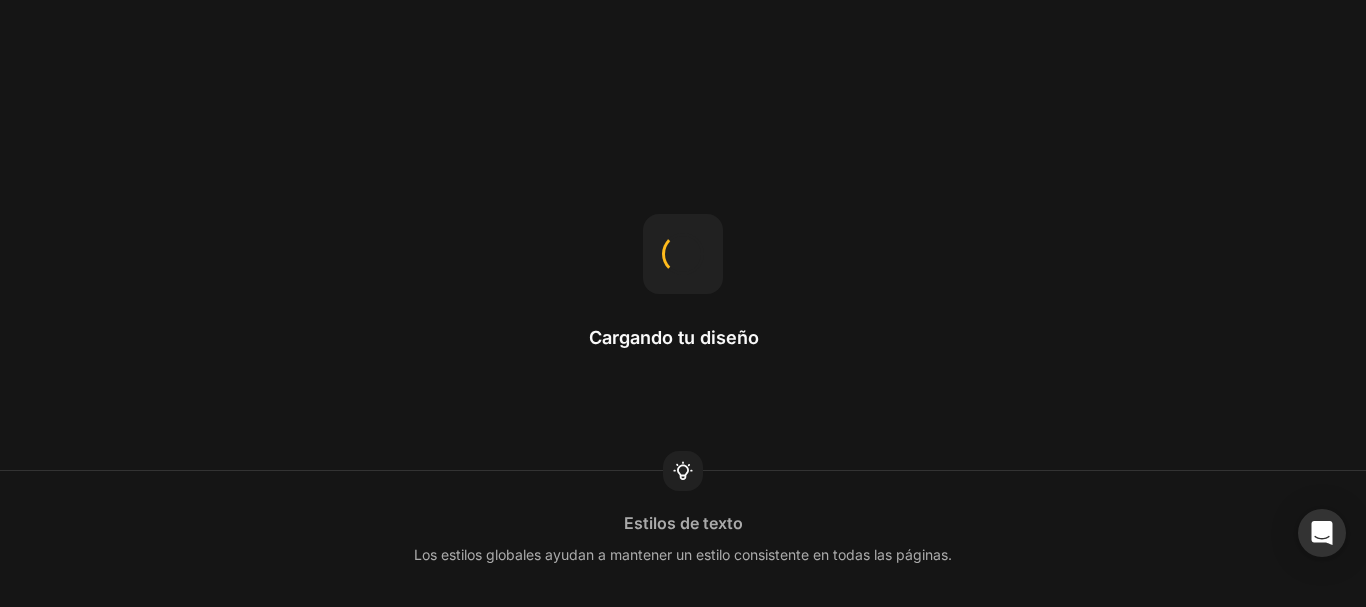scroll, scrollTop: 0, scrollLeft: 0, axis: both 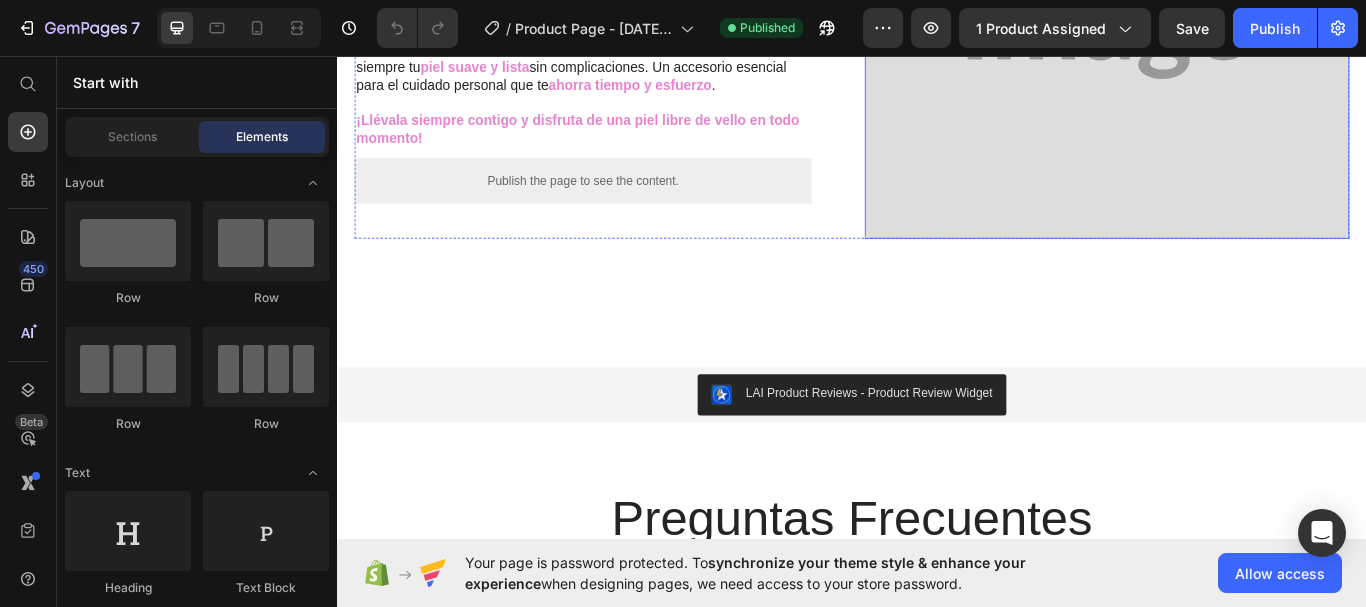 click at bounding box center [1234, 27] 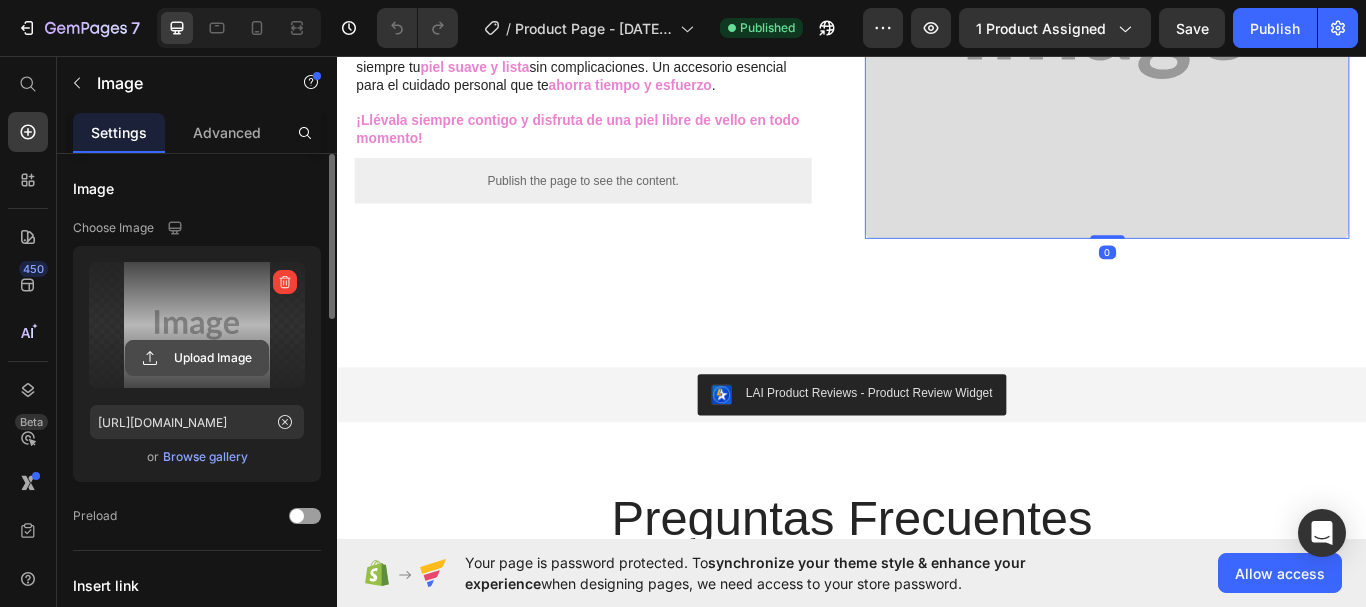 click 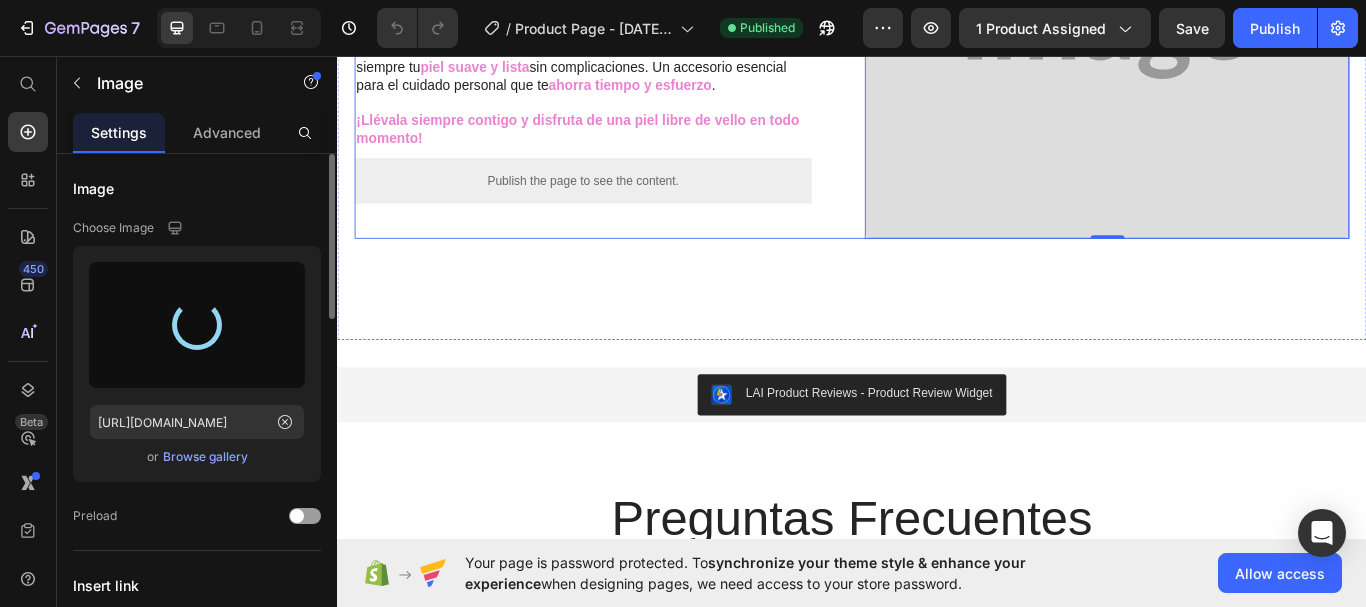 type on "[URL][DOMAIN_NAME]" 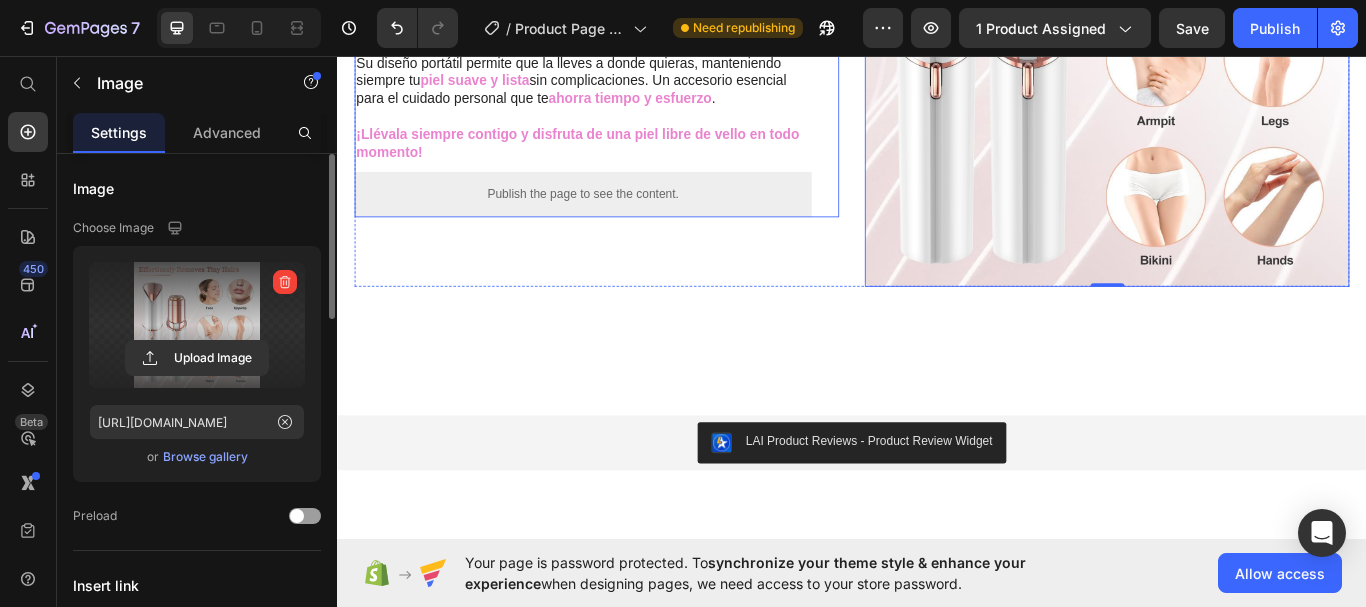 scroll, scrollTop: 1800, scrollLeft: 0, axis: vertical 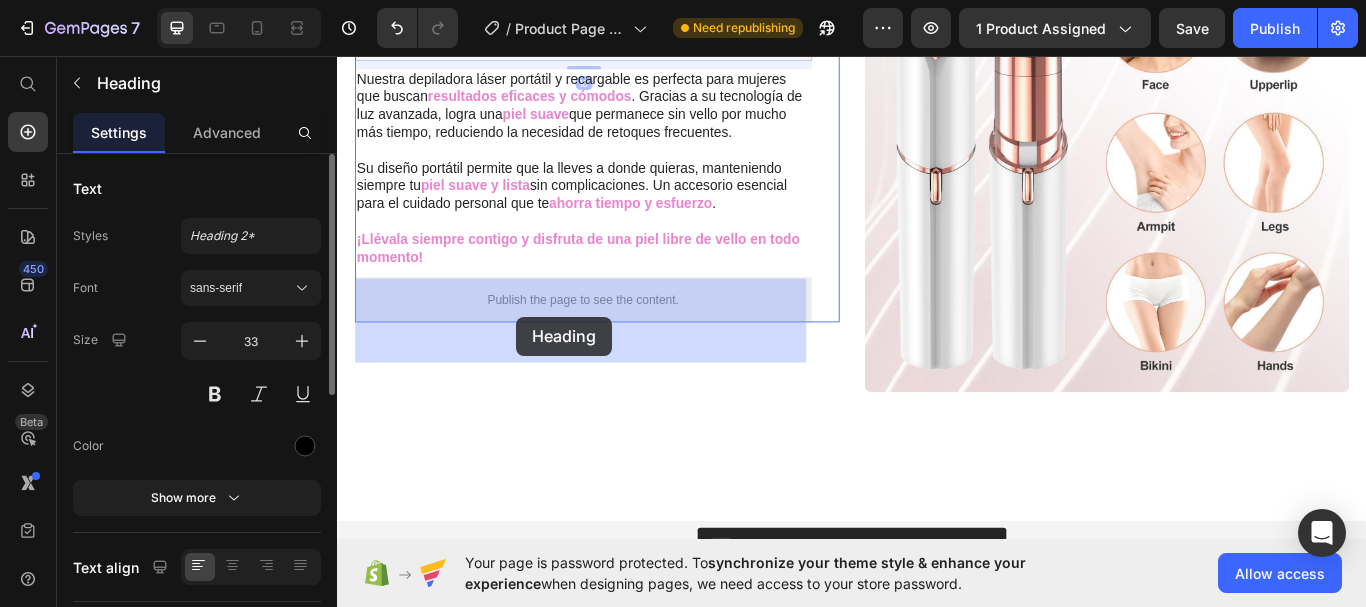 drag, startPoint x: 362, startPoint y: 340, endPoint x: 508, endPoint y: 358, distance: 147.10541 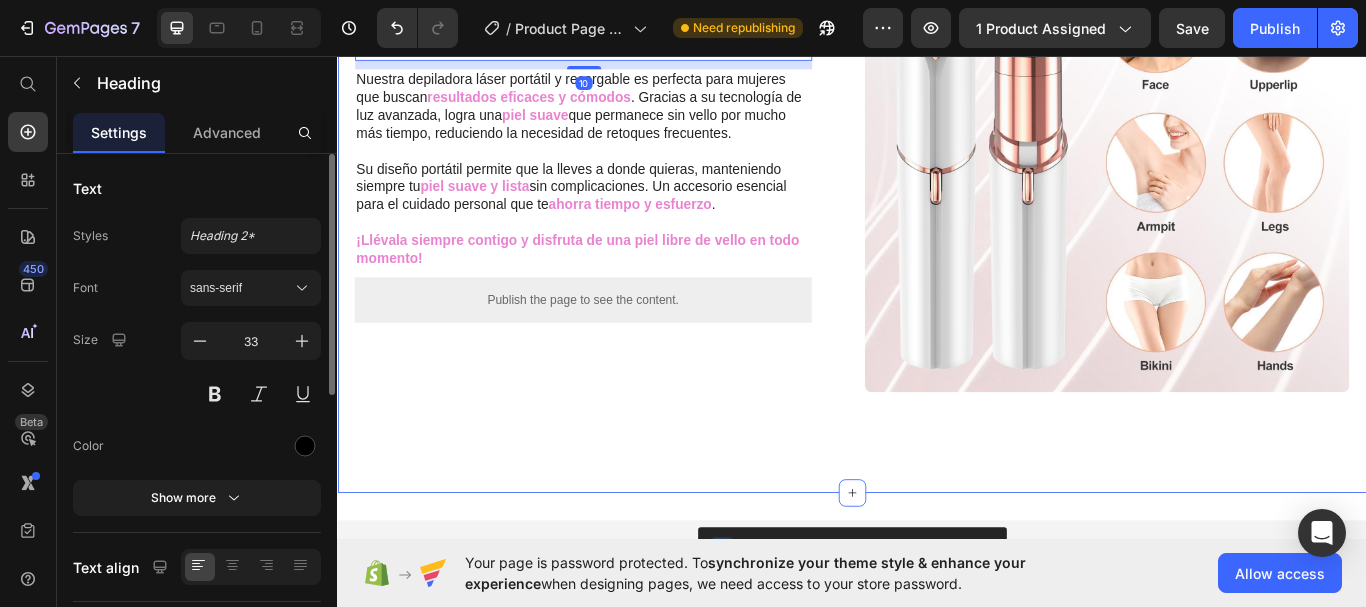 click on "TU RUTINA DE DEPILACIÓN, MEJORADA Y SIN ESFUERZO" at bounding box center (623, 14) 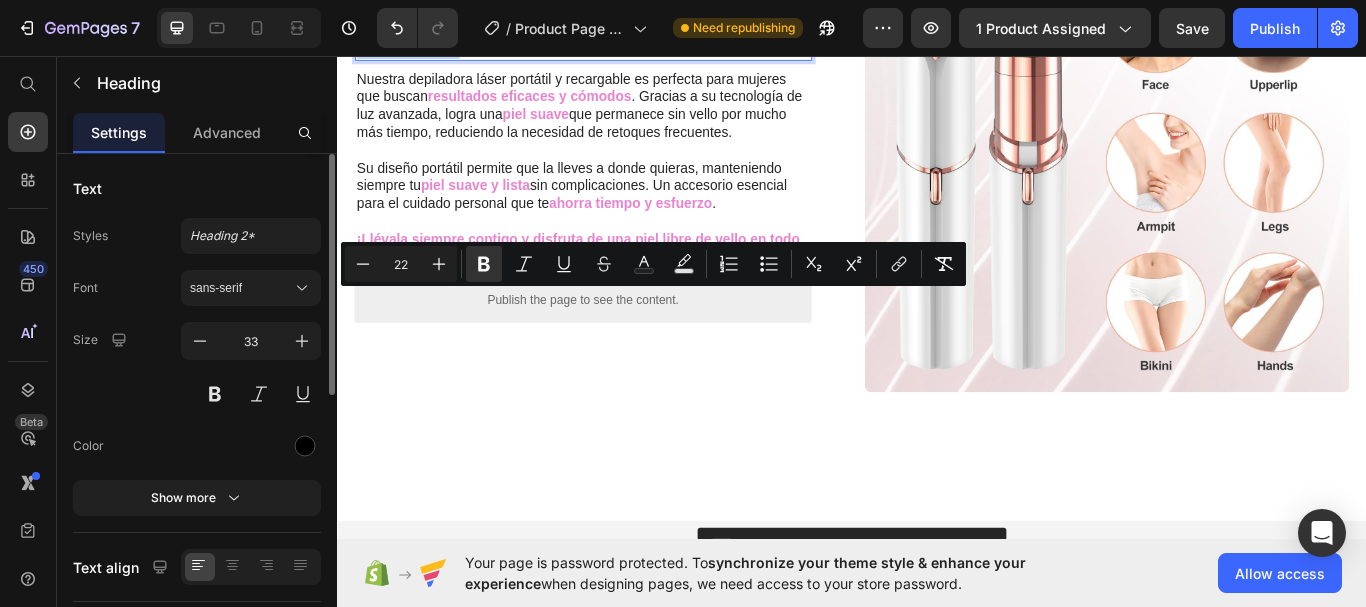 drag, startPoint x: 359, startPoint y: 340, endPoint x: 740, endPoint y: 392, distance: 384.5322 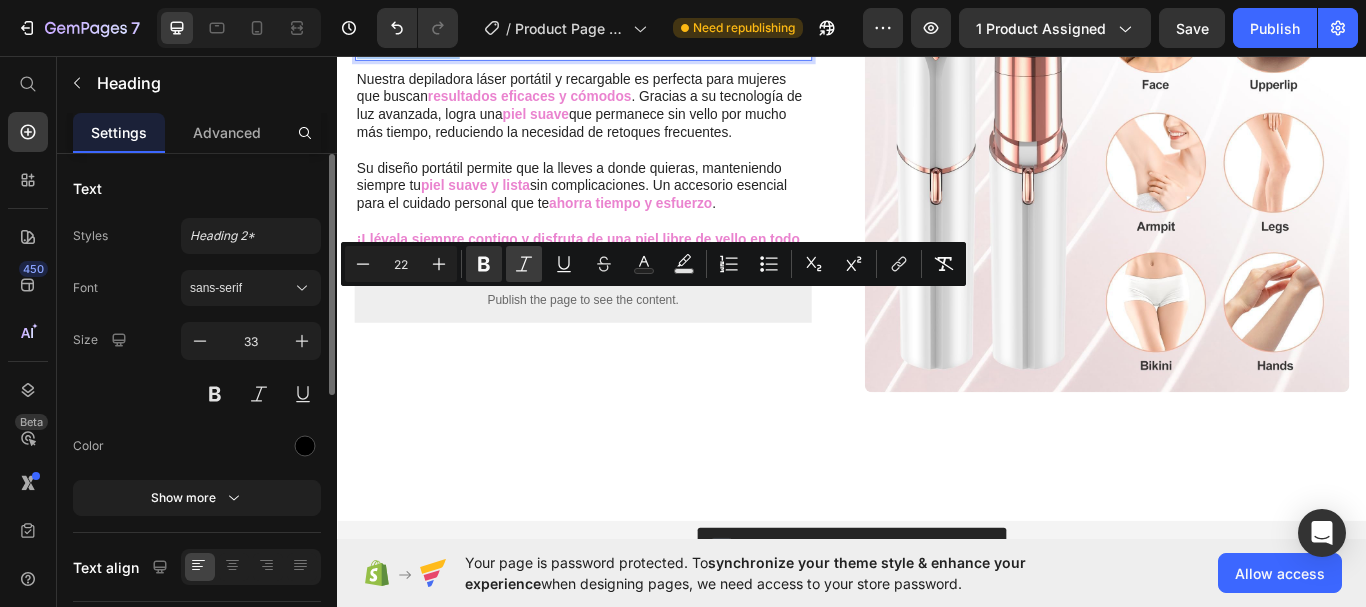 click 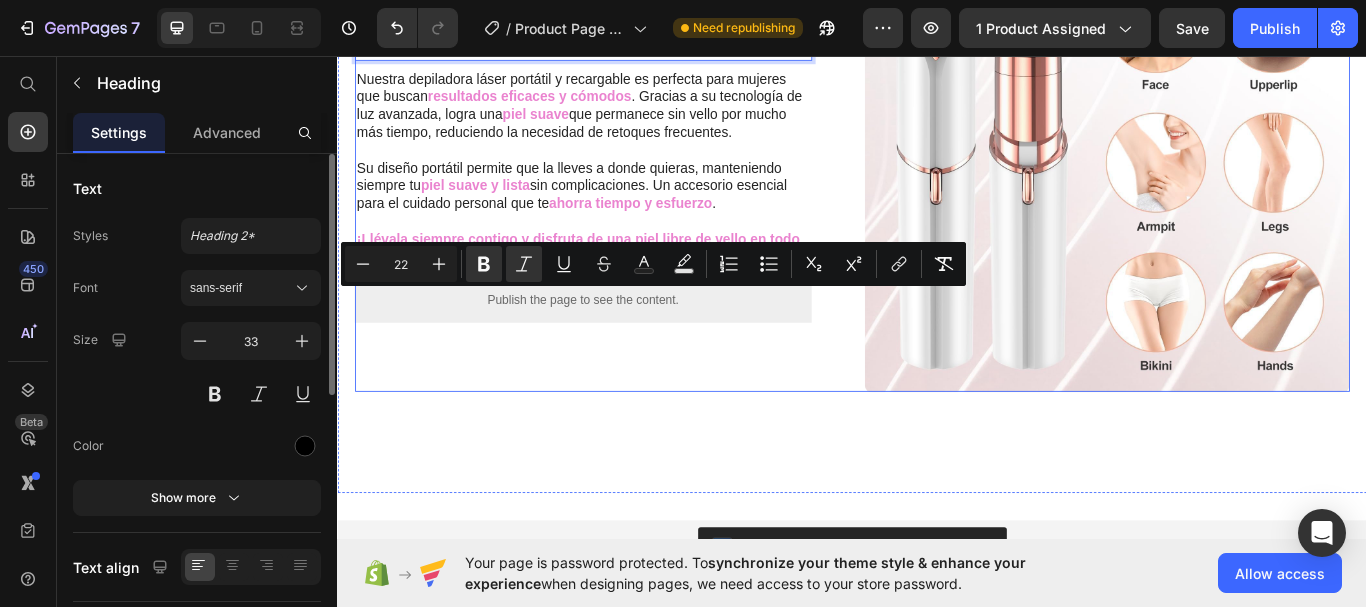 click on "LIBÉRATE DEL VELLO DE MANERA RÁPIDA Y CÓMODA Heading Con nuestra depiladora láser  portátil y recargable , podrás olvidarte de métodos de depilación que consumen tiempo y esfuerzo. Su tecnología avanzada permite una reducción del vello visible desde el primer día, brindándote una experiencia de depilación  cómoda y eficaz .   Ideal para llevarla a cualquier lugar, su  diseño compacto  y recargable te da  libertad para cuidar de tu piel  cuando y donde quieras. Dale a tu piel el cuidado que merece y siente la suavidad que dura mucho más.   ¡Haz de la depilación en casa un momento de cuidado y comodidad! Text Block
Publish the page to see the content.
Custom Code Row Row Image Row DEPILACION DURADERA  EN CUALQUIER LUGAR Heading Esta depiladora láser combina la potencia de un  tratamiento profesional  con la facilidad de uso donde sea. Solo necesitas unos minutos para notar la diferencia y disfrutar de una  piel sin vello y sin irritaciones .     Text Block Custom Code" at bounding box center (937, -226) 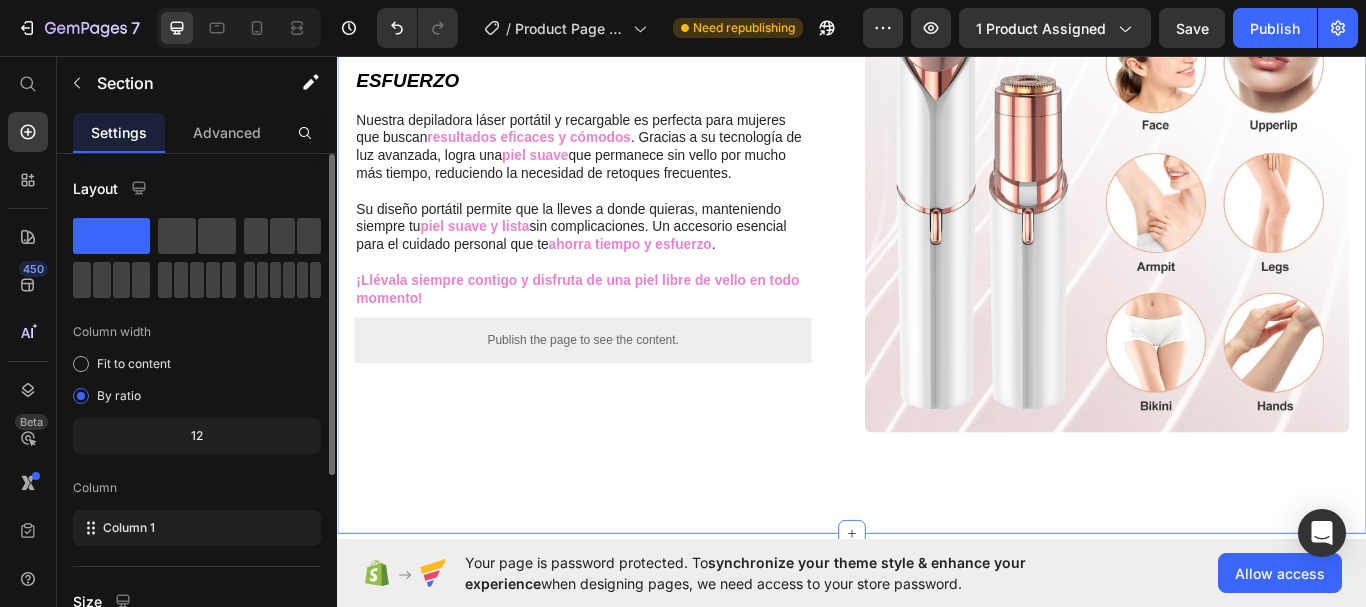 scroll, scrollTop: 1700, scrollLeft: 0, axis: vertical 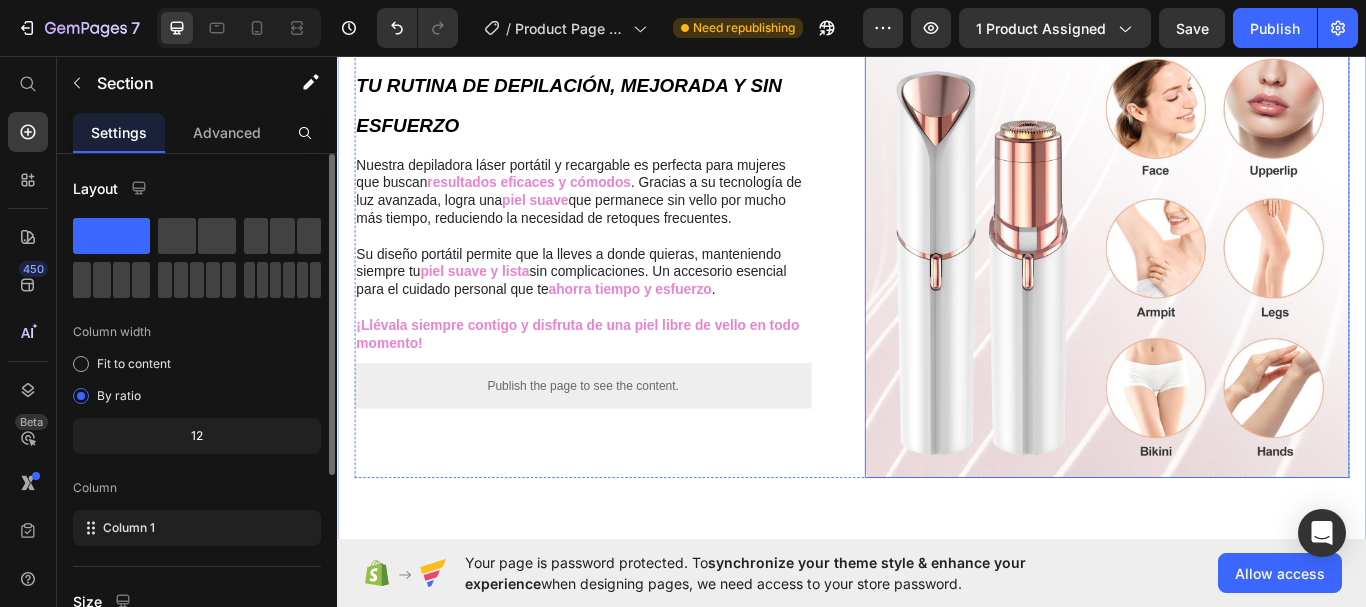 click at bounding box center [1234, 266] 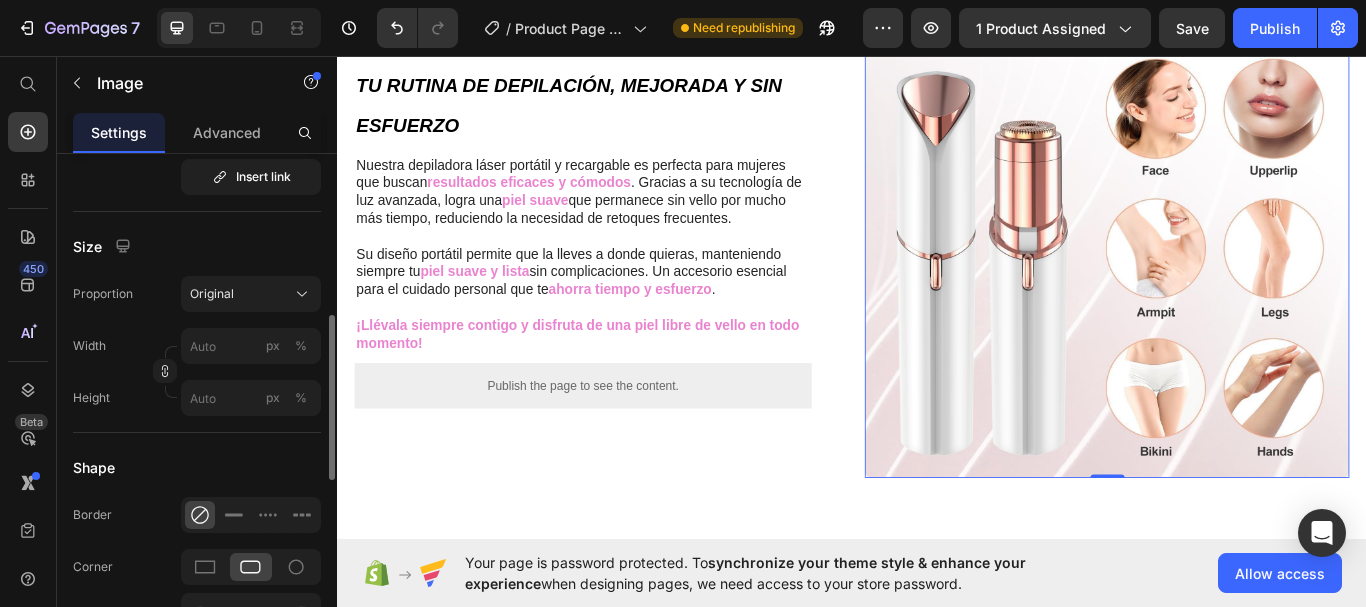 scroll, scrollTop: 600, scrollLeft: 0, axis: vertical 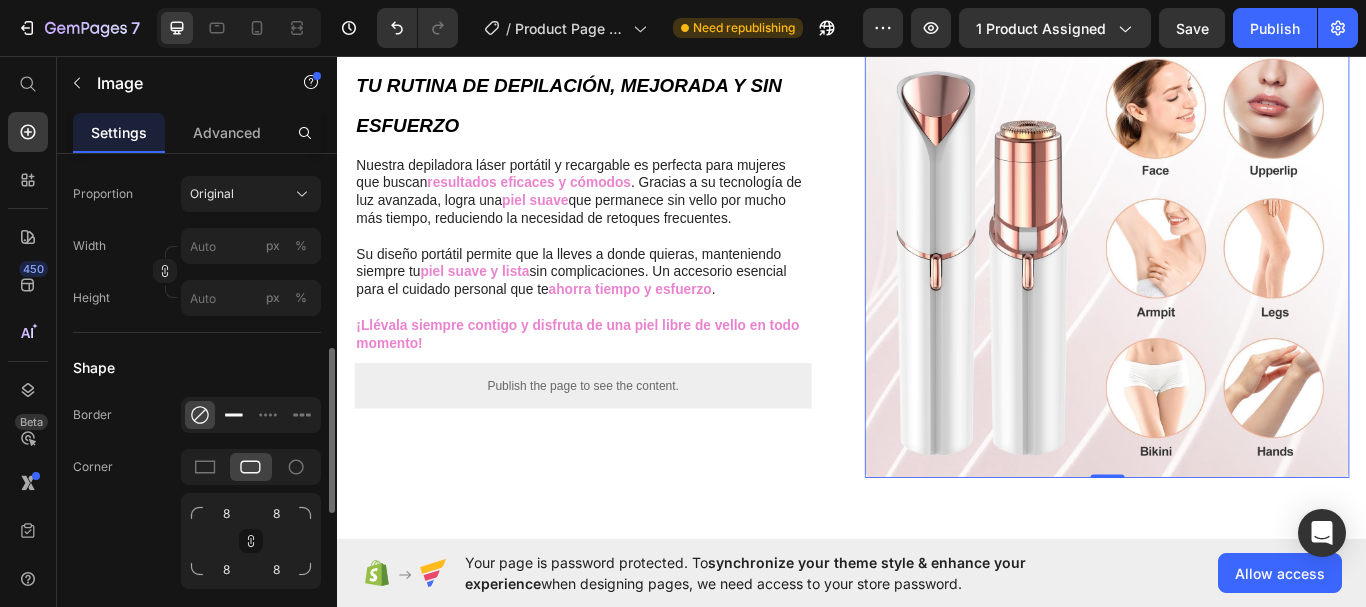 click 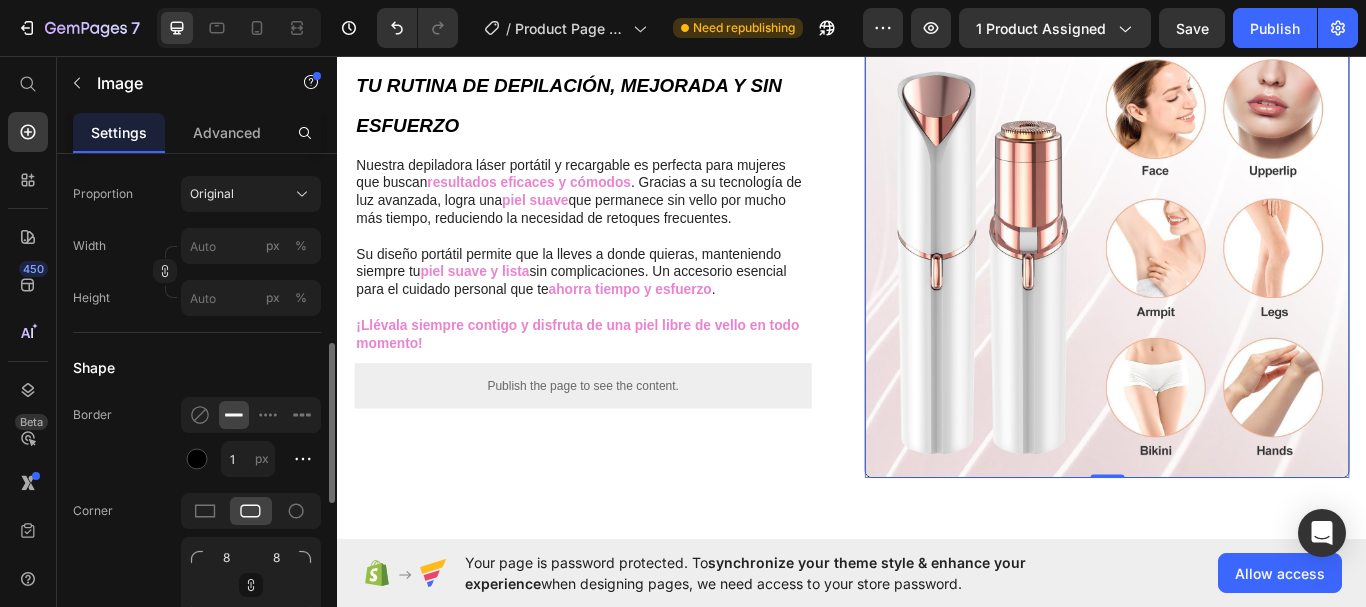 click 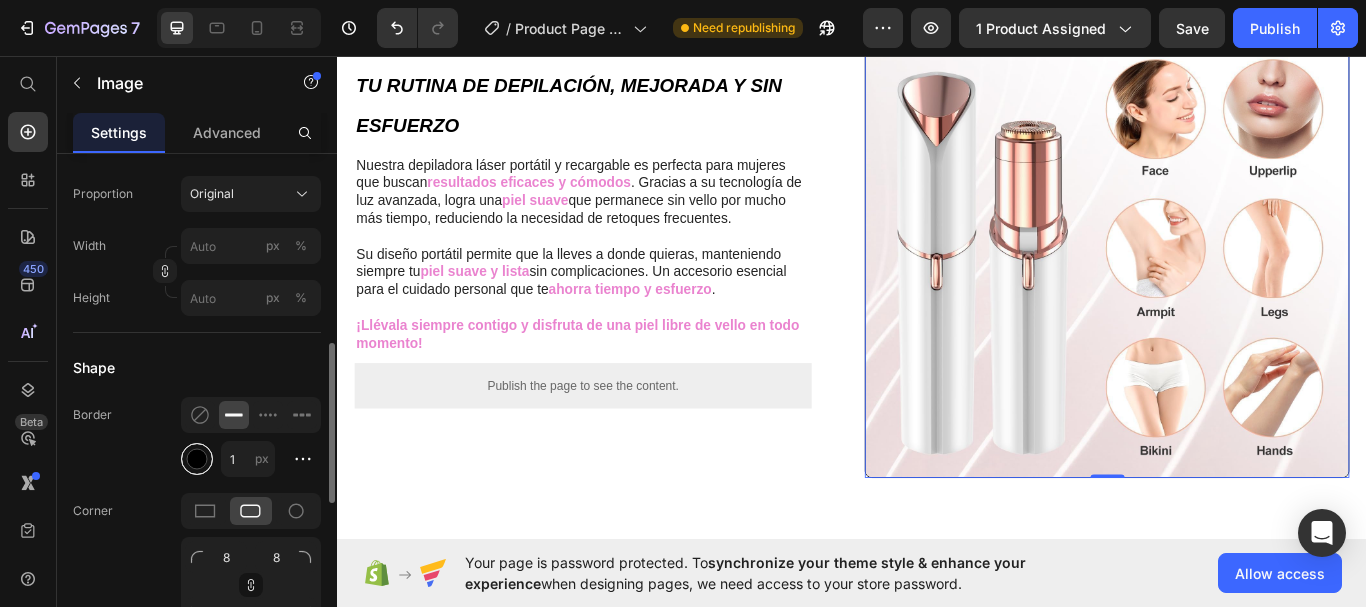 click at bounding box center (197, 459) 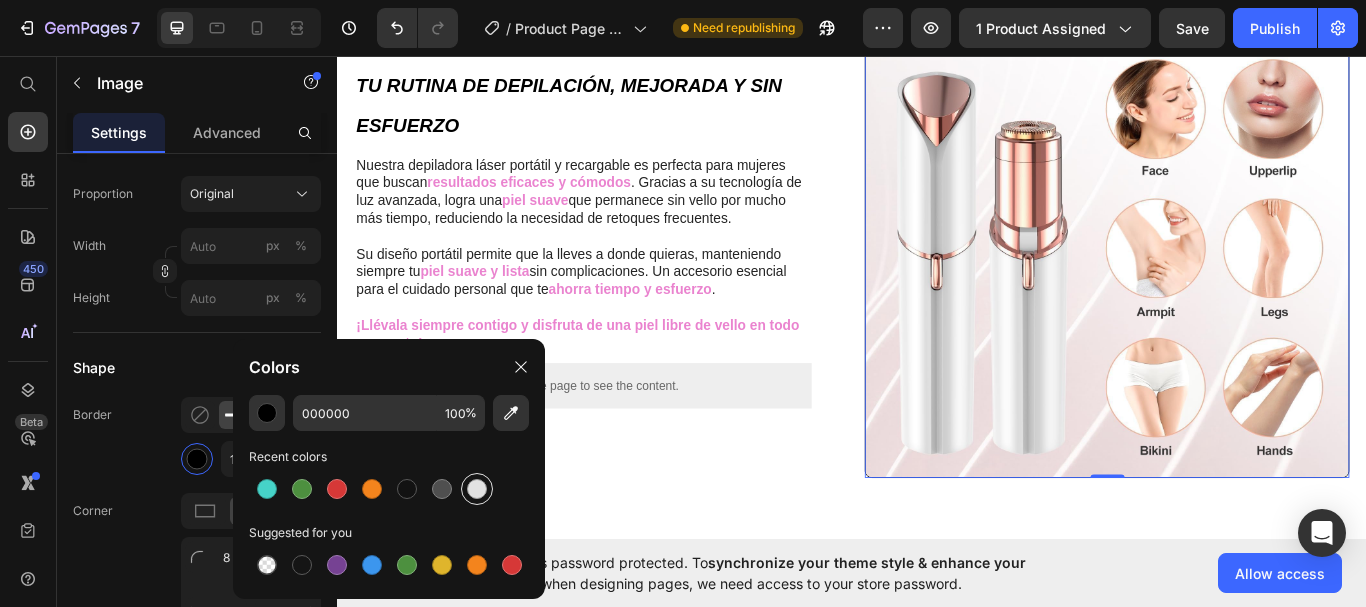 click at bounding box center [477, 489] 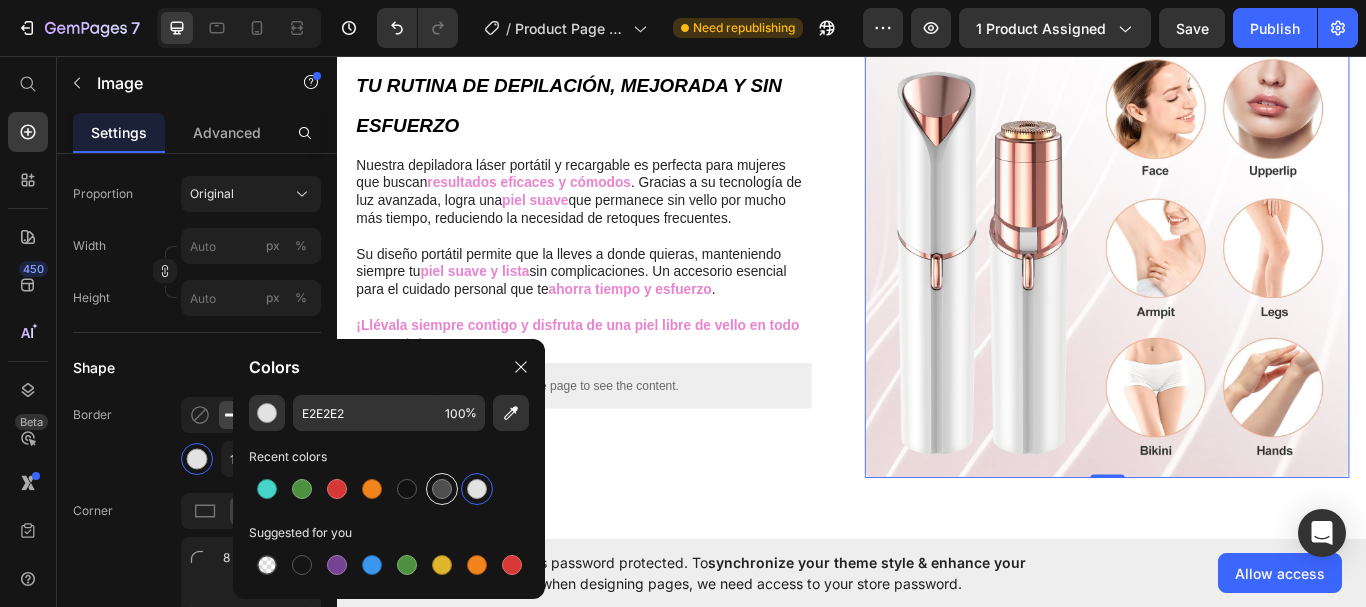 click at bounding box center [442, 489] 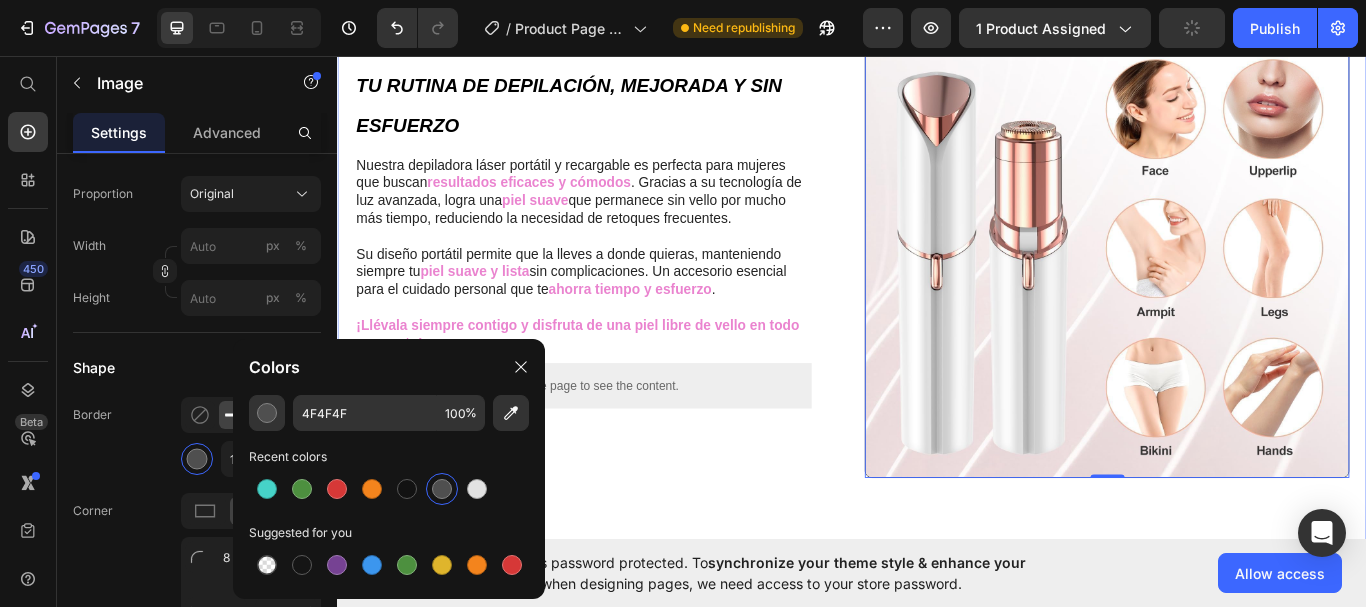 click on "LIBÉRATE DEL VELLO DE MANERA RÁPIDA Y CÓMODA Heading Con nuestra depiladora láser  portátil y recargable , podrás olvidarte de métodos de depilación que consumen tiempo y esfuerzo. Su tecnología avanzada permite una reducción del vello visible desde el primer día, brindándote una experiencia de depilación  cómoda y eficaz .   Ideal para llevarla a cualquier lugar, su  diseño compacto  y recargable te da  libertad para cuidar de tu piel  cuando y donde quieras. Dale a tu piel el cuidado que merece y siente la suavidad que dura mucho más.   ¡Haz de la depilación en casa un momento de cuidado y comodidad! Text Block
Publish the page to see the content.
Custom Code Row Row Image Row DEPILACION DURADERA  EN CUALQUIER LUGAR Heading Esta depiladora láser combina la potencia de un  tratamiento profesional  con la facilidad de uso donde sea. Solo necesitas unos minutos para notar la diferencia y disfrutar de una  piel sin vello y sin irritaciones .     Text Block Custom Code ." at bounding box center [937, -126] 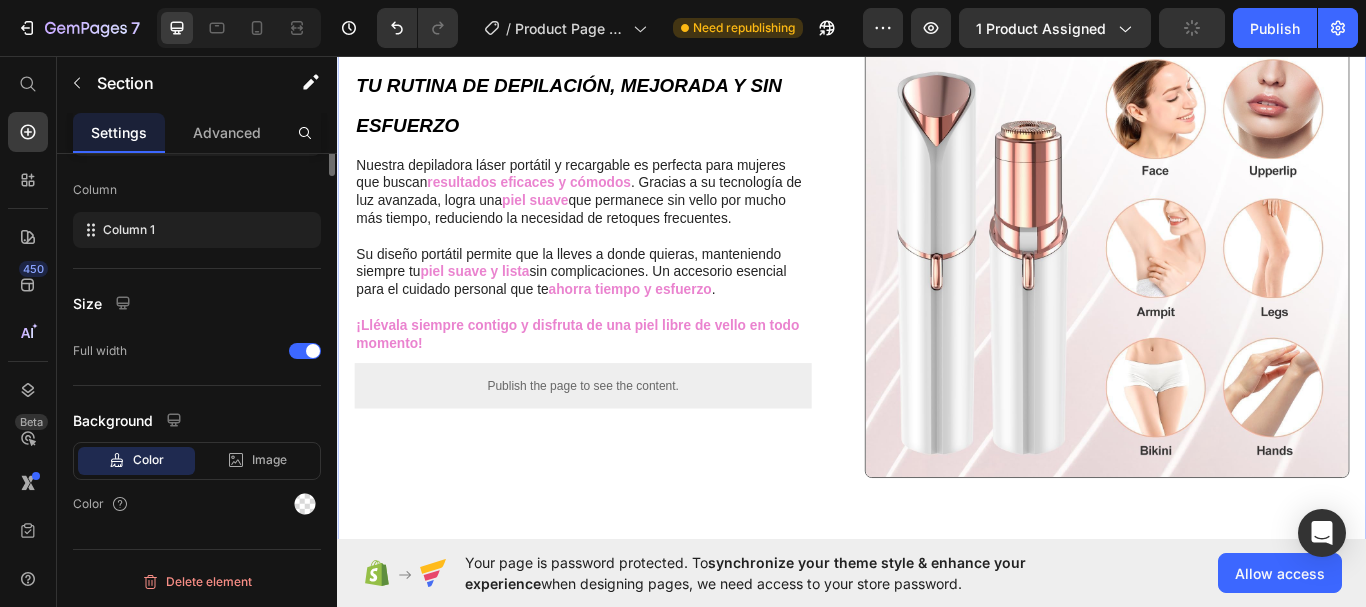 scroll, scrollTop: 0, scrollLeft: 0, axis: both 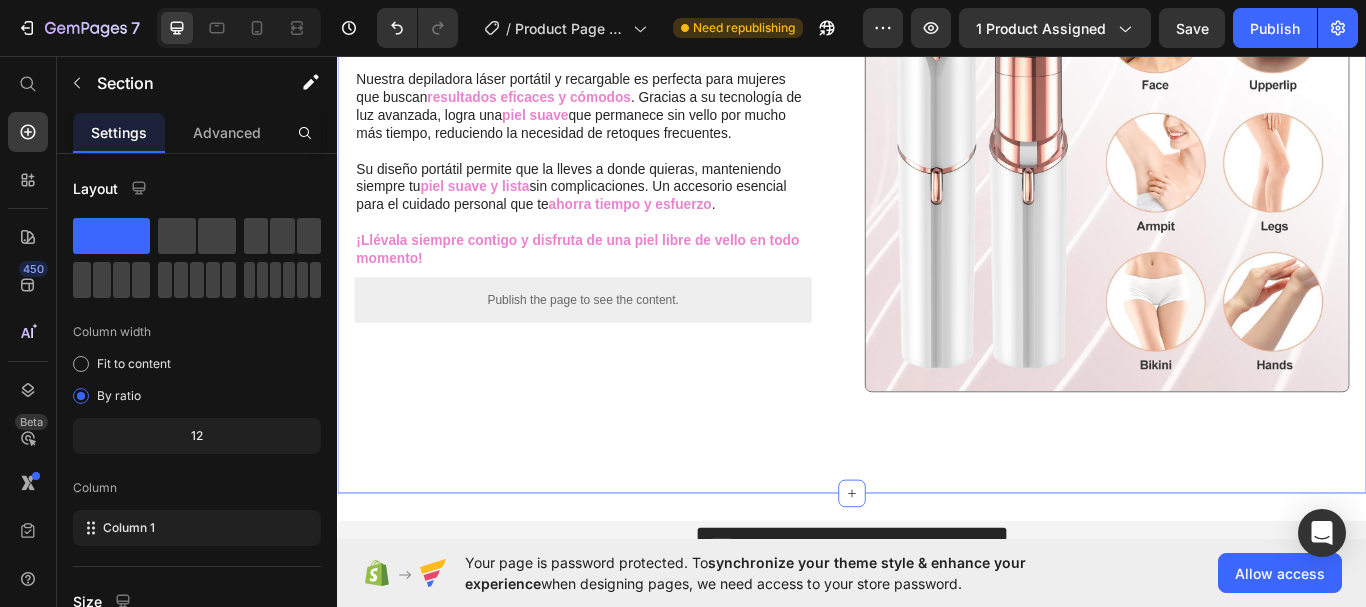 click at bounding box center [639, -330] 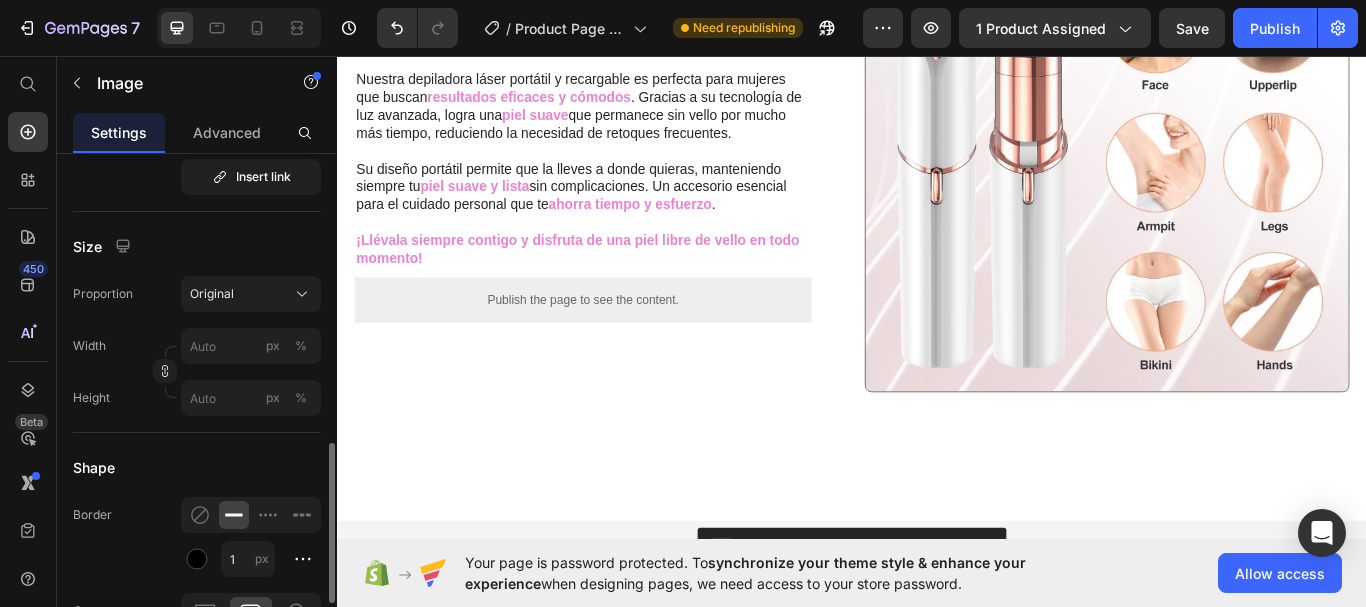 scroll, scrollTop: 600, scrollLeft: 0, axis: vertical 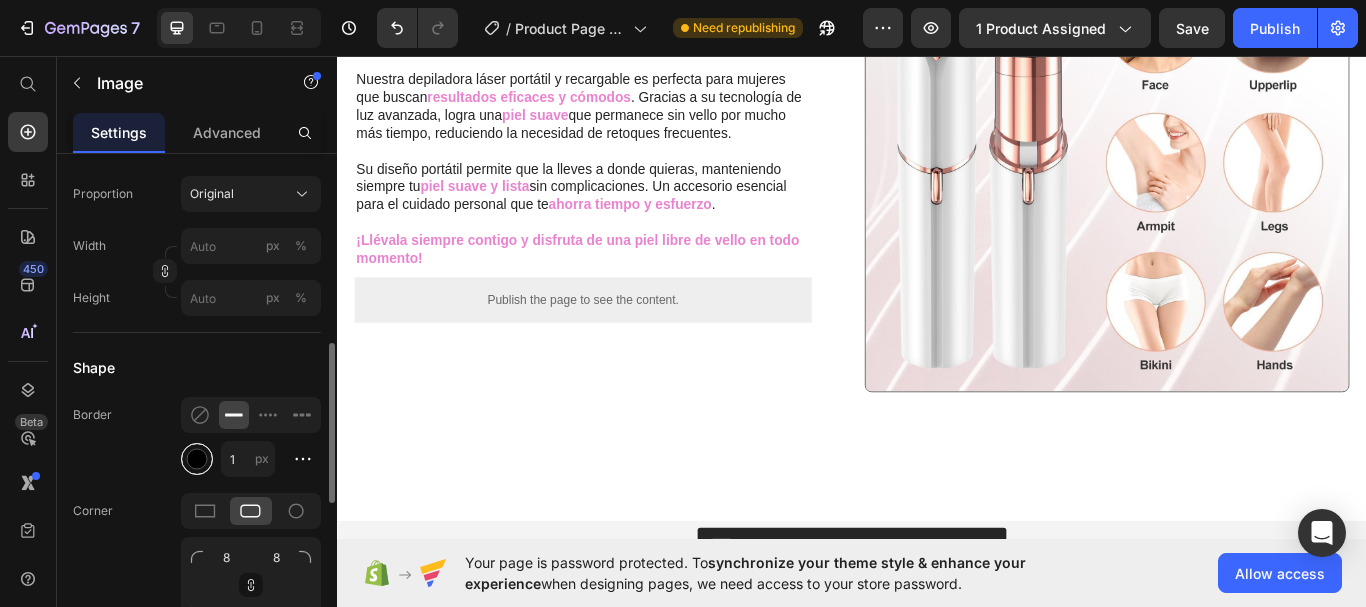 click at bounding box center [197, 459] 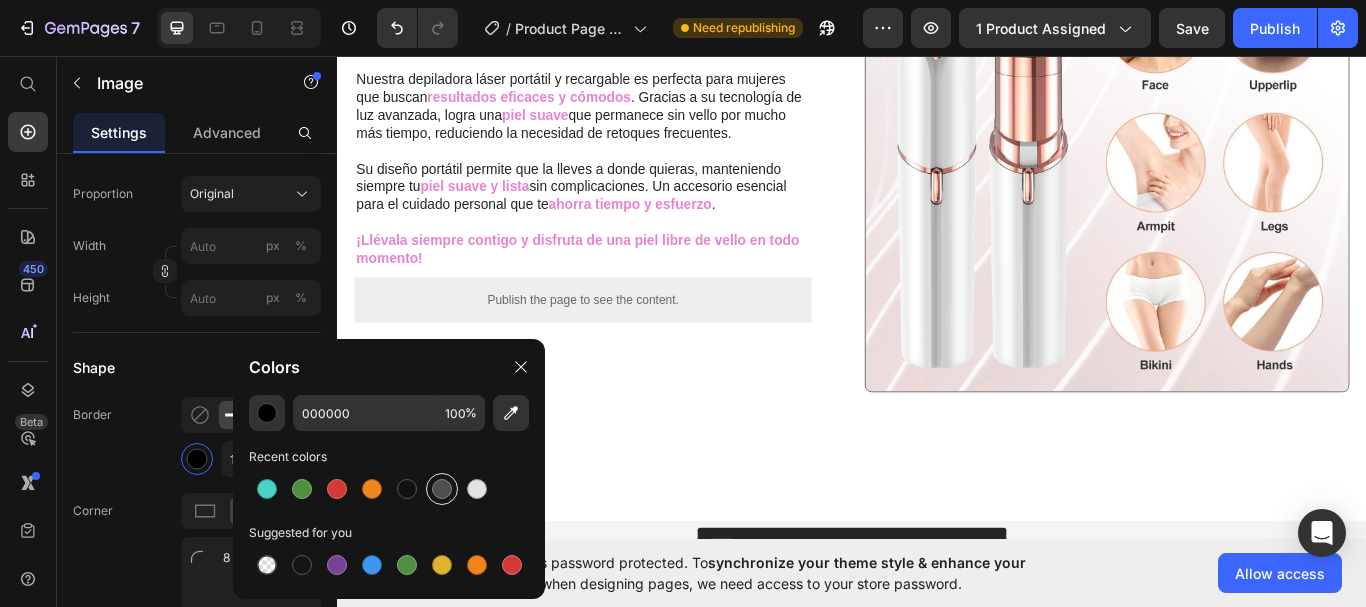 click at bounding box center [442, 489] 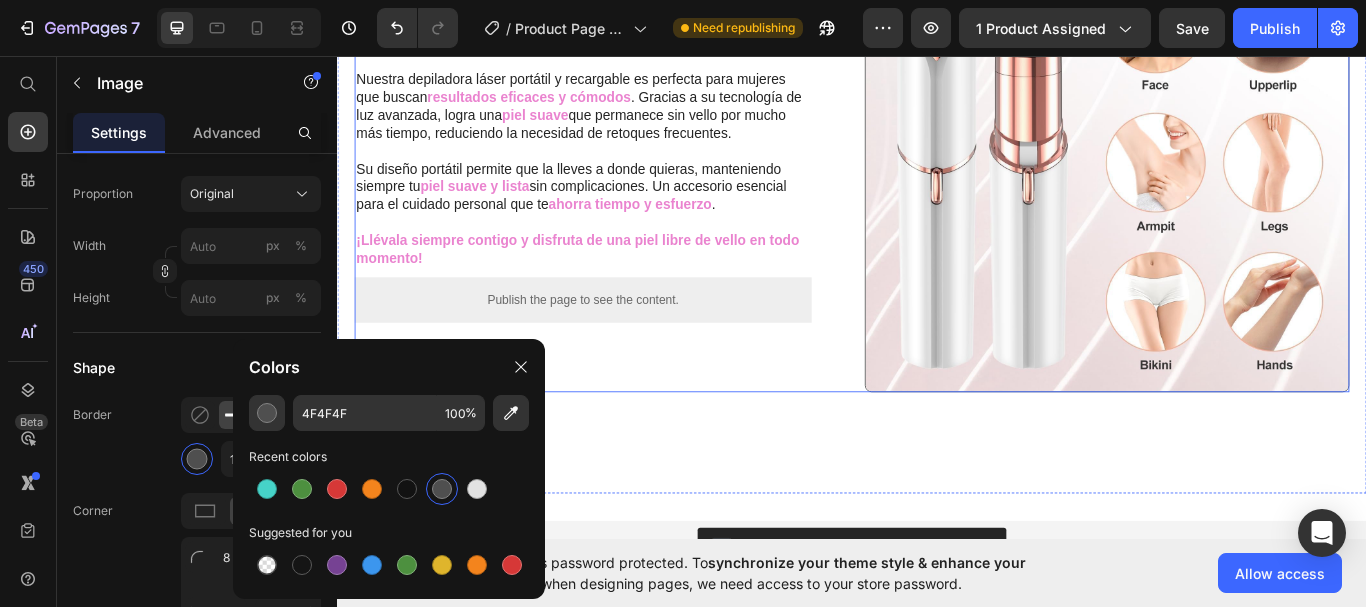 click on "⁠⁠⁠⁠⁠⁠⁠ TU RUTINA DE DEPILACIÓN, MEJORADA Y SIN ESFUERZO Heading Nuestra depiladora láser portátil y recargable es perfecta para mujeres que buscan  resultados eficaces y cómodos . Gracias a su tecnología de luz avanzada, logra una  piel suave  que permanece sin vello por mucho más tiempo, reduciendo la necesidad de retoques frecuentes.   Su diseño portátil permite que la lleves a donde quieras, manteniendo siempre tu  piel suave y lista  sin complicaciones. Un accesorio esencial para el cuidado personal que te  ahorra tiempo y esfuerzo .   ¡Llévala siempre contigo y disfruta de una piel libre de vello en todo momento! Text Block
Publish the page to see the content.
Custom Code Row" at bounding box center (639, 166) 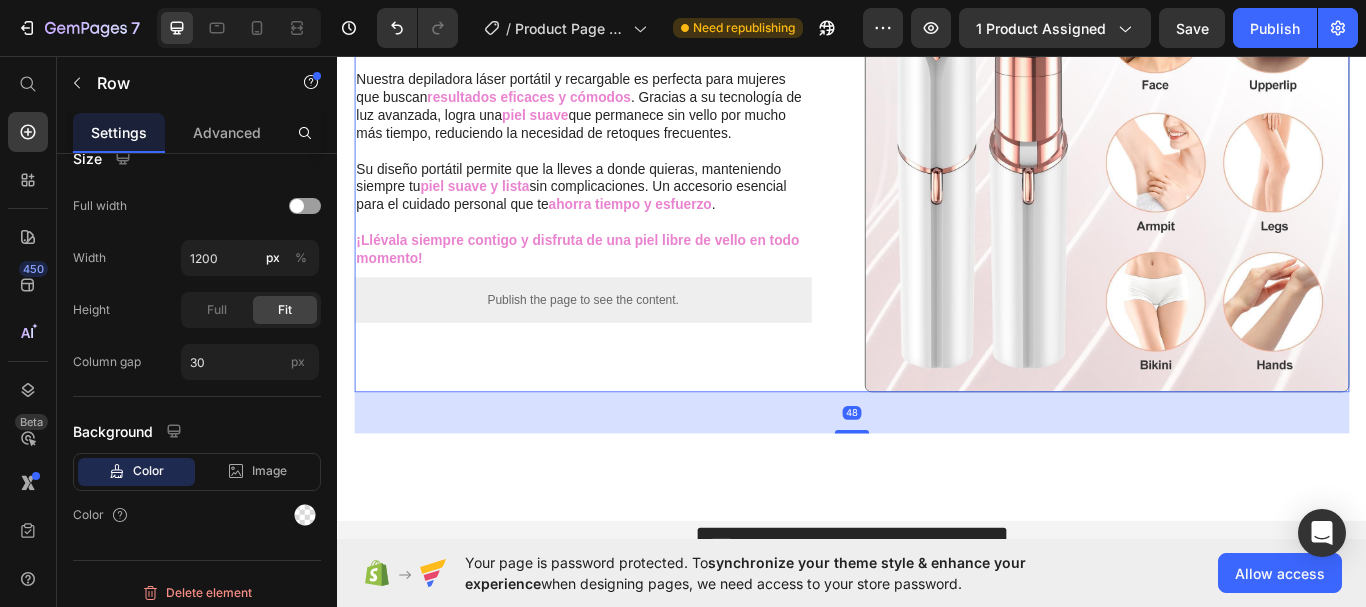 scroll, scrollTop: 0, scrollLeft: 0, axis: both 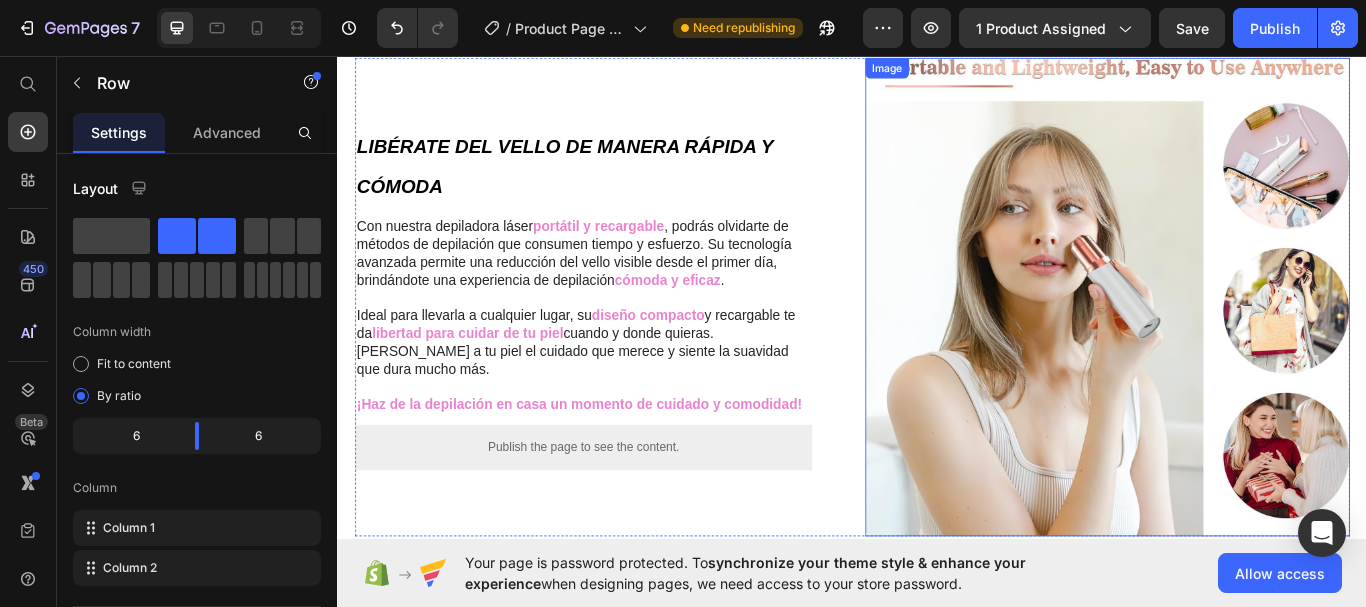 click at bounding box center [1234, 338] 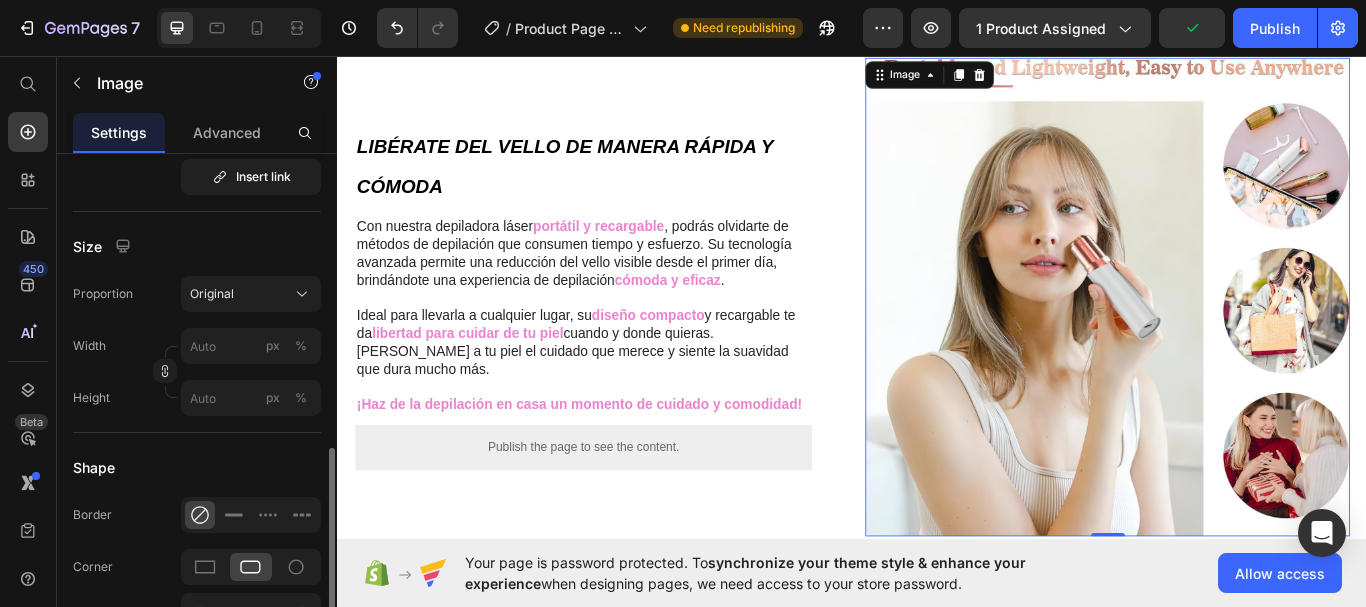 scroll, scrollTop: 600, scrollLeft: 0, axis: vertical 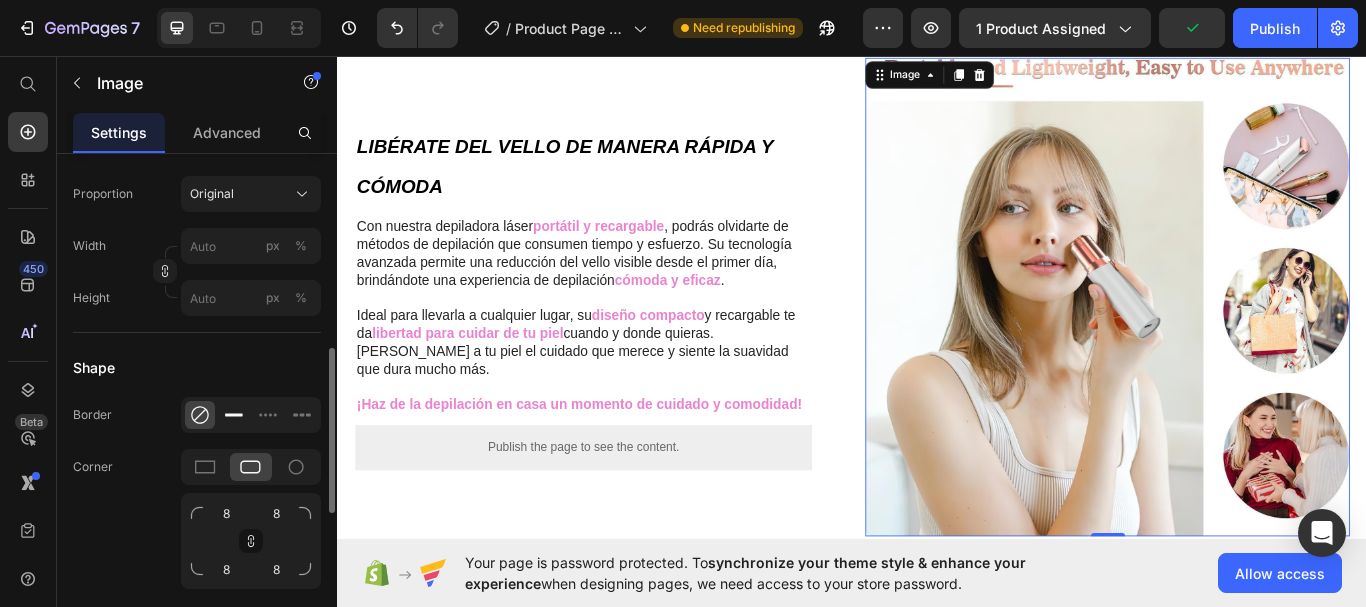 click 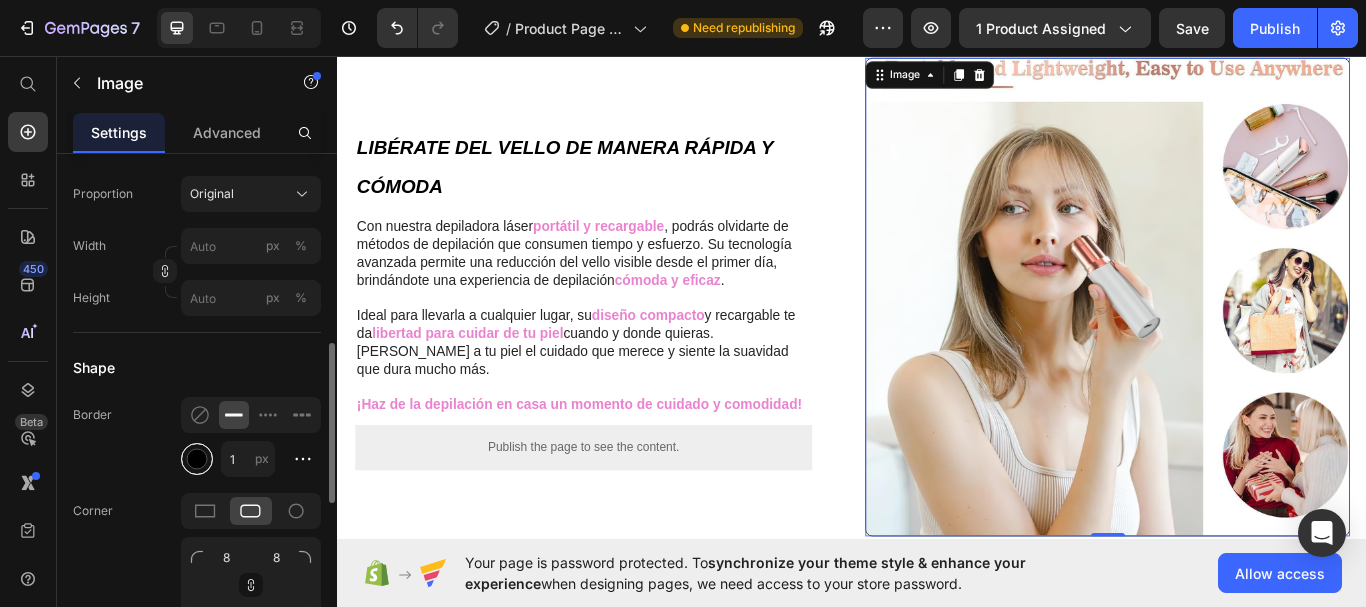click at bounding box center [197, 459] 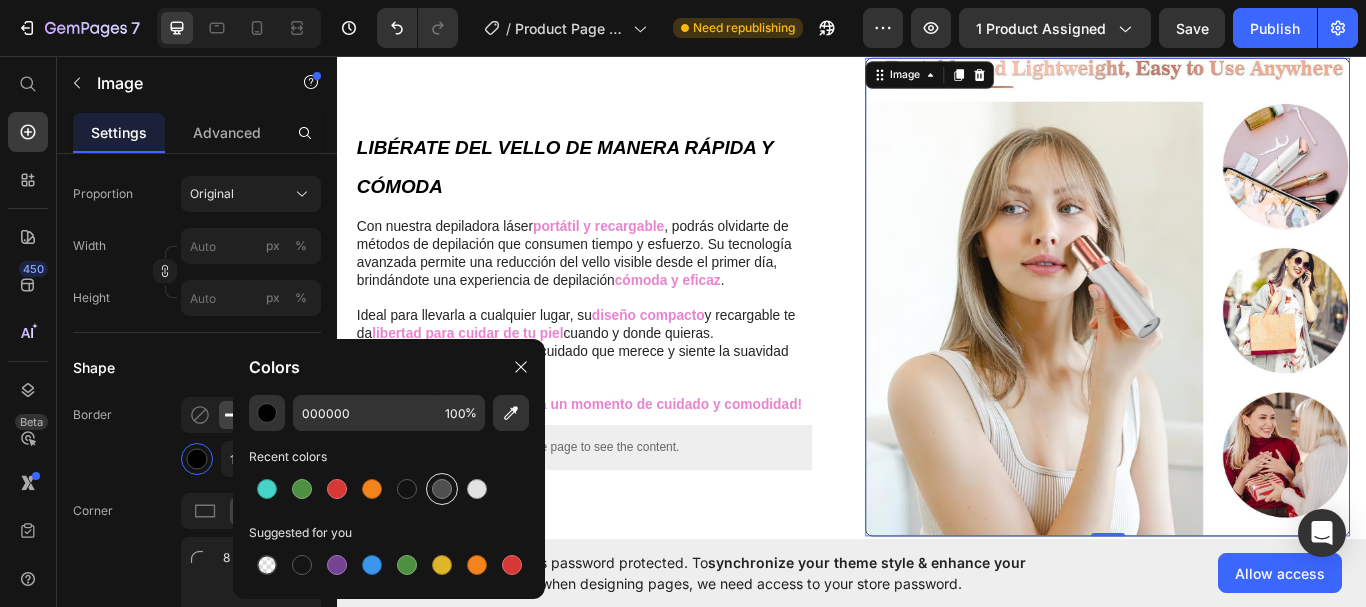 click at bounding box center [442, 489] 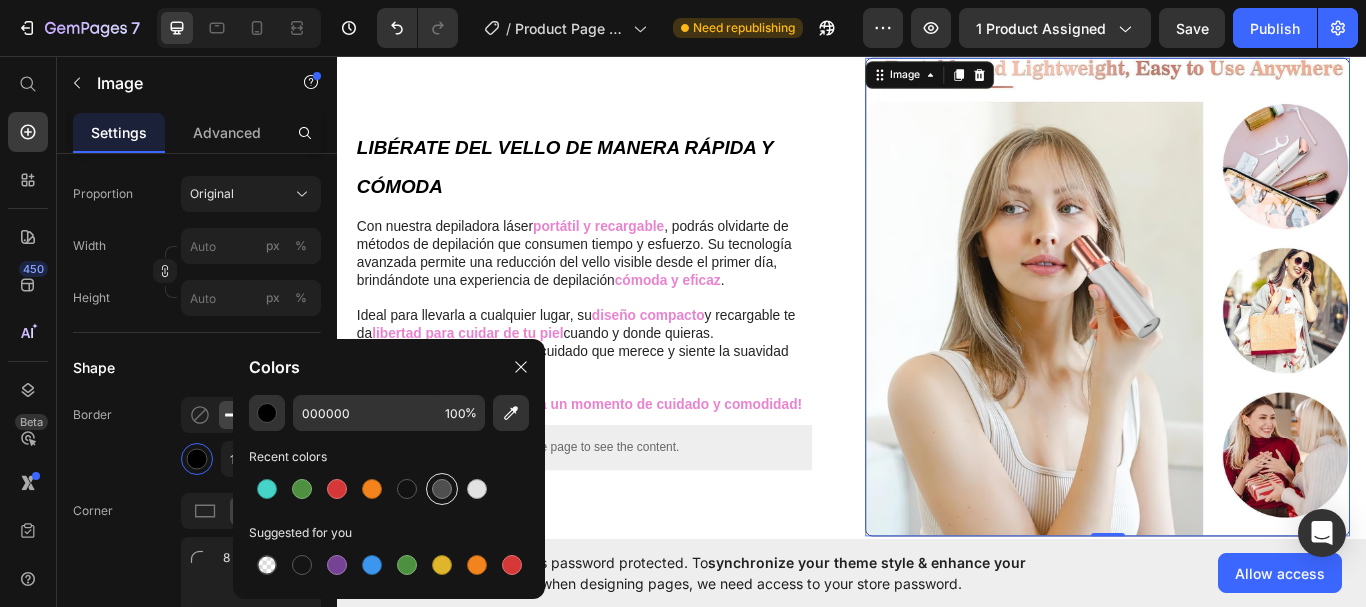 type on "4F4F4F" 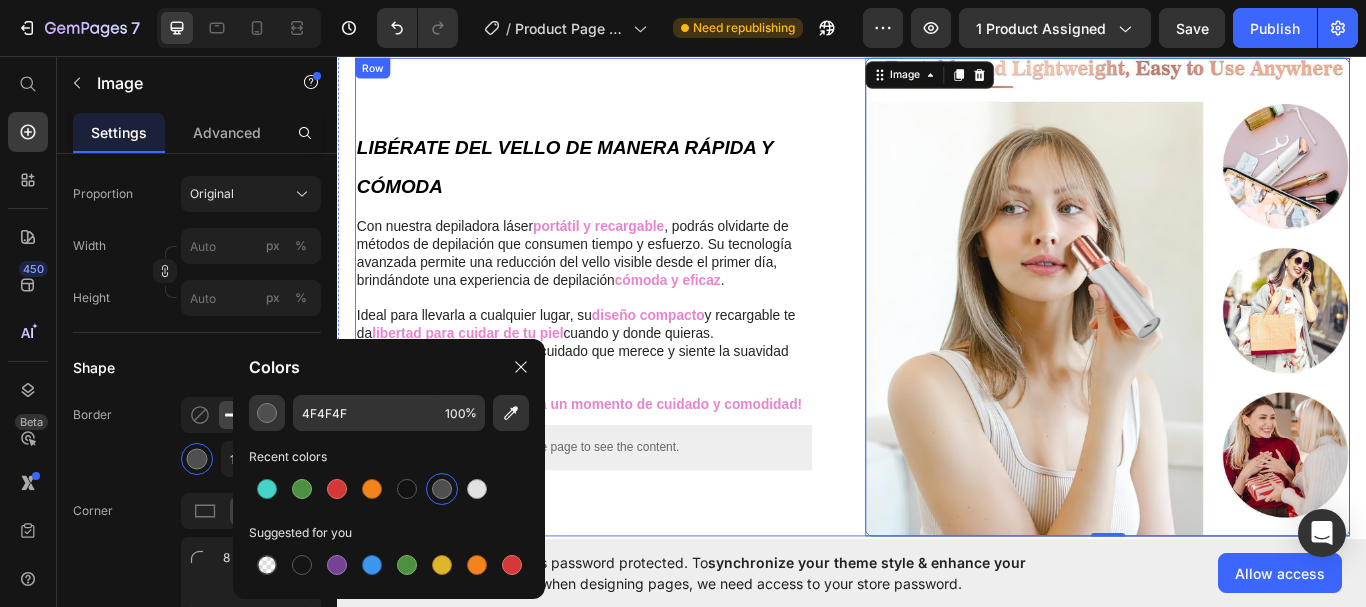 click on "LIBÉRATE DEL VELLO DE MANERA RÁPIDA Y CÓMODA Heading Con nuestra depiladora láser  portátil y recargable , podrás olvidarte de métodos de depilación que consumen tiempo y esfuerzo. Su tecnología avanzada permite una reducción del vello visible desde el primer día, brindándote una experiencia de depilación  cómoda y eficaz .   Ideal para llevarla a cualquier lugar, su  diseño compacto  y recargable te da  libertad para cuidar de tu piel  cuando y donde quieras. Dale a tu piel el cuidado que merece y siente la suavidad que dura mucho más.   ¡Haz de la depilación en casa un momento de cuidado y comodidad! Text Block
Publish the page to see the content.
Custom Code Row Row" at bounding box center [639, 338] 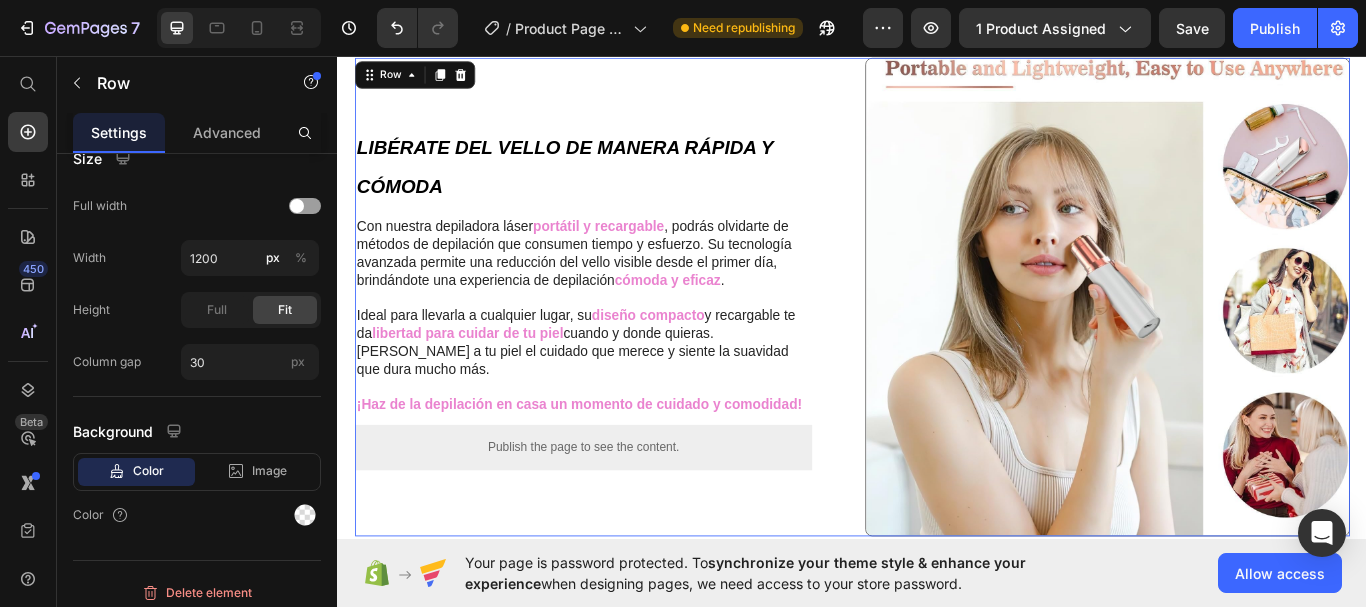 scroll, scrollTop: 0, scrollLeft: 0, axis: both 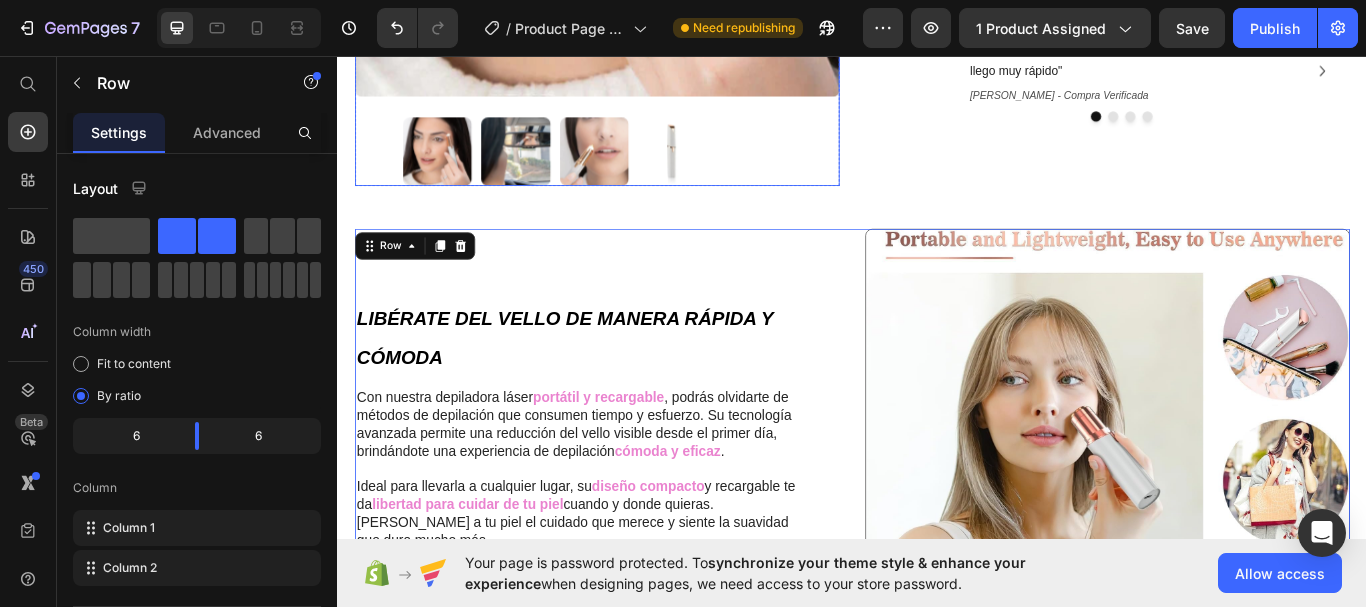 click at bounding box center [639, 169] 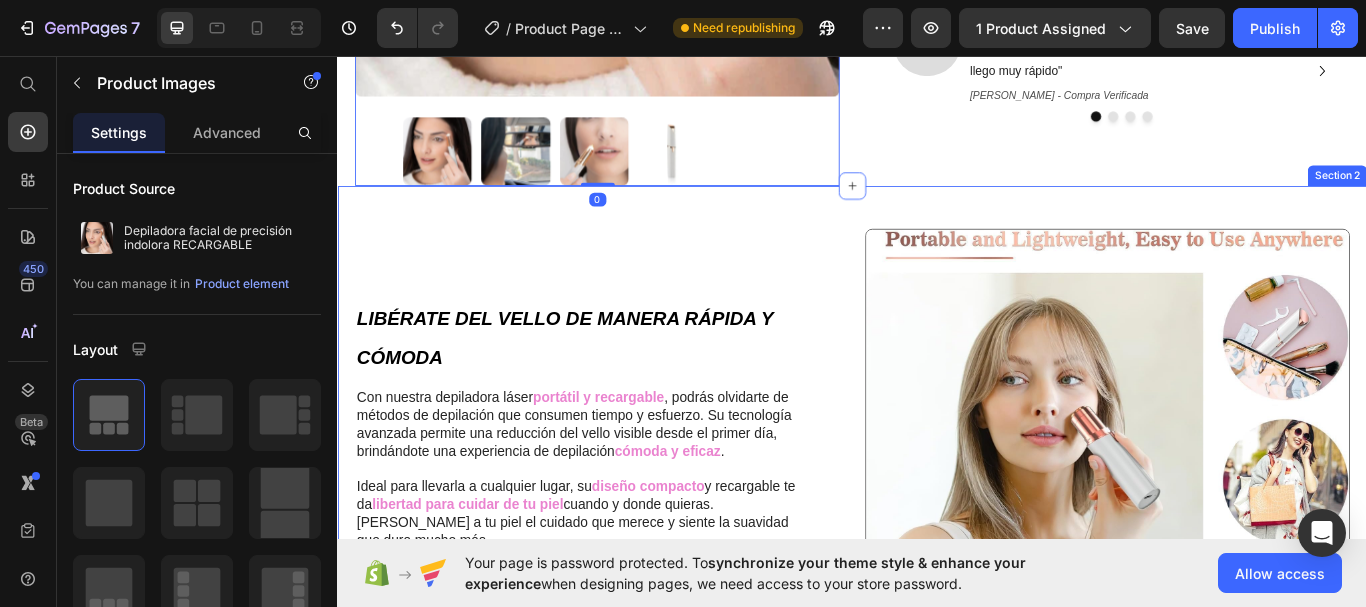 click on "LIBÉRATE DEL VELLO DE MANERA RÁPIDA Y CÓMODA Heading Con nuestra depiladora láser  portátil y recargable , podrás olvidarte de métodos de depilación que consumen tiempo y esfuerzo. Su tecnología avanzada permite una reducción del vello visible desde el primer día, brindándote una experiencia de depilación  cómoda y eficaz .   Ideal para llevarla a cualquier lugar, su  diseño compacto  y recargable te da  libertad para cuidar de tu piel  cuando y donde quieras. Dale a tu piel el cuidado que merece y siente la suavidad que dura mucho más.   ¡Haz de la depilación en casa un momento de cuidado y comodidad! Text Block
Publish the page to see the content.
Custom Code Row Row Image Row DEPILACION DURADERA  EN CUALQUIER LUGAR Heading Esta depiladora láser combina la potencia de un  tratamiento profesional  con la facilidad de uso donde sea. Solo necesitas unos minutos para notar la diferencia y disfrutar de una  piel sin vello y sin irritaciones .     Text Block Custom Code ." at bounding box center (937, 1069) 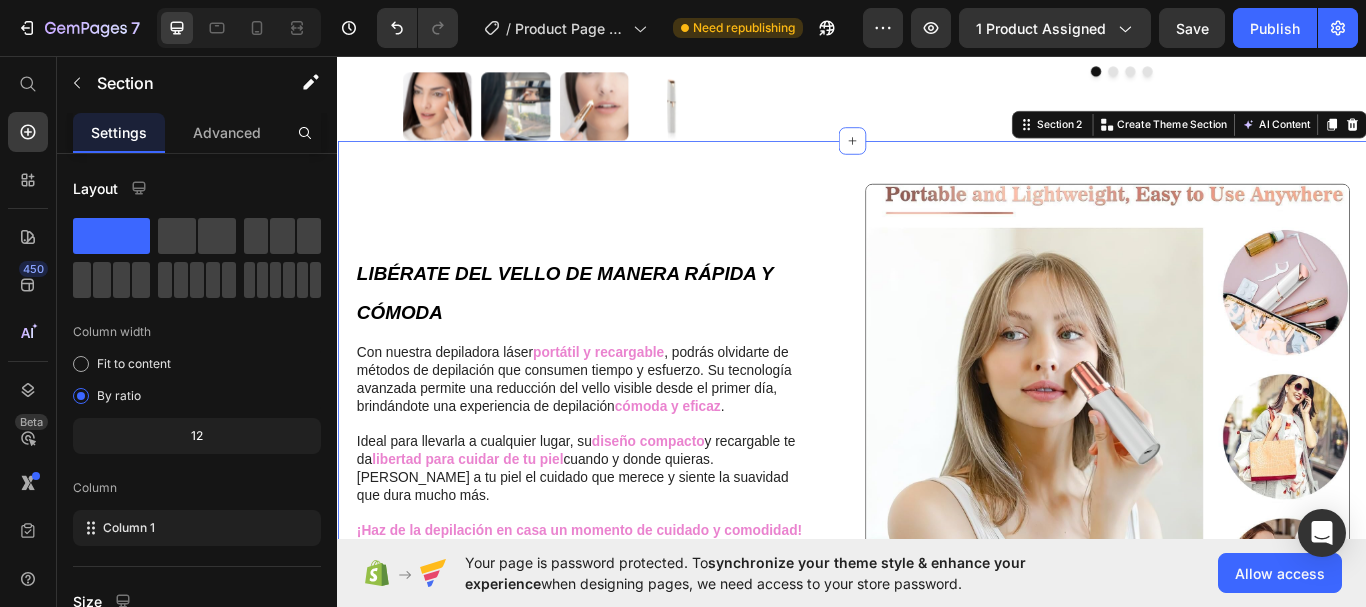 scroll, scrollTop: 700, scrollLeft: 0, axis: vertical 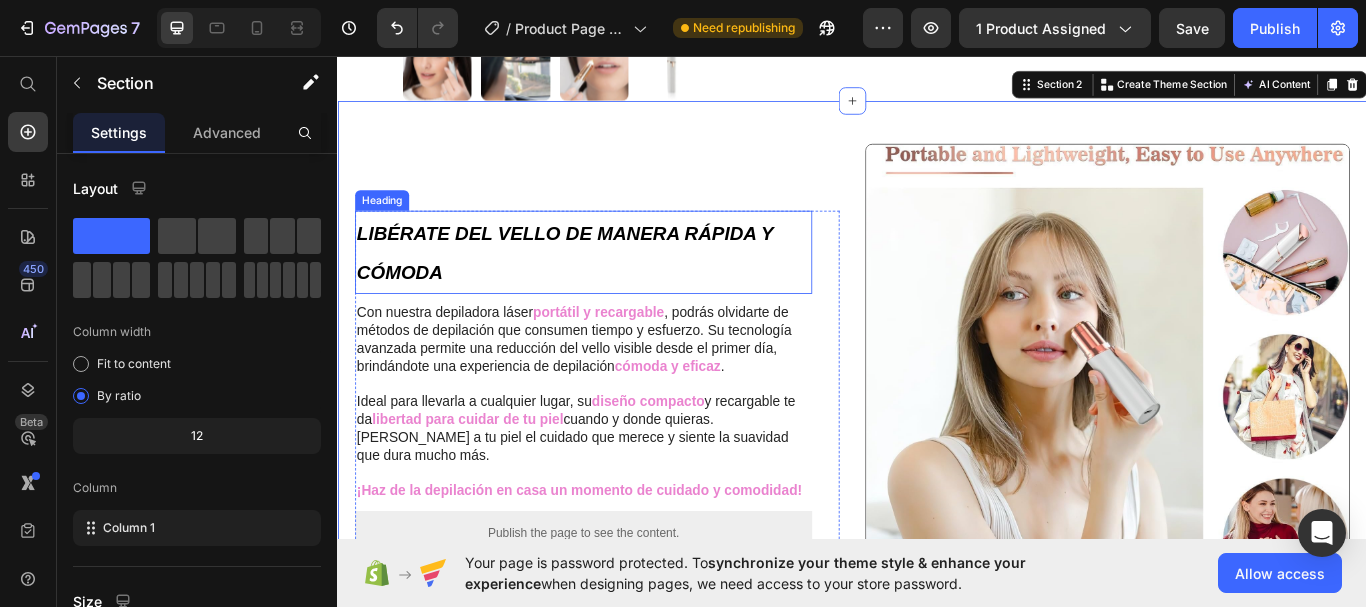 click on "LIBÉRATE DEL VELLO DE MANERA RÁPIDA Y CÓMODA" at bounding box center [602, 287] 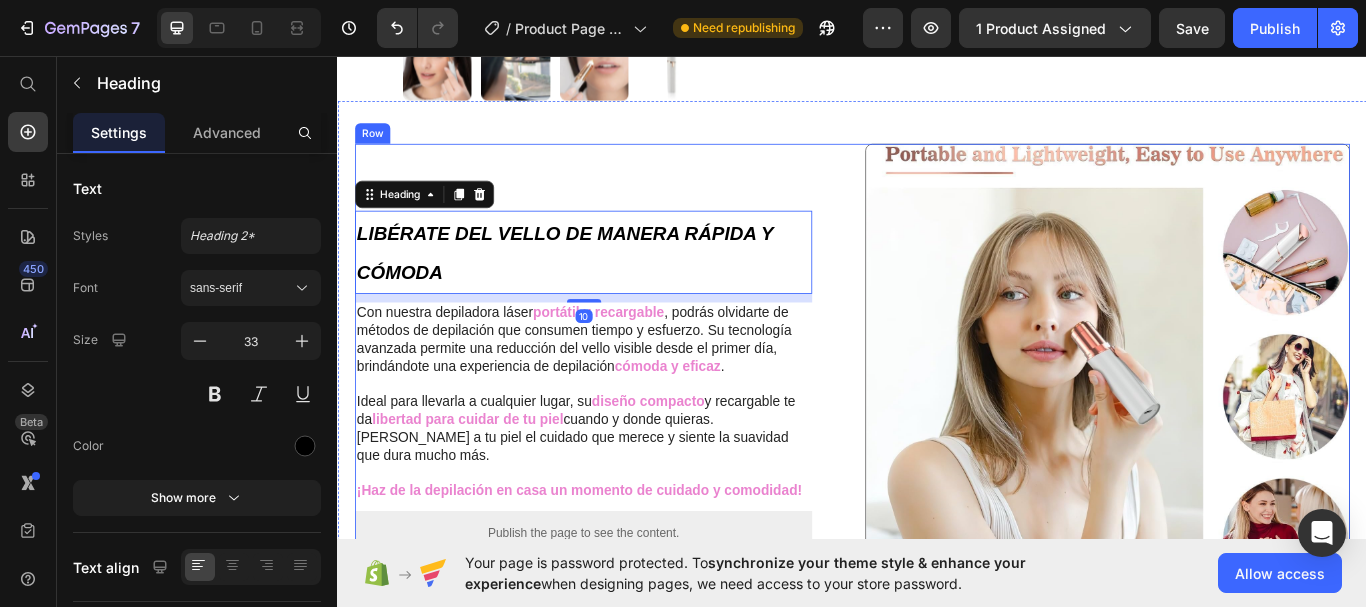 scroll, scrollTop: 800, scrollLeft: 0, axis: vertical 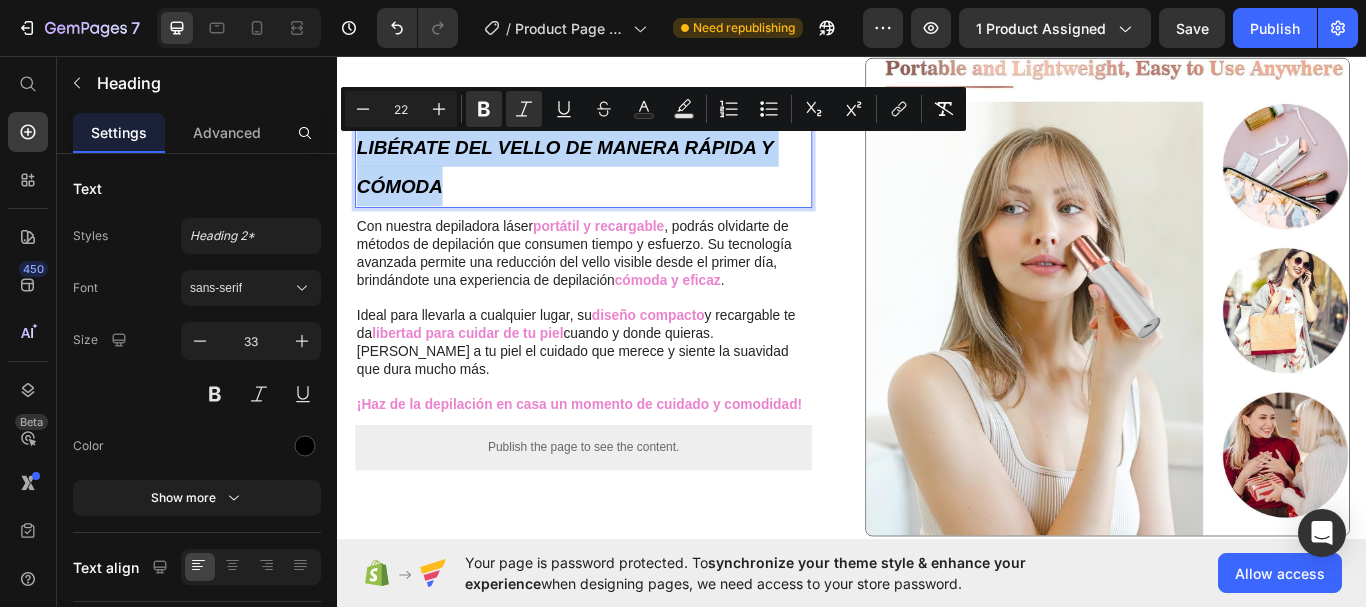 drag, startPoint x: 362, startPoint y: 162, endPoint x: 862, endPoint y: 189, distance: 500.72845 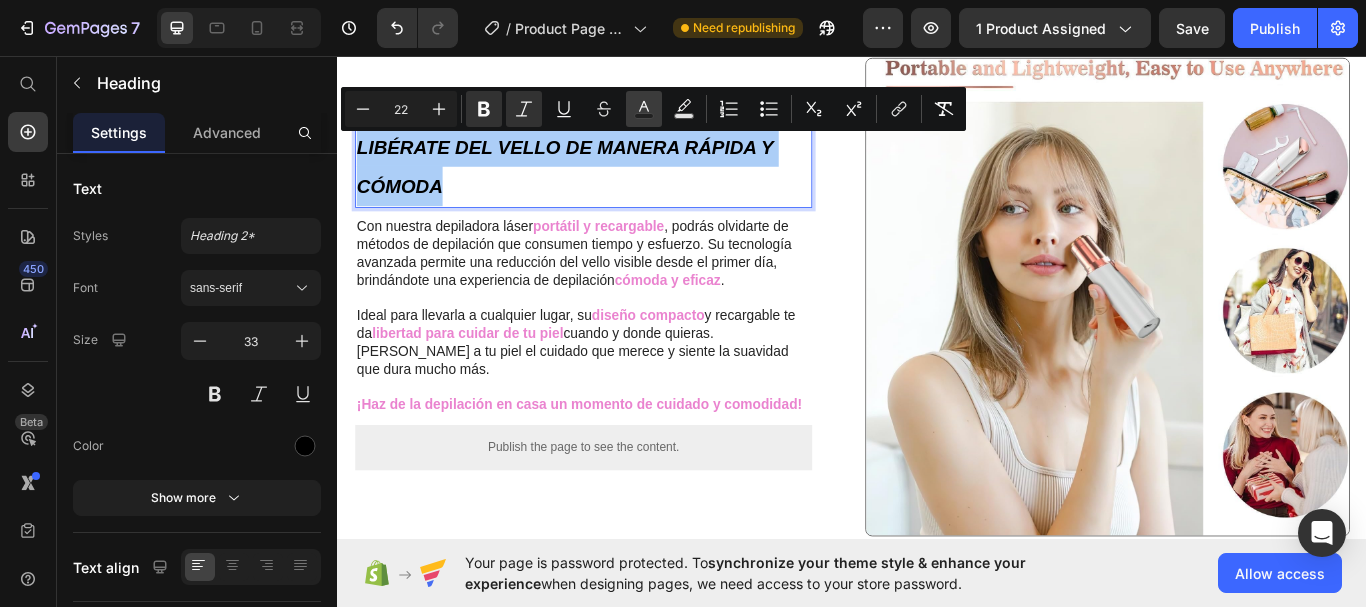 click 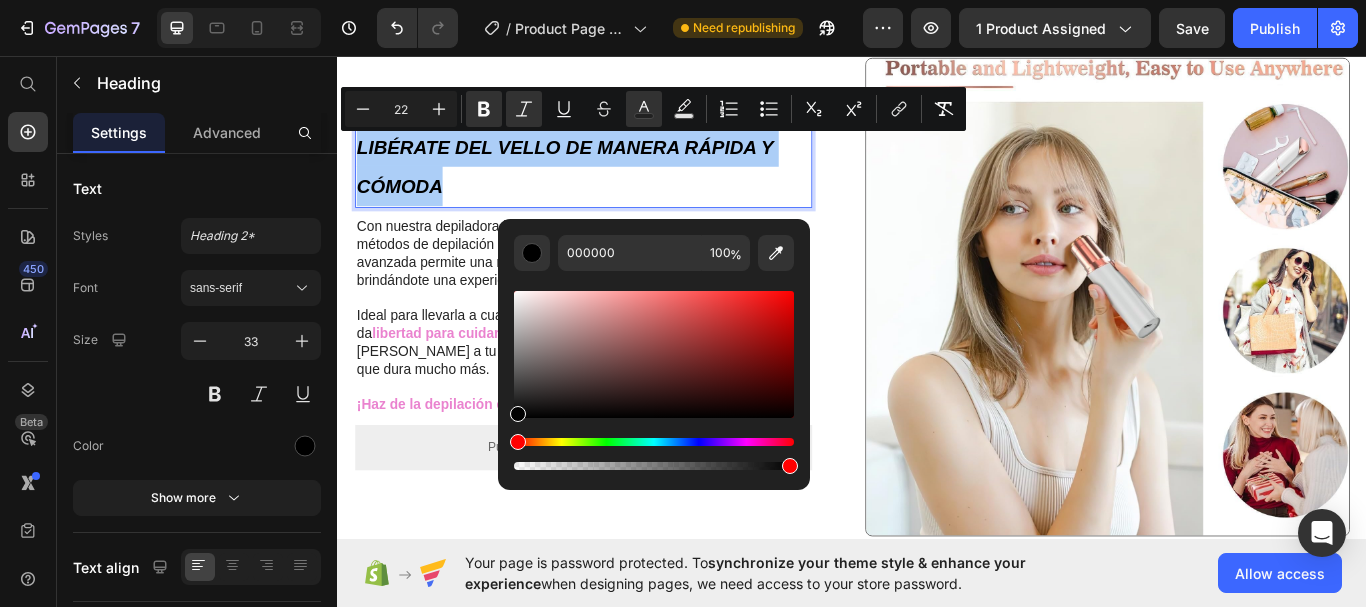 click at bounding box center [654, 354] 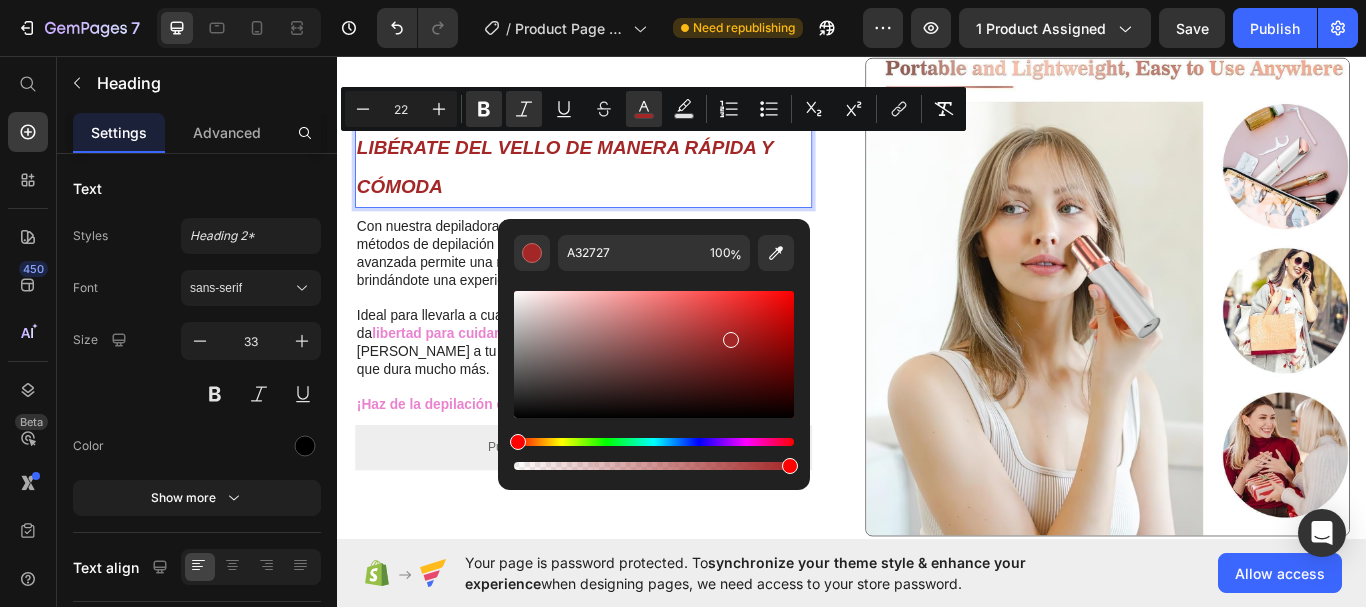 click at bounding box center (654, 354) 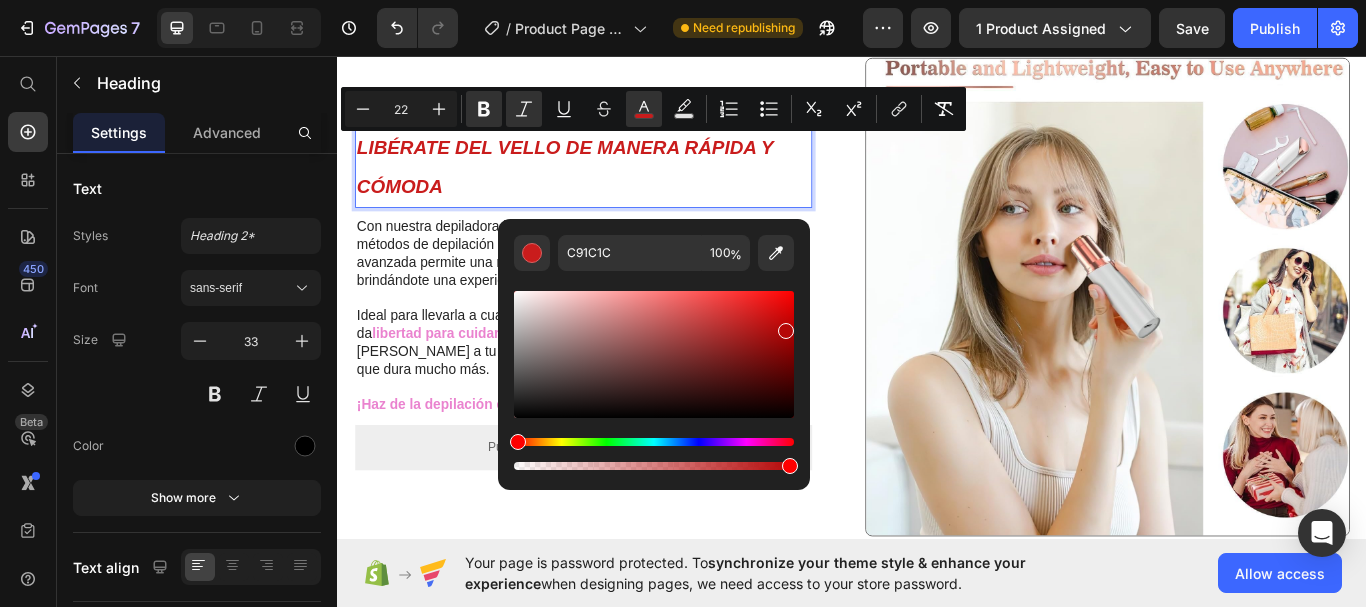 click at bounding box center [654, 354] 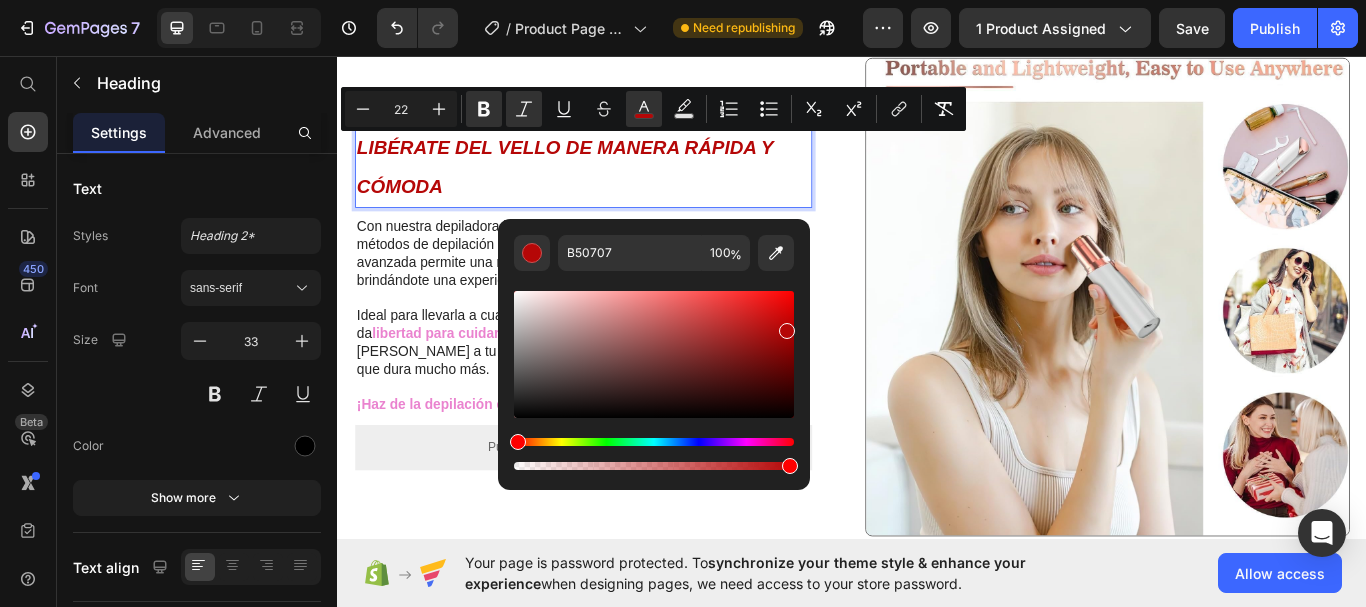 click at bounding box center [654, 354] 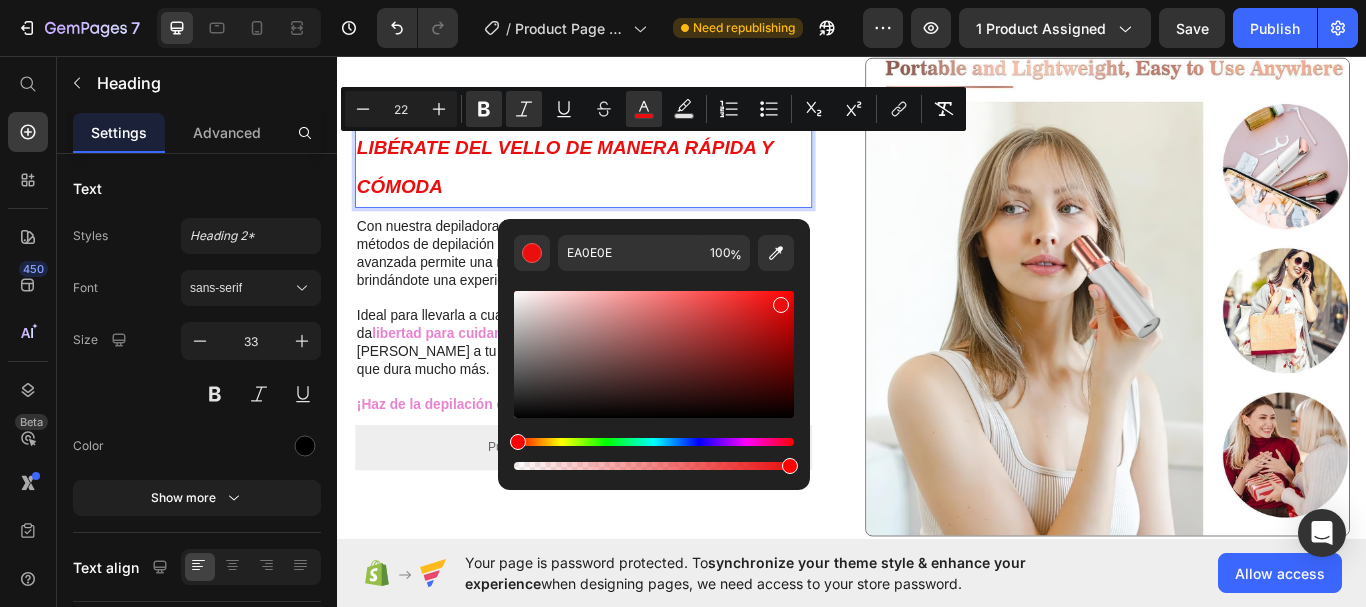 click at bounding box center [654, 354] 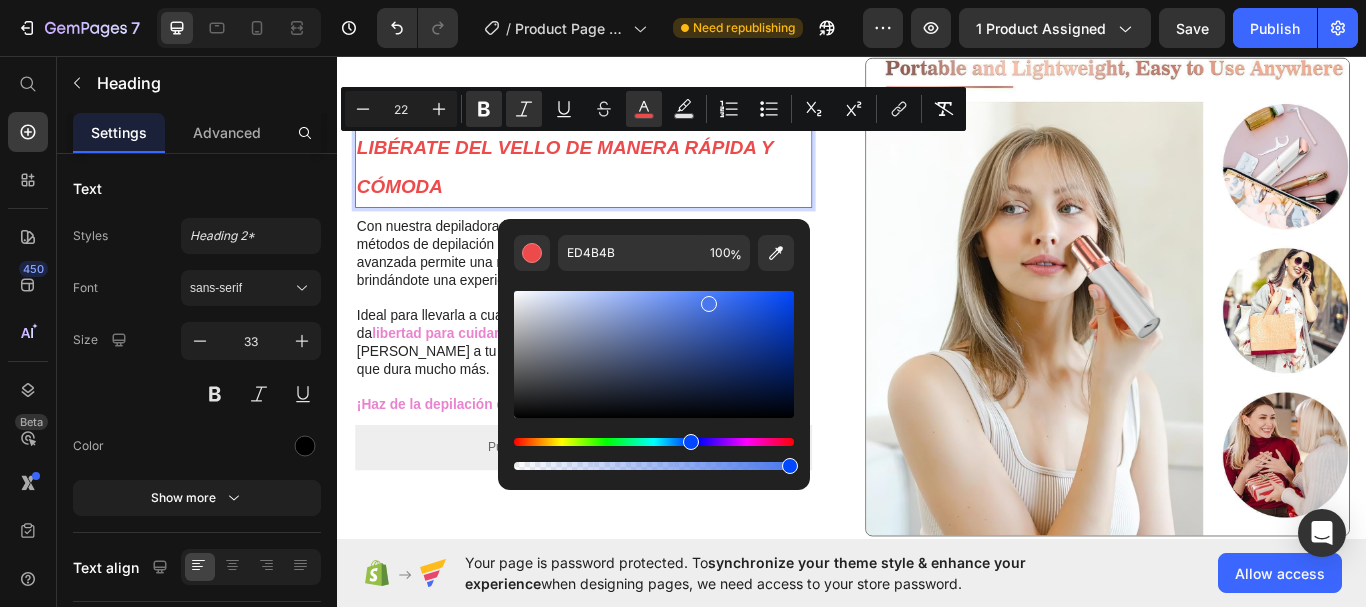 type on "4A73EC" 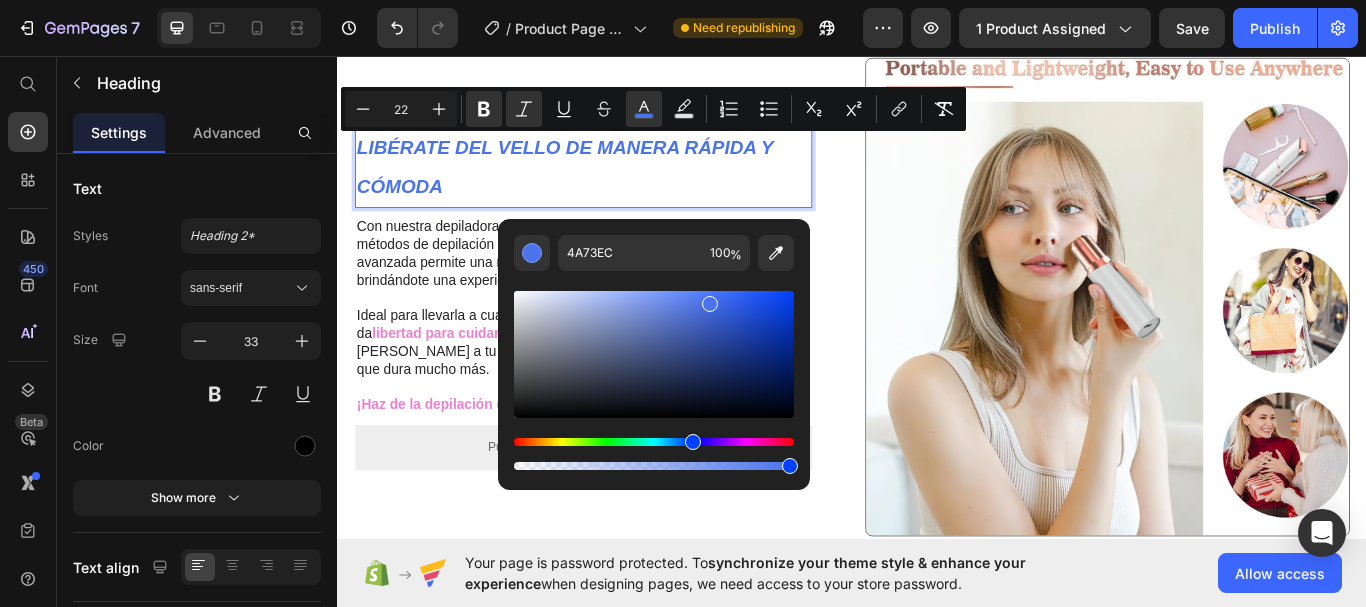 drag, startPoint x: 516, startPoint y: 440, endPoint x: 689, endPoint y: 456, distance: 173.73831 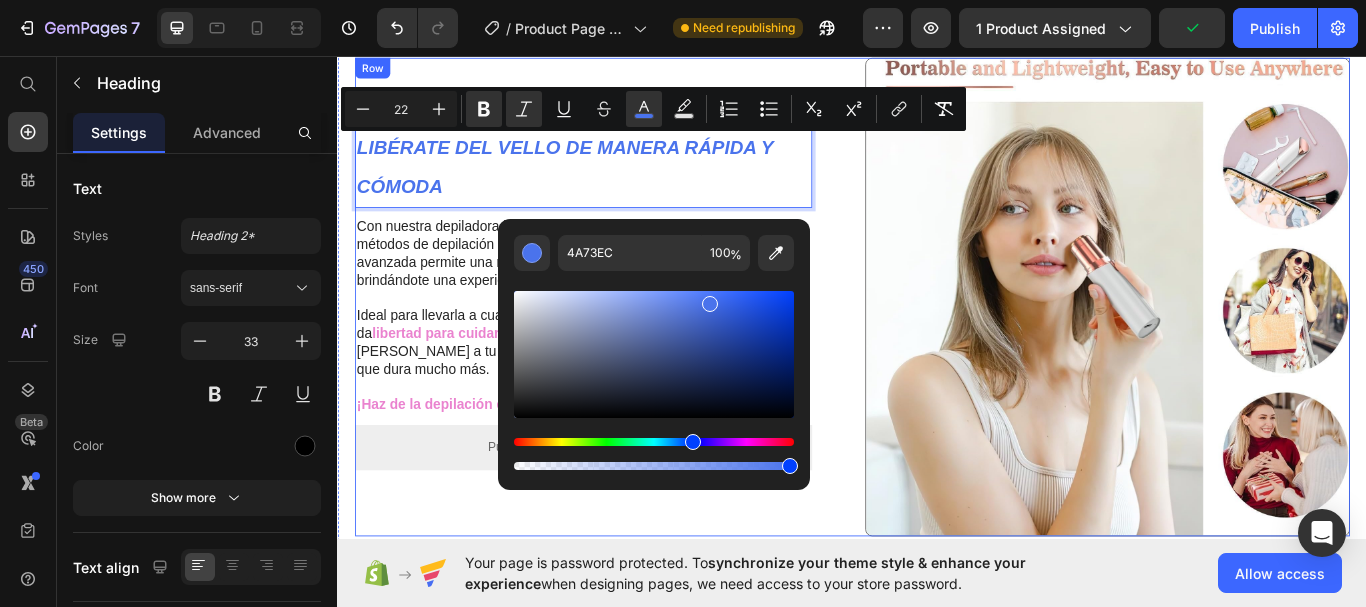 click on "LIBÉRATE DEL VELLO DE MANERA RÁPIDA Y CÓMODA Heading   10 Con nuestra depiladora láser  portátil y recargable , podrás olvidarte de métodos de depilación que consumen tiempo y esfuerzo. Su tecnología avanzada permite una reducción del vello visible desde el primer día, brindándote una experiencia de depilación  cómoda y eficaz .   Ideal para llevarla a cualquier lugar, su  diseño compacto  y recargable te da  libertad para cuidar de tu piel  cuando y donde quieras. Dale a tu piel el cuidado que merece y siente la suavidad que dura mucho más.   ¡Haz de la depilación en casa un momento de cuidado y comodidad! Text Block
Publish the page to see the content.
Custom Code Row Row Image Row" at bounding box center [937, 338] 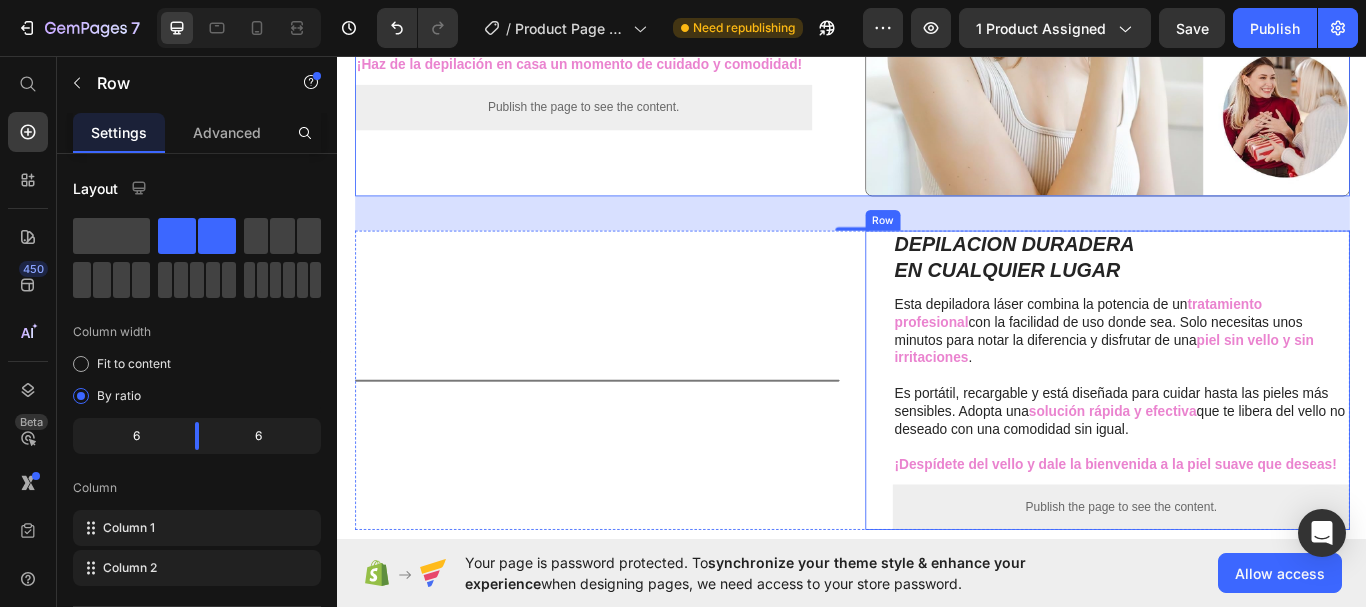 scroll, scrollTop: 1200, scrollLeft: 0, axis: vertical 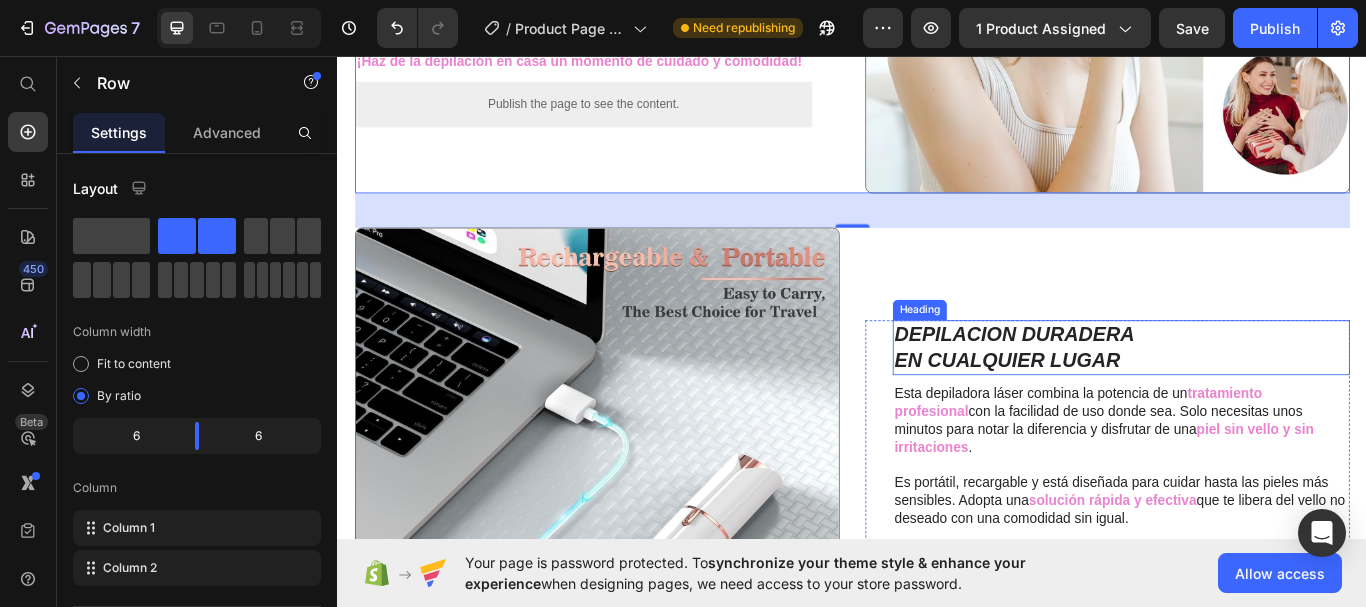 click on "DEPILACION DURADERA  EN CUALQUIER LUGAR" at bounding box center [1250, 397] 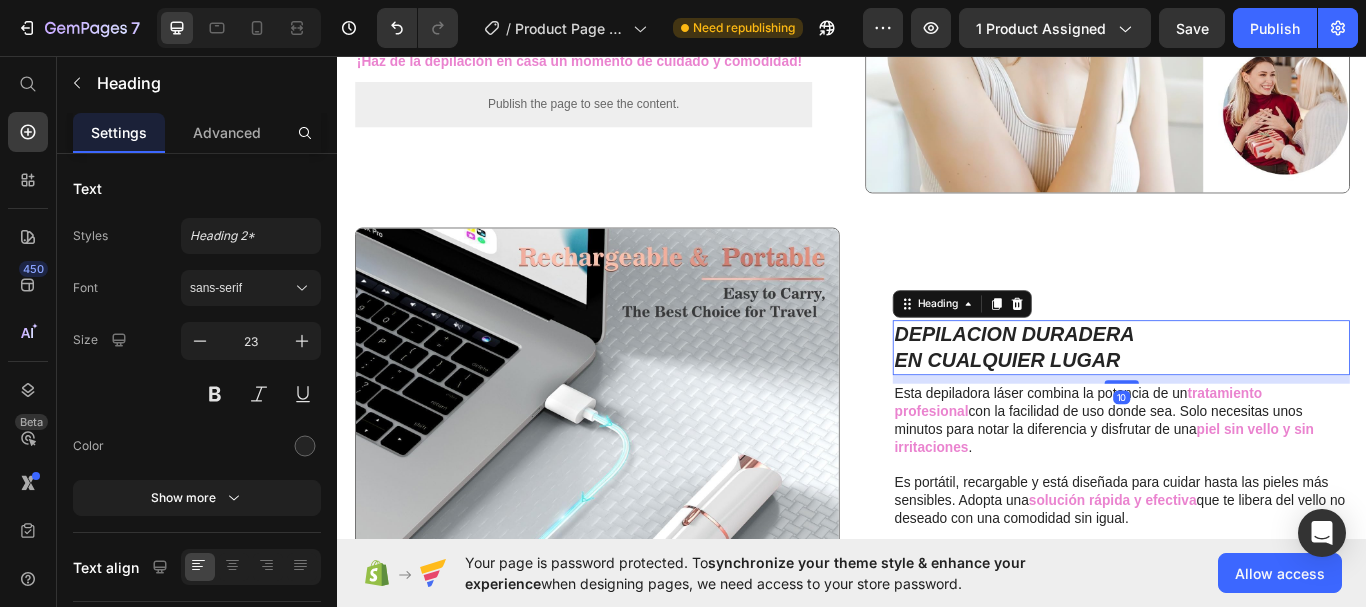 click on "DEPILACION DURADERA  EN CUALQUIER LUGAR" at bounding box center (1250, 397) 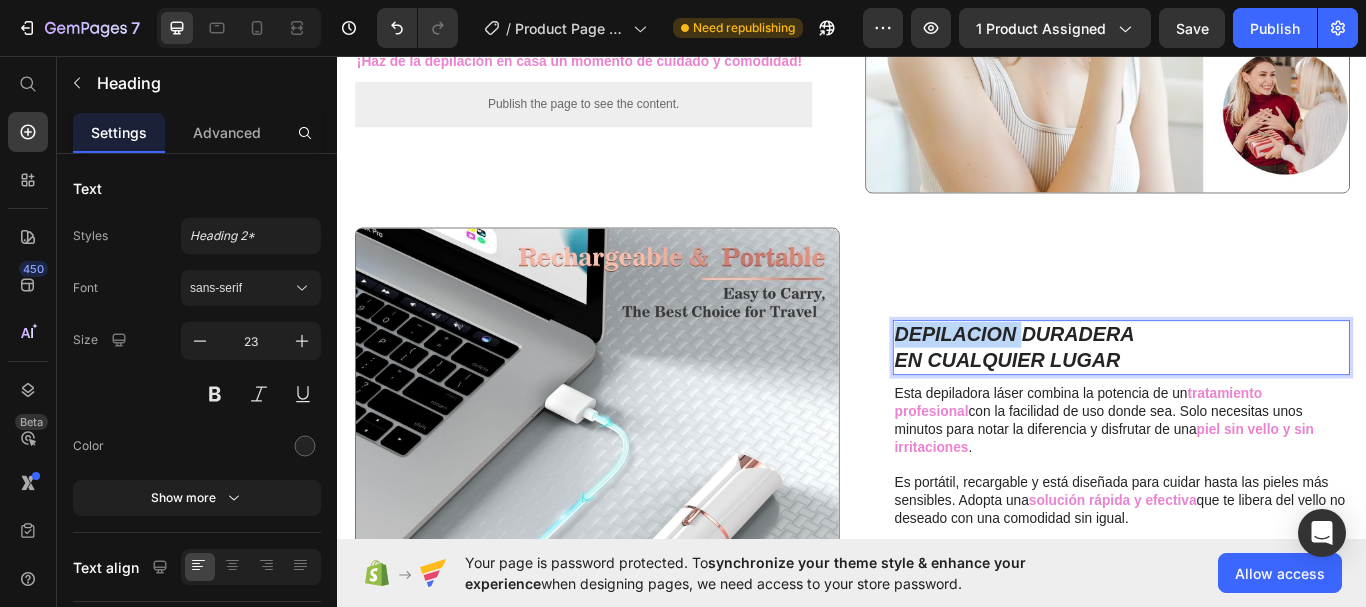 click on "DEPILACION DURADERA  EN CUALQUIER LUGAR" at bounding box center (1250, 397) 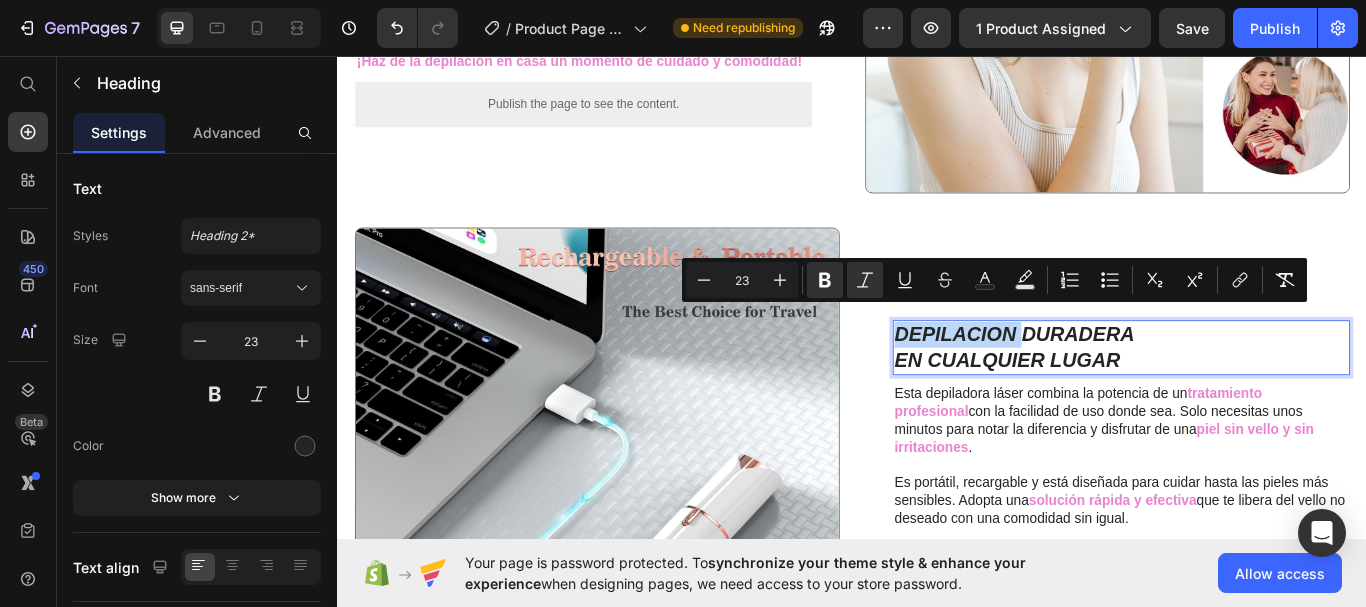 click on "DEPILACION DURADERA" at bounding box center (1126, 381) 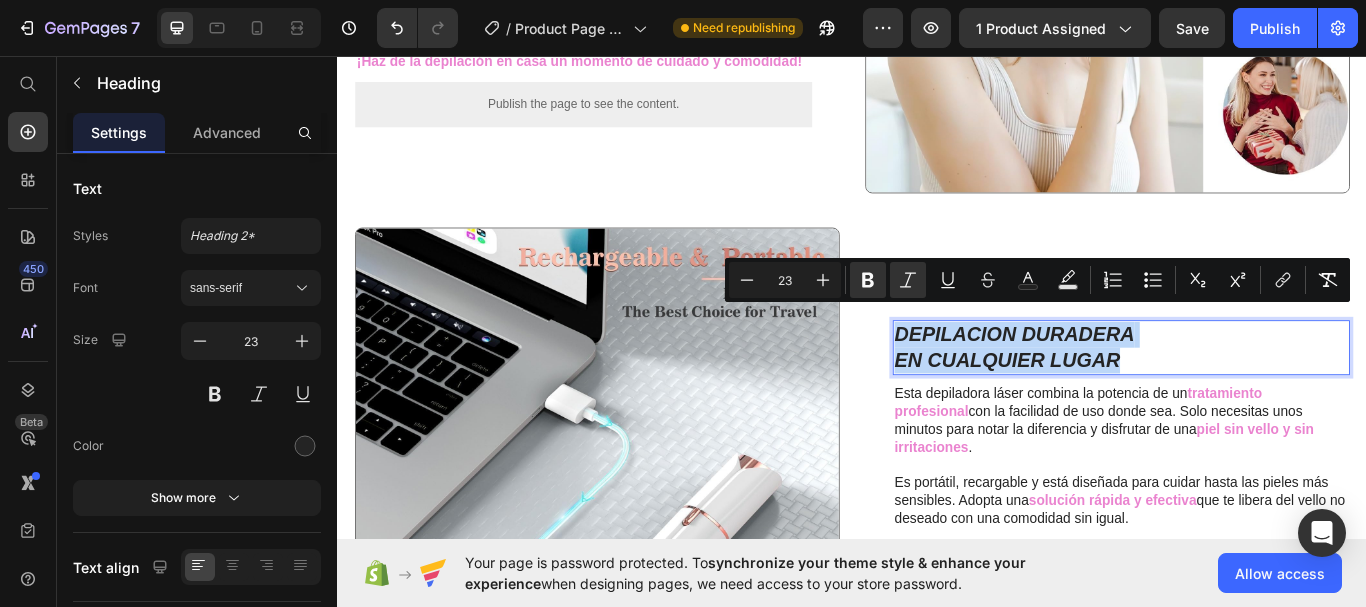 drag, startPoint x: 981, startPoint y: 366, endPoint x: 1240, endPoint y: 386, distance: 259.77106 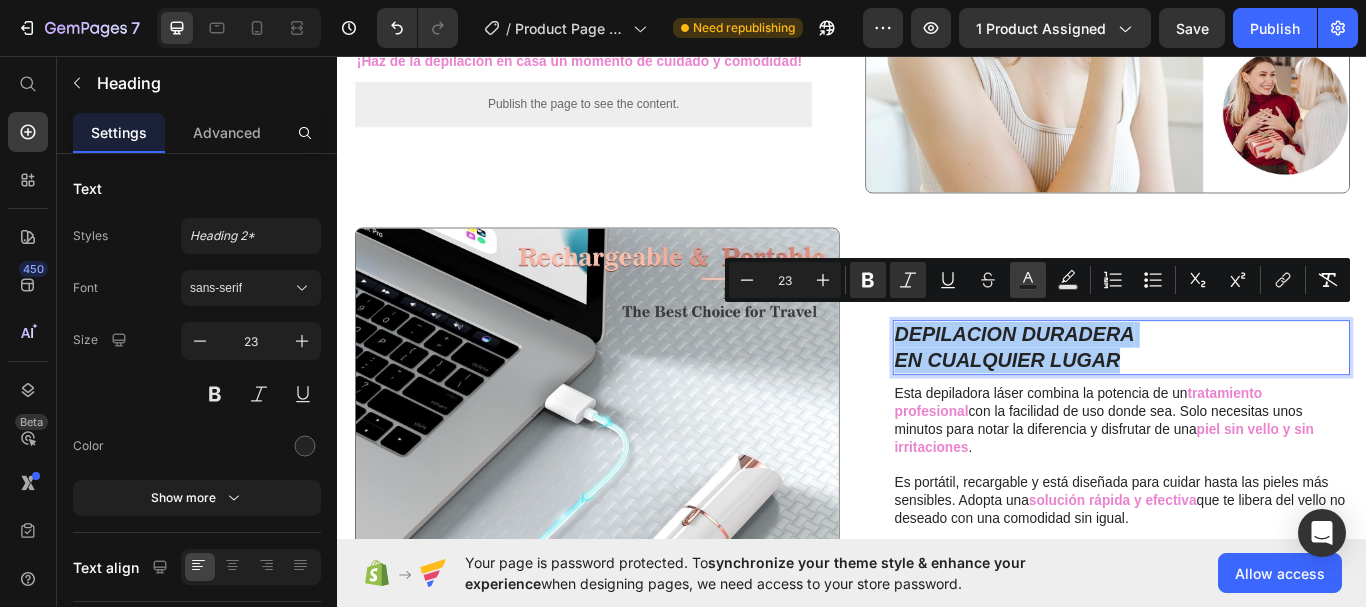click on "Text Color" at bounding box center (1028, 280) 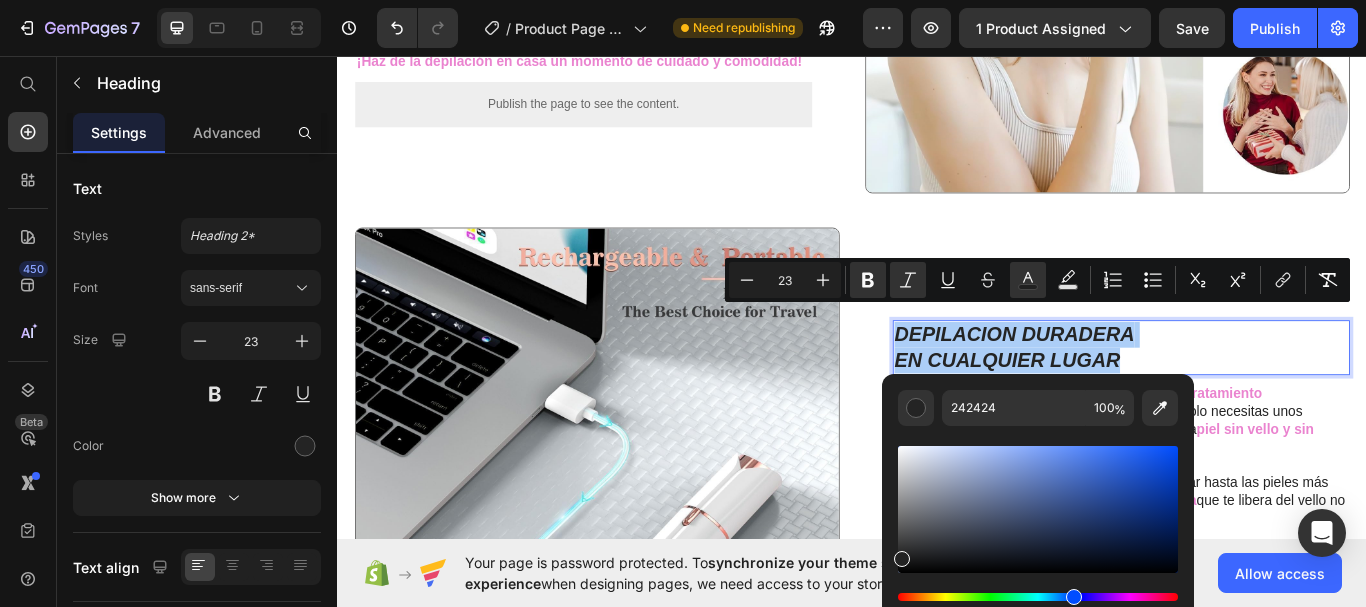 click at bounding box center (1038, 597) 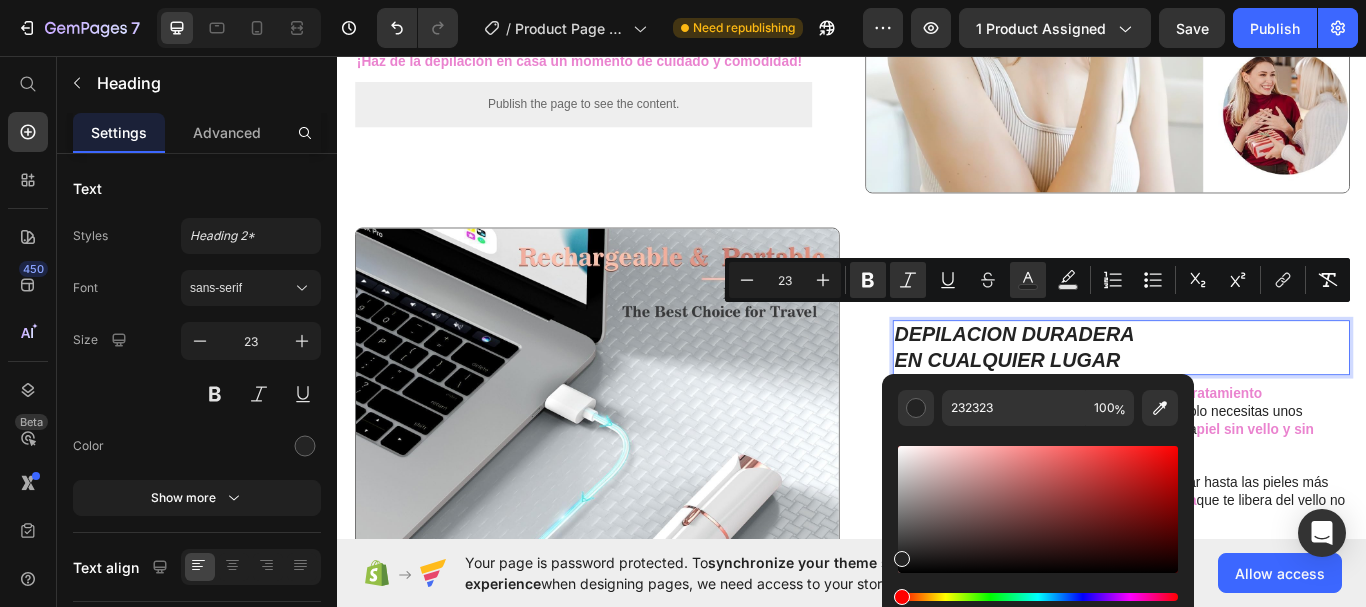 click at bounding box center (1038, 597) 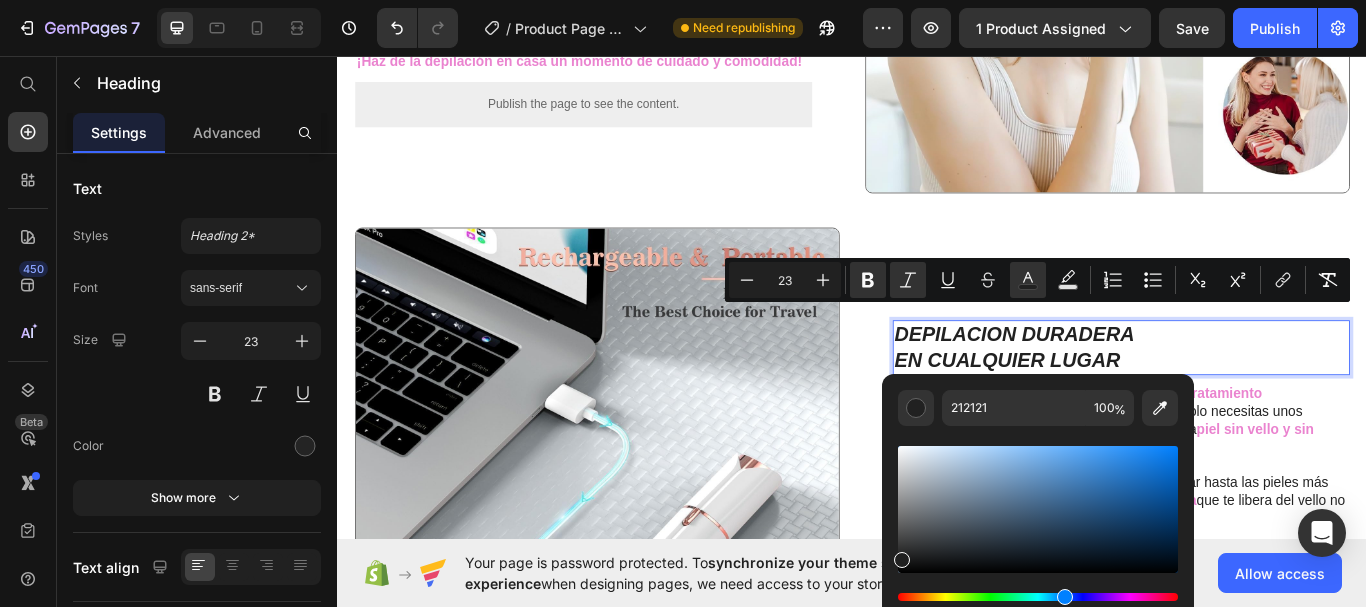 click at bounding box center (1038, 597) 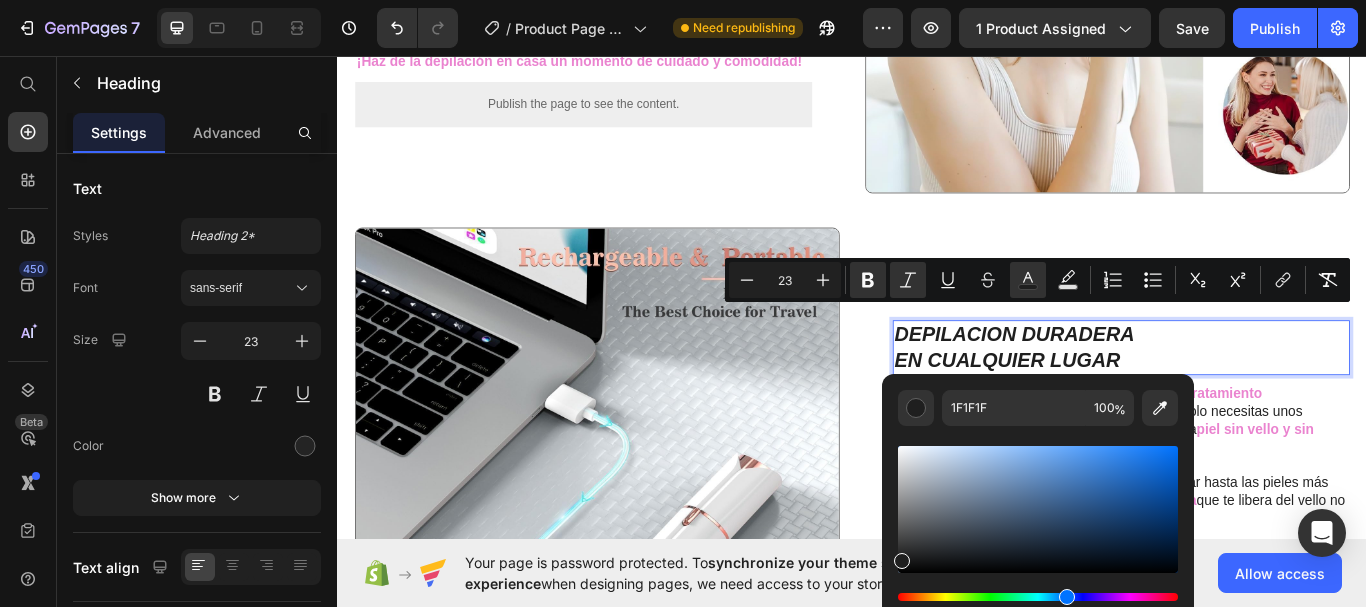 drag, startPoint x: 903, startPoint y: 595, endPoint x: 1064, endPoint y: 589, distance: 161.11176 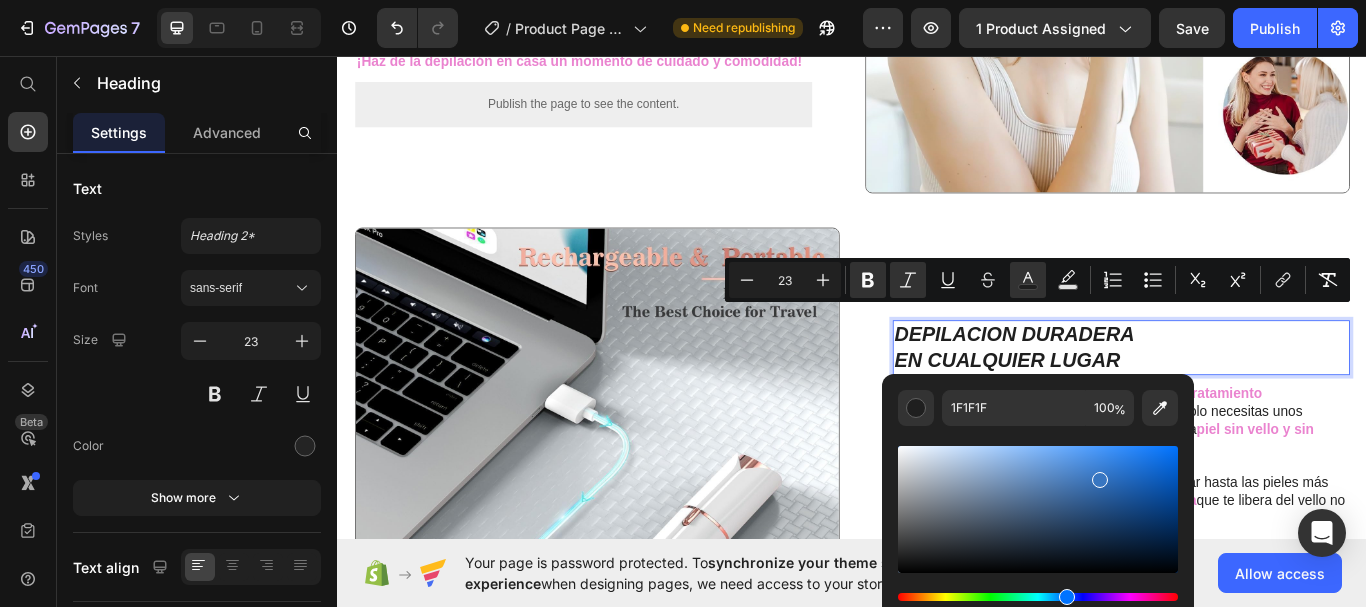 click at bounding box center [1038, 509] 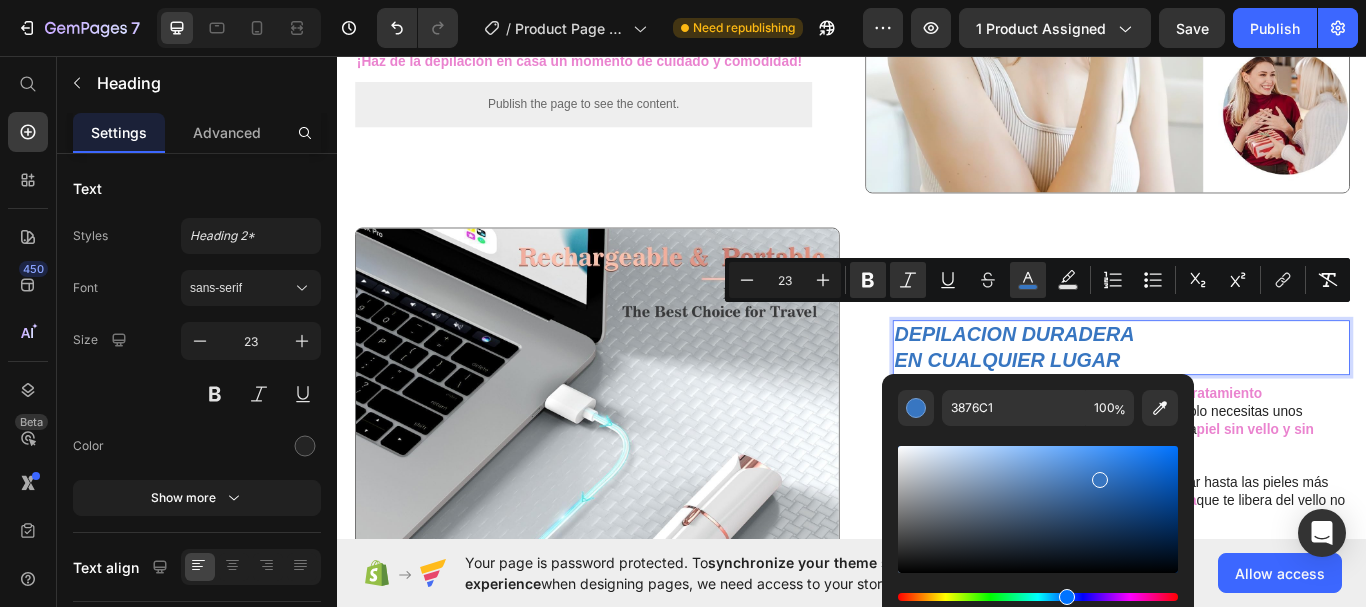 click at bounding box center (1038, 509) 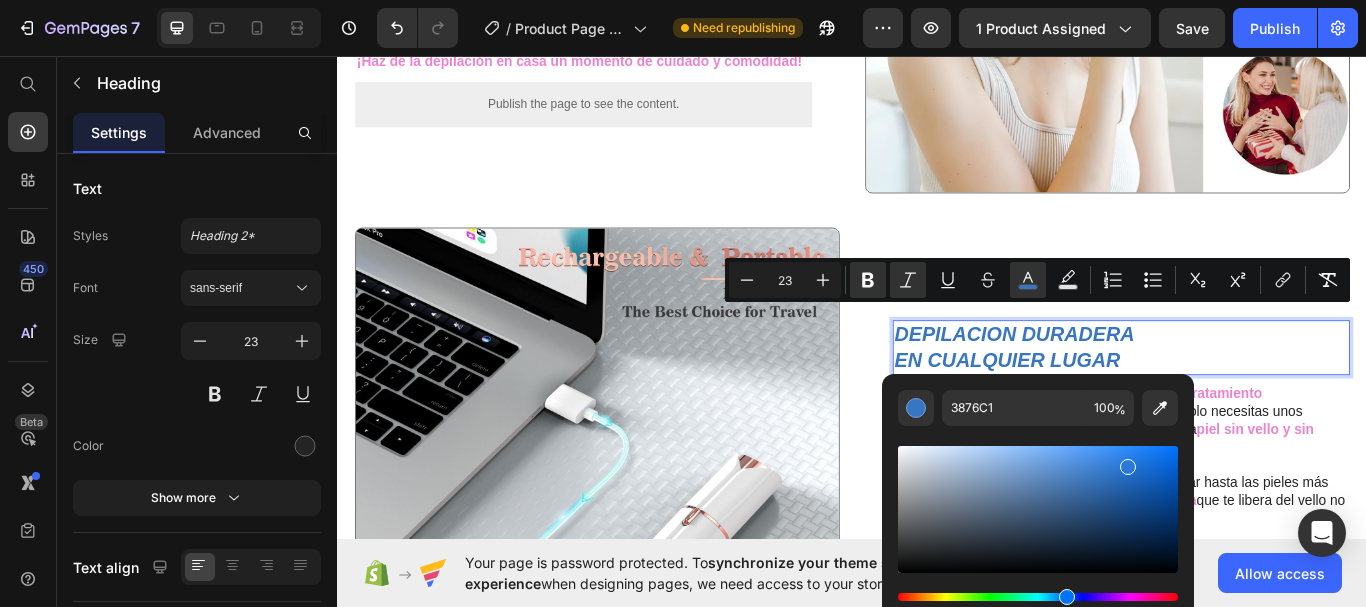 type on "2979DB" 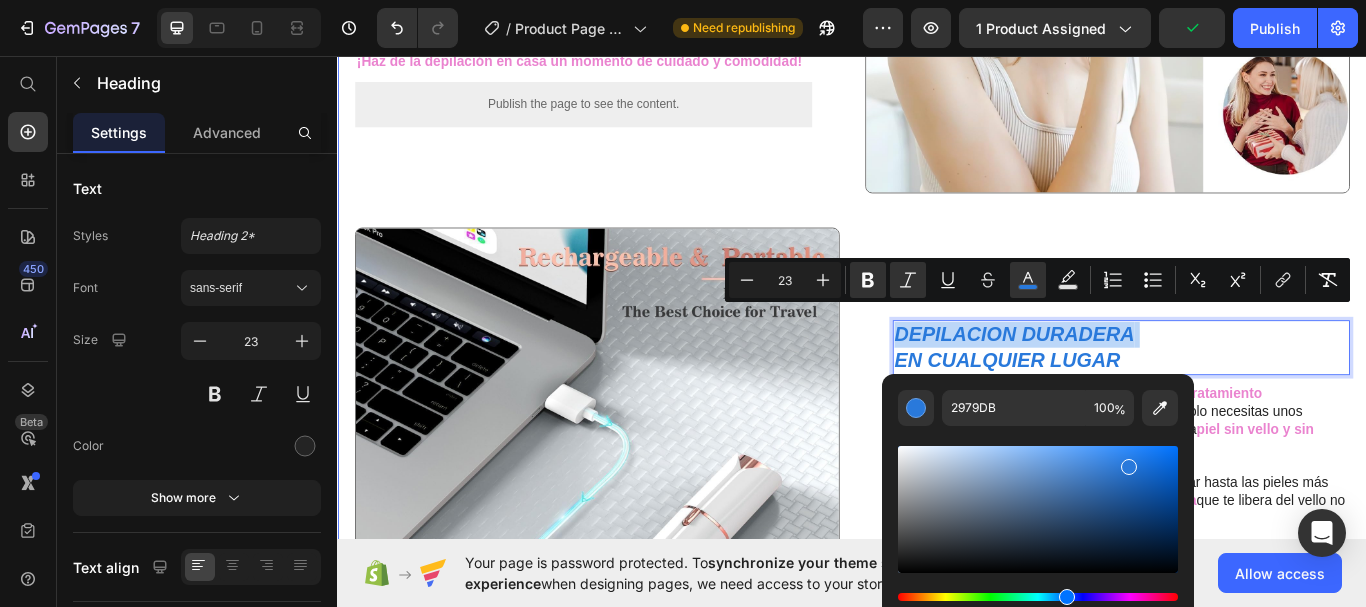 click on "⁠⁠⁠⁠⁠⁠⁠ LIBÉRATE DEL VELLO DE MANERA RÁPIDA Y CÓMODA Heading Con nuestra depiladora láser  portátil y recargable , podrás olvidarte de métodos de depilación que consumen tiempo y esfuerzo. Su tecnología avanzada permite una reducción del vello visible desde el primer día, brindándote una experiencia de depilación  cómoda y eficaz .   Ideal para llevarla a cualquier lugar, su  diseño compacto  y recargable te da  libertad para cuidar de tu piel  cuando y donde quieras. Dale a tu piel el cuidado que merece y siente la suavidad que dura mucho más.   ¡Haz de la depilación en casa un momento de cuidado y comodidad! Text Block
Publish the page to see the content.
Custom Code Row Row Image Row DEPILACION DURADERA  EN CUALQUIER LUGAR Heading   10 Esta depiladora láser combina la potencia de un  tratamiento profesional  con la facilidad de uso donde sea. Solo necesitas unos minutos para notar la diferencia y disfrutar de una  piel sin vello y sin irritaciones ." at bounding box center [937, 567] 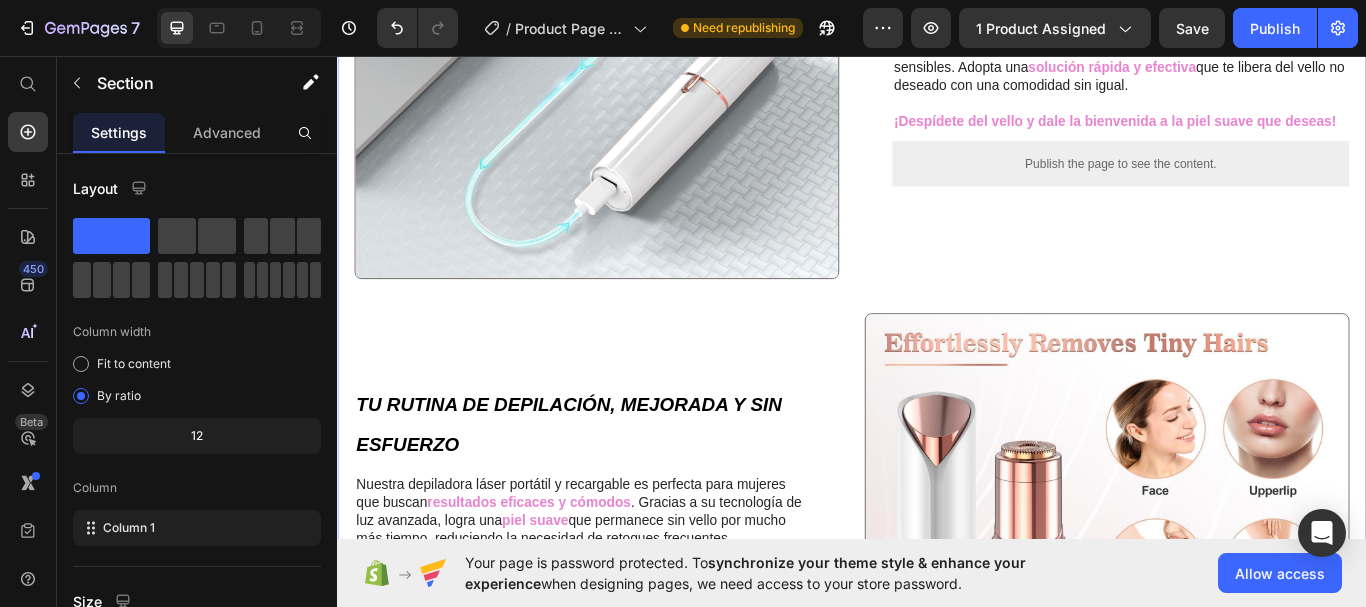 scroll, scrollTop: 1700, scrollLeft: 0, axis: vertical 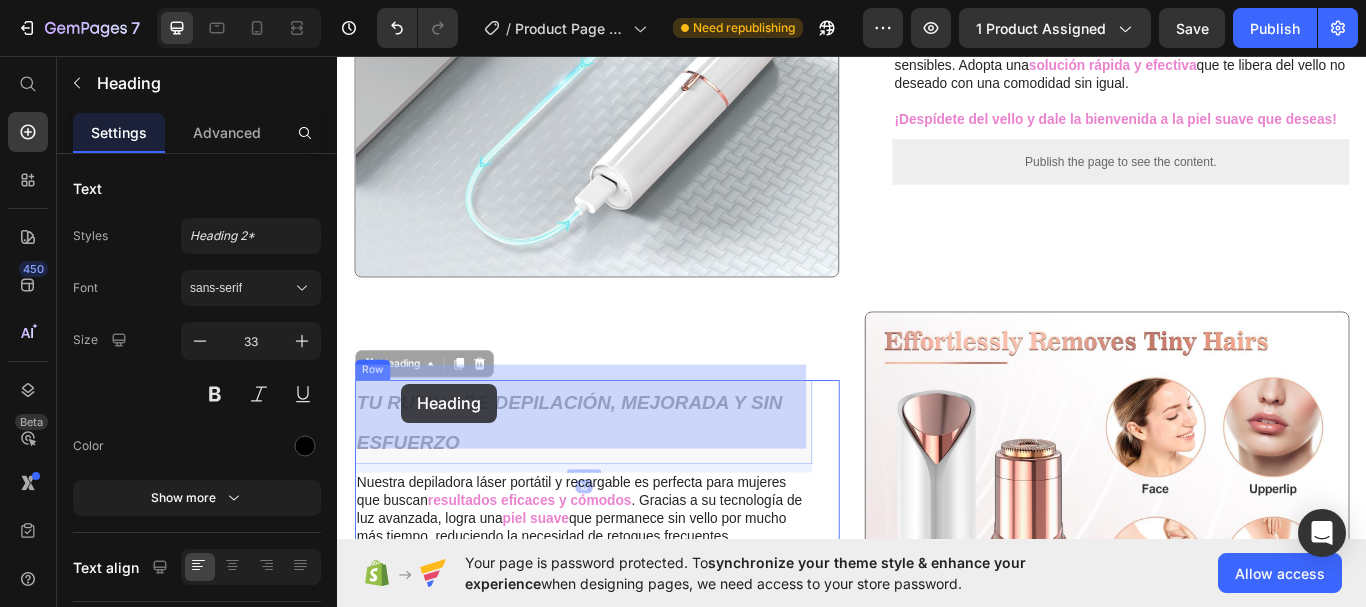 drag, startPoint x: 359, startPoint y: 439, endPoint x: 412, endPoint y: 439, distance: 53 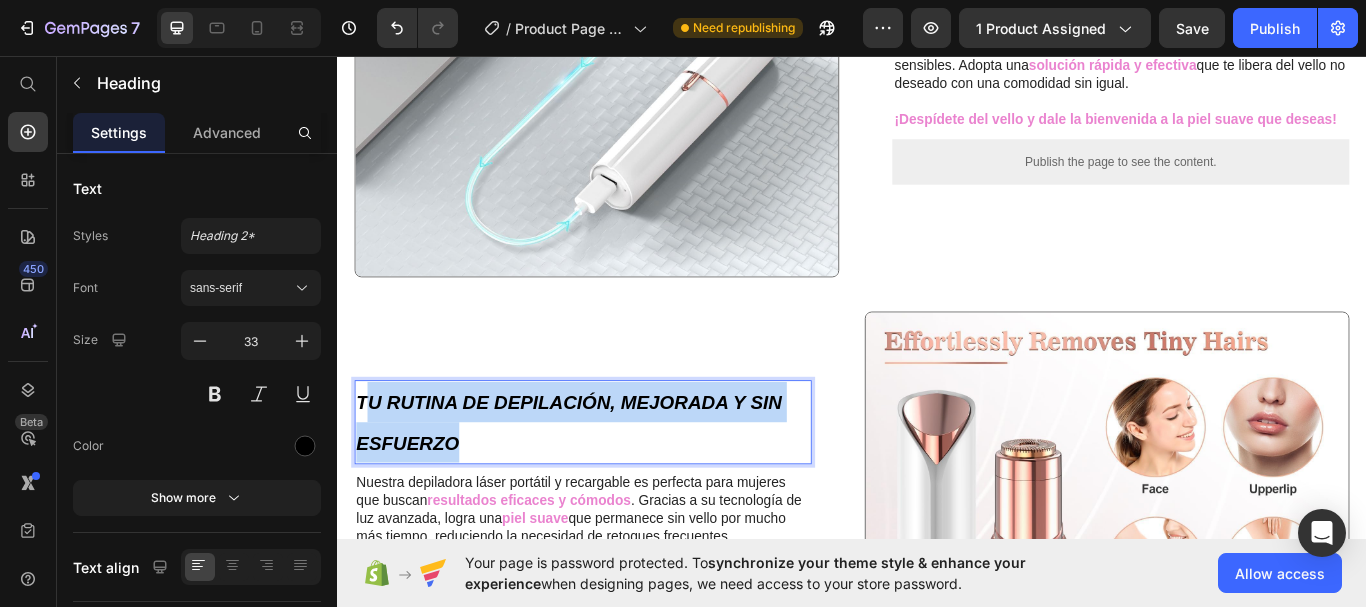drag, startPoint x: 367, startPoint y: 441, endPoint x: 746, endPoint y: 469, distance: 380.0329 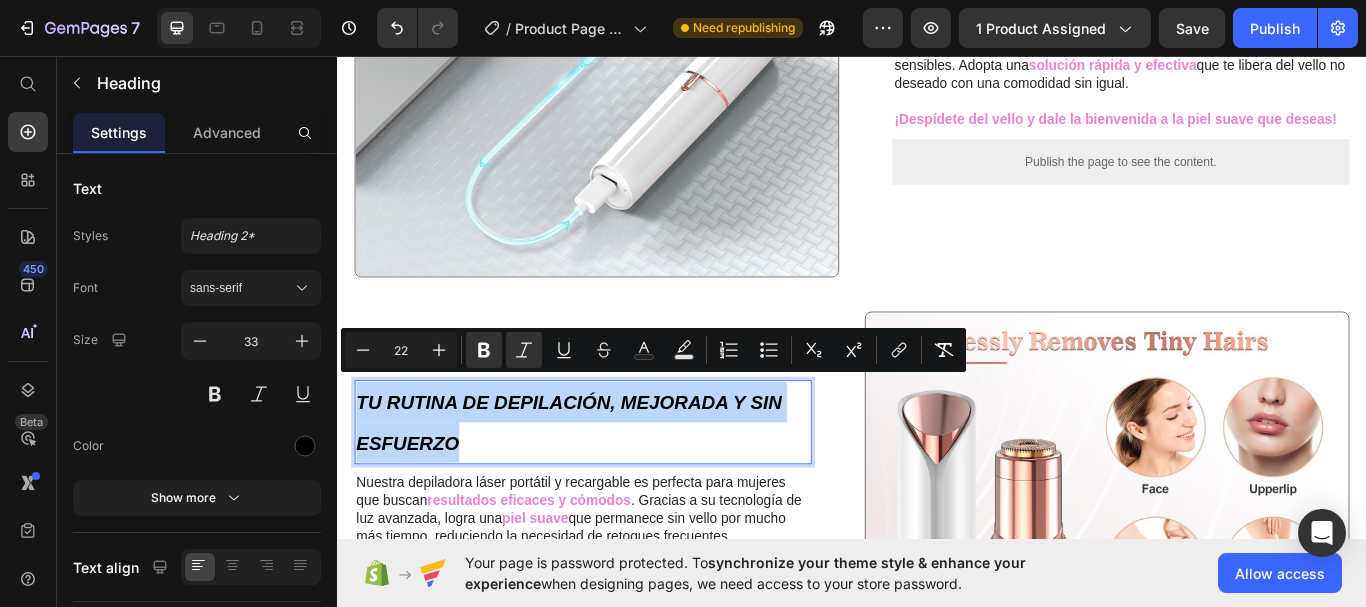 drag, startPoint x: 361, startPoint y: 443, endPoint x: 796, endPoint y: 485, distance: 437.0229 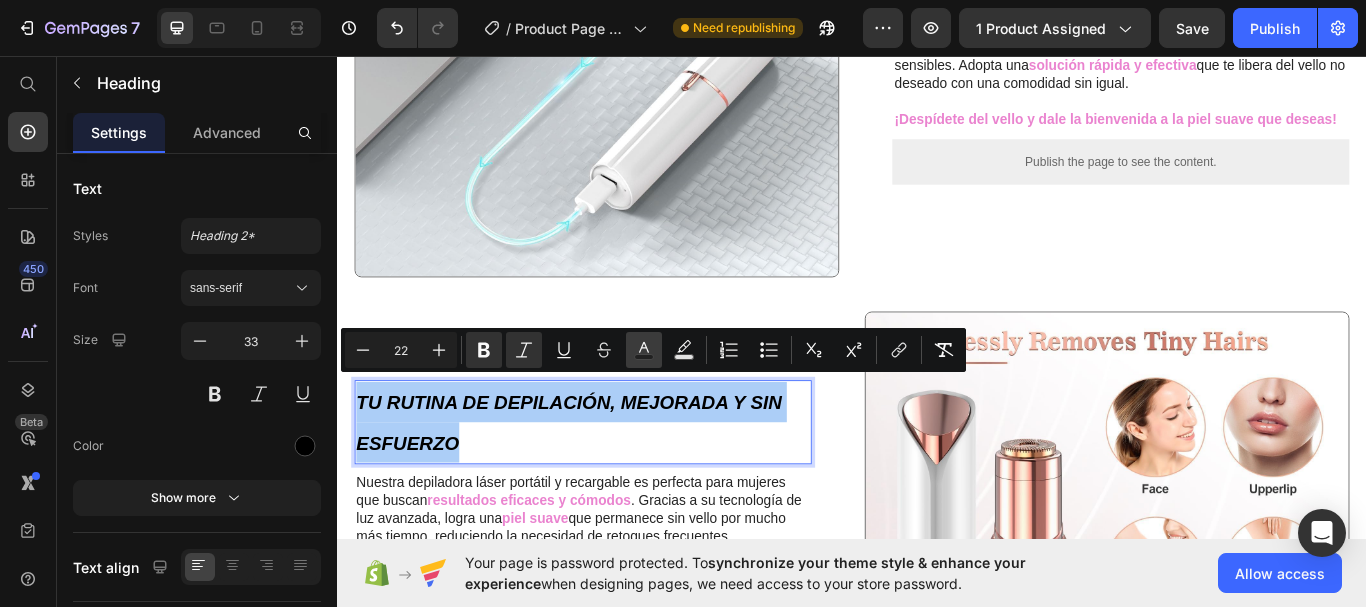 click 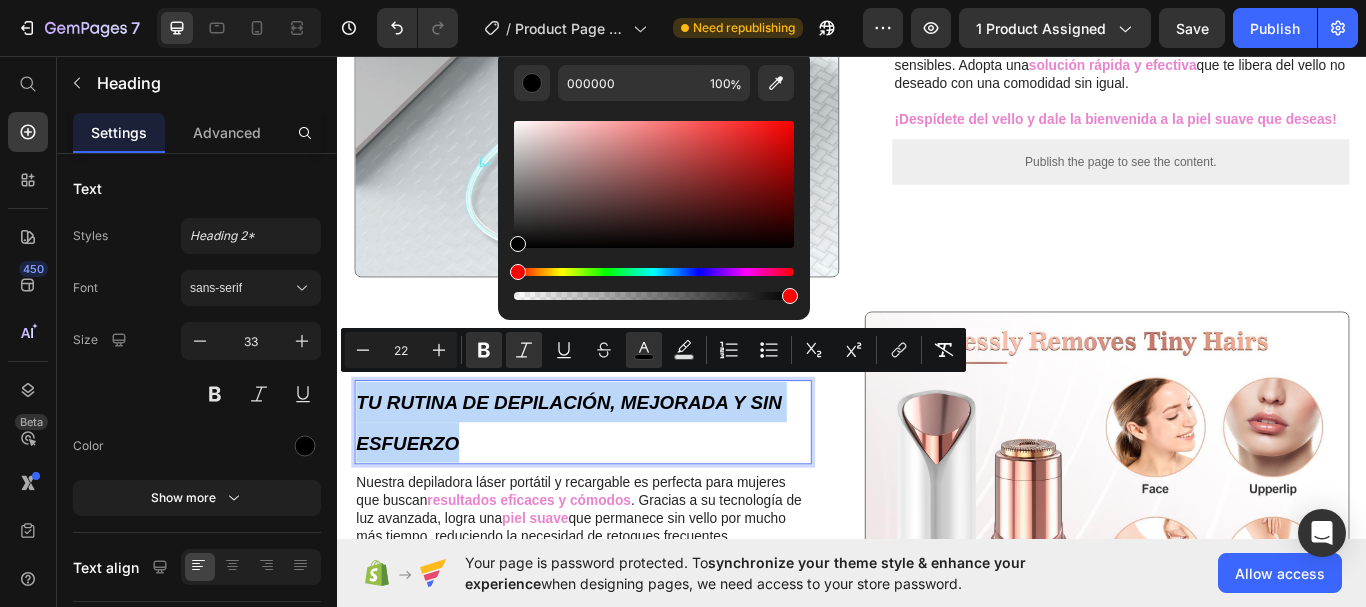 drag, startPoint x: 520, startPoint y: 275, endPoint x: 687, endPoint y: 287, distance: 167.43059 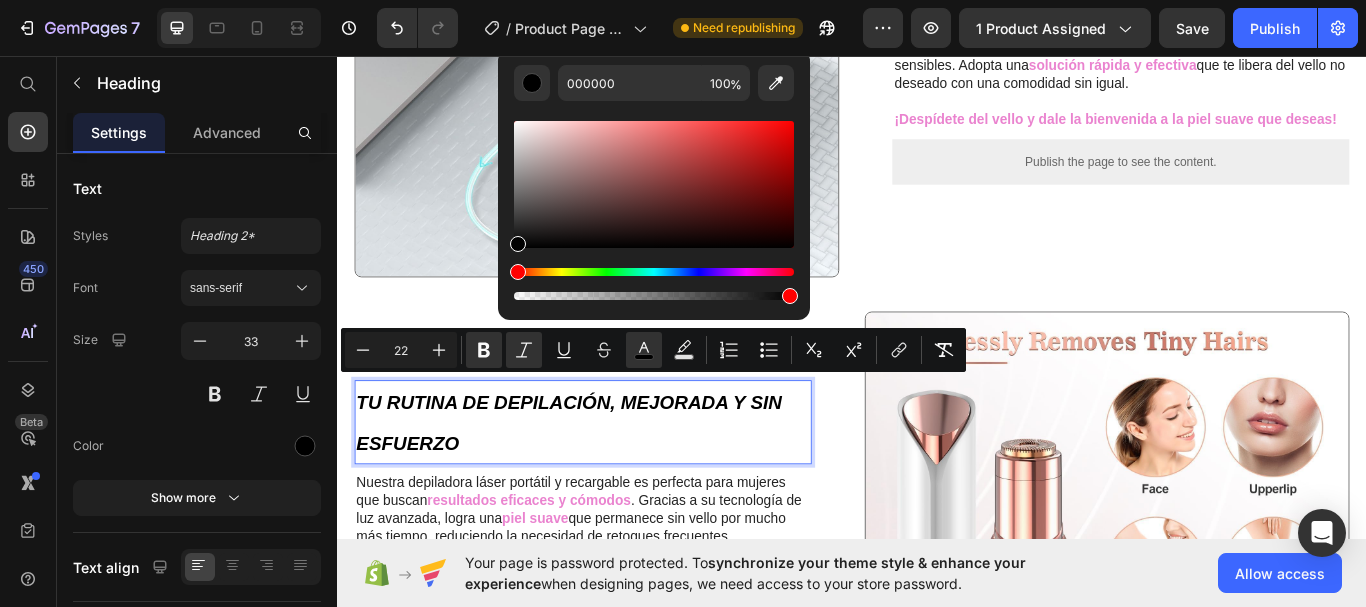 click at bounding box center (654, 272) 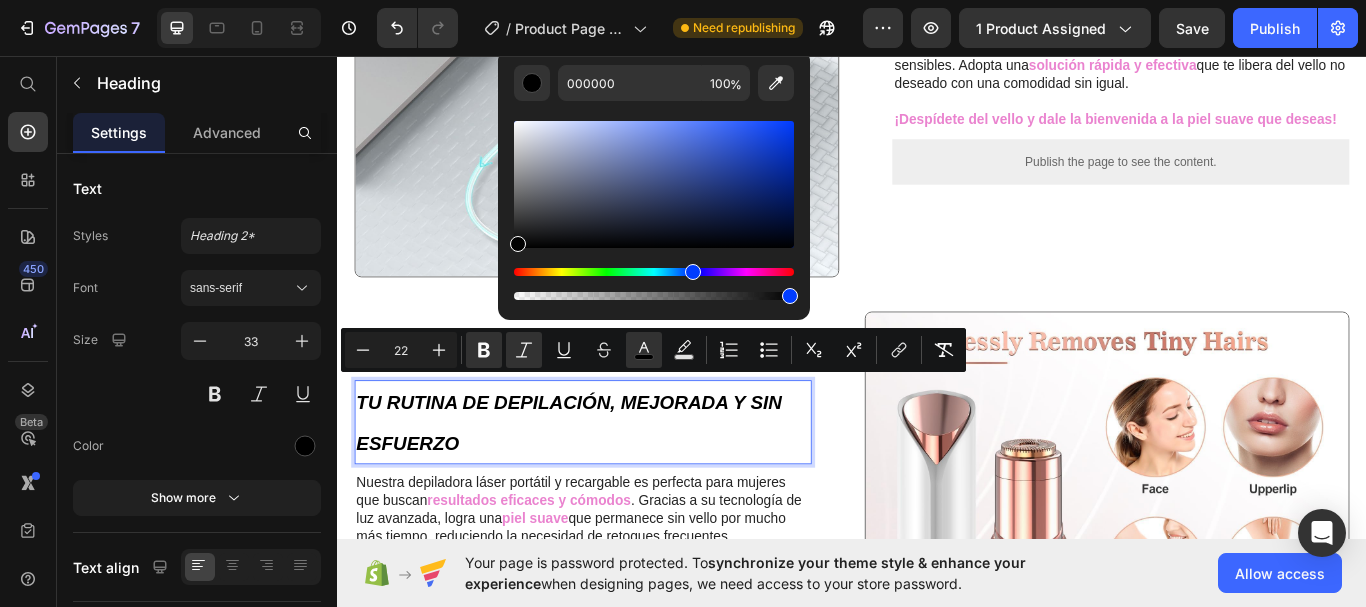 click at bounding box center [654, 184] 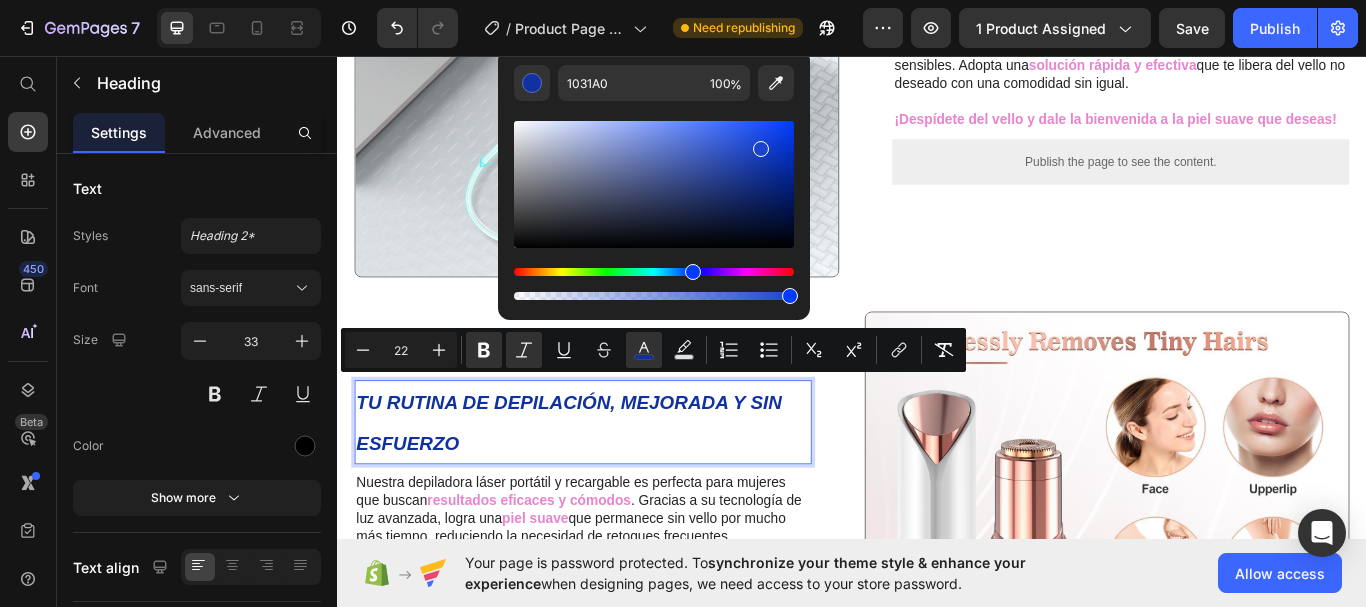 click at bounding box center (654, 184) 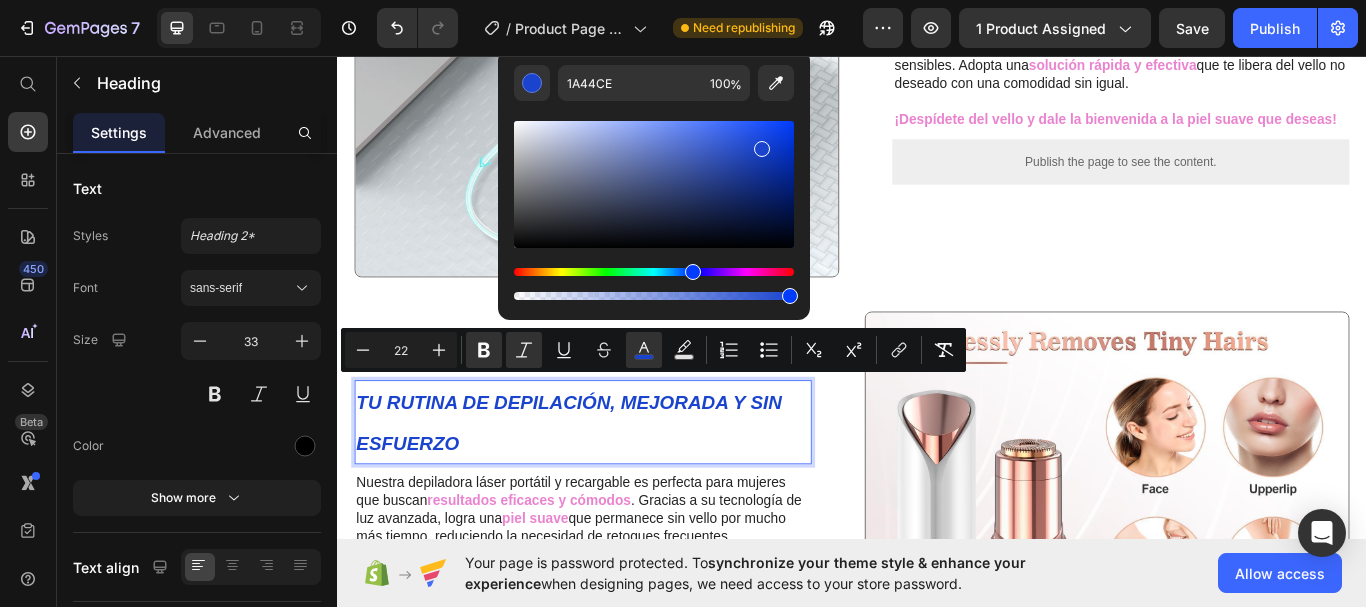 click at bounding box center (654, 184) 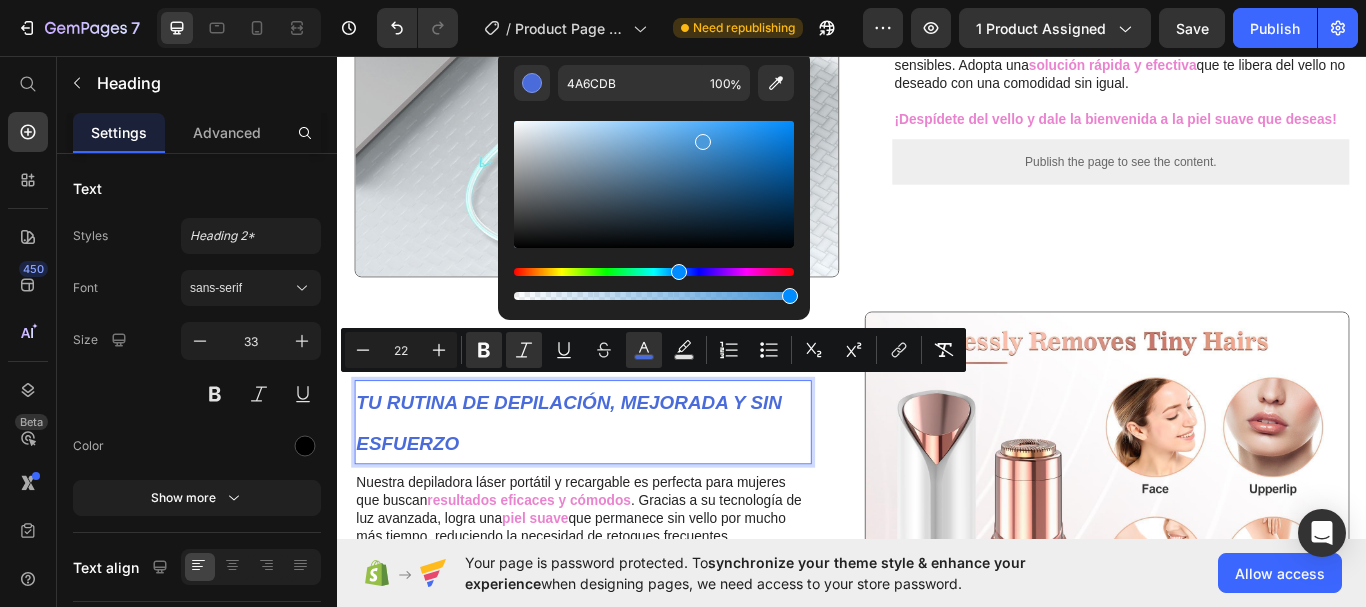 click at bounding box center [654, 272] 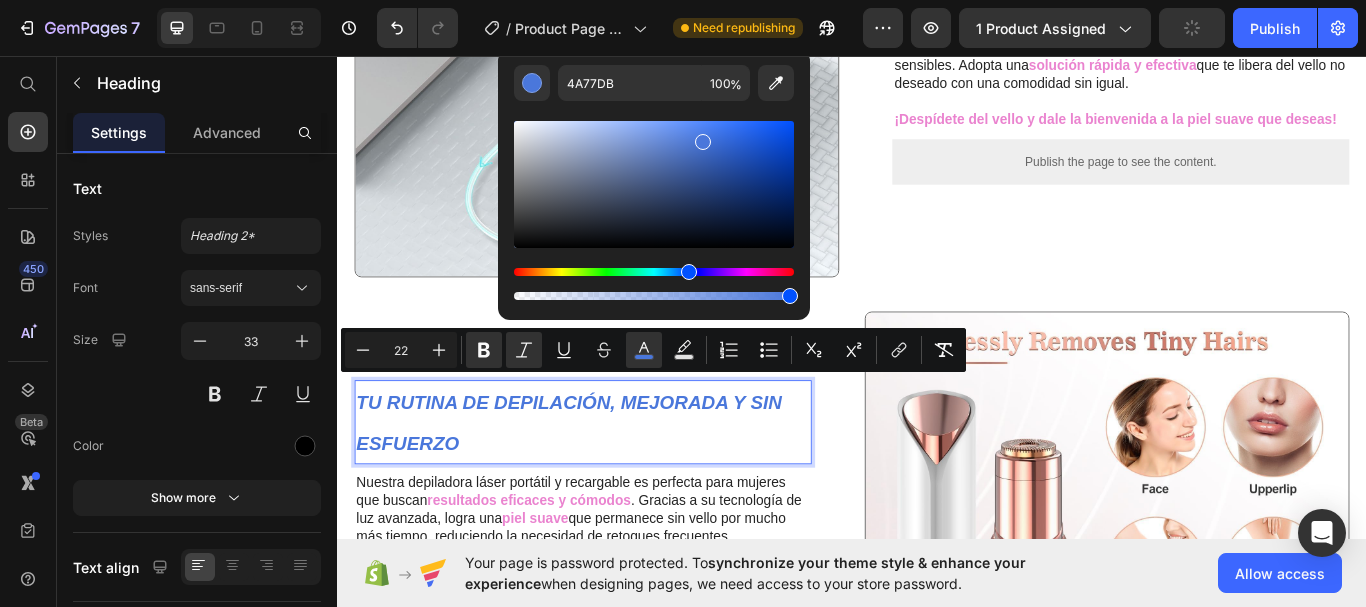 click at bounding box center (689, 272) 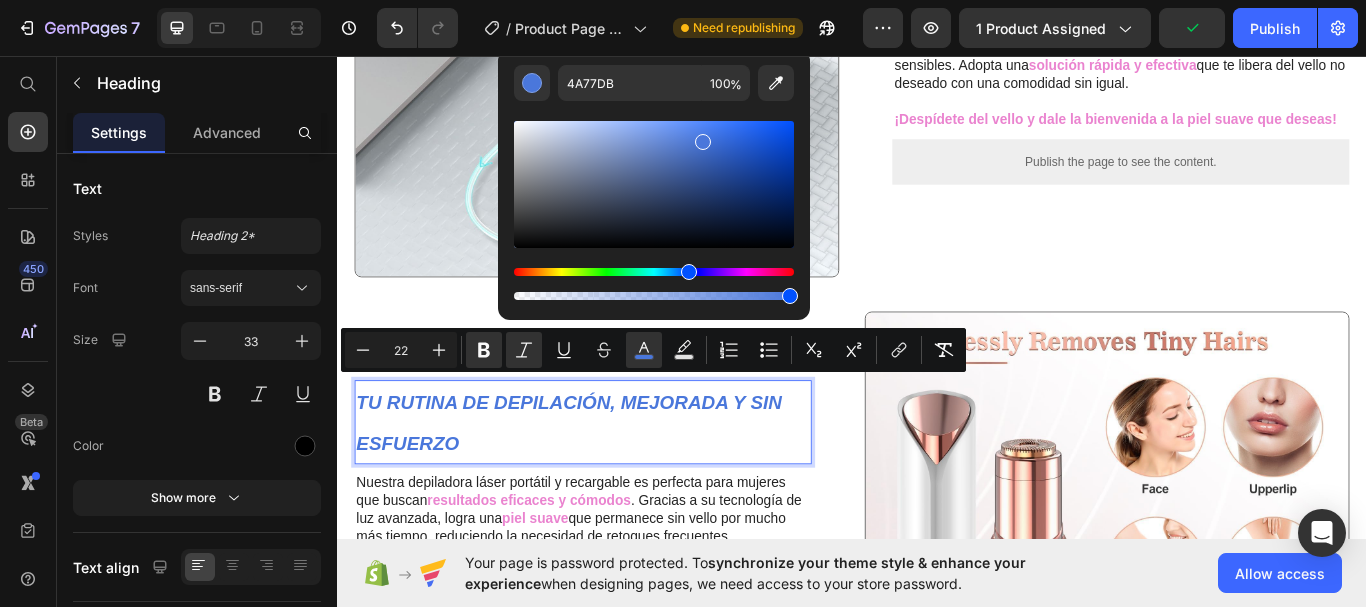 click at bounding box center [654, 184] 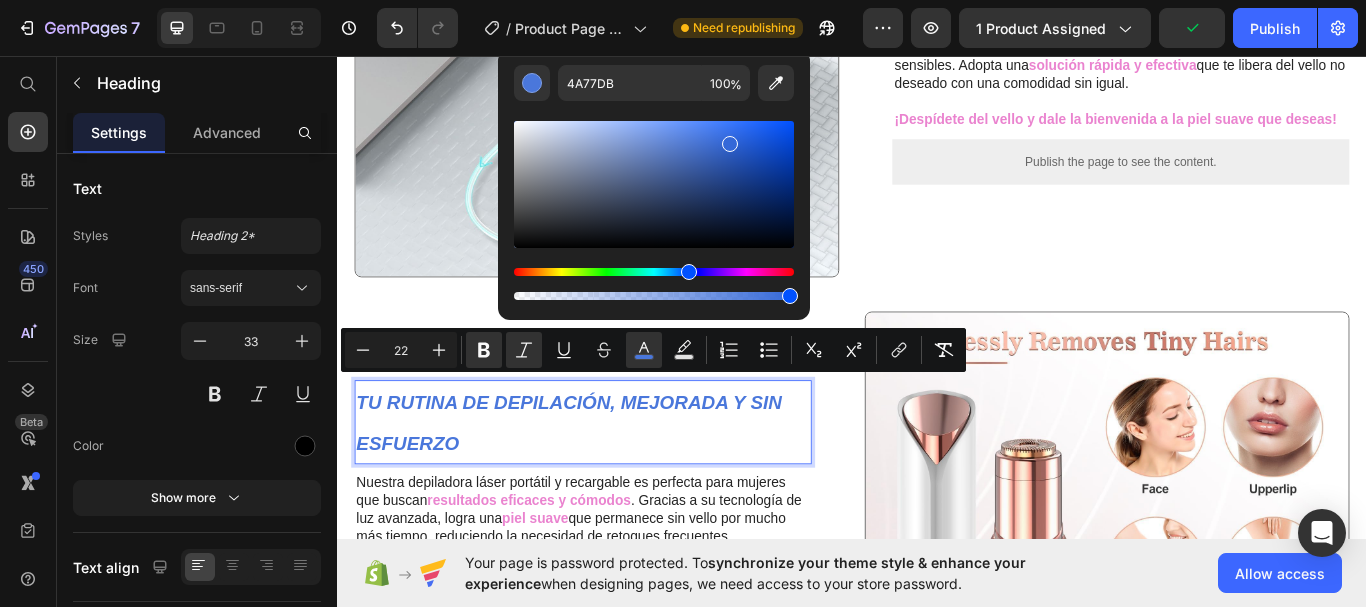 type on "3468D8" 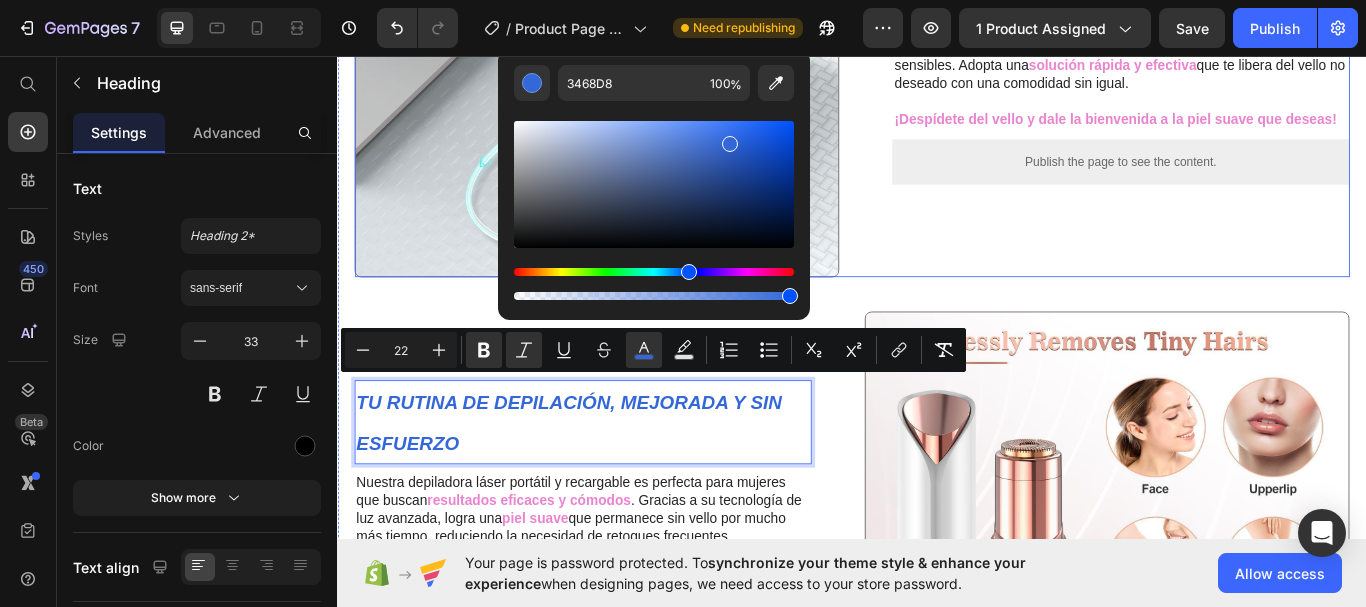 click on "⁠⁠⁠⁠⁠⁠⁠ DEPILACION DURADERA  EN CUALQUIER LUGAR Heading Esta depiladora láser combina la potencia de un  tratamiento profesional  con la facilidad de uso donde sea. Solo necesitas unos minutos para notar la diferencia y disfrutar de una  piel sin vello y sin irritaciones .   Es portátil, recargable y está diseñada para cuidar hasta las pieles más sensibles. Adopta una  solución rápida y efectiva  que te libera del vello no deseado con una comodidad sin igual.   ¡Despídete del vello y dale la bienvenida a la piel suave que deseas! Text Block
Publish the page to see the content.
Custom Code Row Image Row" at bounding box center (937, 32) 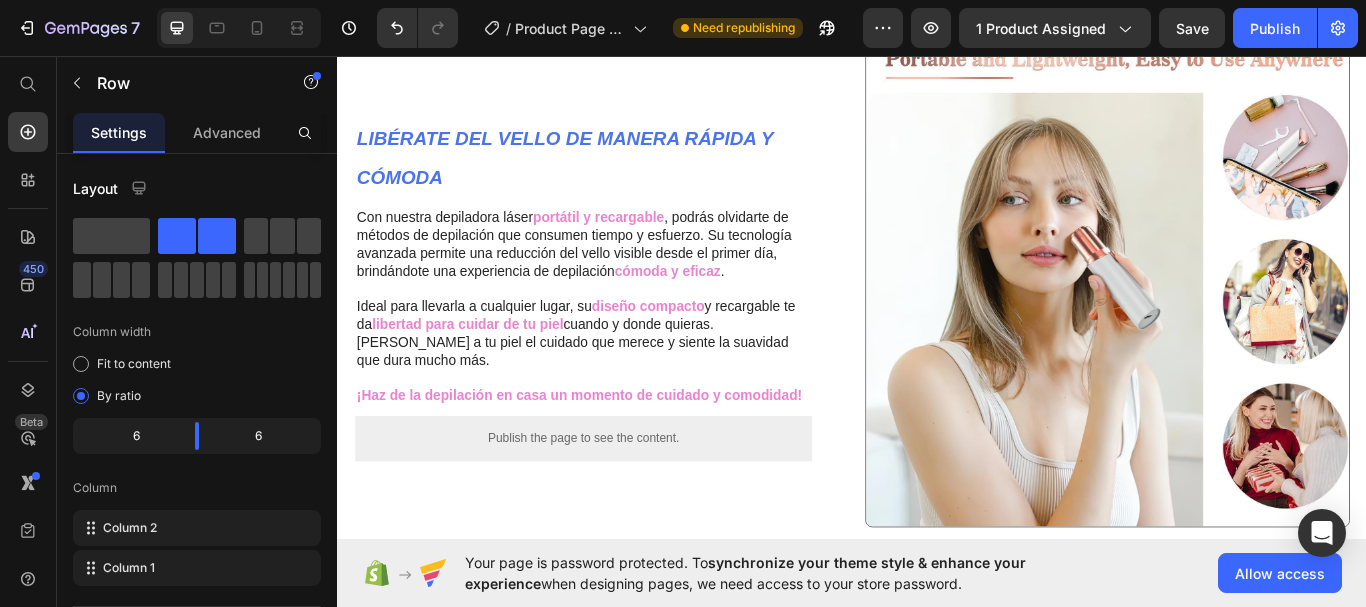 scroll, scrollTop: 700, scrollLeft: 0, axis: vertical 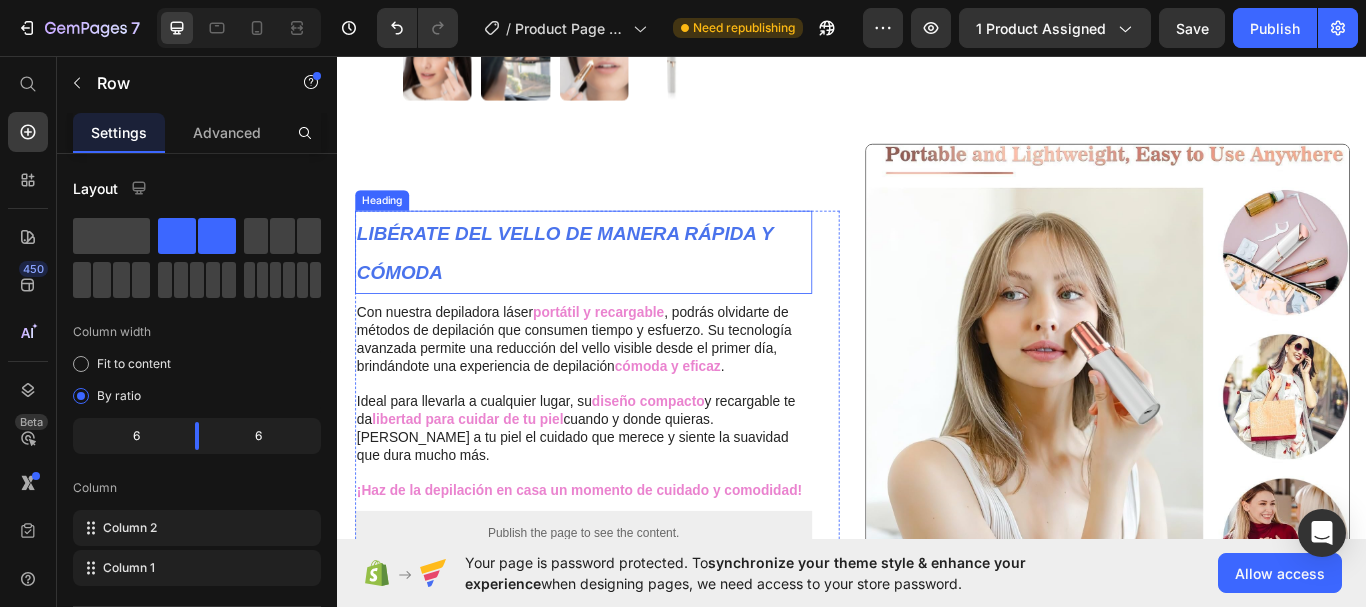 click on "LIBÉRATE DEL VELLO DE MANERA RÁPIDA Y CÓMODA" at bounding box center (602, 287) 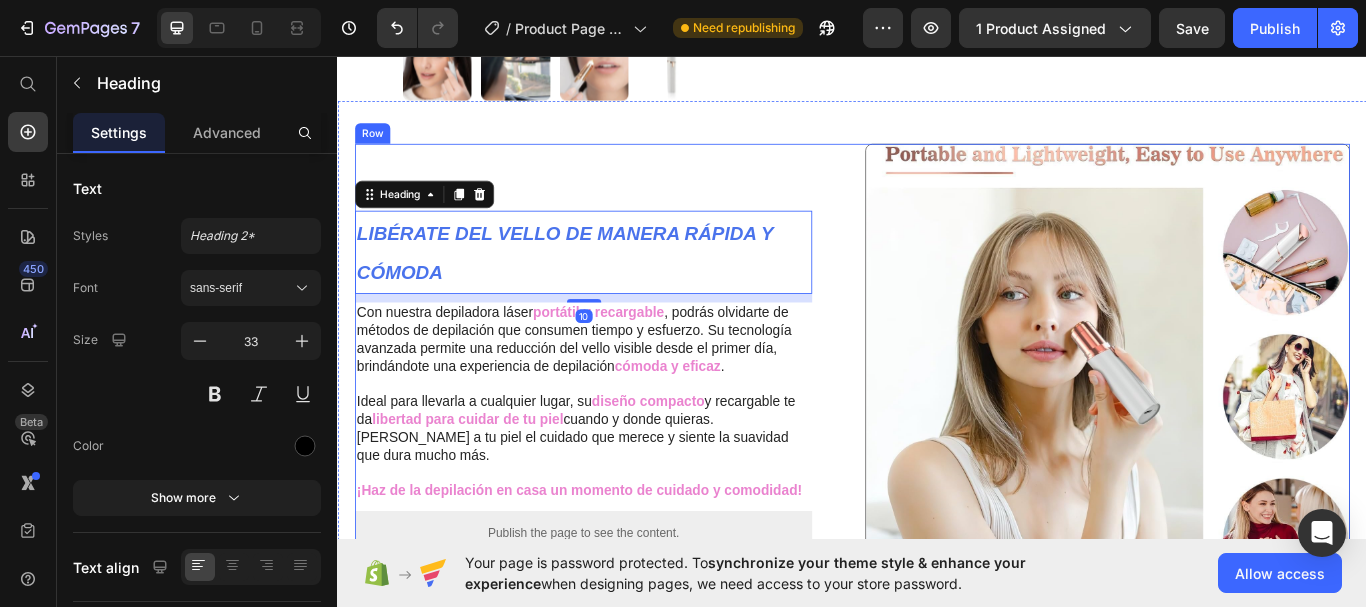click on "⁠⁠⁠⁠⁠⁠⁠ LIBÉRATE DEL VELLO DE MANERA RÁPIDA Y CÓMODA Heading   10 Con nuestra depiladora láser  portátil y recargable , podrás olvidarte de métodos de depilación que consumen tiempo y esfuerzo. Su tecnología avanzada permite una reducción del vello visible desde el primer día, brindándote una experiencia de depilación  cómoda y eficaz .   Ideal para llevarla a cualquier lugar, su  diseño compacto  y recargable te da  libertad para cuidar de tu piel  cuando y donde quieras. Dale a tu piel el cuidado que merece y siente la suavidad que dura mucho más.   ¡Haz de la depilación en casa un momento de cuidado y comodidad! Text Block
Publish the page to see the content.
Custom Code Row Row" at bounding box center (639, 438) 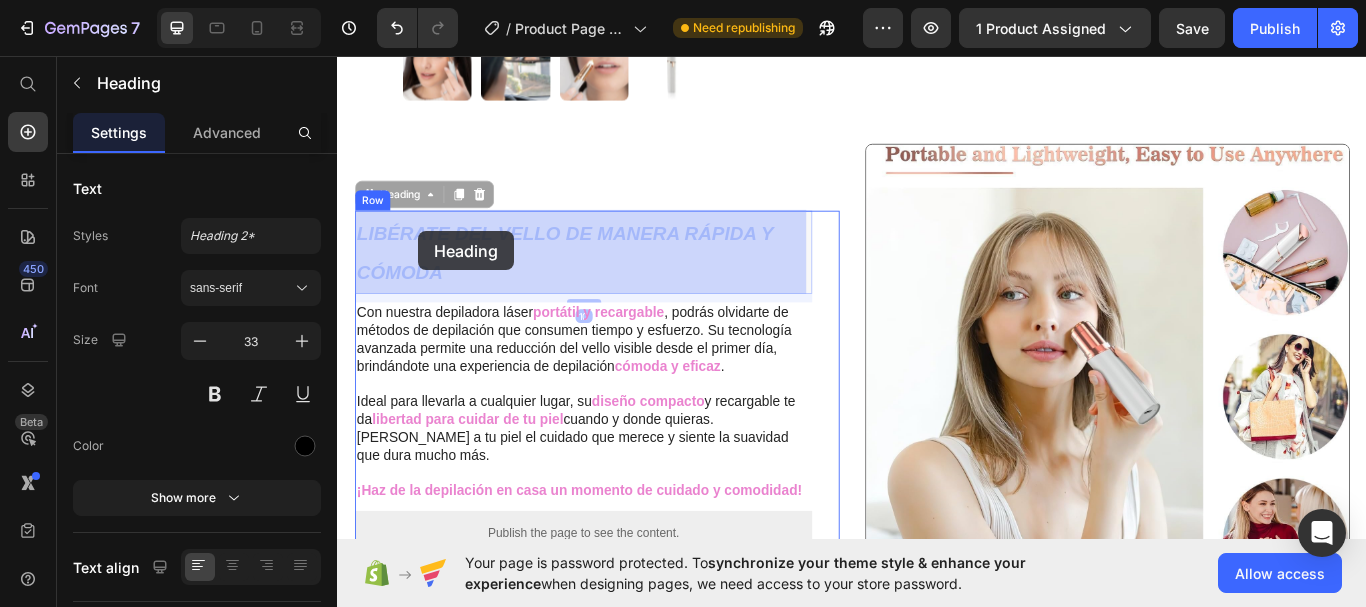 drag, startPoint x: 361, startPoint y: 261, endPoint x: 390, endPoint y: 261, distance: 29 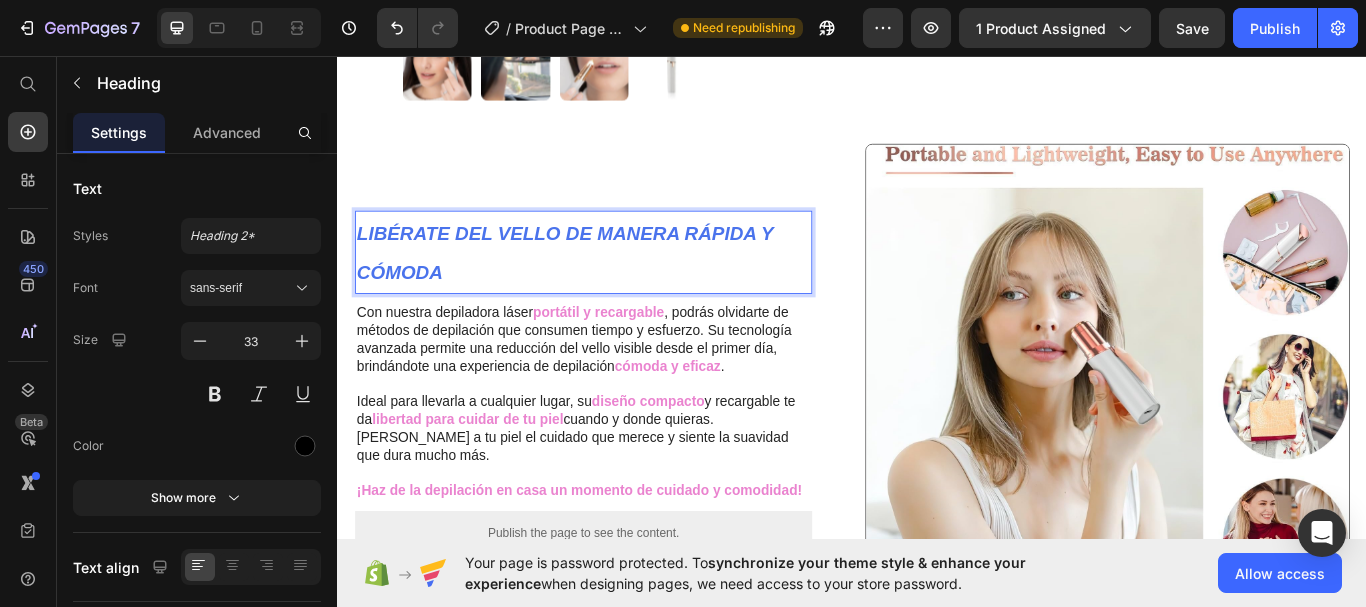 click on "LIBÉRATE DEL VELLO DE MANERA RÁPIDA Y CÓMODA" at bounding box center [602, 287] 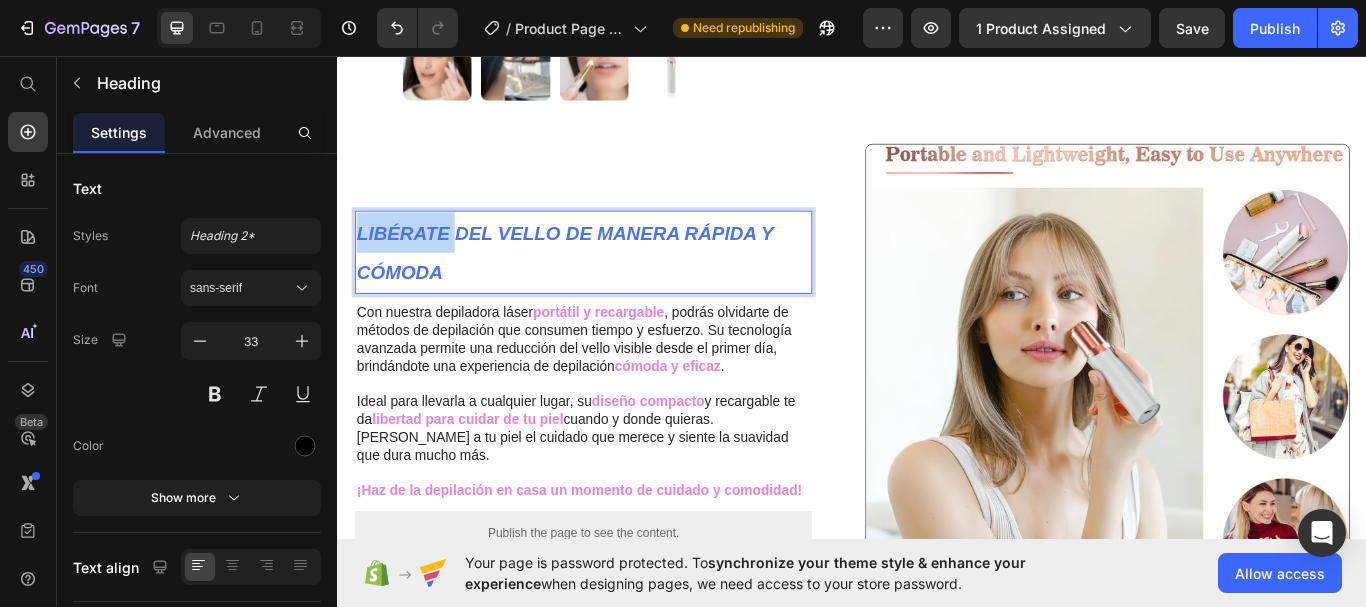 click on "LIBÉRATE DEL VELLO DE MANERA RÁPIDA Y CÓMODA" at bounding box center (602, 287) 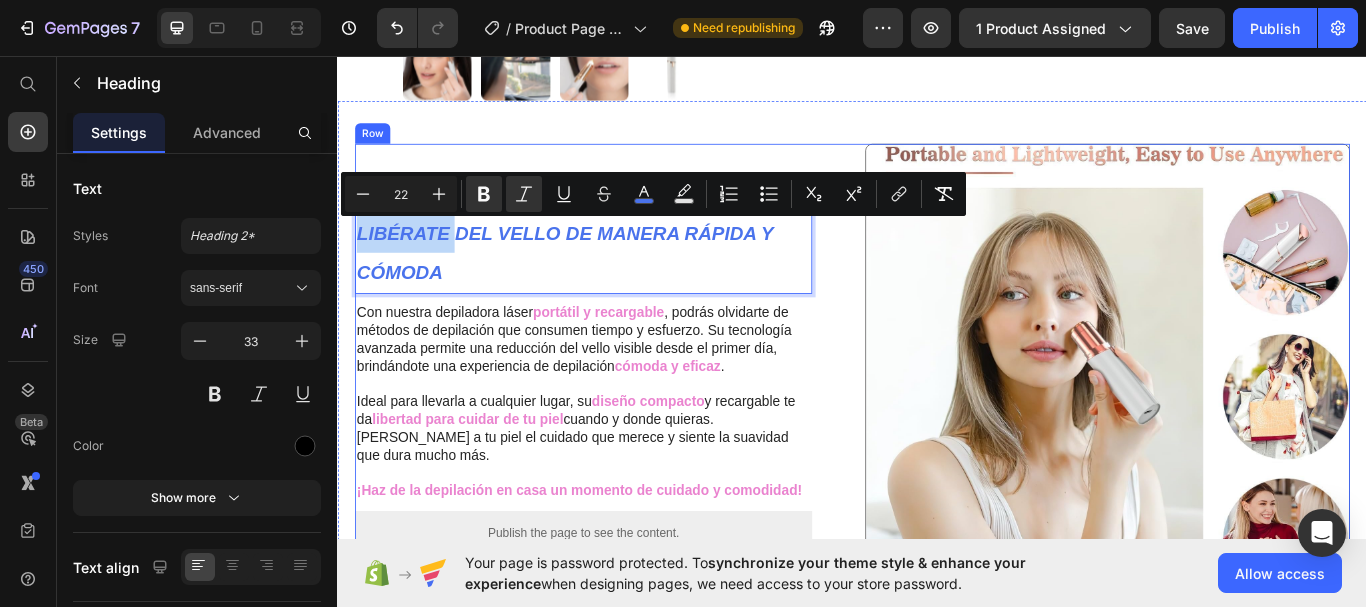 click on "LIBÉRATE DEL VELLO DE MANERA RÁPIDA Y CÓMODA Heading   10 Con nuestra depiladora láser  portátil y recargable , podrás olvidarte de métodos de depilación que consumen tiempo y esfuerzo. Su tecnología avanzada permite una reducción del vello visible desde el primer día, brindándote una experiencia de depilación  cómoda y eficaz .   Ideal para llevarla a cualquier lugar, su  diseño compacto  y recargable te da  libertad para cuidar de tu piel  cuando y donde quieras. Dale a tu piel el cuidado que merece y siente la suavidad que dura mucho más.   ¡Haz de la depilación en casa un momento de cuidado y comodidad! Text Block
Publish the page to see the content.
Custom Code Row Row" at bounding box center [639, 438] 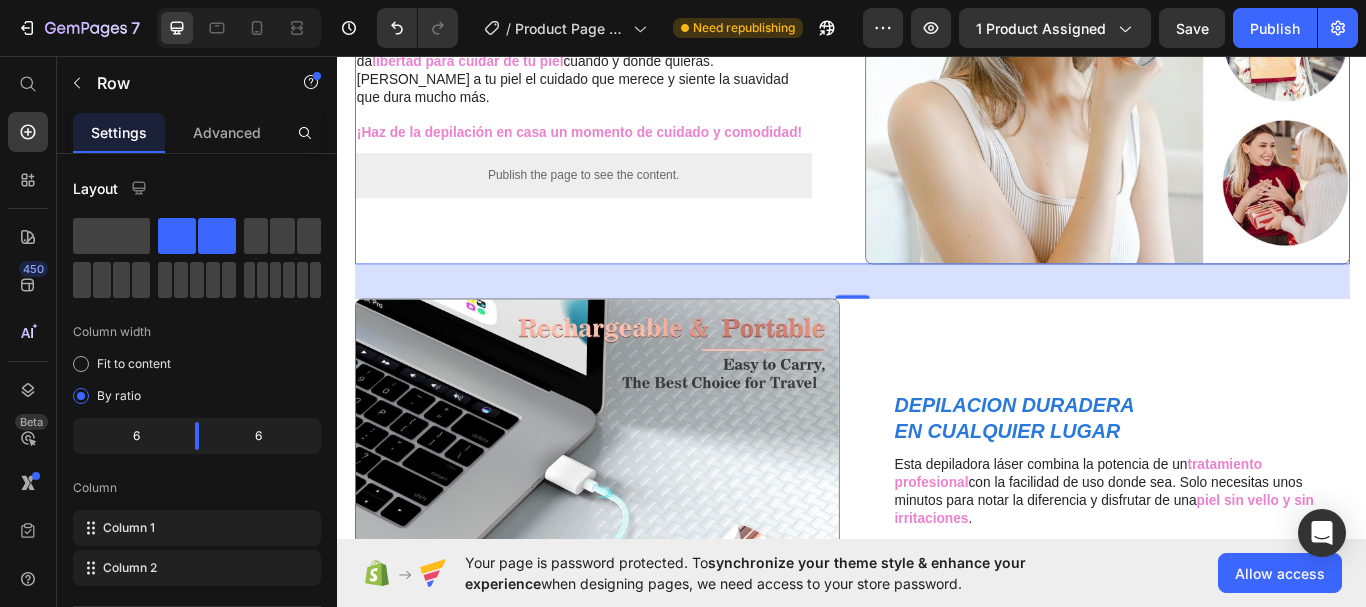 scroll, scrollTop: 1200, scrollLeft: 0, axis: vertical 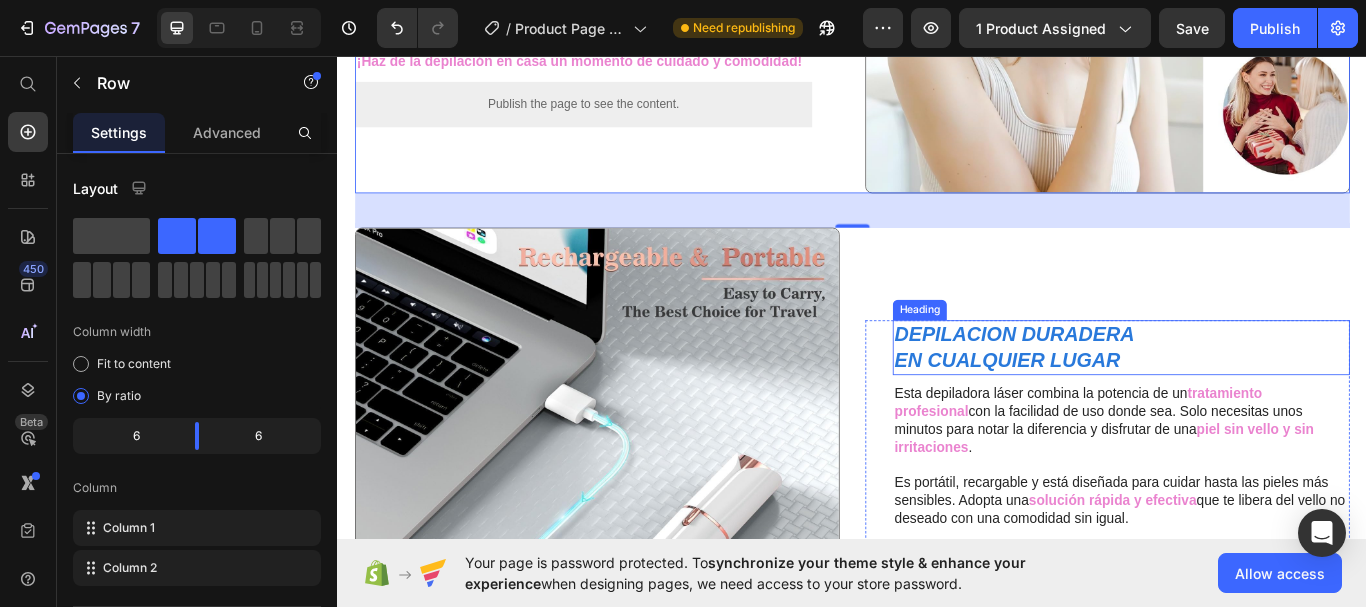 click on "DEPILACION DURADERA" at bounding box center [1126, 381] 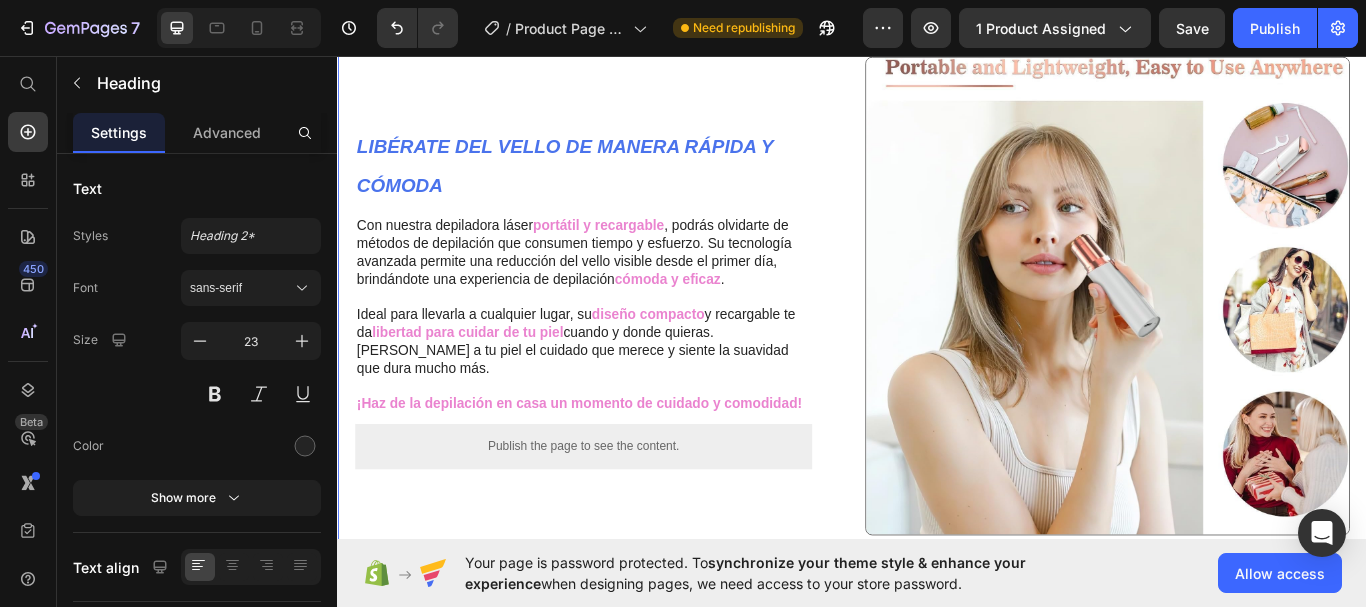 scroll, scrollTop: 800, scrollLeft: 0, axis: vertical 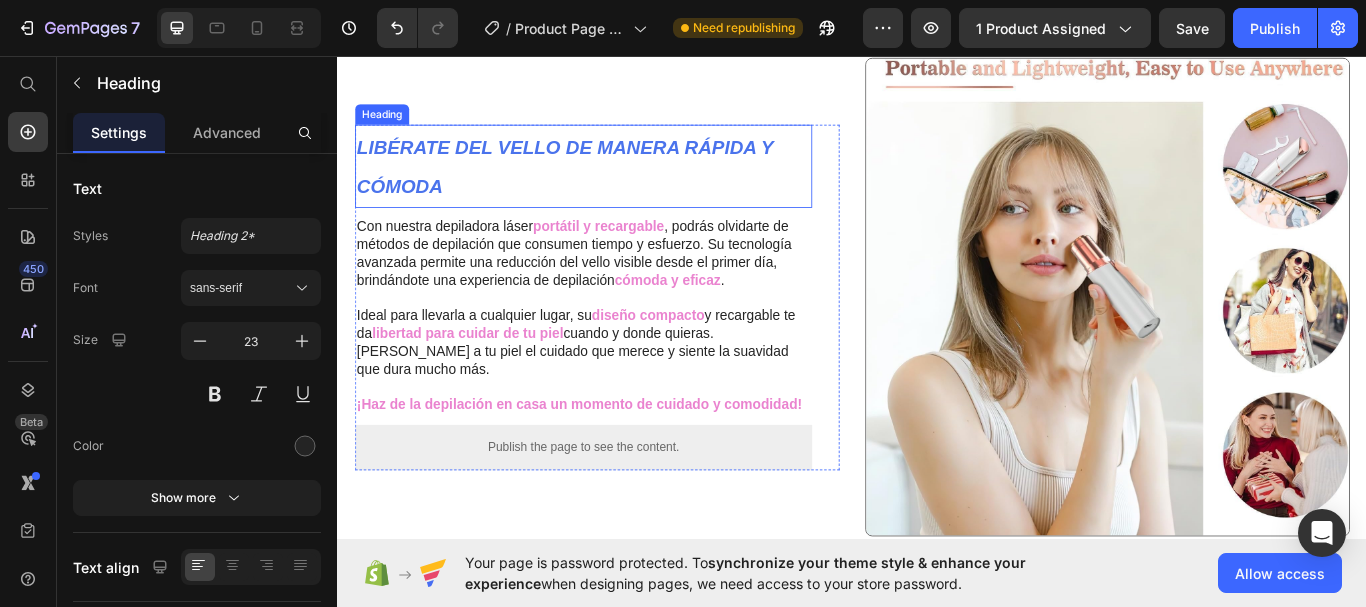 click on "LIBÉRATE DEL VELLO DE MANERA RÁPIDA Y CÓMODA" at bounding box center (602, 187) 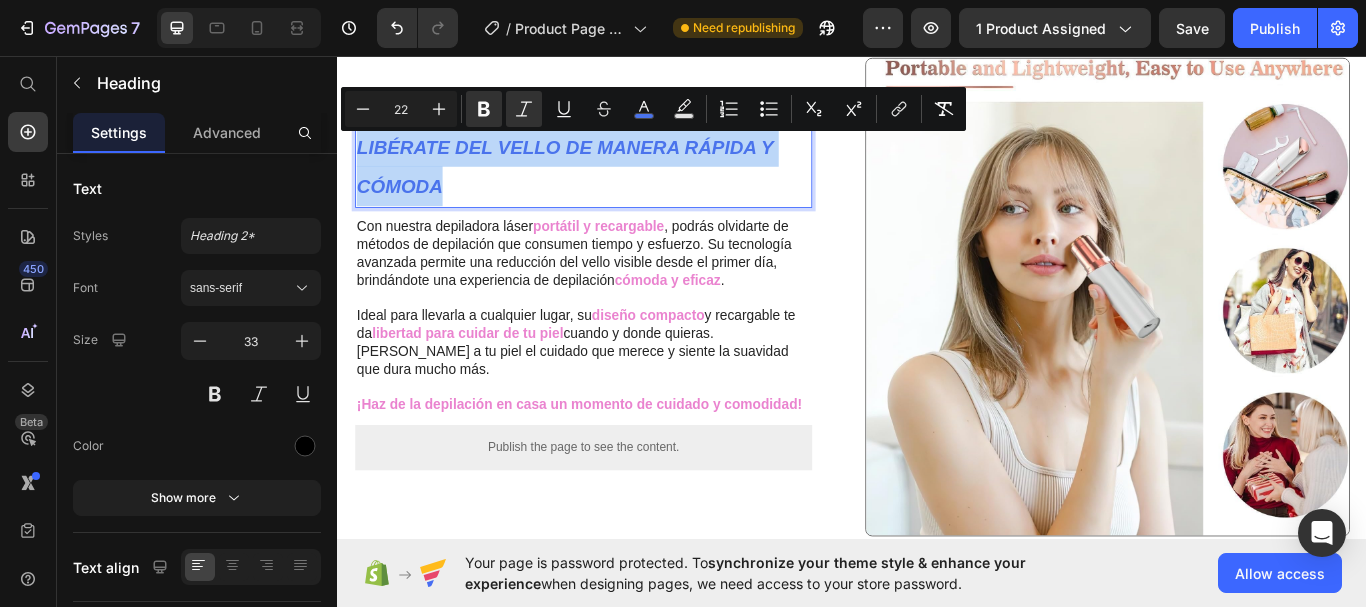 drag, startPoint x: 360, startPoint y: 158, endPoint x: 875, endPoint y: 196, distance: 516.4 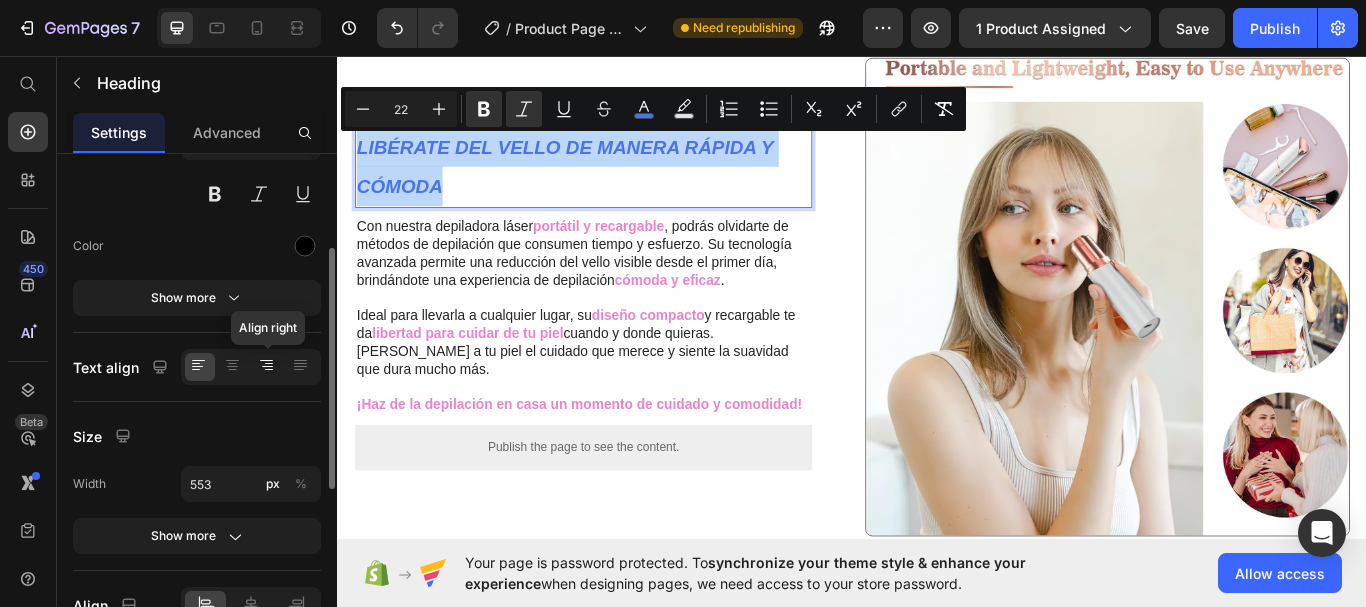 scroll, scrollTop: 100, scrollLeft: 0, axis: vertical 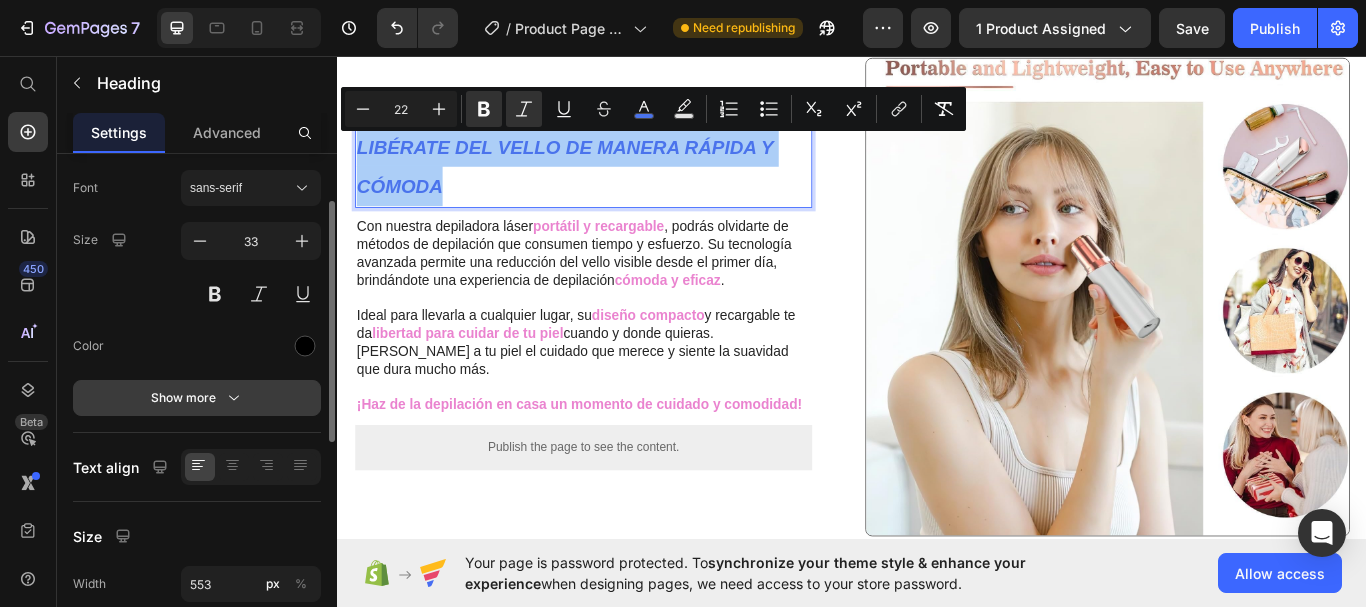 click on "Show more" at bounding box center (197, 398) 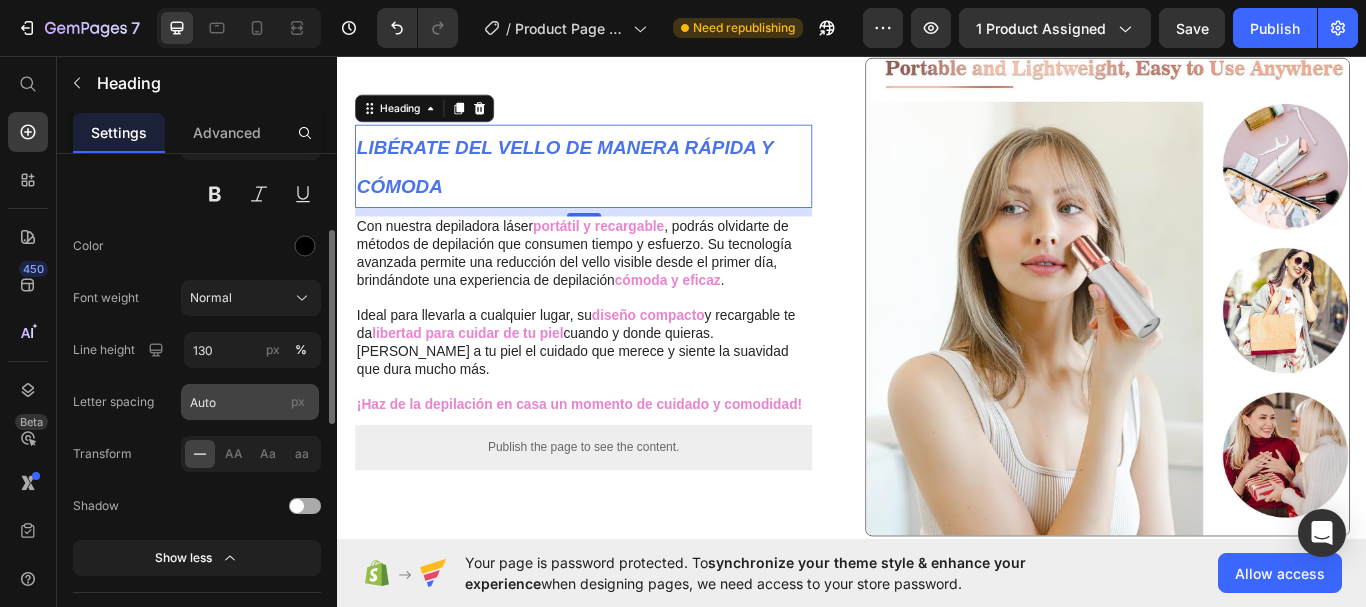 scroll, scrollTop: 300, scrollLeft: 0, axis: vertical 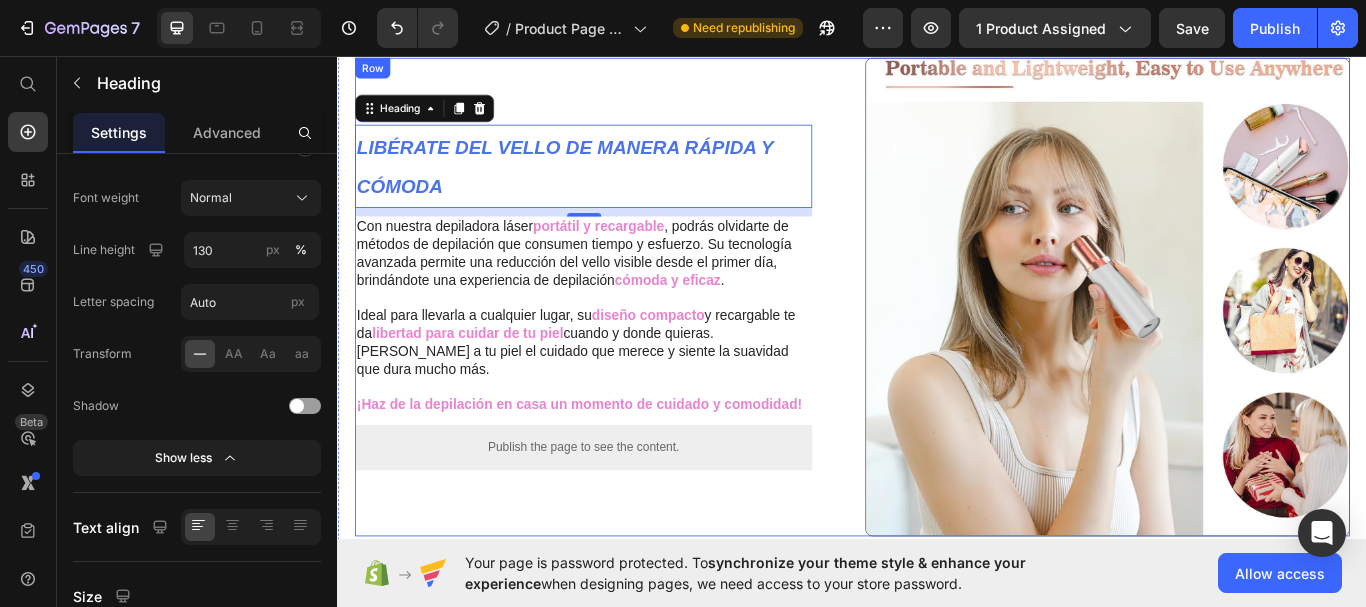 click on "⁠⁠⁠⁠⁠⁠⁠ LIBÉRATE DEL VELLO DE MANERA RÁPIDA Y CÓMODA Heading   10 Con nuestra depiladora láser  portátil y recargable , podrás olvidarte de métodos de depilación que consumen tiempo y esfuerzo. Su tecnología avanzada permite una reducción del vello visible desde el primer día, brindándote una experiencia de depilación  cómoda y eficaz .   Ideal para llevarla a cualquier lugar, su  diseño compacto  y recargable te da  libertad para cuidar de tu piel  cuando y donde quieras. Dale a tu piel el cuidado que merece y siente la suavidad que dura mucho más.   ¡Haz de la depilación en casa un momento de cuidado y comodidad! Text Block
Publish the page to see the content.
Custom Code Row Row Image Row" at bounding box center (937, 338) 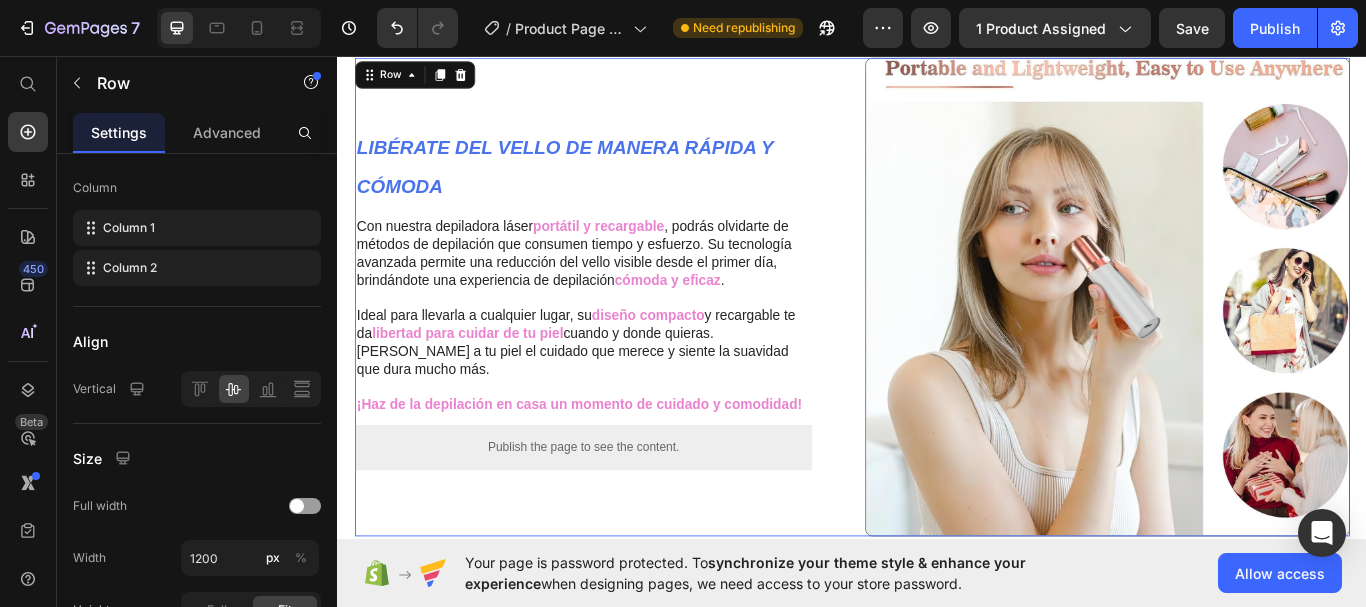 scroll, scrollTop: 0, scrollLeft: 0, axis: both 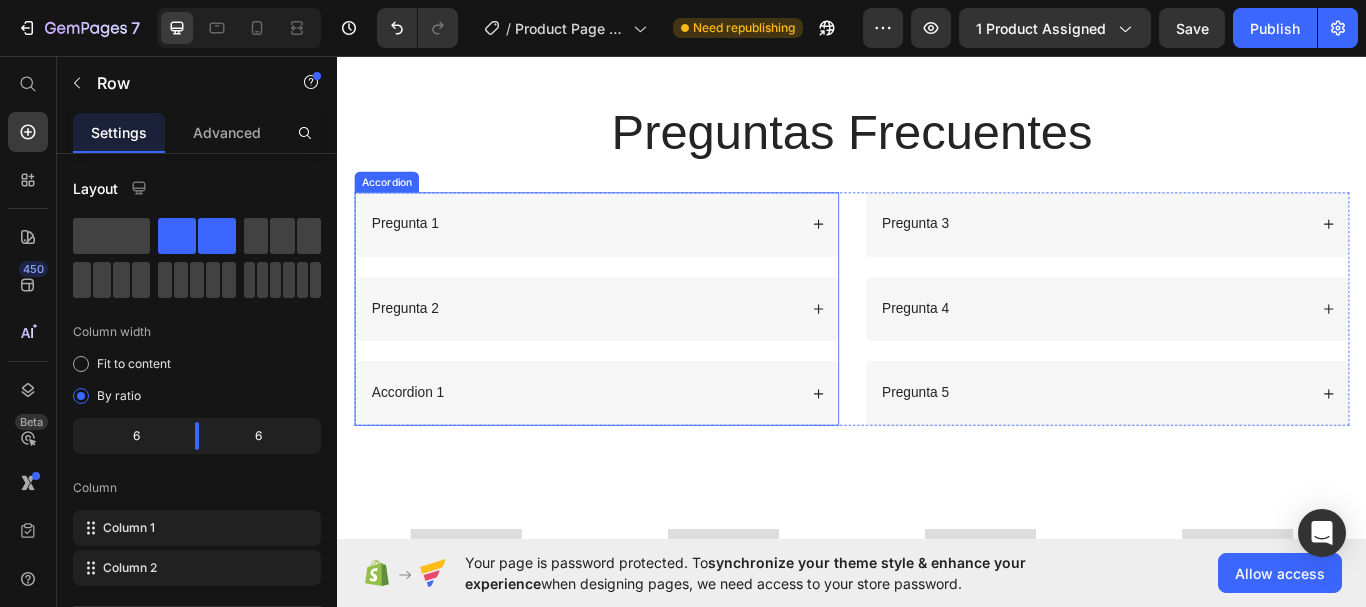 click on "Pregunta 1" at bounding box center (624, 253) 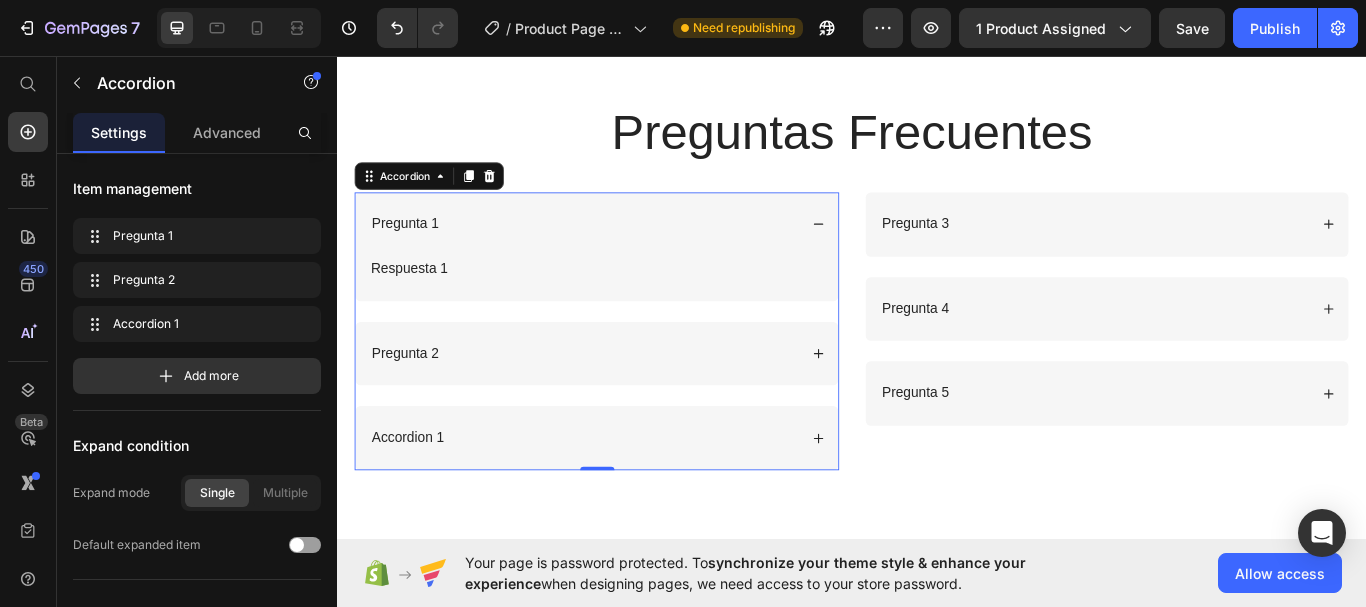 click on "Pregunta 1" at bounding box center (624, 253) 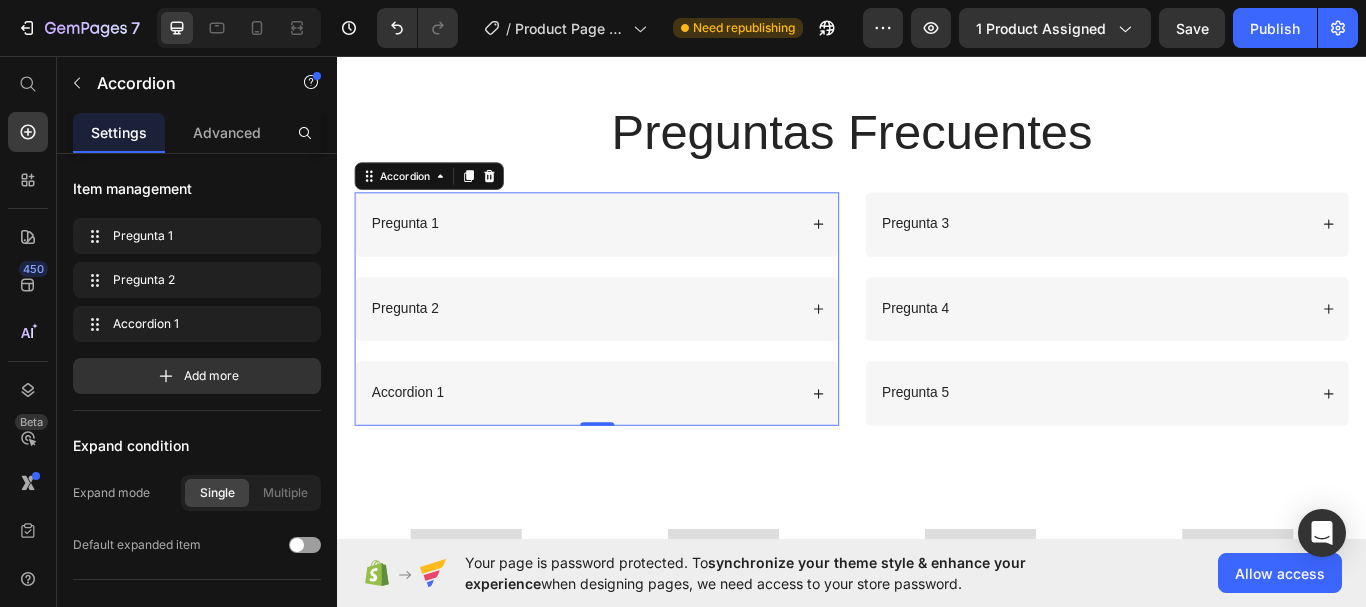 click on "Pregunta 1" at bounding box center [416, 253] 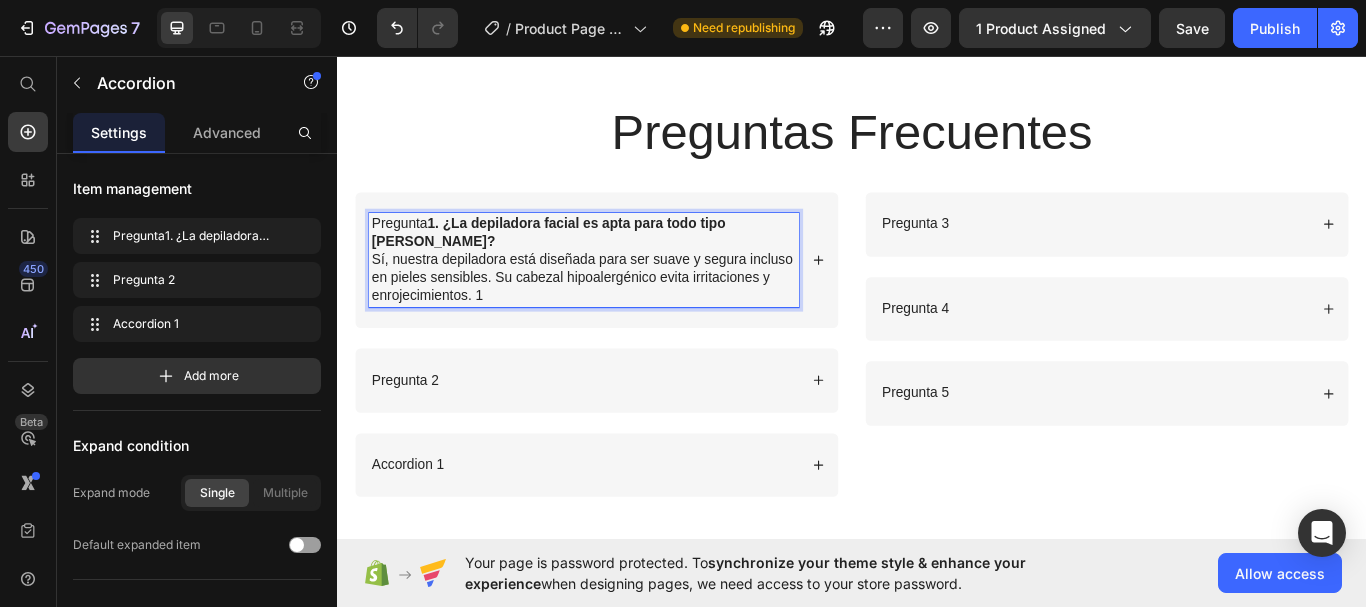 click on "1. ¿La depiladora facial es apta para todo tipo de piel?" at bounding box center [583, 263] 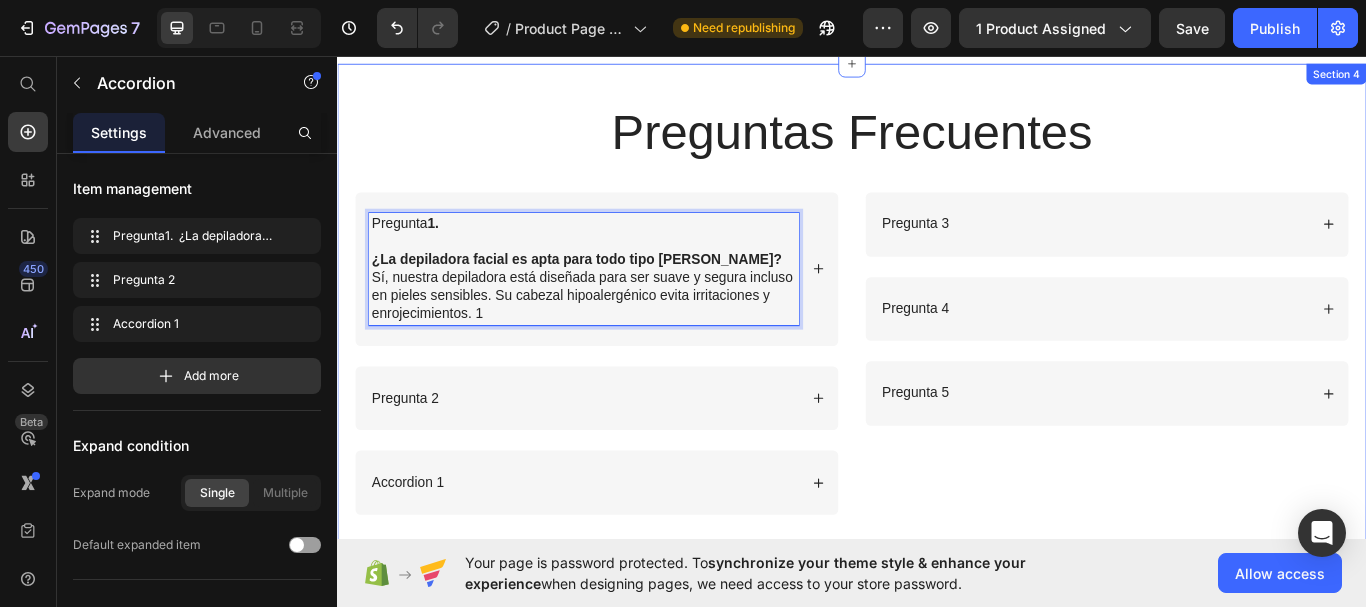 click on "Preguntas Frecuentes Heading Row
Pregunta 1.  ¿La depiladora facial es apta para todo tipo de piel? Sí, nuestra depiladora está diseñada para ser suave y segura incluso en pieles sensibles. Su cabezal hipoalergénico evita irritaciones y enrojecimientos. 1
Pregunta 2
Accordion 1 Accordion   0
Pregunta 3
Pregunta 4
Pregunta 5 Accordion Row" at bounding box center (937, 349) 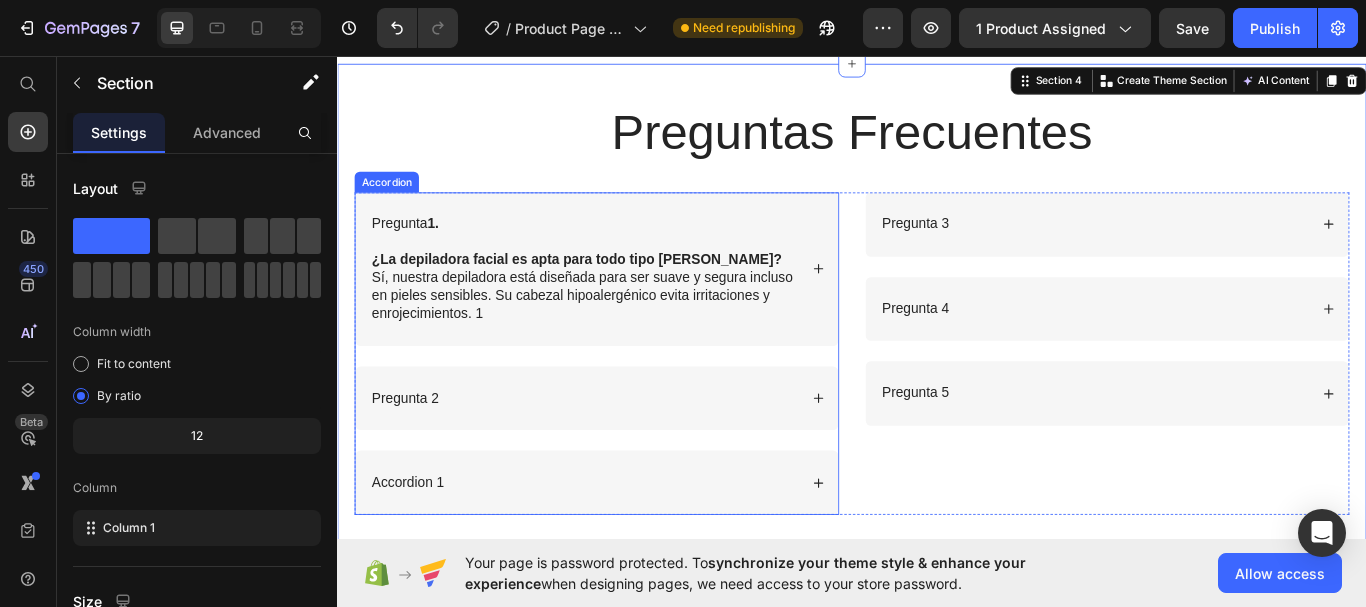click on "Pregunta 1." at bounding box center (624, 253) 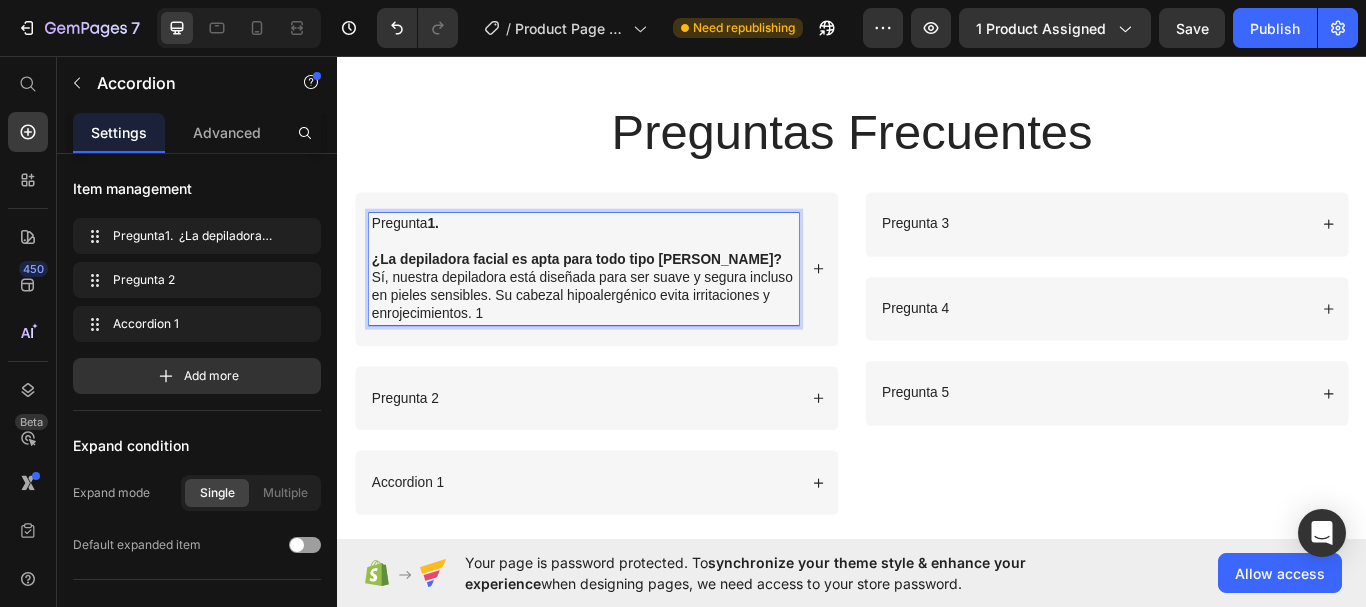 click on "Pregunta 1." at bounding box center [624, 253] 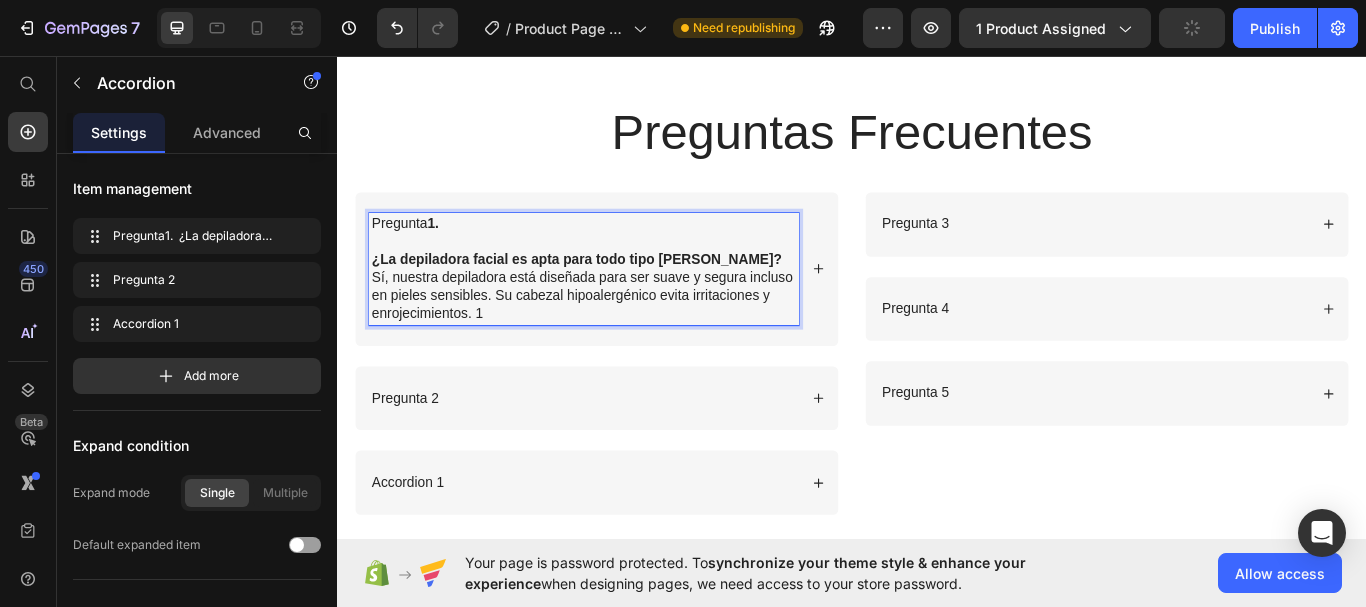 click on "Pregunta 1." at bounding box center [624, 253] 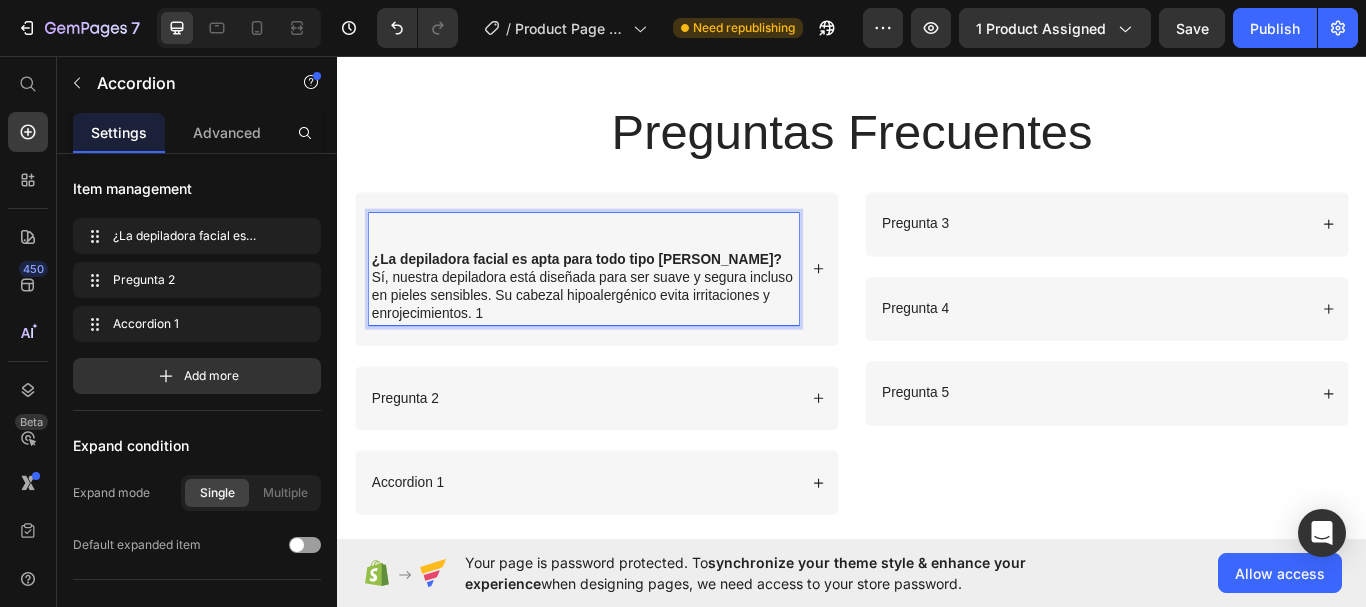 click at bounding box center (624, 274) 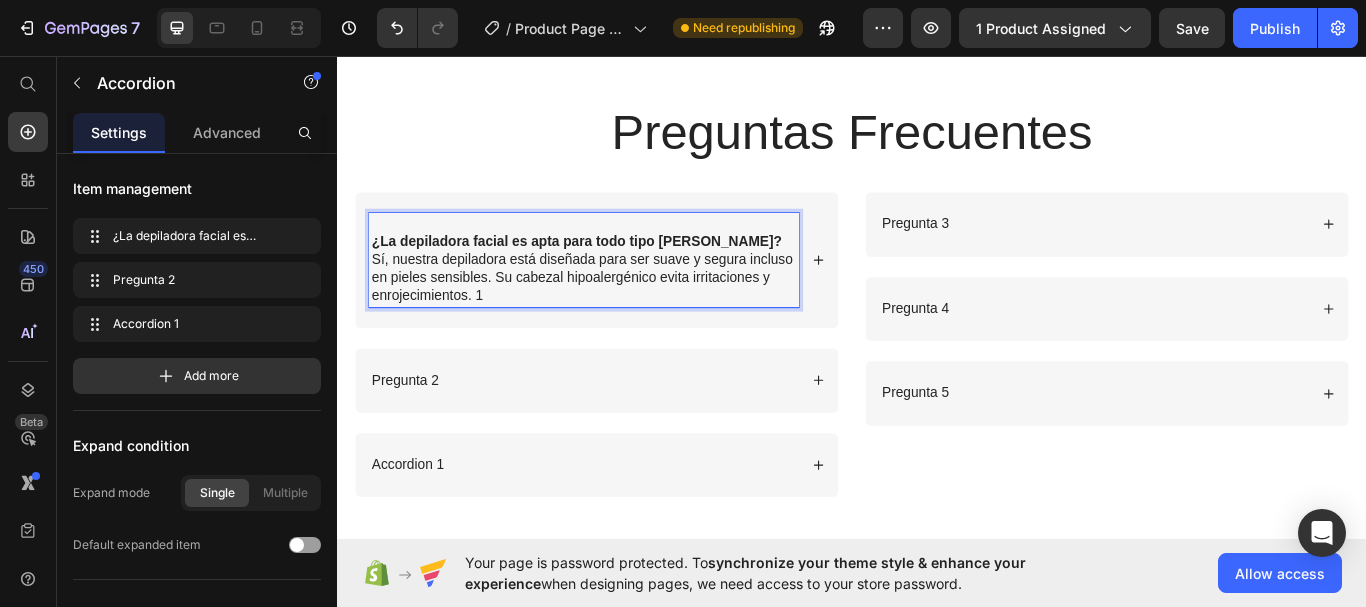 click on "¿La depiladora facial es apta para todo tipo [PERSON_NAME]?" at bounding box center (616, 273) 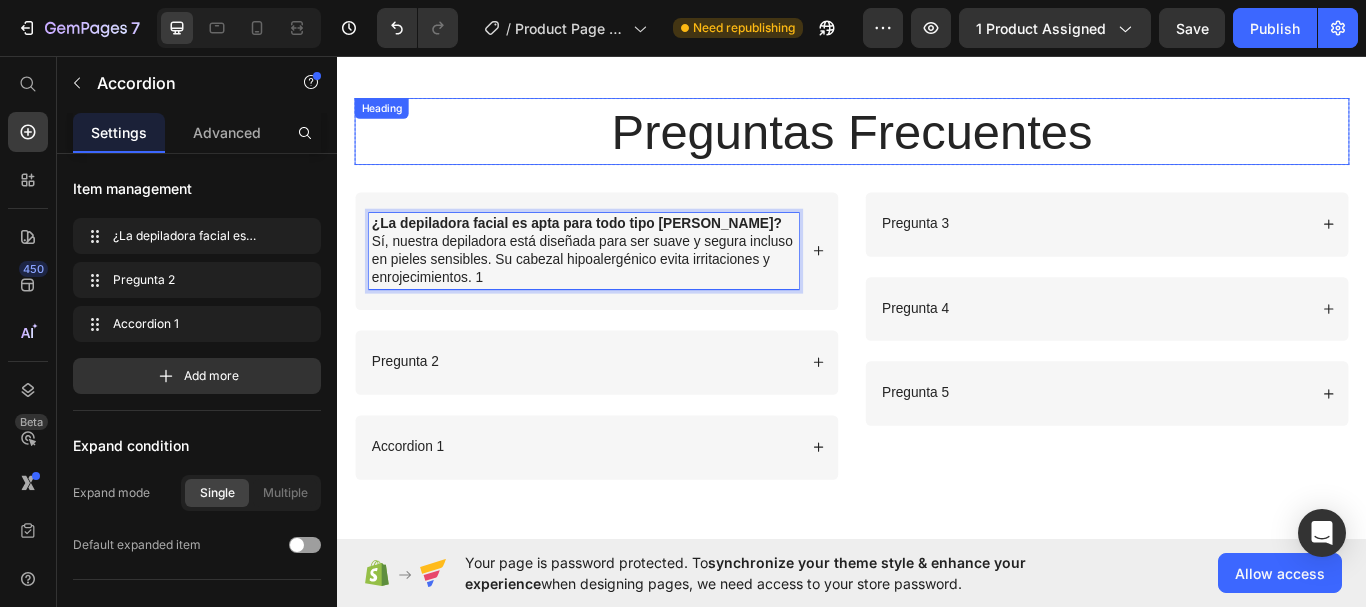 click on "Preguntas Frecuentes" at bounding box center (937, 145) 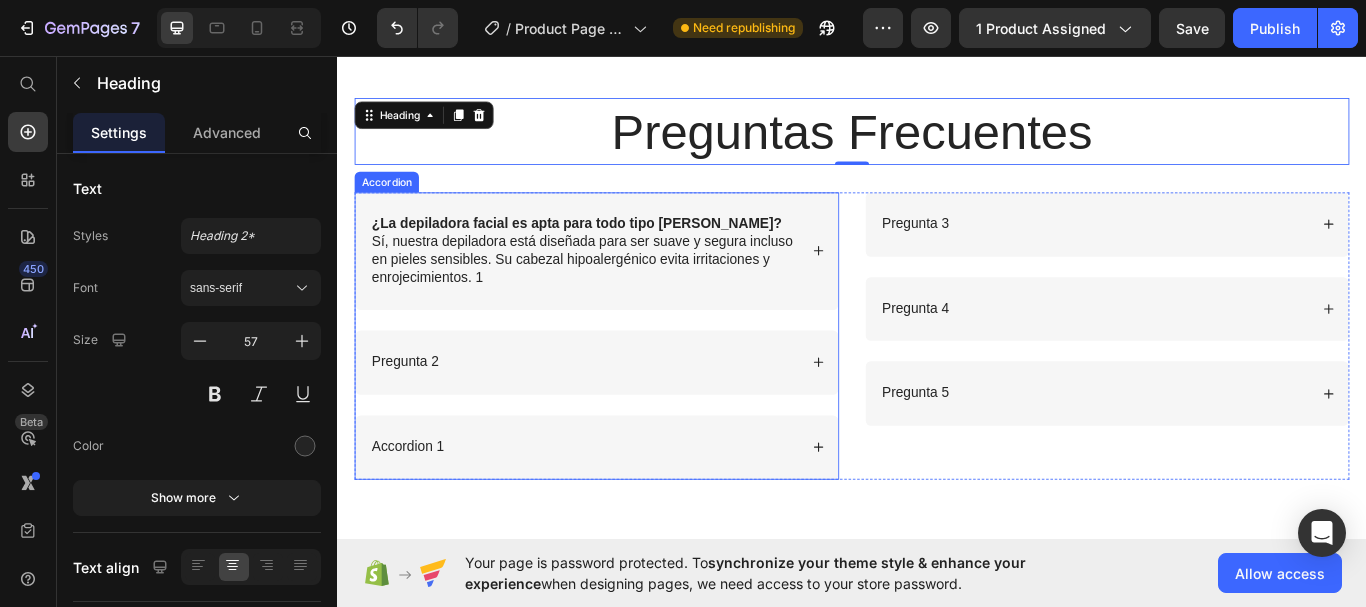 click 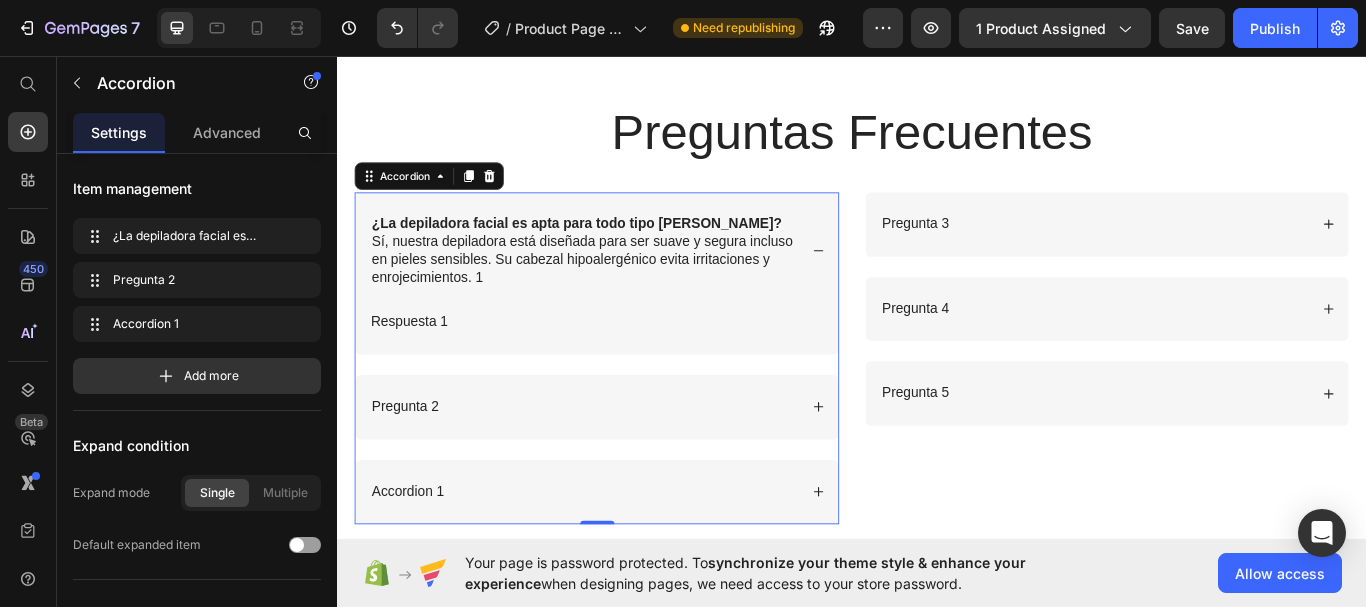 click 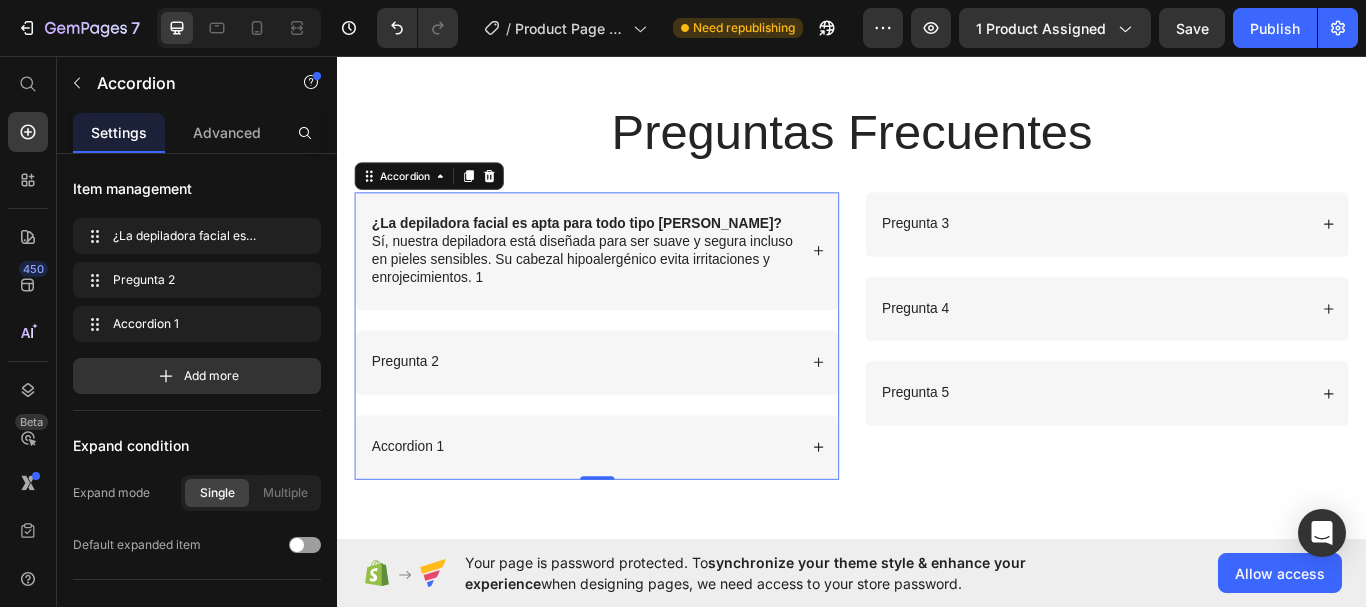 click 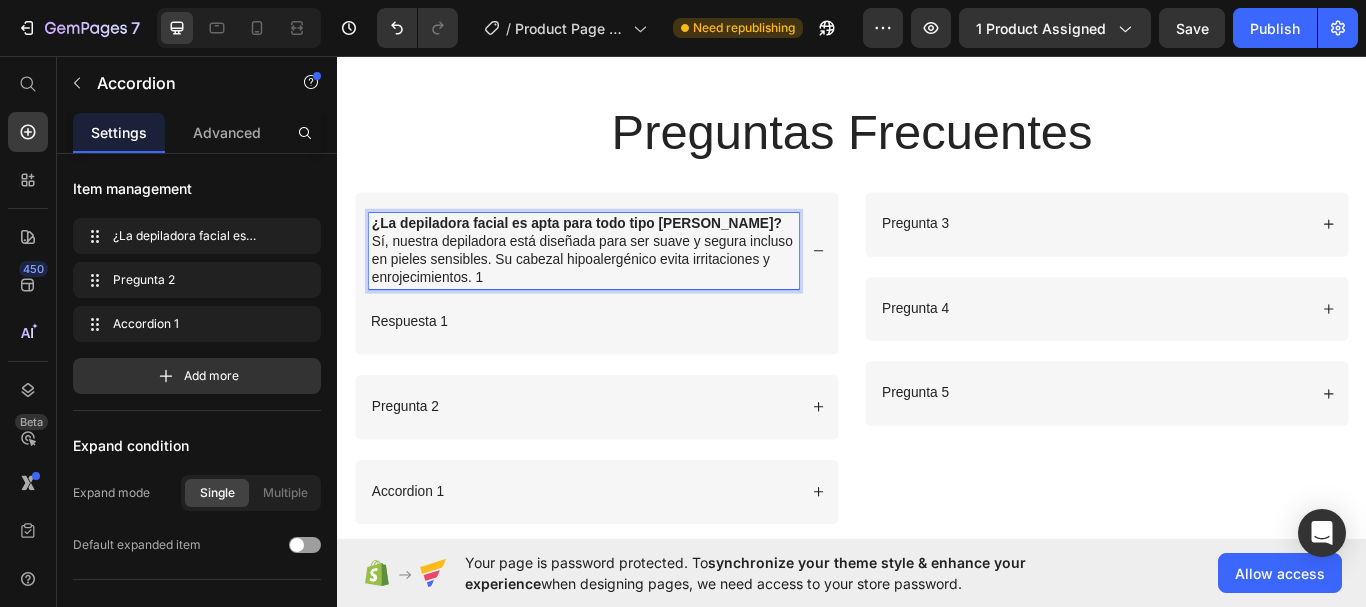 click on "¿La depiladora facial es apta para todo tipo de piel? Sí, nuestra depiladora está diseñada para ser suave y segura incluso en pieles sensibles. Su cabezal hipoalergénico evita irritaciones y enrojecimientos. 1" at bounding box center [624, 284] 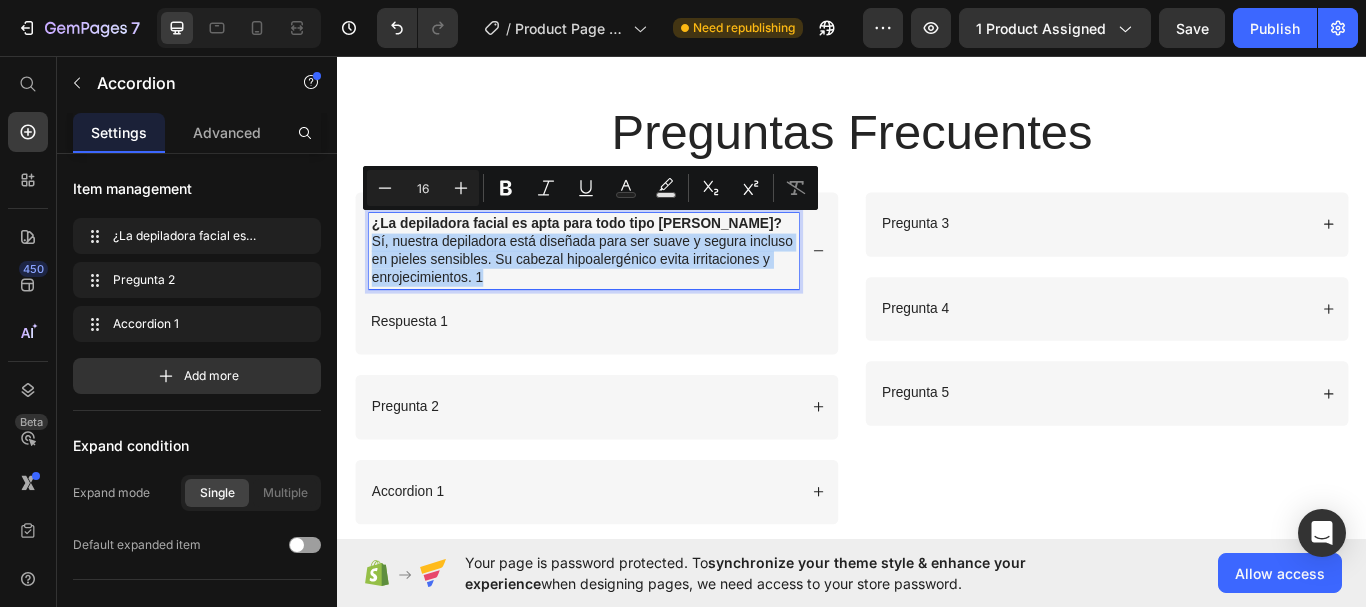 drag, startPoint x: 376, startPoint y: 251, endPoint x: 727, endPoint y: 299, distance: 354.26685 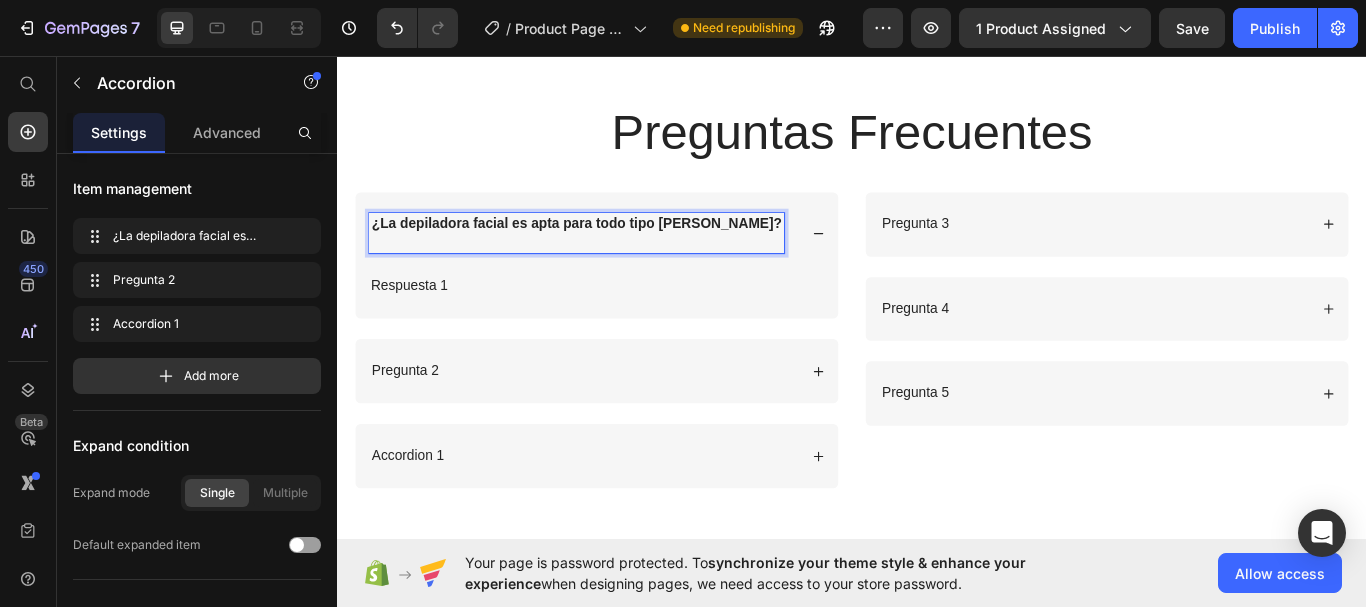 click 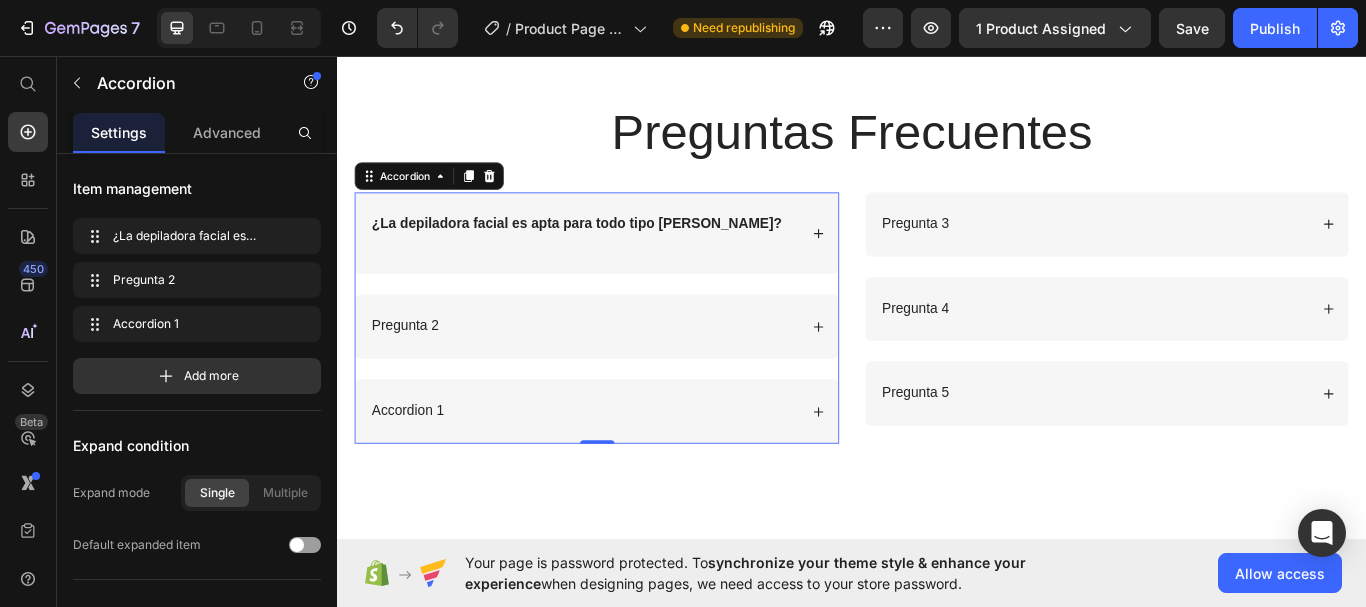 click 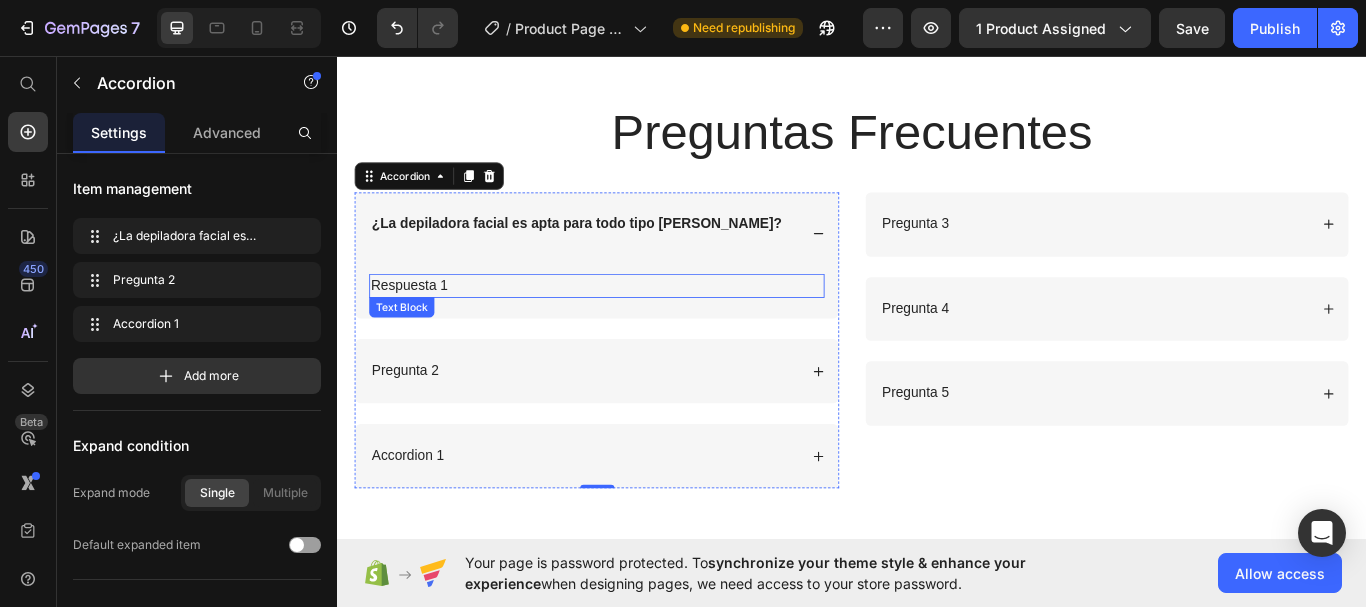 click on "Respuesta 1" at bounding box center [639, 325] 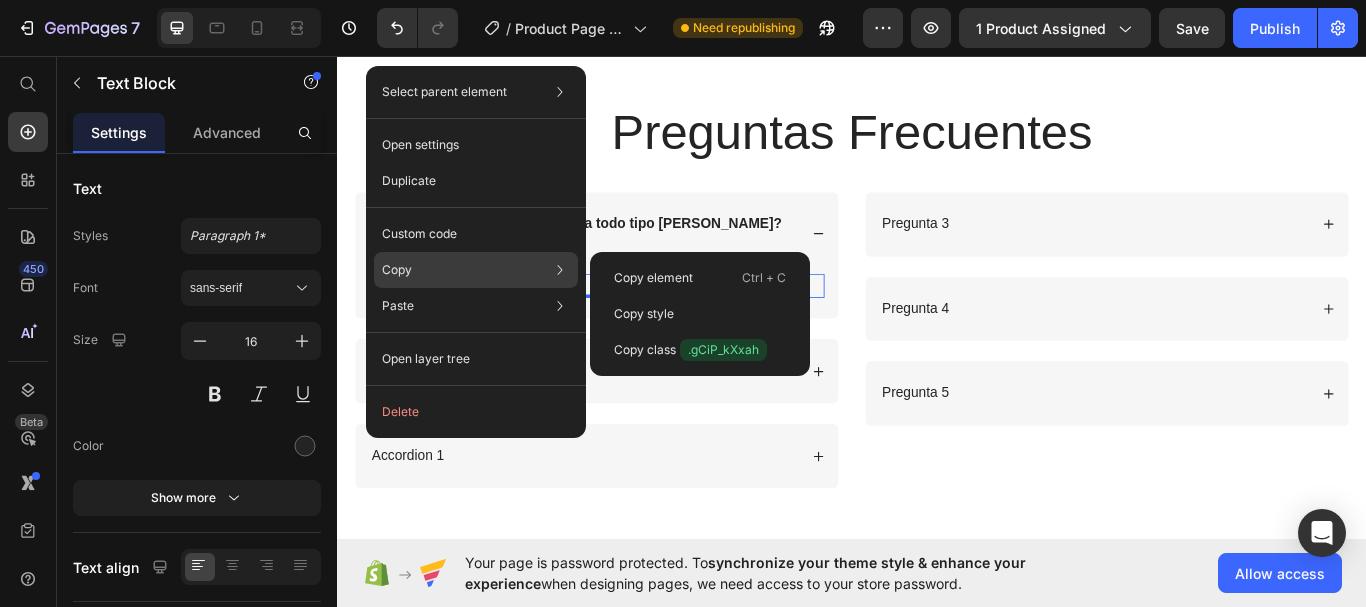 click on "Copy Copy element  Ctrl + C Copy style  Copy class  .gCiP_kXxah" 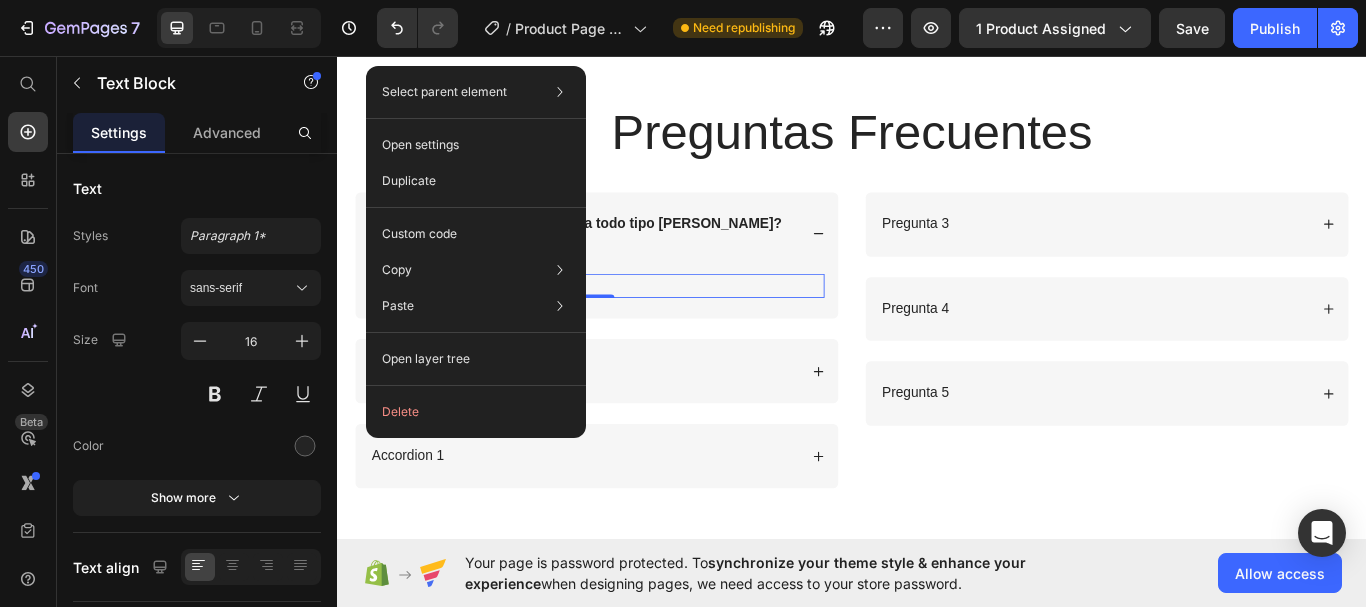 click on "Respuesta 1" at bounding box center (639, 325) 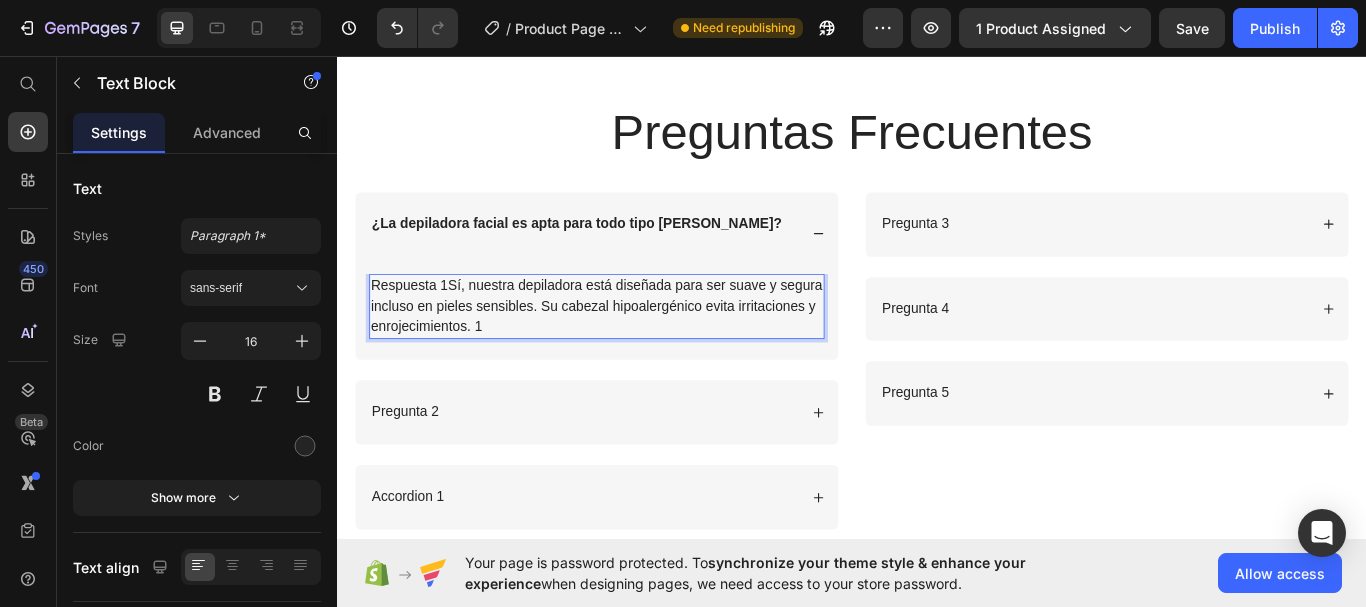 click on "Respuesta 1Sí, nuestra depiladora está diseñada para ser suave y segura incluso en pieles sensibles. Su cabezal hipoalergénico evita irritaciones y enrojecimientos. 1" at bounding box center [639, 349] 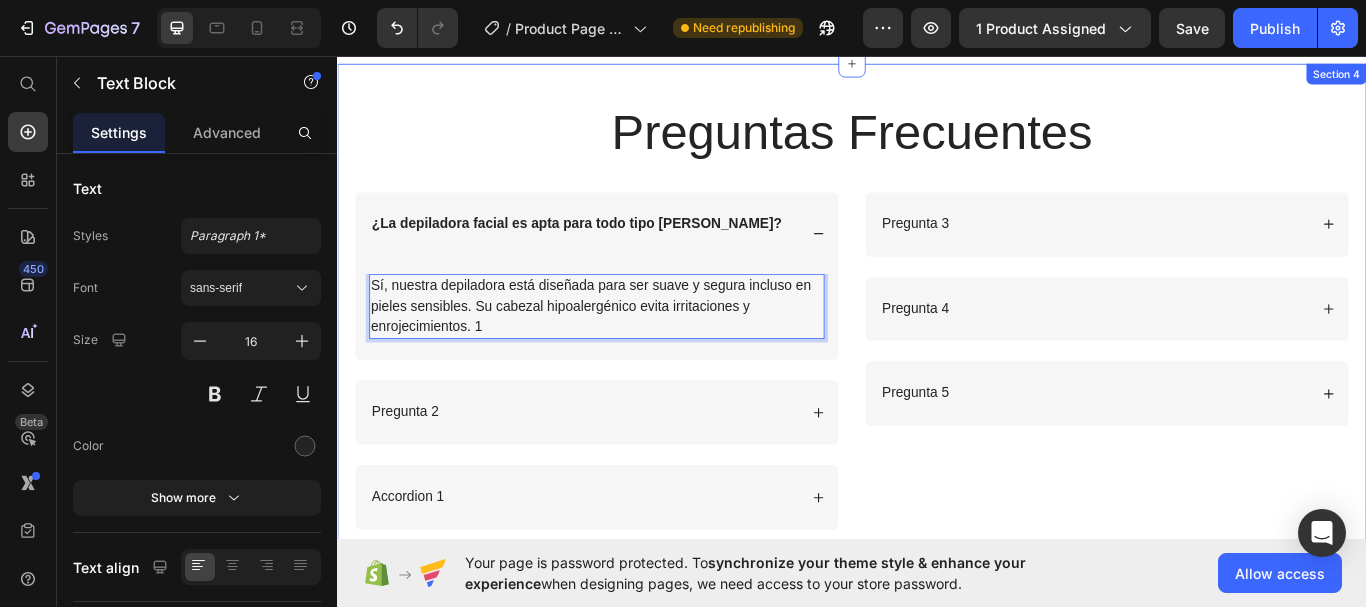click on "Preguntas Frecuentes Heading Row
¿La depiladora facial es apta para todo tipo de piel? Sí, nuestra depiladora está diseñada para ser suave y segura incluso en pieles sensibles. Su cabezal hipoalergénico evita irritaciones y enrojecimientos. 1 Text Block   0
Pregunta 2
Accordion 1 Accordion
Pregunta 3
Pregunta 4
Pregunta 5 Accordion Row" at bounding box center [937, 357] 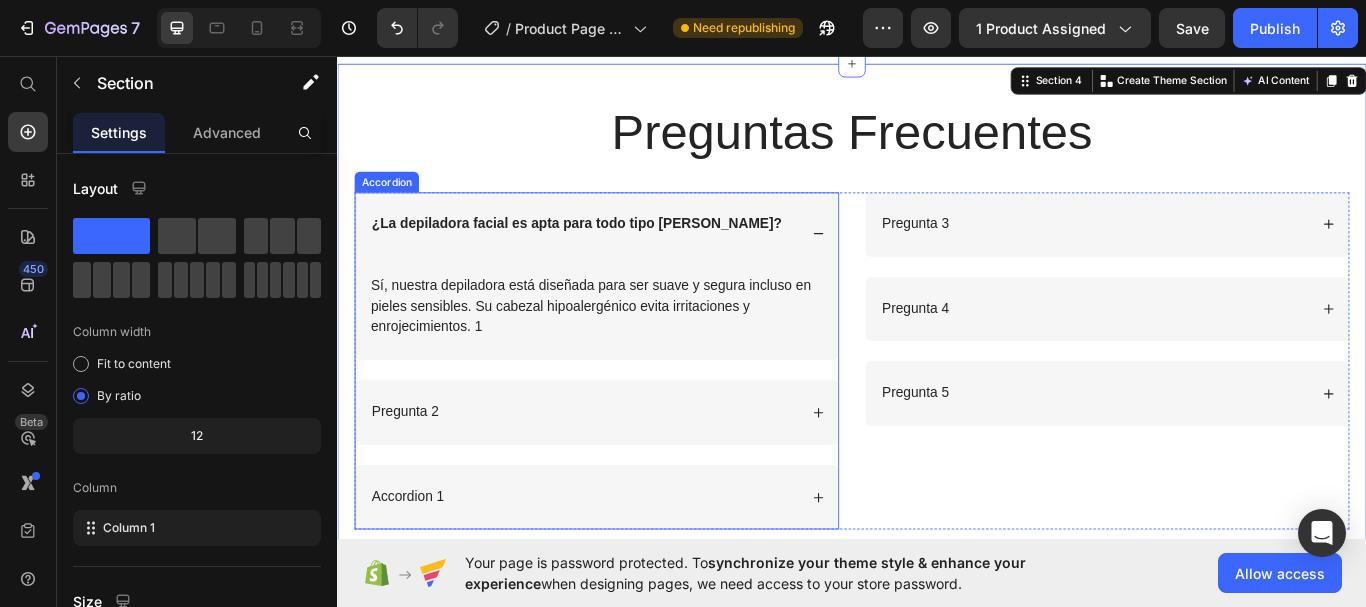click on "¿La depiladora facial es apta para todo tipo [PERSON_NAME]?" at bounding box center (639, 264) 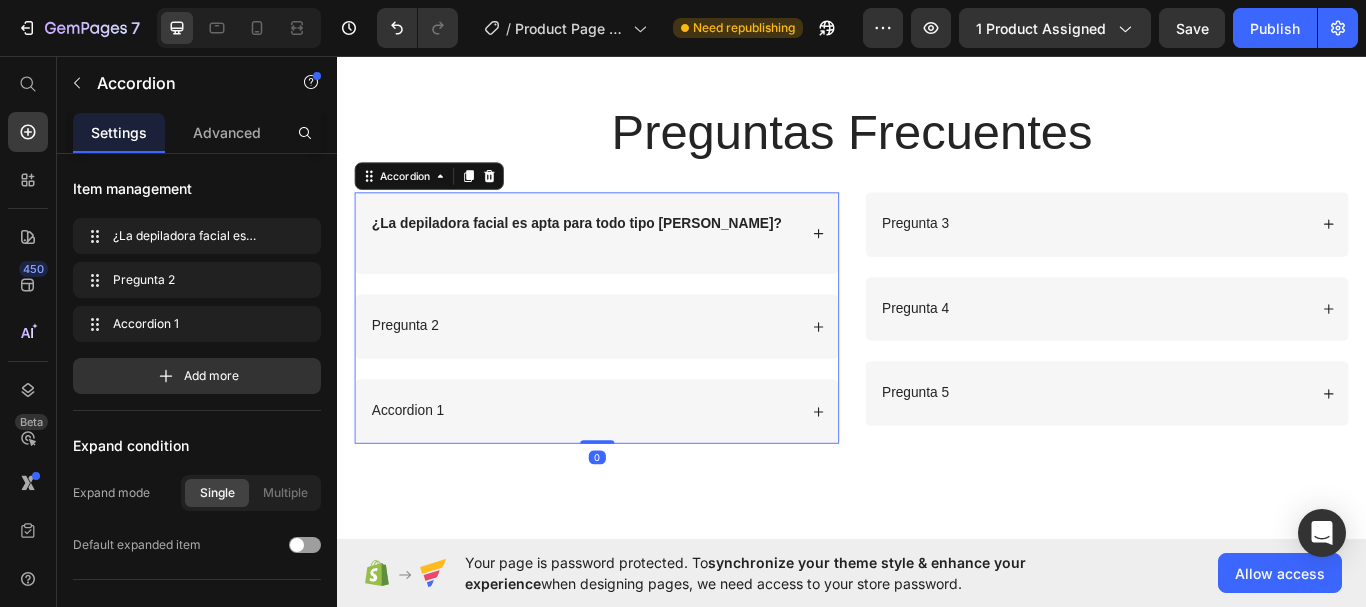 click on "¿La depiladora facial es apta para todo tipo [PERSON_NAME]?" at bounding box center [639, 264] 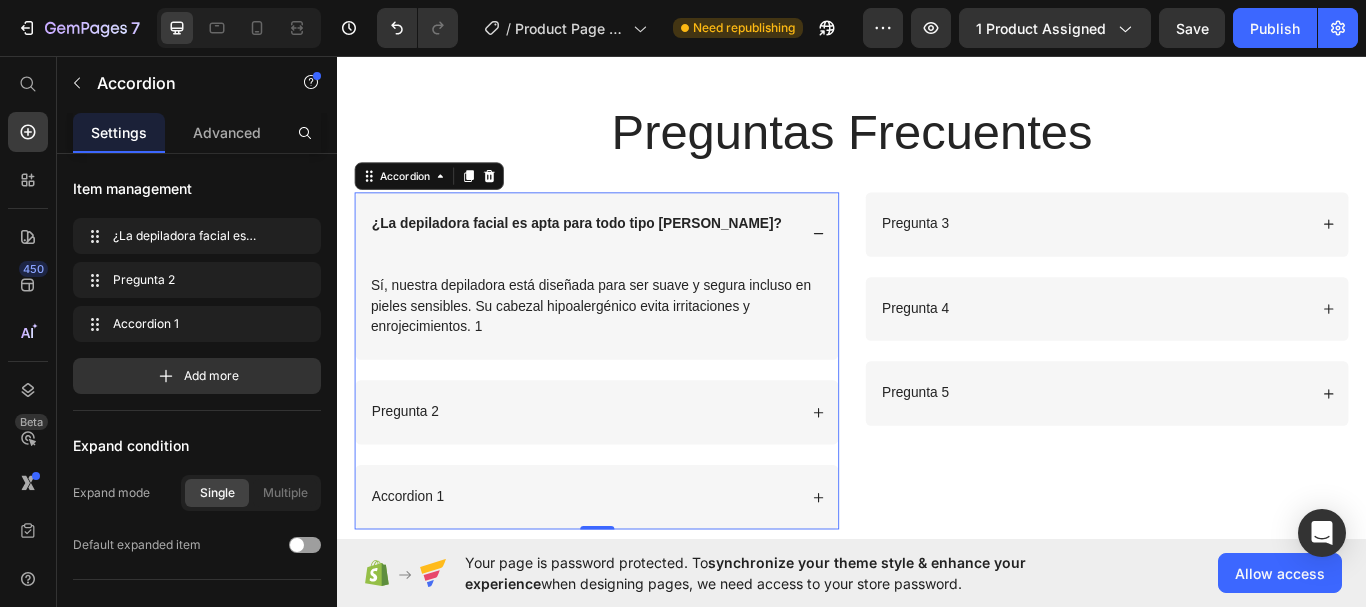 click on "¿La depiladora facial es apta para todo tipo [PERSON_NAME]?" at bounding box center [616, 264] 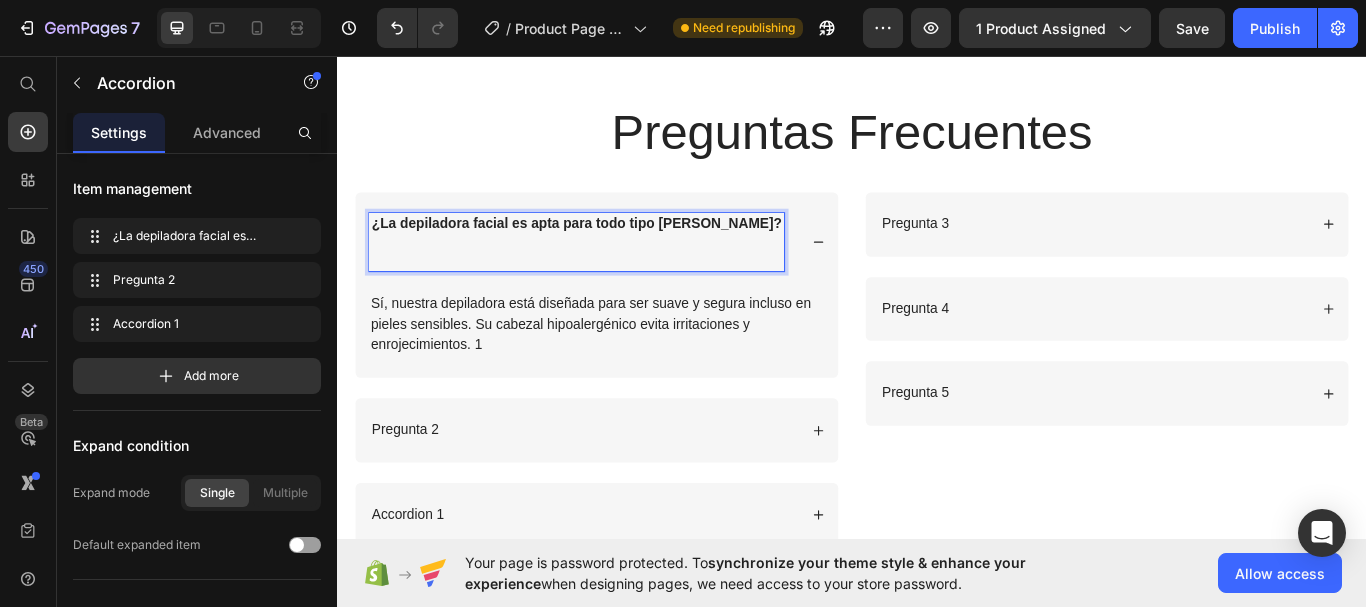 click on "¿La depiladora facial es apta para todo tipo [PERSON_NAME]?" at bounding box center [639, 274] 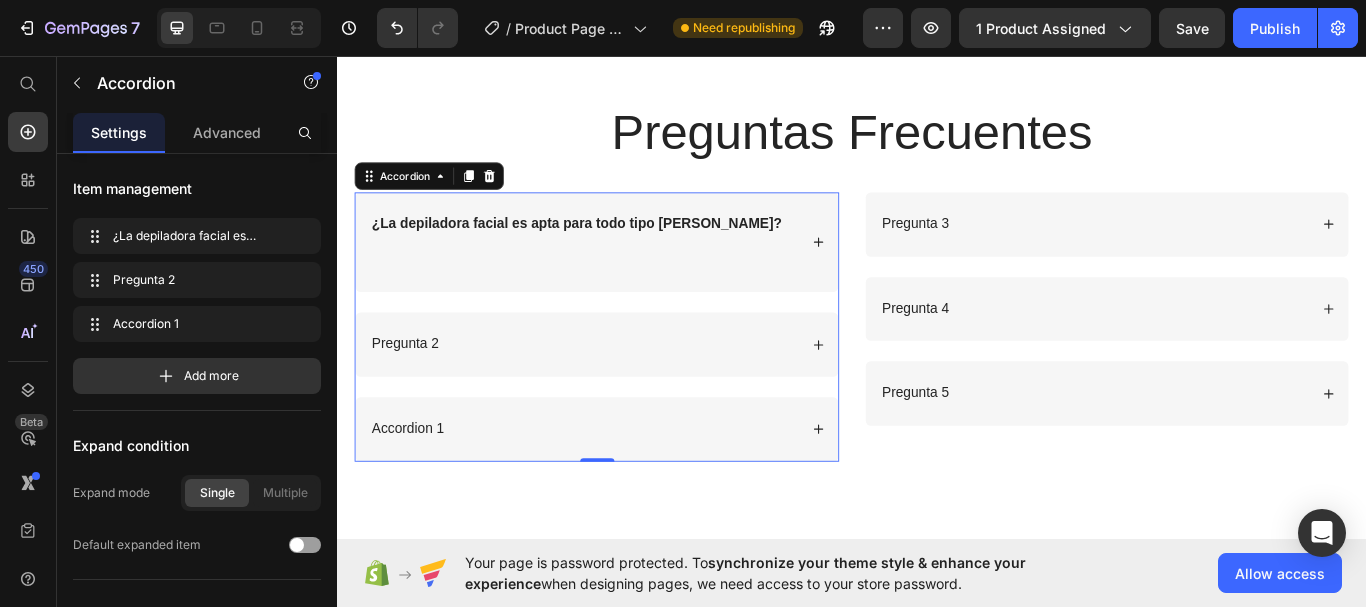 click on "Pregunta 2" at bounding box center [624, 393] 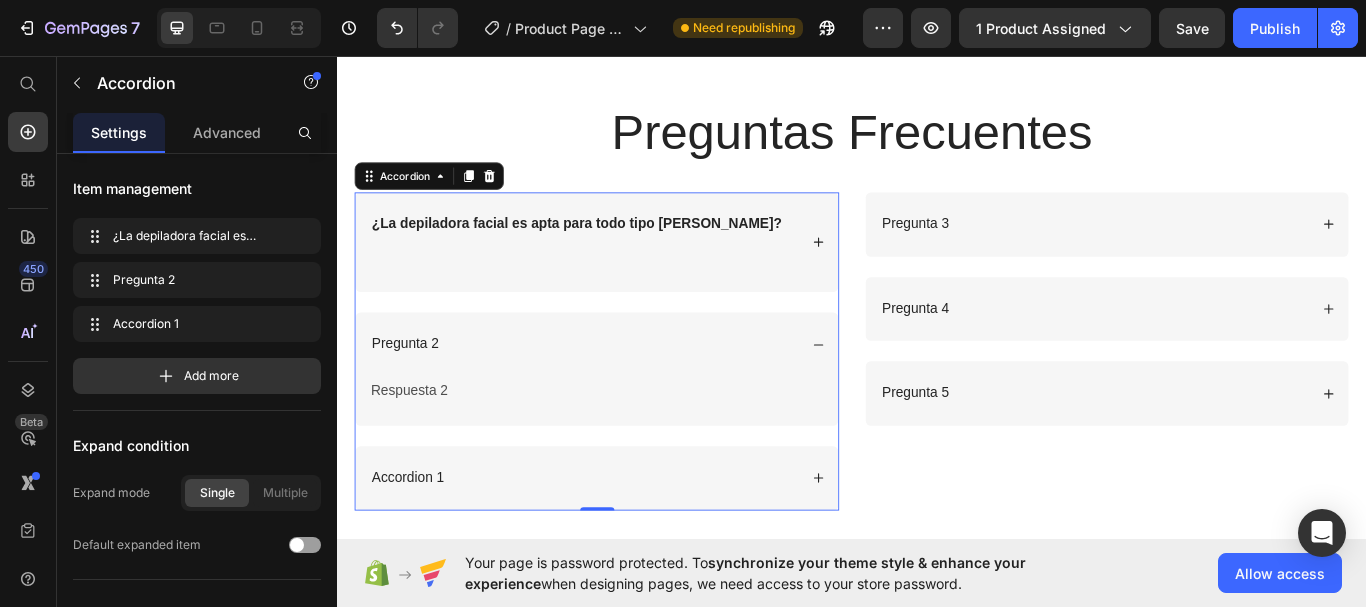 click on "Pregunta 2" at bounding box center (416, 393) 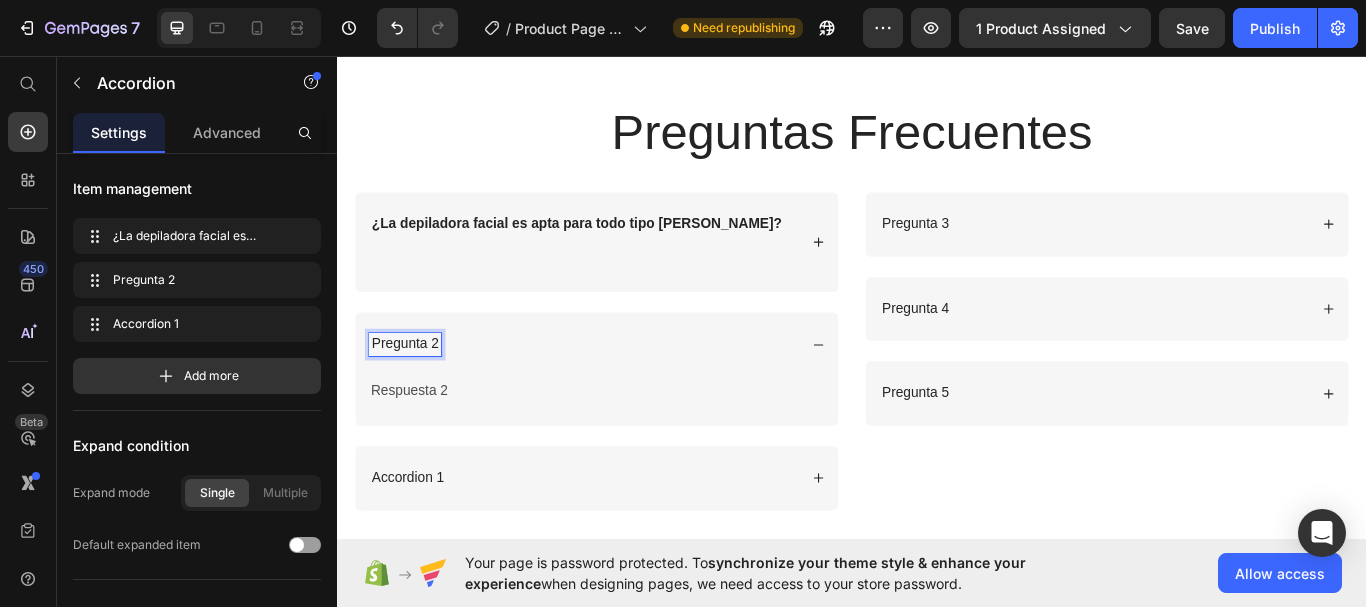 click on "Pregunta 2" at bounding box center [416, 393] 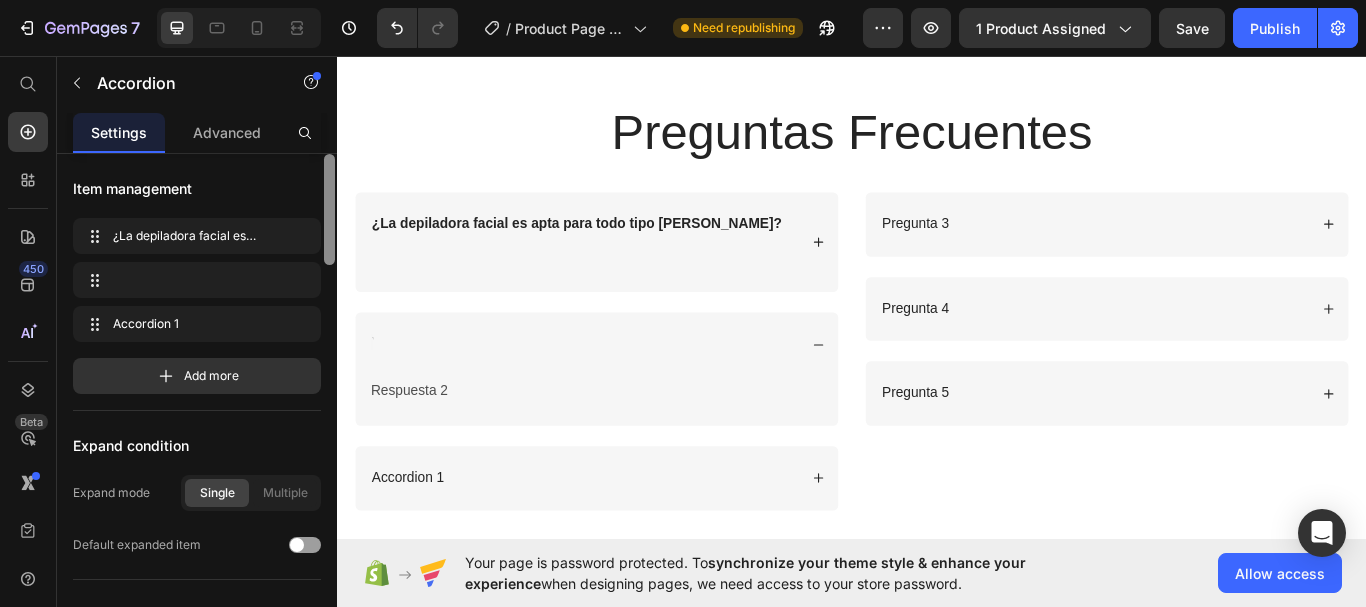 scroll, scrollTop: 2796, scrollLeft: 0, axis: vertical 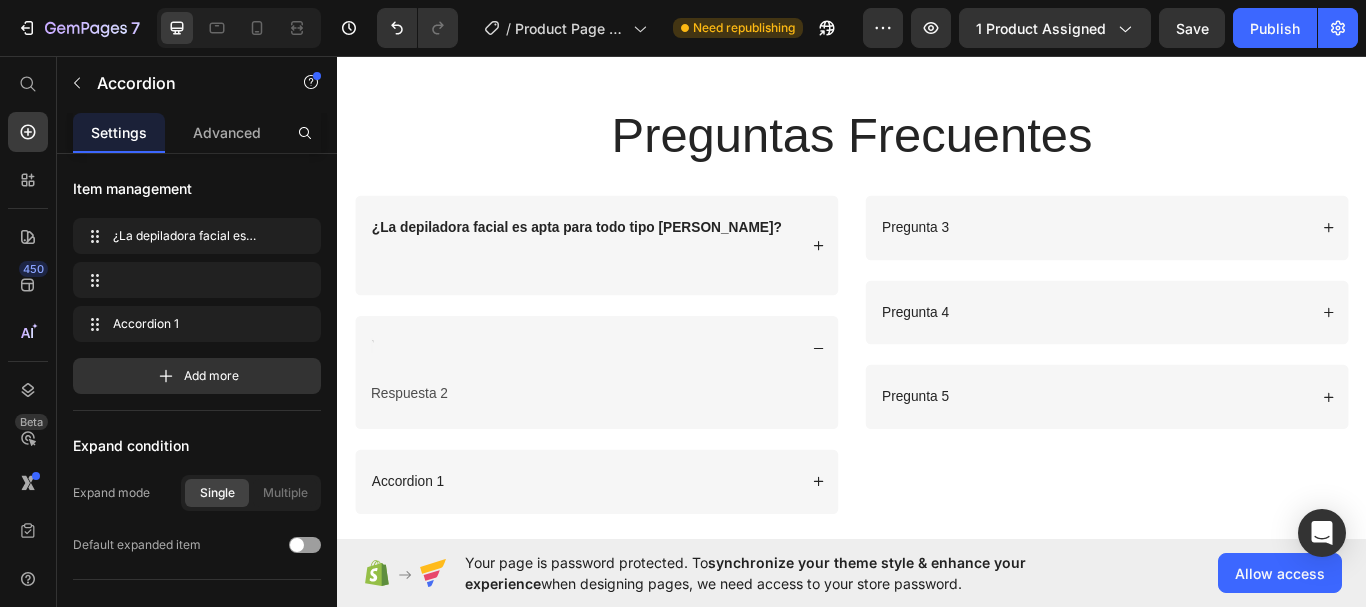 click at bounding box center (377, 397) 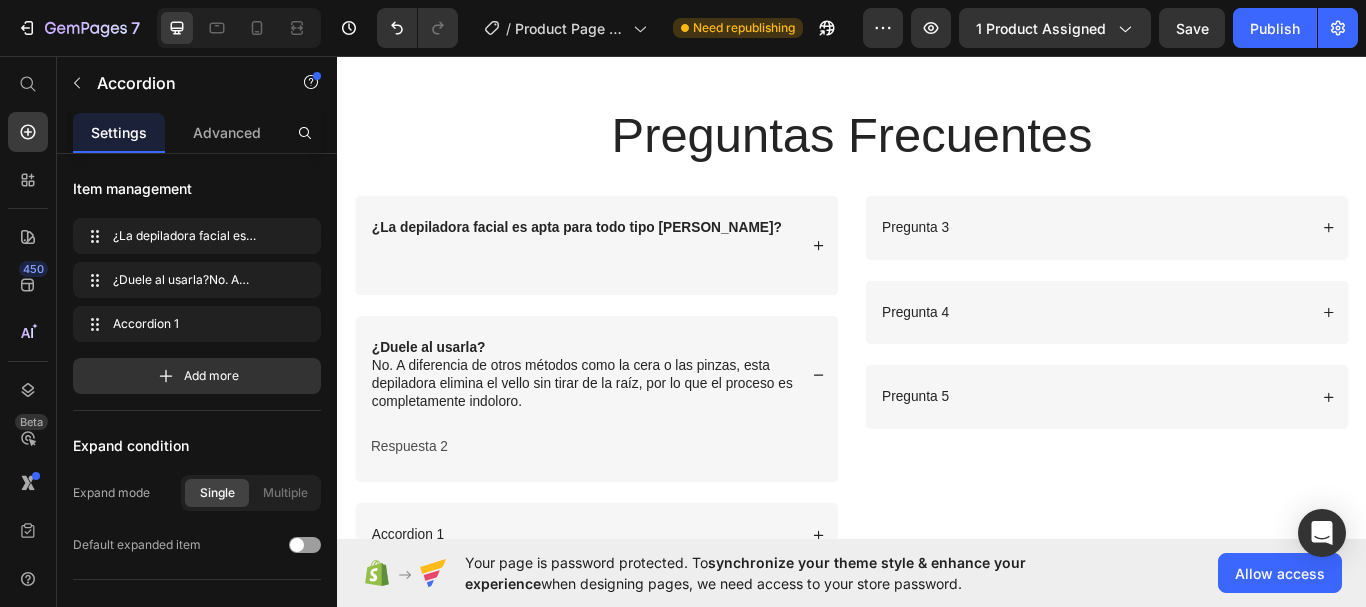 click on "¿Duele al usarla? No. A diferencia de otros métodos como la cera o las pinzas, esta depiladora elimina el vello sin tirar de la raíz, por lo que el proceso es completamente indoloro." at bounding box center (624, 428) 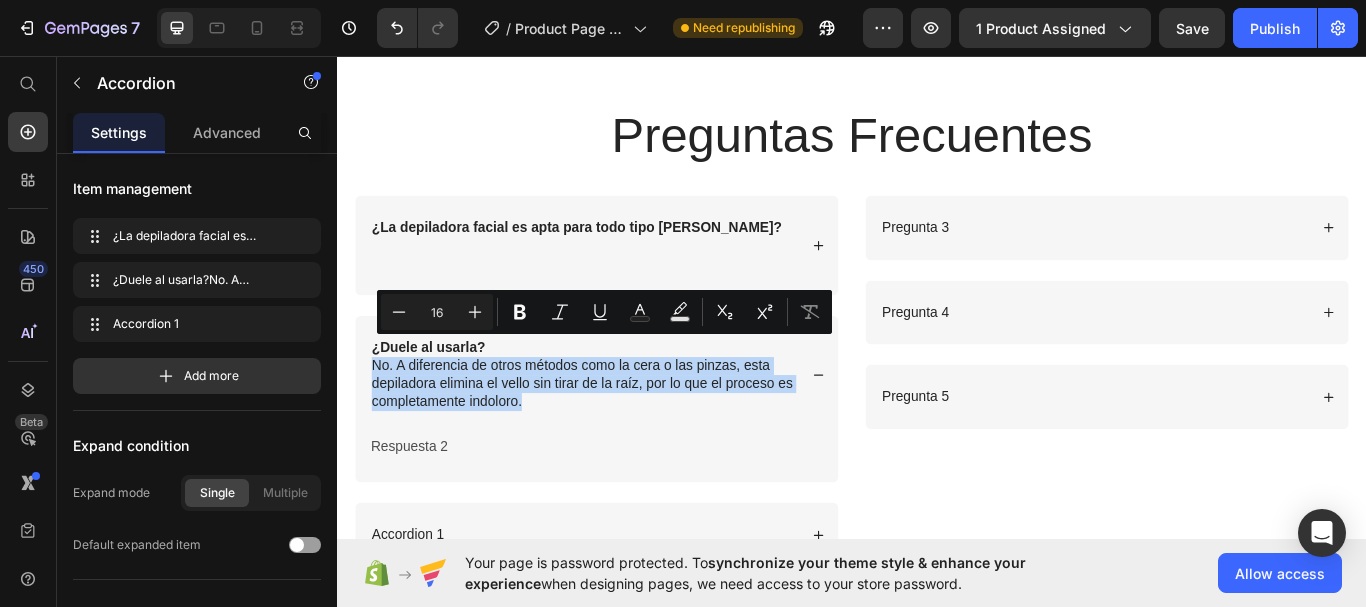 drag, startPoint x: 376, startPoint y: 393, endPoint x: 840, endPoint y: 427, distance: 465.24402 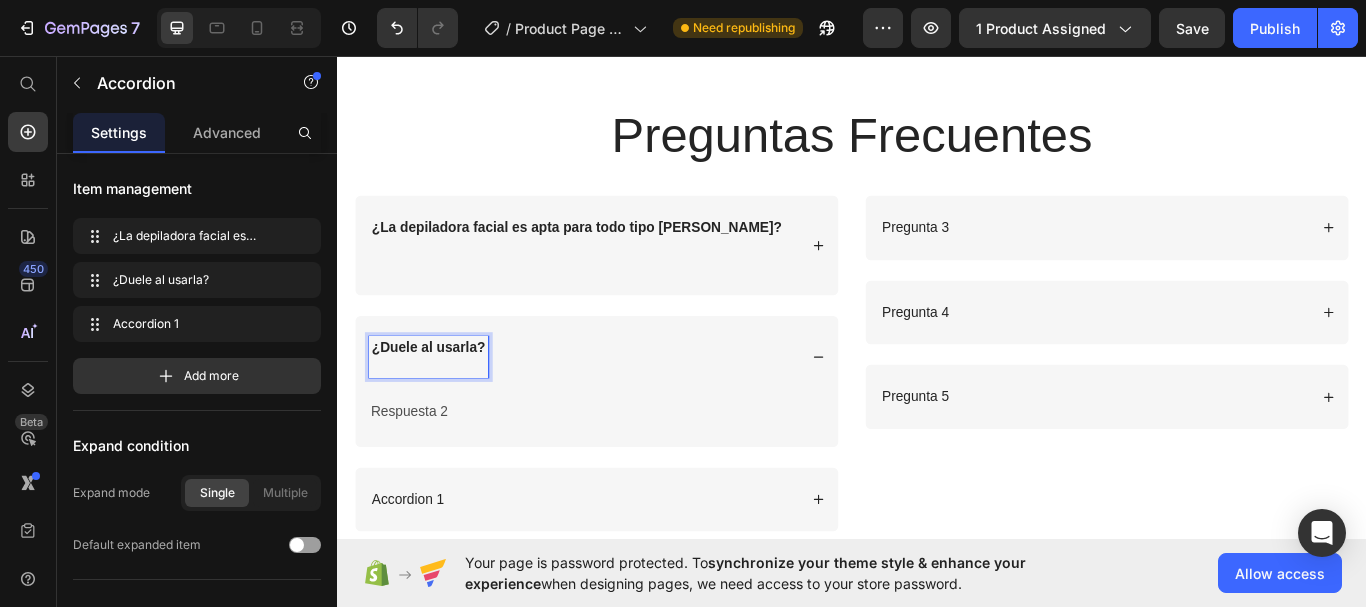 click 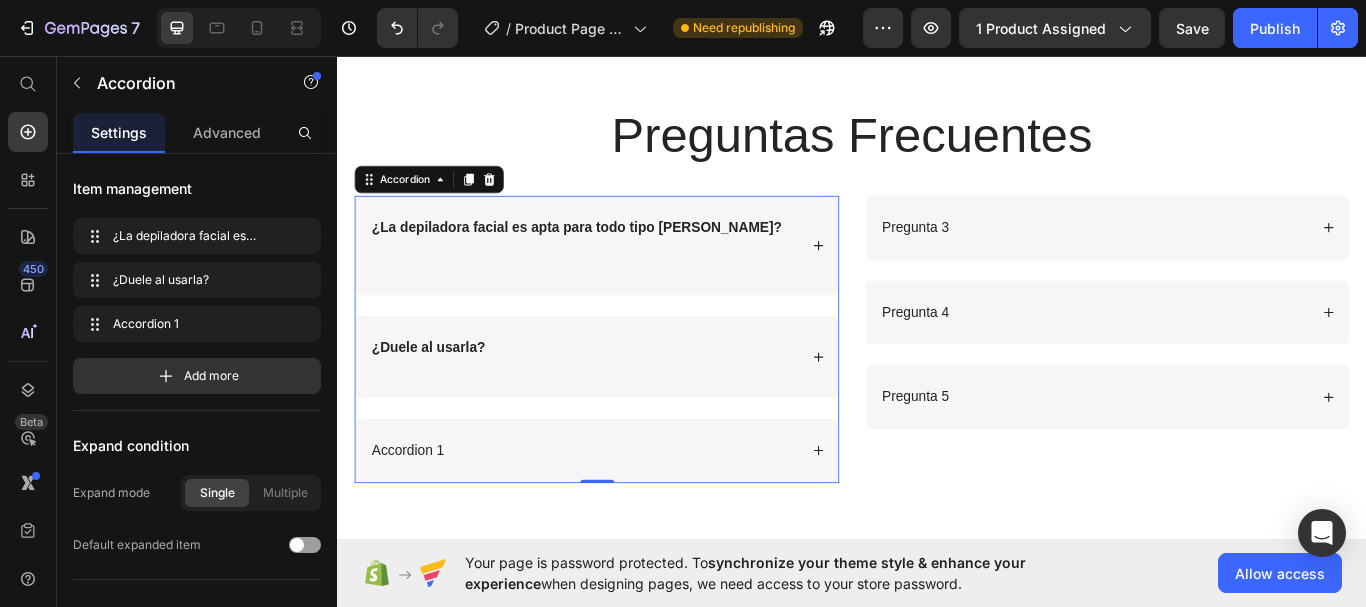 click 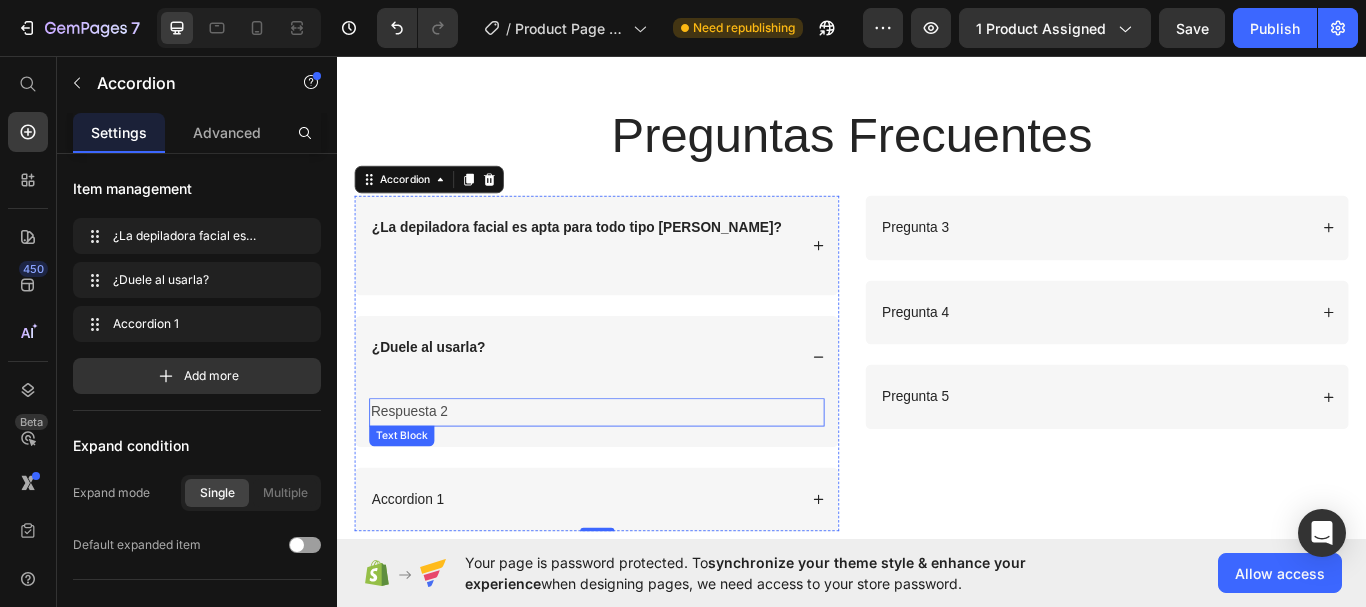 click on "Respuesta 2" at bounding box center [639, 472] 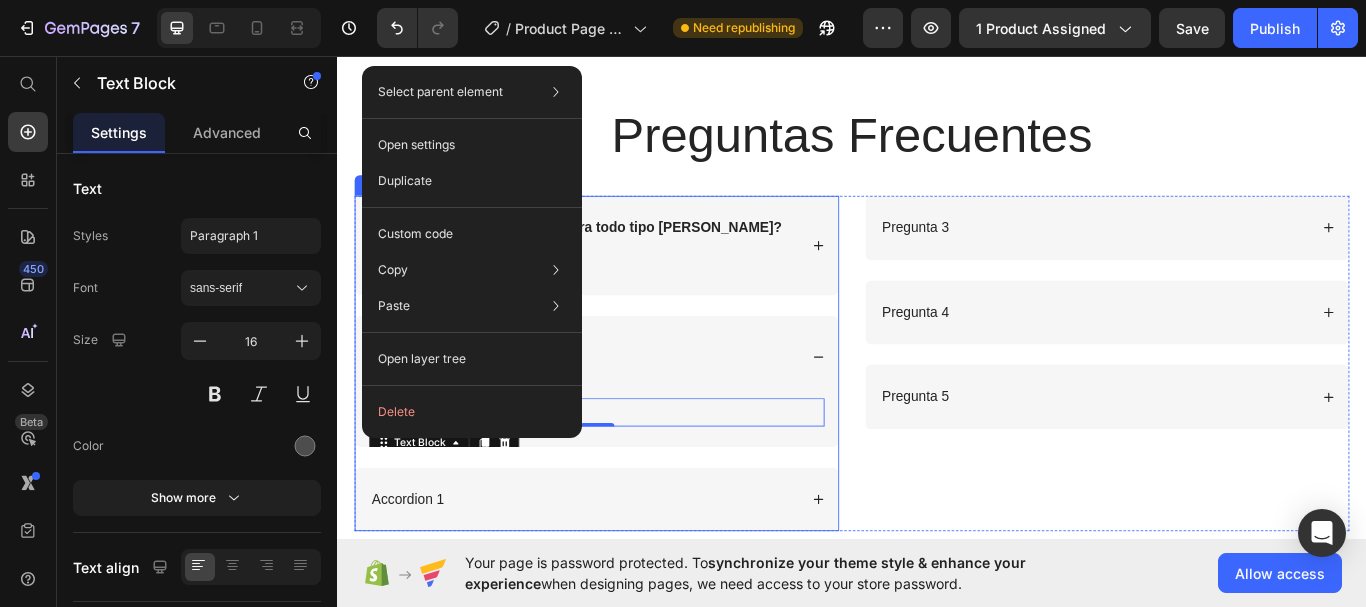 click on "¿Duele al usarla?" at bounding box center (624, 408) 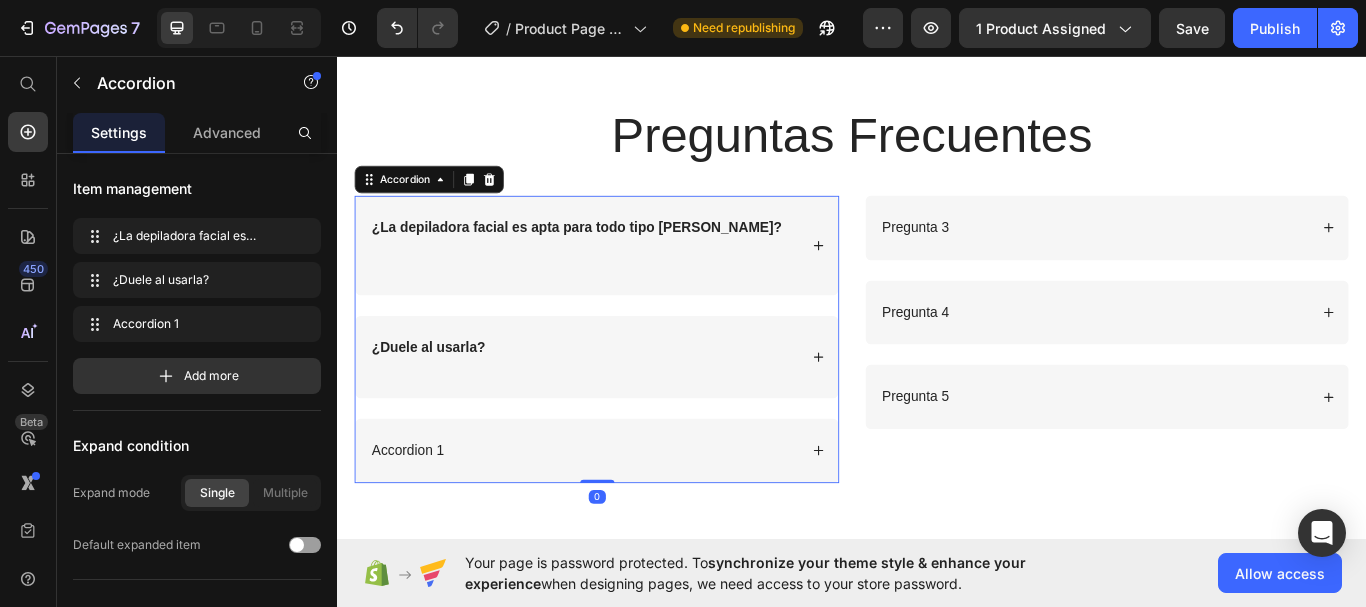click 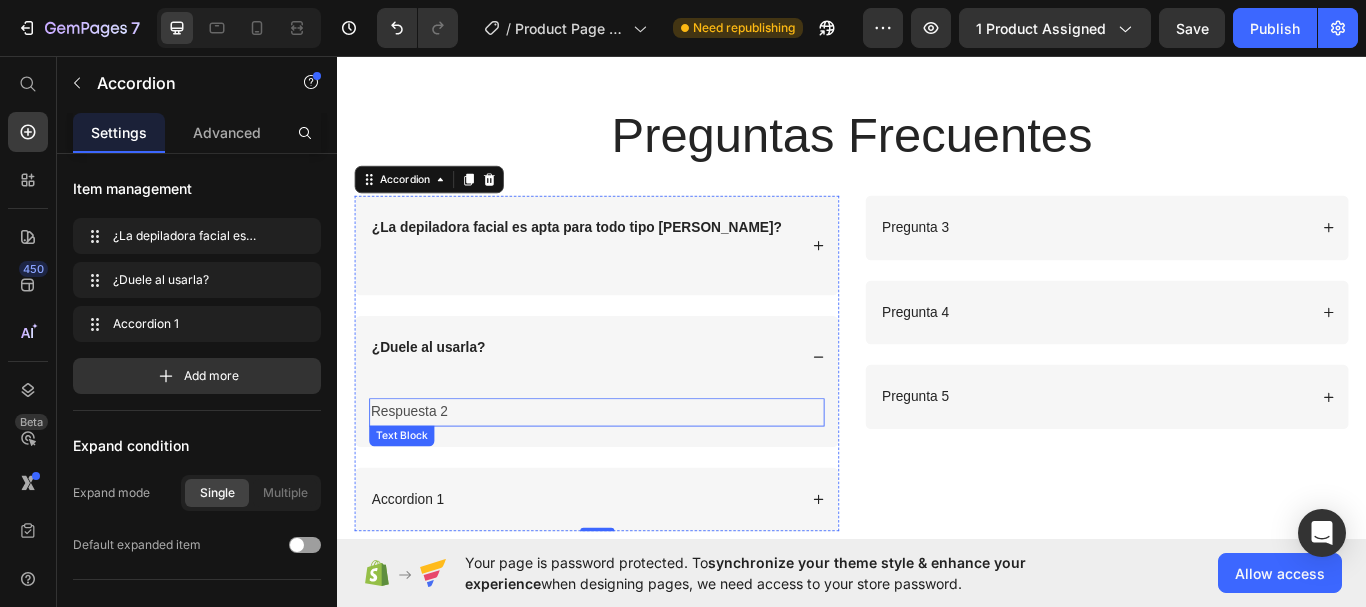 click on "Respuesta 2" at bounding box center [639, 472] 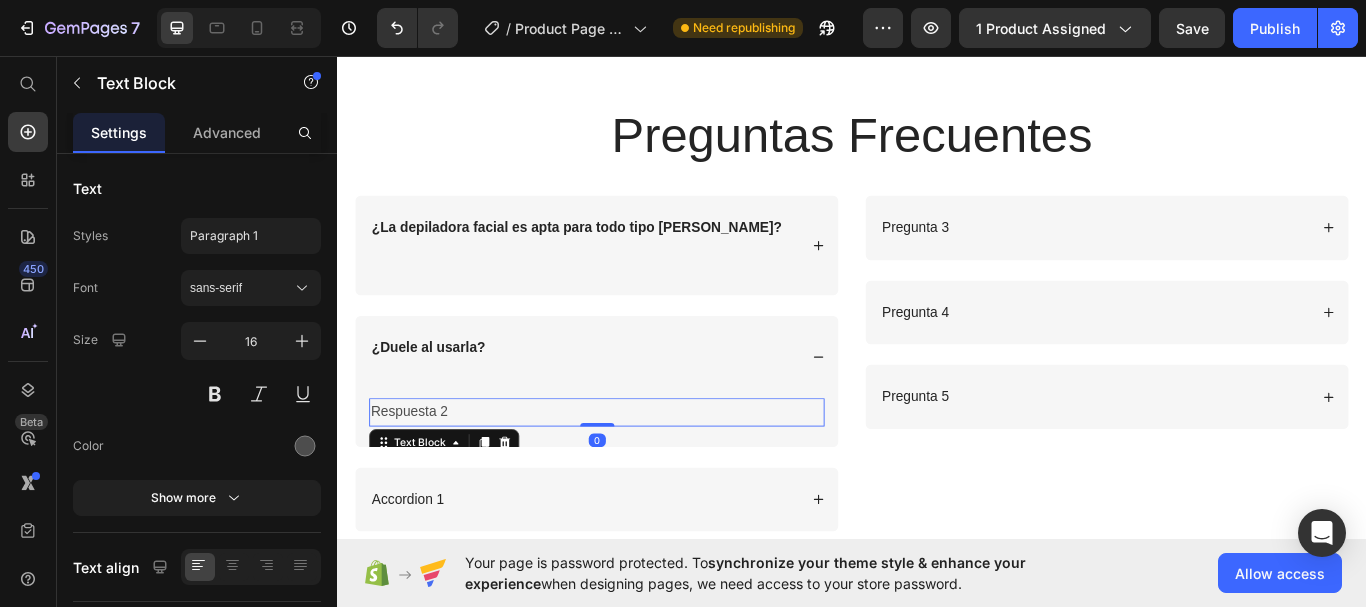 click on "Respuesta 2" at bounding box center [639, 472] 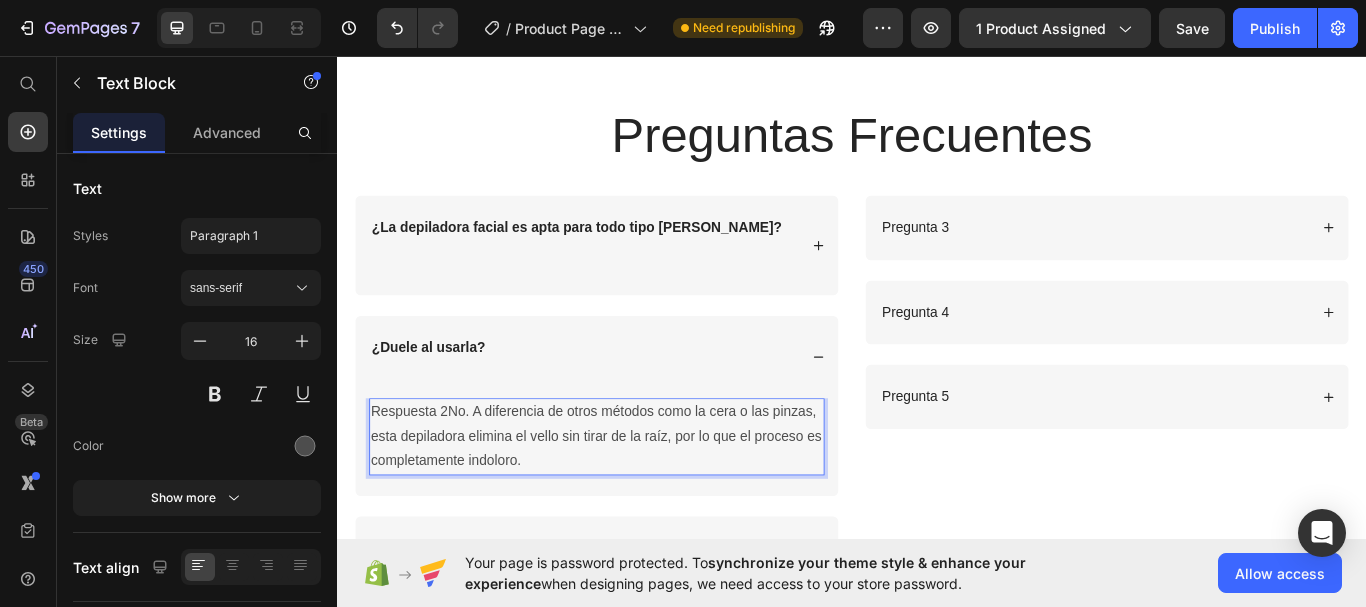 click on "Respuesta 2No. A diferencia de otros métodos como la cera o las pinzas, esta depiladora elimina el vello sin tirar de la raíz, por lo que el proceso es completamente indoloro." at bounding box center (639, 501) 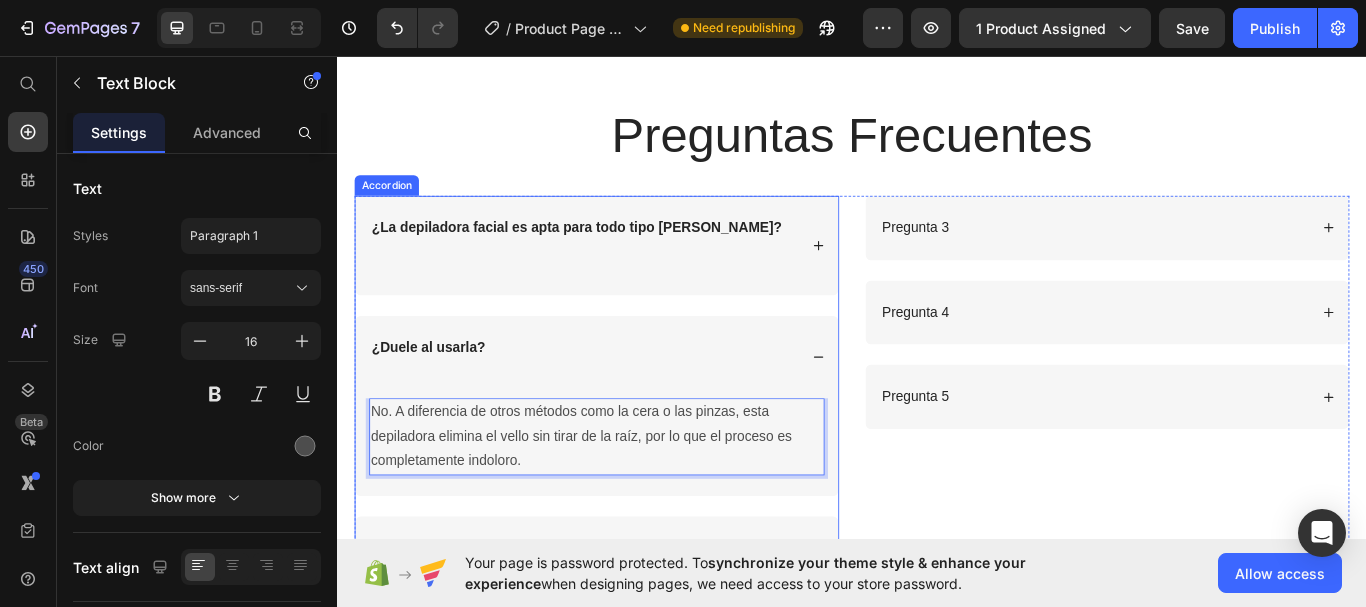 click 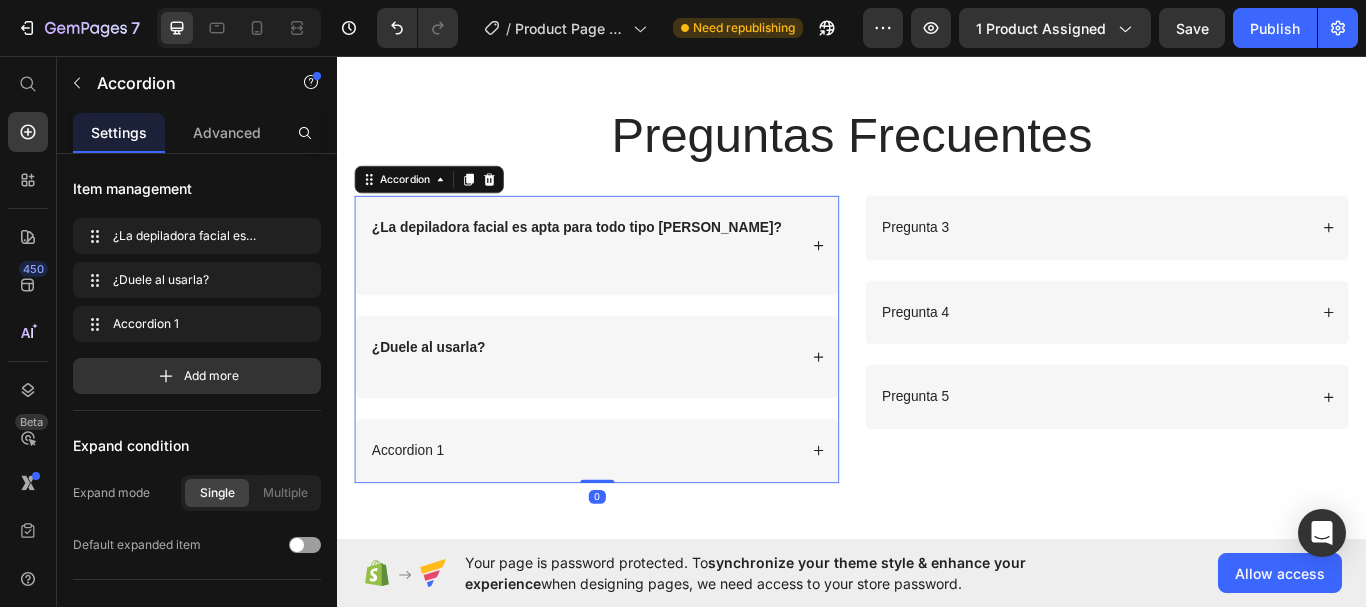 click on "¿Duele al usarla?" at bounding box center [639, 408] 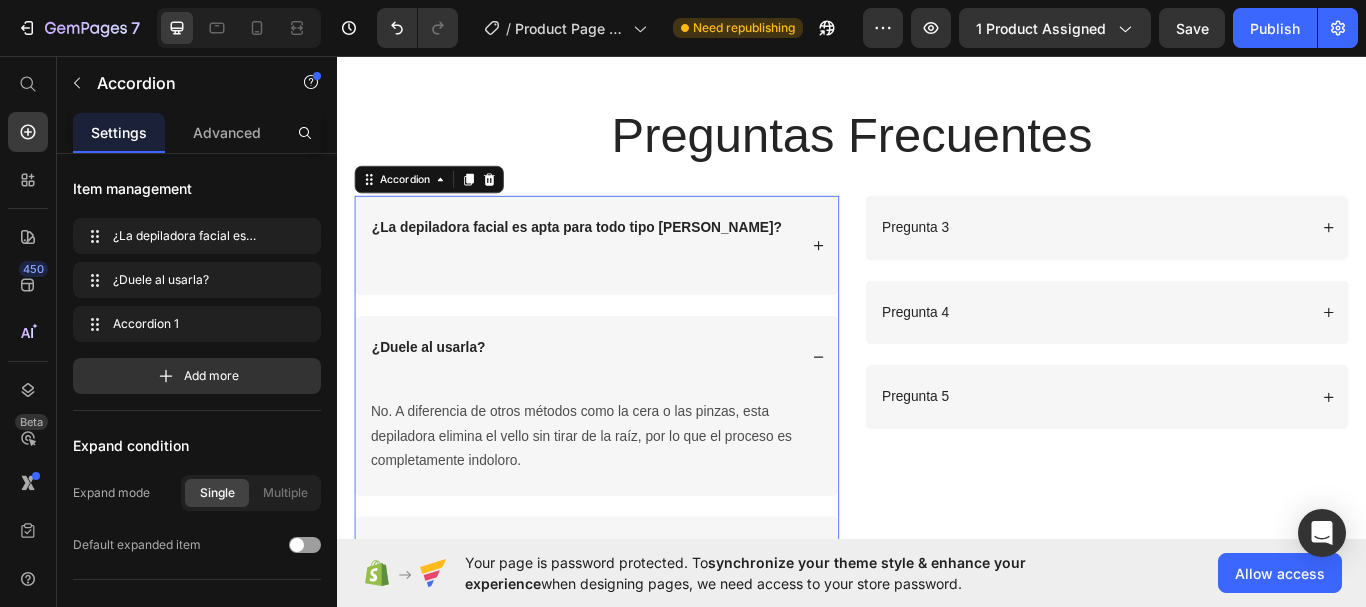 click on "¿Duele al usarla?" at bounding box center [639, 408] 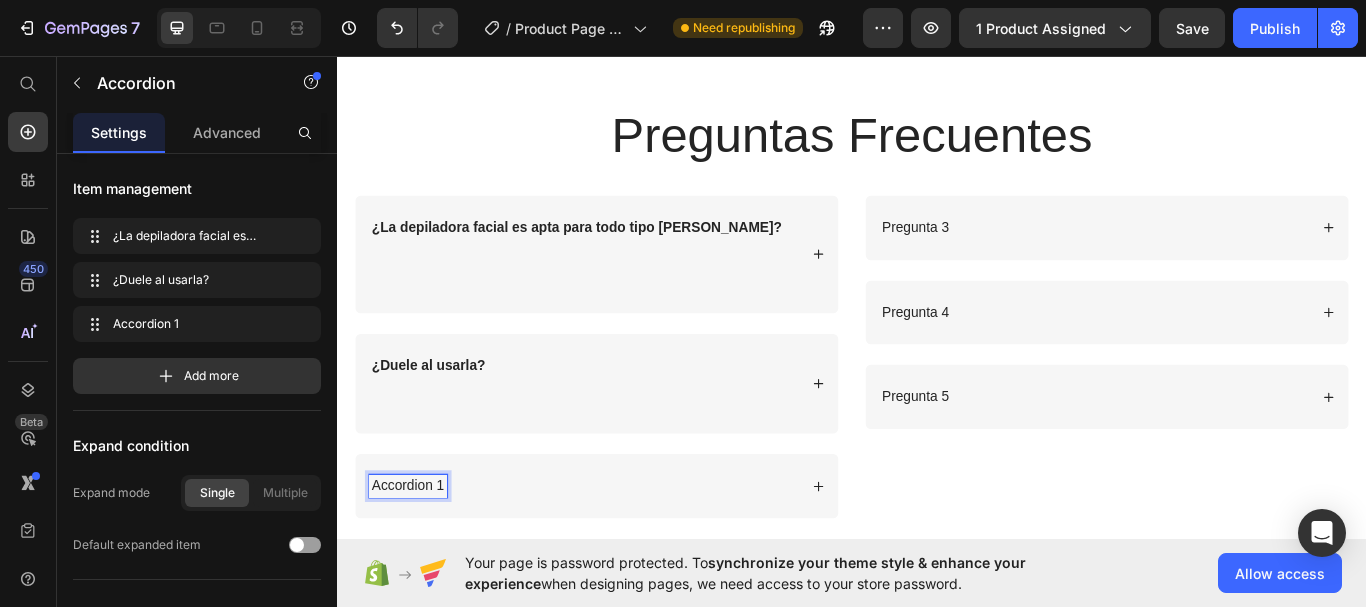 click on "Accordion 1" at bounding box center (419, 558) 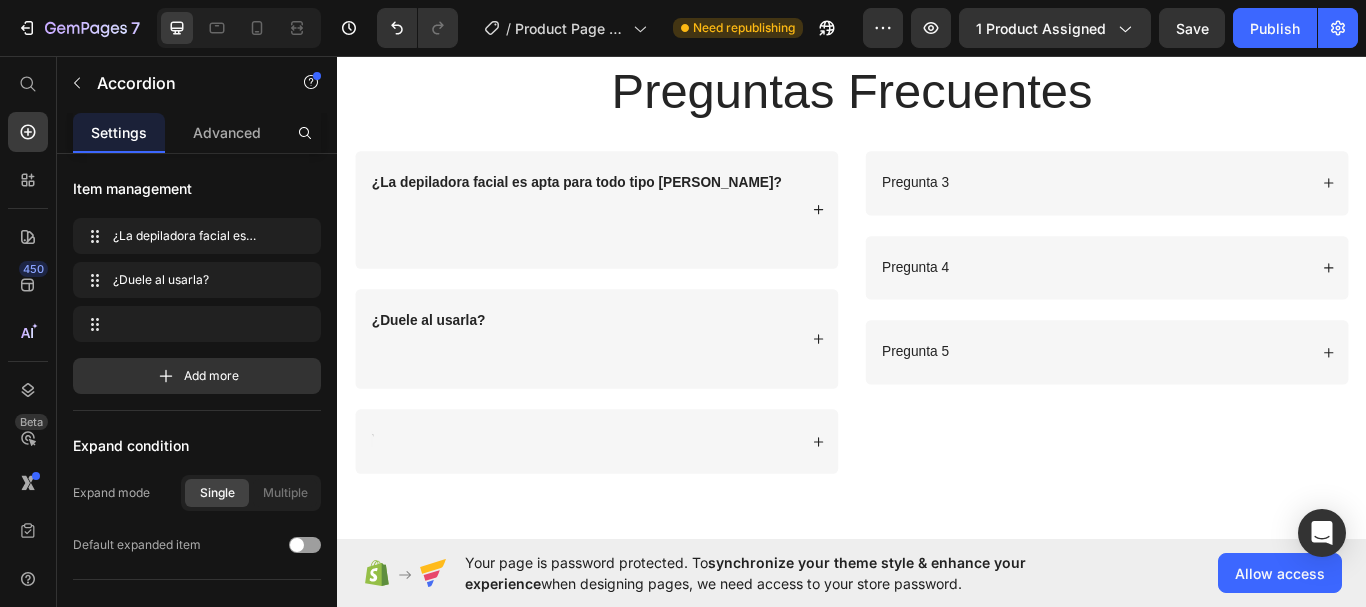 scroll, scrollTop: 2892, scrollLeft: 0, axis: vertical 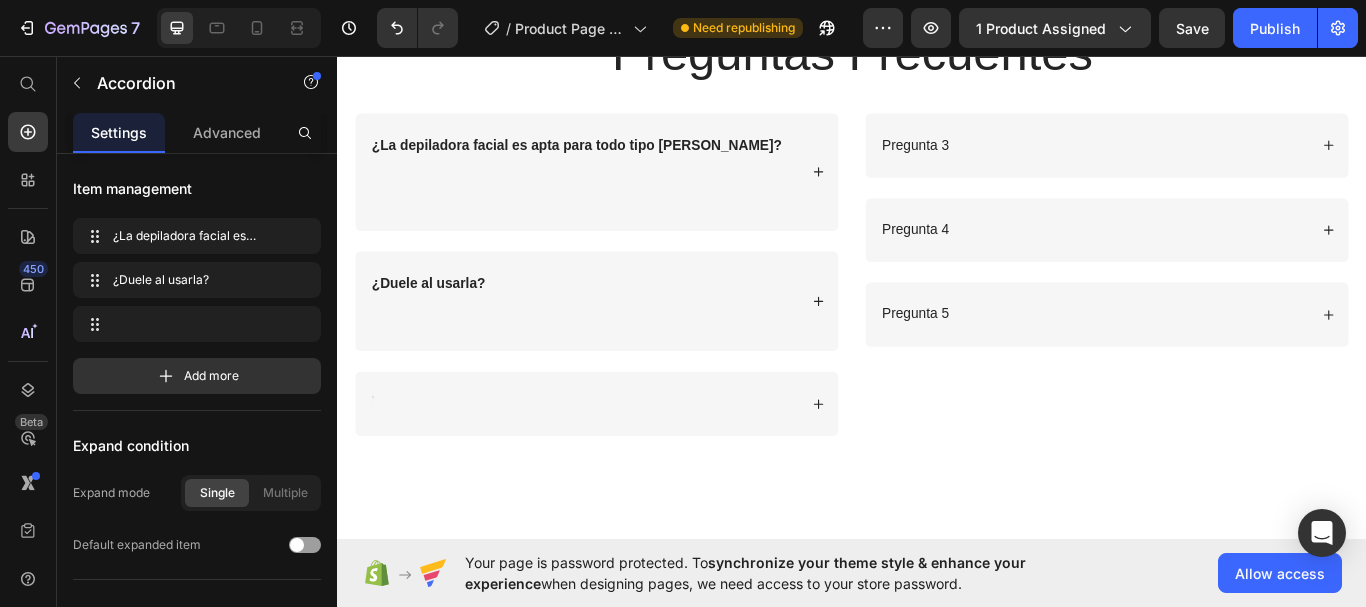 click at bounding box center [624, 462] 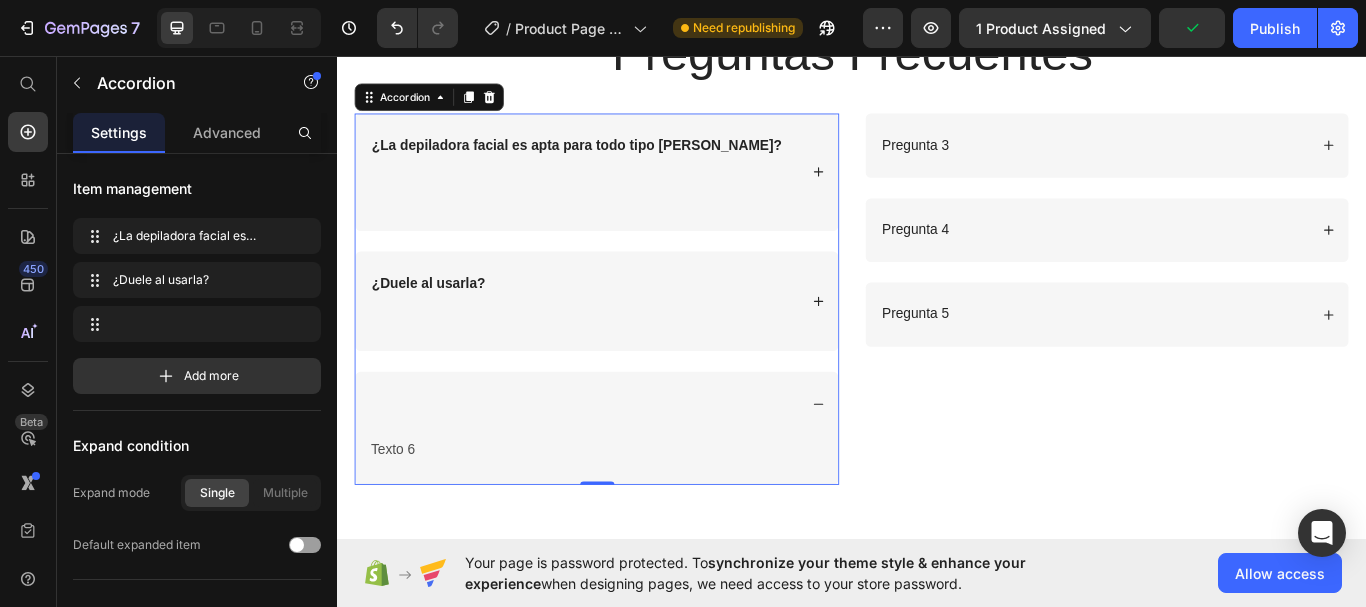 click at bounding box center [624, 462] 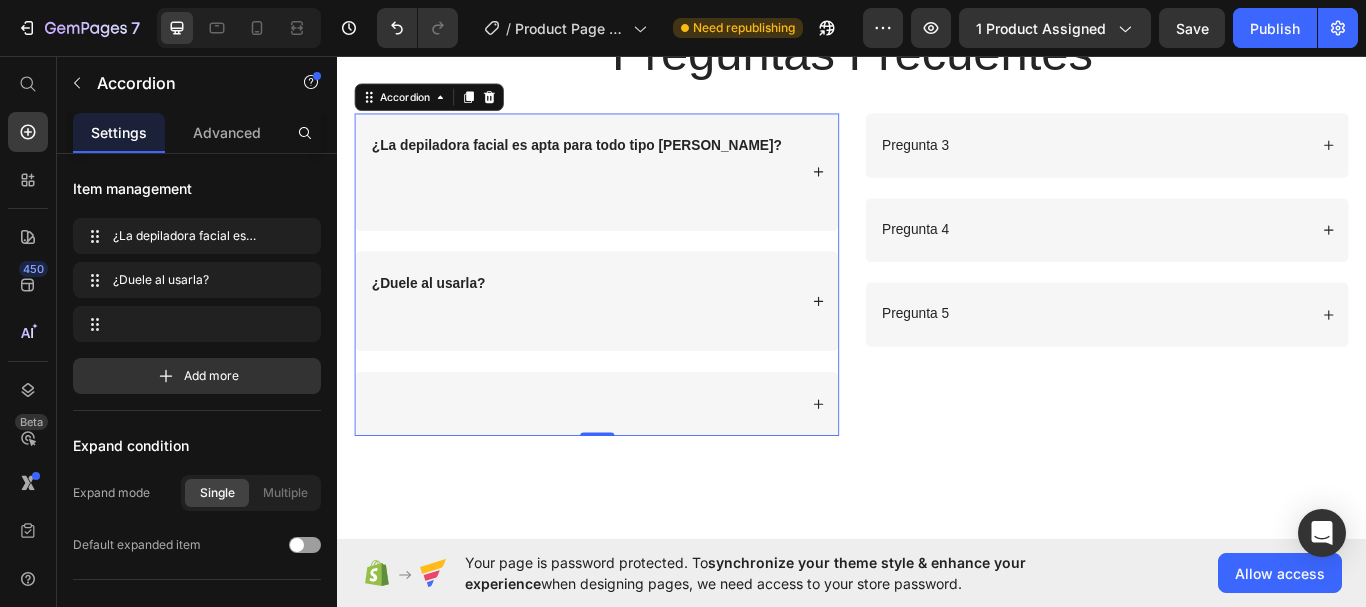 click 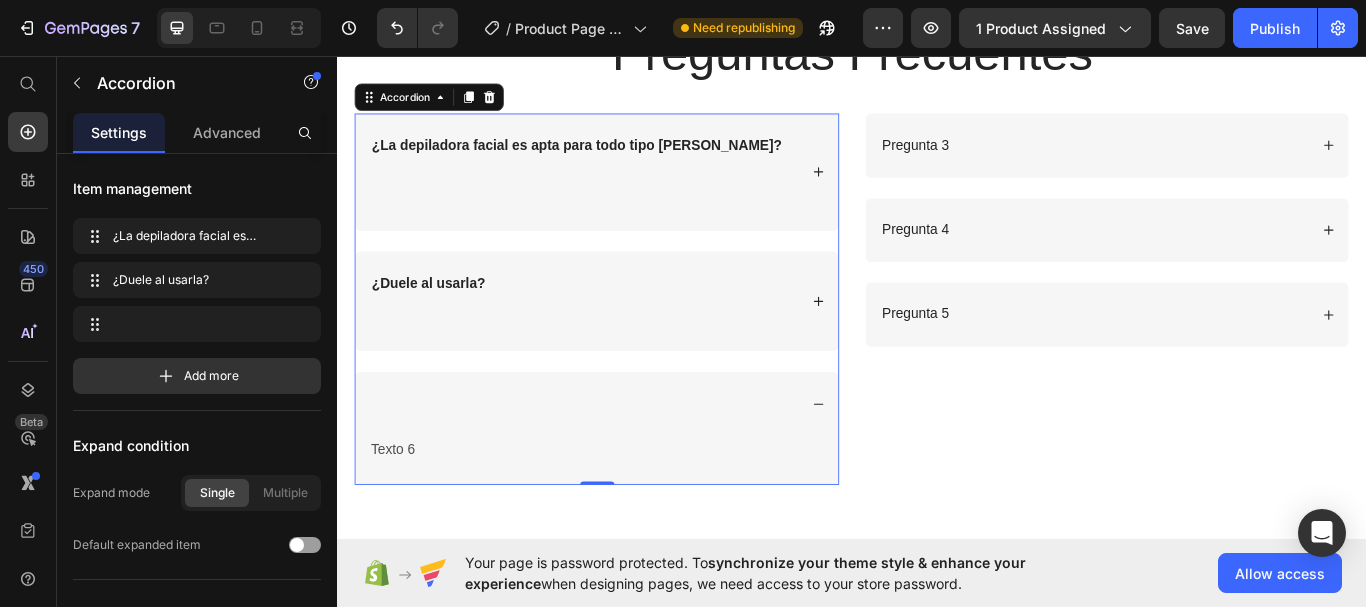 click 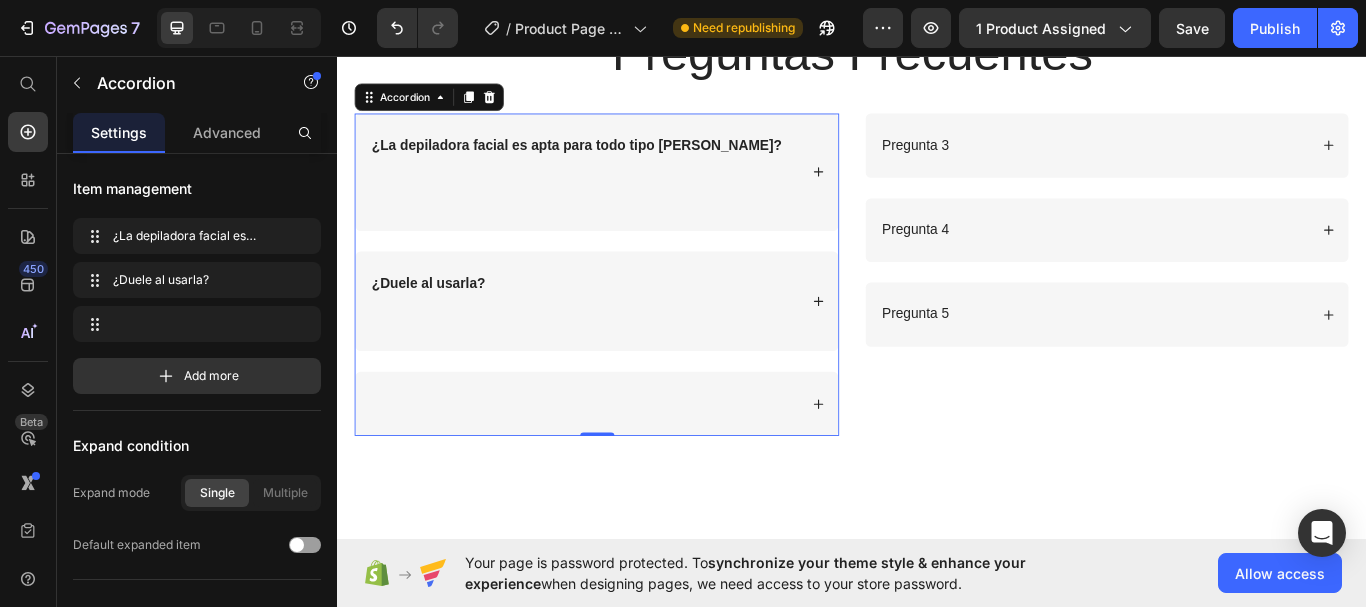 click at bounding box center [639, 462] 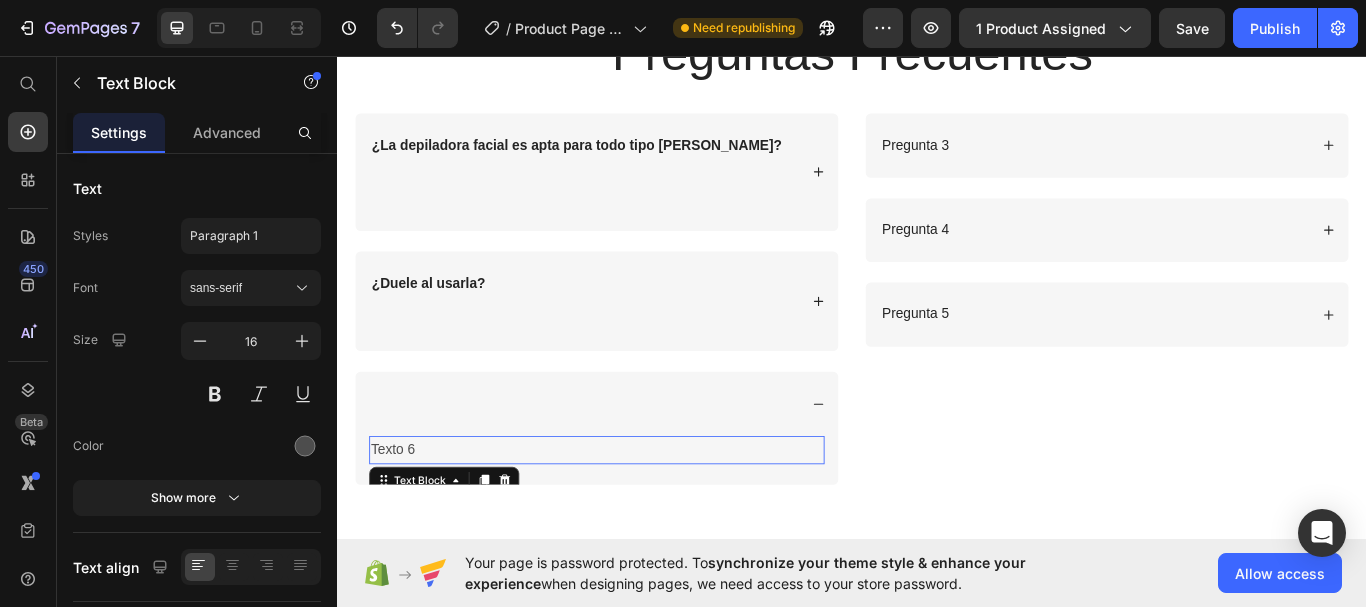 click on "Texto 6" at bounding box center (639, 516) 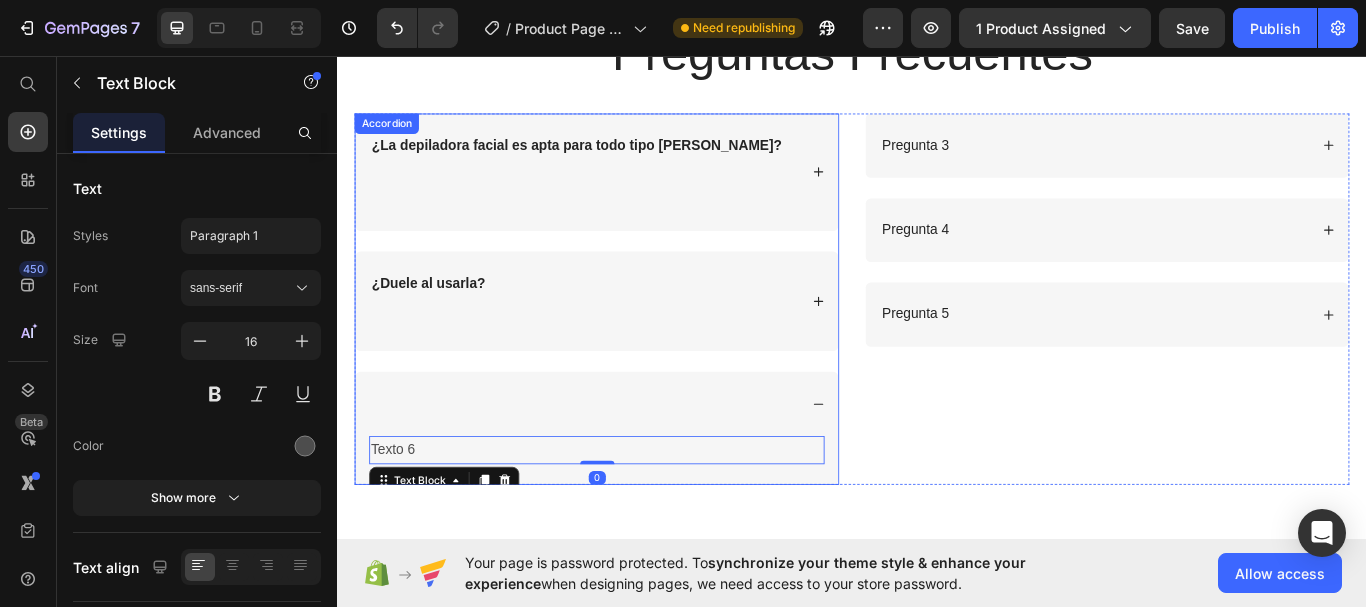 click at bounding box center [624, 462] 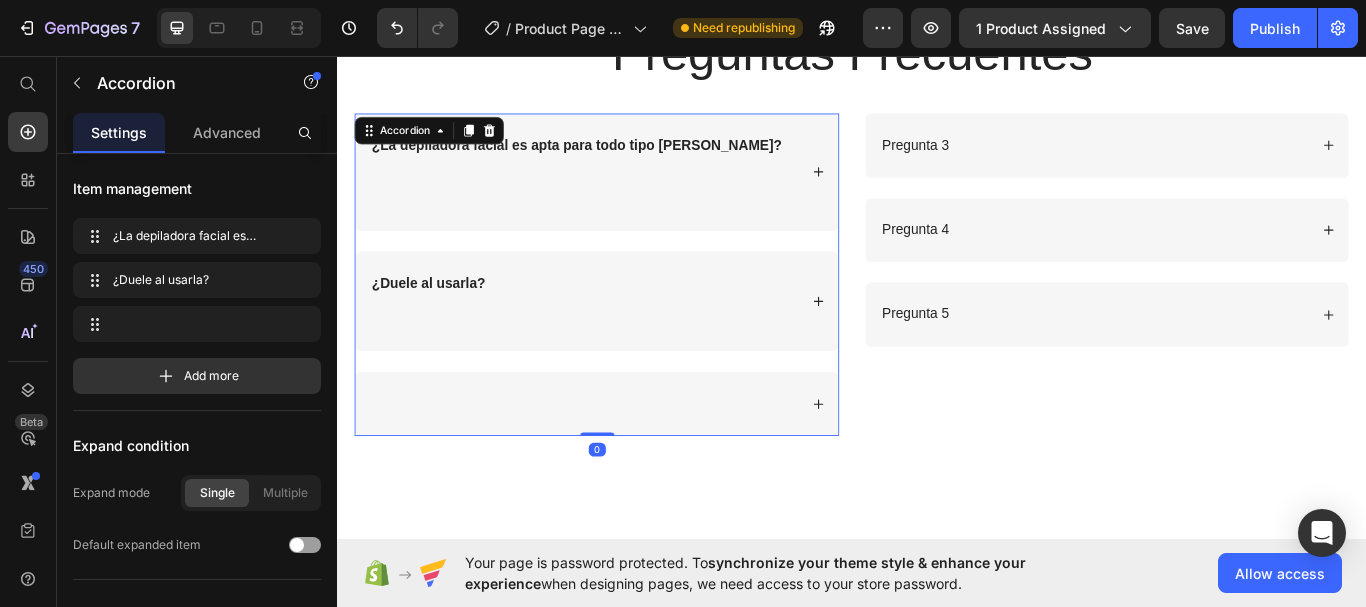 click 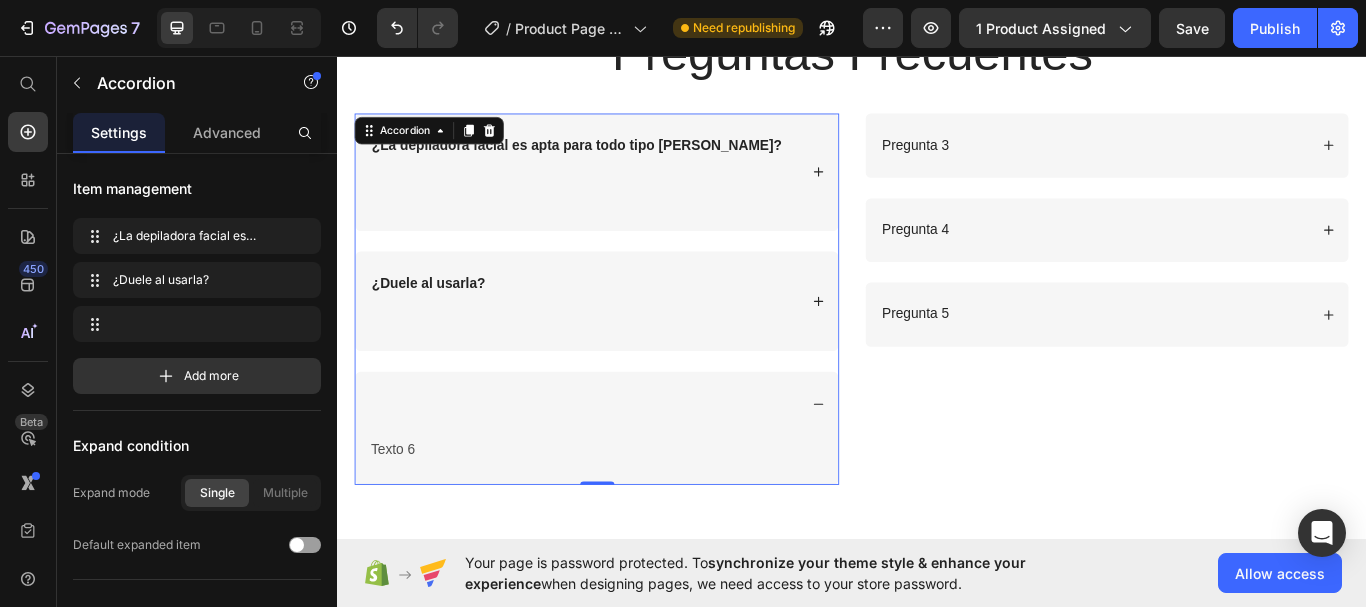 click on "¿Duele al usarla?" at bounding box center [639, 343] 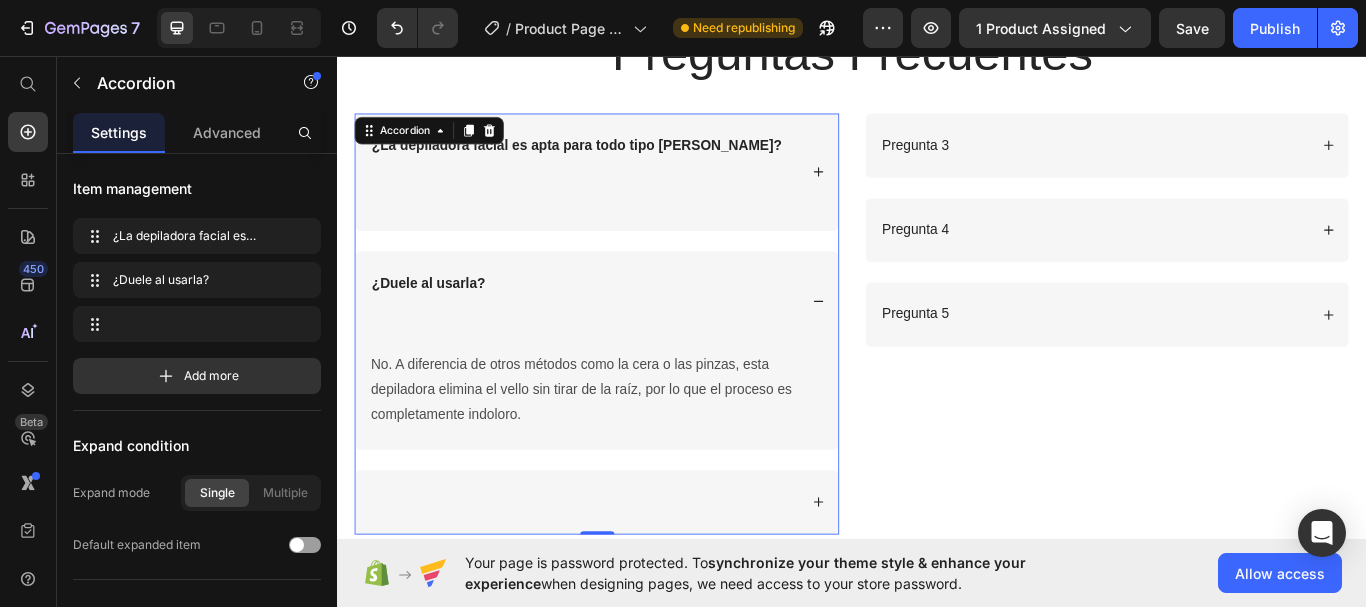 click on "¿Duele al usarla?" at bounding box center [639, 343] 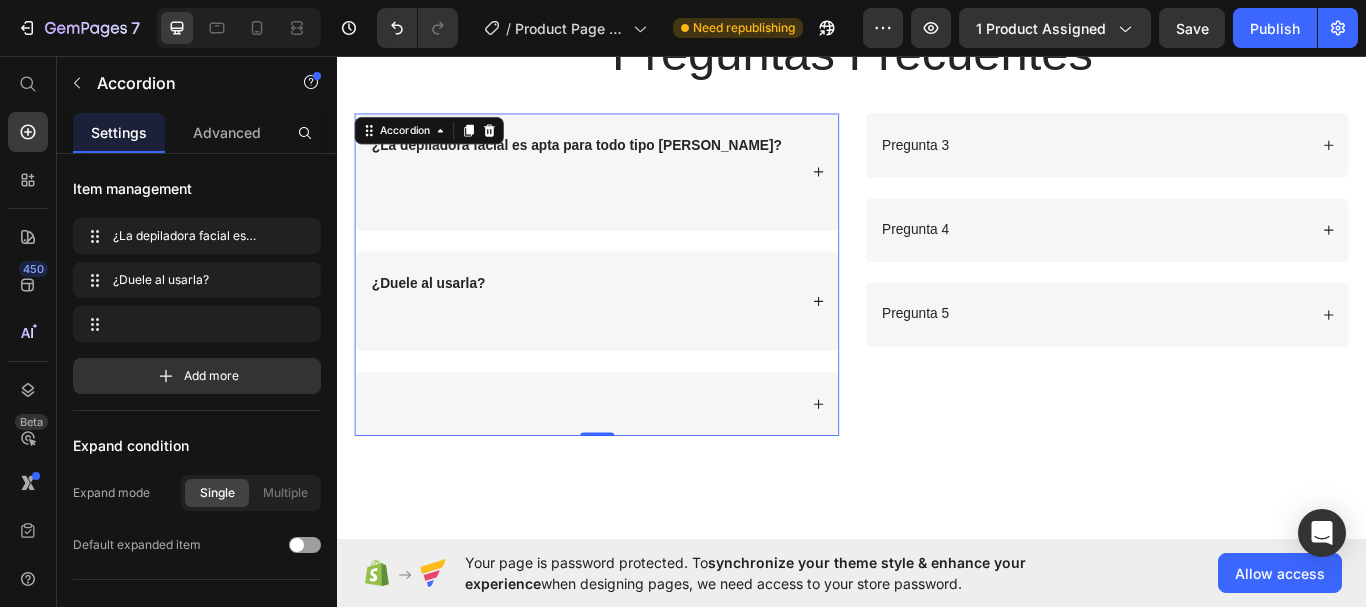 click 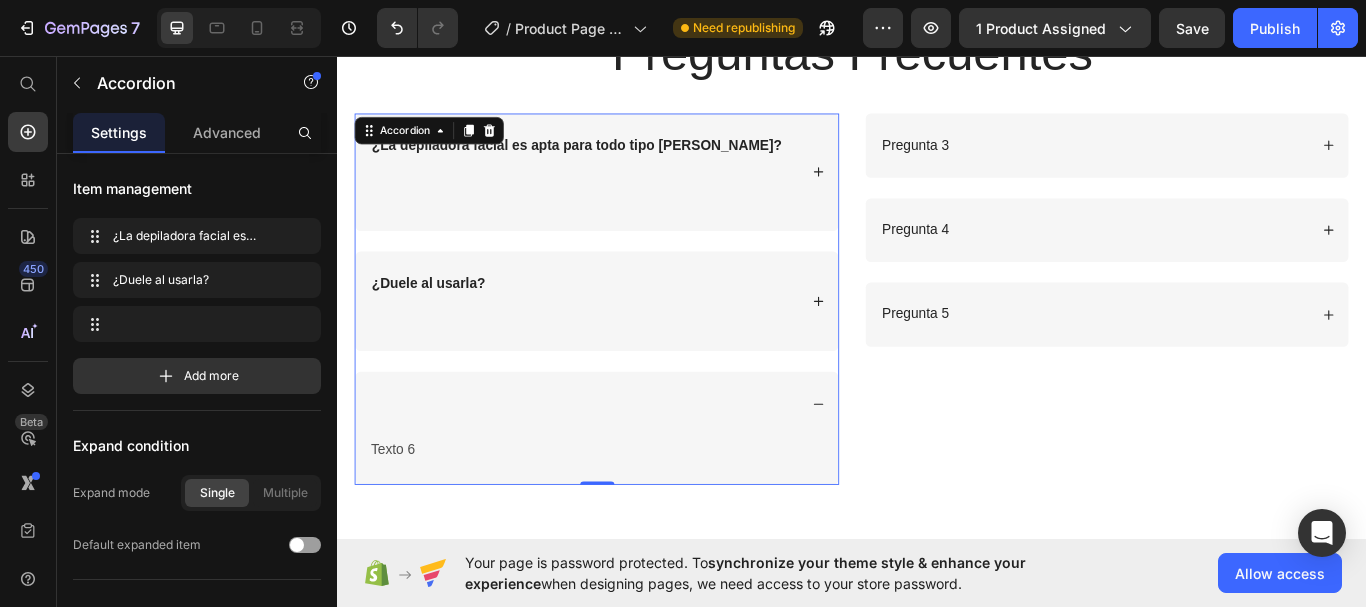 click at bounding box center (624, 462) 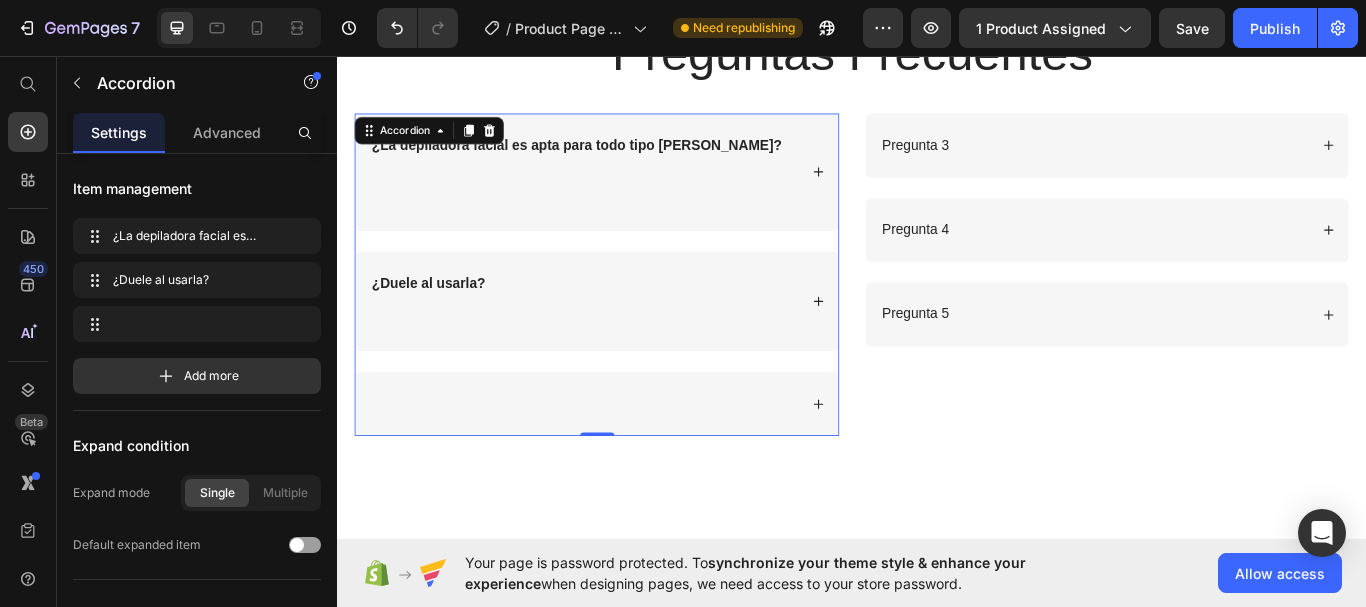click at bounding box center (624, 462) 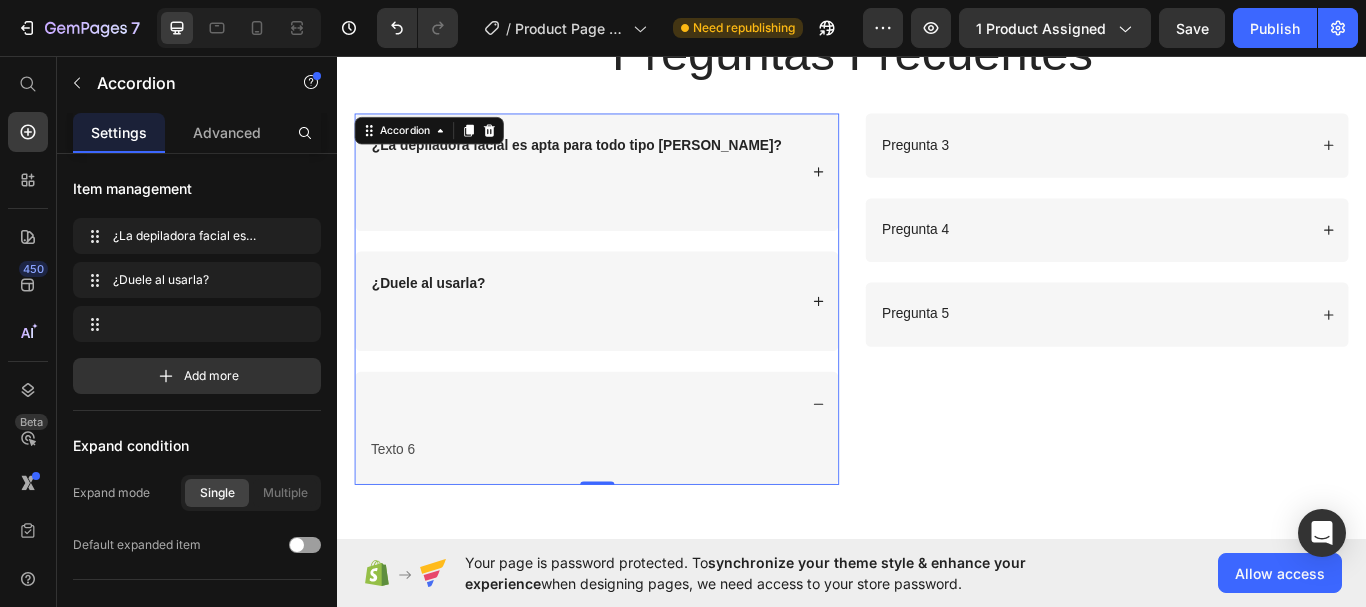 click at bounding box center [624, 462] 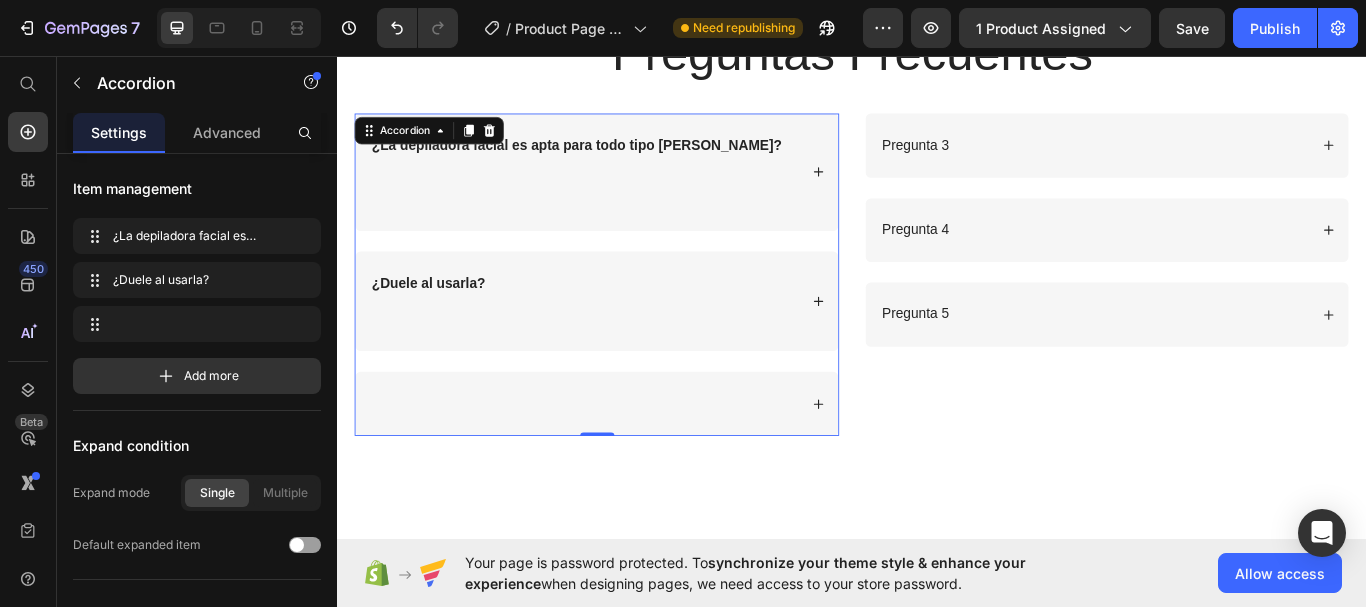 click at bounding box center [624, 462] 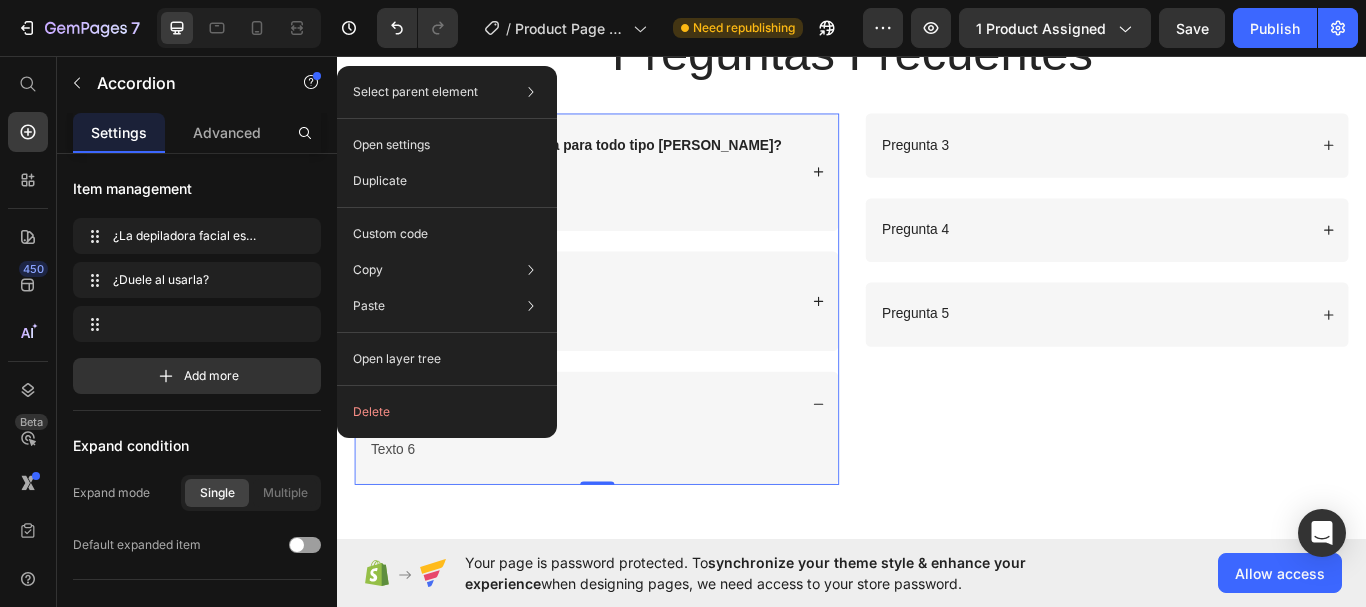 click at bounding box center [624, 462] 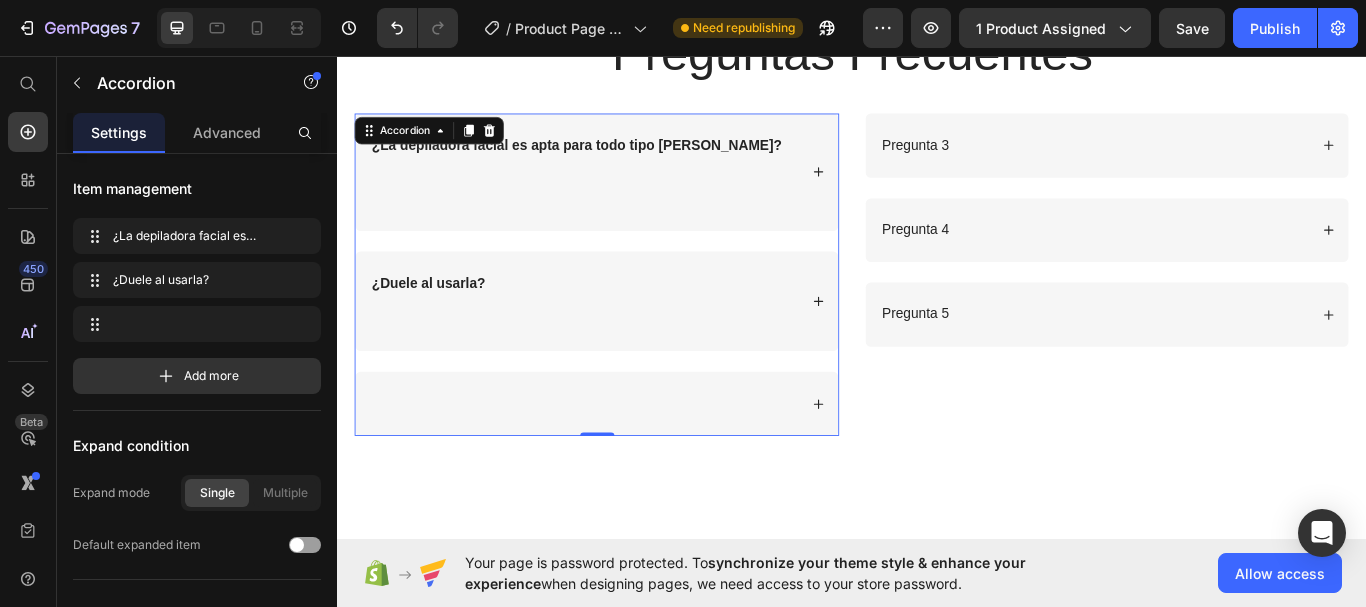 click at bounding box center (624, 462) 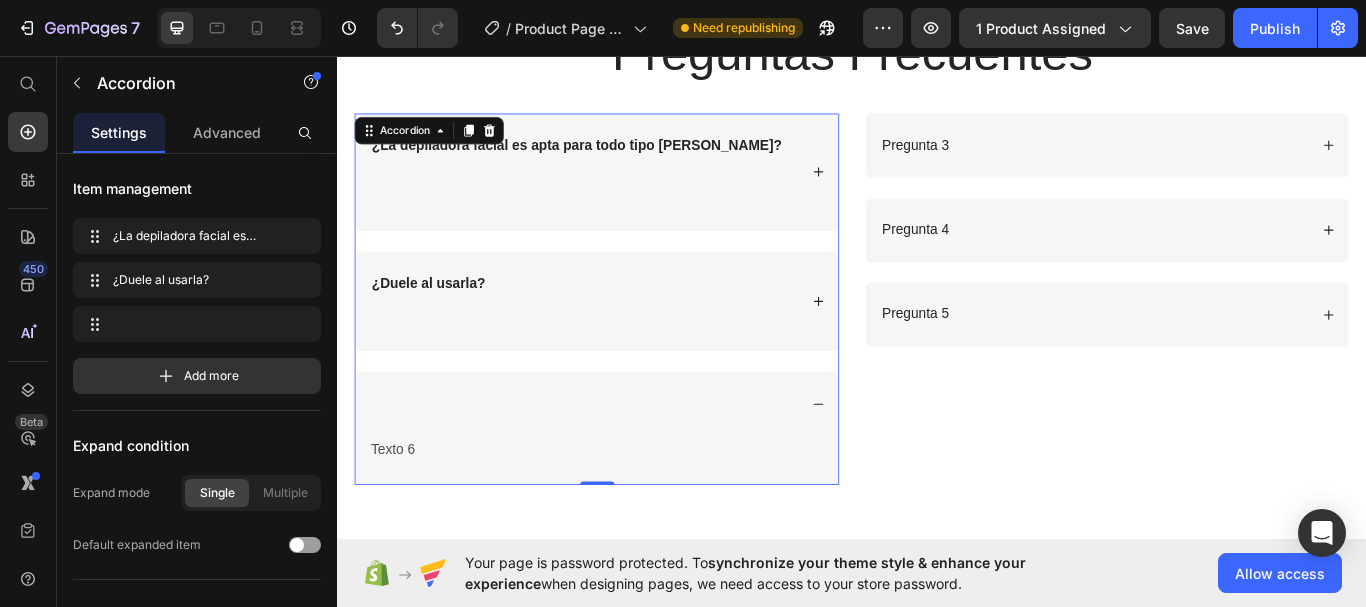 click 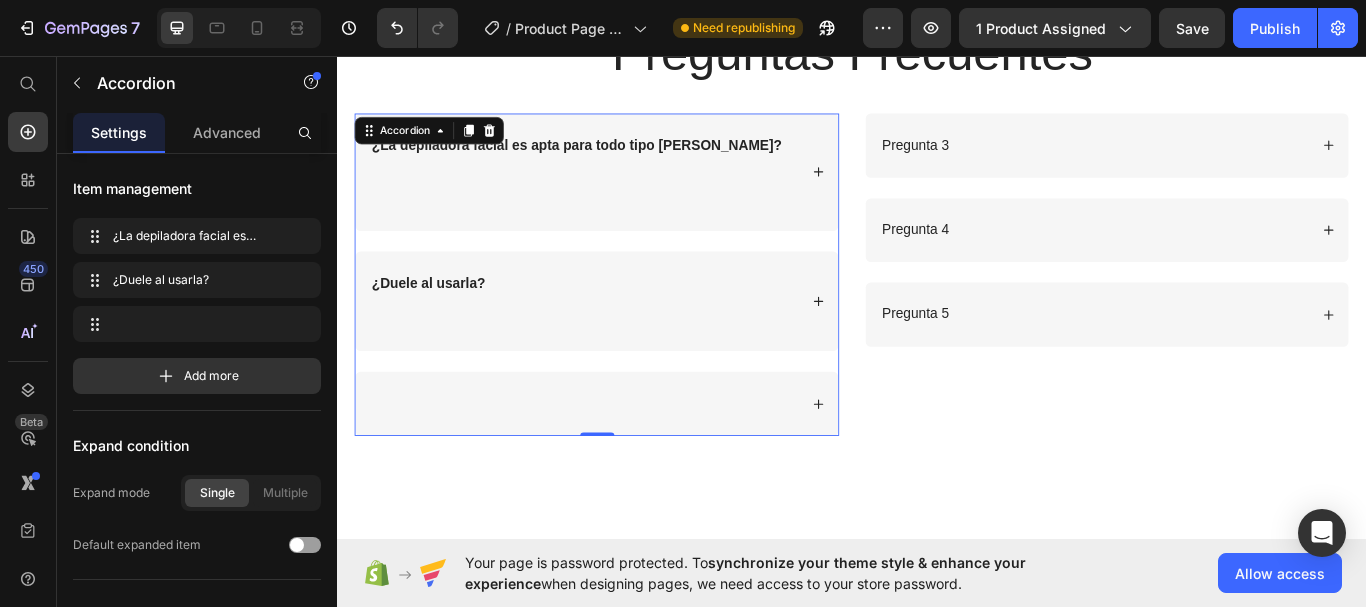 click 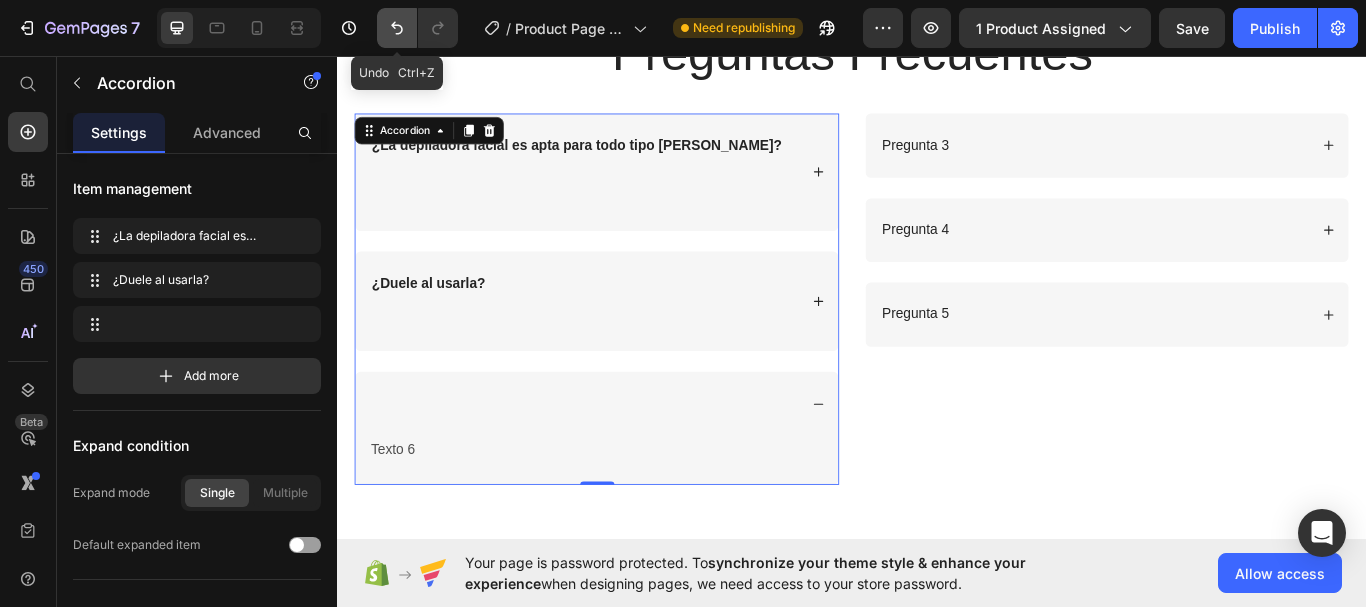 click 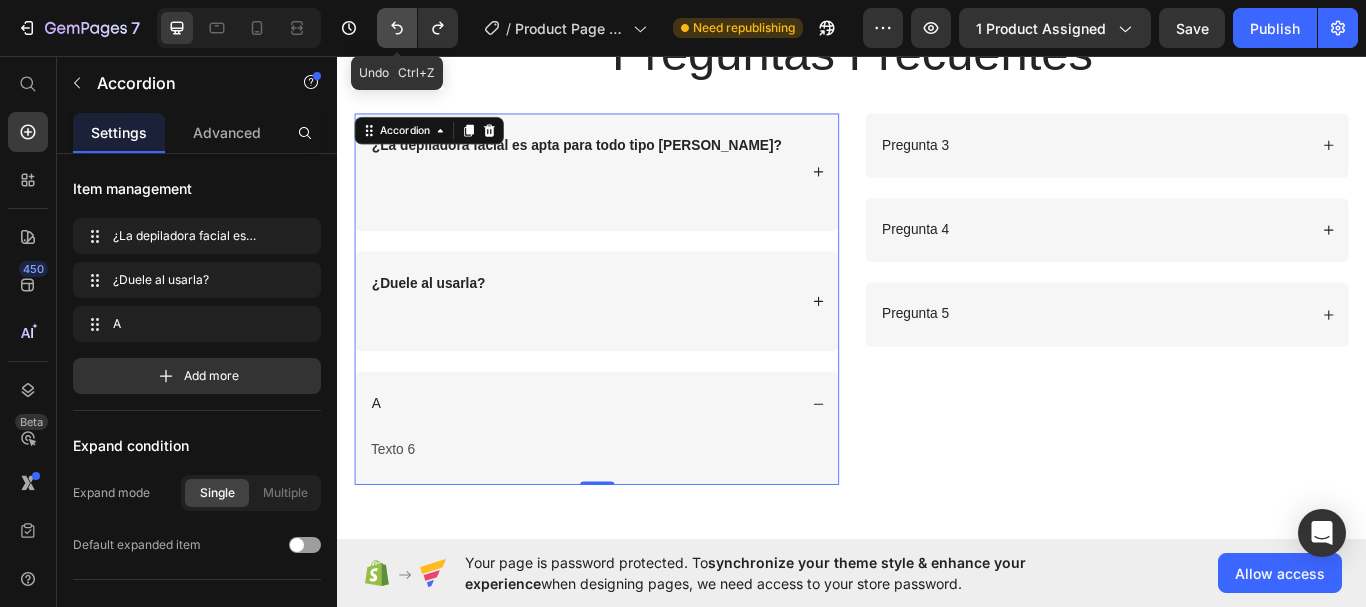 click 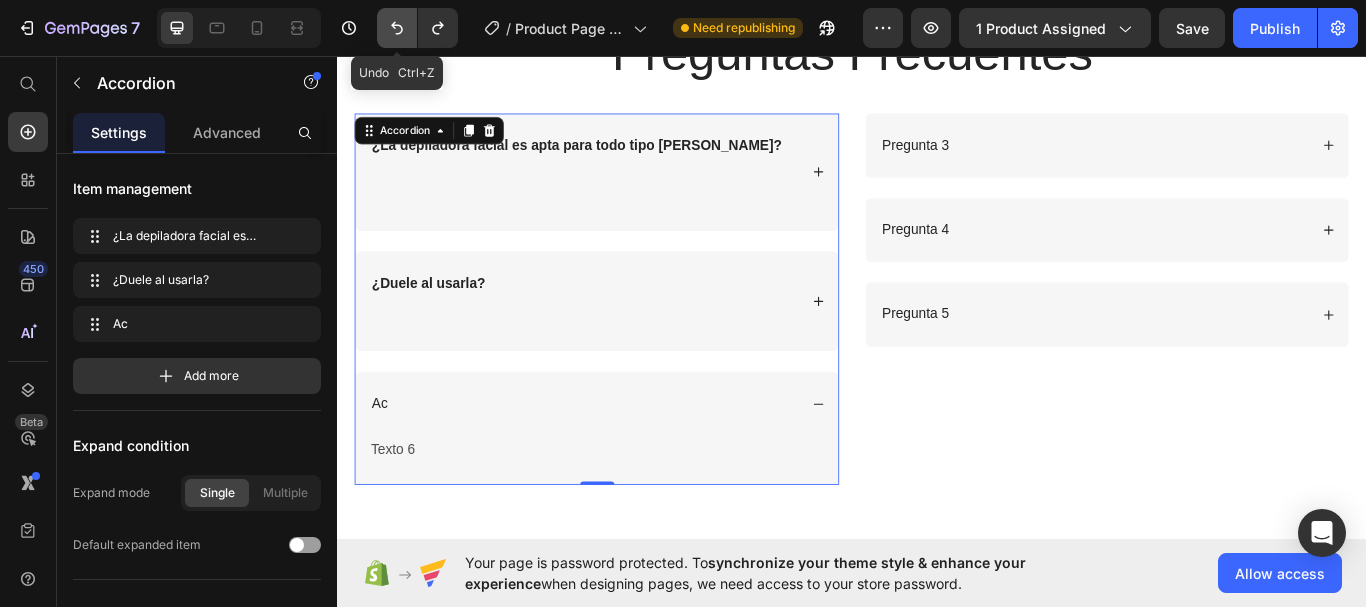 click 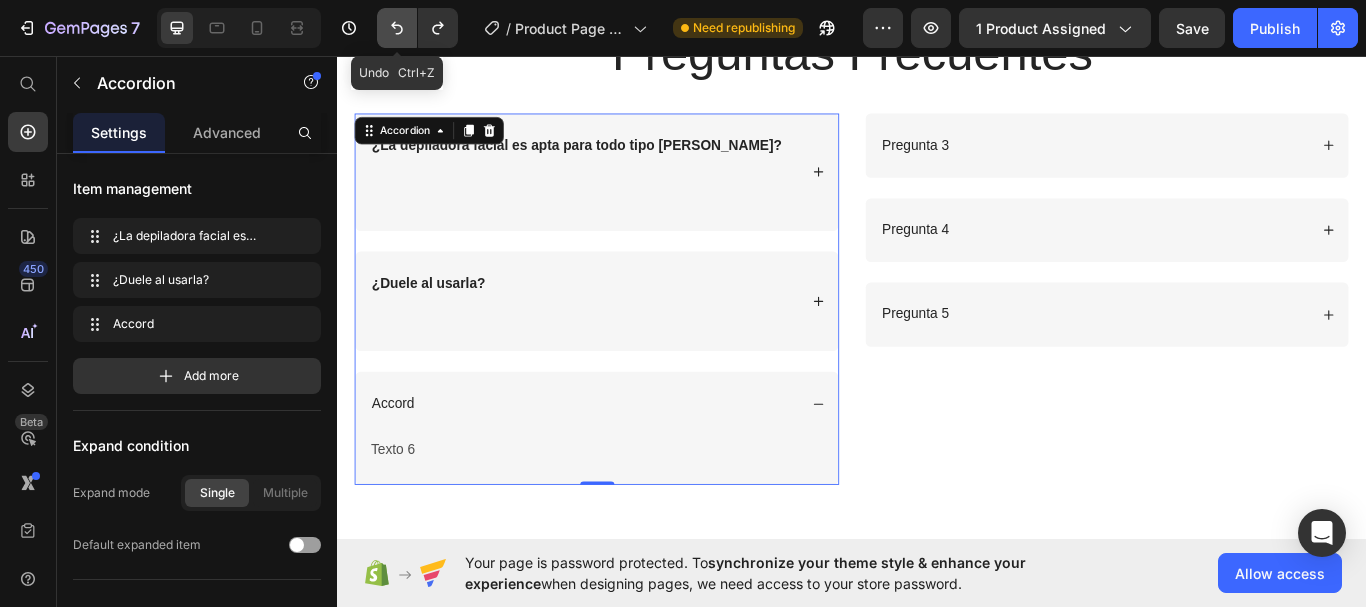 click 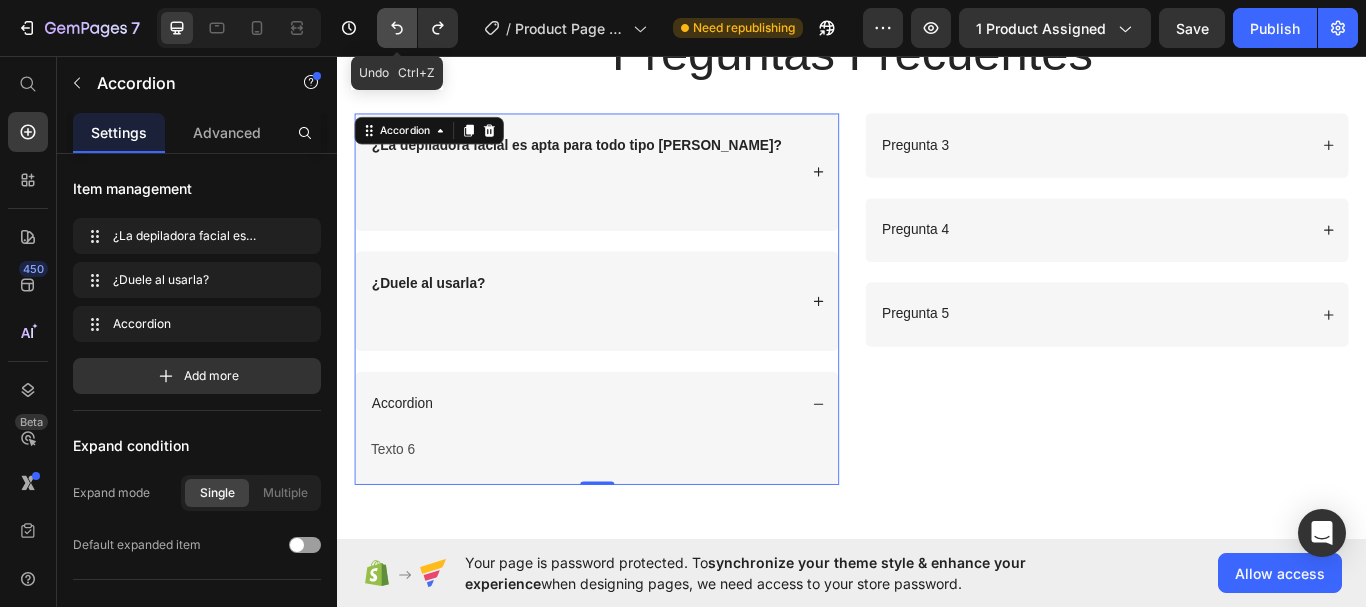 click 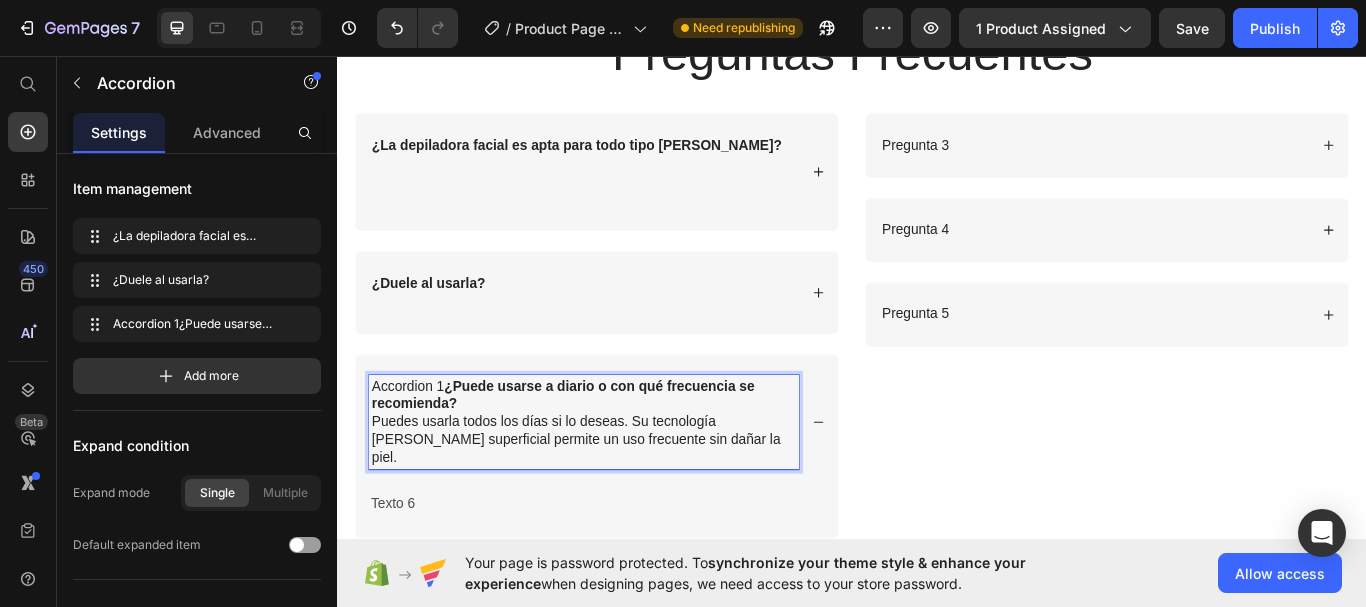 click on "¿Puede usarse a diario o con qué frecuencia se recomienda?" at bounding box center (600, 452) 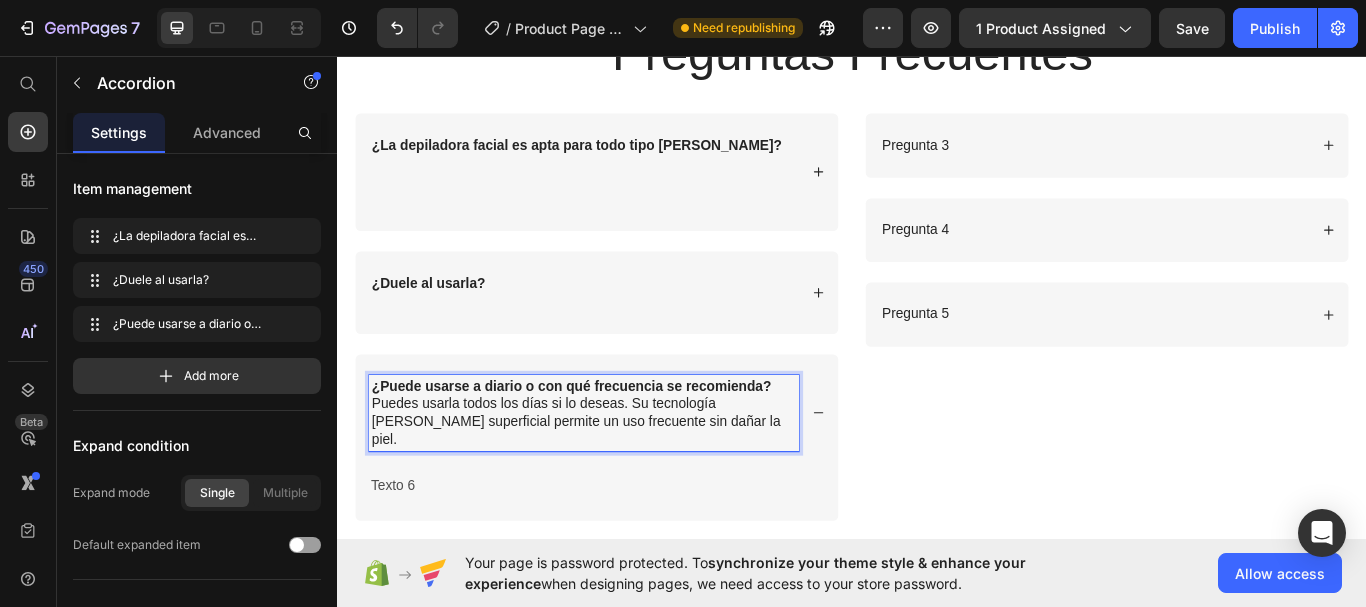 click on "¿Puede usarse a diario o con qué frecuencia se recomienda? Puedes usarla todos los días si lo deseas. Su tecnología de corte superficial permite un uso frecuente sin dañar la piel." at bounding box center [624, 473] 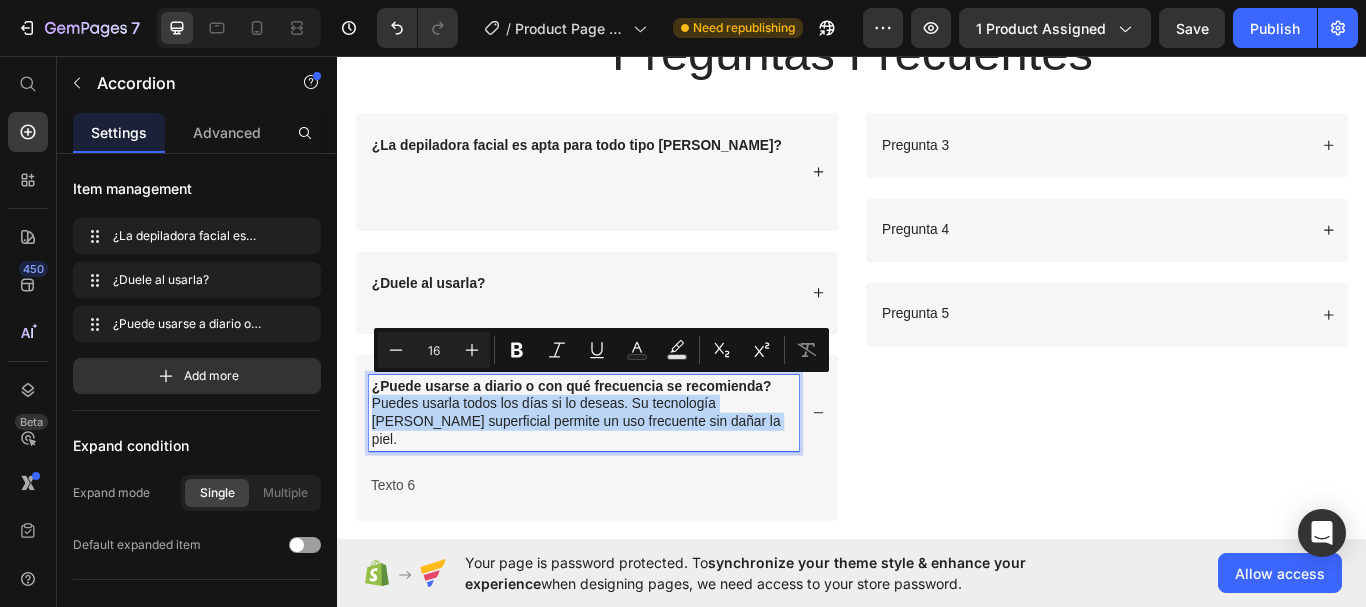 drag, startPoint x: 391, startPoint y: 437, endPoint x: 854, endPoint y: 457, distance: 463.43176 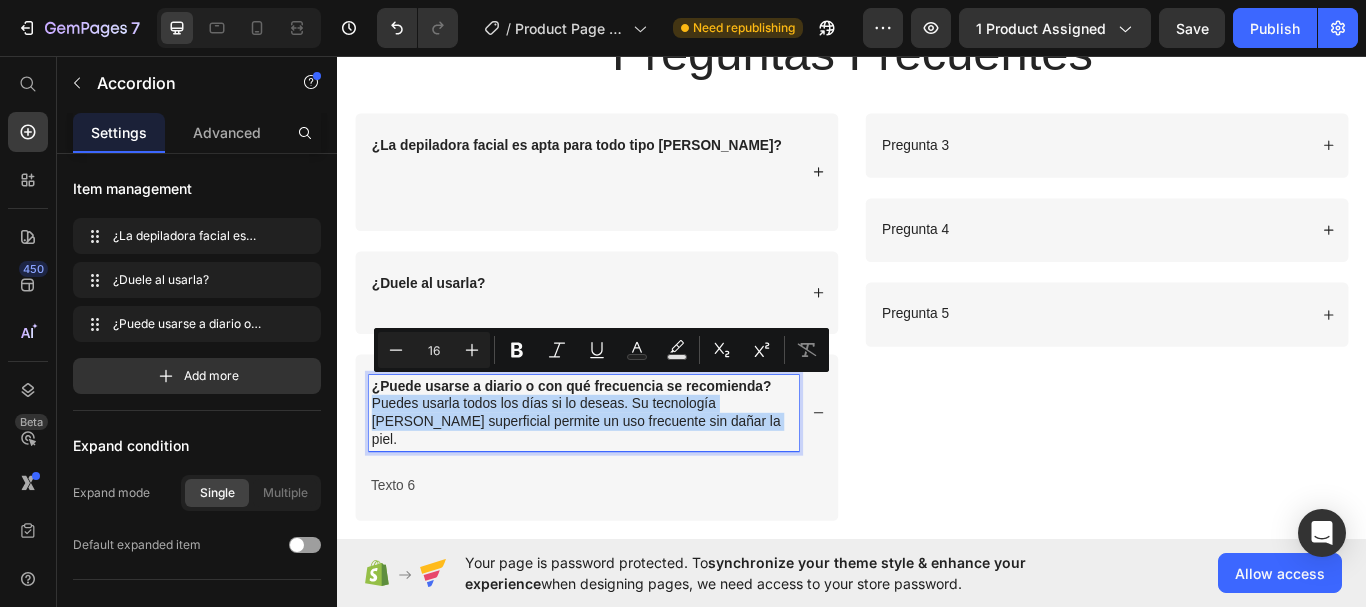 click on "¿Puede usarse a diario o con qué frecuencia se recomienda? Puedes usarla todos los días si lo deseas. Su tecnología de corte superficial permite un uso frecuente sin dañar la piel." at bounding box center (624, 473) 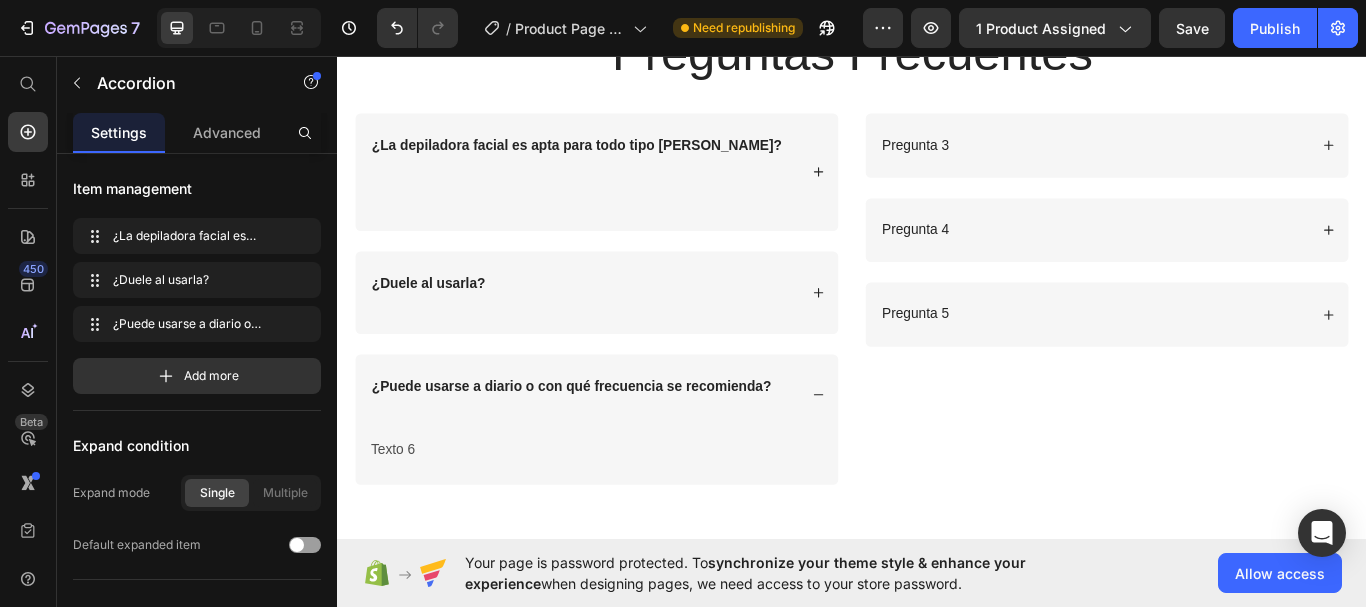 click on "¿Puede usarse a diario o con qué frecuencia se recomienda?" at bounding box center (639, 453) 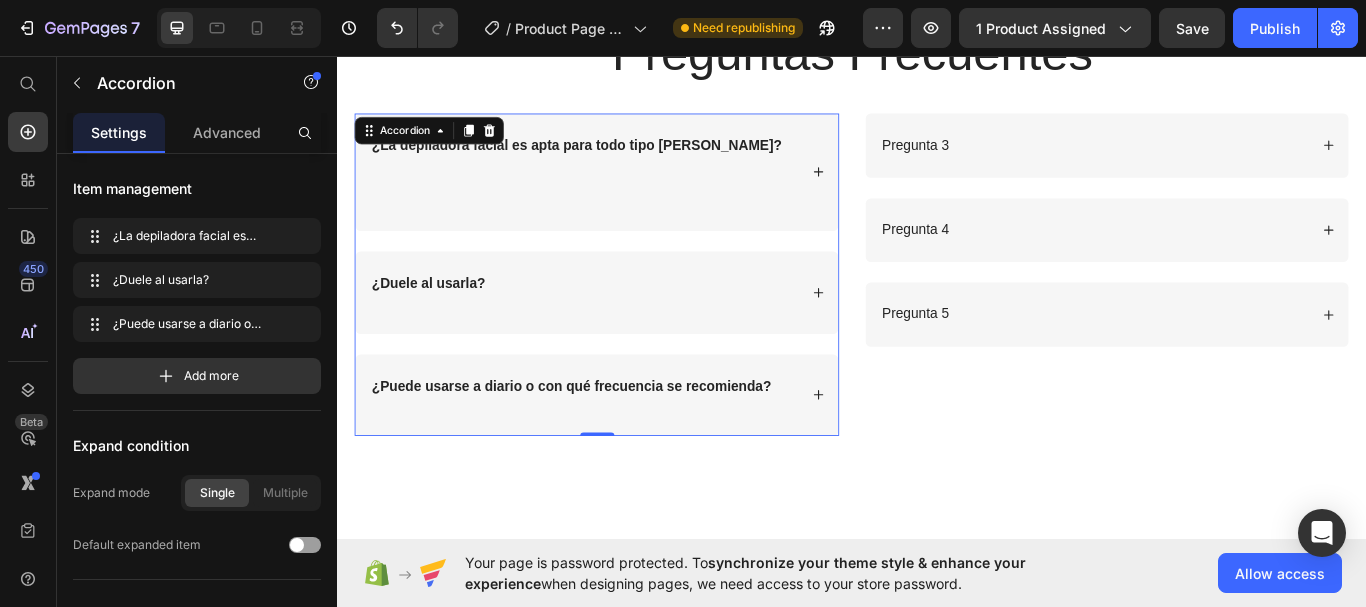 click 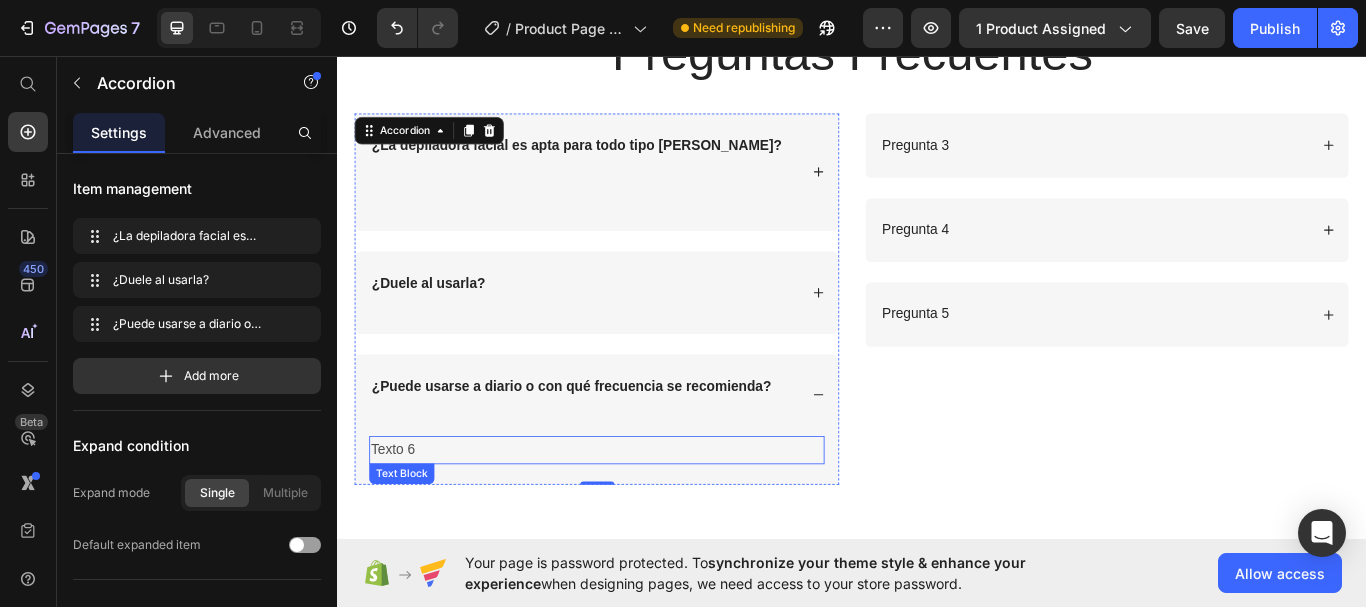 click on "Texto 6" at bounding box center (639, 516) 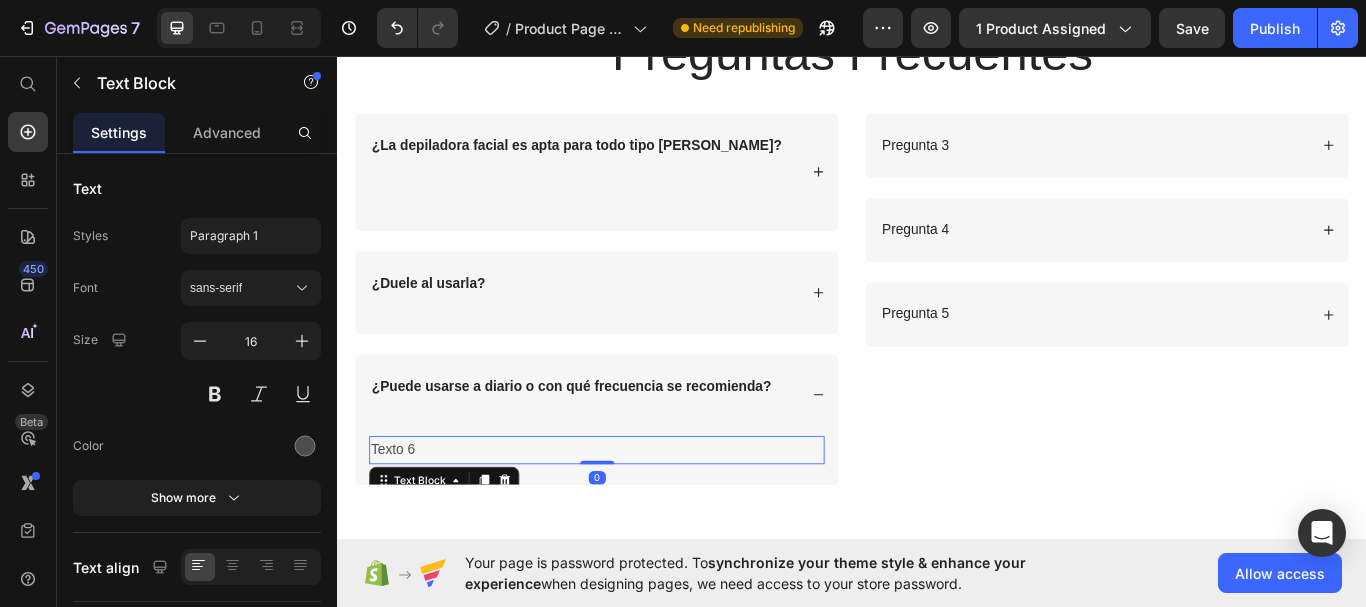 click on "Texto 6" at bounding box center [639, 516] 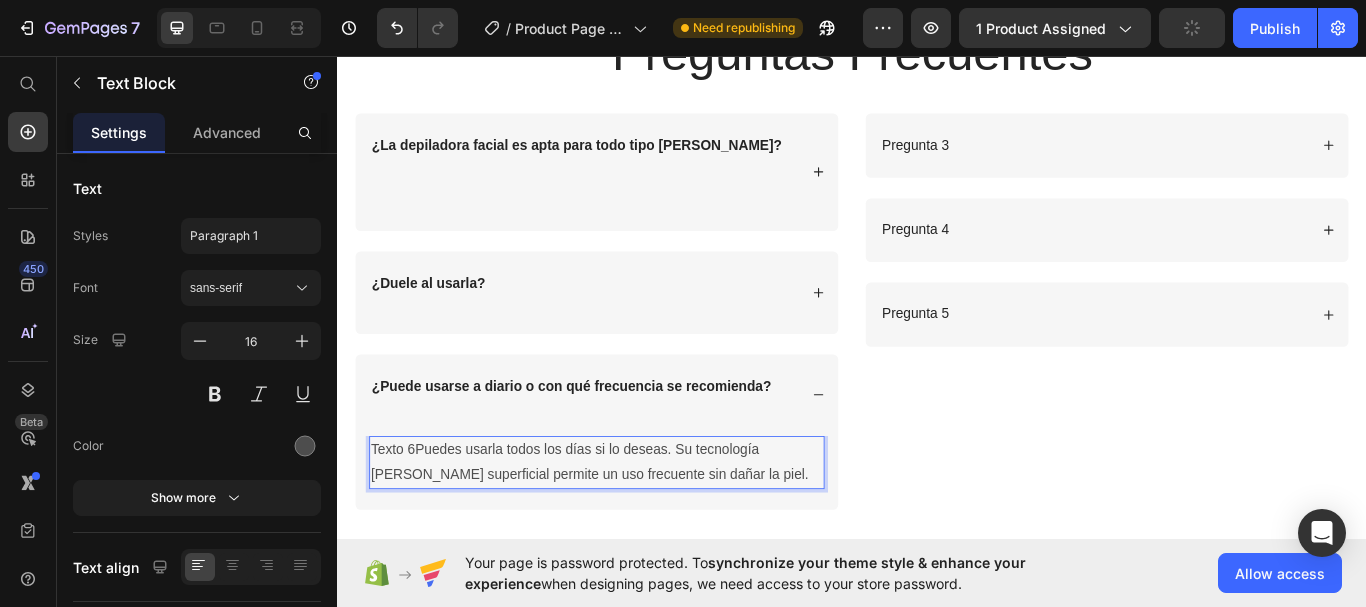 click on "Texto 6Puedes usarla todos los días si lo deseas. Su tecnología de corte superficial permite un uso frecuente sin dañar la piel." at bounding box center [639, 531] 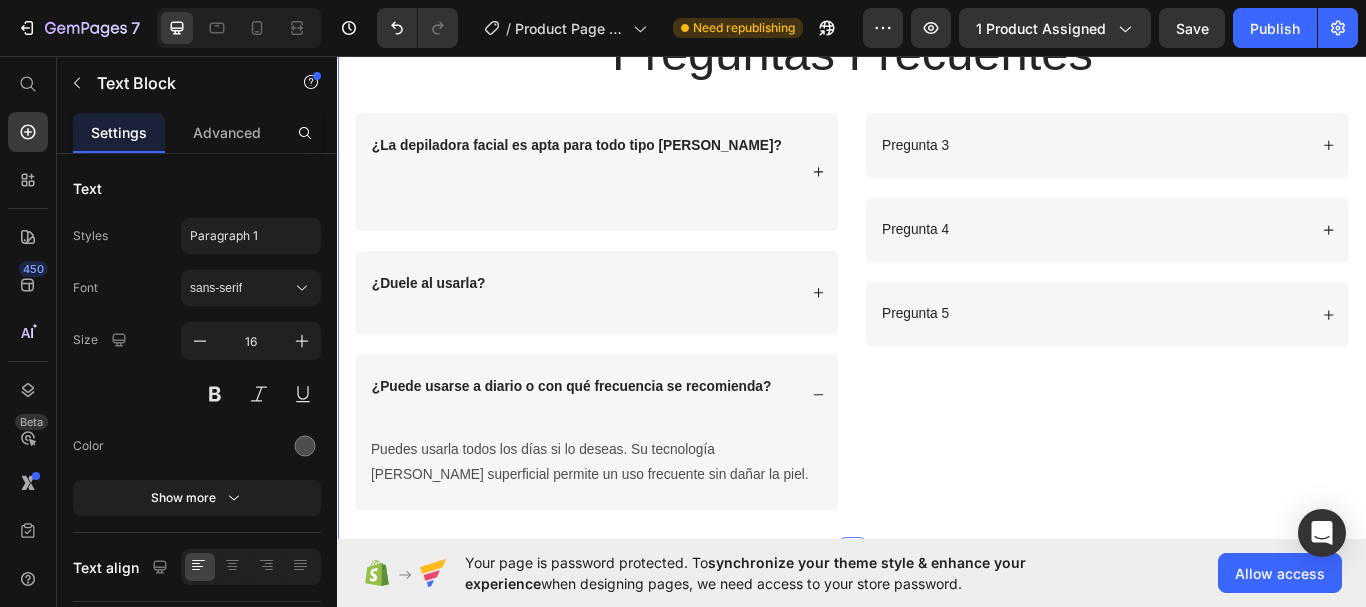 click on "Preguntas Frecuentes Heading Row
¿La depiladora facial es apta para todo tipo de piel?
¿Duele al usarla?
¿Puede usarse a diario o con qué frecuencia se recomienda? Puedes usarla todos los días si lo deseas. Su tecnología de corte superficial permite un uso frecuente sin dañar la piel. Text Block Accordion
Pregunta 3
Pregunta 4
Pregunta 5 Accordion Row Section 4   You can create reusable sections Create Theme Section AI Content Write with GemAI What would you like to describe here? Tone and Voice Persuasive Product Show more Generate" at bounding box center [937, 304] 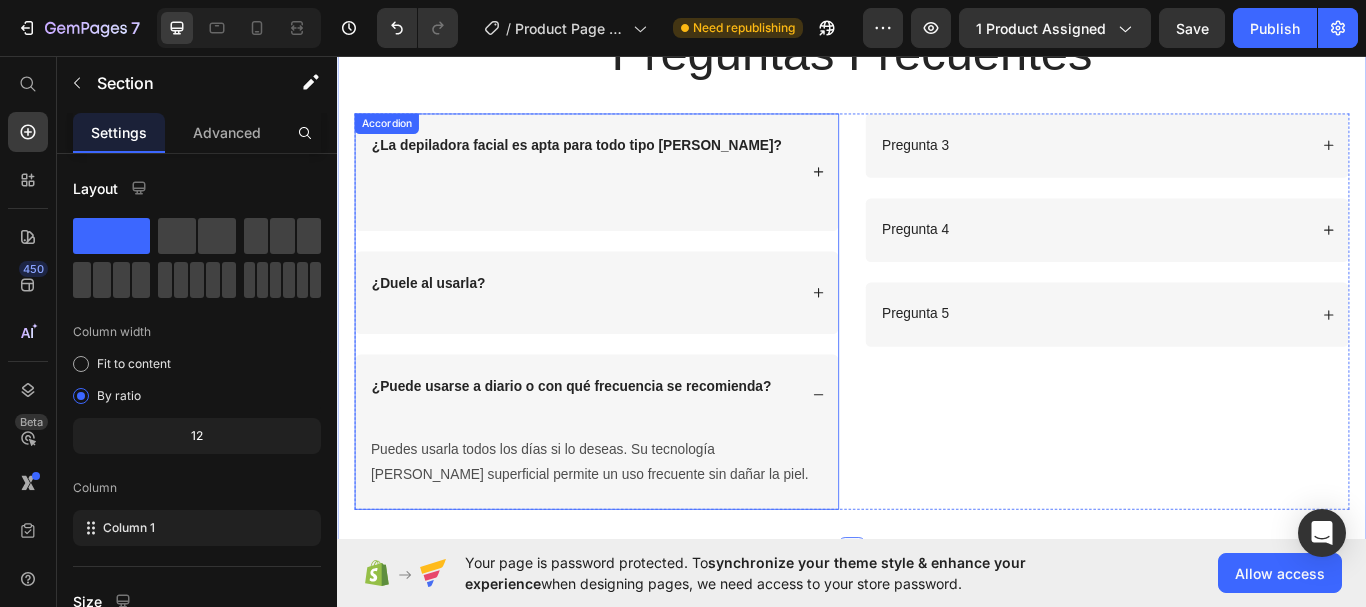 click 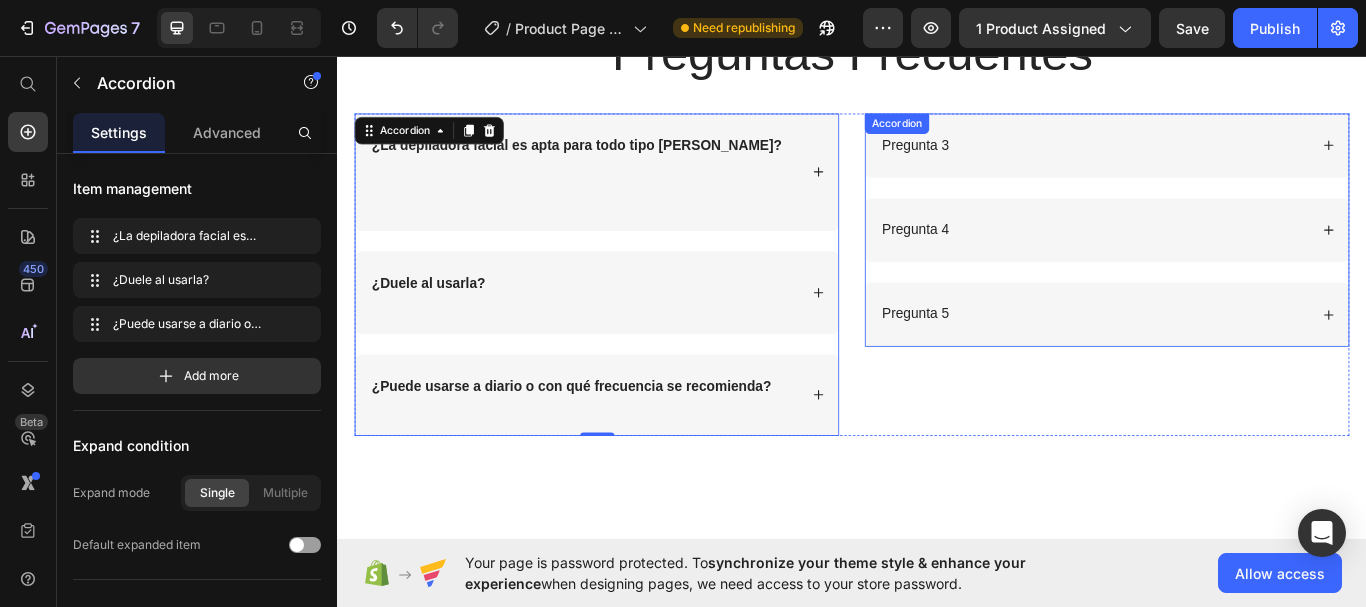 click on "Pregunta 3
Pregunta 4
Pregunta 5 Accordion" at bounding box center (1234, 260) 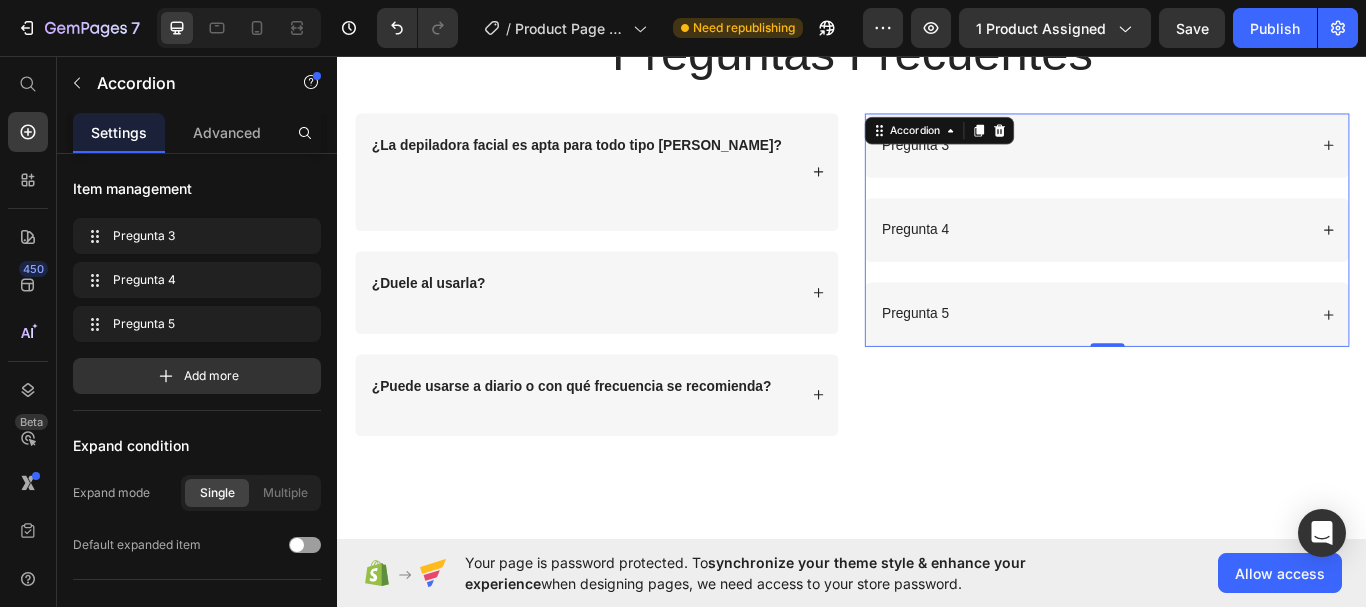 click on "Pregunta 3" at bounding box center (1011, 161) 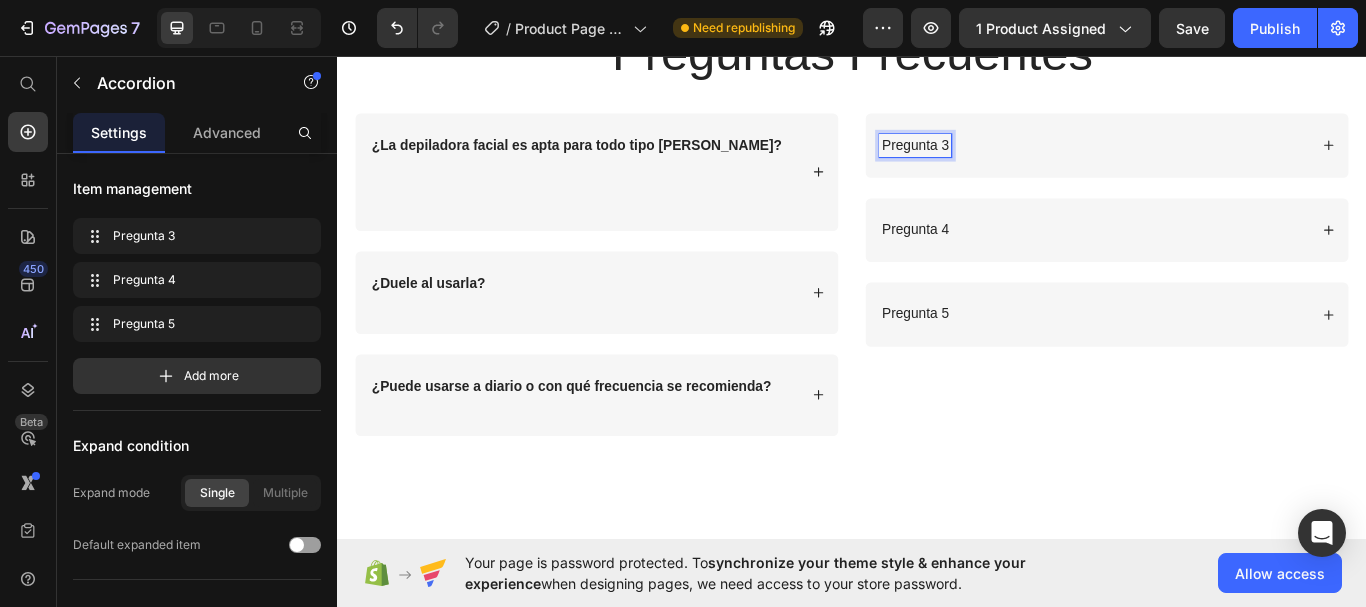 click on "Pregunta 3" at bounding box center [1011, 161] 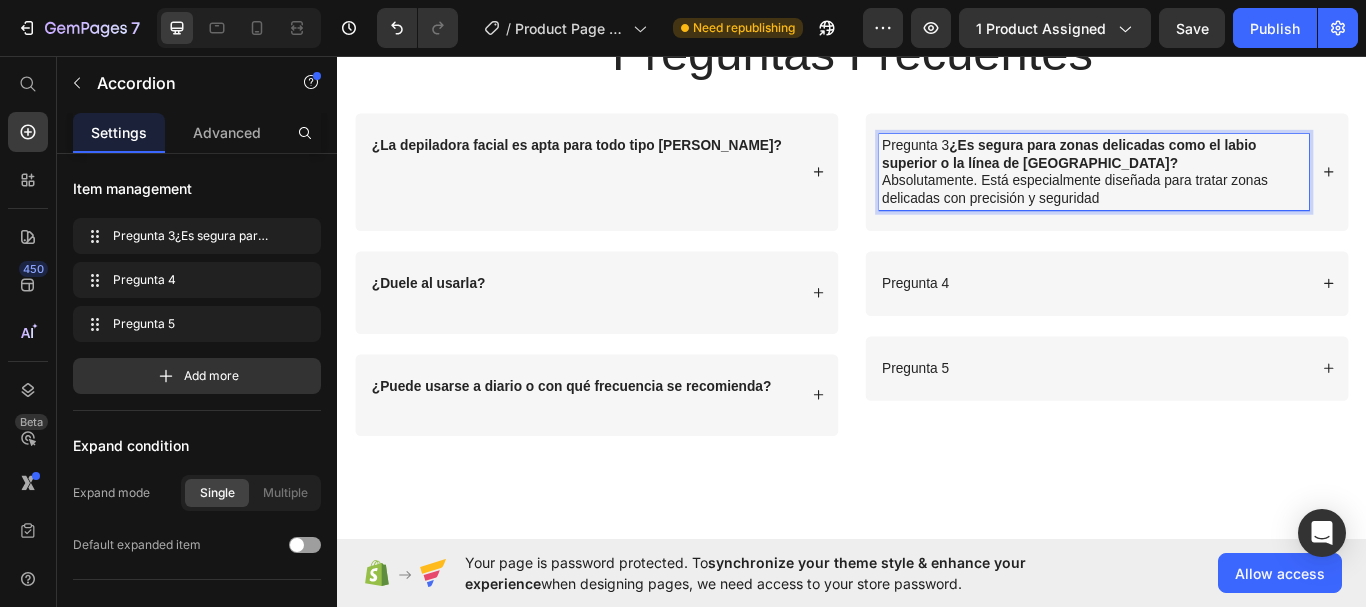 click on "¿Es segura para zonas delicadas como el labio superior o la línea de [GEOGRAPHIC_DATA]?" at bounding box center [1190, 171] 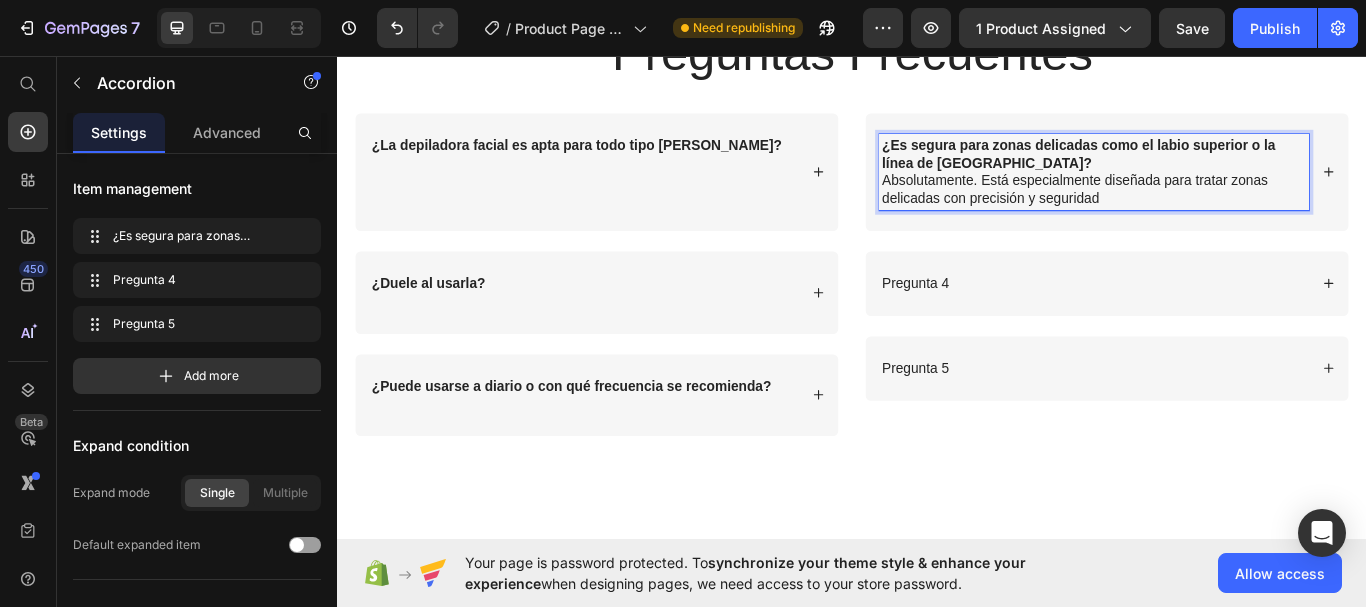 click on "¿Es segura para zonas delicadas como el labio superior o la línea de las cejas? Absolutamente. Está especialmente diseñada para tratar zonas delicadas con precisión y seguridad" at bounding box center [1219, 192] 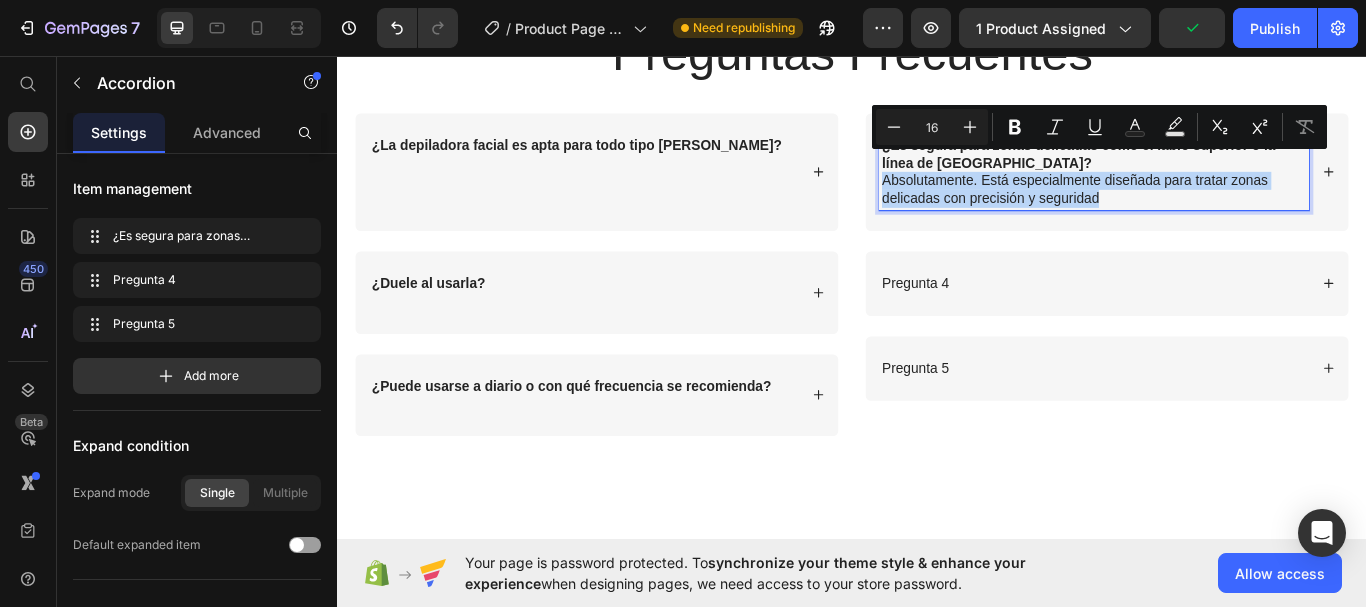 drag, startPoint x: 965, startPoint y: 179, endPoint x: 1402, endPoint y: 193, distance: 437.2242 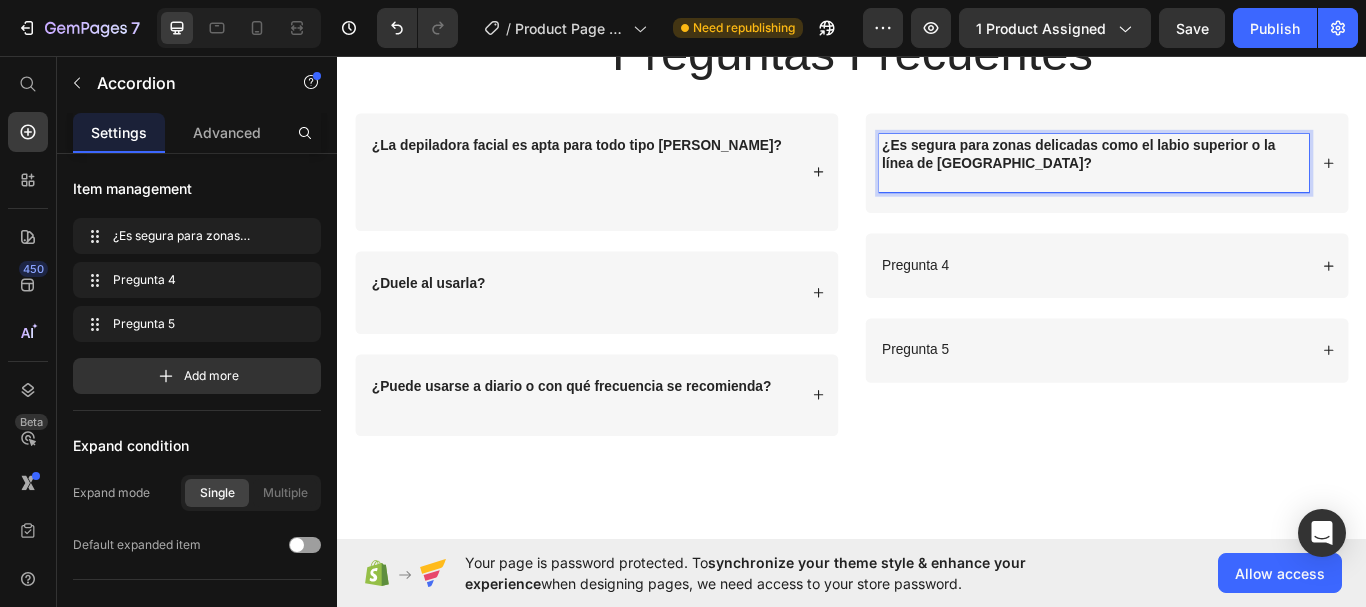 click 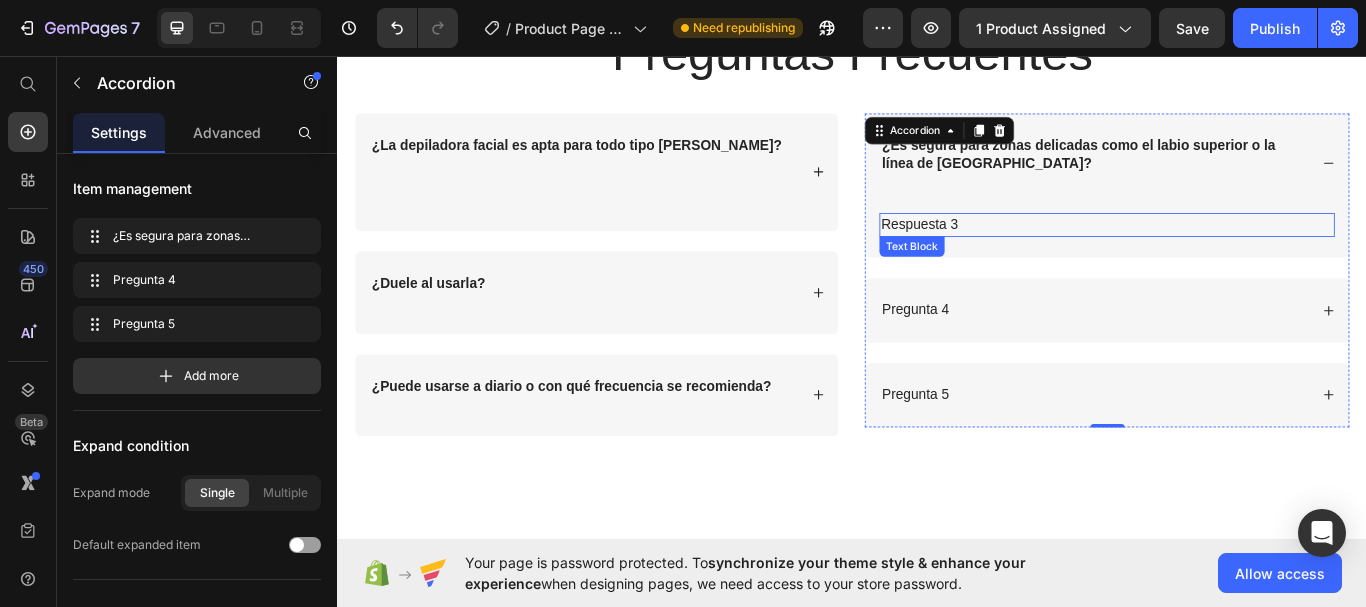 click on "Respuesta 3" at bounding box center [1234, 254] 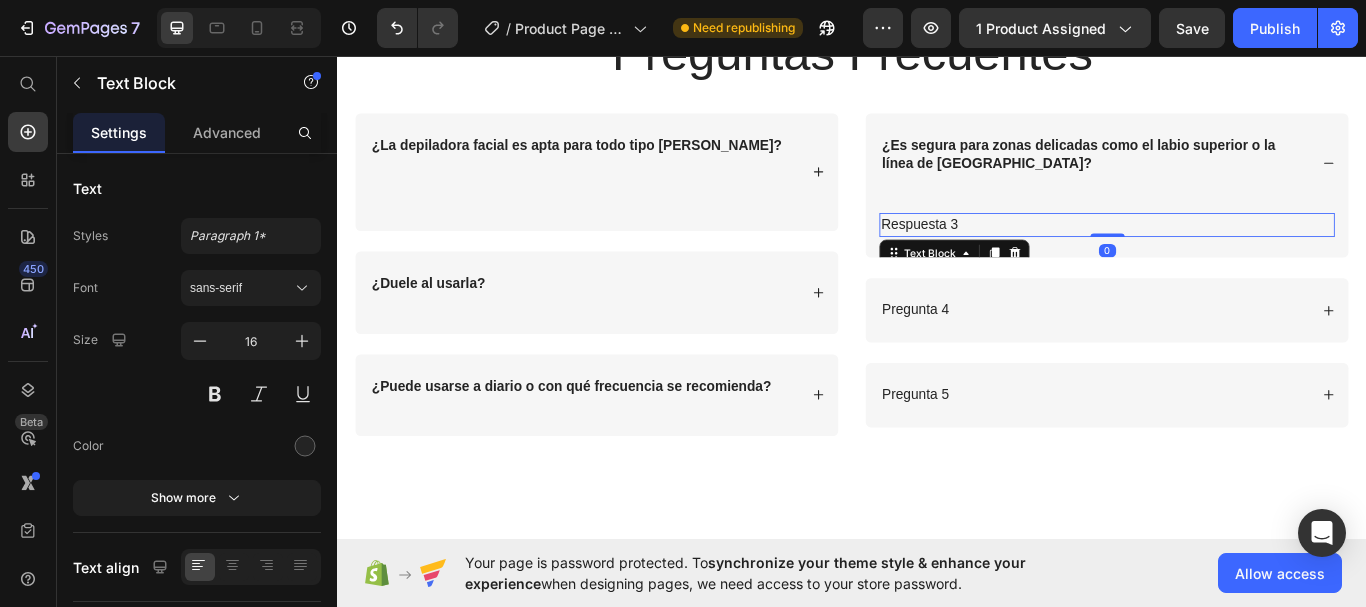 click on "Respuesta 3" at bounding box center (1234, 254) 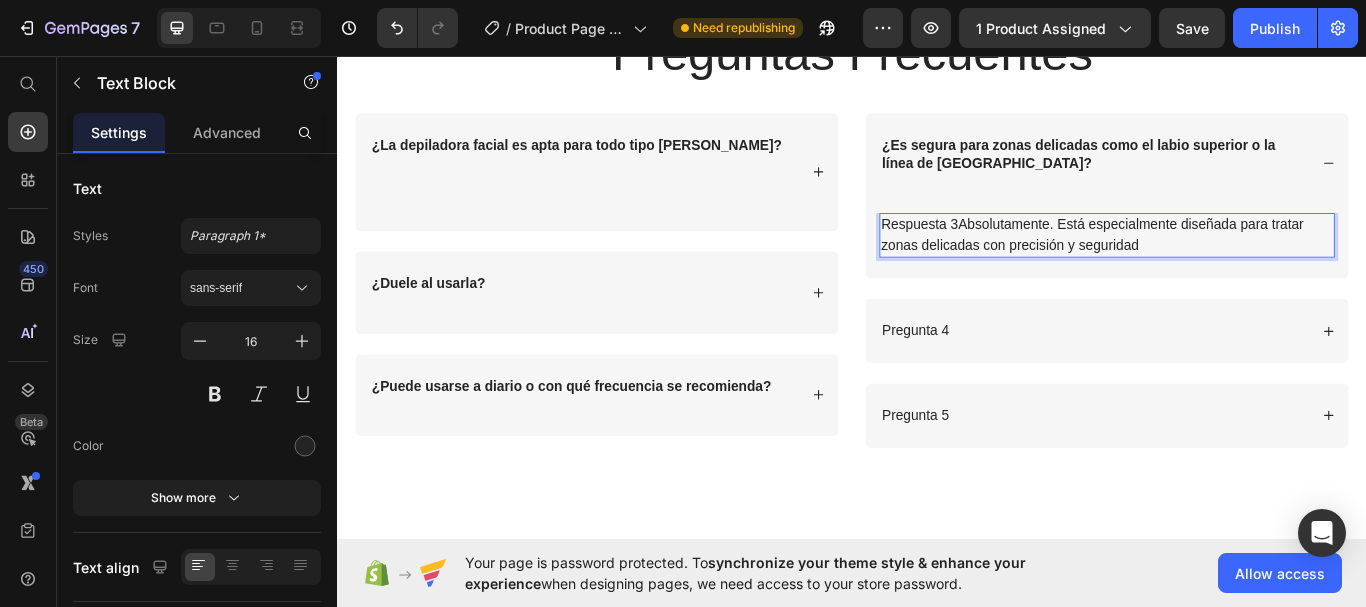 click on "Respuesta 3Absolutamente. Está especialmente diseñada para tratar zonas delicadas con precisión y seguridad" at bounding box center [1234, 266] 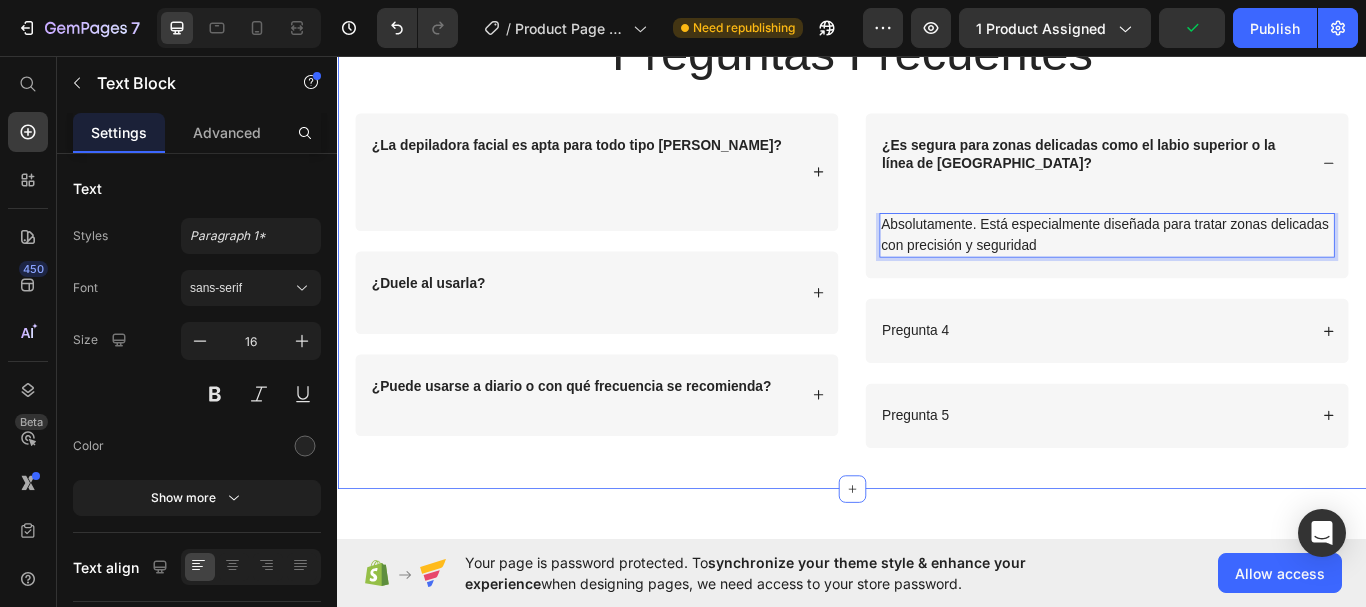 click on "Preguntas Frecuentes Heading Row
¿La depiladora facial es apta para todo tipo de piel?
¿Duele al usarla?
¿Puede usarse a diario o con qué frecuencia se recomienda? Accordion
¿Es segura para zonas delicadas como el labio superior o la línea de las cejas? Absolutamente. Está especialmente diseñada para tratar zonas delicadas con precisión y seguridad Text Block   0
Pregunta 4
Pregunta 5 Accordion Row Section 4" at bounding box center (937, 268) 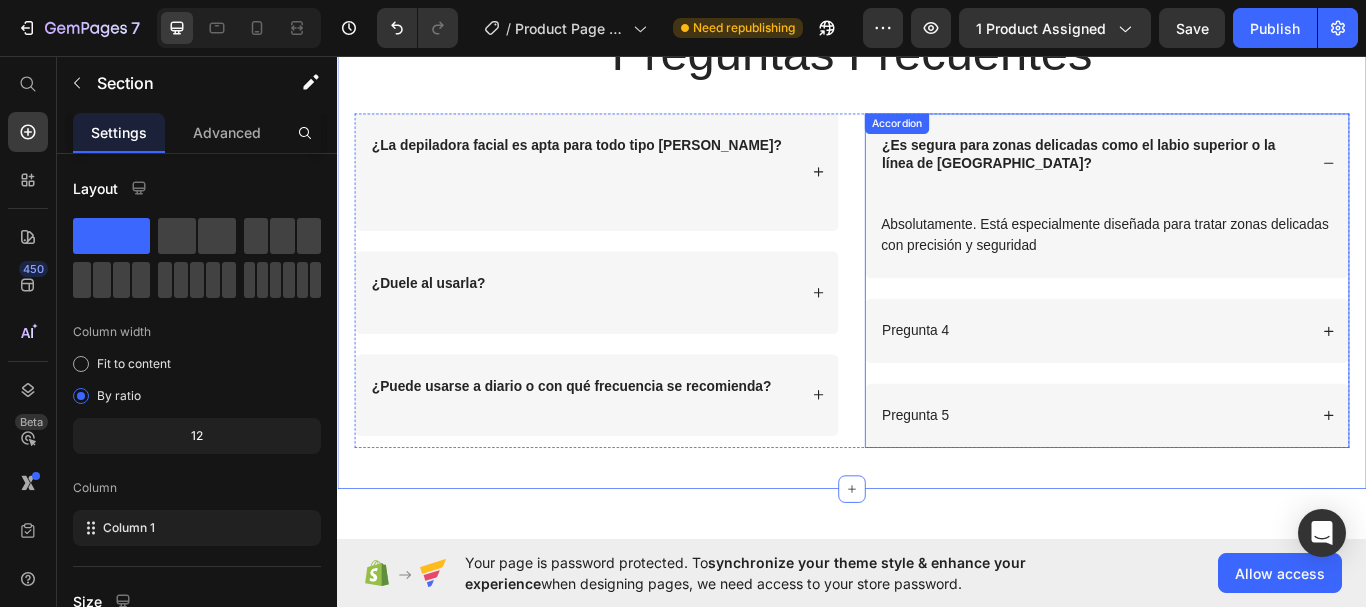 click 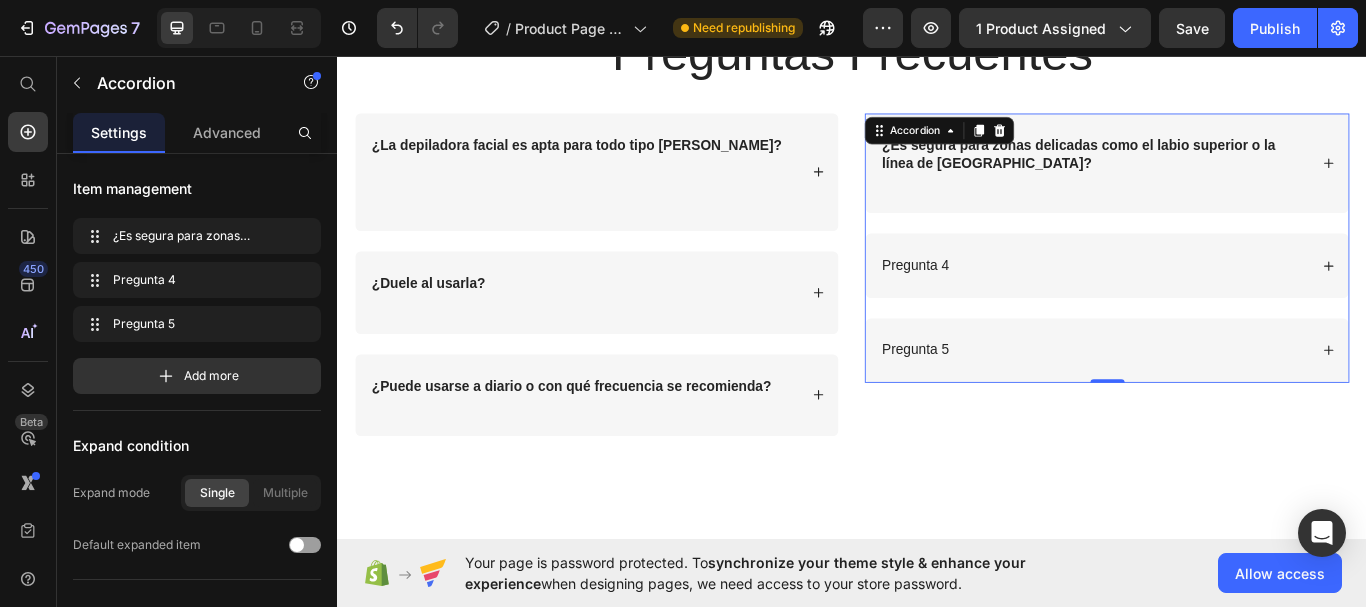 click on "Pregunta 4" at bounding box center [1219, 301] 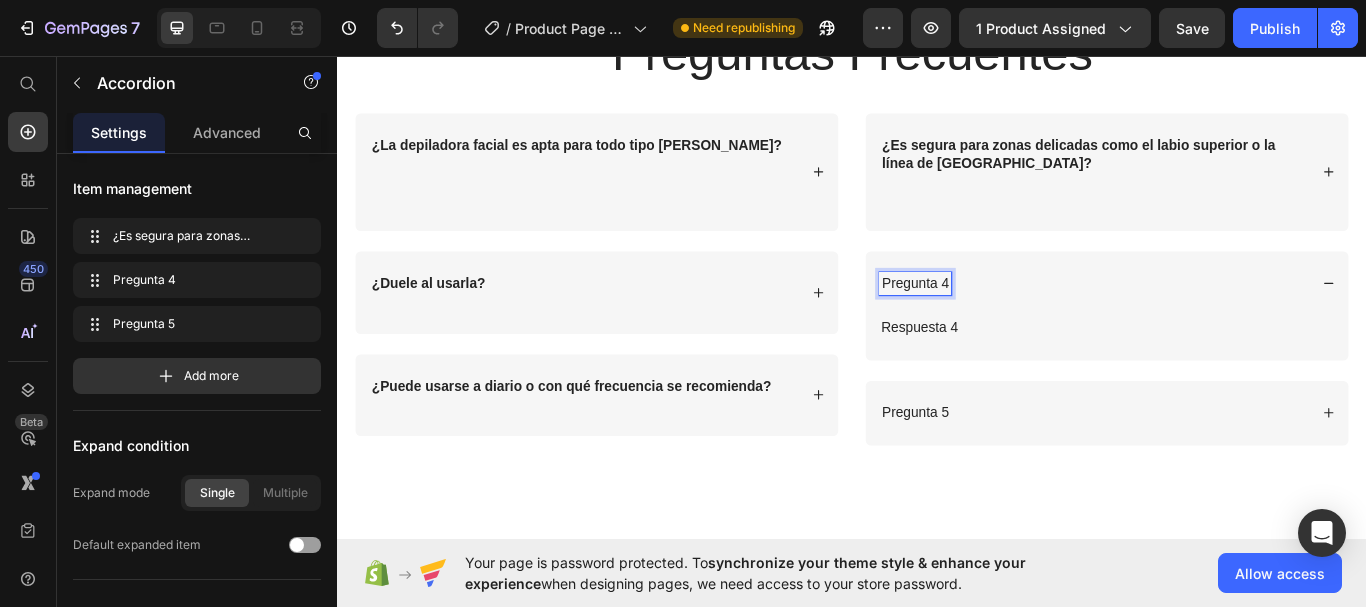 click on "Pregunta 4" at bounding box center (1011, 322) 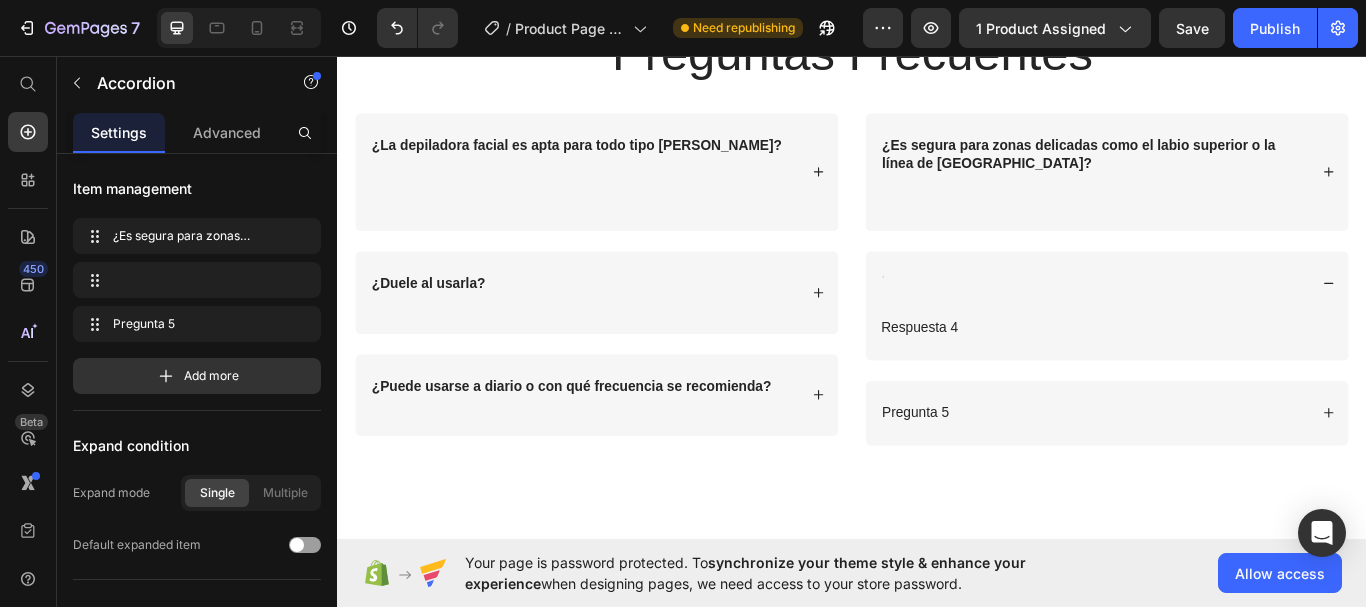 scroll, scrollTop: 2888, scrollLeft: 0, axis: vertical 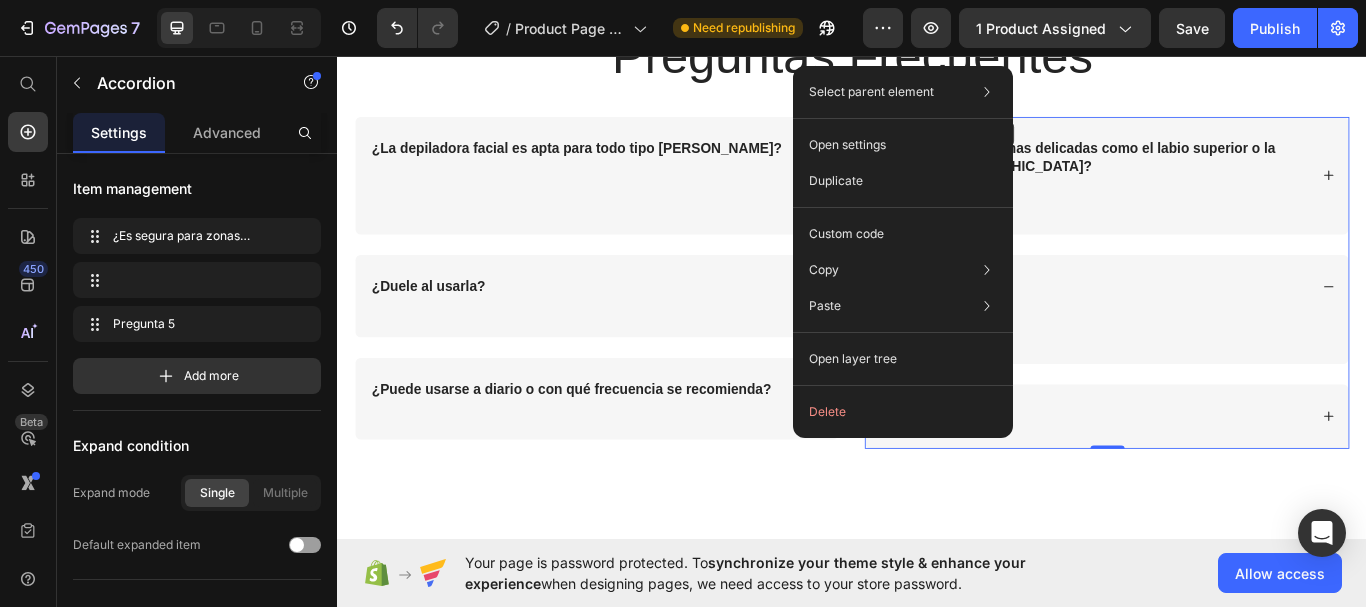 click at bounding box center [1234, 326] 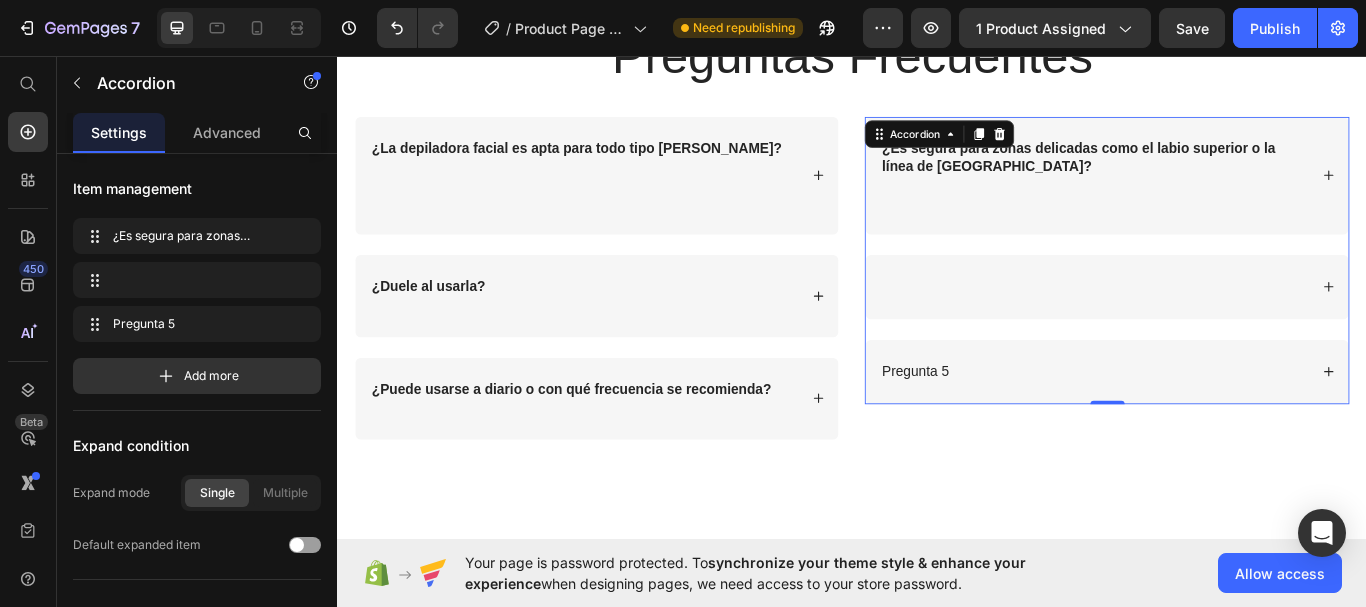click at bounding box center (972, 326) 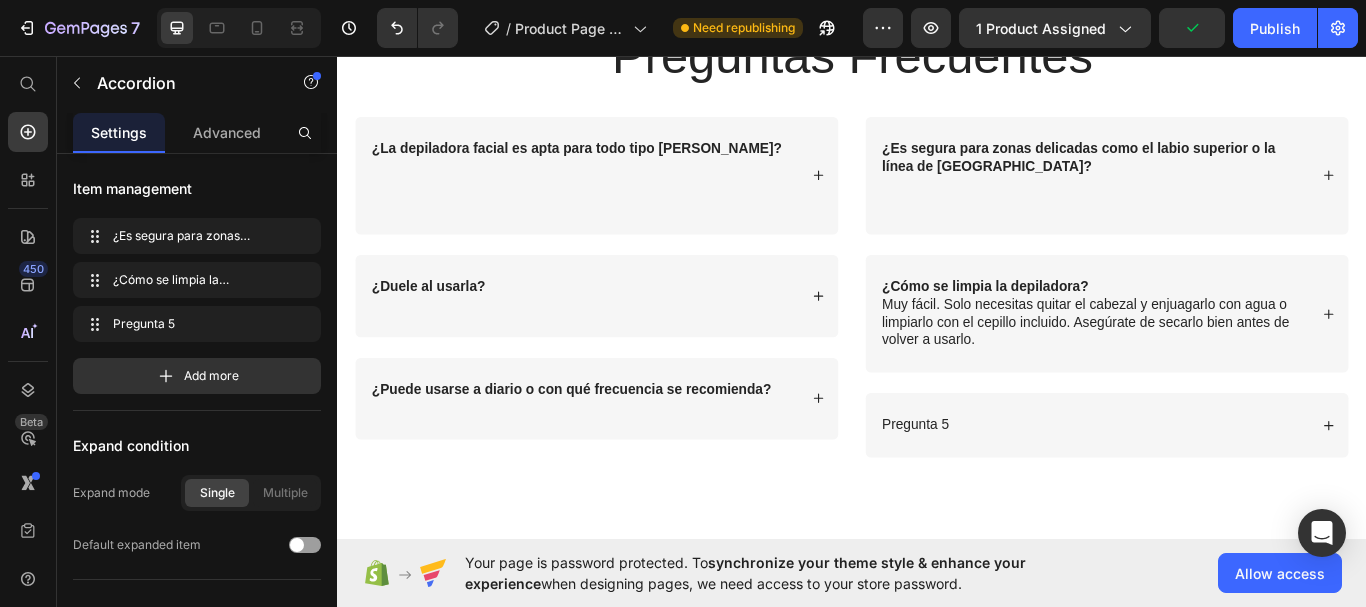 click on "¿Cómo se limpia la depiladora? Muy fácil. Solo necesitas quitar el cabezal y enjuagarlo con agua o limpiarlo con el cepillo incluido. Asegúrate de secarlo bien antes de volver a usarlo." at bounding box center [1219, 357] 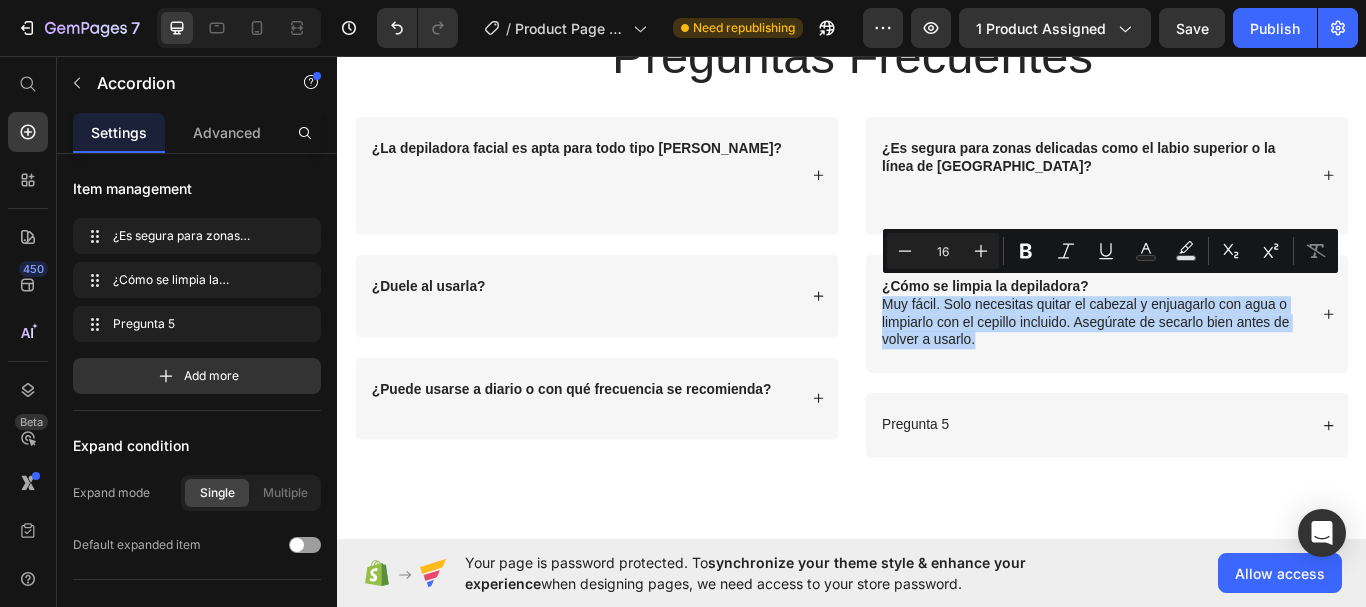 drag, startPoint x: 964, startPoint y: 321, endPoint x: 1441, endPoint y: 359, distance: 478.51123 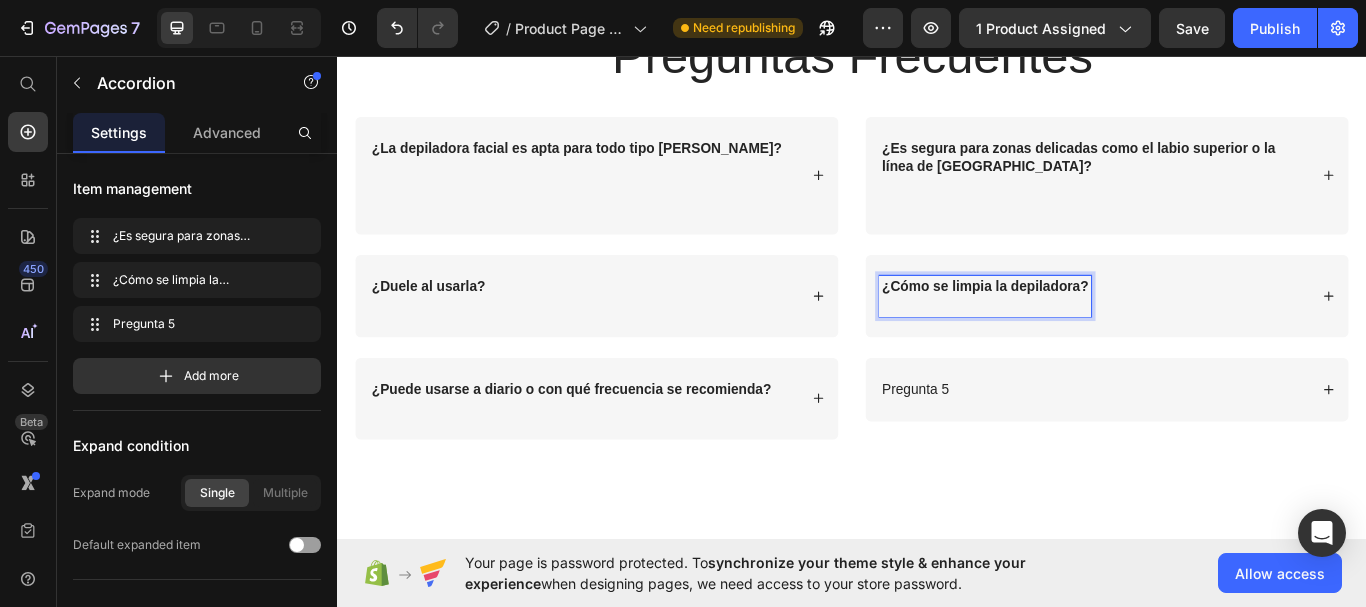click 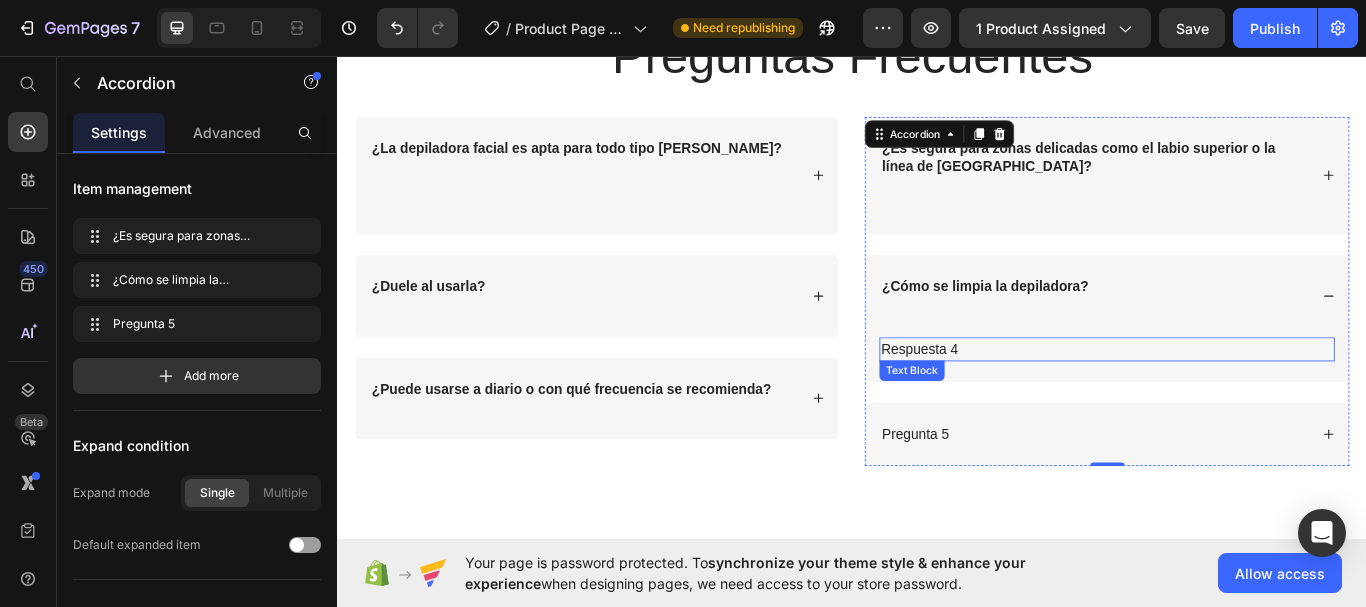 click on "Respuesta 4" at bounding box center (1234, 399) 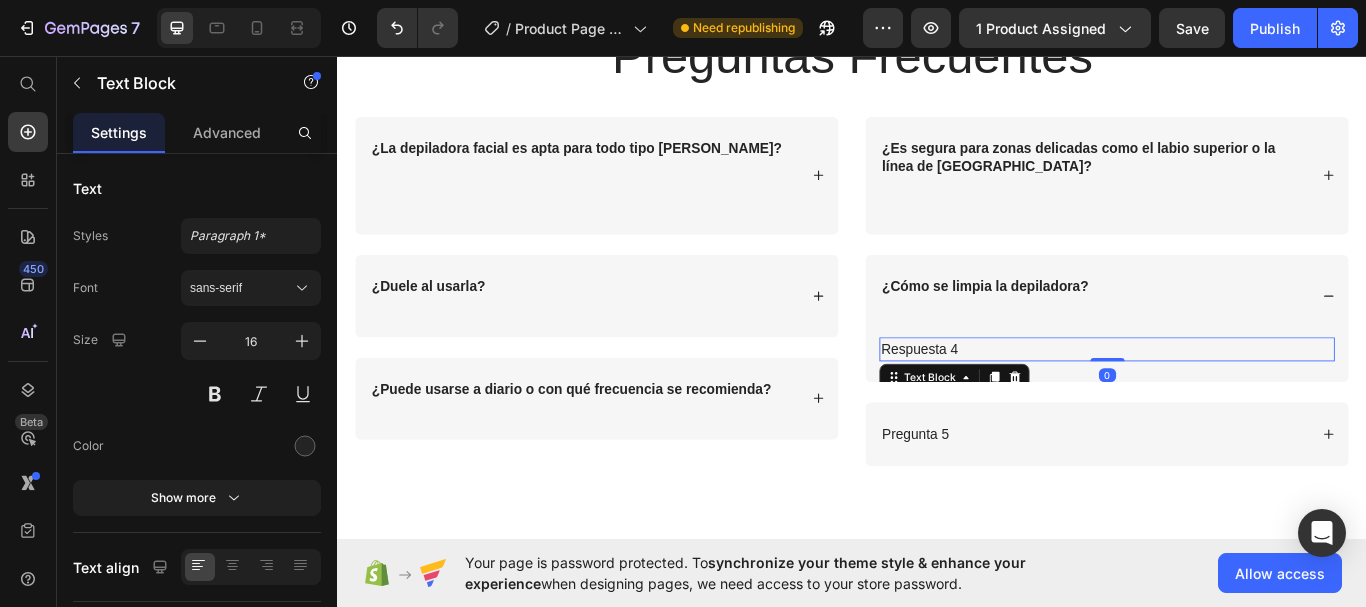 click on "Respuesta 4" at bounding box center [1234, 399] 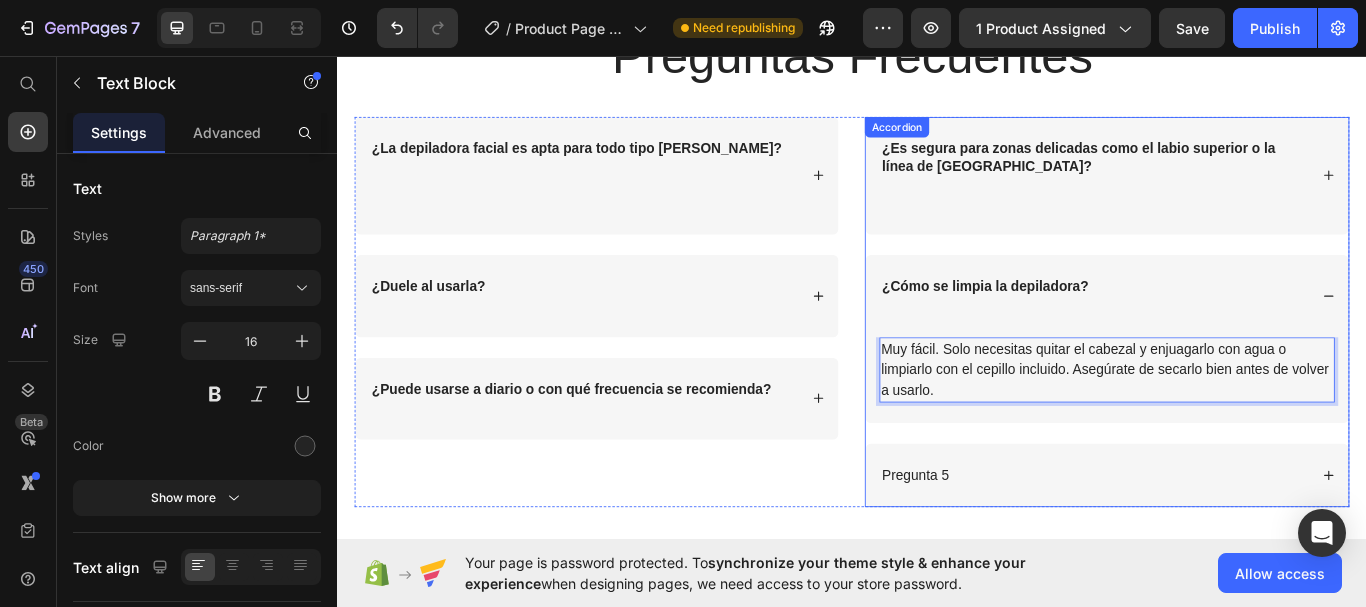 click on "Pregunta 5" at bounding box center [1011, 546] 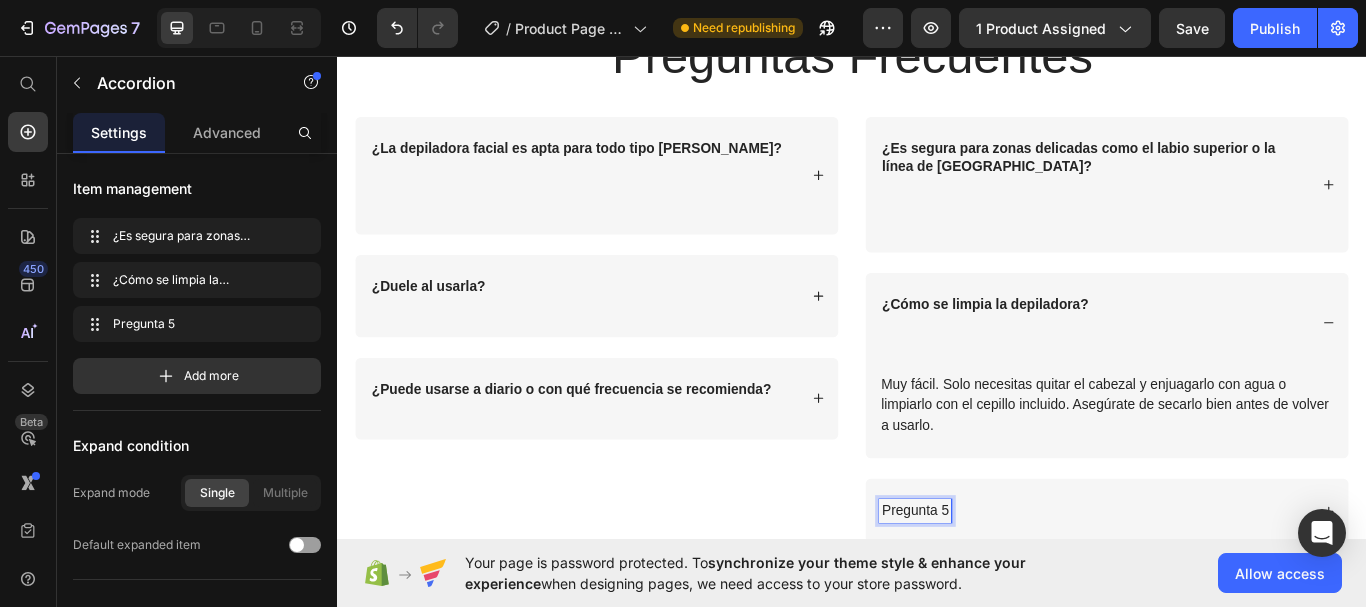 click on "Pregunta 5" at bounding box center (1011, 587) 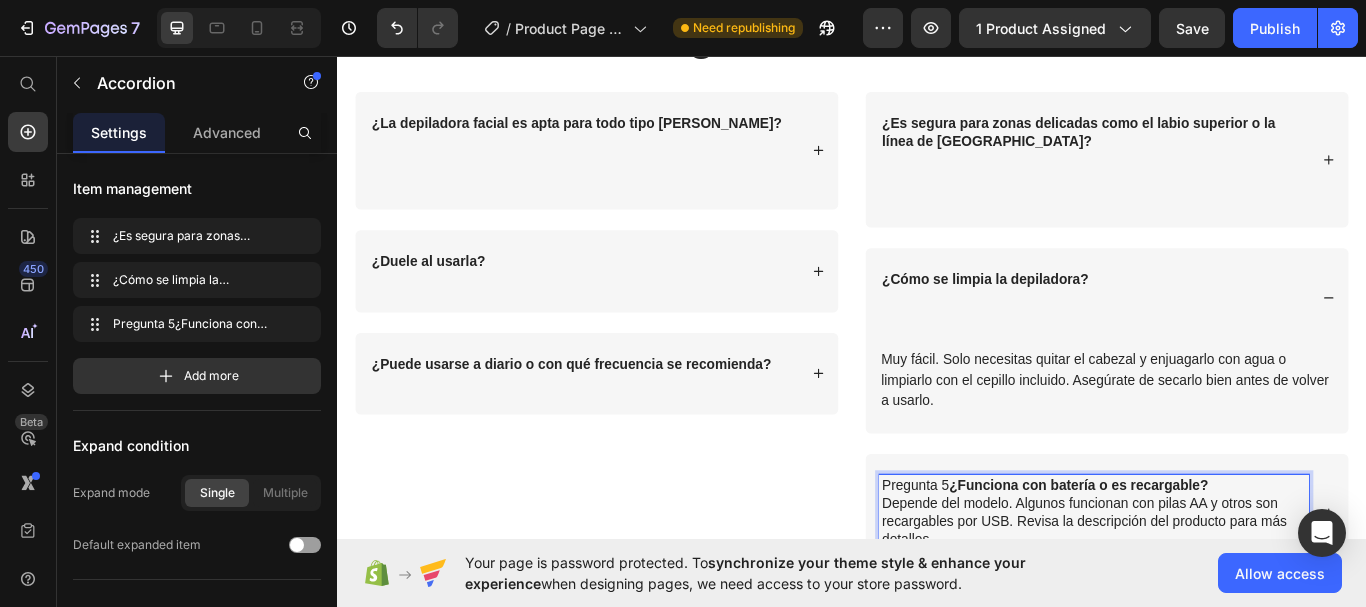 click on "¿Funciona con batería o es recargable?" at bounding box center [1201, 557] 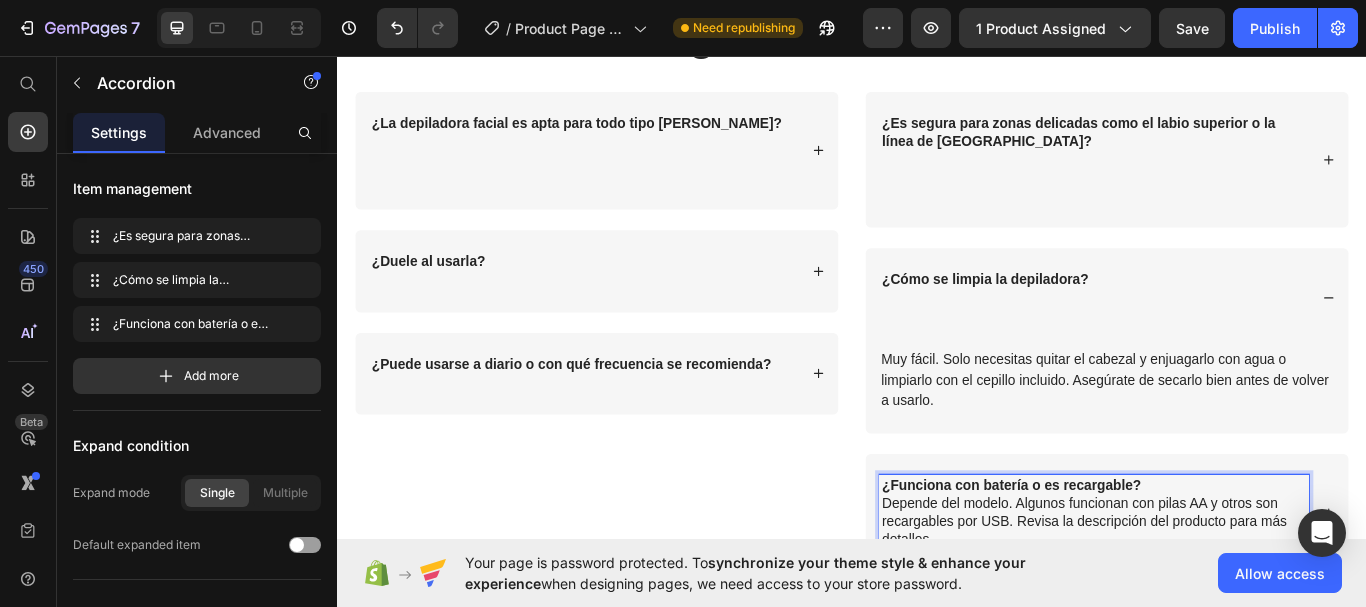 click on "¿Funciona con batería o es recargable? Depende del modelo. Algunos funcionan con pilas AA y otros son recargables por USB. Revisa la descripción del producto para más detalles." at bounding box center (1219, 589) 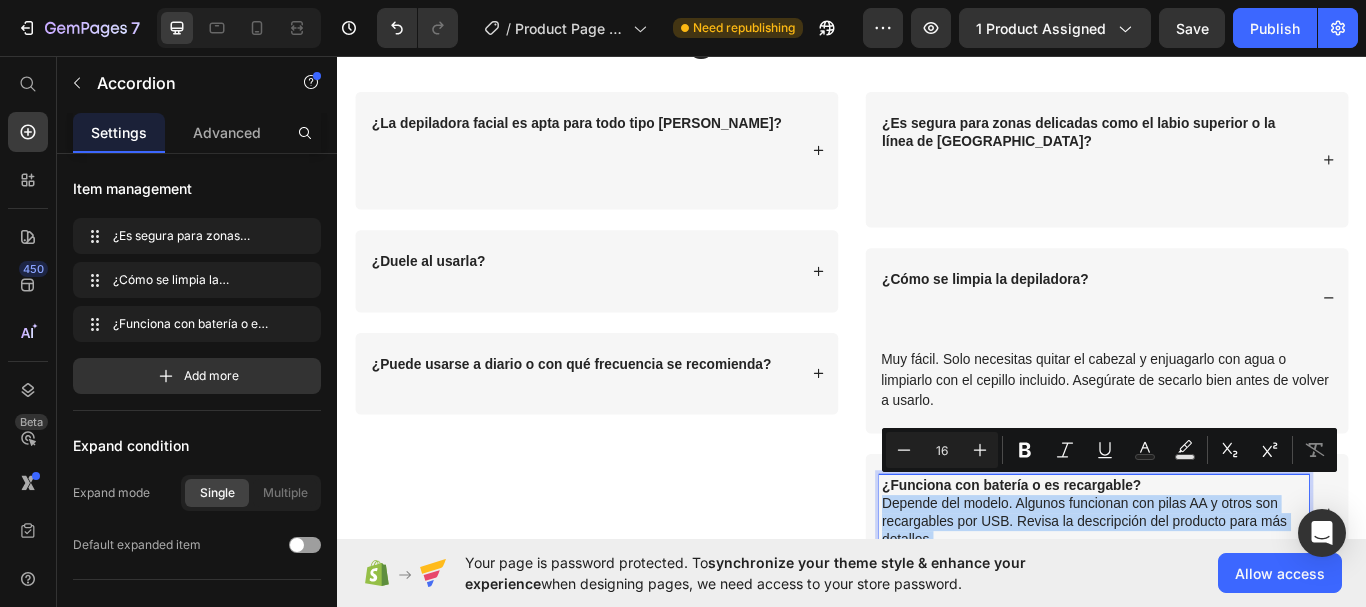 drag, startPoint x: 966, startPoint y: 553, endPoint x: 1448, endPoint y: 593, distance: 483.6569 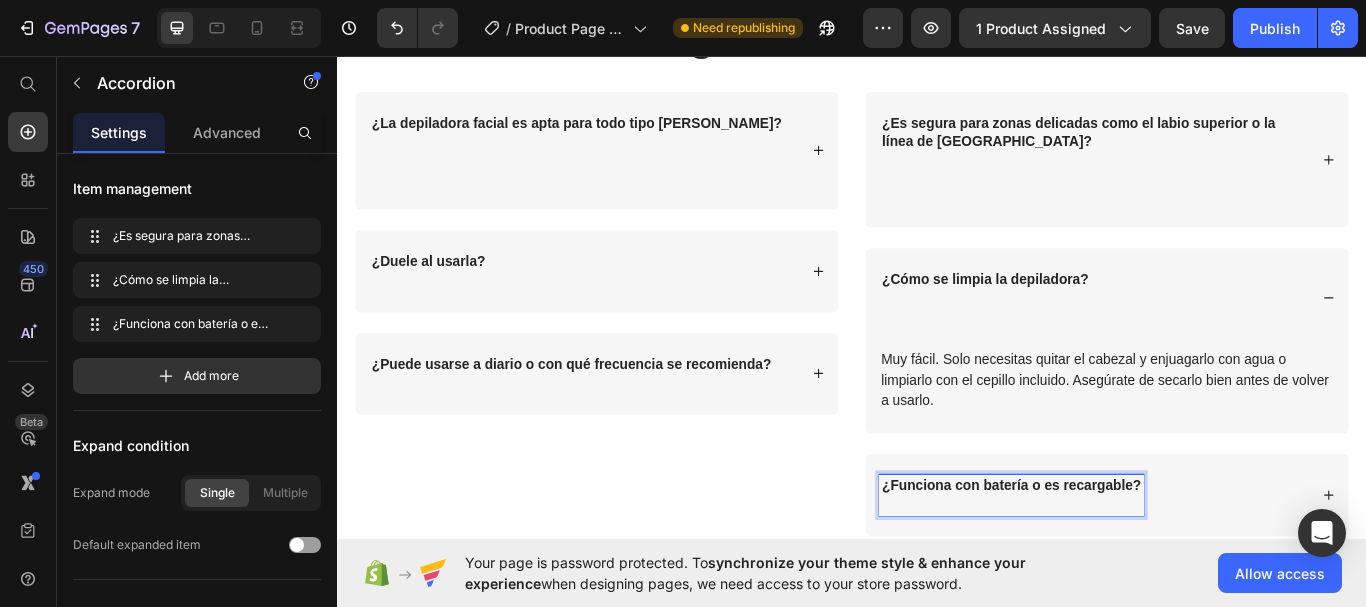 click 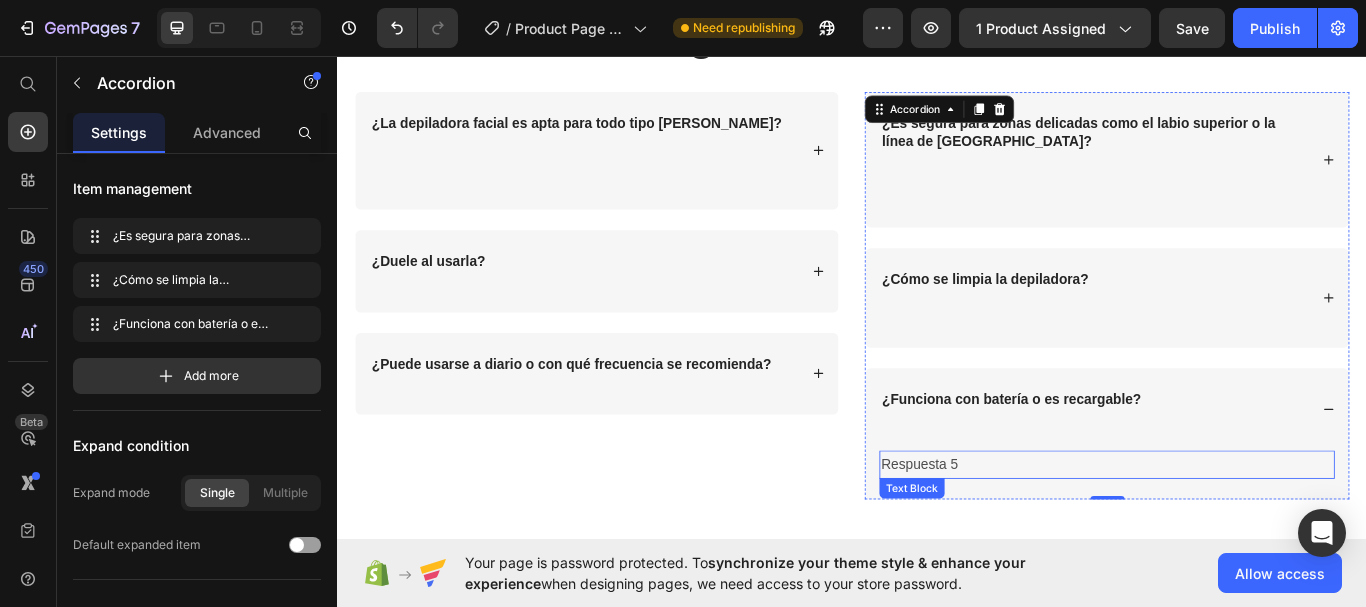 click on "Respuesta 5" at bounding box center (1234, 533) 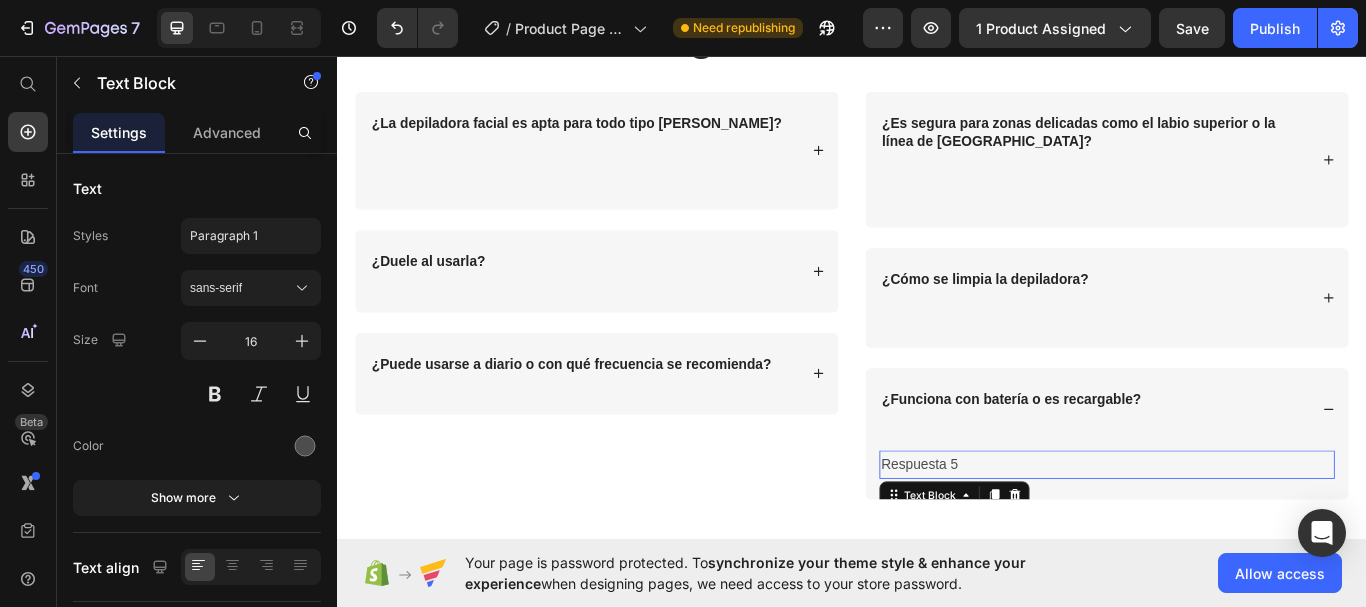 scroll, scrollTop: 0, scrollLeft: 0, axis: both 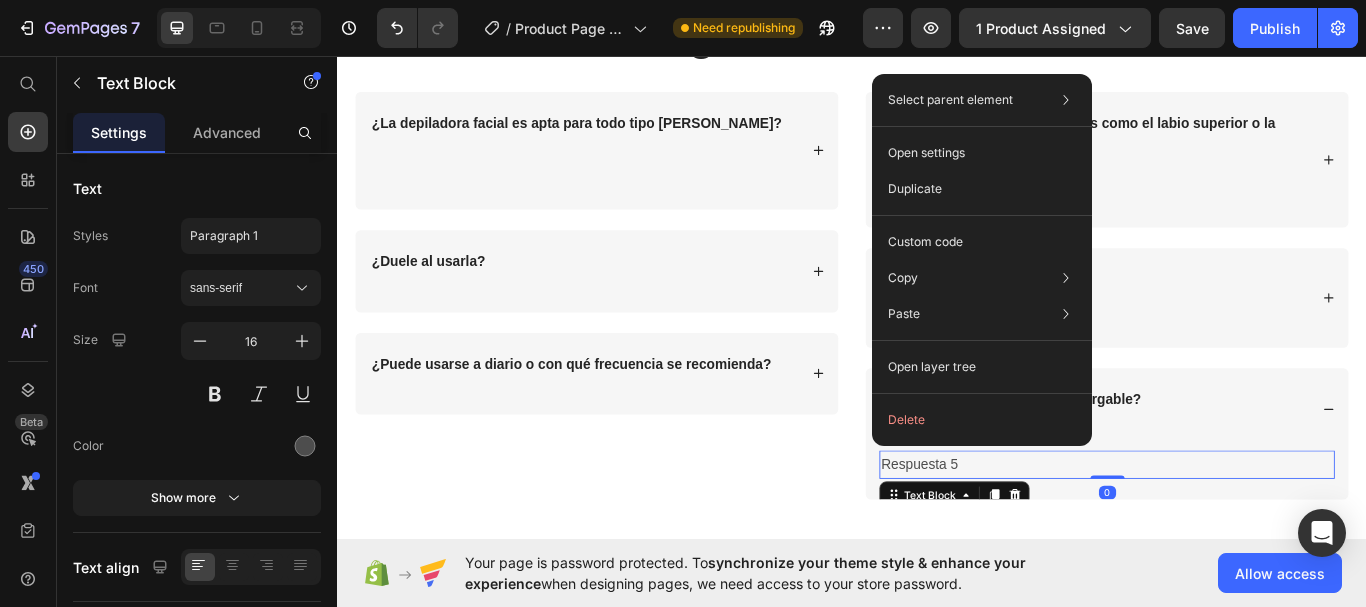 click on "Select parent element Section Row 2 cols Accordion Text Block Open settings Duplicate Custom code Copy Copy element  Ctrl + C Copy style  Copy class  .gQwyebGtP6 Paste Paste element  Ctrl + V Paste style  Ctrl + Shift + V Open layer tree  Delete" at bounding box center [982, 260] 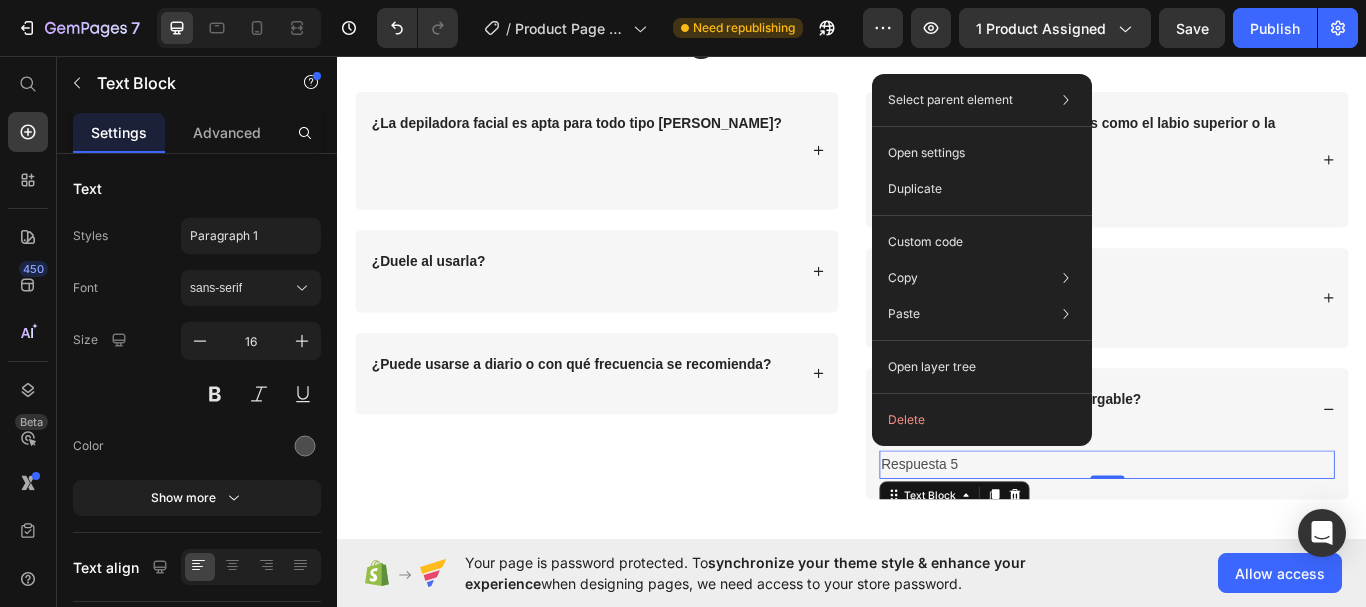 click on "Respuesta 5" at bounding box center (1234, 533) 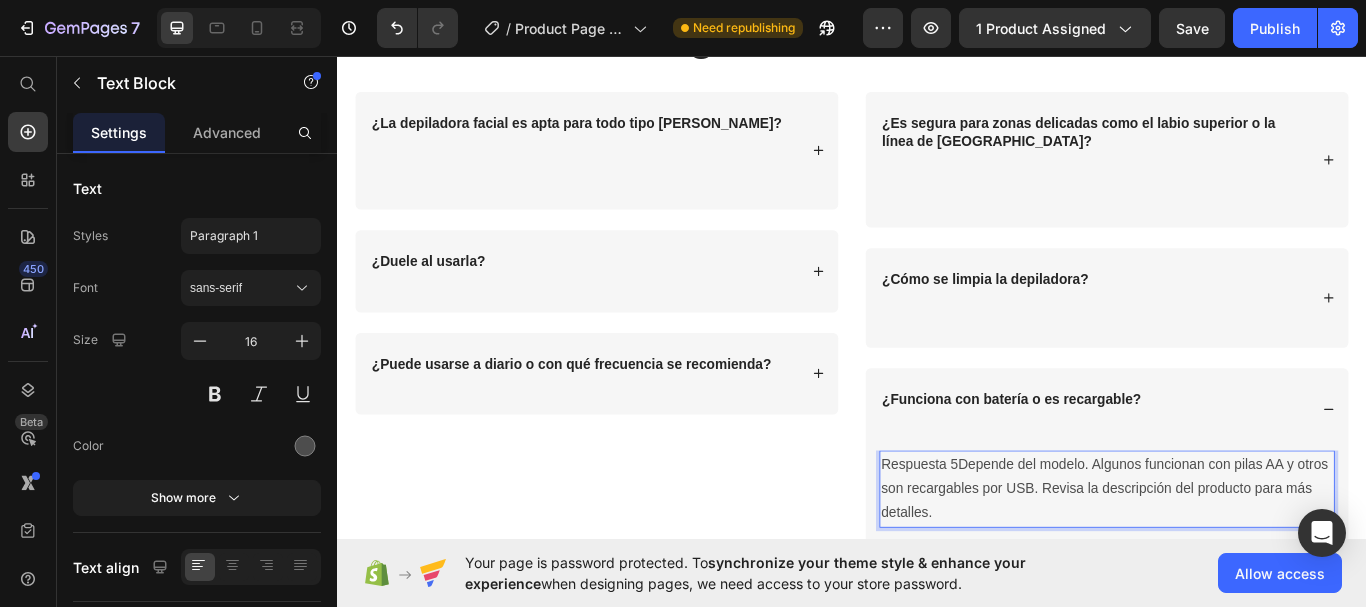 click on "Respuesta 5Depende del modelo. Algunos funcionan con pilas AA y otros son recargables por USB. Revisa la descripción del producto para más detalles." at bounding box center [1234, 562] 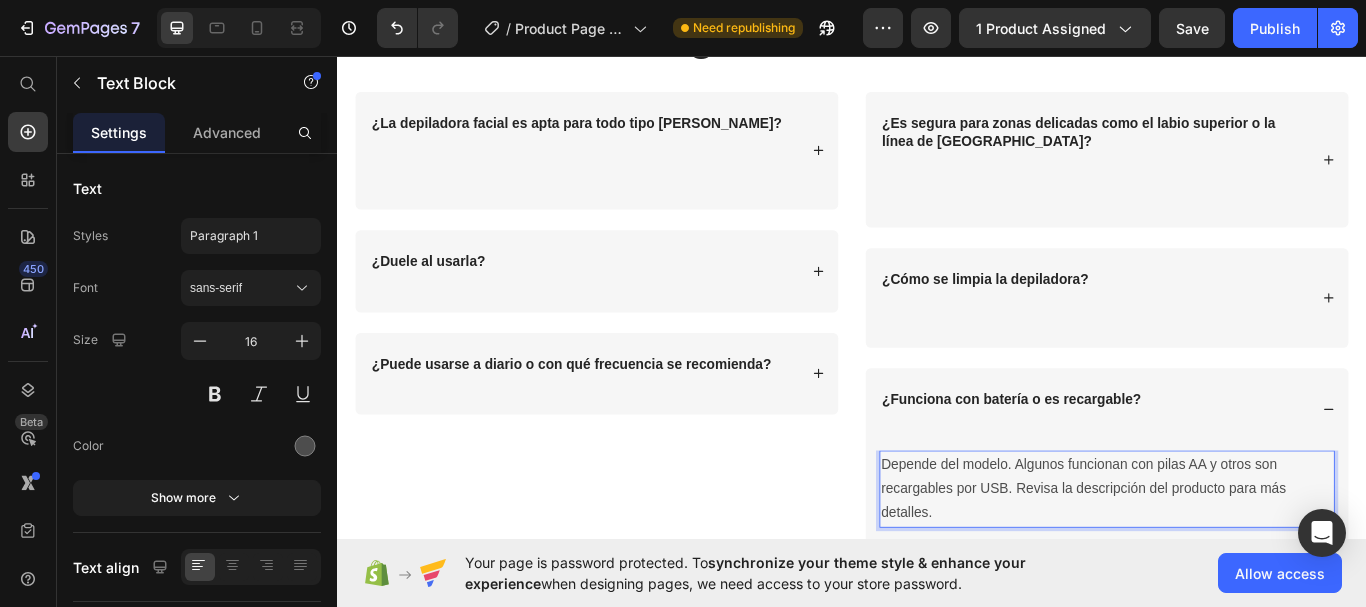 click on "Depende del modelo. Algunos funcionan con pilas AA y otros son recargables por USB. Revisa la descripción del producto para más detalles." at bounding box center (1234, 562) 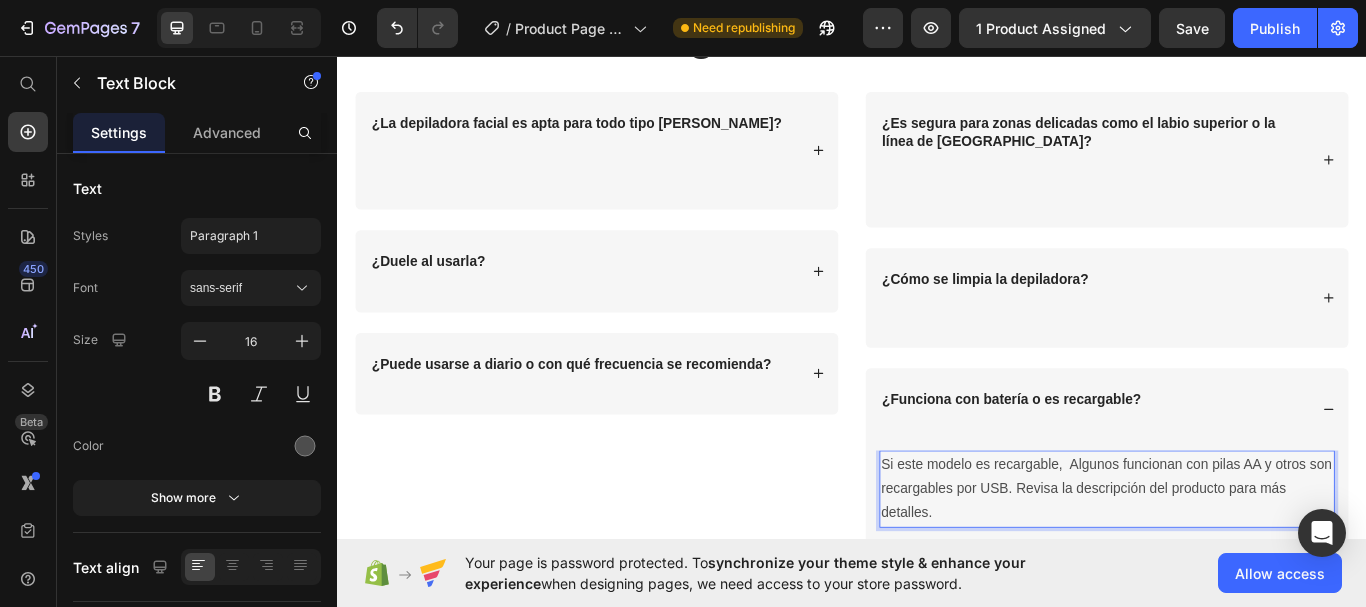 click on "Si este modelo es recargable,  Algunos funcionan con pilas AA y otros son recargables por USB. Revisa la descripción del producto para más detalles." at bounding box center (1234, 562) 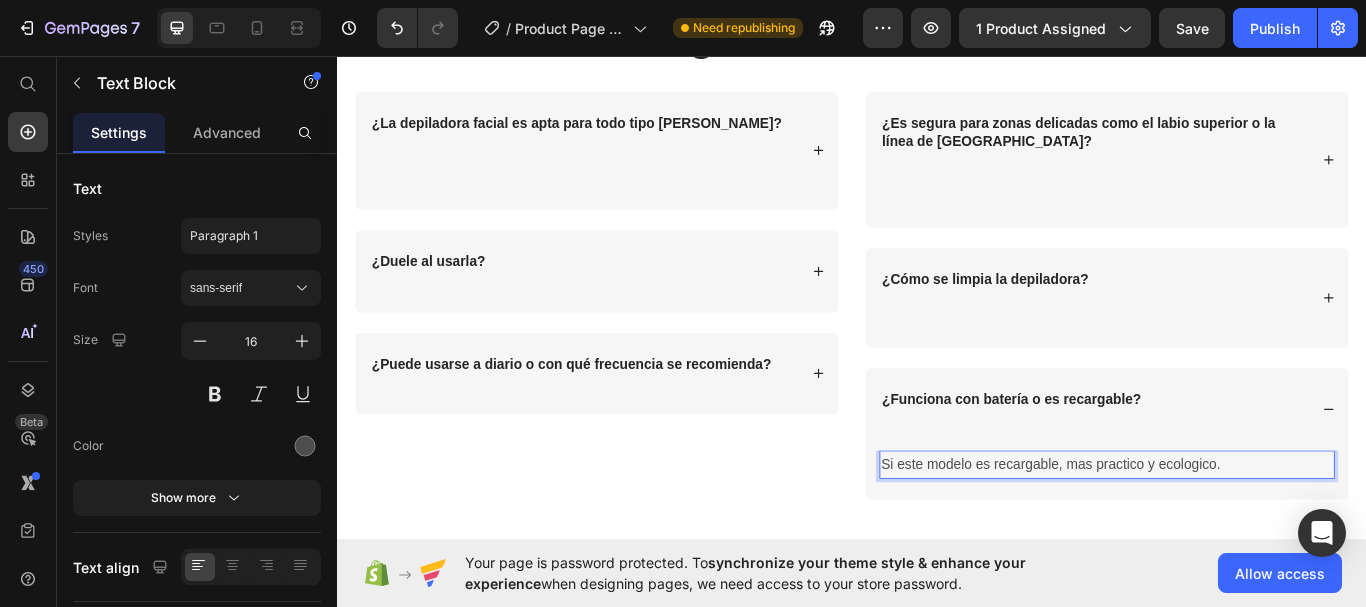 click on "Preguntas Frecuentes Heading Row
¿La depiladora facial es apta para todo tipo de piel?
¿Duele al usarla?
¿Puede usarse a diario o con qué frecuencia se recomienda? Accordion
¿Es segura para zonas delicadas como el labio superior o la línea de las cejas?
¿Cómo se limpia la depiladora?
¿Funciona con batería o es recargable? Si este modelo es recargable, mas practico y ecologico.  Text Block   0 Accordion Row Section 4" at bounding box center [937, 285] 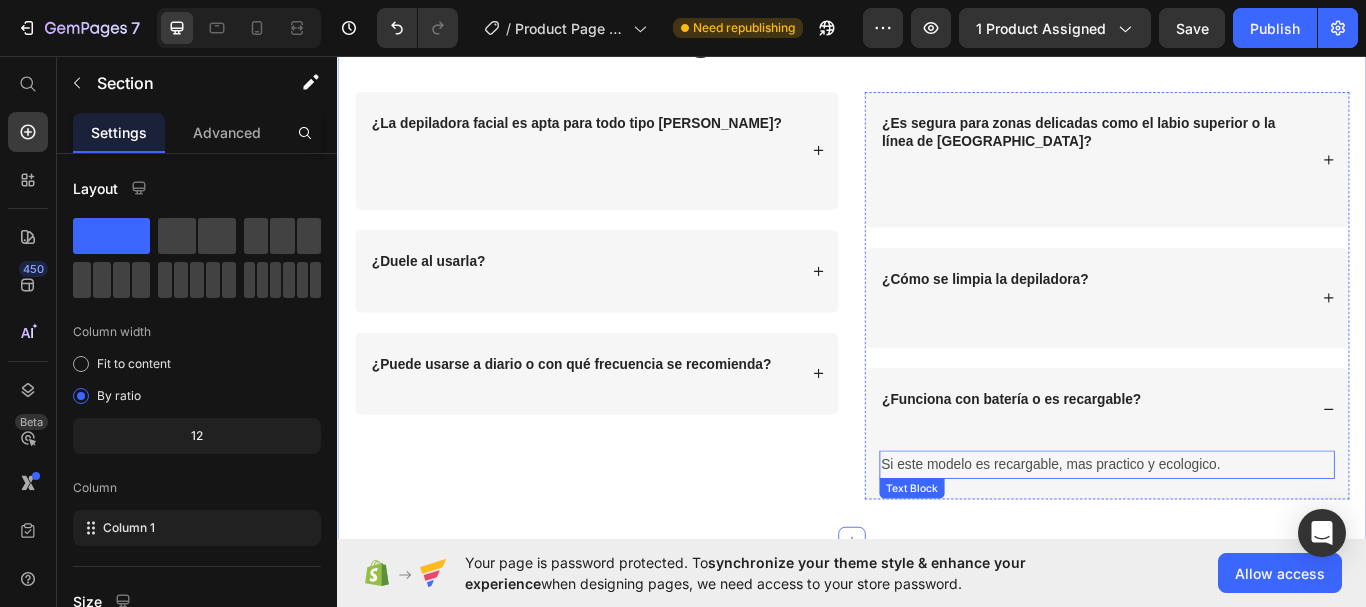 click on "Si este modelo es recargable, mas practico y ecologico." at bounding box center [1234, 533] 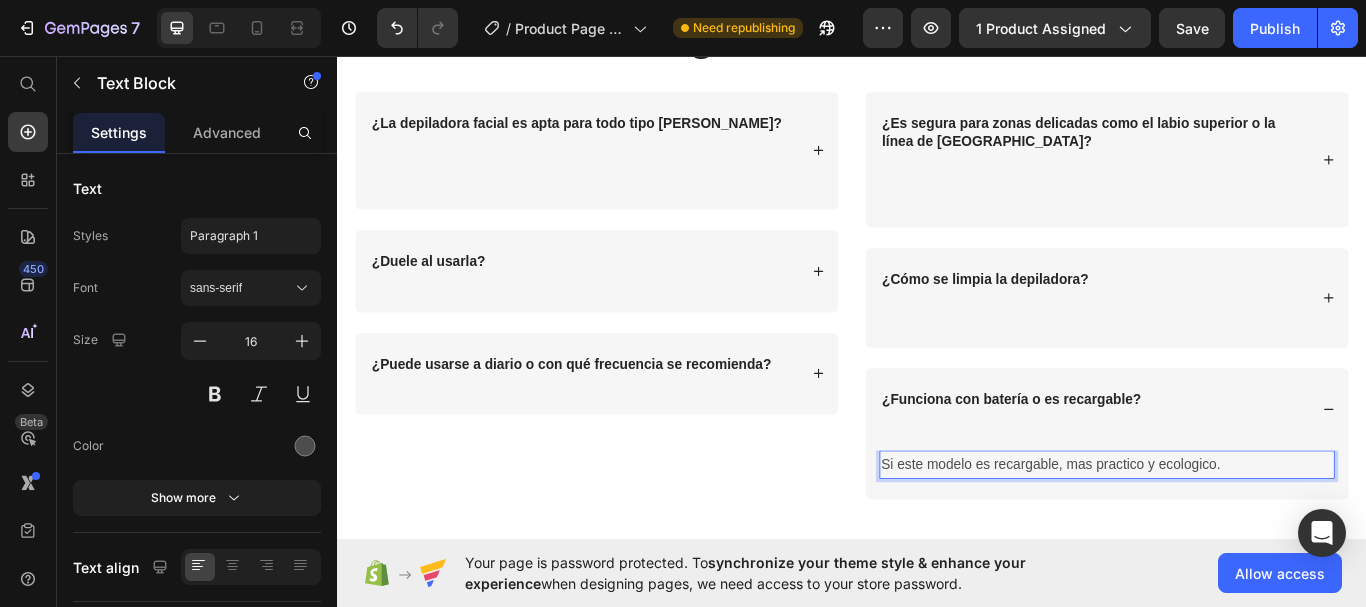click on "Si este modelo es recargable, mas practico y ecologico." at bounding box center (1234, 533) 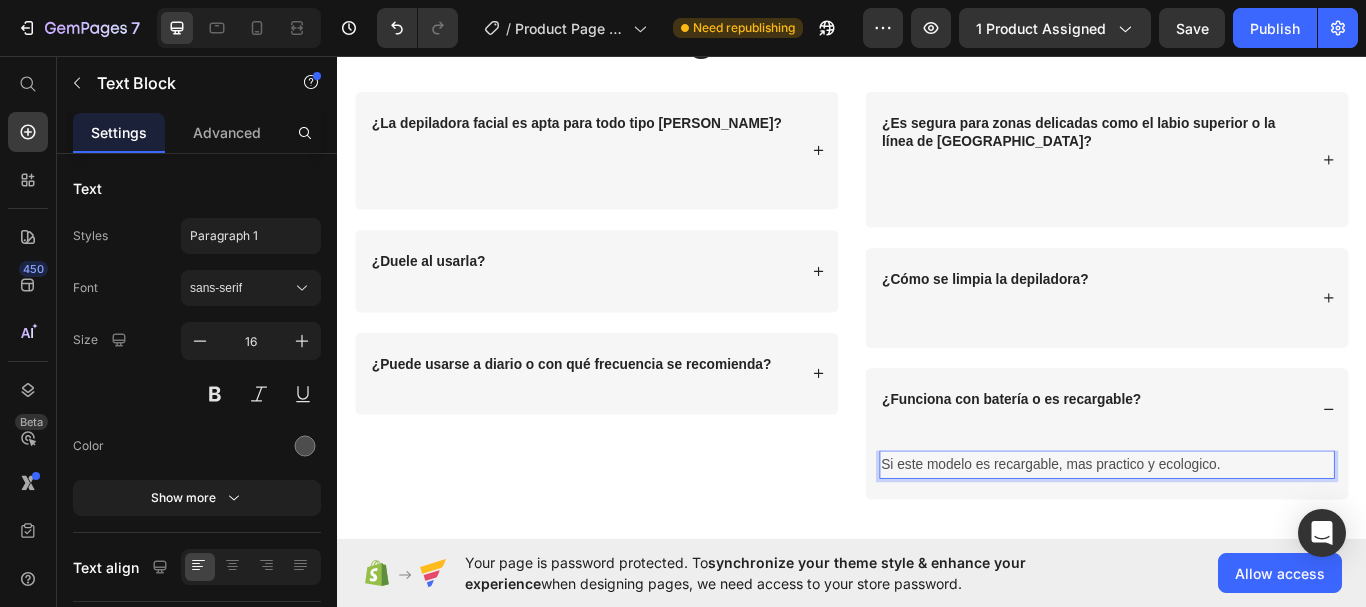 click on "Si este modelo es recargable, mas practico y ecologico." at bounding box center [1234, 533] 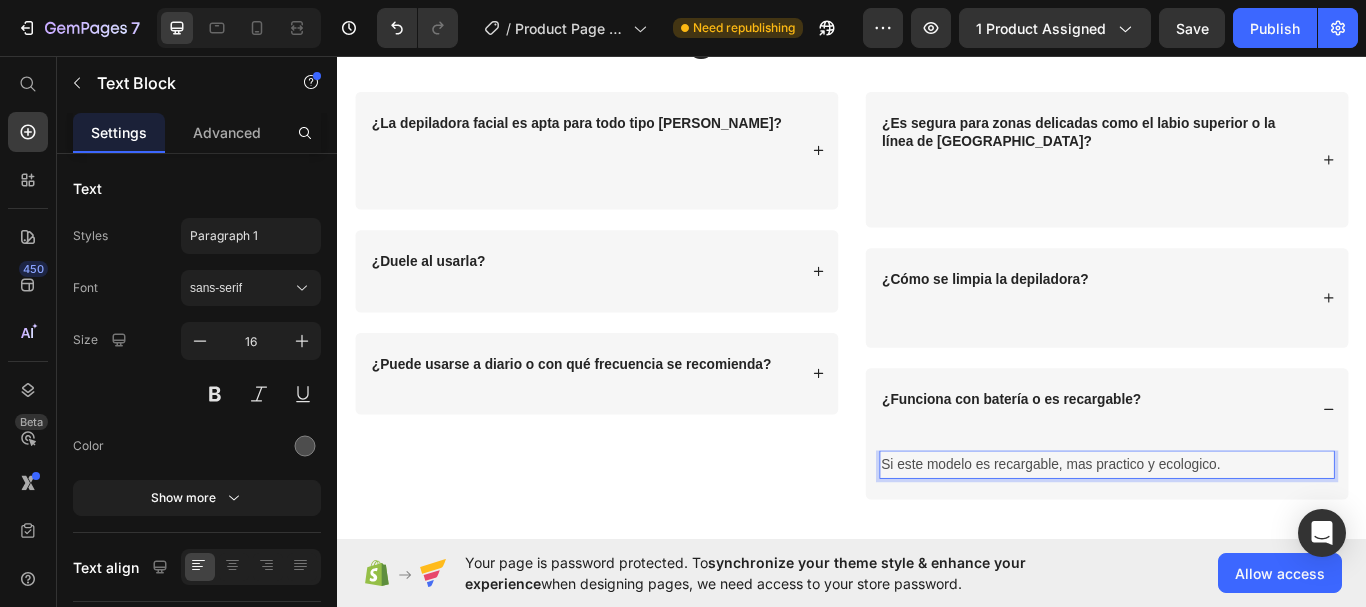 click on "Si este modelo es recargable, mas practico y ecologico." at bounding box center [1234, 533] 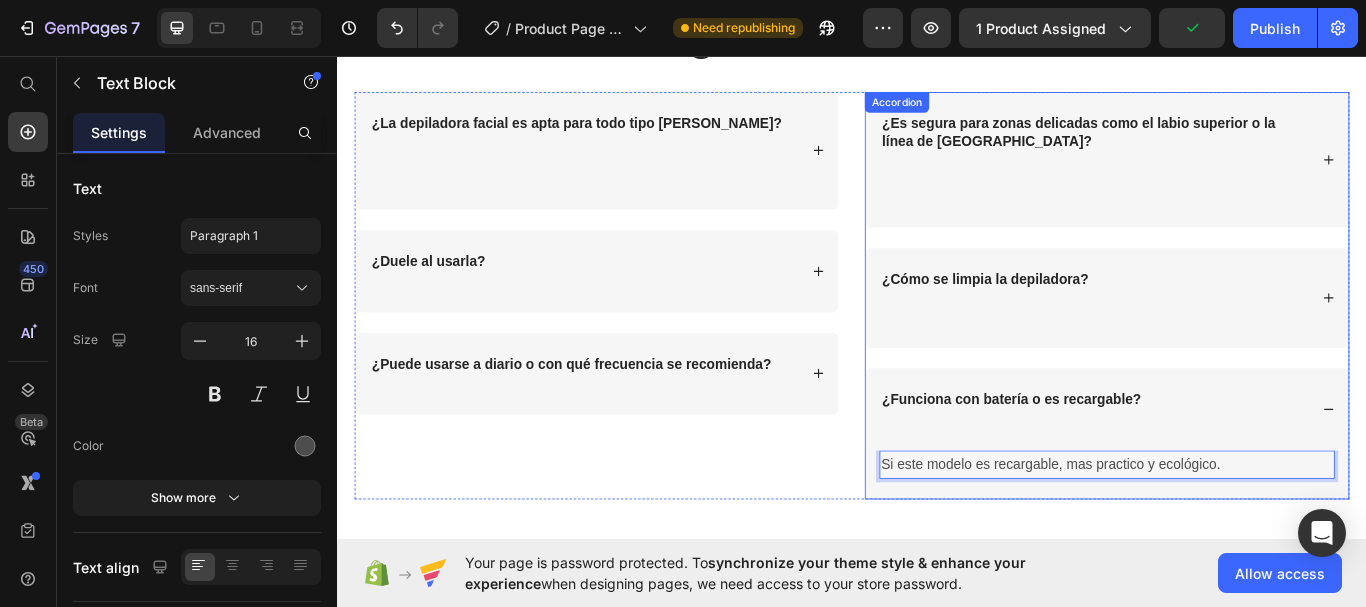 click 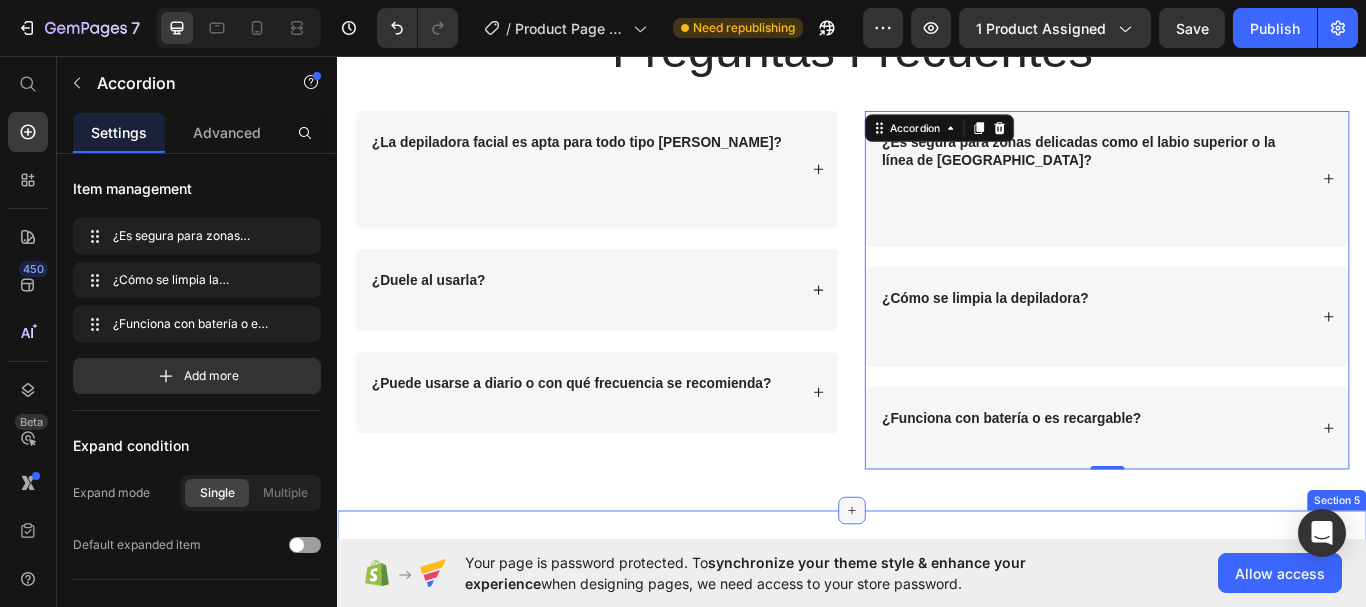 scroll, scrollTop: 2917, scrollLeft: 0, axis: vertical 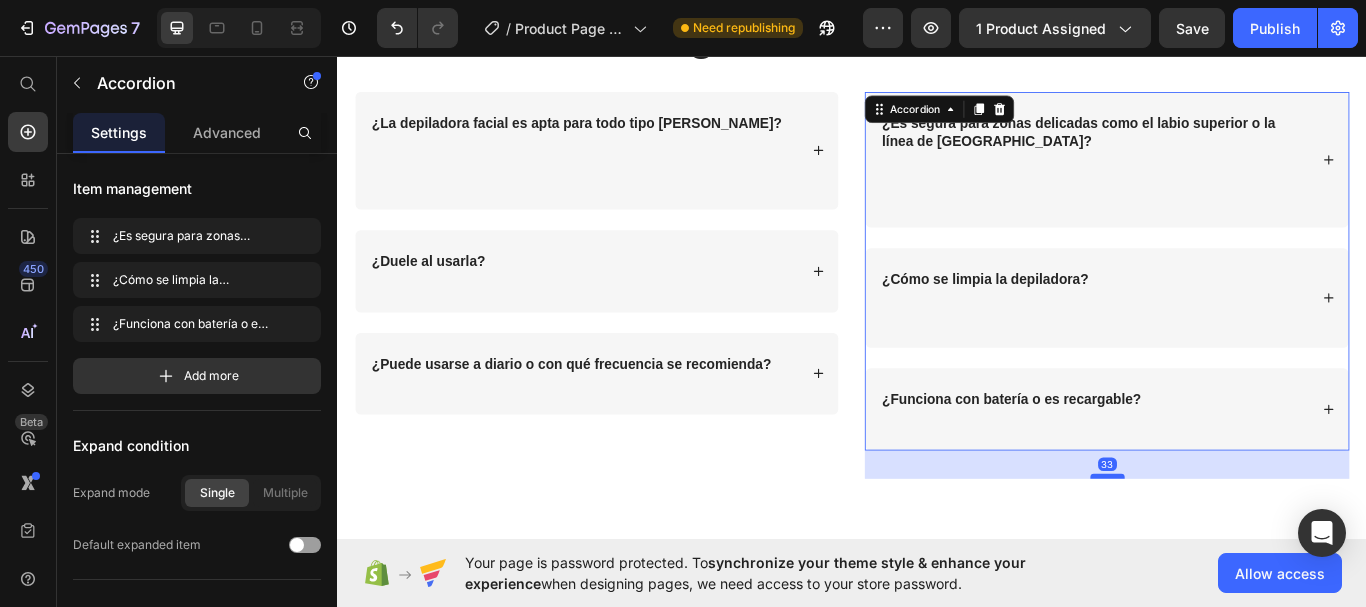 drag, startPoint x: 1223, startPoint y: 490, endPoint x: 1222, endPoint y: 523, distance: 33.01515 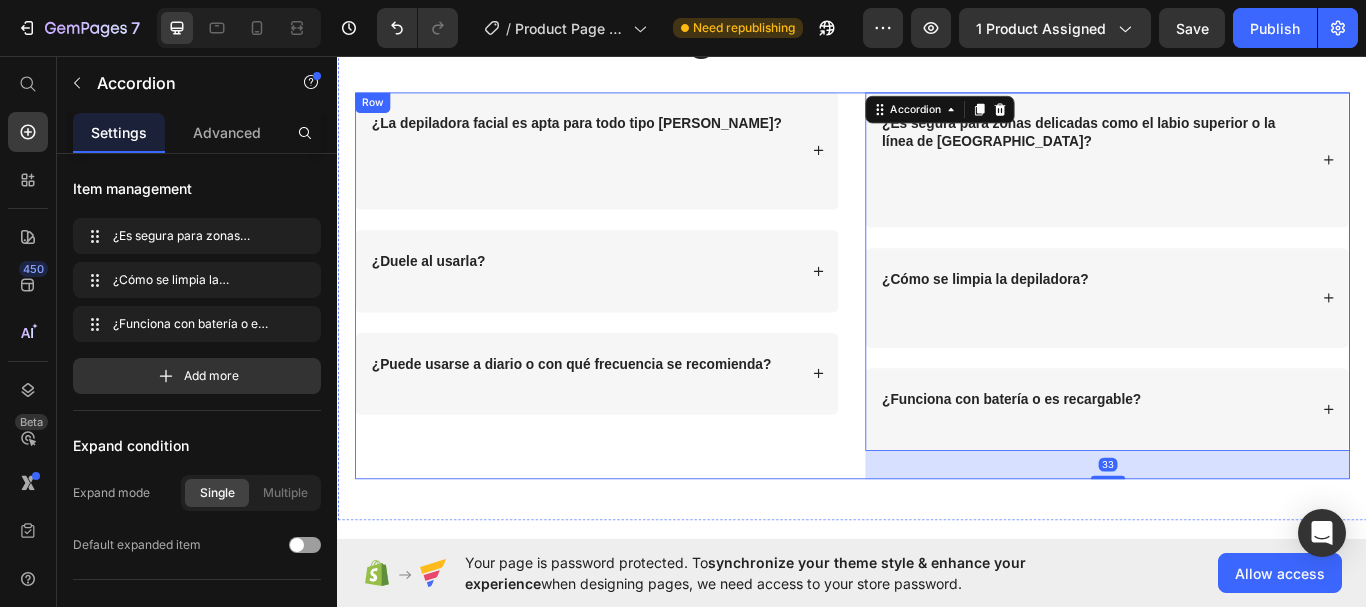 click on "¿La depiladora facial es apta para todo tipo de piel?
¿Duele al usarla?
¿Puede usarse a diario o con qué frecuencia se recomienda? Accordion
¿Es segura para zonas delicadas como el labio superior o la línea de las cejas?
¿Cómo se limpia la depiladora?
¿Funciona con batería o es recargable? Accordion   33 Row" at bounding box center (937, 324) 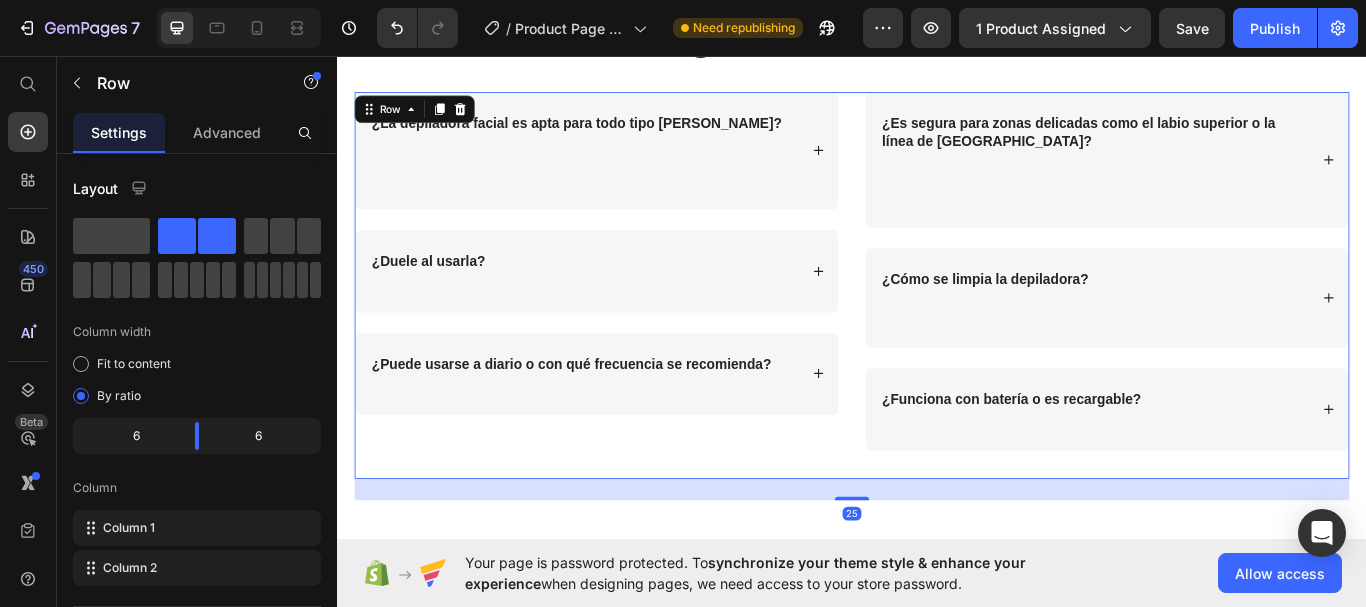 drag, startPoint x: 934, startPoint y: 526, endPoint x: 932, endPoint y: 551, distance: 25.079872 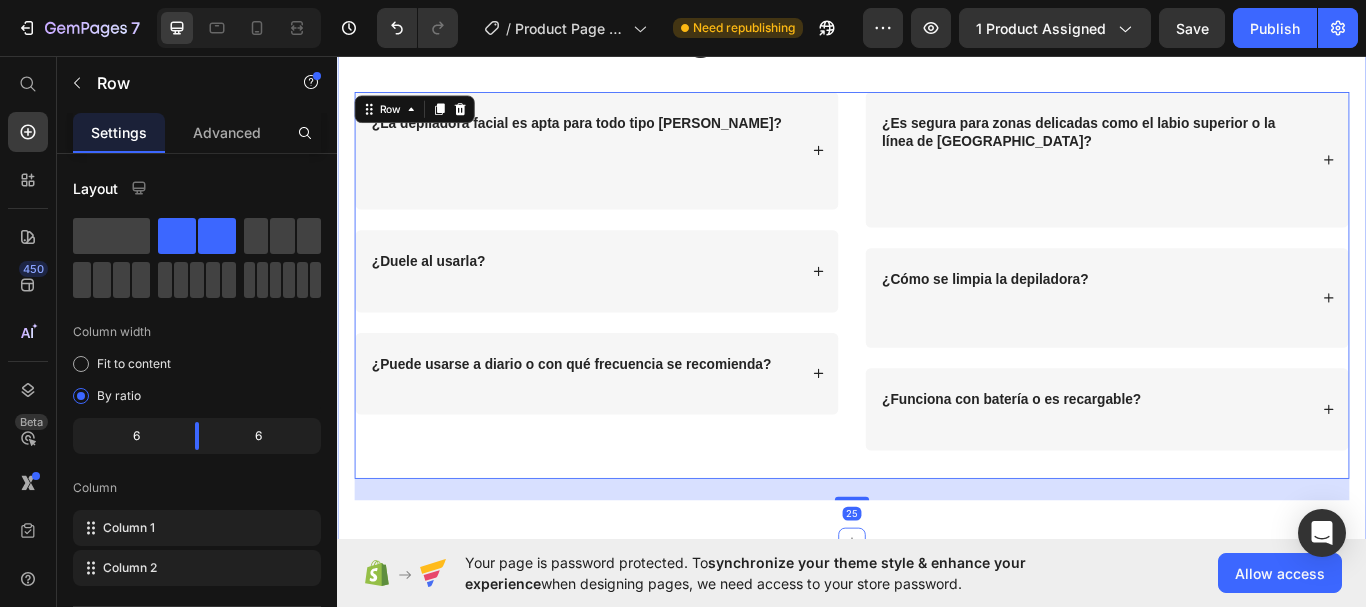 click on "Preguntas Frecuentes Heading Row
¿La depiladora facial es apta para todo tipo de piel?
¿Duele al usarla?
¿Puede usarse a diario o con qué frecuencia se recomienda? Accordion
¿Es segura para zonas delicadas como el labio superior o la línea de las cejas?
¿Cómo se limpia la depiladora?
¿Funciona con batería o es recargable? Accordion Row   25 Section 4" at bounding box center [937, 286] 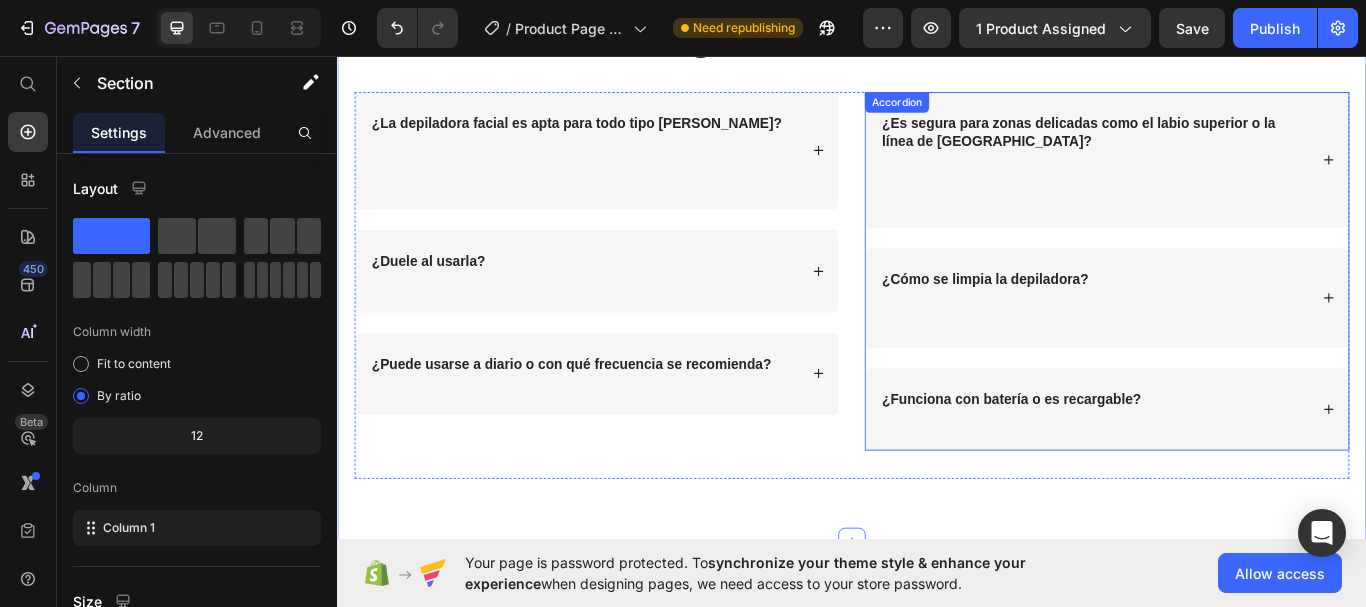 click 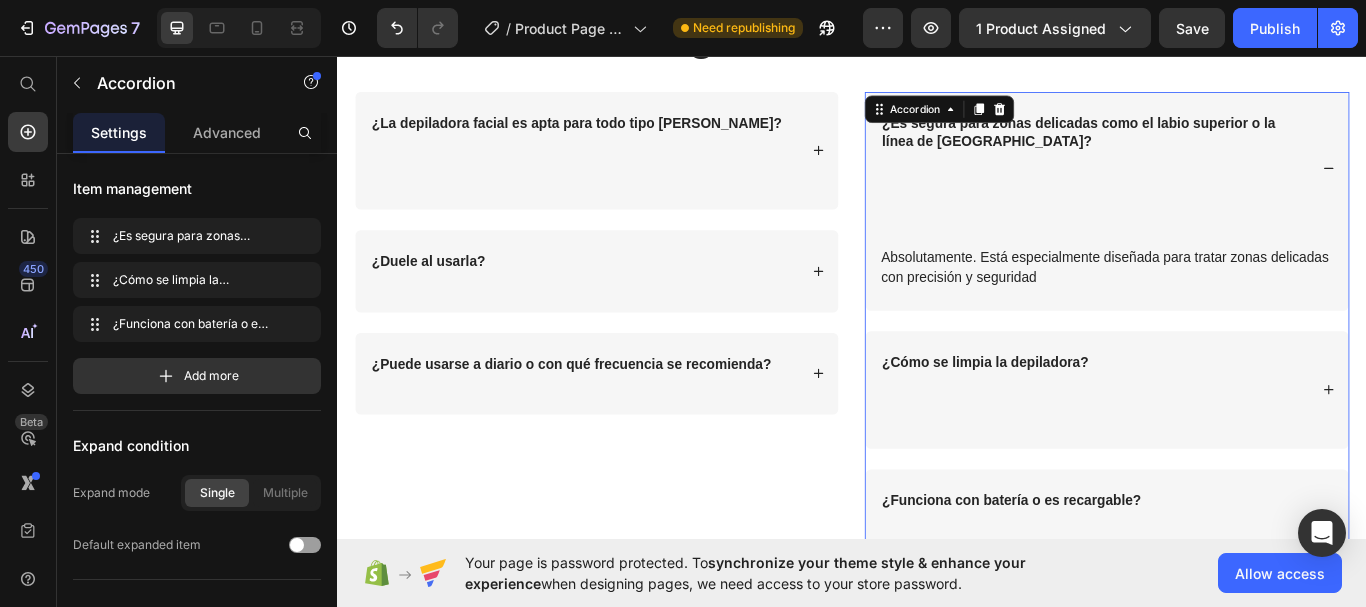 click on "¿Es segura para zonas delicadas como el labio superior o la línea de las cejas? ⁠⁠⁠⁠⁠⁠⁠" at bounding box center (1234, 188) 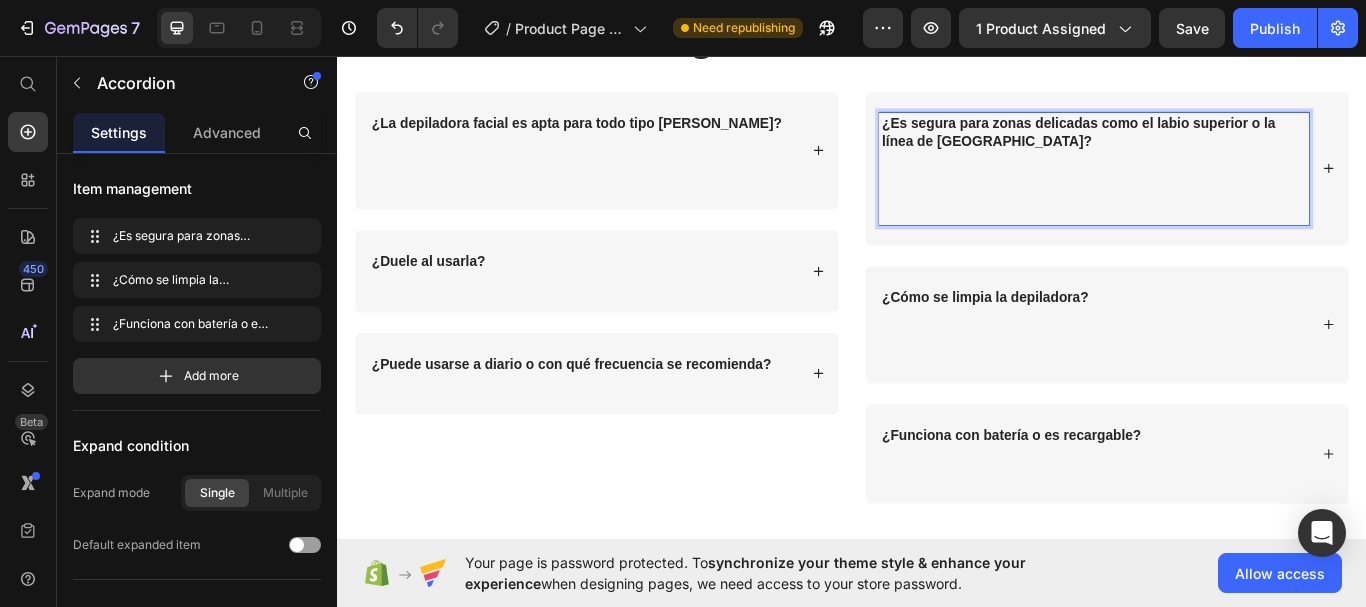click on "¿Es segura para zonas delicadas como el labio superior o la línea de las cejas? ⁠⁠⁠⁠⁠⁠⁠" at bounding box center (1219, 188) 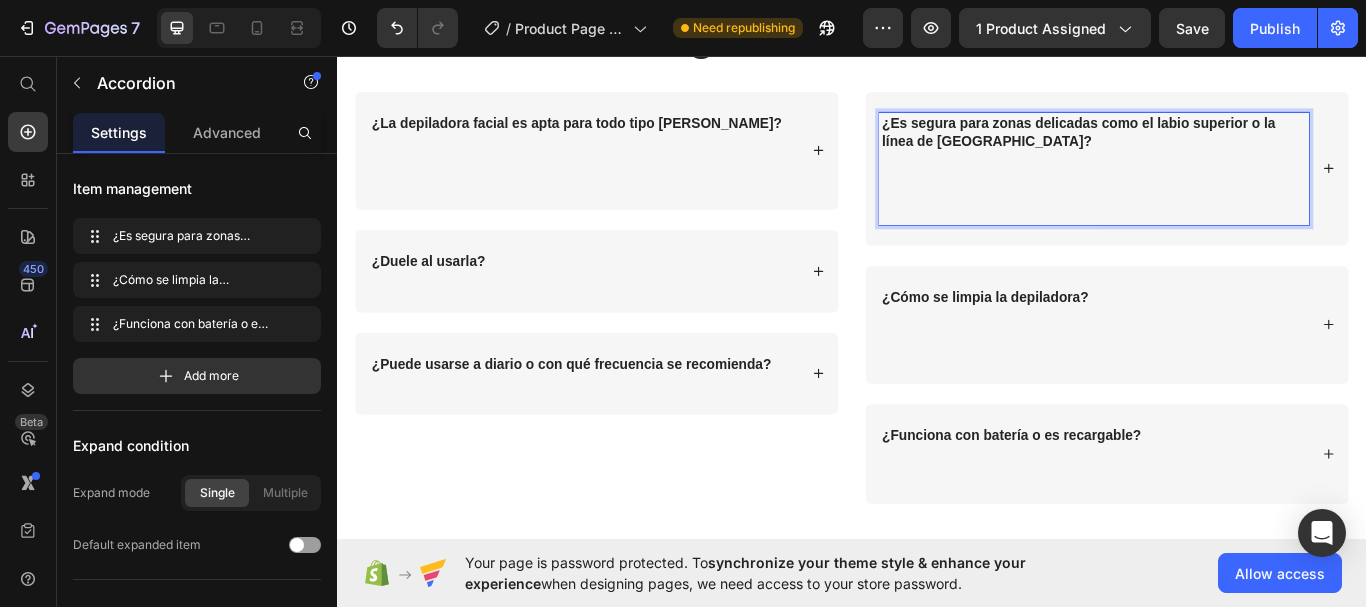 click on "¿Es segura para zonas delicadas como el labio superior o la línea de [GEOGRAPHIC_DATA]?" at bounding box center [1219, 188] 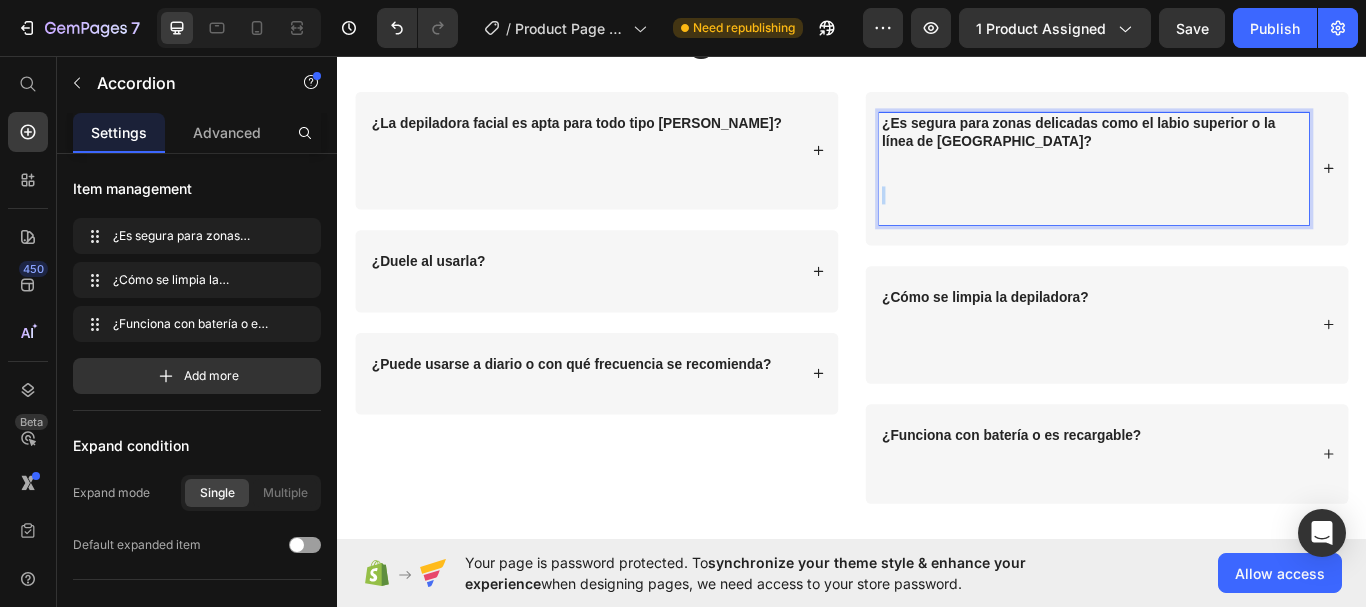 drag, startPoint x: 1208, startPoint y: 230, endPoint x: 1215, endPoint y: 188, distance: 42.579338 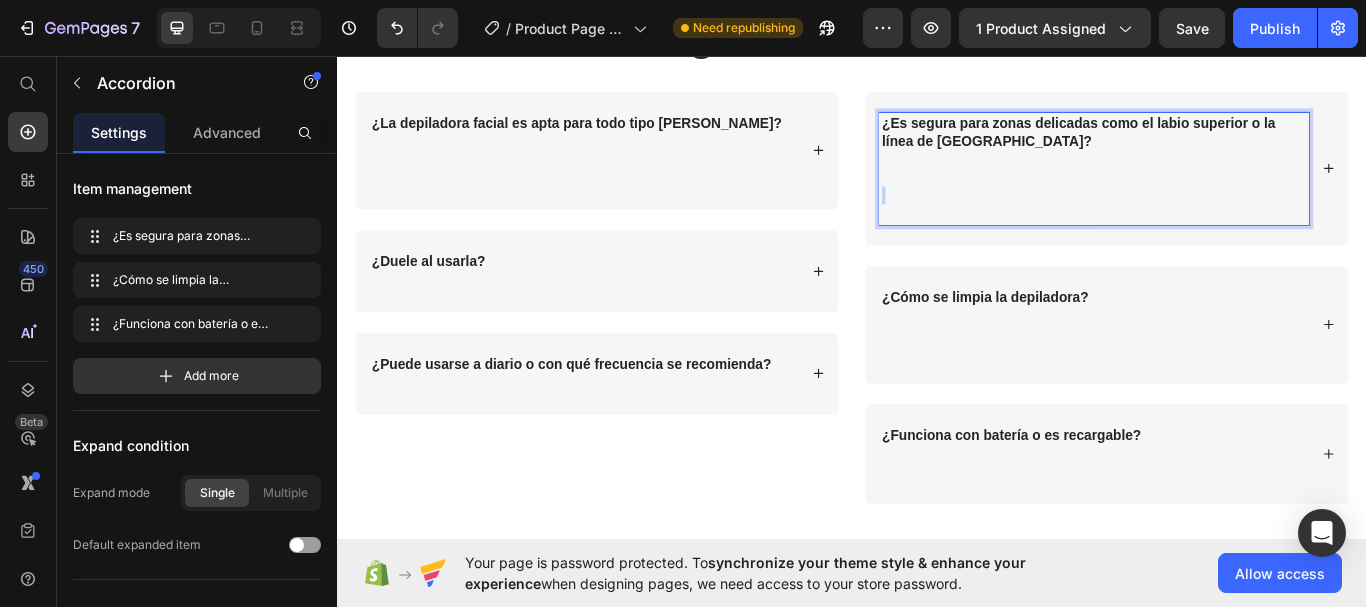 click on "¿Es segura para zonas delicadas como el labio superior o la línea de las cejas? ⁠⁠⁠⁠⁠⁠⁠" at bounding box center [1219, 188] 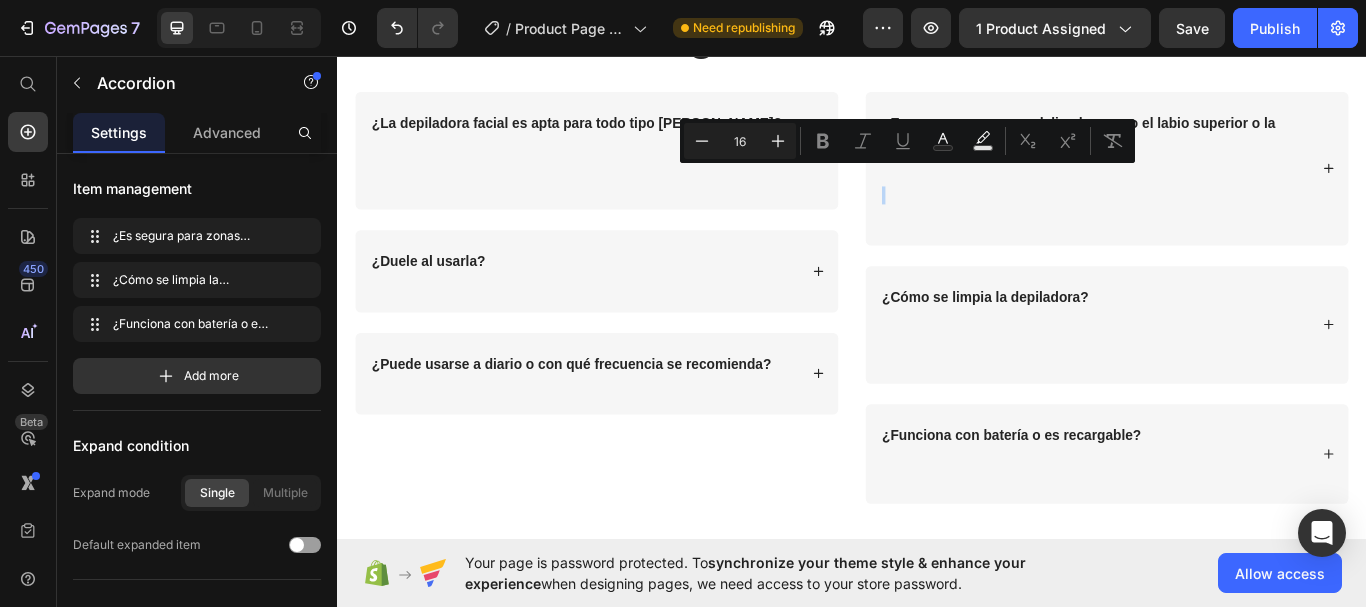 click on "¿Es segura para zonas delicadas como el labio superior o la línea de [GEOGRAPHIC_DATA]?" at bounding box center (1234, 188) 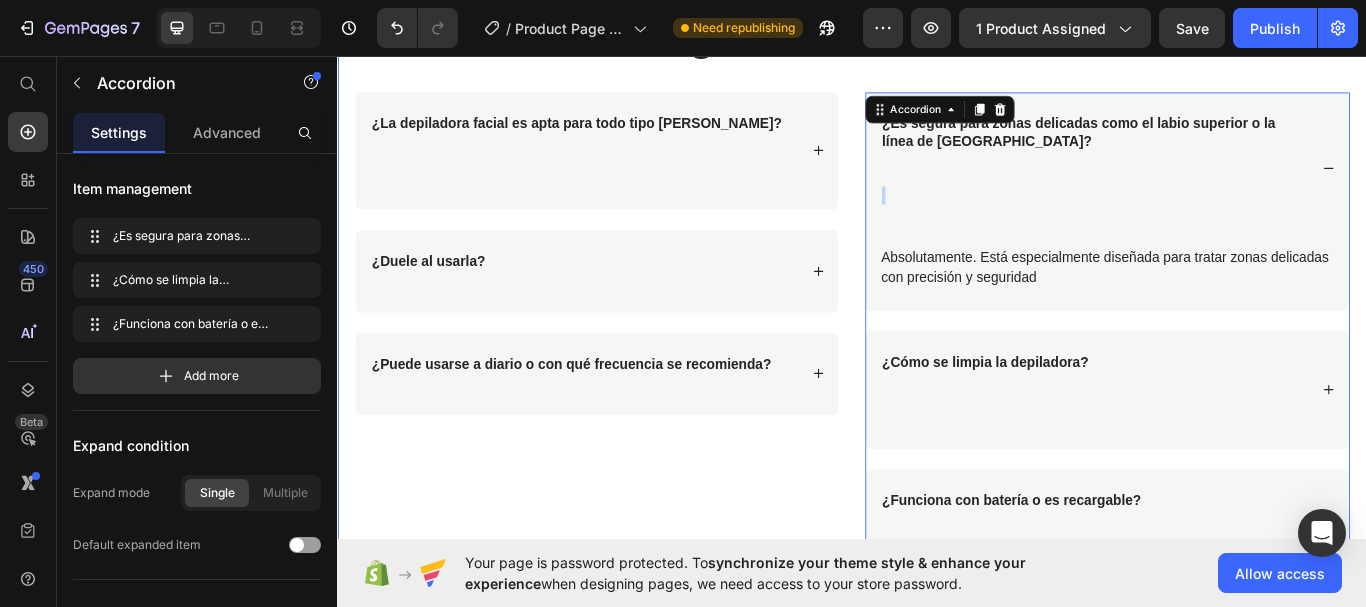 click on "Preguntas Frecuentes Heading Row
¿La depiladora facial es apta para todo tipo de piel?
¿Duele al usarla?
¿Puede usarse a diario o con qué frecuencia se recomienda? Accordion
¿Es segura para zonas delicadas como el labio superior o la línea de las cejas? Absolutamente. Está especialmente diseñada para tratar zonas delicadas con precisión y seguridad Text Block
¿Cómo se limpia la depiladora?
¿Funciona con batería o es recargable? Accordion   33 Row Section 4" at bounding box center [937, 355] 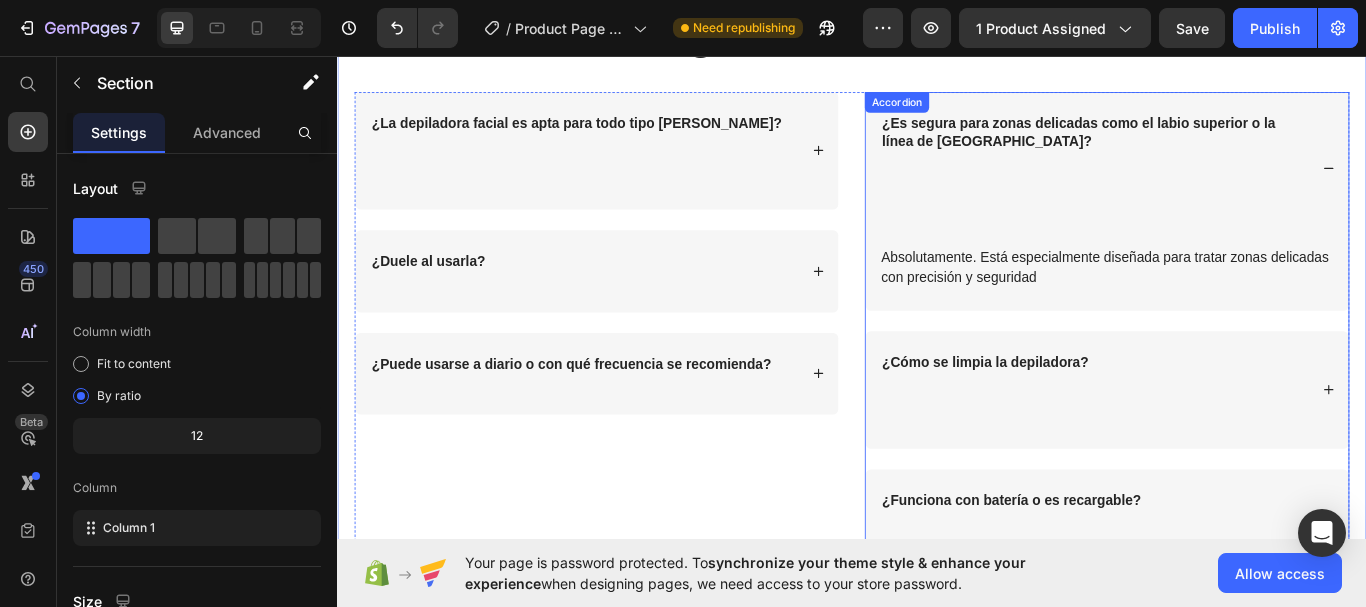 click on "¿Es segura para zonas delicadas como el labio superior o la línea de [GEOGRAPHIC_DATA]?" at bounding box center (1234, 188) 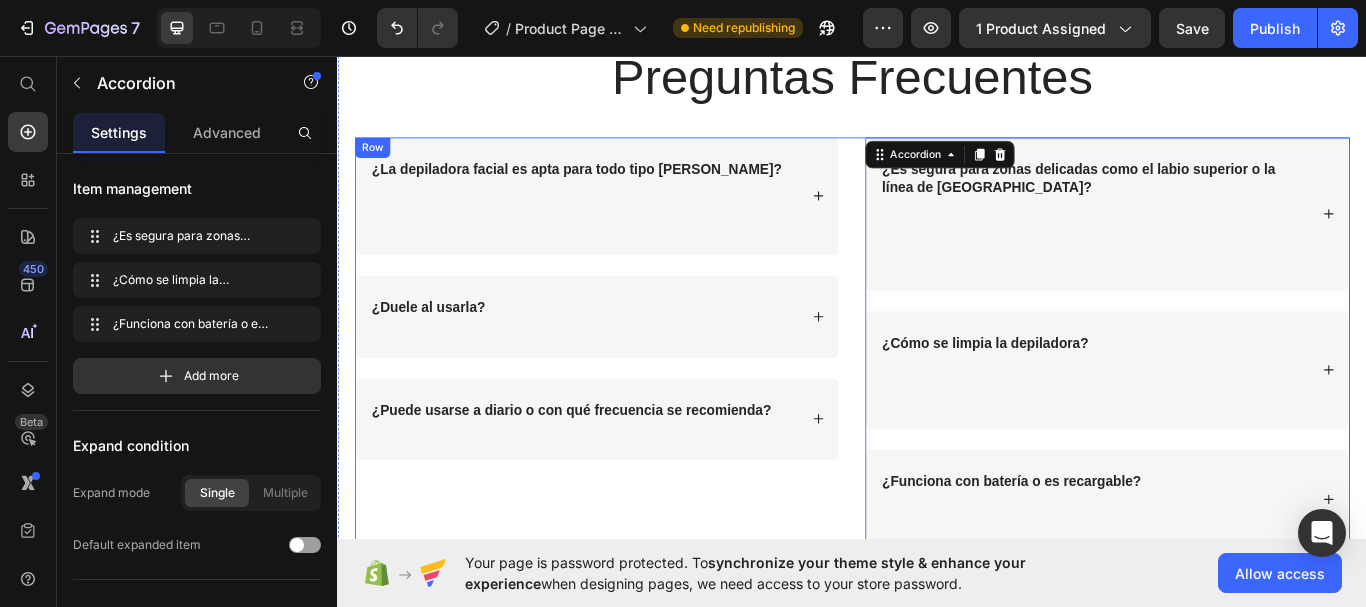scroll, scrollTop: 2817, scrollLeft: 0, axis: vertical 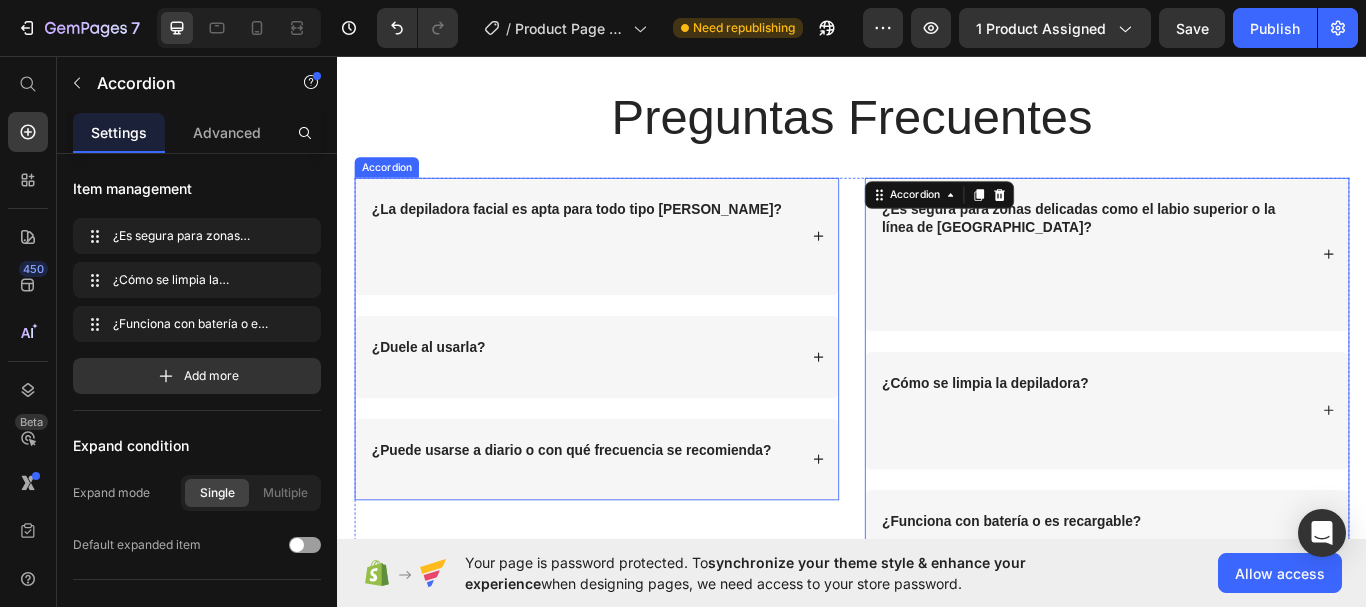 click on "¿La depiladora facial es apta para todo tipo [PERSON_NAME]?" at bounding box center (616, 235) 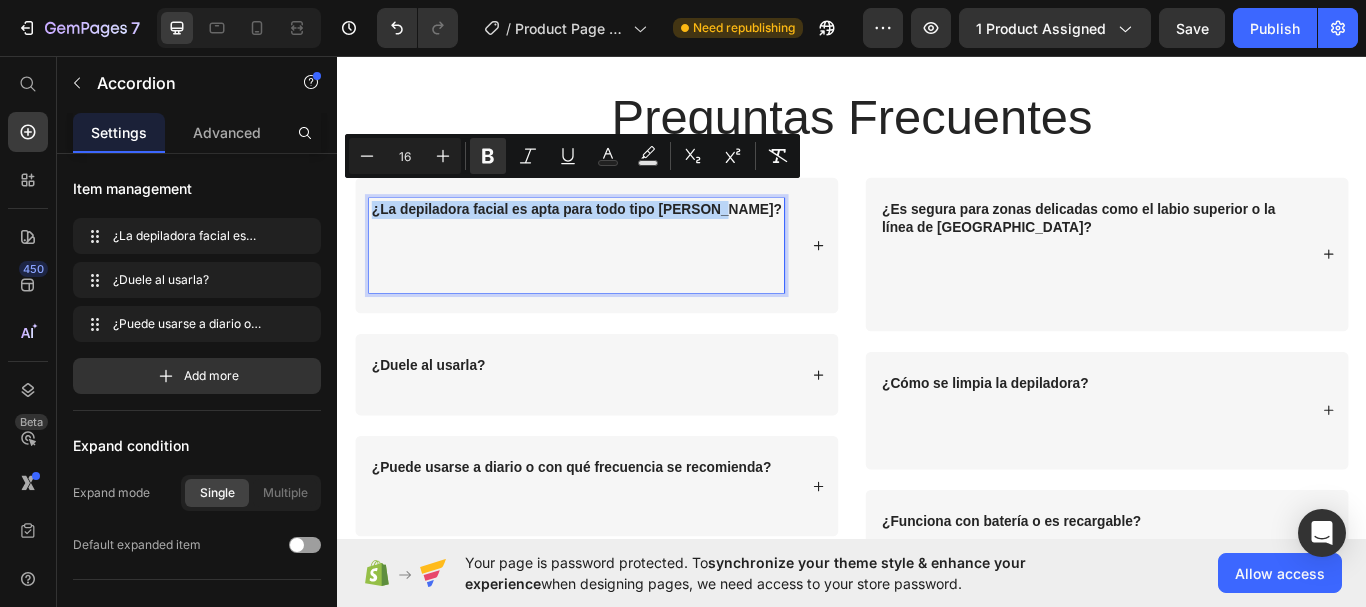 drag, startPoint x: 381, startPoint y: 211, endPoint x: 773, endPoint y: 209, distance: 392.0051 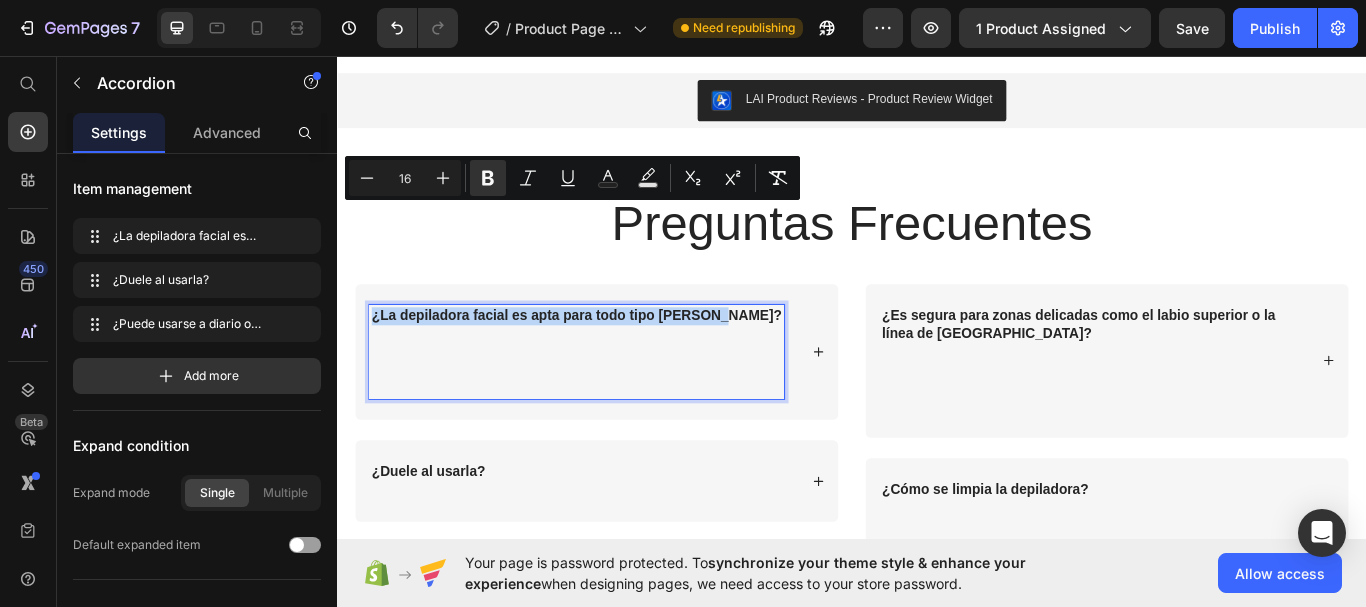 scroll, scrollTop: 2617, scrollLeft: 0, axis: vertical 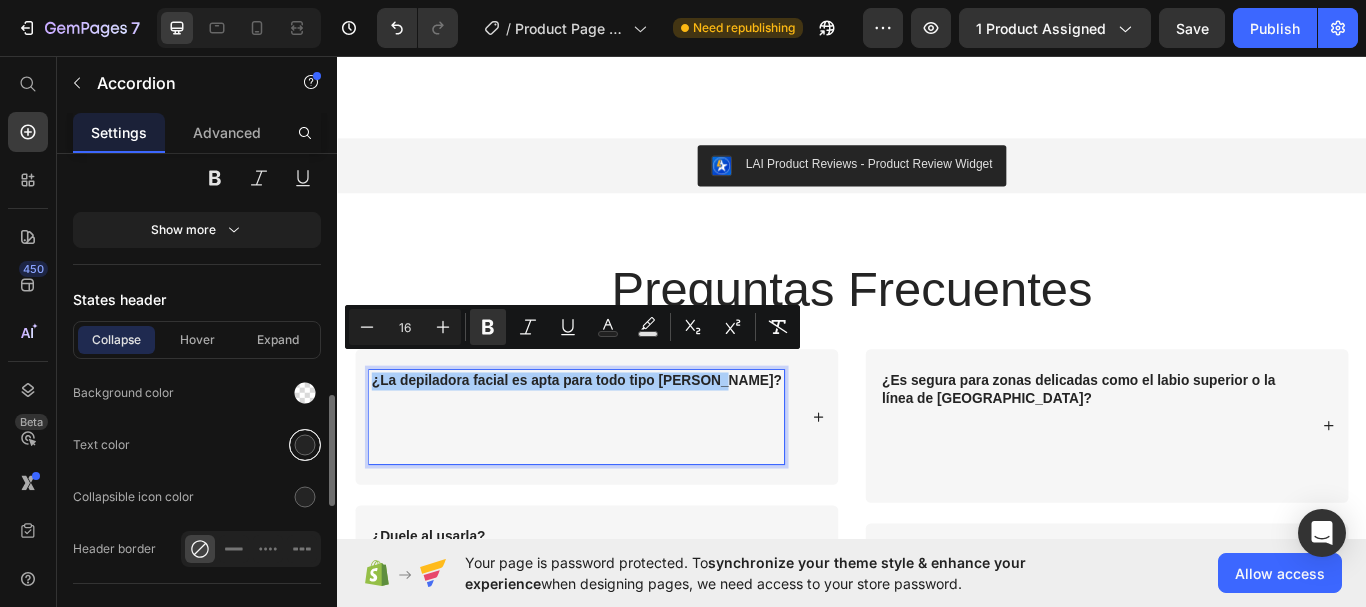 click at bounding box center [305, 445] 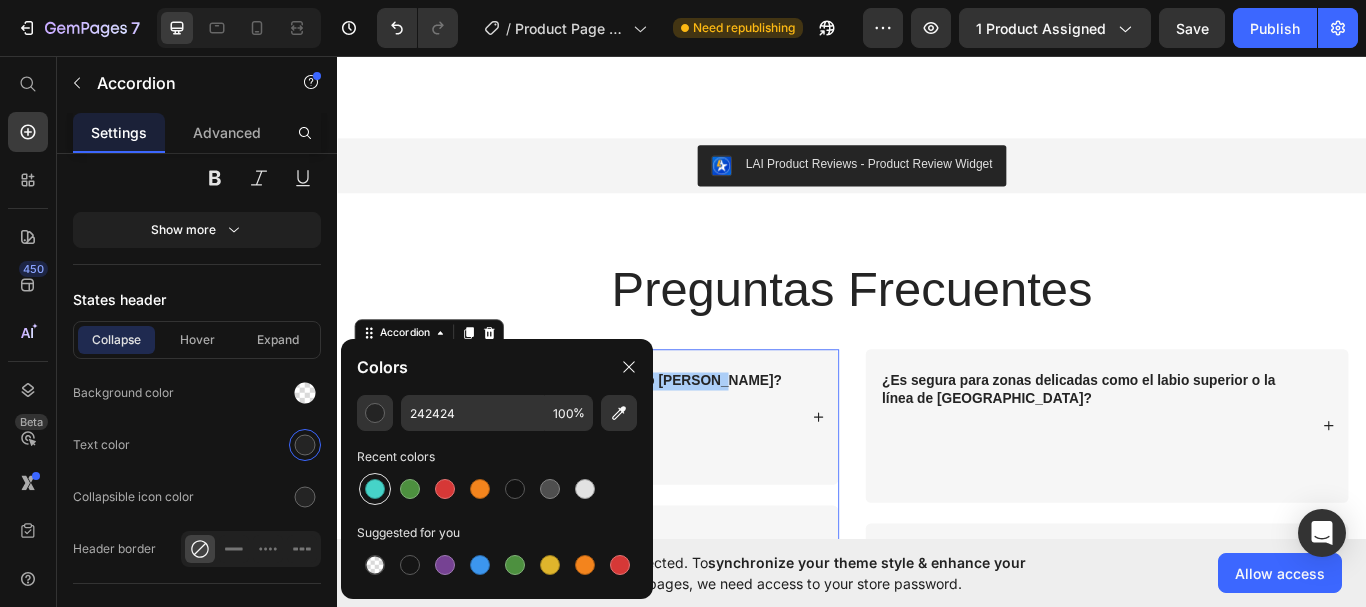 click at bounding box center (375, 489) 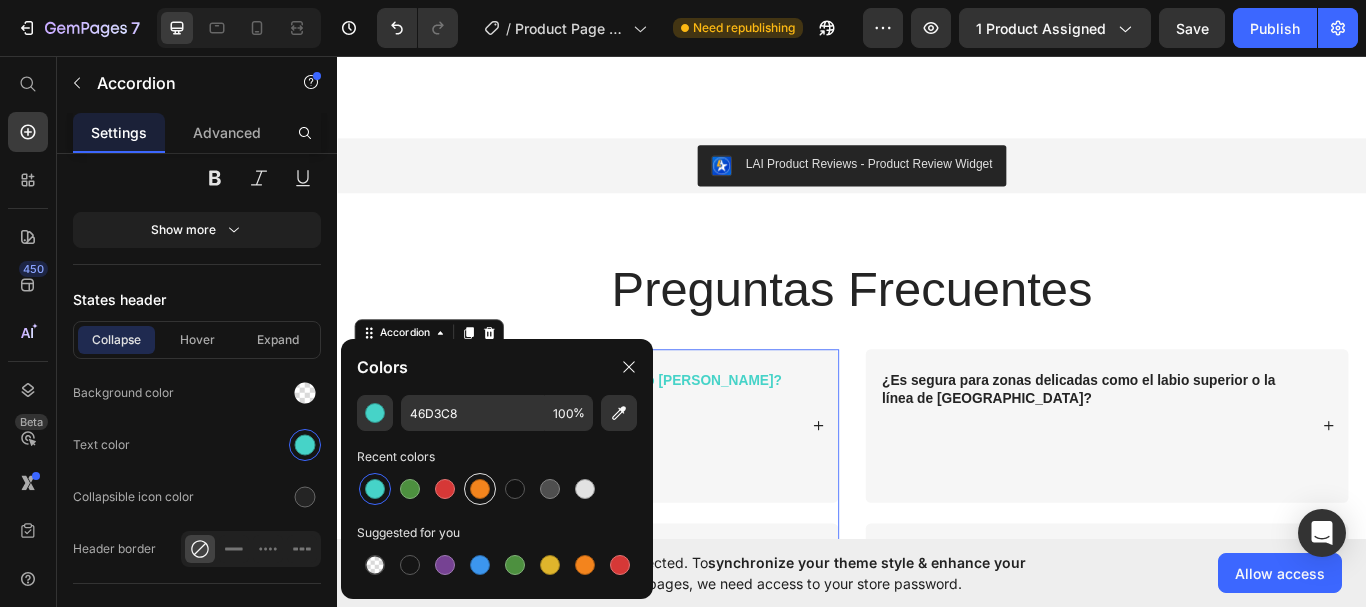 click at bounding box center [480, 489] 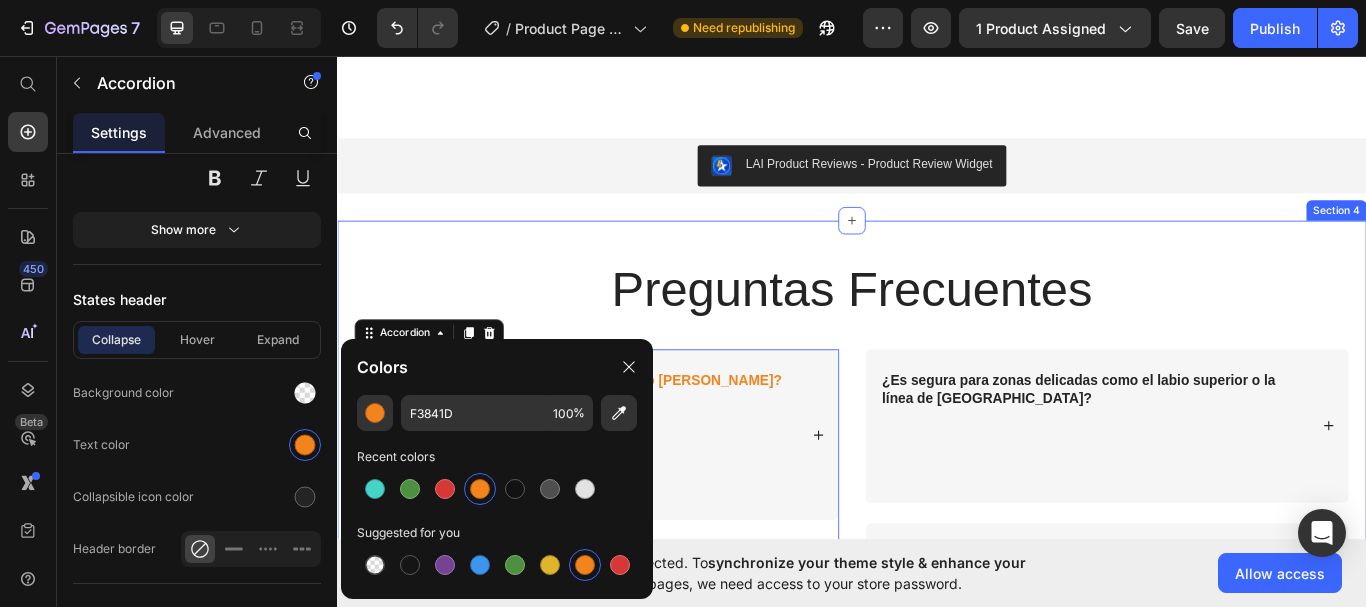 click on "Preguntas Frecuentes Heading Row
¿La depiladora facial es apta para todo tipo de piel?
¿Duele al usarla?
¿Puede usarse a diario o con qué frecuencia se recomienda? Accordion   0
¿Es segura para zonas delicadas como el labio superior o la línea de las cejas?
¿Cómo se limpia la depiladora?
¿Funciona con batería o es recargable? Accordion Row Section 4" at bounding box center (937, 617) 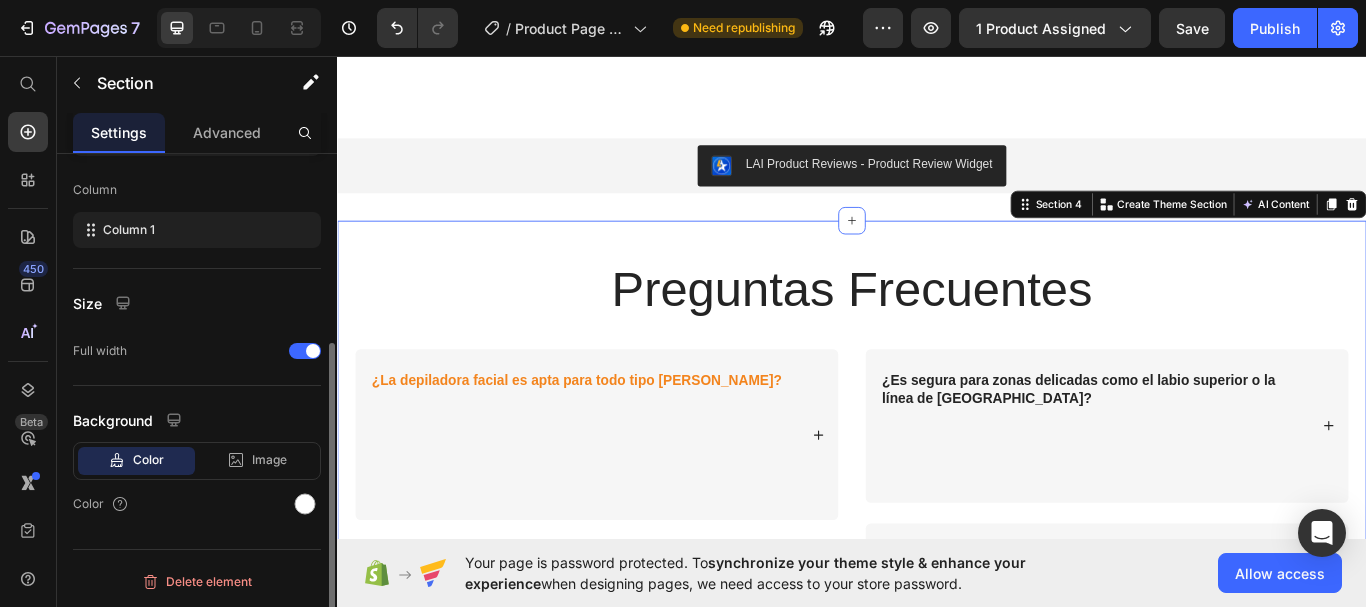 scroll, scrollTop: 0, scrollLeft: 0, axis: both 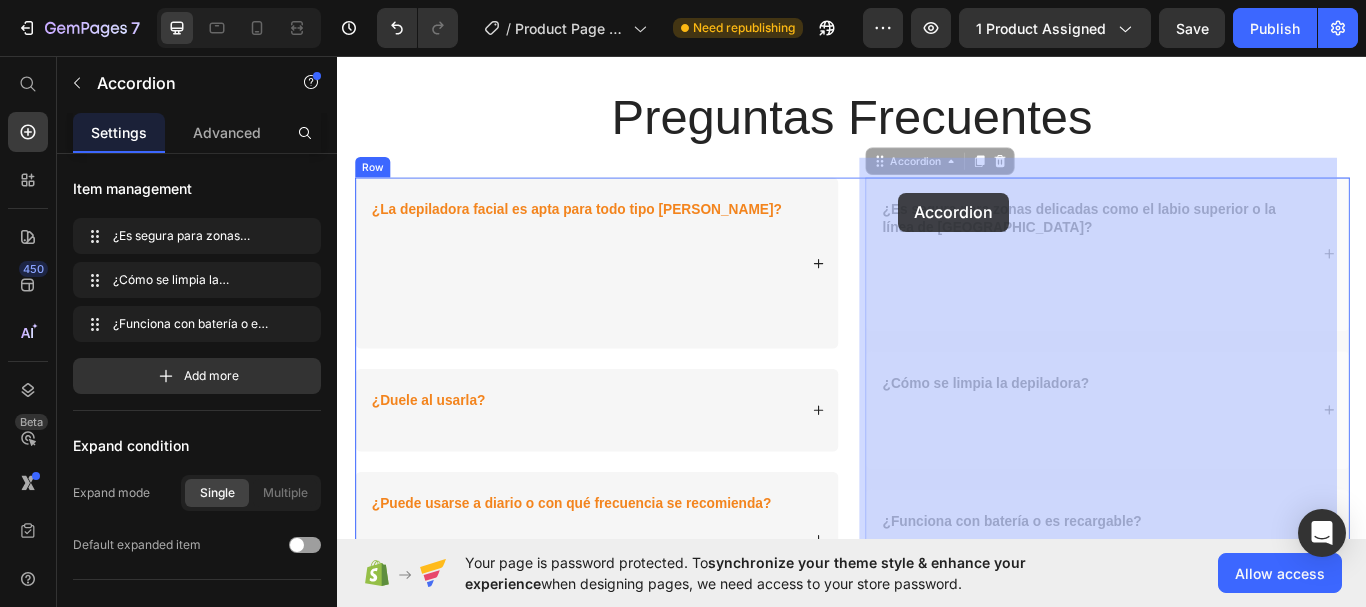 drag, startPoint x: 965, startPoint y: 214, endPoint x: 991, endPoint y: 216, distance: 26.076809 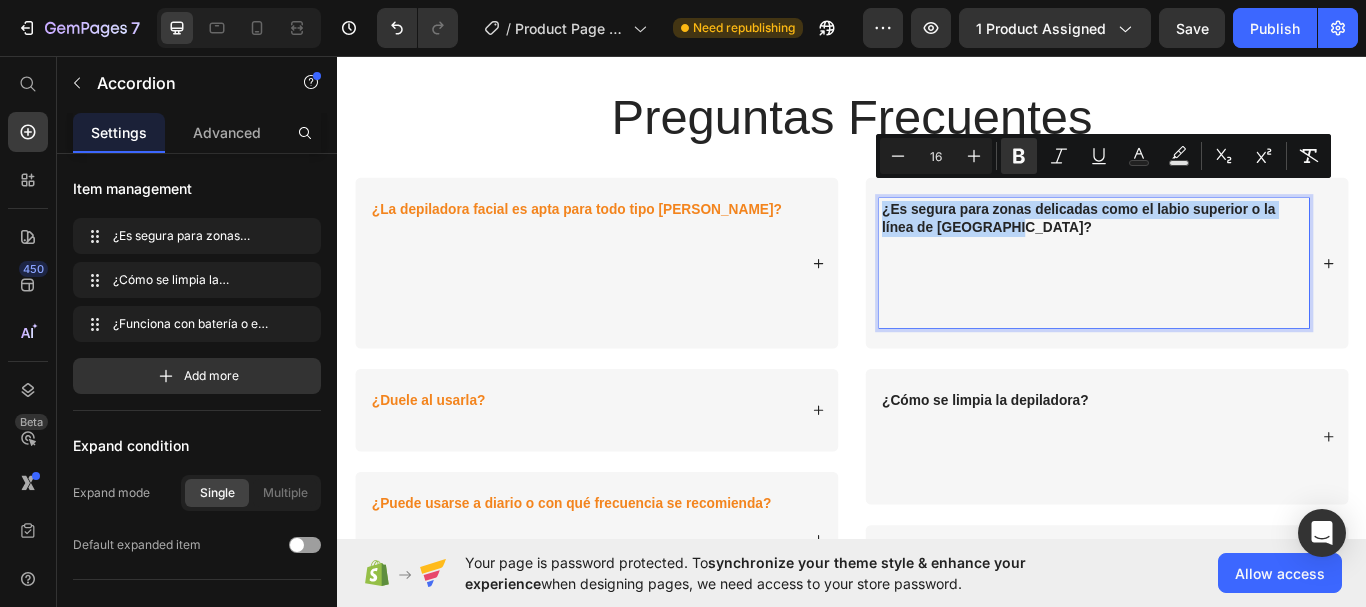 drag, startPoint x: 967, startPoint y: 214, endPoint x: 1344, endPoint y: 237, distance: 377.70093 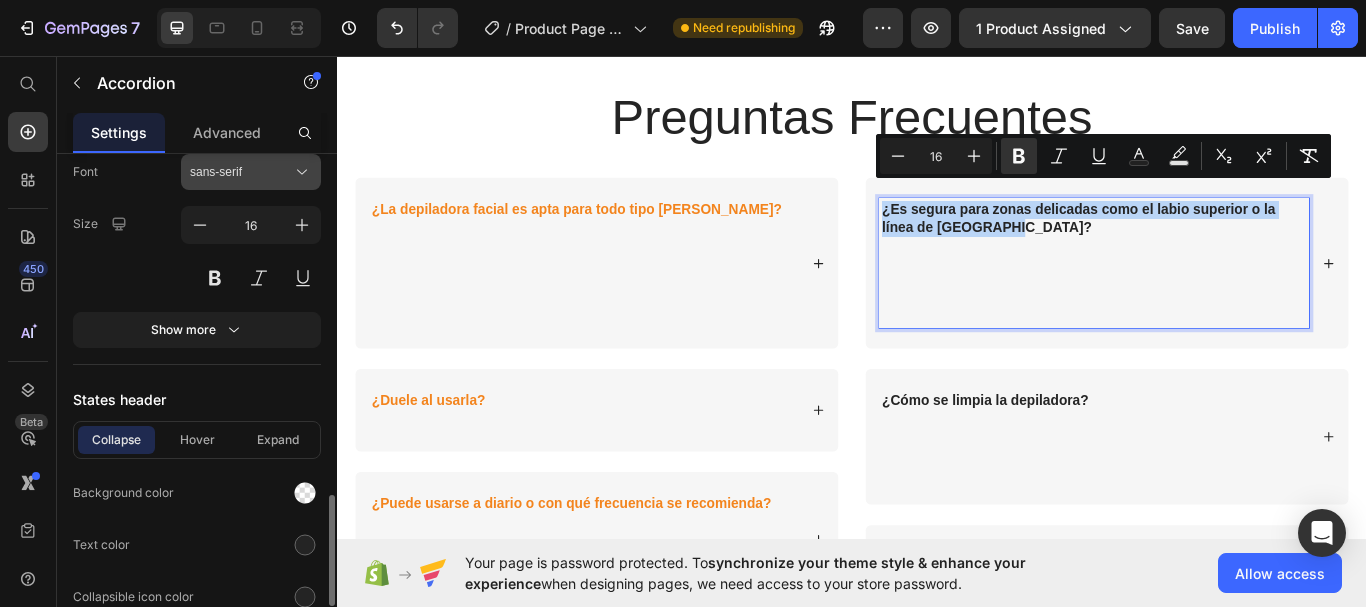 scroll, scrollTop: 1100, scrollLeft: 0, axis: vertical 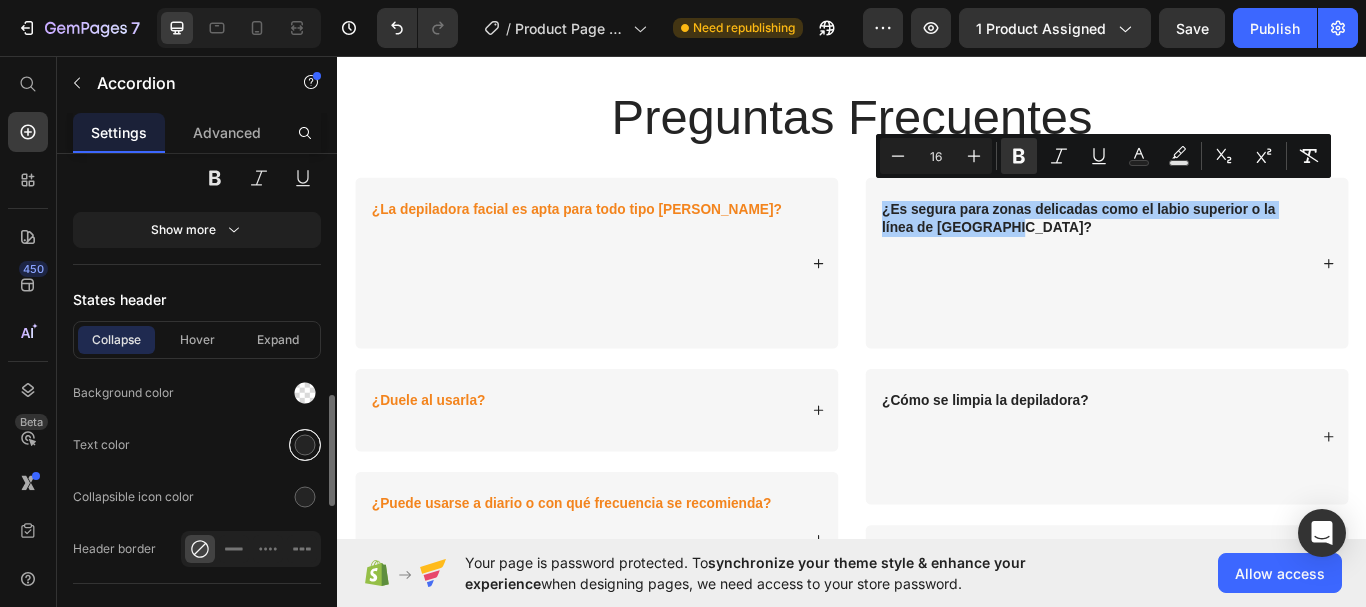 click at bounding box center [305, 445] 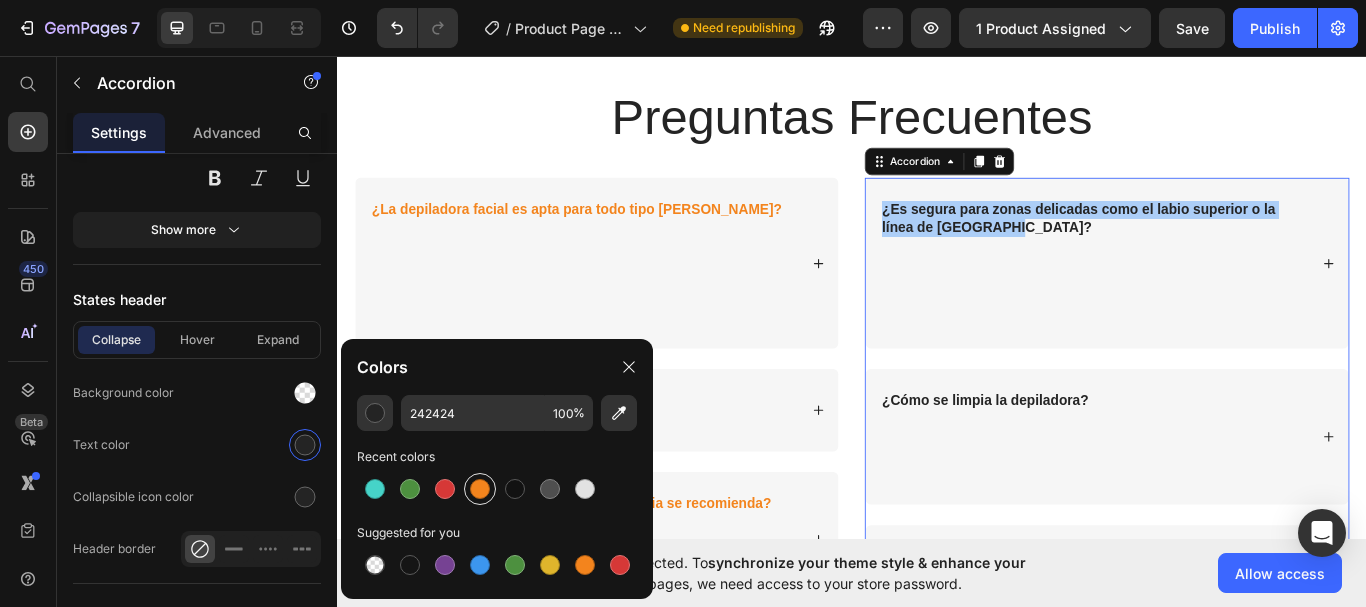 click at bounding box center [480, 489] 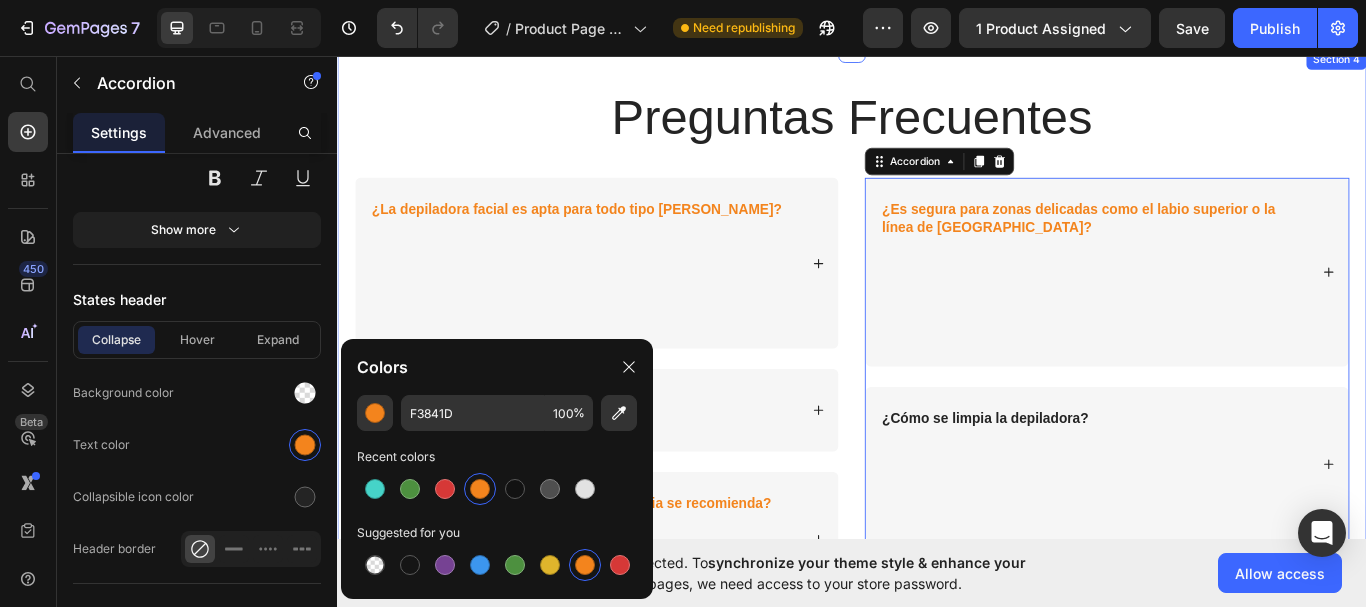 click on "Preguntas Frecuentes Heading Row
¿La depiladora facial es apta para todo tipo de piel?
¿Duele al usarla?
¿Puede usarse a diario o con qué frecuencia se recomienda? Accordion
¿Es segura para zonas delicadas como el labio superior o la línea de las cejas?
¿Cómo se limpia la depiladora?
¿Funciona con batería o es recargable? Accordion   0 Row" at bounding box center (937, 475) 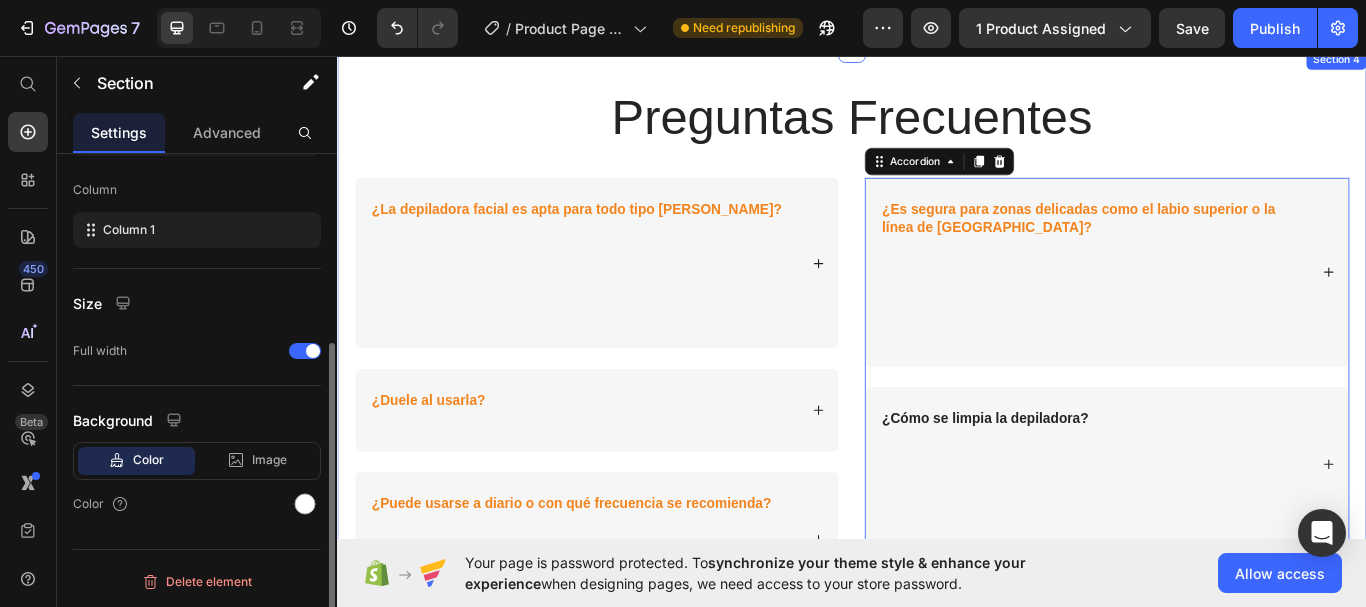 scroll, scrollTop: 0, scrollLeft: 0, axis: both 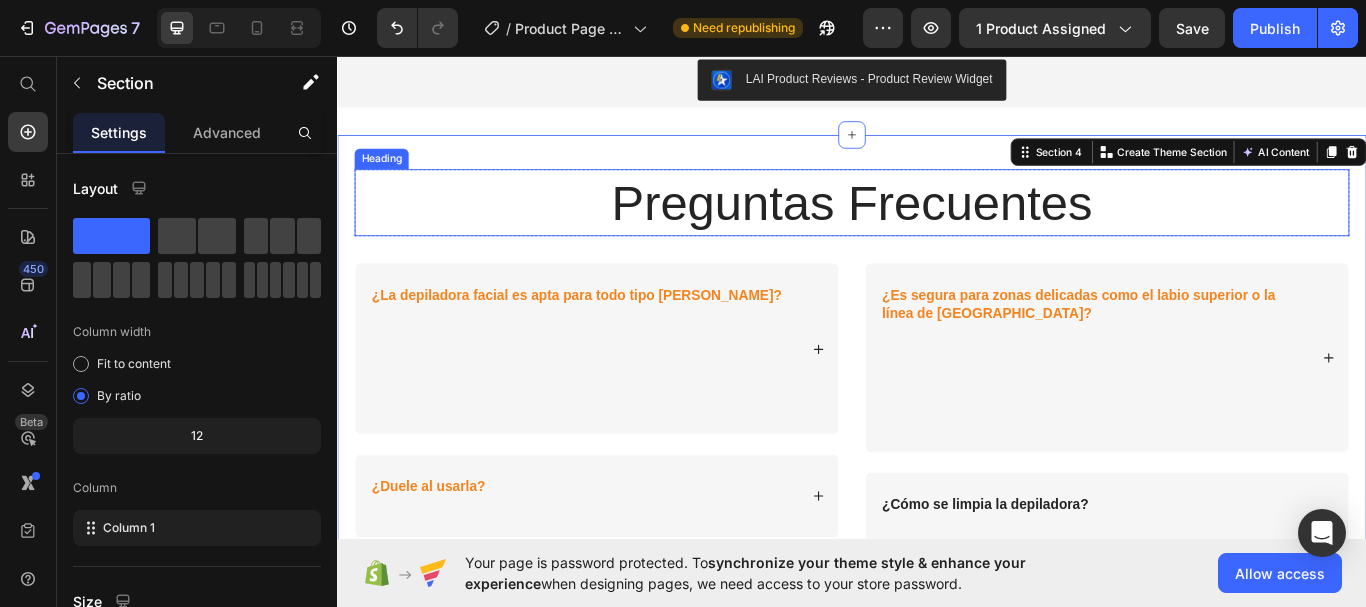 click on "Preguntas Frecuentes" at bounding box center (937, 228) 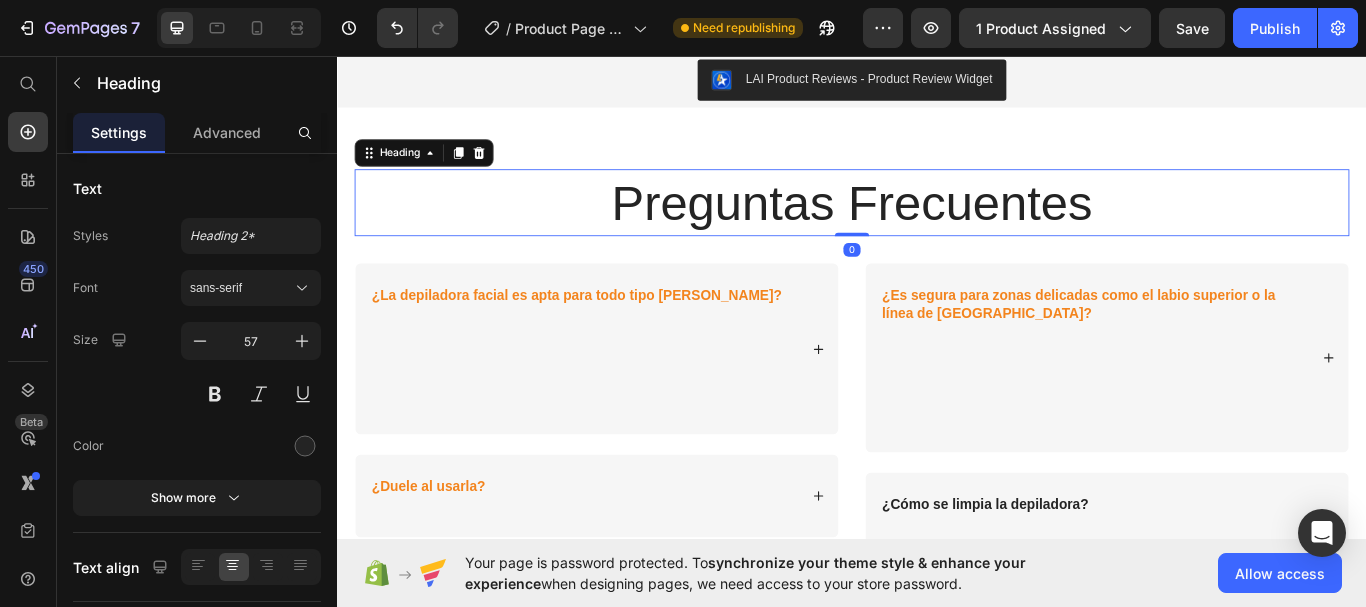 click on "Preguntas Frecuentes" at bounding box center (937, 228) 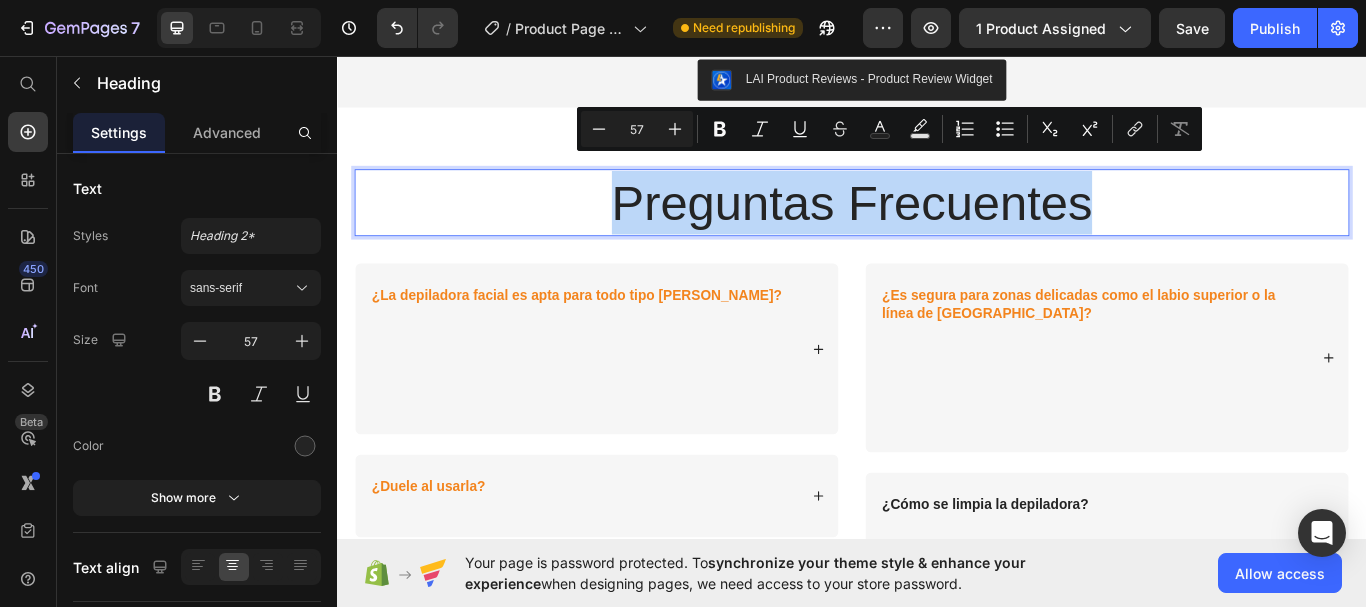 drag, startPoint x: 655, startPoint y: 197, endPoint x: 1206, endPoint y: 228, distance: 551.87134 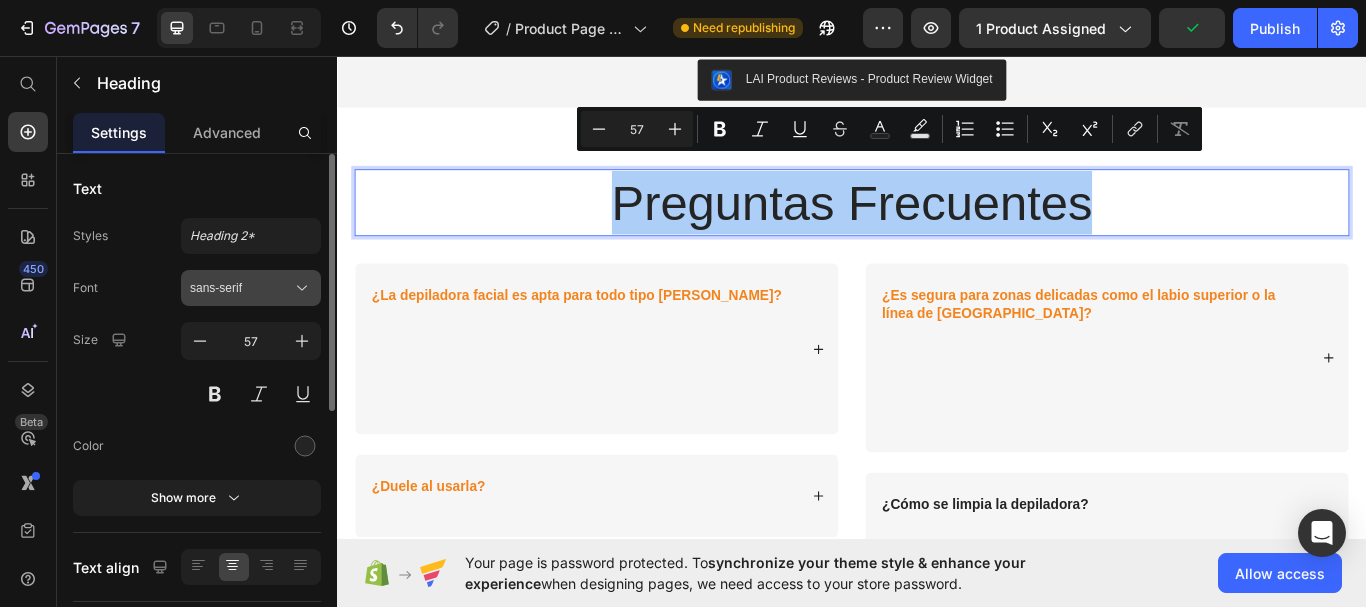 click 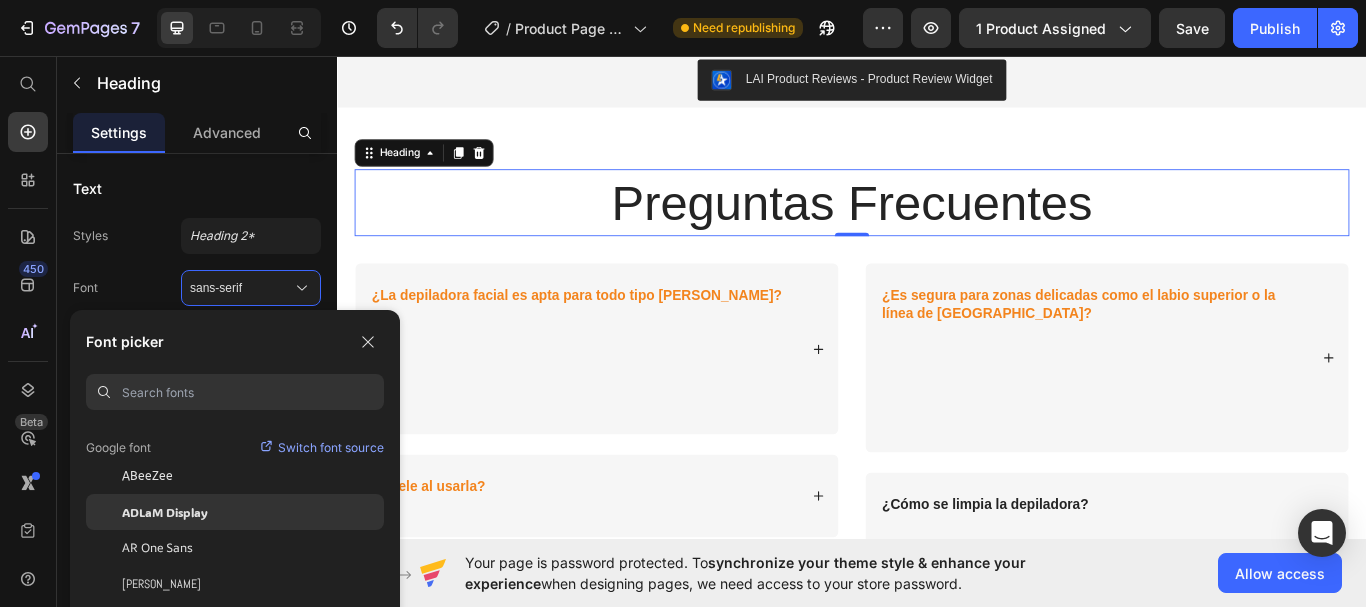scroll, scrollTop: 100, scrollLeft: 0, axis: vertical 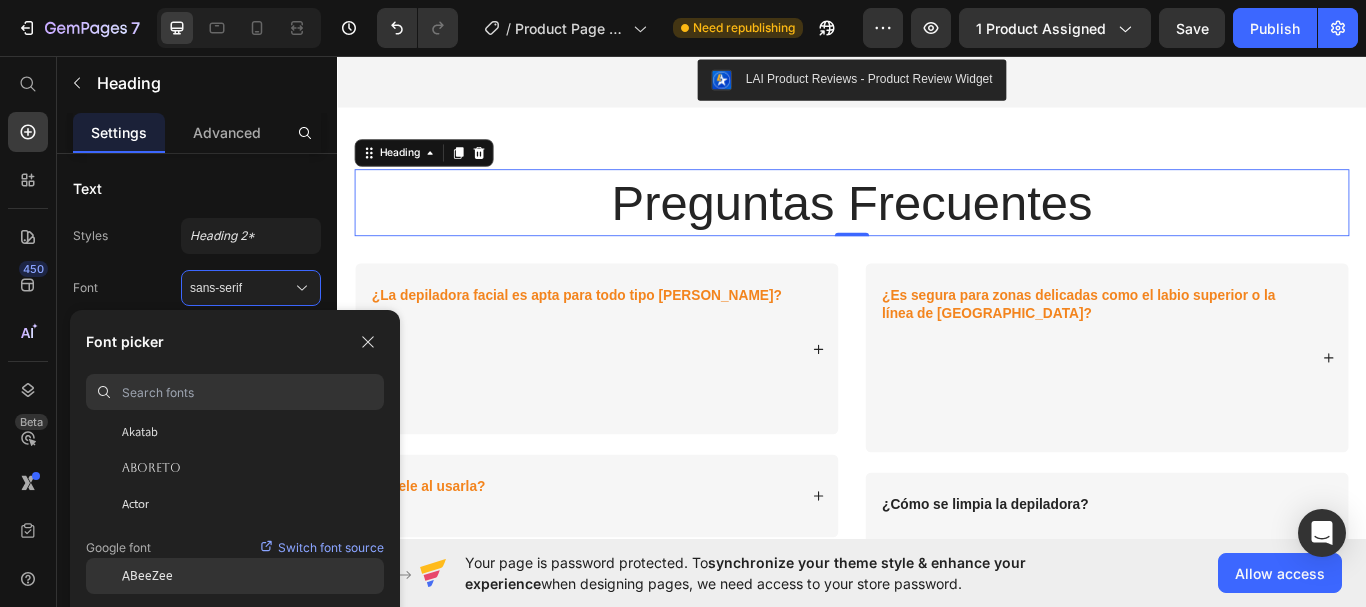 click on "ABeeZee" 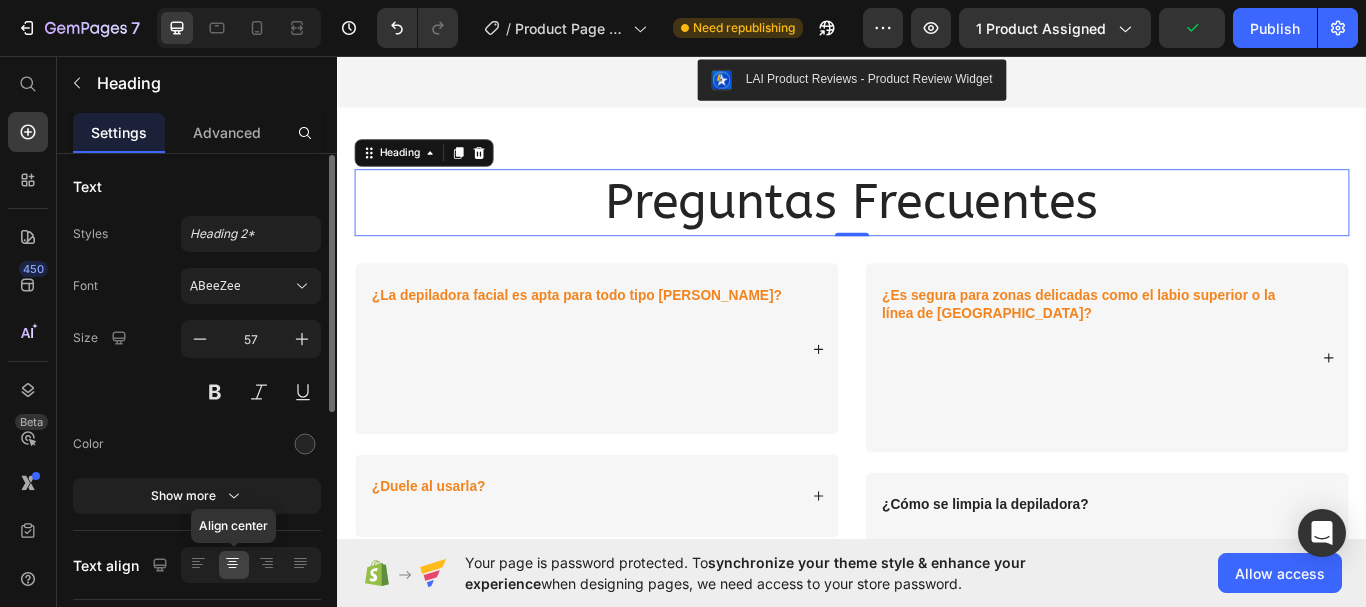scroll, scrollTop: 0, scrollLeft: 0, axis: both 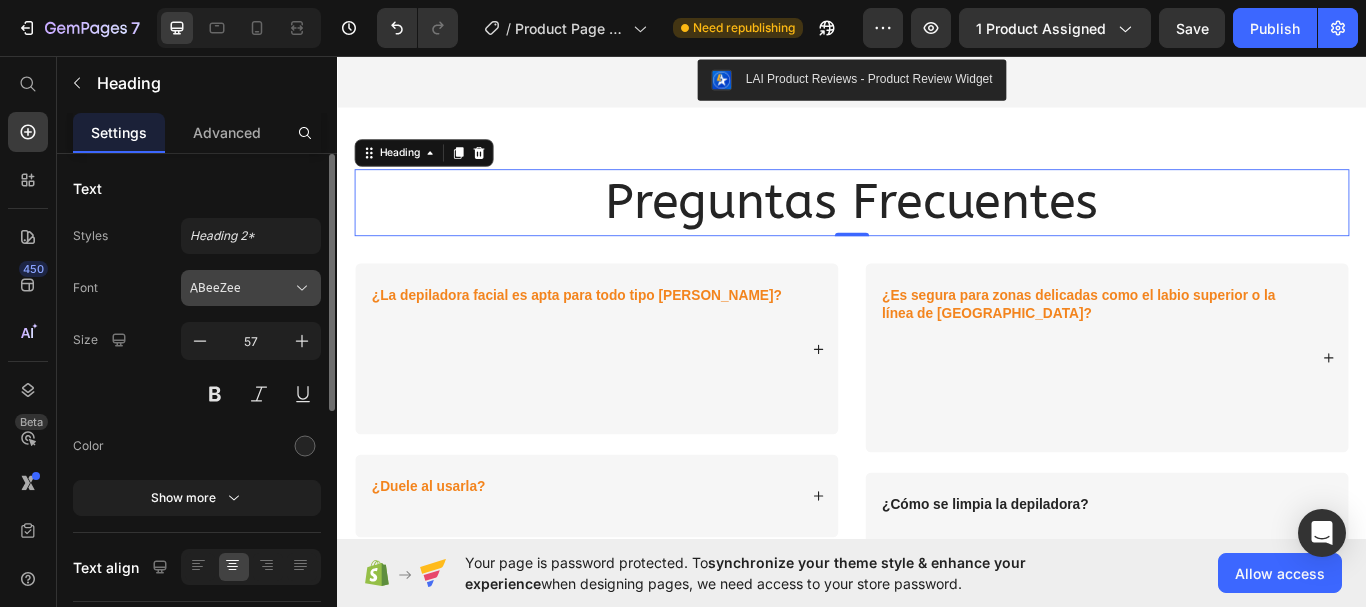 click 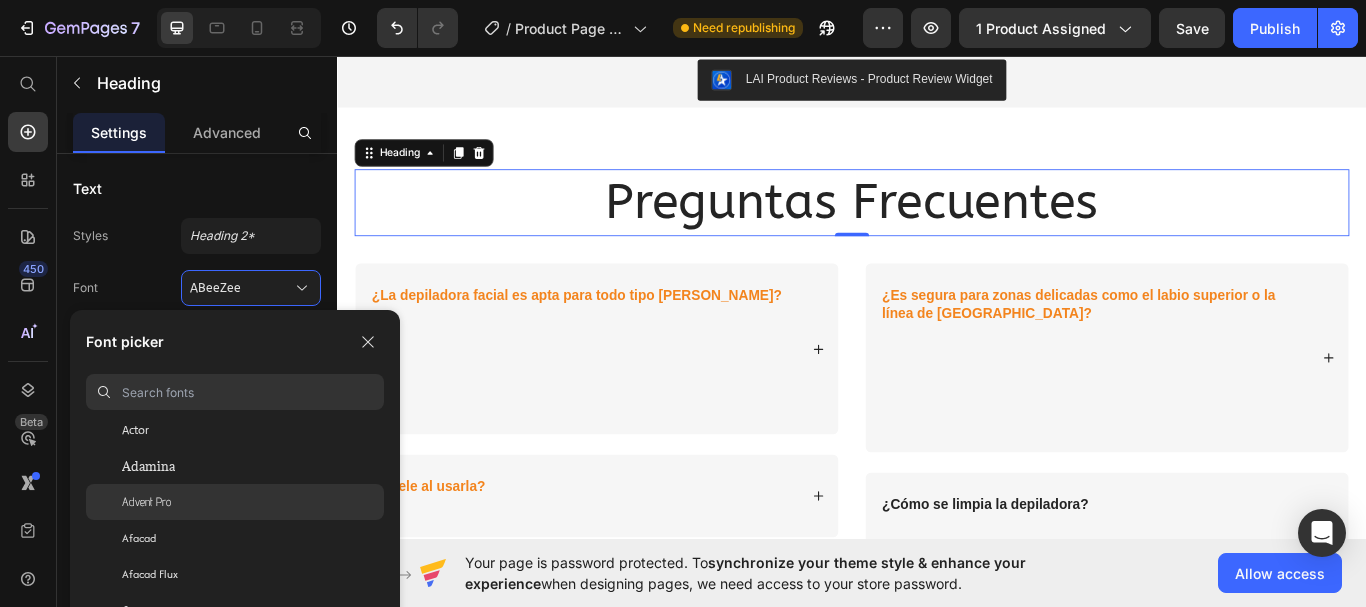 scroll, scrollTop: 500, scrollLeft: 0, axis: vertical 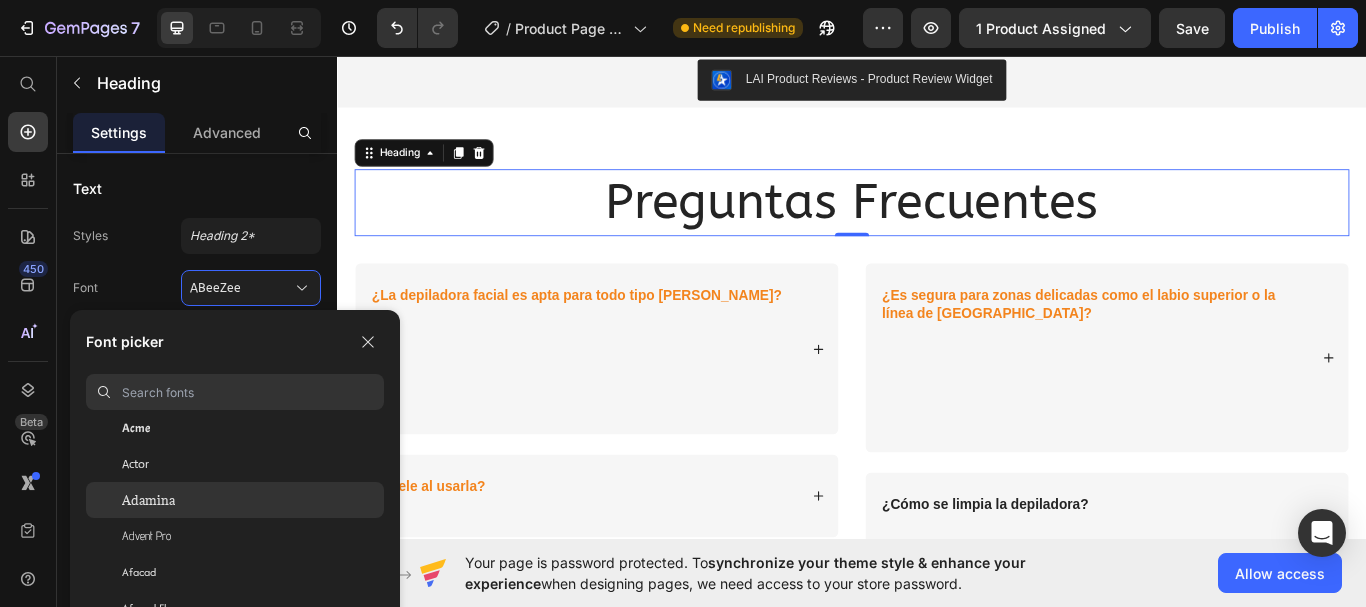 click on "Adamina" 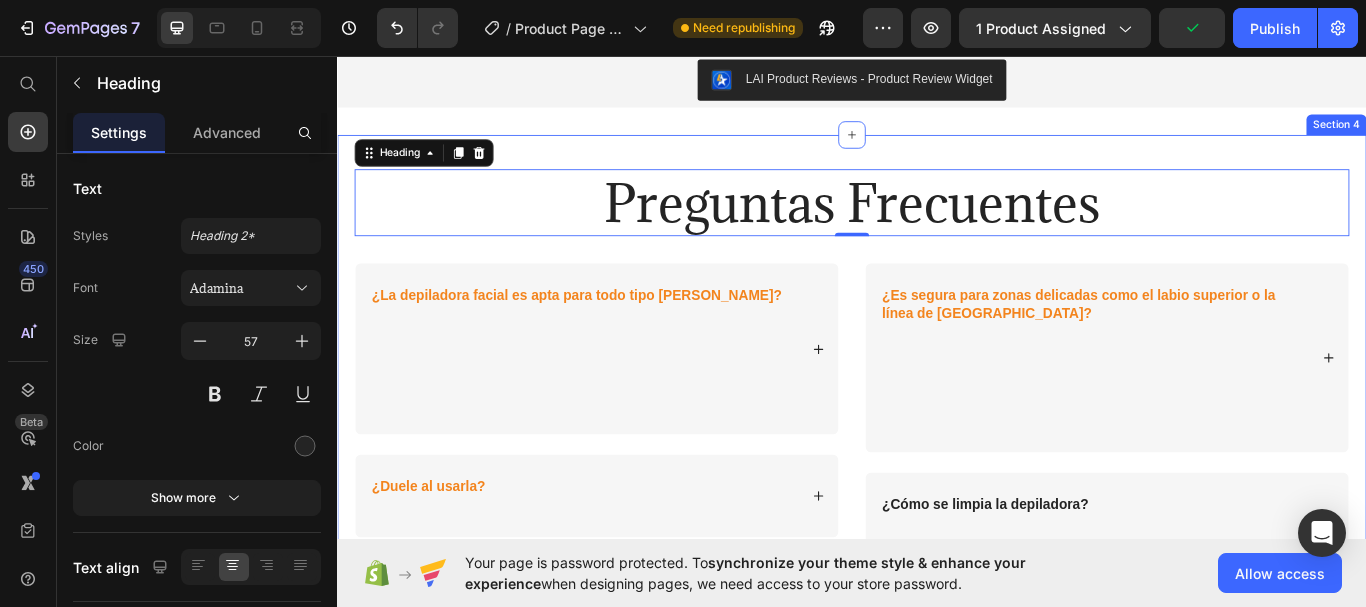 click on "Preguntas Frecuentes Heading   0 Row
¿La depiladora facial es apta para todo tipo de piel?
¿Duele al usarla?
¿Puede usarse a diario o con qué frecuencia se recomienda? Accordion
¿Es segura para zonas delicadas como el labio superior o la línea de las cejas?
¿Cómo se limpia la depiladora?
¿Funciona con batería o es recargable? Accordion Row" at bounding box center [937, 575] 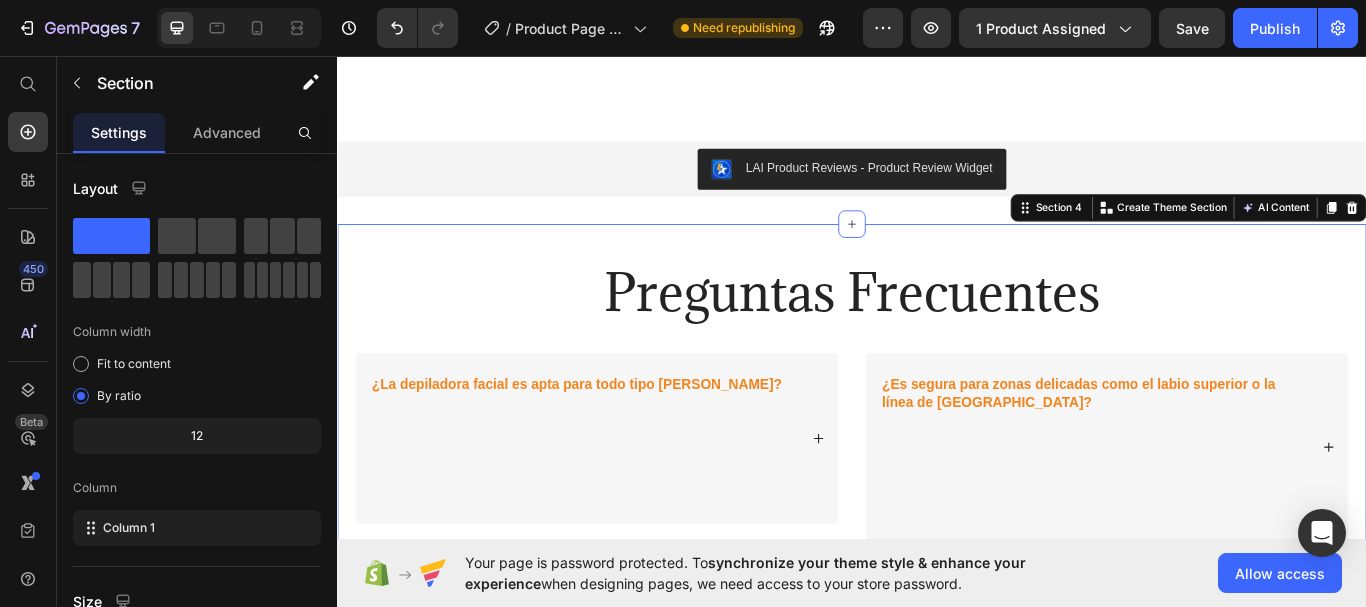 scroll, scrollTop: 2617, scrollLeft: 0, axis: vertical 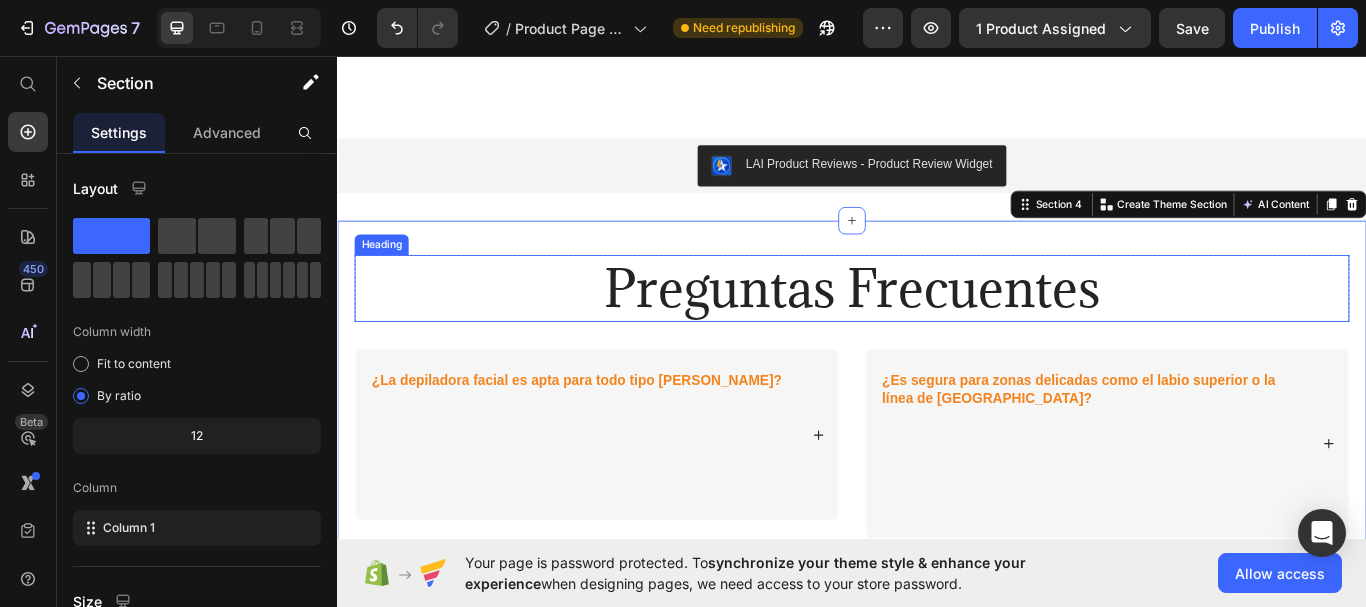 click on "Preguntas Frecuentes" at bounding box center (937, 328) 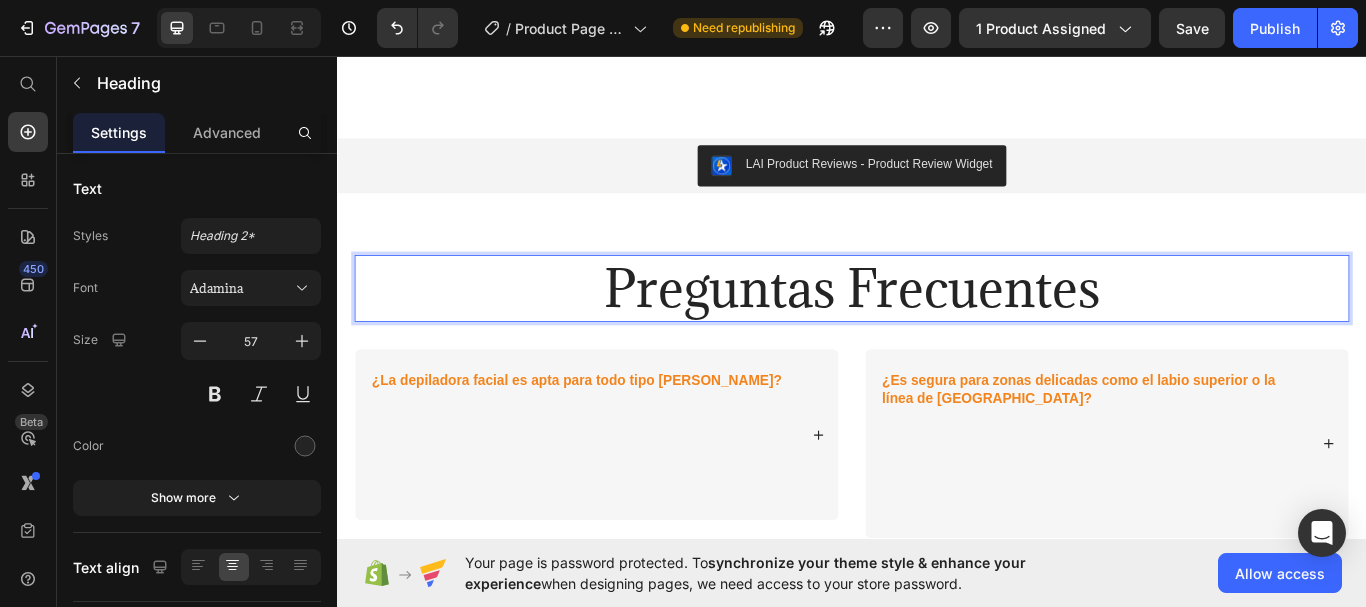 drag, startPoint x: 455, startPoint y: 309, endPoint x: 397, endPoint y: 309, distance: 58 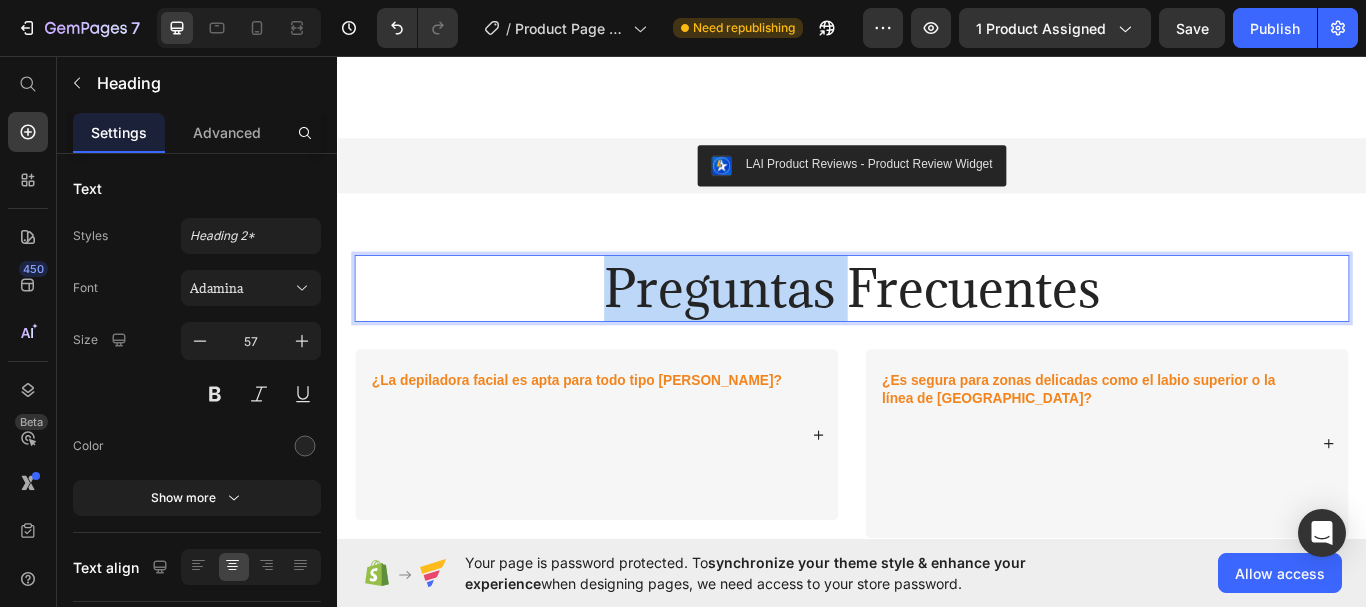 click on "Preguntas Frecuentes" at bounding box center (937, 328) 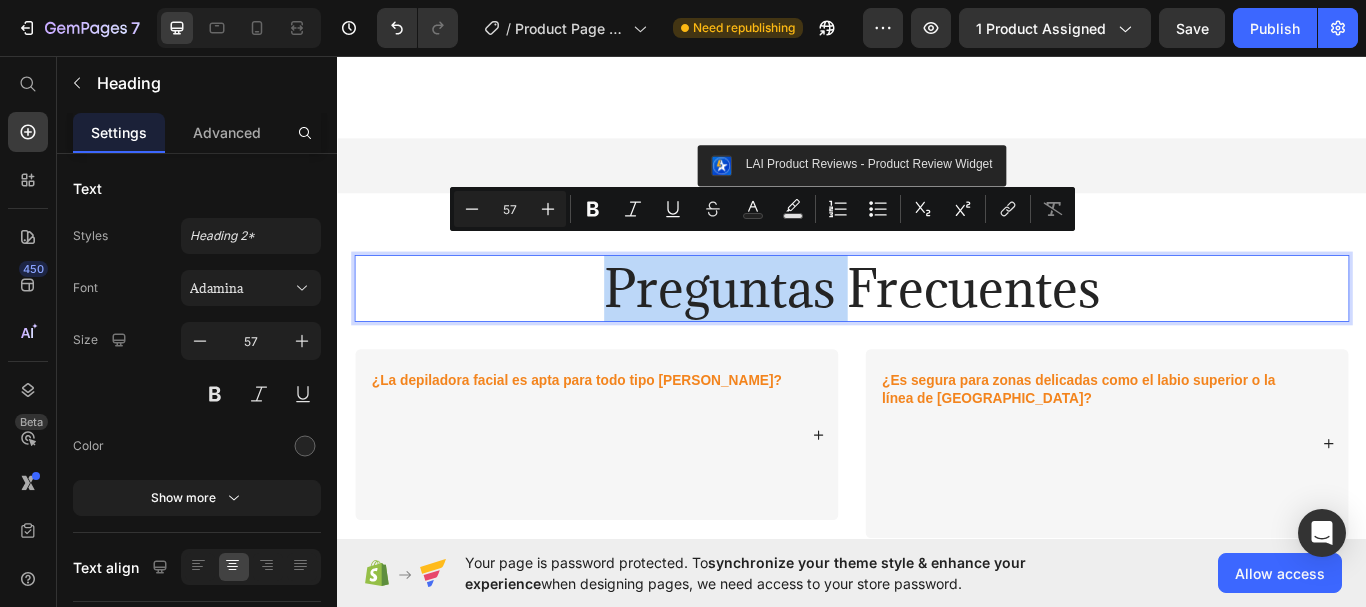 click on "Preguntas Frecuentes" at bounding box center [937, 328] 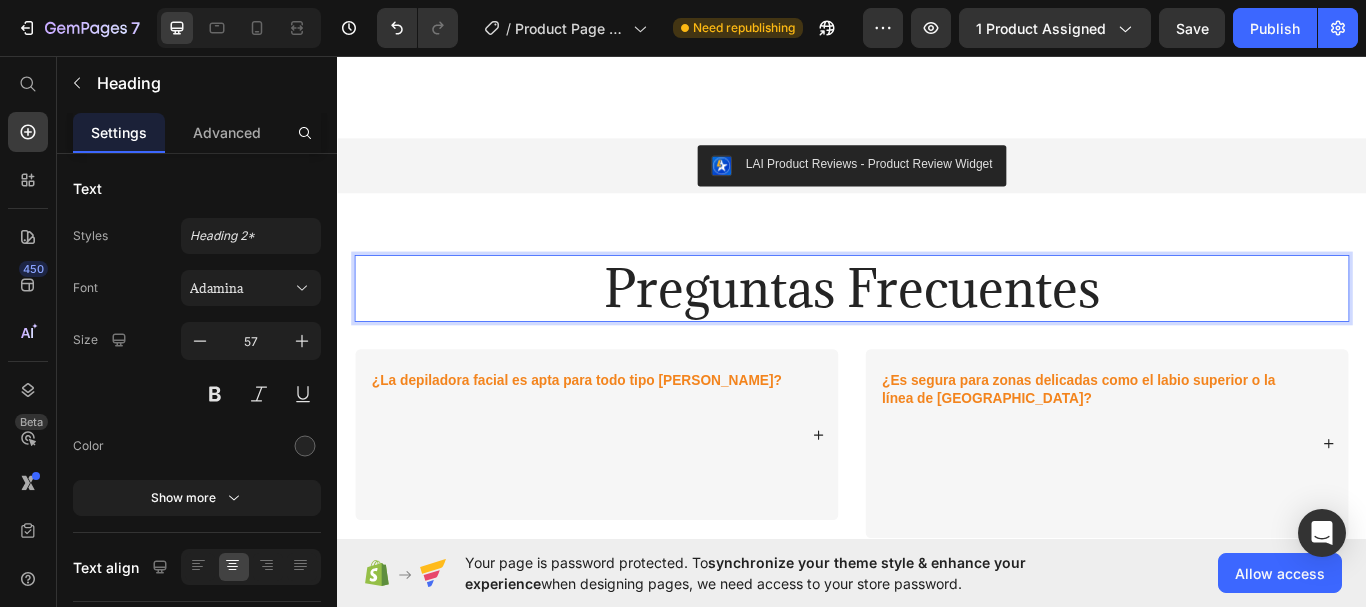 click on "Preguntas Frecuentes" at bounding box center (937, 328) 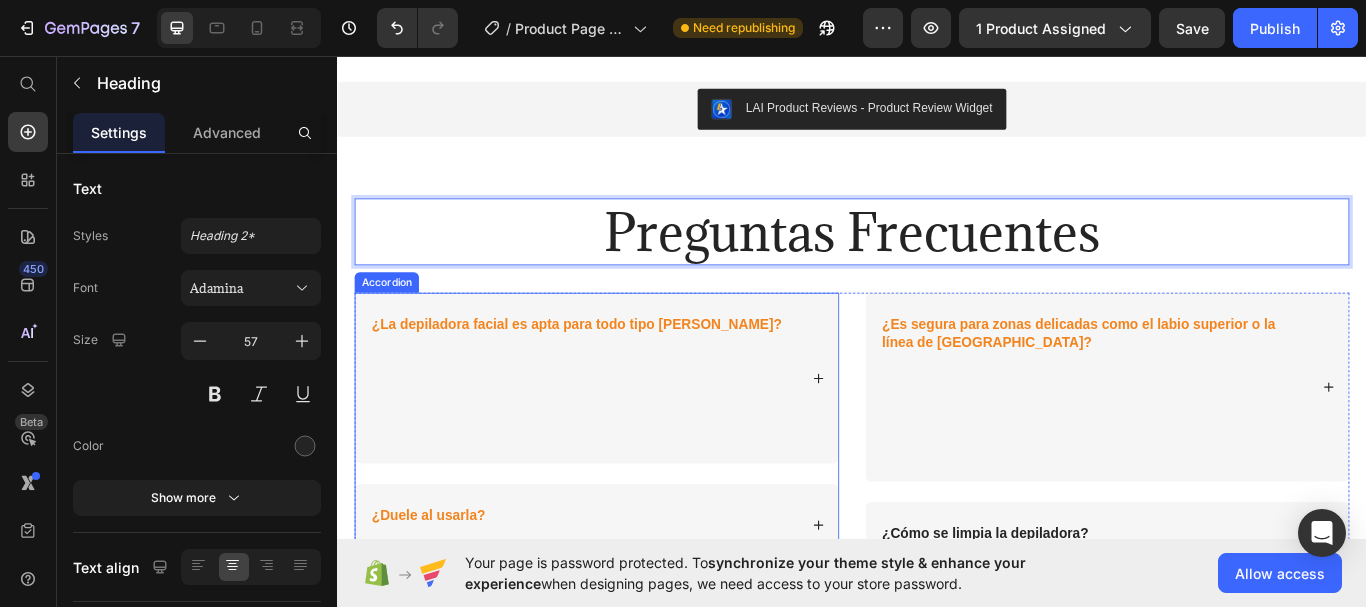 scroll, scrollTop: 2717, scrollLeft: 0, axis: vertical 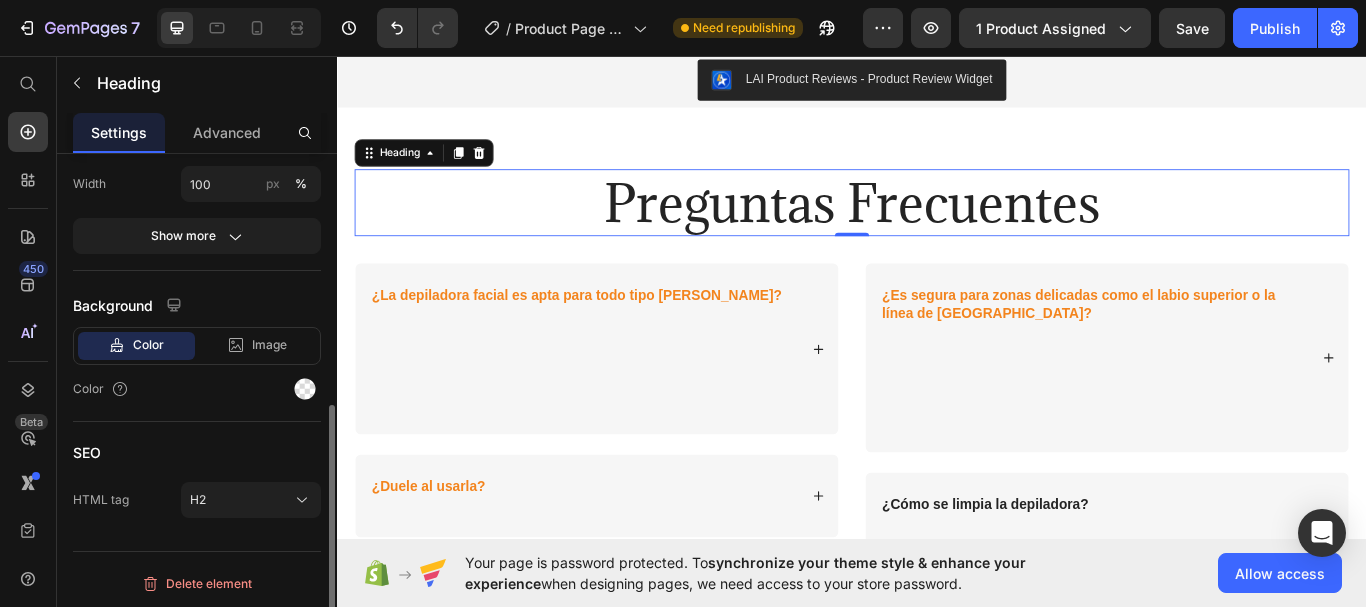 click on "Color" 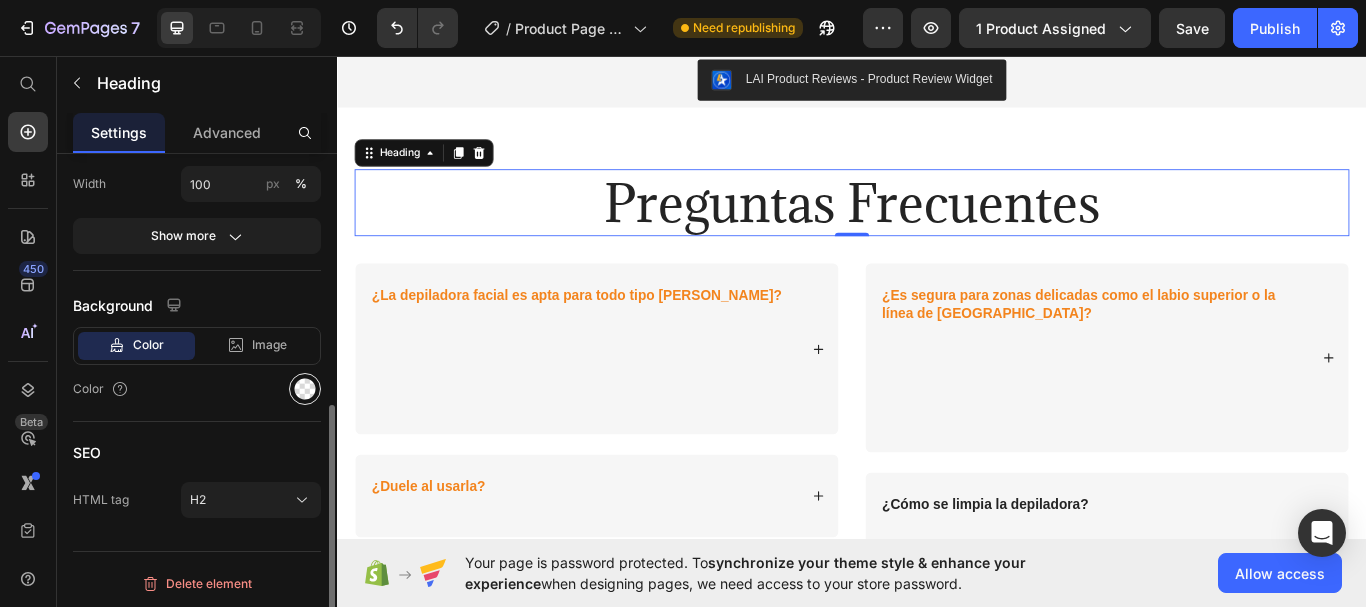 click at bounding box center (305, 389) 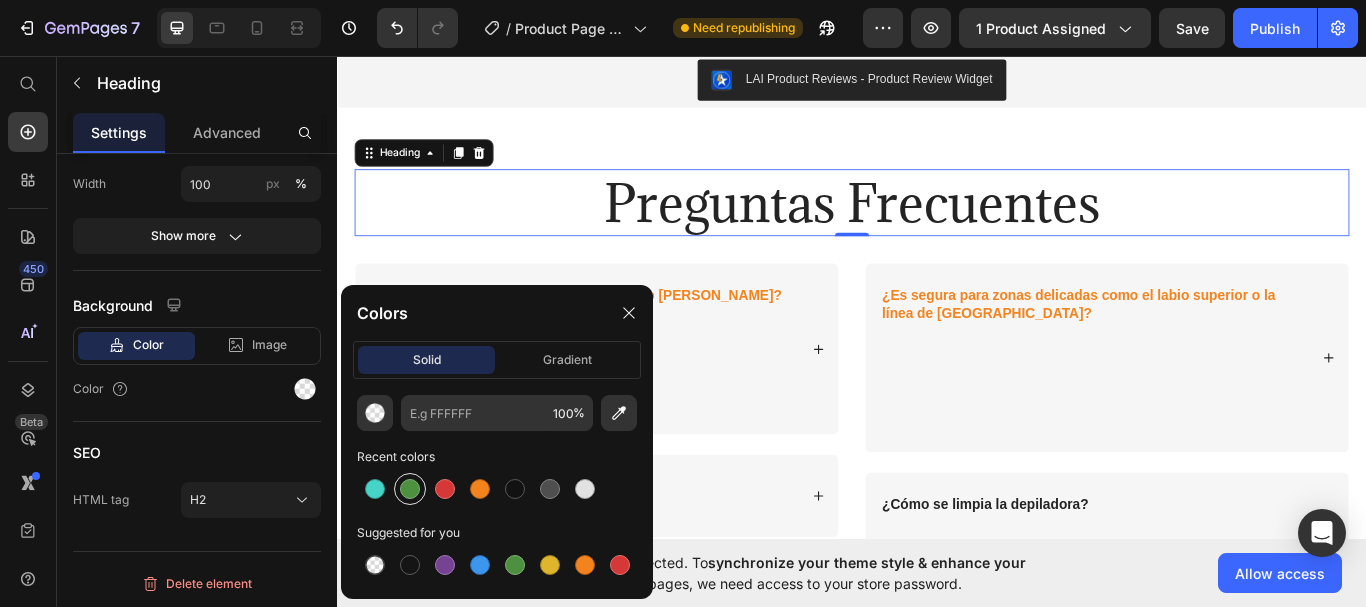 click at bounding box center [410, 489] 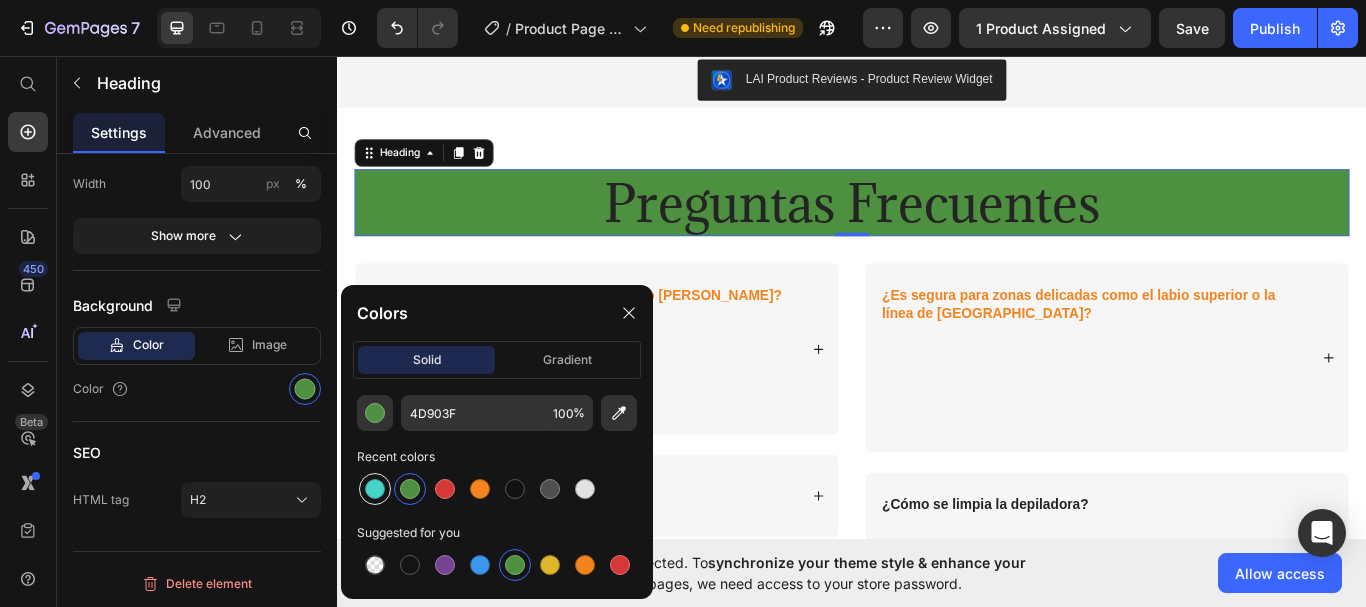 click at bounding box center [375, 489] 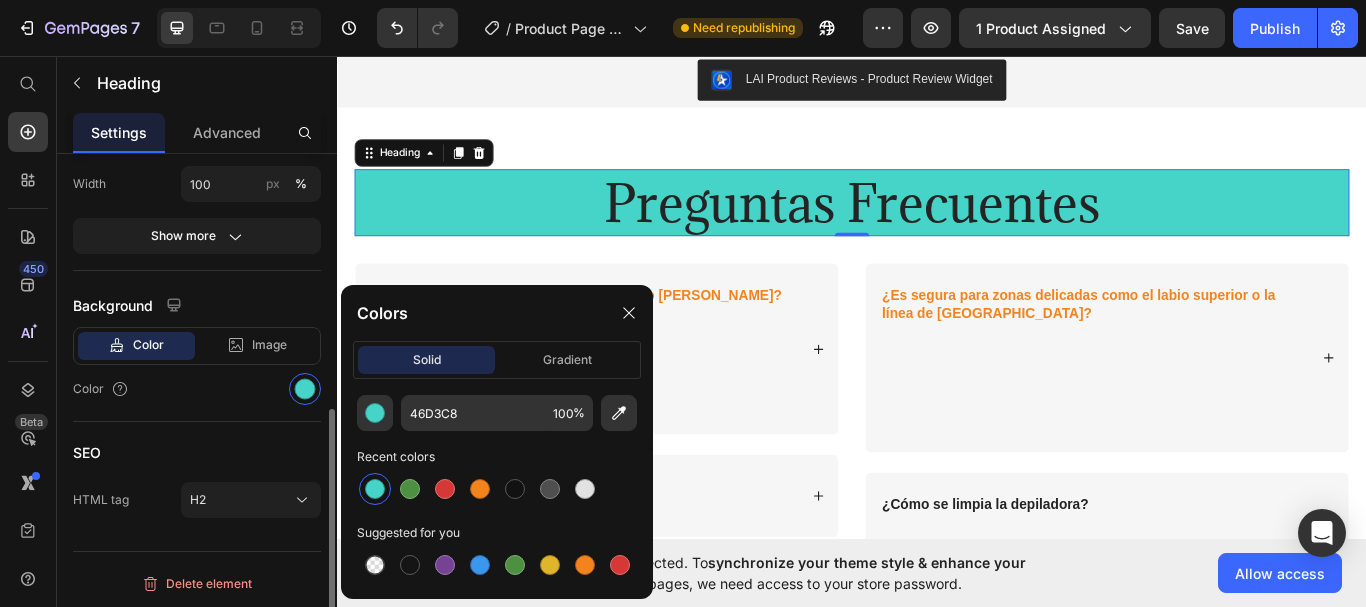 scroll, scrollTop: 502, scrollLeft: 0, axis: vertical 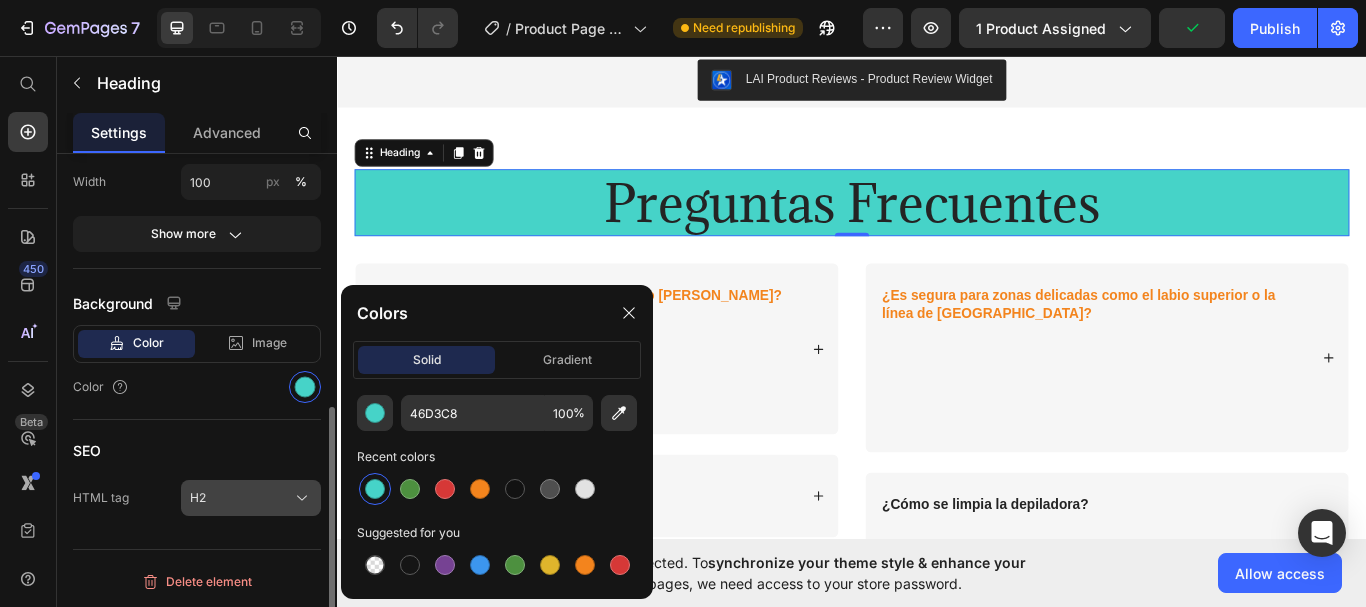 click 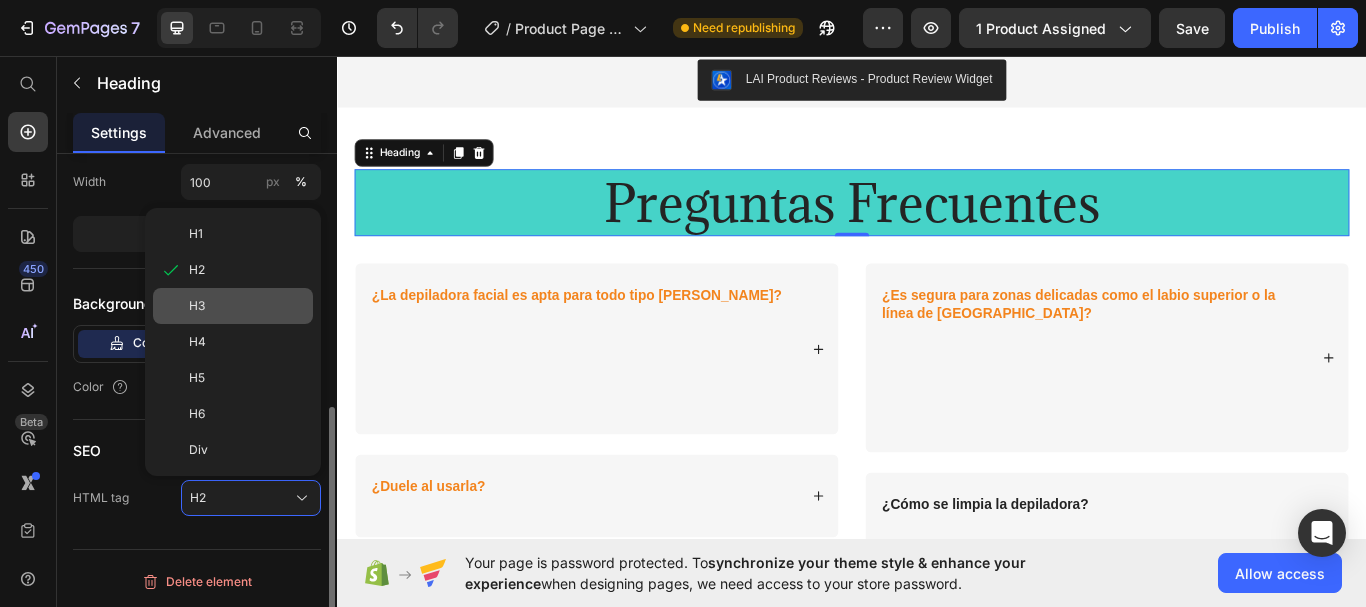 click on "H3" at bounding box center (247, 306) 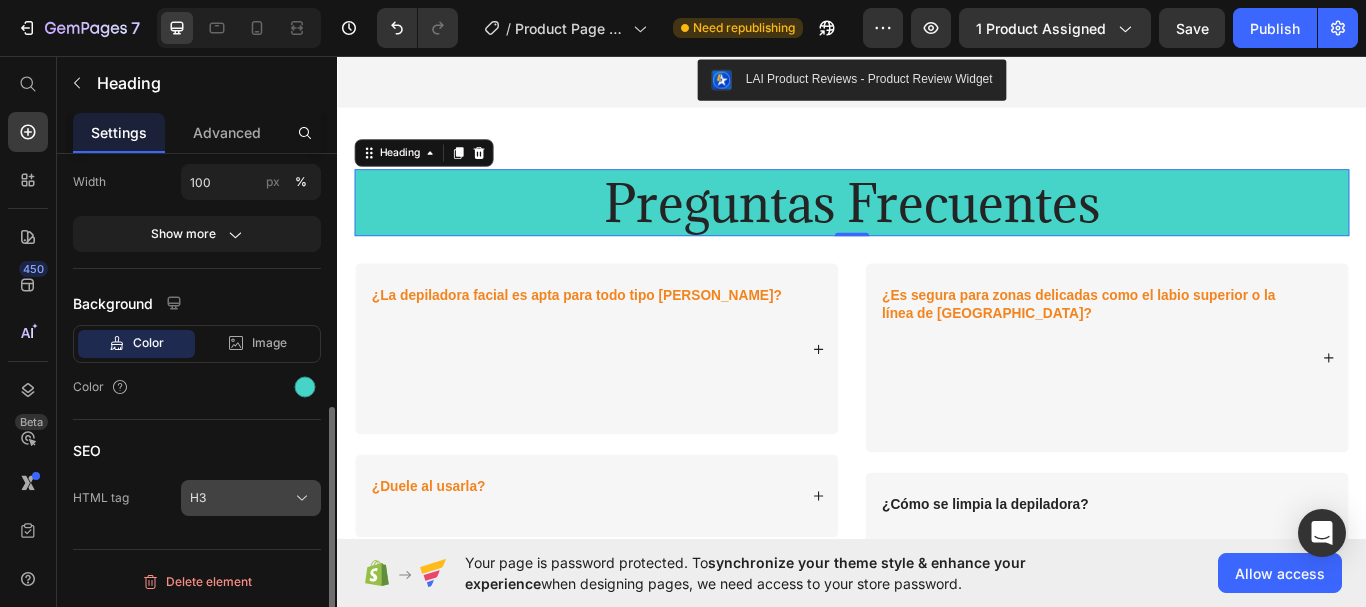 click 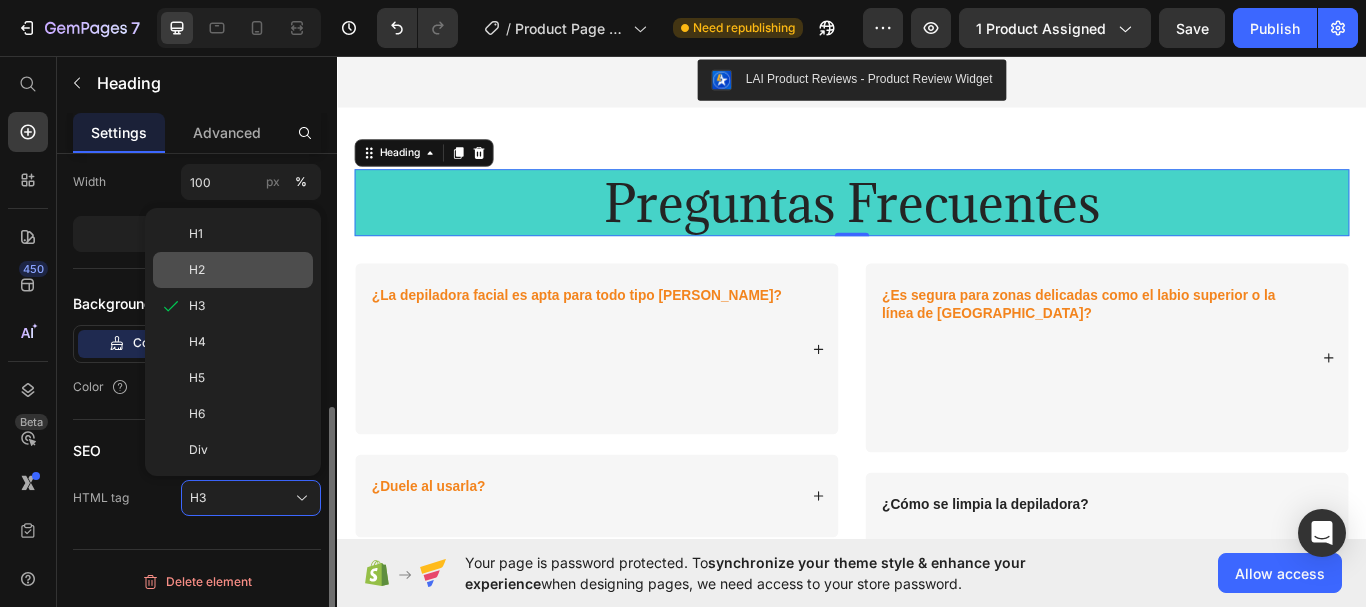 click on "H2" at bounding box center [247, 270] 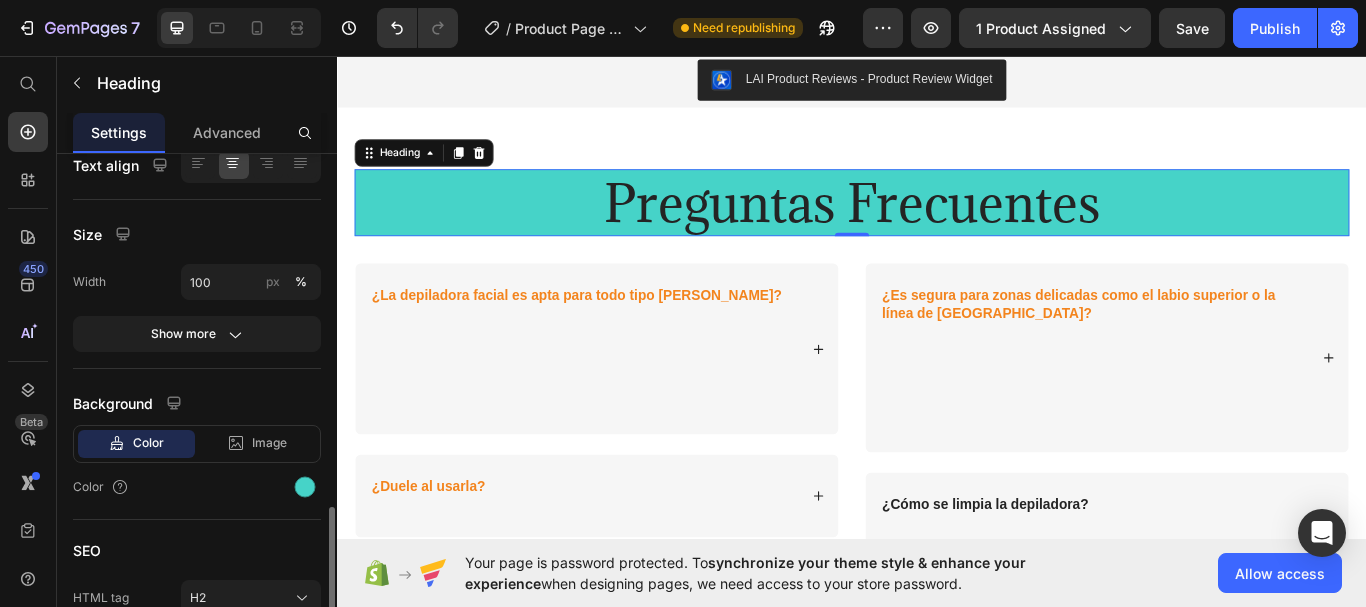 scroll, scrollTop: 502, scrollLeft: 0, axis: vertical 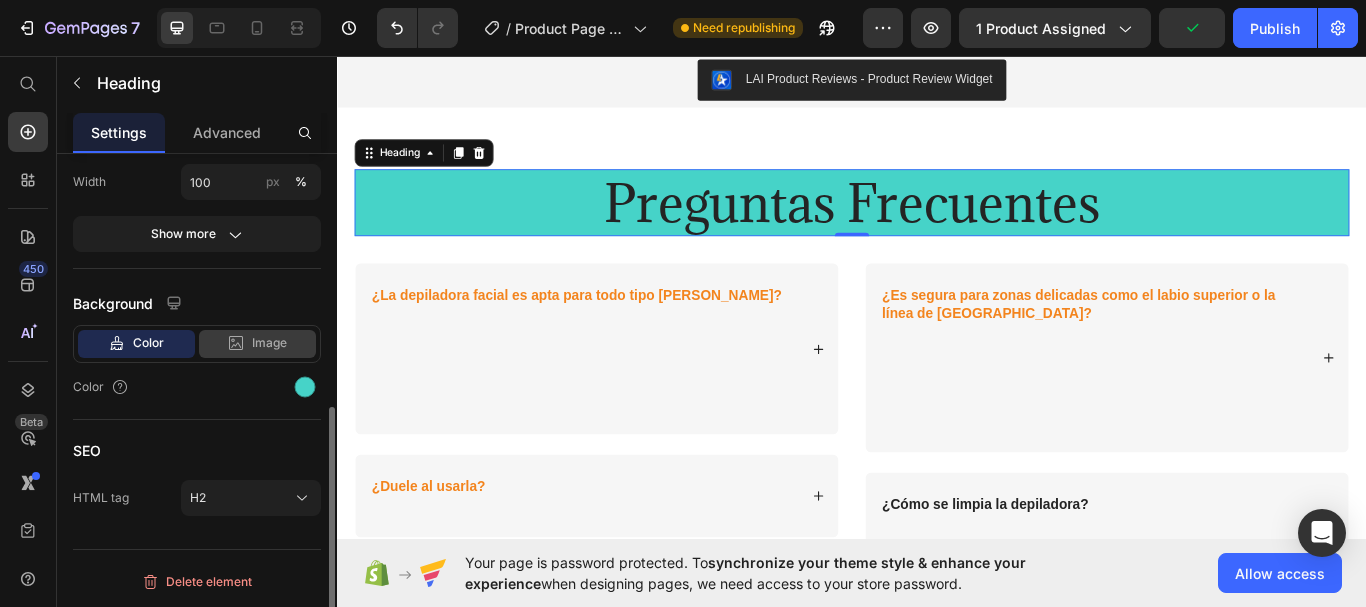 click on "Image" at bounding box center (269, 343) 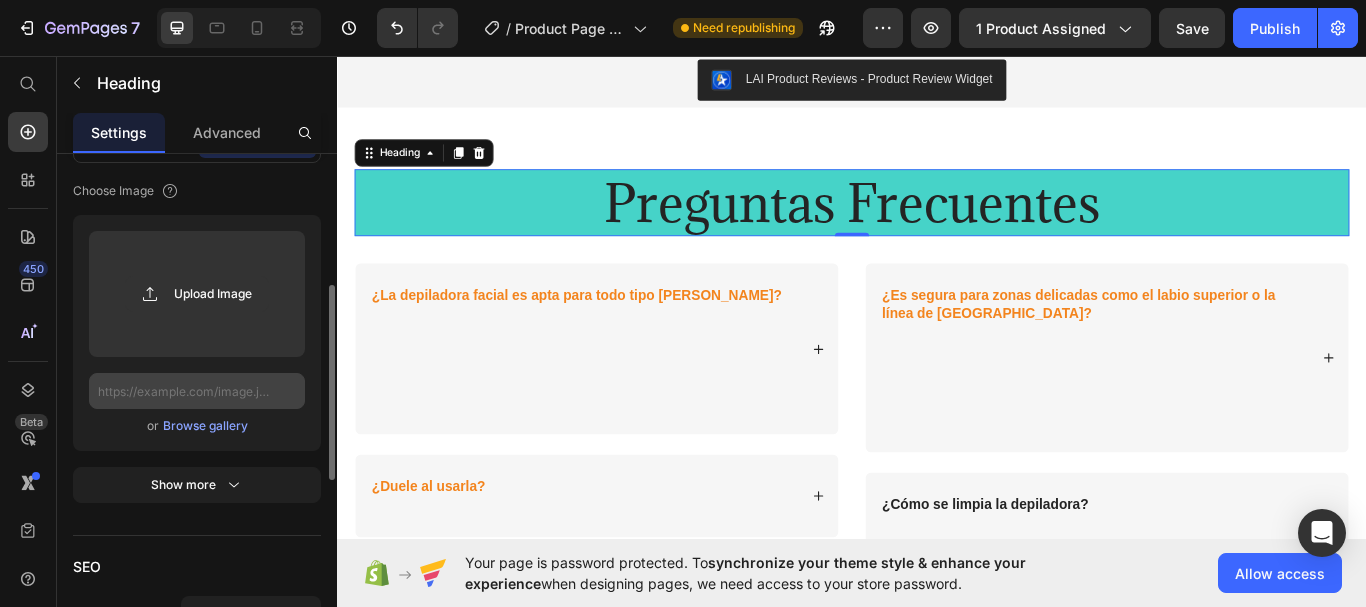 scroll, scrollTop: 602, scrollLeft: 0, axis: vertical 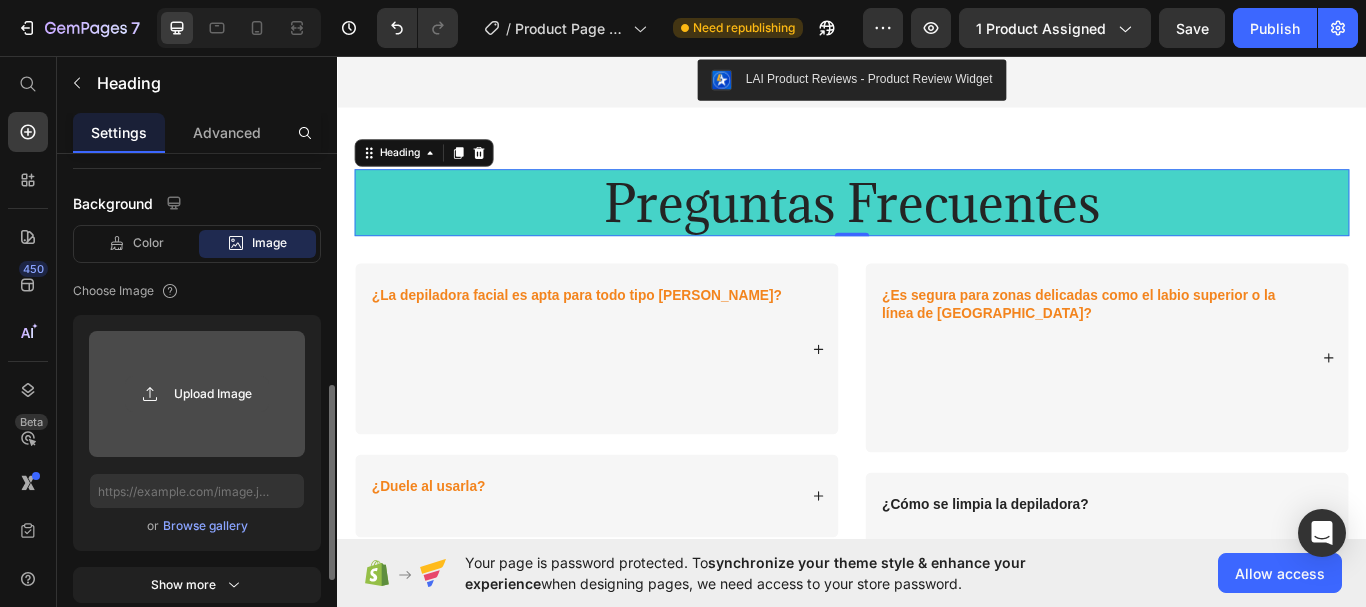 click 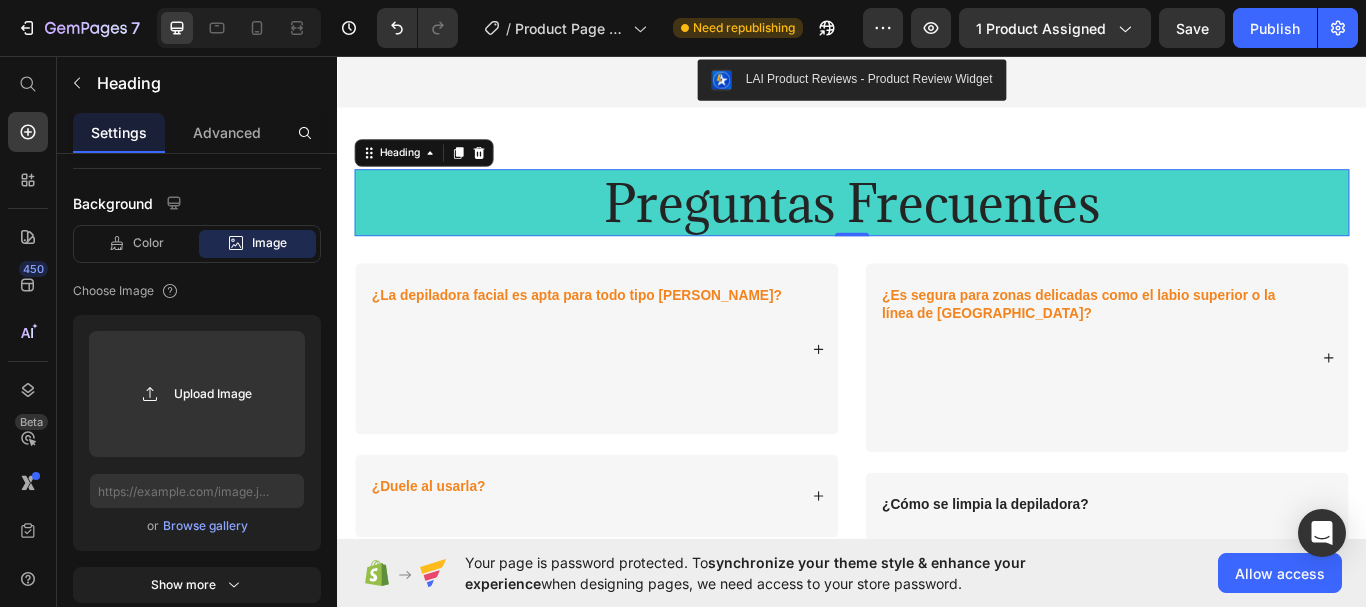 click on "Preguntas Frecuentes" at bounding box center (937, 228) 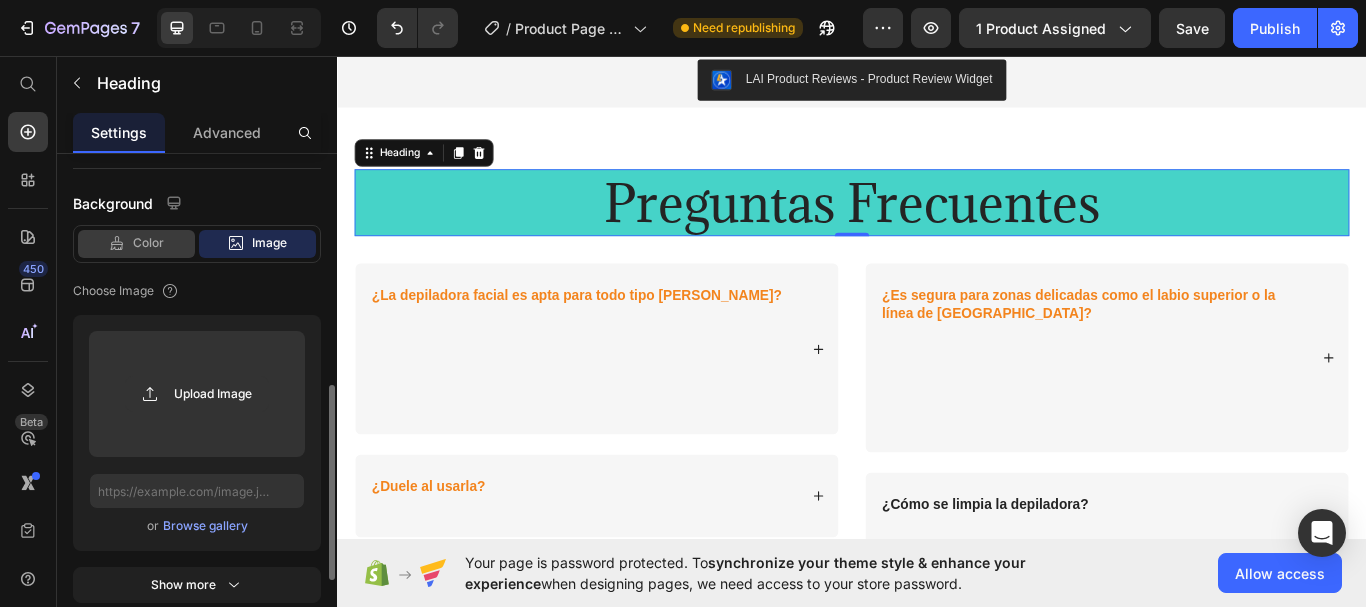 click on "Color" at bounding box center (148, 243) 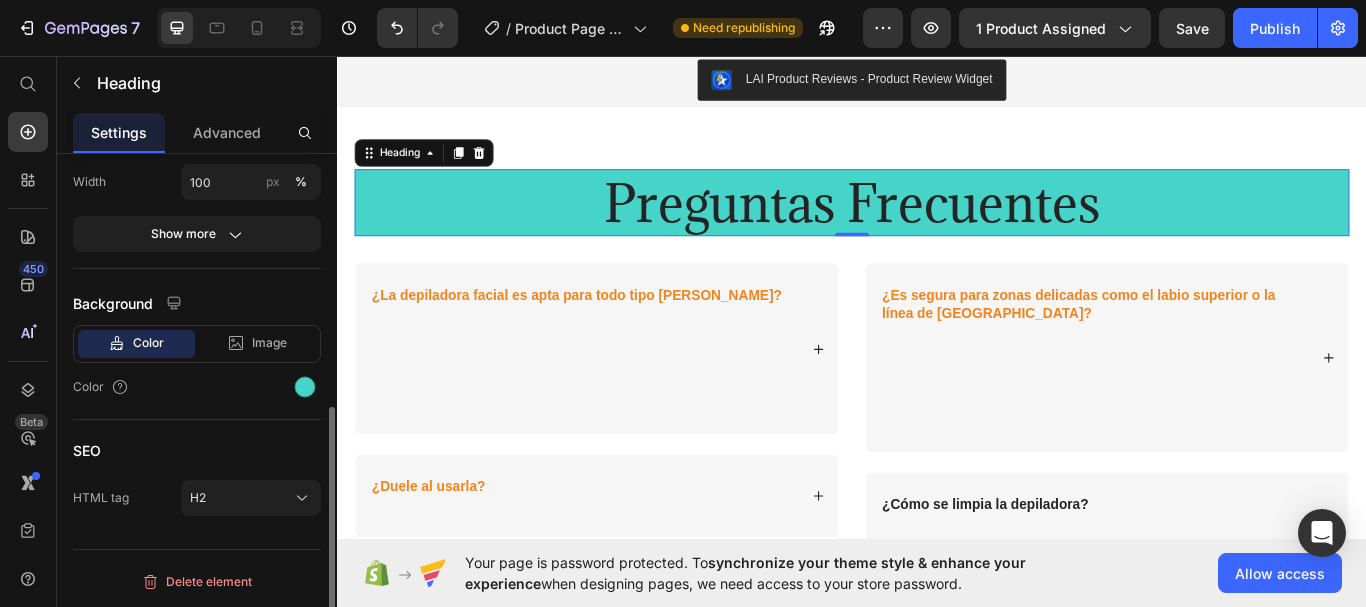 scroll, scrollTop: 502, scrollLeft: 0, axis: vertical 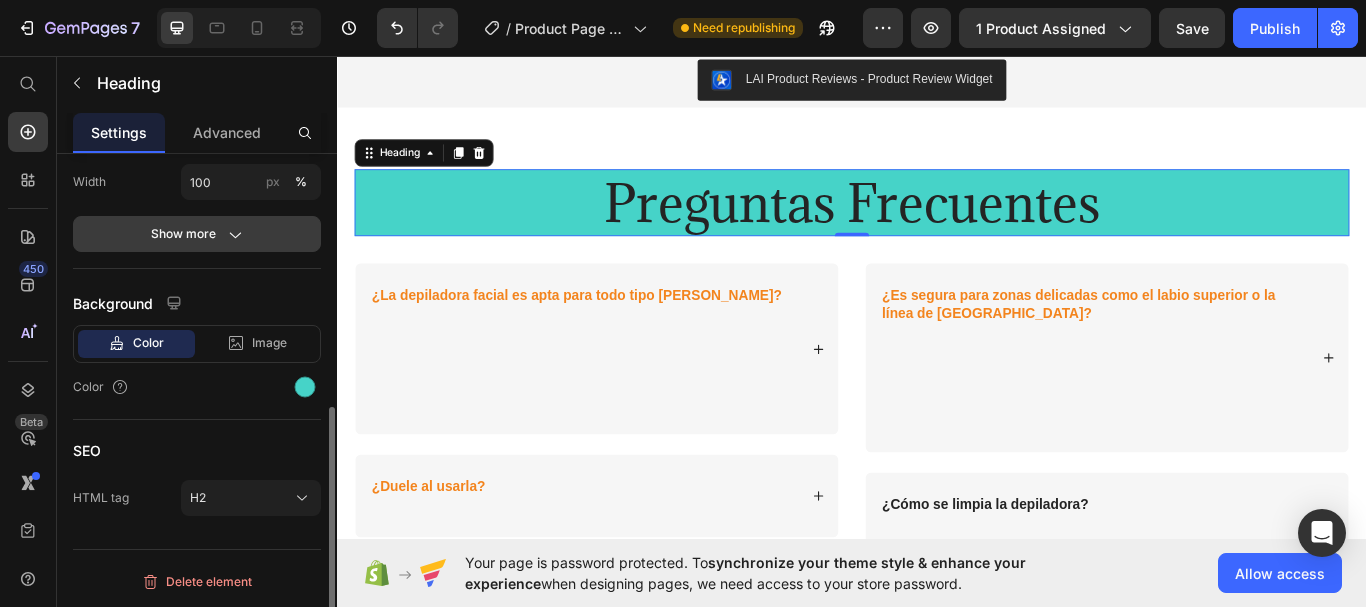 click on "Show more" at bounding box center [197, 234] 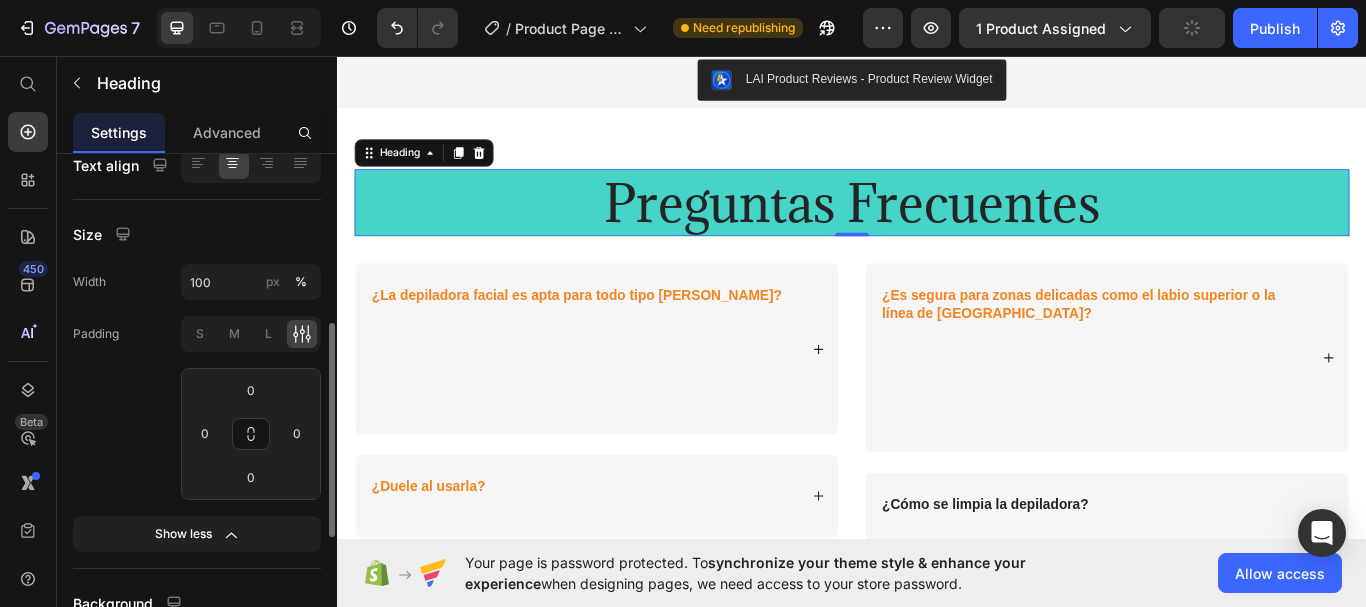 scroll, scrollTop: 502, scrollLeft: 0, axis: vertical 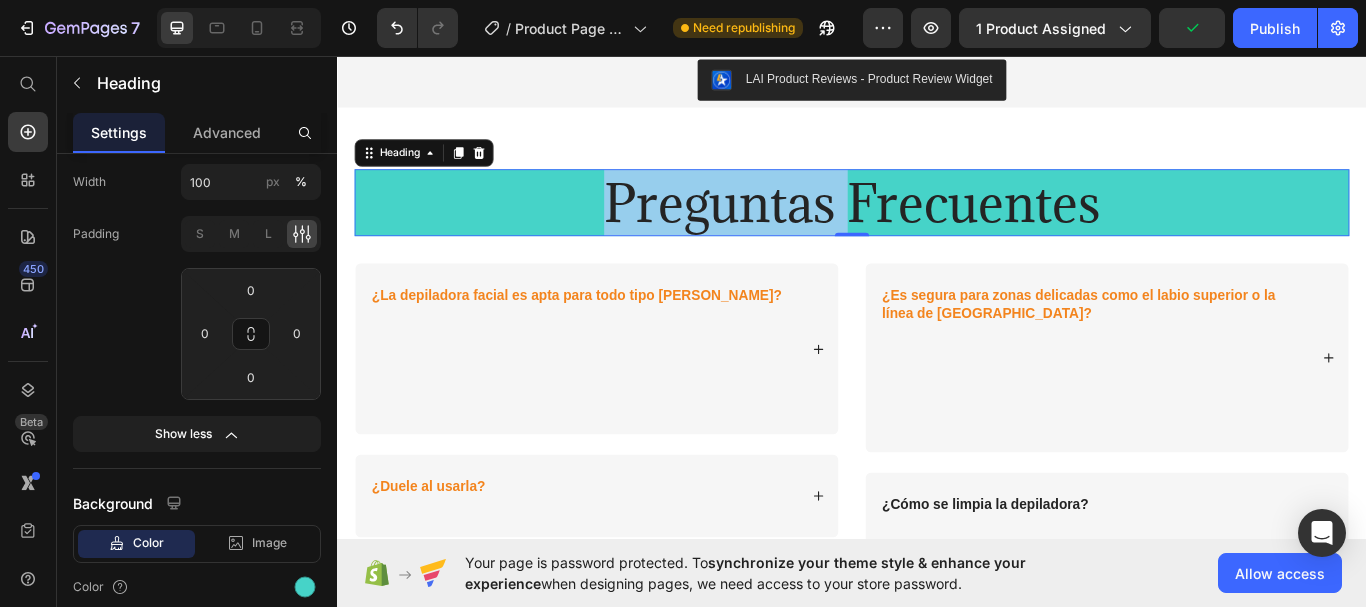 click on "Preguntas Frecuentes" at bounding box center [937, 228] 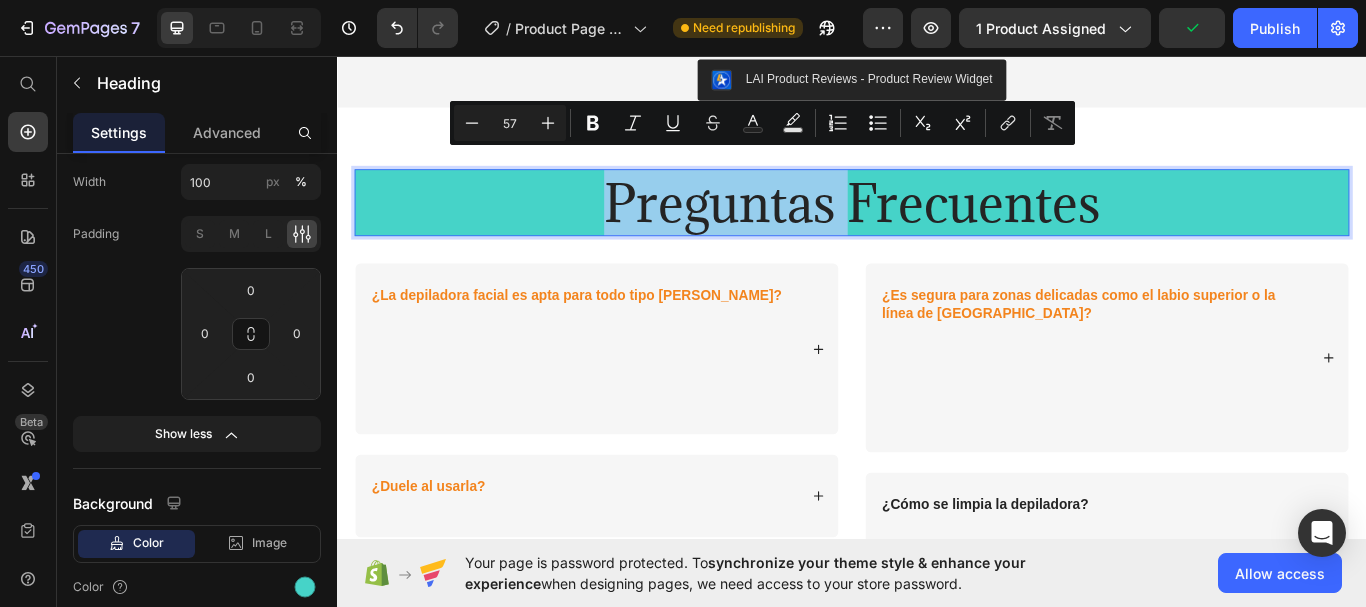 click on "Preguntas Frecuentes" at bounding box center [937, 228] 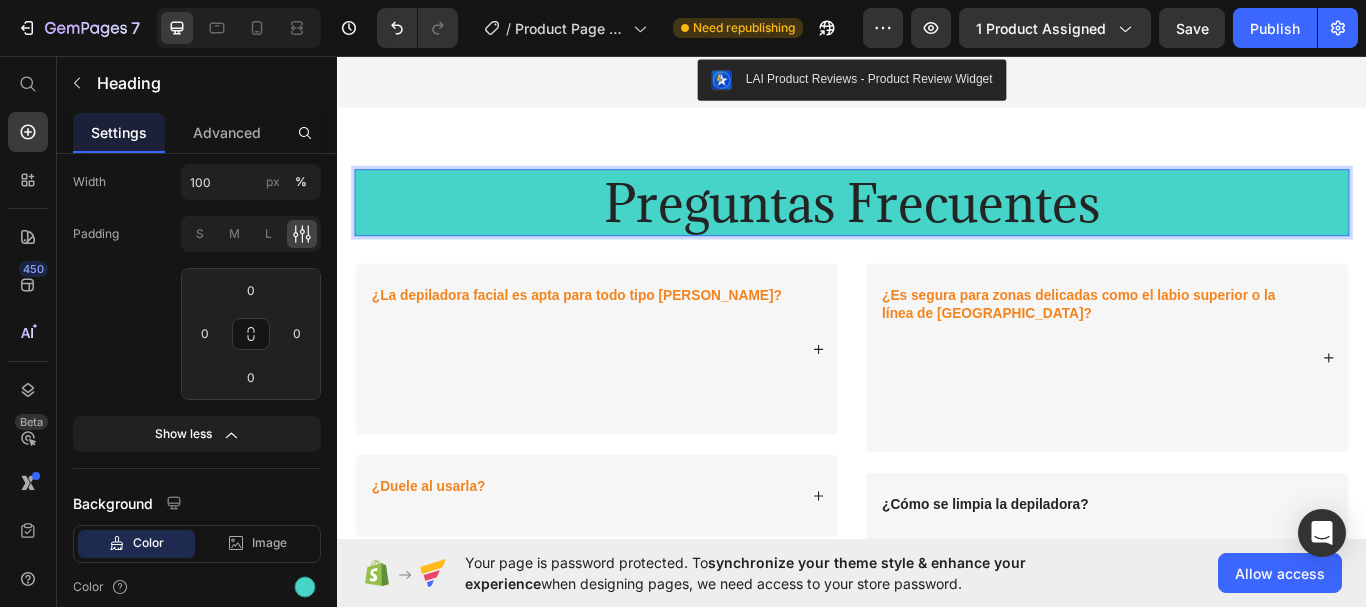 click on "Preguntas Frecuentes" at bounding box center (937, 228) 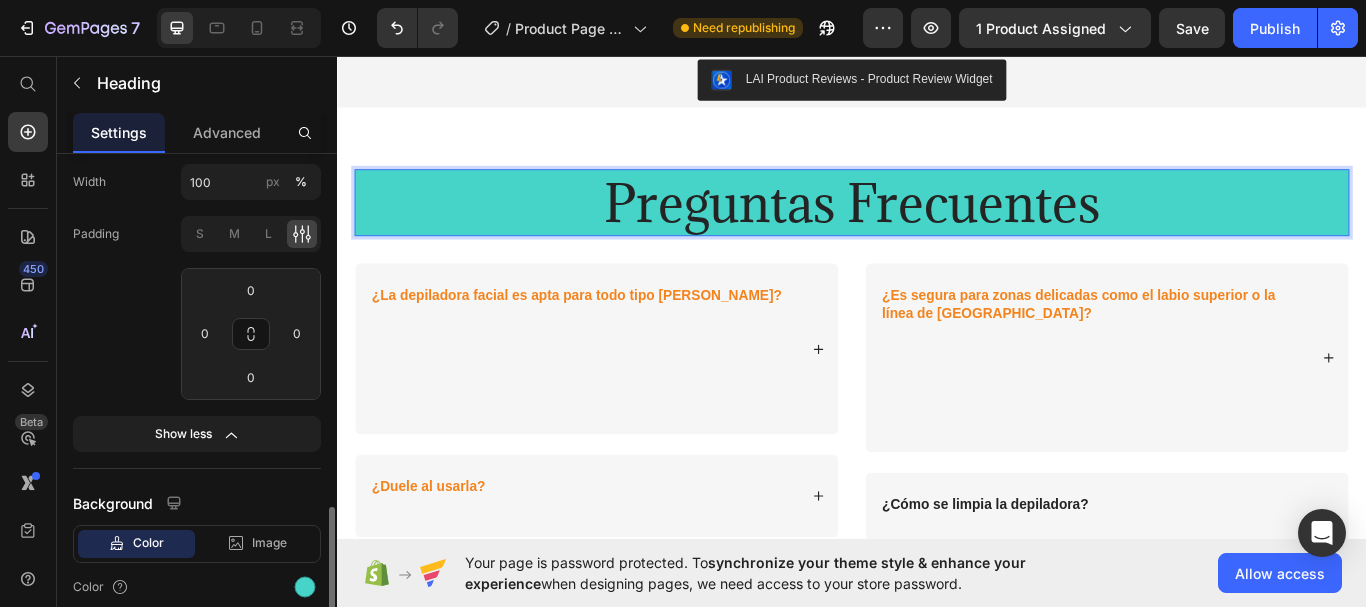 scroll, scrollTop: 602, scrollLeft: 0, axis: vertical 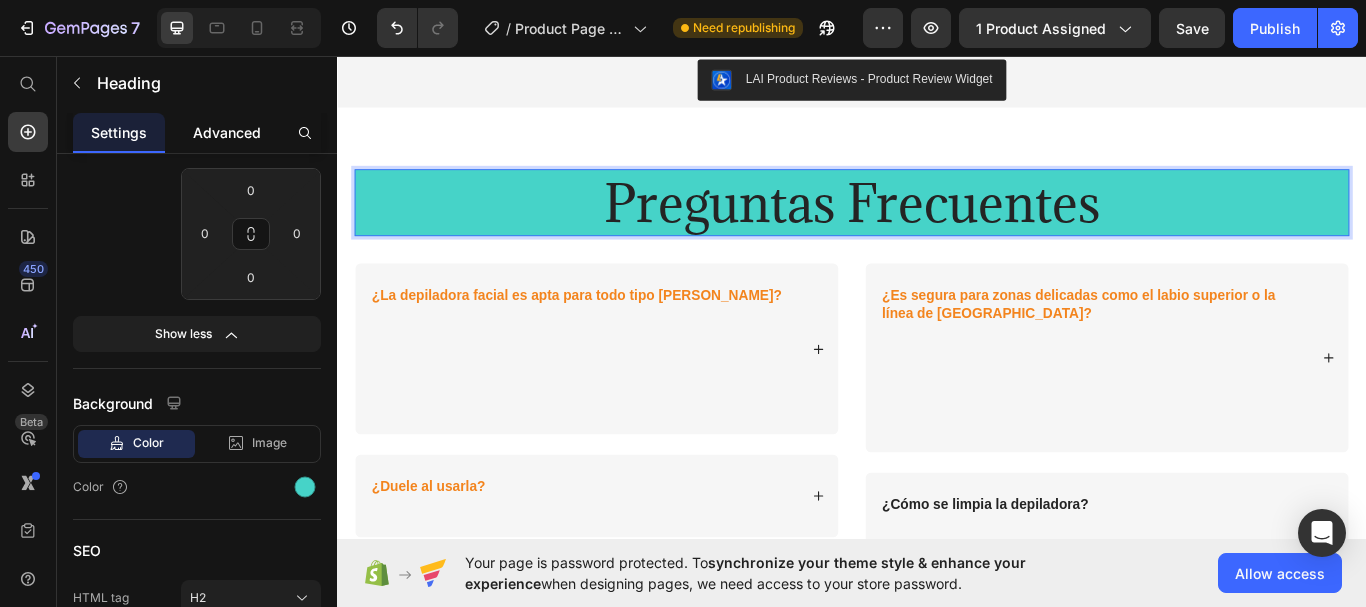 click on "Advanced" at bounding box center [227, 132] 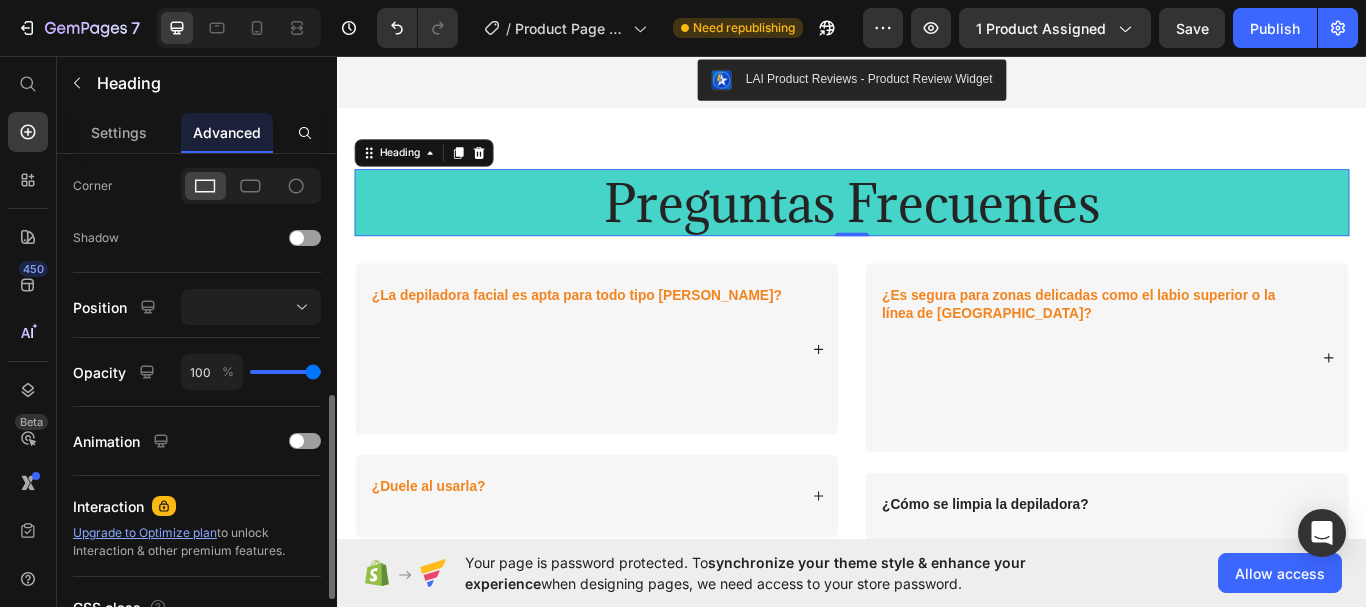 scroll, scrollTop: 700, scrollLeft: 0, axis: vertical 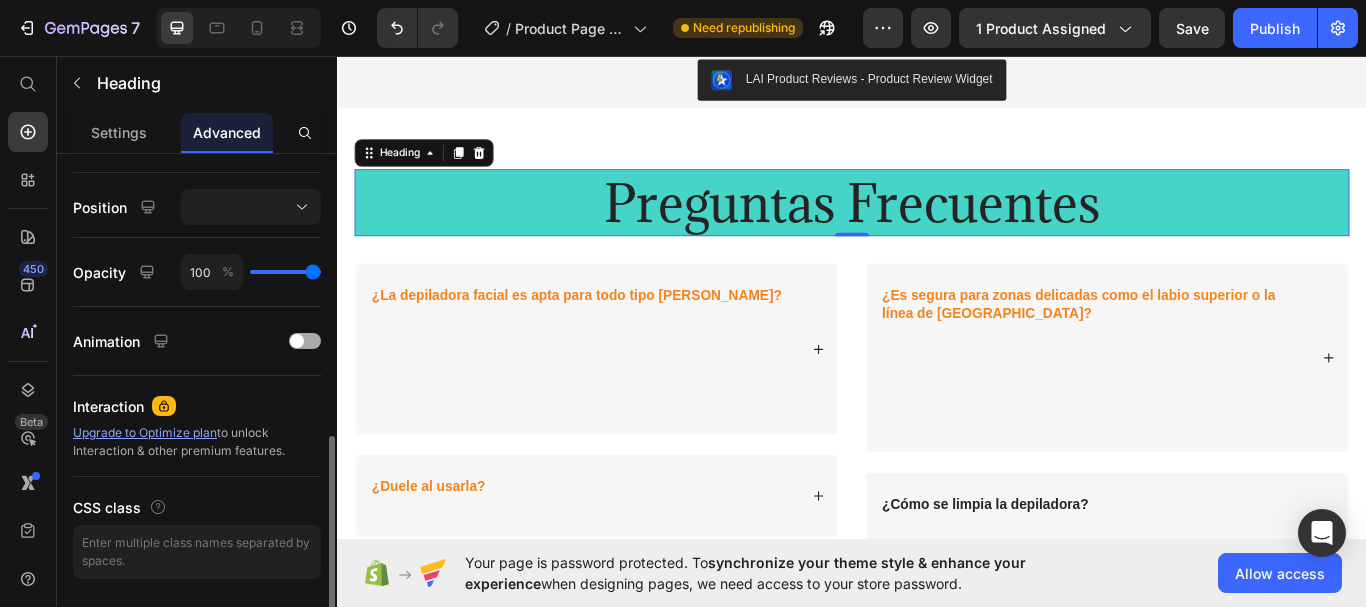 click at bounding box center [297, 341] 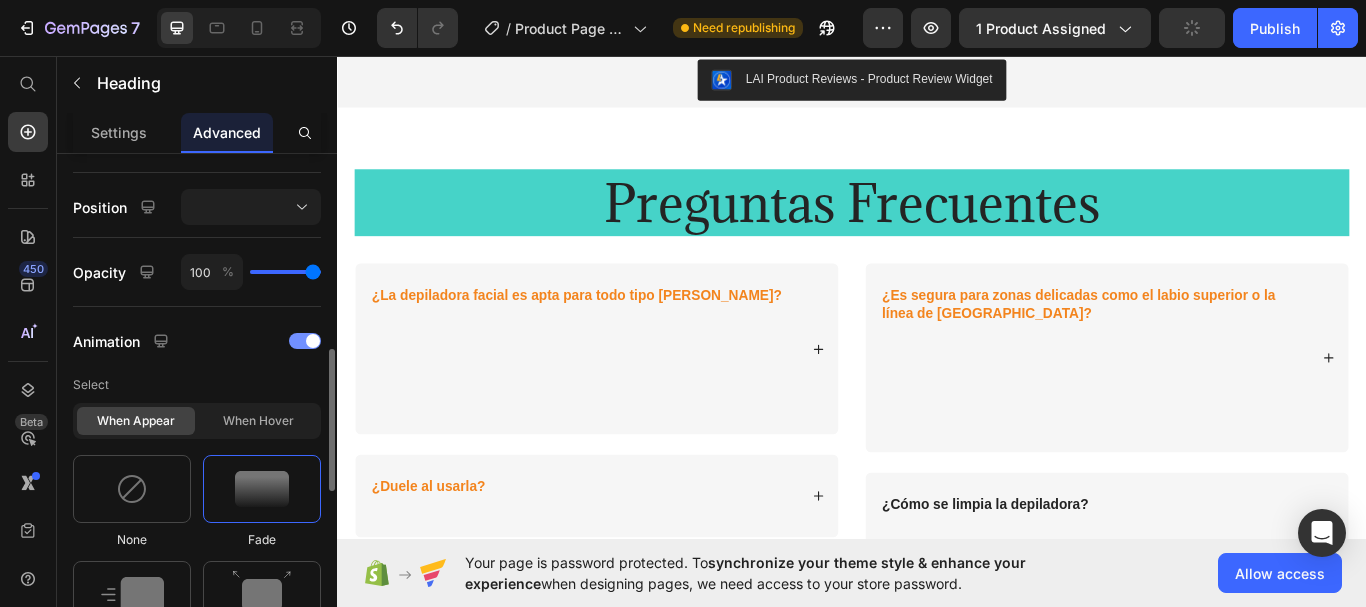 click at bounding box center (305, 341) 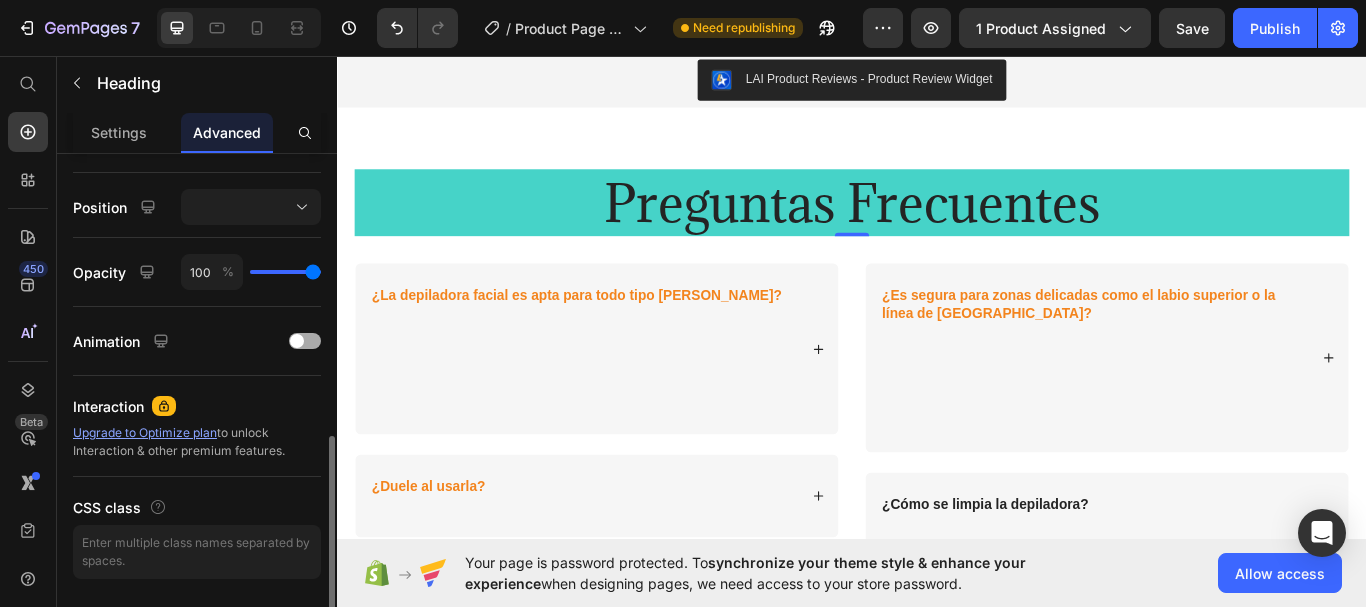 scroll, scrollTop: 759, scrollLeft: 0, axis: vertical 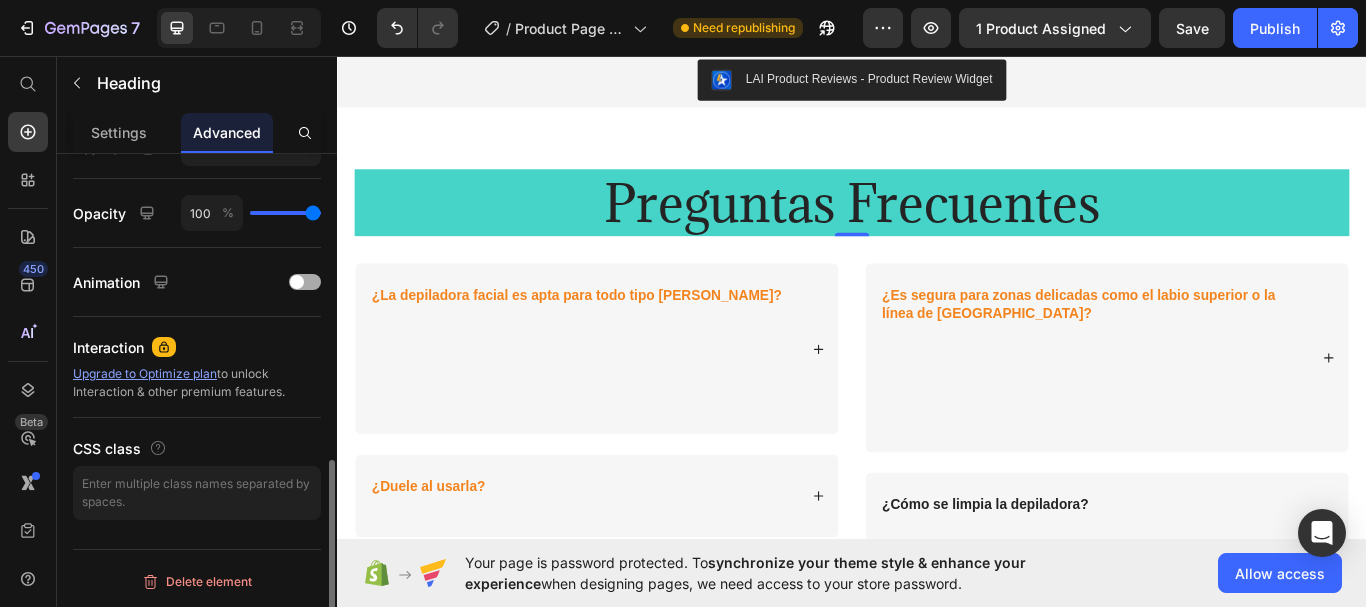 click at bounding box center (297, 282) 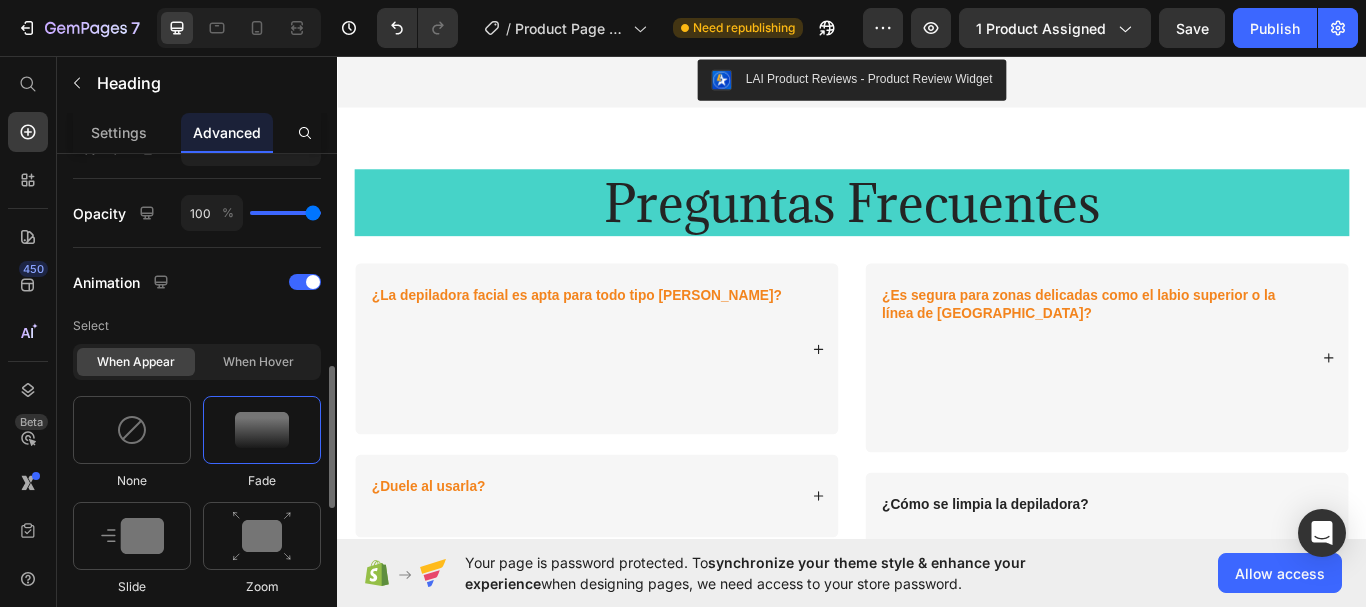 scroll, scrollTop: 859, scrollLeft: 0, axis: vertical 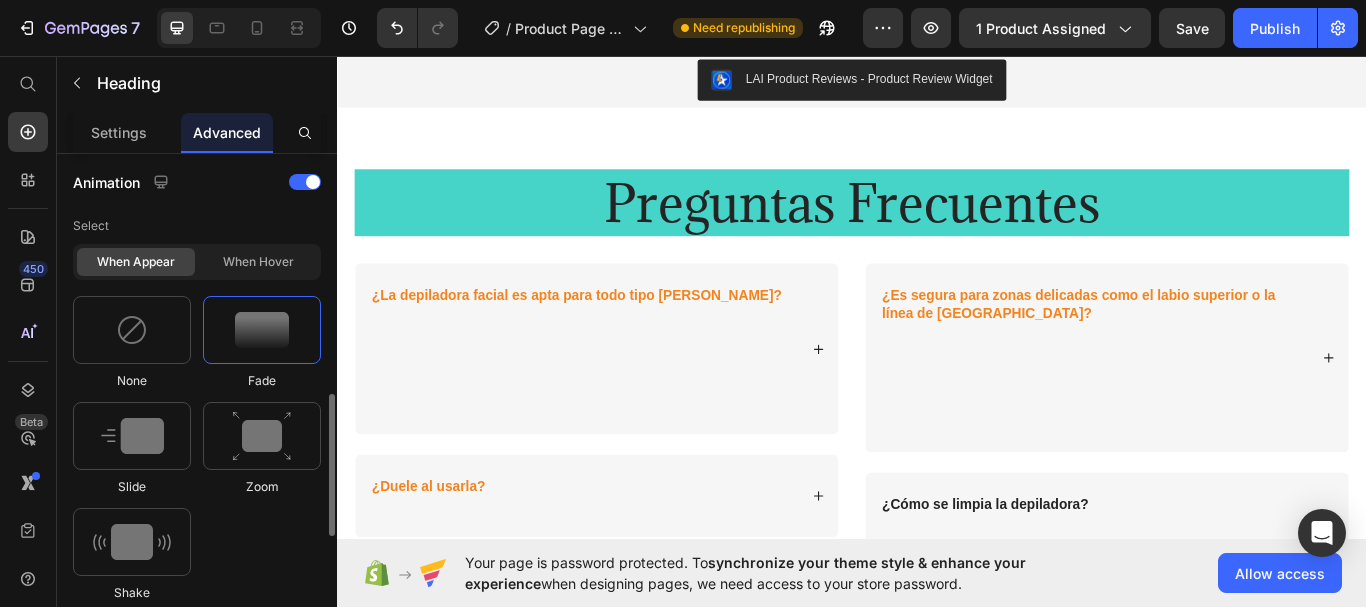 click at bounding box center (262, 330) 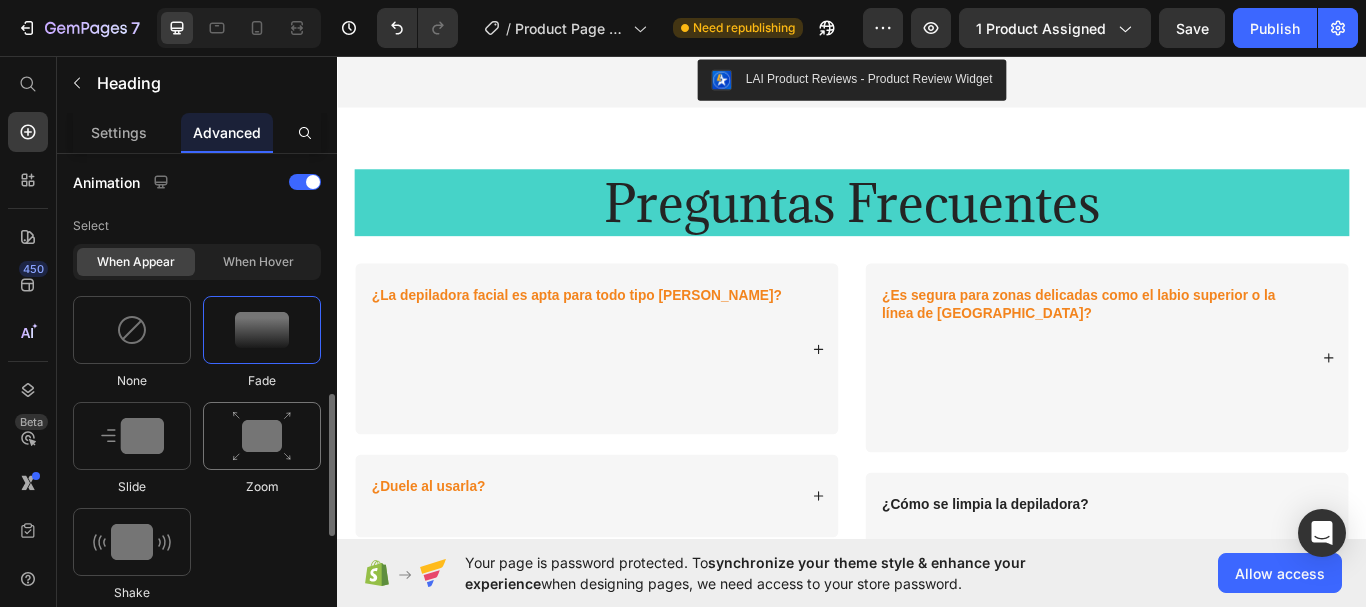 click at bounding box center [262, 436] 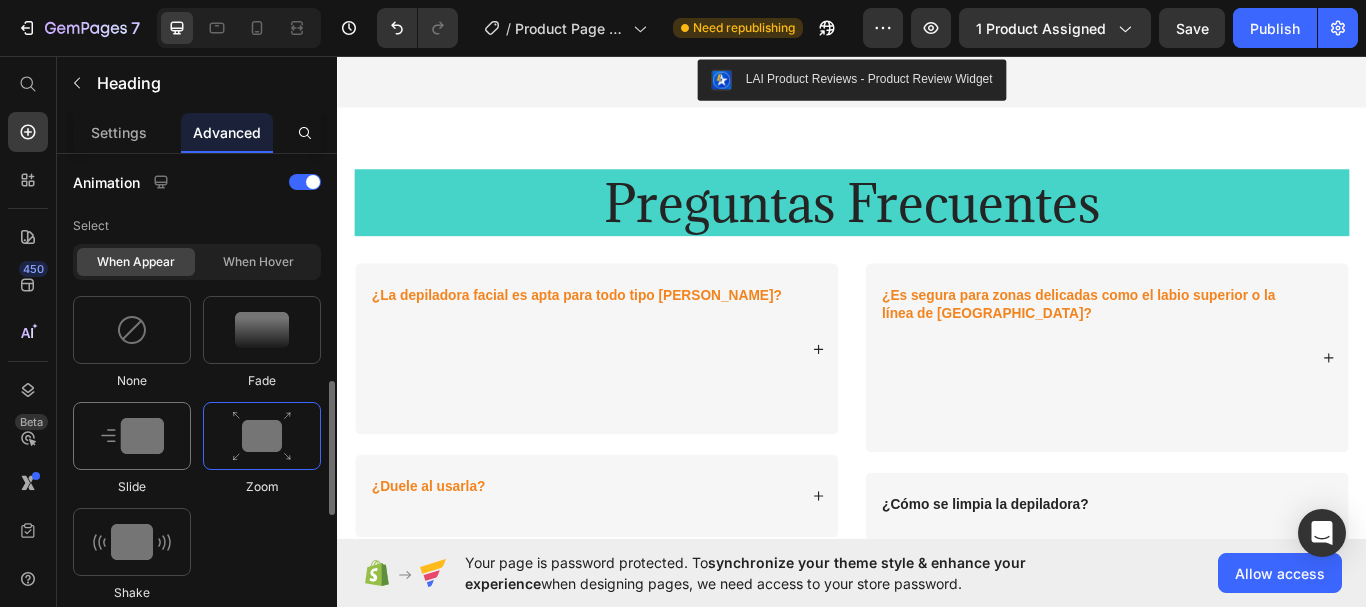 click at bounding box center (132, 436) 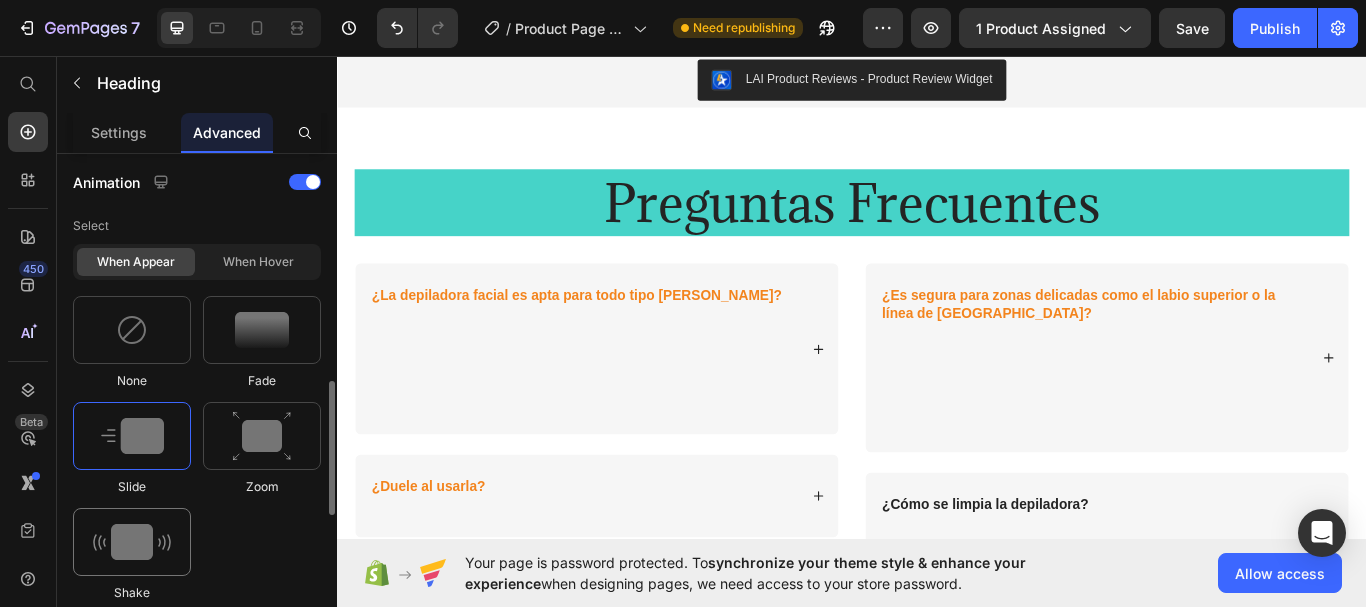 click at bounding box center [132, 542] 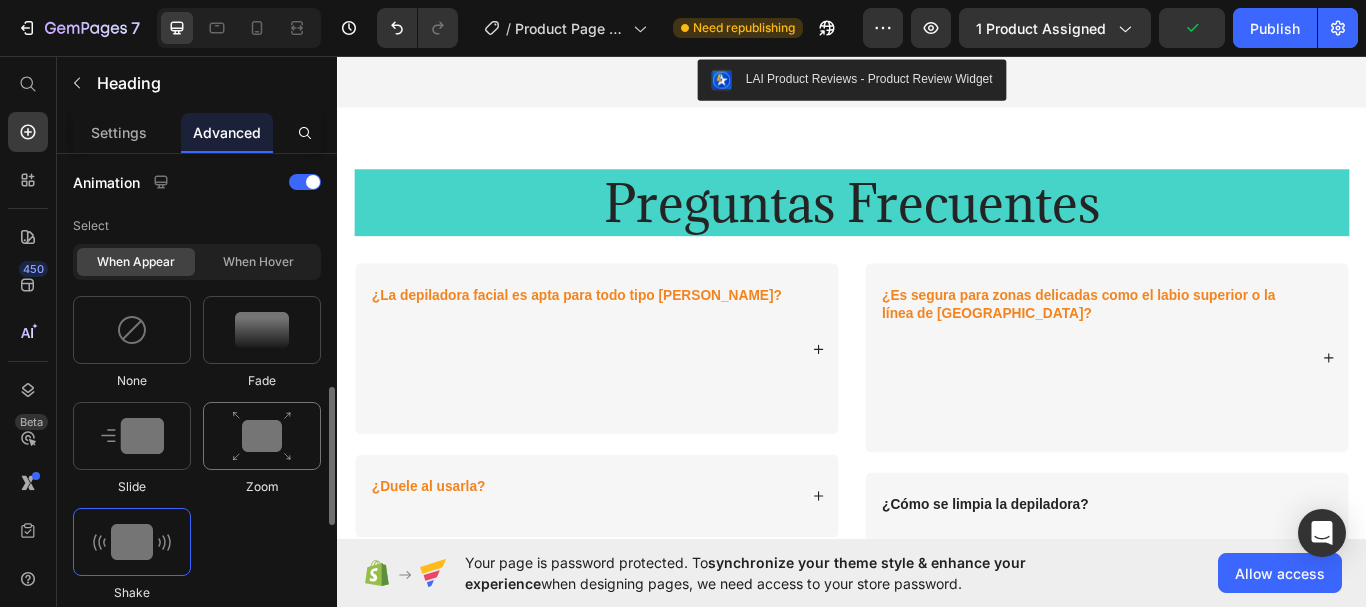 click at bounding box center [262, 436] 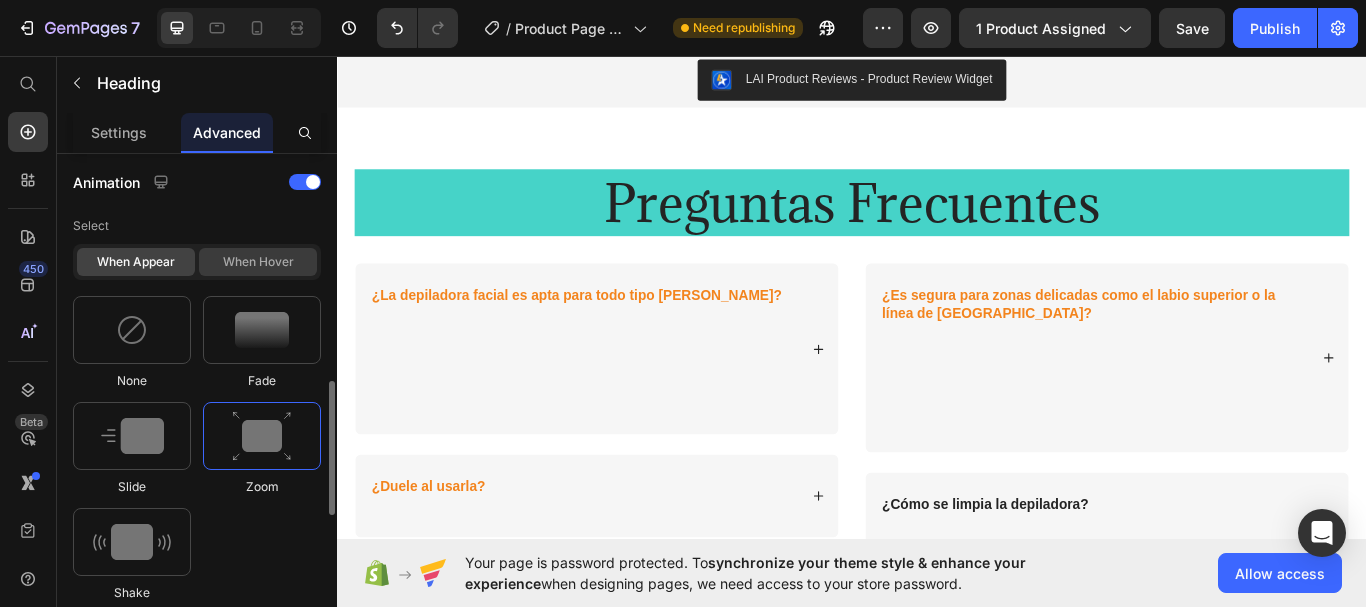 click on "When hover" 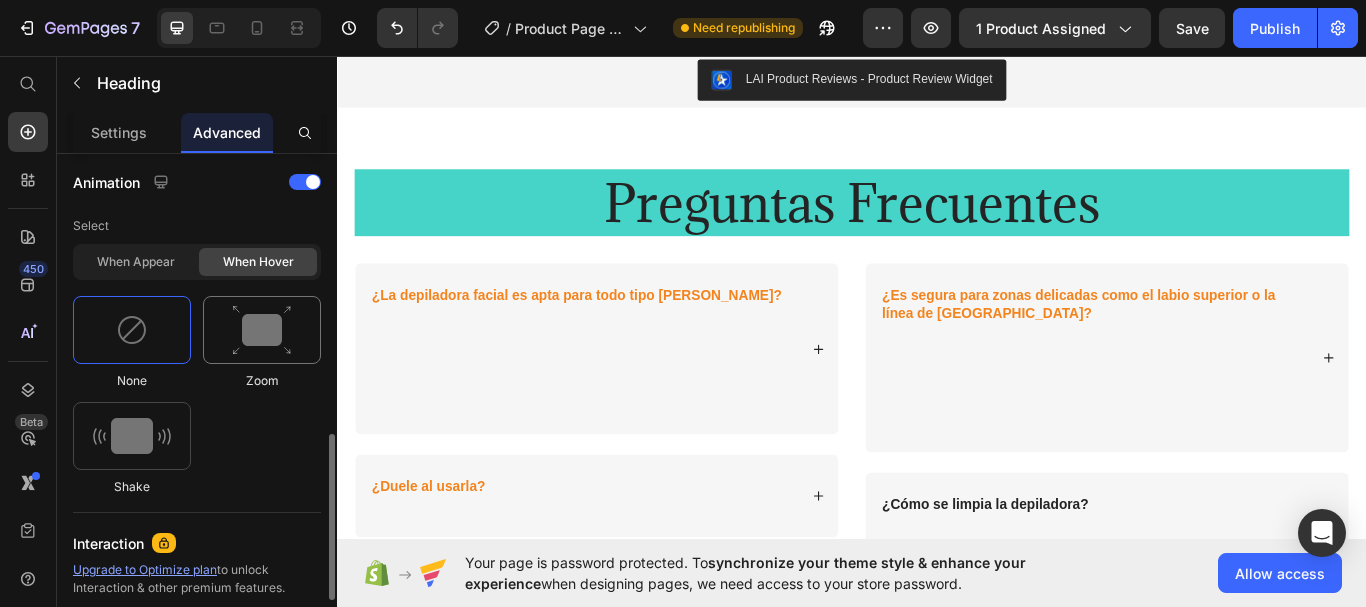 click at bounding box center [262, 330] 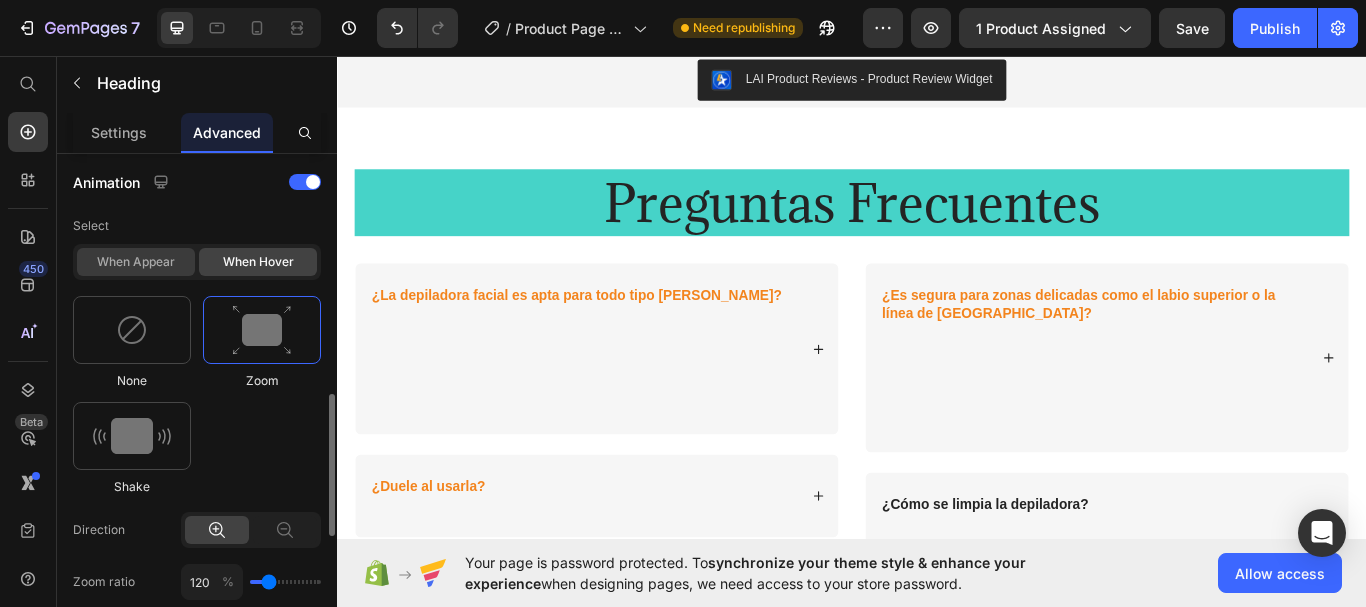click on "When appear" 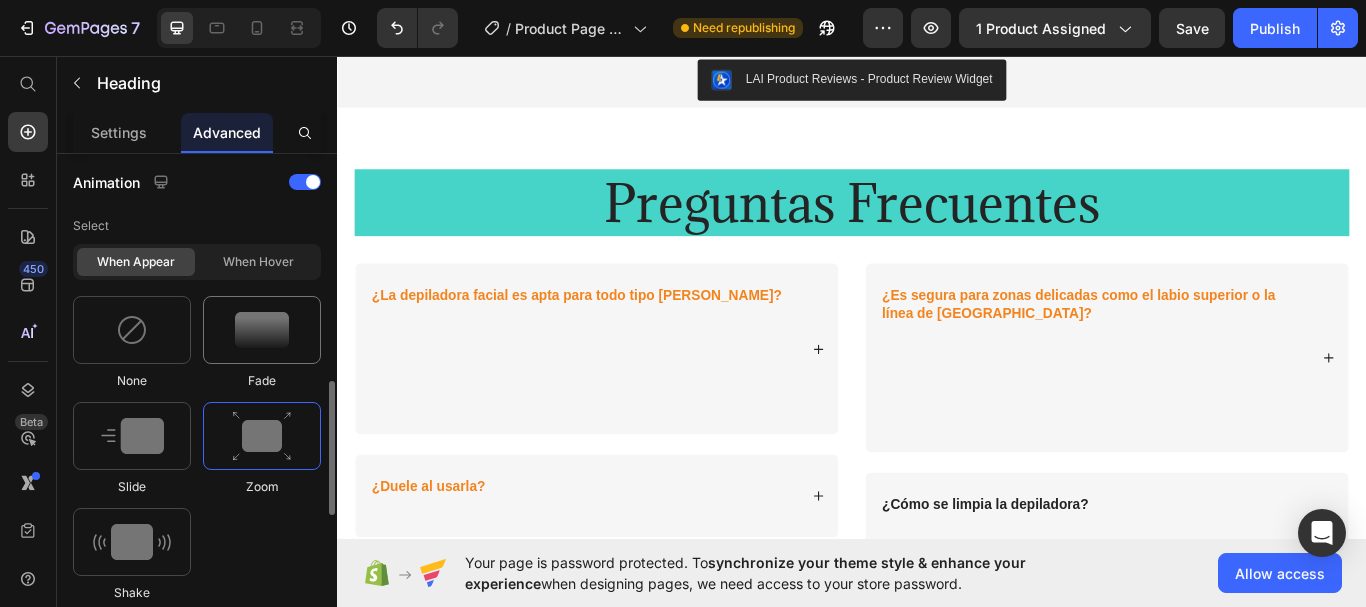click at bounding box center (262, 330) 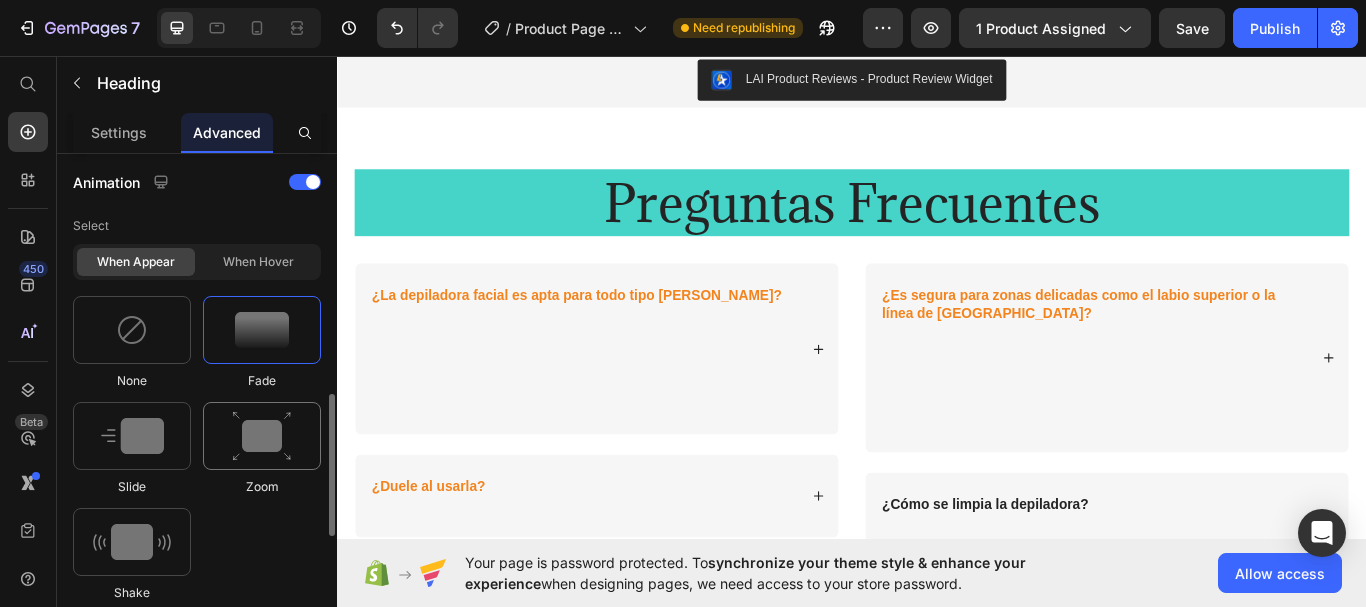 click at bounding box center (262, 436) 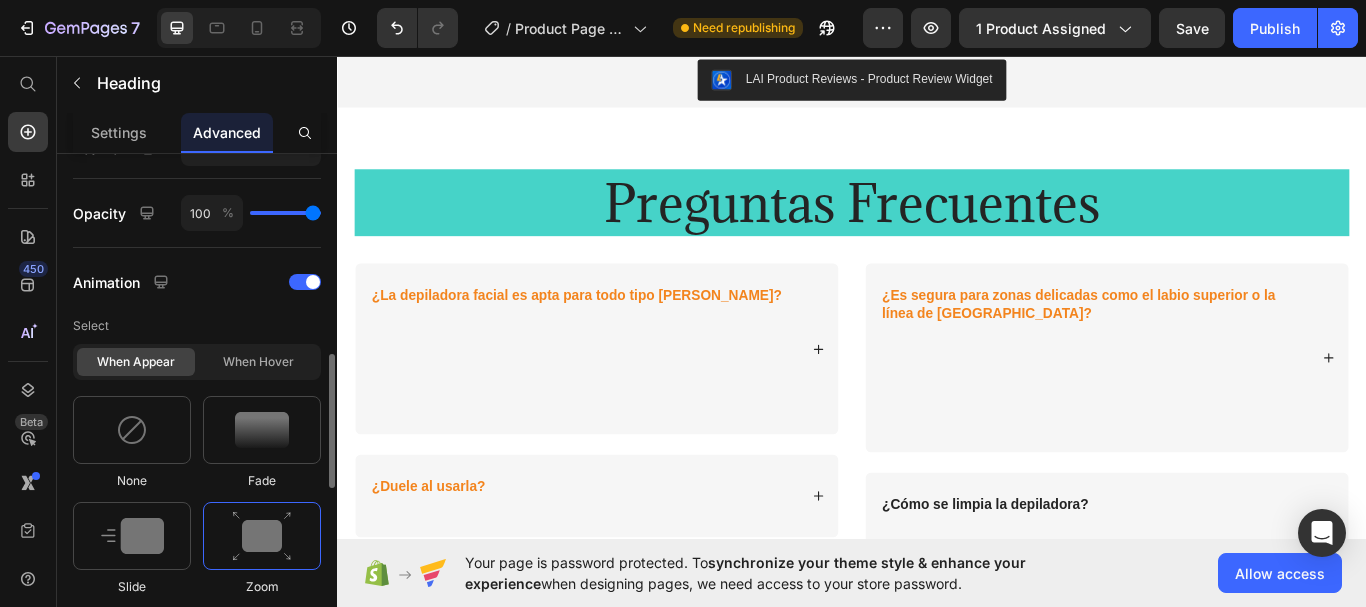 scroll, scrollTop: 659, scrollLeft: 0, axis: vertical 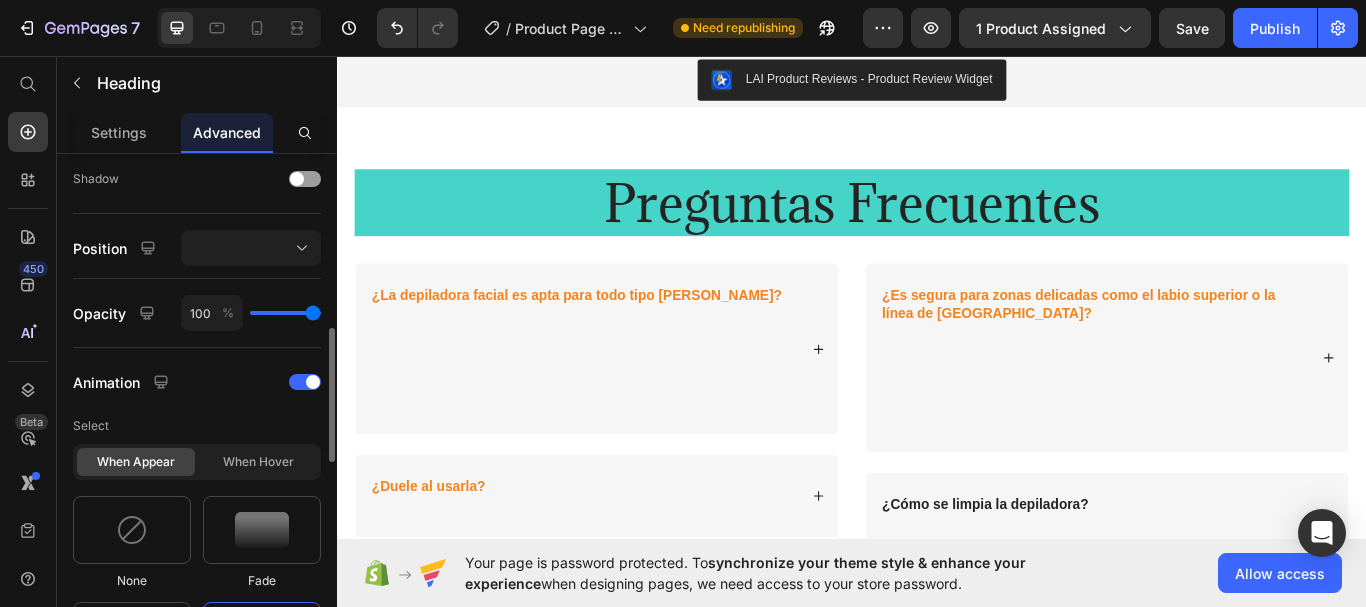type on "78" 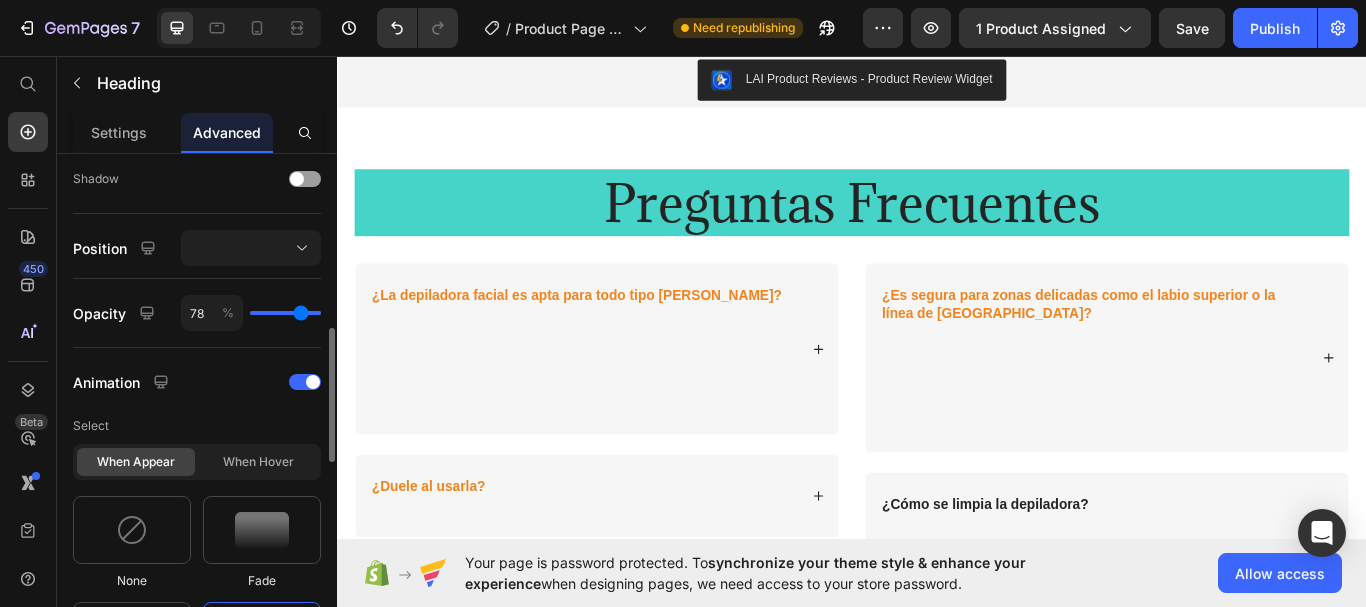 type on "71" 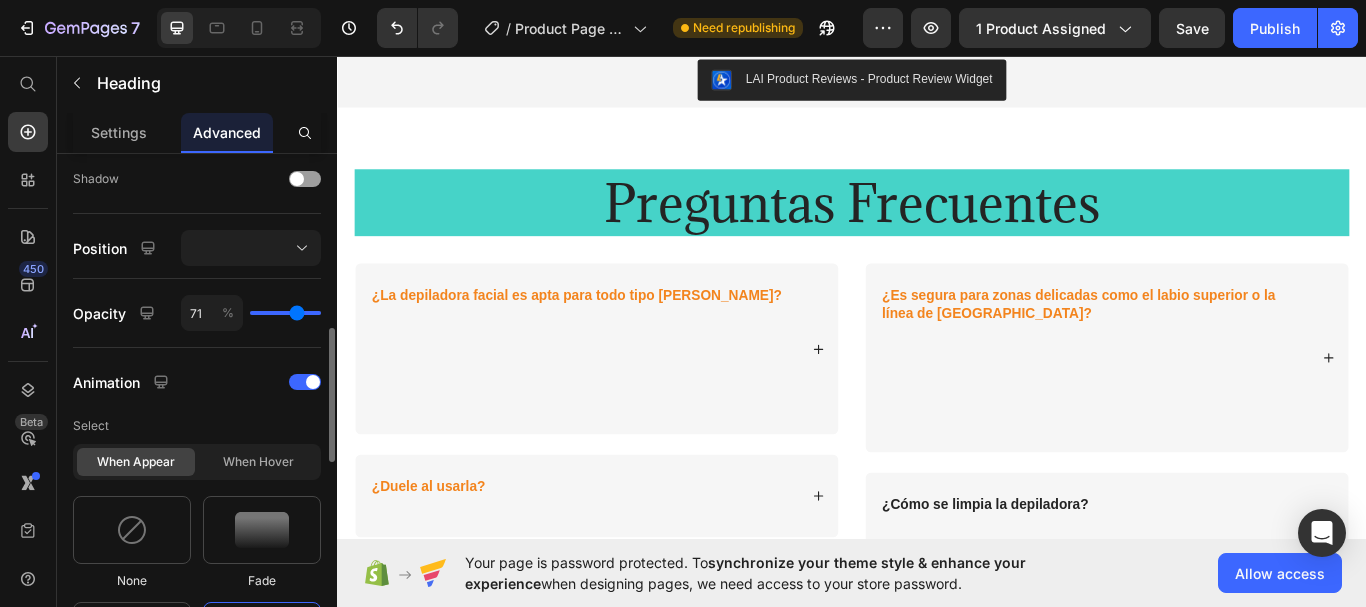type on "67" 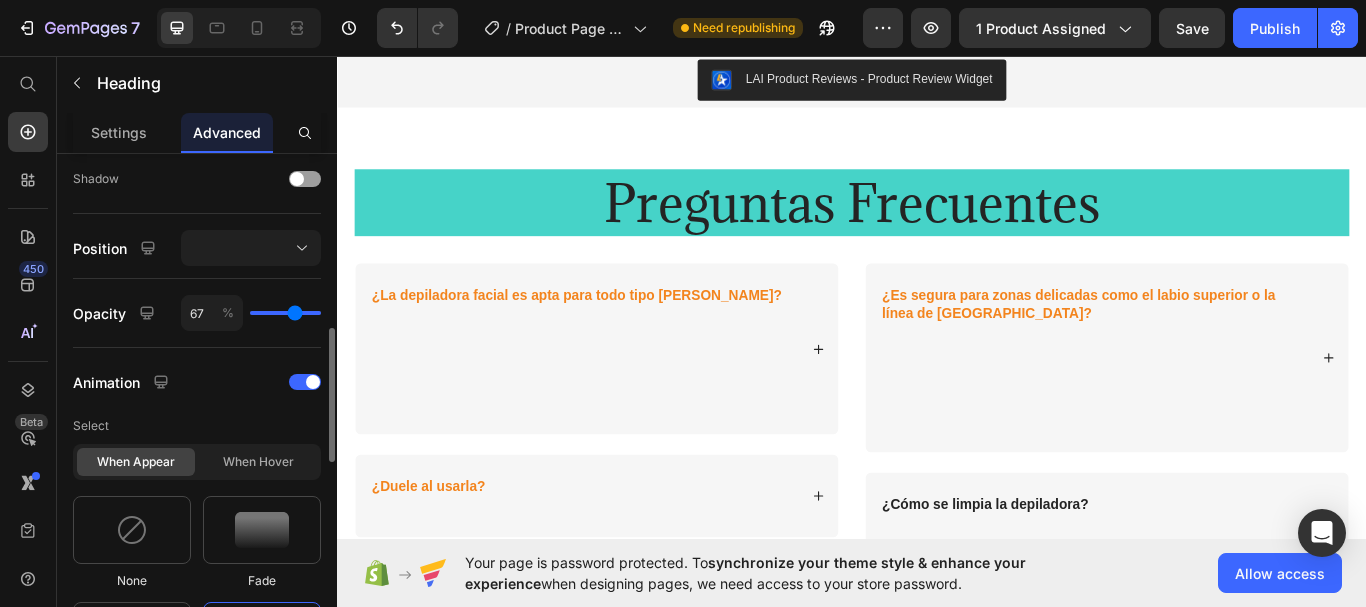 type on "65" 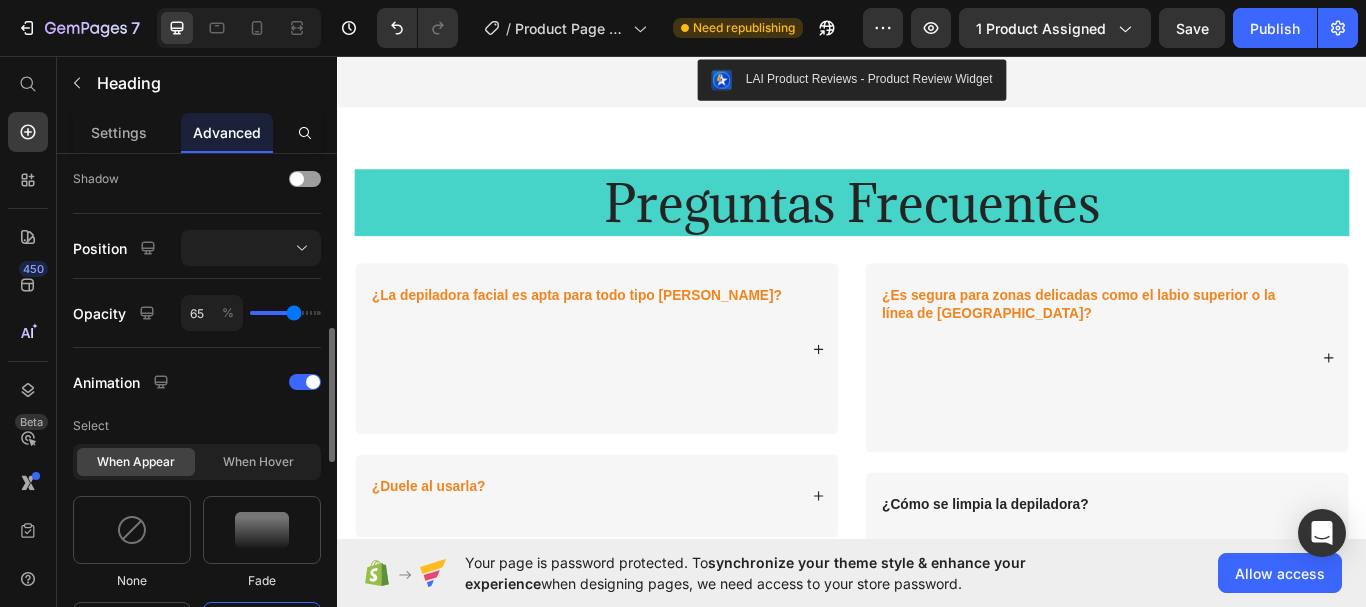 type on "64" 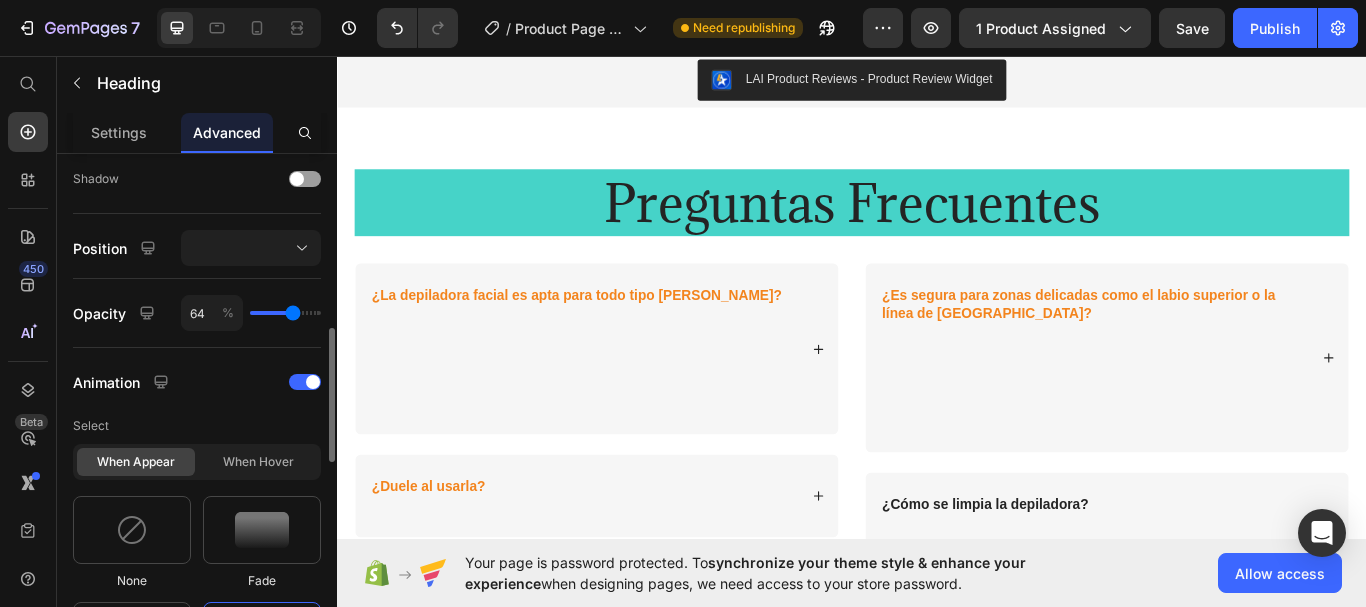 type on "60" 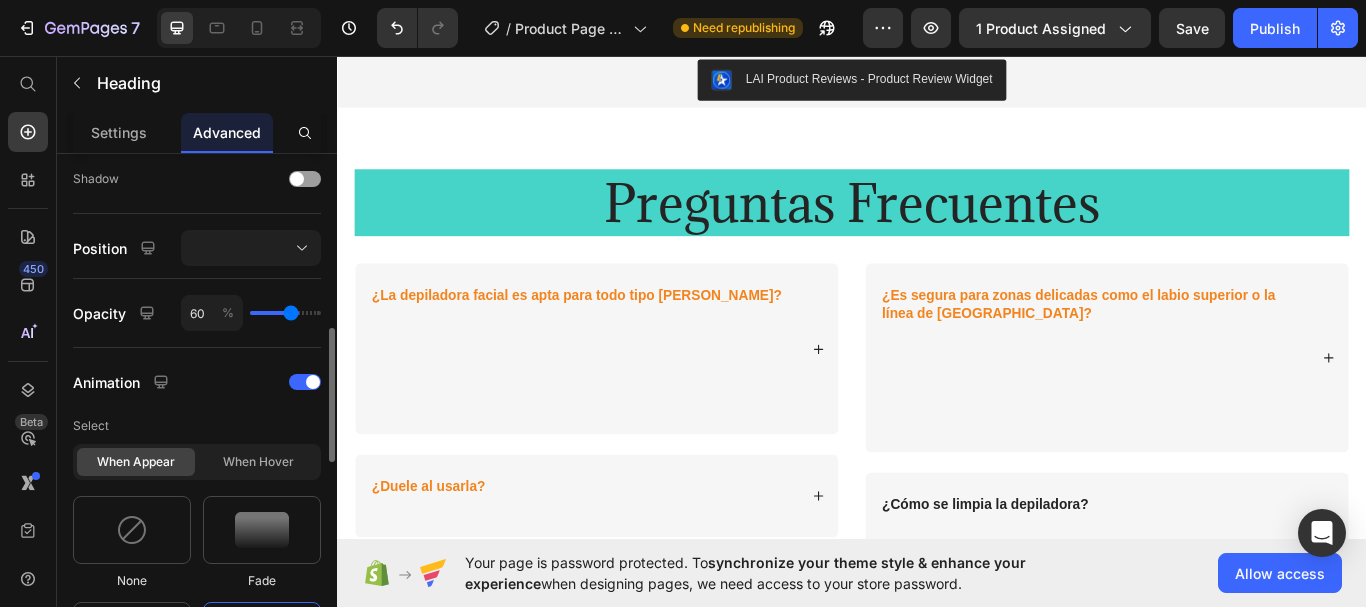 type on "55" 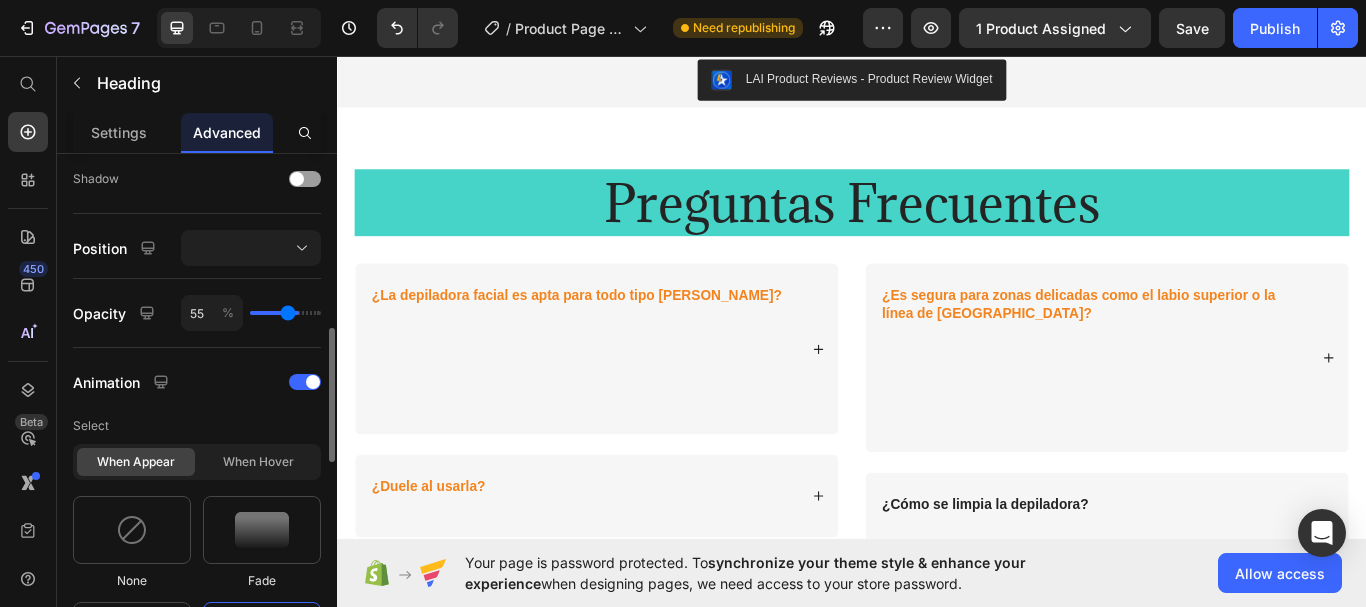 type on "47" 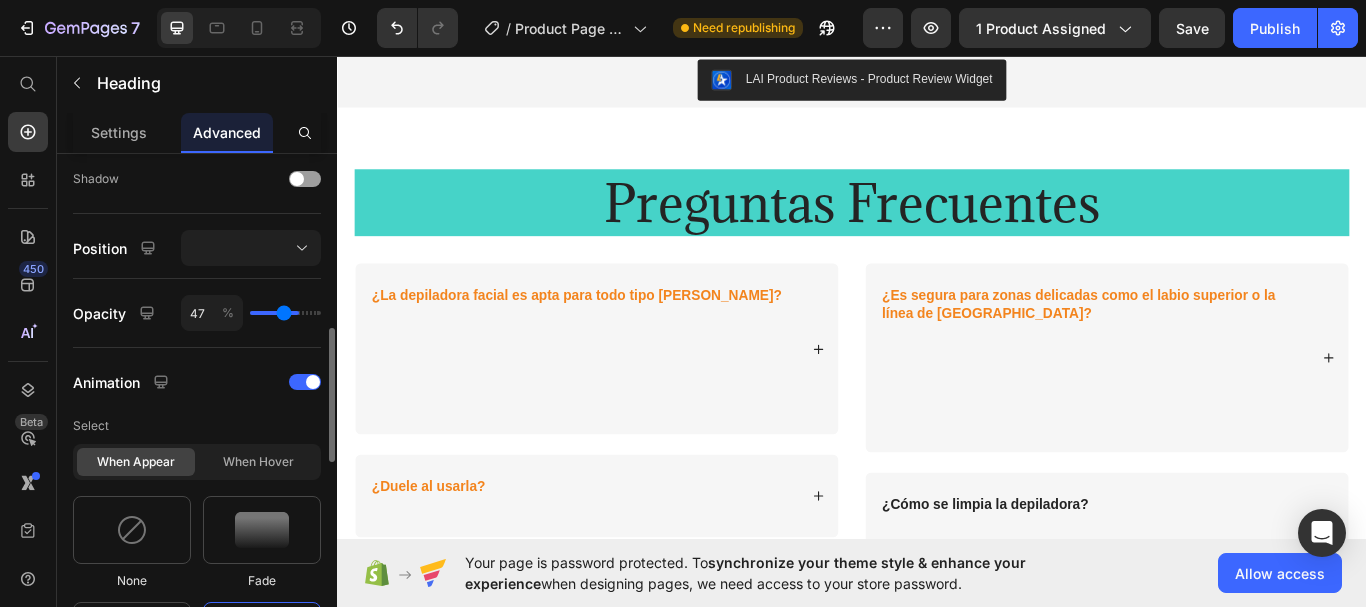 type on "45" 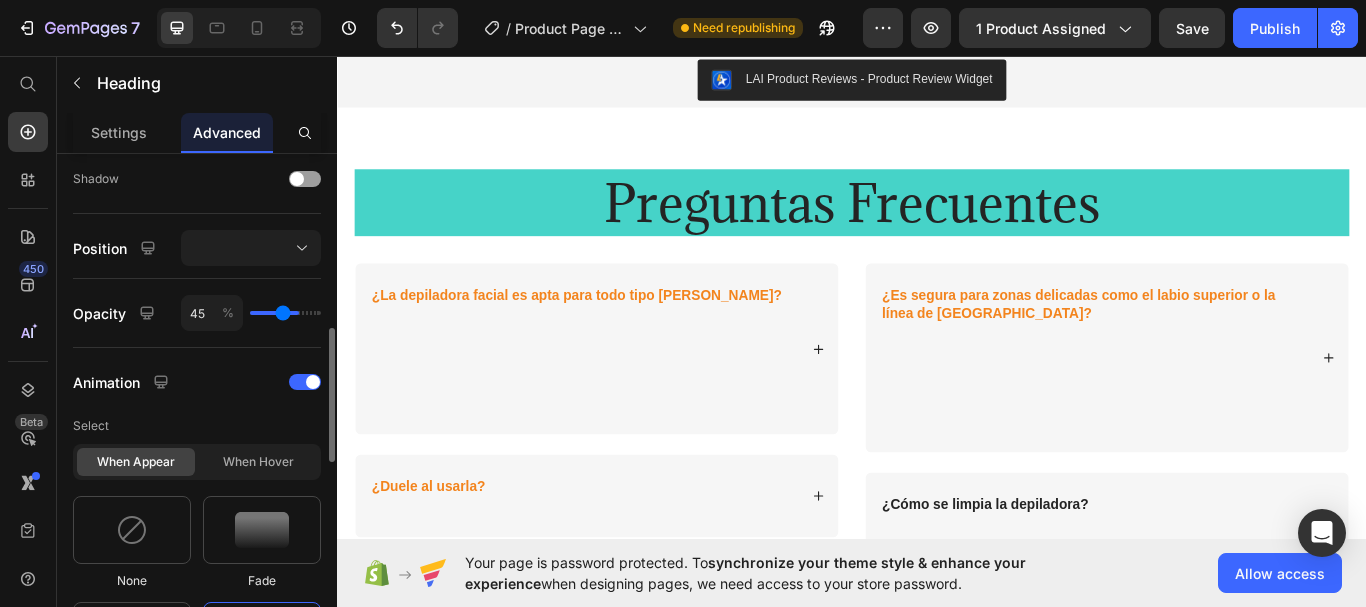 type on "44" 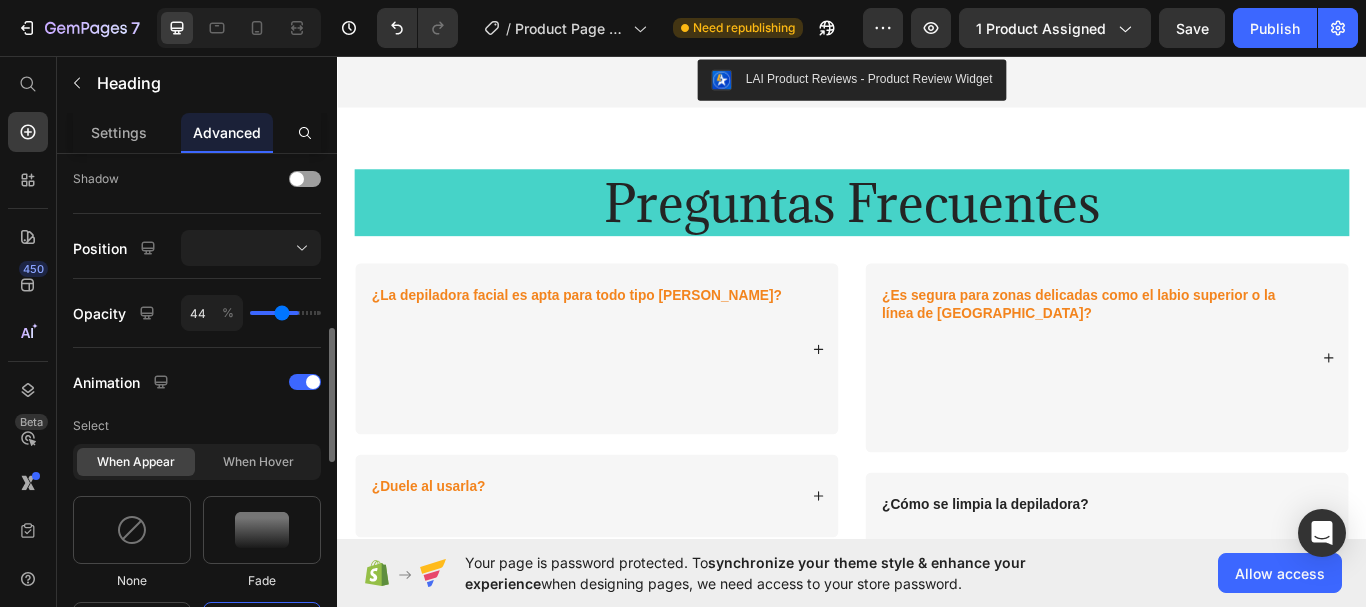 type on "42" 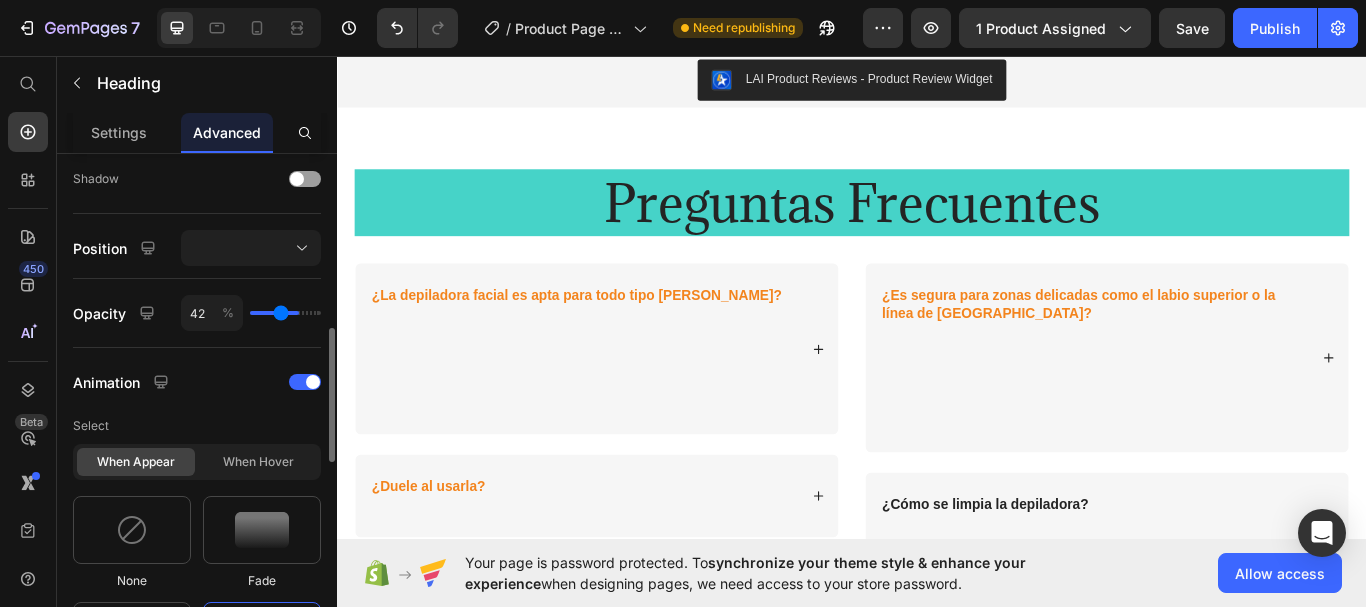 type on "40" 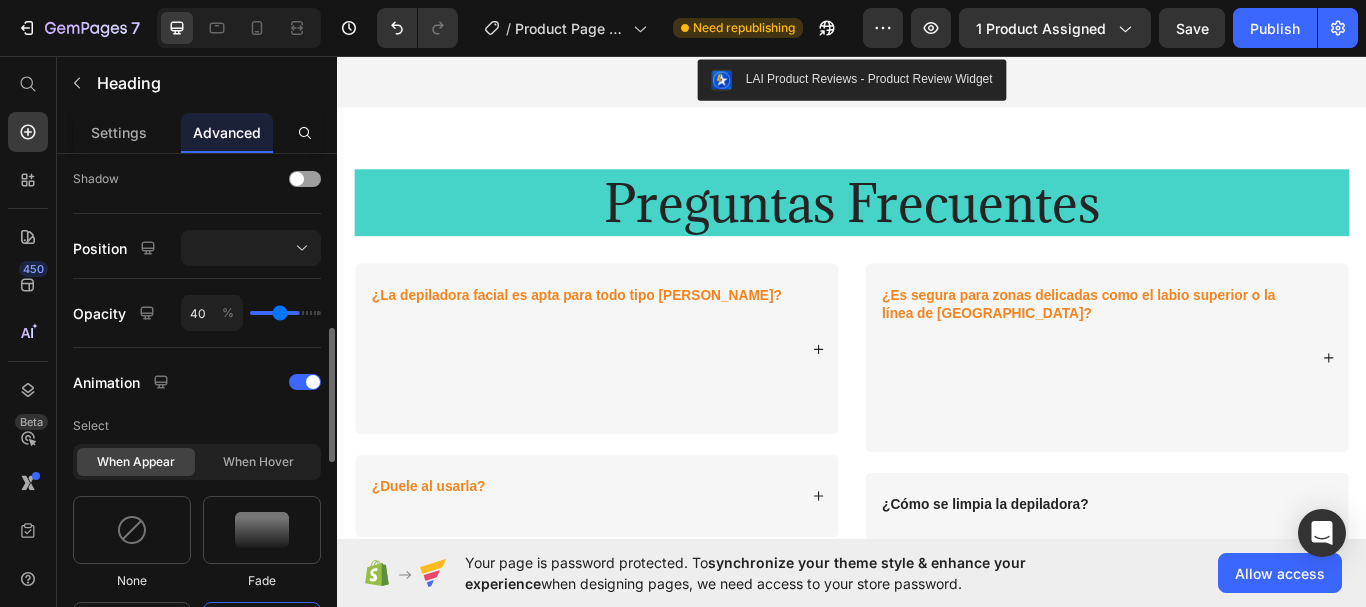 type on "38" 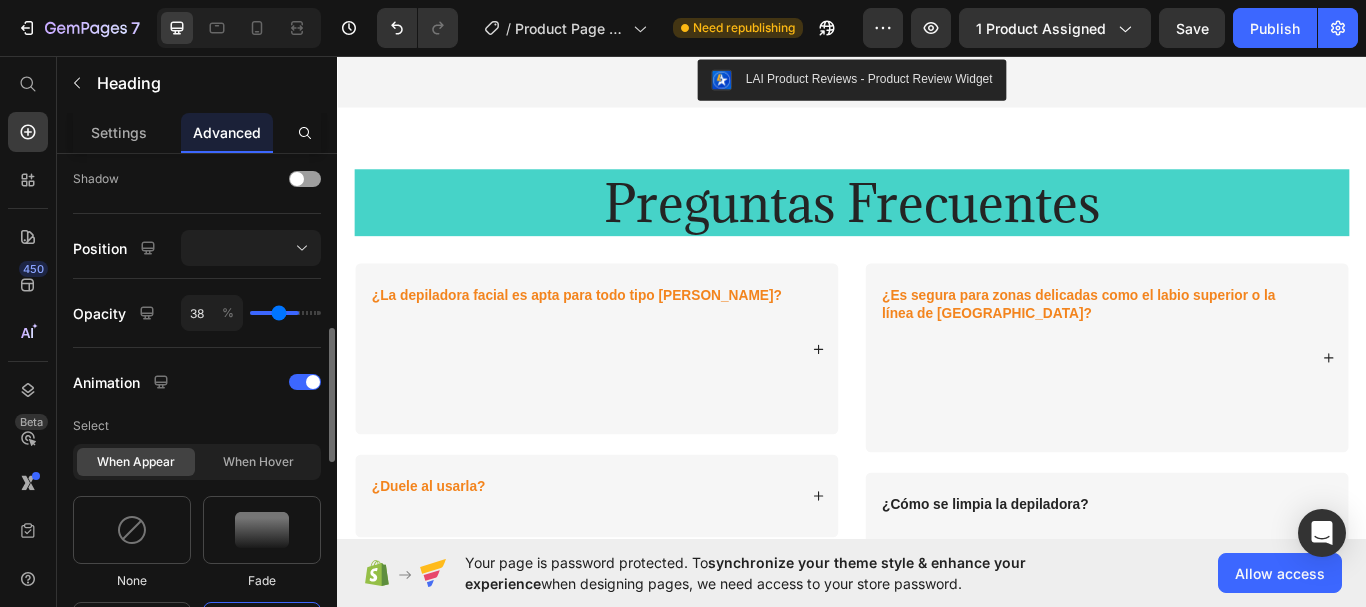 type on "36" 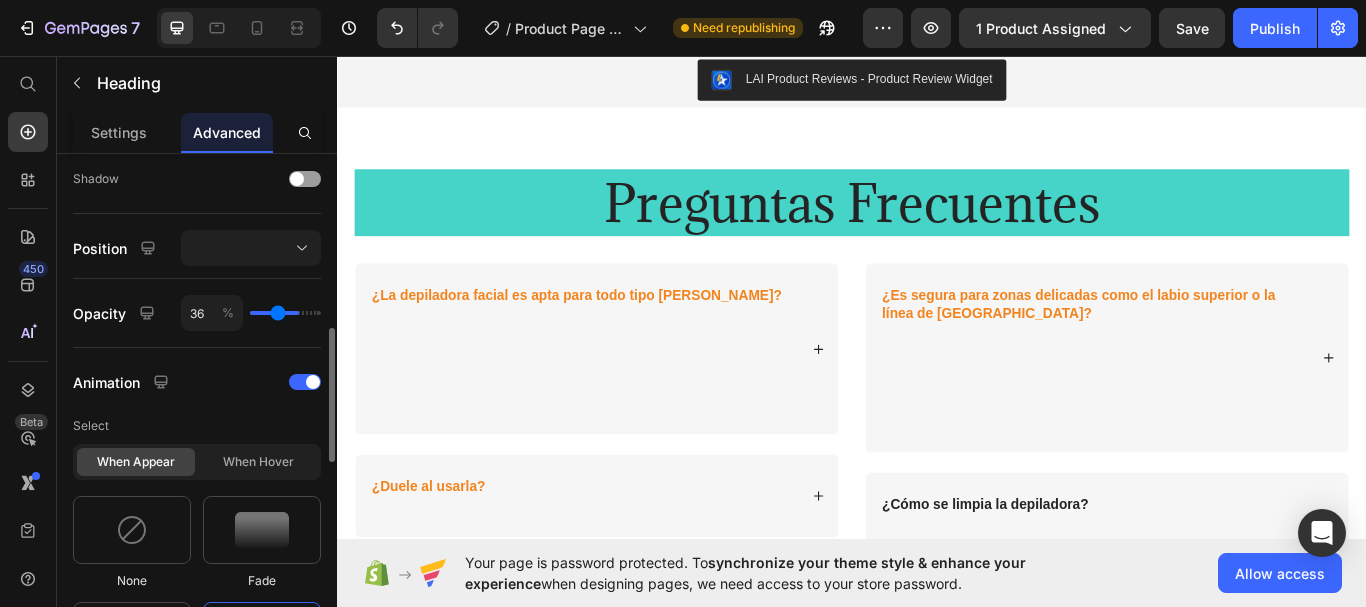 type on "35" 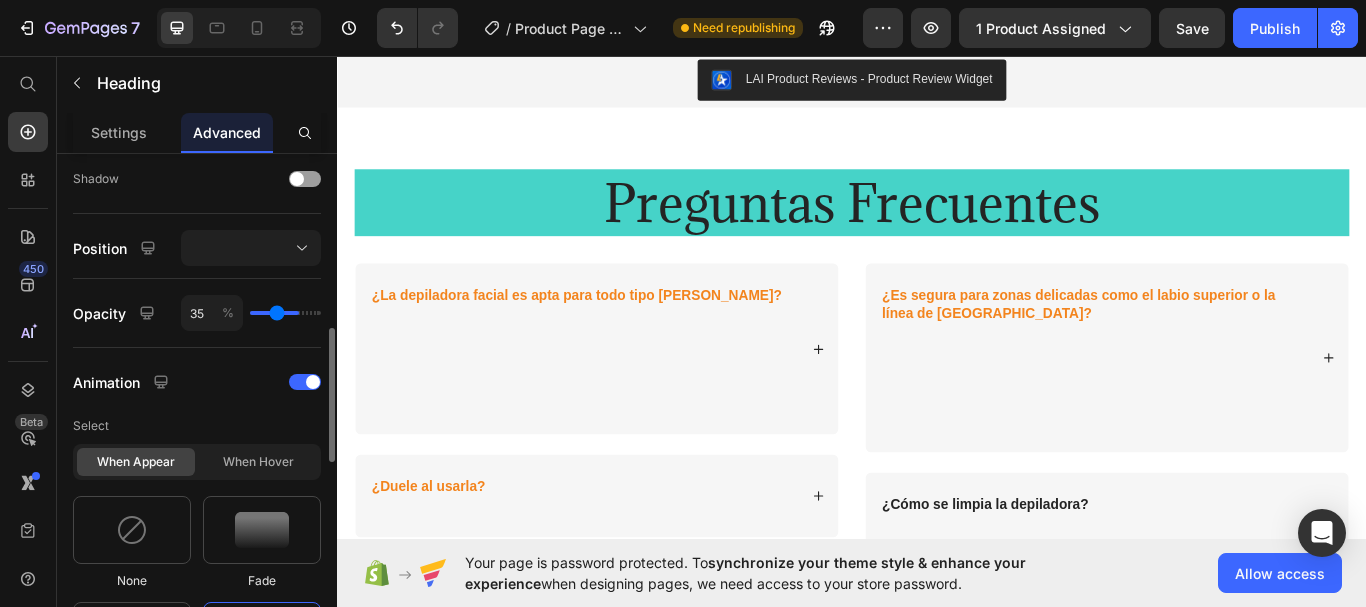 type on "33" 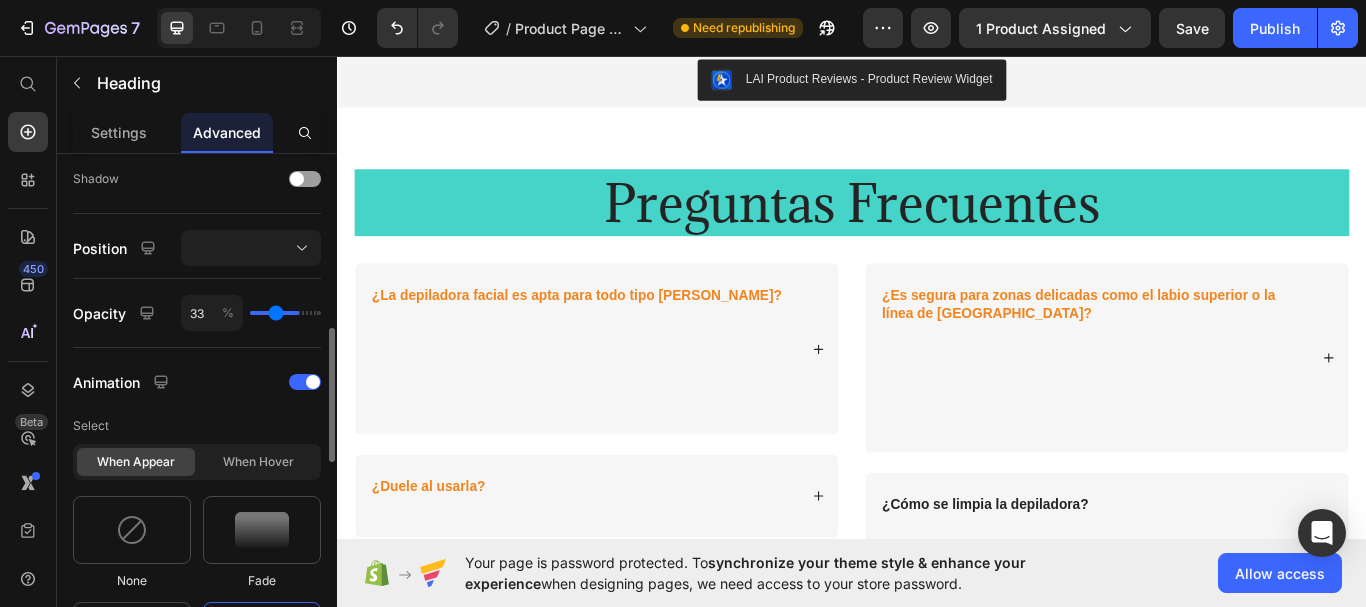 type on "31" 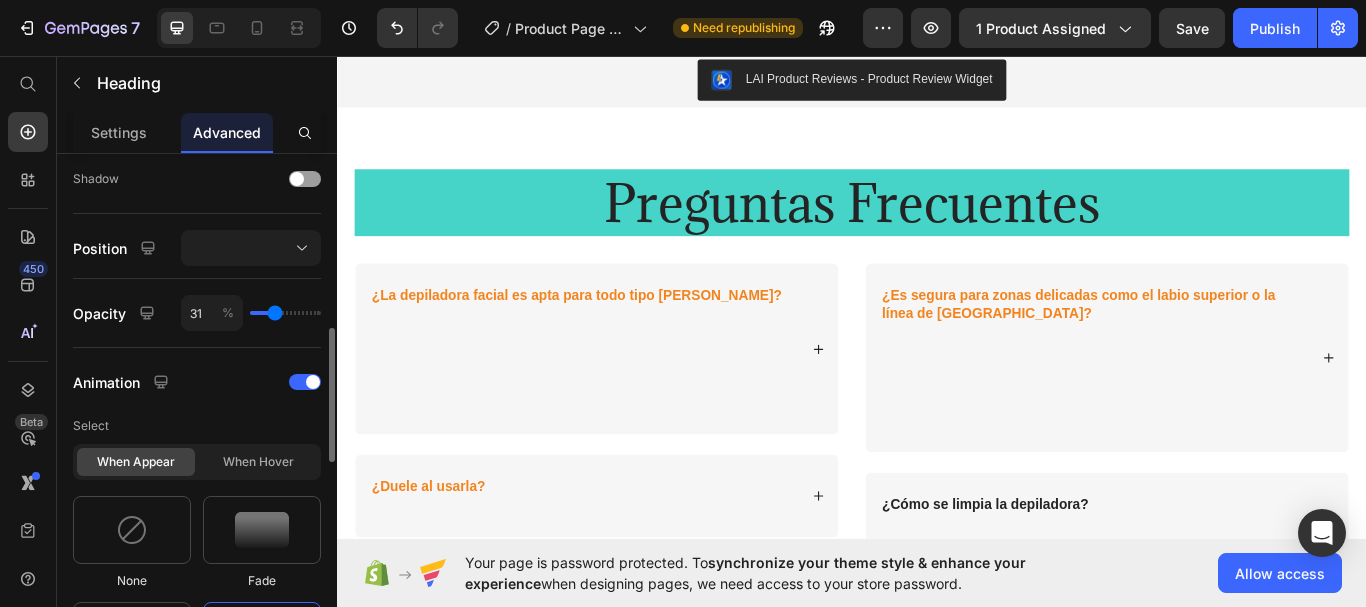 type on "29" 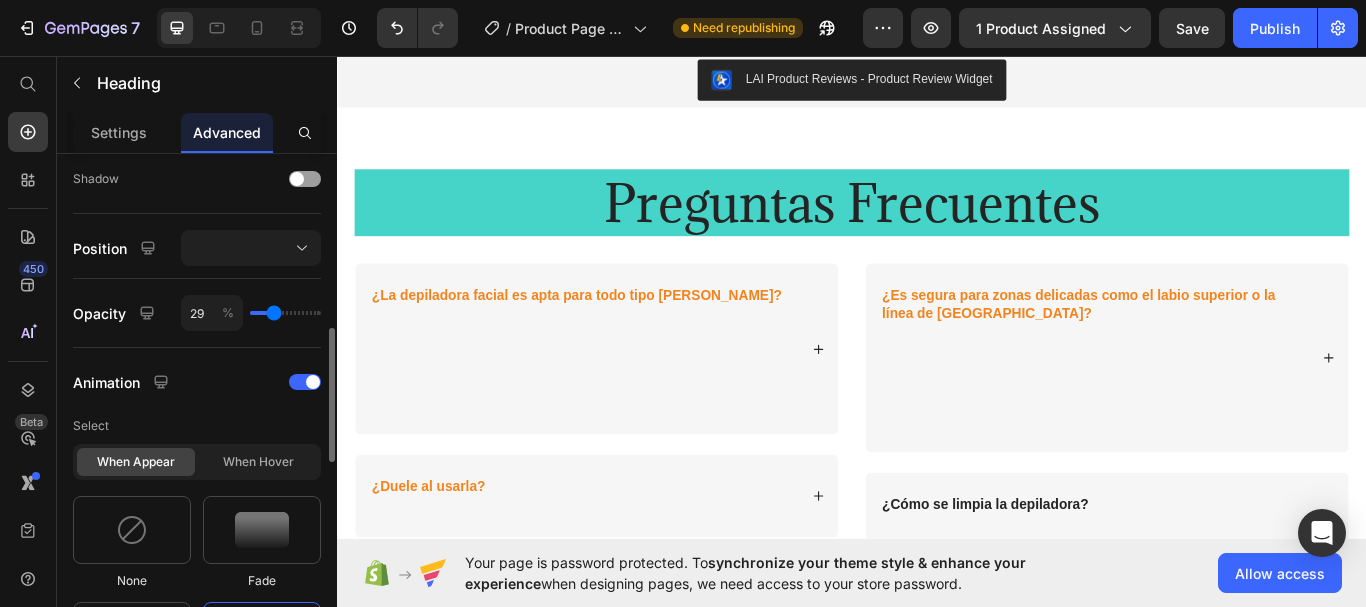 type on "27" 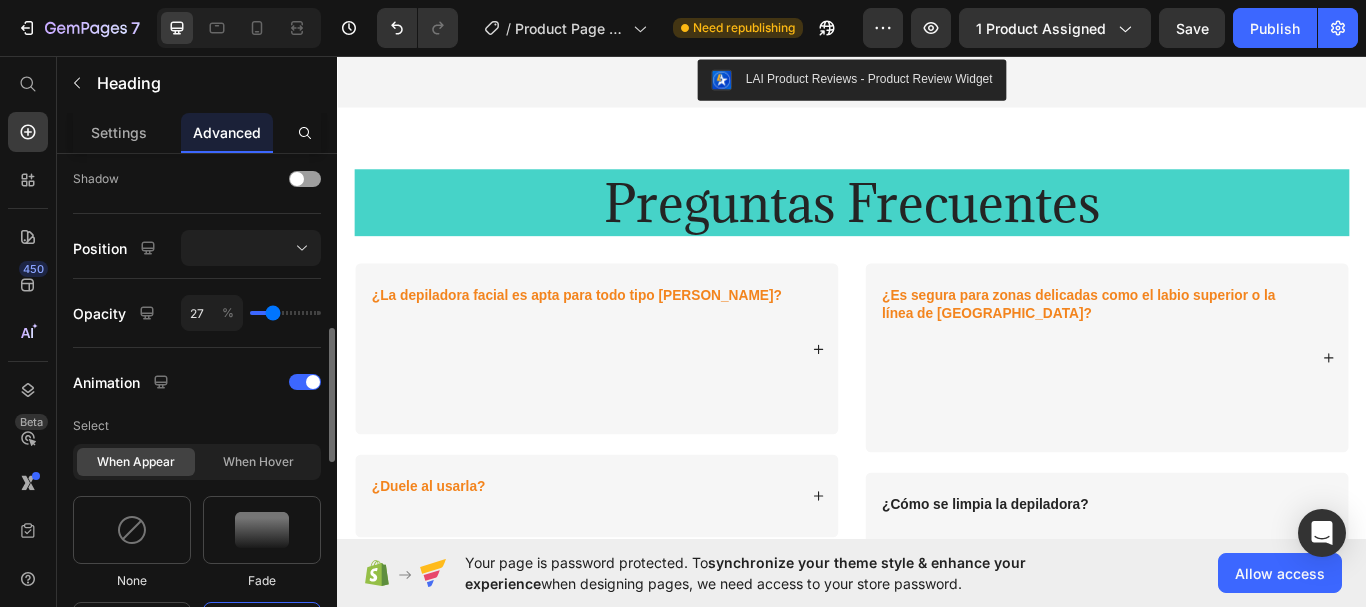 type on "25" 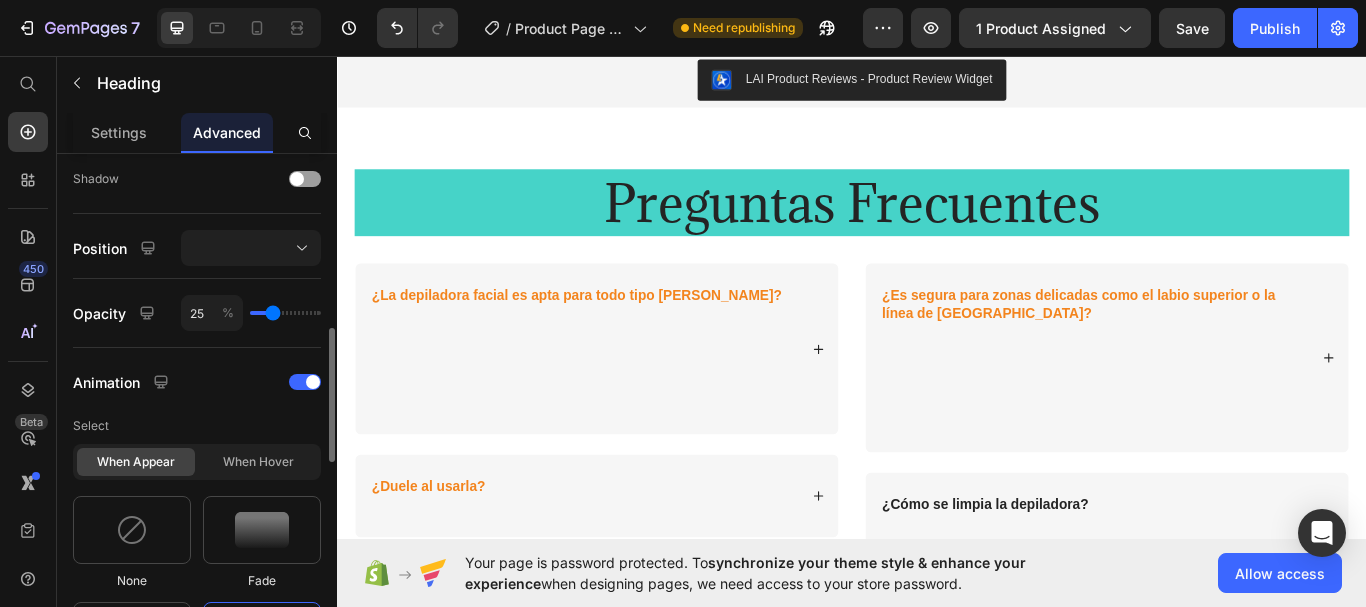 type on "25" 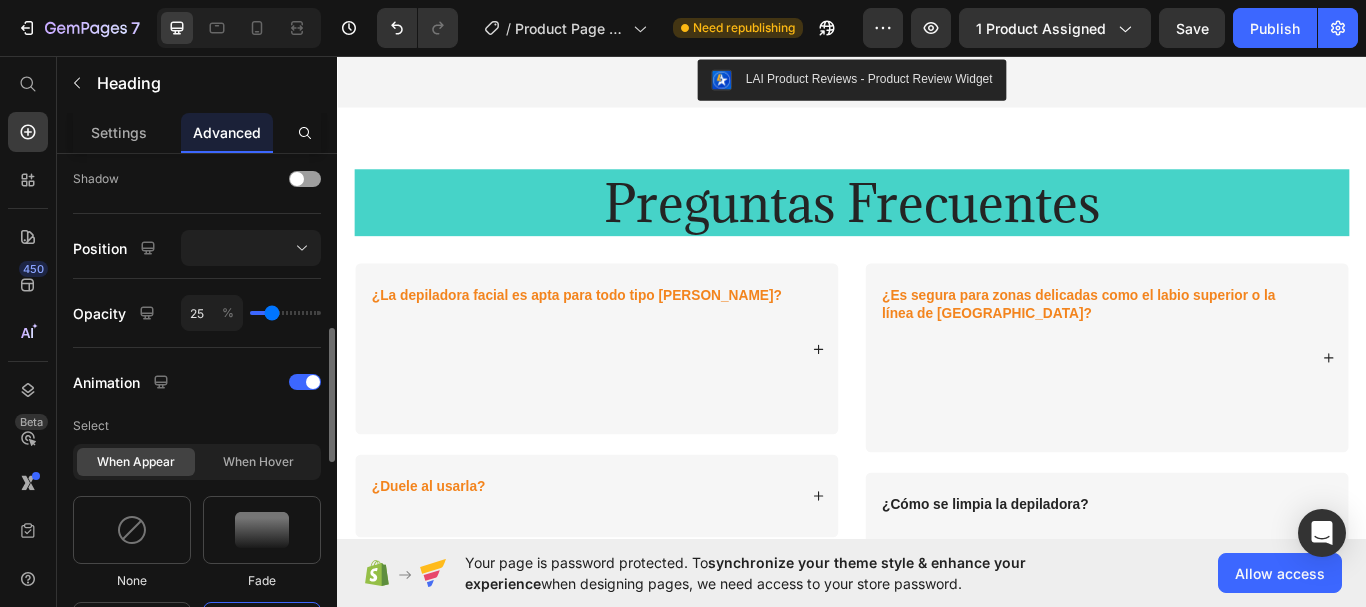 type on "24" 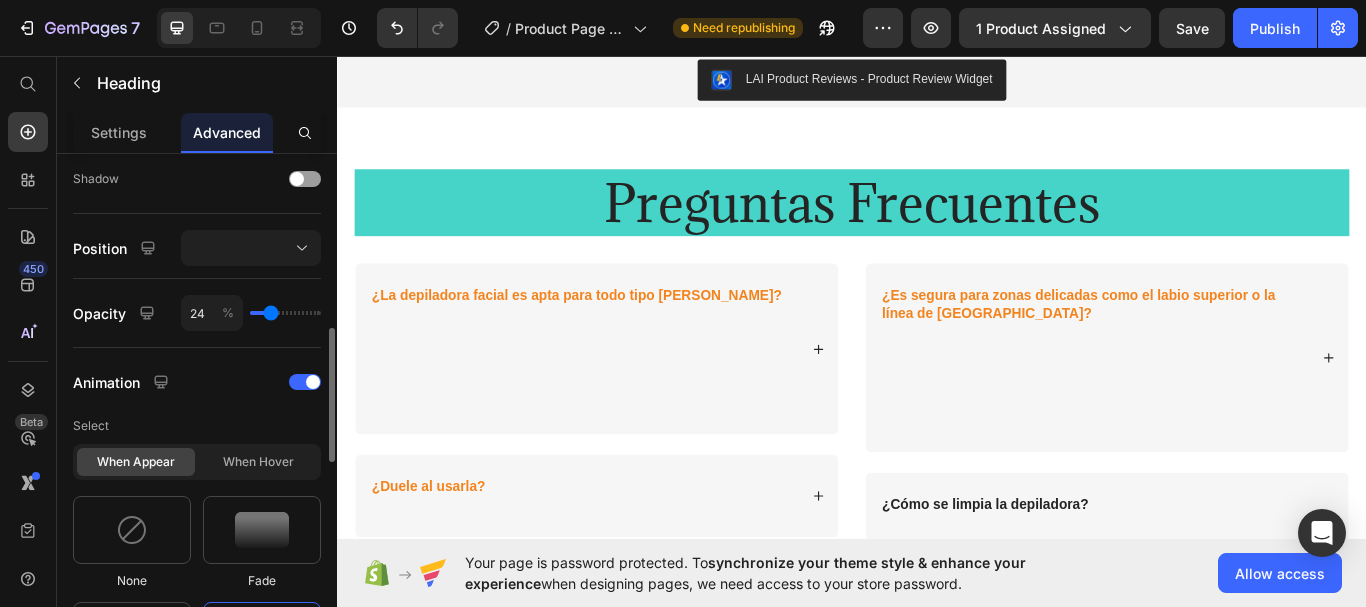 type on "22" 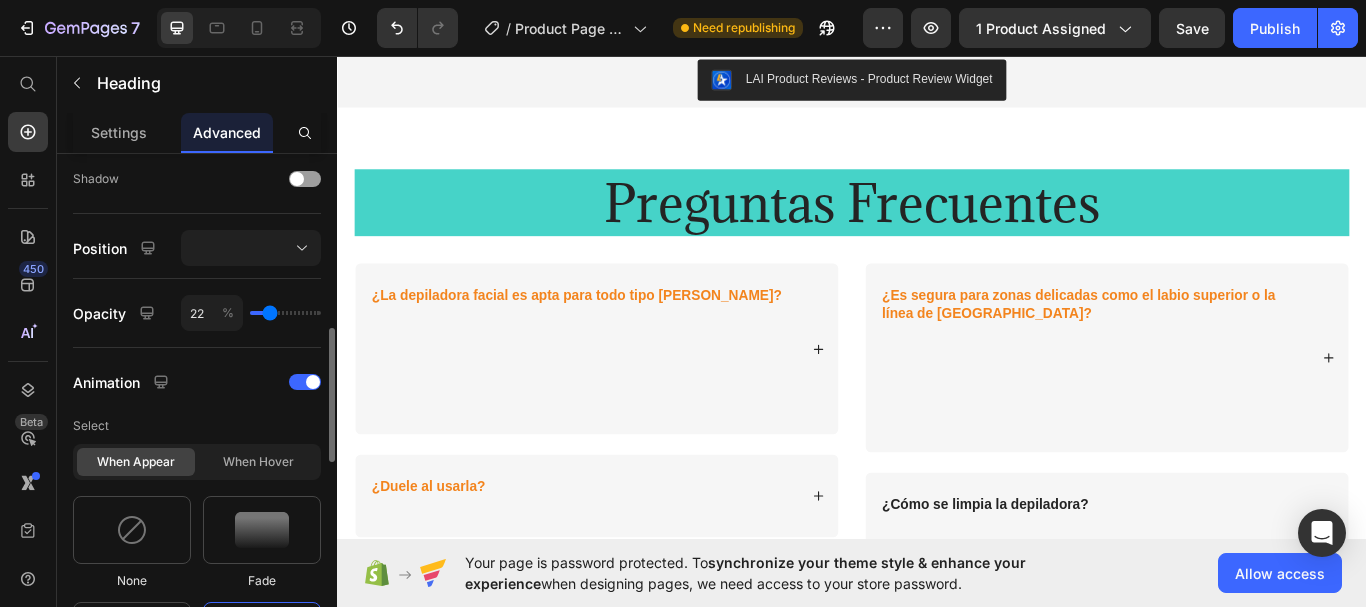 type on "20" 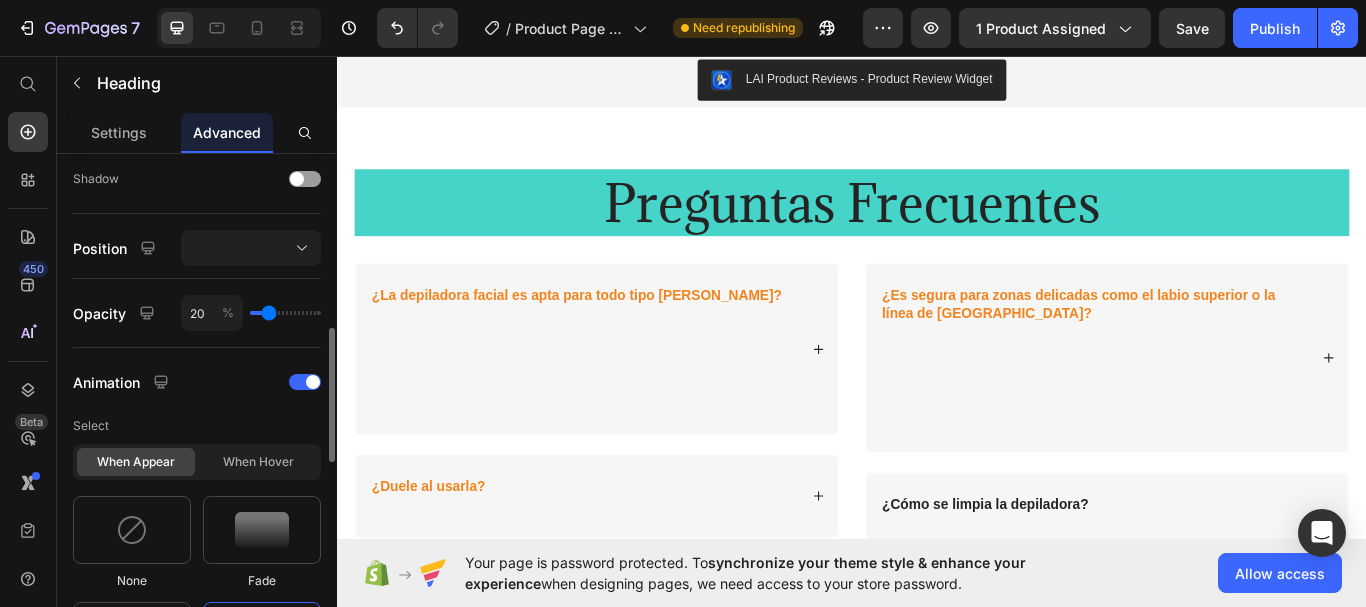 type on "18" 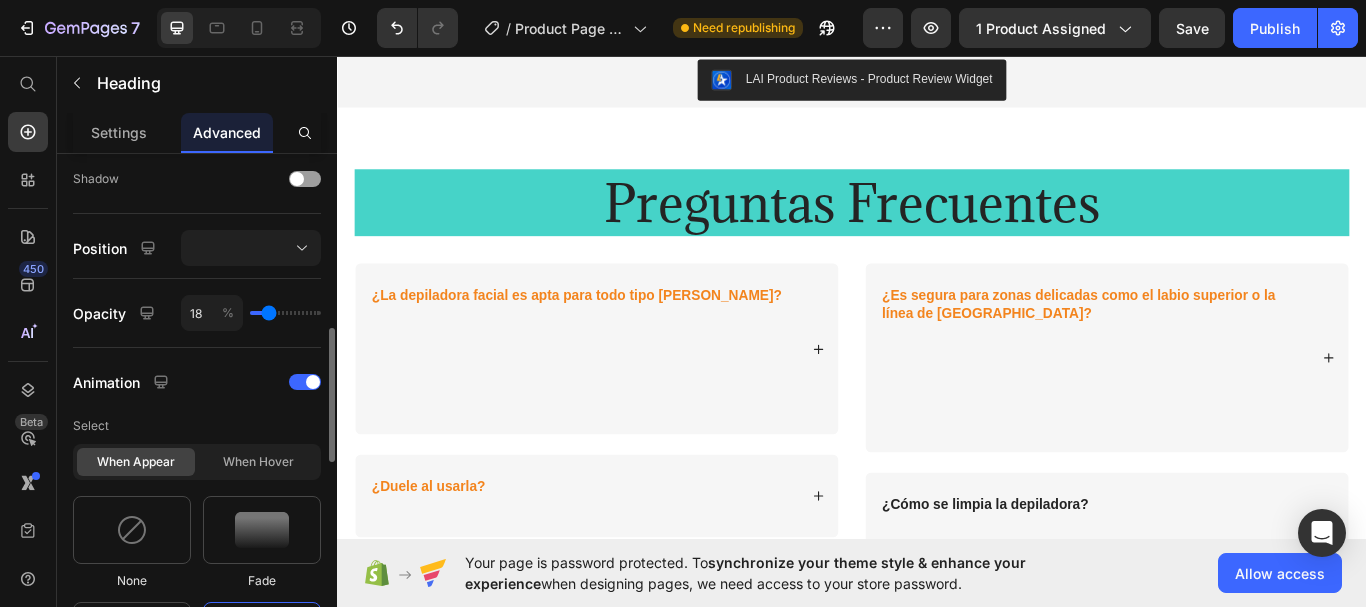 type on "18" 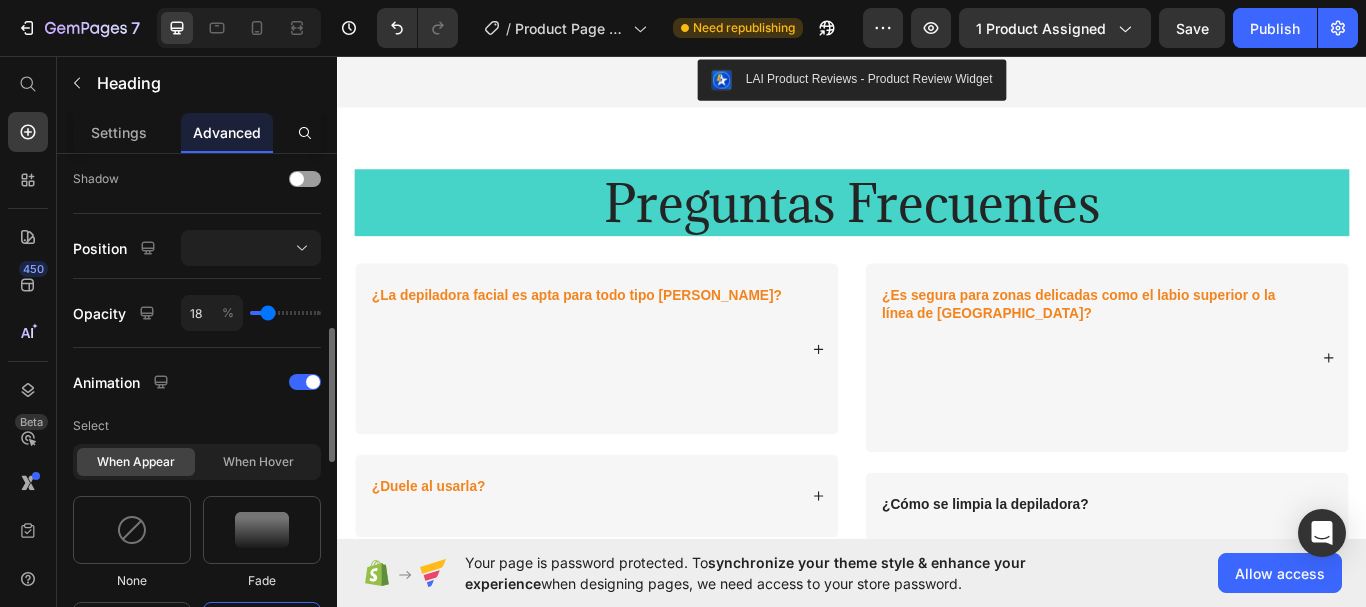 type on "16" 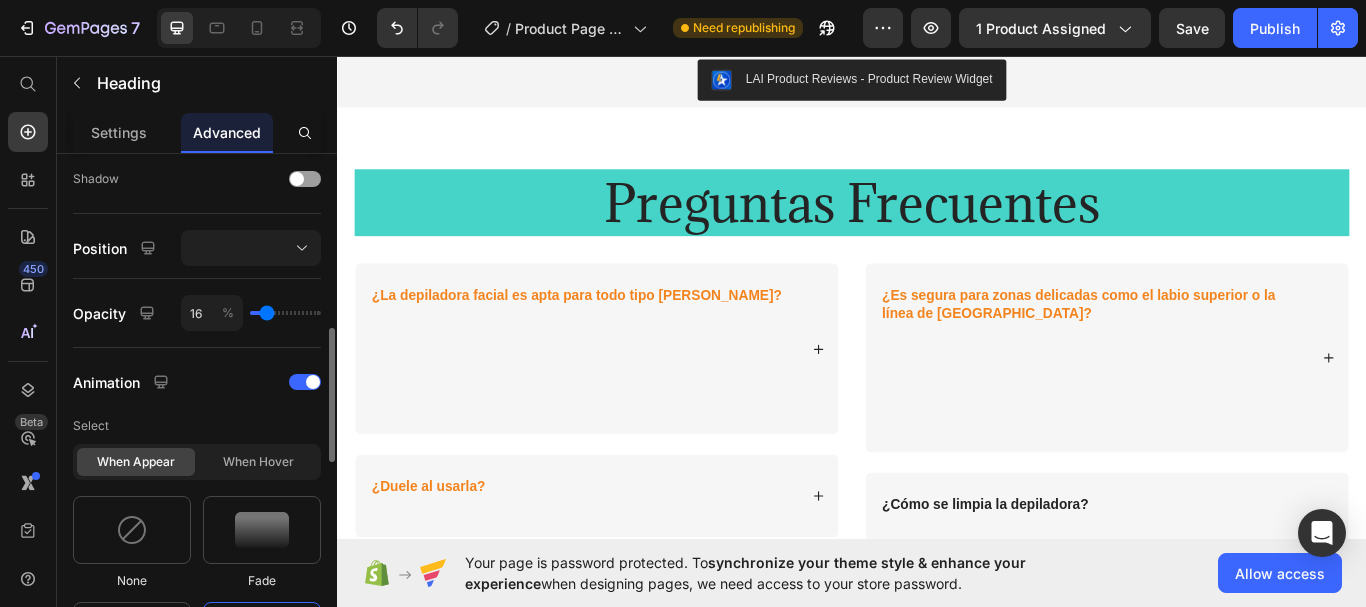 drag, startPoint x: 307, startPoint y: 312, endPoint x: 267, endPoint y: 311, distance: 40.012497 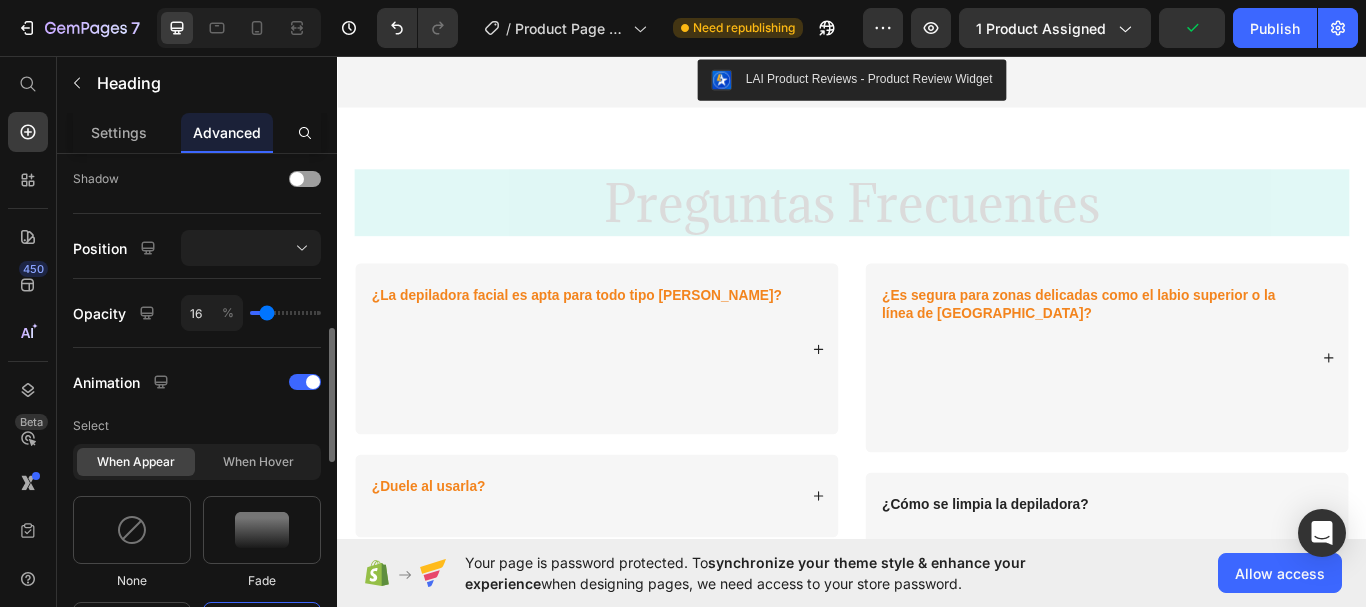 type on "18" 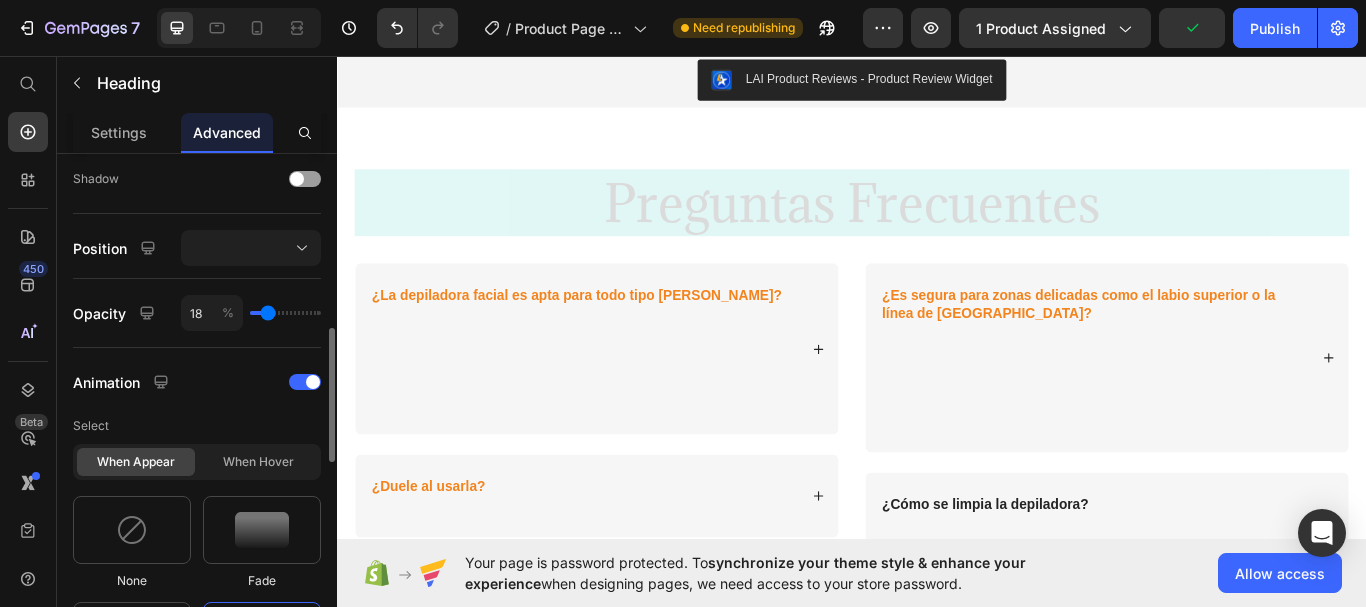 type on "20" 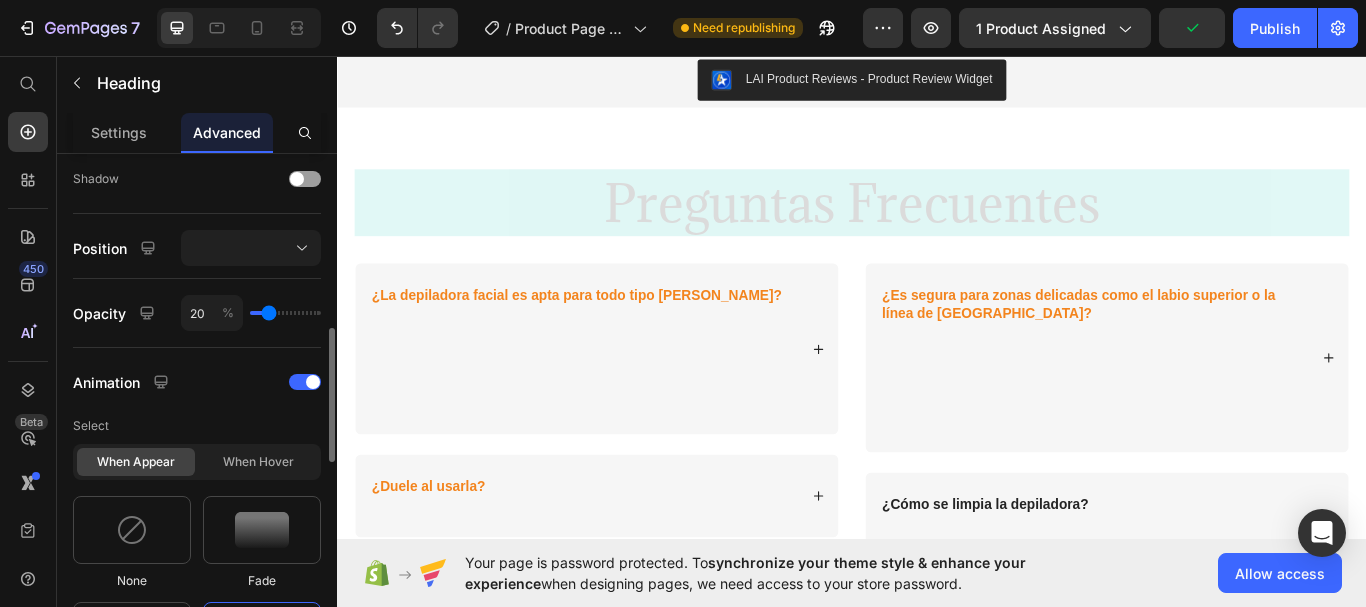 type on "22" 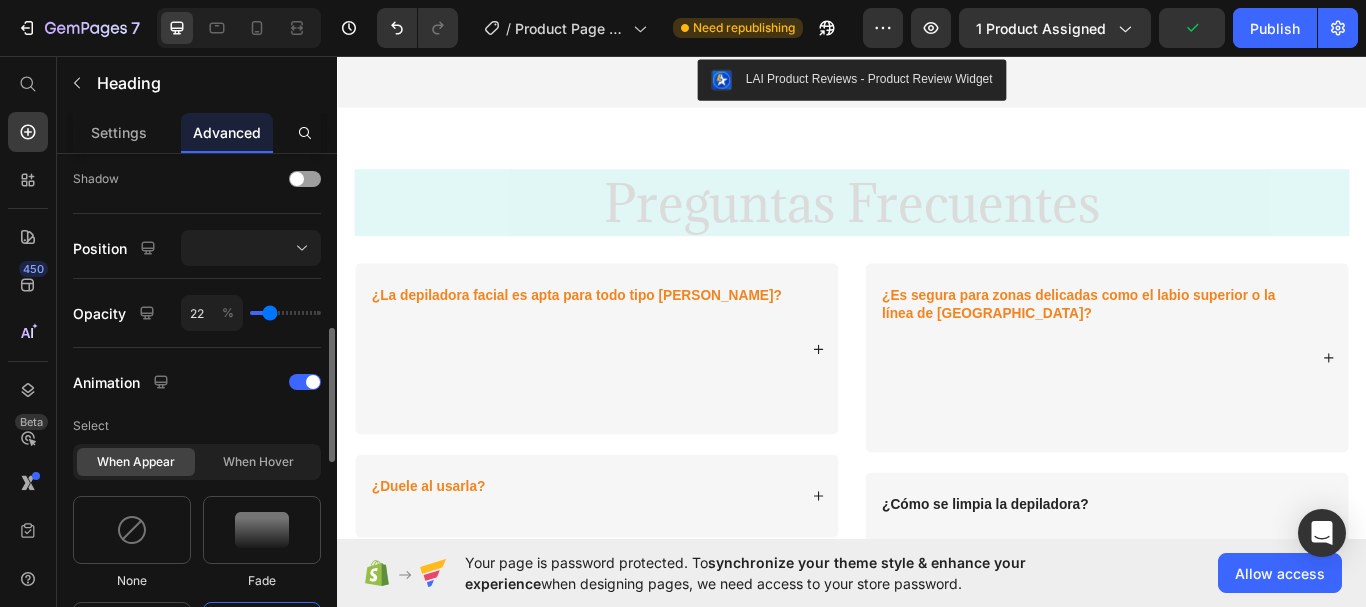type on "24" 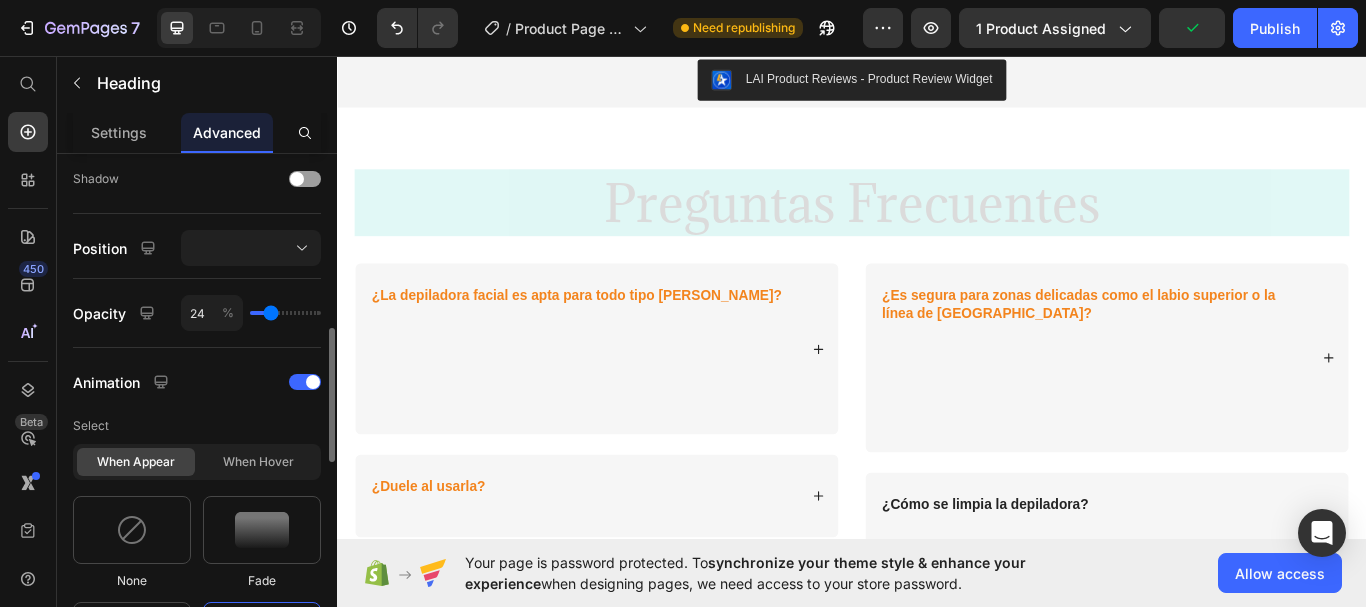 type on "25" 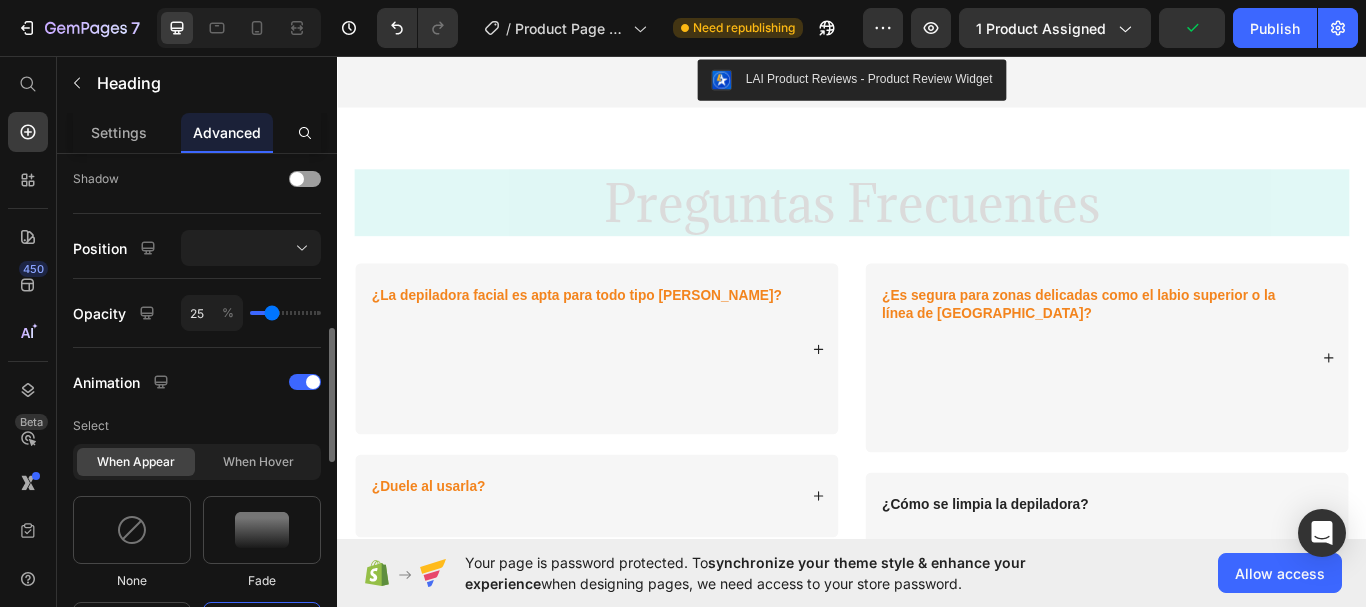 type on "27" 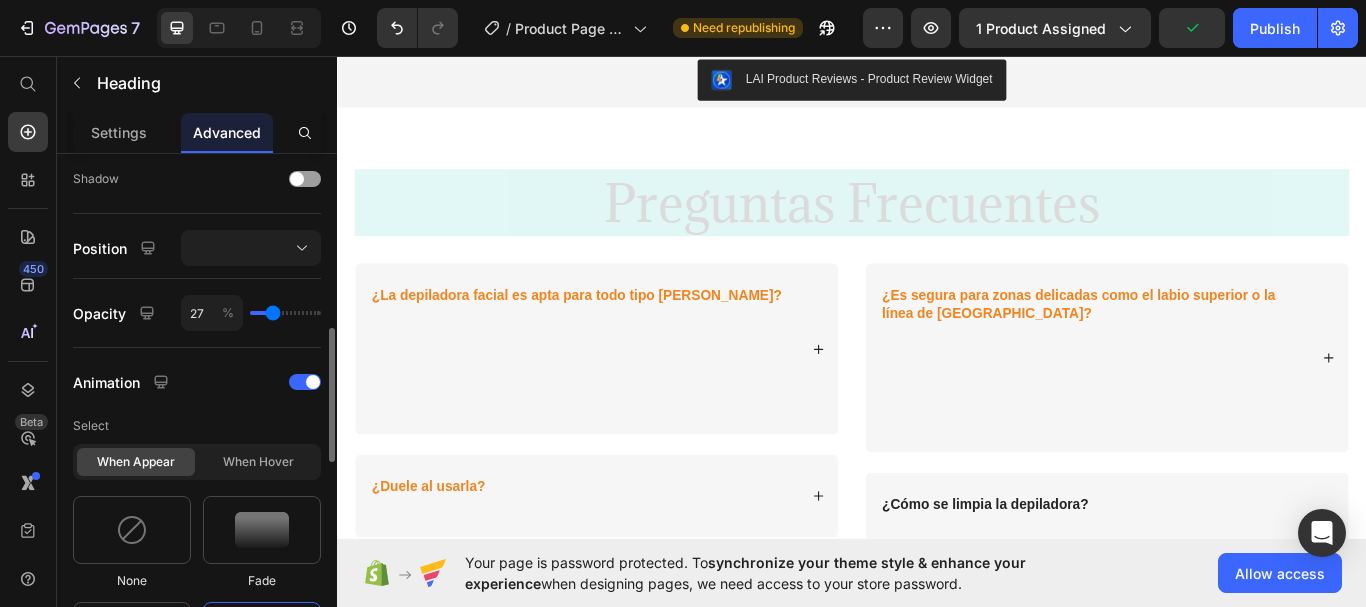 type on "29" 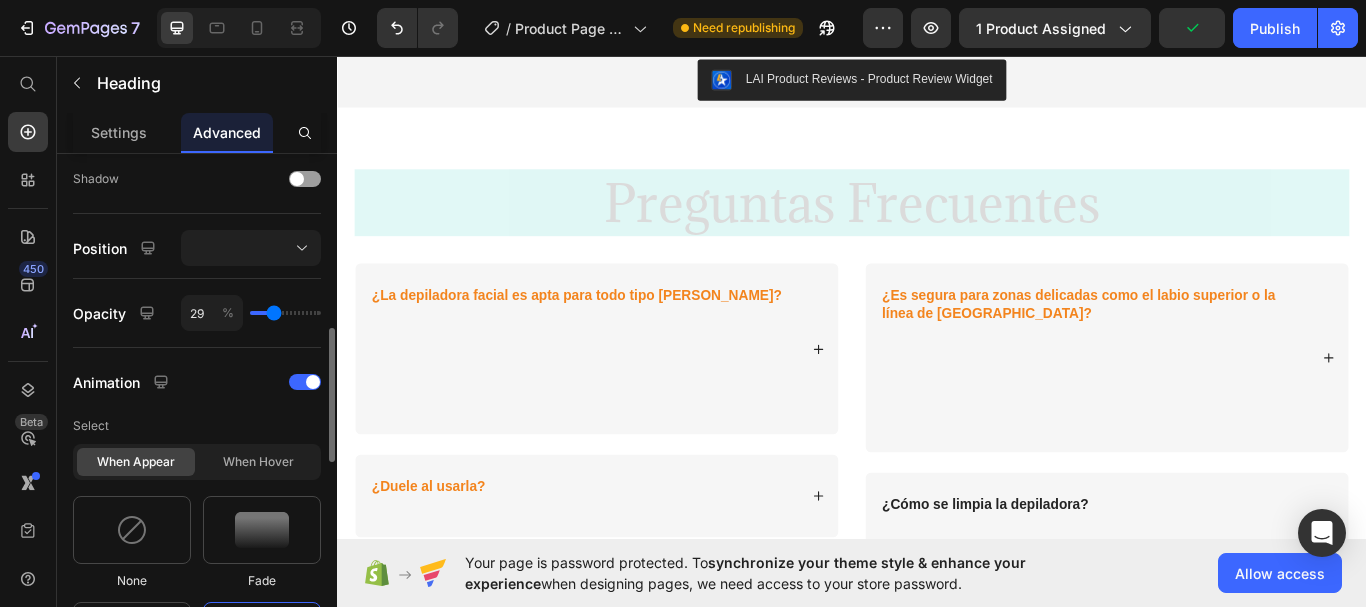 type on "33" 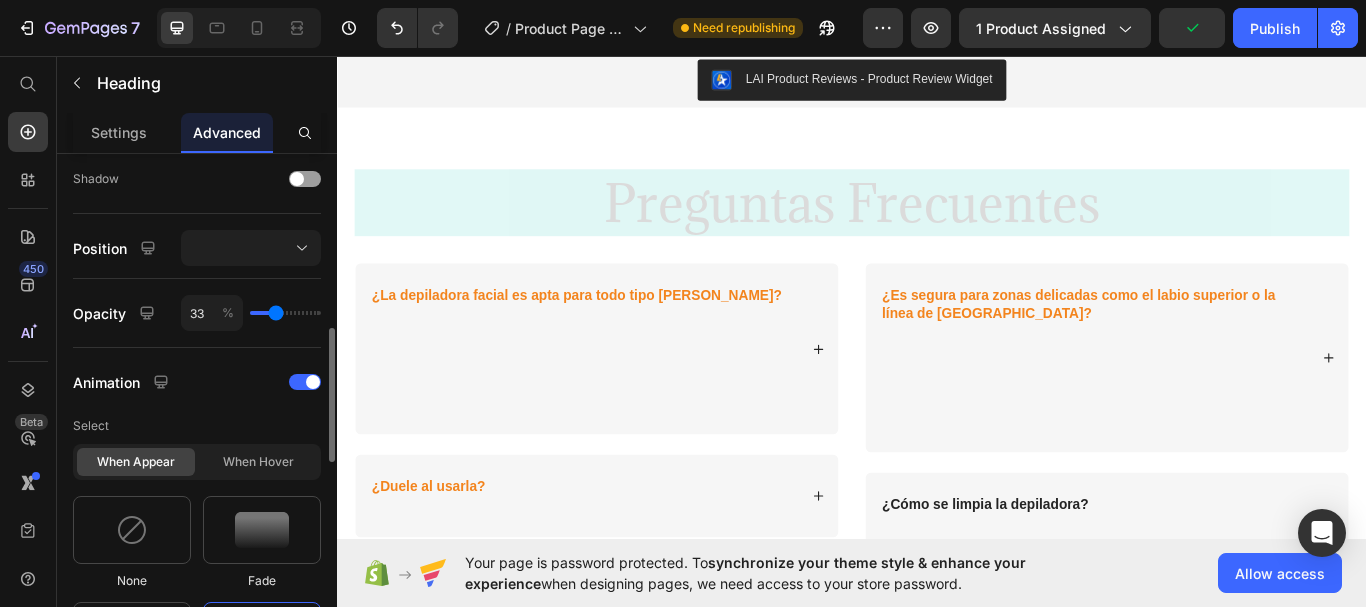 type on "35" 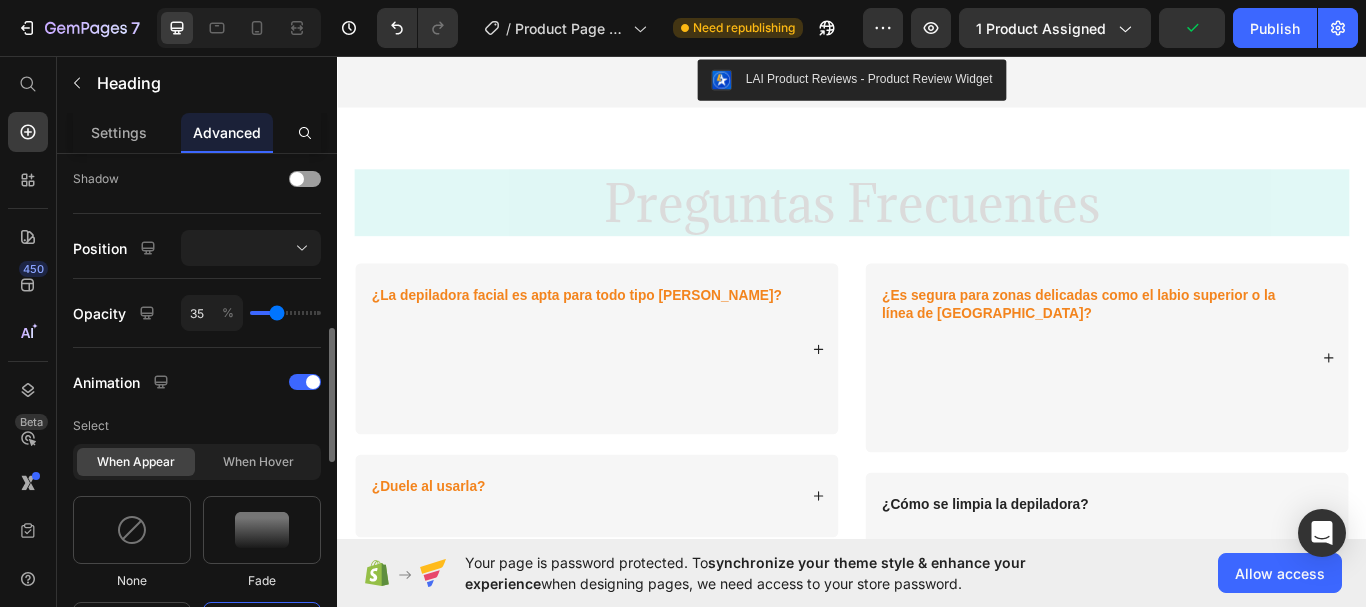 type on "36" 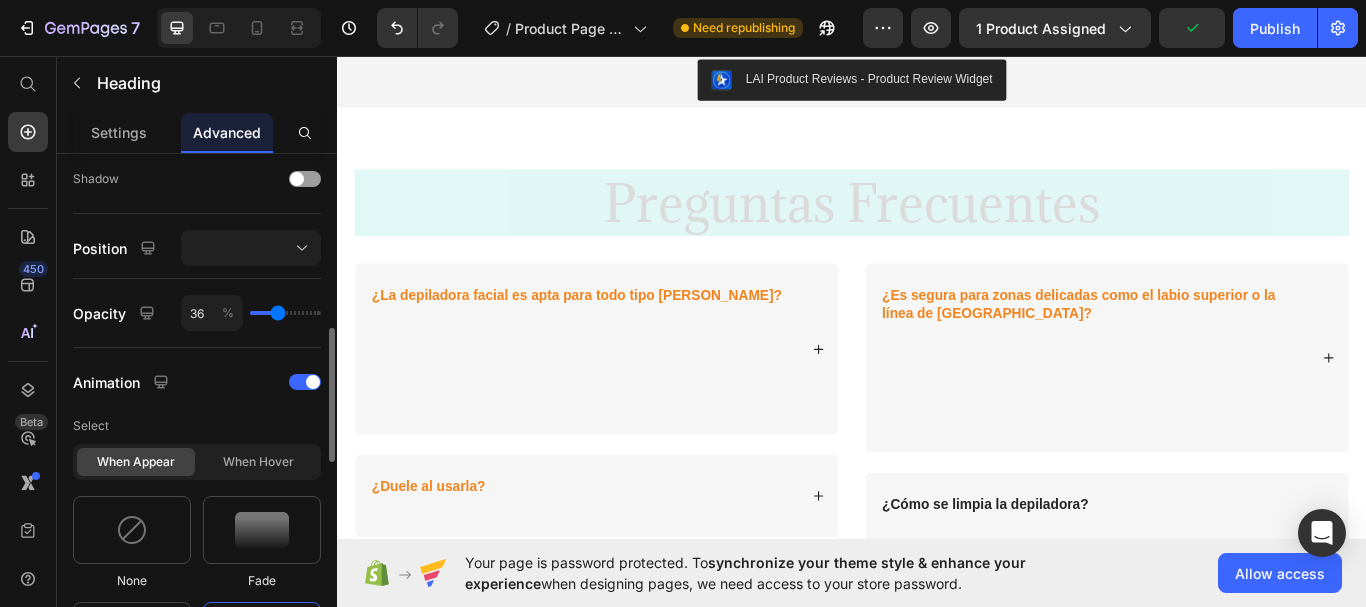 type on "38" 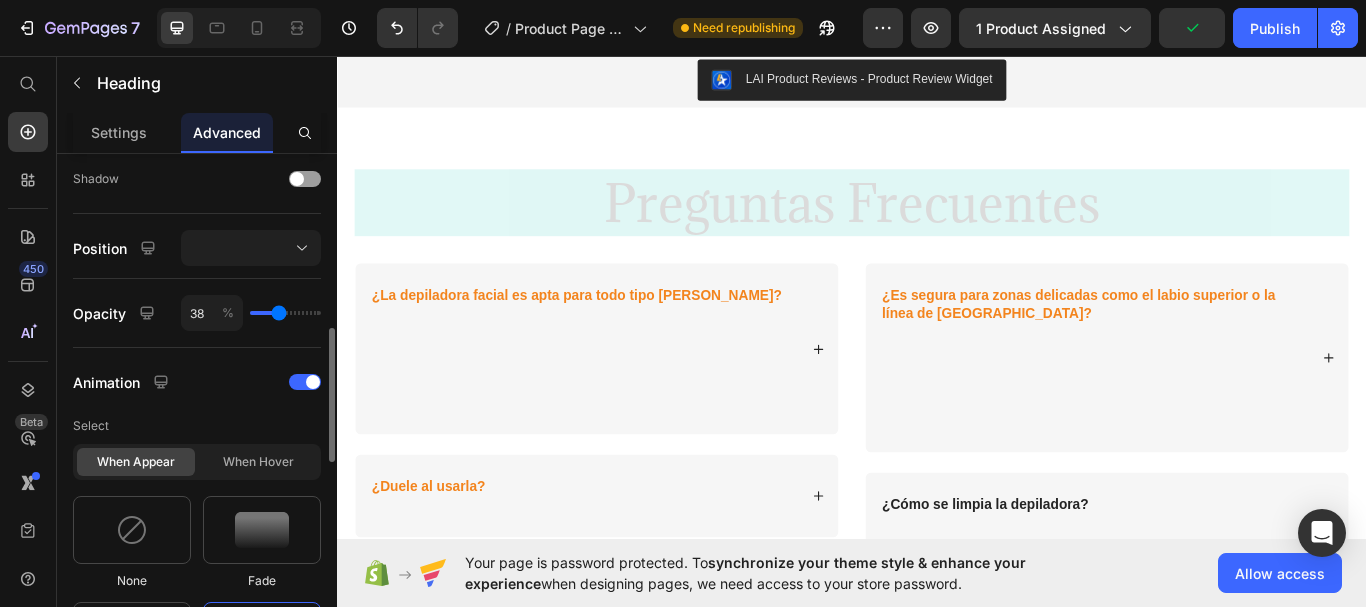 type on "40" 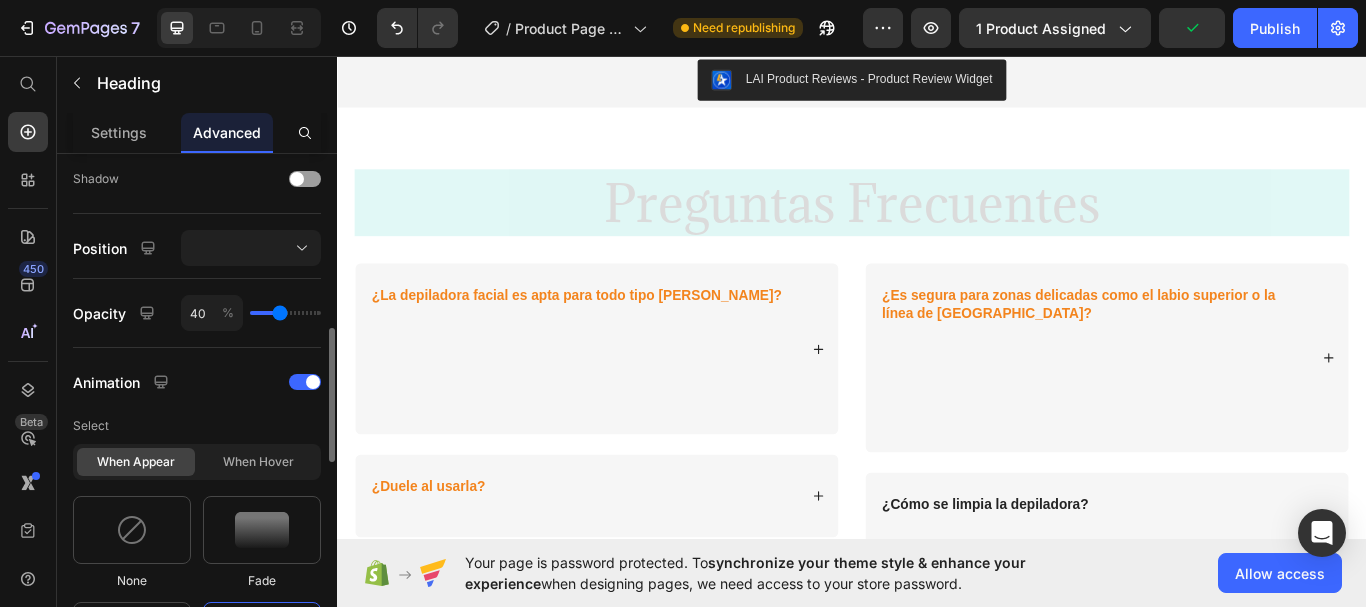 type on "42" 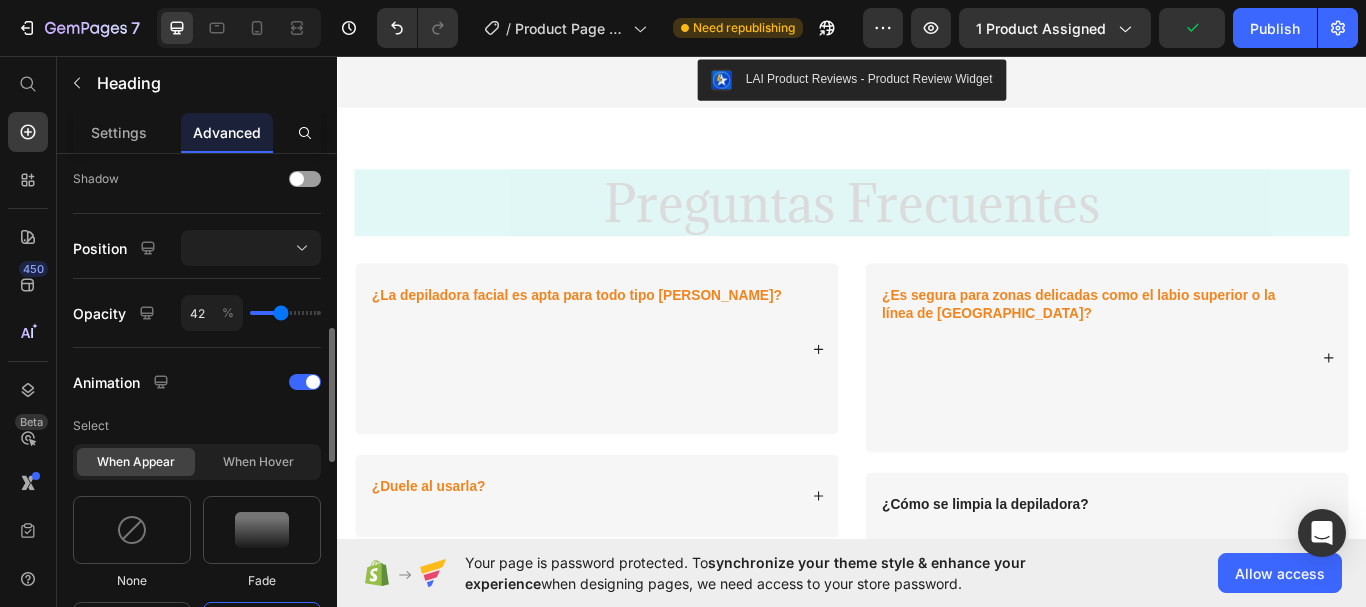 type on "44" 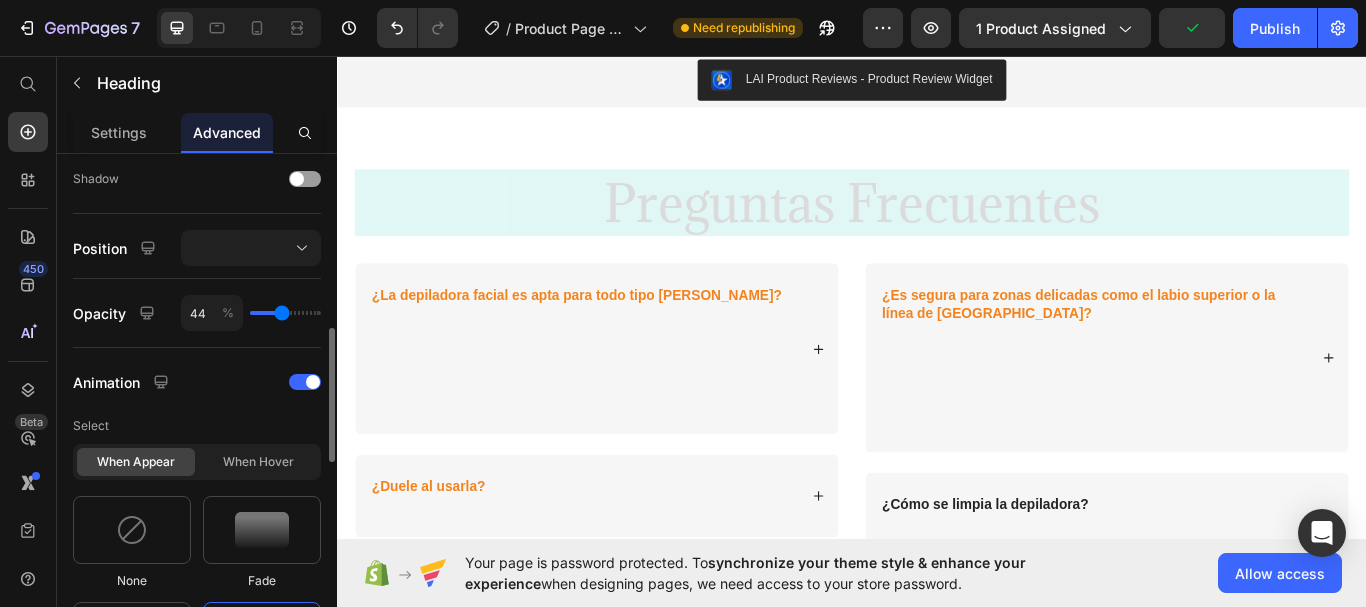 type on "45" 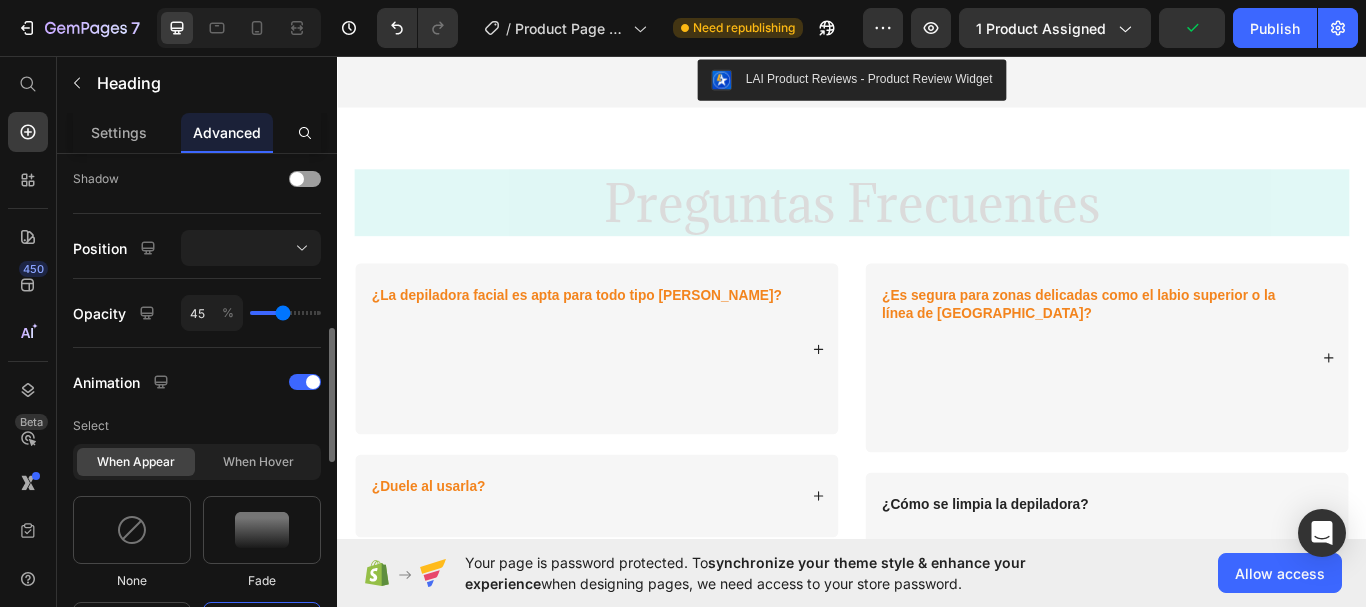 type on "47" 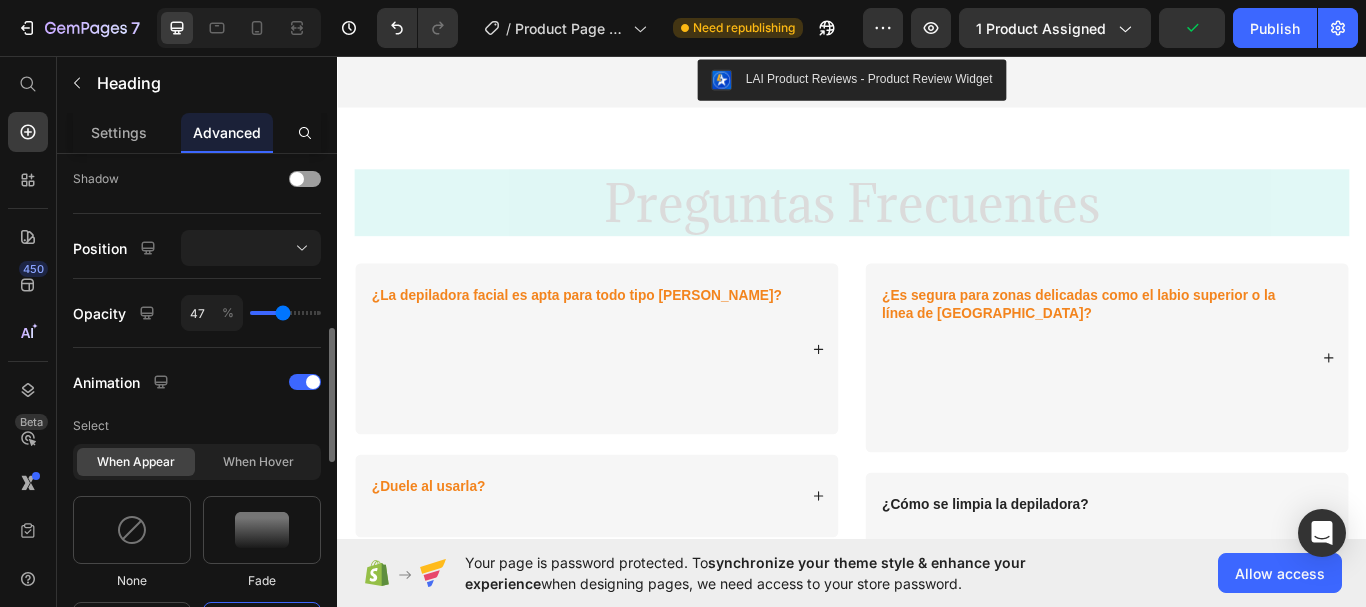 type on "47" 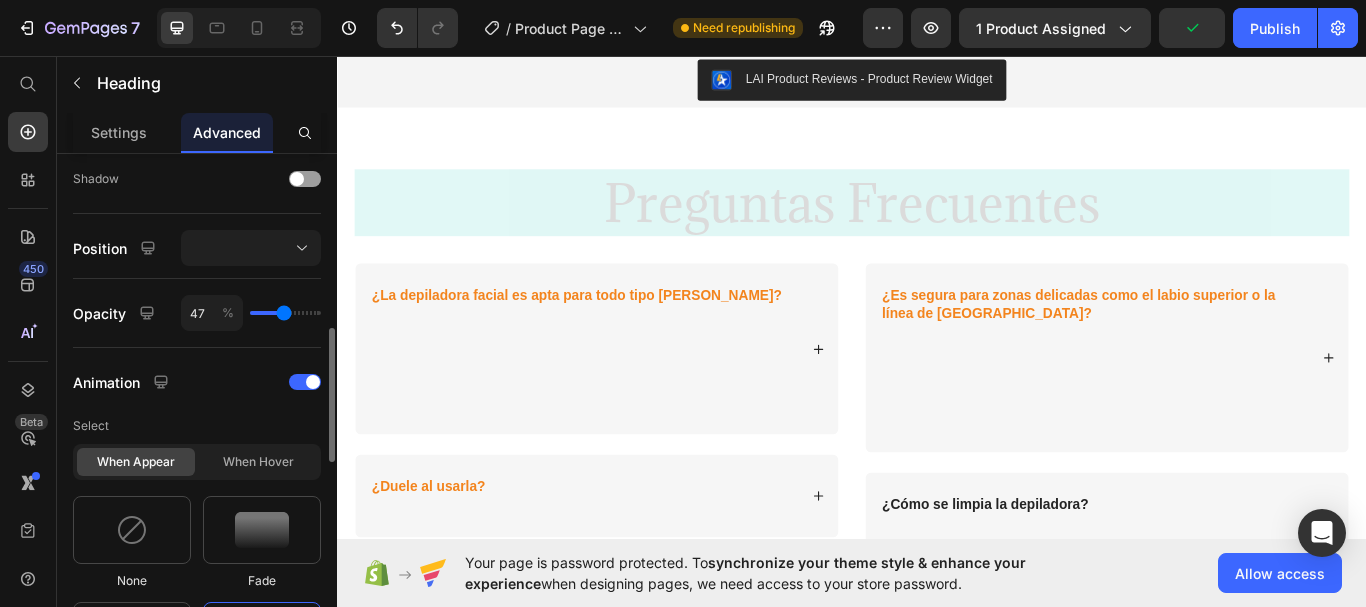 type on "49" 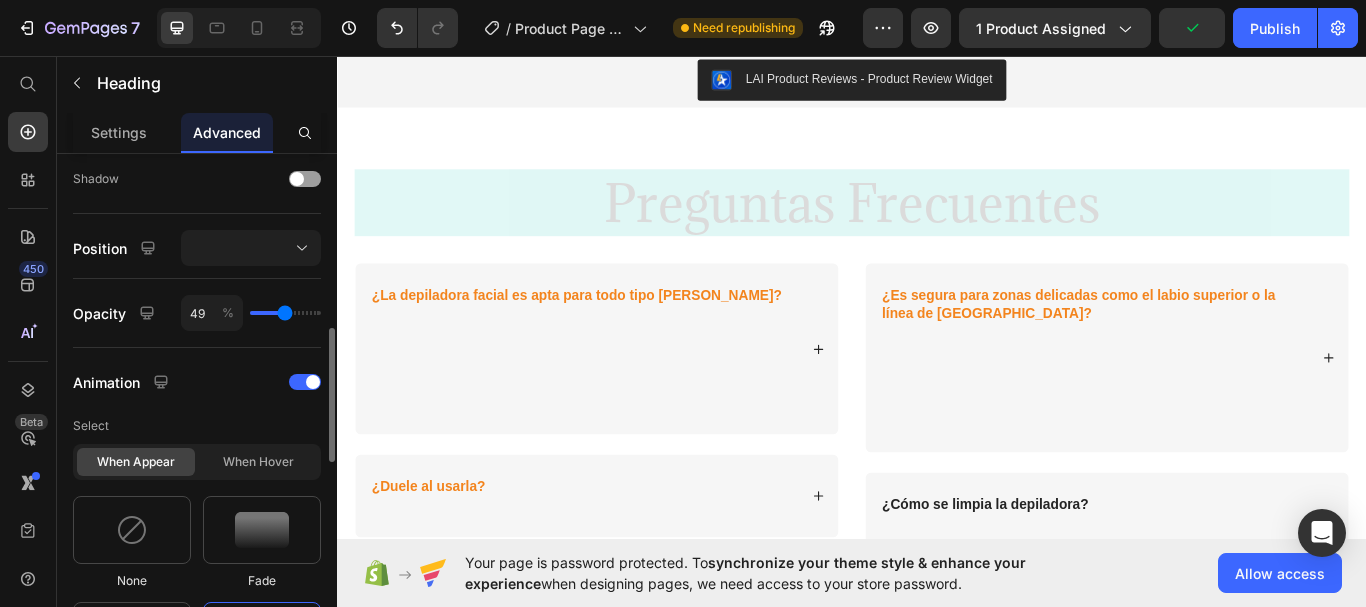 type on "51" 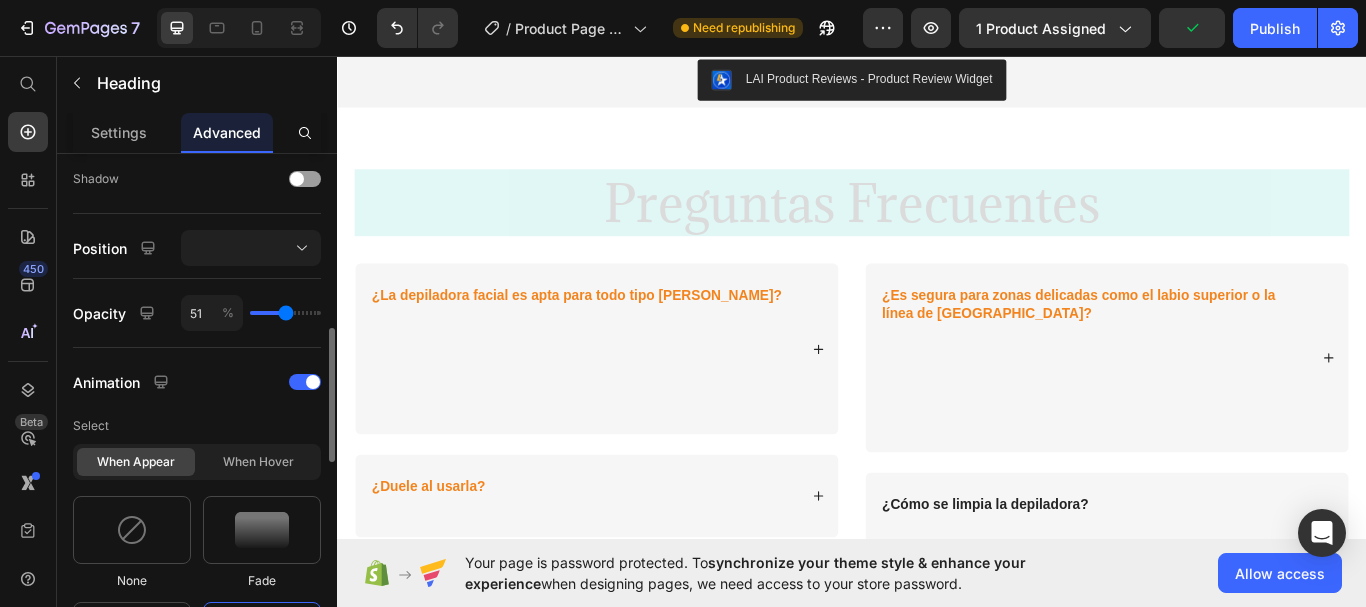 type on "53" 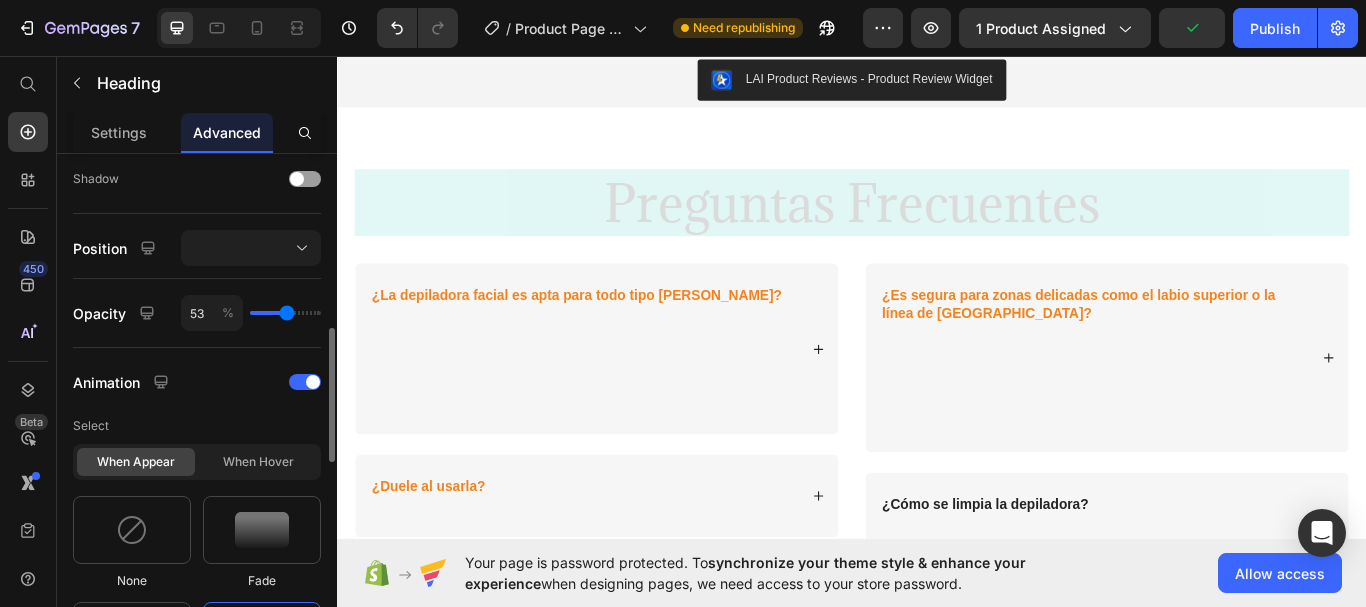 type on "55" 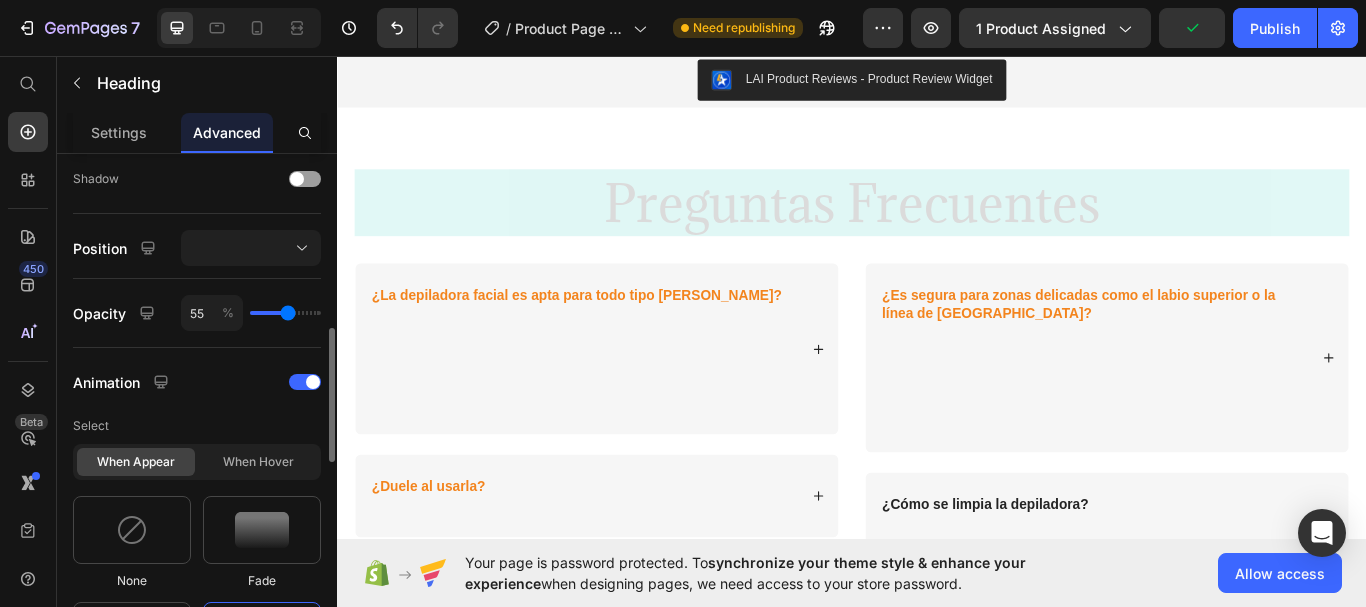 type on "56" 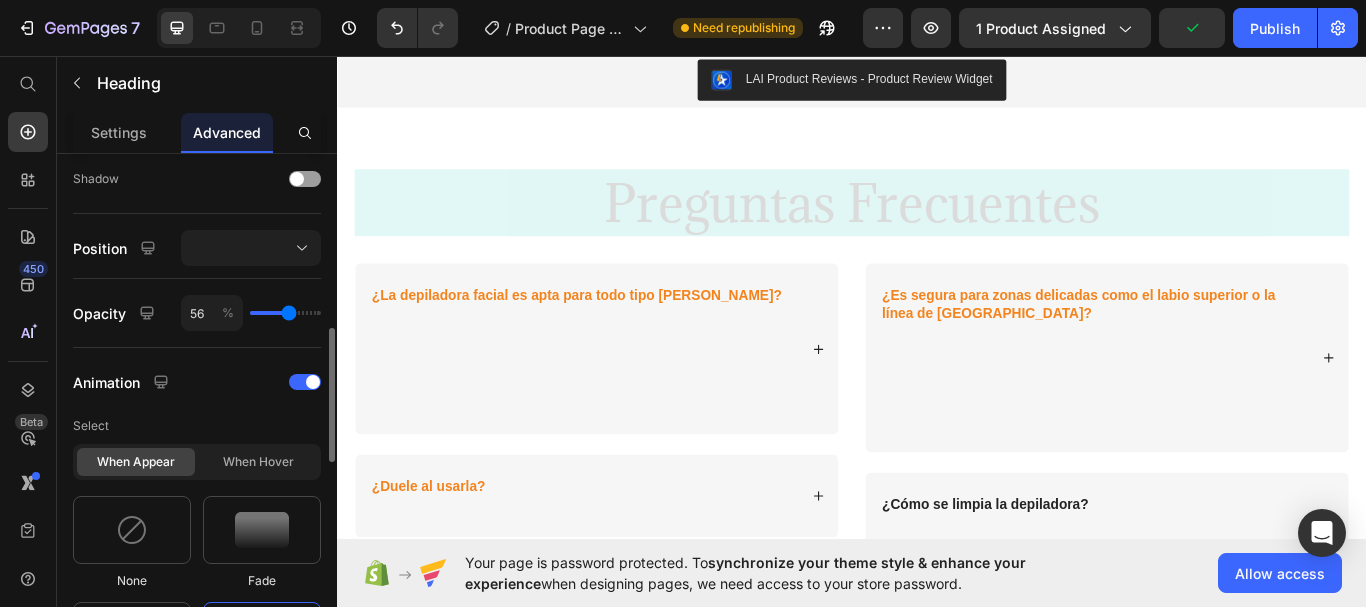 type on "58" 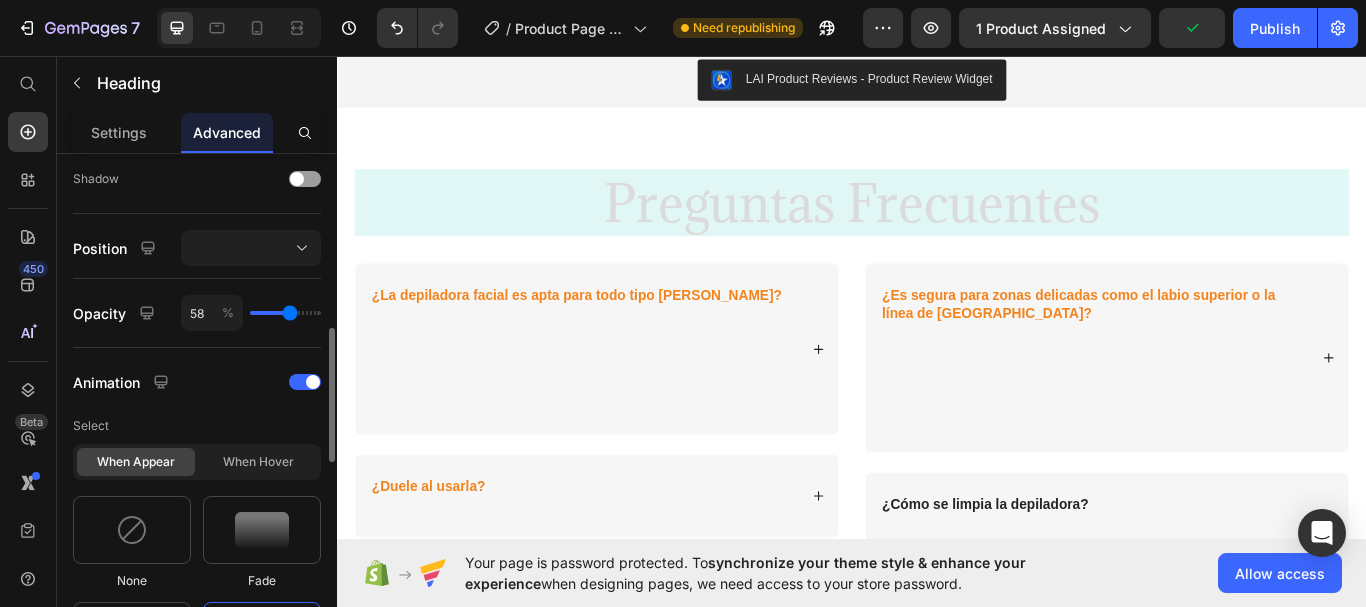 type on "60" 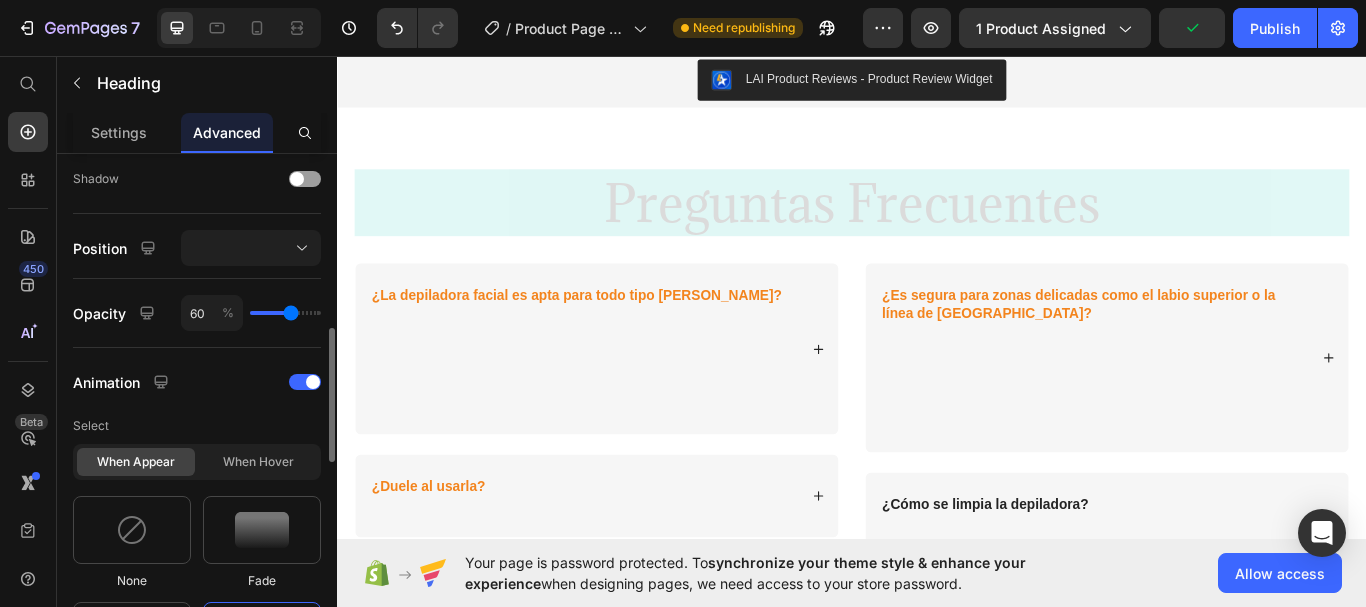 type on "62" 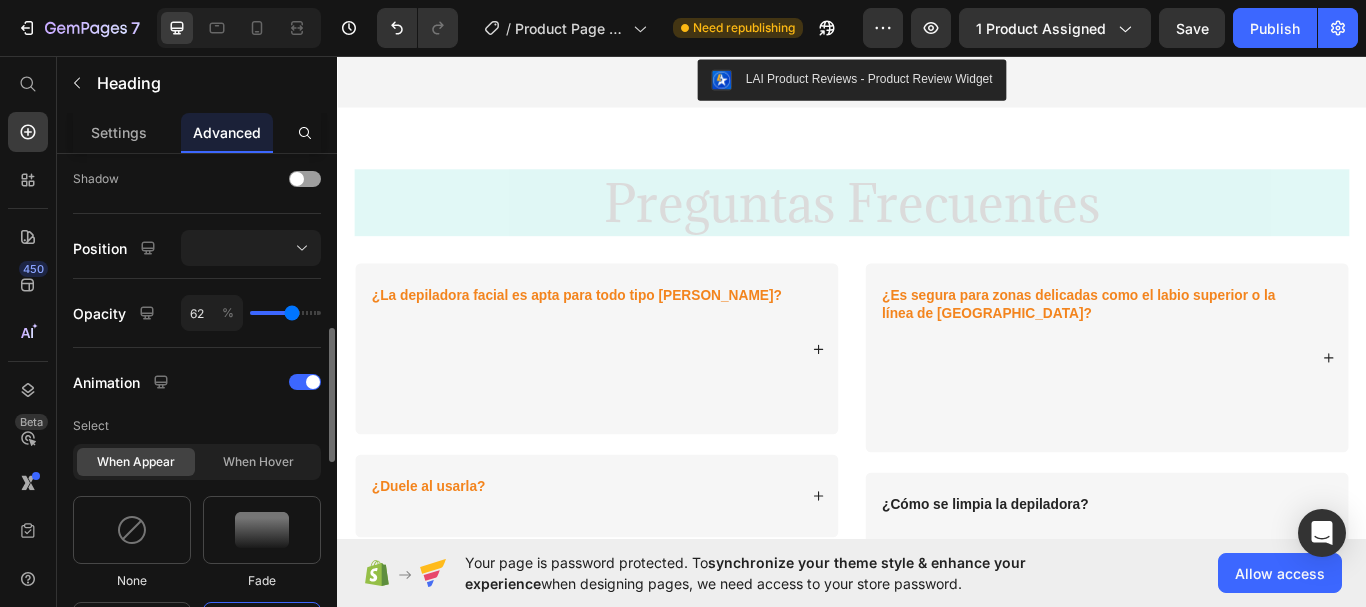 type on "64" 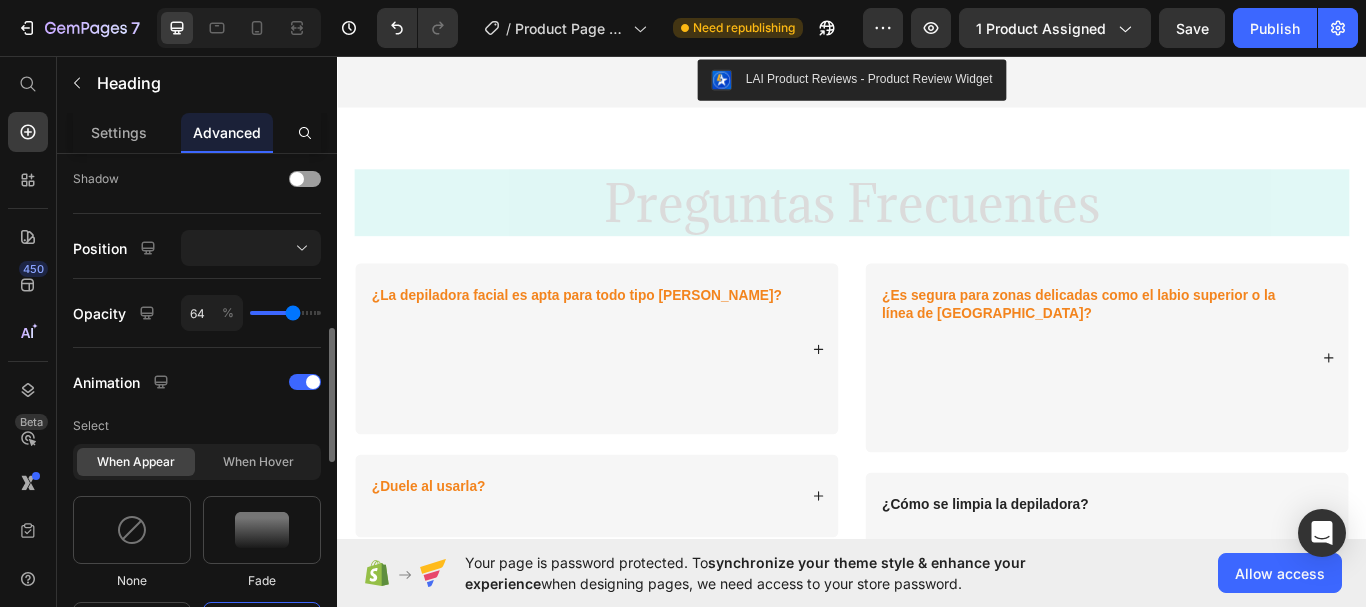 type on "65" 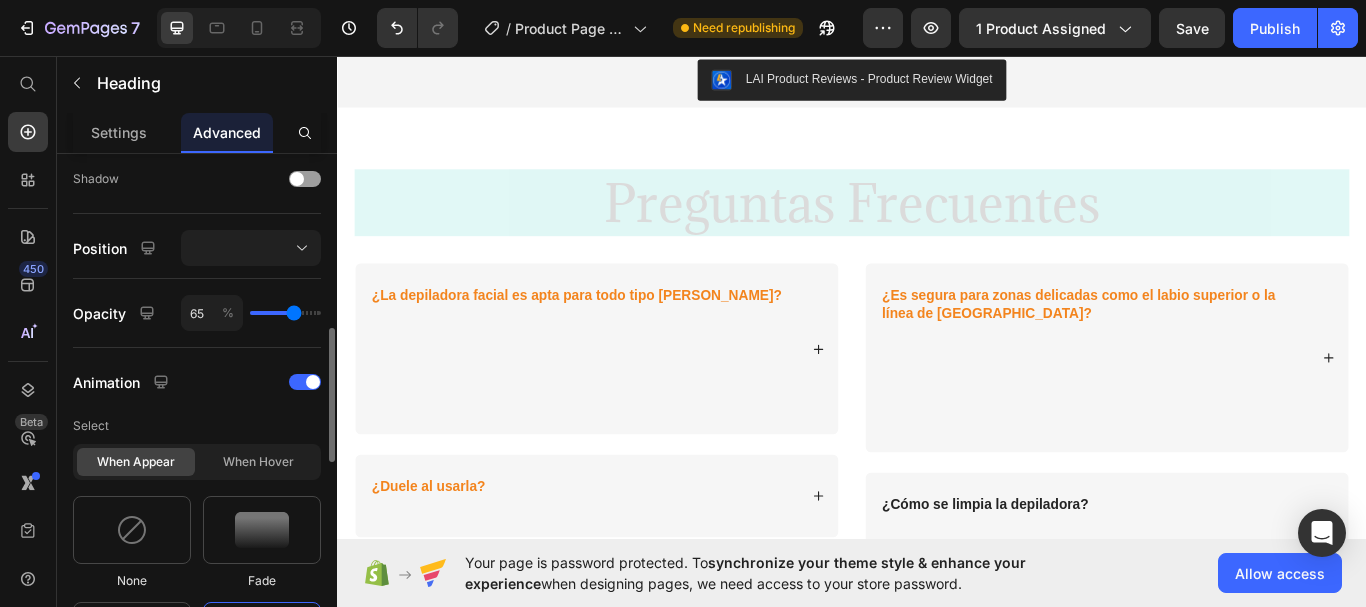 type on "67" 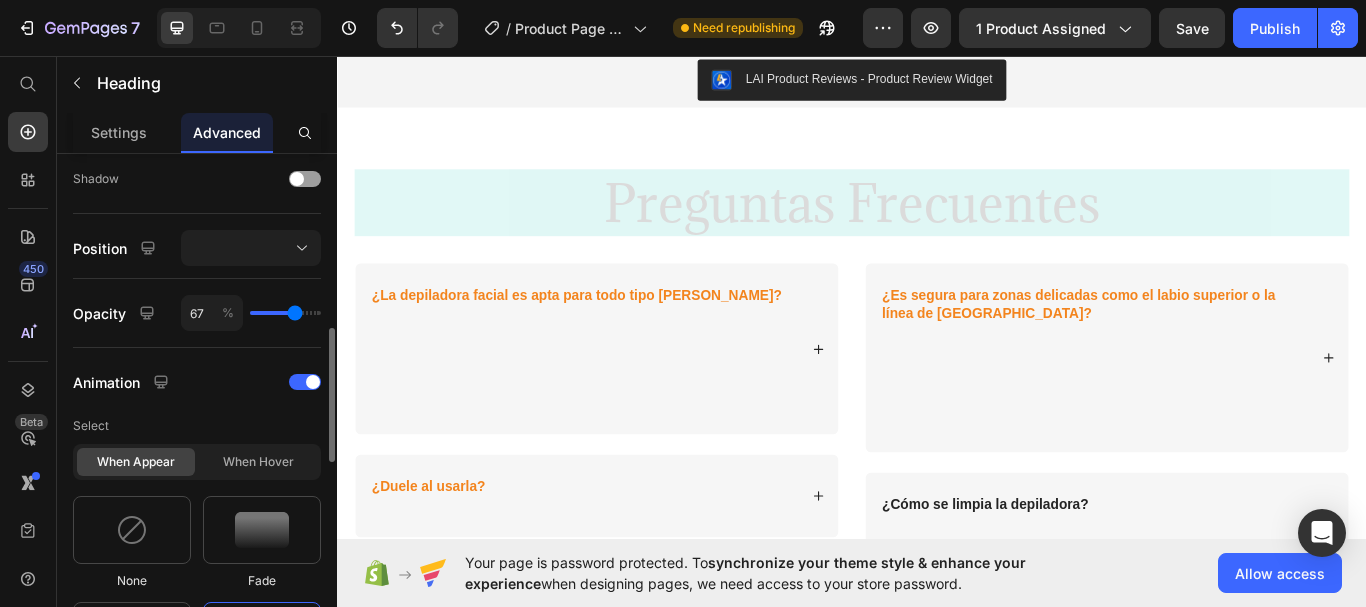 type on "69" 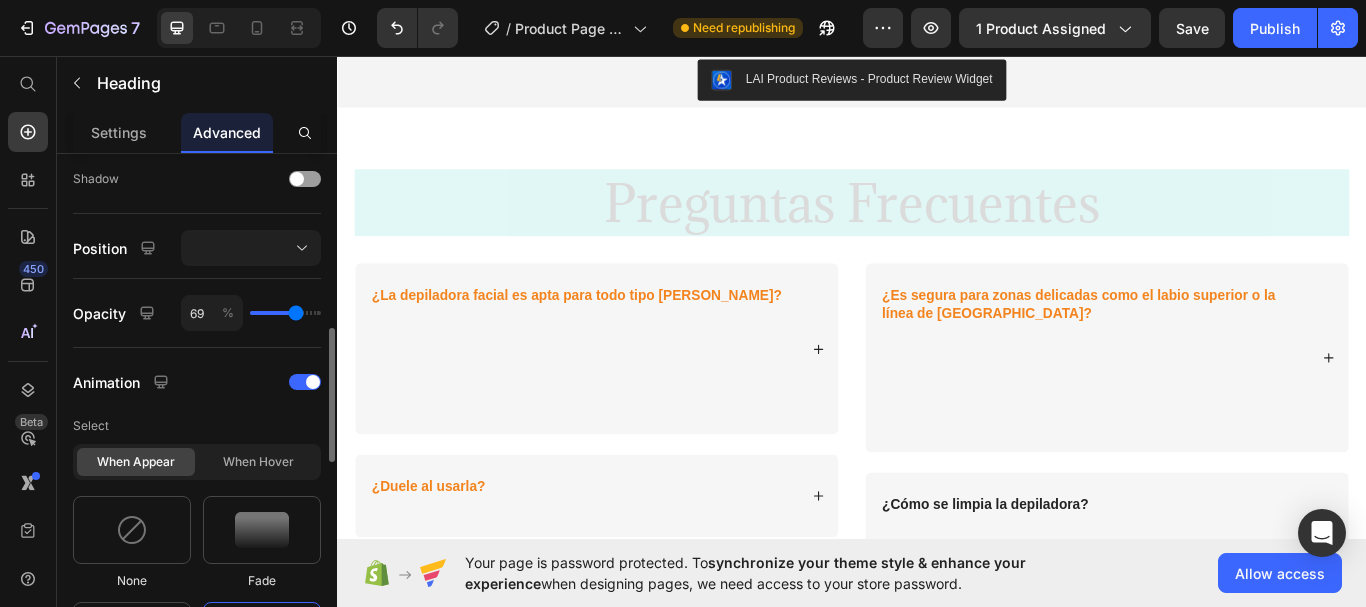 type on "71" 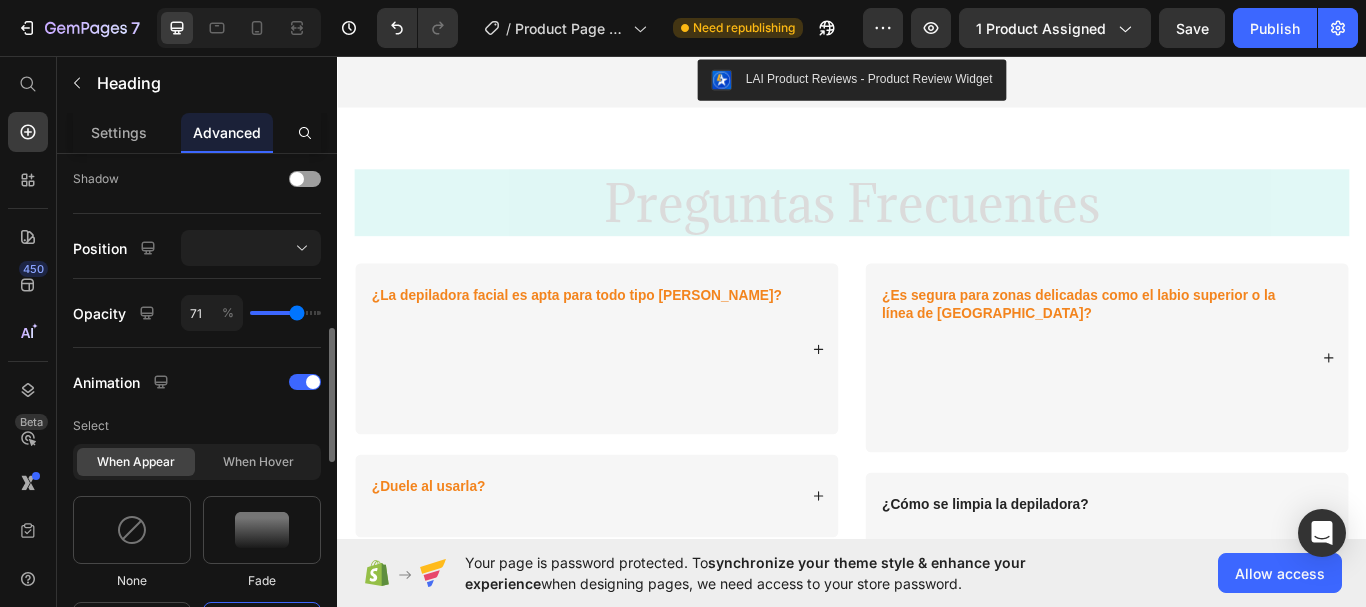 type on "75" 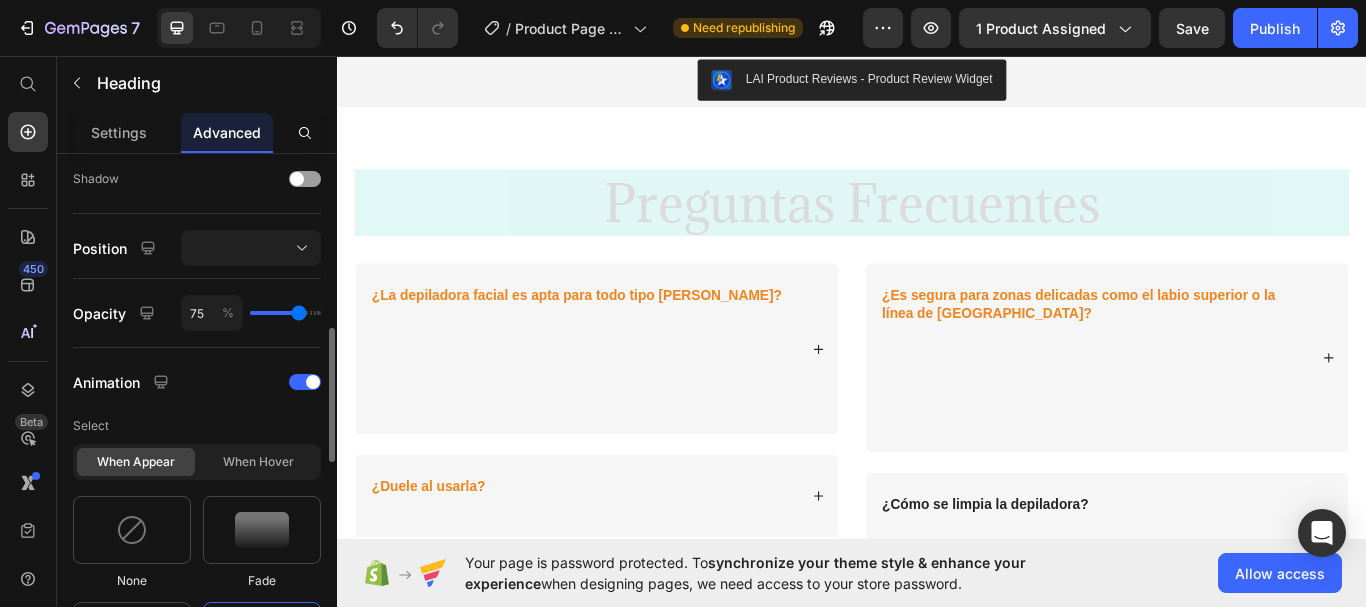 type on "76" 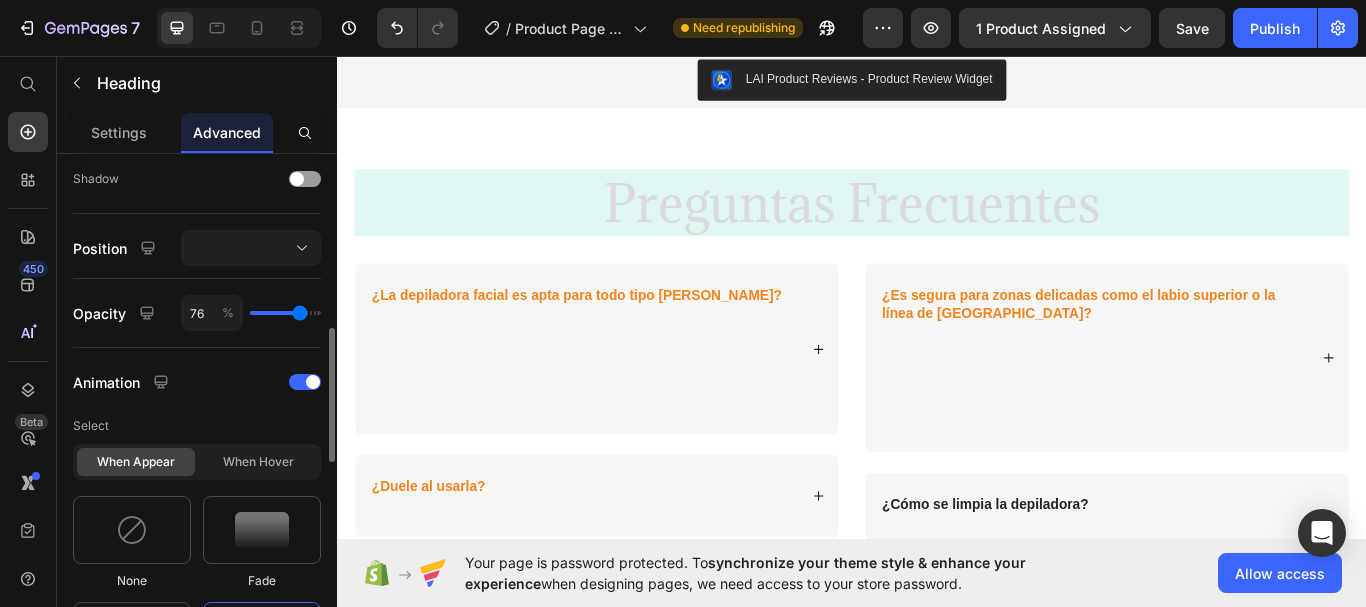 type on "78" 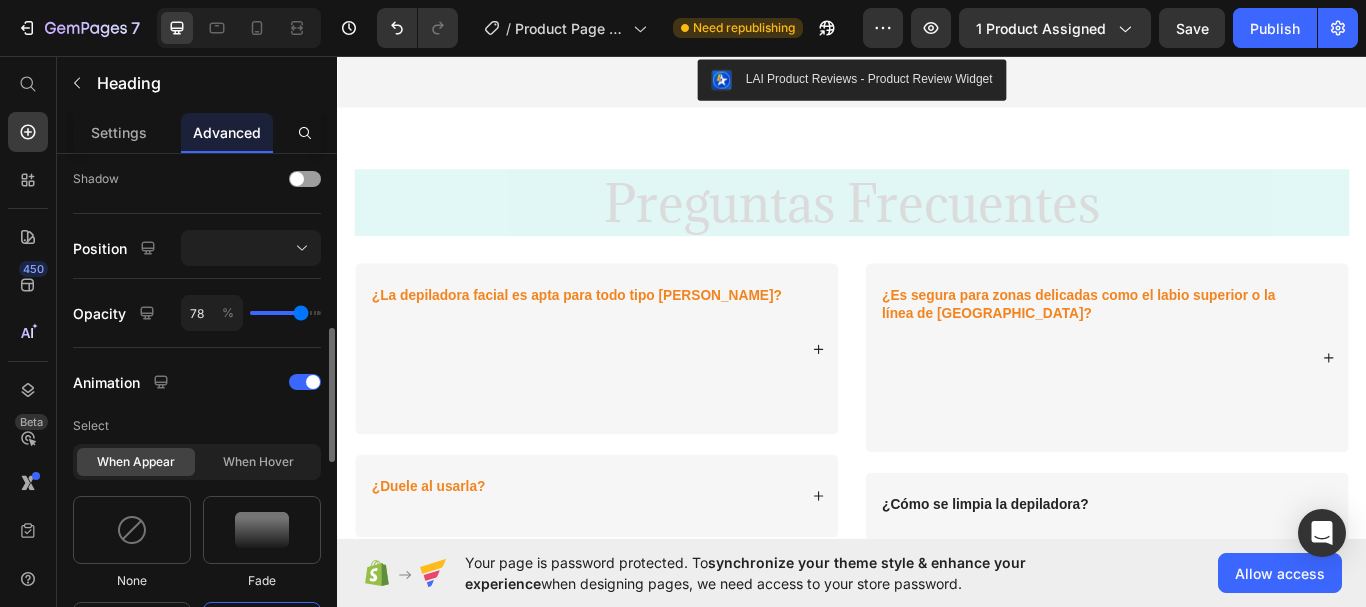 type on "80" 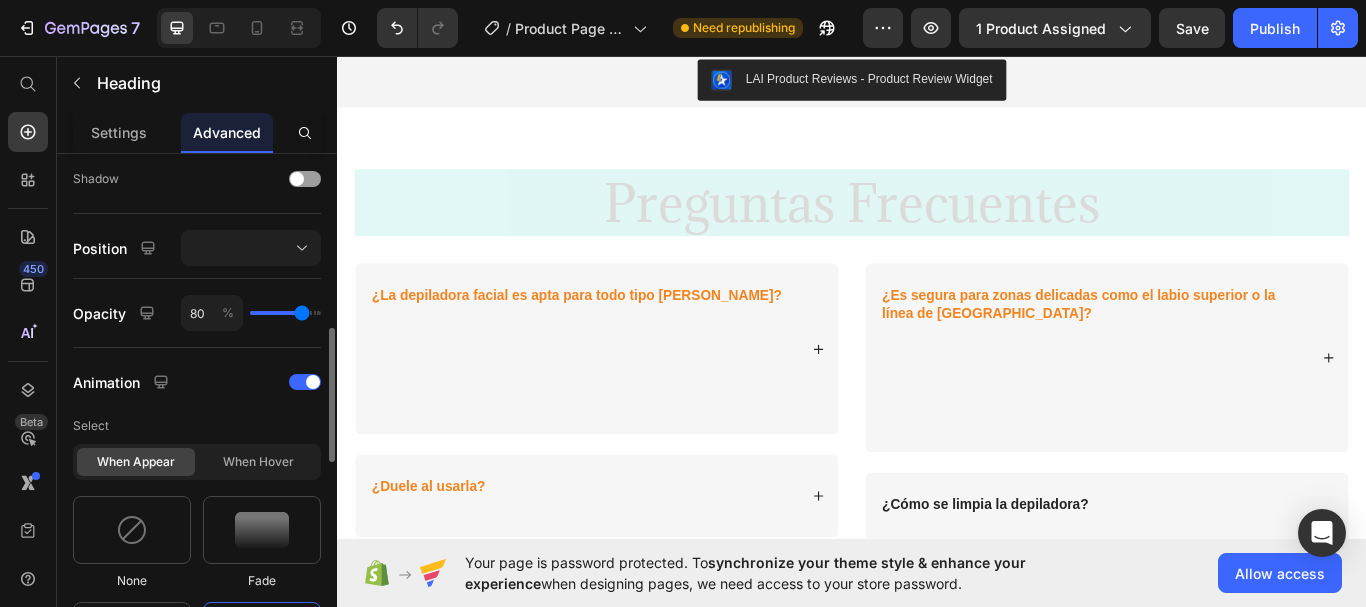type on "82" 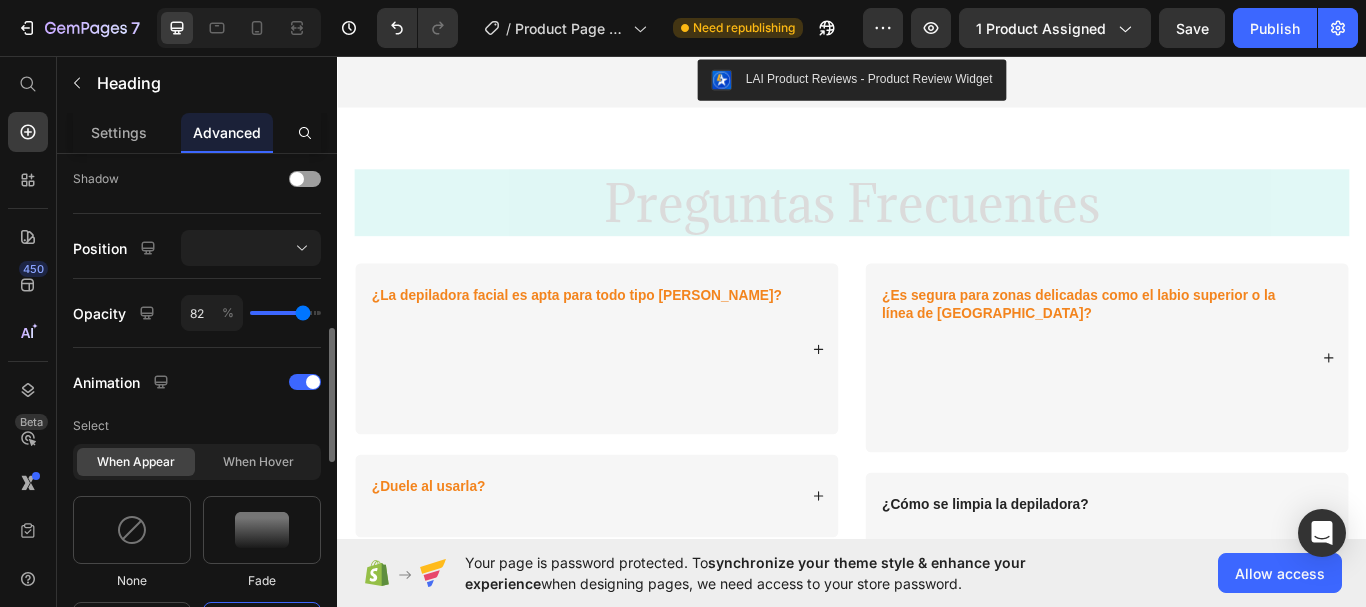type on "84" 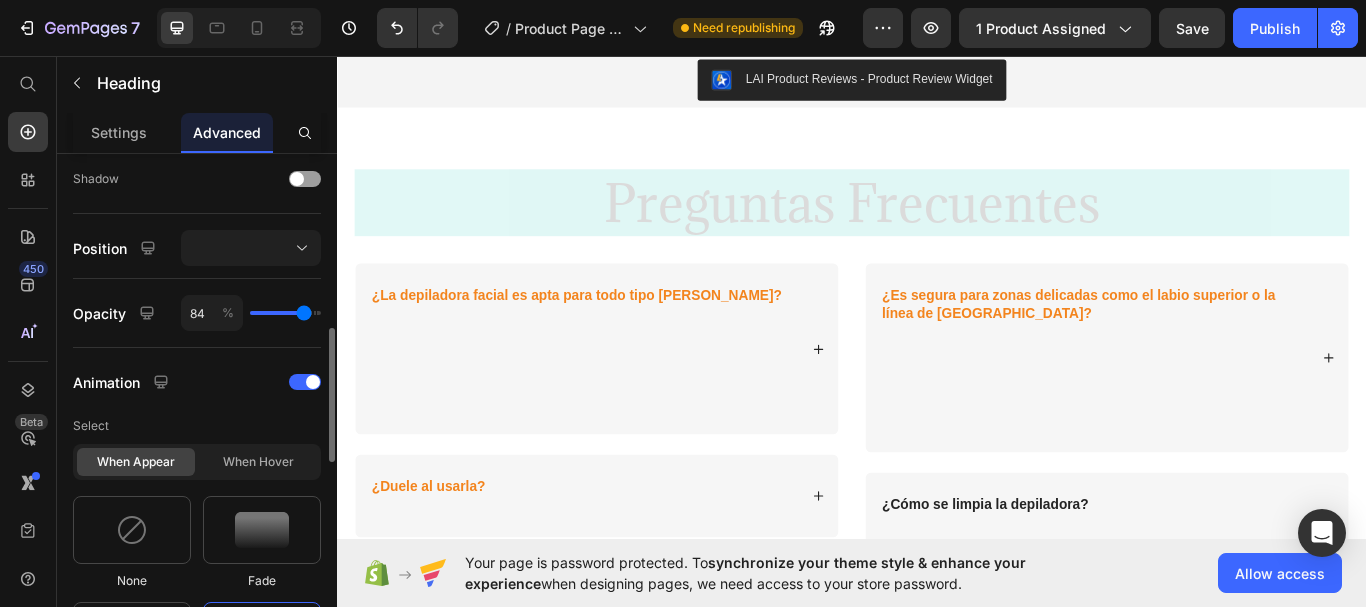 type on "87" 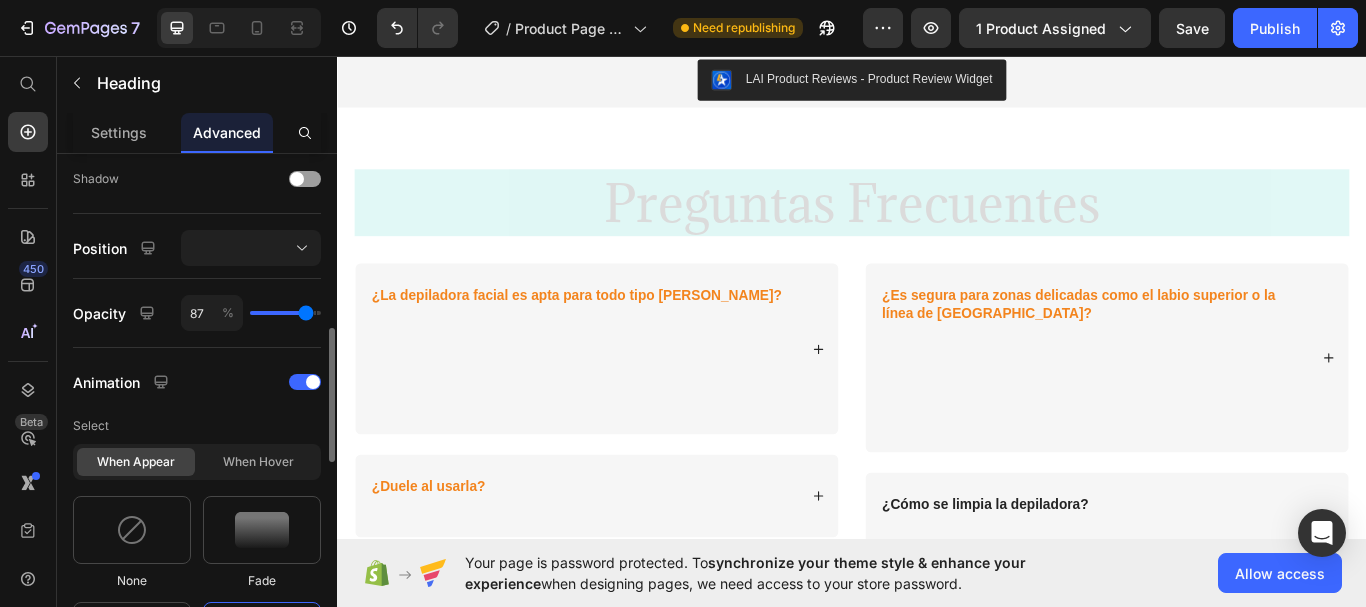 type on "89" 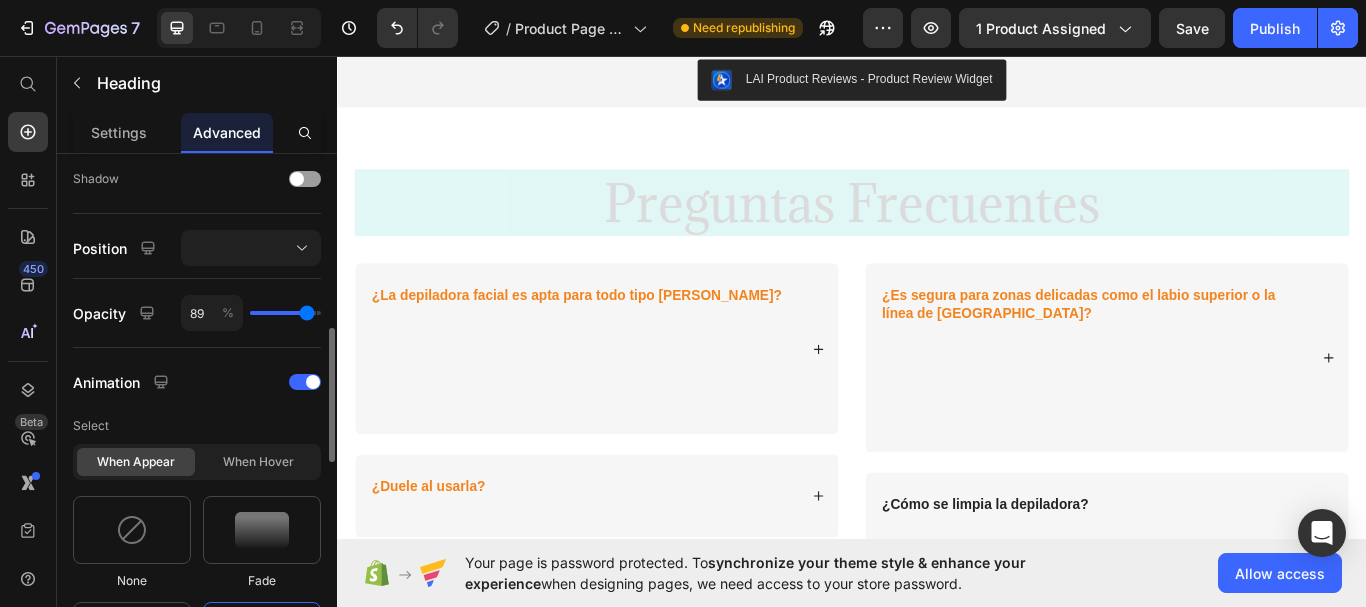 type on "91" 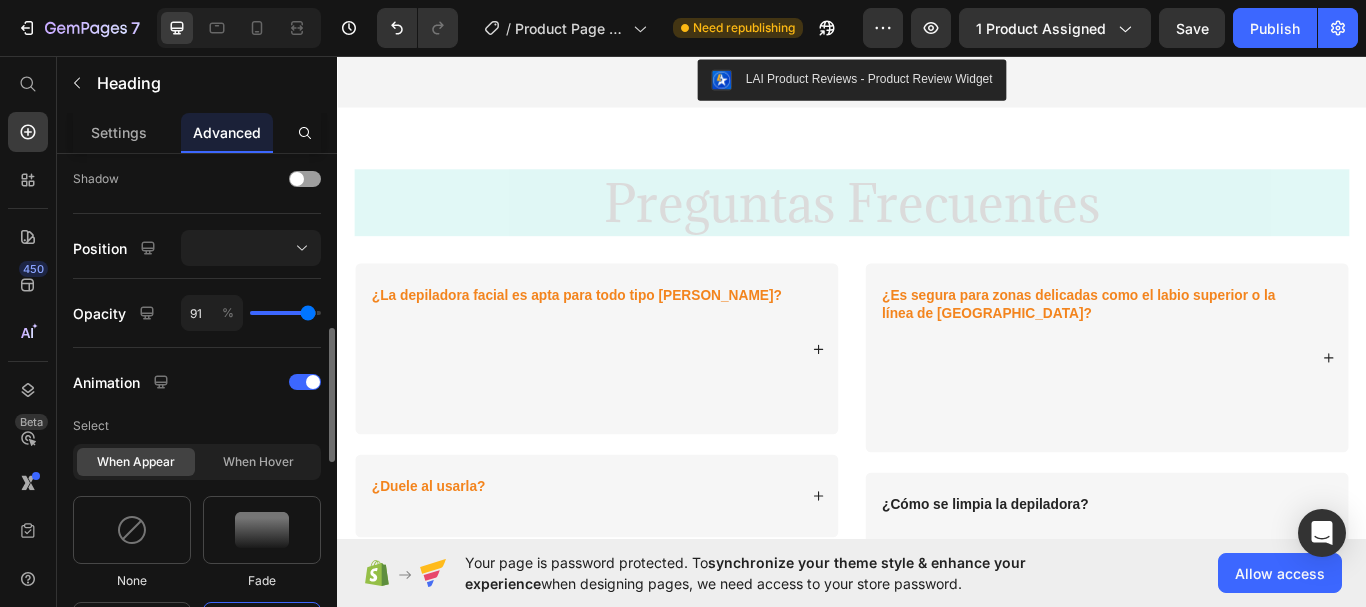 type on "93" 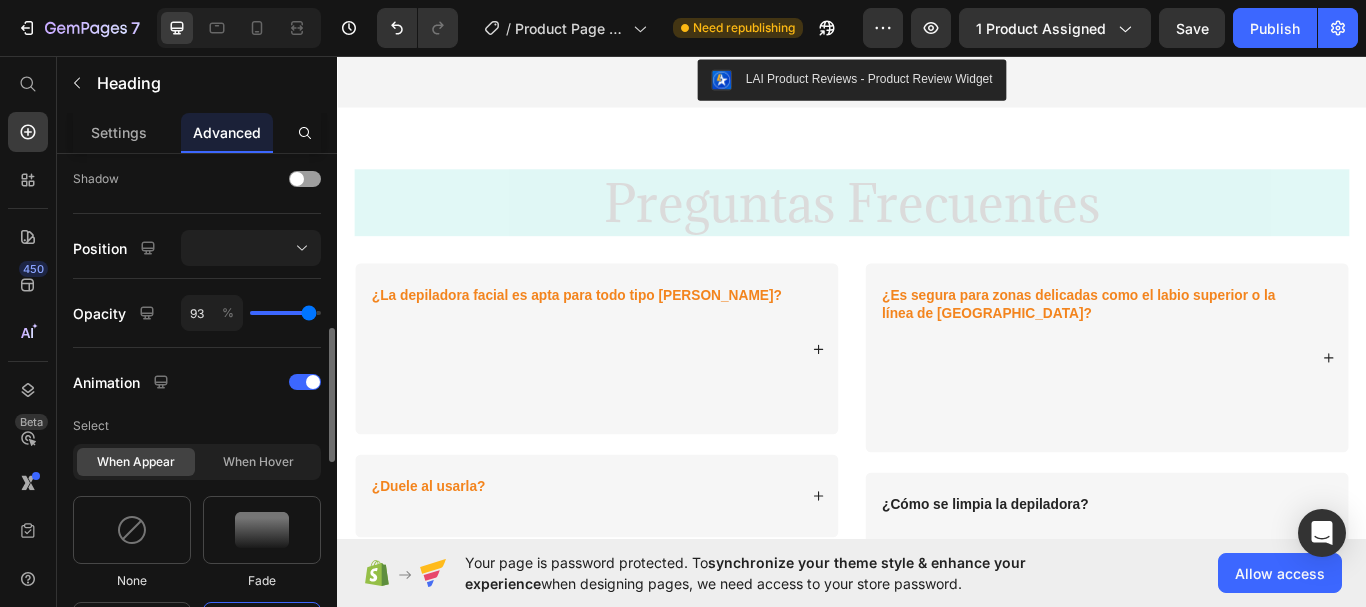 type on "95" 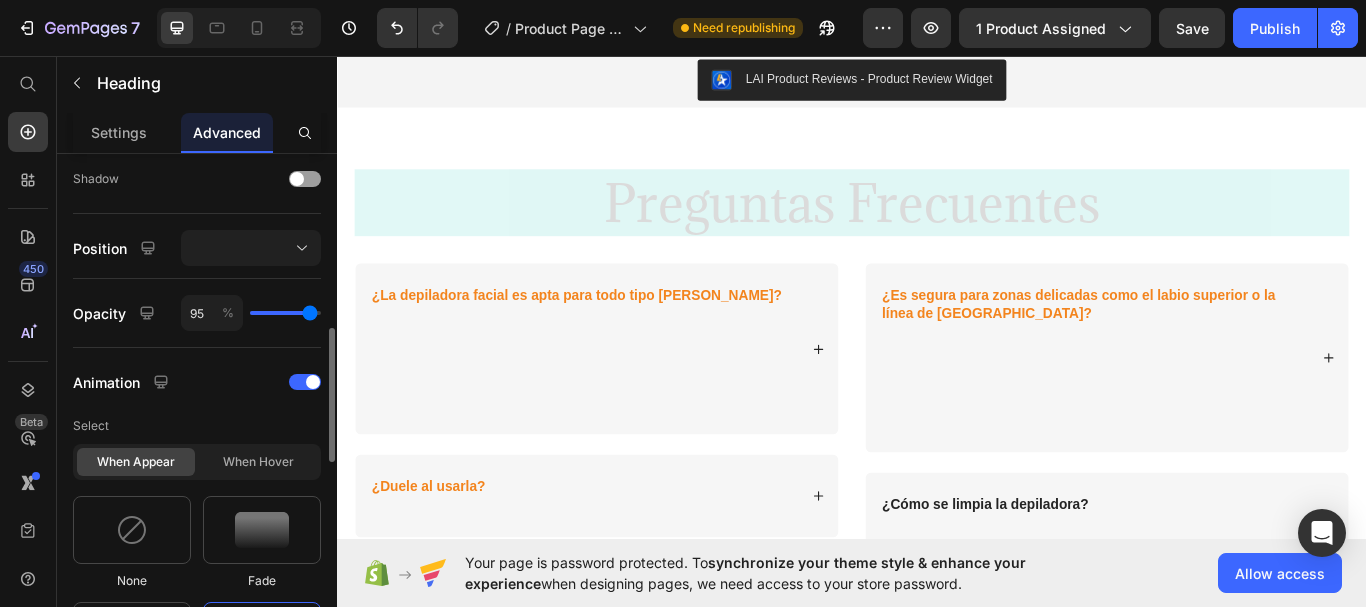 type on "96" 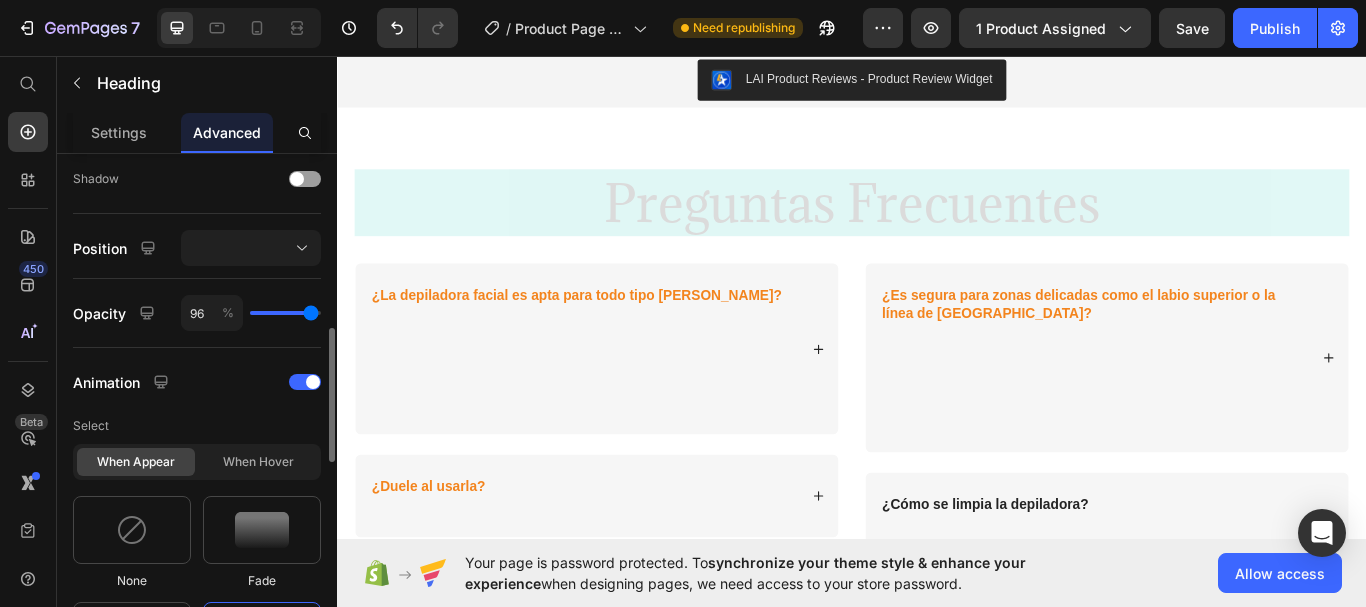 type on "98" 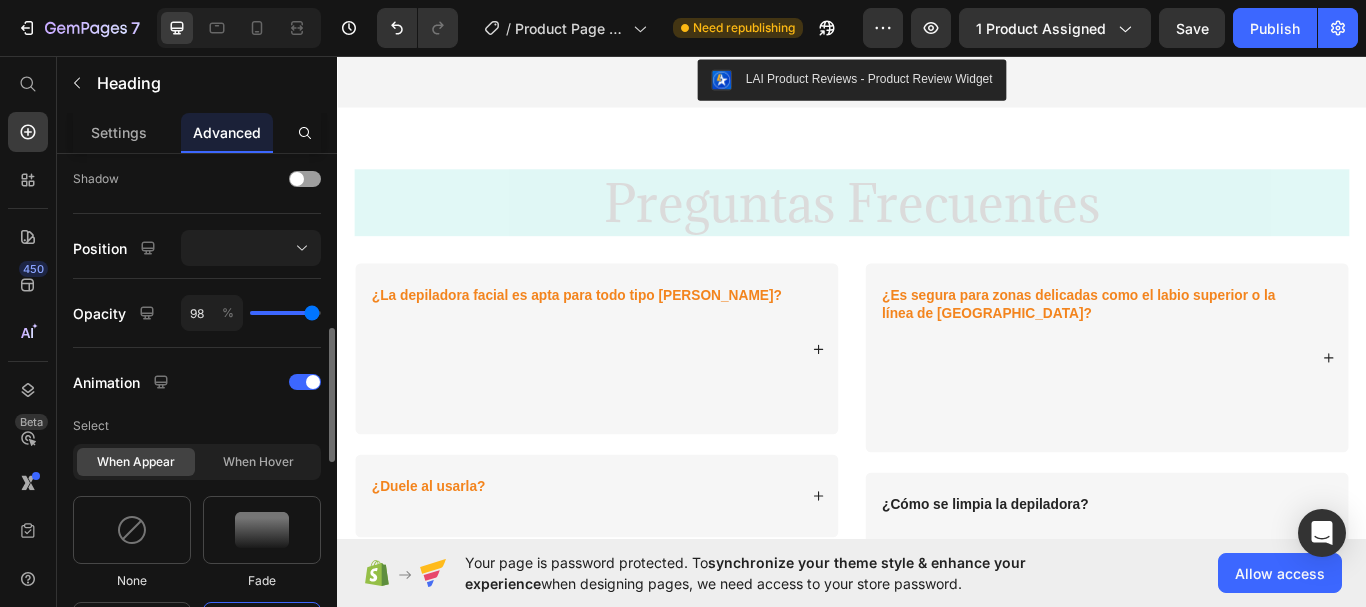 type on "100" 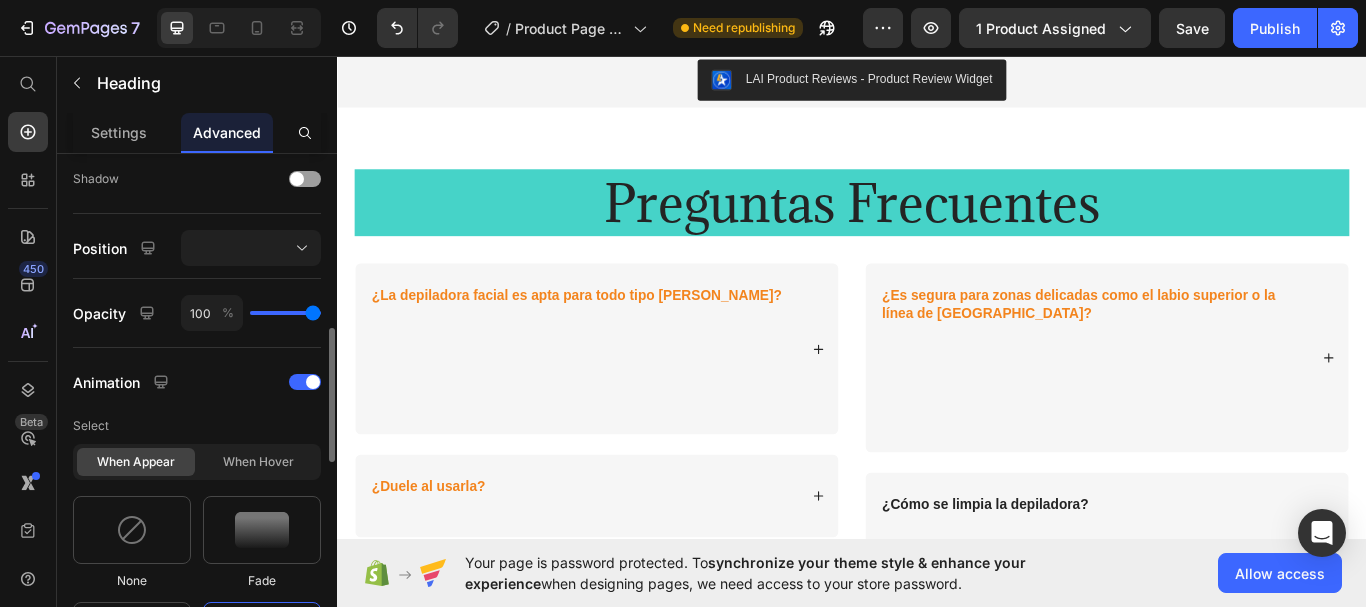 drag, startPoint x: 268, startPoint y: 311, endPoint x: 324, endPoint y: 316, distance: 56.22277 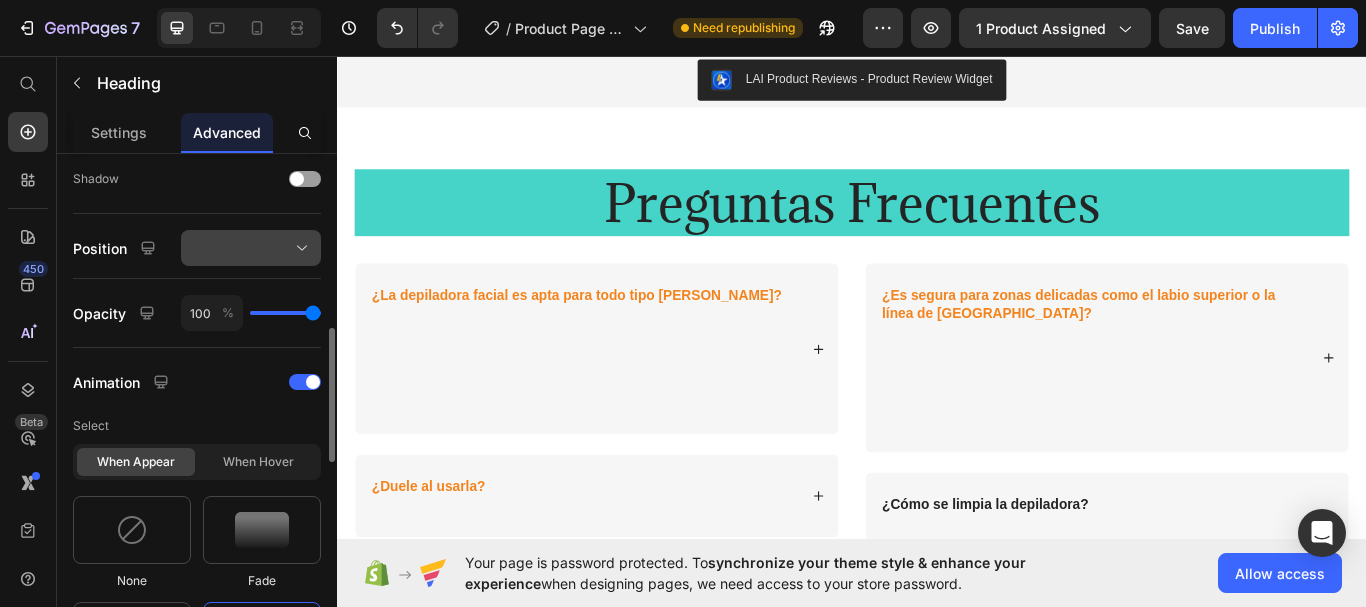 click 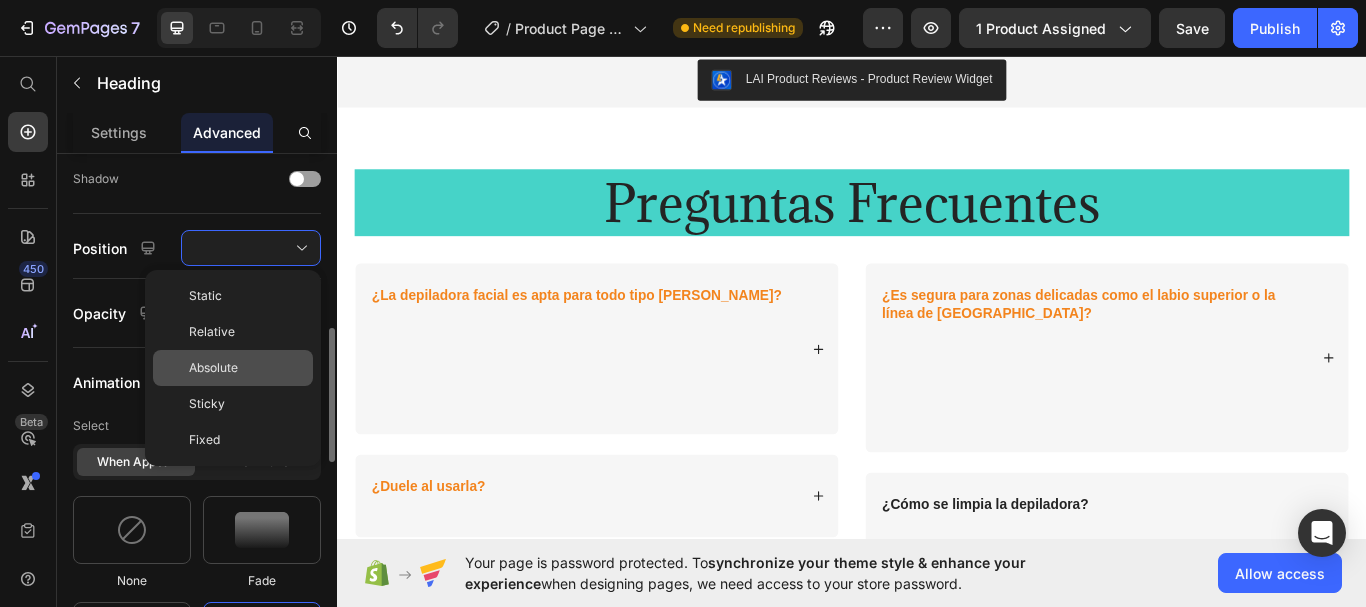 click on "Absolute" 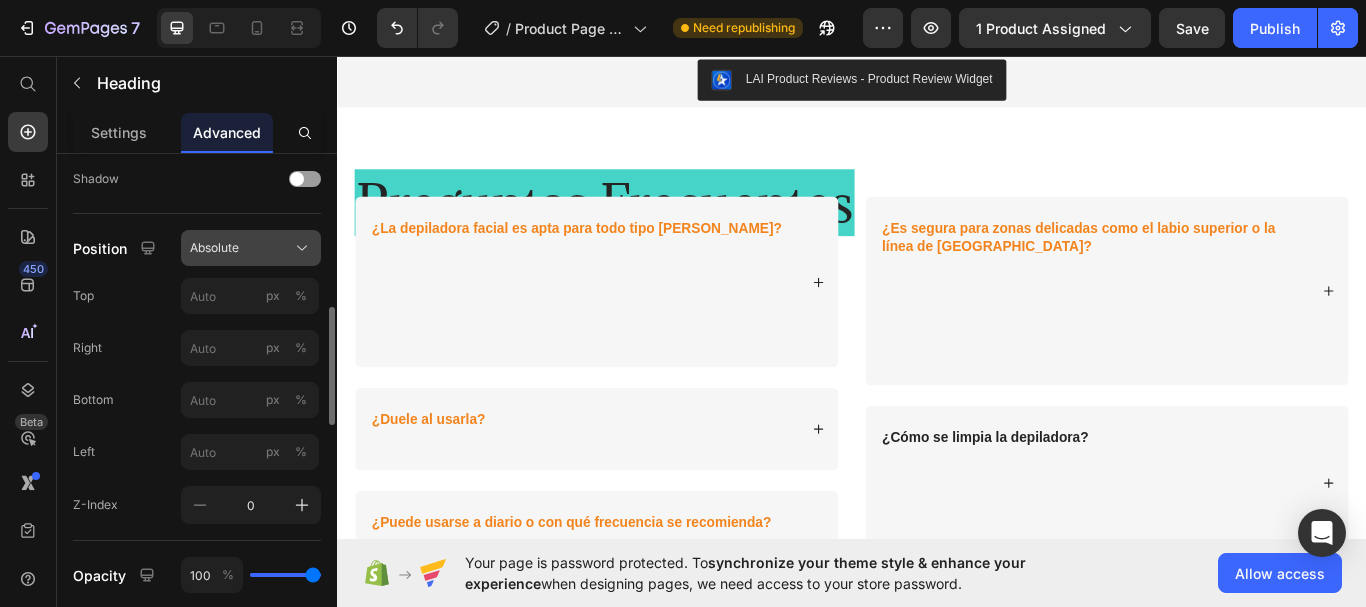 click on "Absolute" at bounding box center (251, 248) 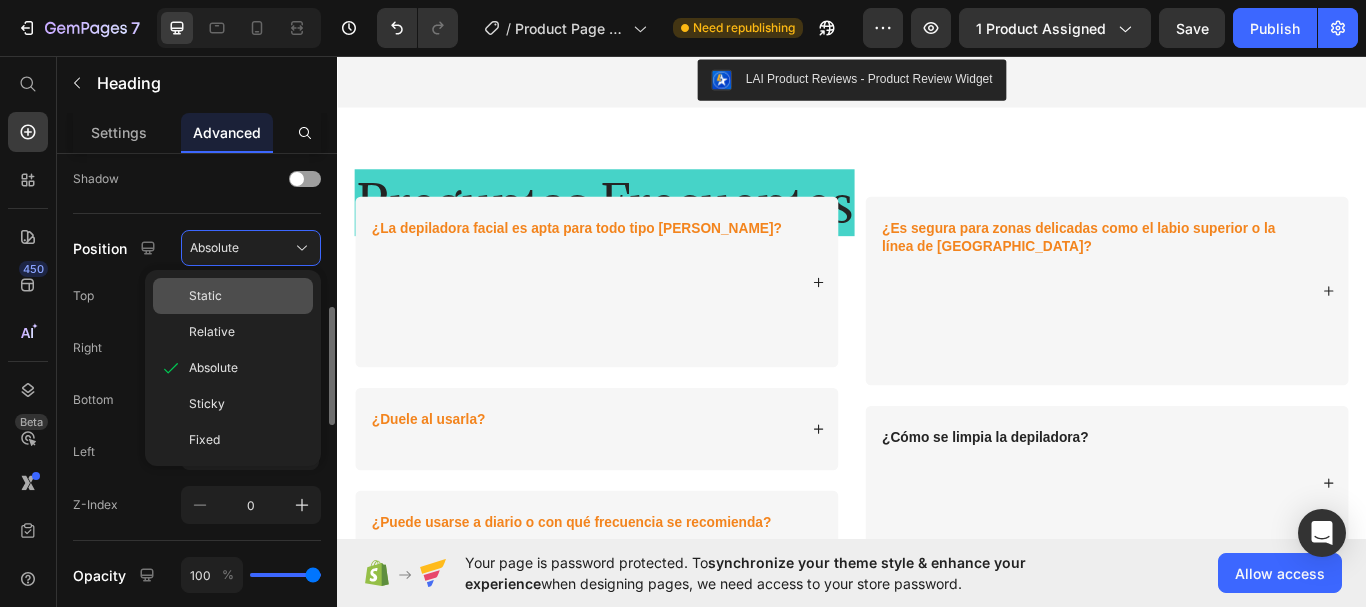 click on "Static" at bounding box center [247, 296] 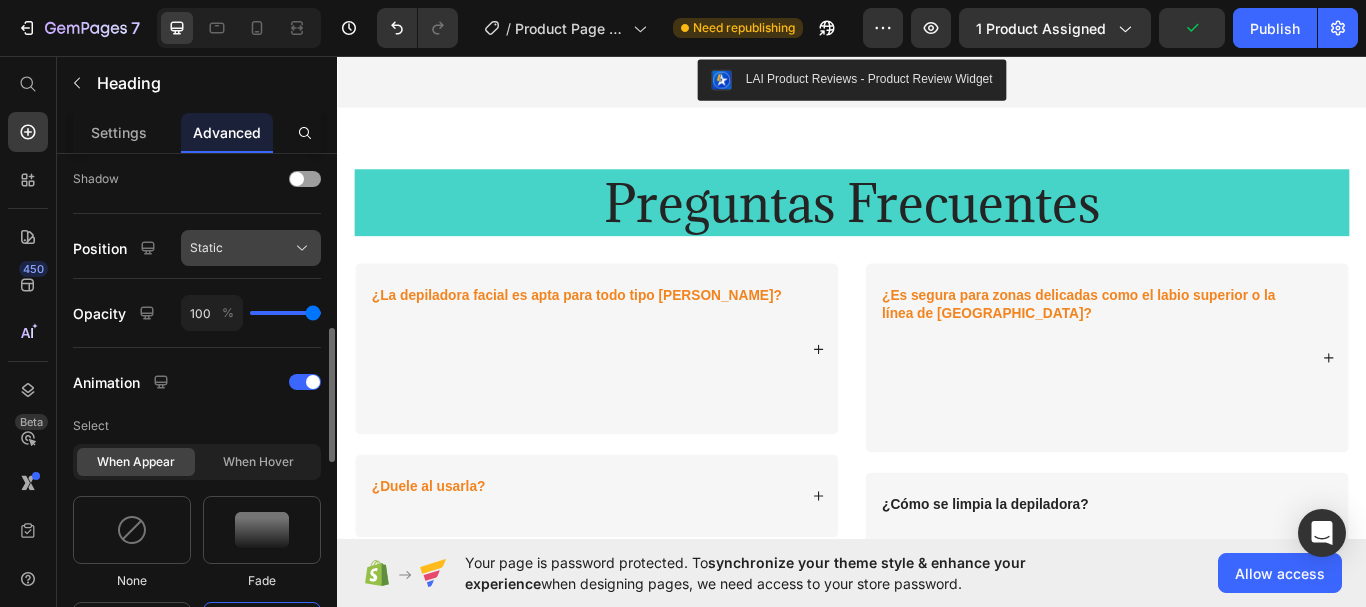 click 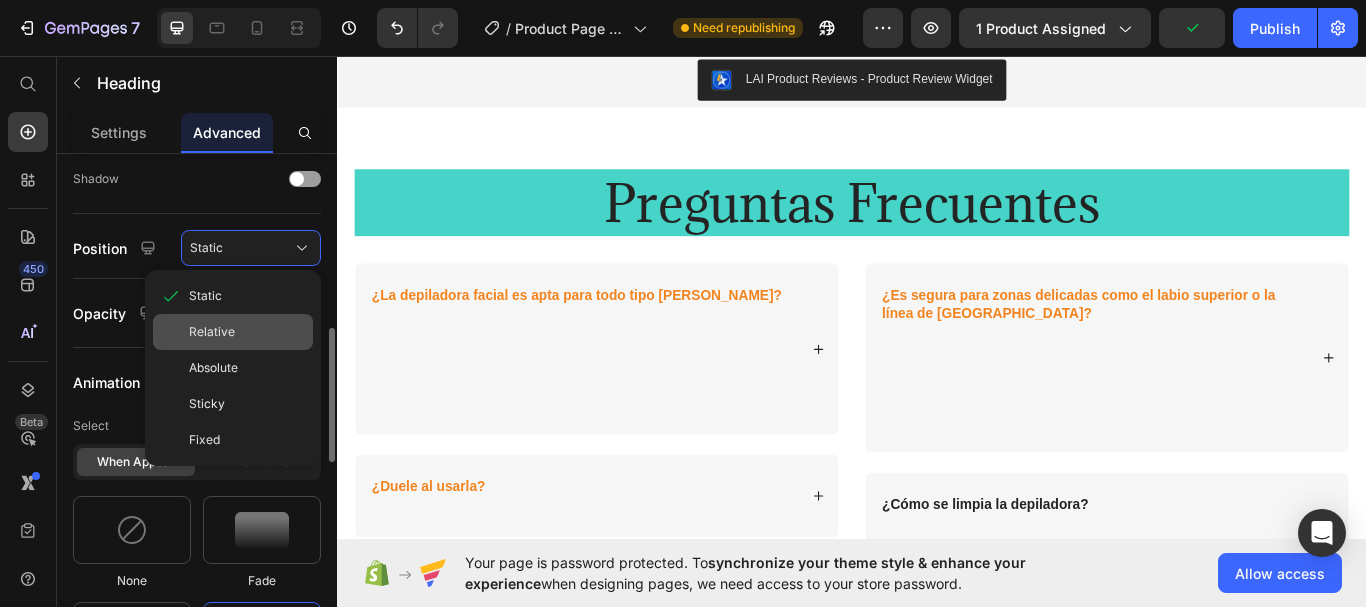 click on "Relative" at bounding box center (247, 332) 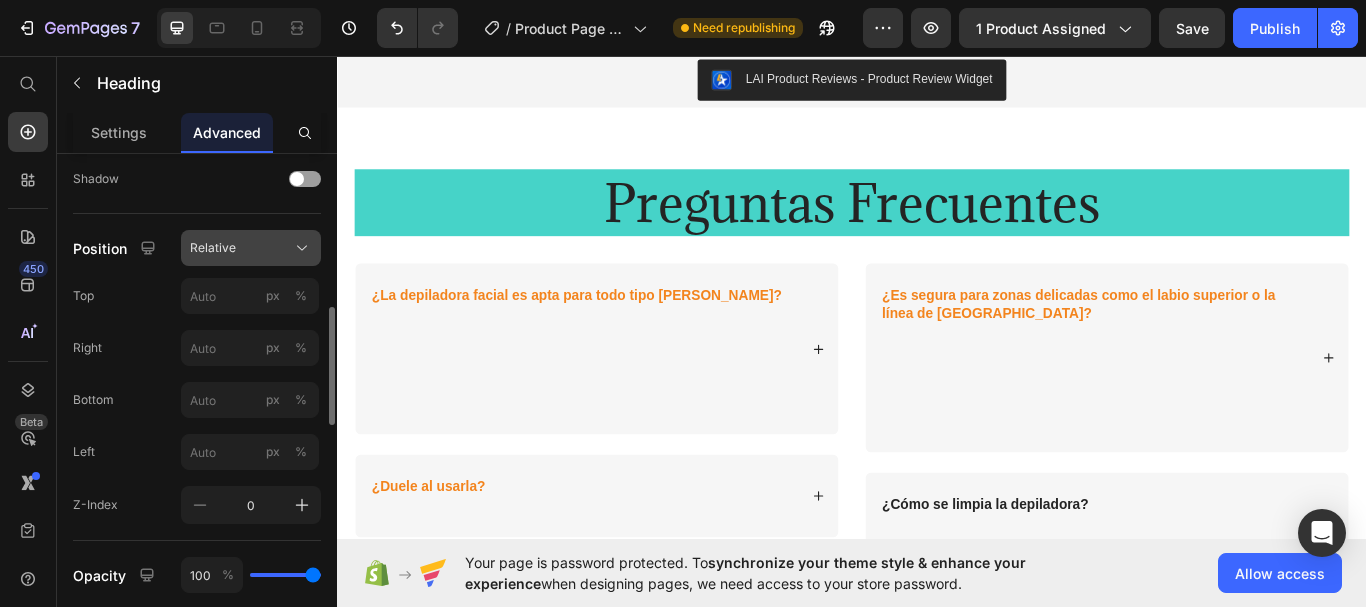 click 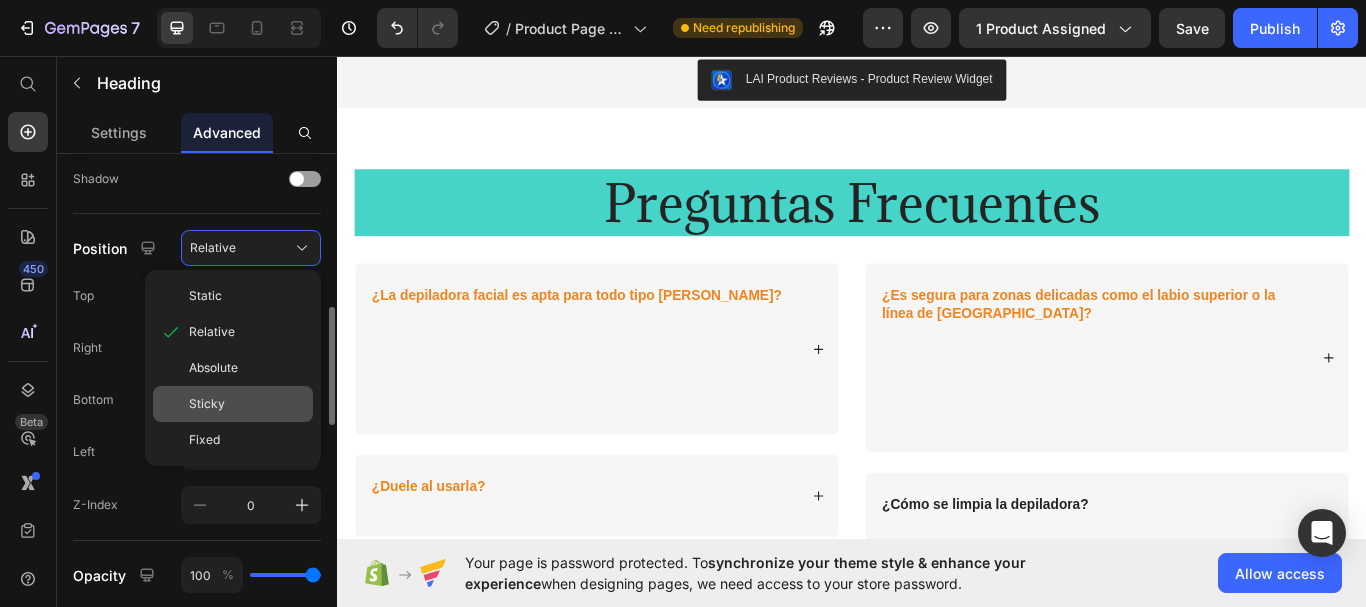 click on "Sticky" at bounding box center (247, 404) 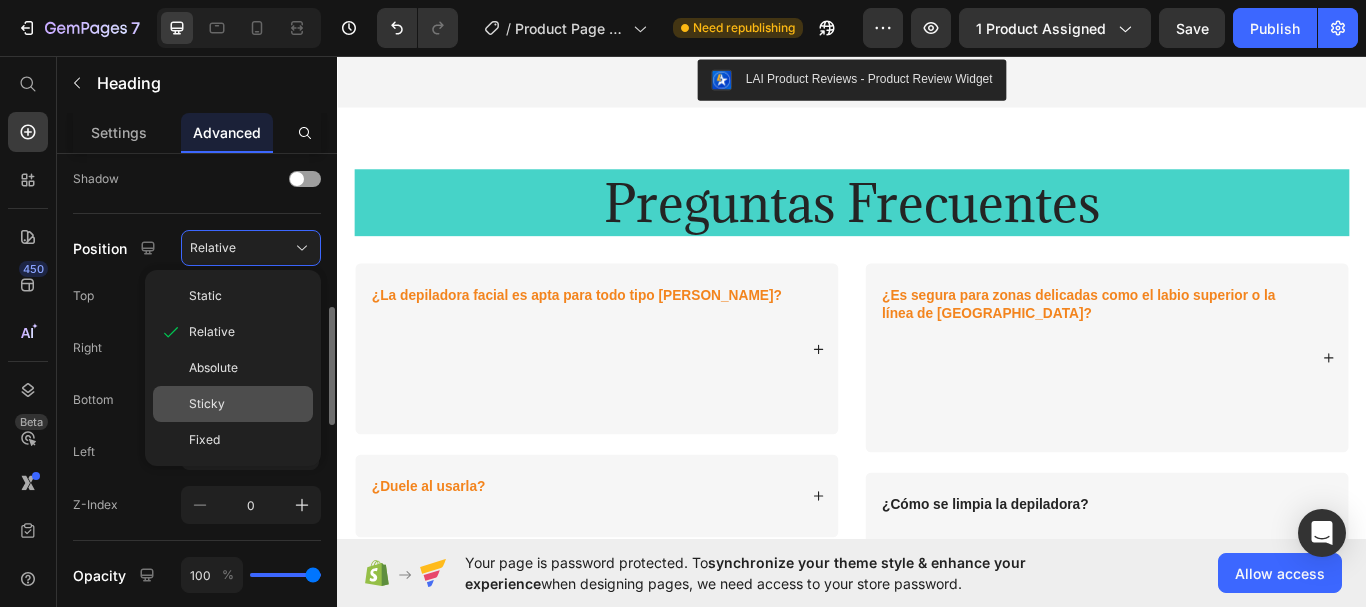 type on "0" 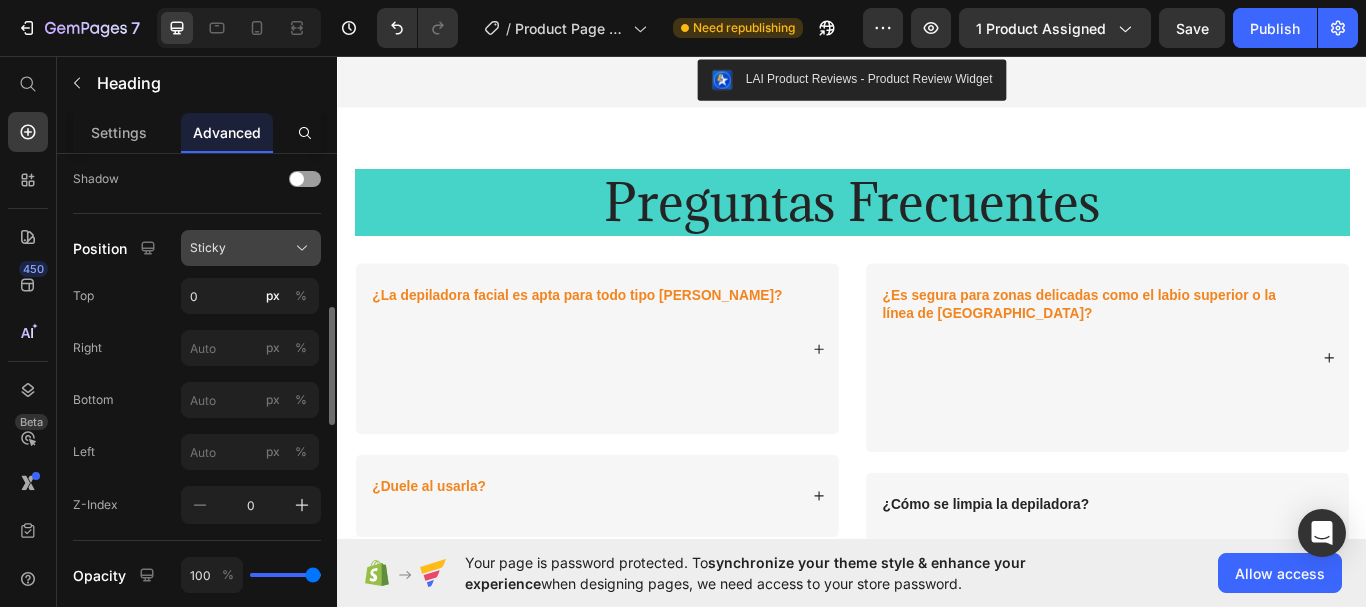 click 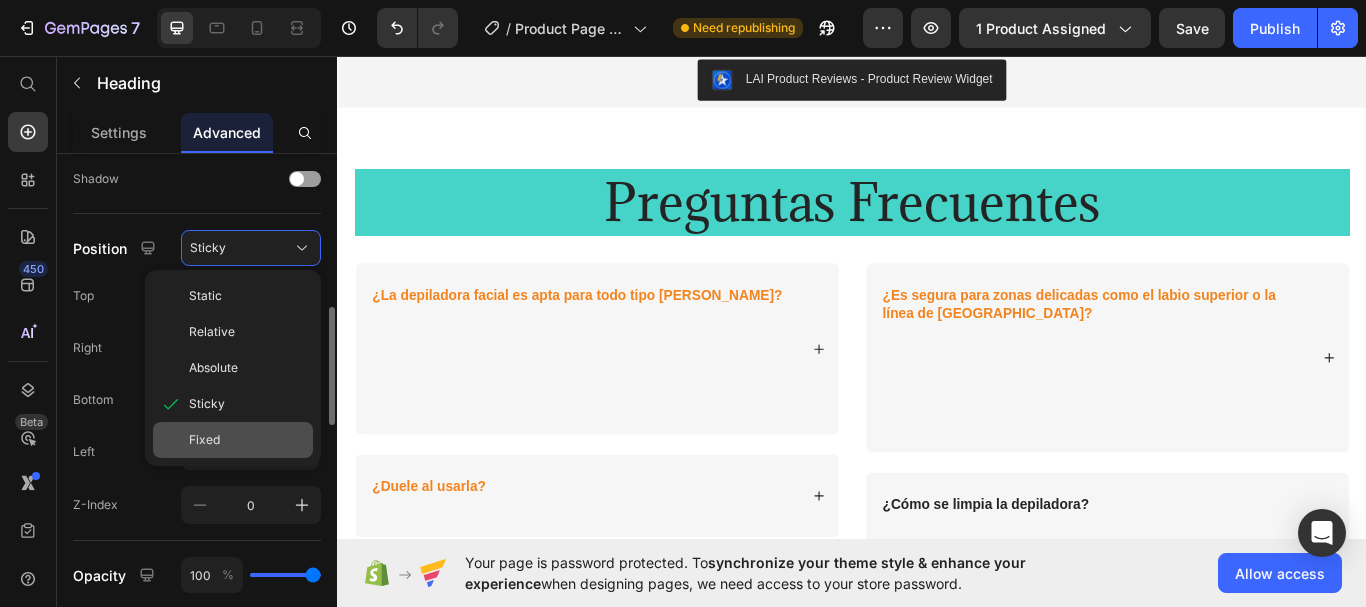 click on "Fixed" at bounding box center [247, 440] 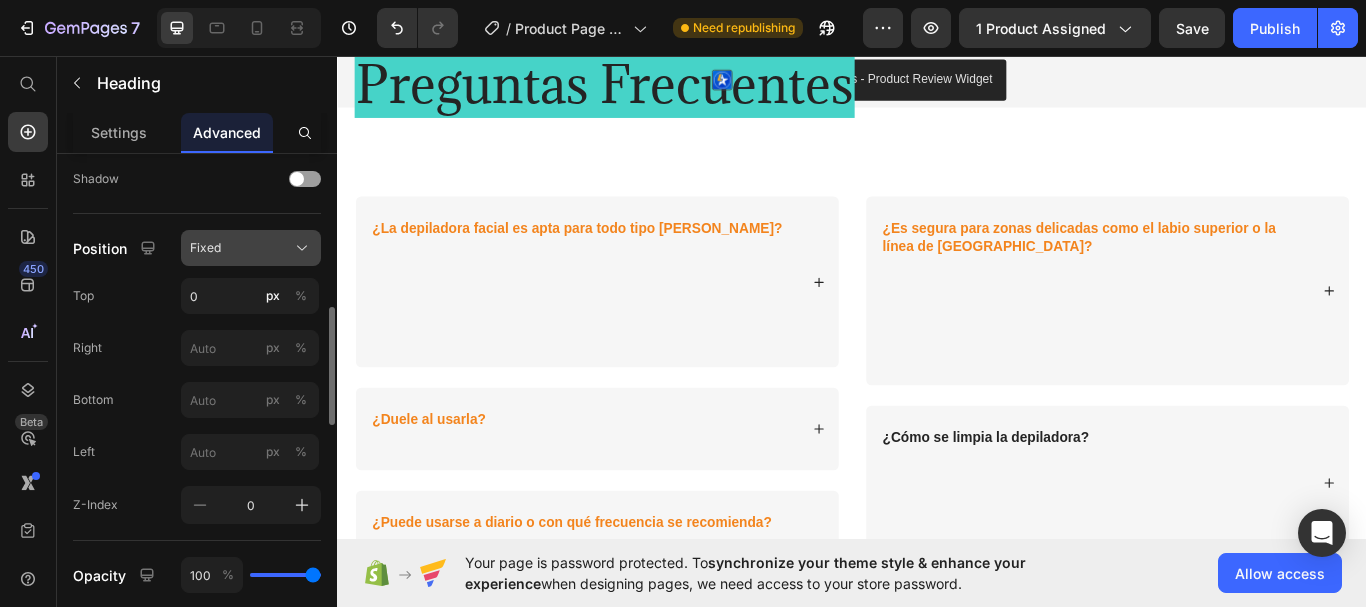 click 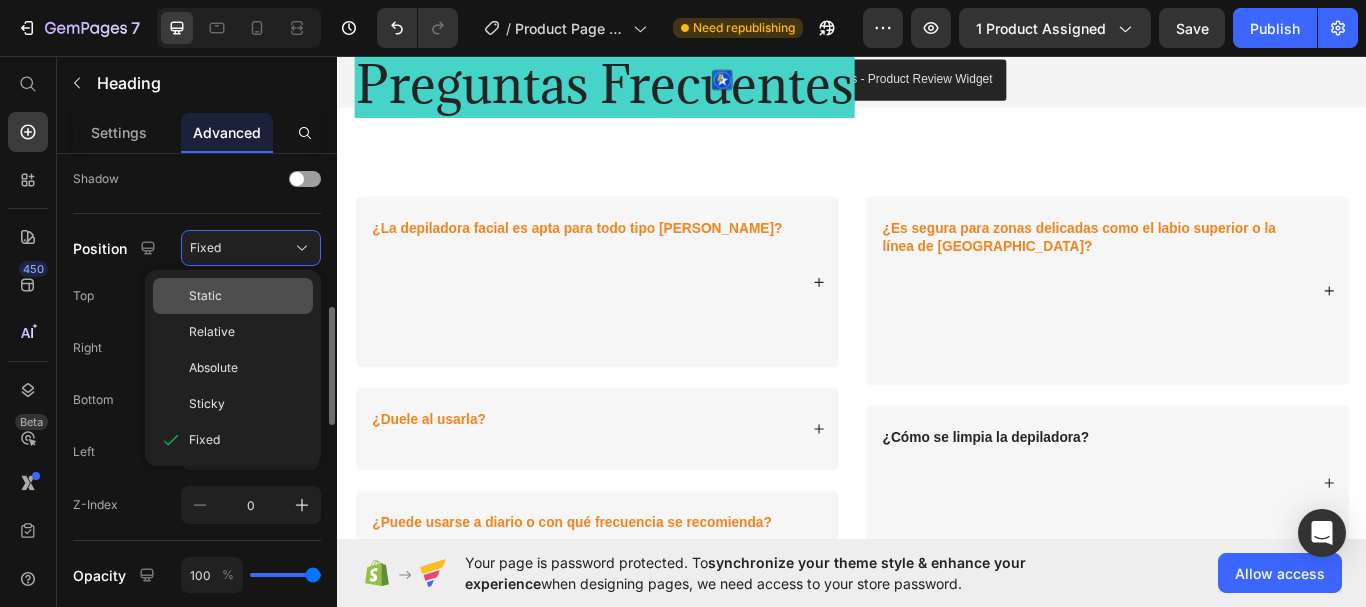 click on "Static" at bounding box center [247, 296] 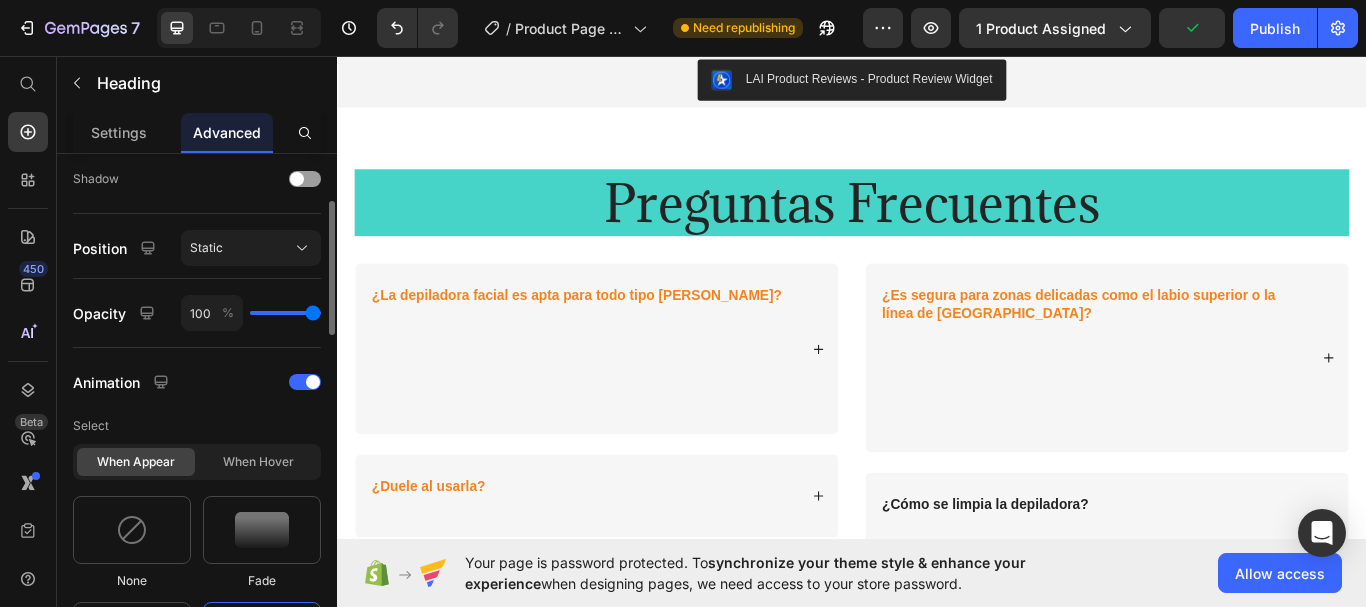 scroll, scrollTop: 559, scrollLeft: 0, axis: vertical 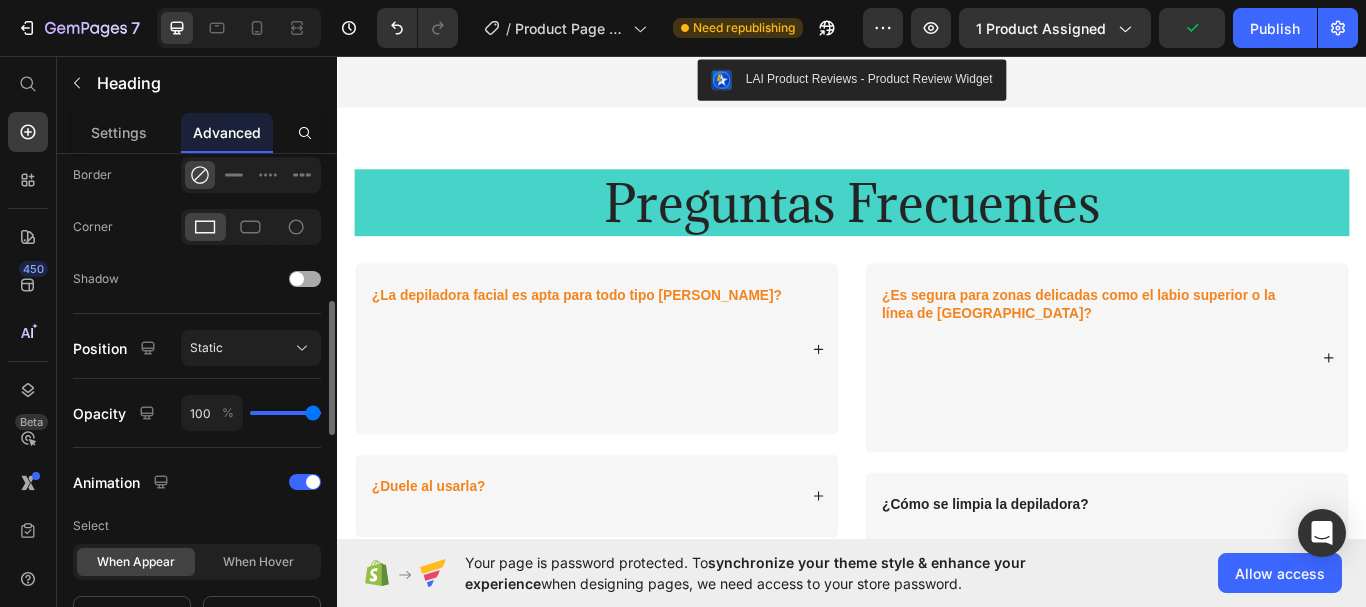 click at bounding box center [297, 279] 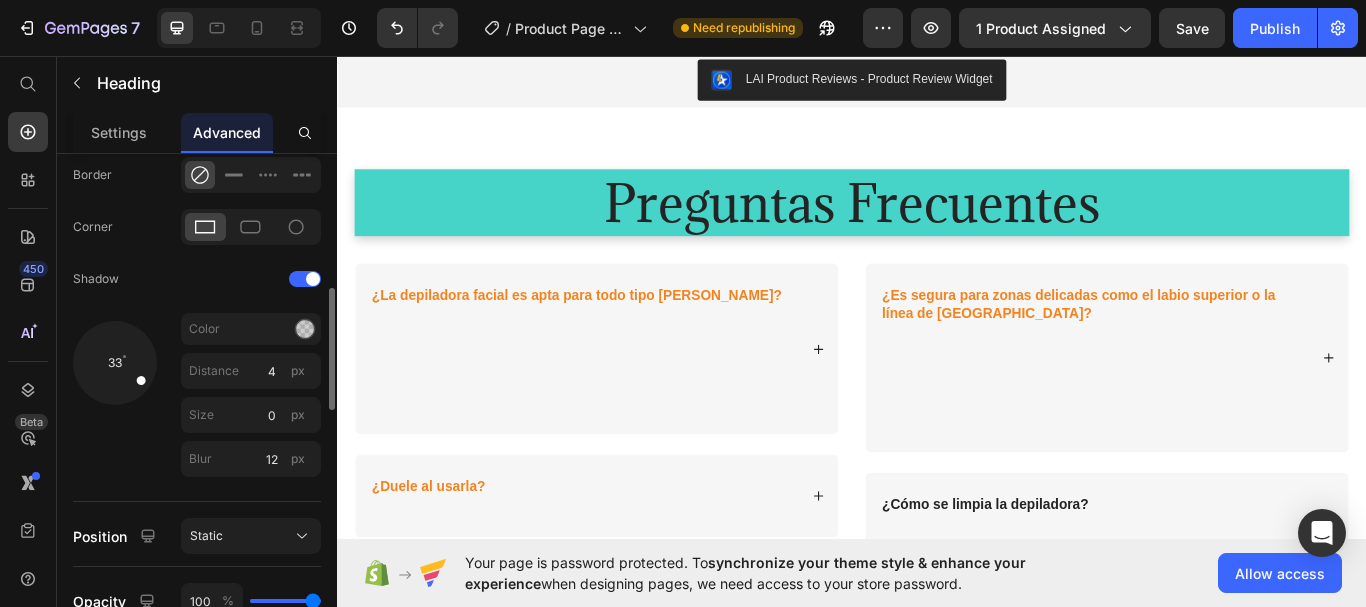 drag, startPoint x: 111, startPoint y: 392, endPoint x: 137, endPoint y: 376, distance: 30.528675 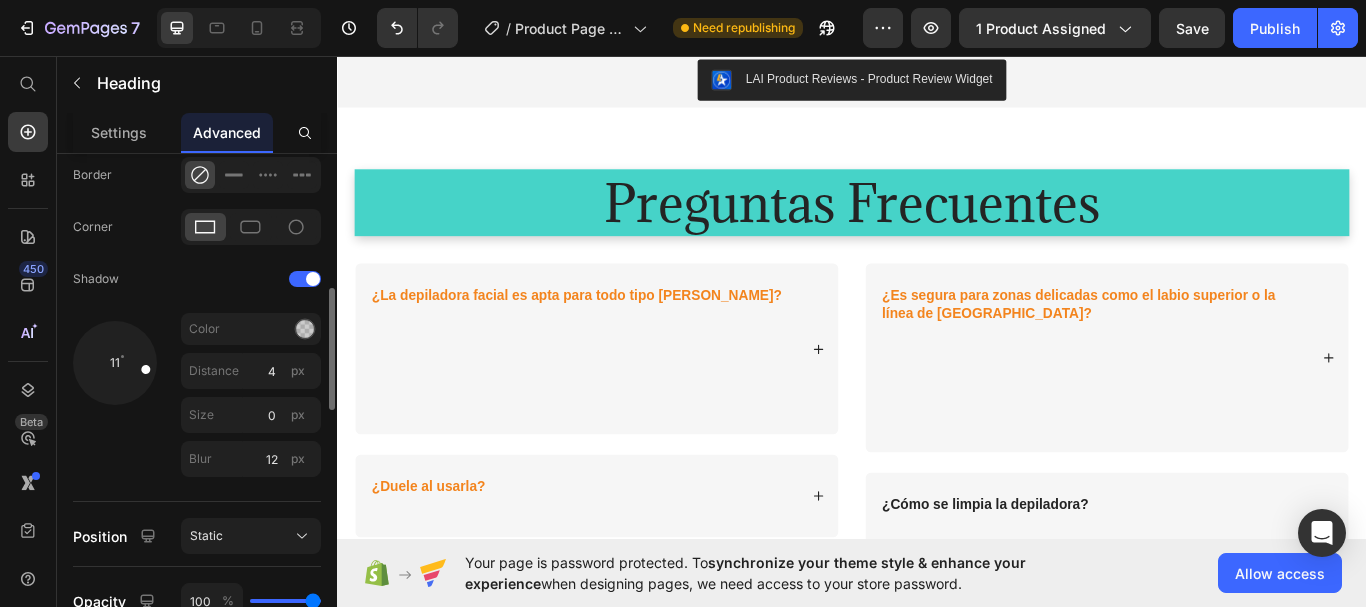 drag, startPoint x: 137, startPoint y: 376, endPoint x: 155, endPoint y: 368, distance: 19.697716 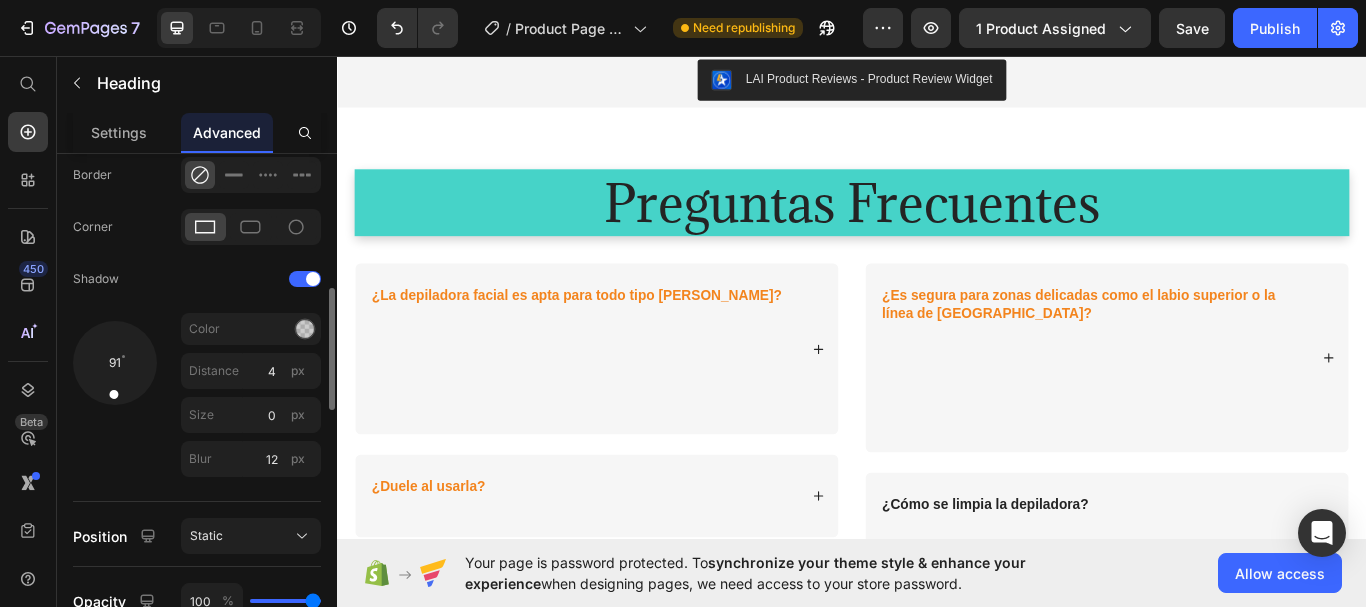 drag, startPoint x: 146, startPoint y: 367, endPoint x: 111, endPoint y: 402, distance: 49.497475 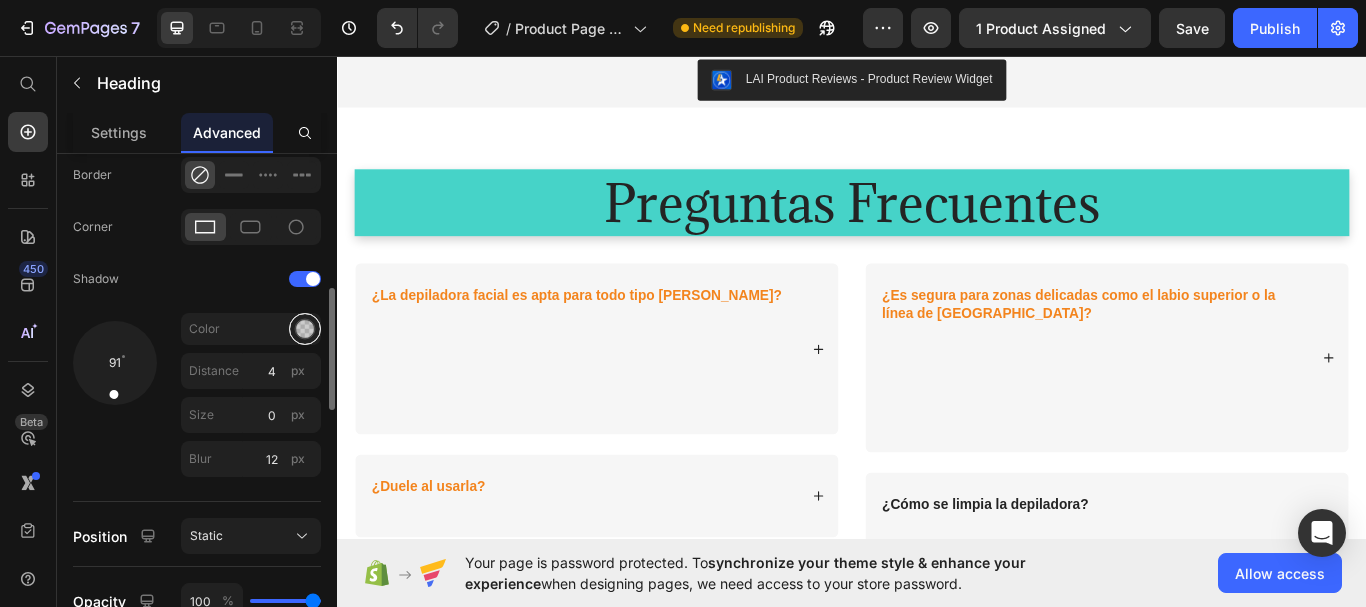 click at bounding box center (305, 329) 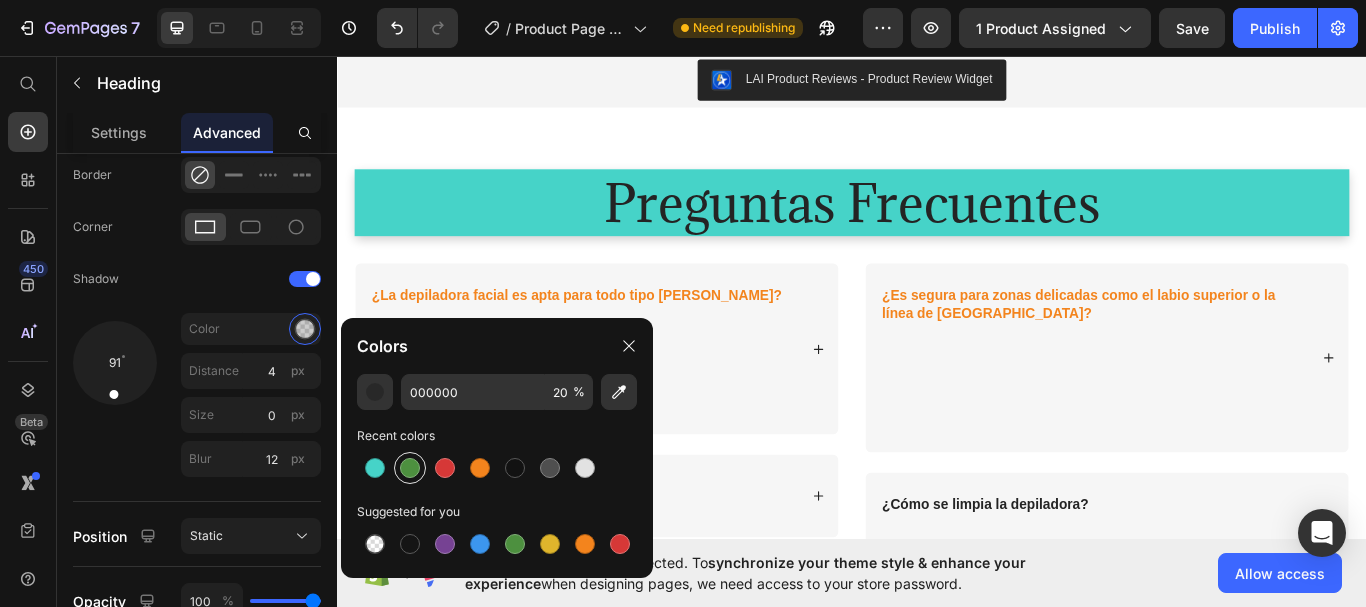 click at bounding box center (410, 468) 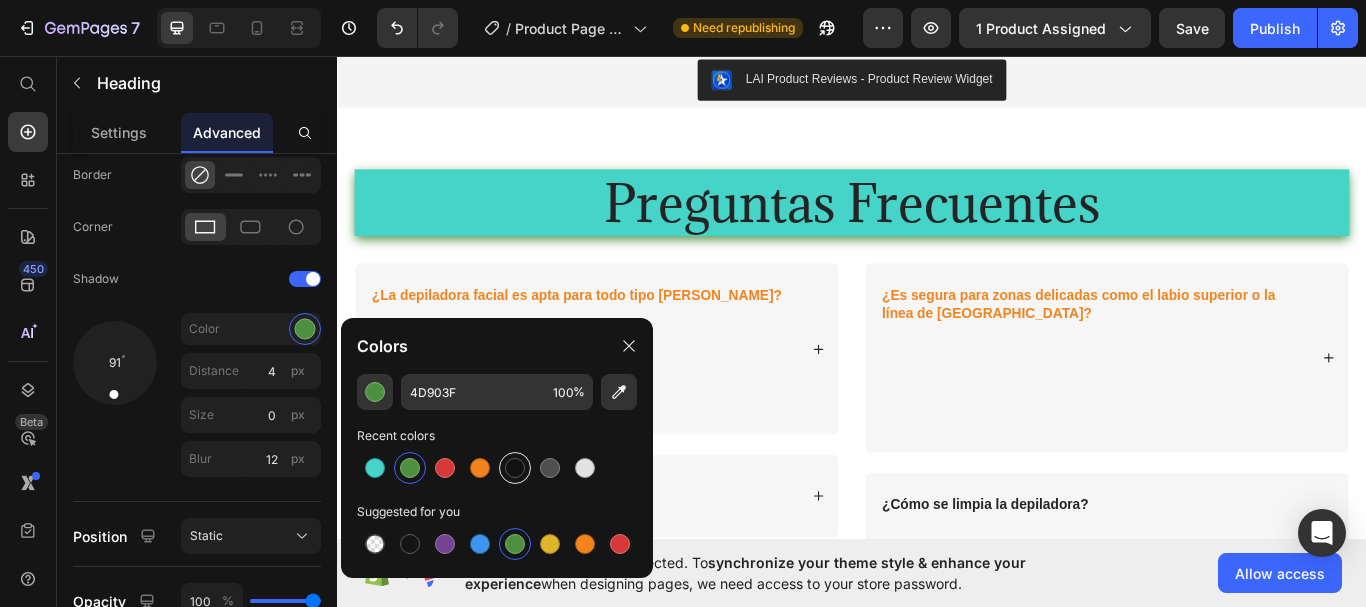 click at bounding box center [515, 468] 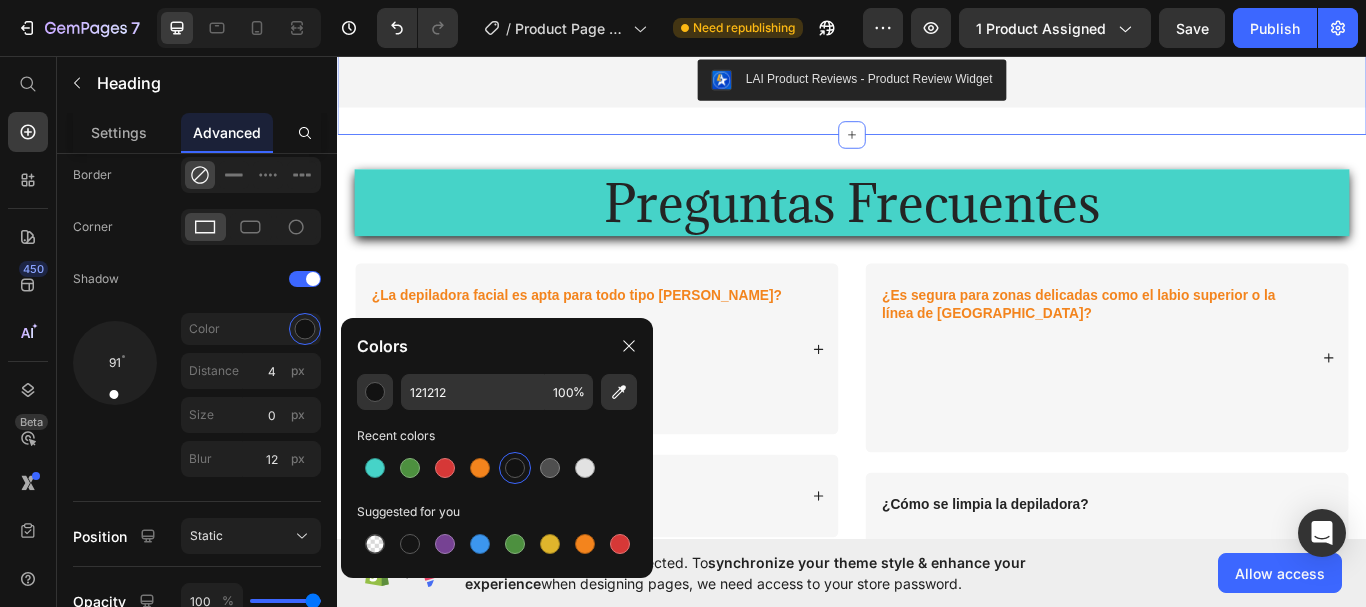 click on "LAI Product Reviews - Product Review Widget LAI Product Reviews Section 3" at bounding box center (937, 85) 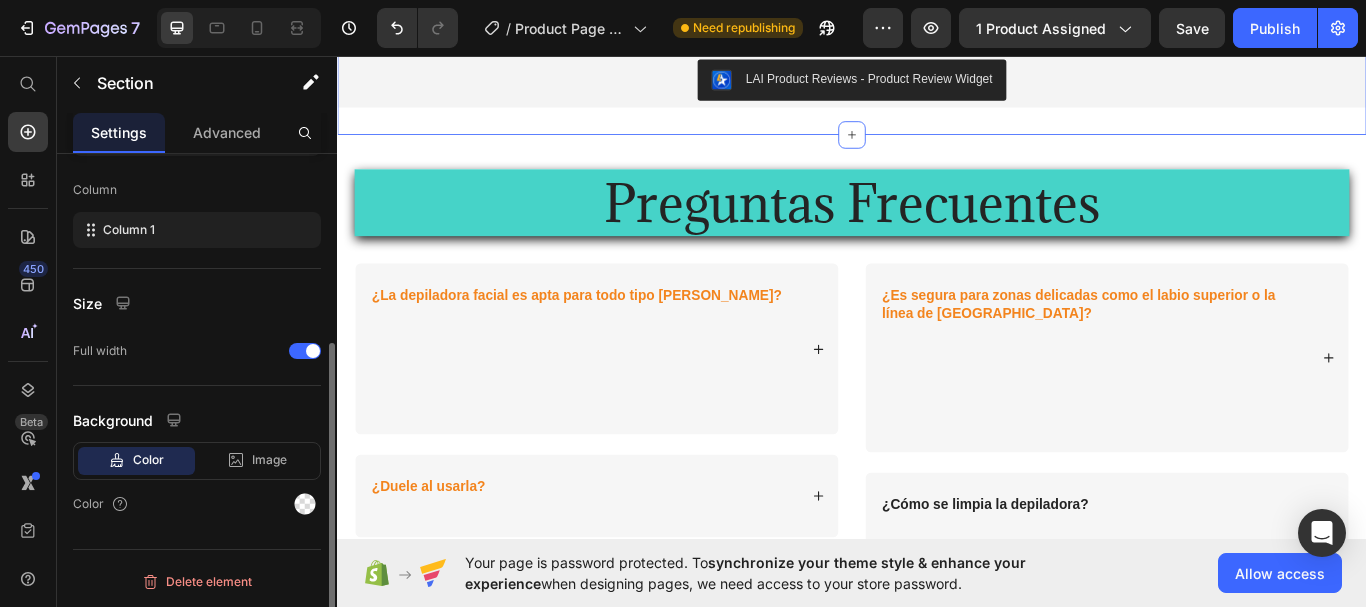 scroll, scrollTop: 0, scrollLeft: 0, axis: both 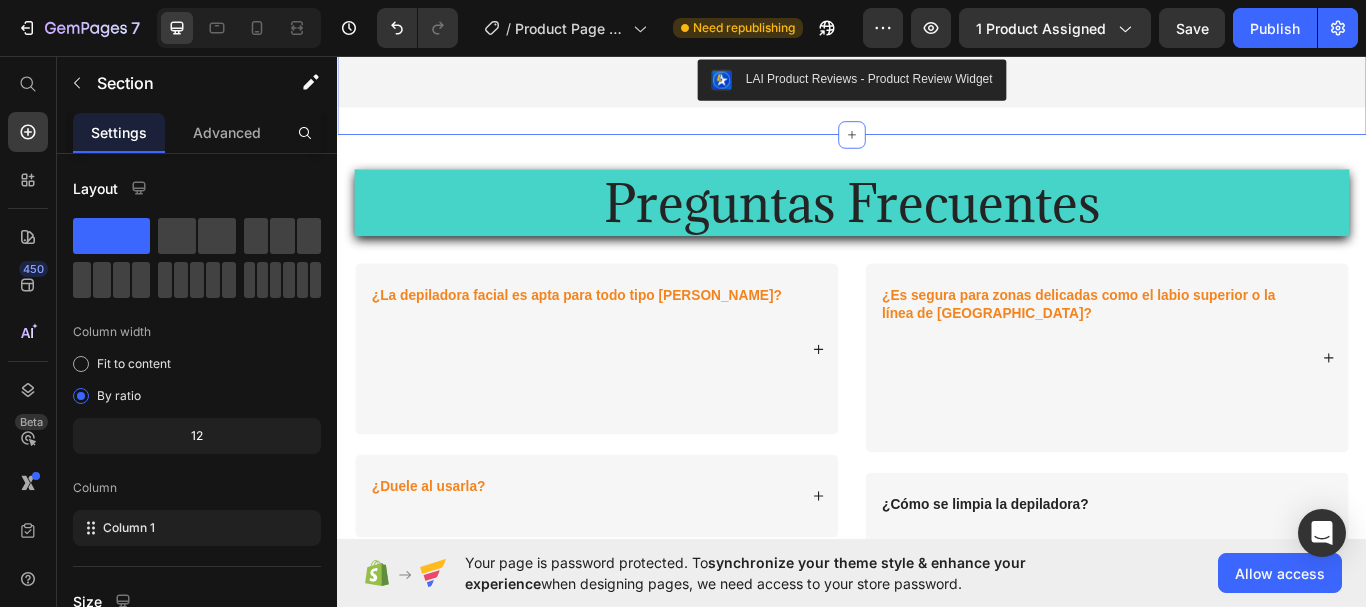 click on "Preguntas Frecuentes" at bounding box center (937, 228) 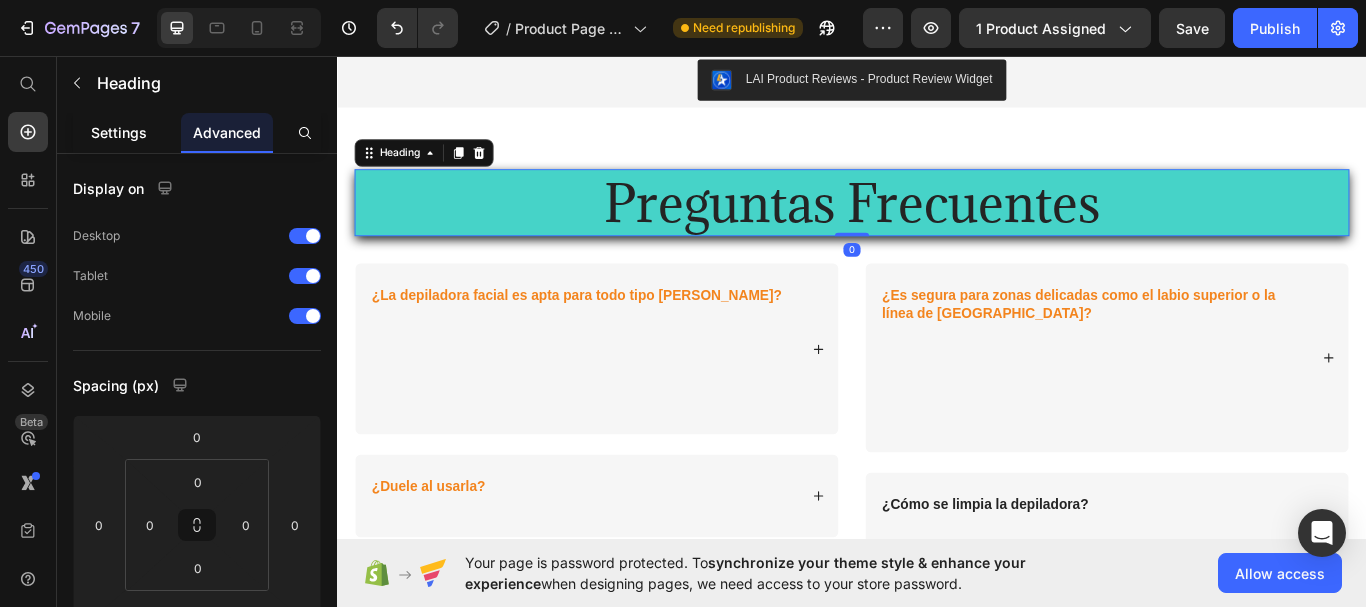 click on "Settings" at bounding box center (119, 132) 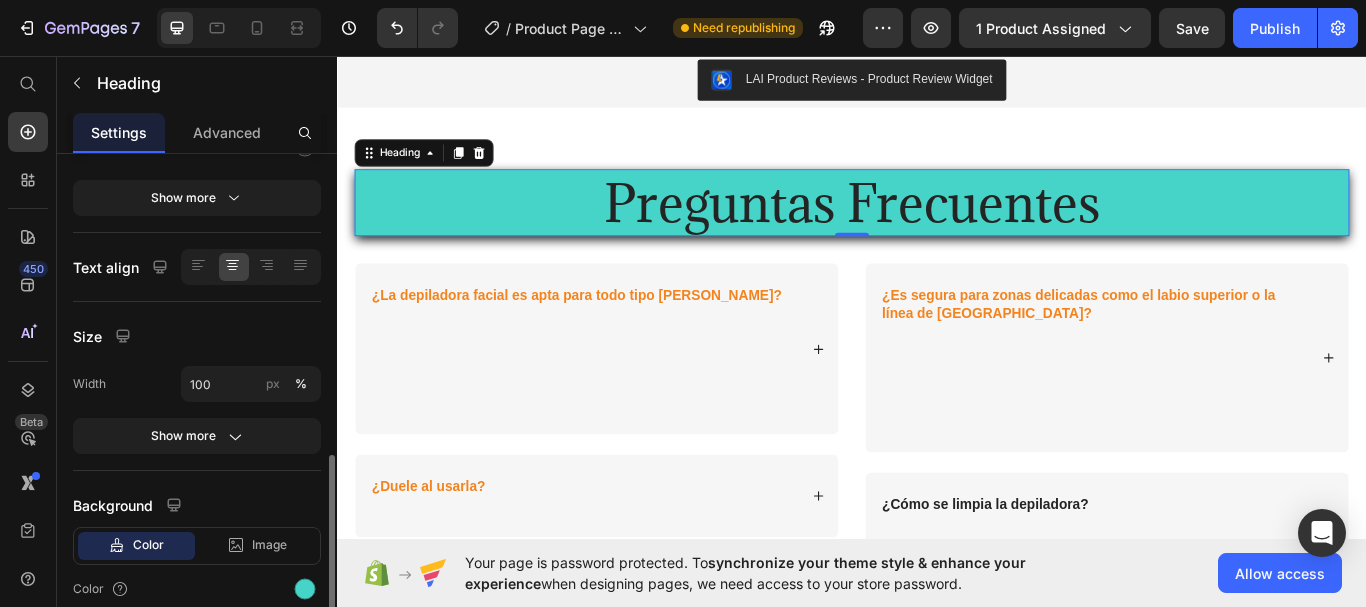 scroll, scrollTop: 400, scrollLeft: 0, axis: vertical 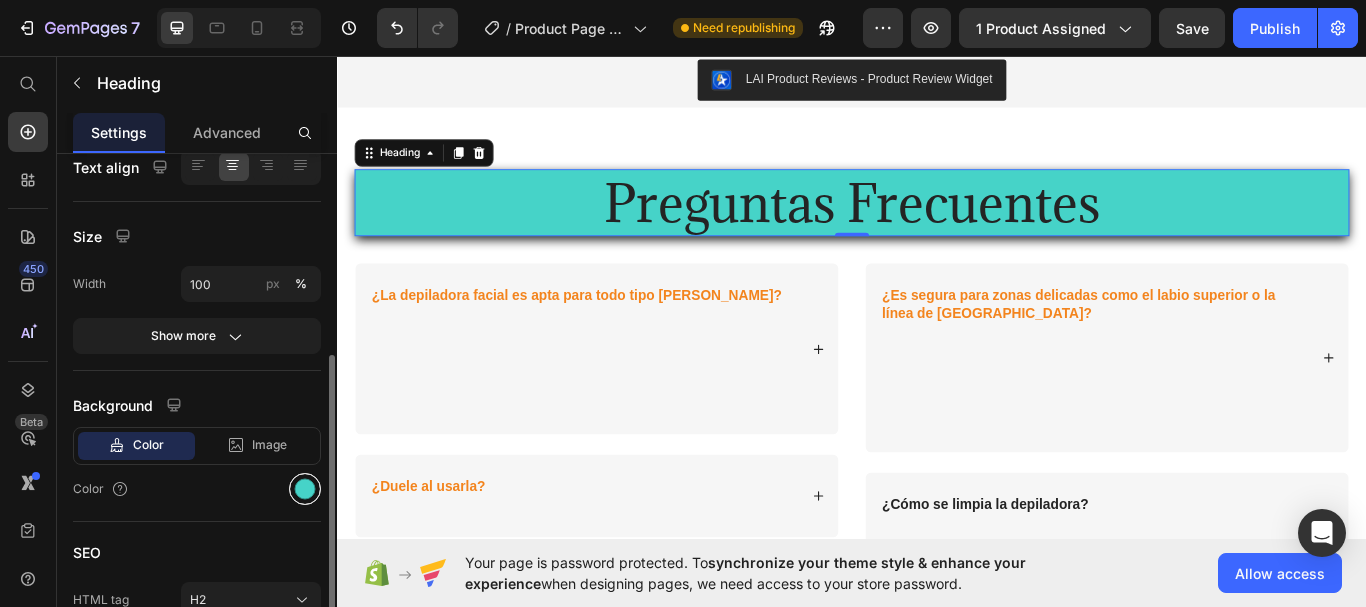 click at bounding box center (305, 489) 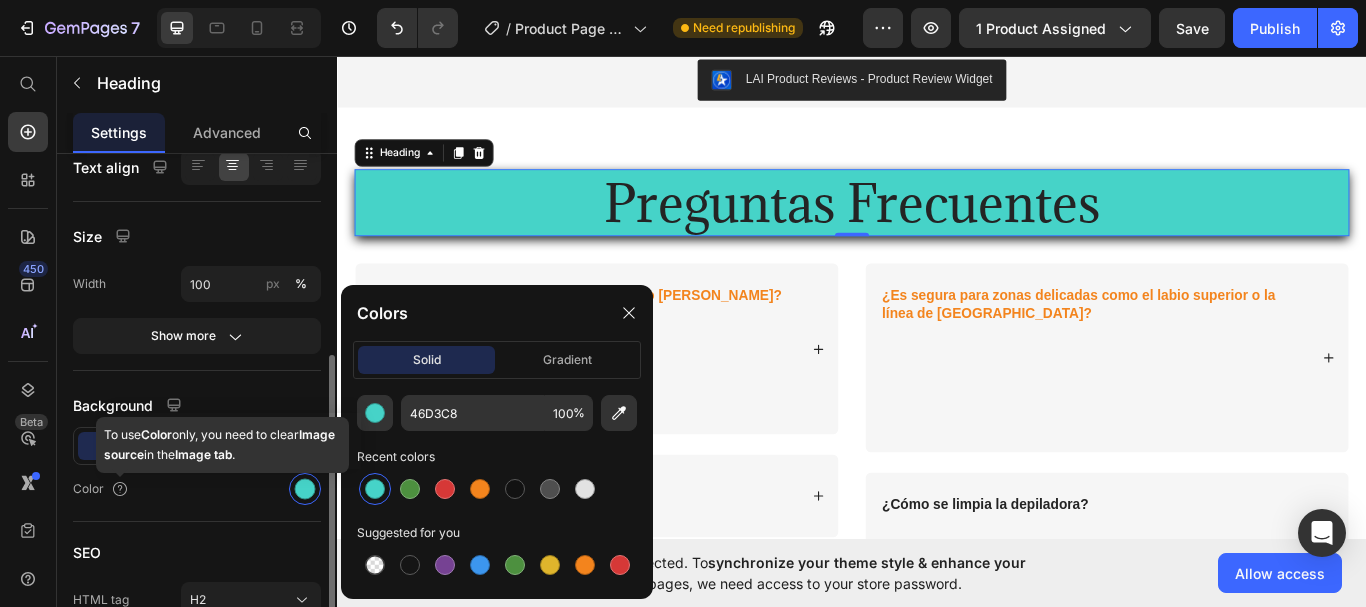 click 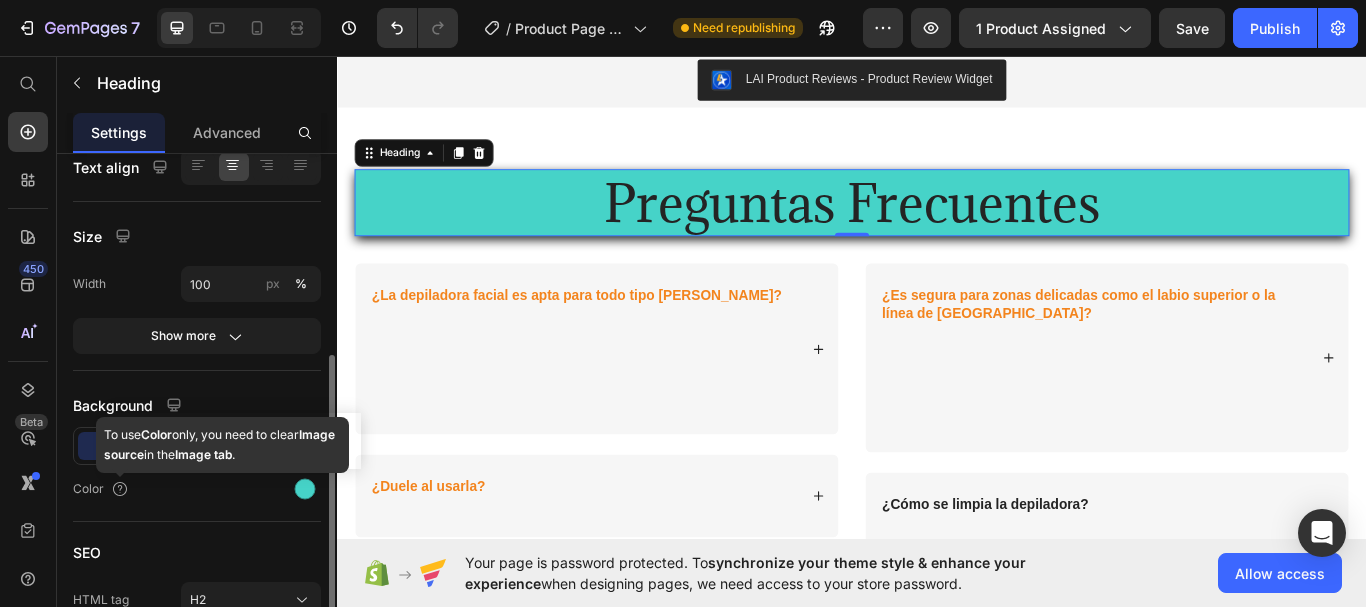 click 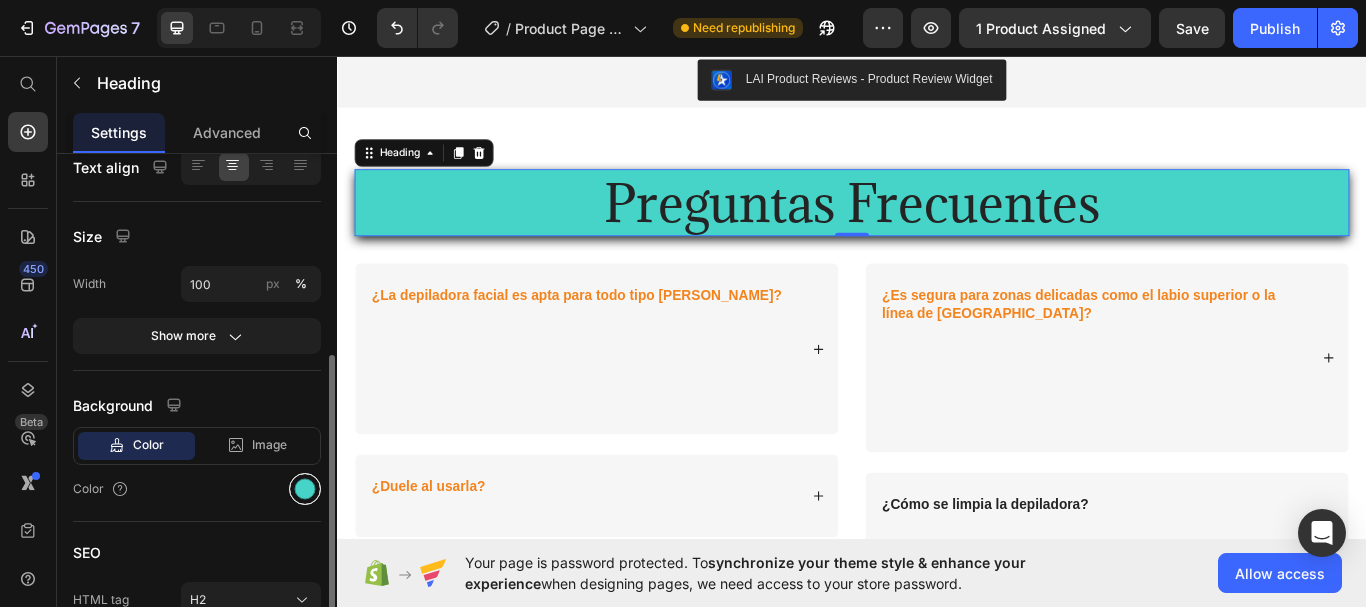click at bounding box center (305, 489) 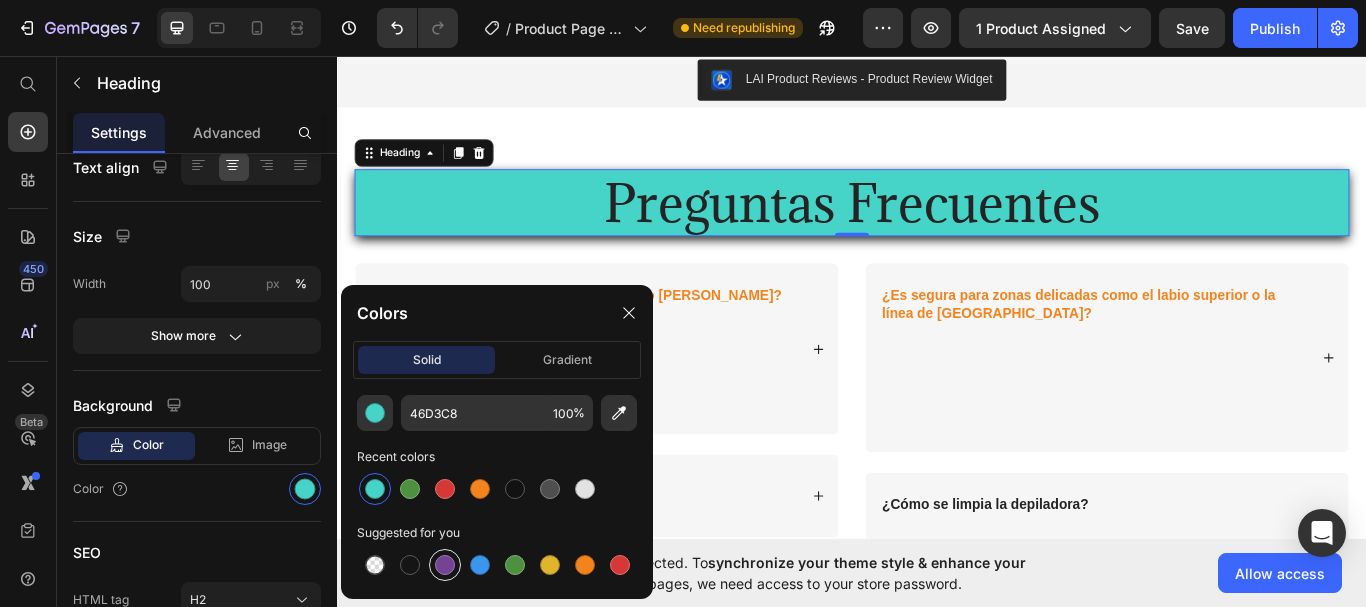 click at bounding box center (445, 565) 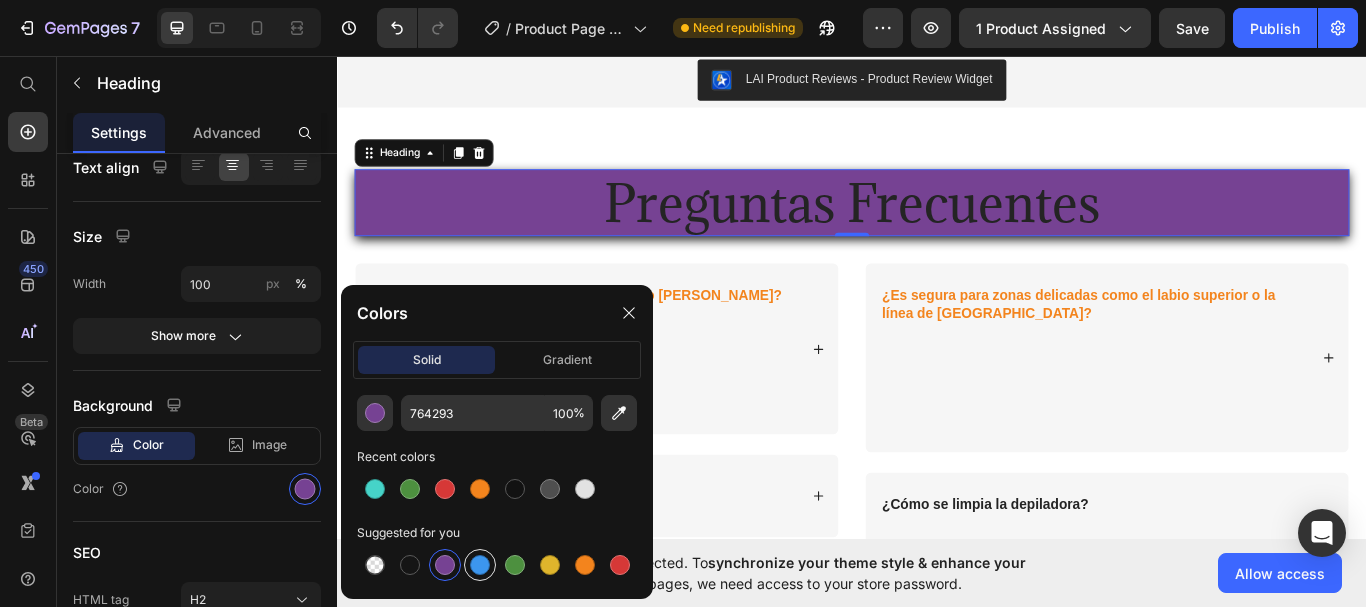 click at bounding box center [480, 565] 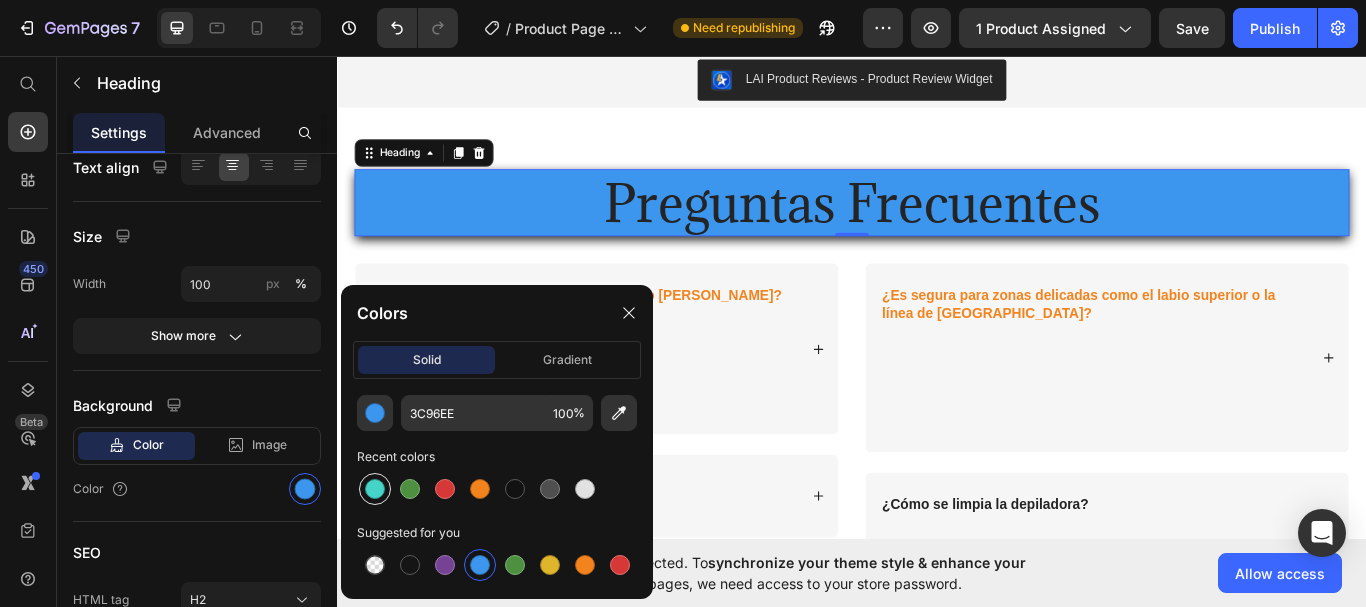 click at bounding box center (375, 489) 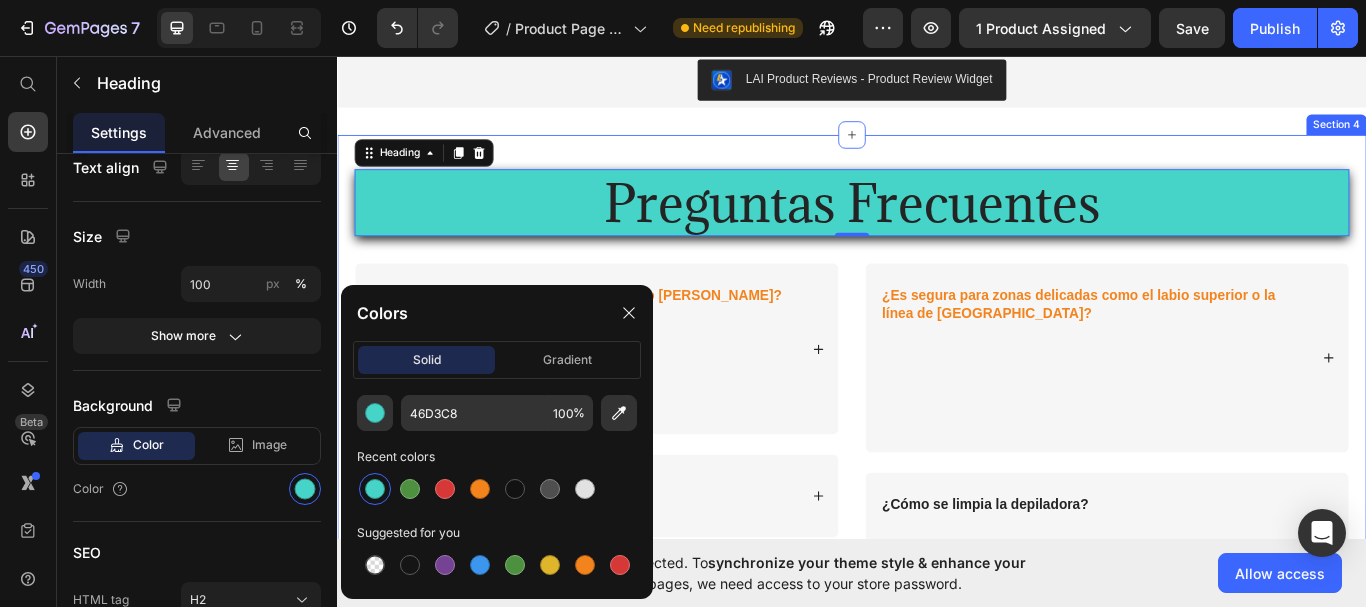 click on "Preguntas Frecuentes Heading   0 Row
¿La depiladora facial es apta para todo tipo de piel?
¿Duele al usarla?
¿Puede usarse a diario o con qué frecuencia se recomienda? Accordion
¿Es segura para zonas delicadas como el labio superior o la línea de las cejas?
¿Cómo se limpia la depiladora?
¿Funciona con batería o es recargable? Accordion Row Section 4" at bounding box center (937, 579) 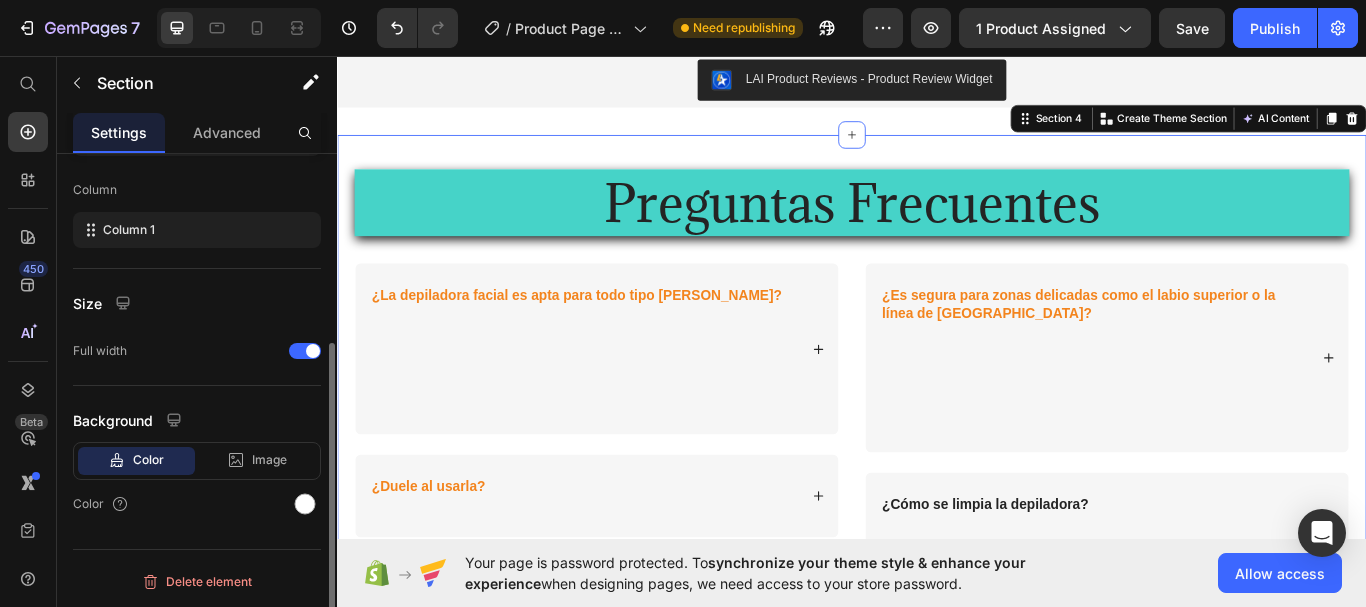 scroll, scrollTop: 0, scrollLeft: 0, axis: both 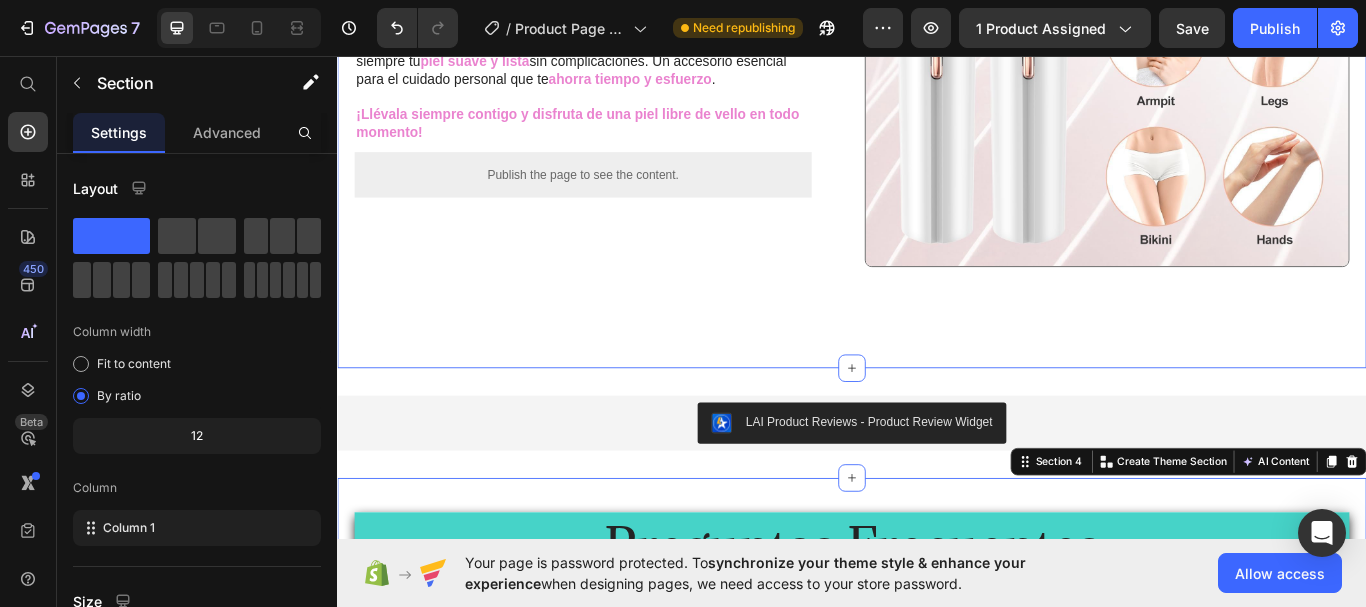 click on "⁠⁠⁠⁠⁠⁠⁠ LIBÉRATE DEL VELLO DE MANERA RÁPIDA Y CÓMODA Heading Con nuestra depiladora láser  portátil y recargable , podrás olvidarte de métodos de depilación que consumen tiempo y esfuerzo. Su tecnología avanzada permite una reducción del vello visible desde el primer día, brindándote una experiencia de depilación  cómoda y eficaz .   Ideal para llevarla a cualquier lugar, su  diseño compacto  y recargable te da  libertad para cuidar de tu piel  cuando y donde quieras. Dale a tu piel el cuidado que merece y siente la suavidad que dura mucho más.   ¡Haz de la depilación en casa un momento de cuidado y comodidad! Text Block
Publish the page to see the content.
Custom Code Row Row Image Row ⁠⁠⁠⁠⁠⁠⁠ DEPILACION DURADERA  EN CUALQUIER LUGAR Heading Esta depiladora láser combina la potencia de un  tratamiento profesional  con la facilidad de uso donde sea. Solo necesitas unos minutos para notar la diferencia y disfrutar de una  .     Text Block Row" at bounding box center (937, -547) 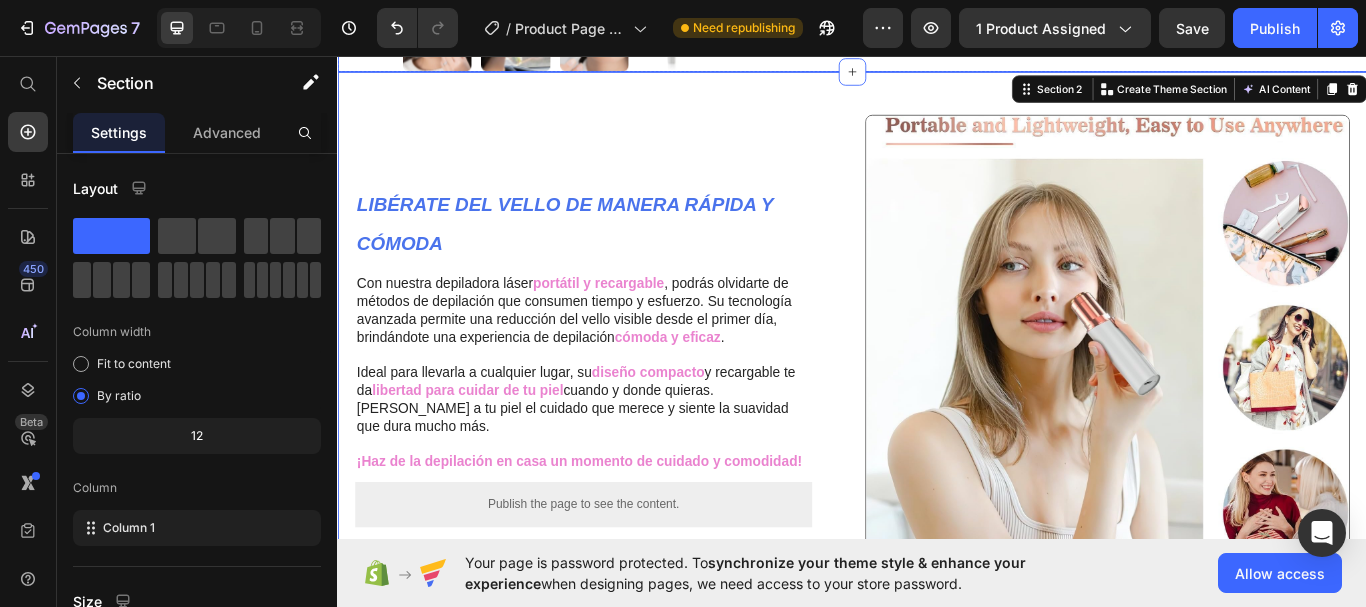 scroll, scrollTop: 700, scrollLeft: 0, axis: vertical 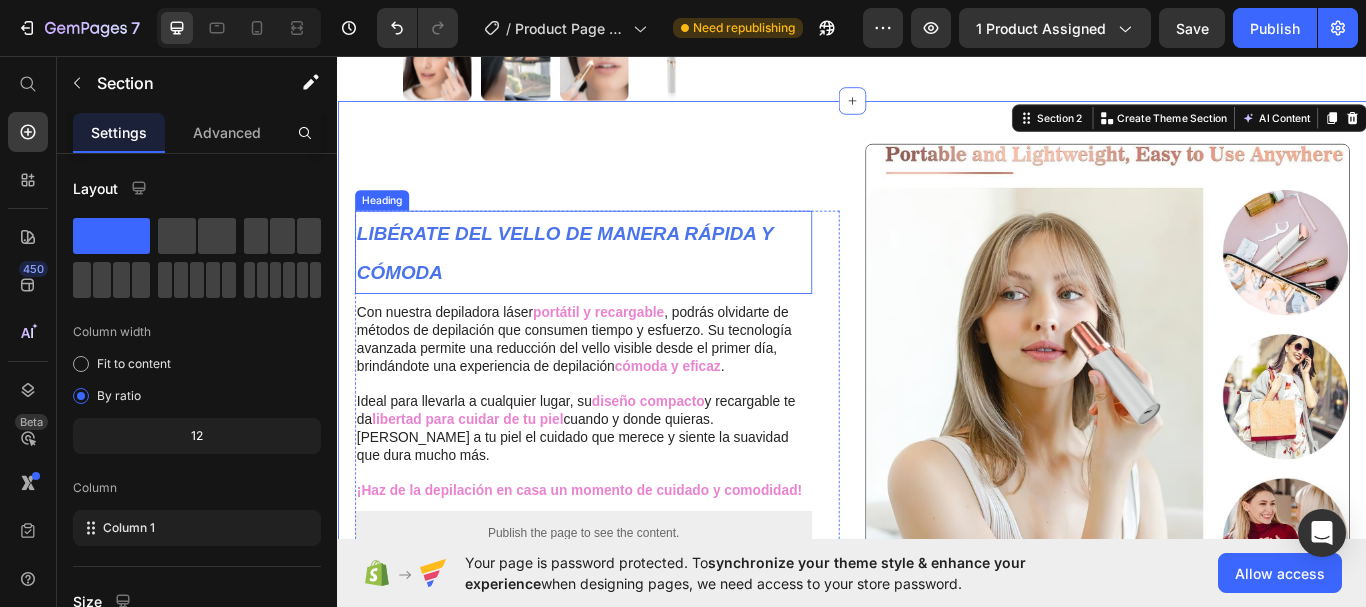 click on "LIBÉRATE DEL VELLO DE MANERA RÁPIDA Y CÓMODA" at bounding box center [602, 287] 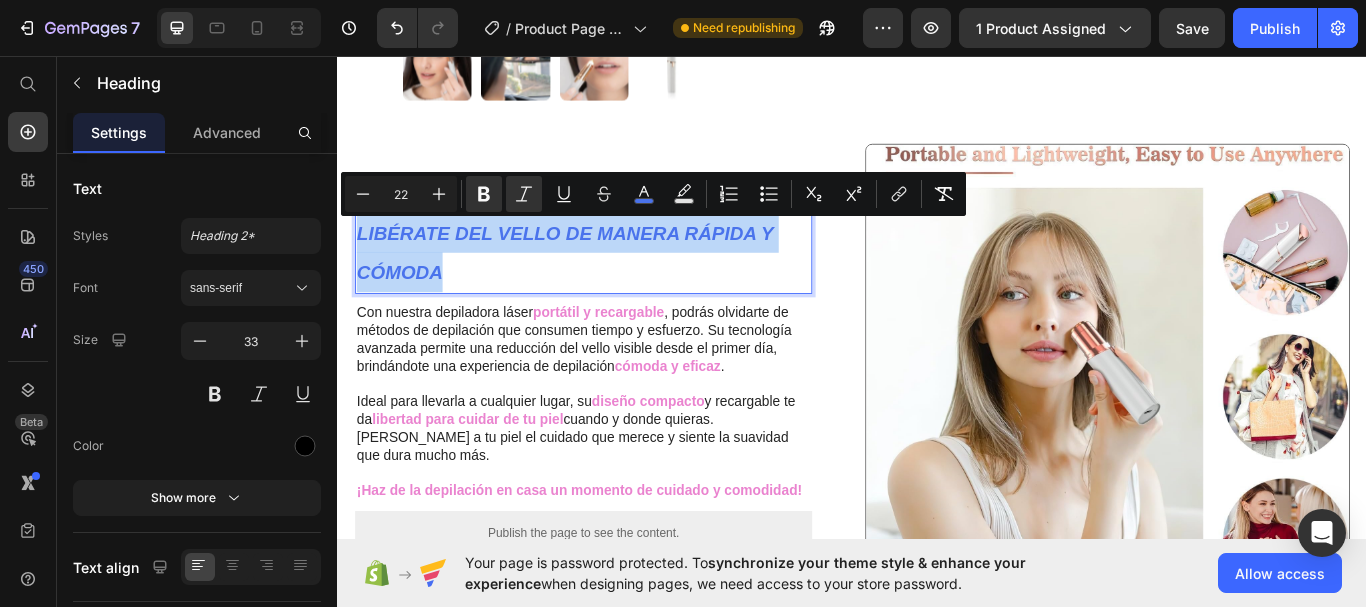 drag, startPoint x: 360, startPoint y: 260, endPoint x: 803, endPoint y: 319, distance: 446.91162 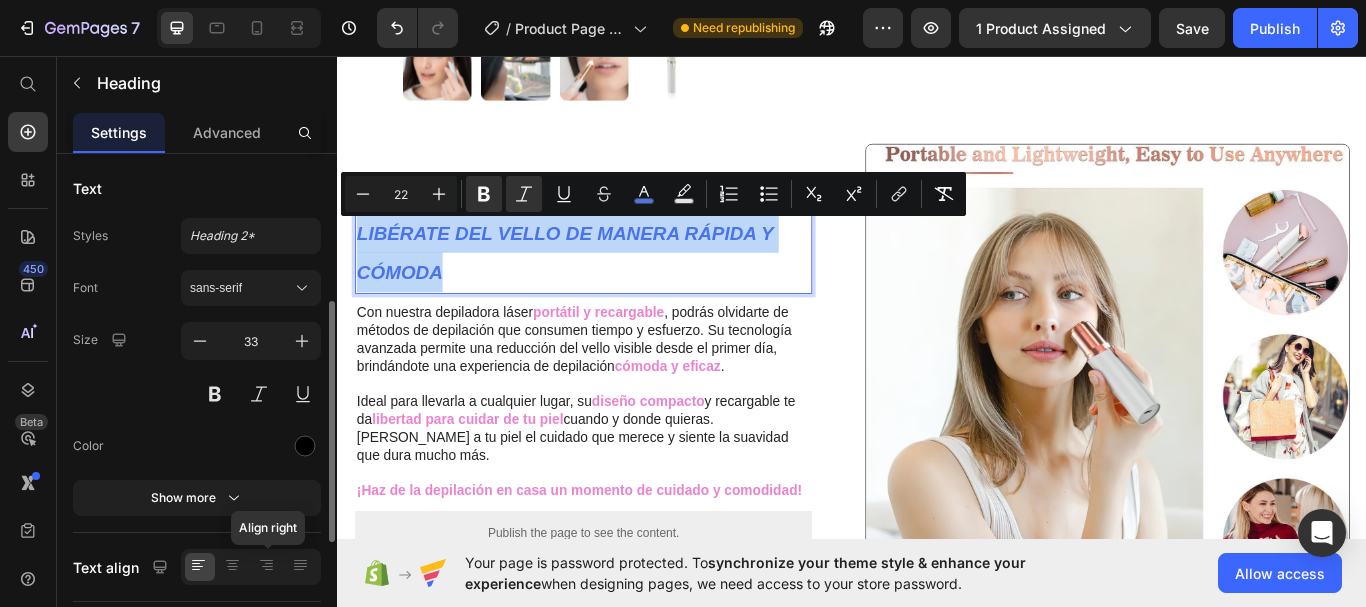 scroll, scrollTop: 100, scrollLeft: 0, axis: vertical 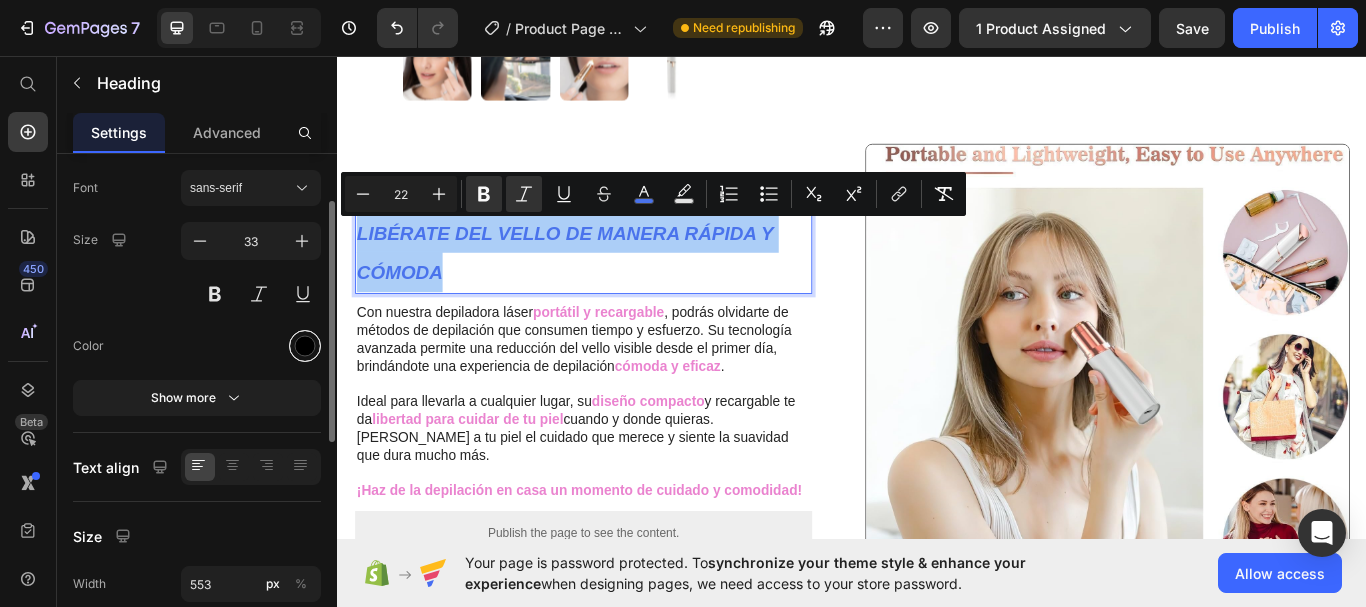 click at bounding box center (305, 346) 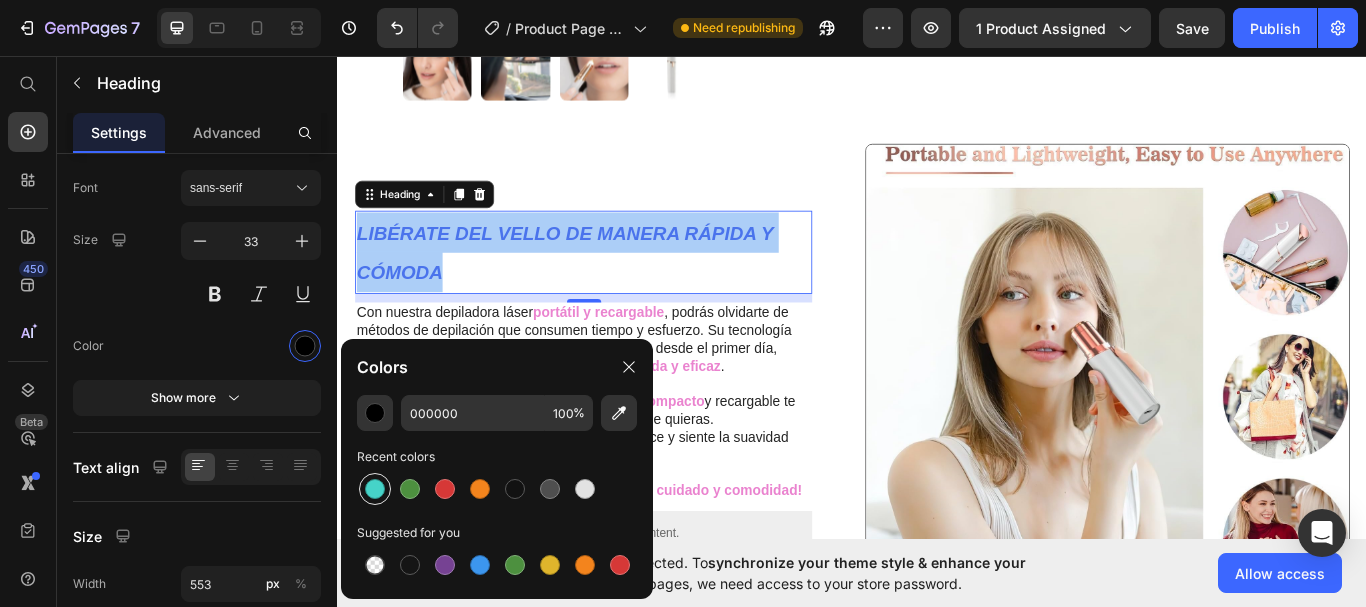 click at bounding box center (375, 489) 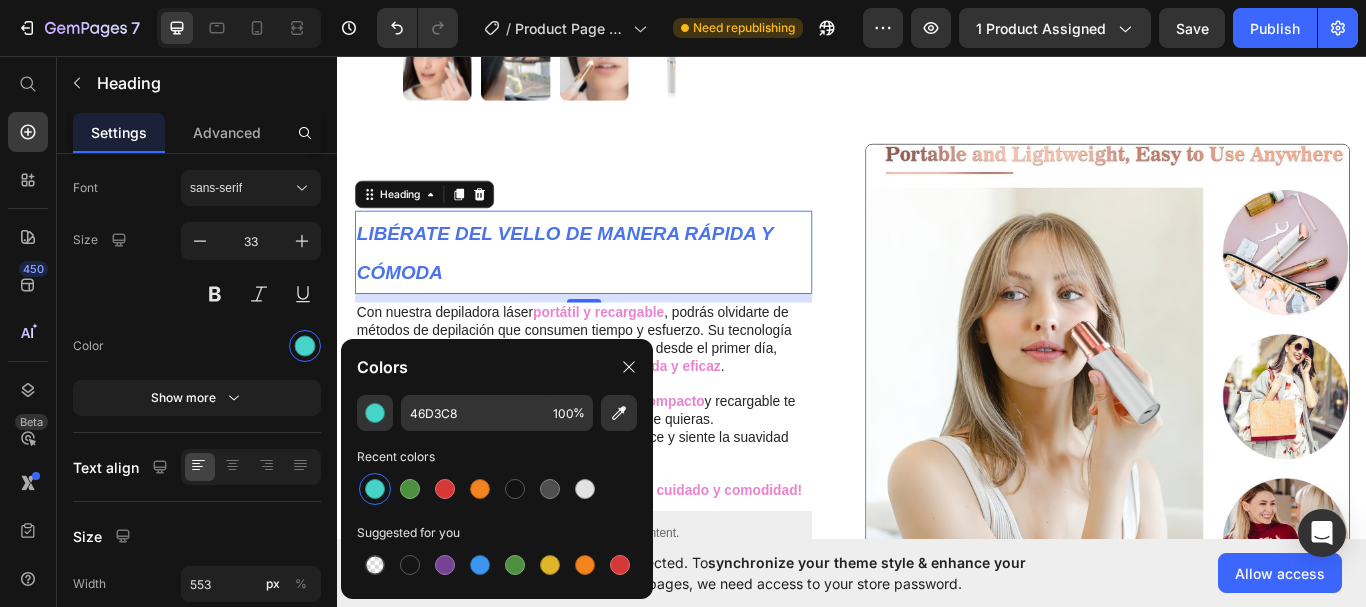 click at bounding box center [375, 489] 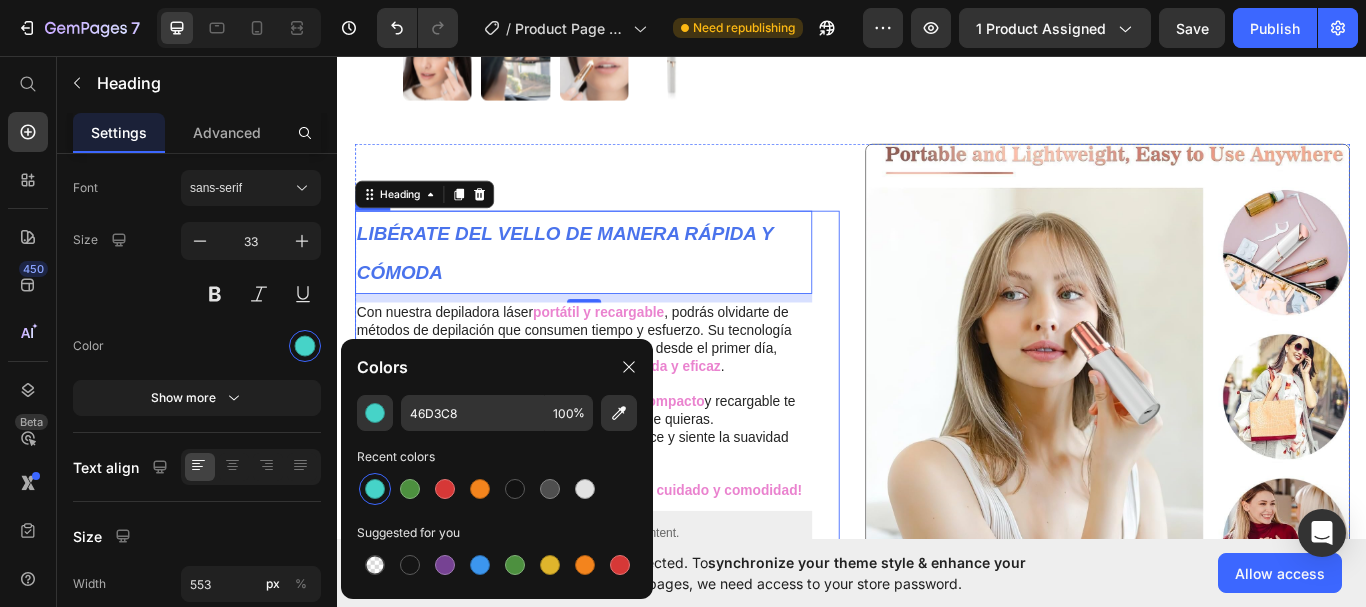 click on "LIBÉRATE DEL VELLO DE MANERA RÁPIDA Y CÓMODA Heading   10 Con nuestra depiladora láser  portátil y recargable , podrás olvidarte de métodos de depilación que consumen tiempo y esfuerzo. Su tecnología avanzada permite una reducción del vello visible desde el primer día, brindándote una experiencia de depilación  cómoda y eficaz .   Ideal para llevarla a cualquier lugar, su  diseño compacto  y recargable te da  libertad para cuidar de tu piel  cuando y donde quieras. Dale a tu piel el cuidado que merece y siente la suavidad que dura mucho más.   ¡Haz de la depilación en casa un momento de cuidado y comodidad! Text Block
Publish the page to see the content.
Custom Code Row Row" at bounding box center (639, 439) 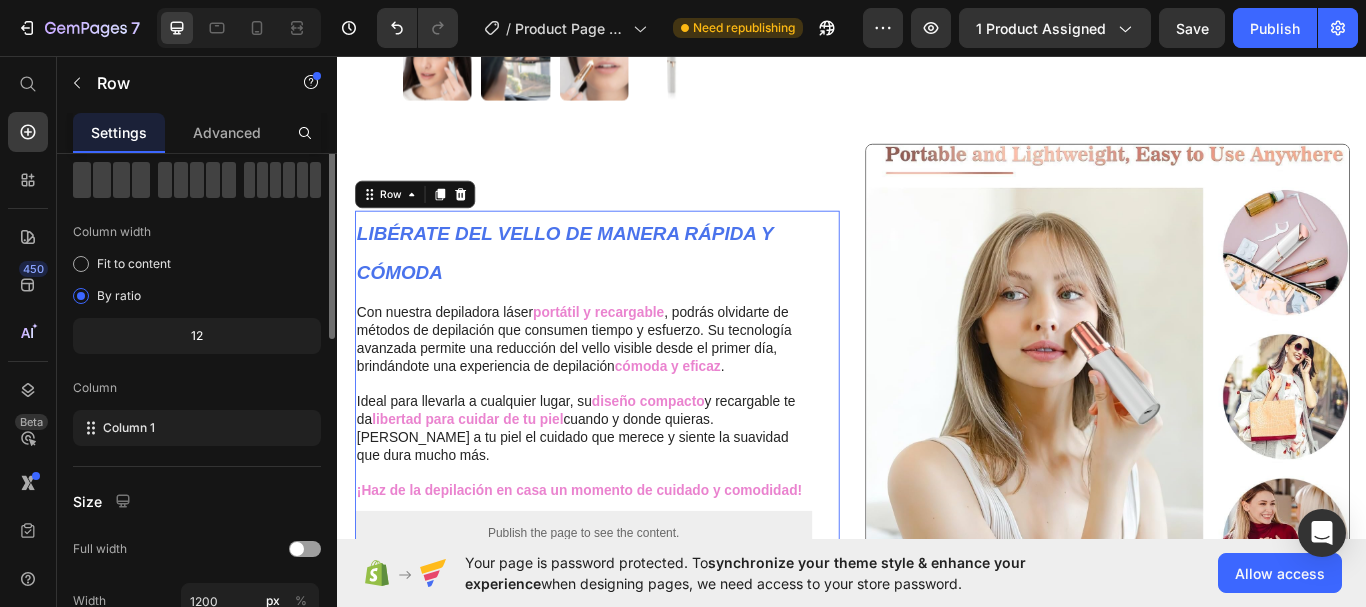 scroll, scrollTop: 0, scrollLeft: 0, axis: both 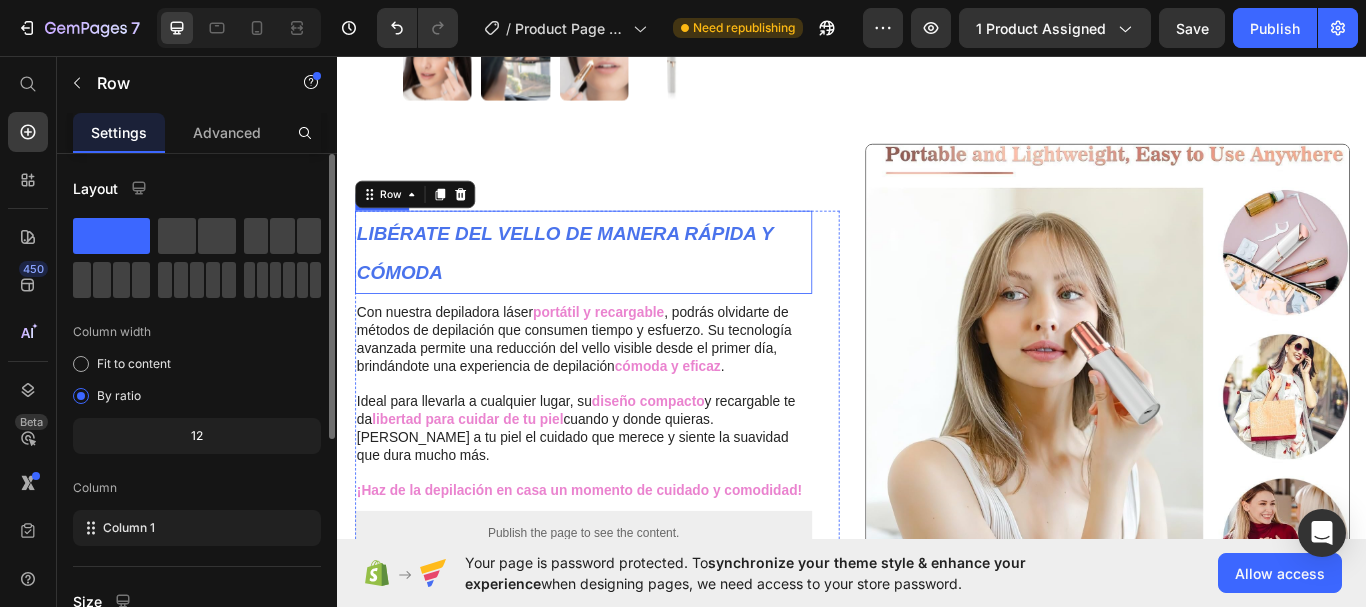 click on "LIBÉRATE DEL VELLO DE MANERA RÁPIDA Y CÓMODA" at bounding box center (602, 287) 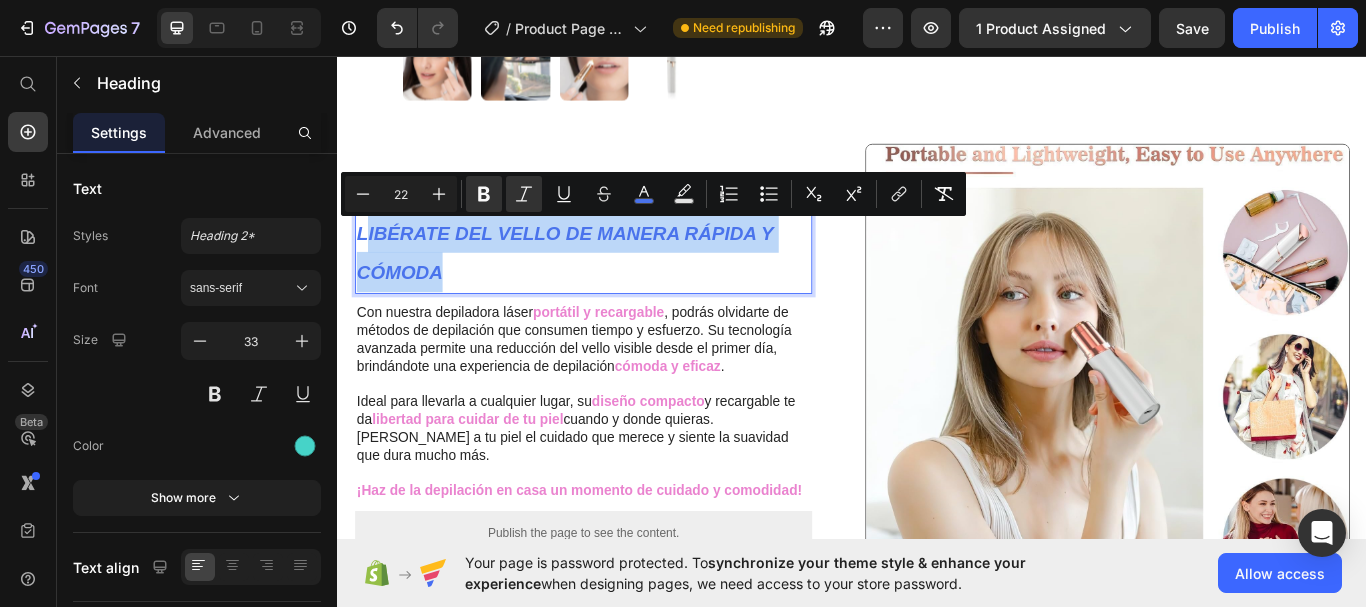 drag, startPoint x: 366, startPoint y: 257, endPoint x: 854, endPoint y: 296, distance: 489.5559 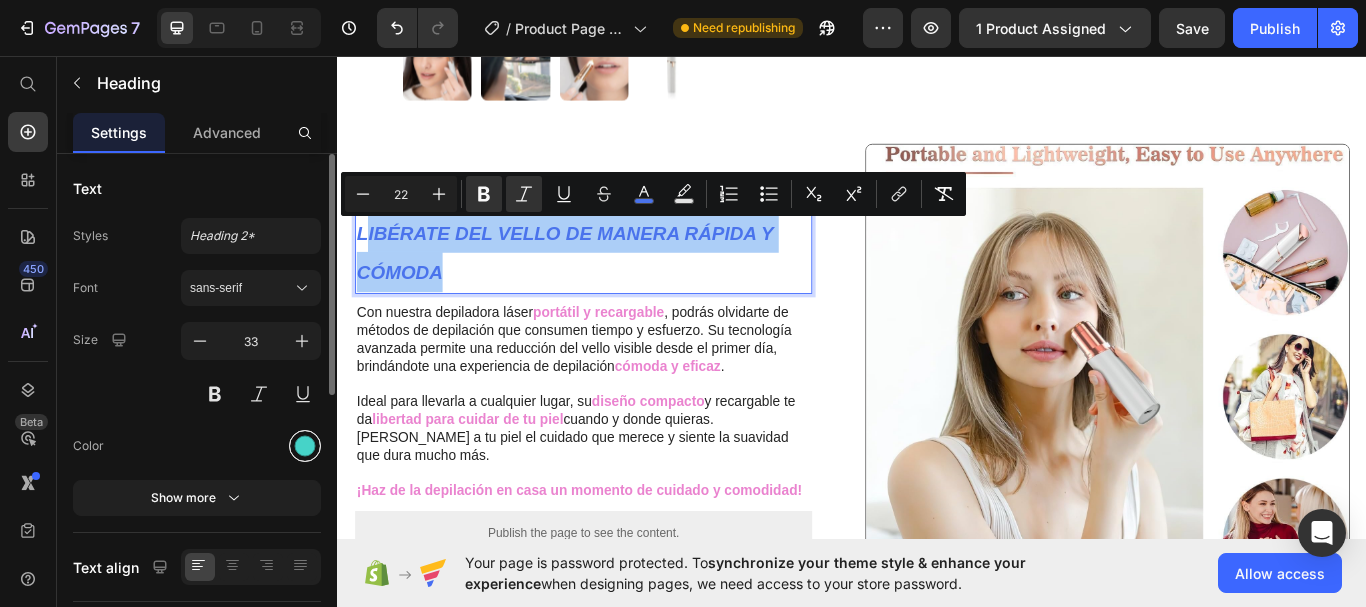 click at bounding box center (305, 446) 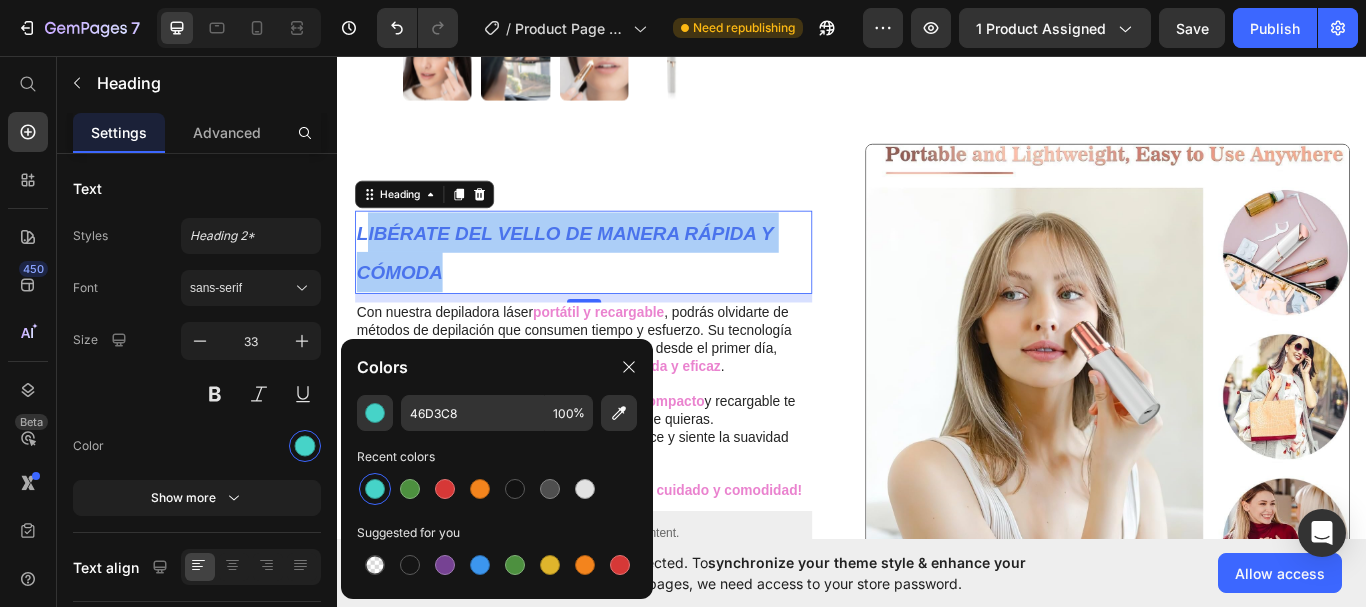 click at bounding box center [375, 489] 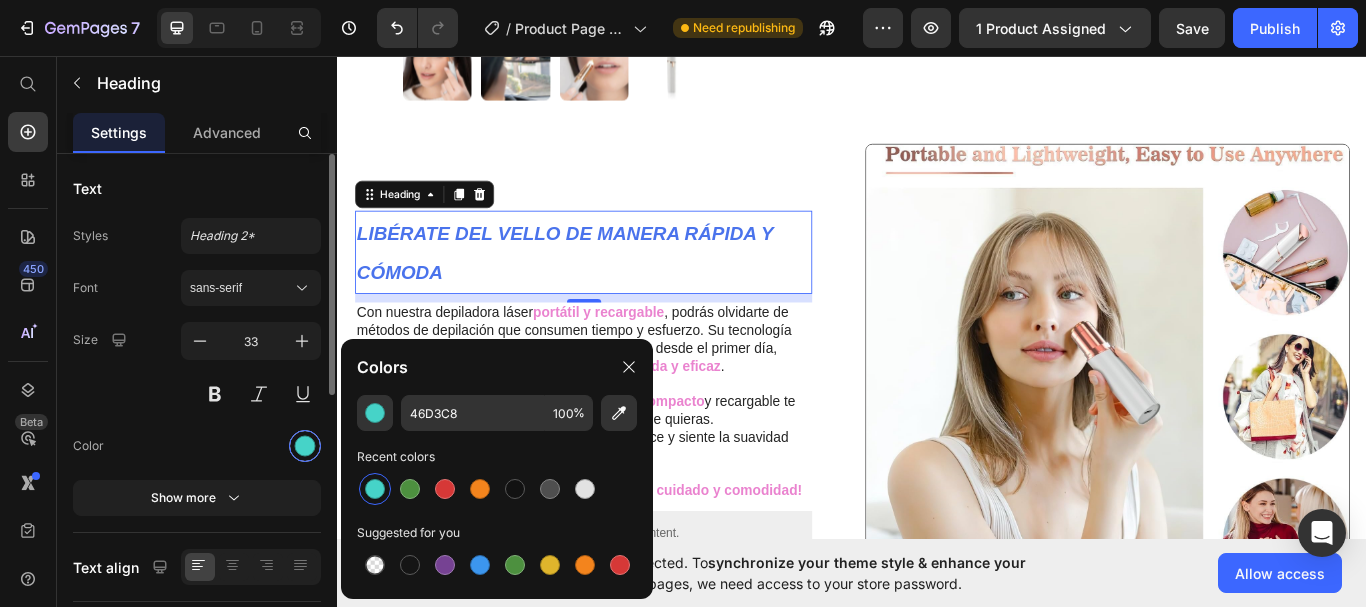 click at bounding box center [305, 446] 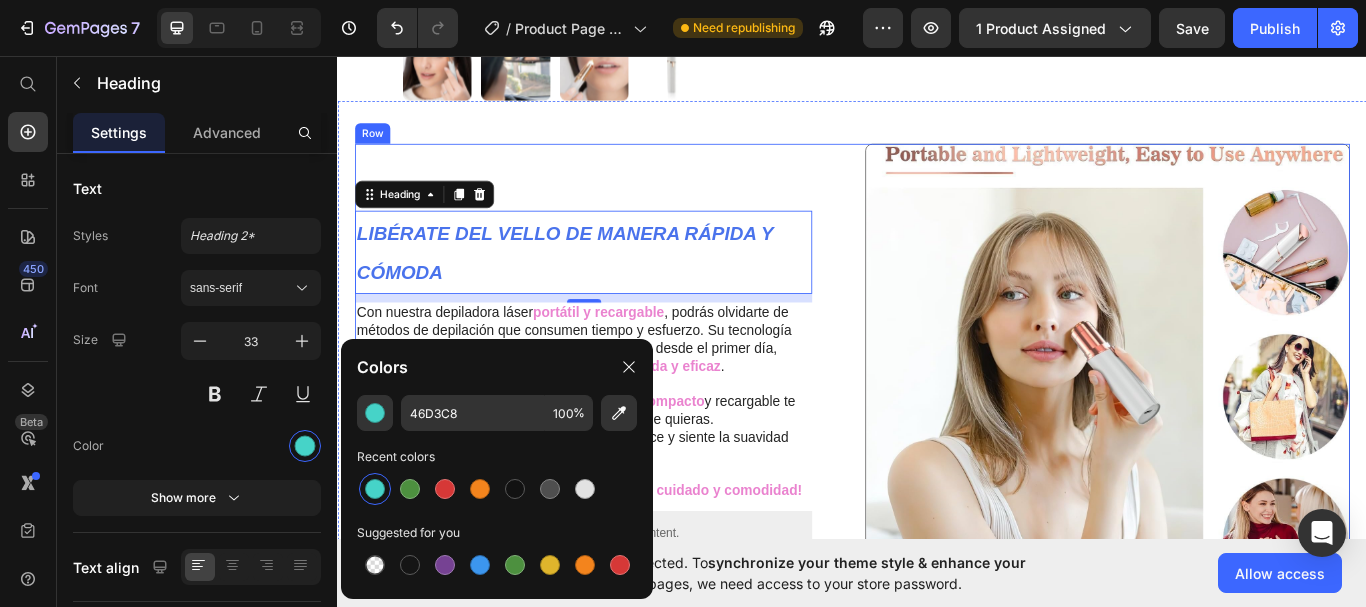 click on "LIBÉRATE DEL VELLO DE MANERA RÁPIDA Y CÓMODA Heading   10 Con nuestra depiladora láser  portátil y recargable , podrás olvidarte de métodos de depilación que consumen tiempo y esfuerzo. Su tecnología avanzada permite una reducción del vello visible desde el primer día, brindándote una experiencia de depilación  cómoda y eficaz .   Ideal para llevarla a cualquier lugar, su  diseño compacto  y recargable te da  libertad para cuidar de tu piel  cuando y donde quieras. Dale a tu piel el cuidado que merece y siente la suavidad que dura mucho más.   ¡Haz de la depilación en casa un momento de cuidado y comodidad! Text Block
Publish the page to see the content.
Custom Code Row Row" at bounding box center [639, 438] 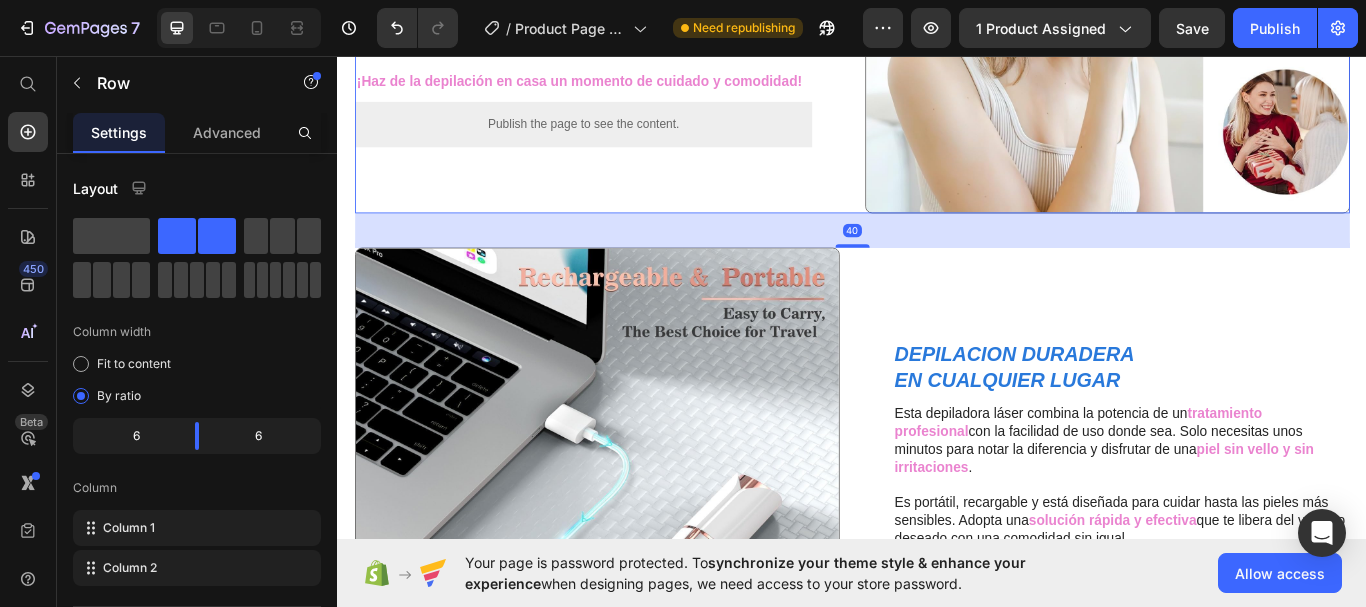 scroll, scrollTop: 1300, scrollLeft: 0, axis: vertical 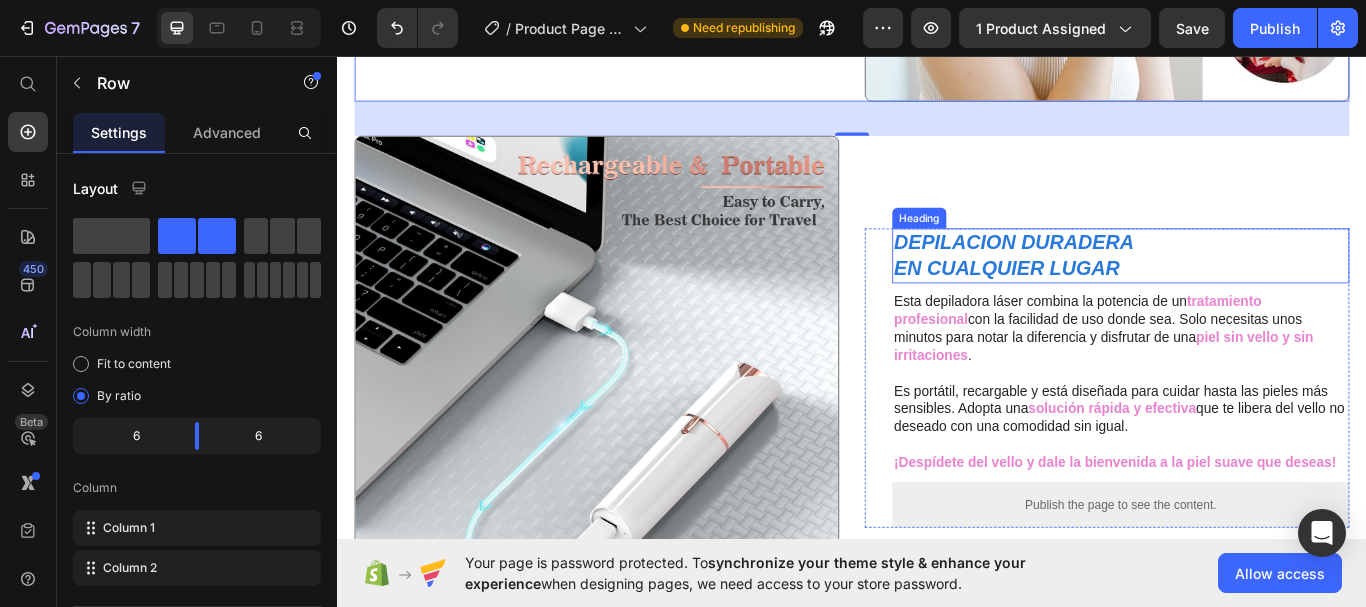 click on "DEPILACION DURADERA" at bounding box center (1126, 274) 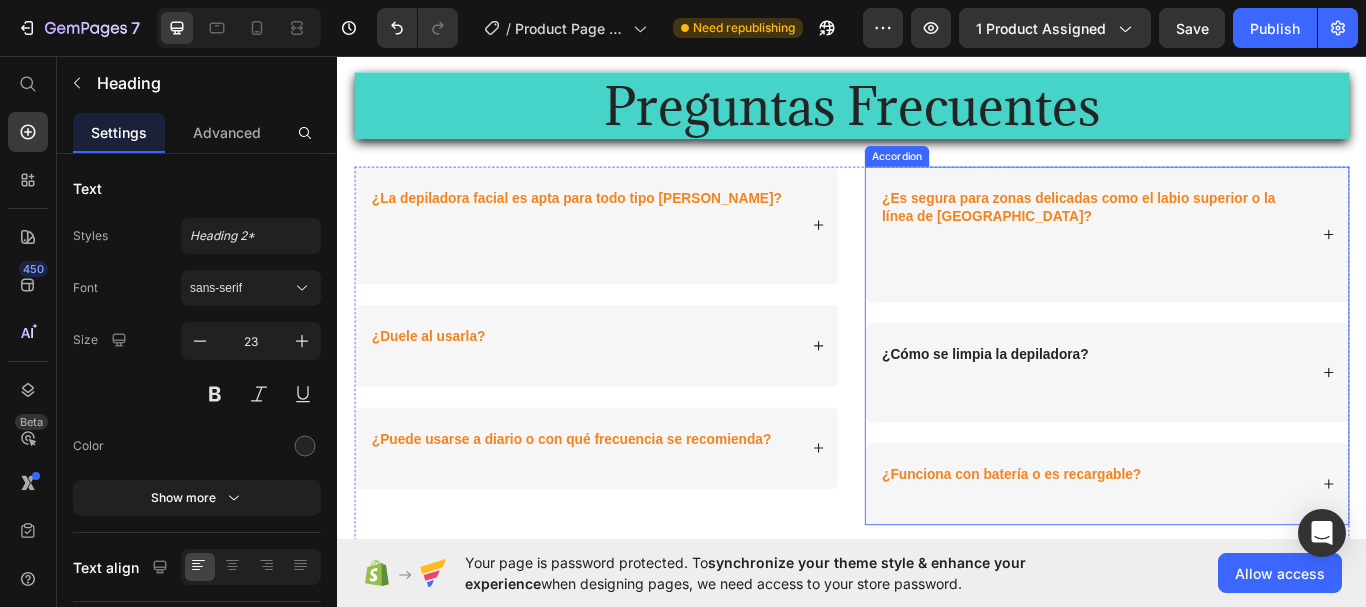 scroll, scrollTop: 2800, scrollLeft: 0, axis: vertical 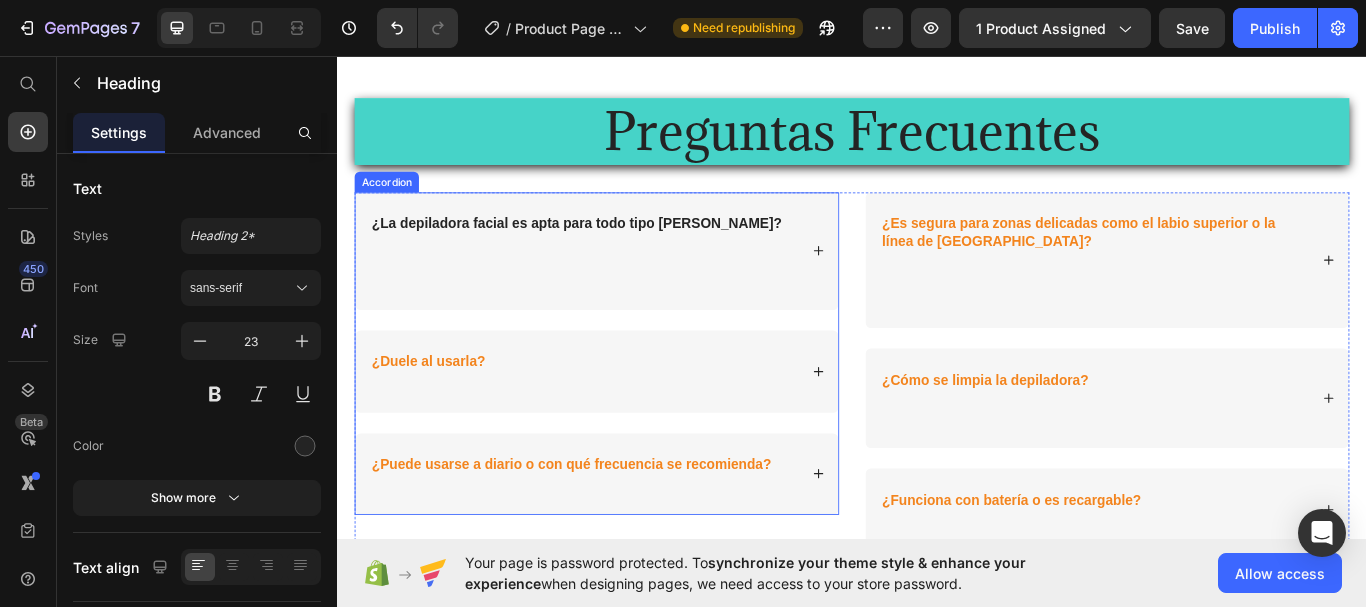 click on "¿La depiladora facial es apta para todo tipo [PERSON_NAME]?" at bounding box center [616, 252] 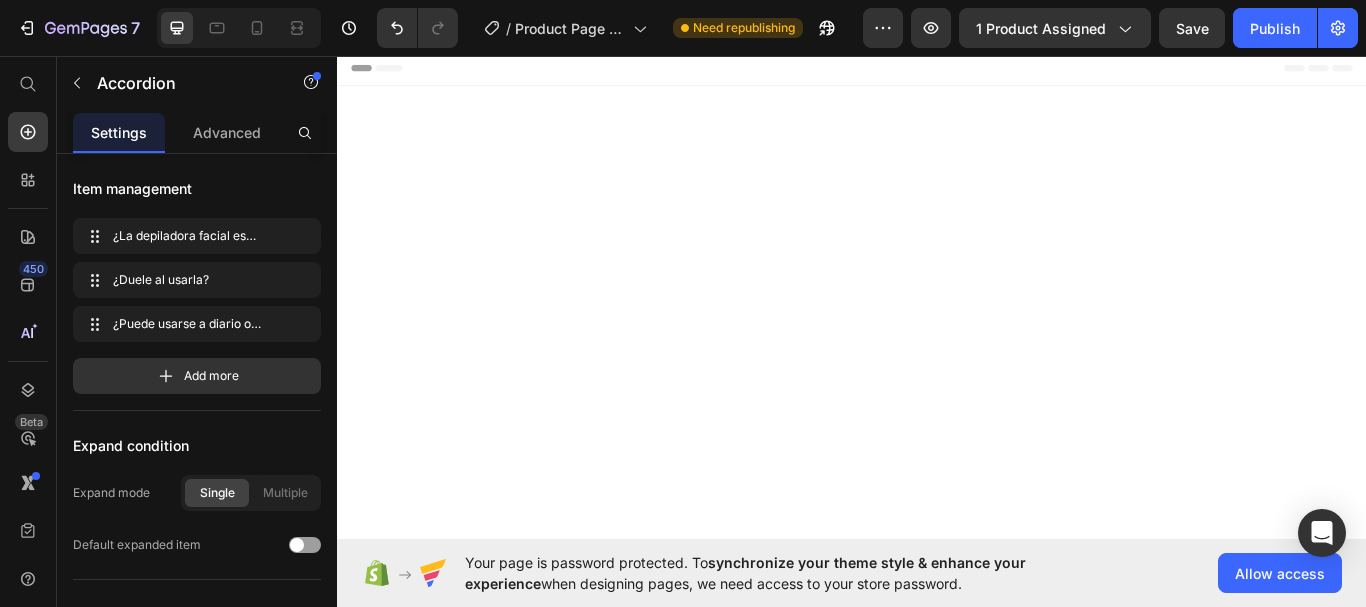 scroll, scrollTop: 2800, scrollLeft: 0, axis: vertical 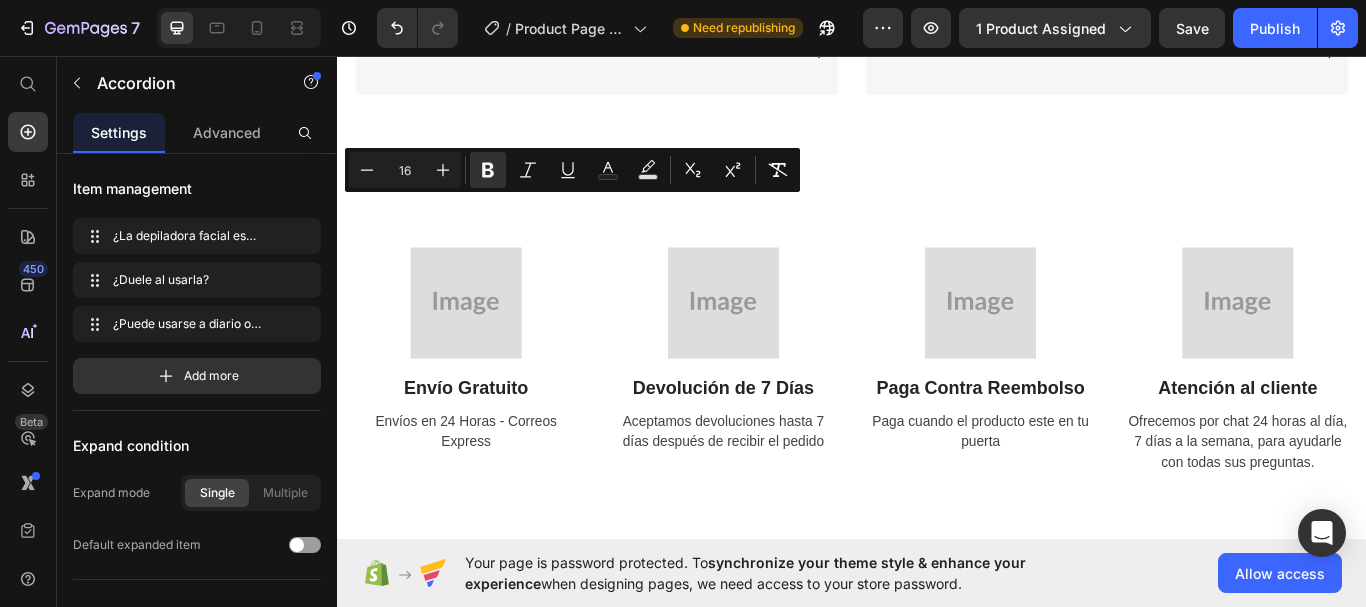 drag, startPoint x: 378, startPoint y: 230, endPoint x: 707, endPoint y: 250, distance: 329.60733 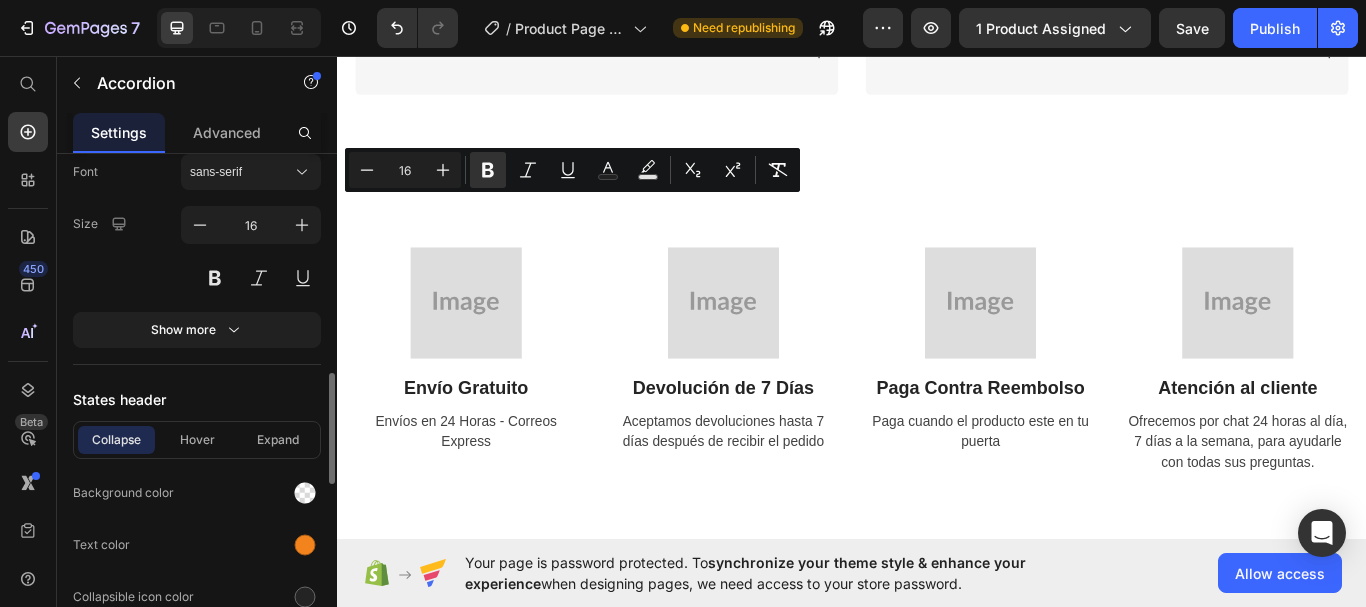 scroll, scrollTop: 1100, scrollLeft: 0, axis: vertical 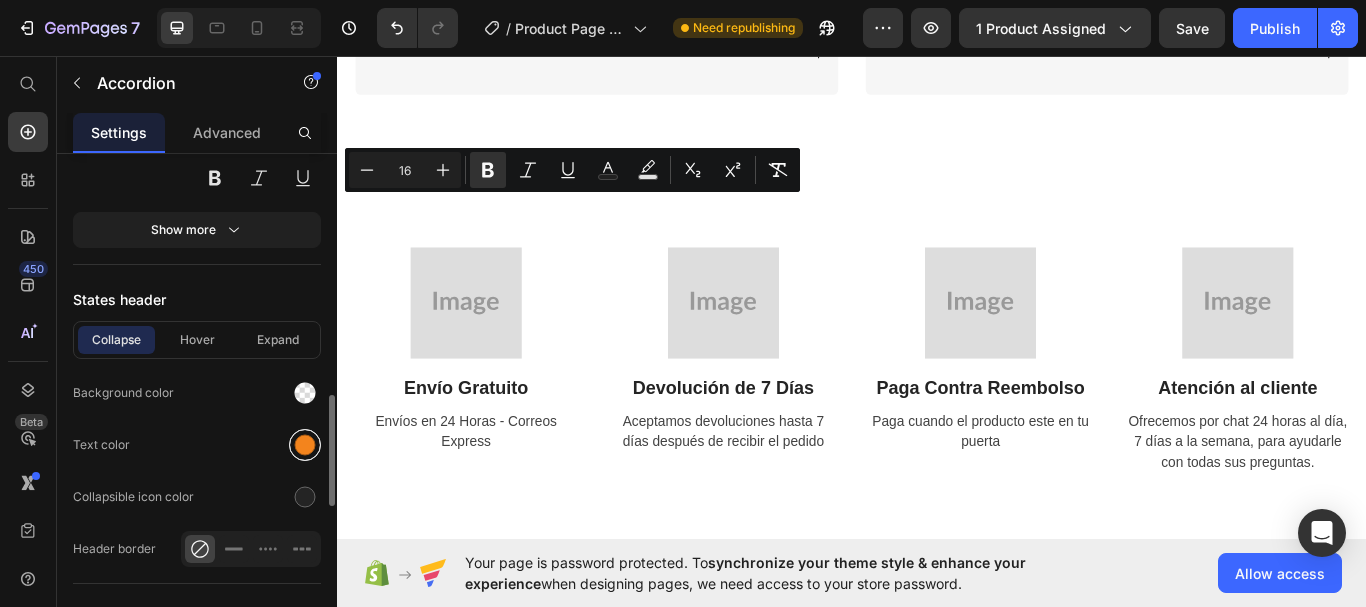 click at bounding box center (305, 445) 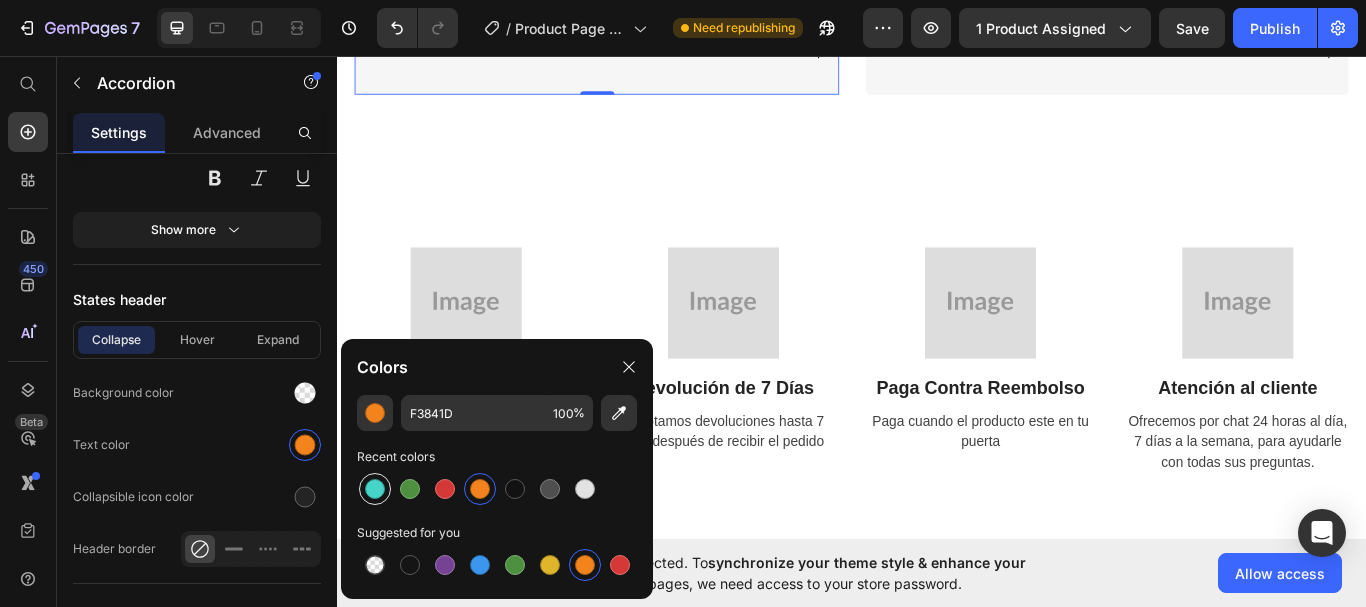 click at bounding box center (375, 489) 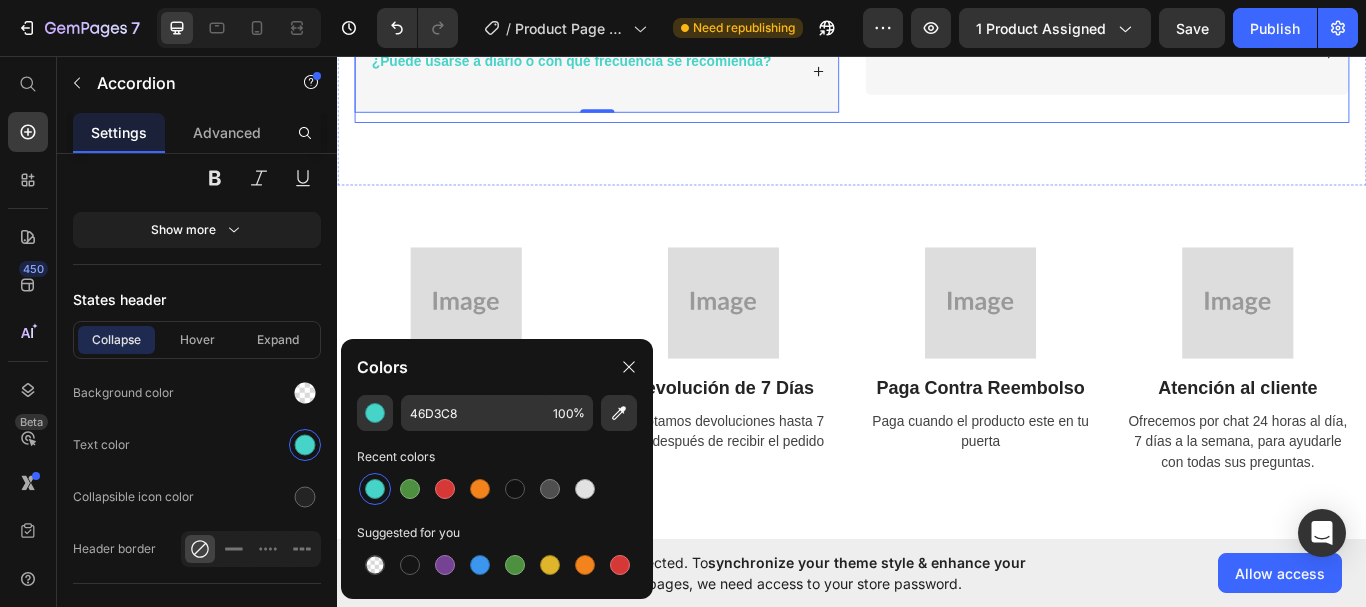 click on "¿La depiladora facial es apta para todo tipo [PERSON_NAME]?
¿Duele al usarla?
¿Puede usarse a diario o con qué frecuencia se recomienda?   Accordion   0
¿Es segura para zonas delicadas como el labio superior o la línea de las cejas?
¿Cómo se limpia la depiladora?
¿Funciona con batería o es recargable?   Accordion Row" at bounding box center [937, -91] 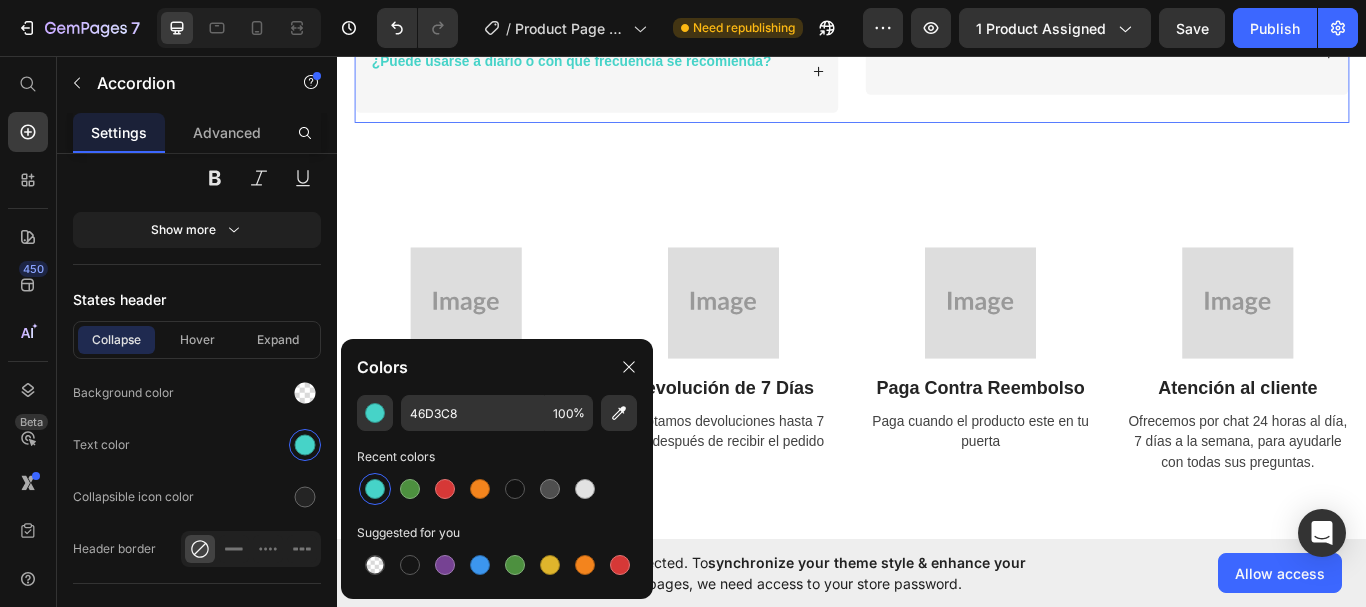 scroll, scrollTop: 0, scrollLeft: 0, axis: both 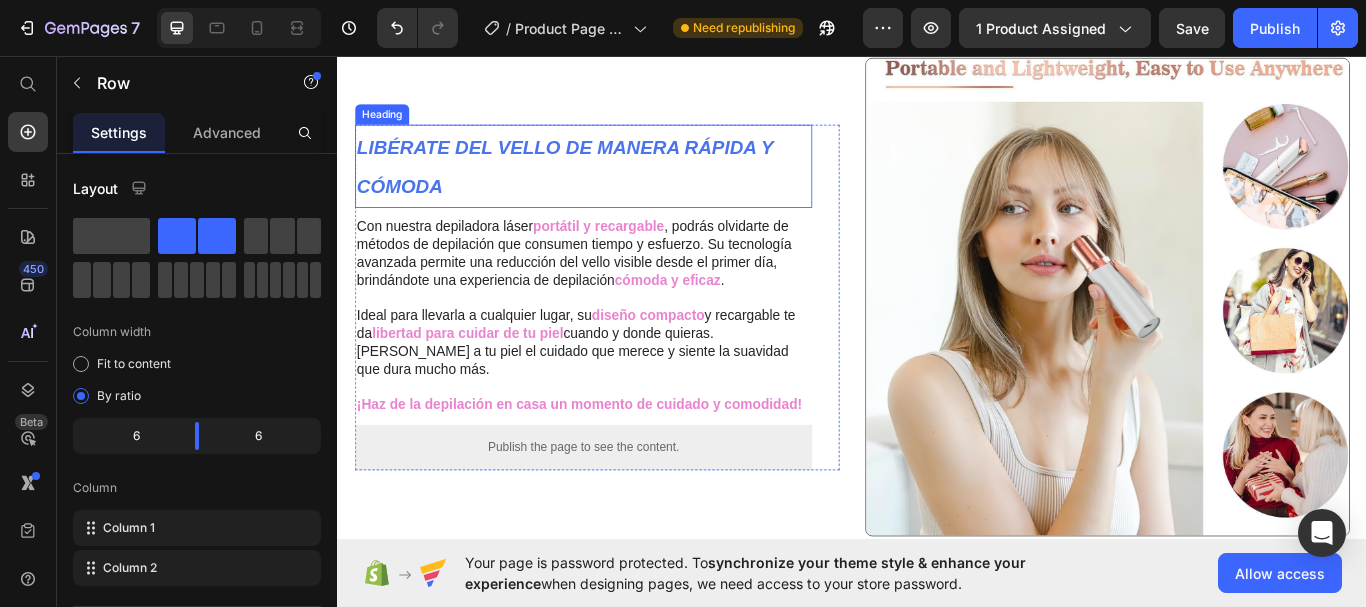 click on "LIBÉRATE DEL VELLO DE MANERA RÁPIDA Y CÓMODA" at bounding box center [602, 187] 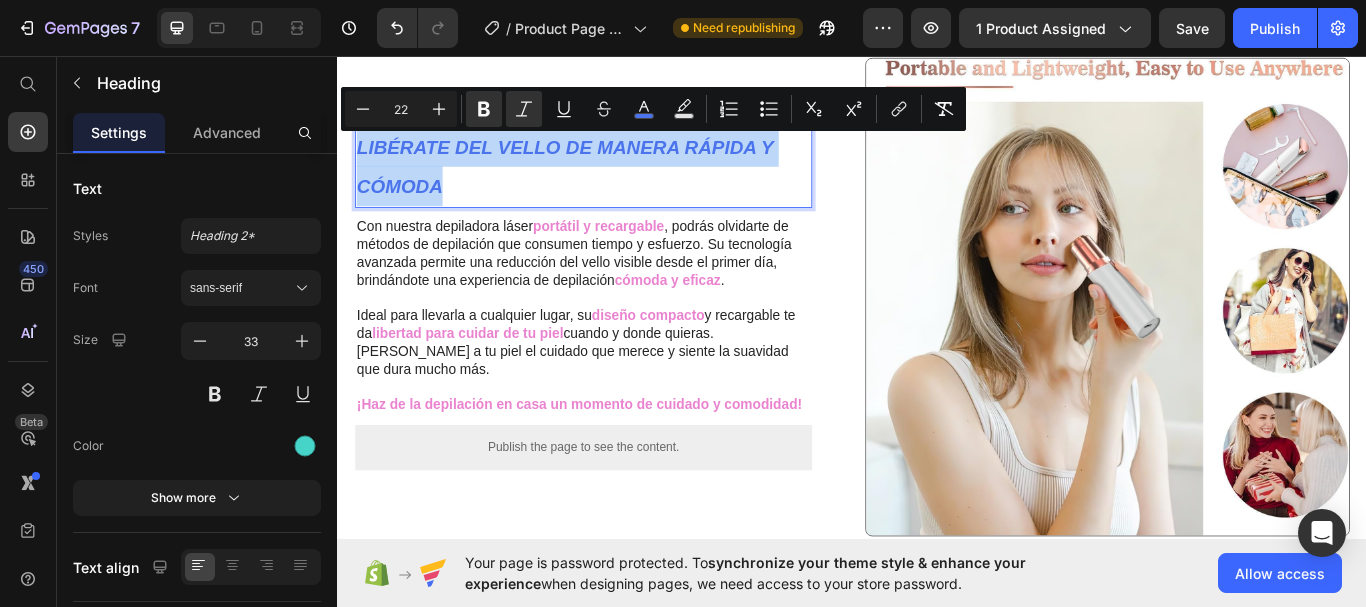 drag, startPoint x: 361, startPoint y: 160, endPoint x: 798, endPoint y: 202, distance: 439.01367 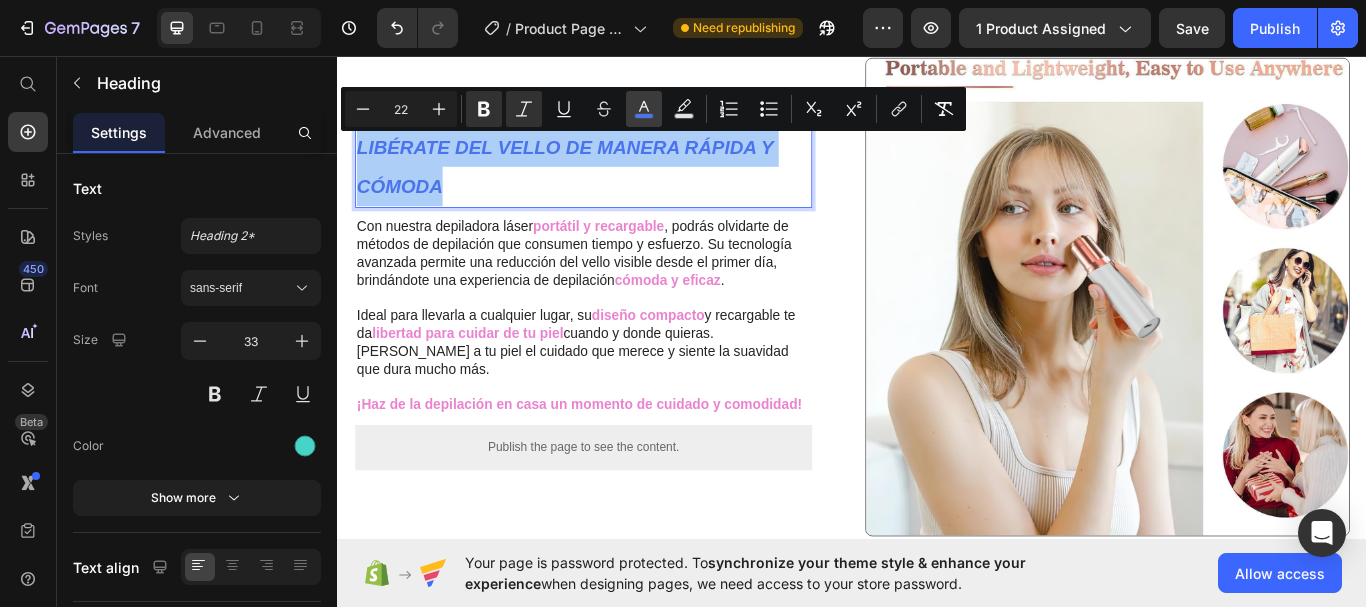 click 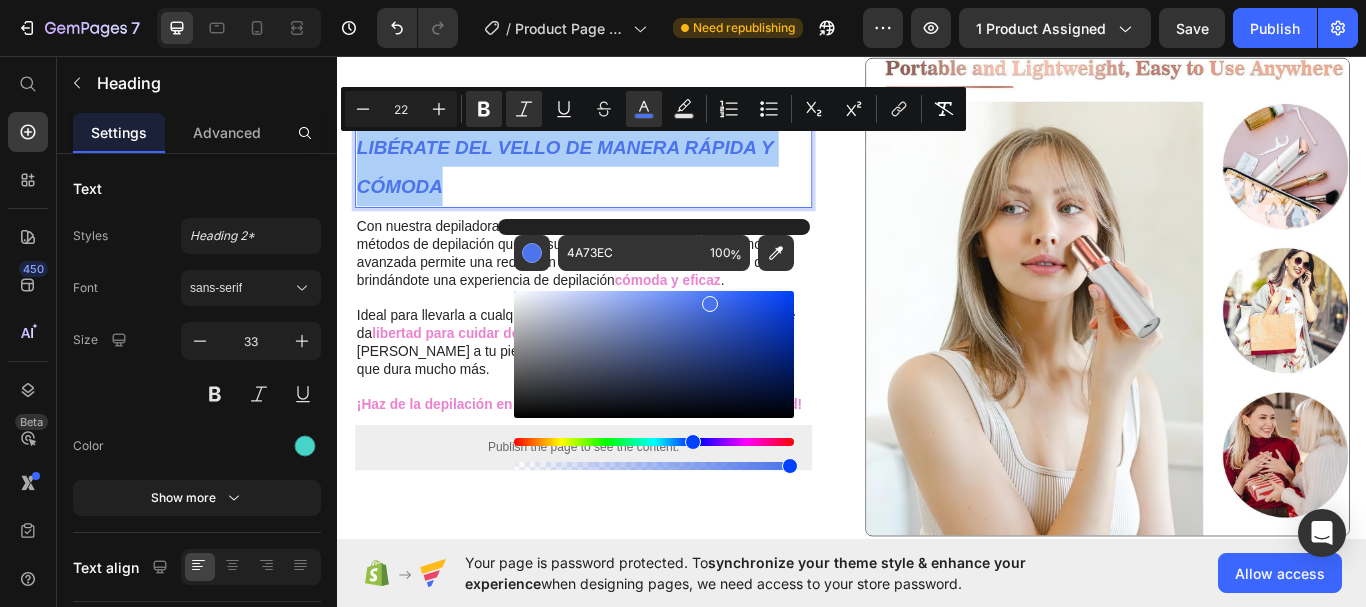 click at bounding box center (654, 442) 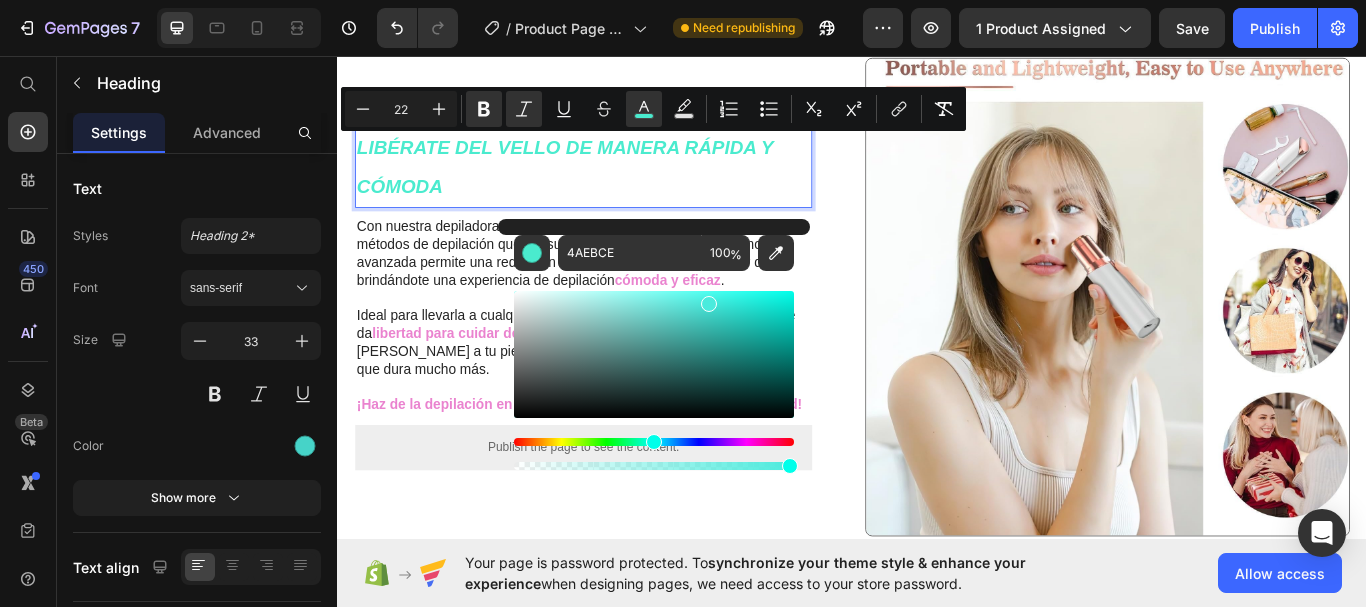 click at bounding box center (654, 442) 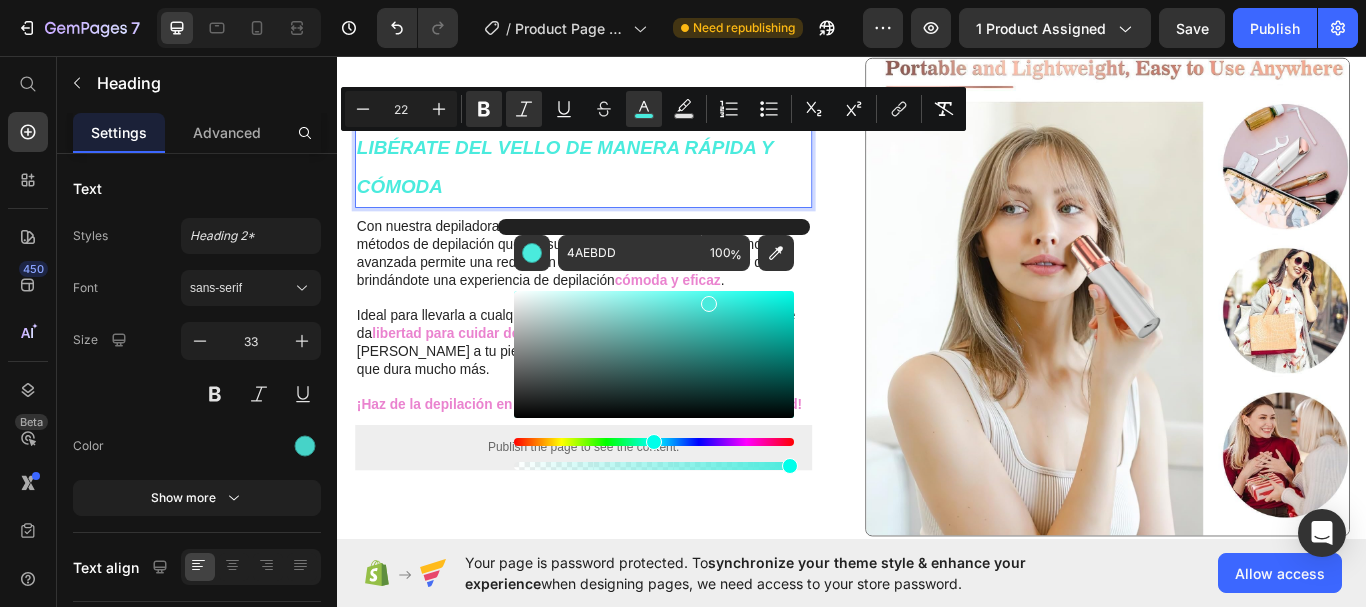click at bounding box center [654, 442] 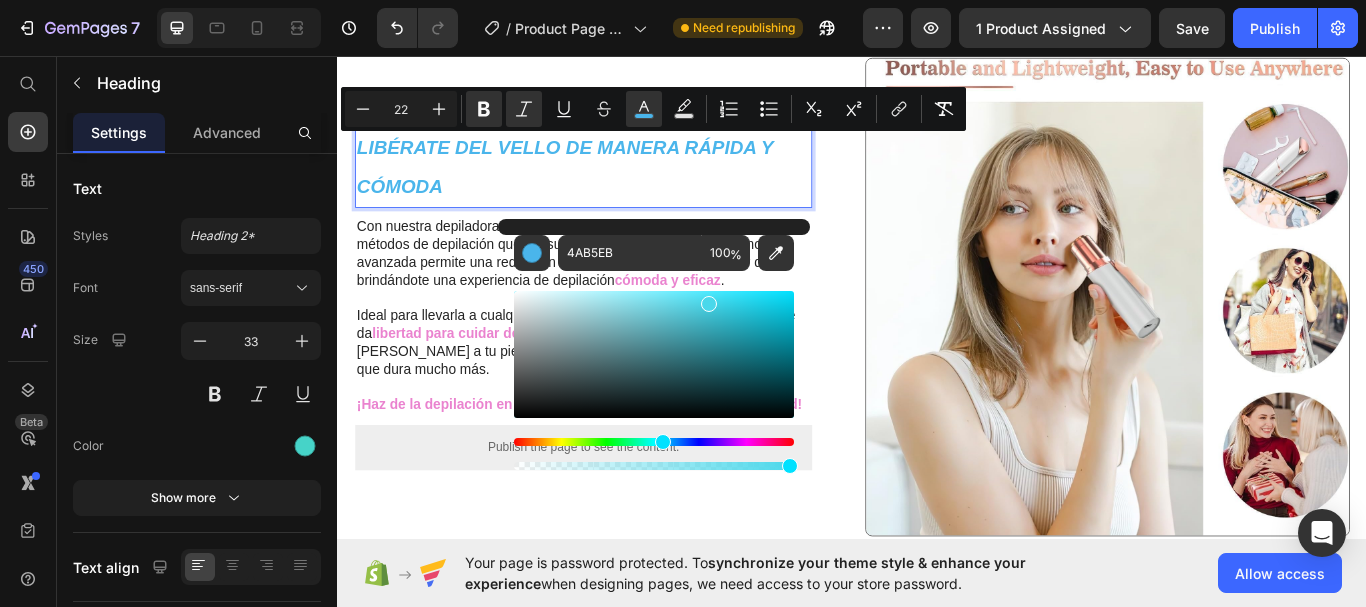 type on "4AD8EB" 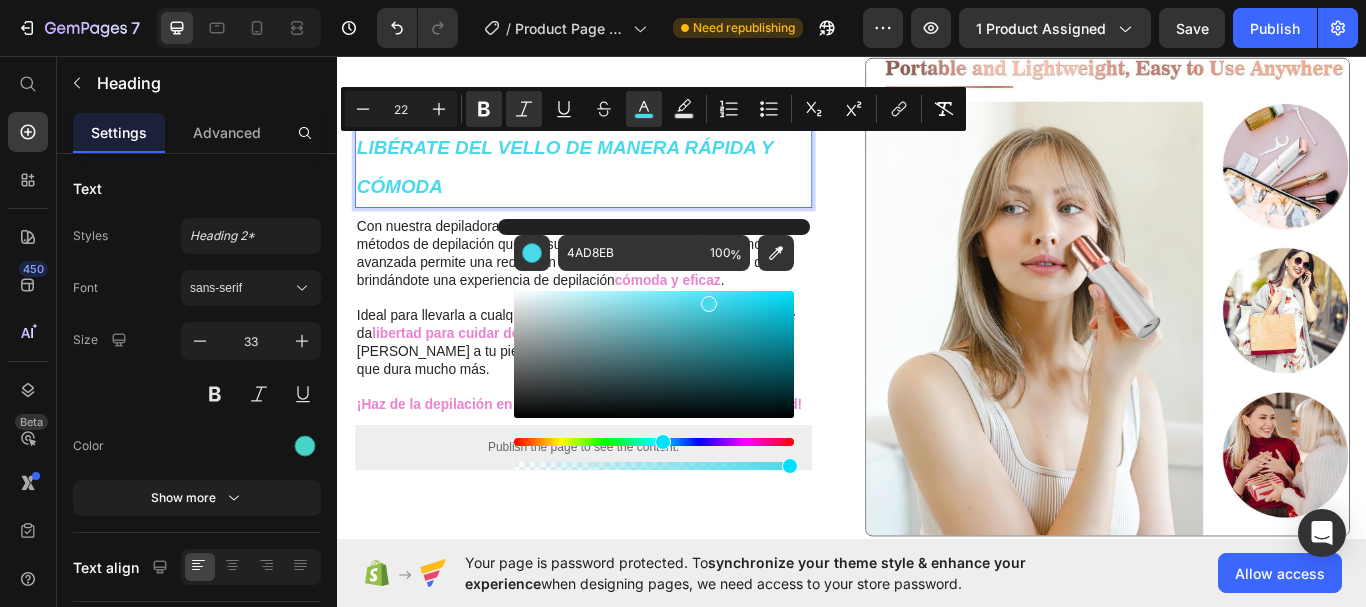 click at bounding box center (663, 442) 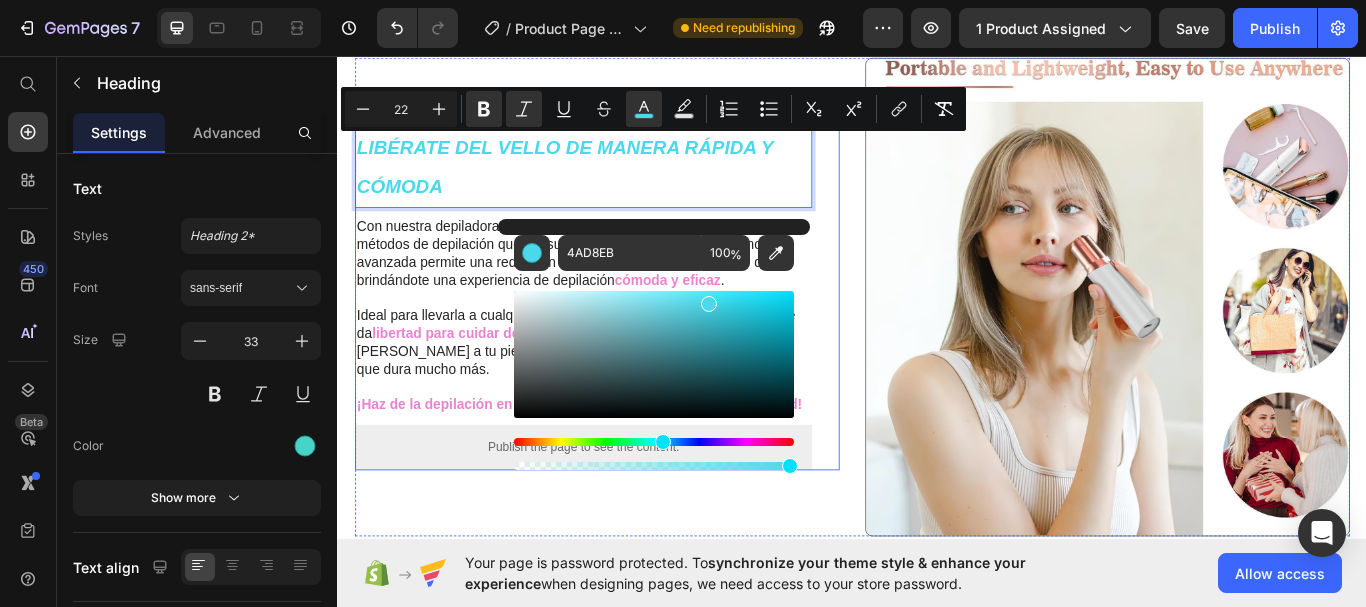 click on "LIBÉRATE DEL VELLO DE MANERA RÁPIDA Y CÓMODA Heading   10 Con nuestra depiladora láser  portátil y recargable , podrás olvidarte de métodos de depilación que consumen tiempo y esfuerzo. Su tecnología avanzada permite una reducción del vello visible desde el primer día, brindándote una experiencia de depilación  cómoda y eficaz .   Ideal para llevarla a cualquier lugar, su  diseño compacto  y recargable te da  libertad para cuidar de tu piel  cuando y donde quieras. [PERSON_NAME] a tu piel el cuidado que merece y siente la suavidad que dura mucho más.   ¡Haz de la depilación en casa un momento de cuidado y comodidad! Text Block
Publish the page to see the content.
Custom Code Row Row" at bounding box center (639, 339) 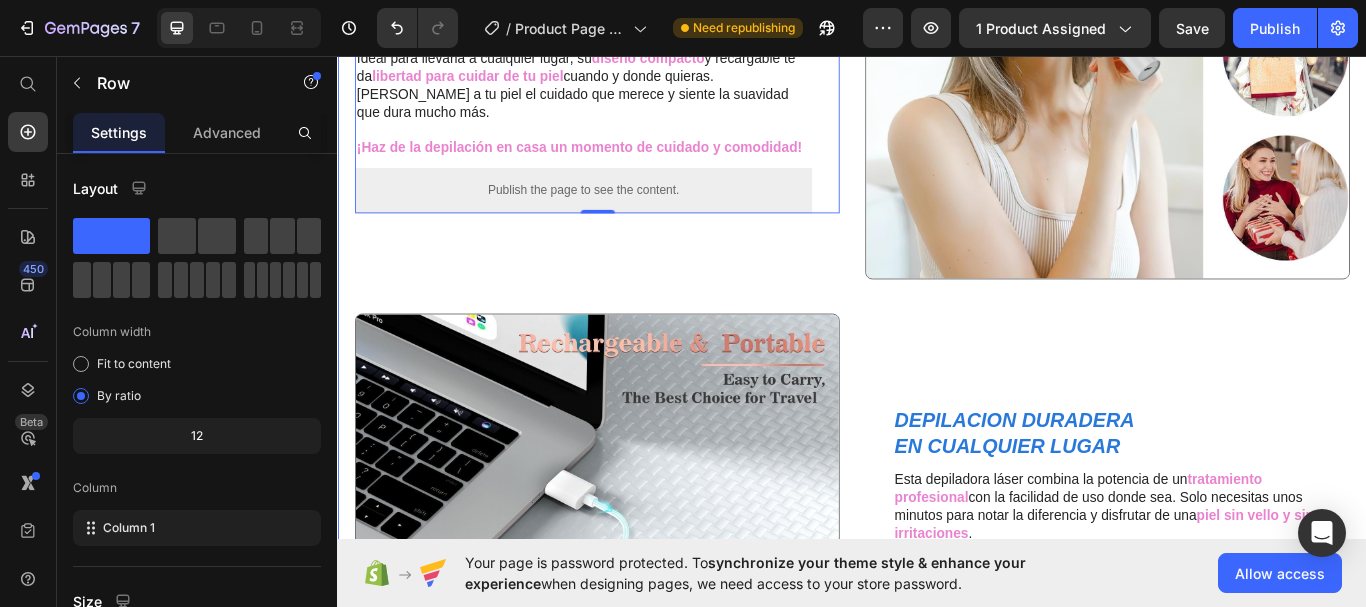 scroll, scrollTop: 1200, scrollLeft: 0, axis: vertical 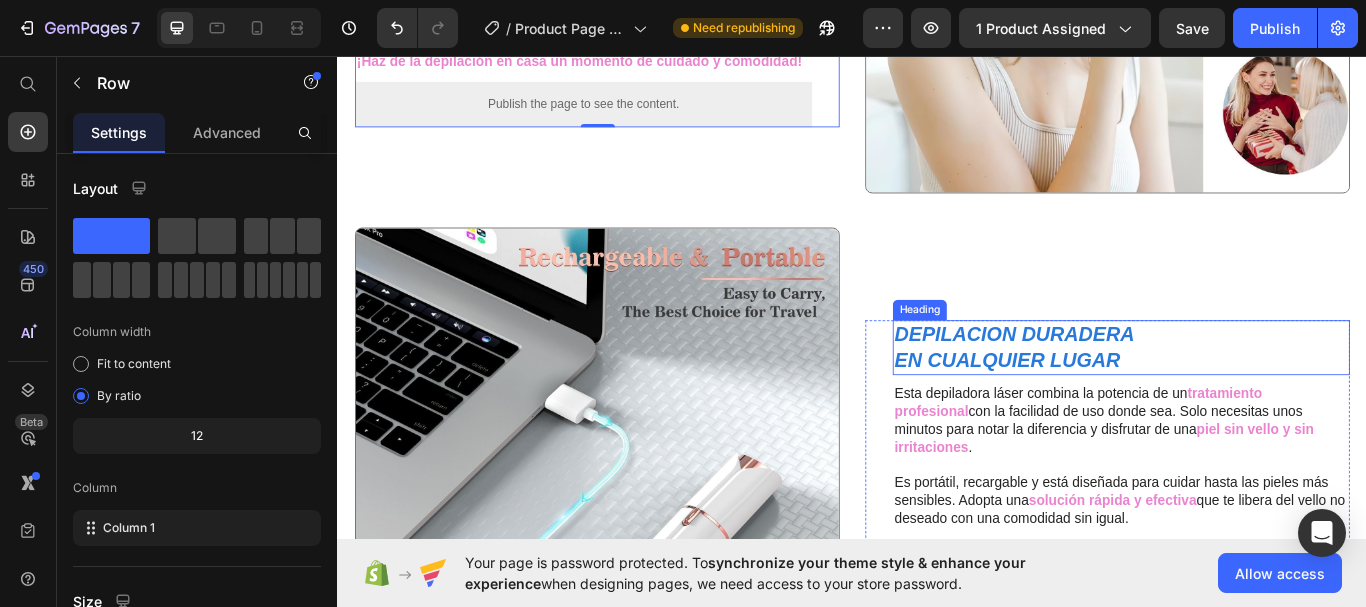 click on "DEPILACION DURADERA" at bounding box center [1126, 381] 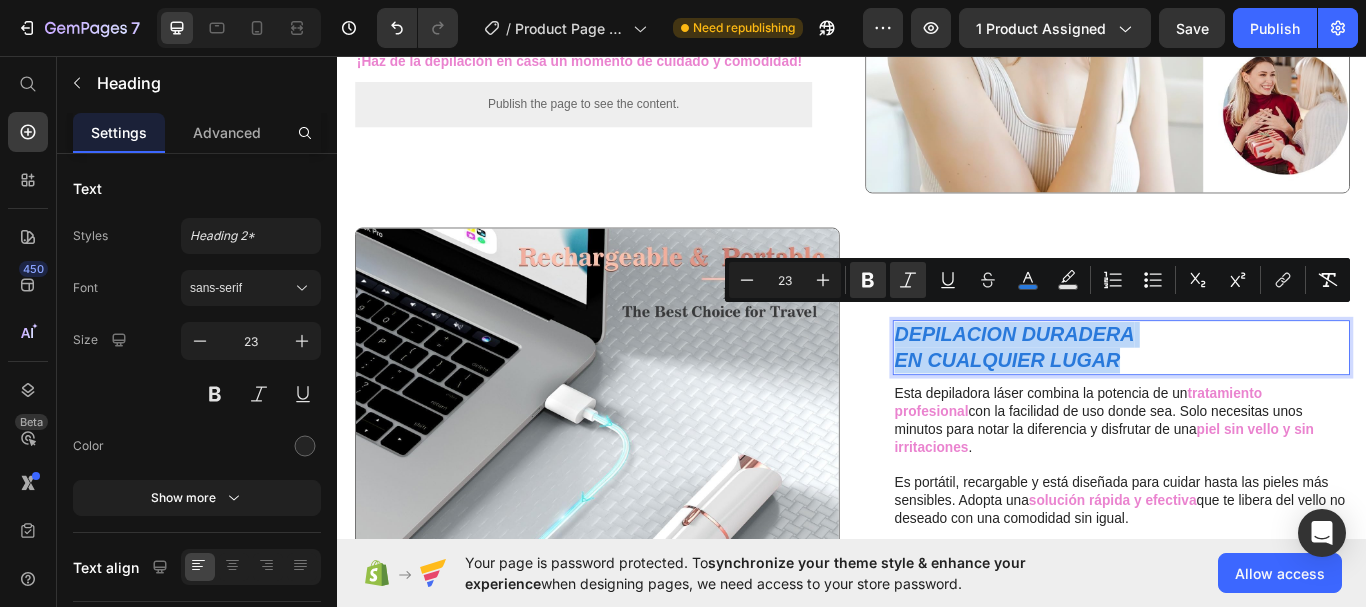 drag, startPoint x: 980, startPoint y: 363, endPoint x: 1289, endPoint y: 387, distance: 309.93063 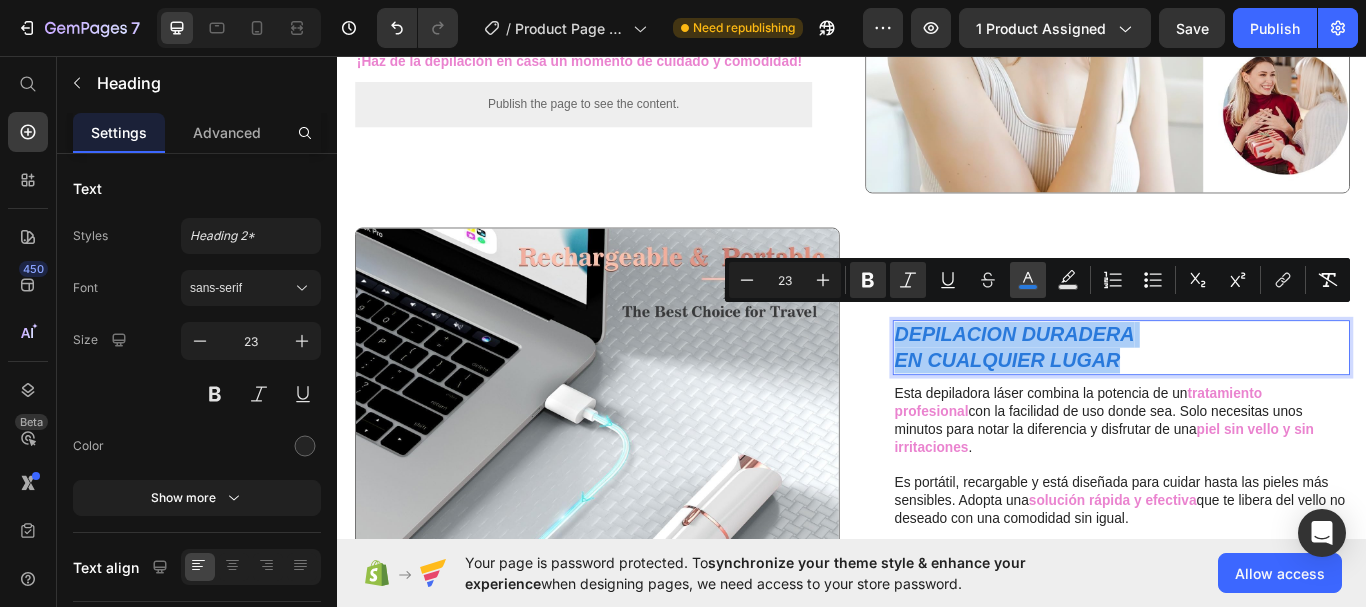 click 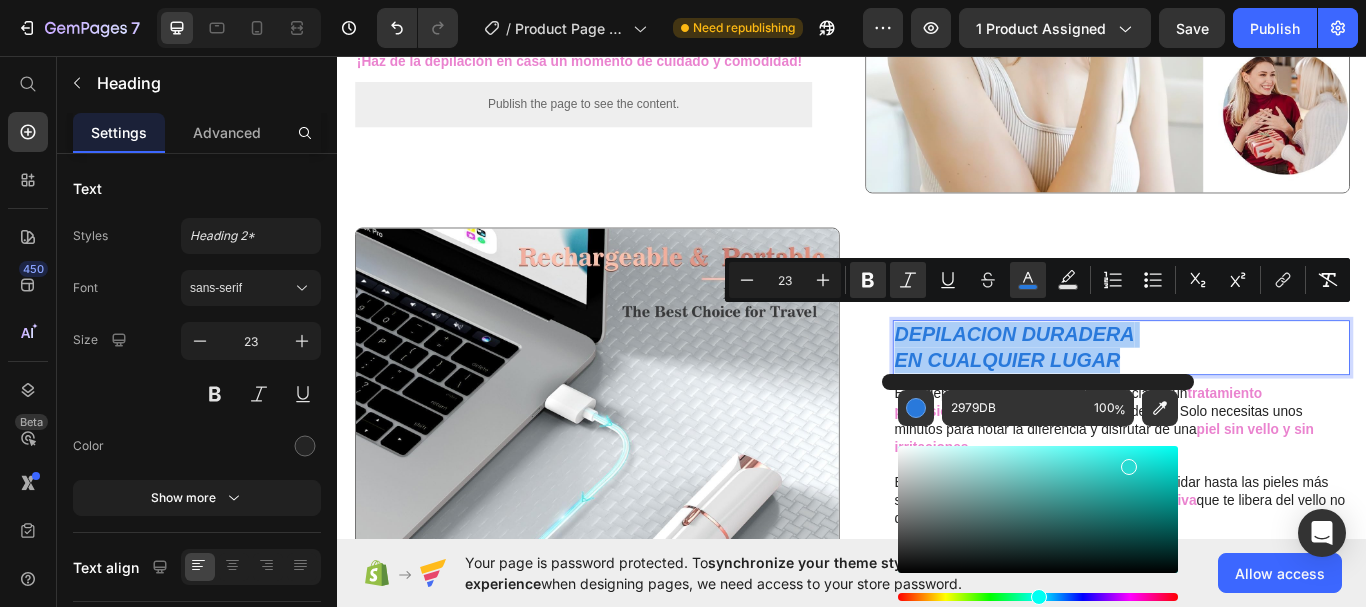 click at bounding box center (1038, 597) 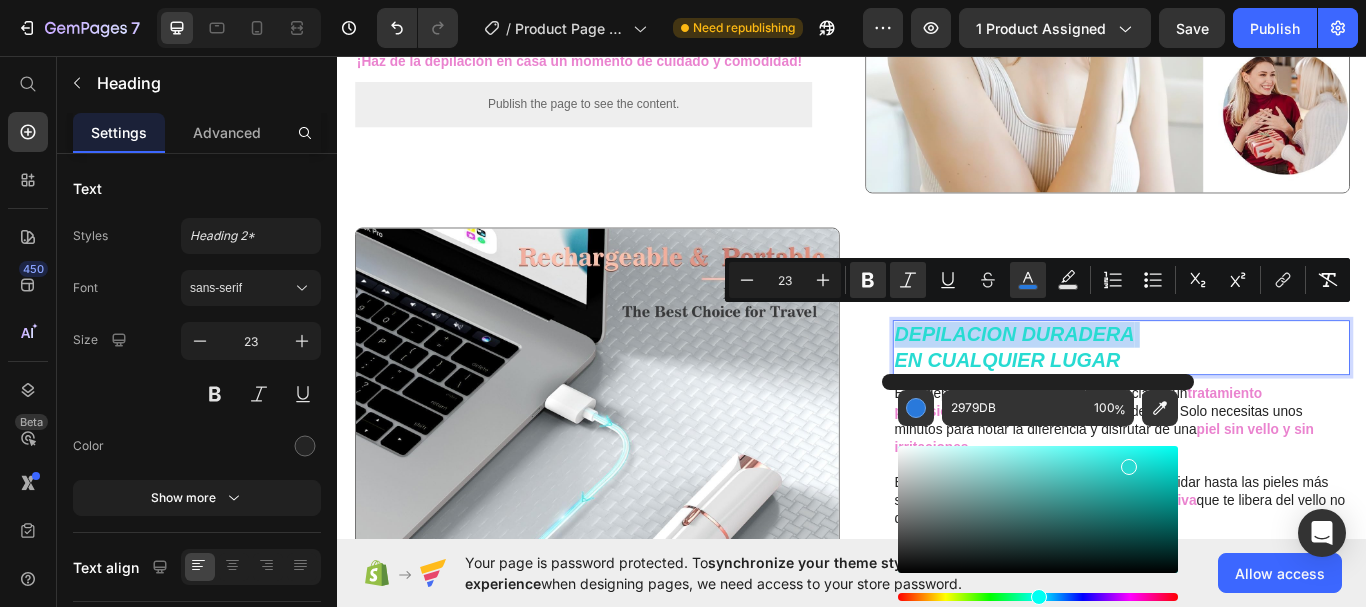 type on "28DBD2" 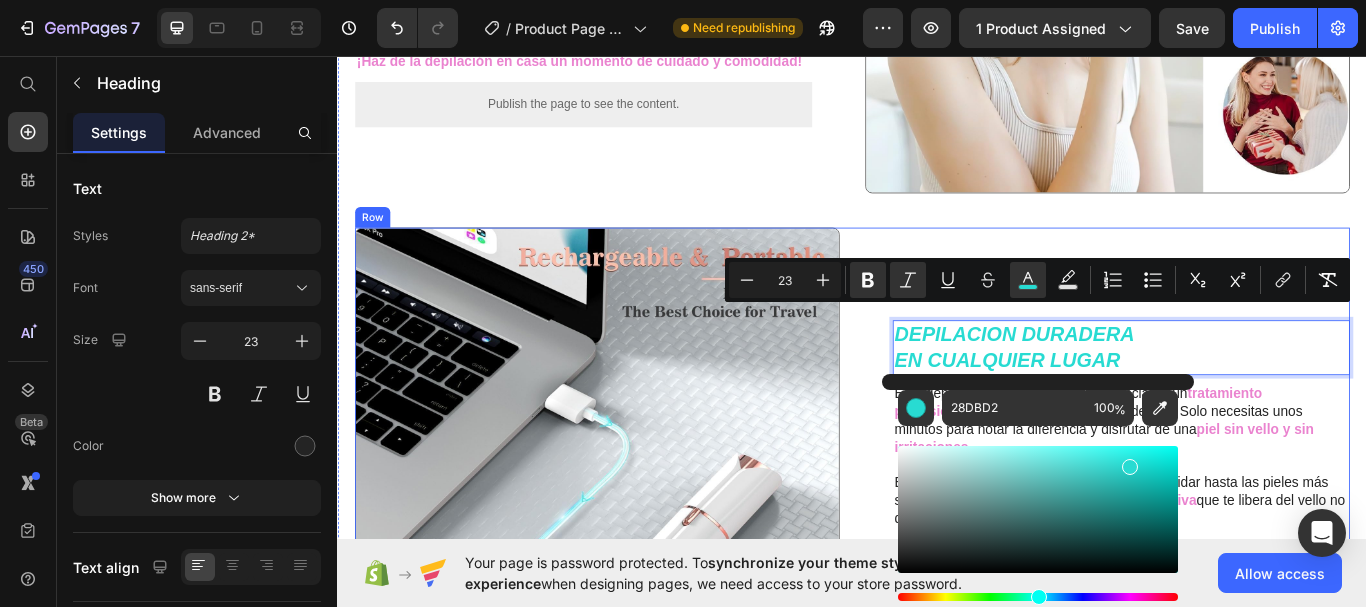 click on "DEPILACION DURADERA  EN CUALQUIER LUGAR Heading   10 Esta depiladora láser combina la potencia de un  tratamiento profesional  con la facilidad de uso donde sea. Solo necesitas unos minutos para notar la diferencia y disfrutar de una  piel sin vello y sin irritaciones .   Es portátil, recargable y está diseñada para cuidar hasta las pieles más sensibles. Adopta una  solución rápida y efectiva  que te libera del vello no deseado con una comodidad sin igual.   ¡Despídete del vello y dale la bienvenida a la piel suave que deseas! Text Block
Publish the page to see the content.
Custom Code Row" at bounding box center (1234, 539) 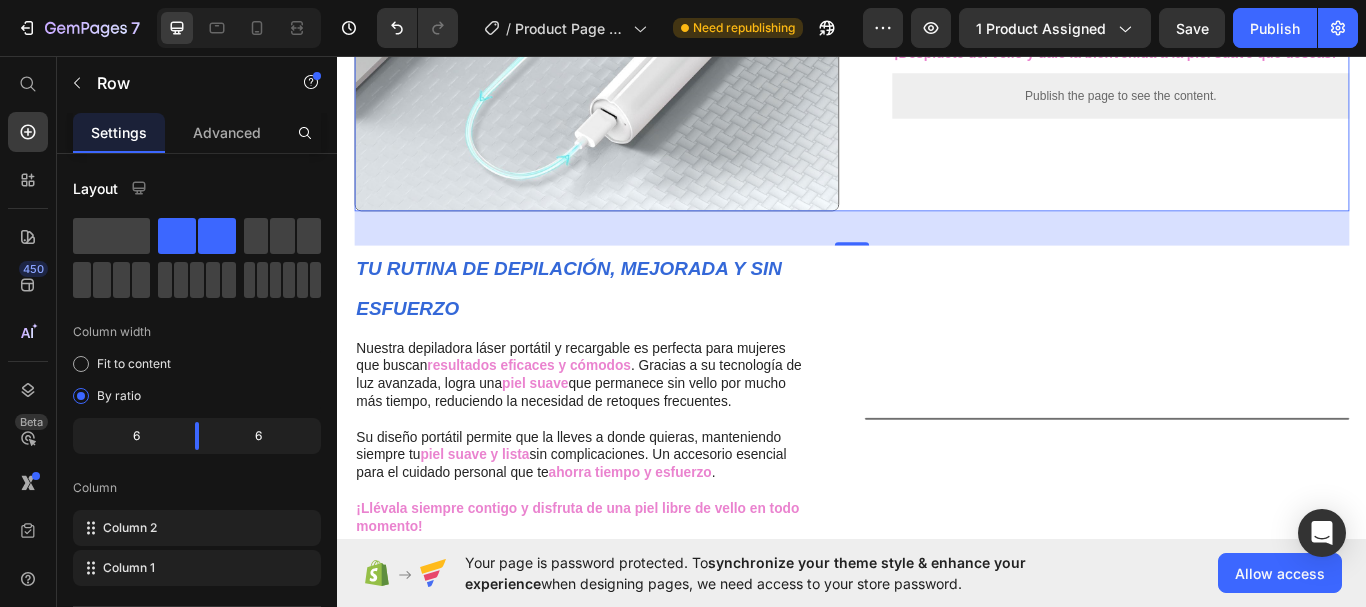 scroll, scrollTop: 1800, scrollLeft: 0, axis: vertical 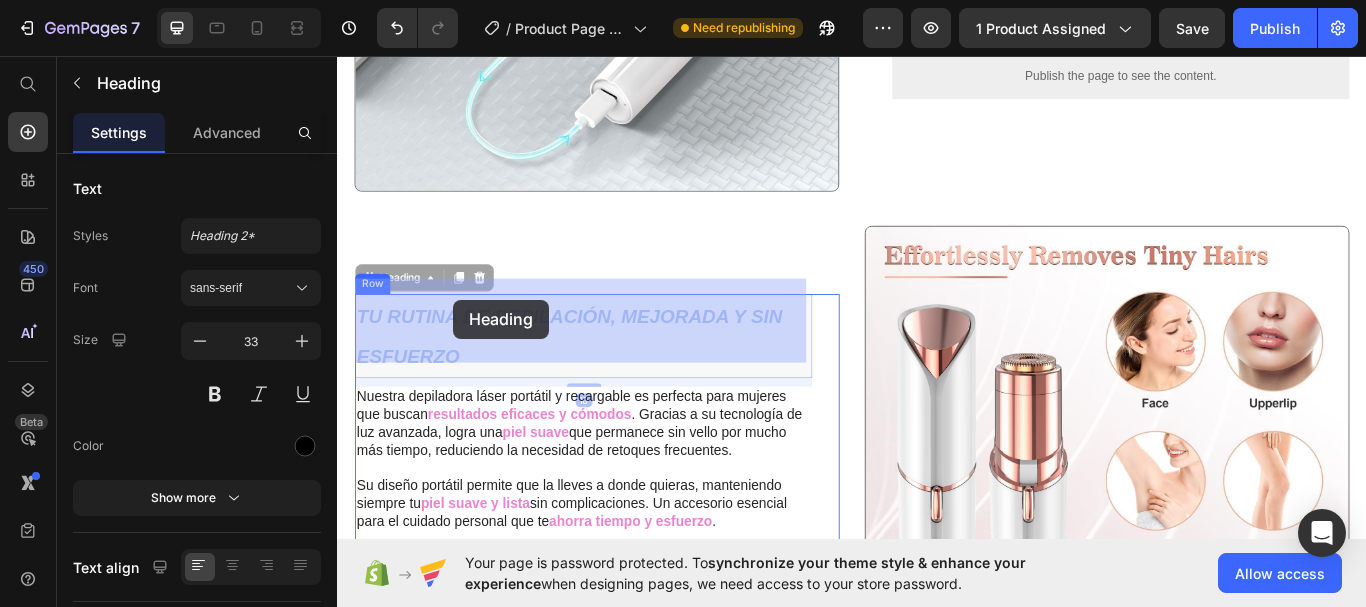 drag, startPoint x: 360, startPoint y: 341, endPoint x: 472, endPoint y: 341, distance: 112 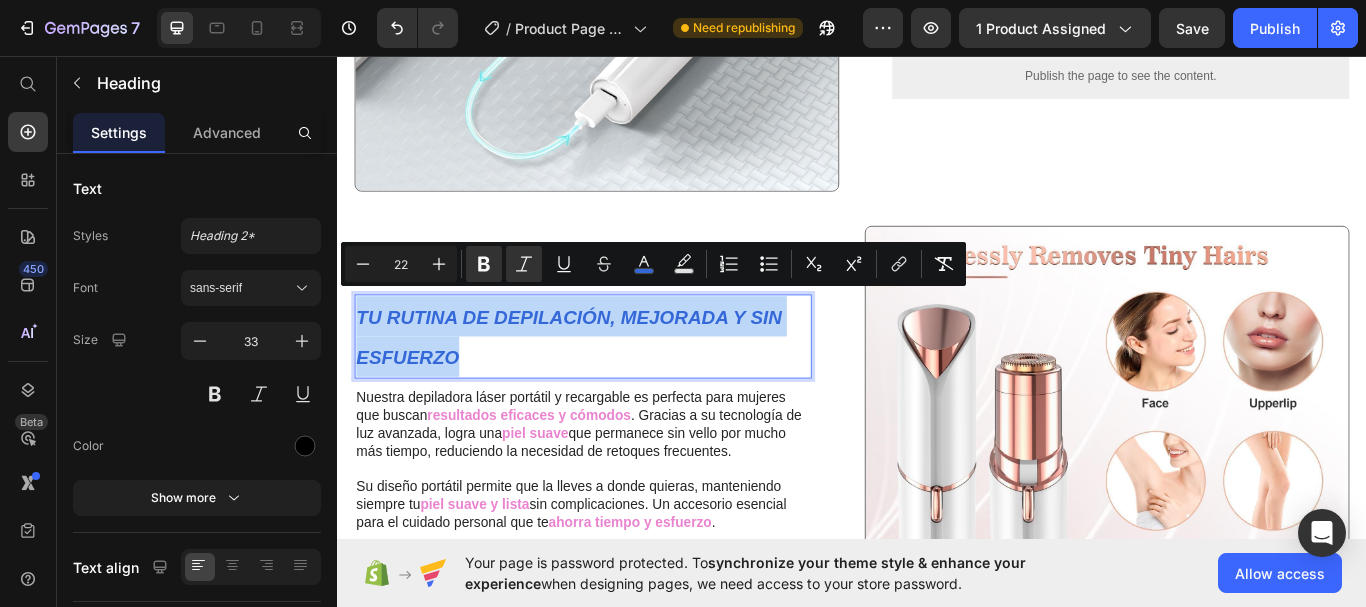 drag, startPoint x: 362, startPoint y: 343, endPoint x: 848, endPoint y: 380, distance: 487.4064 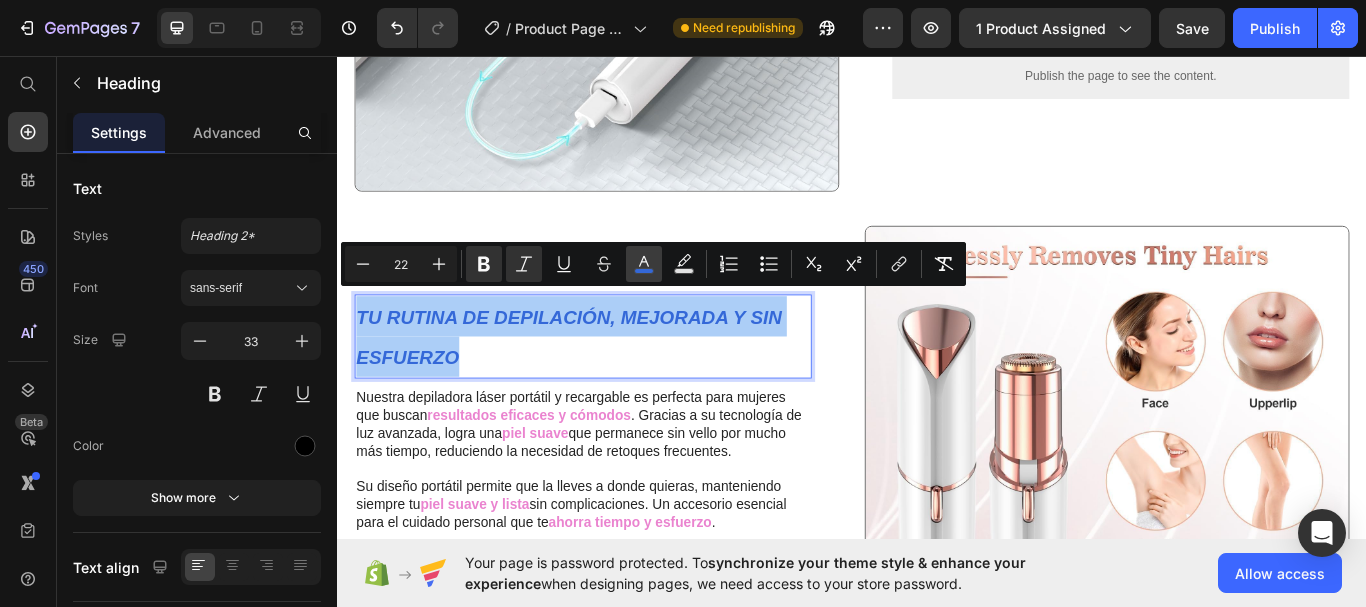 click 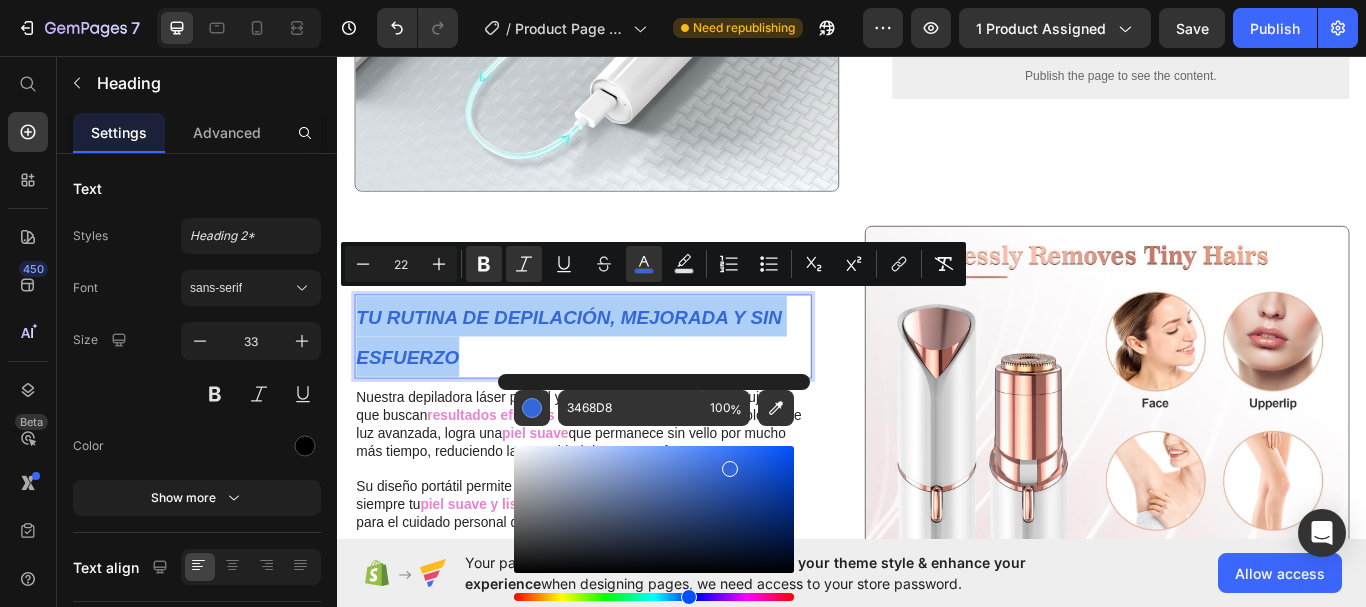 click at bounding box center (654, 597) 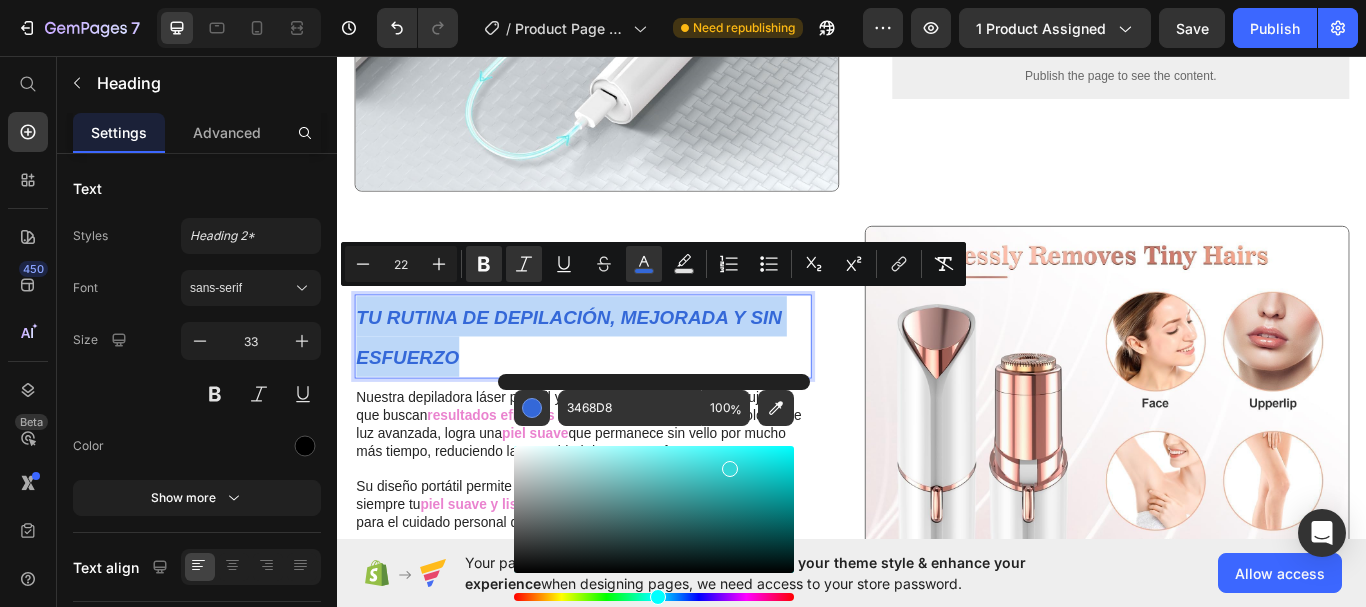 type on "34D7D7" 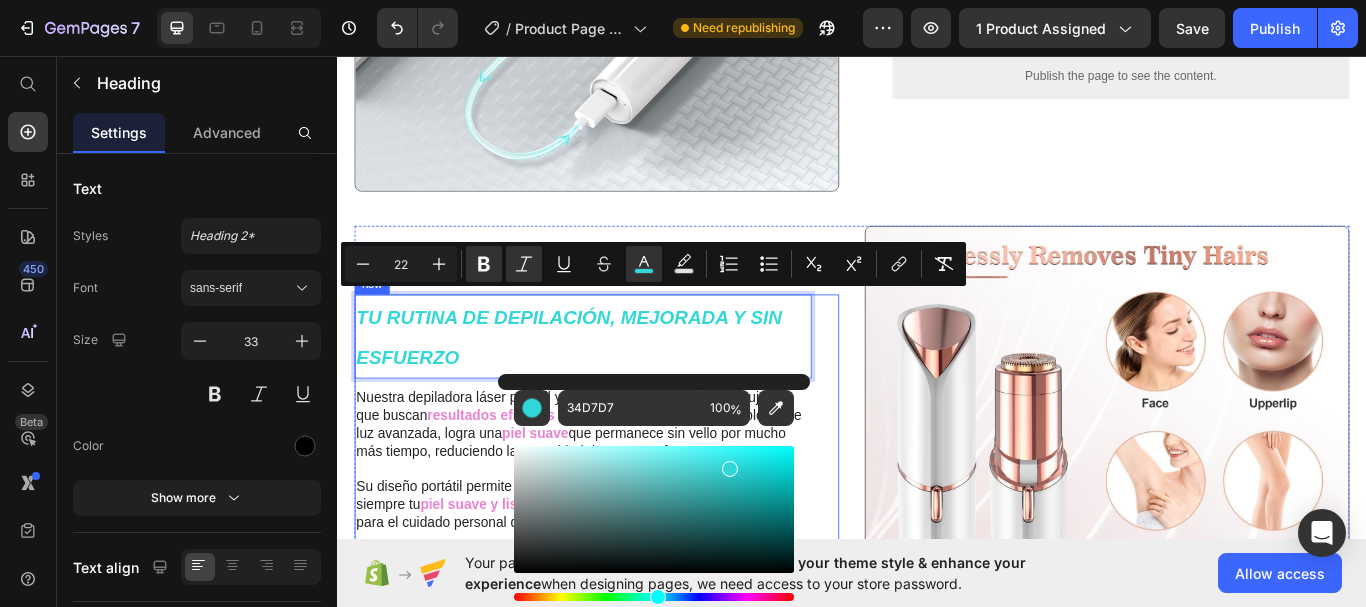 click on "TU RUTINA DE DEPILACIÓN, MEJORADA Y SIN ESFUERZO Heading   10 Nuestra depiladora láser portátil y recargable es perfecta para mujeres que buscan  resultados eficaces y cómodos . Gracias a su tecnología de luz avanzada, logra una  piel suave  que permanece sin vello por mucho más tiempo, reduciendo la necesidad de retoques frecuentes.   Su diseño portátil permite que la lleves a donde quieras, manteniendo siempre tu  piel suave y lista  sin complicaciones. Un accesorio esencial para el cuidado personal que te  ahorra tiempo y esfuerzo .   ¡Llévala siempre contigo y disfruta de una piel libre de vello en todo momento! Text Block
Publish the page to see the content.
Custom Code Row" at bounding box center (639, 537) 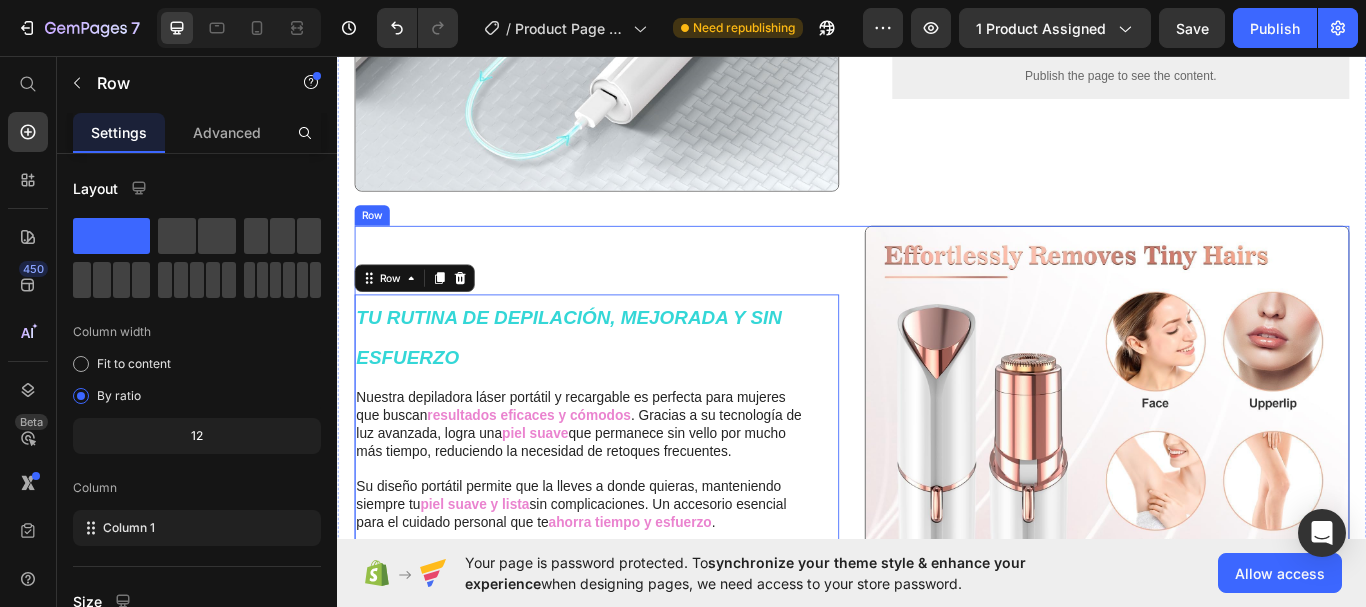 click on "⁠⁠⁠⁠⁠⁠⁠ TU RUTINA DE DEPILACIÓN, MEJORADA Y SIN ESFUERZO Heading Nuestra depiladora láser portátil y recargable es perfecta para mujeres que buscan  resultados eficaces y cómodos . Gracias a su tecnología de luz avanzada, logra una  piel suave  que permanece sin vello por mucho más tiempo, reduciendo la necesidad de retoques frecuentes.   Su diseño portátil permite que la lleves a donde quieras, manteniendo siempre tu  piel suave y lista  sin complicaciones. Un accesorio esencial para el cuidado personal que te  ahorra tiempo y esfuerzo .   ¡Llévala siempre contigo y disfruta de una piel libre de vello en todo momento! Text Block
Publish the page to see the content.
Custom Code Row   0 Image Row" at bounding box center [937, 537] 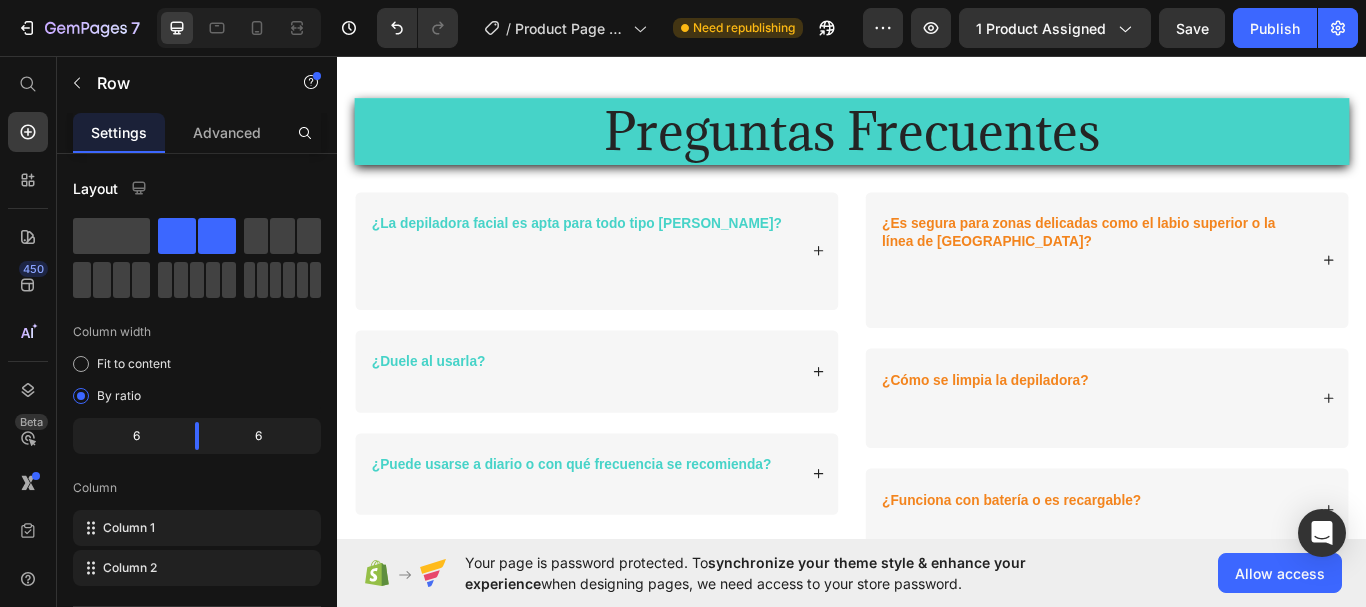 scroll, scrollTop: 2900, scrollLeft: 0, axis: vertical 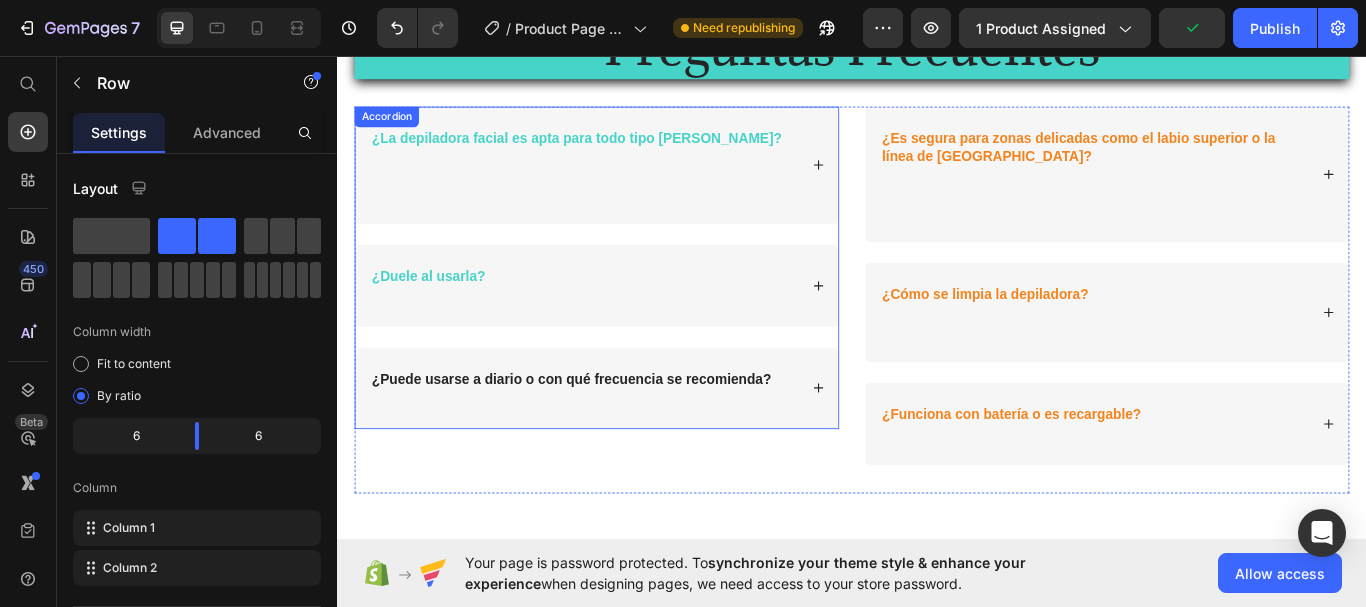 click on "¿Puede usarse a diario o con qué frecuencia se recomienda?" at bounding box center (610, 433) 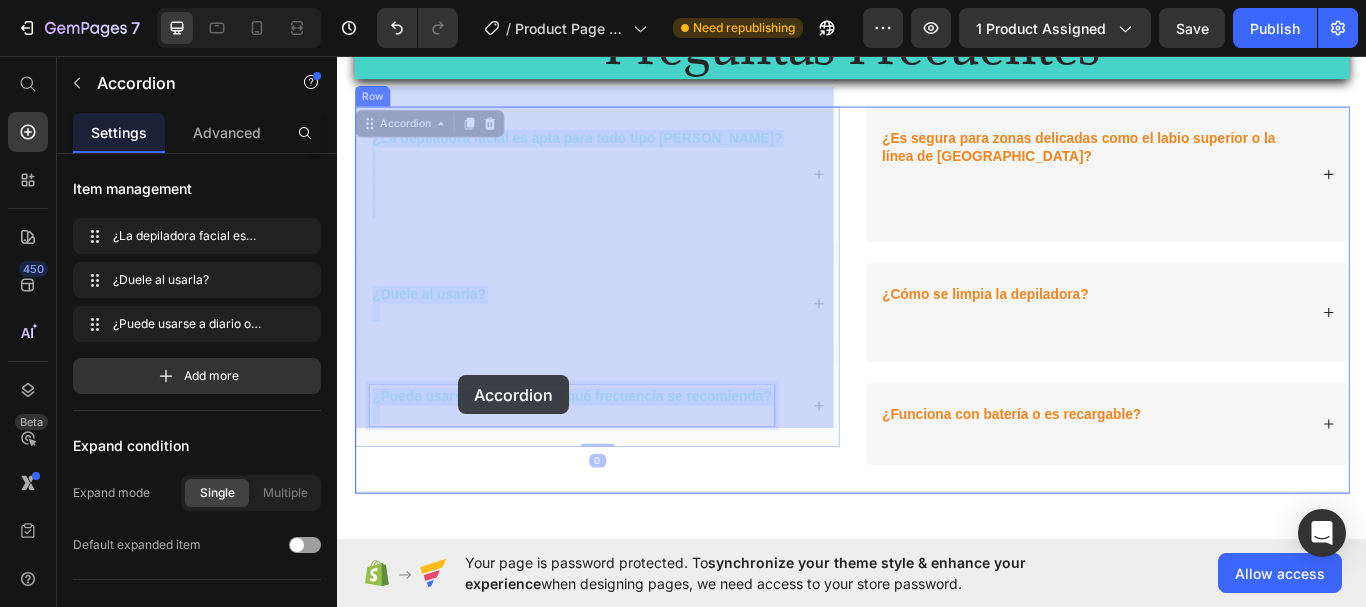 drag, startPoint x: 380, startPoint y: 408, endPoint x: 462, endPoint y: 430, distance: 84.89994 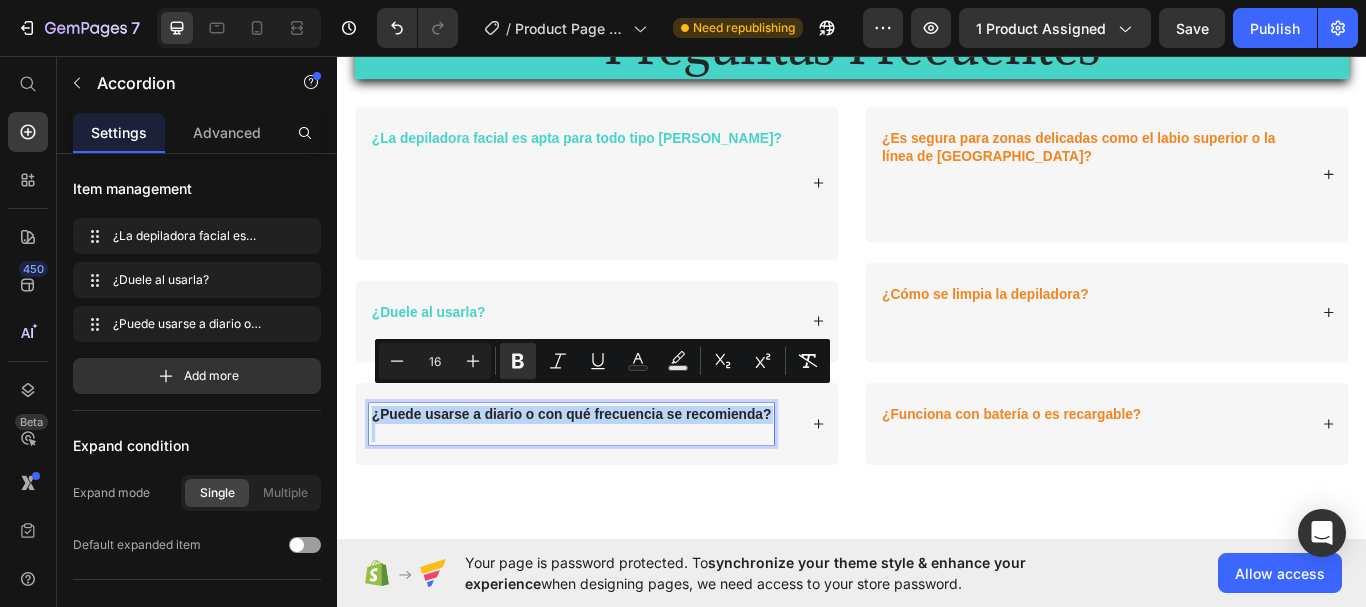 drag, startPoint x: 429, startPoint y: 447, endPoint x: 784, endPoint y: 478, distance: 356.35095 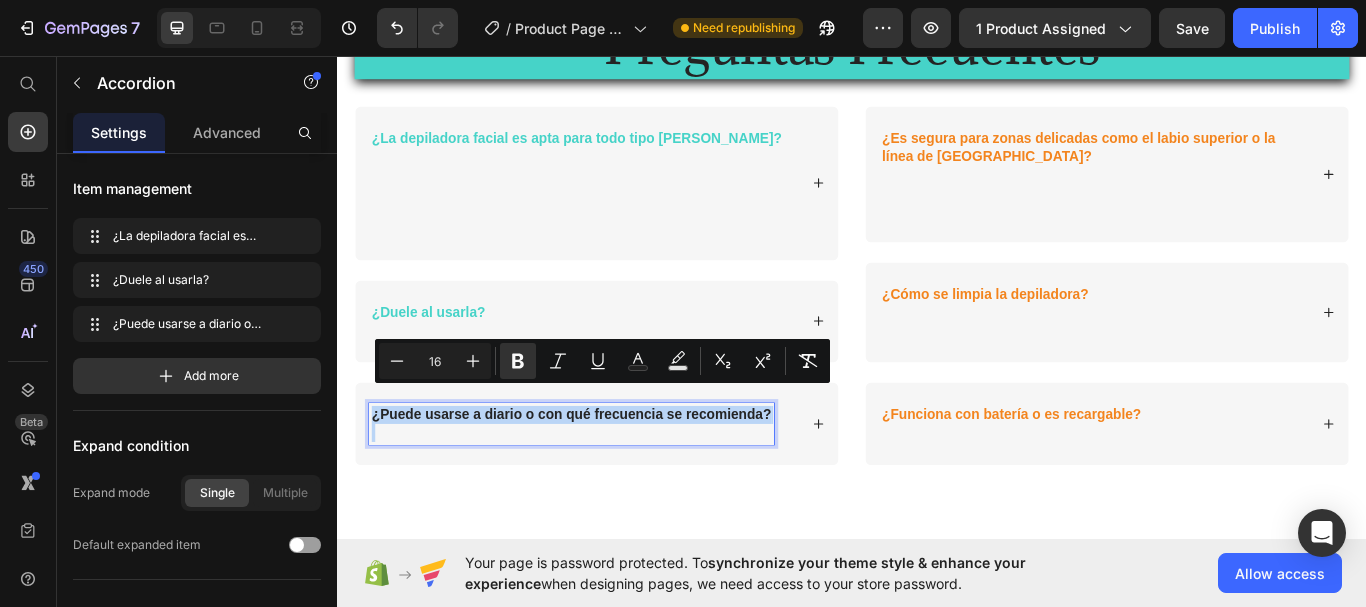 click on "¿Puede usarse a diario o con qué frecuencia se recomienda?" at bounding box center (610, 486) 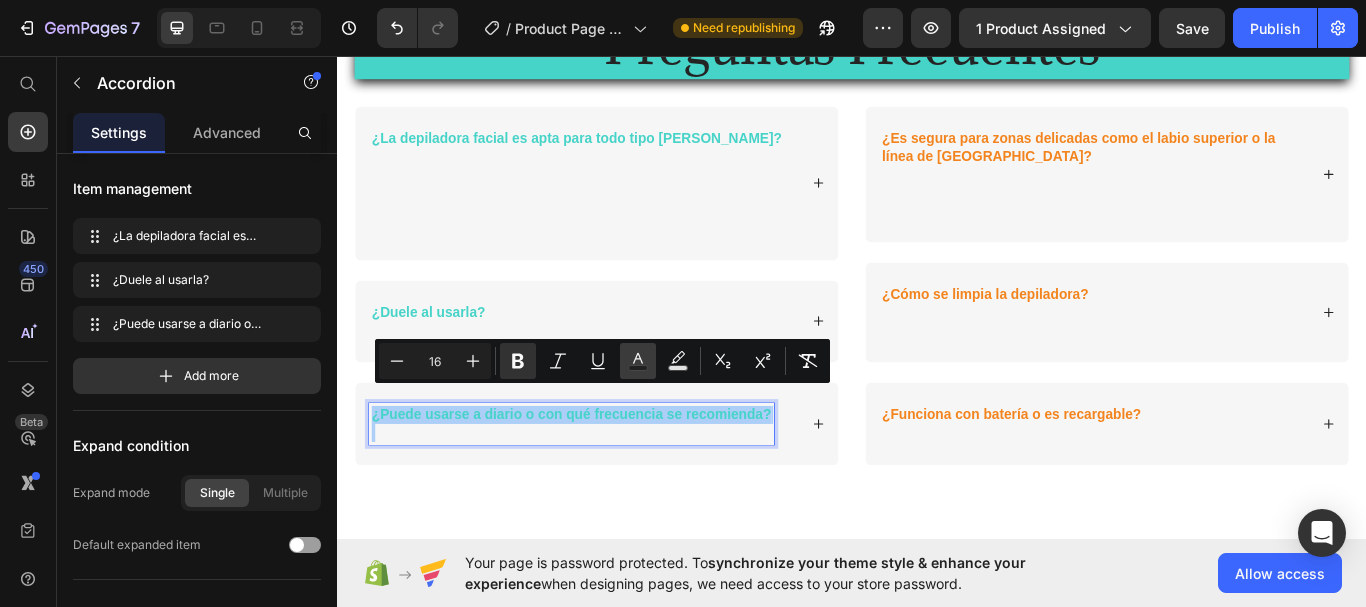 click 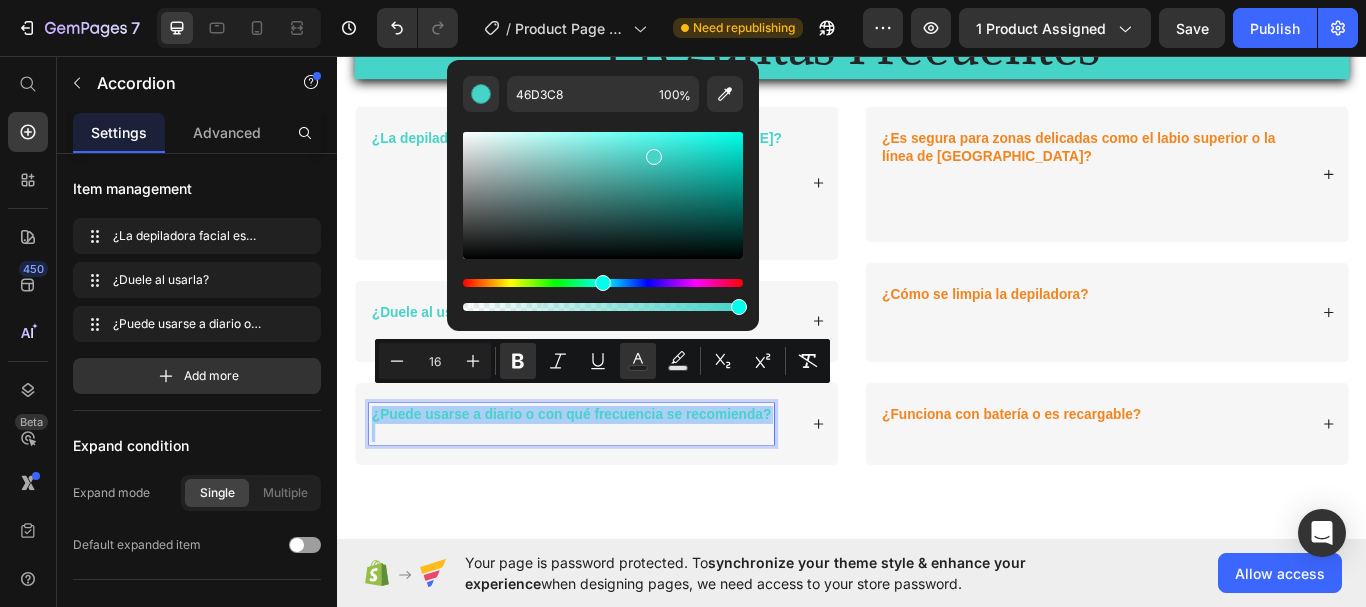 click at bounding box center [603, 283] 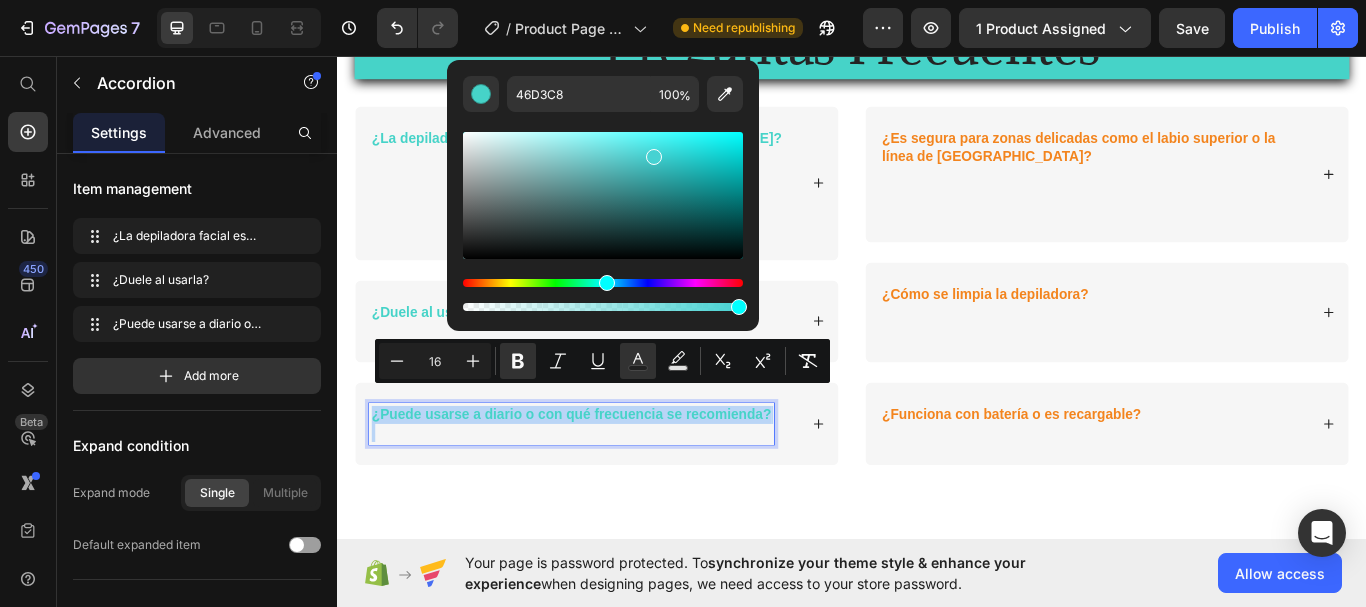 type on "46D2D2" 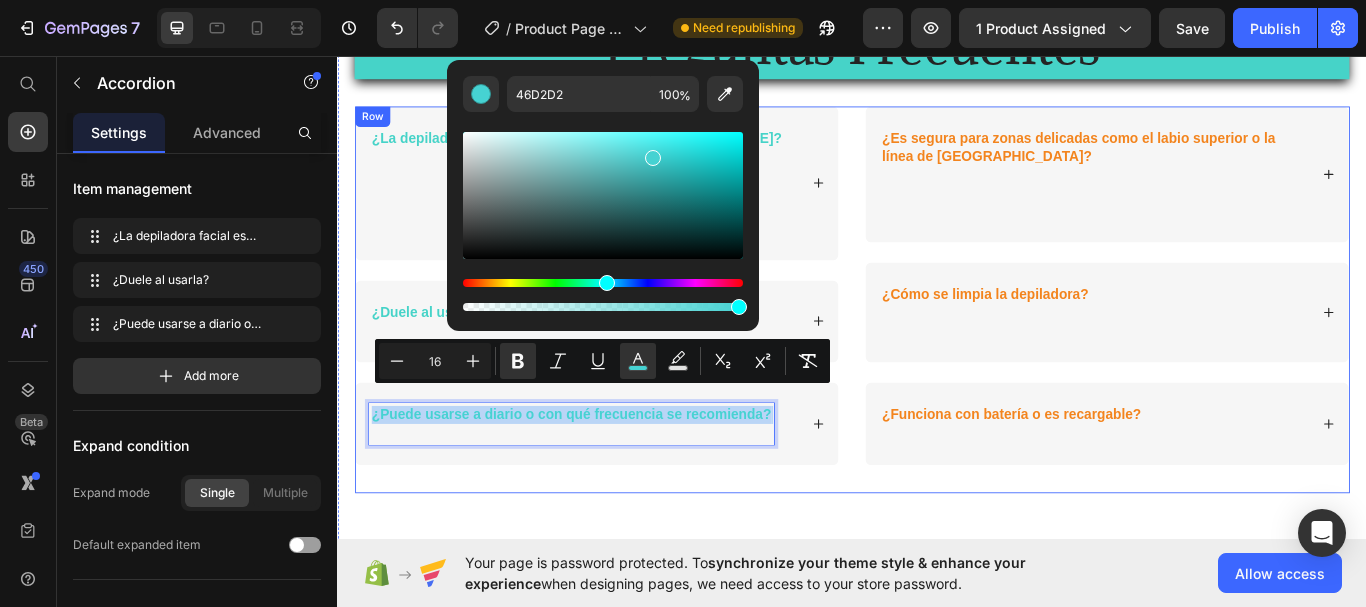 click on "¿Es segura para zonas delicadas como el labio superior o la línea de [GEOGRAPHIC_DATA]?
¿Cómo se limpia la depiladora?
¿Funciona con batería o es recargable?   Accordion" at bounding box center (1234, 341) 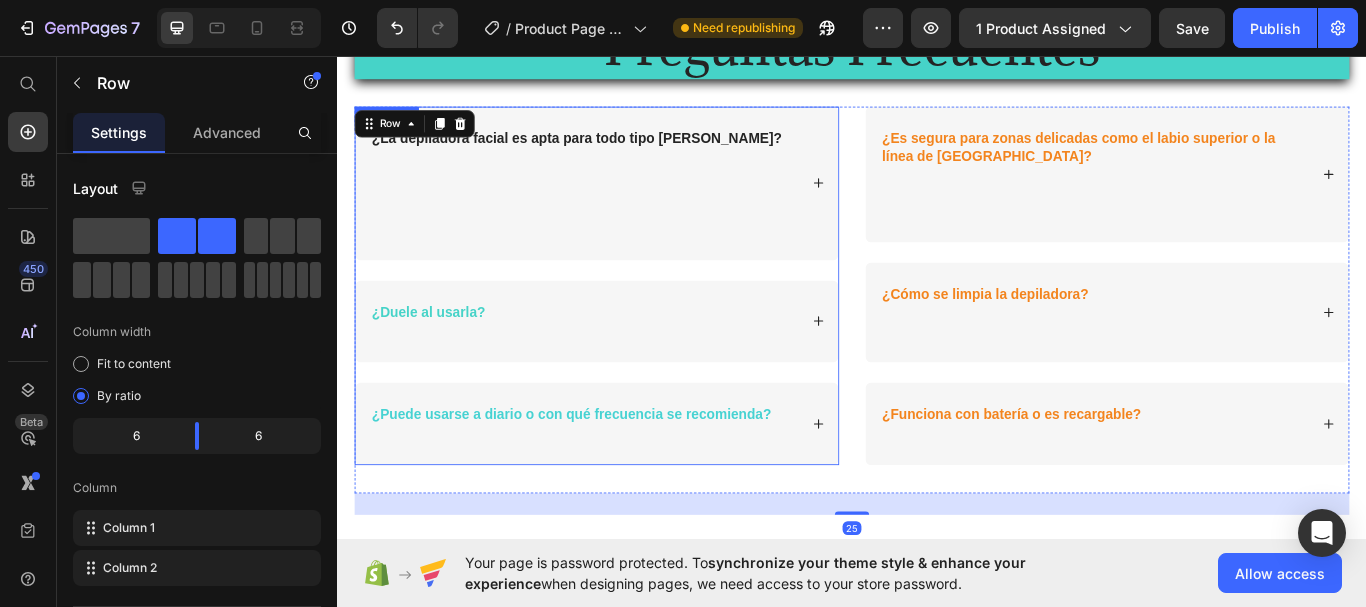 click on "¿La depiladora facial es apta para todo tipo [PERSON_NAME]?" at bounding box center [639, 205] 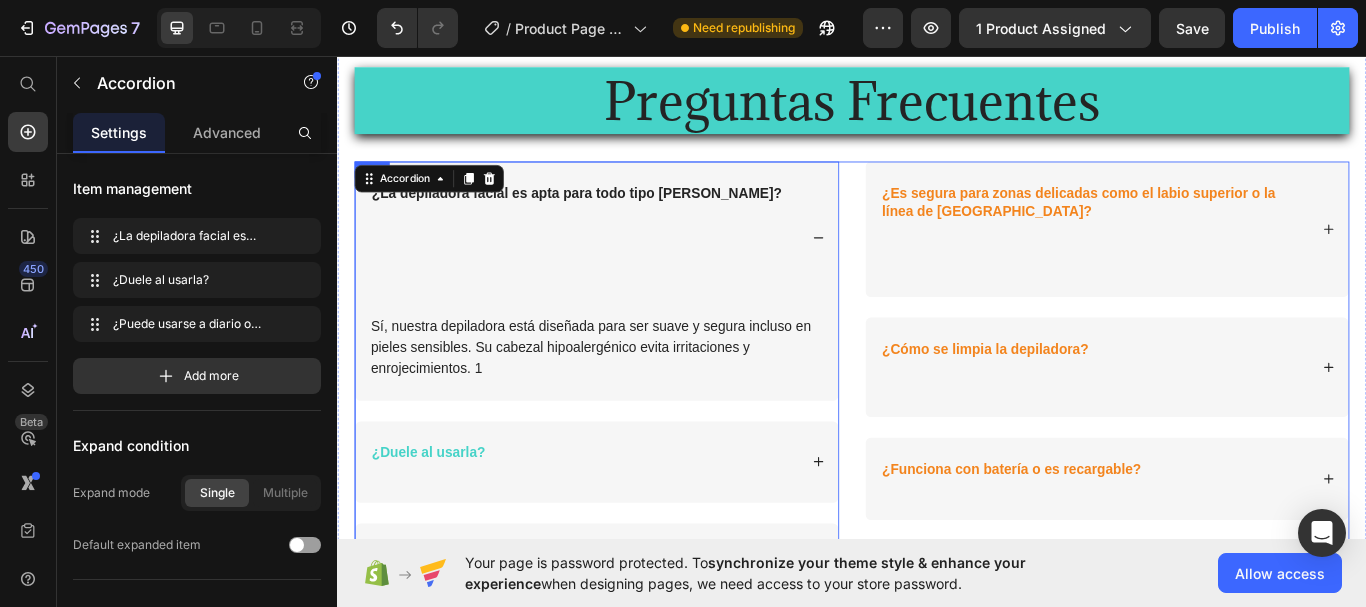 scroll, scrollTop: 2800, scrollLeft: 0, axis: vertical 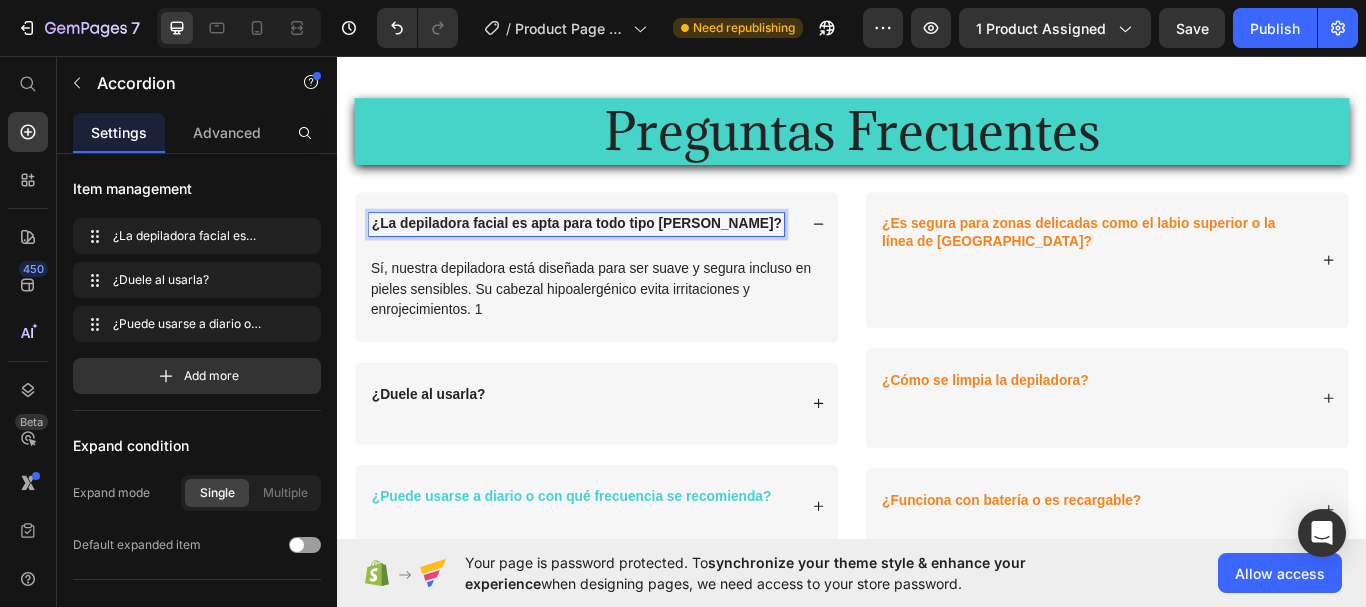 click on "¿Duele al usarla?" at bounding box center [624, 463] 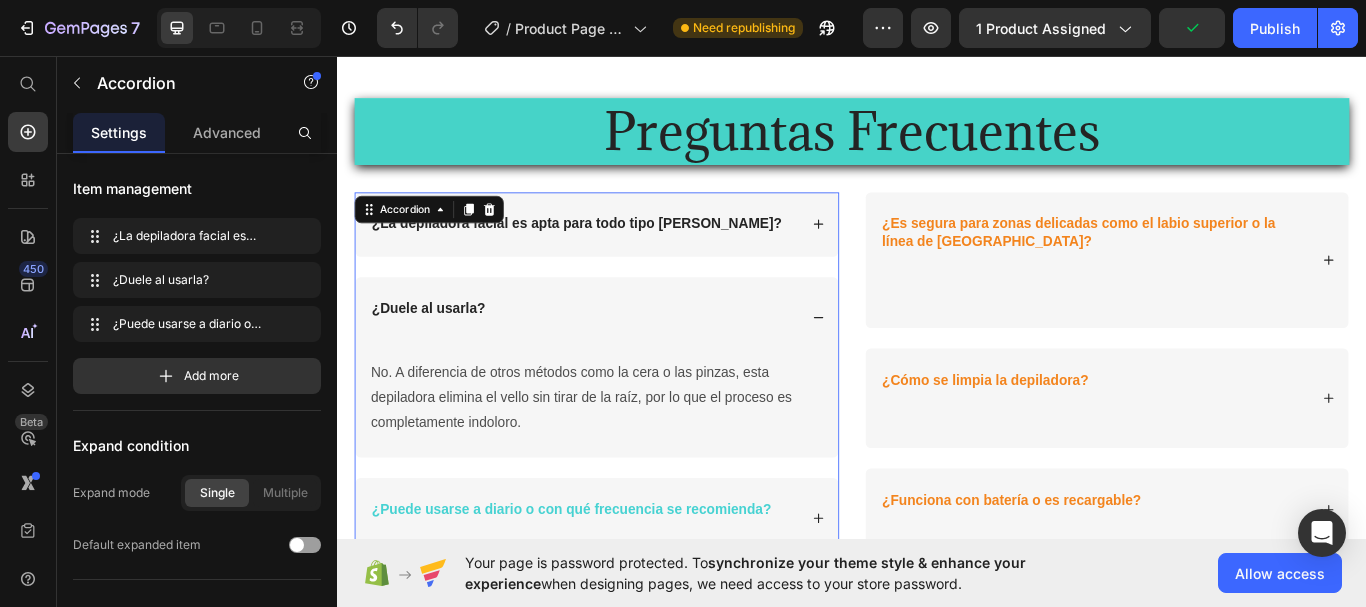 click on "¿Duele al usarla?" at bounding box center (624, 363) 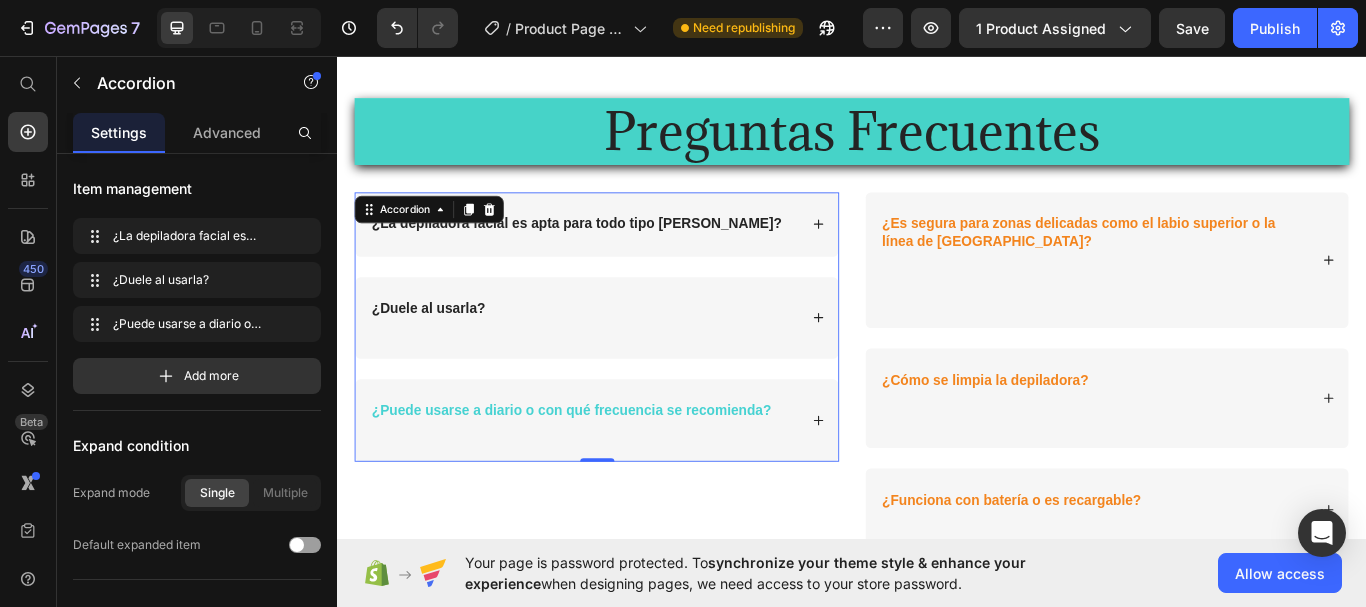 click on "¿Duele al usarla?" at bounding box center (624, 363) 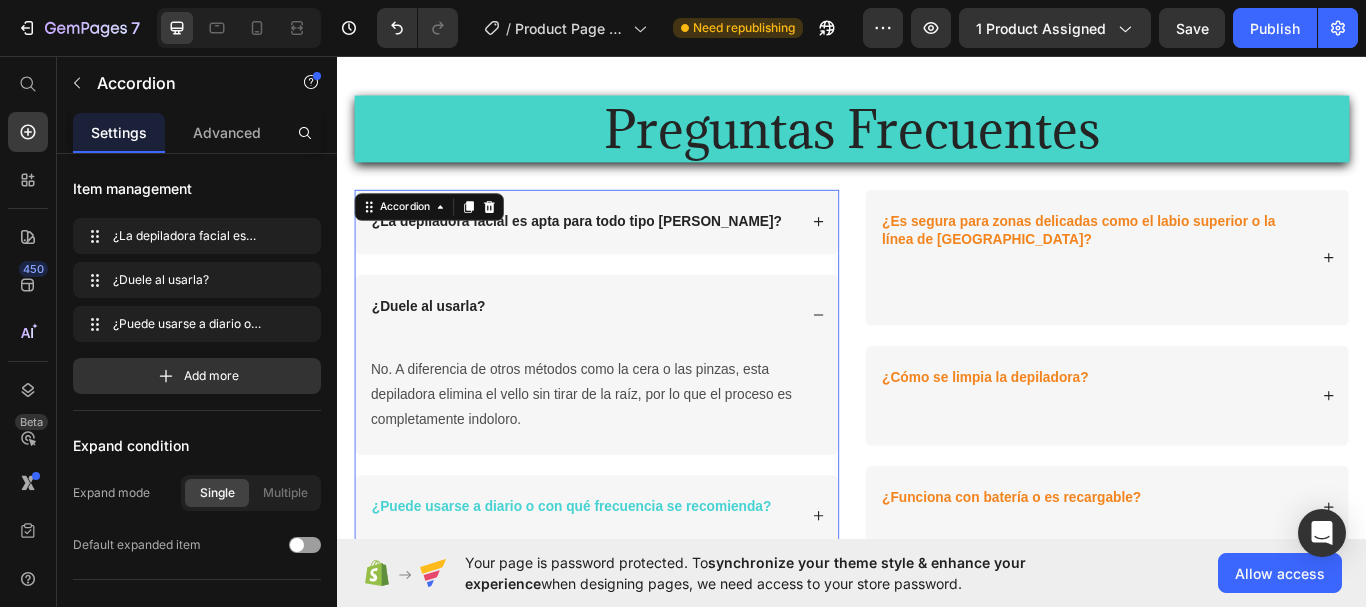 scroll, scrollTop: 2800, scrollLeft: 0, axis: vertical 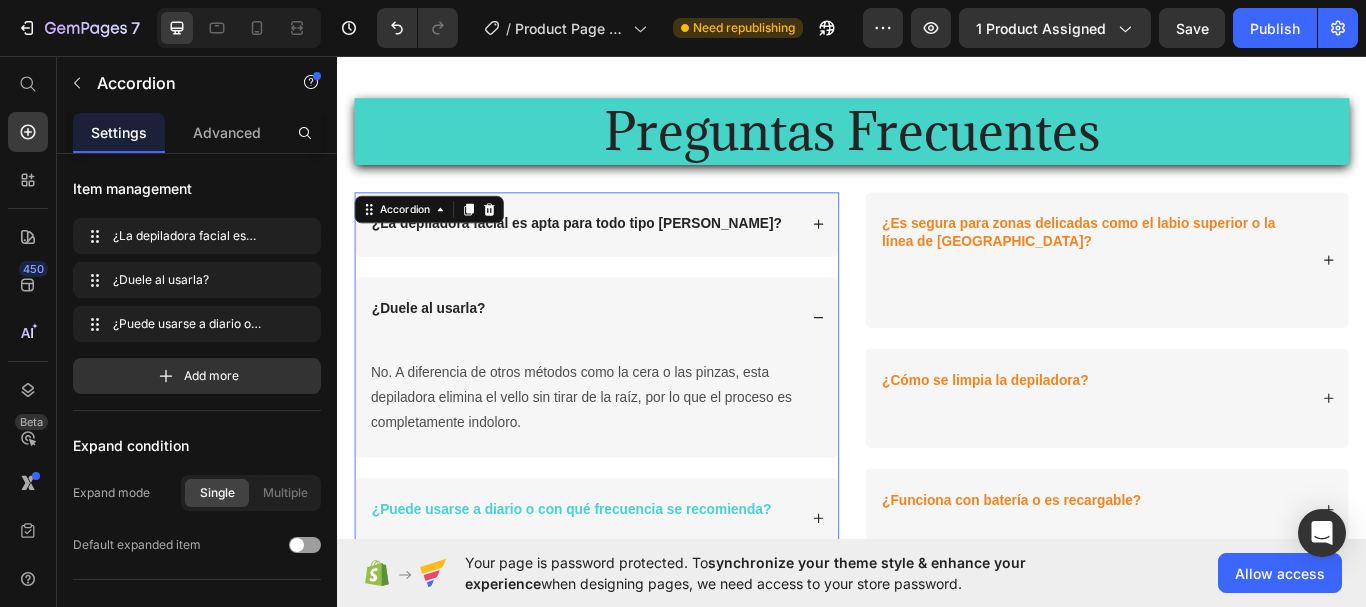 click 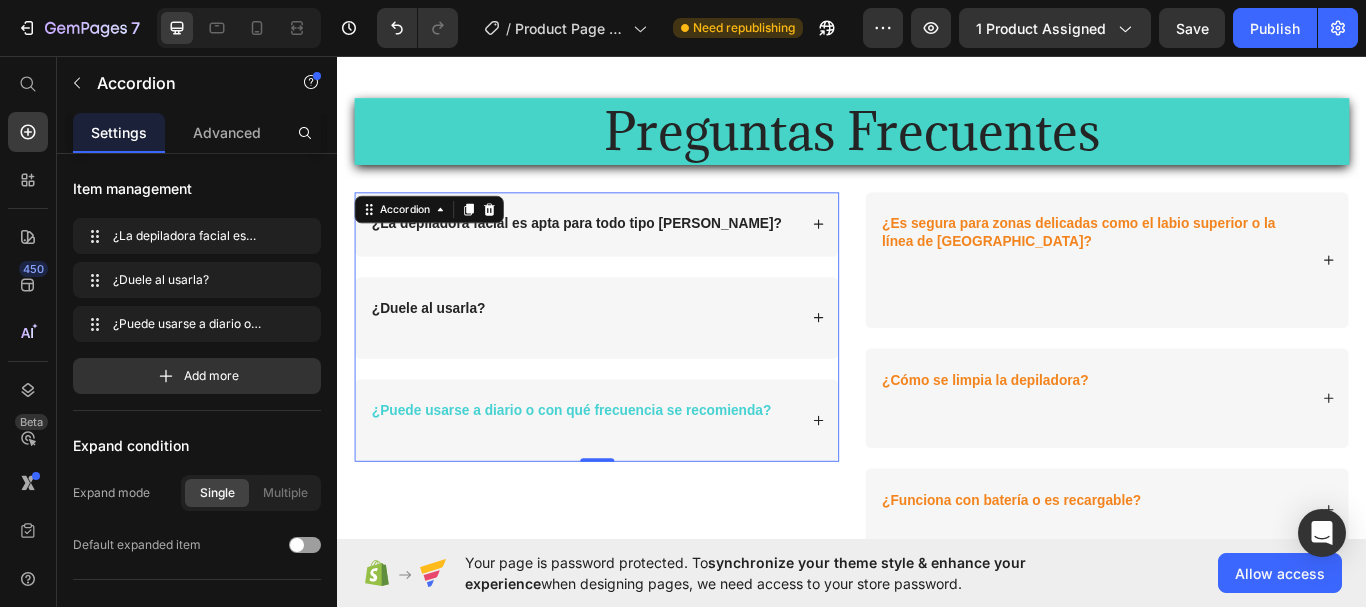 click 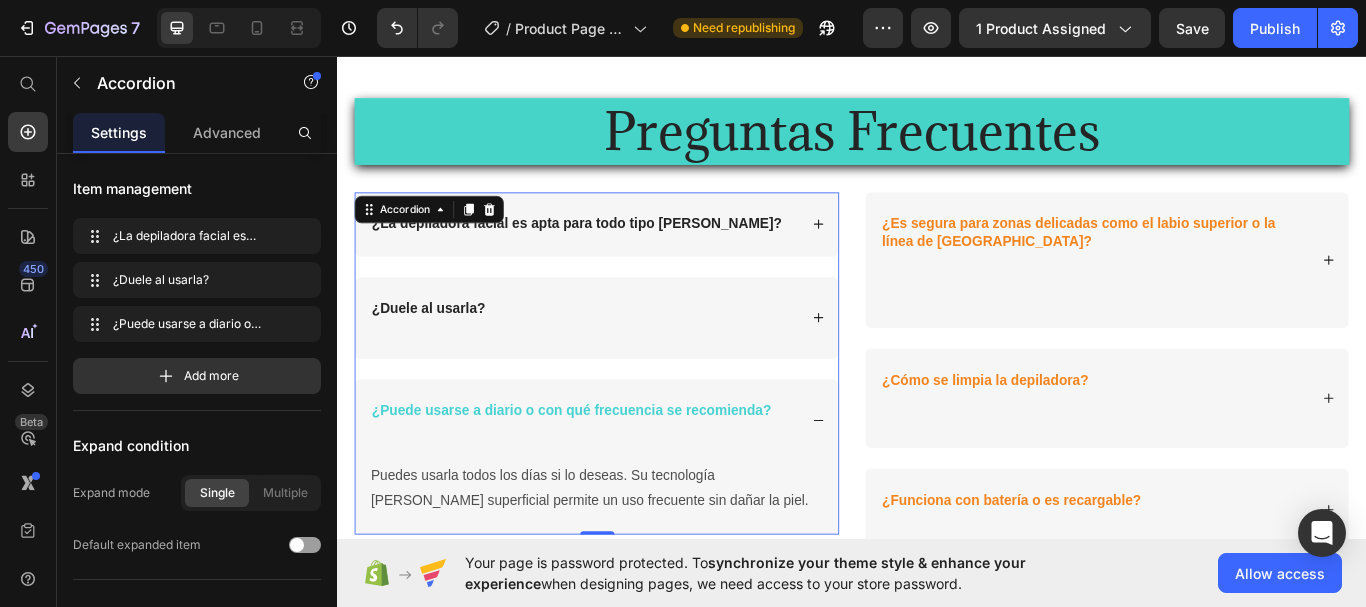 click 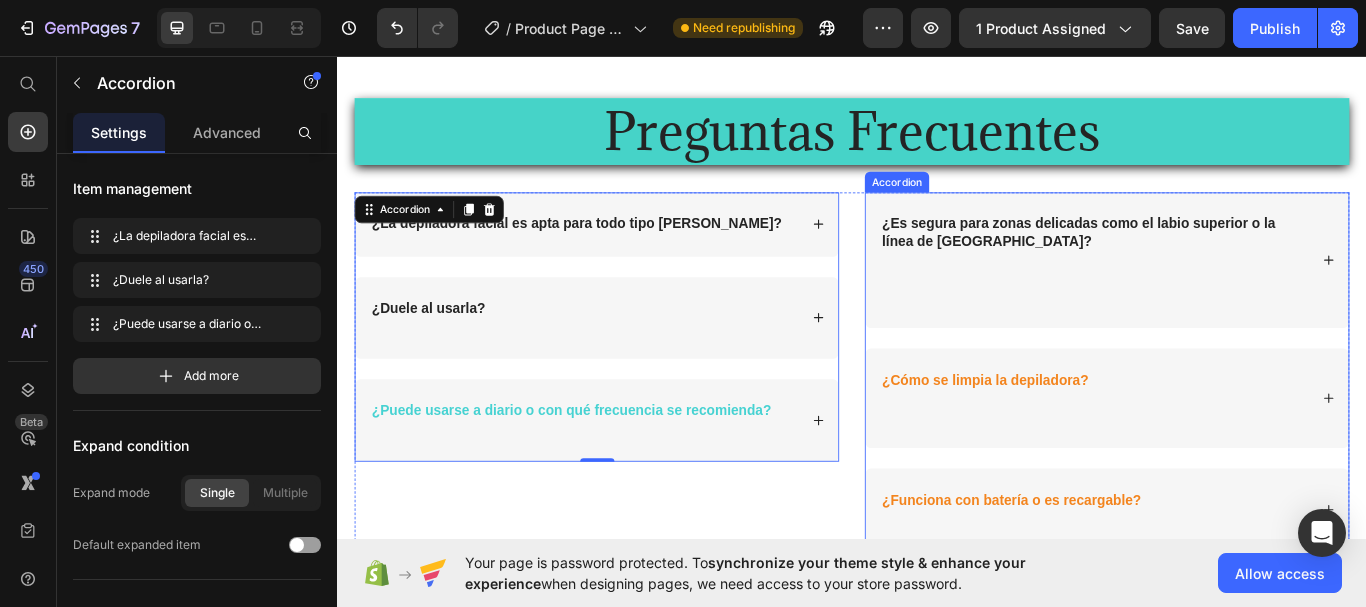 click 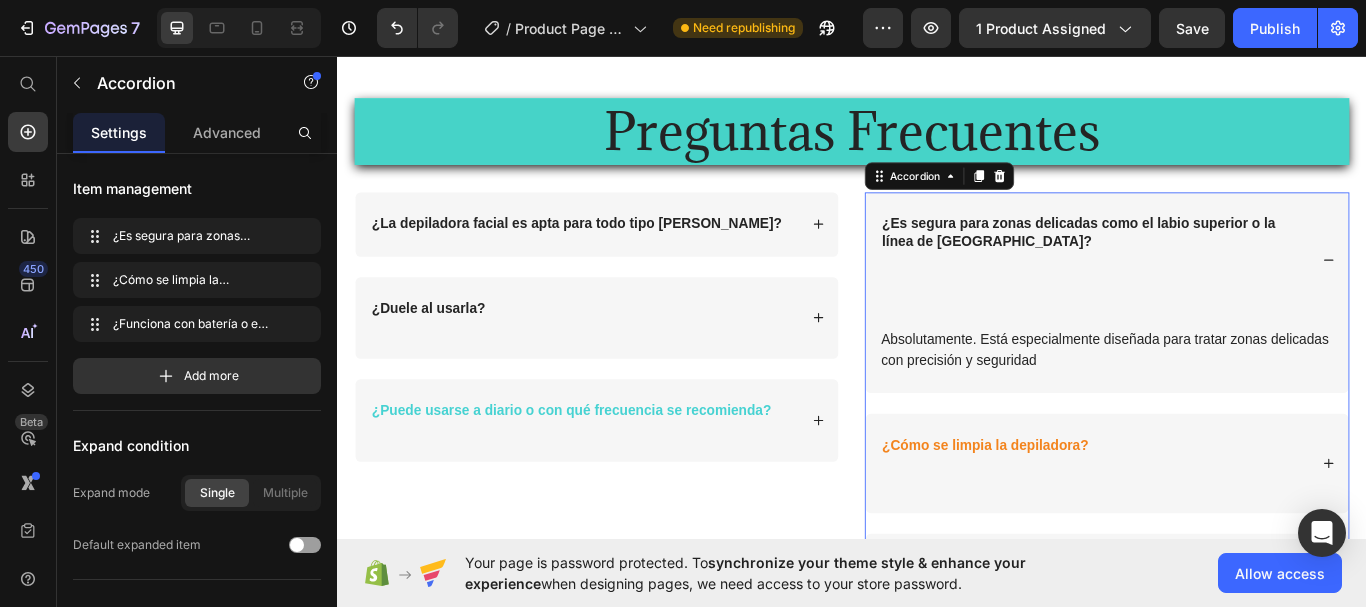 click 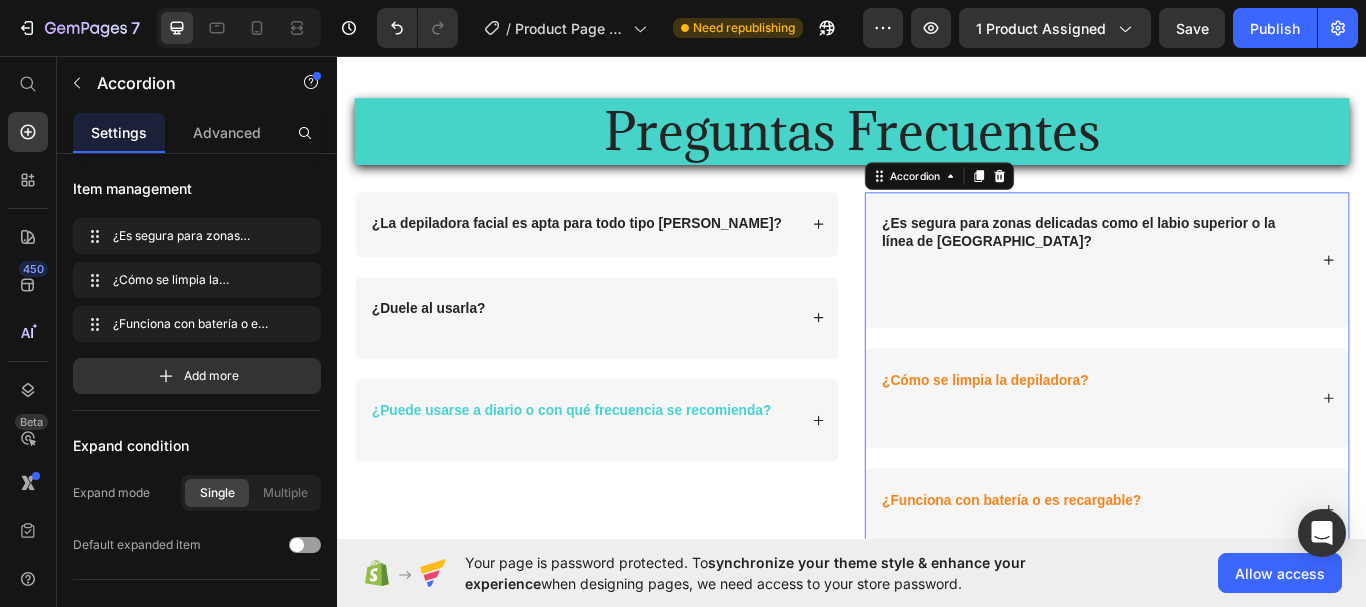 click on "¿Es segura para zonas delicadas como el labio superior o la línea de [GEOGRAPHIC_DATA]?" at bounding box center (1219, 295) 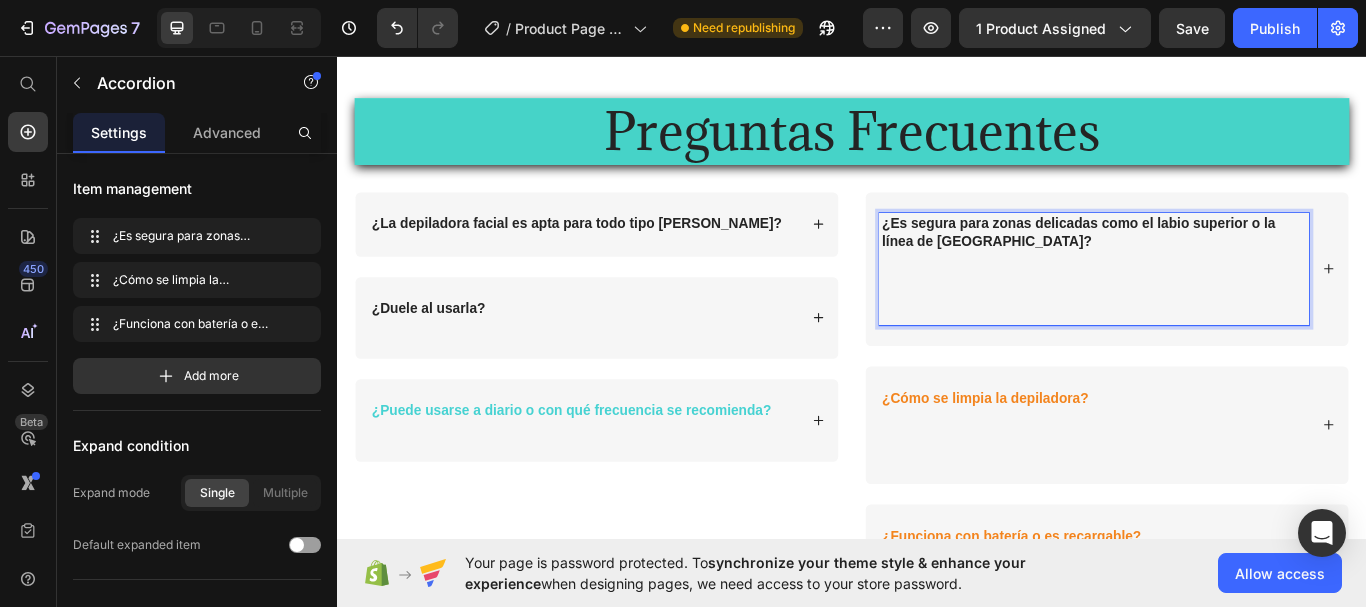 click on "¿Es segura para zonas delicadas como el labio superior o la línea de las cejas? ⁠⁠⁠⁠⁠⁠⁠" at bounding box center (1219, 305) 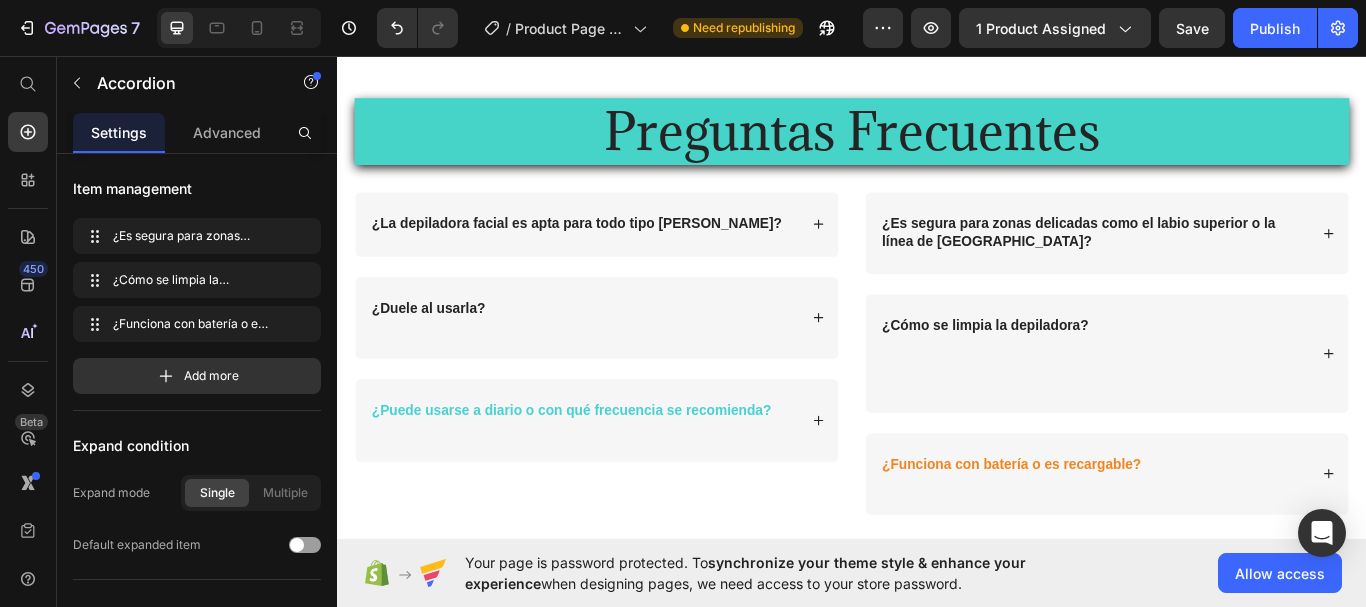 click on "¿Cómo se limpia la depiladora?" at bounding box center (1219, 403) 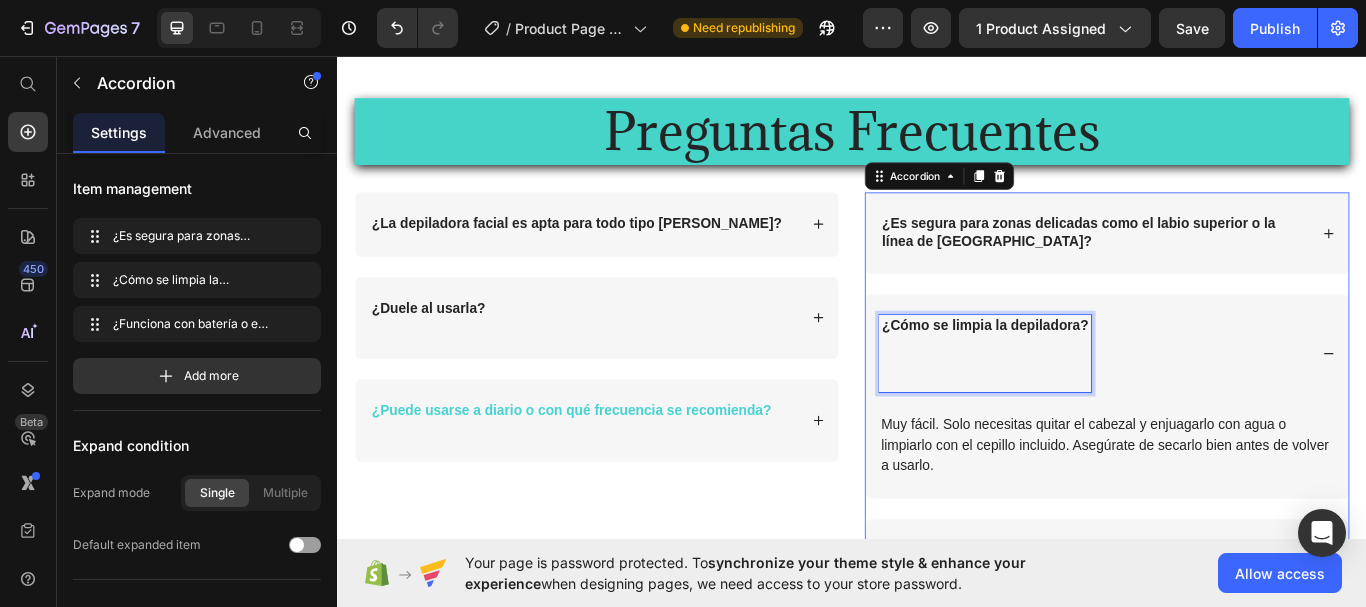 click on "¿Cómo se limpia la depiladora?" at bounding box center [1092, 403] 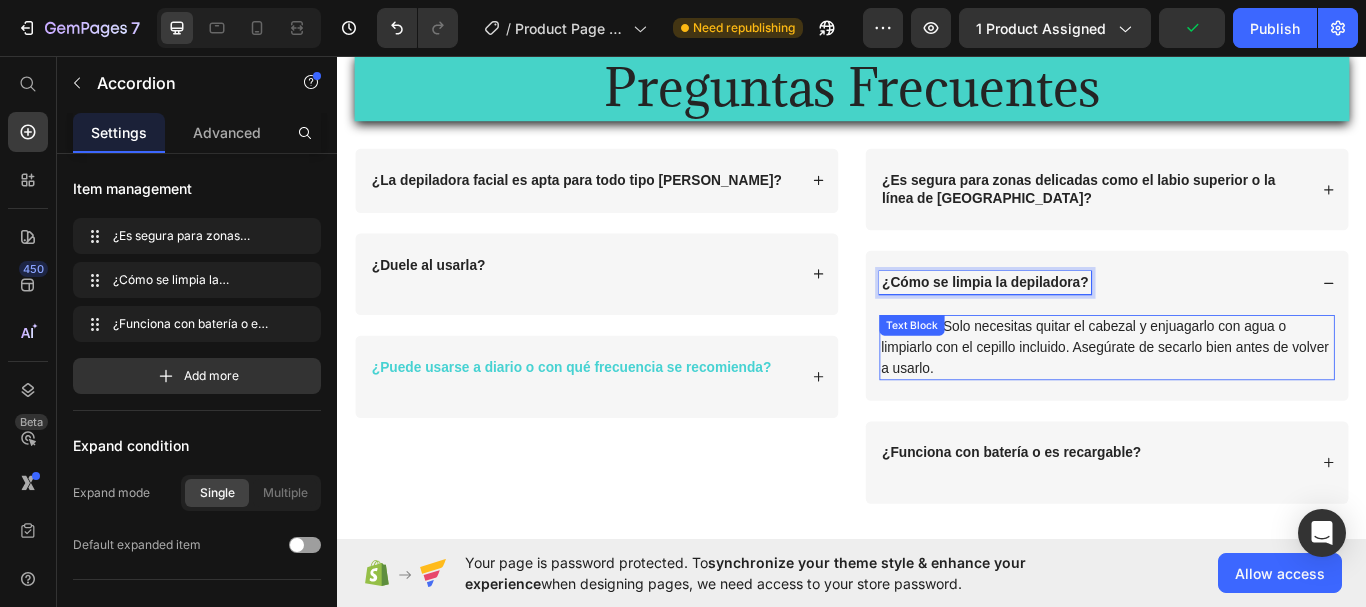 scroll, scrollTop: 2900, scrollLeft: 0, axis: vertical 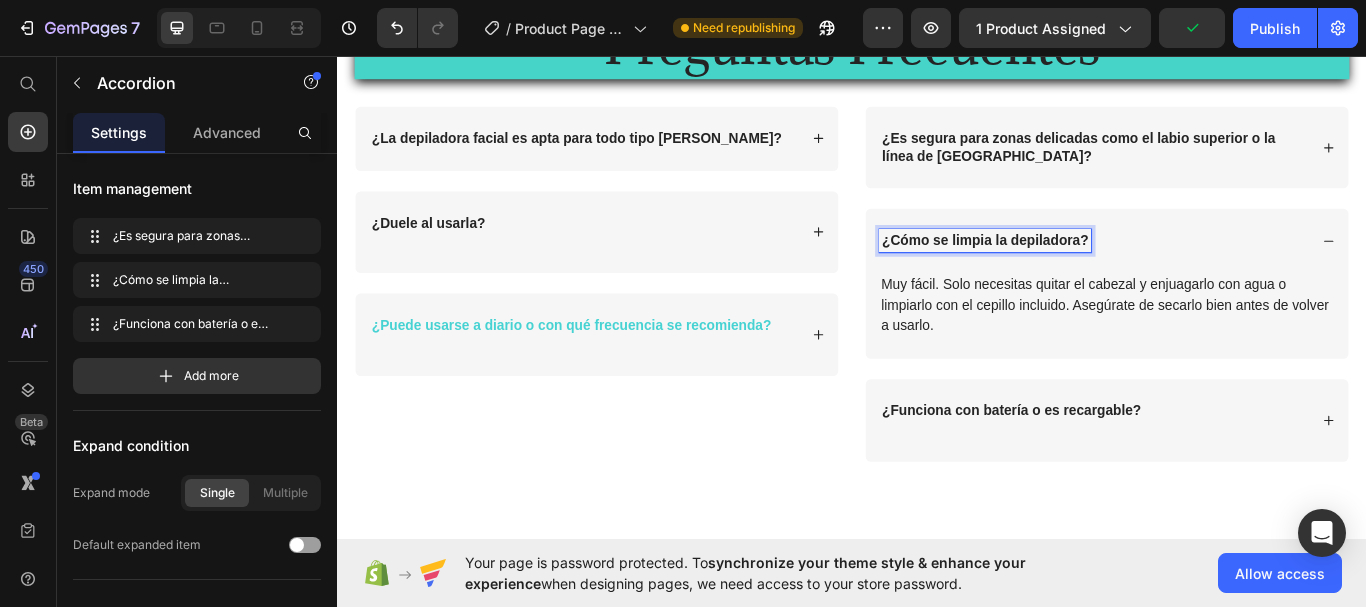 click on "¿Funciona con batería o es recargable?" at bounding box center (1123, 482) 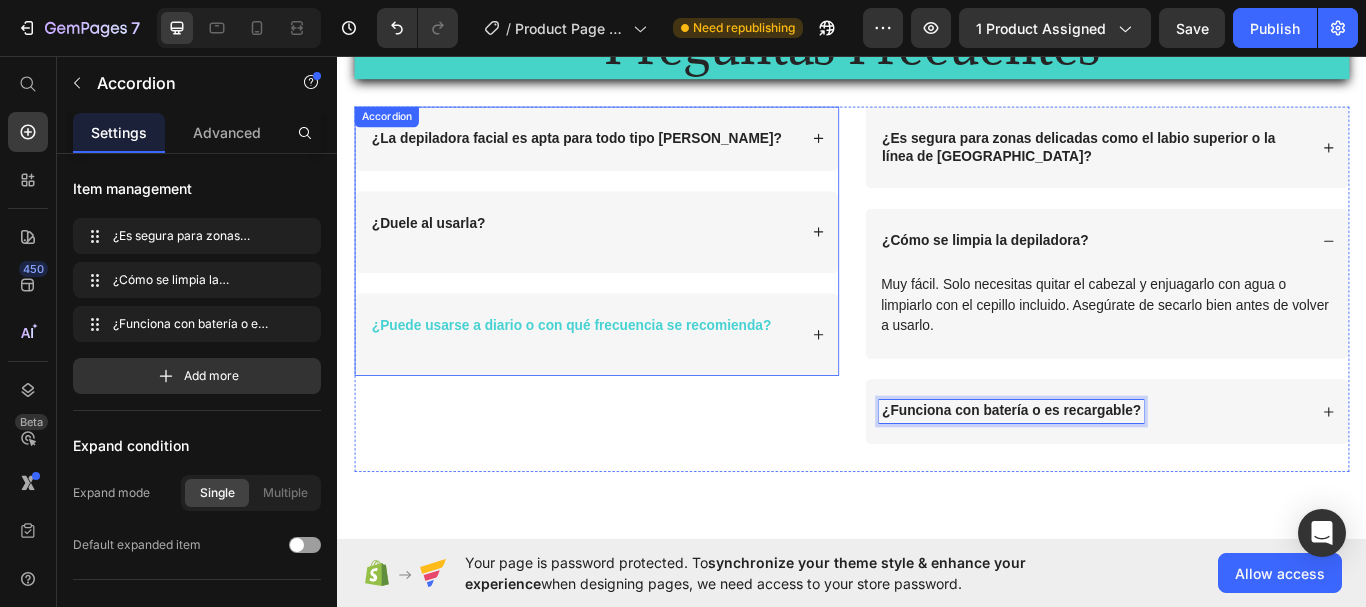 click on "¿Puede usarse a diario o con qué frecuencia se recomienda?" at bounding box center [610, 382] 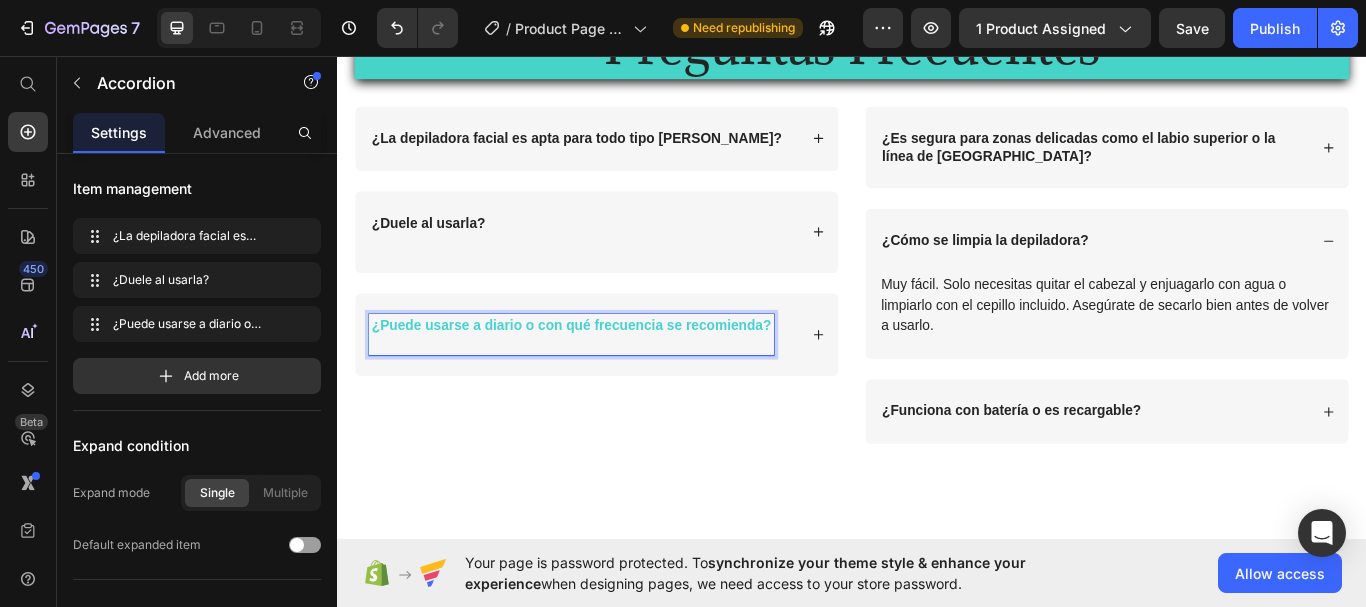 click on "¿Puede usarse a diario o con qué frecuencia se recomienda?" at bounding box center (610, 382) 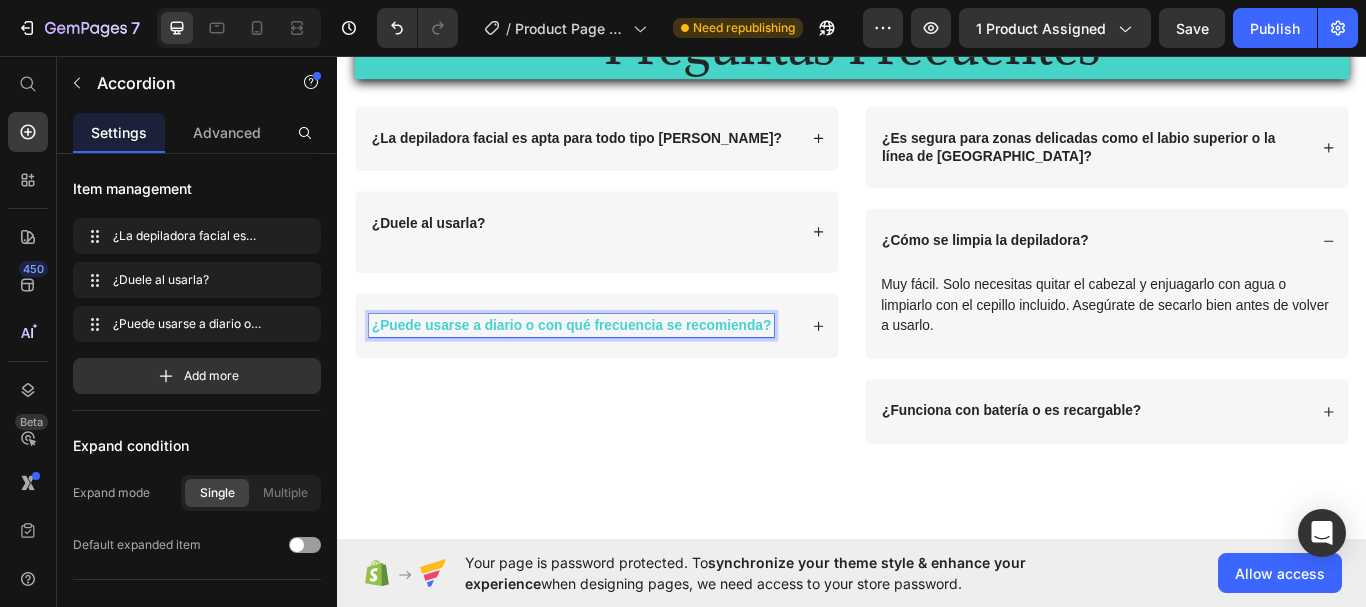 click on "¿Duele al usarla?" at bounding box center (443, 263) 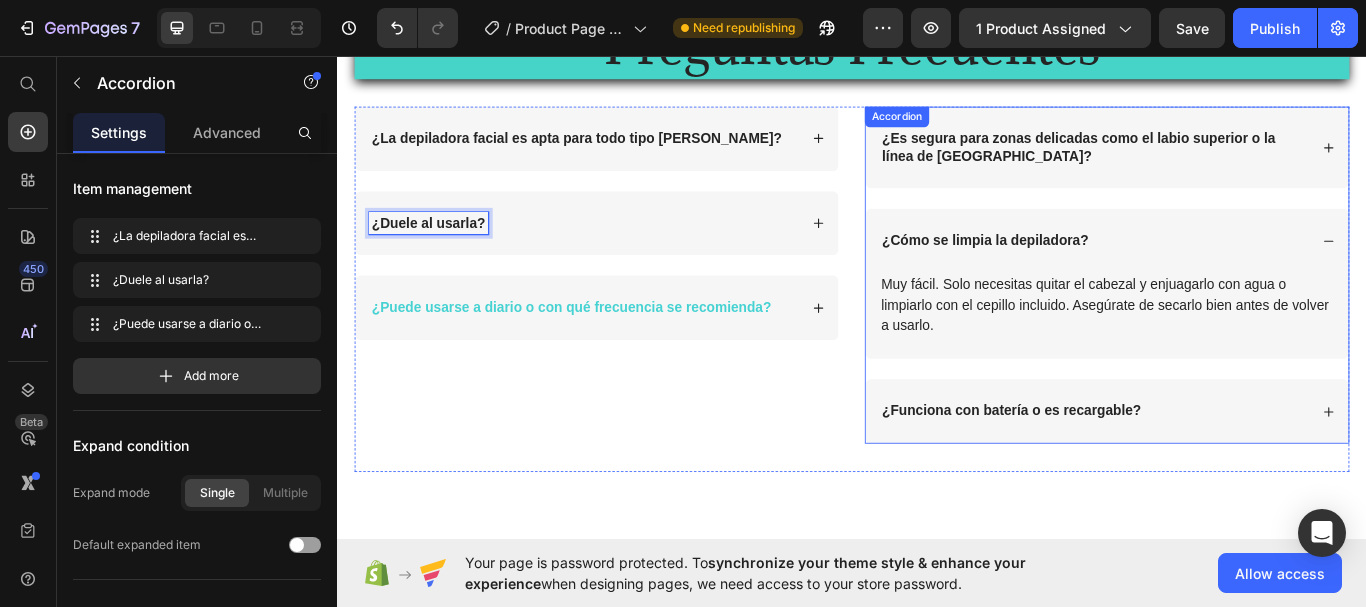 click 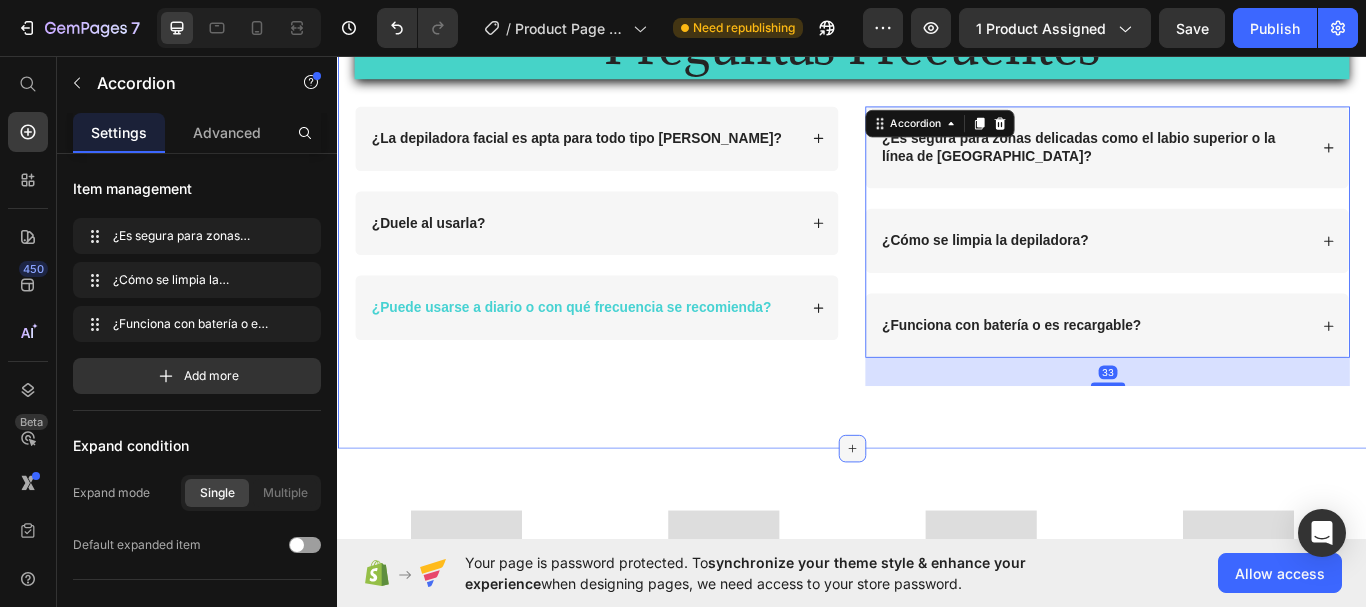 click at bounding box center (937, 515) 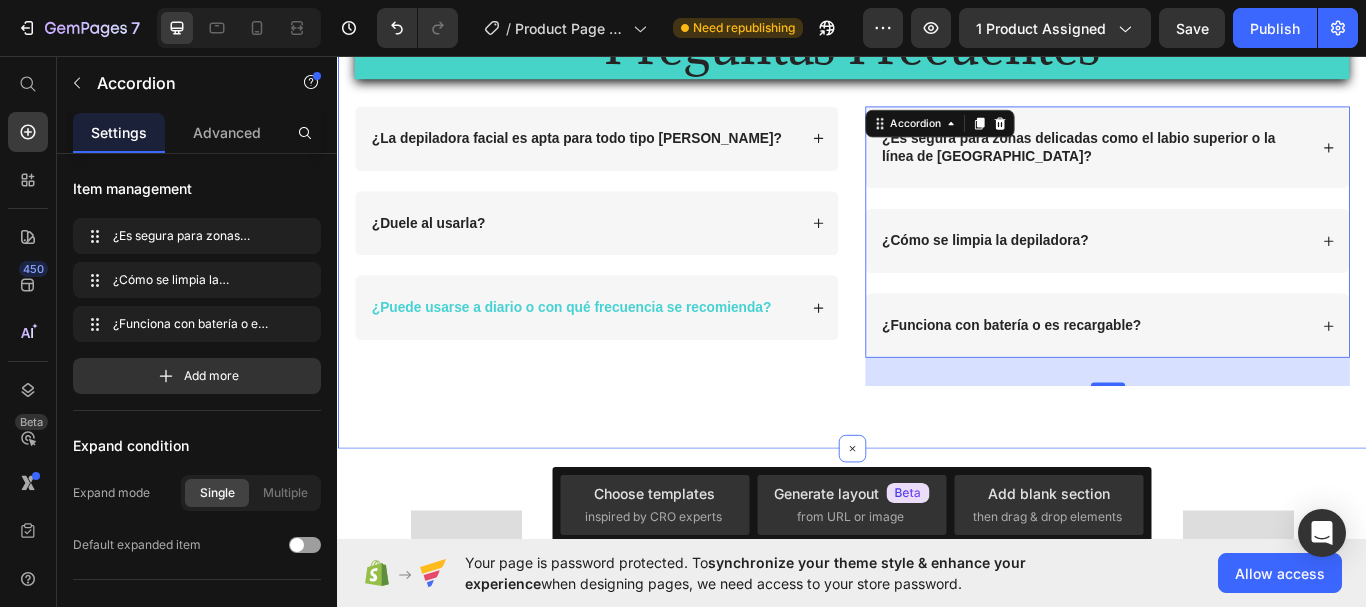 click on "Preguntas Frecuentes Heading Row
¿La depiladora facial es apta para todo tipo de piel?
¿Duele al usarla?
¿Puede usarse a diario o con qué frecuencia se recomienda? Accordion
¿Es segura para zonas delicadas como el labio superior o la línea de las cejas?
¿Cómo se limpia la depiladora?
¿Funciona con batería o es recargable? Accordion   33 Row Section 4" at bounding box center (937, 240) 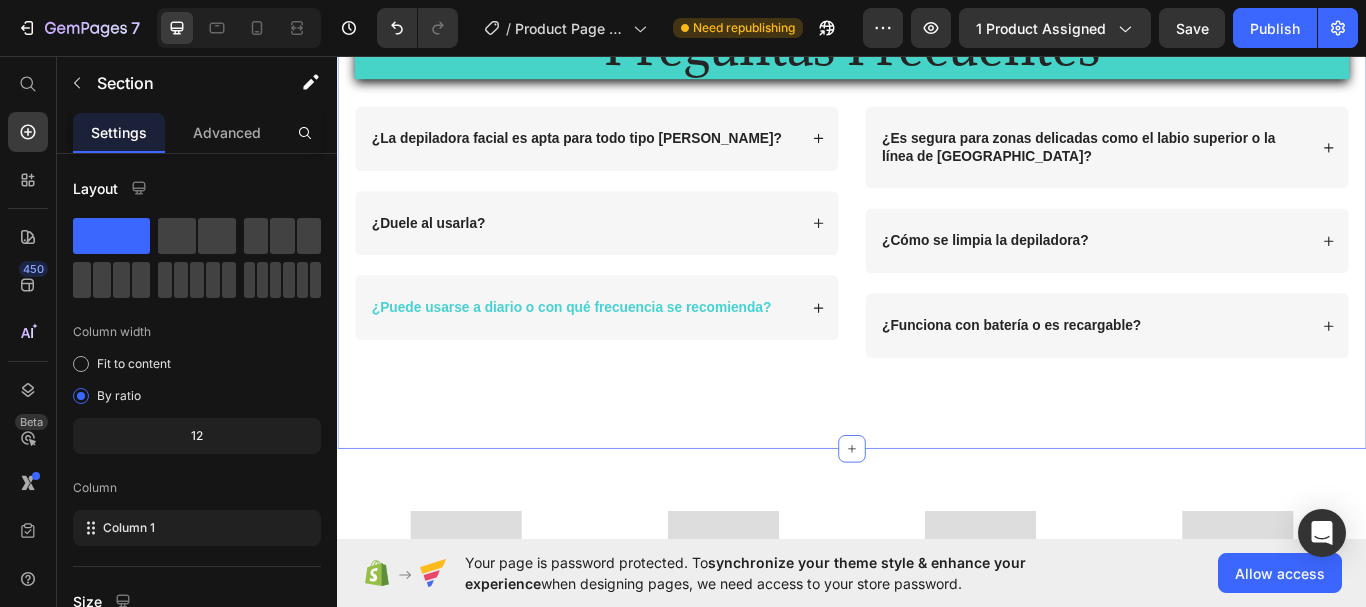 scroll, scrollTop: 2800, scrollLeft: 0, axis: vertical 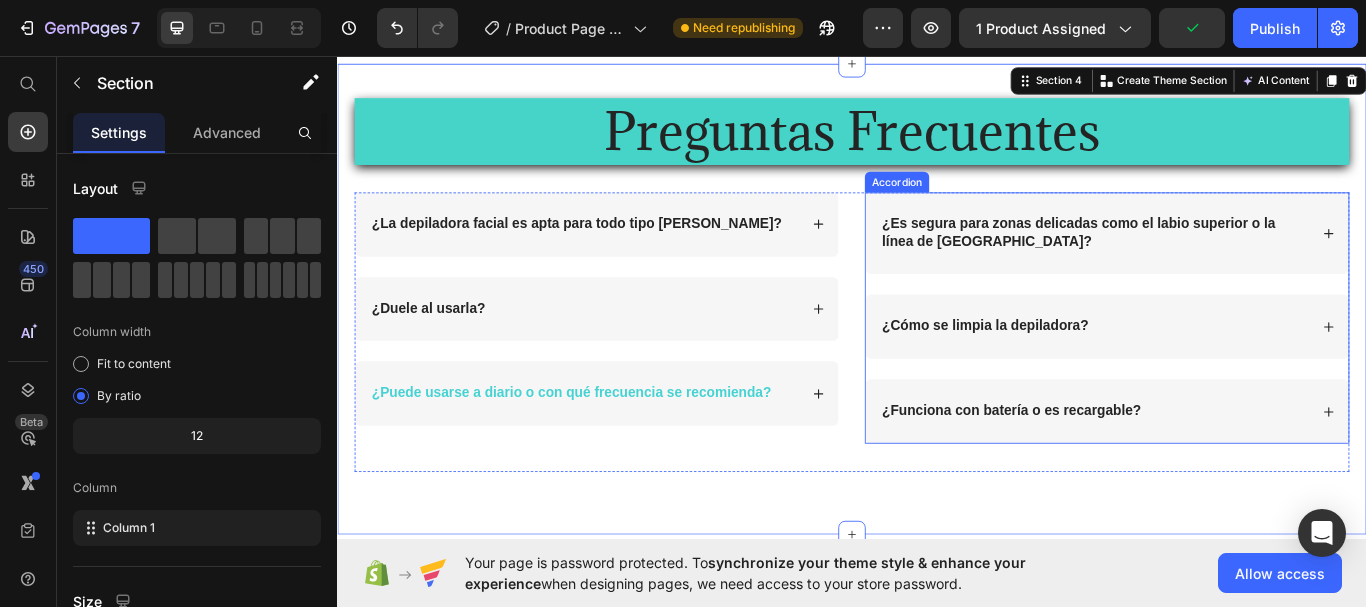 click on "¿Es segura para zonas delicadas como el labio superior o la línea de [GEOGRAPHIC_DATA]?" at bounding box center [1219, 264] 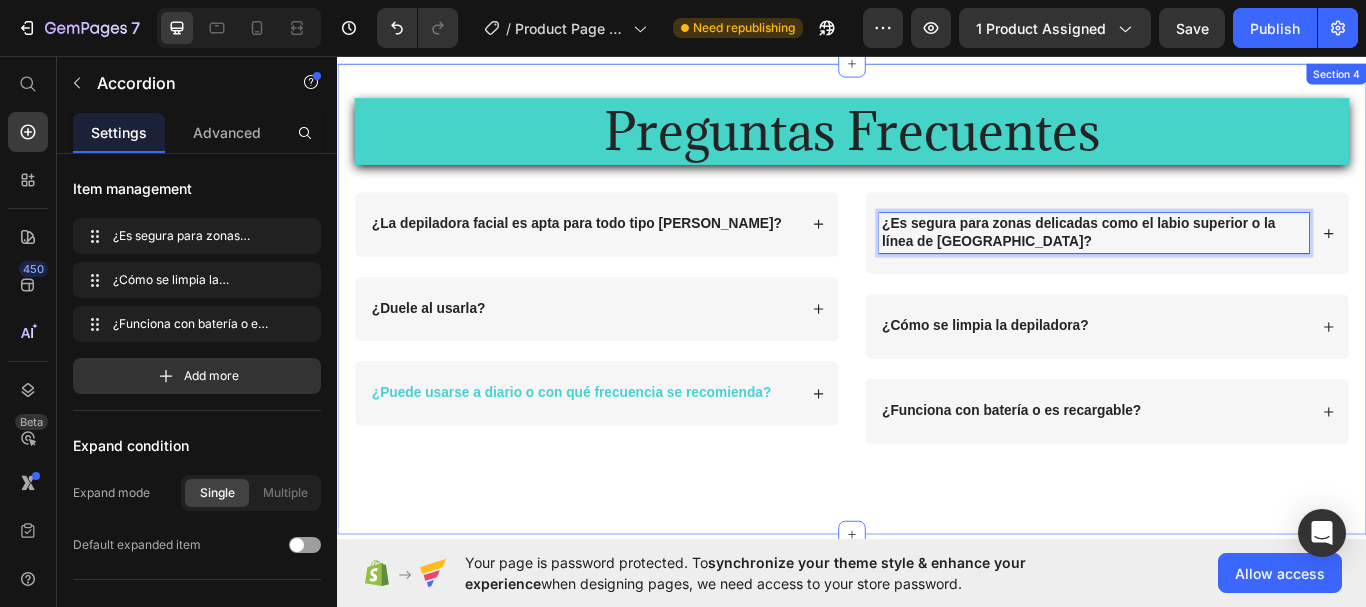 click on "Preguntas Frecuentes Heading Row
¿La depiladora facial es apta para todo tipo de piel?
¿Duele al usarla?
¿Puede usarse a diario o con qué frecuencia se recomienda? Accordion
¿Es segura para zonas delicadas como el labio superior o la línea de las cejas?
¿Cómo se limpia la depiladora?
¿Funciona con batería o es recargable? Accordion   33 Row Section 4" at bounding box center (937, 340) 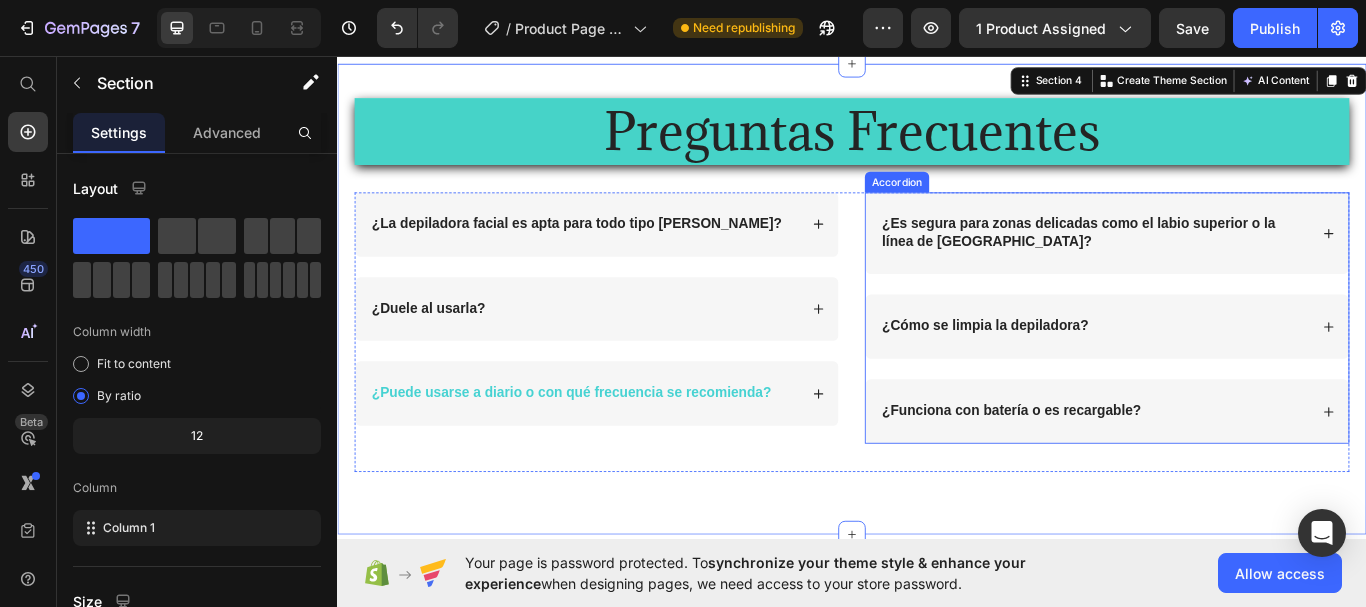 click on "¿Es segura para zonas delicadas como el labio superior o la línea de [GEOGRAPHIC_DATA]?" at bounding box center (1201, 263) 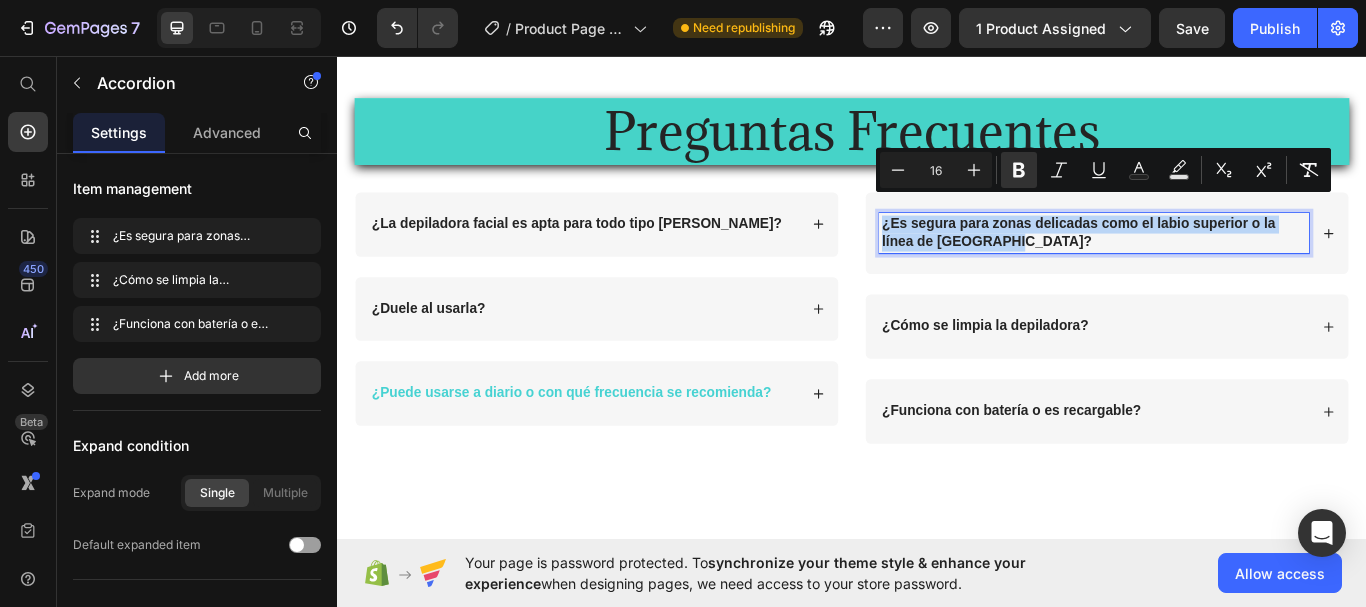 drag, startPoint x: 965, startPoint y: 226, endPoint x: 1430, endPoint y: 249, distance: 465.56848 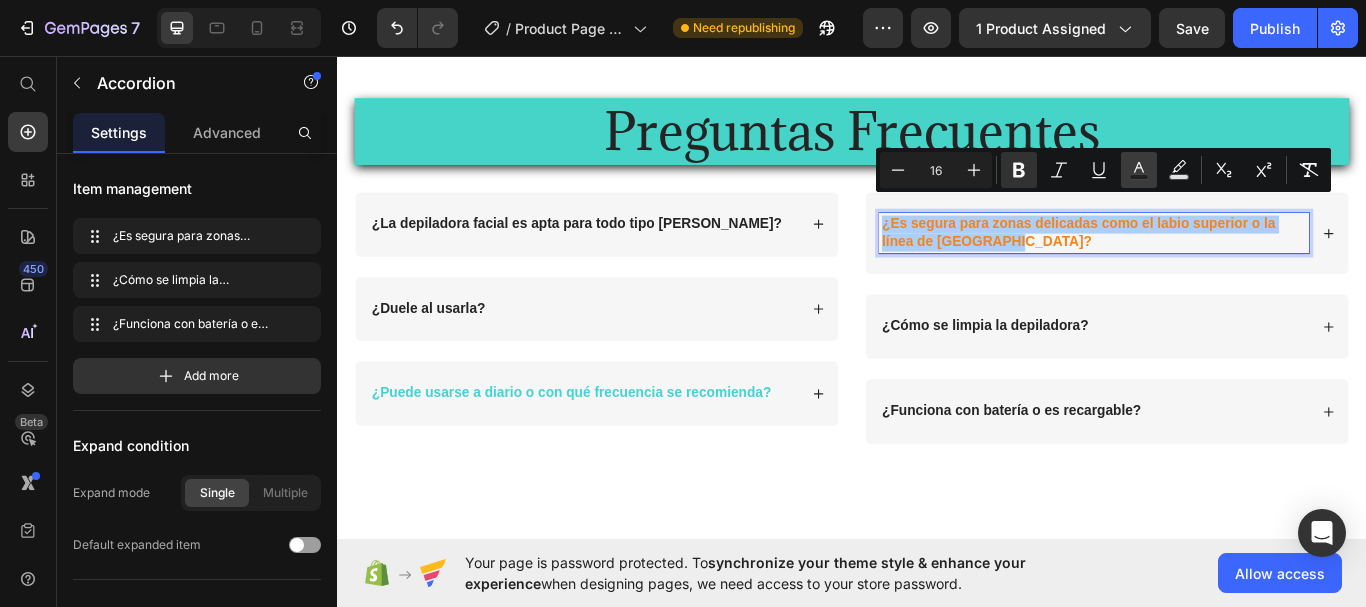 click 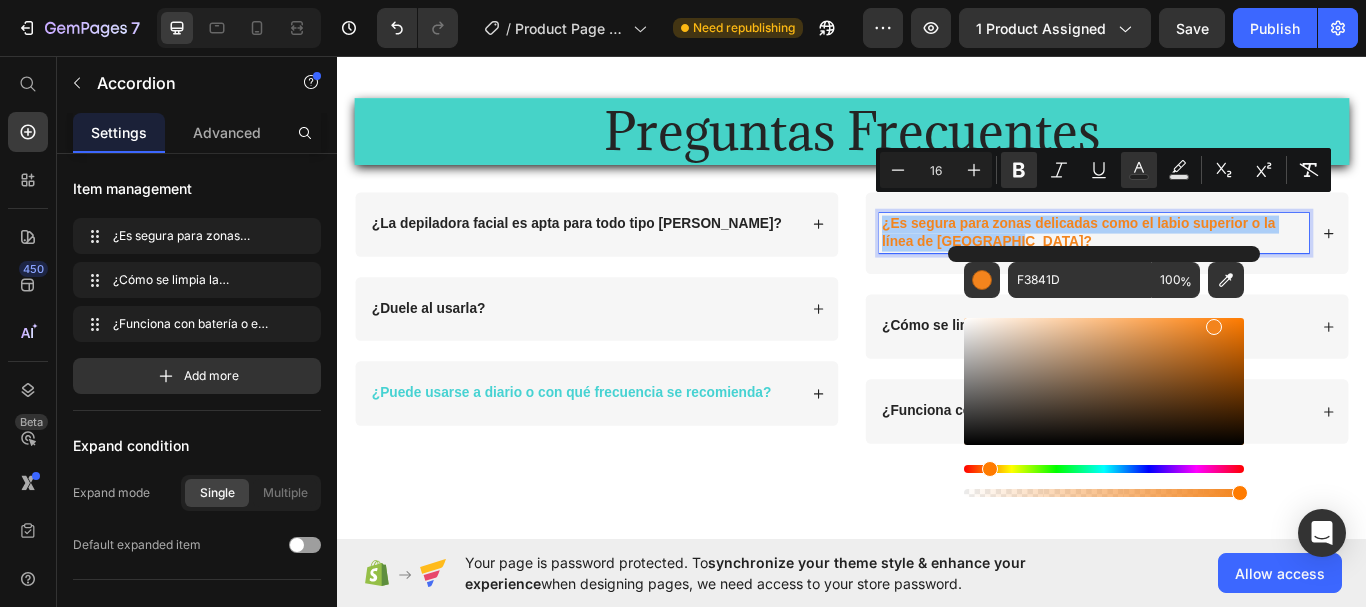 click at bounding box center [1104, 469] 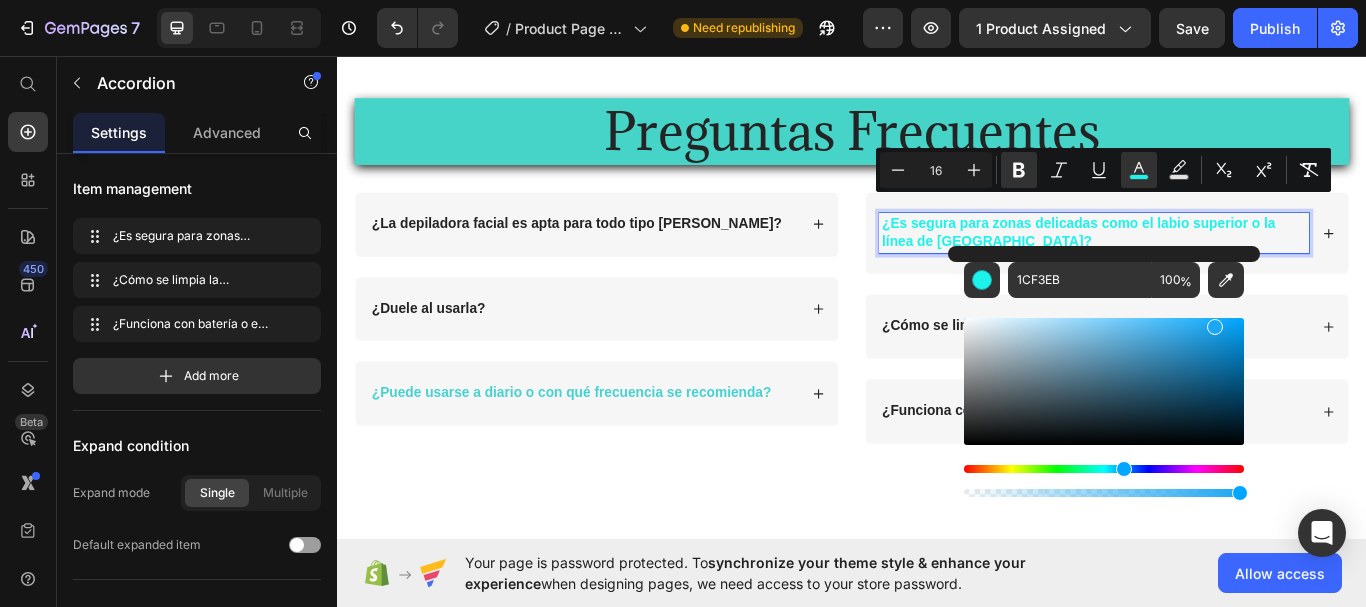 click at bounding box center (1104, 469) 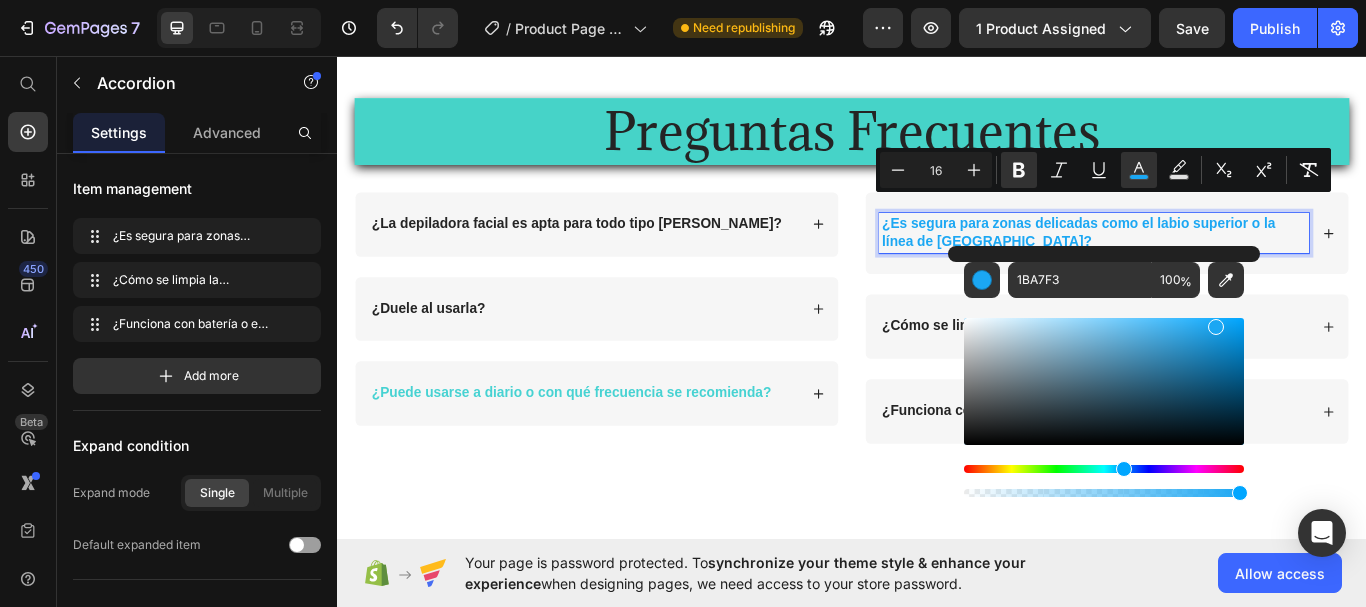 click at bounding box center (1124, 469) 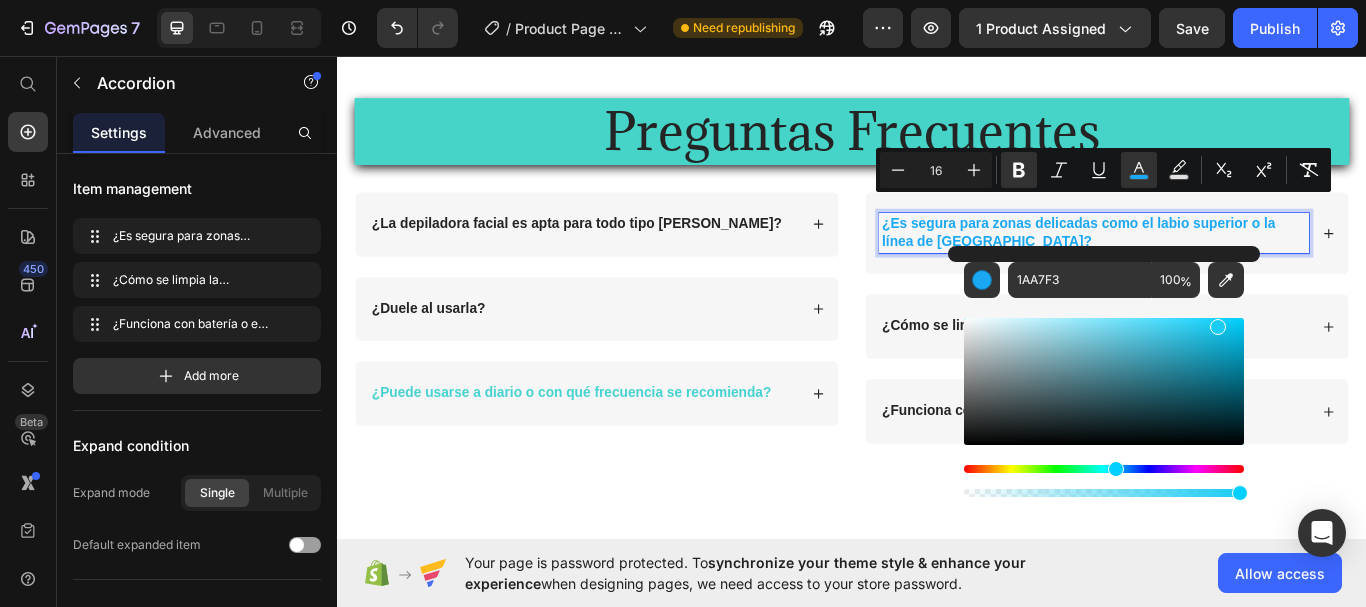 type on "1ACBF3" 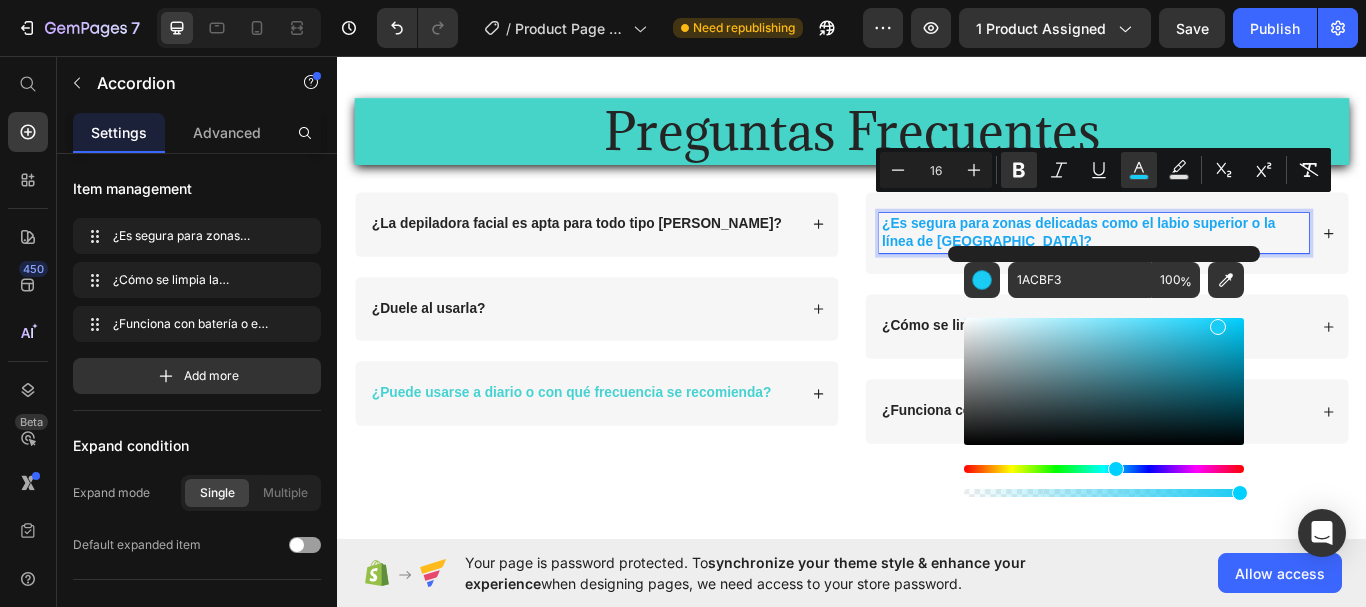 drag, startPoint x: 1121, startPoint y: 468, endPoint x: 586, endPoint y: 523, distance: 537.8197 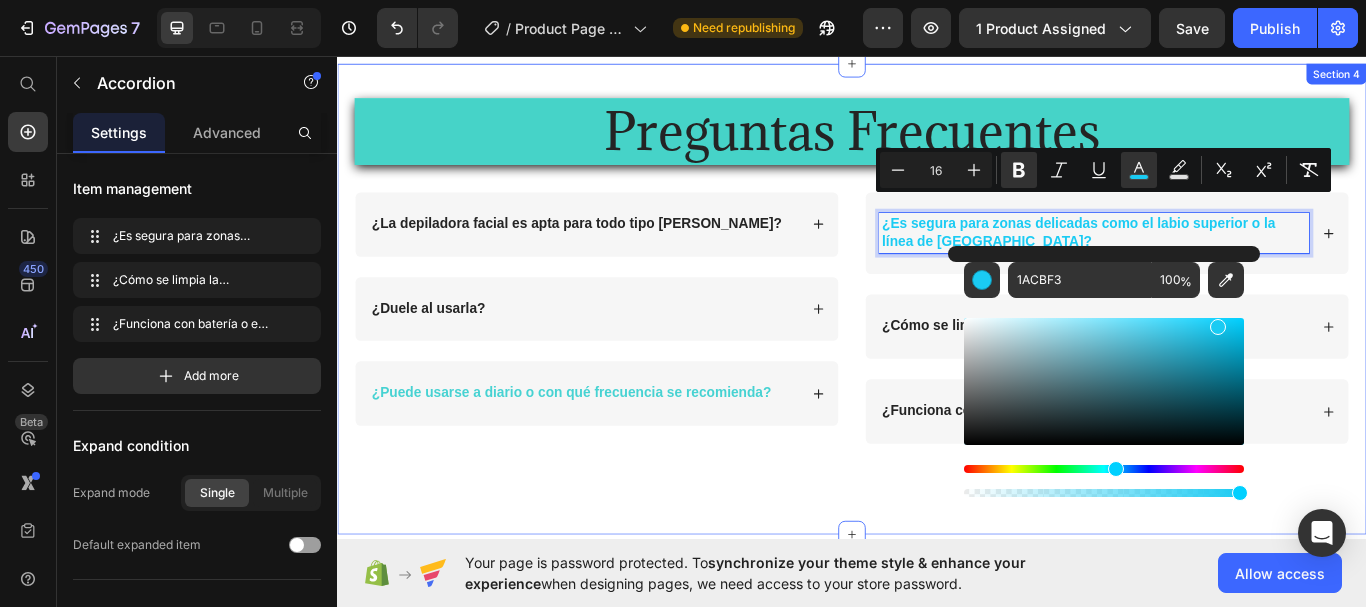 click on "Preguntas Frecuentes Heading Row
¿La depiladora facial es apta para todo tipo de piel?
¿Duele al usarla?
¿Puede usarse a diario o con qué frecuencia se recomienda? Accordion
¿Es segura para zonas delicadas como el labio superior o la línea de las cejas?
¿Cómo se limpia la depiladora?
¿Funciona con batería o es recargable? Accordion   33 Row Section 4" at bounding box center [937, 340] 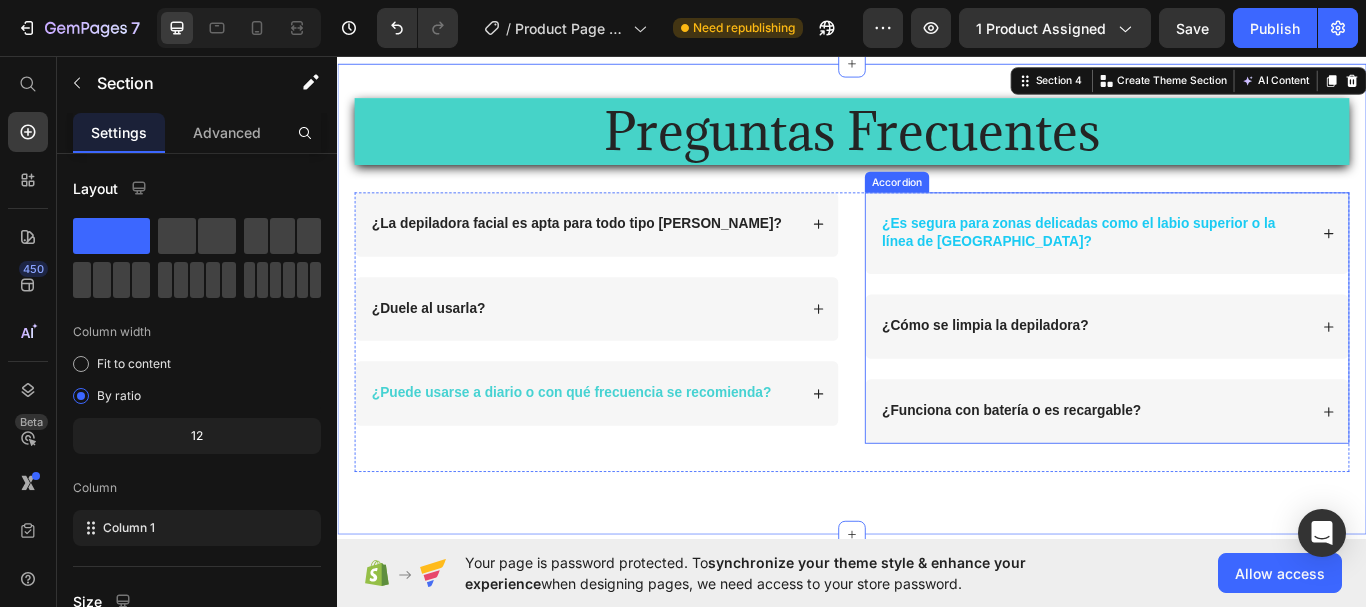click on "¿Cómo se limpia la depiladora?" at bounding box center [1092, 371] 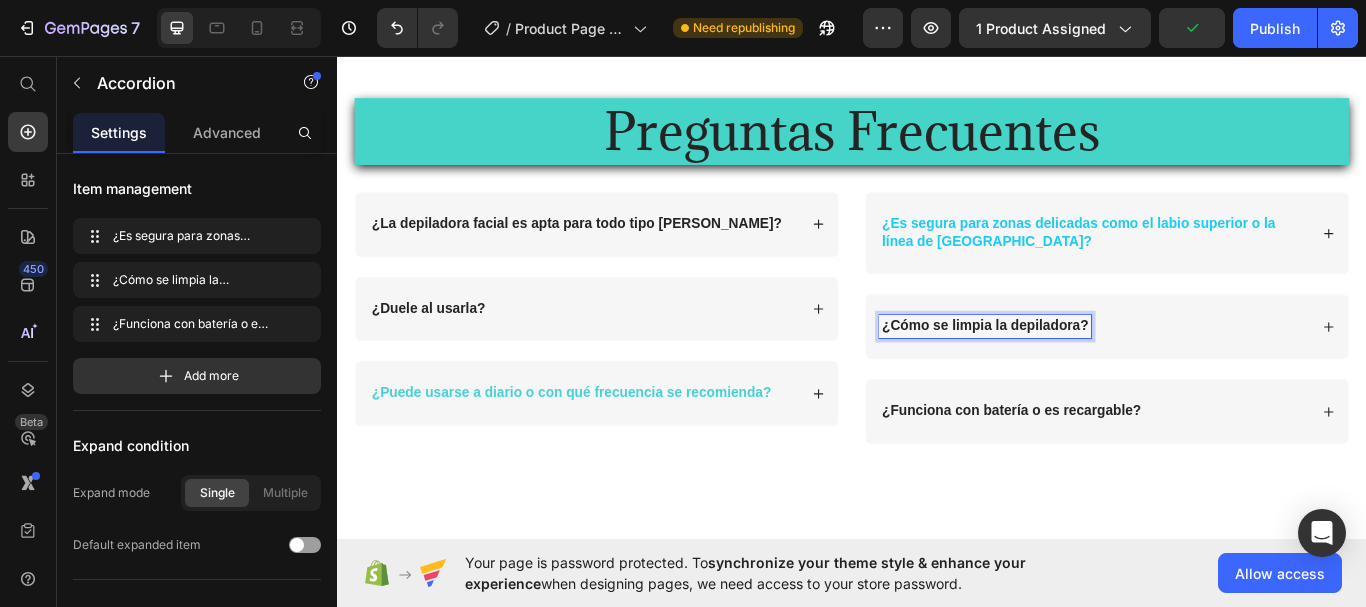 click on "¿Cómo se limpia la depiladora?" at bounding box center (1092, 371) 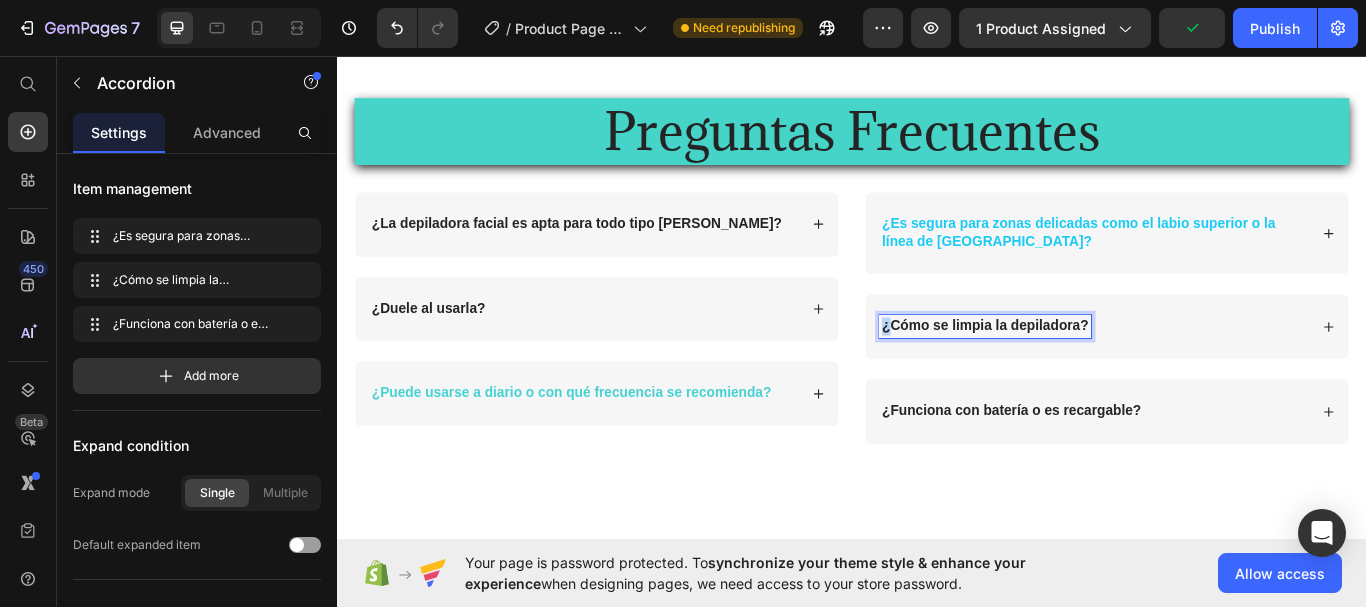 click on "¿Cómo se limpia la depiladora?" at bounding box center [1092, 371] 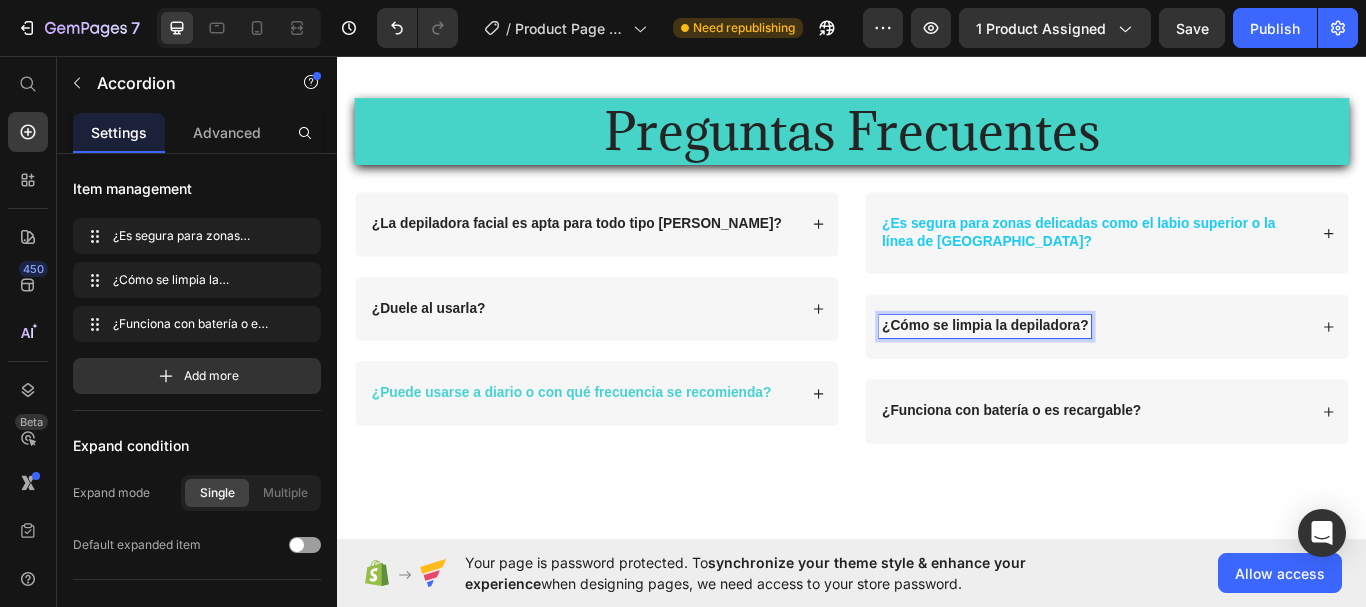 drag, startPoint x: 966, startPoint y: 351, endPoint x: 1033, endPoint y: 352, distance: 67.00746 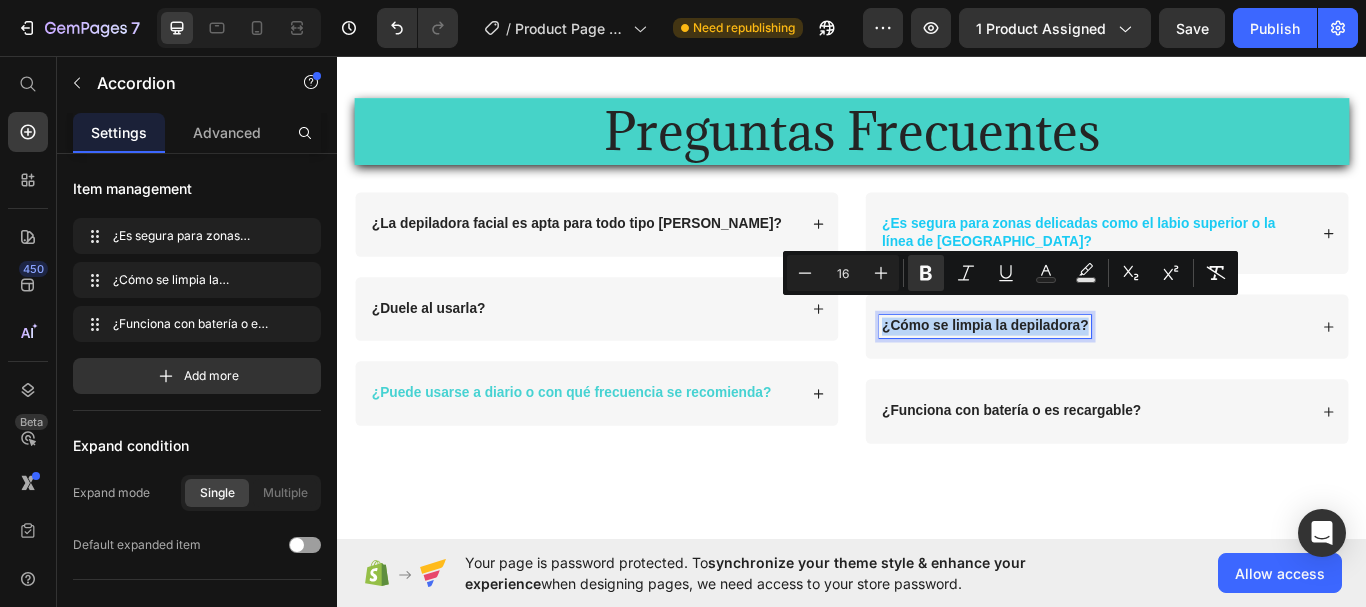 drag, startPoint x: 963, startPoint y: 348, endPoint x: 1203, endPoint y: 348, distance: 240 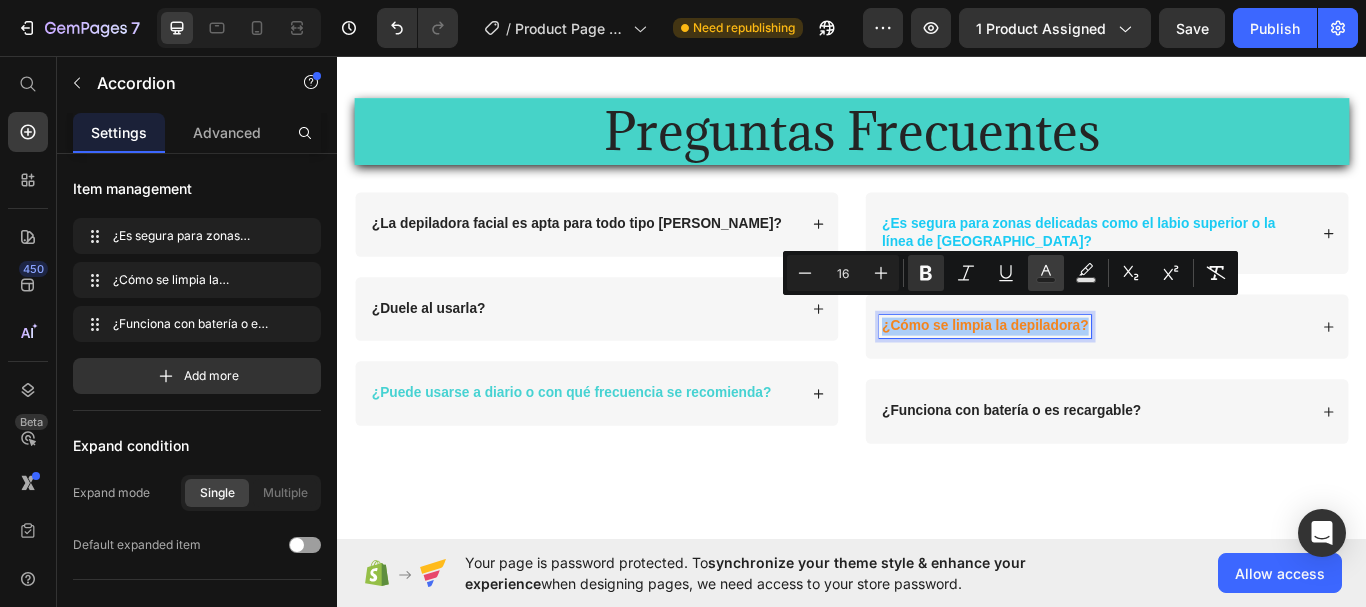 click 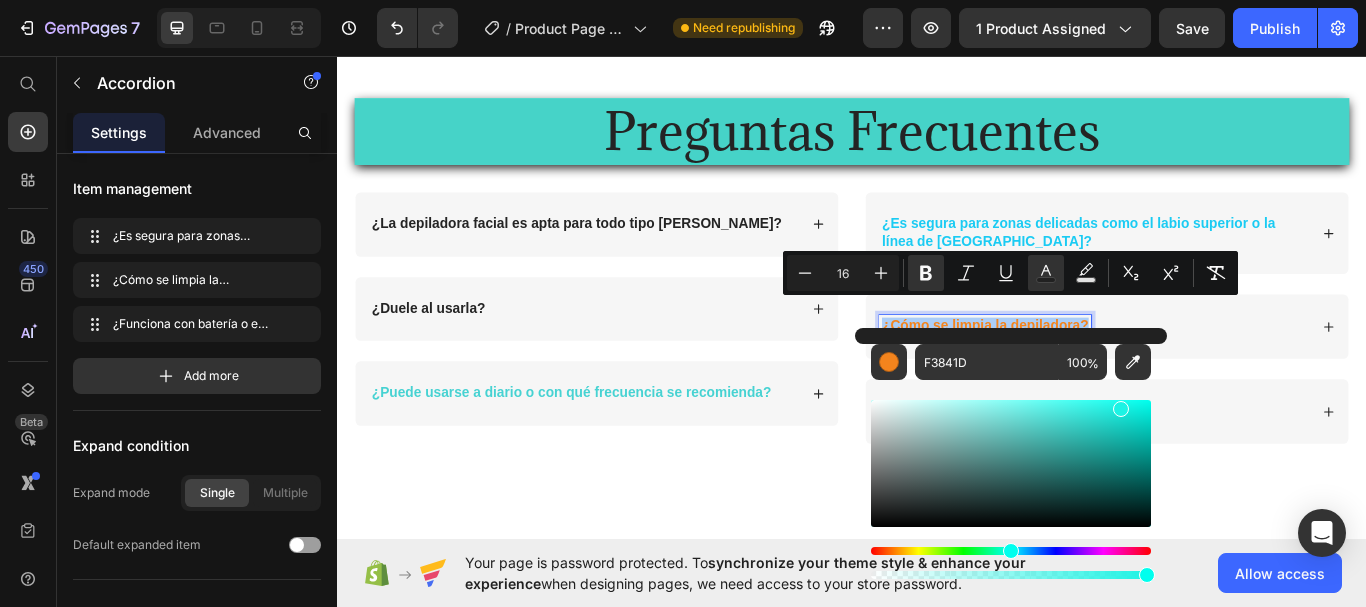 click at bounding box center (1011, 551) 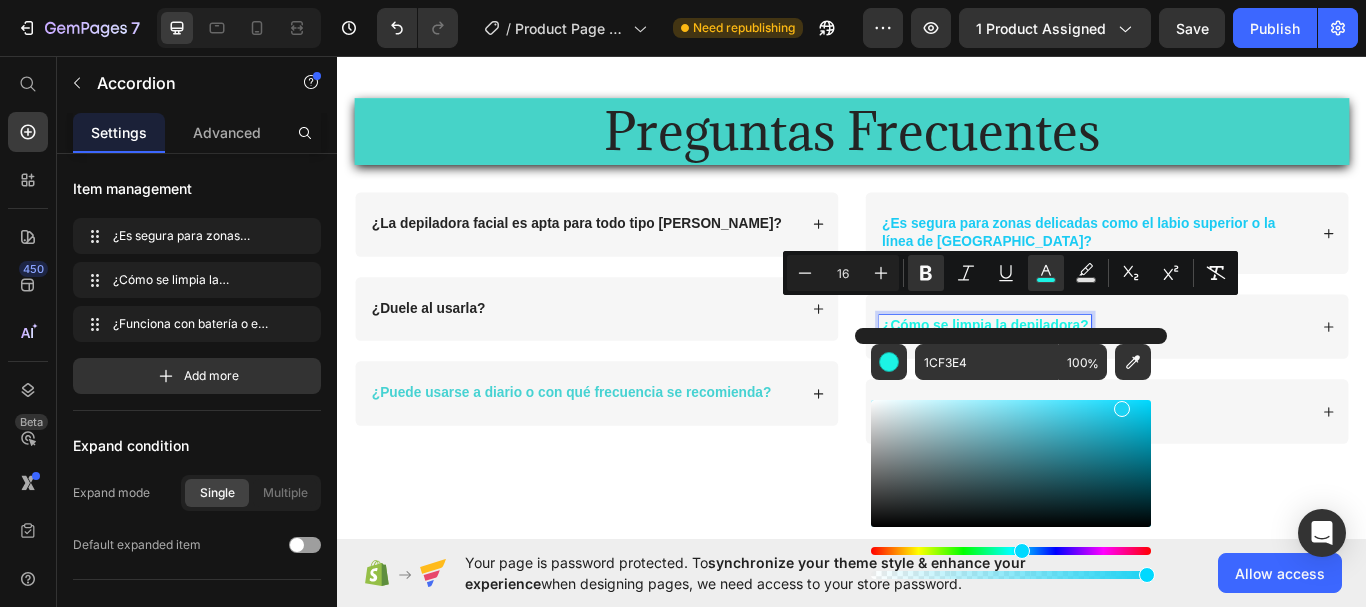 click at bounding box center (1022, 551) 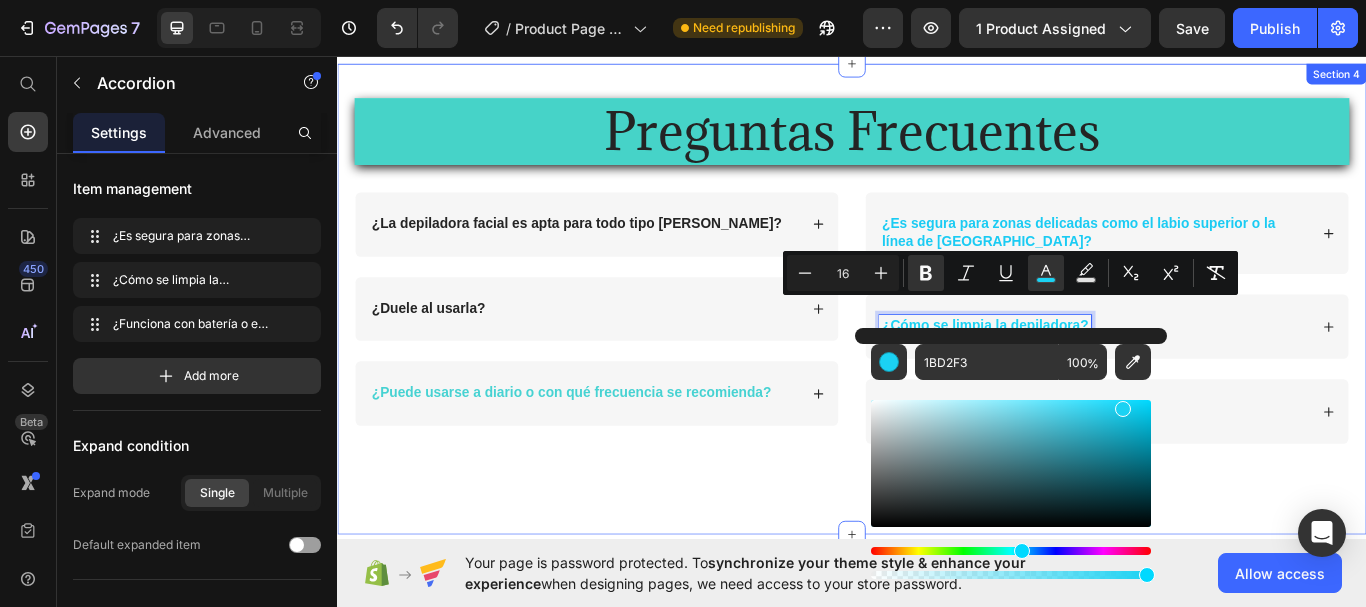 click on "Preguntas Frecuentes Heading Row
¿La depiladora facial es apta para todo tipo de piel?
¿Duele al usarla?
¿Puede usarse a diario o con qué frecuencia se recomienda? Accordion
¿Es segura para zonas delicadas como el labio superior o la línea de las cejas?
¿Cómo se limpia la depiladora?
¿Funciona con batería o es recargable? Accordion   33 Row Section 4" at bounding box center (937, 340) 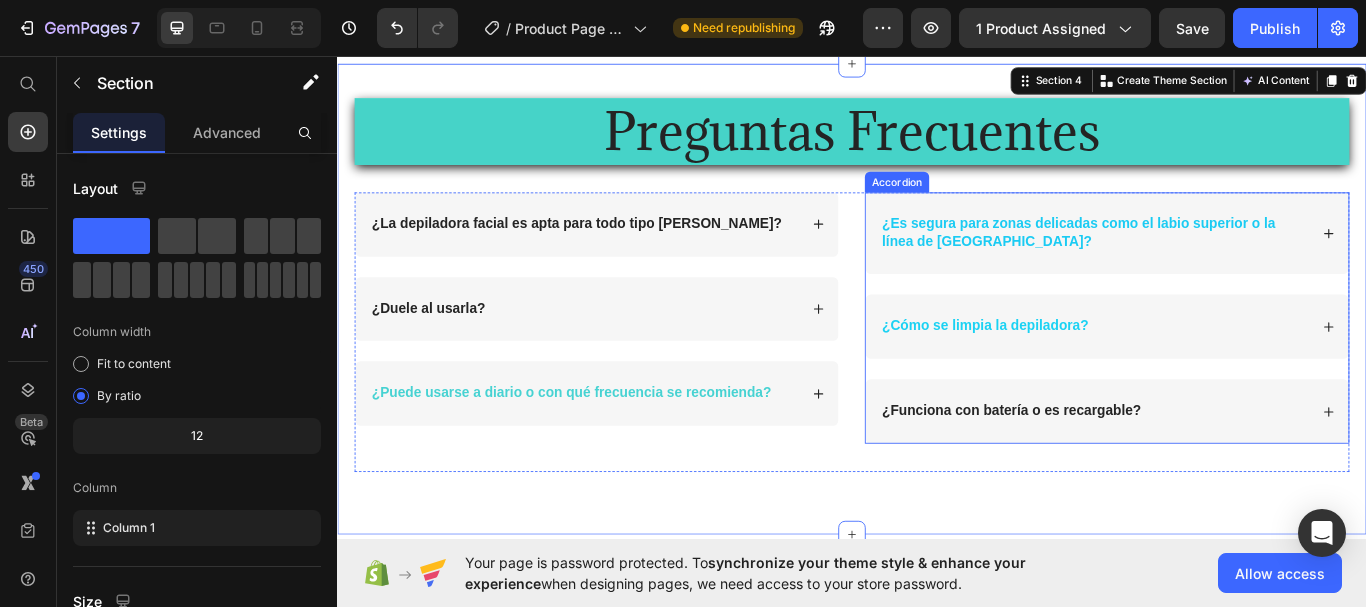 click on "¿Funciona con batería o es recargable?" at bounding box center [1234, 471] 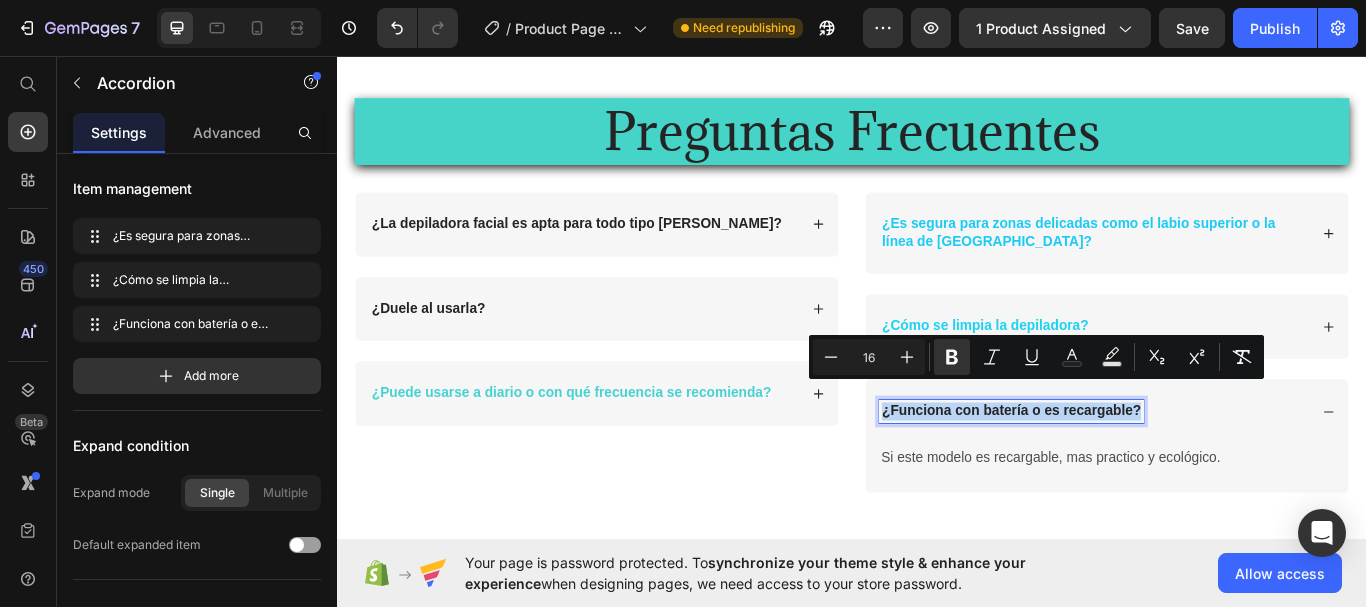 drag, startPoint x: 966, startPoint y: 449, endPoint x: 1274, endPoint y: 454, distance: 308.0406 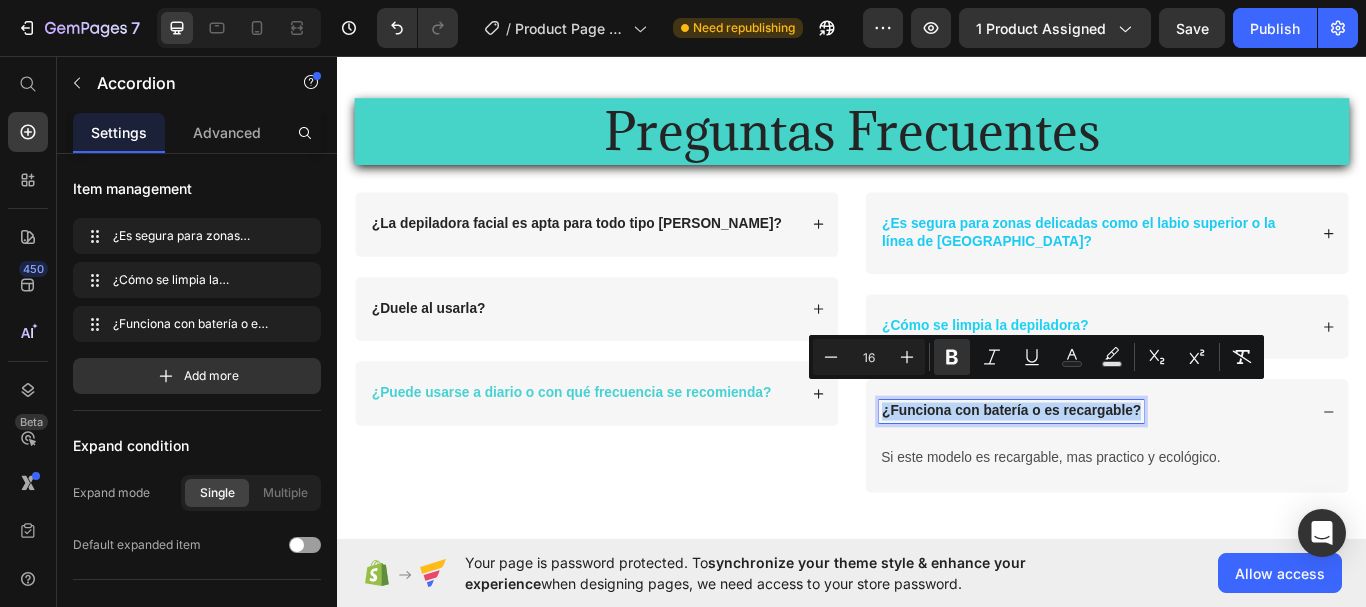click on "¿Funciona con batería o es recargable?" at bounding box center (1219, 471) 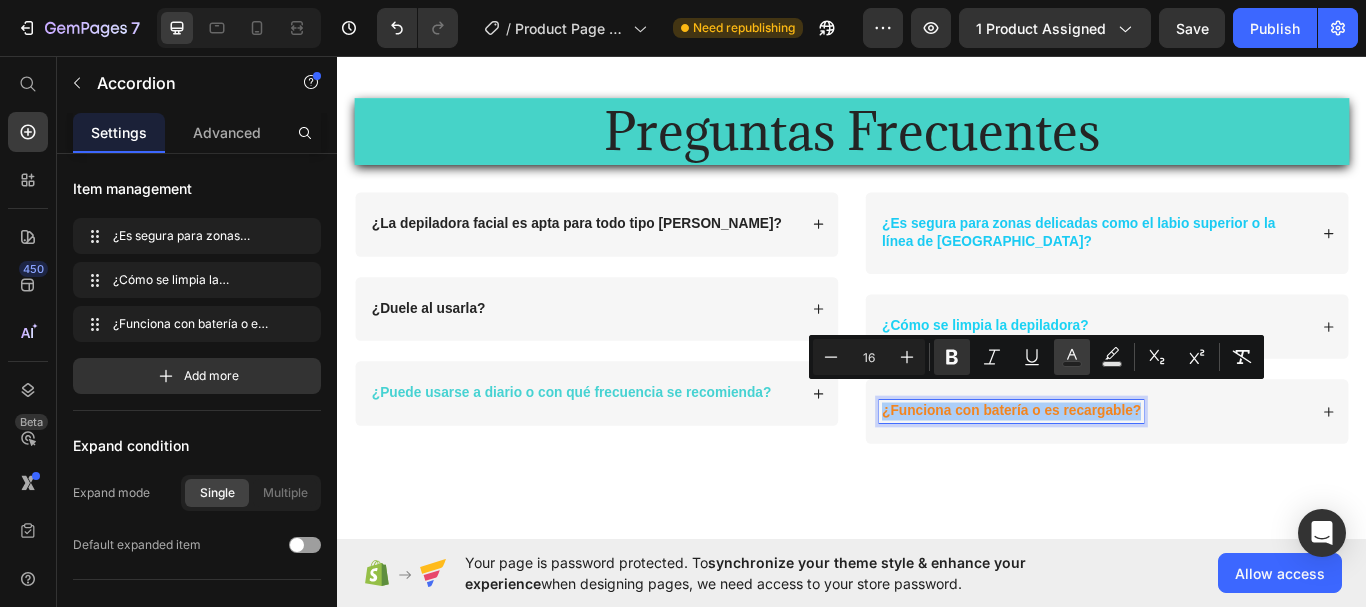 click 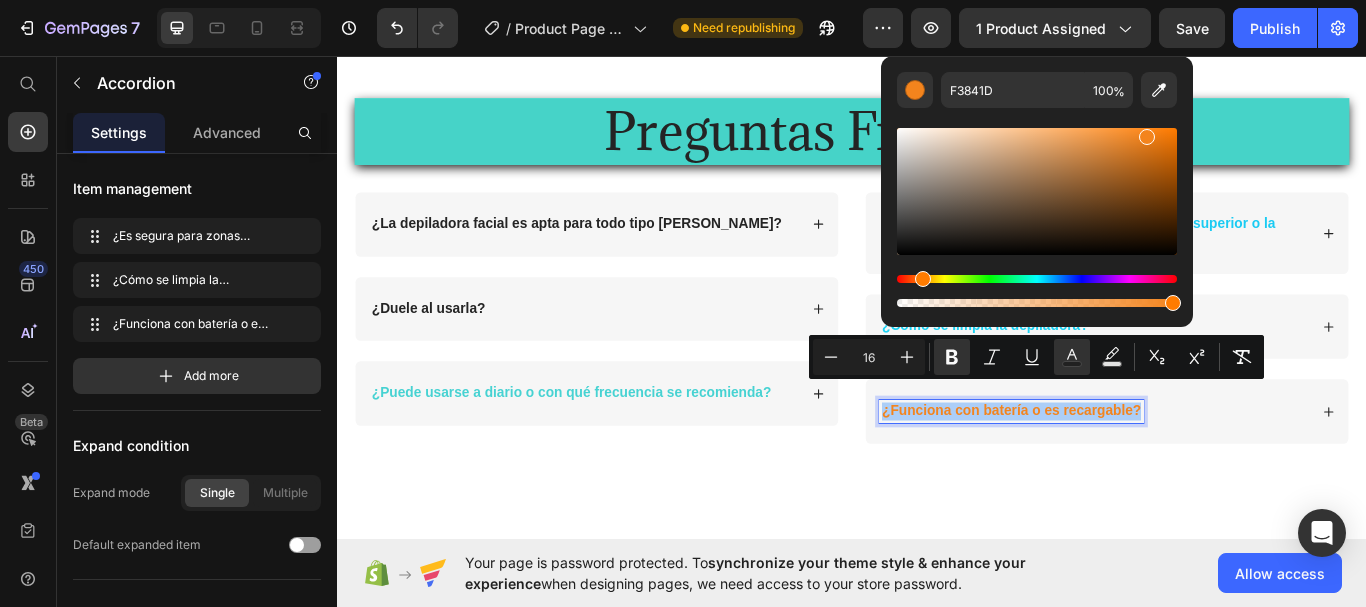 click at bounding box center [1037, 279] 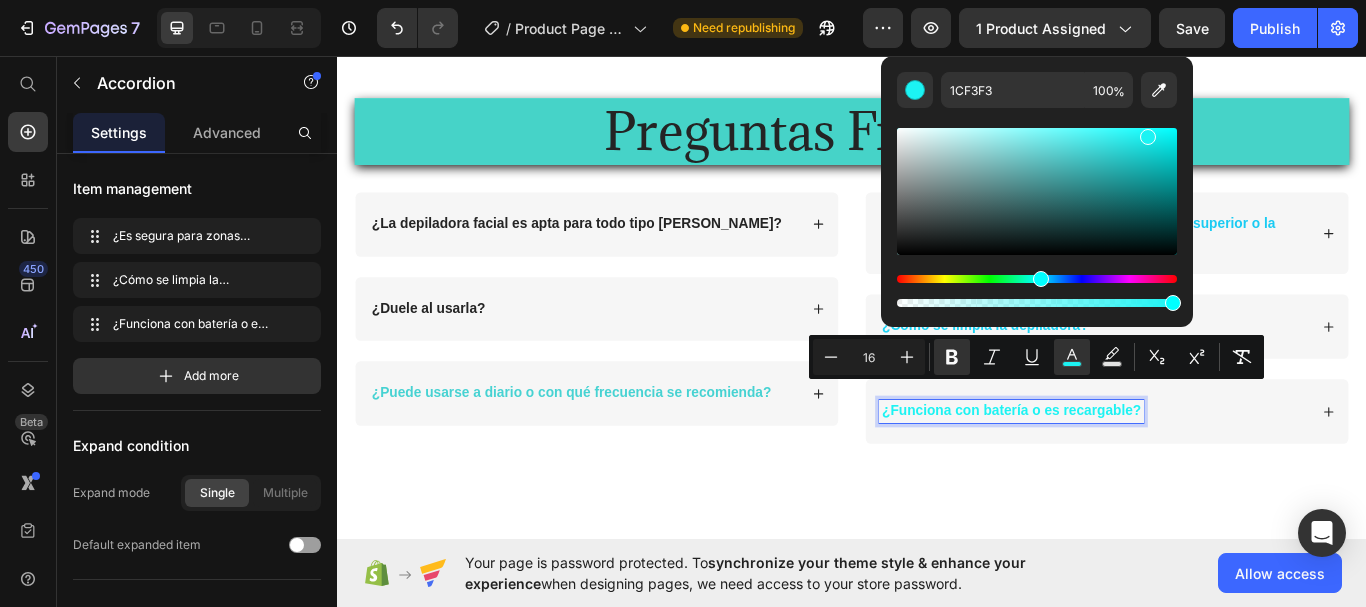 click at bounding box center [1041, 279] 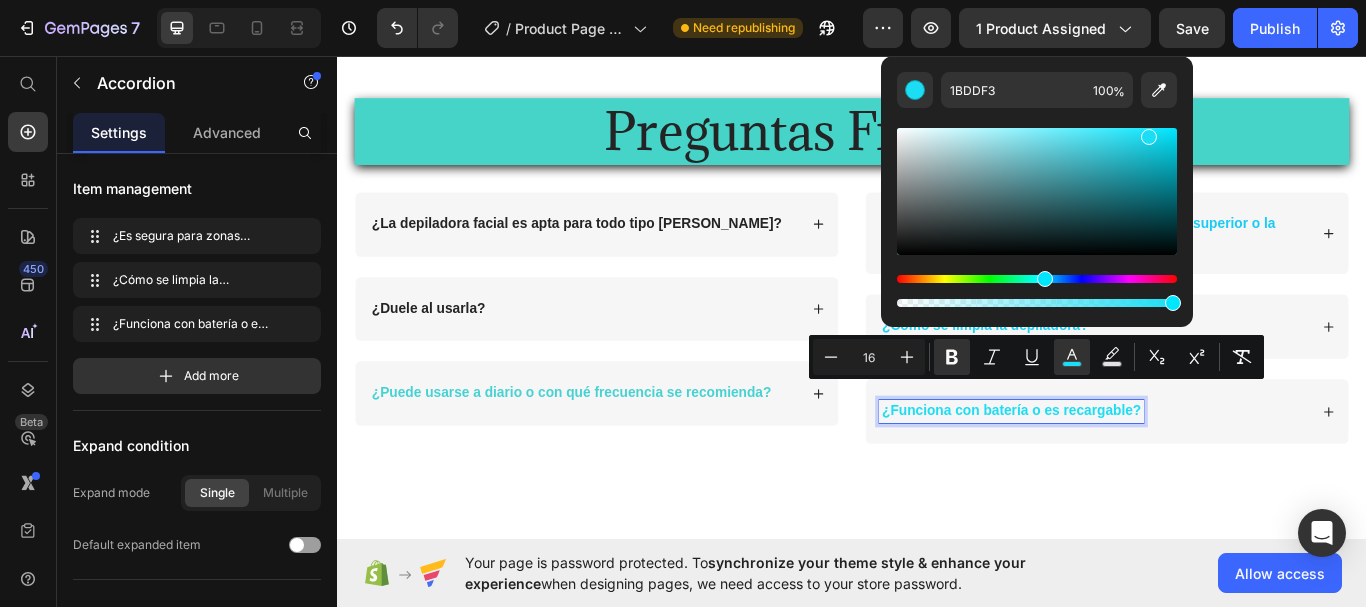 click at bounding box center (1045, 279) 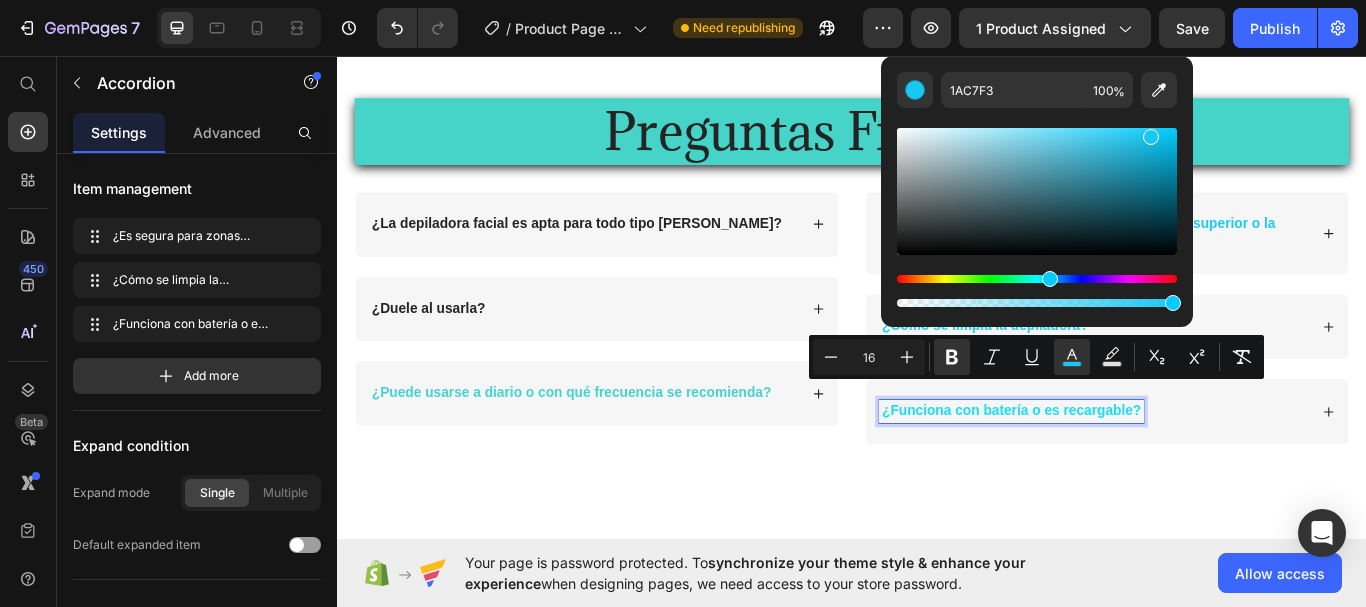 click at bounding box center [1050, 279] 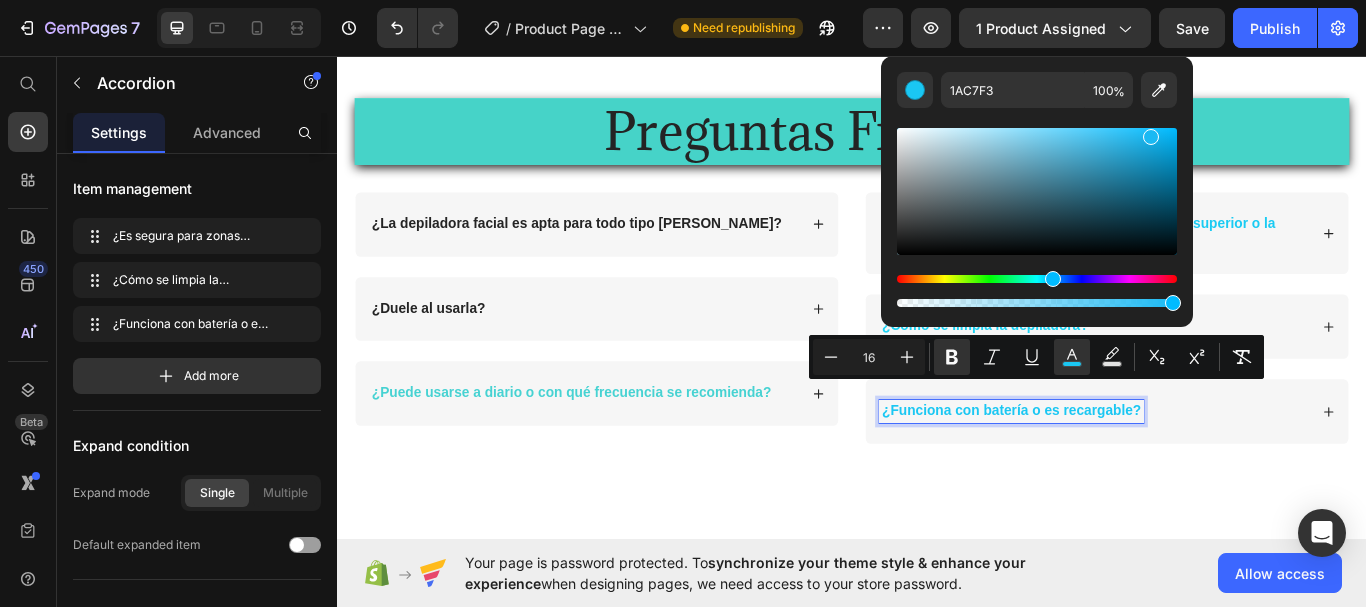 type on "1AB9F3" 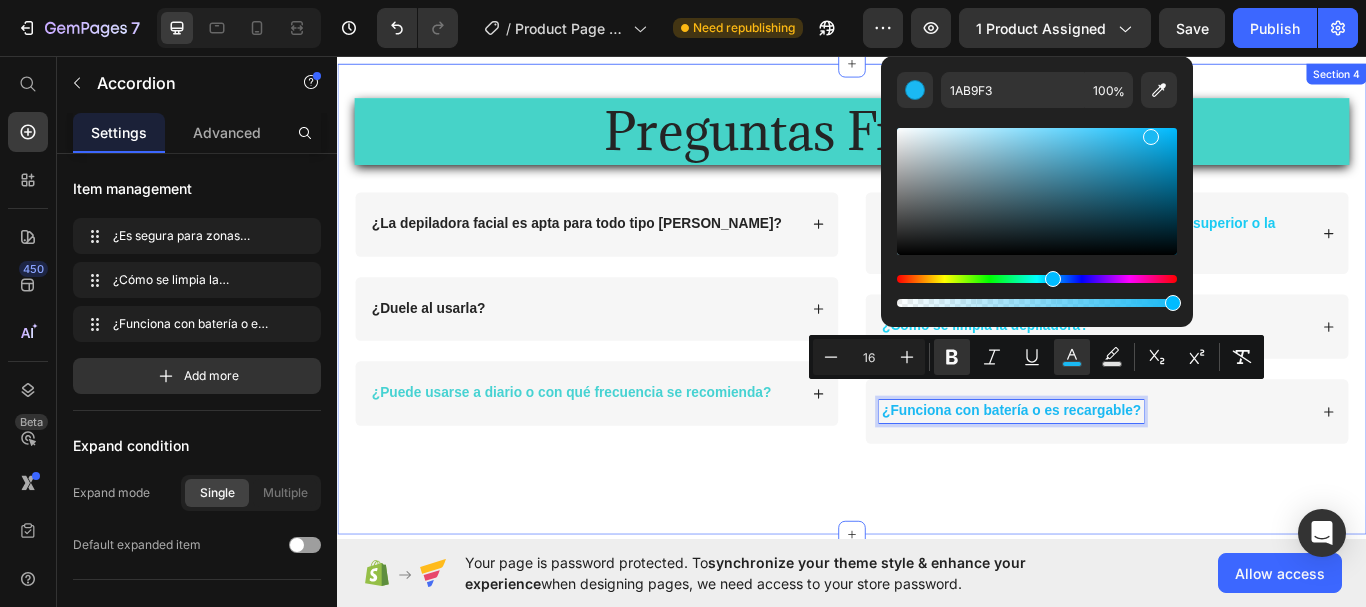 click on "Preguntas Frecuentes Heading Row
¿La depiladora facial es apta para todo tipo de piel?
¿Duele al usarla?
¿Puede usarse a diario o con qué frecuencia se recomienda? Accordion
¿Es segura para zonas delicadas como el labio superior o la línea de las cejas?
¿Cómo se limpia la depiladora?
¿Funciona con batería o es recargable? Accordion   33 Row Section 4" at bounding box center [937, 340] 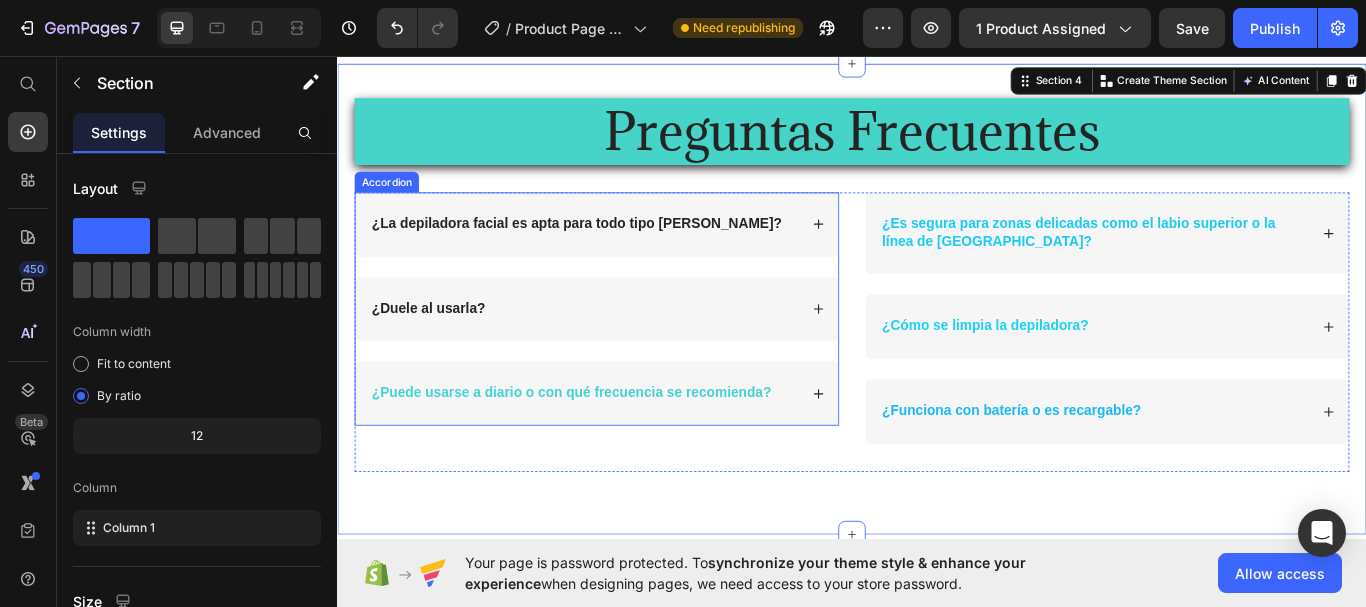 click on "¿La depiladora facial es apta para todo tipo [PERSON_NAME]?" at bounding box center (616, 252) 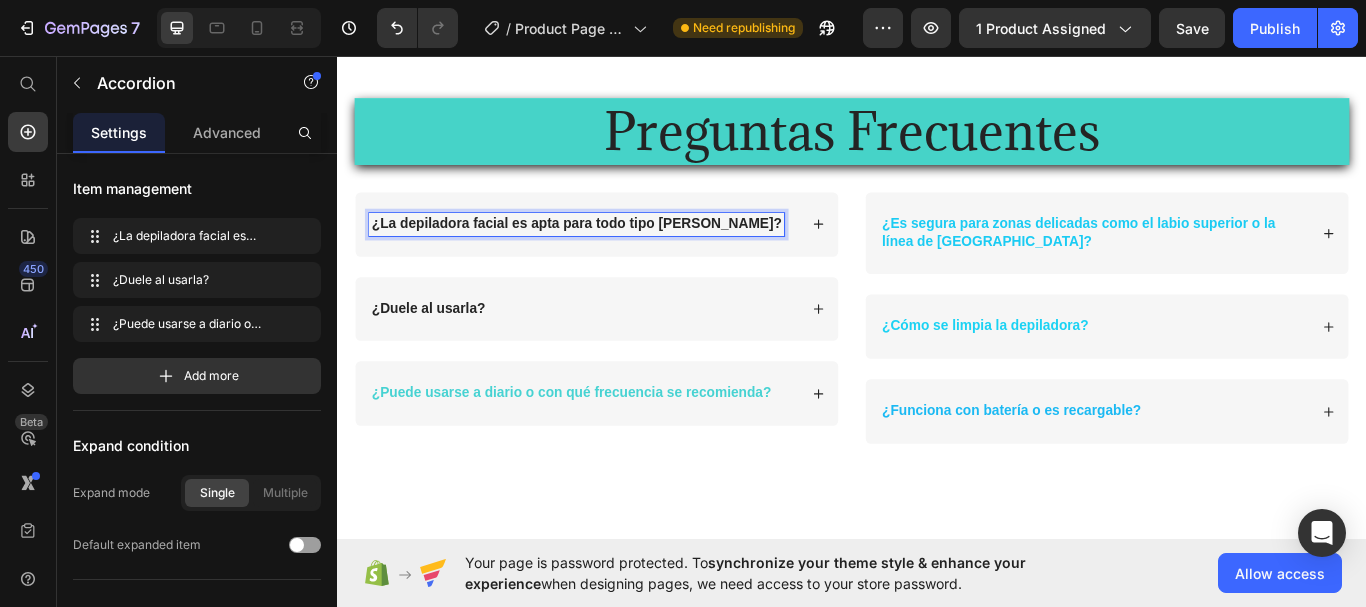 drag, startPoint x: 378, startPoint y: 226, endPoint x: 450, endPoint y: 229, distance: 72.06247 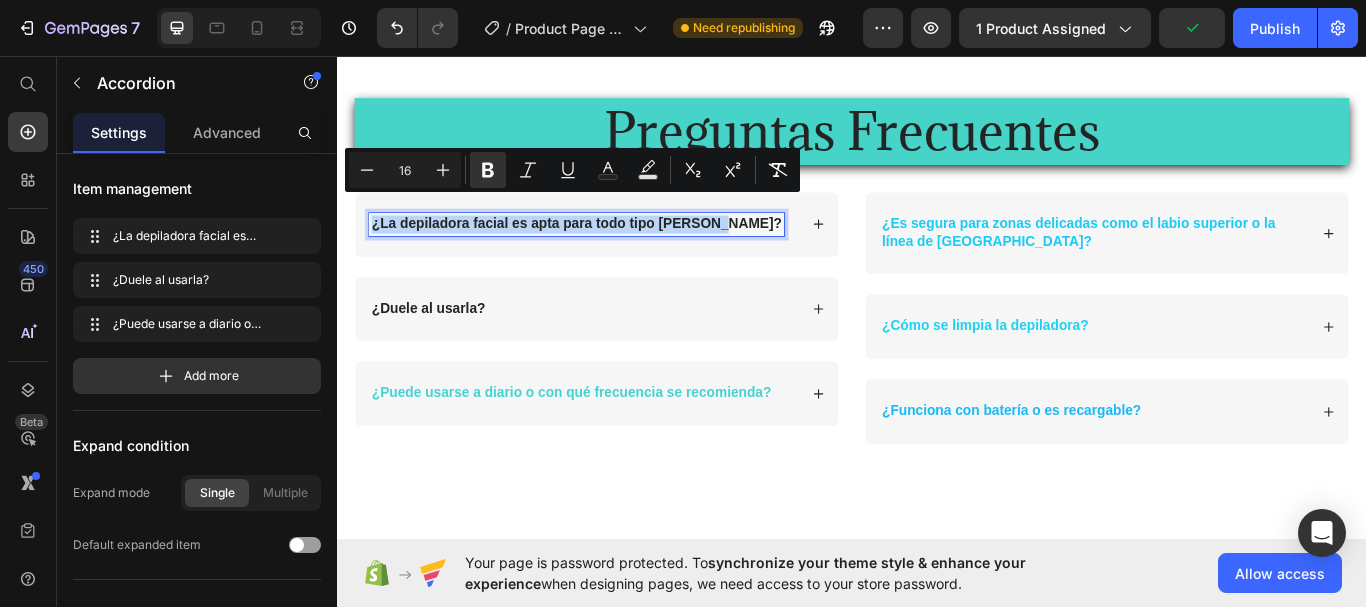drag, startPoint x: 381, startPoint y: 222, endPoint x: 781, endPoint y: 232, distance: 400.12497 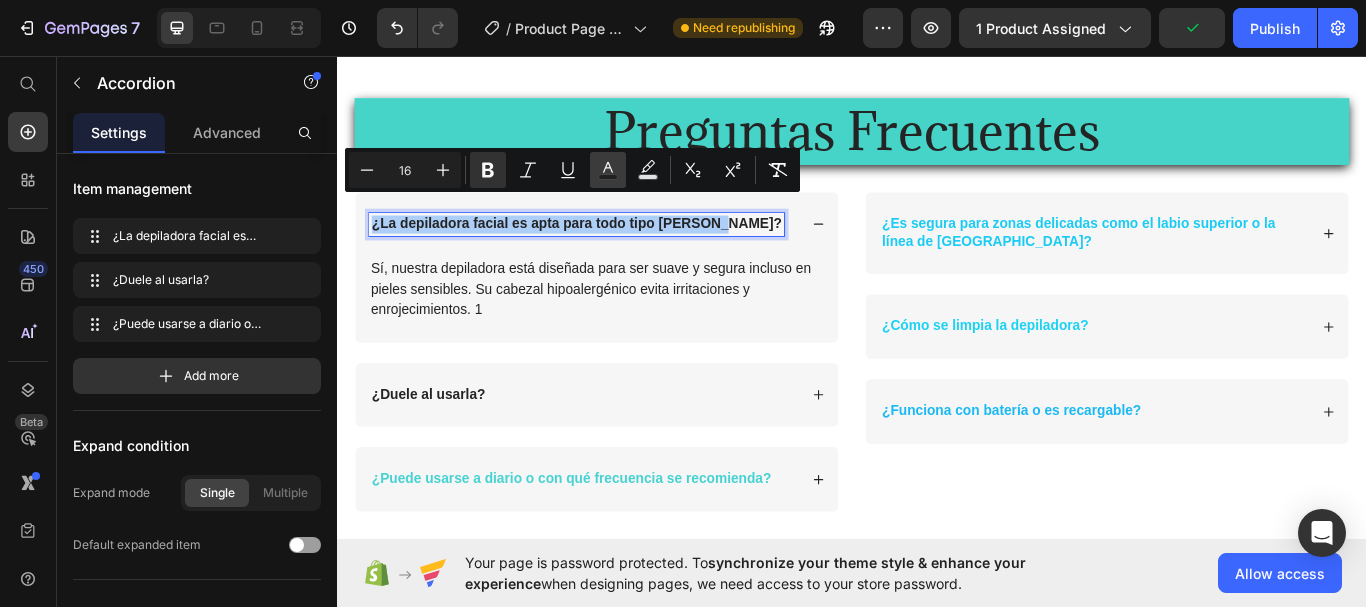 click 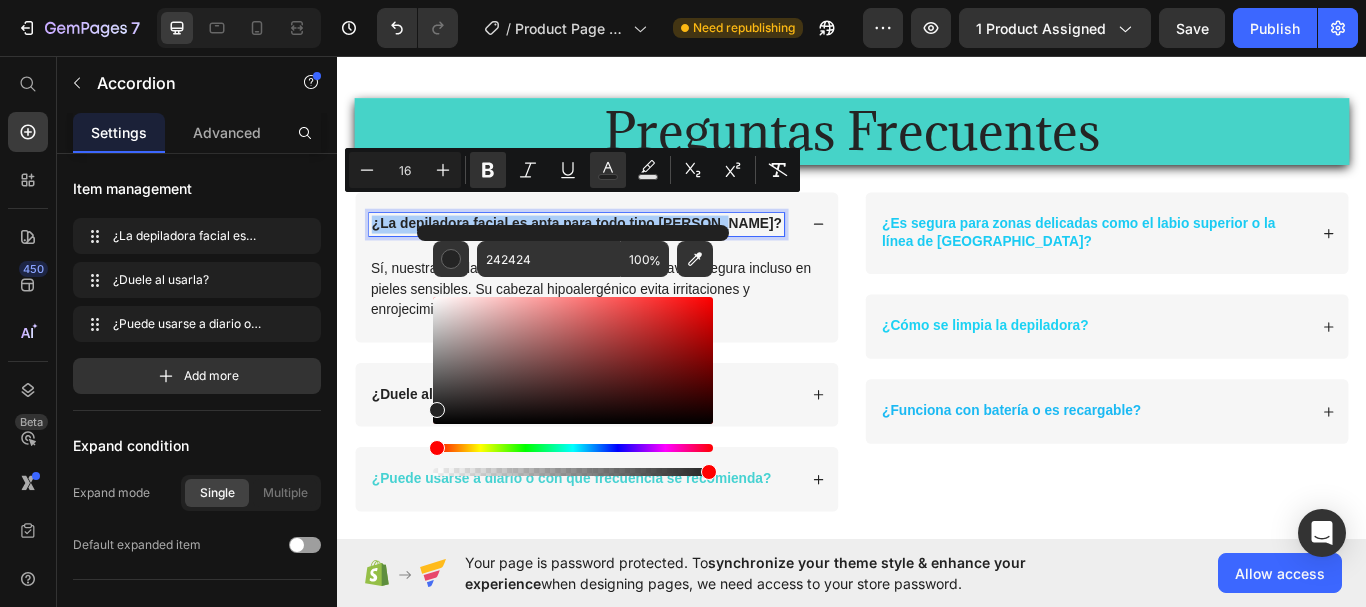 click at bounding box center [573, 448] 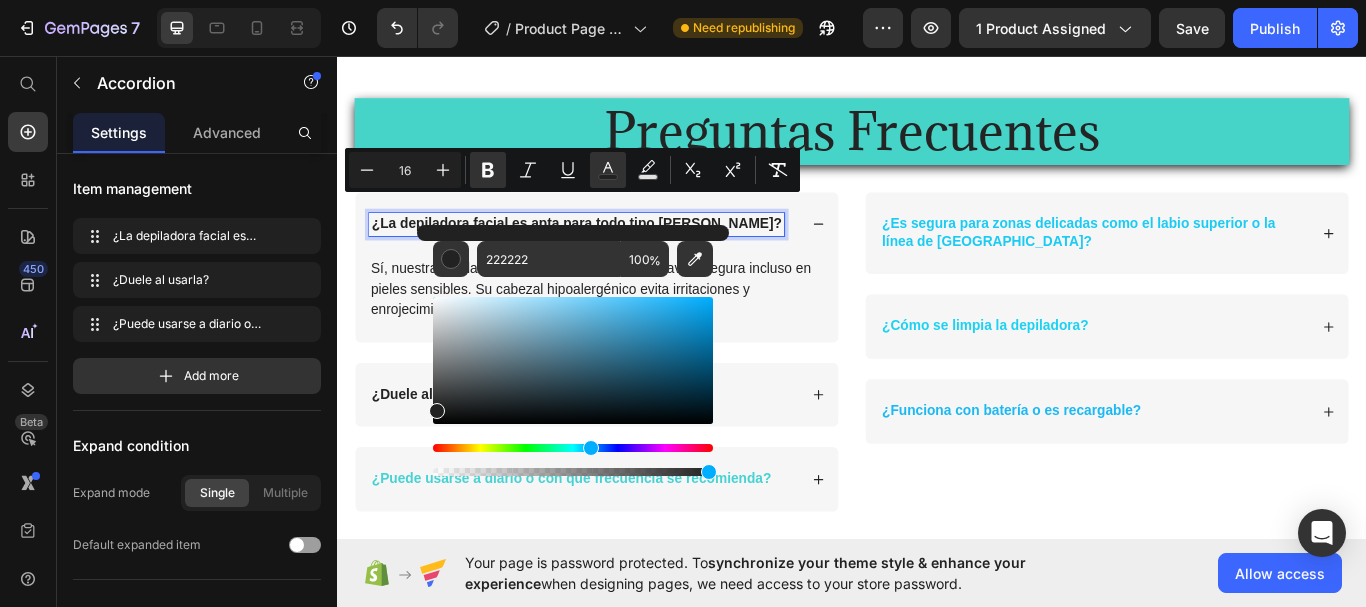 type on "212121" 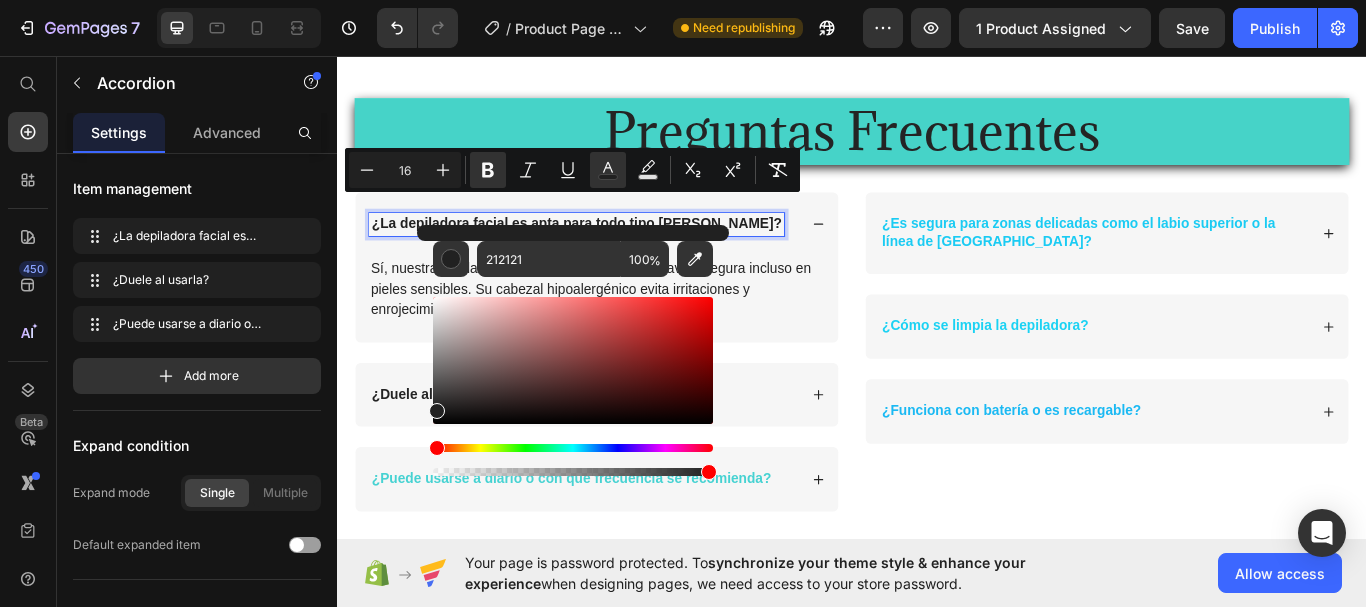 click at bounding box center (573, 448) 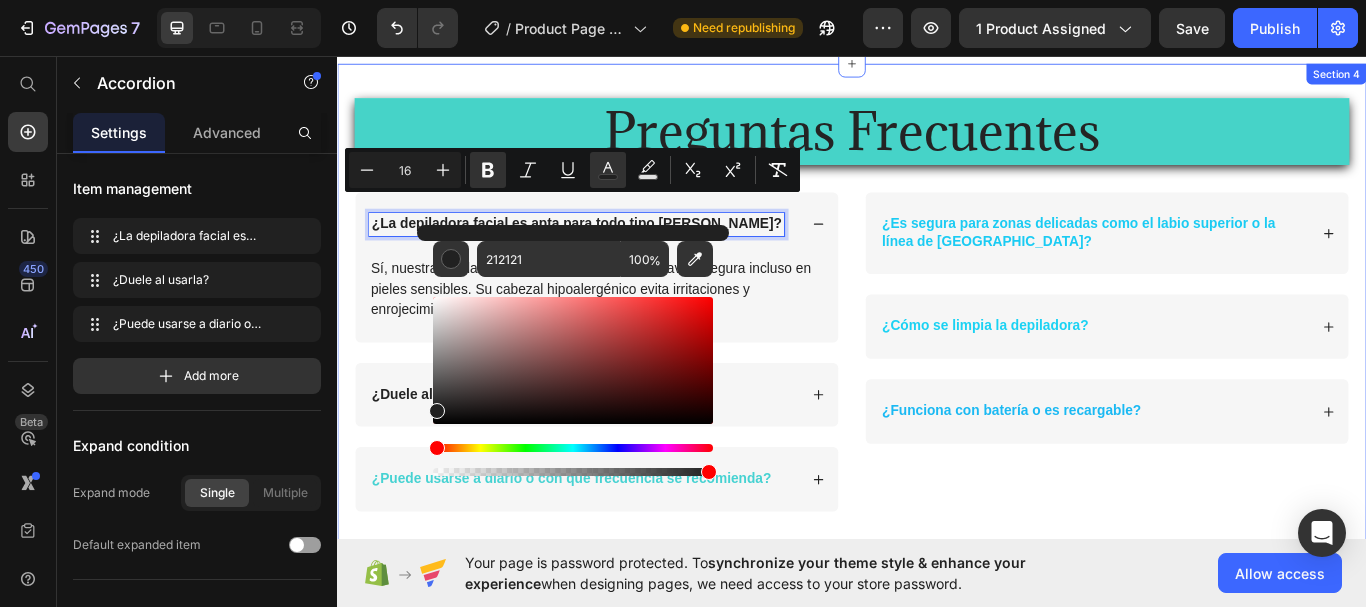 click on "Preguntas Frecuentes Heading Row
¿La depiladora facial es apta para todo tipo de piel? Sí, nuestra depiladora está diseñada para ser suave y segura incluso en pieles sensibles. Su cabezal hipoalergénico evita irritaciones y enrojecimientos. 1 Text Block
¿Duele al usarla?
¿Puede usarse a diario o con qué frecuencia se recomienda? Accordion   0
¿Es segura para zonas delicadas como el labio superior o la línea de las cejas?
¿Cómo se limpia la depiladora?
¿Funciona con batería o es recargable? Accordion Row Section 4" at bounding box center [937, 363] 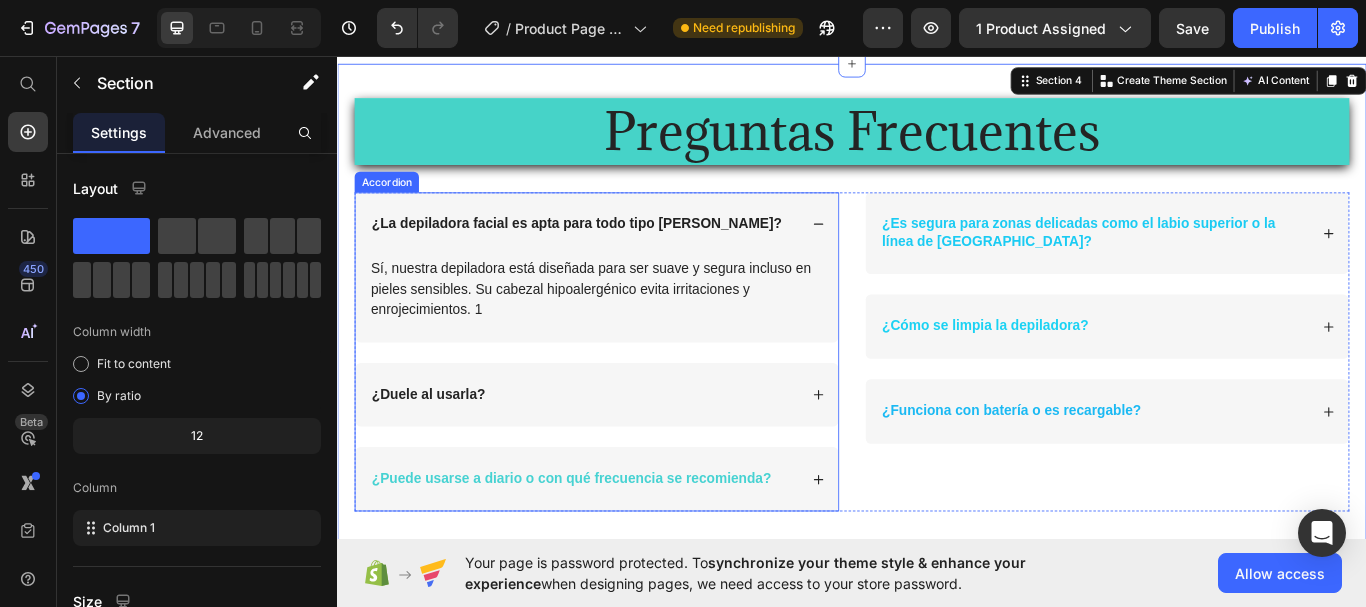 click on "¿La depiladora facial es apta para todo tipo [PERSON_NAME]?" at bounding box center (616, 252) 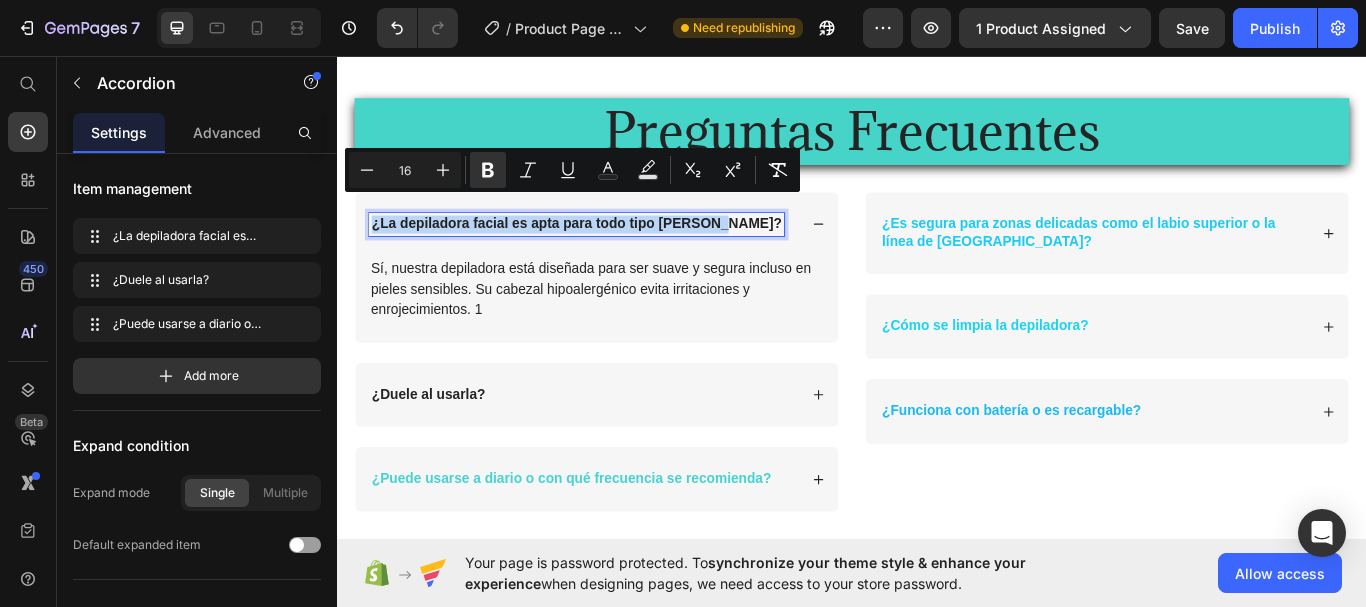 drag, startPoint x: 380, startPoint y: 231, endPoint x: 771, endPoint y: 235, distance: 391.02045 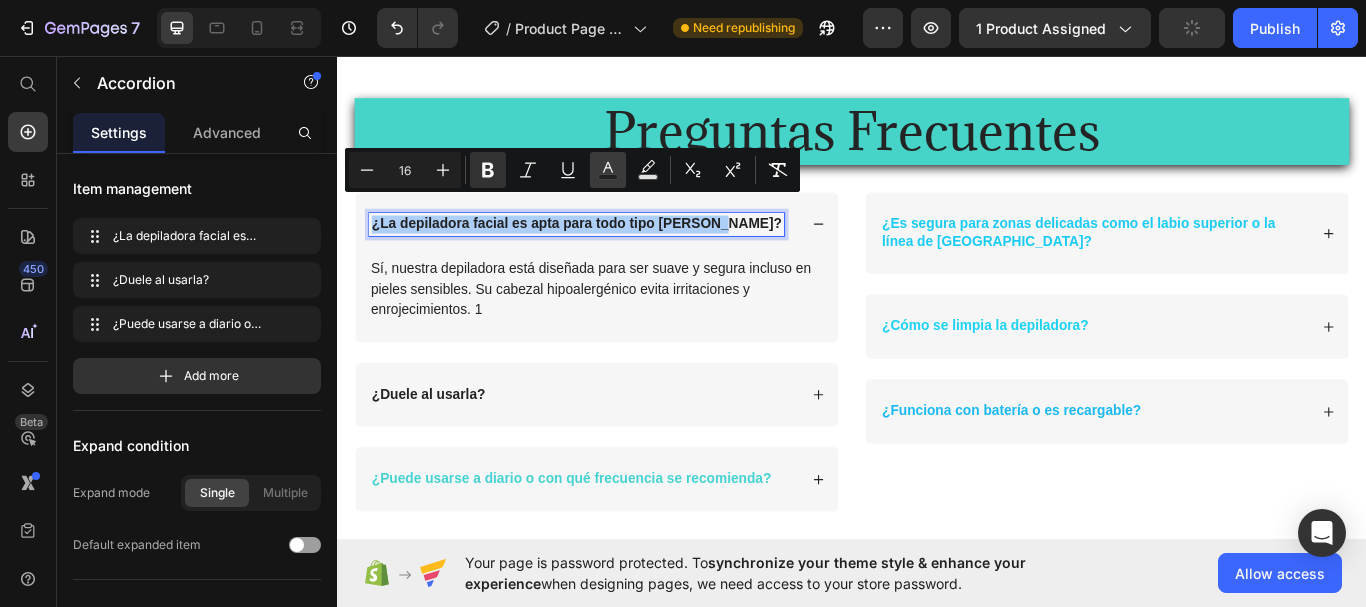 click 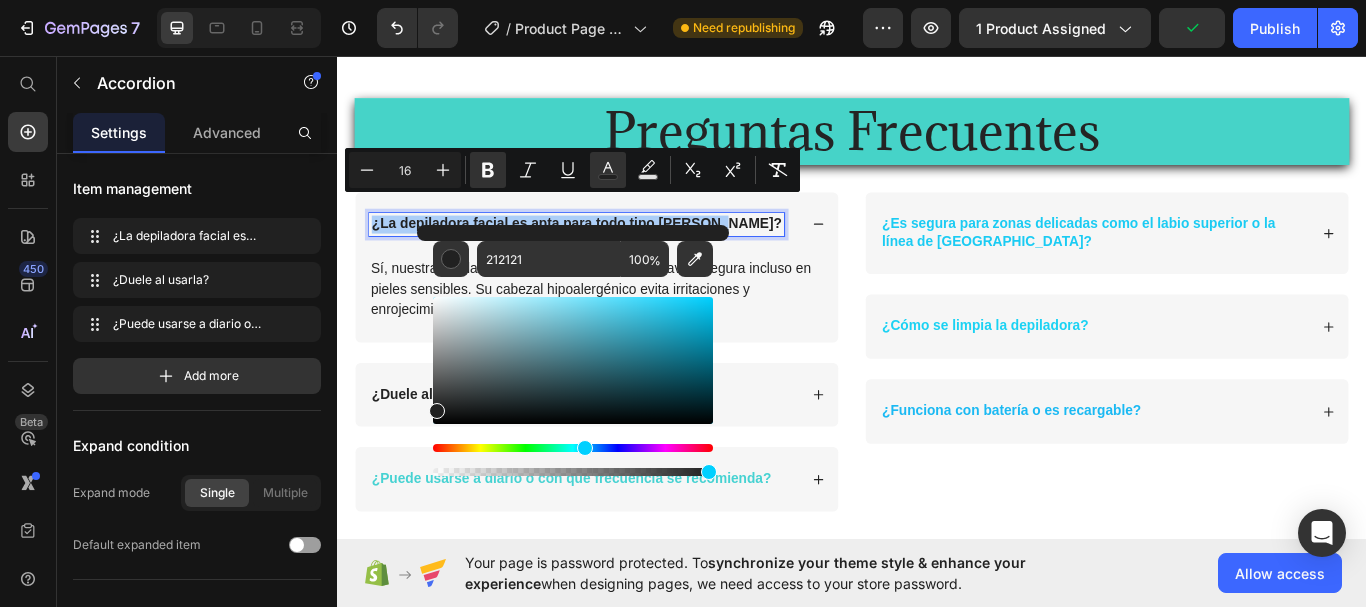 click at bounding box center (573, 448) 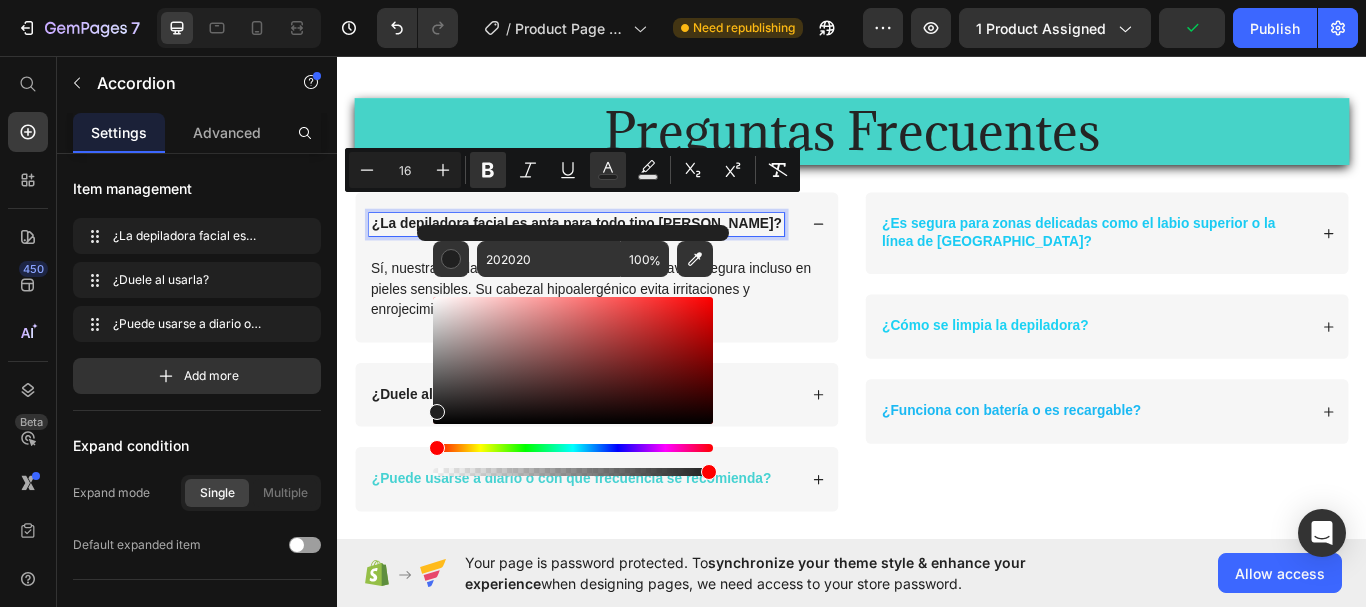 click at bounding box center [573, 448] 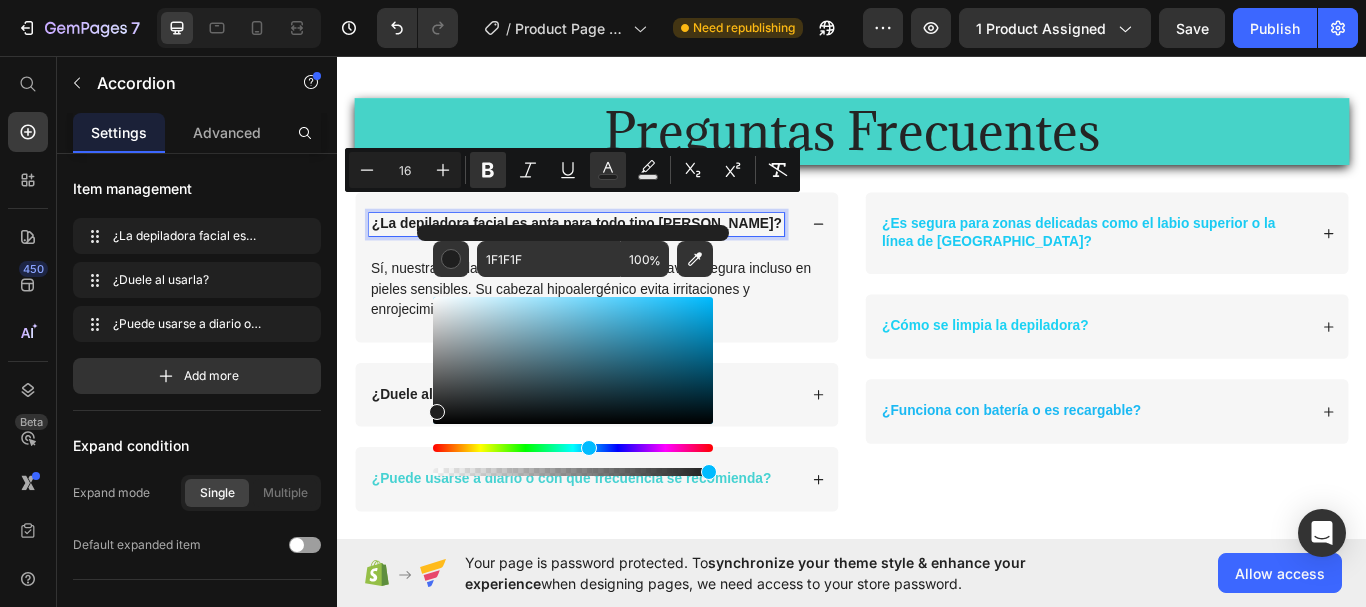 click at bounding box center (573, 448) 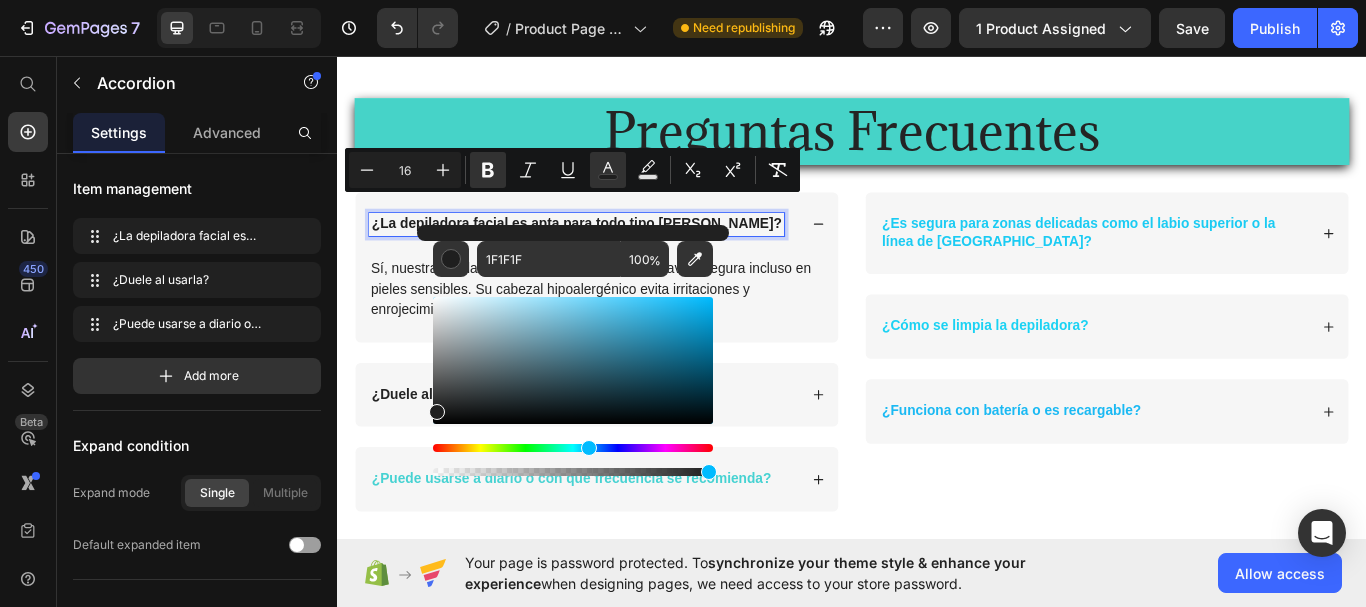 click at bounding box center [573, 360] 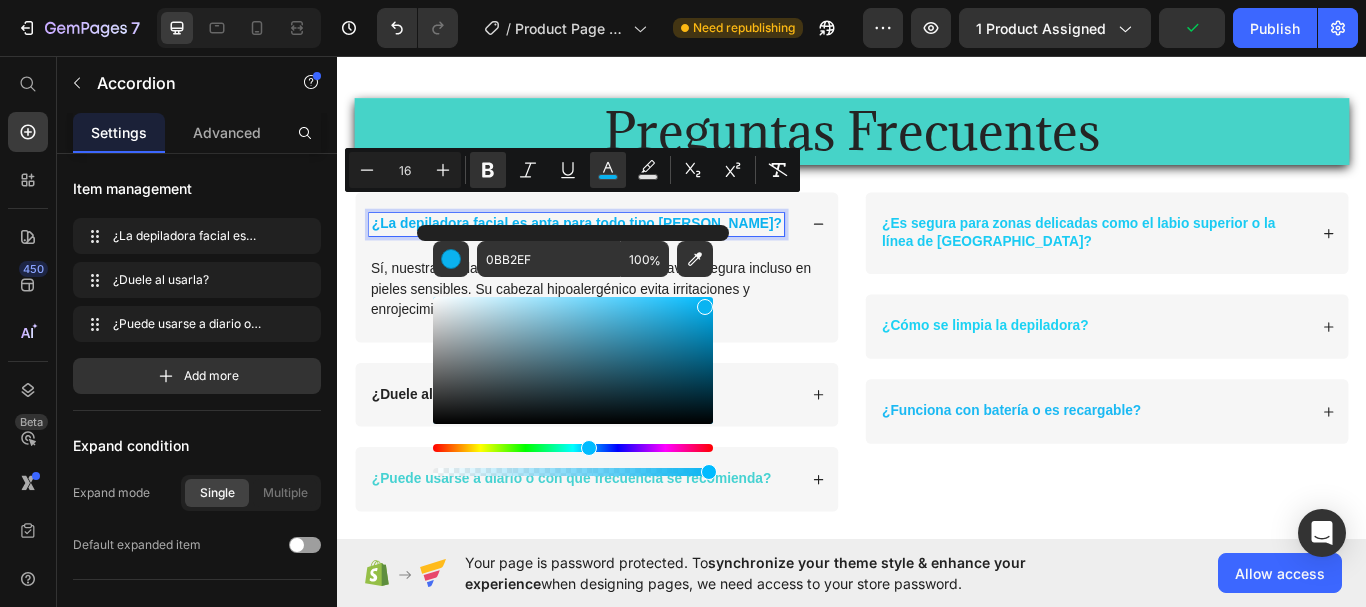 click at bounding box center (705, 307) 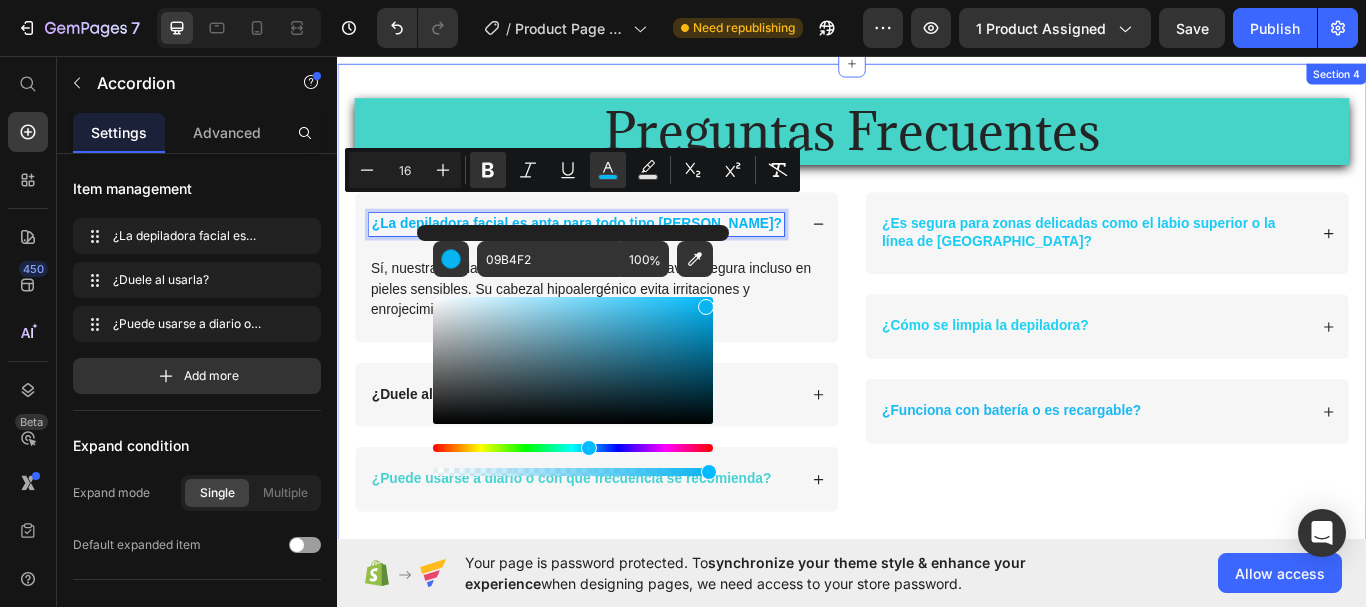 click on "Preguntas Frecuentes Heading Row
¿La depiladora facial es apta para todo tipo de piel? Sí, nuestra depiladora está diseñada para ser suave y segura incluso en pieles sensibles. Su cabezal hipoalergénico evita irritaciones y enrojecimientos. 1 Text Block
¿Duele al usarla?
¿Puede usarse a diario o con qué frecuencia se recomienda? Accordion   0
¿Es segura para zonas delicadas como el labio superior o la línea de las cejas?
¿Cómo se limpia la depiladora?
¿Funciona con batería o es recargable? Accordion Row" at bounding box center (937, 359) 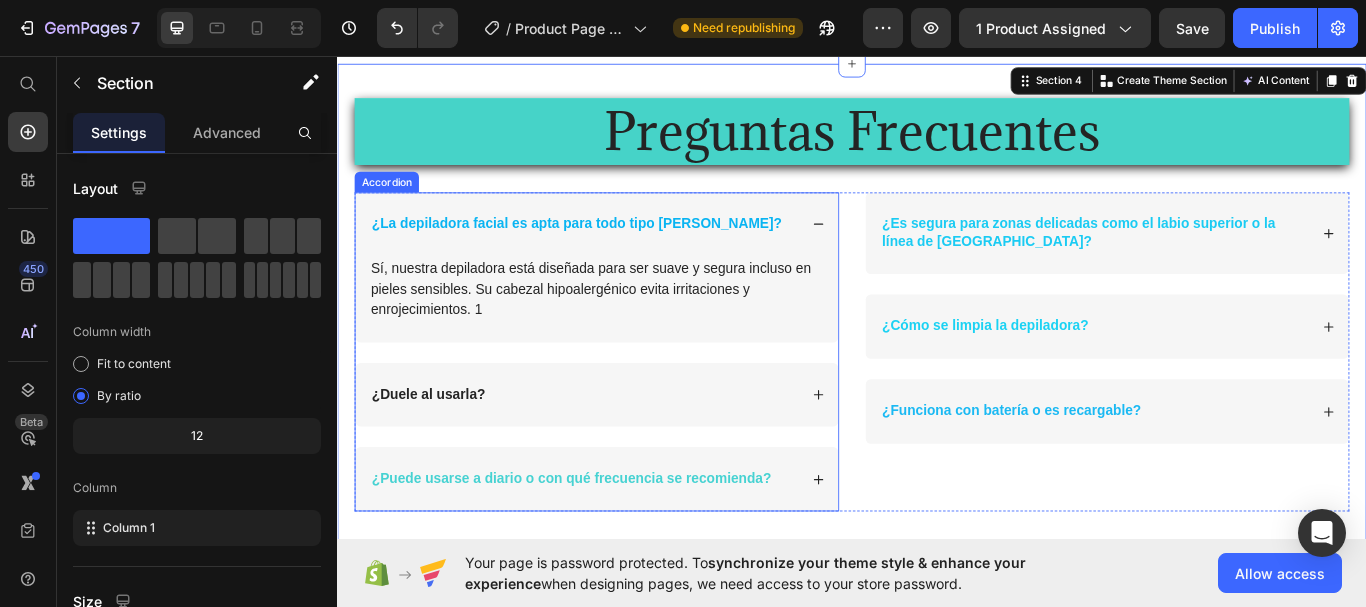 click 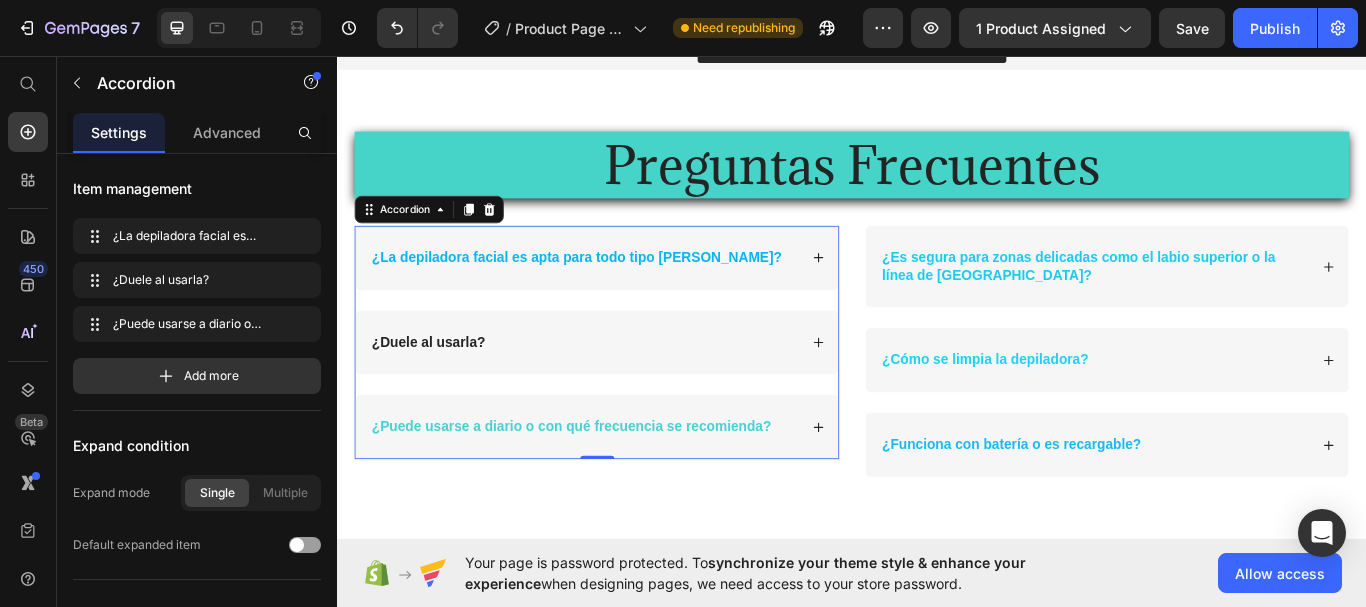 scroll, scrollTop: 2700, scrollLeft: 0, axis: vertical 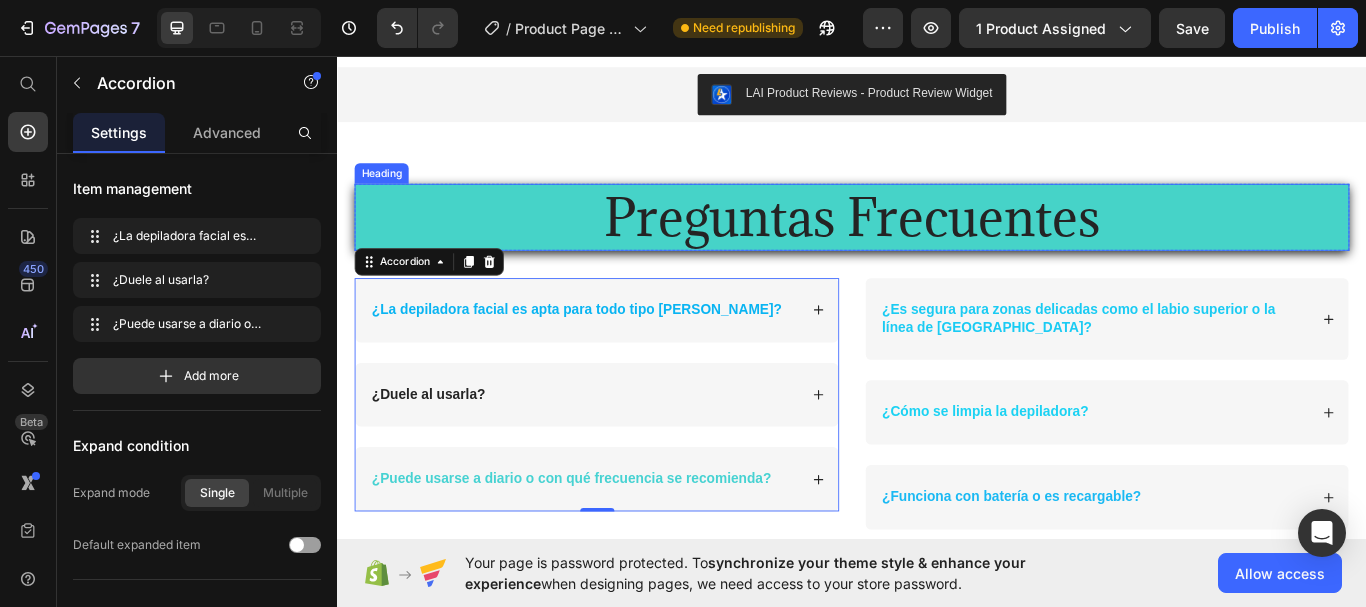 click on "Preguntas Frecuentes" at bounding box center (937, 245) 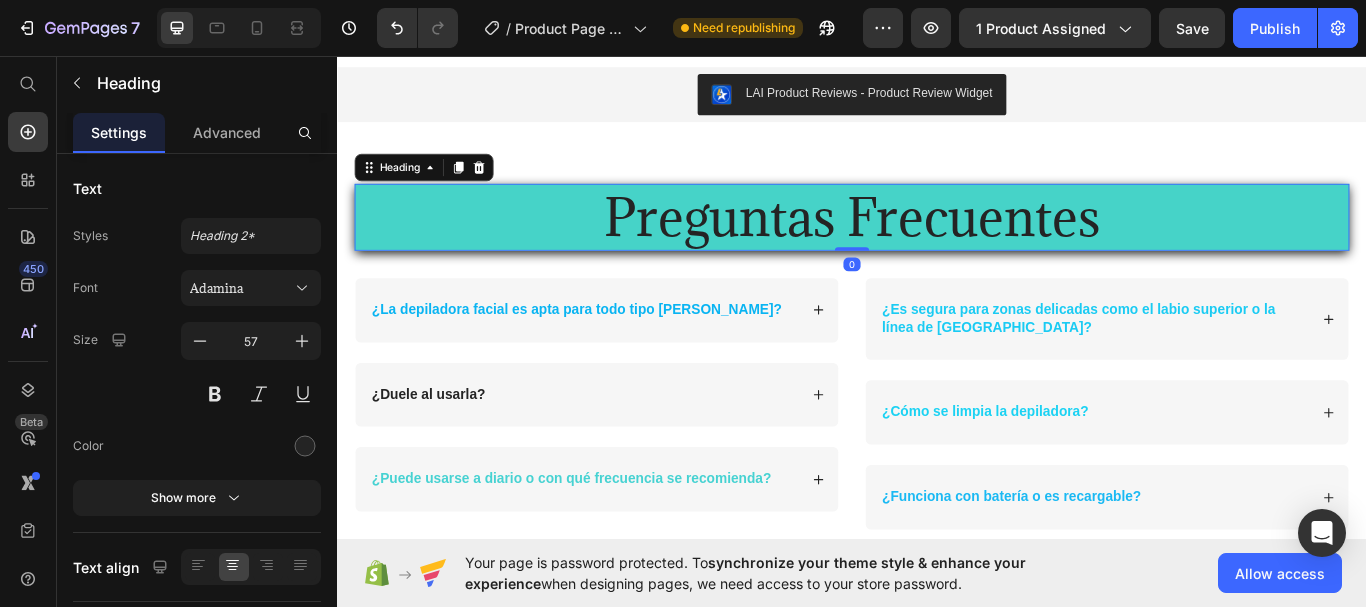 click on "Preguntas Frecuentes" at bounding box center [937, 245] 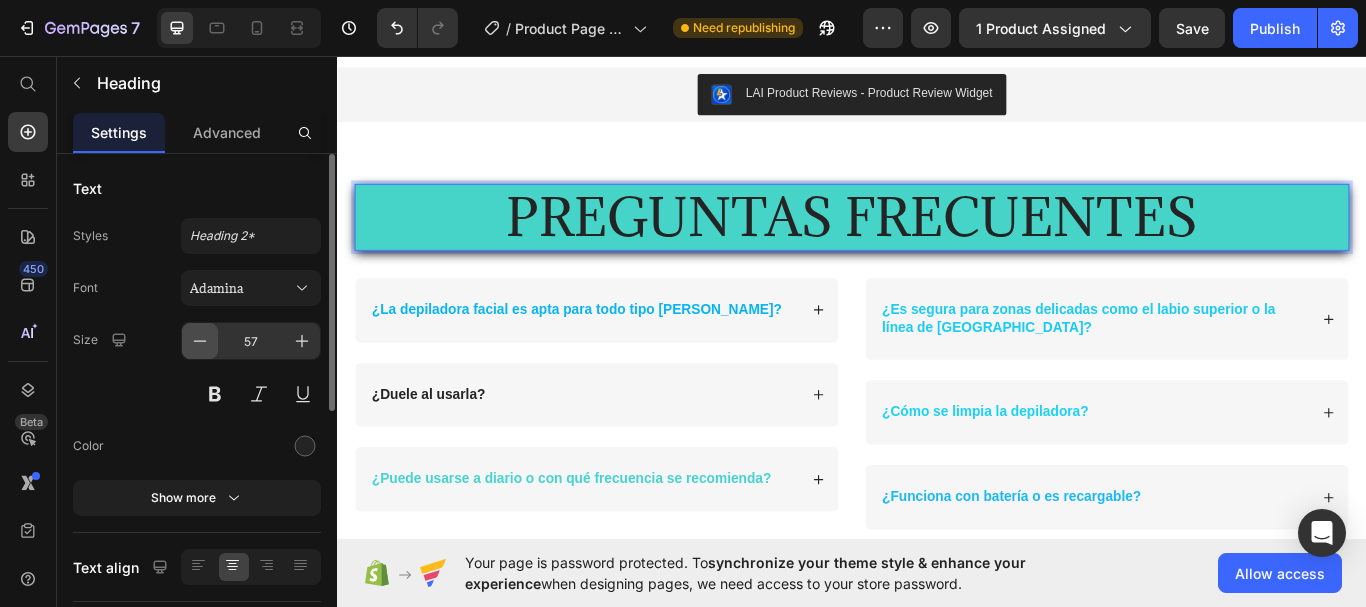 click 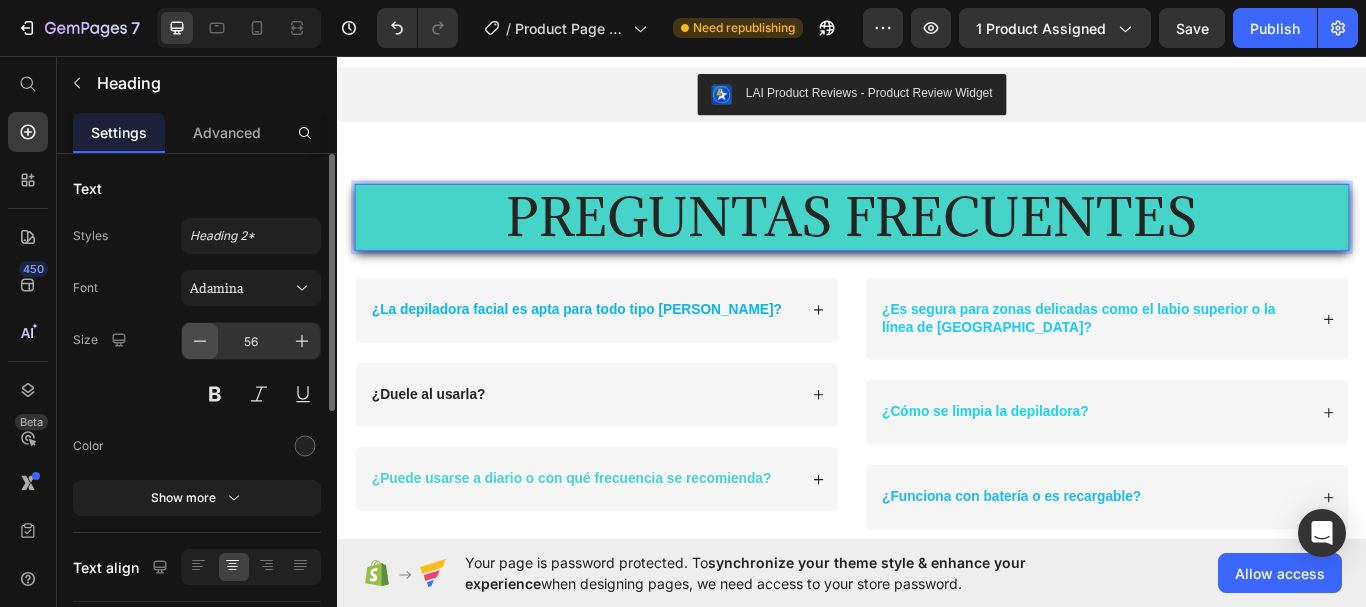 click 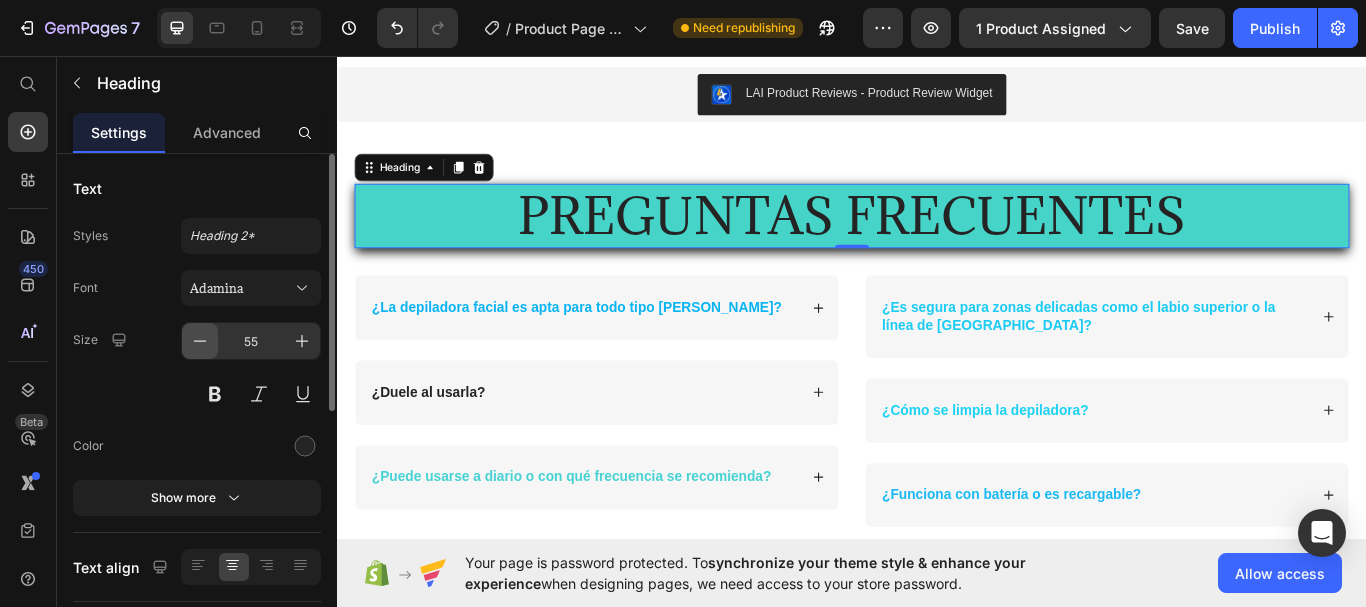 click 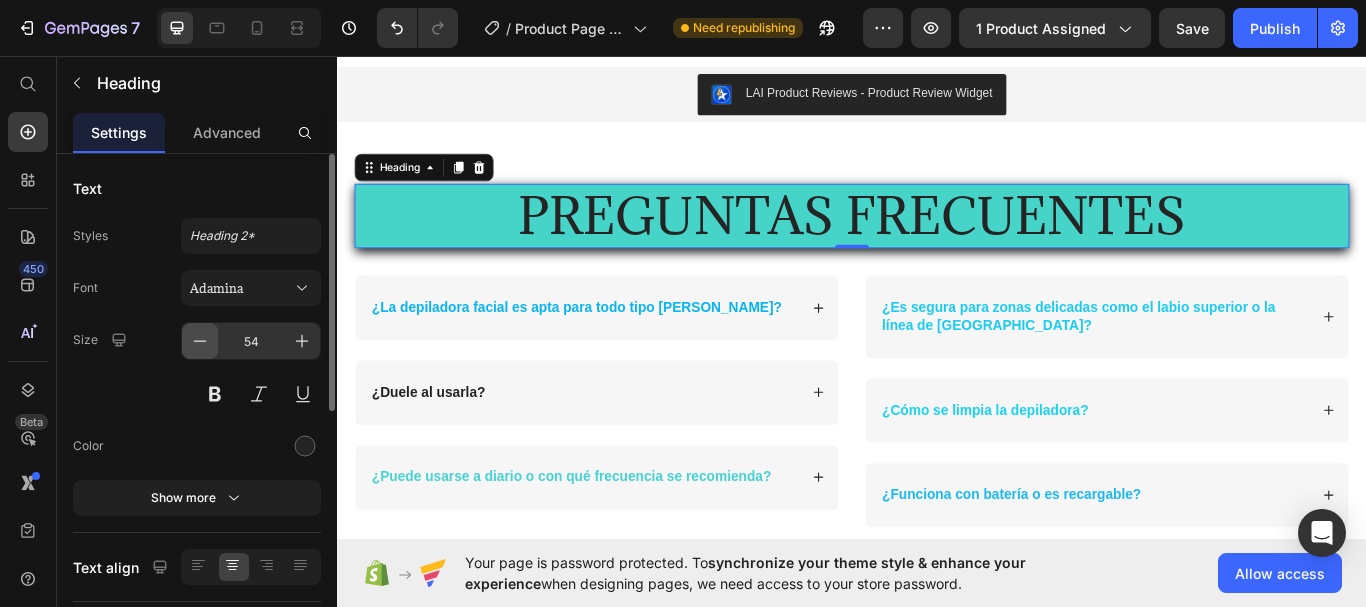click 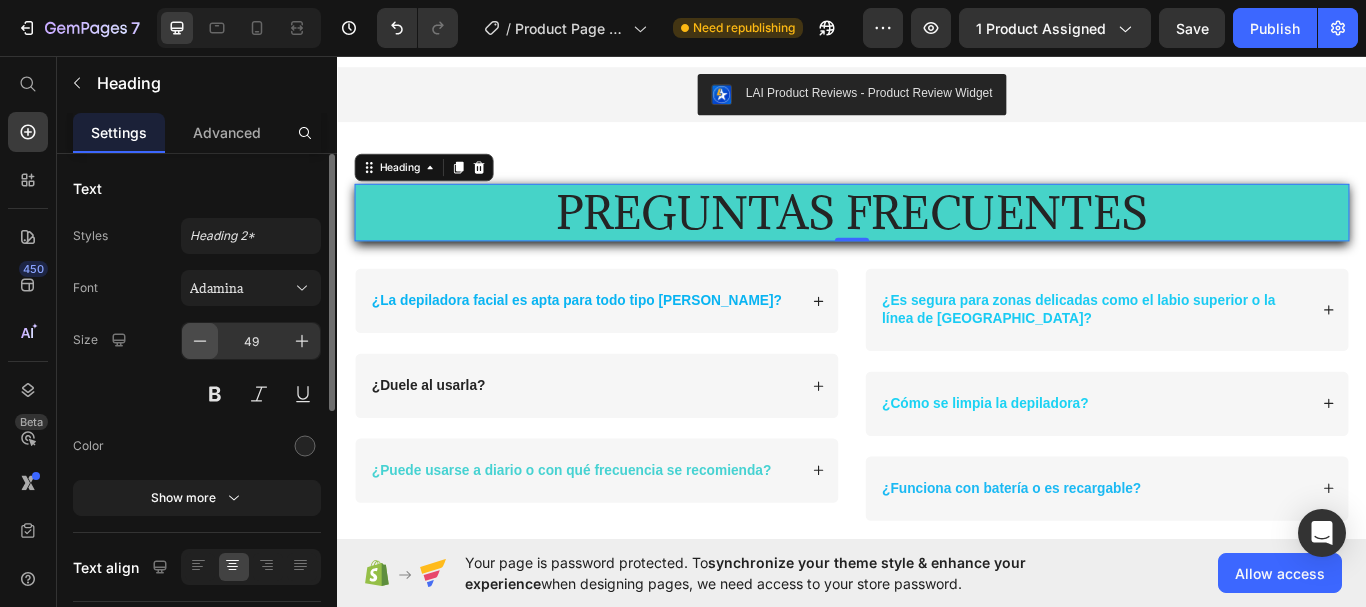 click 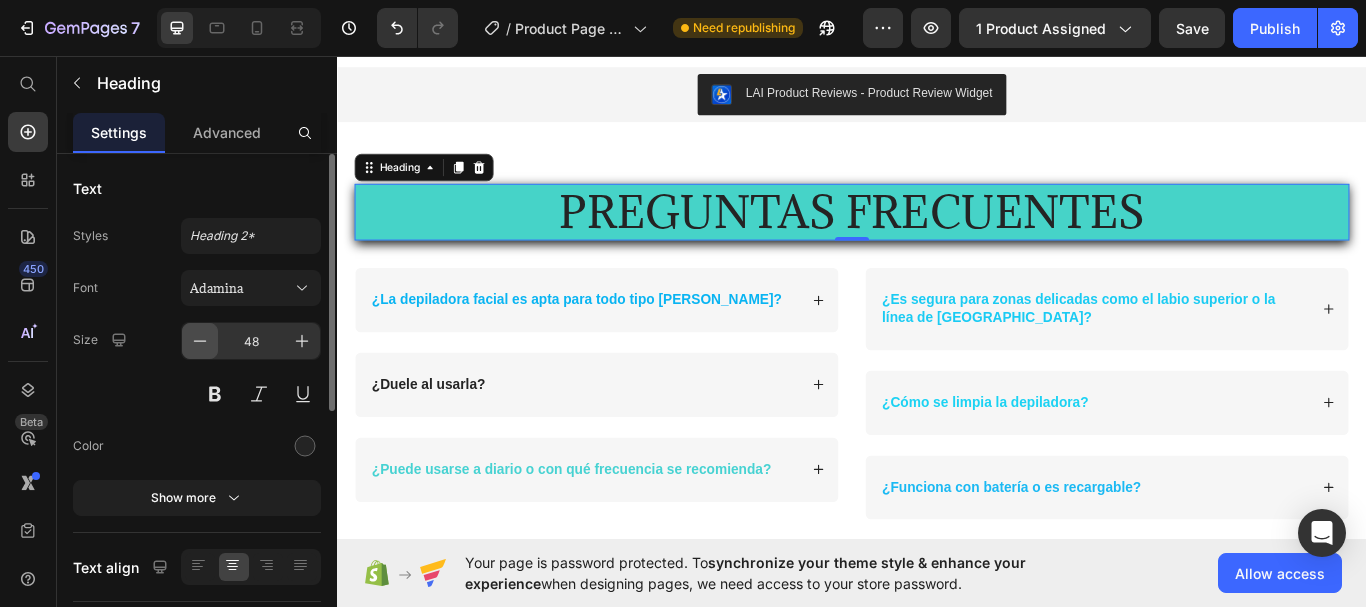 click 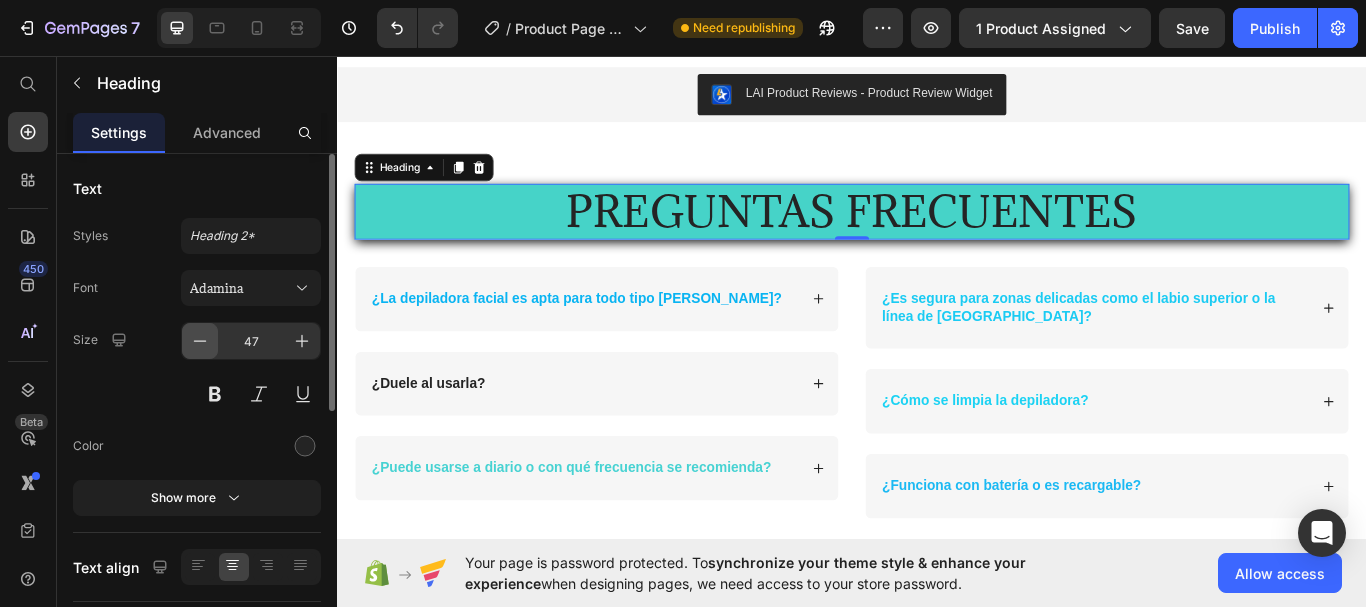 click 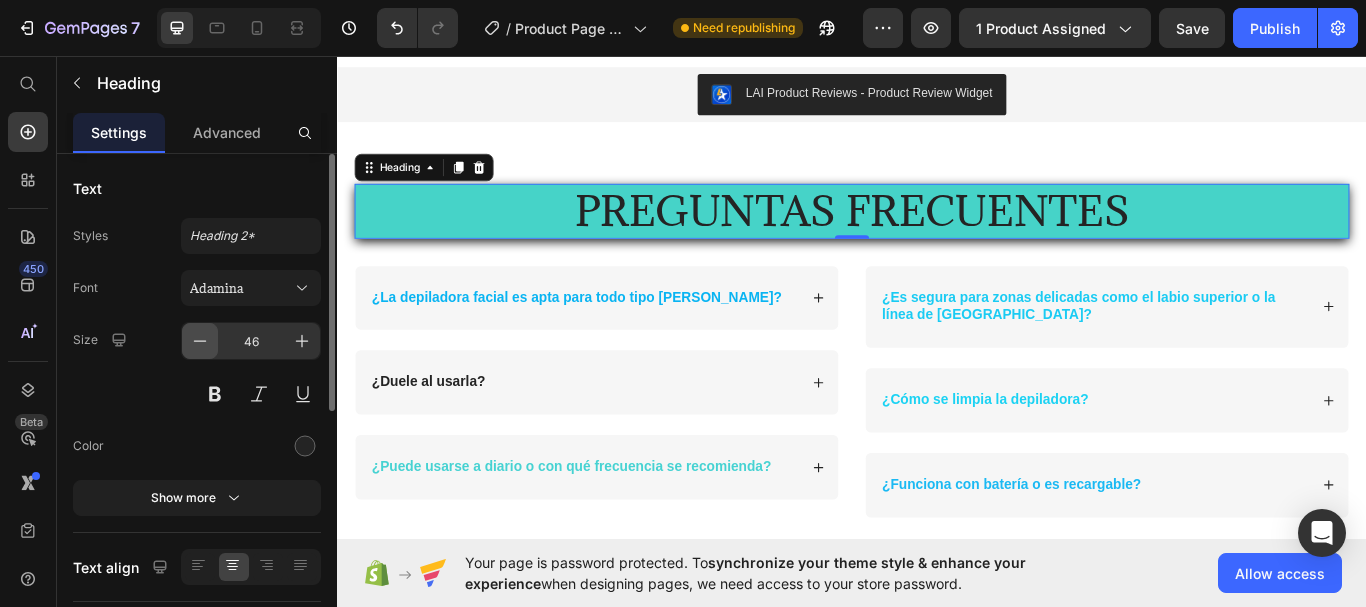 click 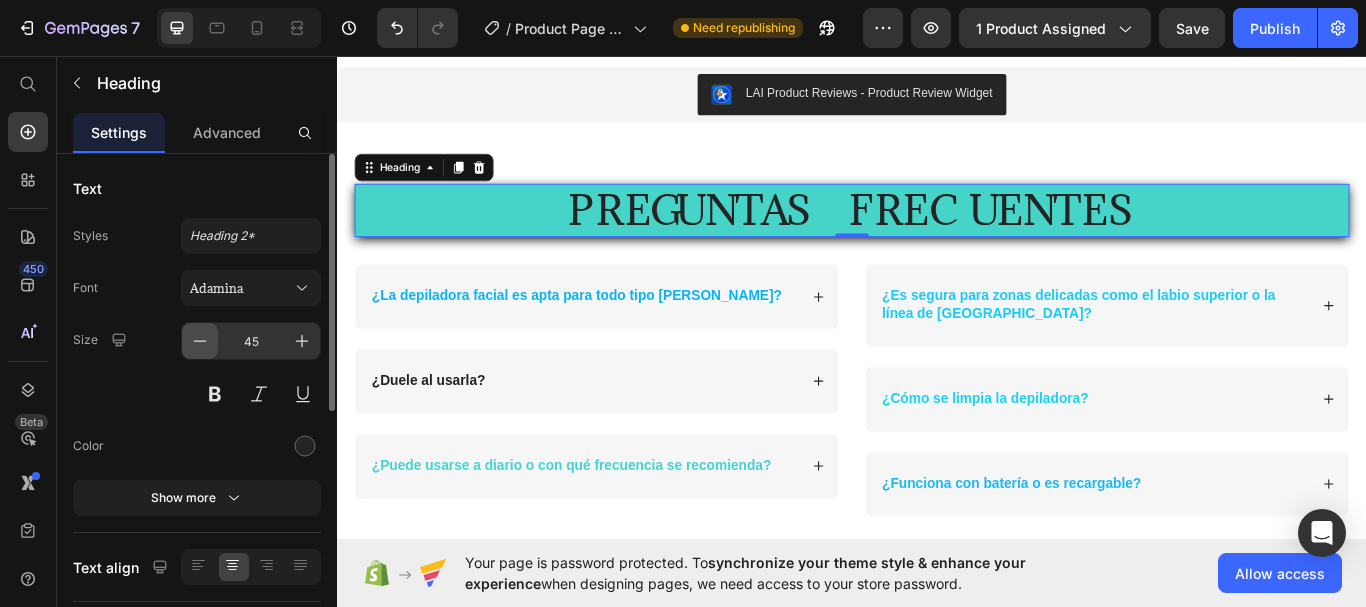 click 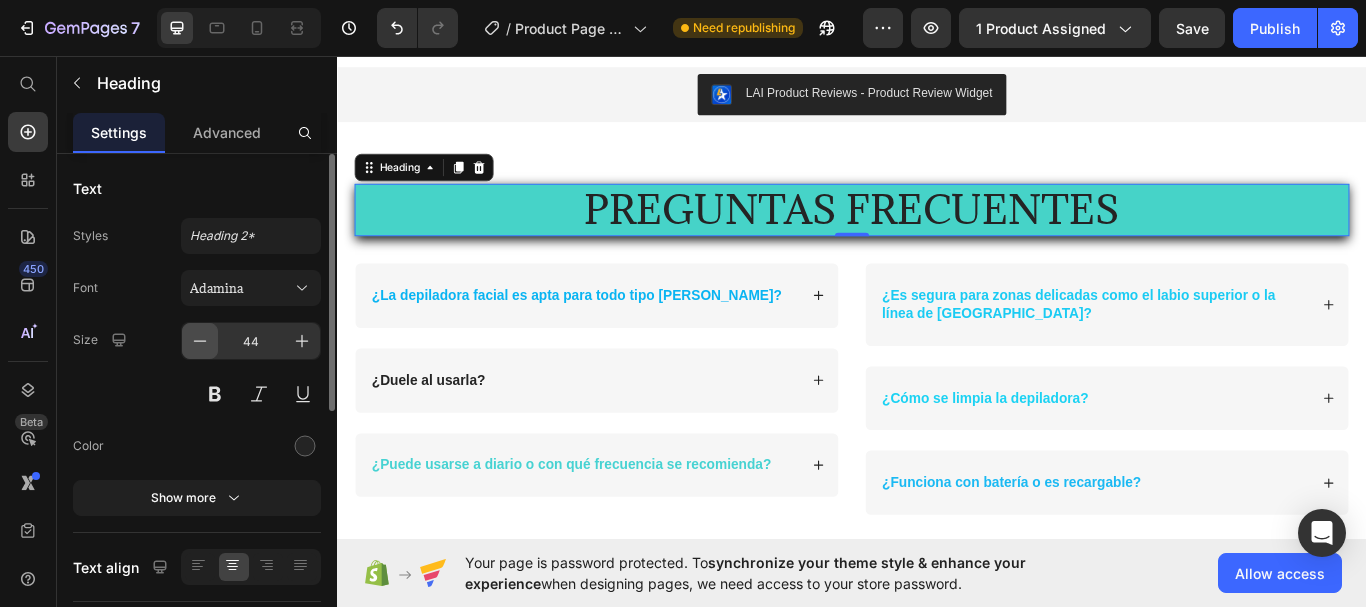 click 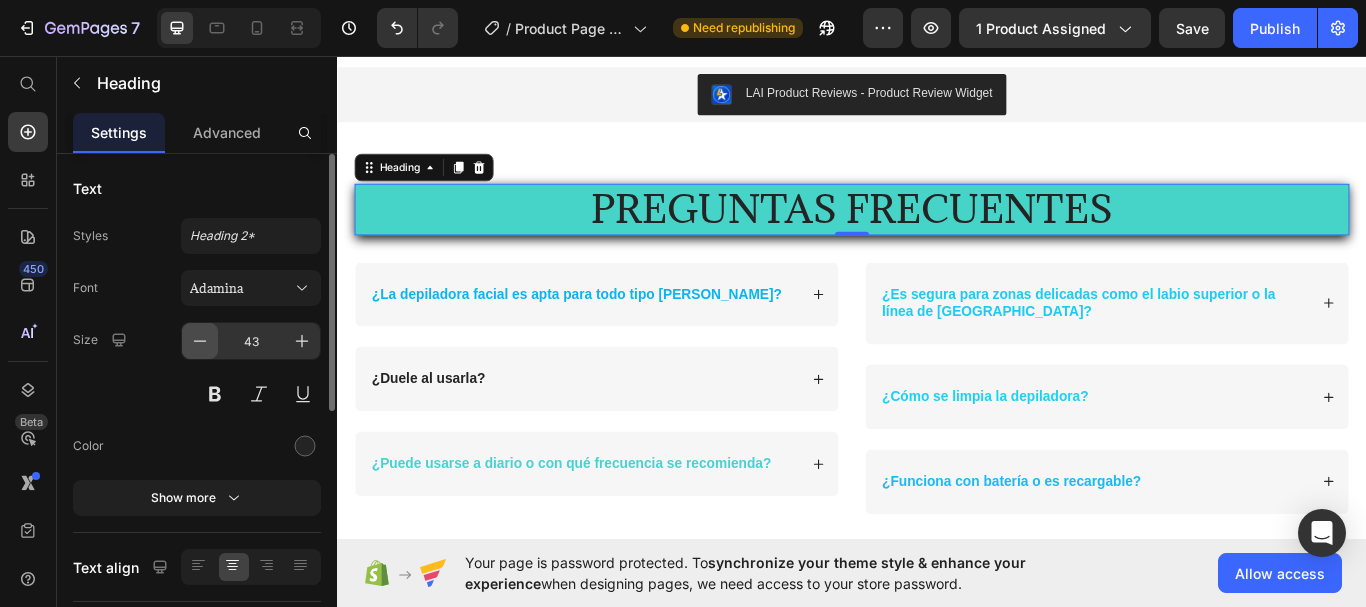 click 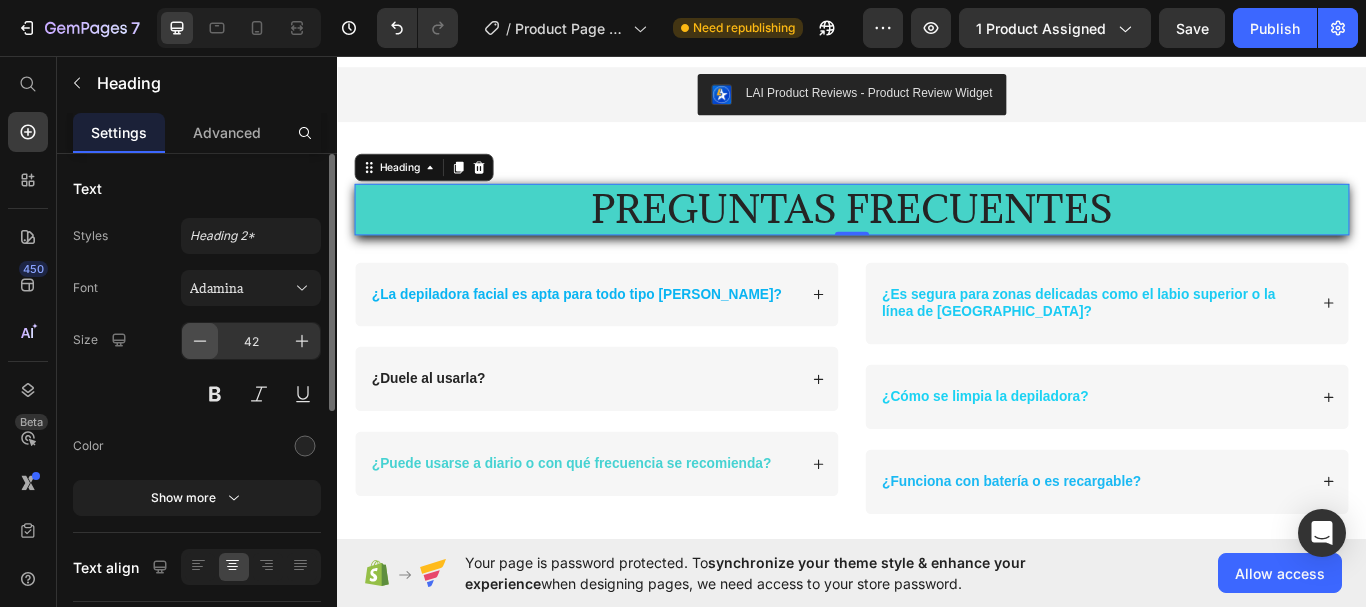 click 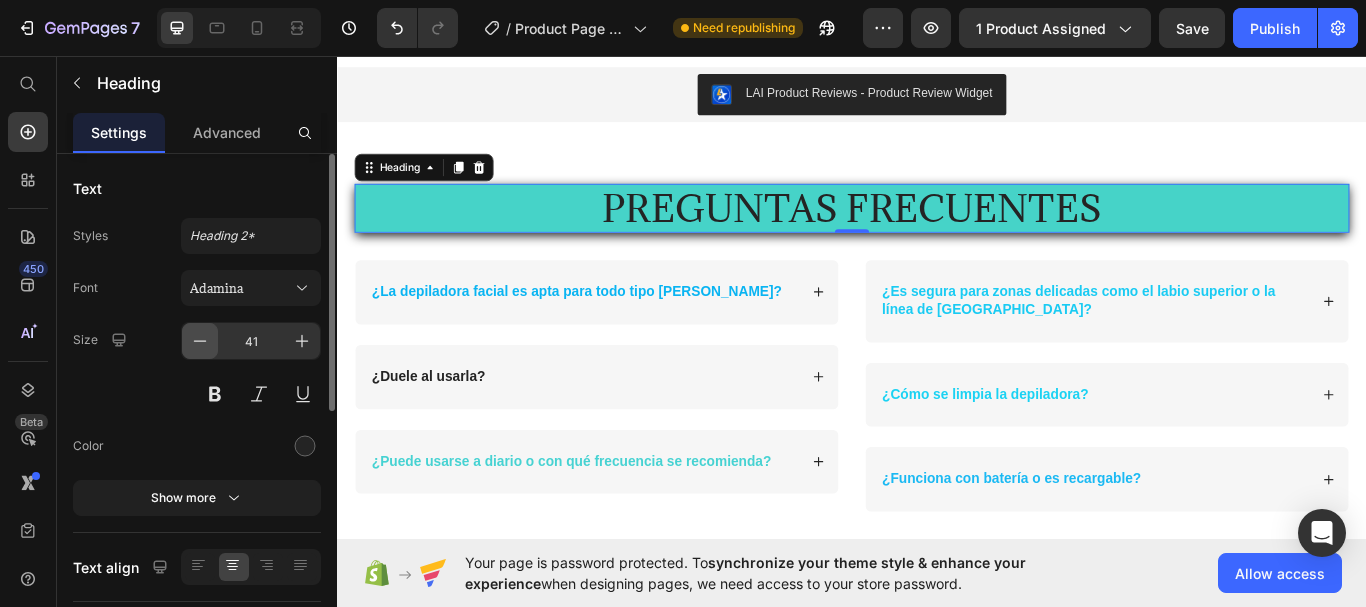 click 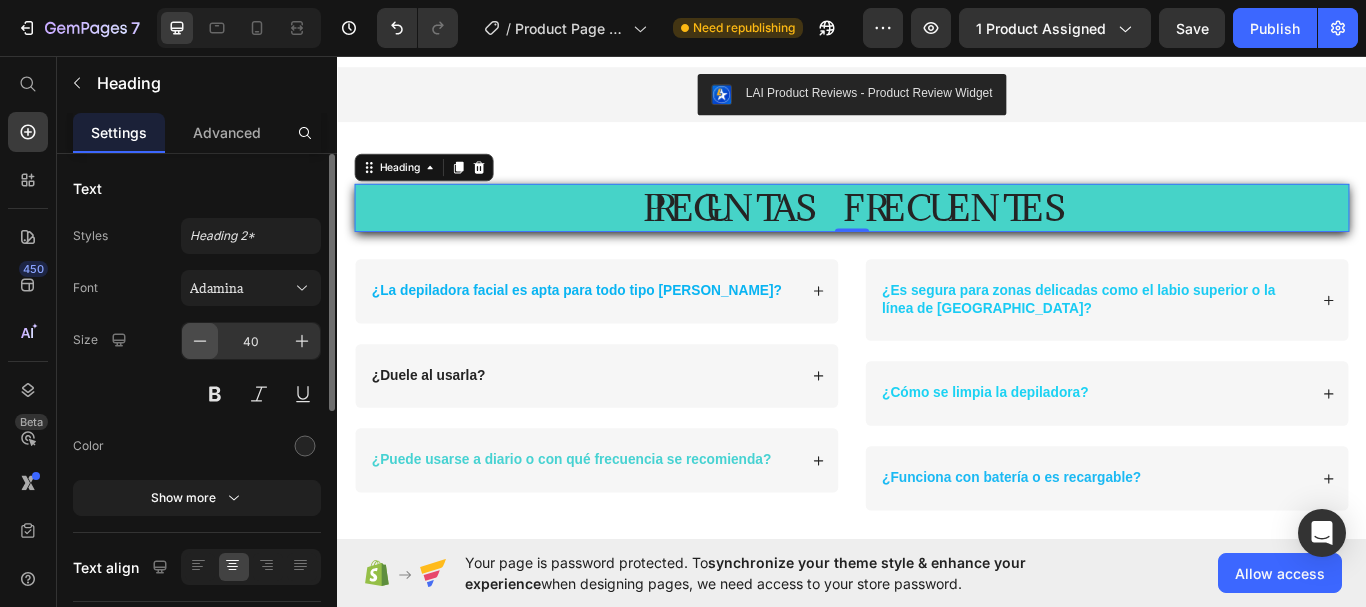 click 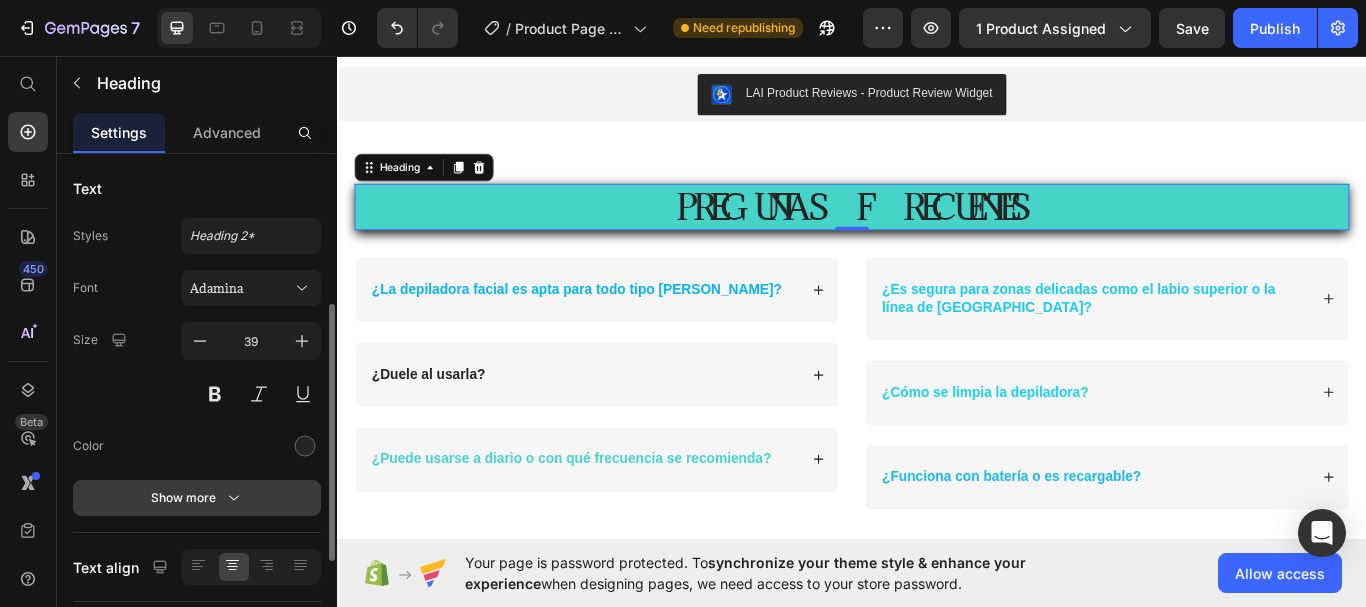 scroll, scrollTop: 100, scrollLeft: 0, axis: vertical 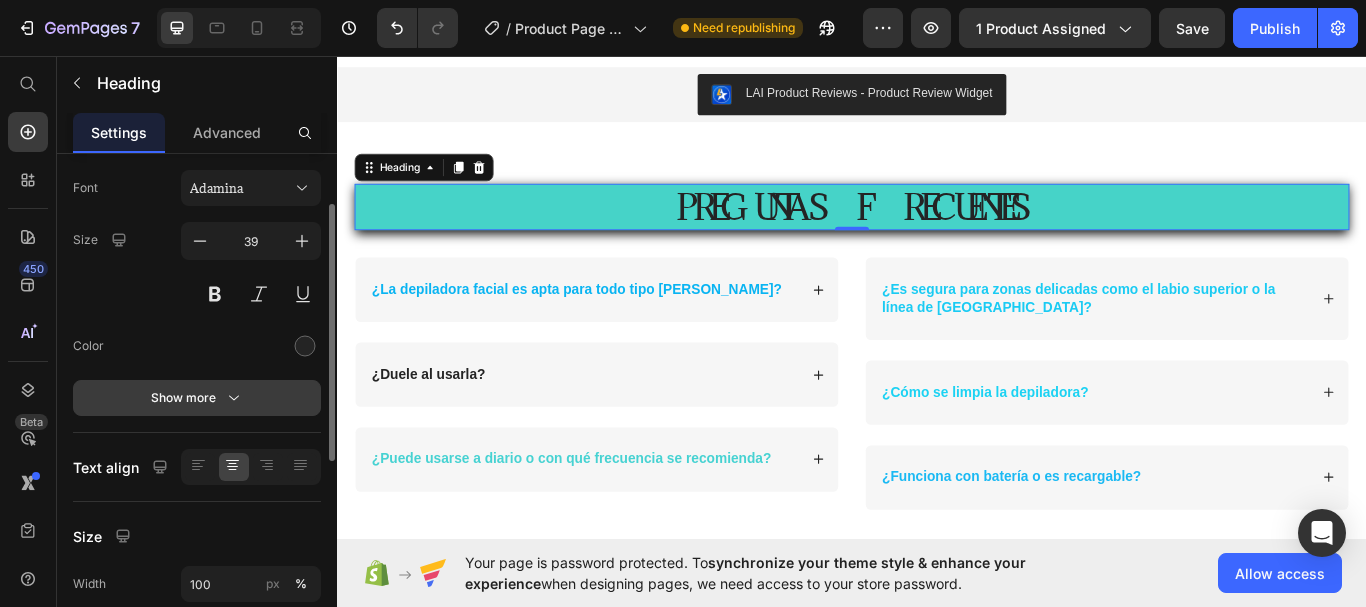click on "Show more" at bounding box center (197, 398) 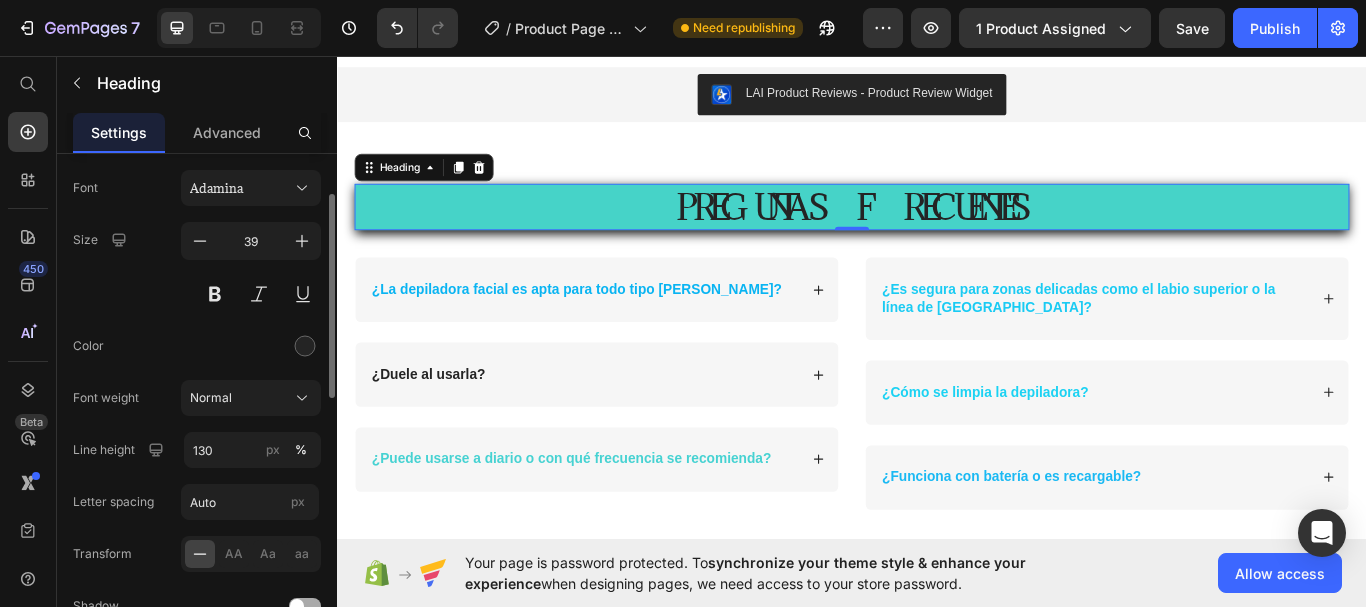 scroll, scrollTop: 0, scrollLeft: 0, axis: both 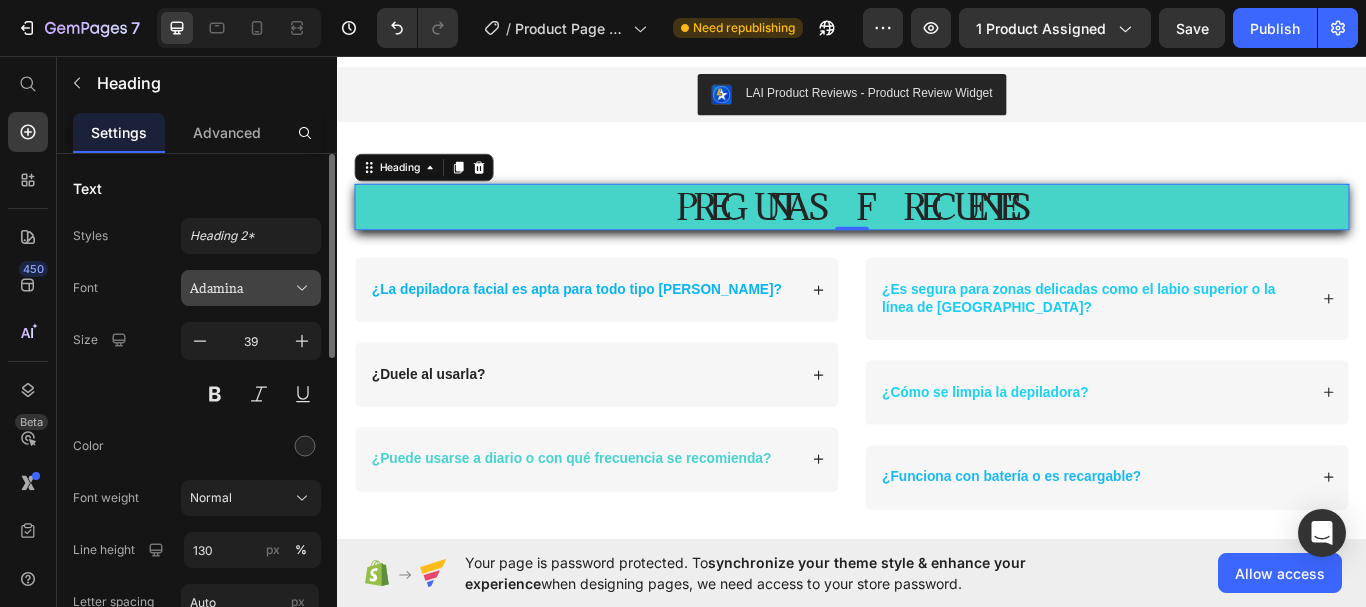 click 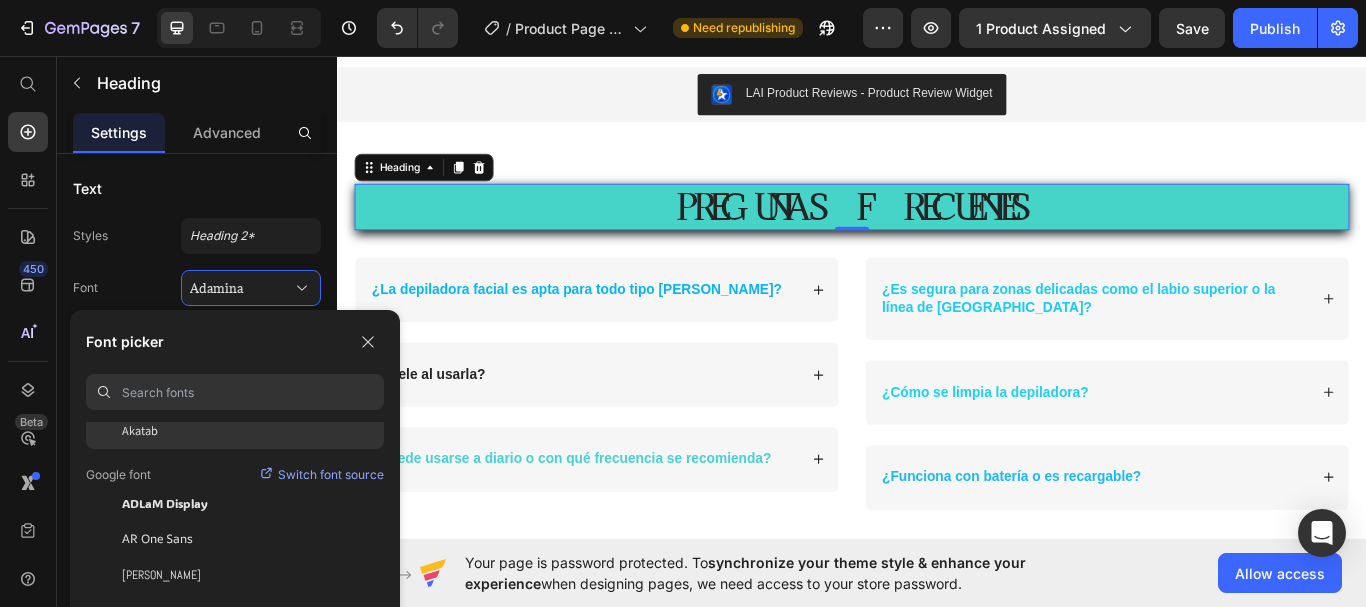 scroll, scrollTop: 200, scrollLeft: 0, axis: vertical 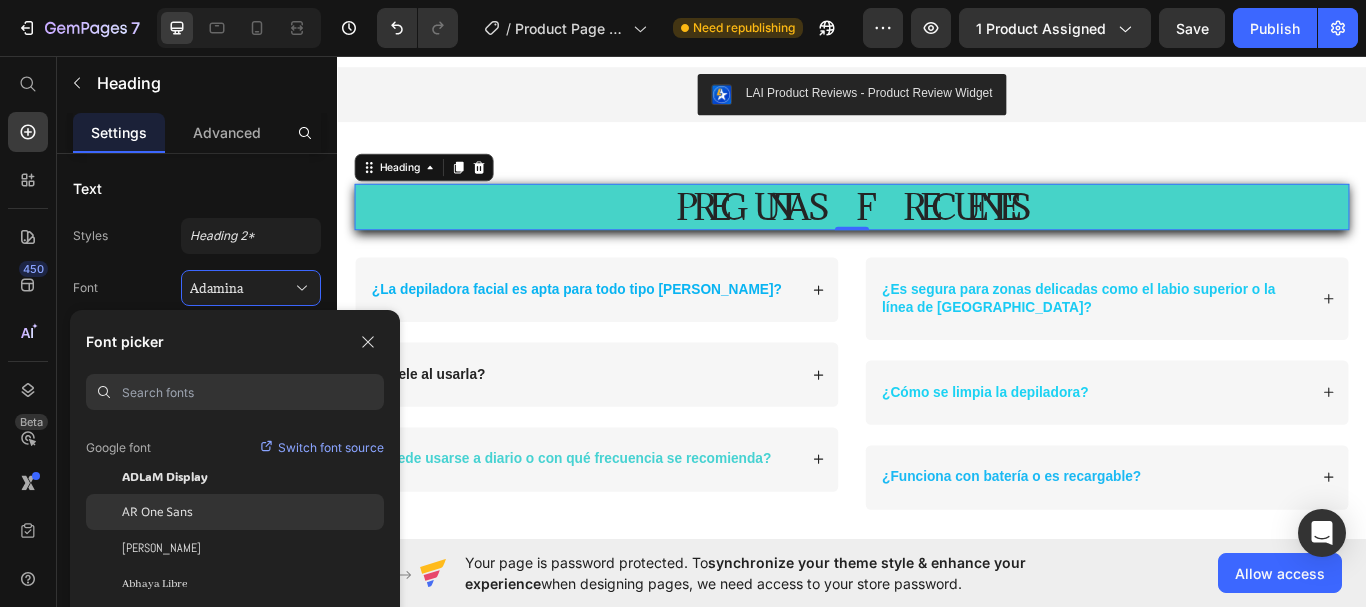 click on "AR One Sans" 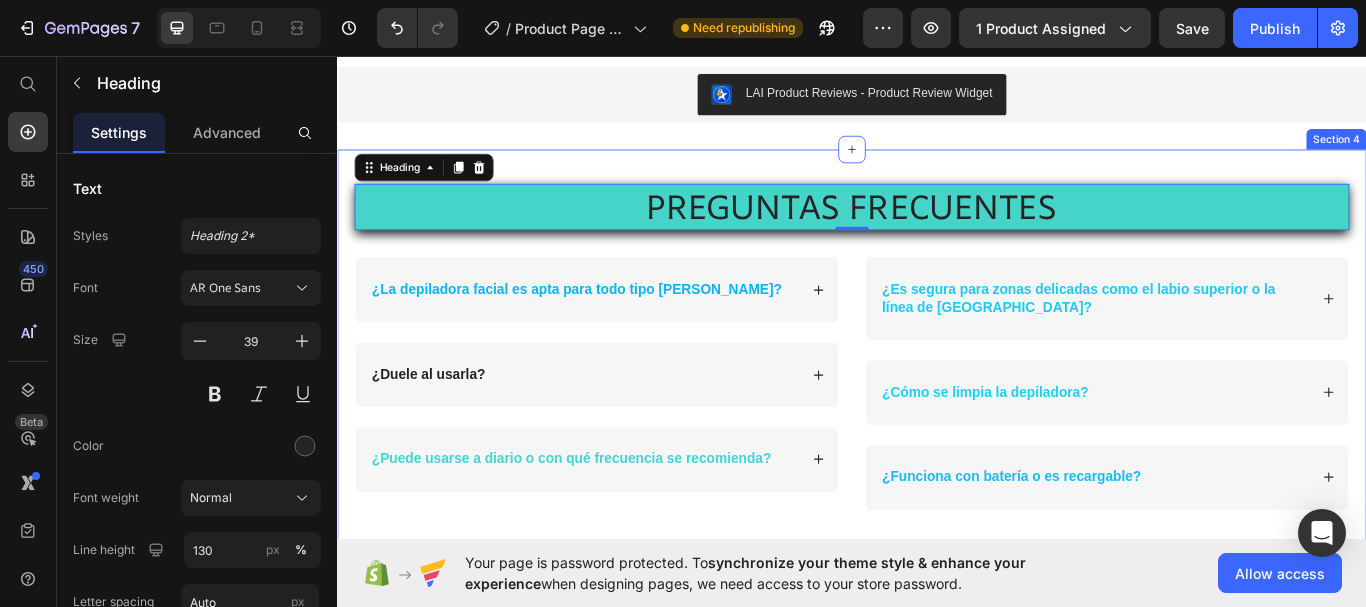 click on "PREGUNTAS FRECUENTES Heading   0 Row
¿La depiladora facial es apta para todo tipo de piel?
¿Duele al usarla?
¿Puede usarse a diario o con qué frecuencia se recomienda? Accordion
¿Es segura para zonas delicadas como el labio superior o la línea de las cejas?
¿Cómo se limpia la depiladora?
¿Funciona con batería o es recargable? Accordion Row Section 4" at bounding box center [937, 429] 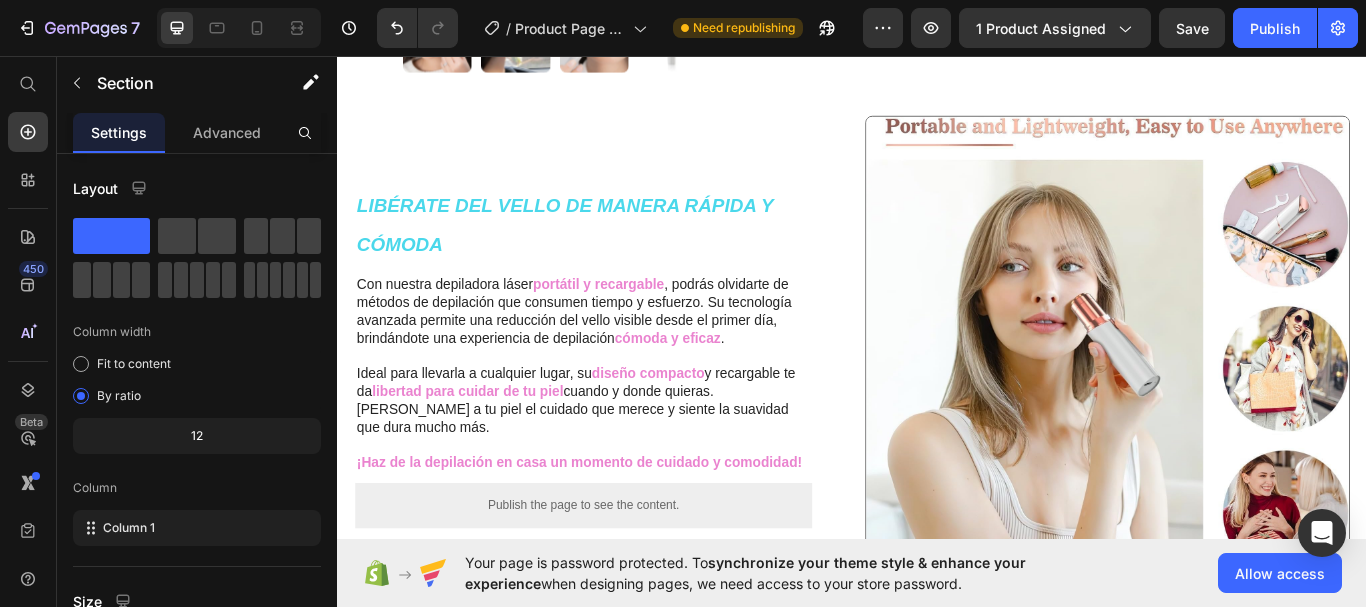 scroll, scrollTop: 599, scrollLeft: 0, axis: vertical 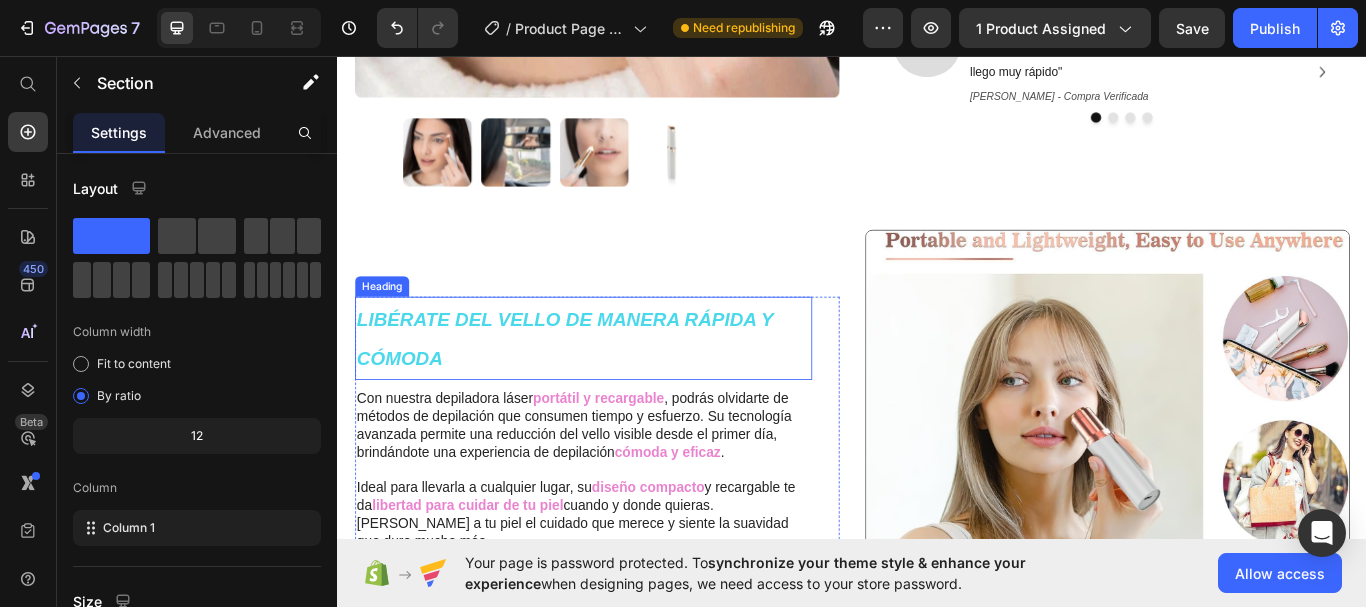 click on "LIBÉRATE DEL VELLO DE MANERA RÁPIDA Y CÓMODA" at bounding box center [602, 388] 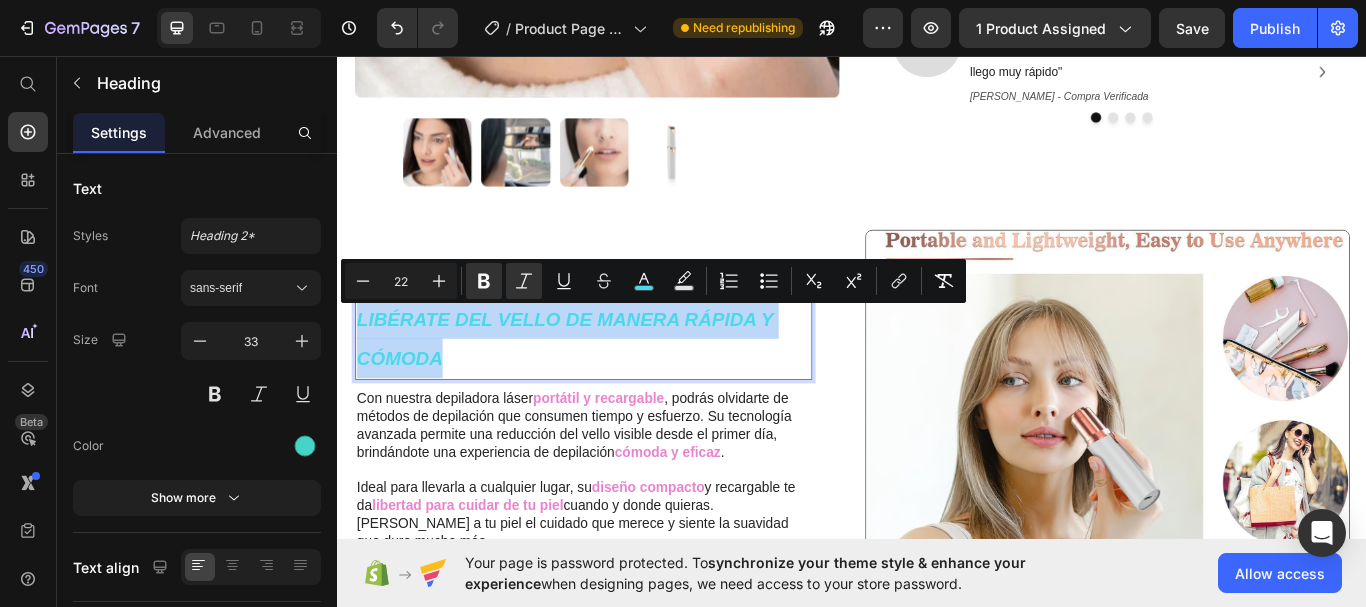 drag, startPoint x: 360, startPoint y: 359, endPoint x: 871, endPoint y: 393, distance: 512.1299 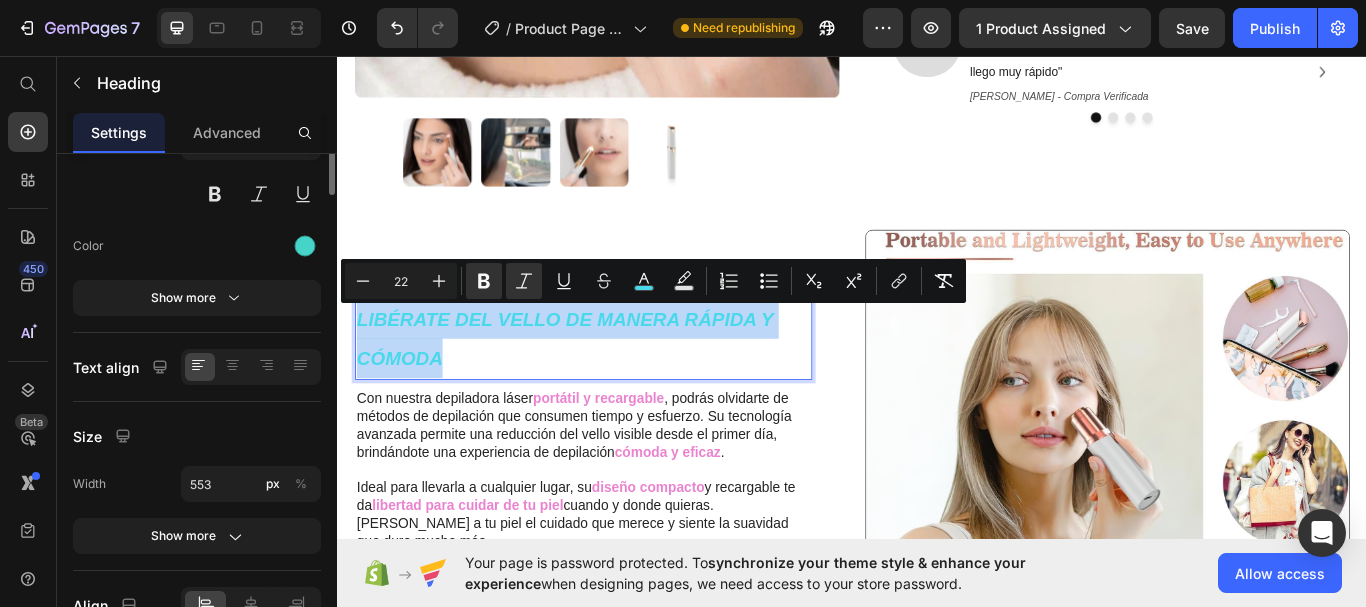 scroll, scrollTop: 0, scrollLeft: 0, axis: both 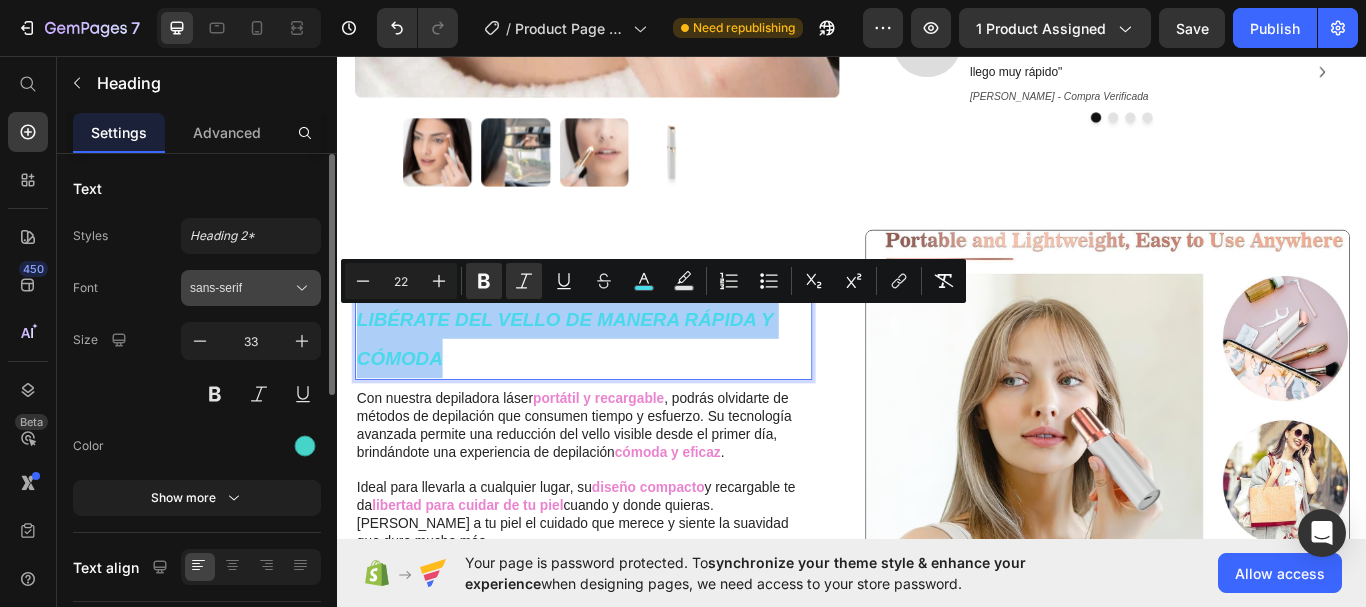 click 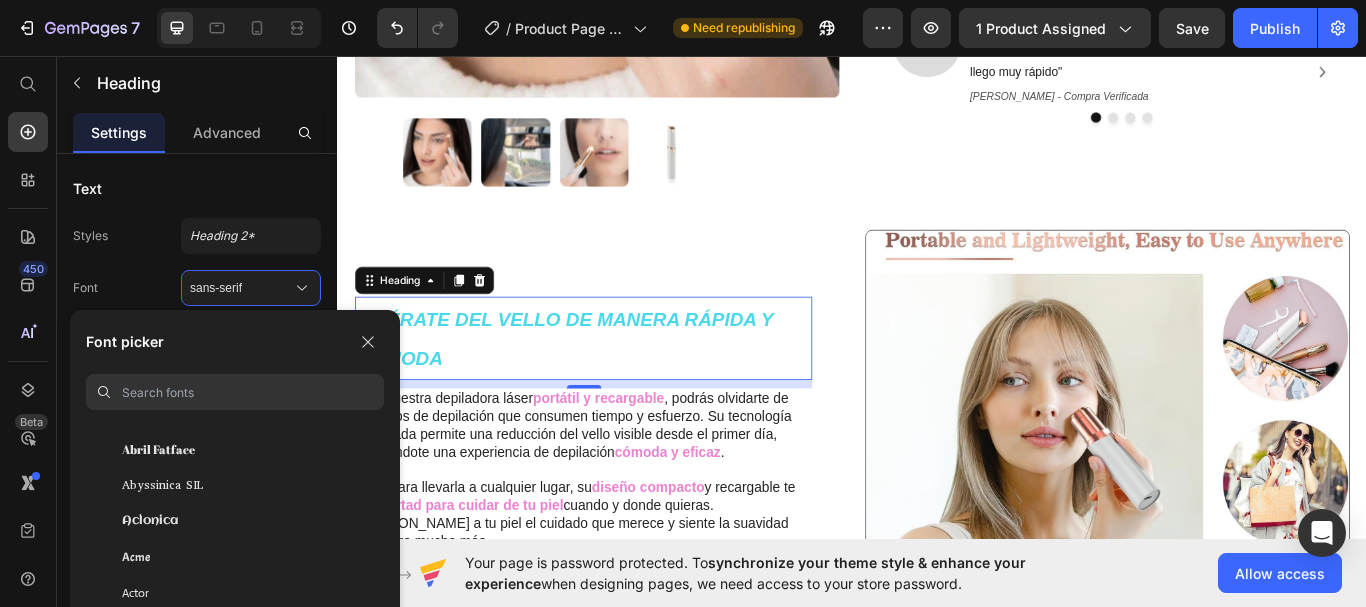 scroll, scrollTop: 400, scrollLeft: 0, axis: vertical 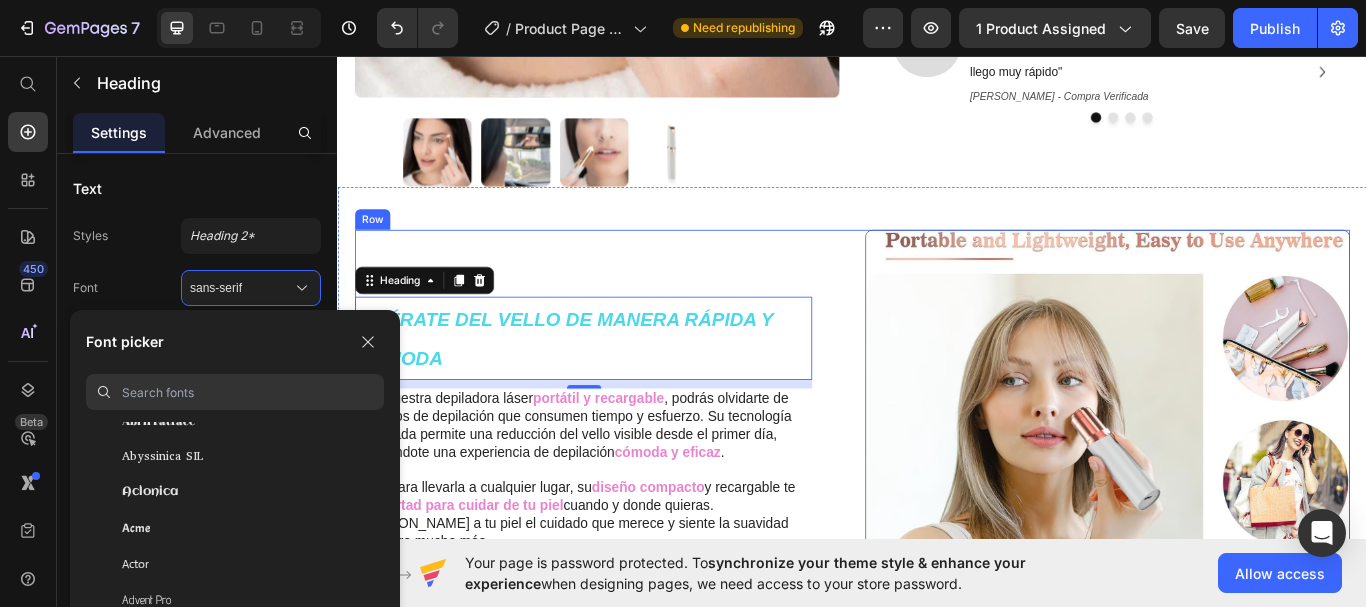 click on "⁠⁠⁠⁠⁠⁠⁠ LIBÉRATE DEL VELLO DE MANERA RÁPIDA Y CÓMODA Heading   10 Con nuestra depiladora láser  portátil y recargable , podrás olvidarte de métodos de depilación que consumen tiempo y esfuerzo. Su tecnología avanzada permite una reducción del vello visible desde el primer día, brindándote una experiencia de depilación  cómoda y eficaz .   Ideal para llevarla a cualquier lugar, su  diseño compacto  y recargable te da  libertad para cuidar de tu piel  cuando y donde quieras. Dale a tu piel el cuidado que merece y siente la suavidad que dura mucho más.   ¡Haz de la depilación en casa un momento de cuidado y comodidad! Text Block
Publish the page to see the content.
Custom Code Row Row Image Row" at bounding box center [937, 539] 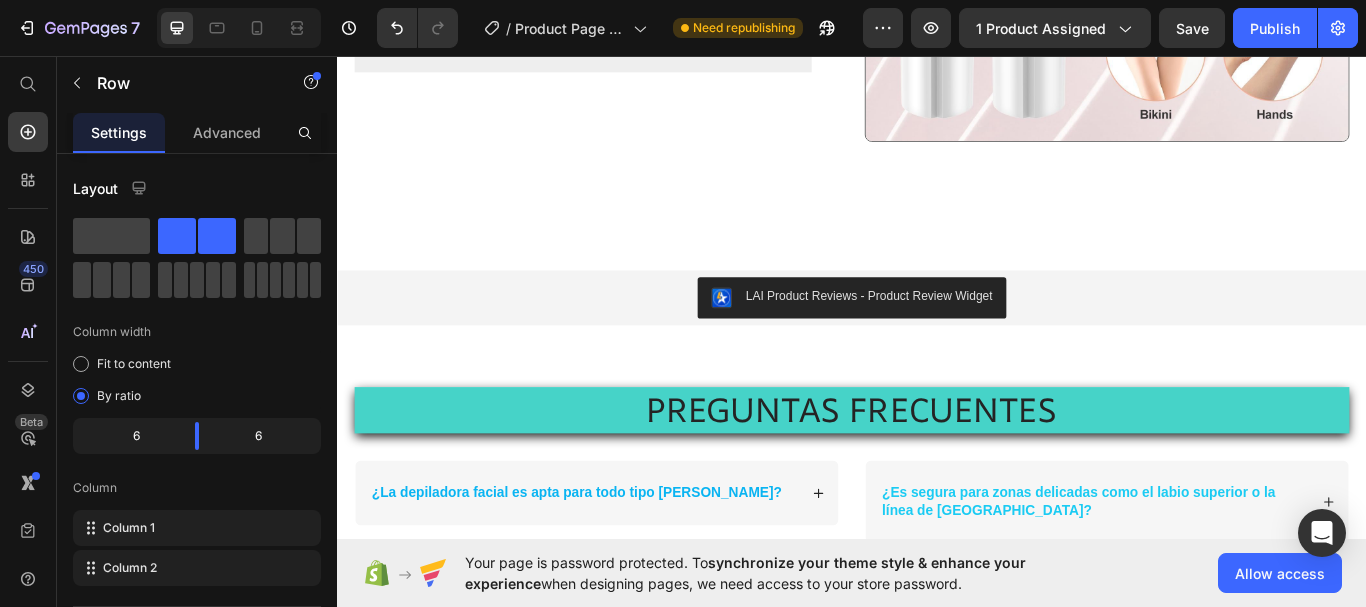 scroll, scrollTop: 2499, scrollLeft: 0, axis: vertical 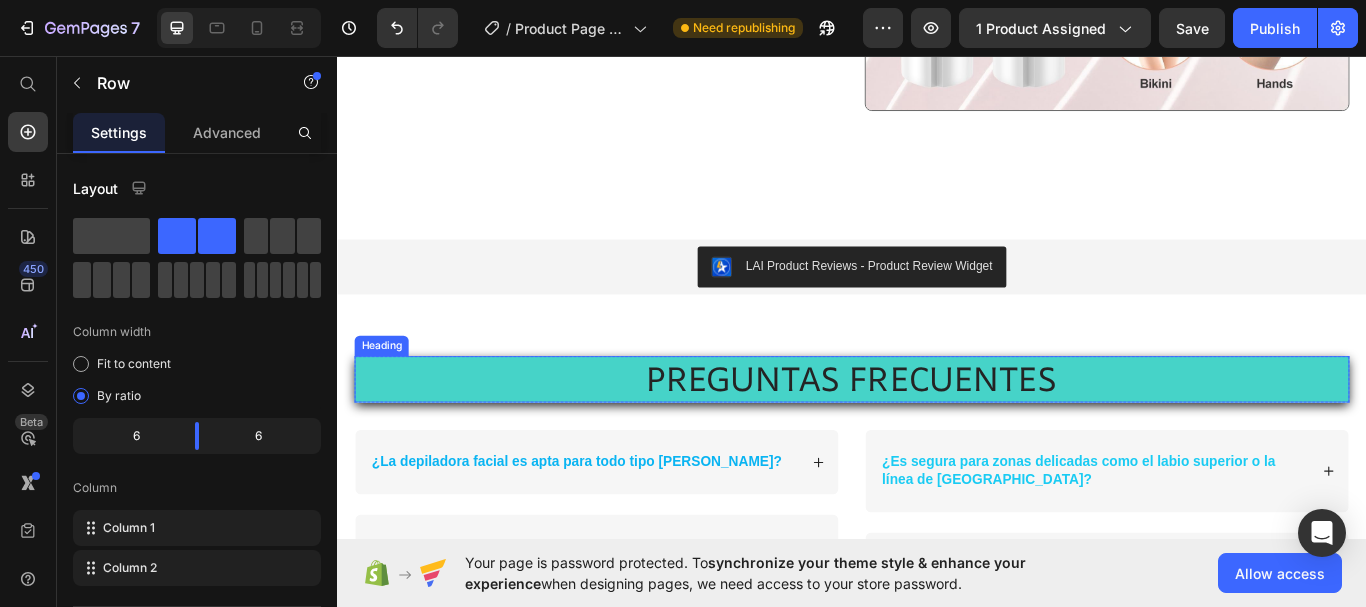 click on "PREGUNTAS FRECUENTES" at bounding box center [937, 434] 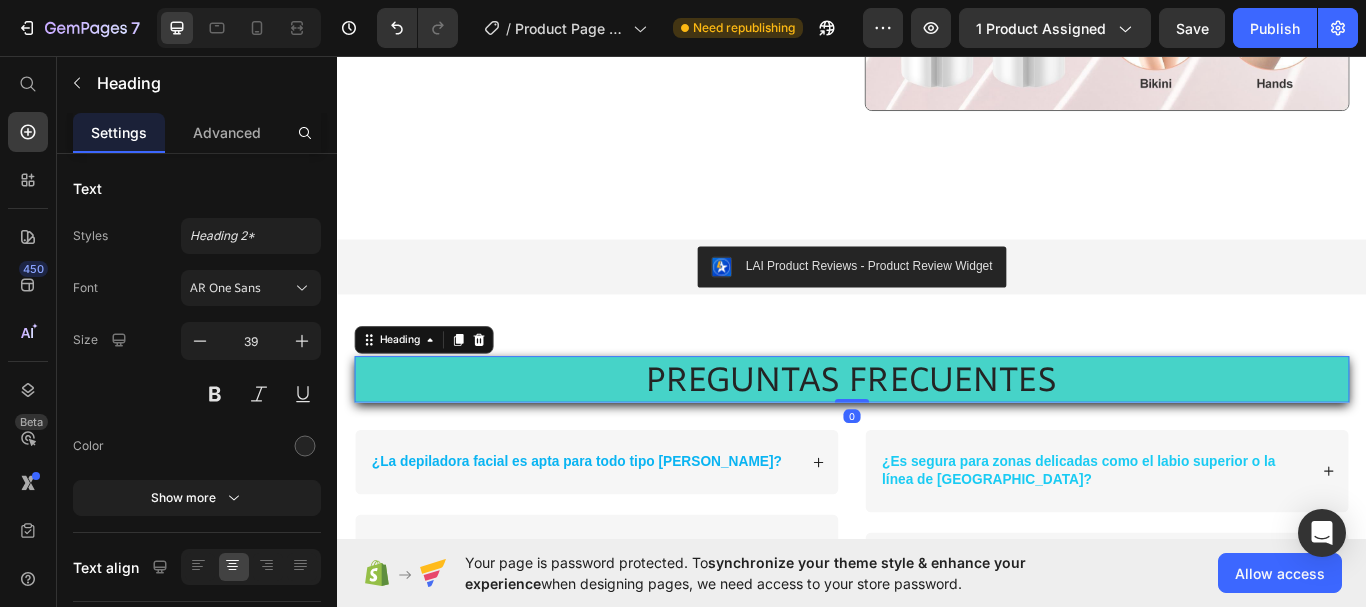 click on "PREGUNTAS FRECUENTES" at bounding box center [937, 434] 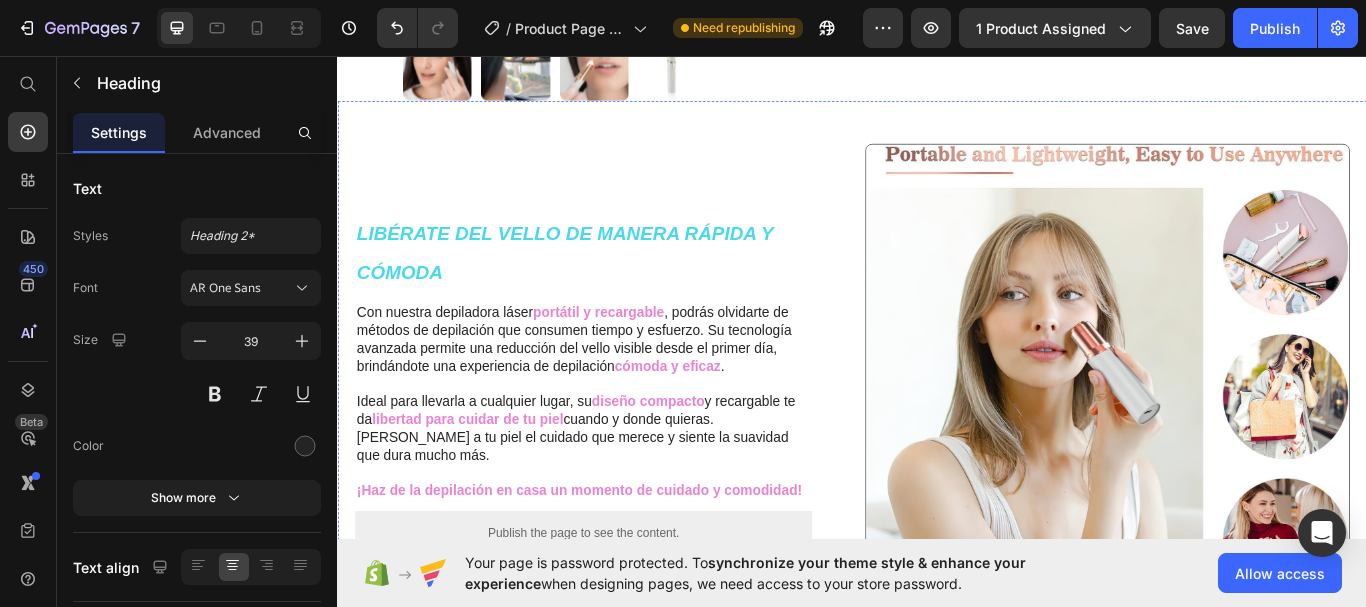 scroll, scrollTop: 699, scrollLeft: 0, axis: vertical 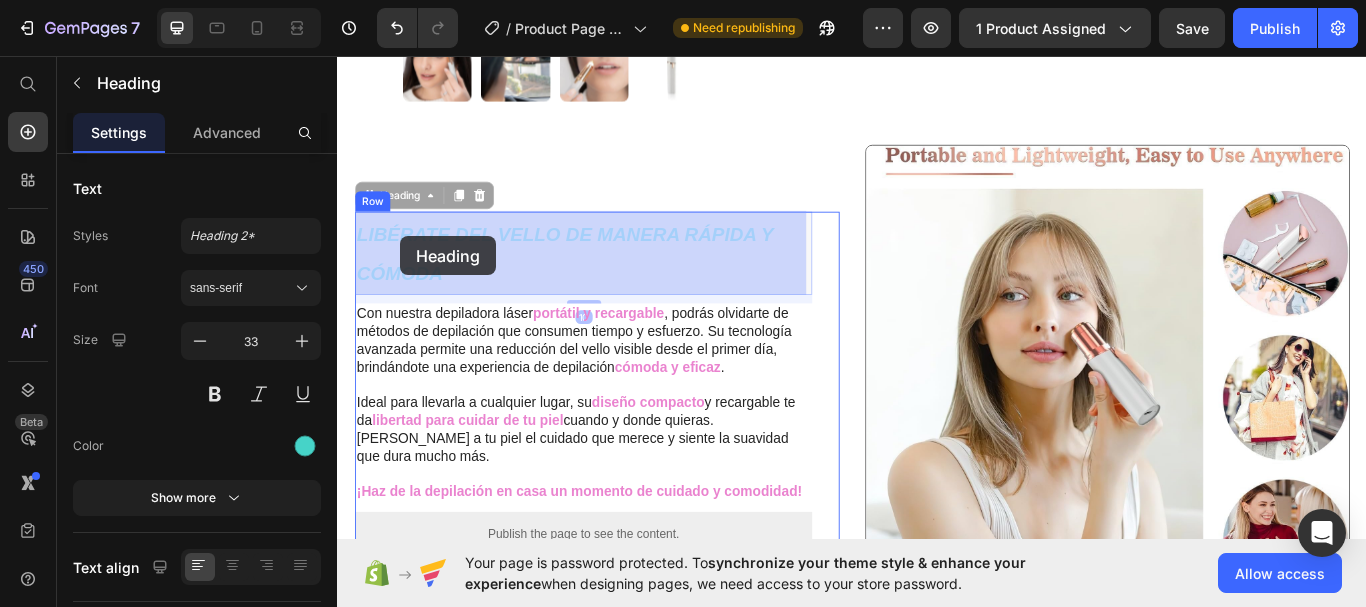 drag, startPoint x: 360, startPoint y: 263, endPoint x: 411, endPoint y: 267, distance: 51.156624 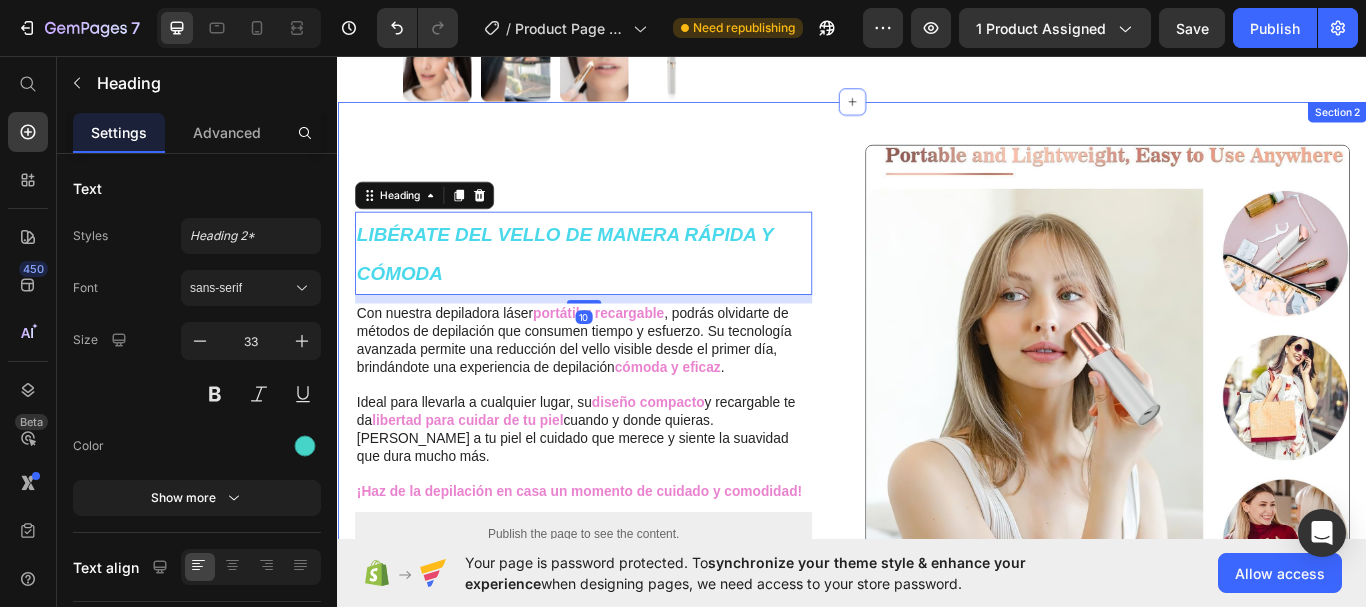 click on "⁠⁠⁠⁠⁠⁠⁠ LIBÉRATE DEL VELLO DE MANERA RÁPIDA Y CÓMODA Heading   10 Con nuestra depiladora láser  portátil y recargable , podrás olvidarte de métodos de depilación que consumen tiempo y esfuerzo. Su tecnología avanzada permite una reducción del vello visible desde el primer día, brindándote una experiencia de depilación  cómoda y eficaz .   Ideal para llevarla a cualquier lugar, su  diseño compacto  y recargable te da  libertad para cuidar de tu piel  cuando y donde quieras. Dale a tu piel el cuidado que merece y siente la suavidad que dura mucho más.   ¡Haz de la depilación en casa un momento de cuidado y comodidad! Text Block
Publish the page to see the content.
Custom Code Row Row Image Row ⁠⁠⁠⁠⁠⁠⁠ DEPILACION DURADERA  EN CUALQUIER LUGAR Heading Esta depiladora láser combina la potencia de un  tratamiento profesional  con la facilidad de uso donde sea. Solo necesitas unos minutos para notar la diferencia y disfrutar de una  .     Row Image" at bounding box center [937, 1078] 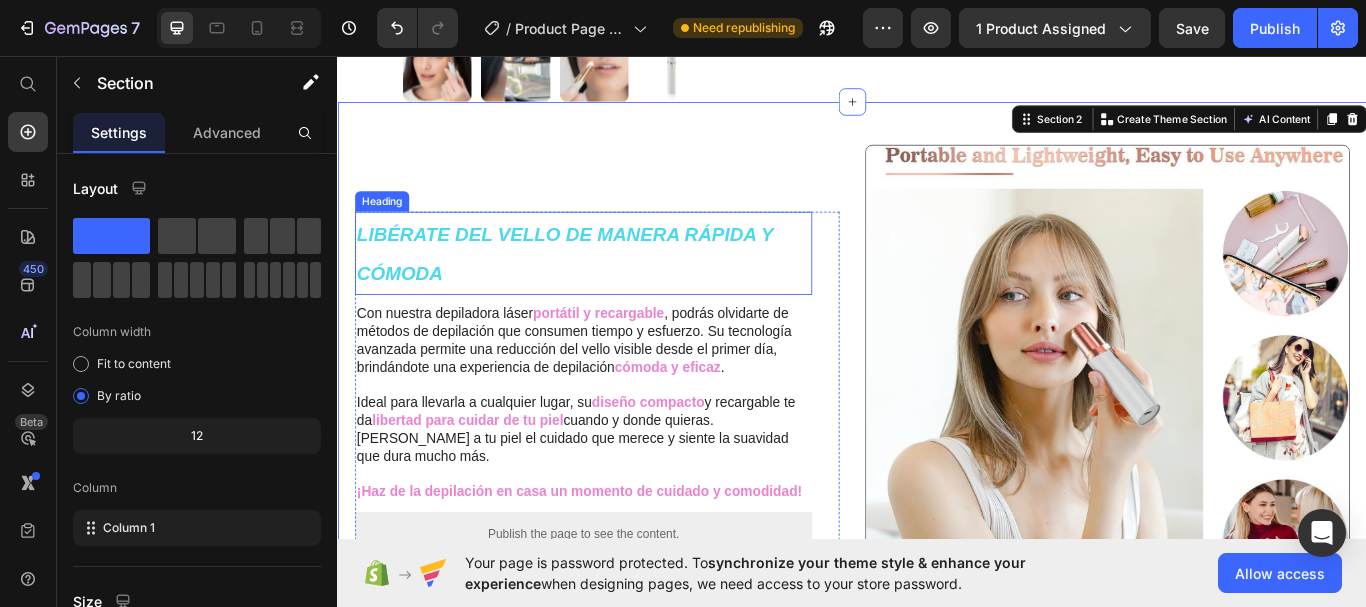 click on "LIBÉRATE DEL VELLO DE MANERA RÁPIDA Y CÓMODA" at bounding box center [602, 288] 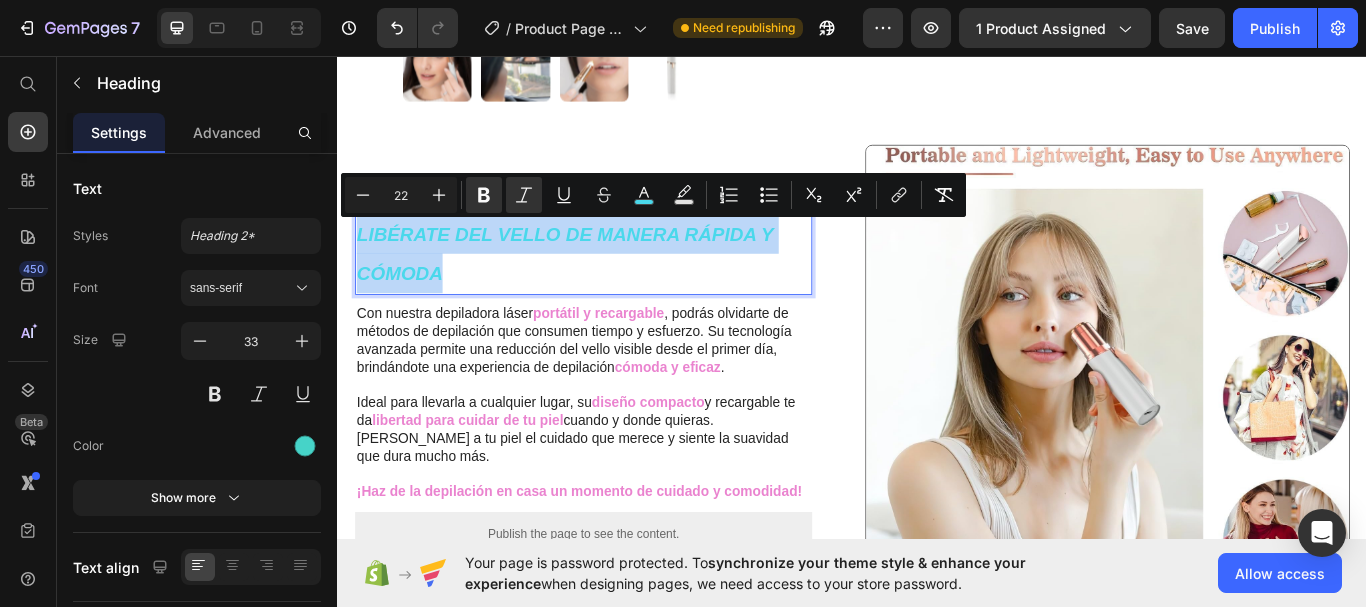 drag, startPoint x: 360, startPoint y: 261, endPoint x: 771, endPoint y: 305, distance: 413.3485 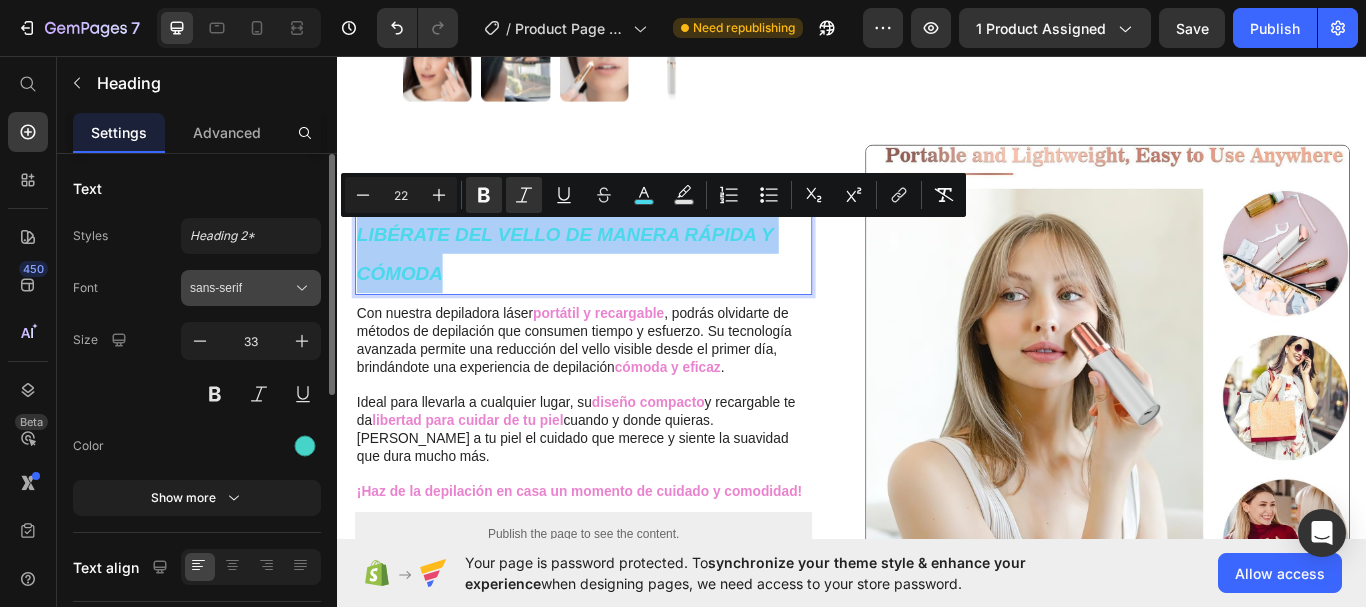 click on "sans-serif" at bounding box center [241, 288] 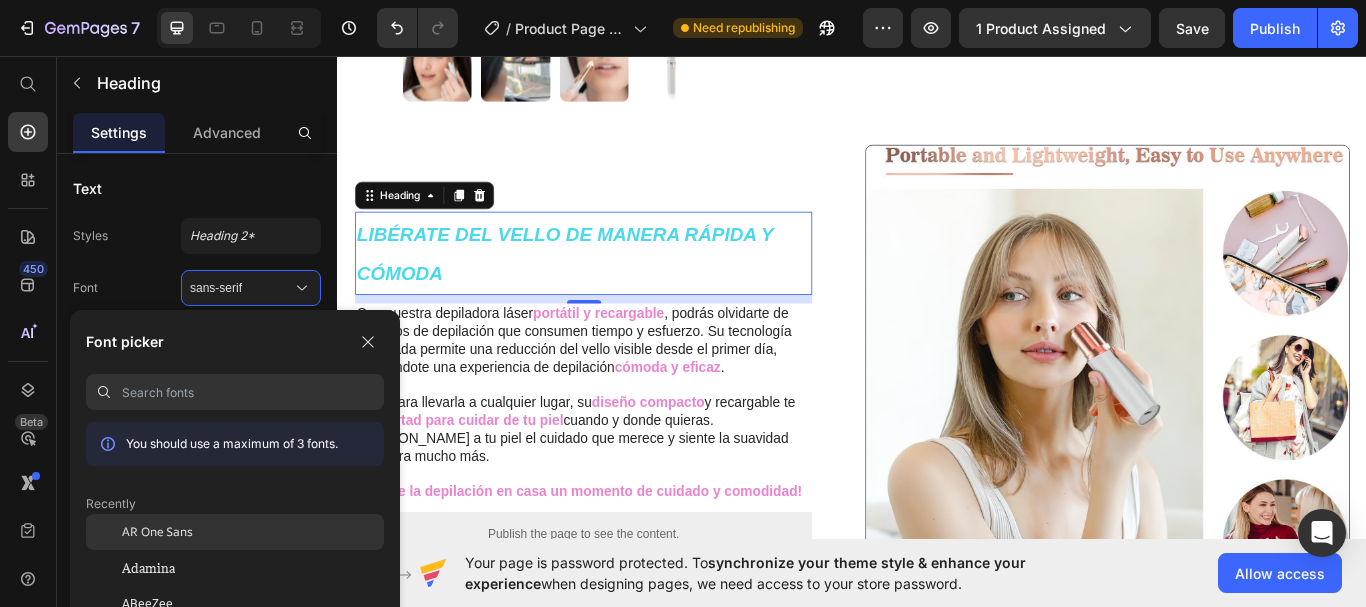 click on "AR One Sans" 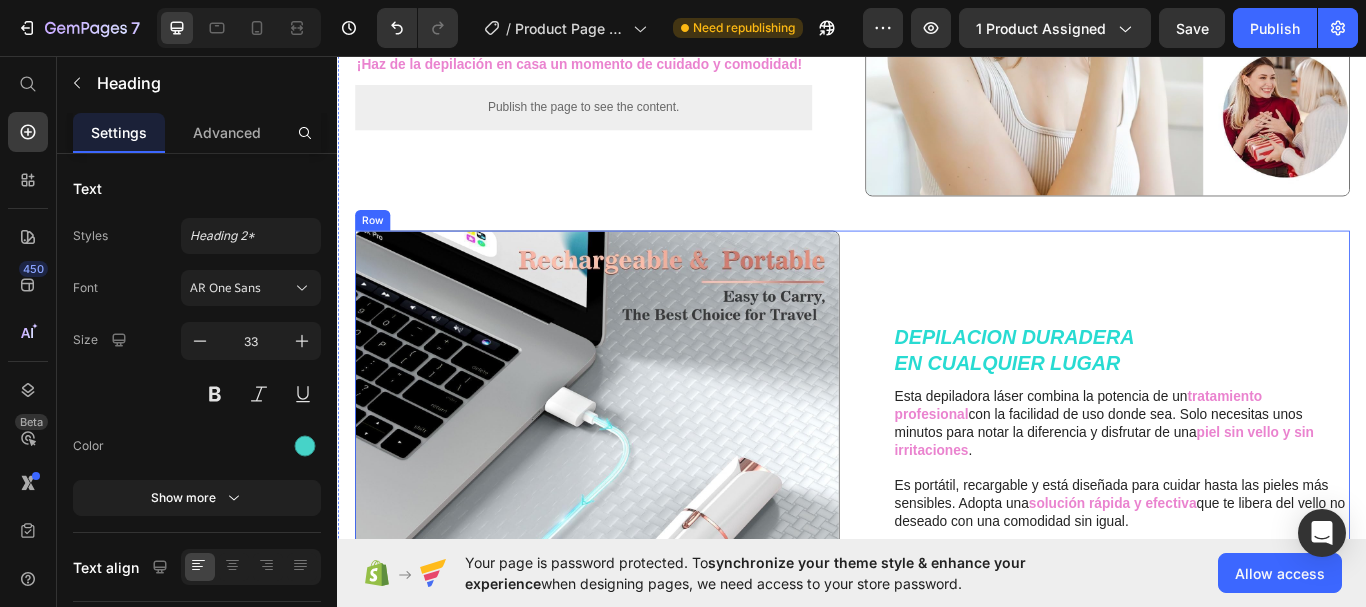 scroll, scrollTop: 1199, scrollLeft: 0, axis: vertical 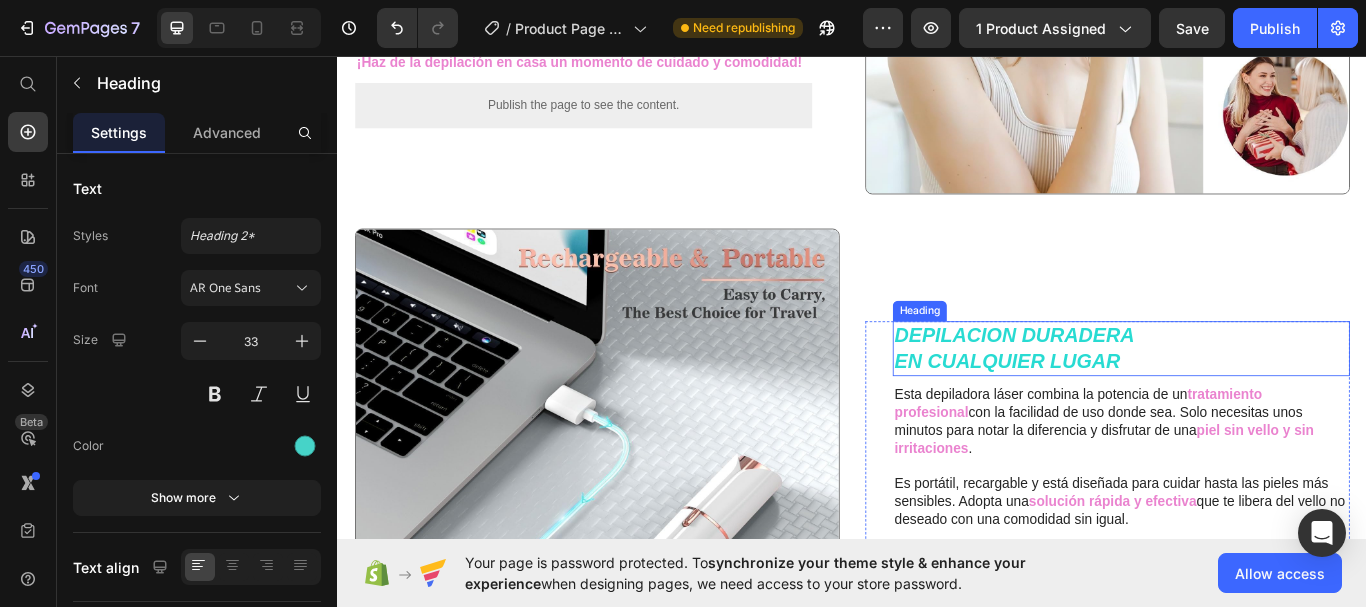 click on "DEPILACION DURADERA" at bounding box center (1126, 382) 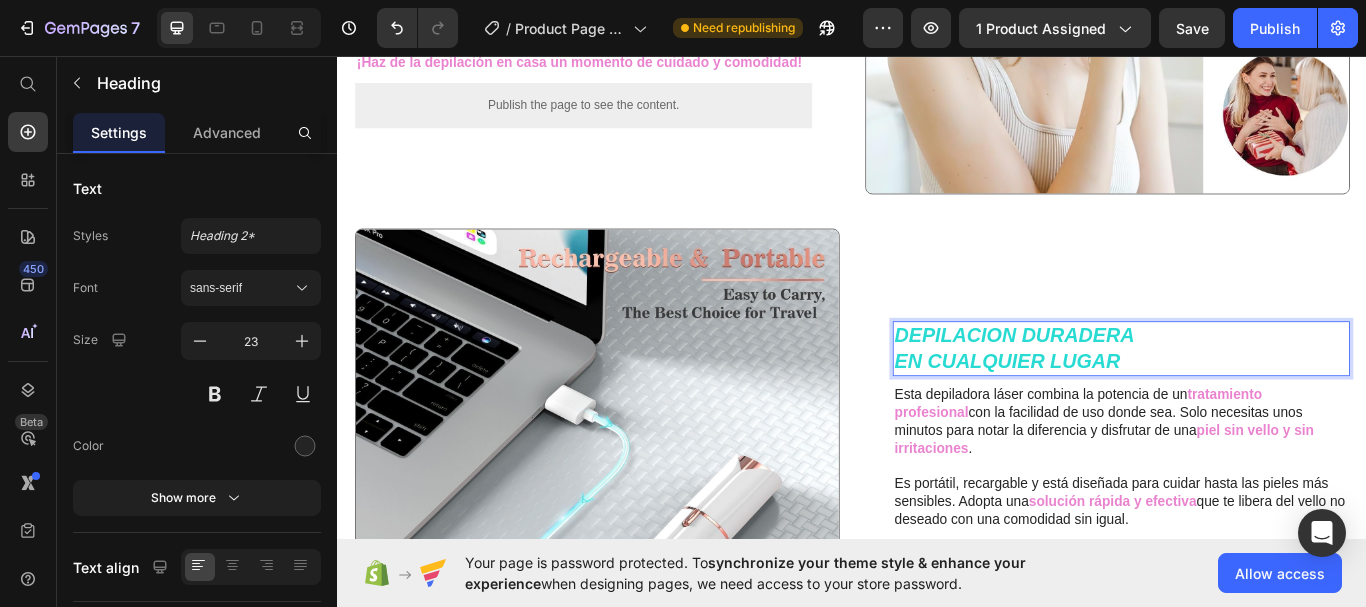 click on "DEPILACION DURADERA" at bounding box center [1126, 382] 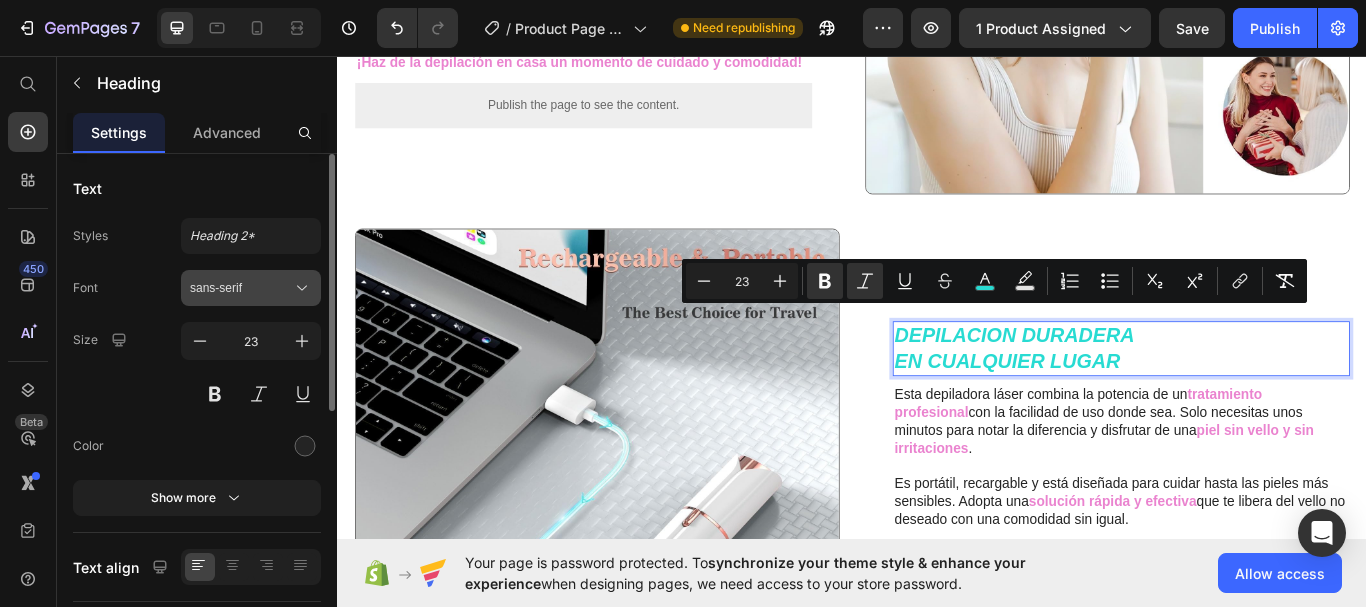 click on "sans-serif" at bounding box center [241, 288] 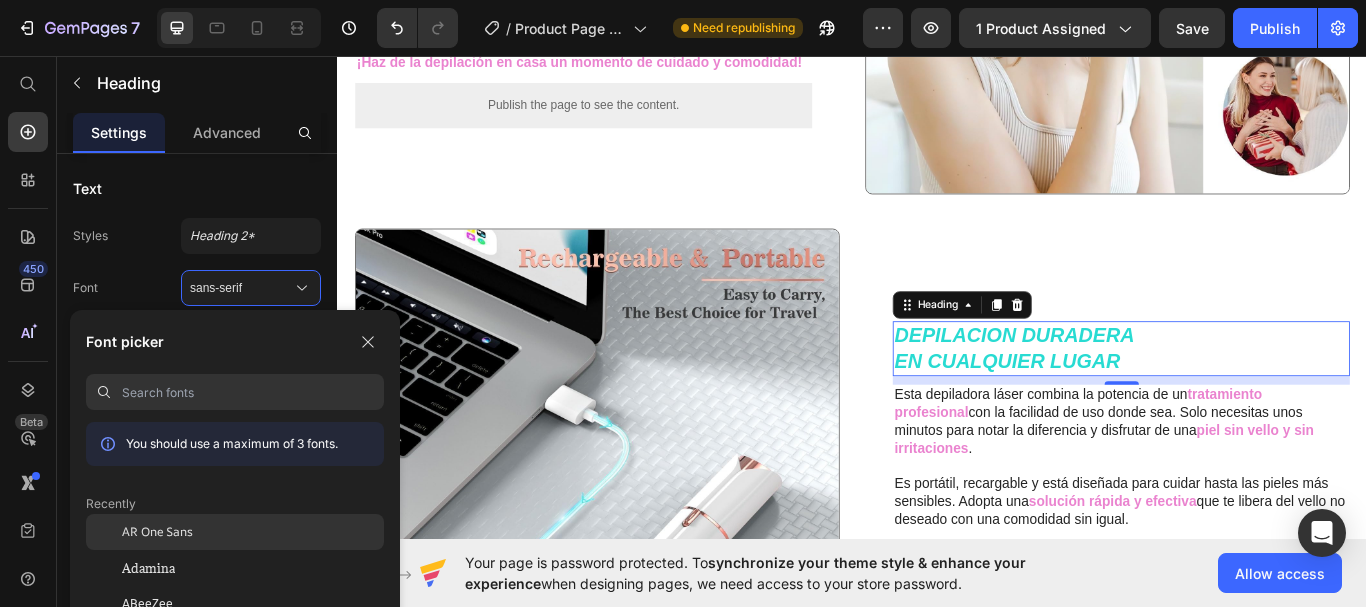 click on "AR One Sans" 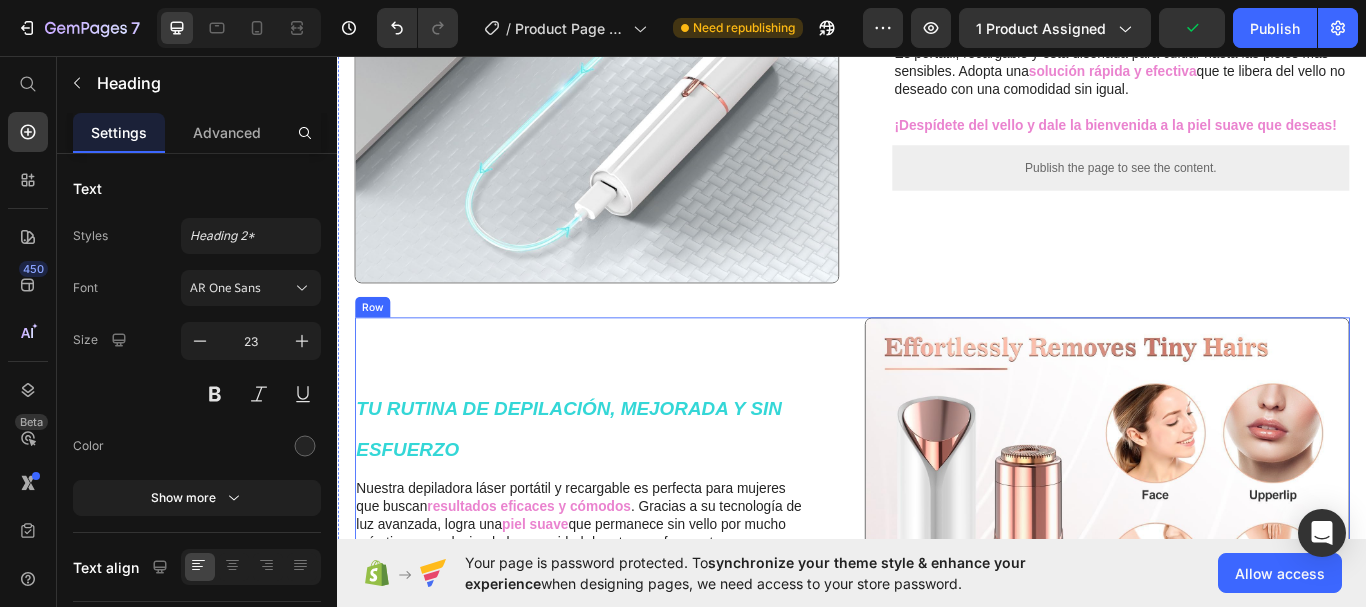 scroll, scrollTop: 1699, scrollLeft: 0, axis: vertical 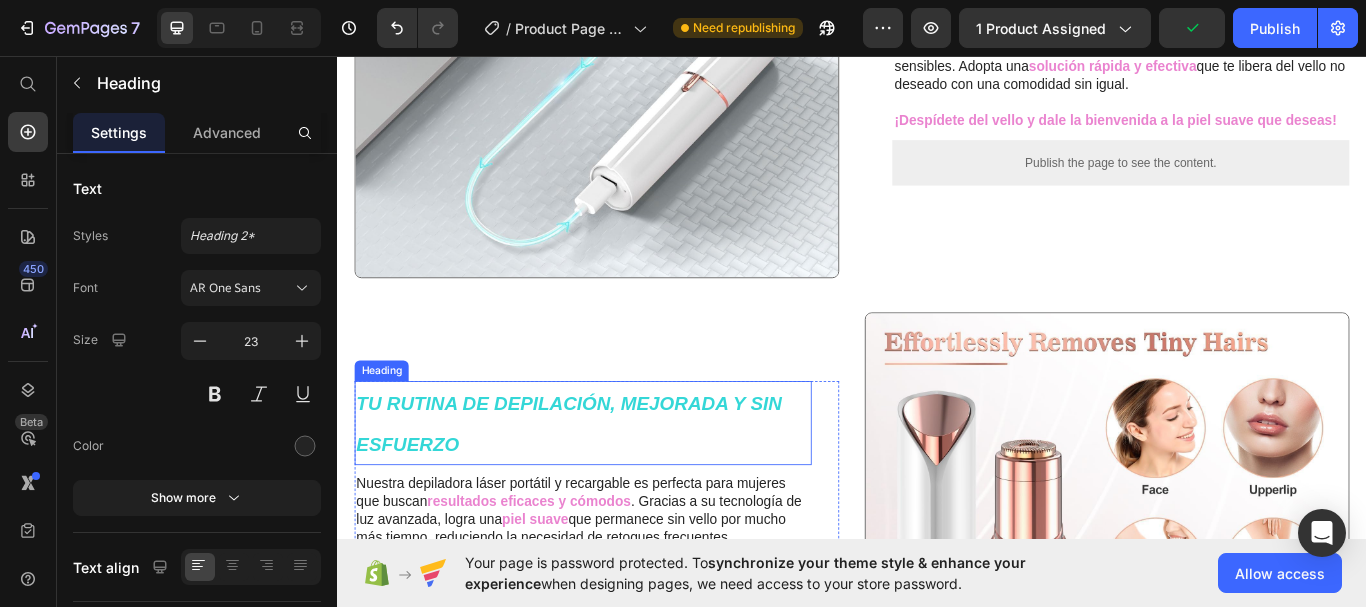 click on "TU RUTINA DE DEPILACIÓN, MEJORADA Y SIN ESFUERZO" at bounding box center (607, 486) 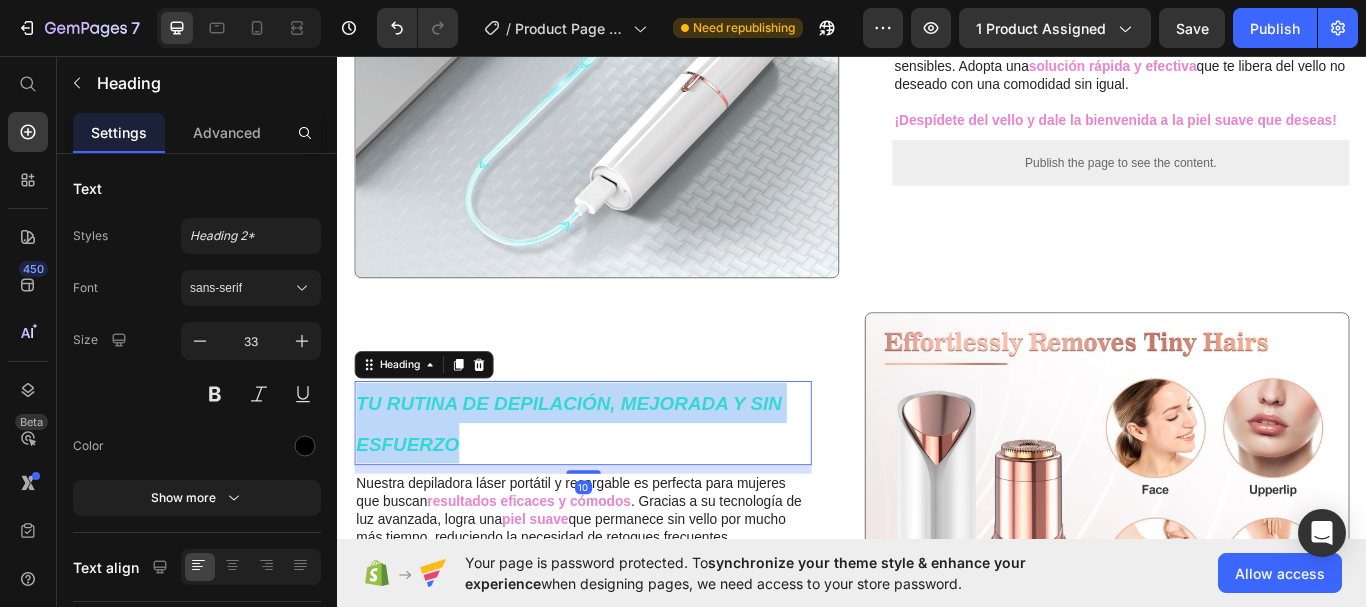 click on "TU RUTINA DE DEPILACIÓN, MEJORADA Y SIN ESFUERZO" at bounding box center (607, 486) 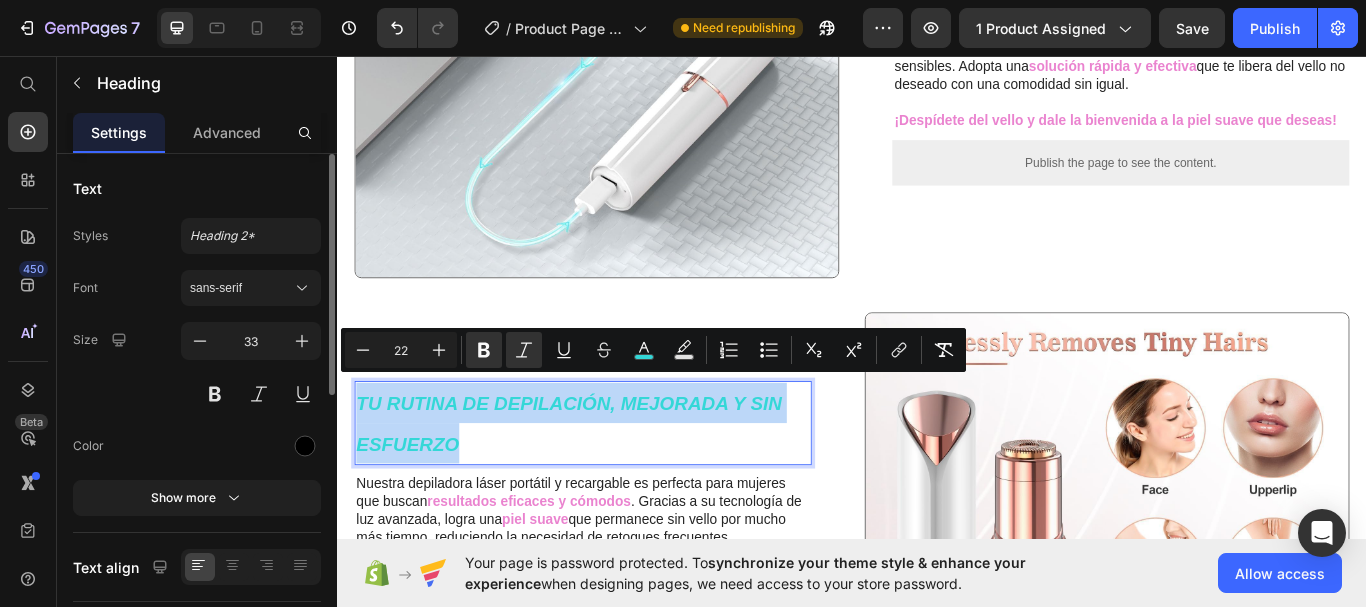 scroll, scrollTop: 100, scrollLeft: 0, axis: vertical 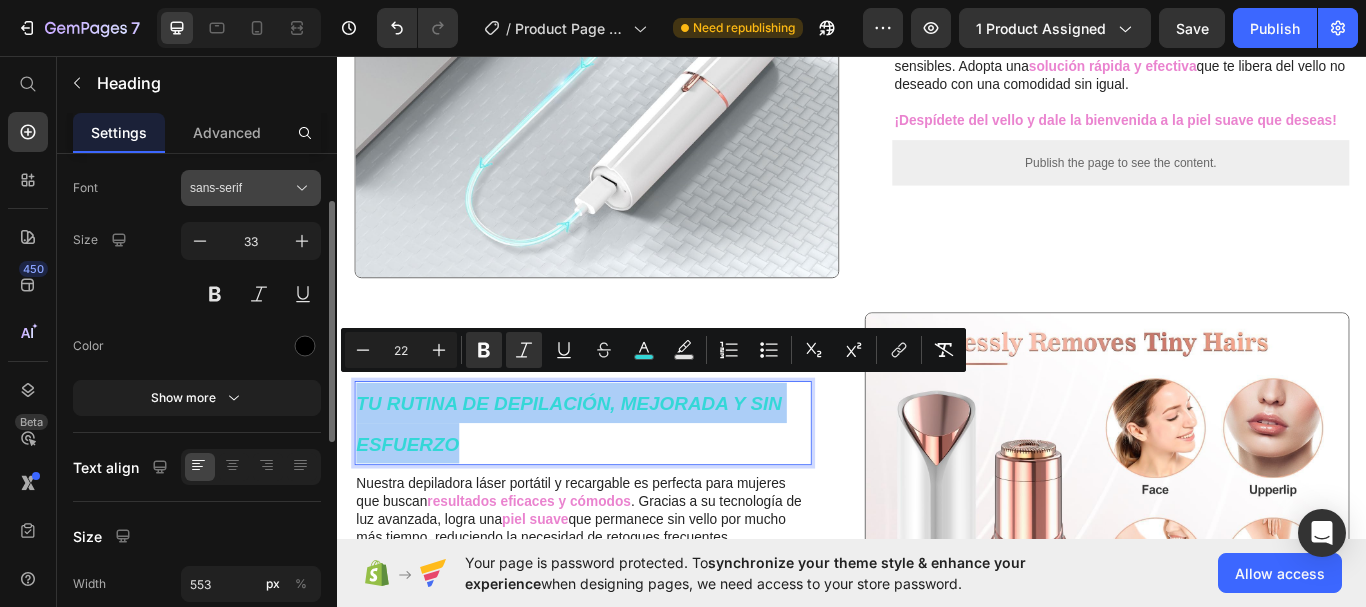 click 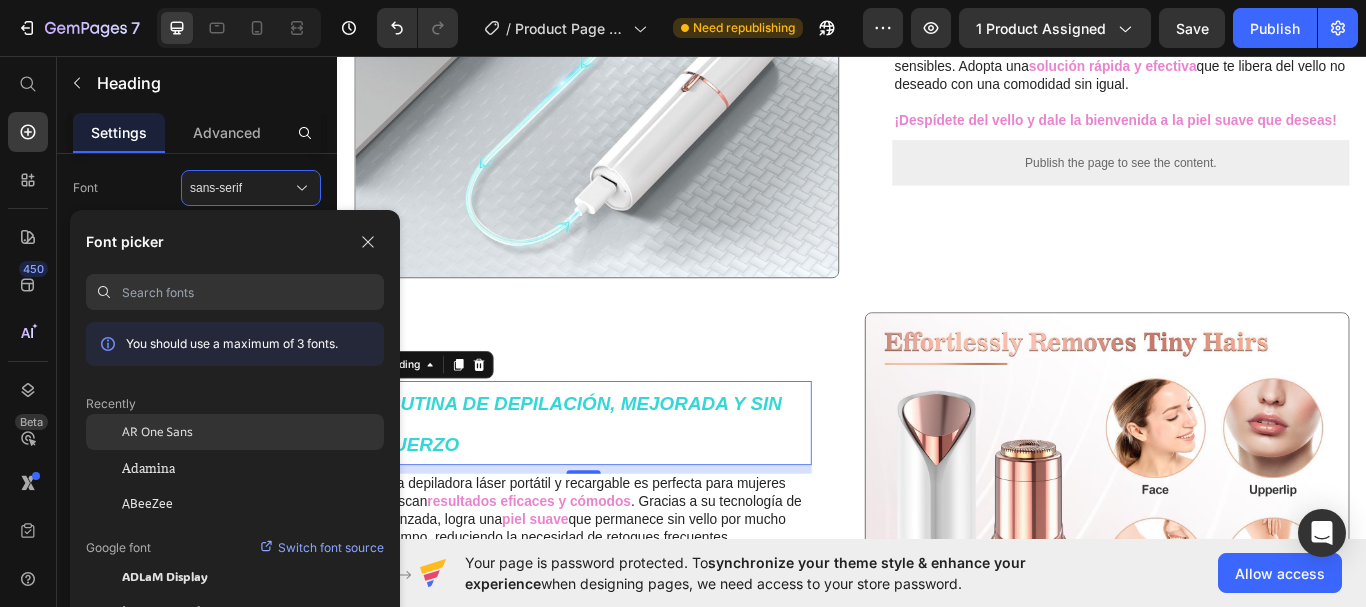 click on "AR One Sans" 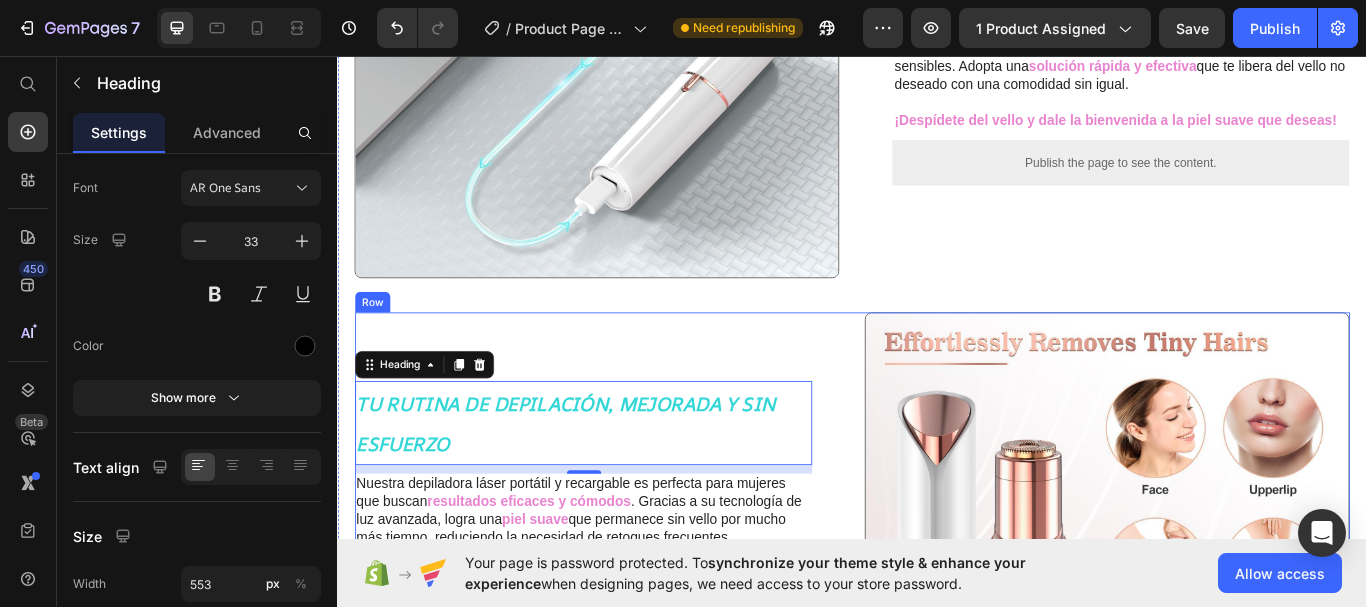 click on "⁠⁠⁠⁠⁠⁠⁠ TU RUTINA DE DEPILACIÓN, MEJORADA Y SIN ESFUERZO Heading   10 Nuestra depiladora láser portátil y recargable es perfecta para mujeres que buscan  resultados eficaces y cómodos . Gracias a su tecnología de luz avanzada, logra una  piel suave  que permanece sin vello por mucho más tiempo, reduciendo la necesidad de retoques frecuentes.   Su diseño portátil permite que la lleves a donde quieras, manteniendo siempre tu  piel suave y lista  sin complicaciones. Un accesorio esencial para el cuidado personal que te  ahorra tiempo y esfuerzo .   ¡Llévala siempre contigo y disfruta de una piel libre de vello en todo momento! Text Block
Publish the page to see the content.
Custom Code Row Image Row" at bounding box center [937, 638] 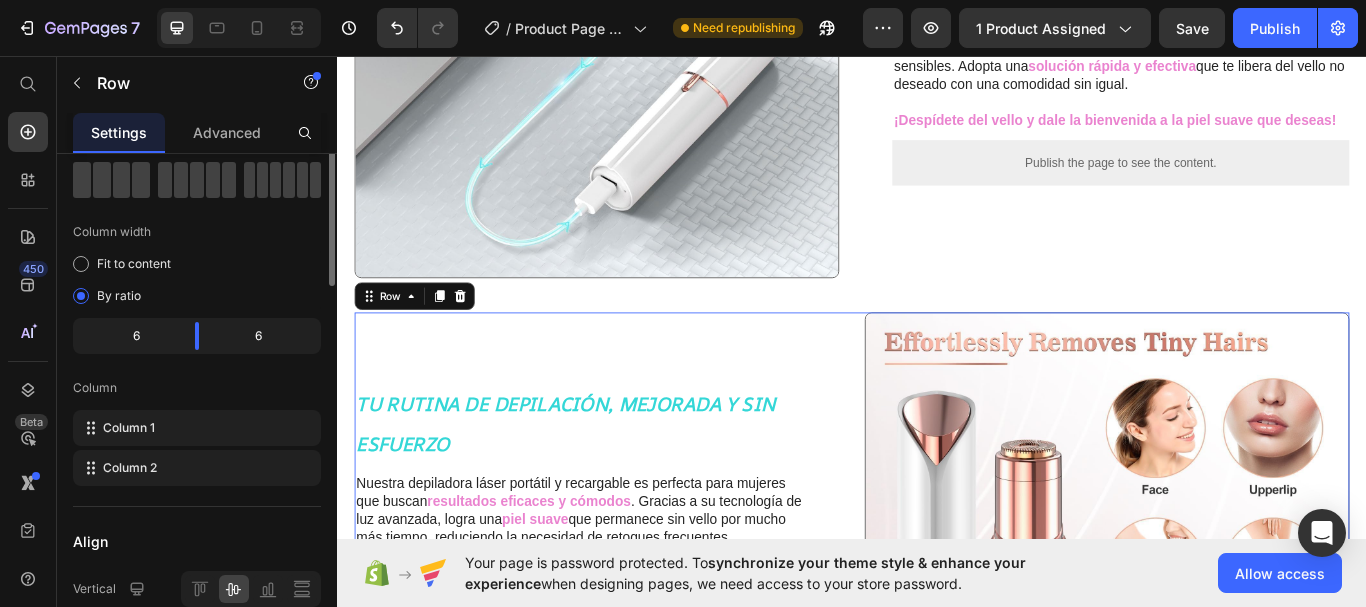 scroll, scrollTop: 0, scrollLeft: 0, axis: both 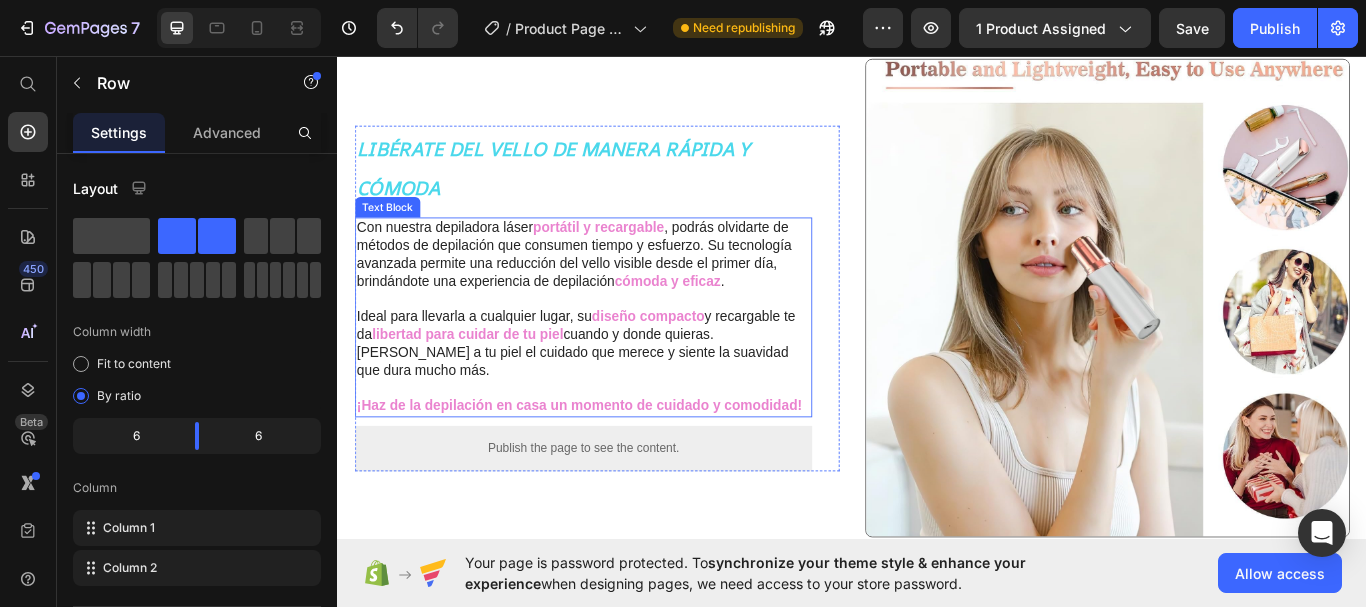 click on "Con nuestra depiladora láser" at bounding box center [461, 256] 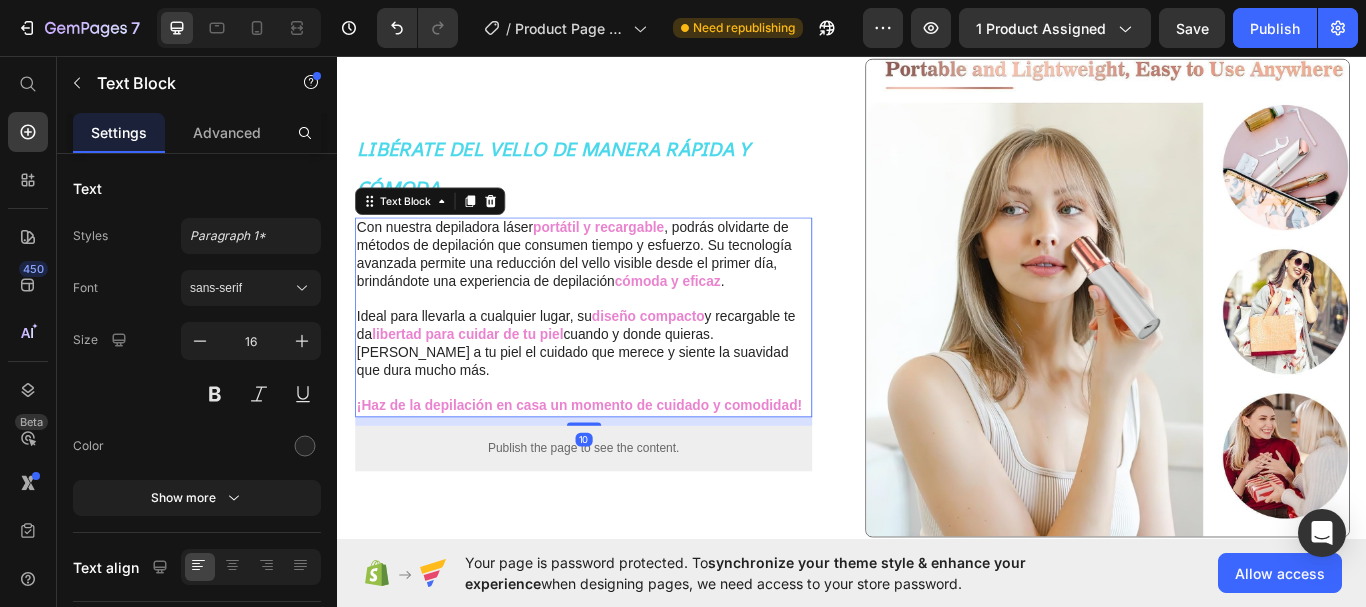 click on "Con nuestra depiladora láser" at bounding box center (461, 256) 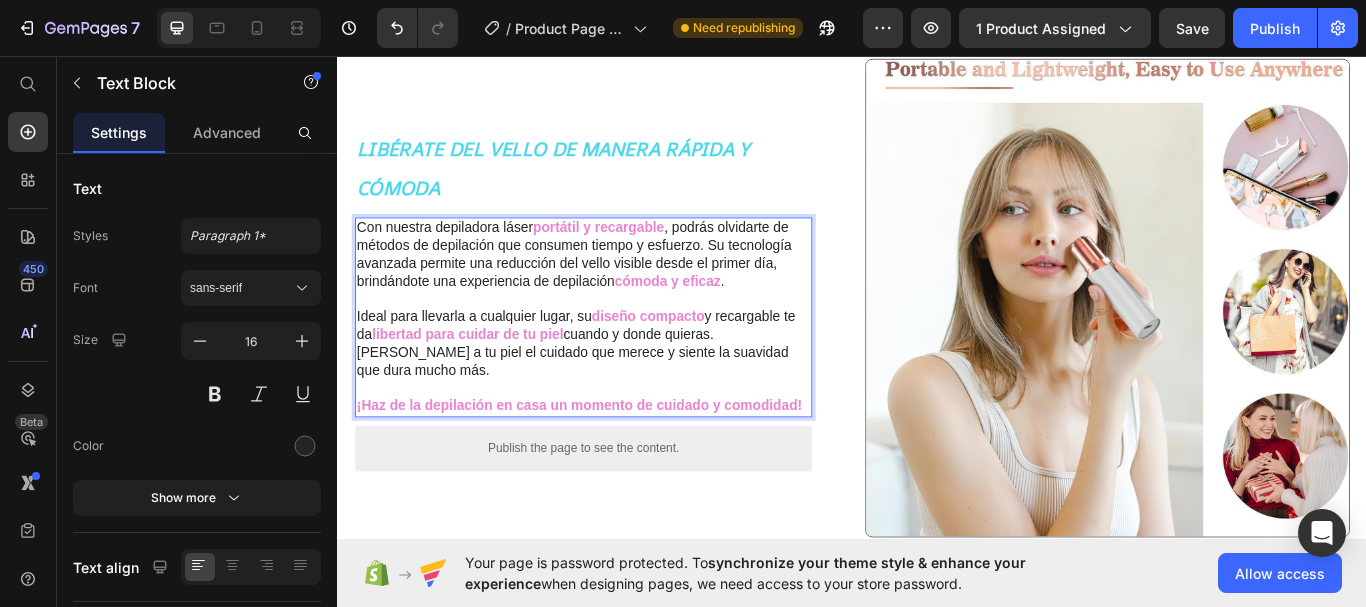 click on "Con nuestra depiladora láser" at bounding box center [461, 256] 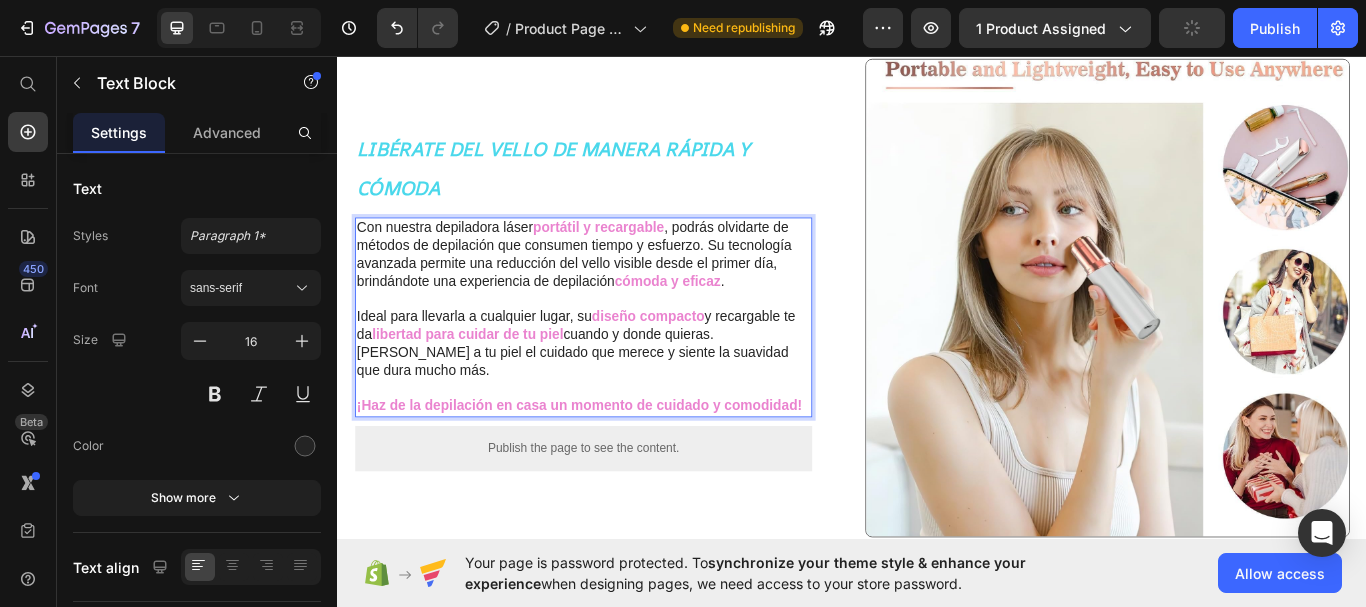 click on "Con nuestra depiladora láser" at bounding box center [461, 256] 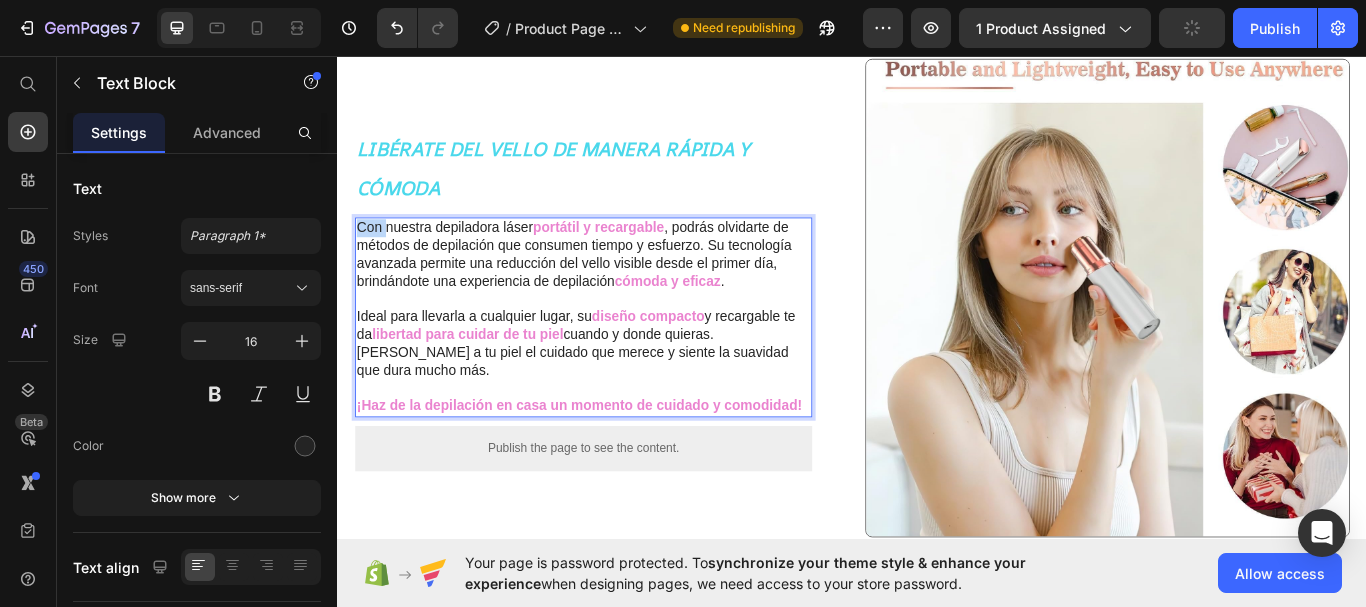 click on "Con nuestra depiladora láser" at bounding box center [461, 256] 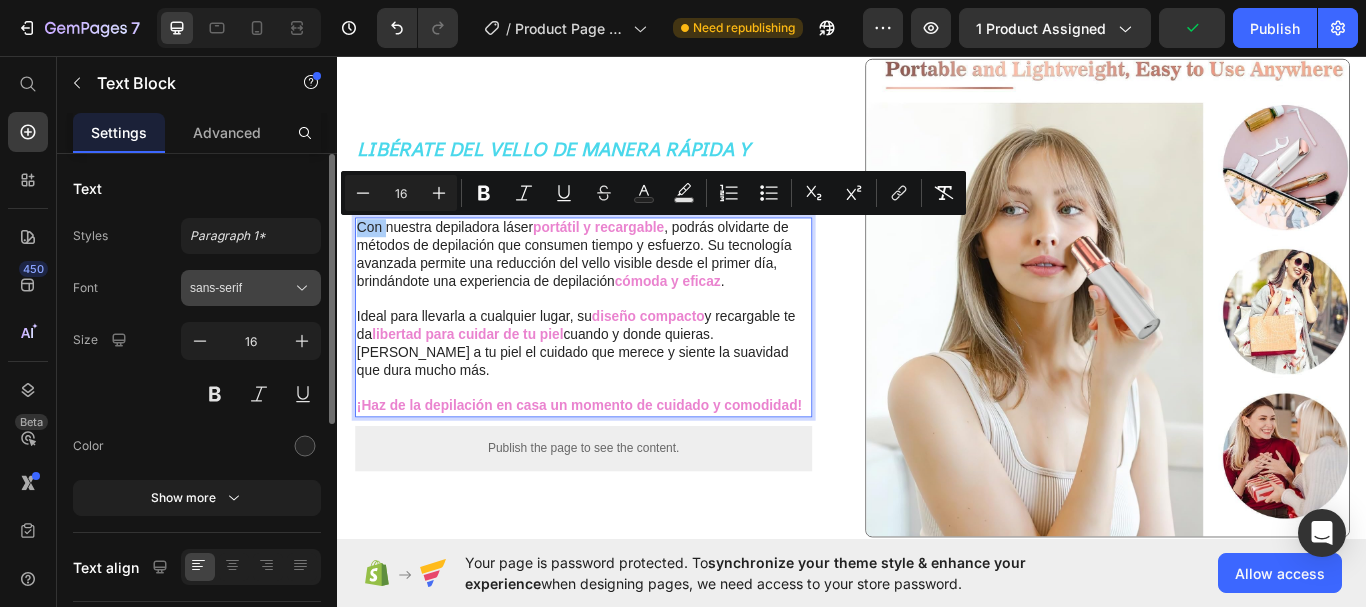 click 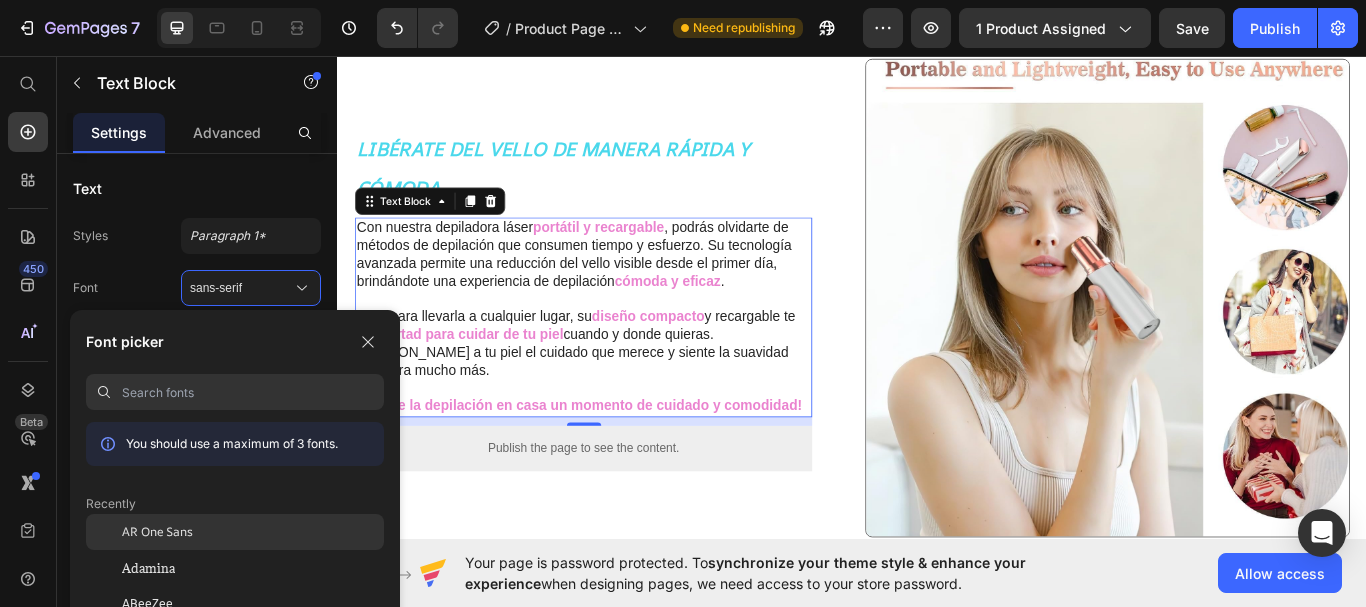 click on "AR One Sans" 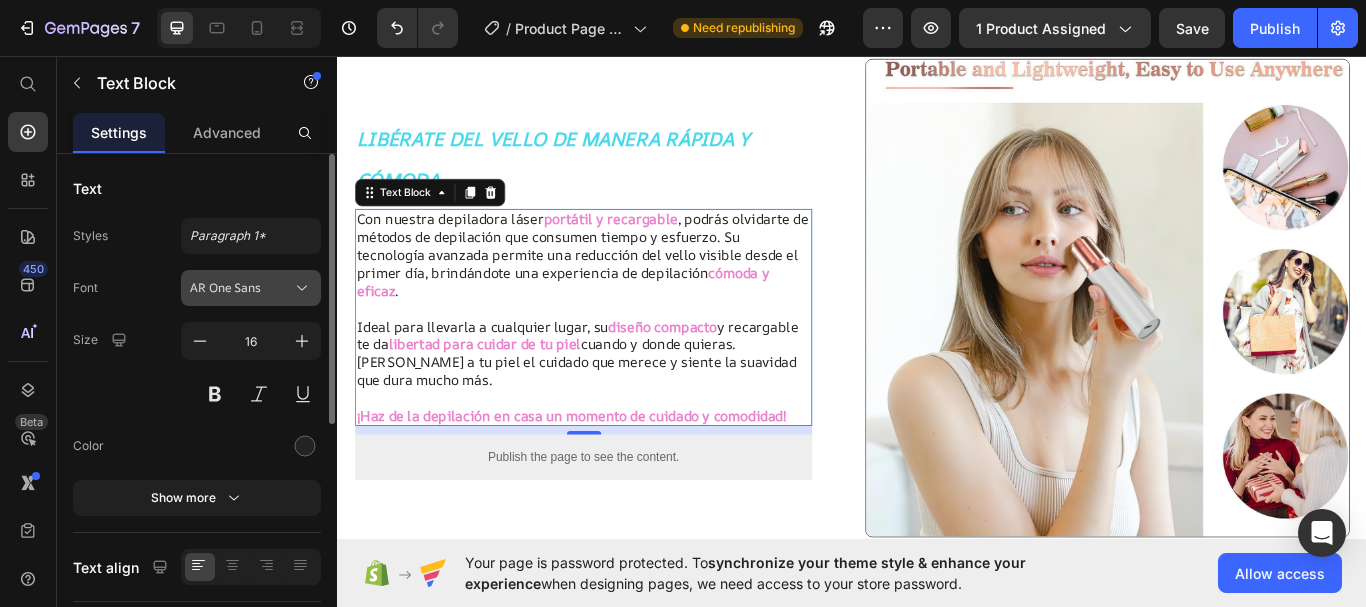 click 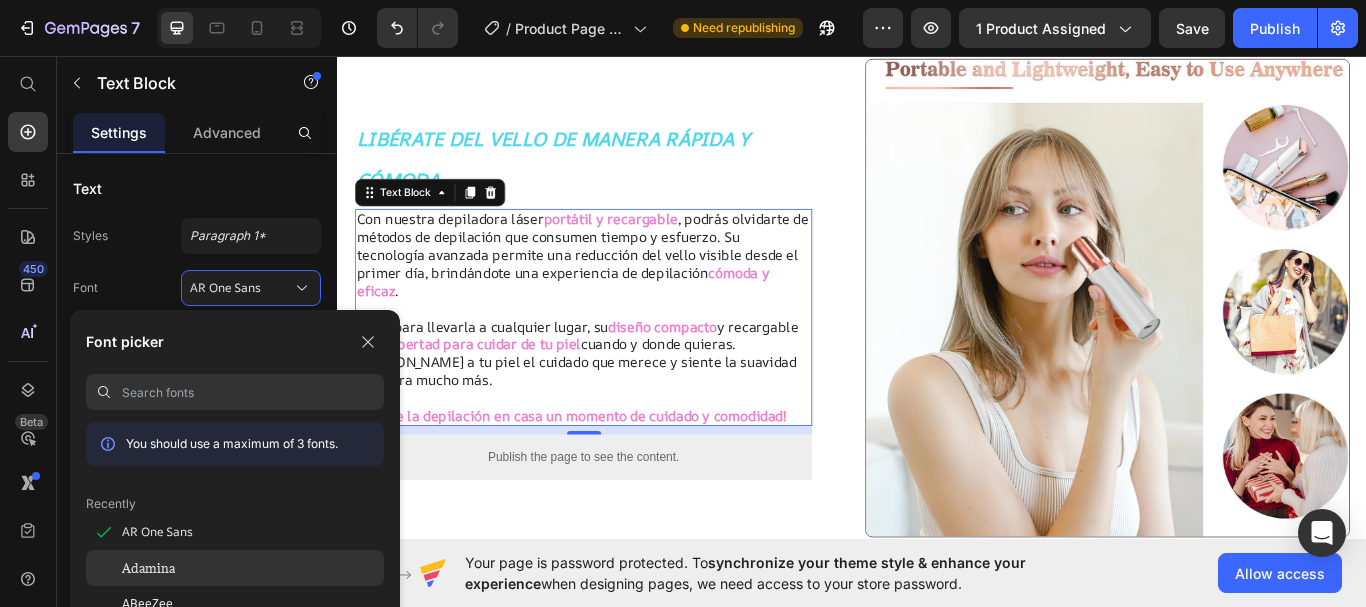 click on "Adamina" 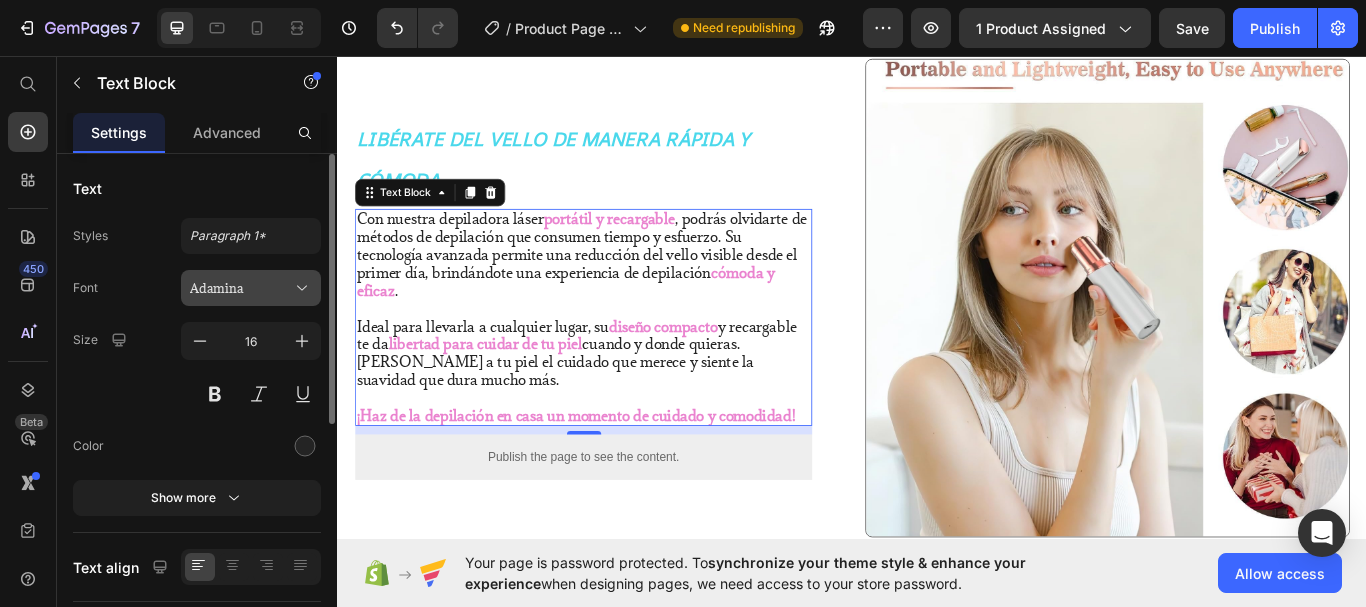 click on "Adamina" at bounding box center (251, 288) 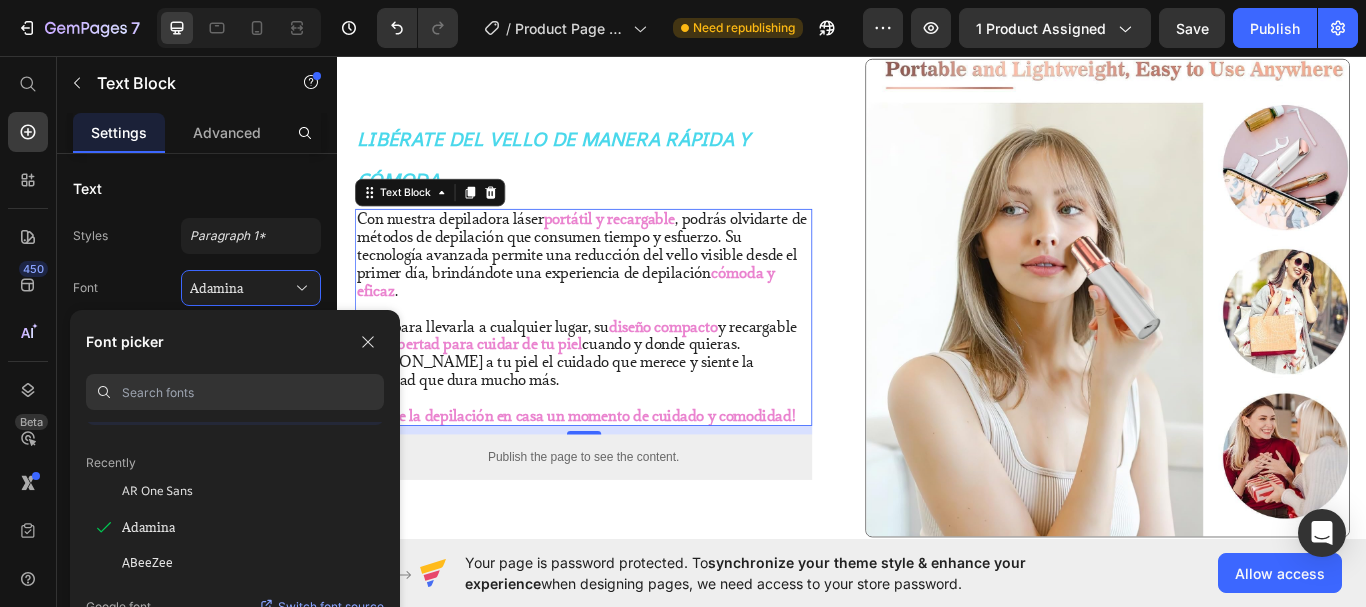 scroll, scrollTop: 100, scrollLeft: 0, axis: vertical 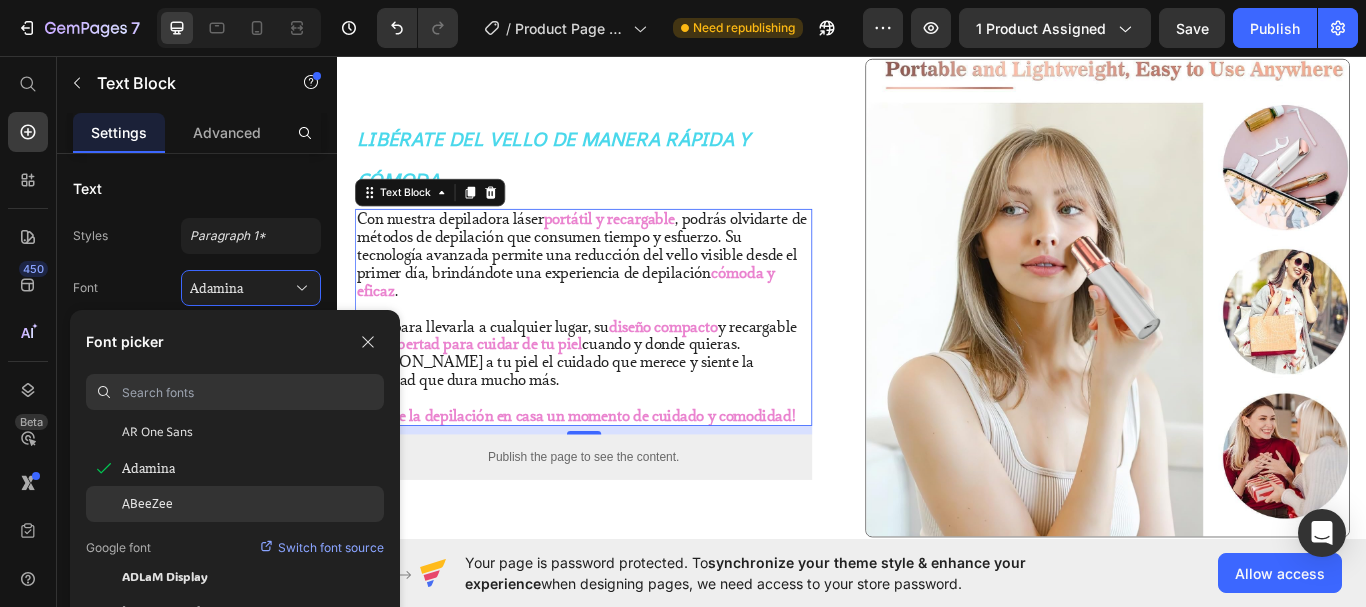 click on "ABeeZee" 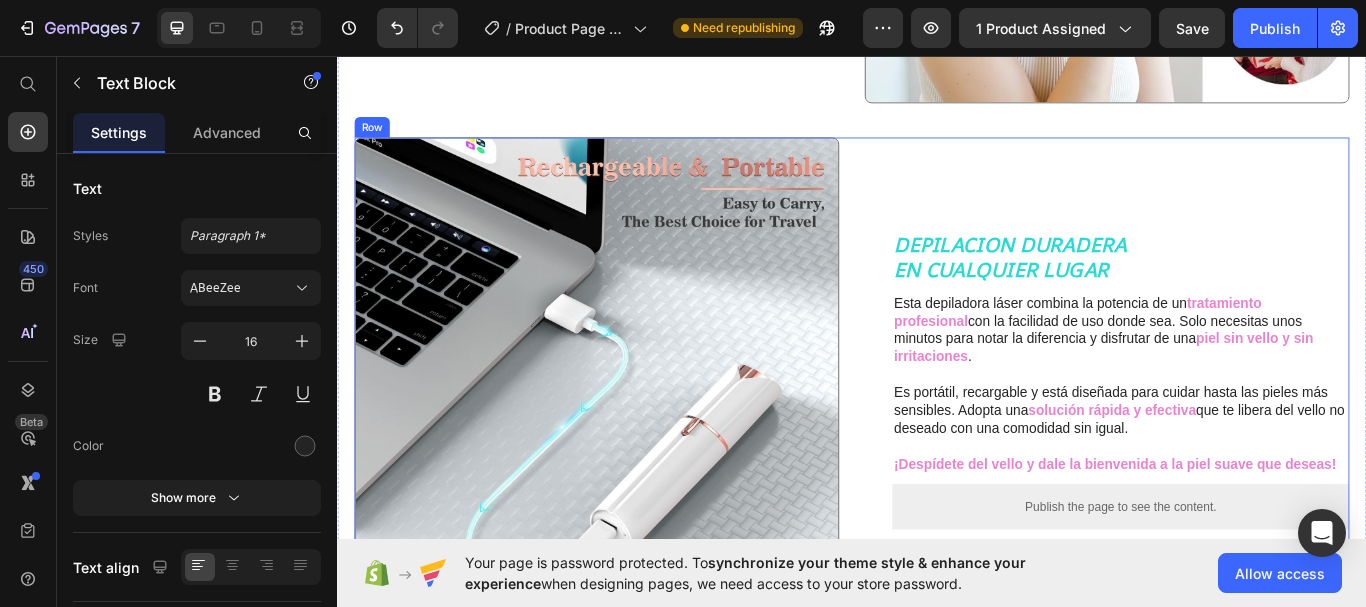 scroll, scrollTop: 1299, scrollLeft: 0, axis: vertical 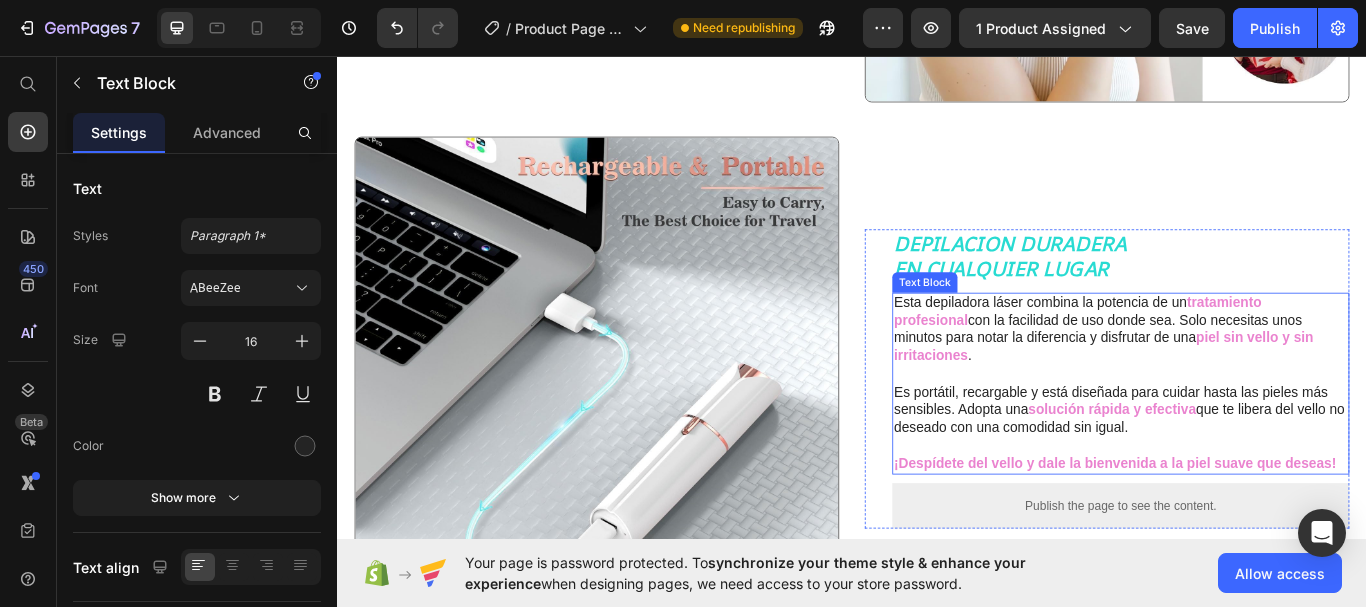 click on "Esta depiladora láser combina la potencia de un" at bounding box center [1157, 344] 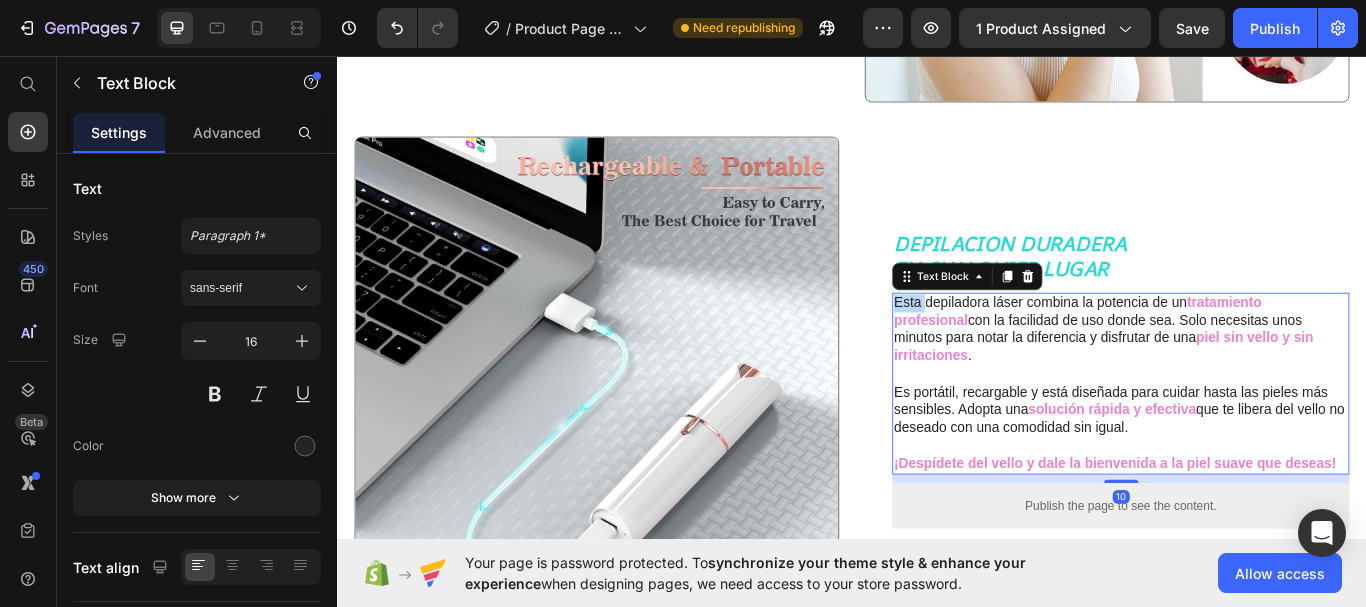 click on "Esta depiladora láser combina la potencia de un" at bounding box center (1157, 344) 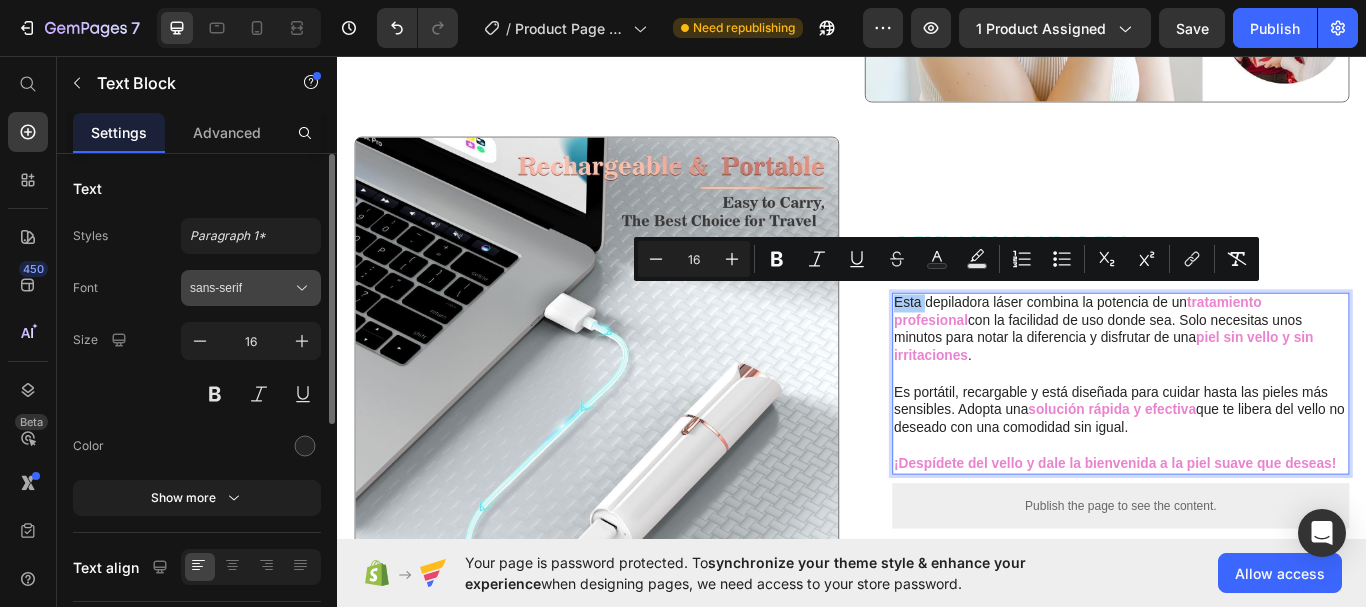 click 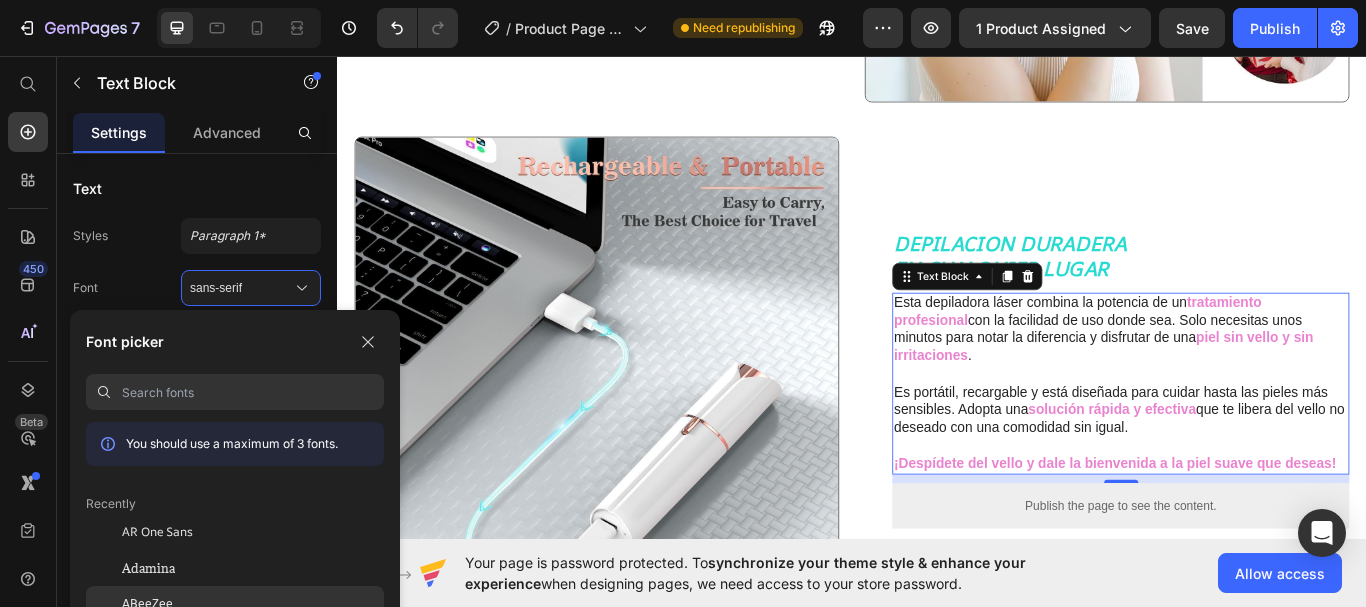 click on "ABeeZee" 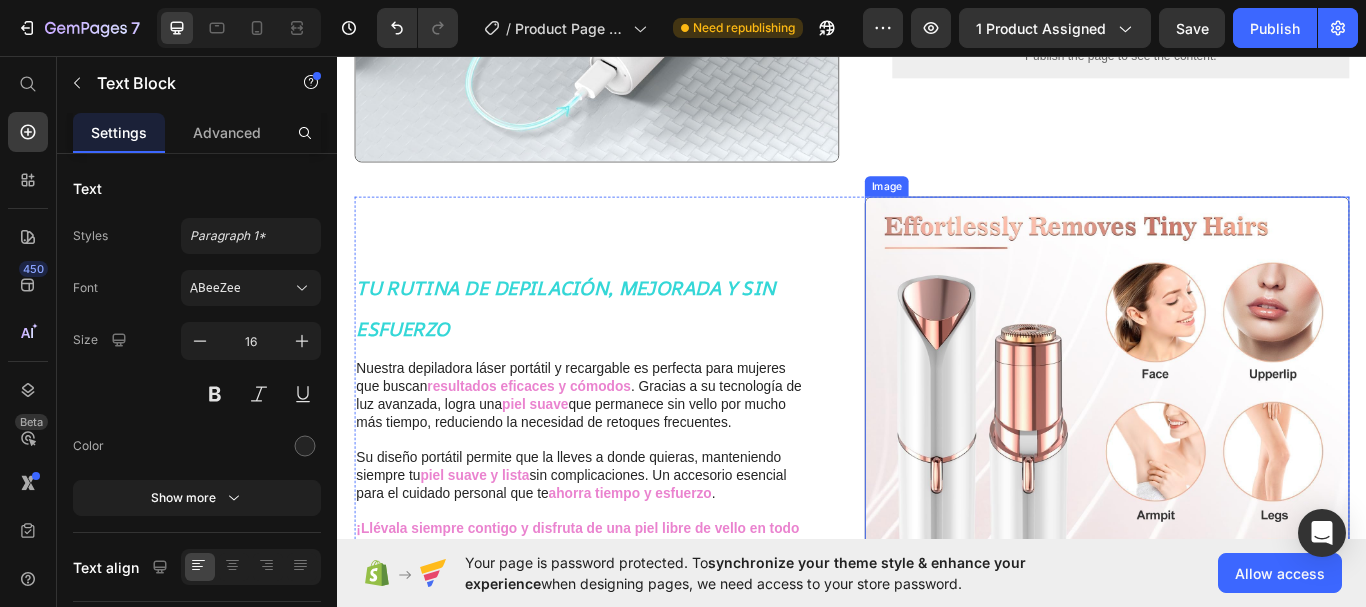 scroll, scrollTop: 1899, scrollLeft: 0, axis: vertical 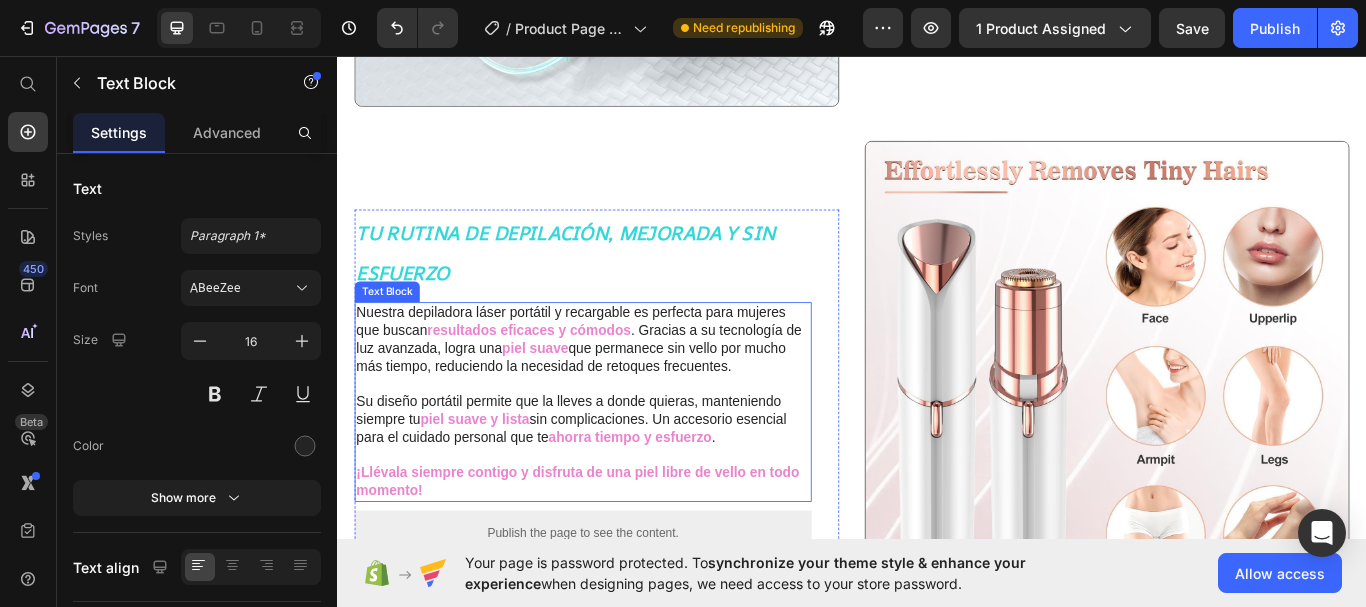click on "Nuestra depiladora láser portátil y recargable es perfecta para mujeres que buscan" at bounding box center (609, 366) 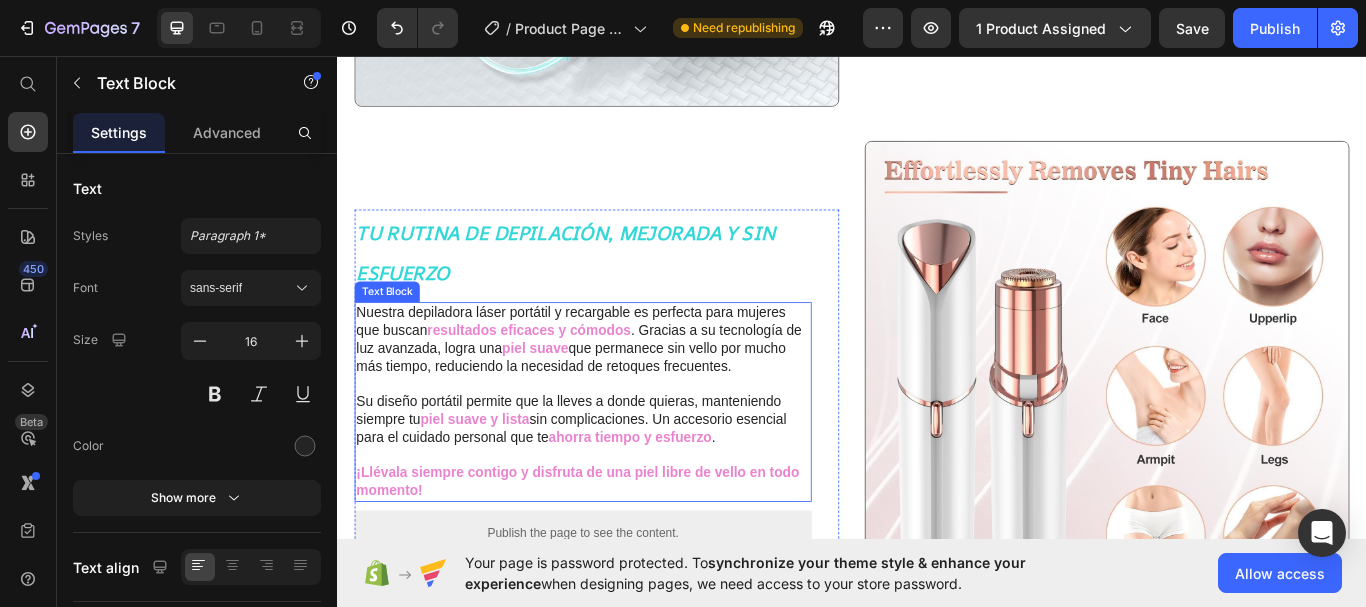 click on "Nuestra depiladora láser portátil y recargable es perfecta para mujeres que buscan" at bounding box center [609, 366] 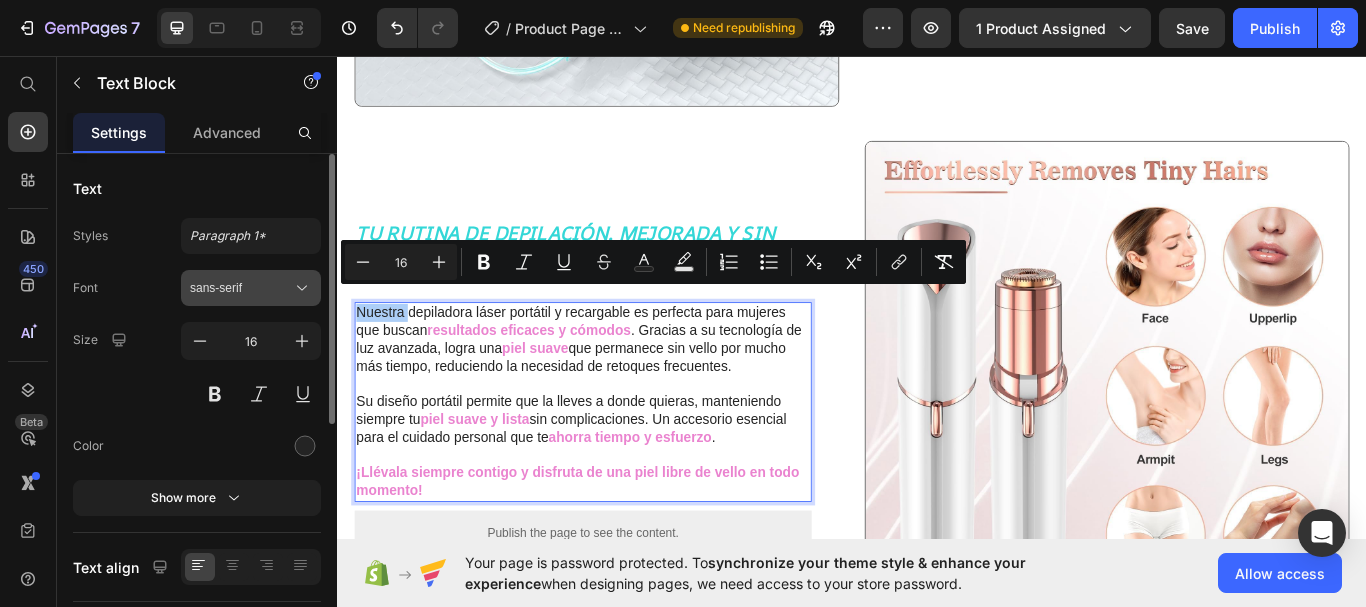 click 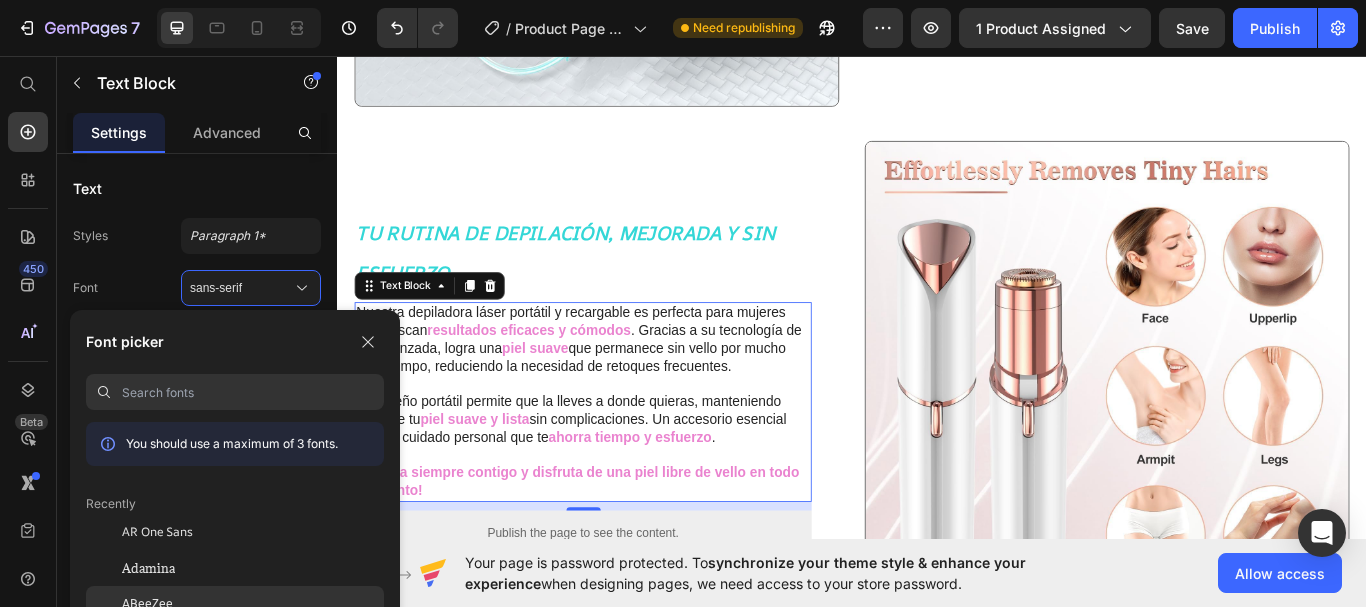 click on "ABeeZee" 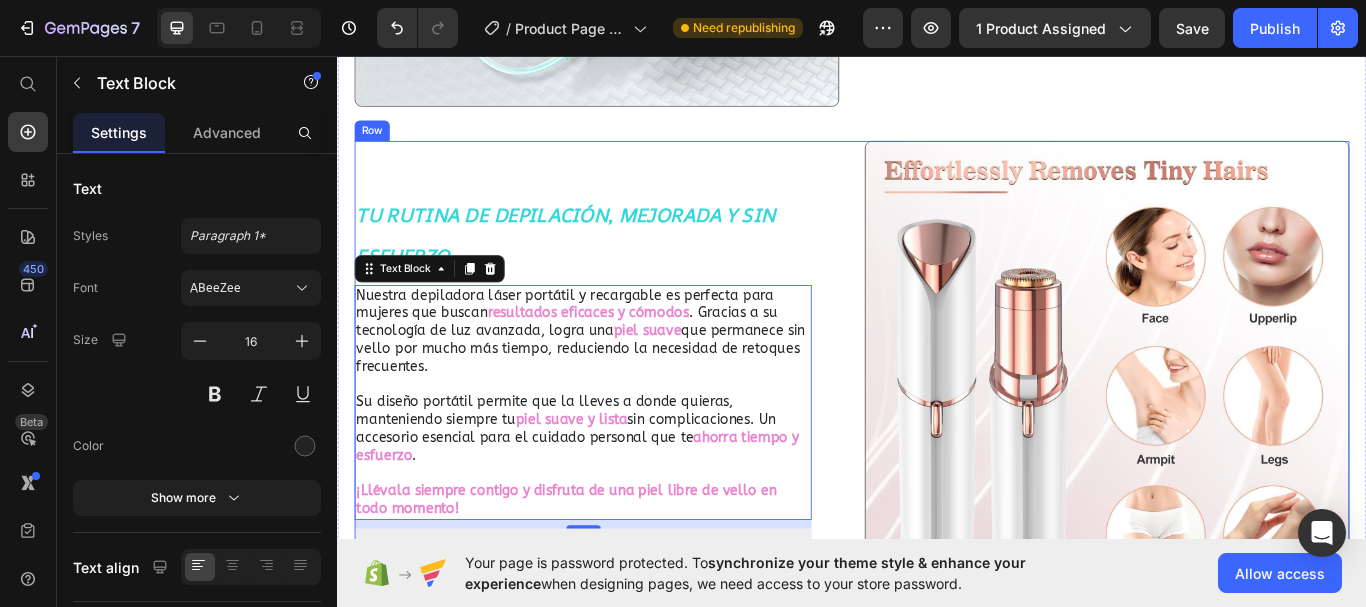 click on "⁠⁠⁠⁠⁠⁠⁠ TU RUTINA DE DEPILACIÓN, MEJORADA Y SIN ESFUERZO Heading Nuestra depiladora láser portátil y recargable es perfecta para mujeres que buscan  resultados eficaces y cómodos . Gracias a su tecnología de luz avanzada, logra una  piel suave  que permanece sin vello por mucho más tiempo, reduciendo la necesidad de retoques frecuentes. Su diseño portátil permite que la lleves a donde quieras, manteniendo siempre tu  piel suave y lista  sin complicaciones. Un accesorio esencial para el cuidado personal que te  ahorra tiempo y esfuerzo . ¡Llévala siempre contigo y disfruta de una piel libre de vello en todo momento! Text Block   10
Publish the page to see the content.
Custom Code Row Image Row" at bounding box center (937, 438) 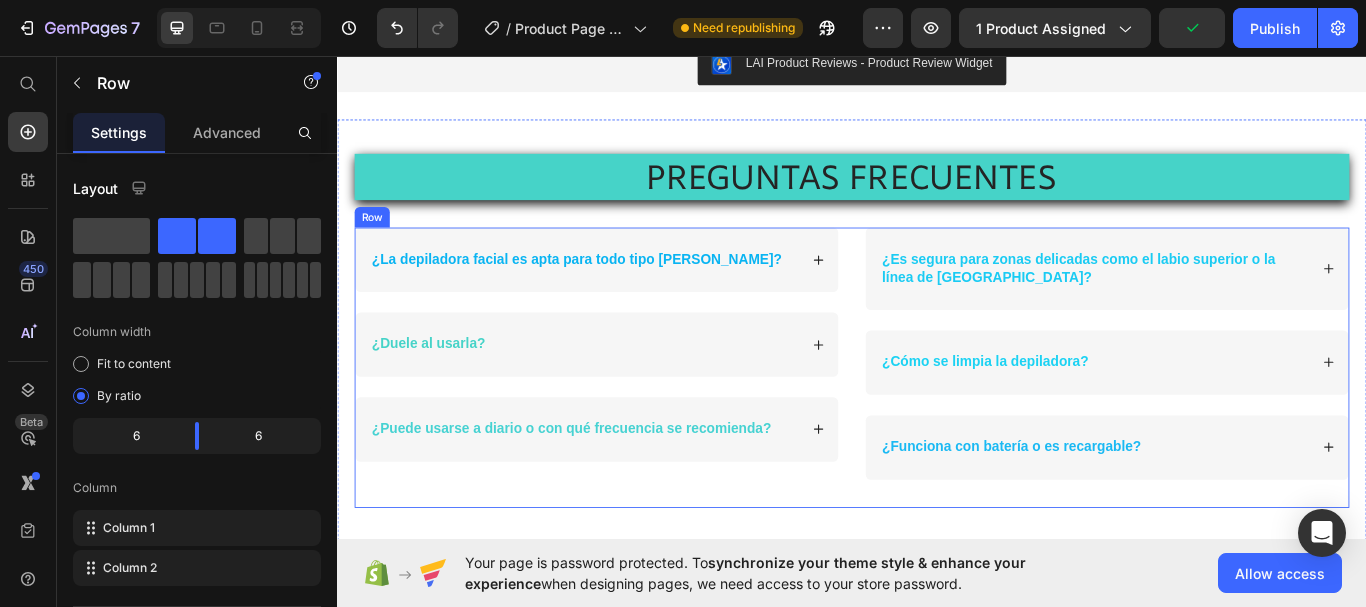 scroll, scrollTop: 2799, scrollLeft: 0, axis: vertical 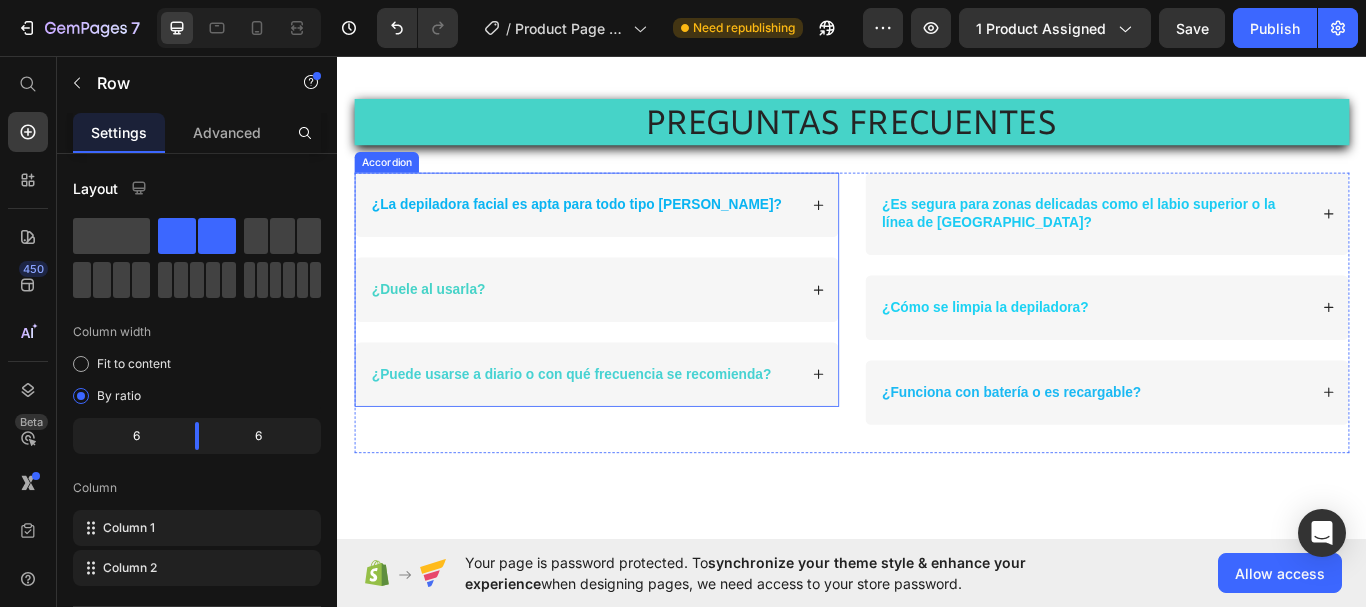 click on "¿La depiladora facial es apta para todo tipo [PERSON_NAME]?" at bounding box center (616, 229) 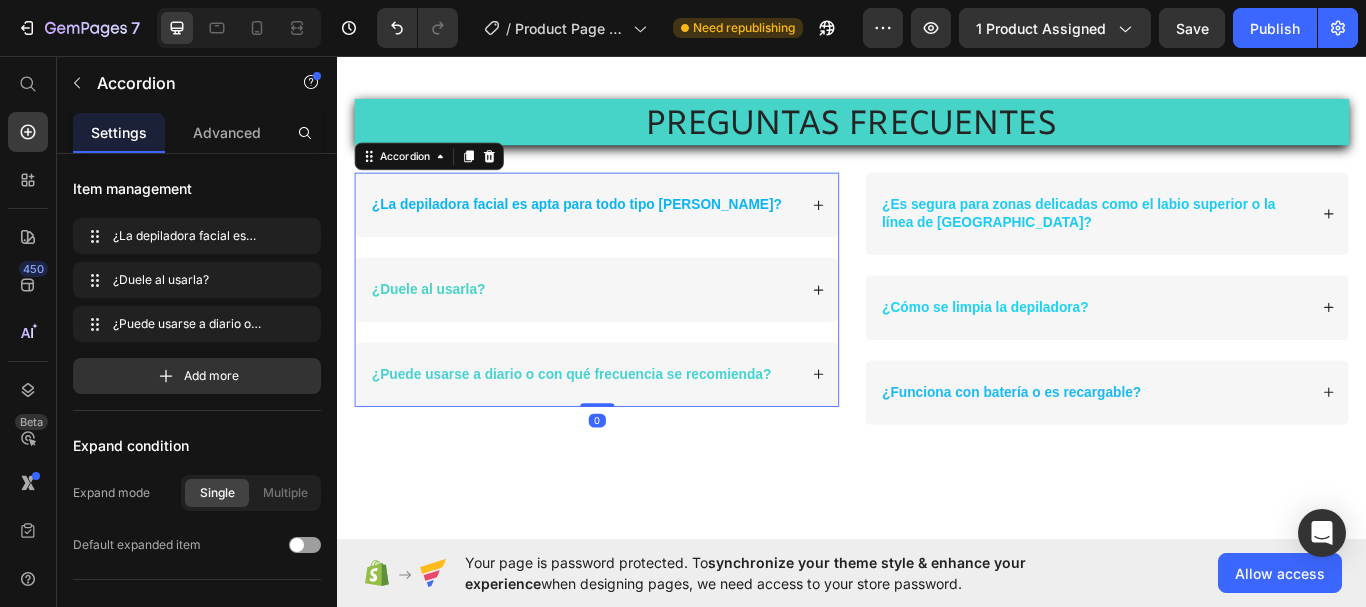 click on "¿La depiladora facial es apta para todo tipo [PERSON_NAME]?" at bounding box center (616, 229) 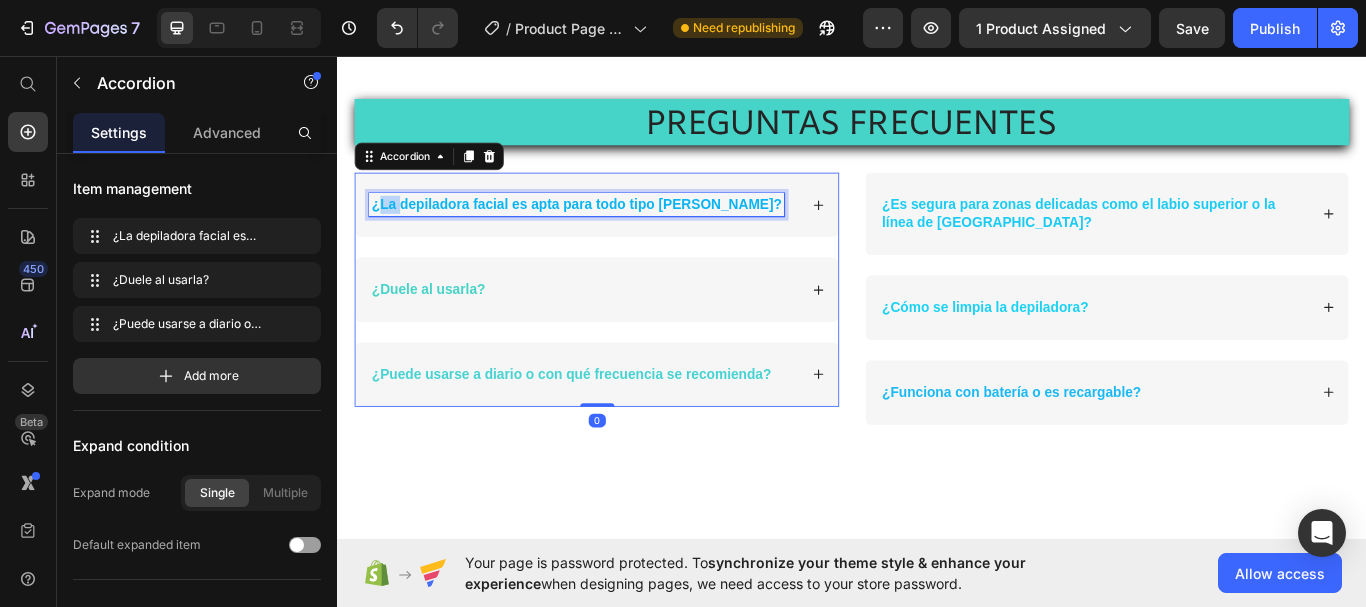 click on "¿La depiladora facial es apta para todo tipo [PERSON_NAME]?" at bounding box center (616, 229) 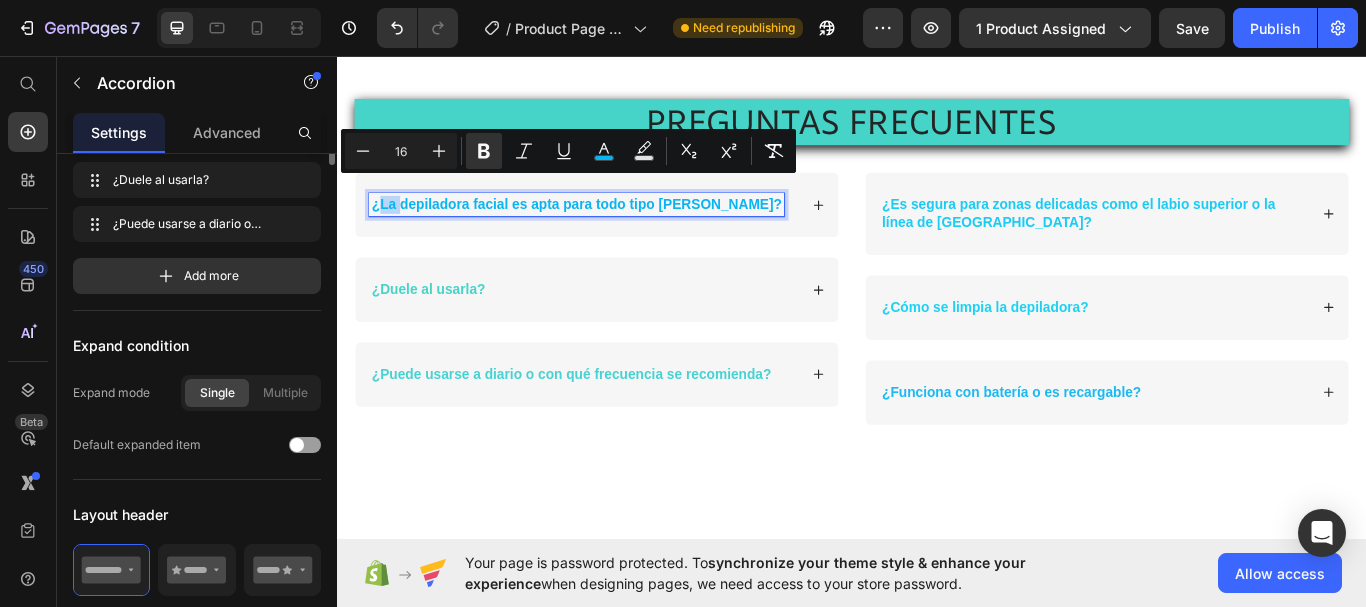 scroll, scrollTop: 0, scrollLeft: 0, axis: both 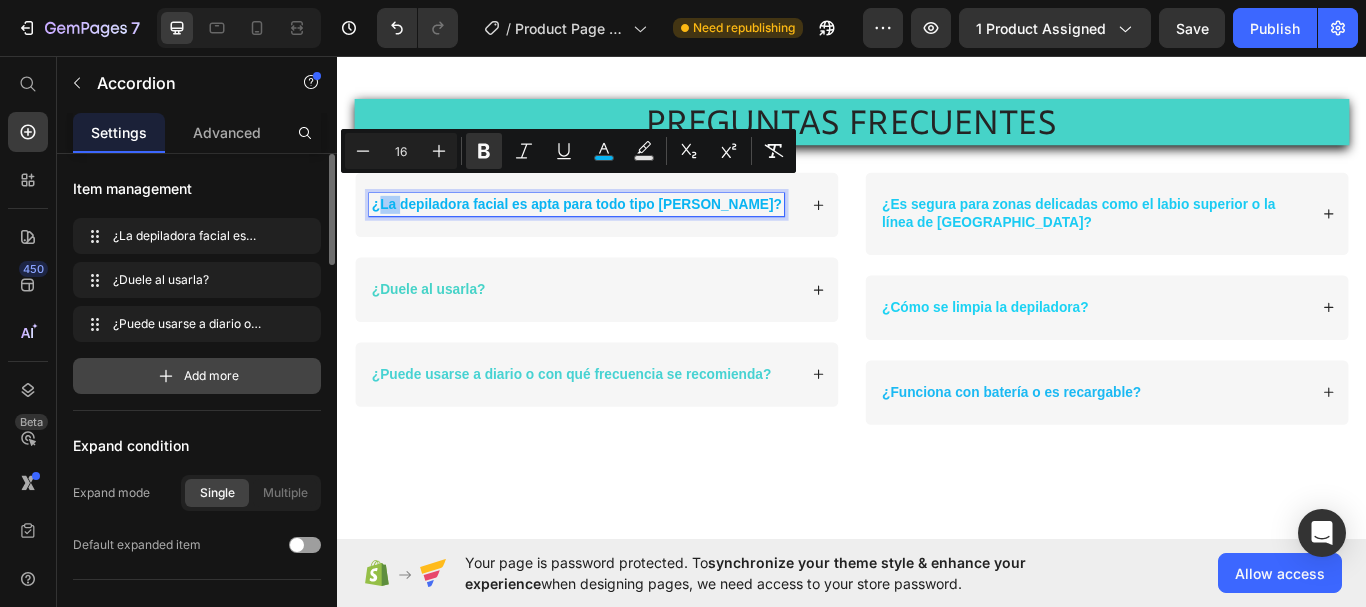 click on "Add more" at bounding box center [197, 376] 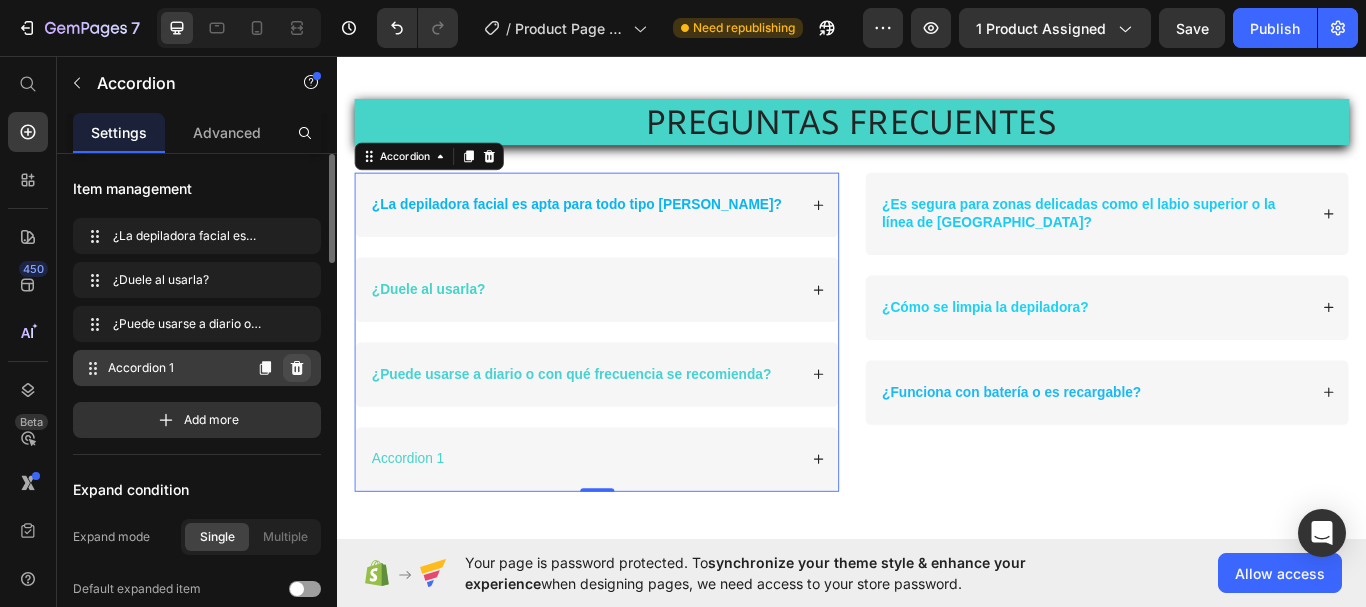 click 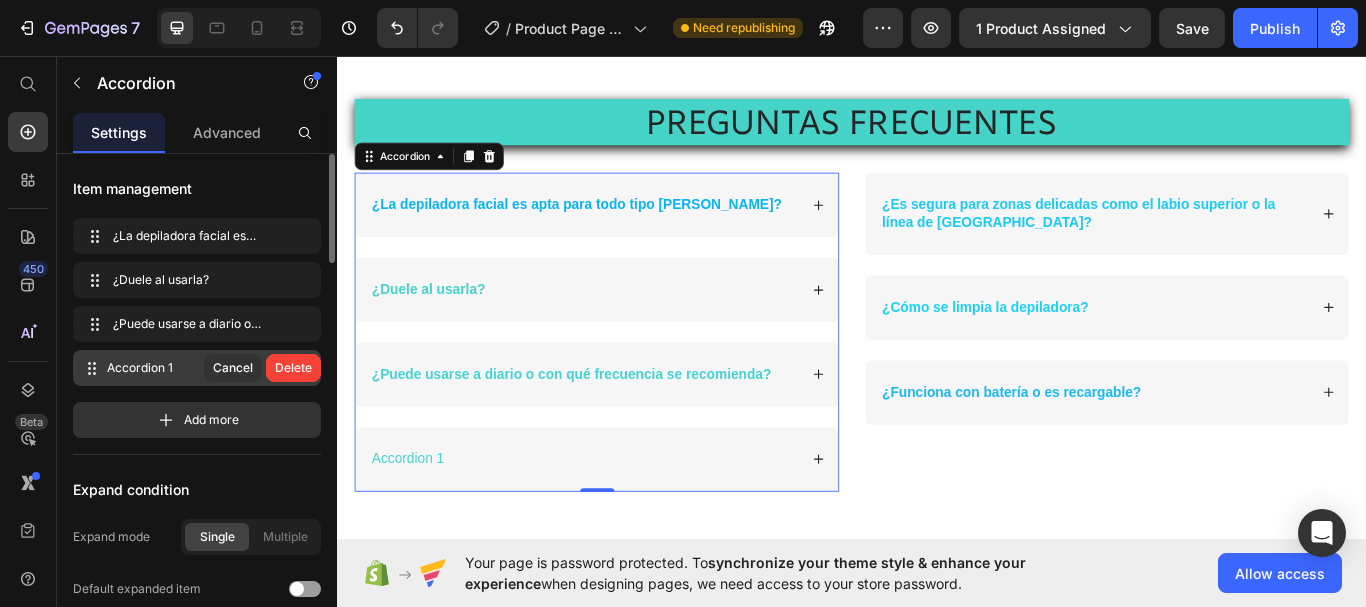 click on "Delete" at bounding box center (293, 368) 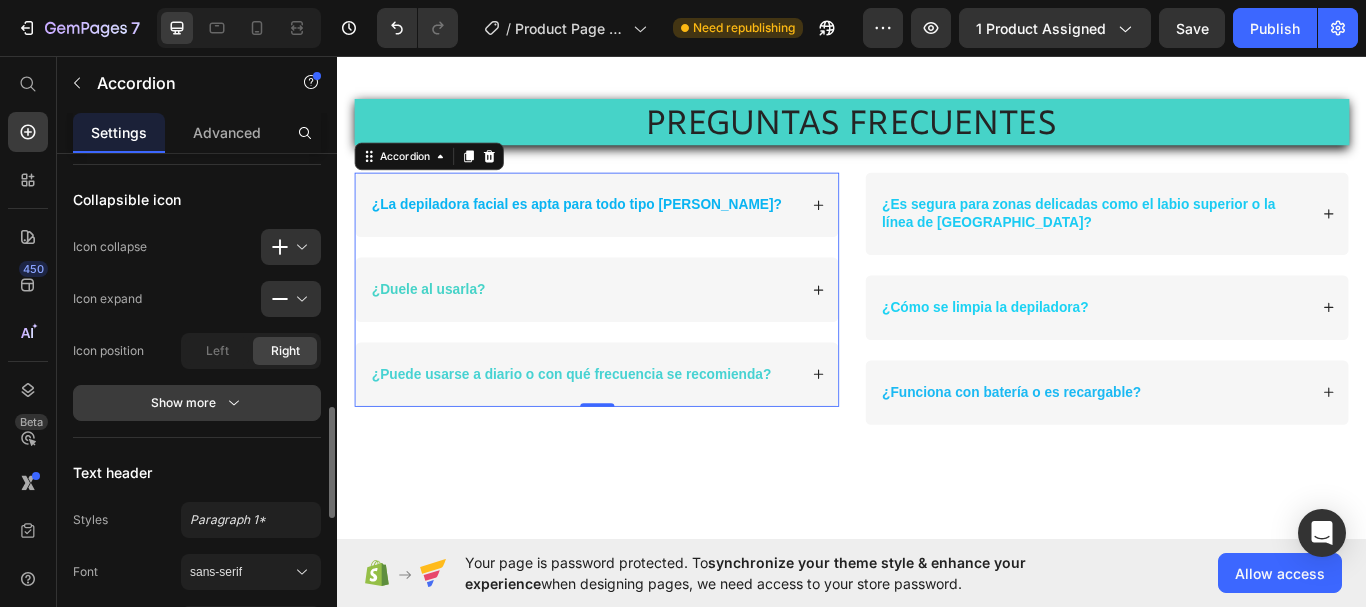 scroll, scrollTop: 700, scrollLeft: 0, axis: vertical 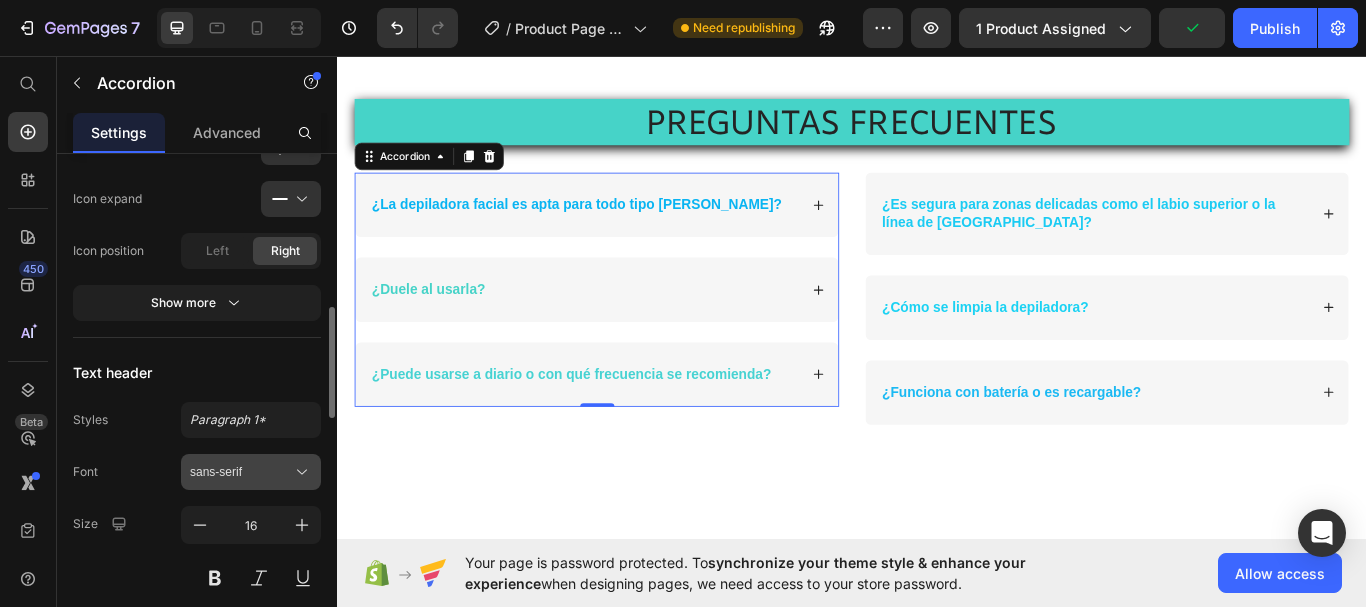 click 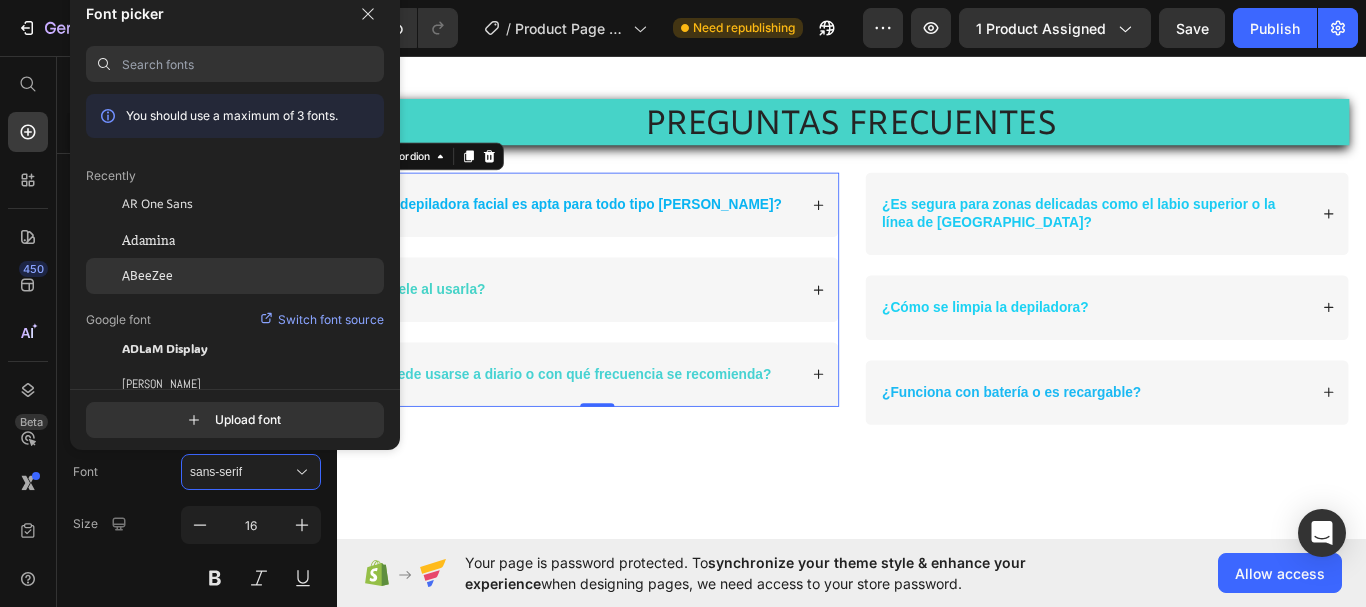 click on "ABeeZee" 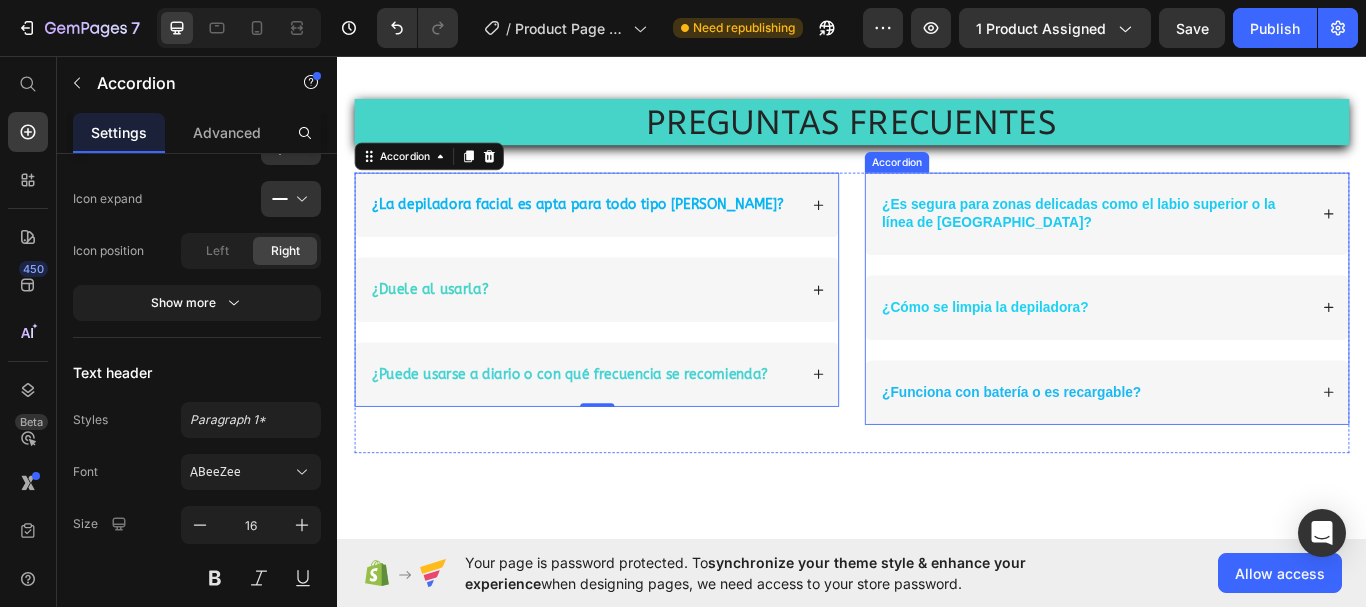 click on "¿Es segura para zonas delicadas como el labio superior o la línea de [GEOGRAPHIC_DATA]?" at bounding box center (1201, 240) 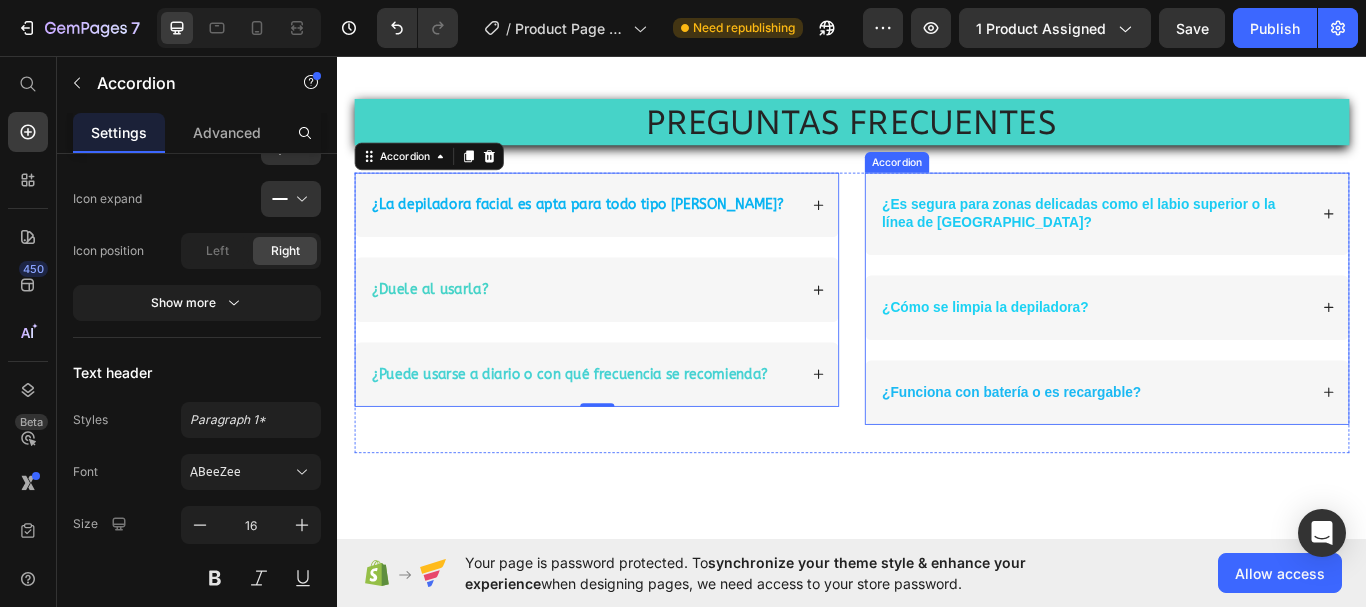 click on "¿Es segura para zonas delicadas como el labio superior o la línea de [GEOGRAPHIC_DATA]?" at bounding box center [1201, 240] 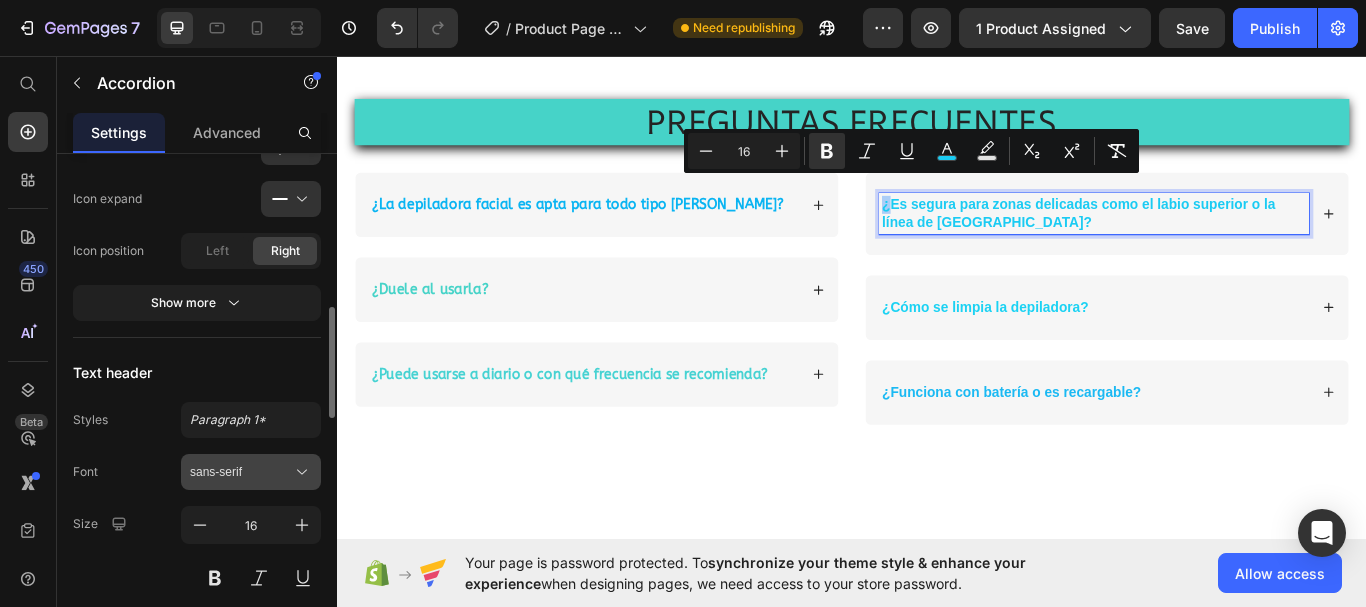 click 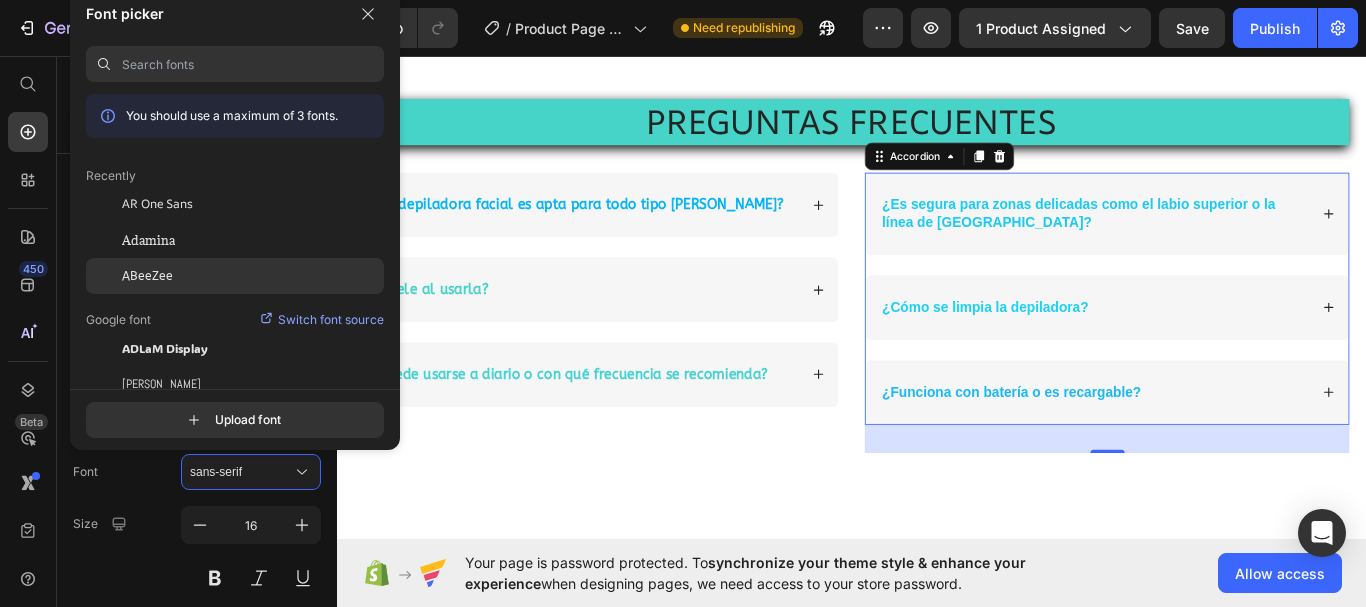 click on "ABeeZee" 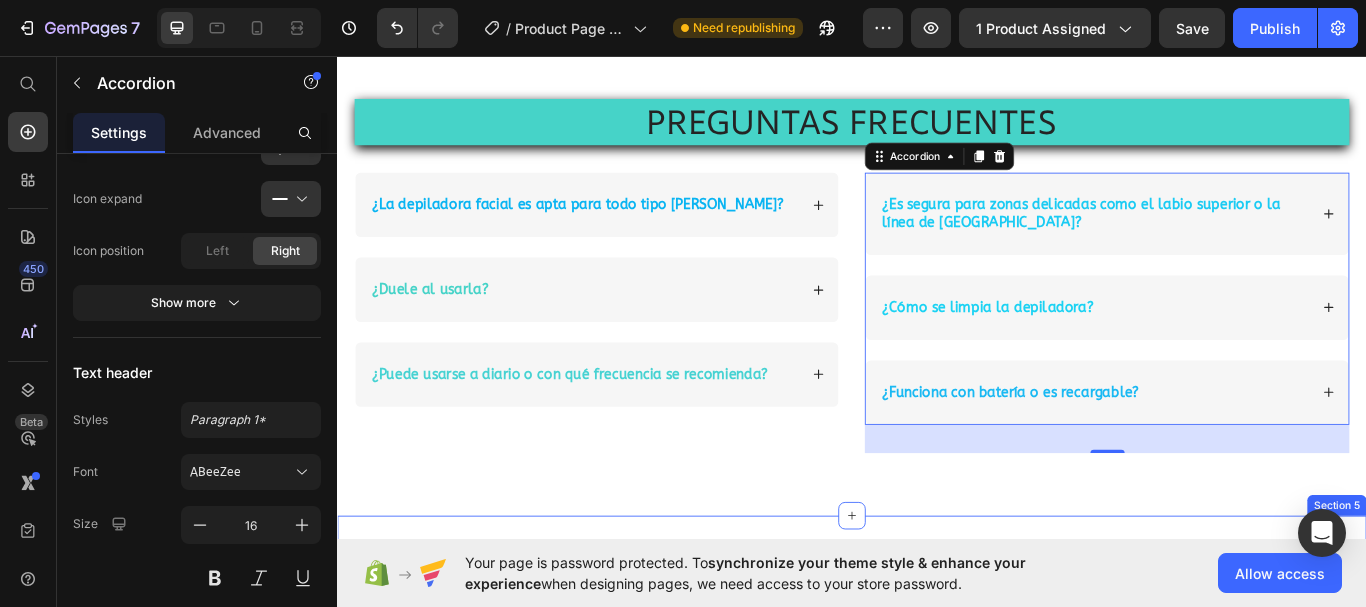 click on "Image Envío Gratuito Text Block Envíos en 24 Horas - Correos Express Text Image Devolución de 7 Días Text Block Aceptamos devoluciones hasta 7 días después de recibir el pedido Text Image Paga Contra Reembolso Text Block Paga cuando el producto este en tu puerta Text Image Atención al cliente Text Block Ofrecemos por chat 24 horas al día, 7 días a la semana, para ayudarle con todas sus preguntas. Text Row Section 5" at bounding box center [937, 798] 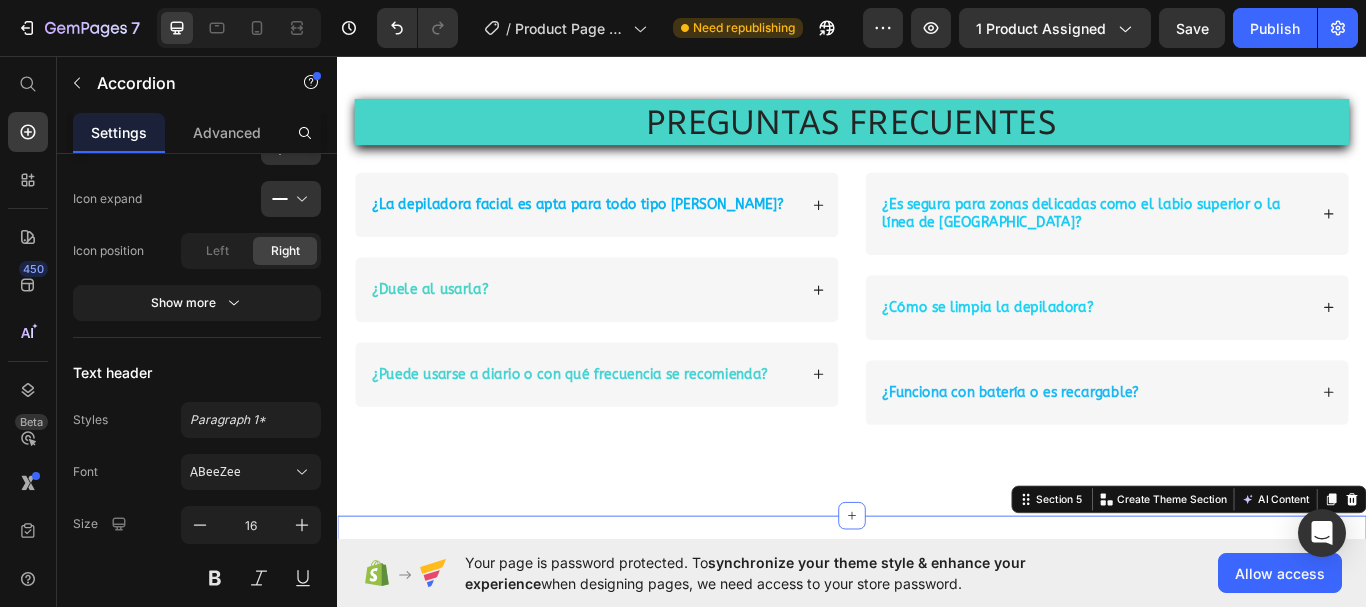 scroll, scrollTop: 0, scrollLeft: 0, axis: both 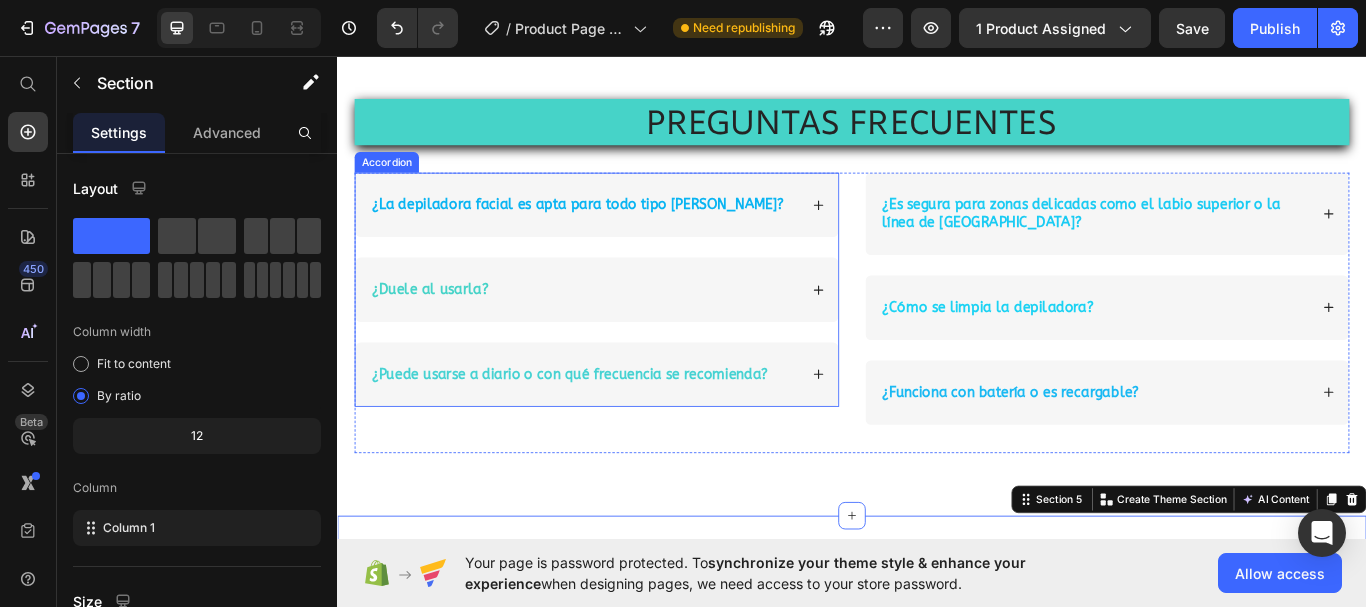 click 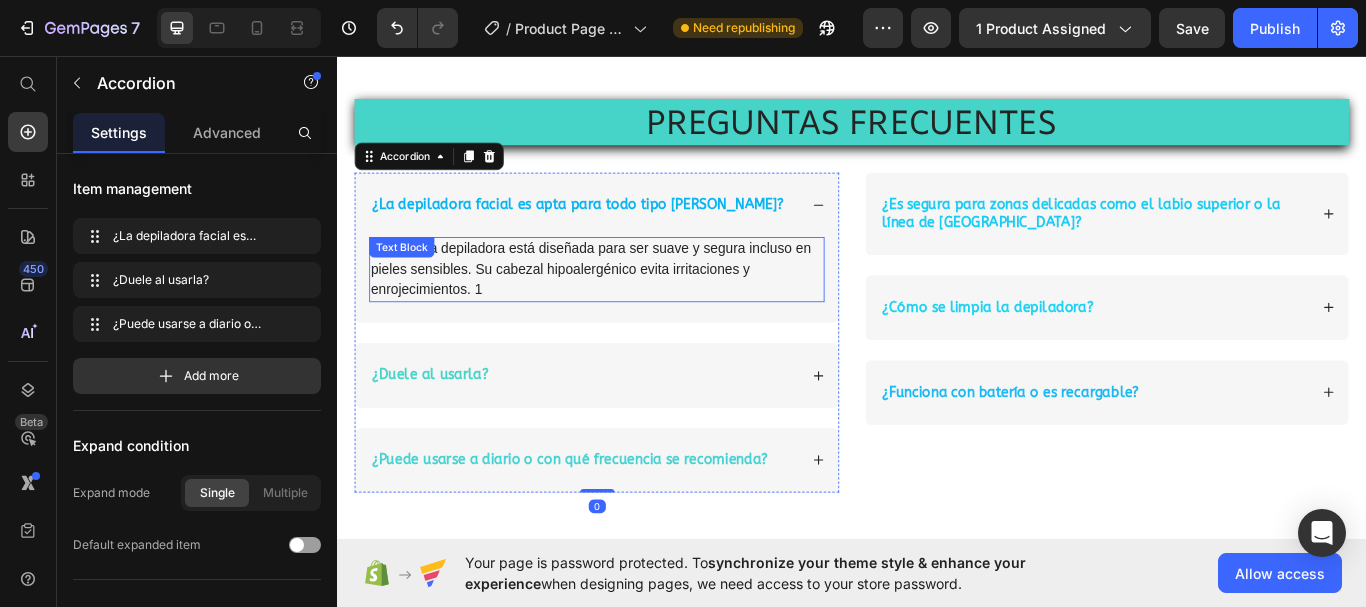 click on "Sí, nuestra depiladora está diseñada para ser suave y segura incluso en pieles sensibles. Su cabezal hipoalergénico evita irritaciones y enrojecimientos. 1 Text Block" at bounding box center (639, 306) 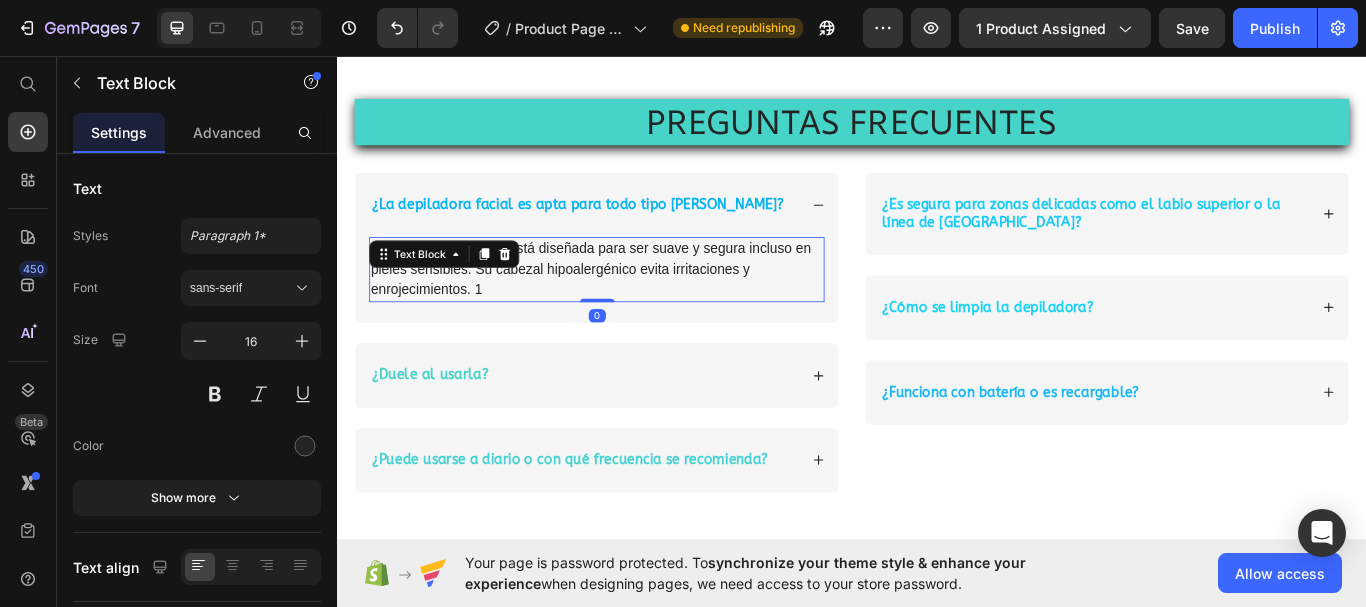 click on "Sí, nuestra depiladora está diseñada para ser suave y segura incluso en pieles sensibles. Su cabezal hipoalergénico evita irritaciones y enrojecimientos. 1" at bounding box center (639, 306) 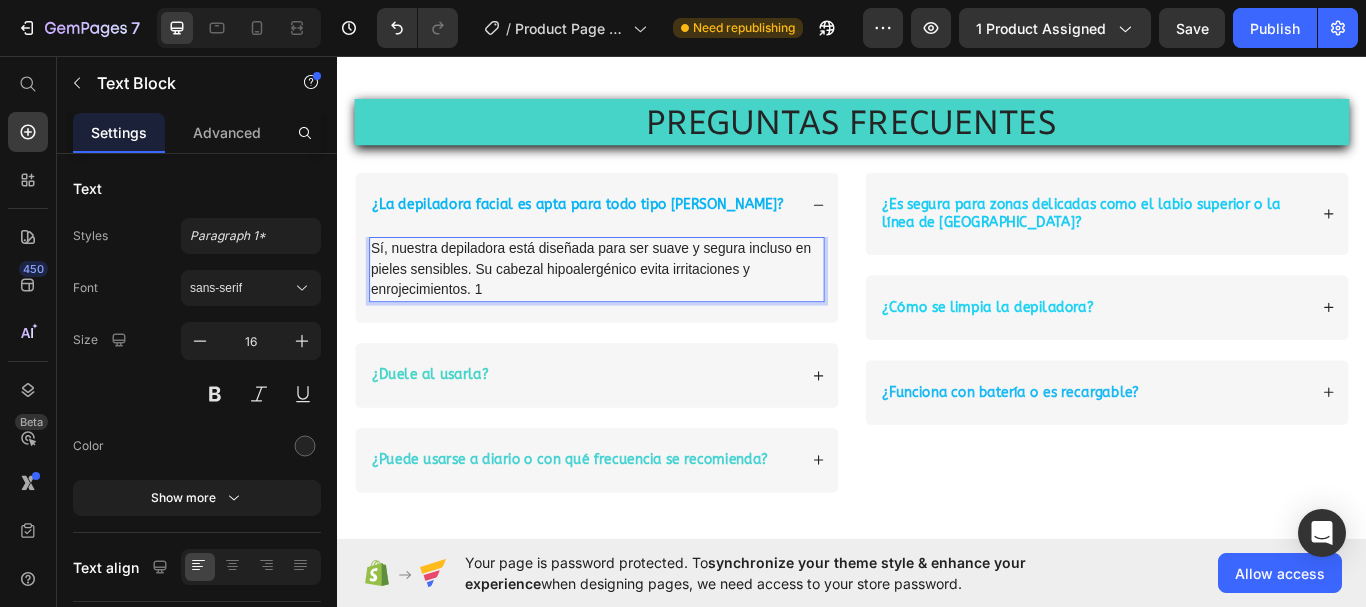 click on "Sí, nuestra depiladora está diseñada para ser suave y segura incluso en pieles sensibles. Su cabezal hipoalergénico evita irritaciones y enrojecimientos. 1" at bounding box center (639, 306) 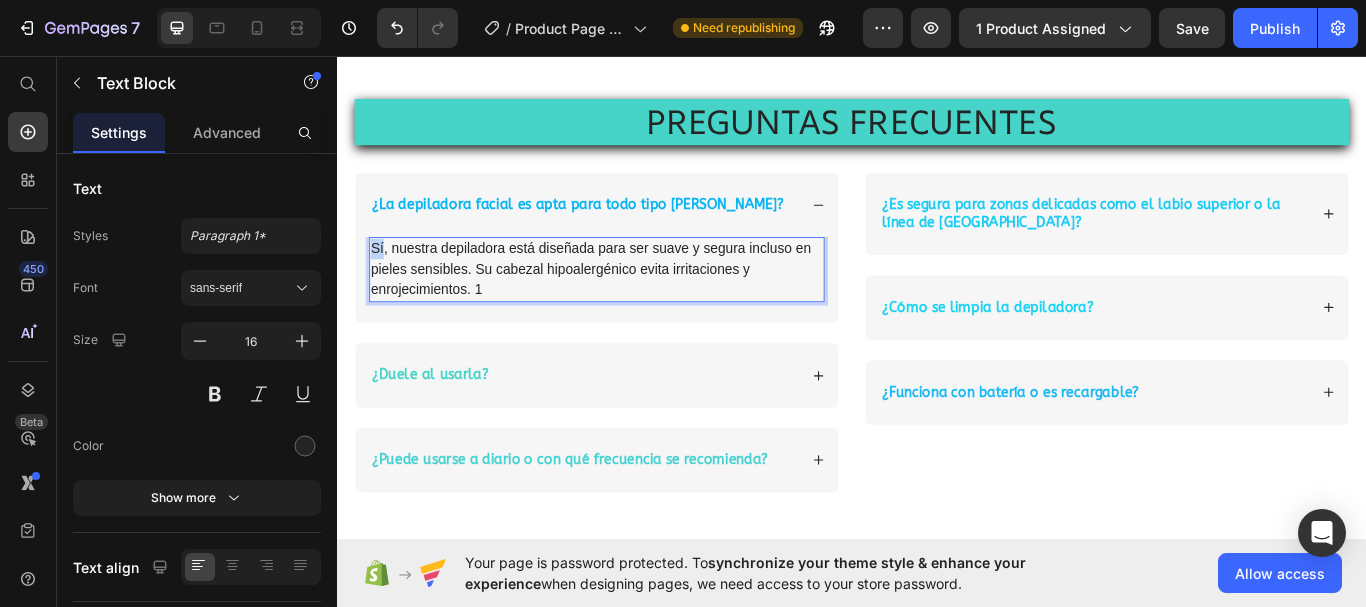 click on "Sí, nuestra depiladora está diseñada para ser suave y segura incluso en pieles sensibles. Su cabezal hipoalergénico evita irritaciones y enrojecimientos. 1" at bounding box center (639, 306) 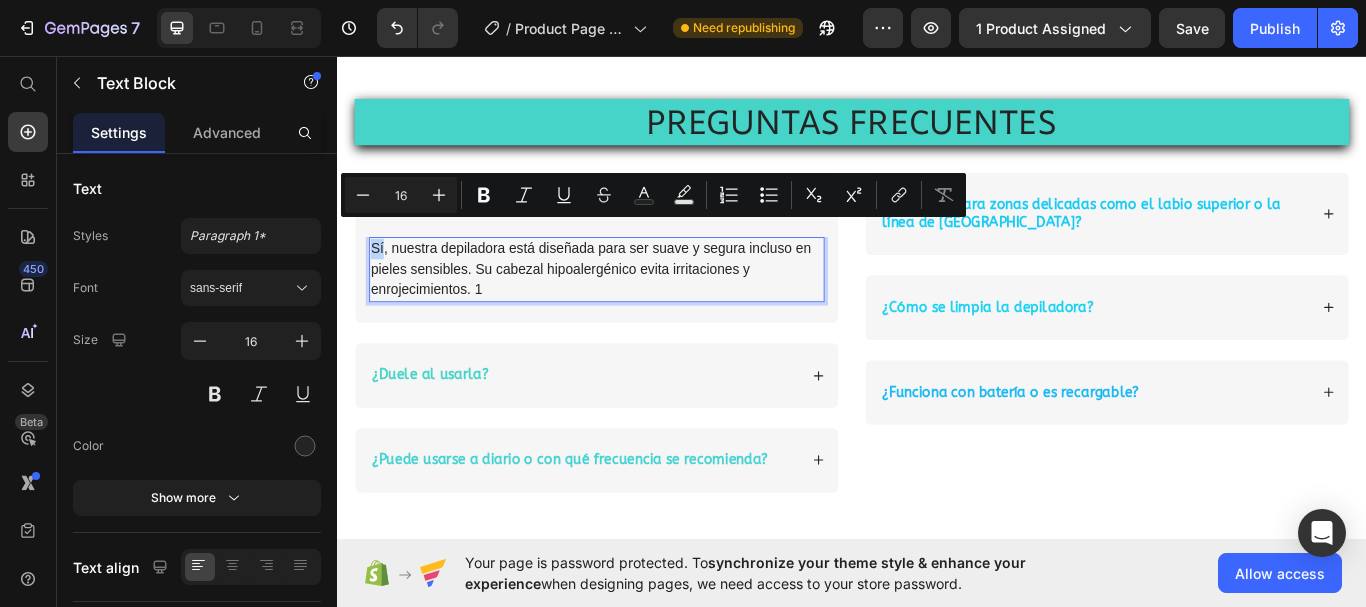 click on "Sí, nuestra depiladora está diseñada para ser suave y segura incluso en pieles sensibles. Su cabezal hipoalergénico evita irritaciones y enrojecimientos. 1" at bounding box center (639, 306) 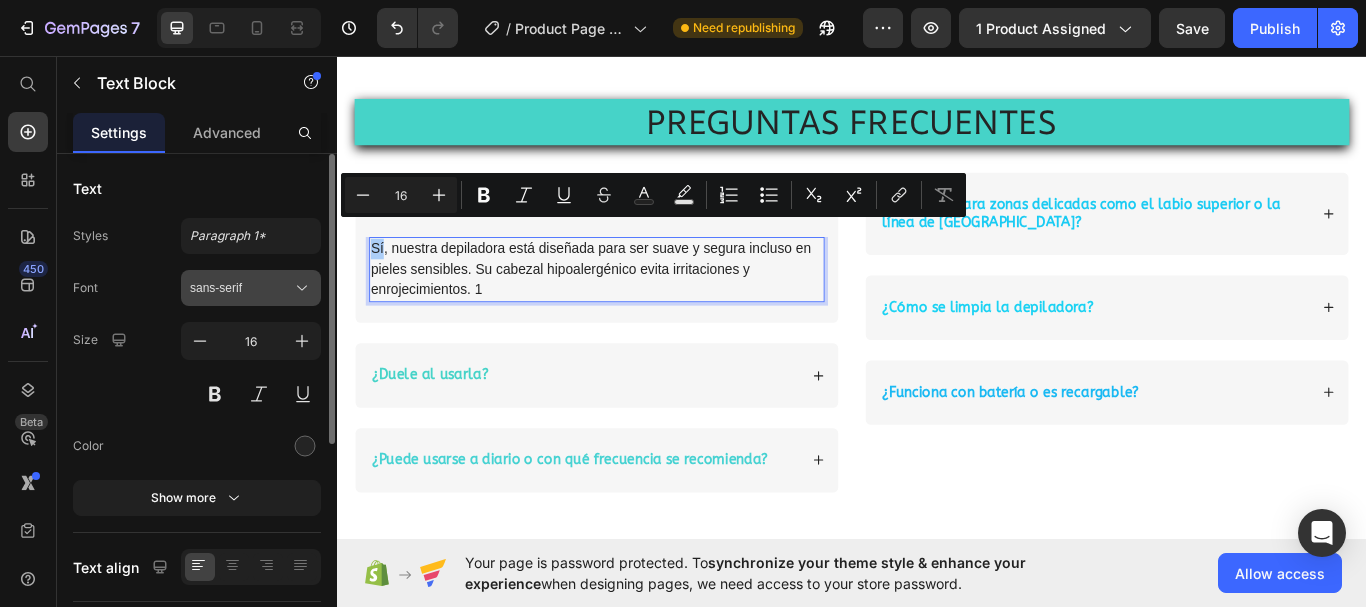 click 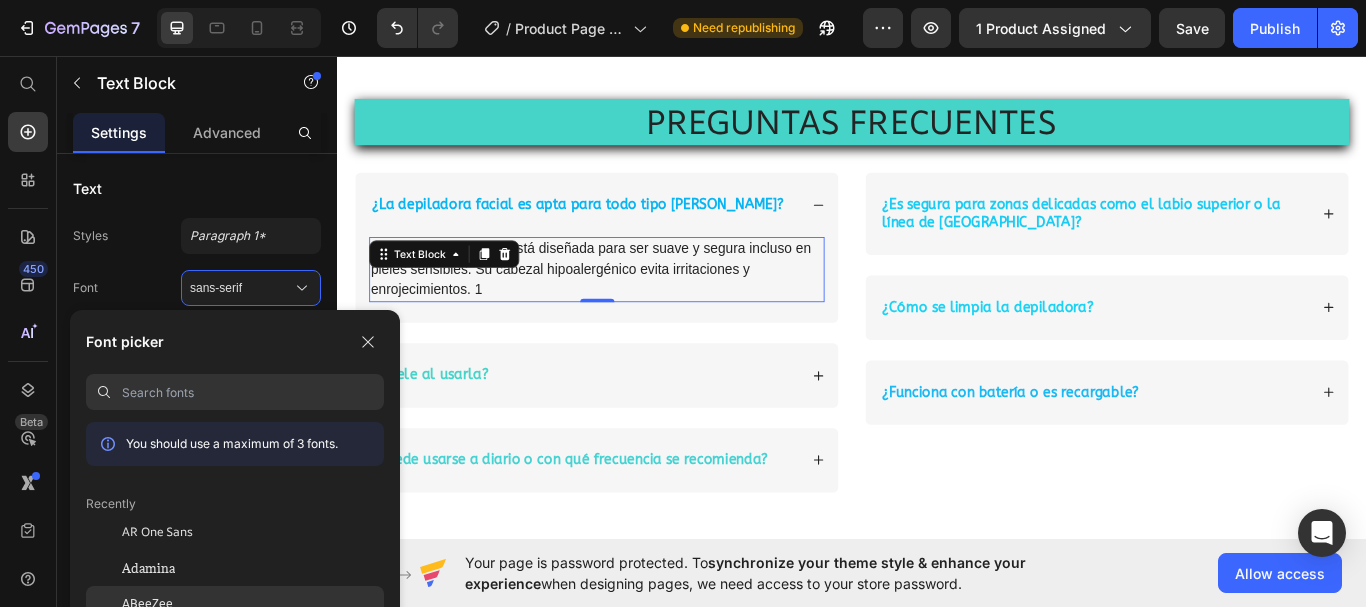 click on "ABeeZee" 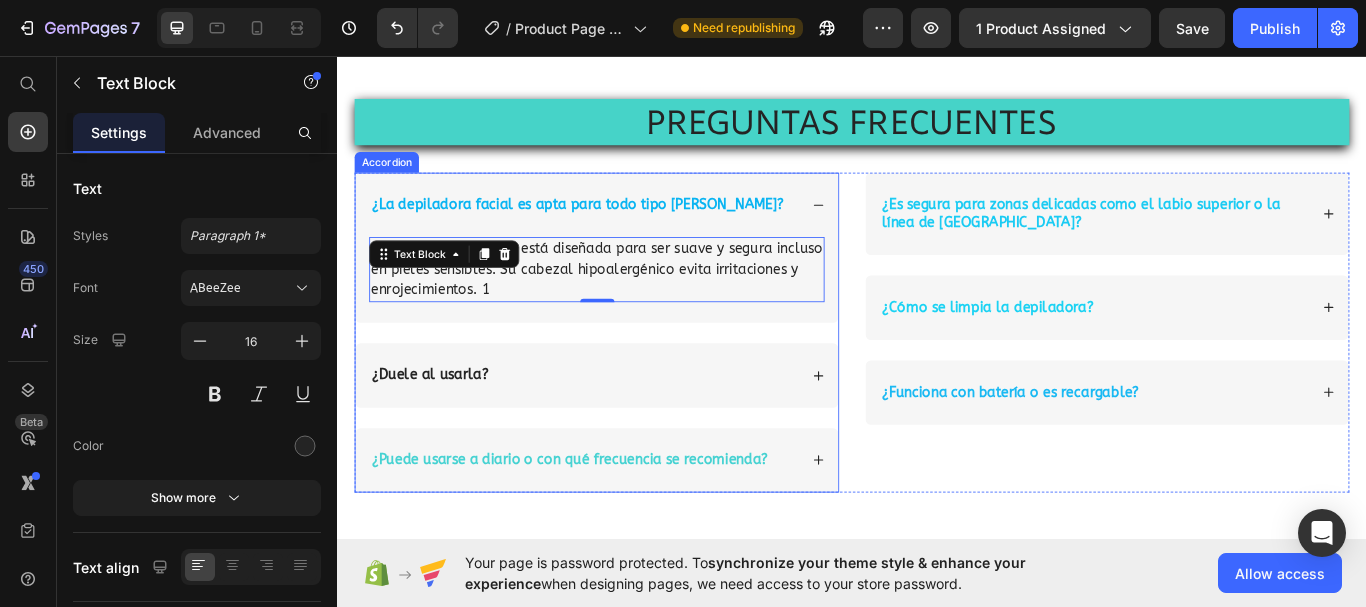 click on "¿Duele al usarla?" at bounding box center [445, 428] 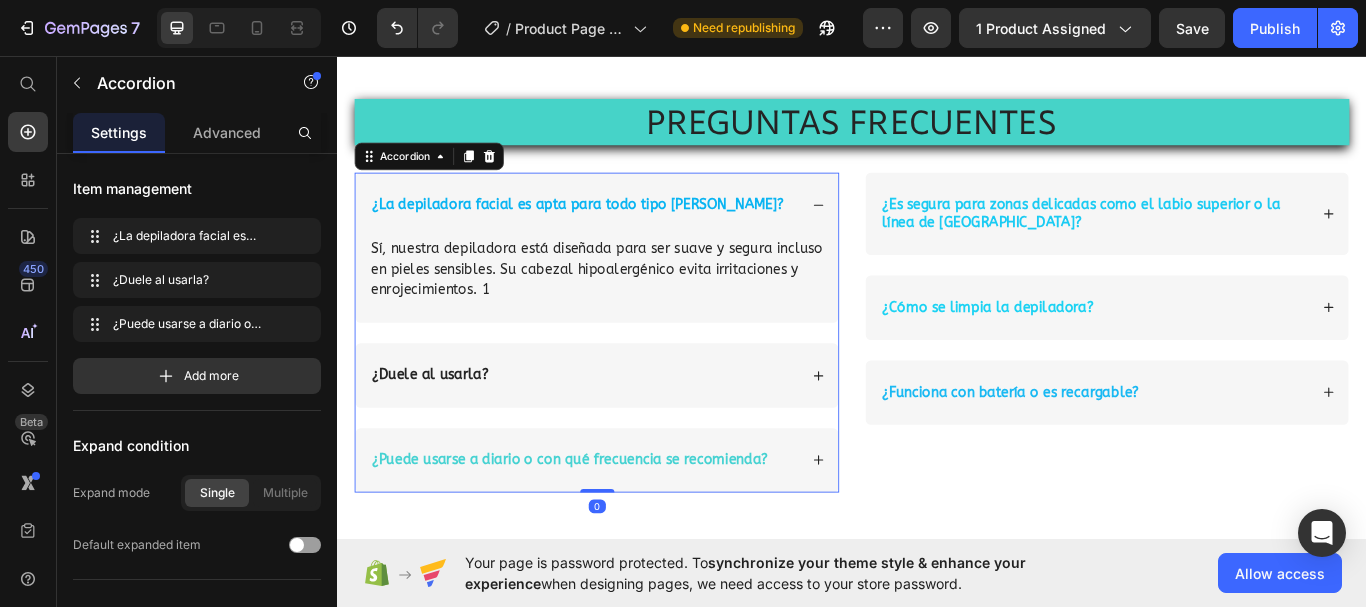 click on "¿Duele al usarla?" at bounding box center [639, 429] 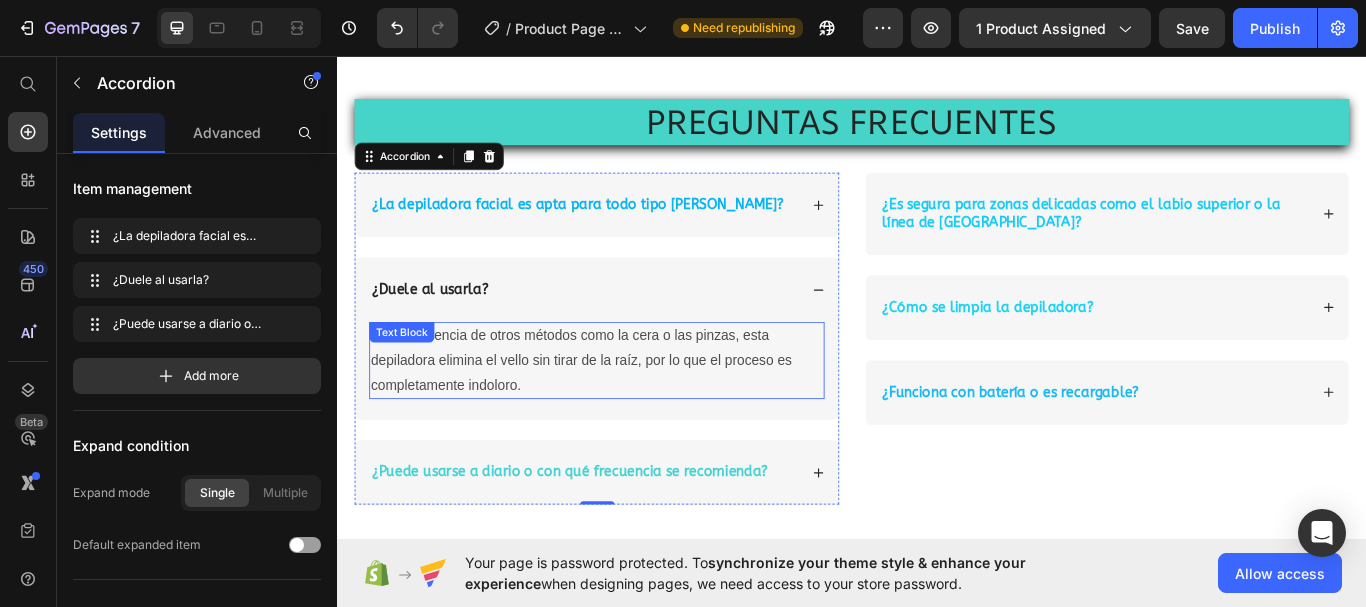 click on "No. A diferencia de otros métodos como la cera o las pinzas, esta depiladora elimina el vello sin tirar de la raíz, por lo que el proceso es completamente indoloro. Text Block" at bounding box center [639, 412] 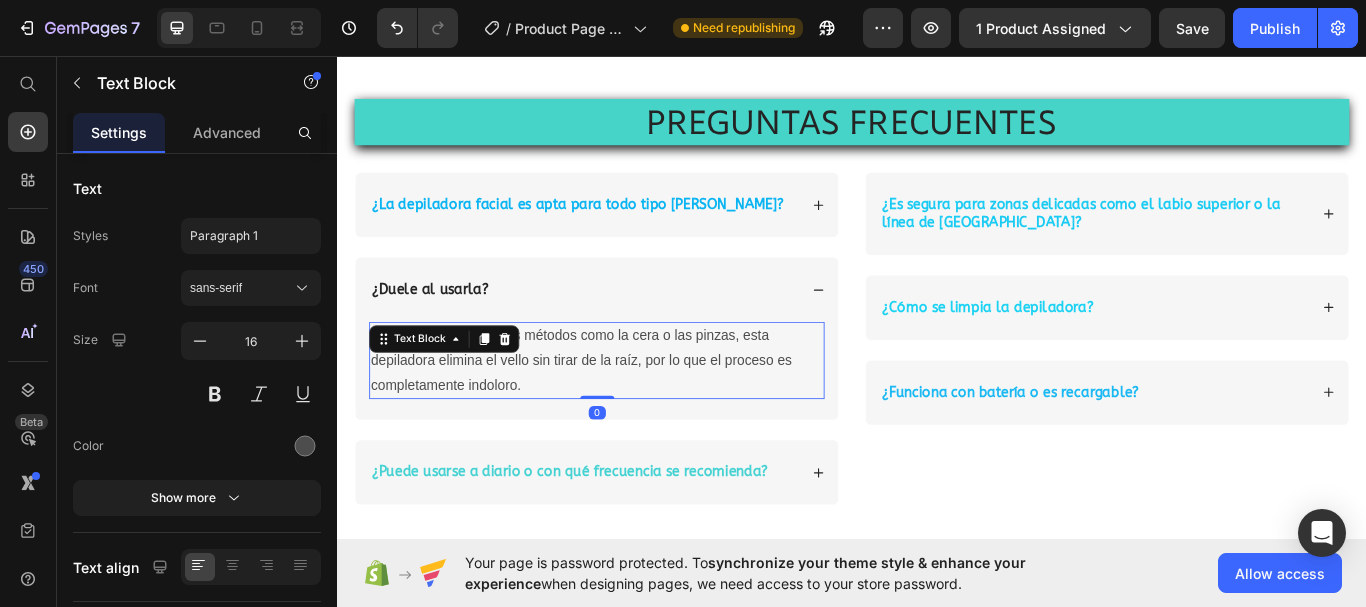 click on "No. A diferencia de otros métodos como la cera o las pinzas, esta depiladora elimina el vello sin tirar de la raíz, por lo que el proceso es completamente indoloro." at bounding box center [639, 412] 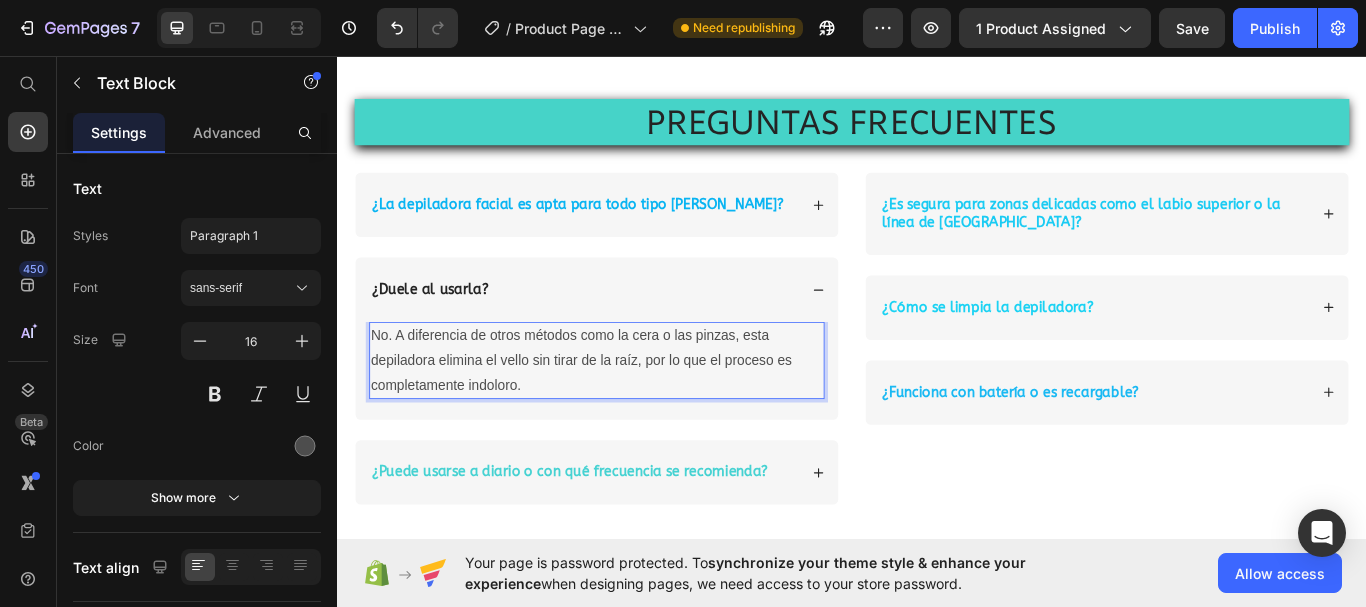 click on "No. A diferencia de otros métodos como la cera o las pinzas, esta depiladora elimina el vello sin tirar de la raíz, por lo que el proceso es completamente indoloro." at bounding box center (639, 412) 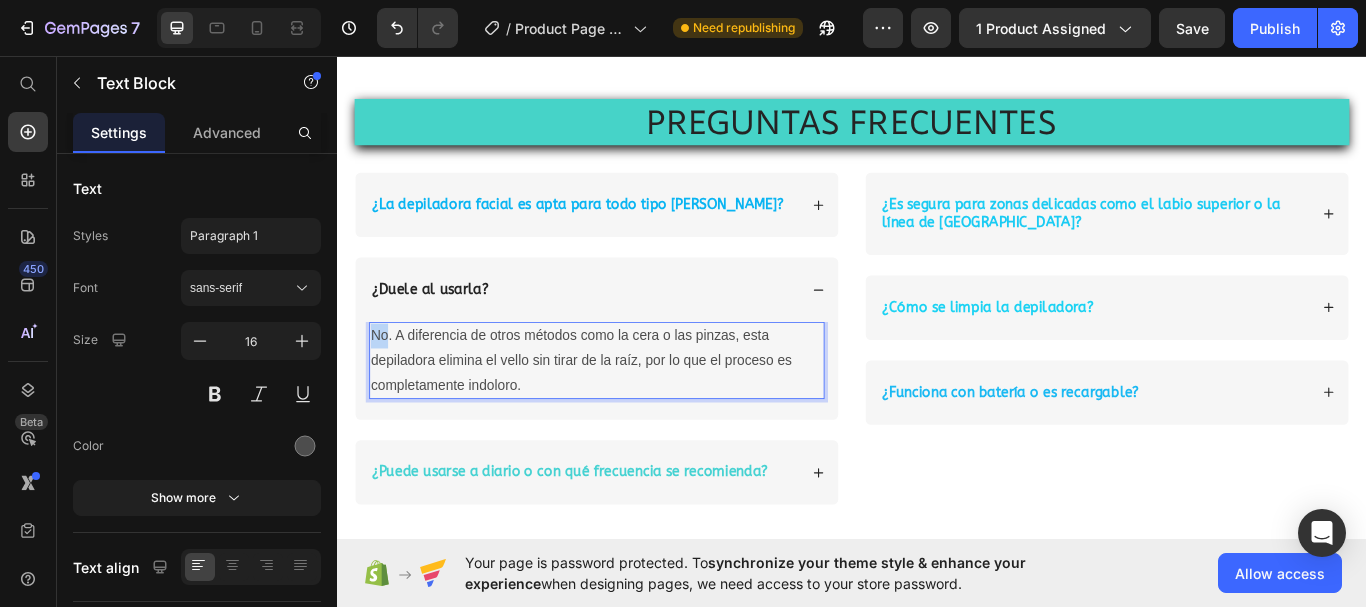 click on "No. A diferencia de otros métodos como la cera o las pinzas, esta depiladora elimina el vello sin tirar de la raíz, por lo que el proceso es completamente indoloro." at bounding box center (639, 412) 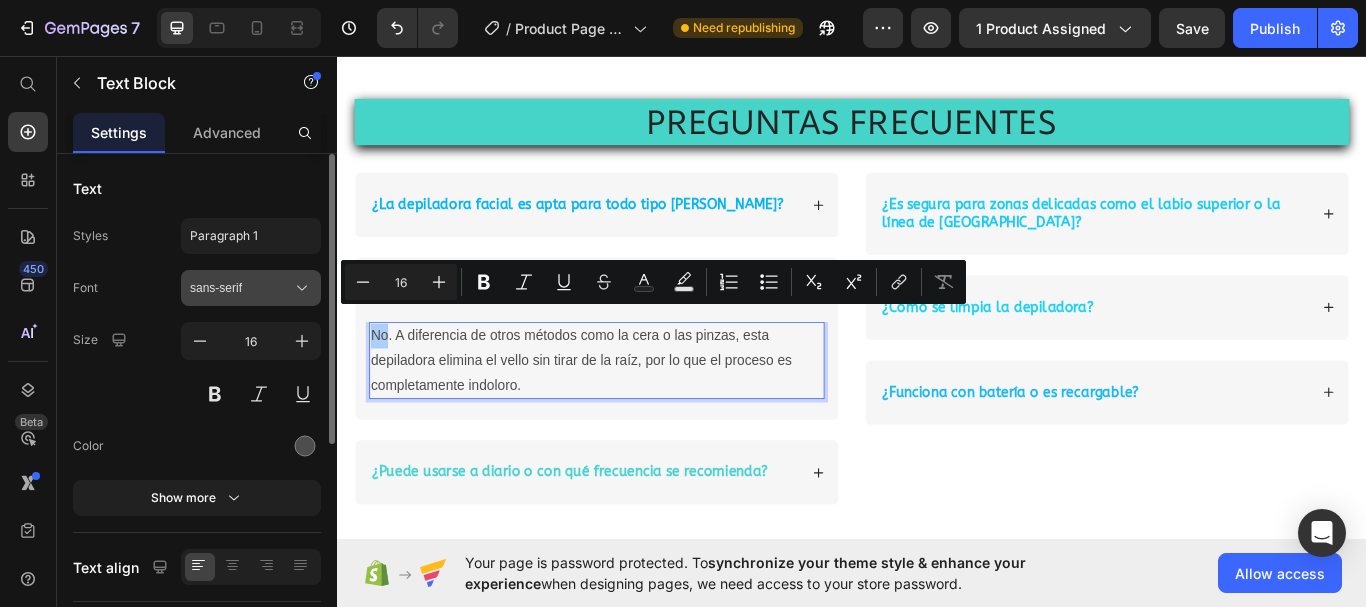 click on "sans-serif" at bounding box center (241, 288) 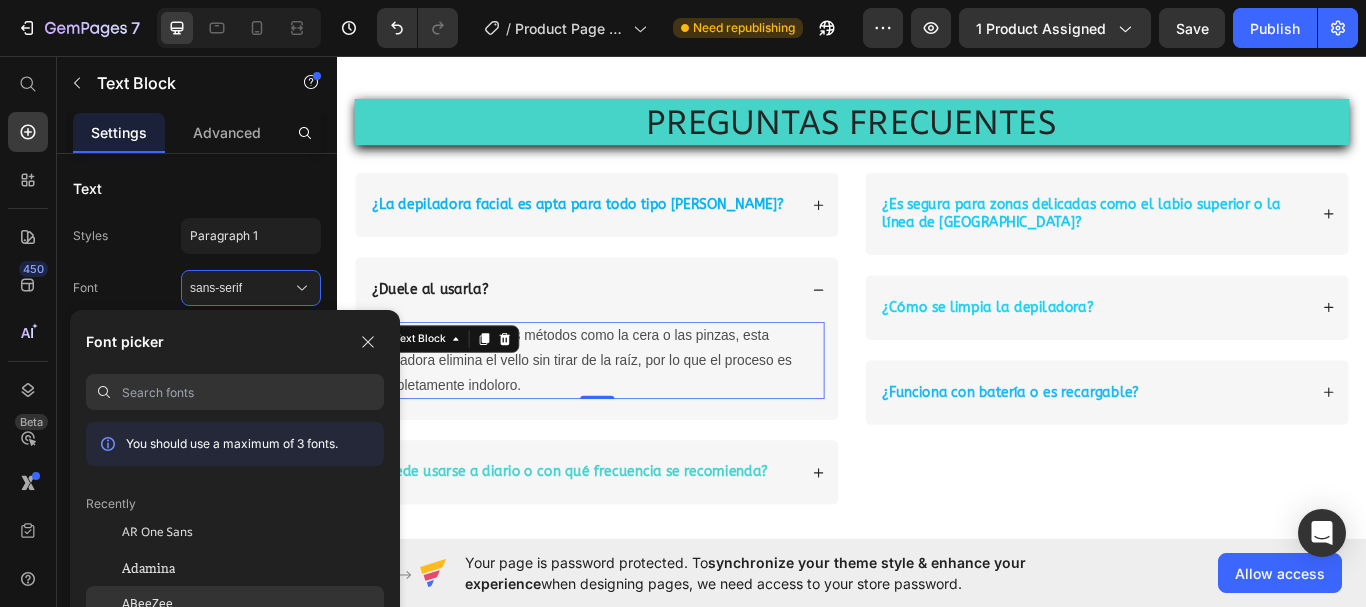 click on "ABeeZee" 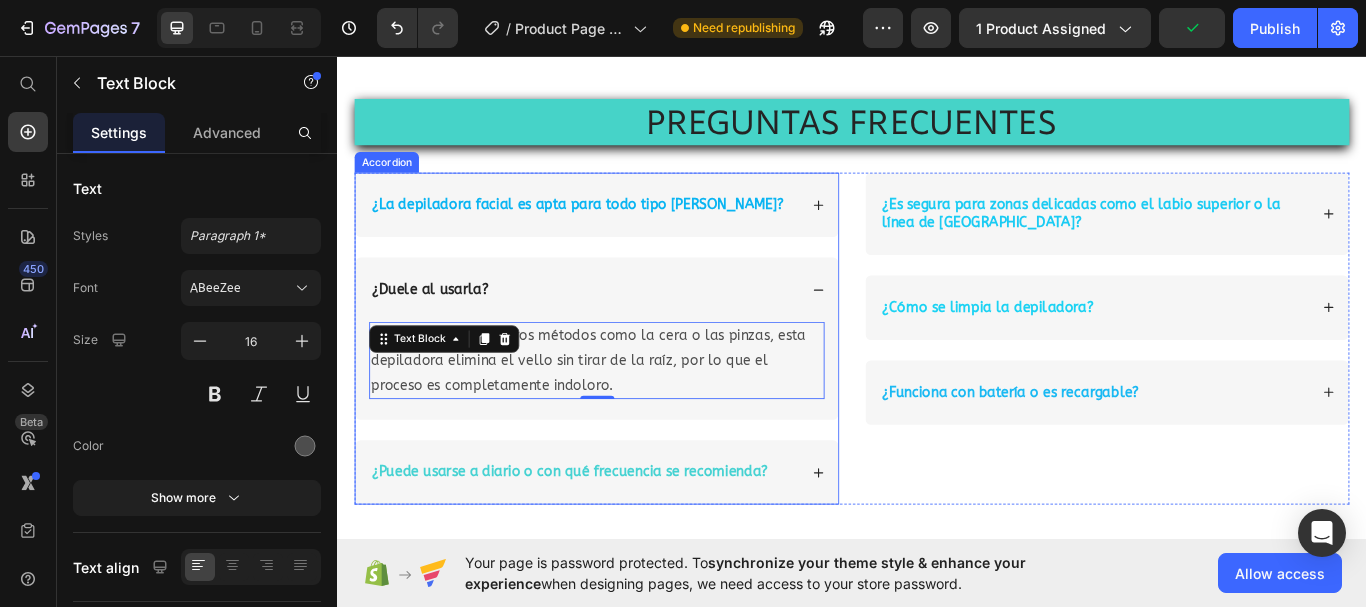 click on "¿Puede usarse a diario o con qué frecuencia se recomienda?" at bounding box center [608, 541] 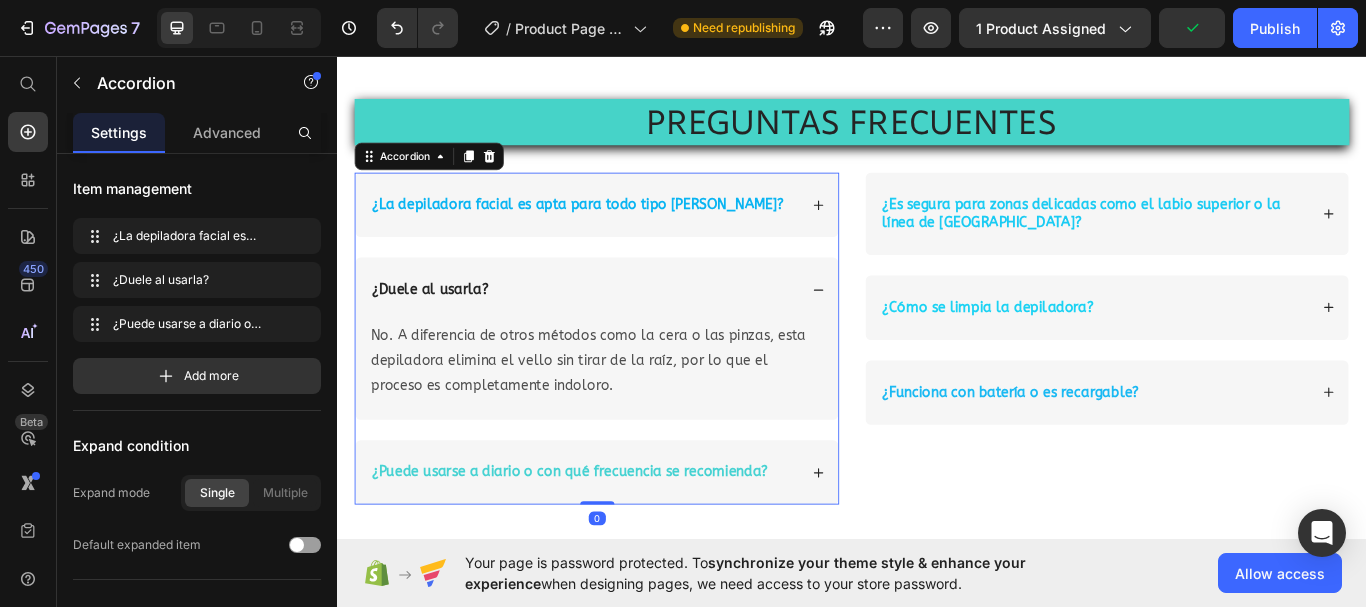 click on "¿Puede usarse a diario o con qué frecuencia se recomienda?" at bounding box center (639, 542) 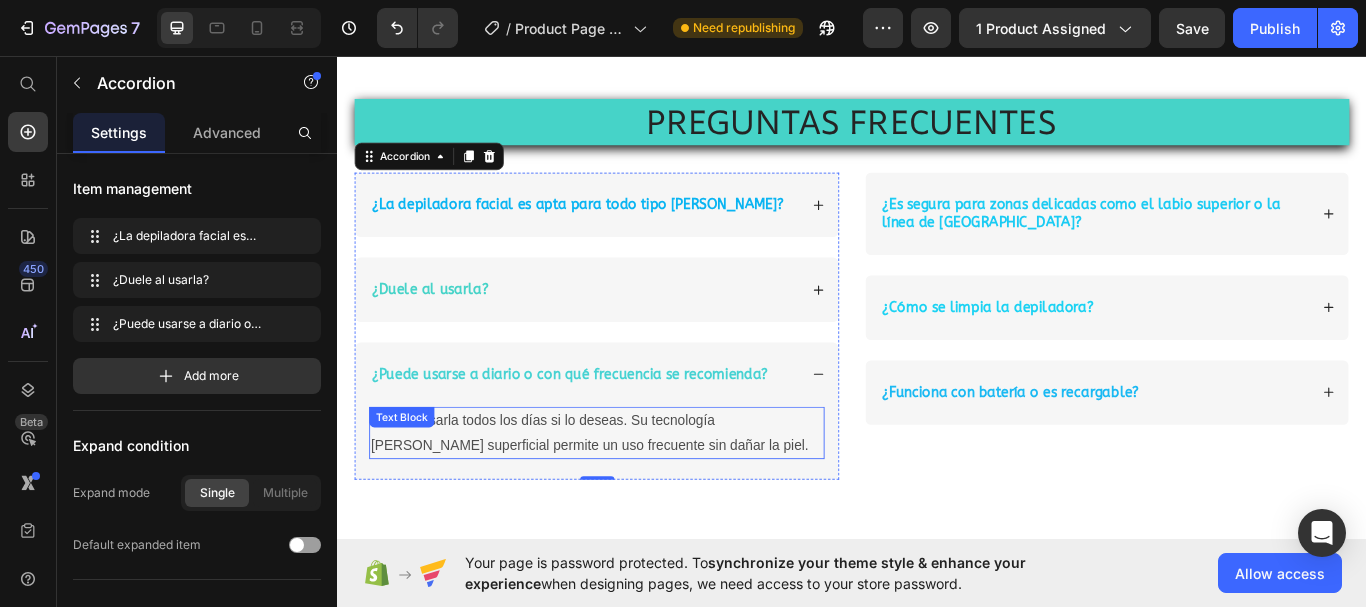 click on "Puedes usarla todos los días si lo deseas. Su tecnología de corte superficial permite un uso frecuente sin dañar la piel. Text Block" at bounding box center (639, 497) 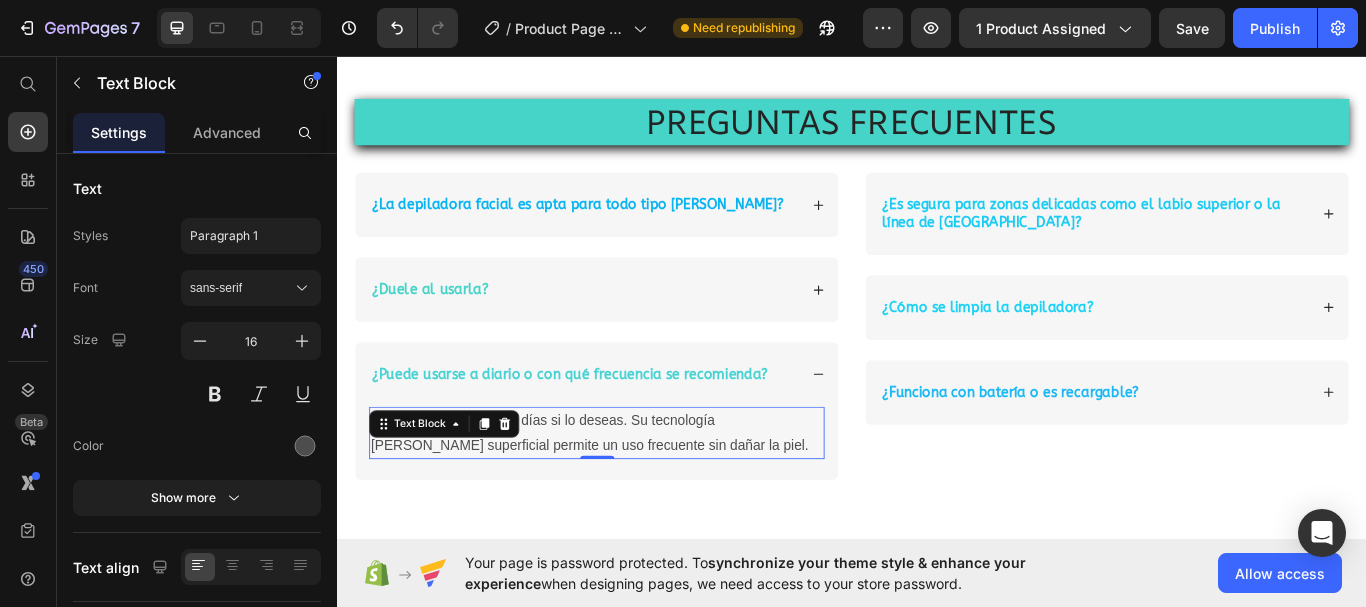 click on "Puedes usarla todos los días si lo deseas. Su tecnología de corte superficial permite un uso frecuente sin dañar la piel." at bounding box center [639, 497] 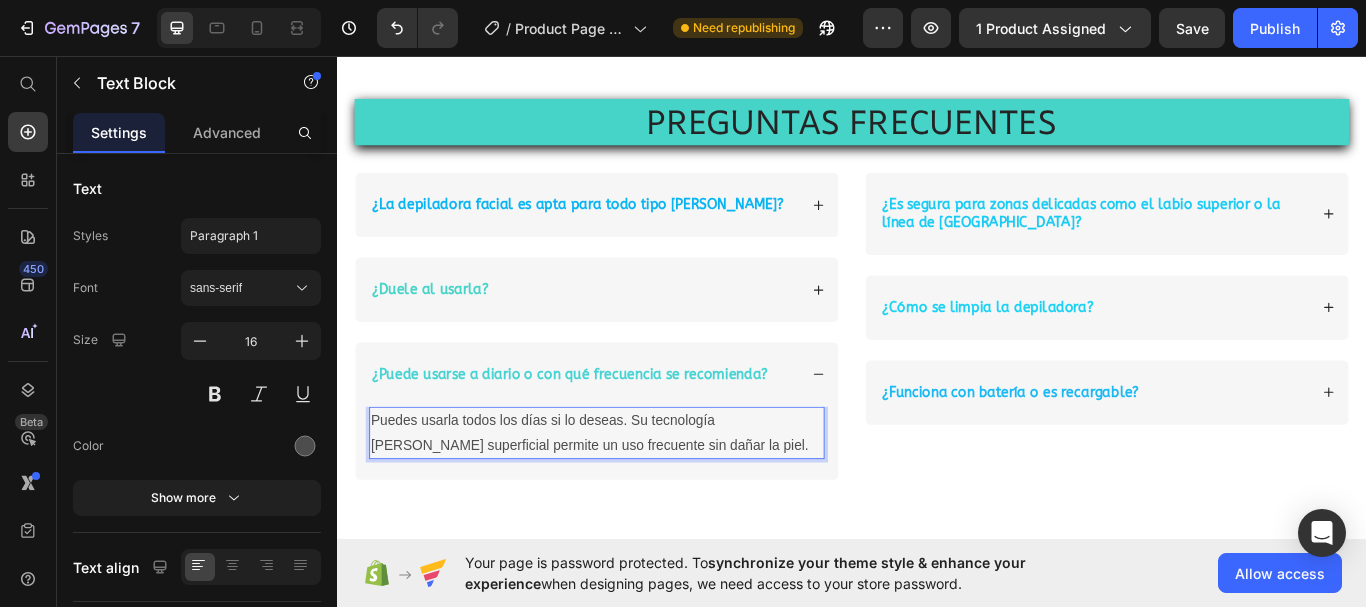 click on "Puedes usarla todos los días si lo deseas. Su tecnología de corte superficial permite un uso frecuente sin dañar la piel." at bounding box center (639, 497) 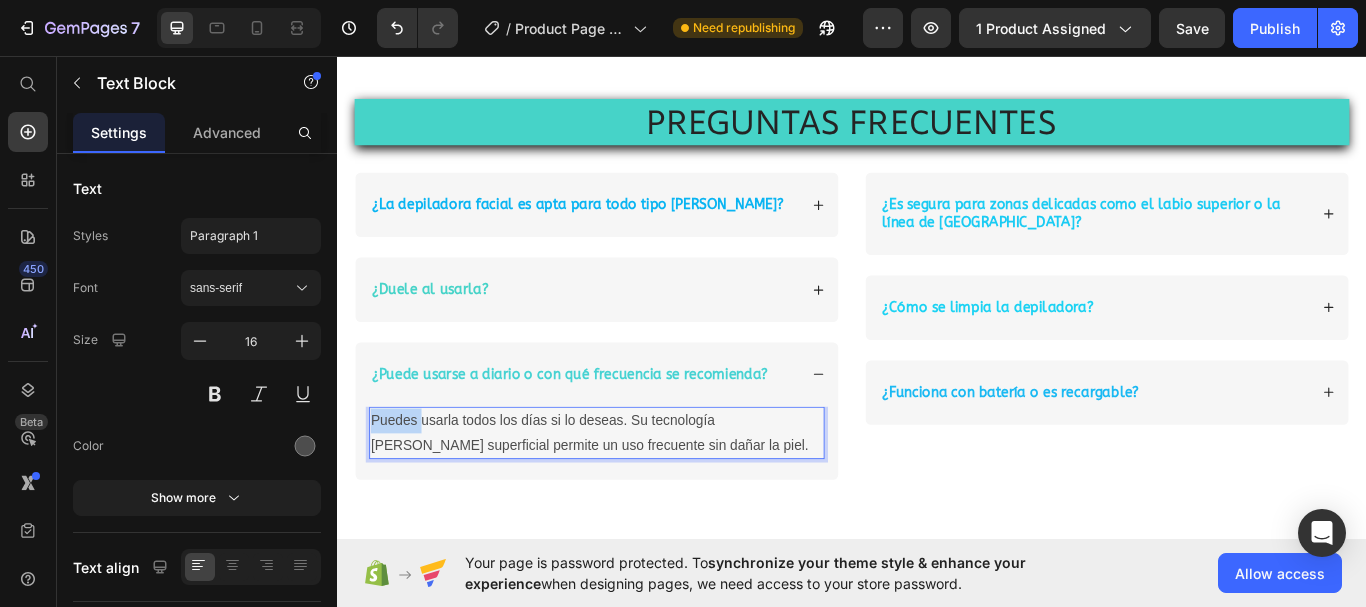 click on "Puedes usarla todos los días si lo deseas. Su tecnología de corte superficial permite un uso frecuente sin dañar la piel." at bounding box center (639, 497) 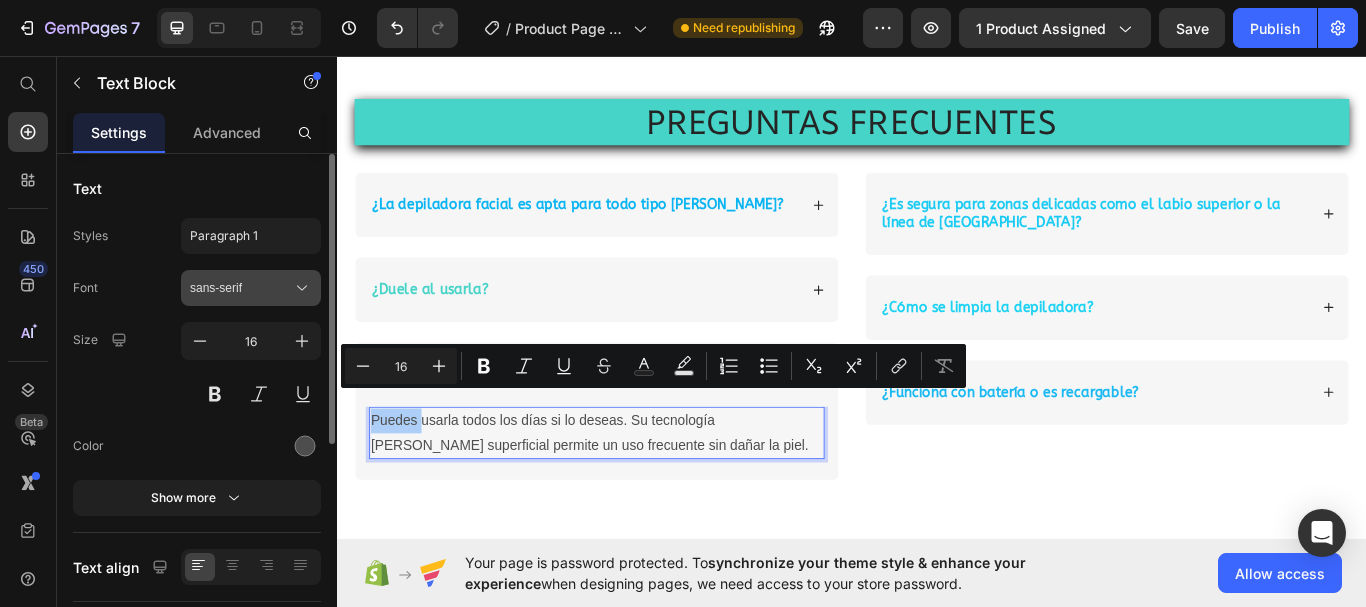 click 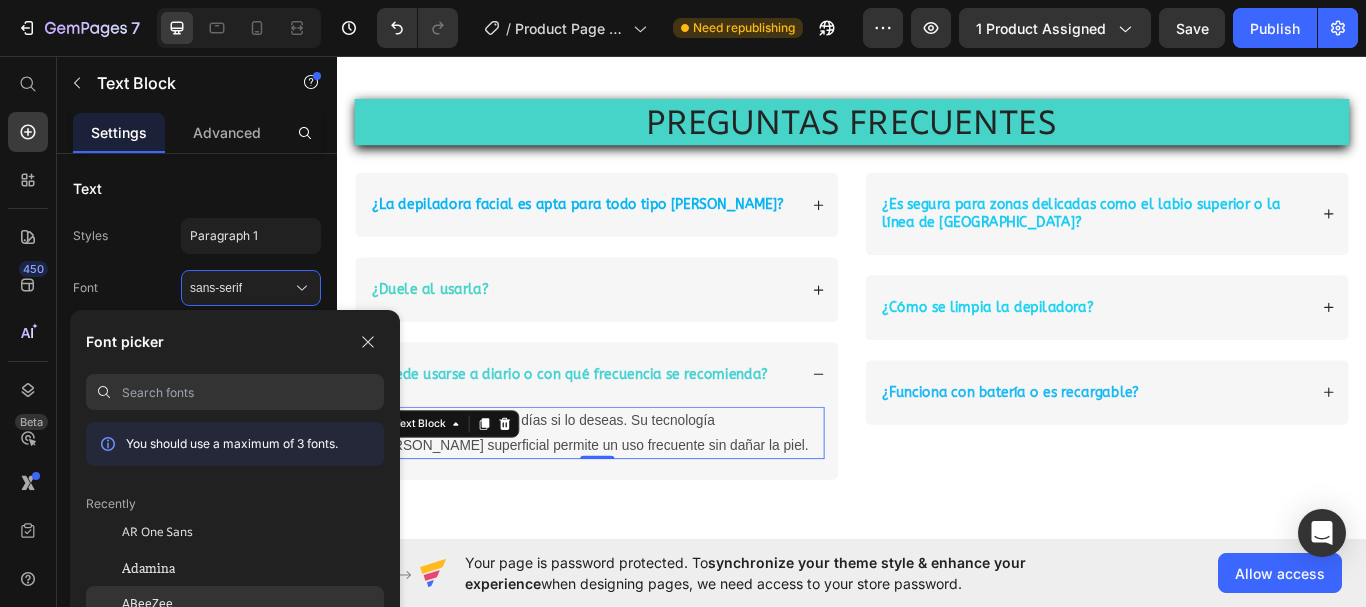 click on "ABeeZee" 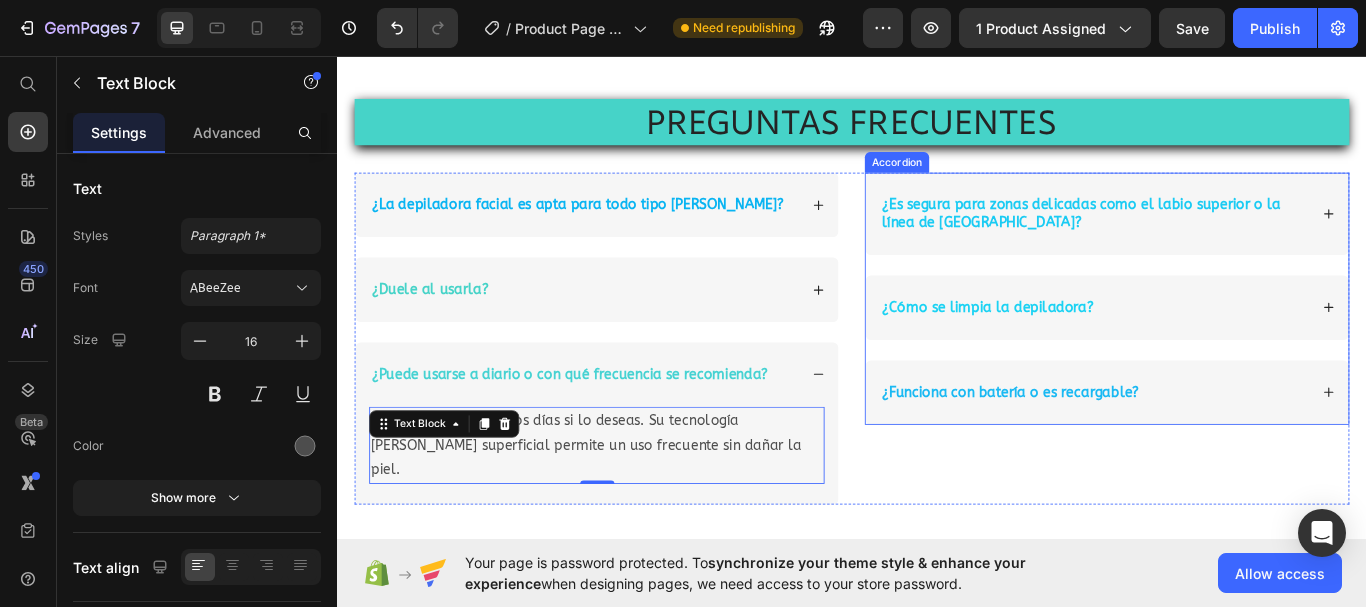 click 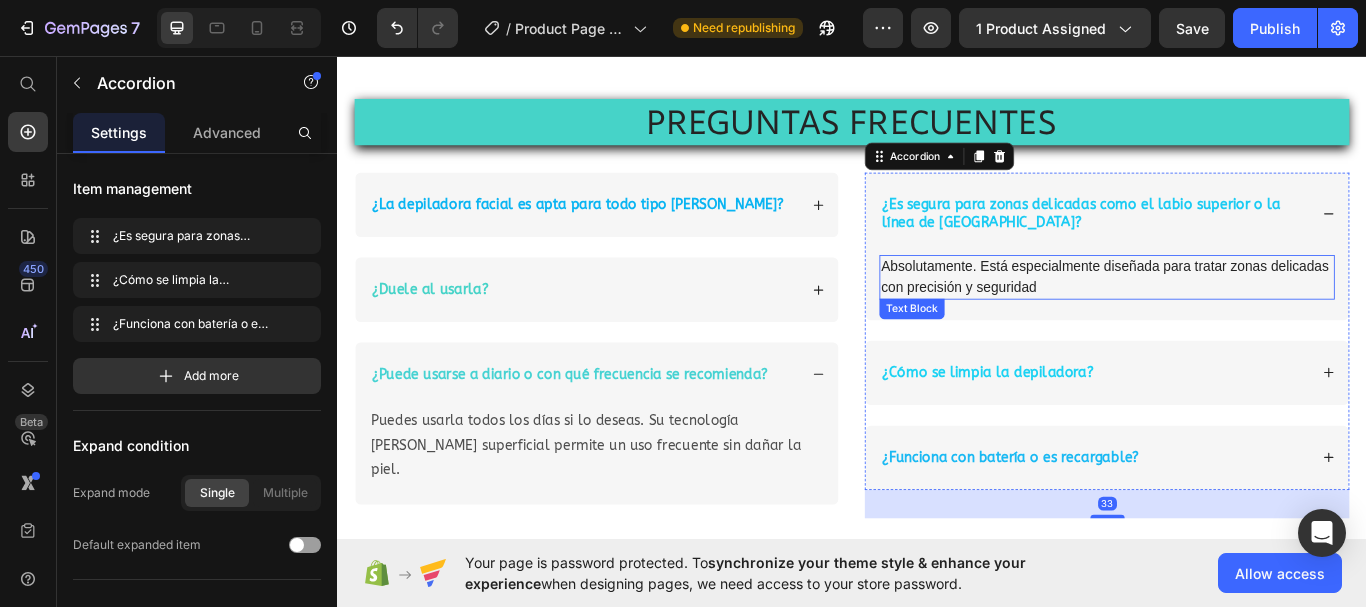 click on "Absolutamente. Está especialmente diseñada para tratar zonas delicadas con precisión y seguridad" at bounding box center [1234, 315] 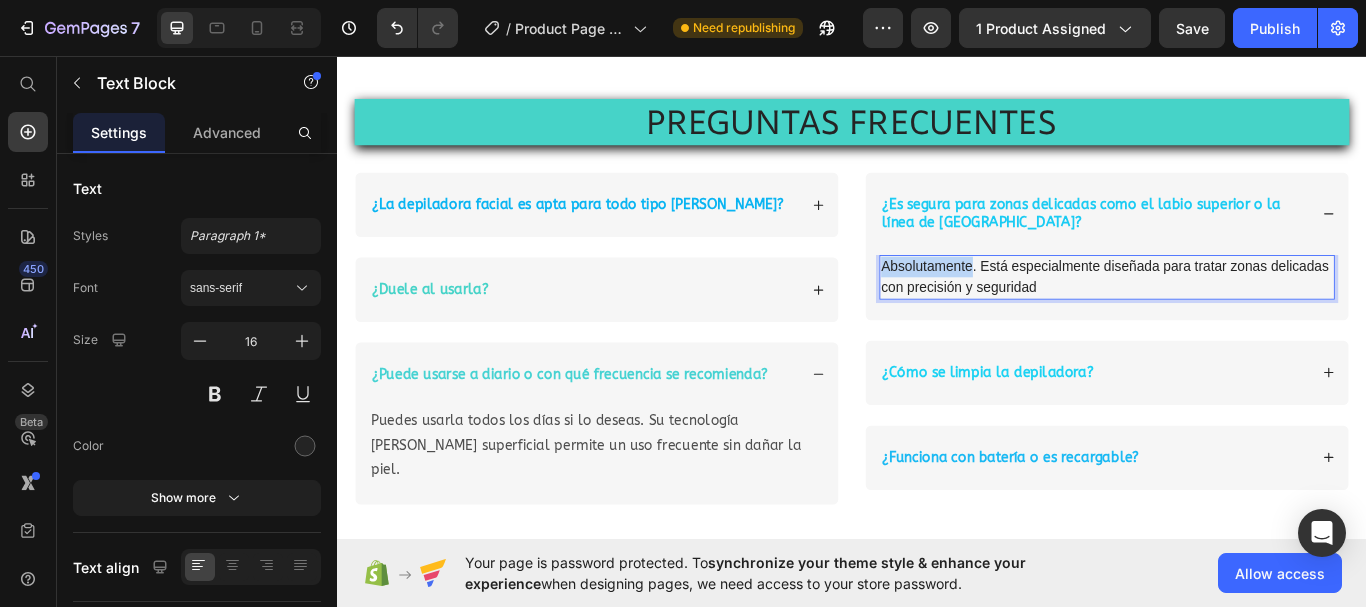 click on "Absolutamente. Está especialmente diseñada para tratar zonas delicadas con precisión y seguridad" at bounding box center (1234, 315) 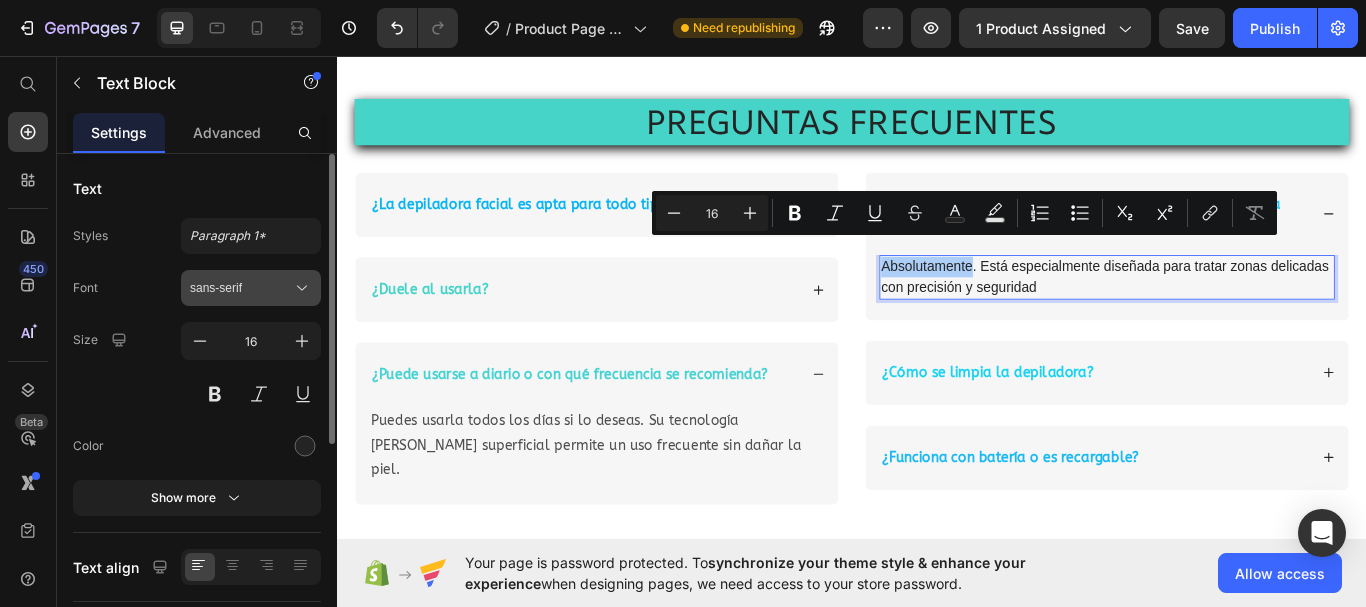 click 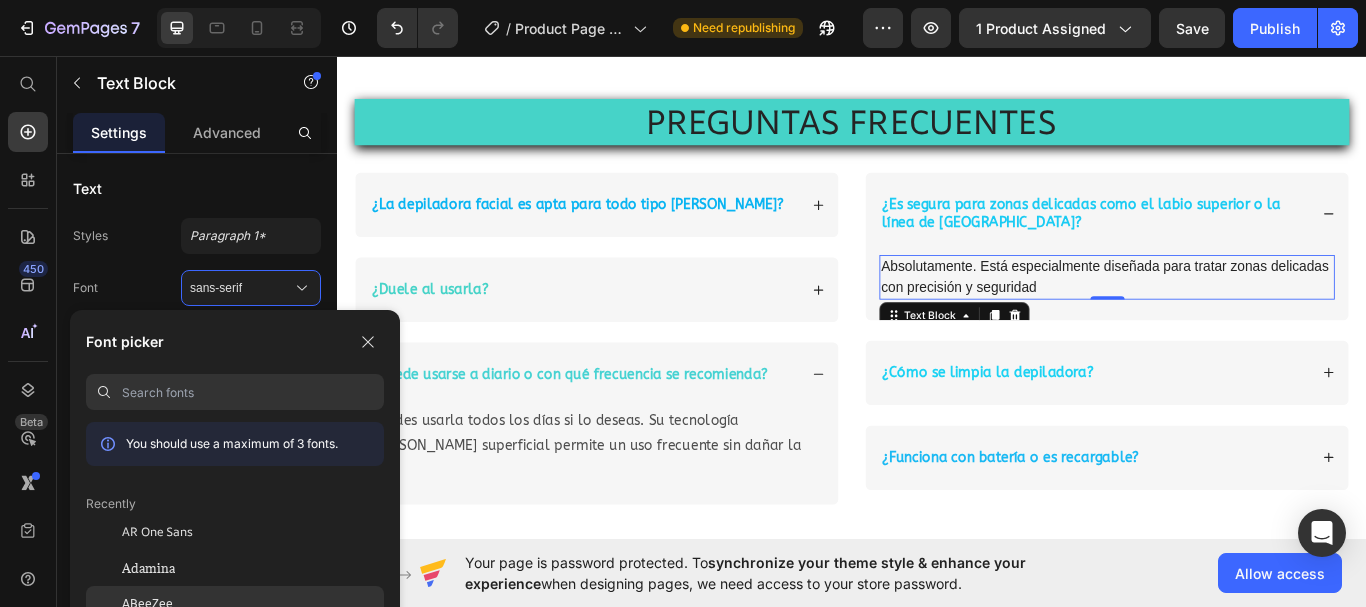 click on "ABeeZee" 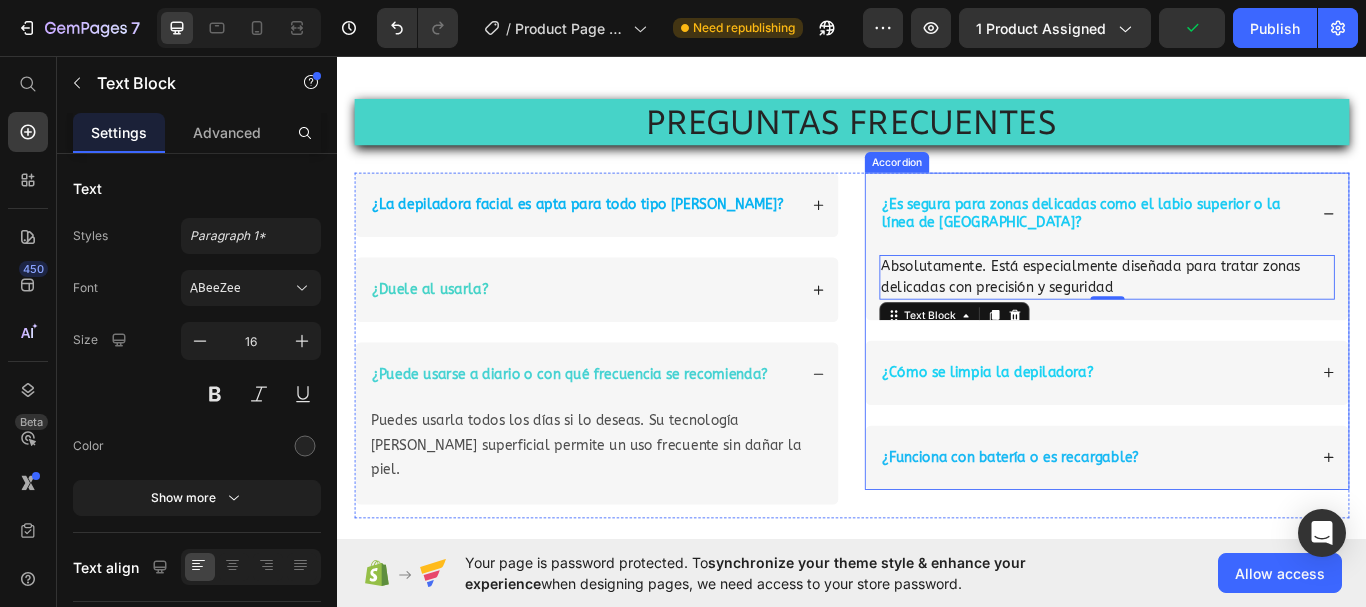 click 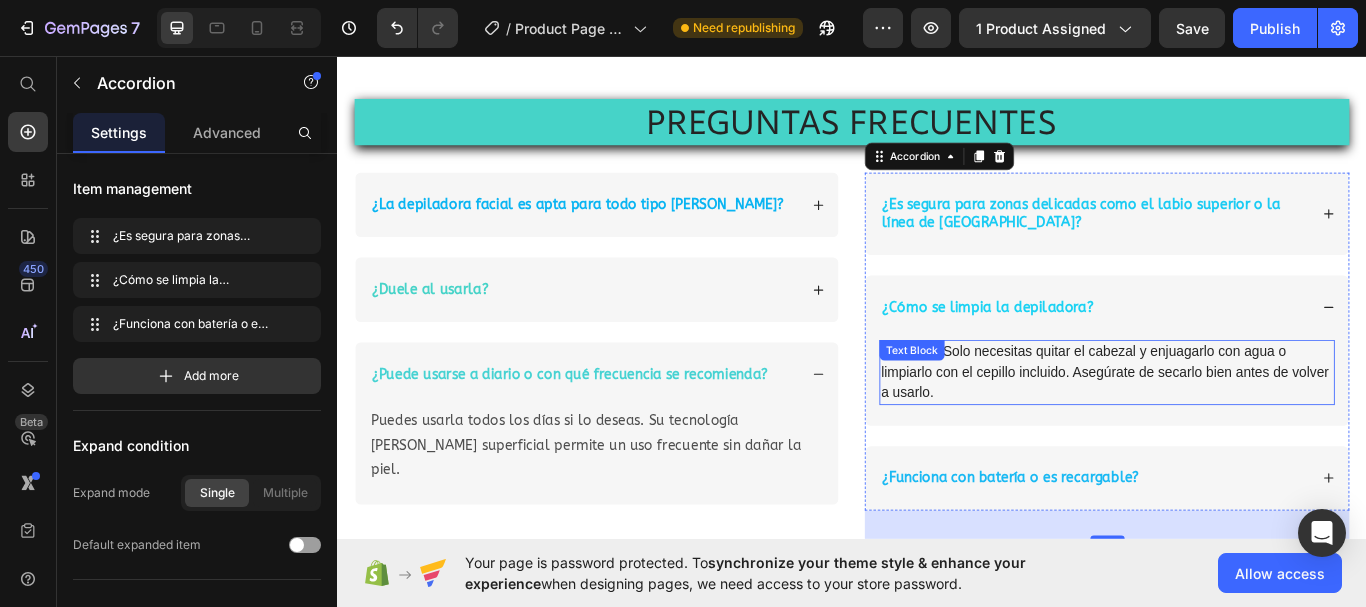 click on "Muy fácil. Solo necesitas quitar el cabezal y enjuagarlo con agua o limpiarlo con el cepillo incluido. Asegúrate de secarlo bien antes de volver a usarlo. Text Block" at bounding box center (1234, 426) 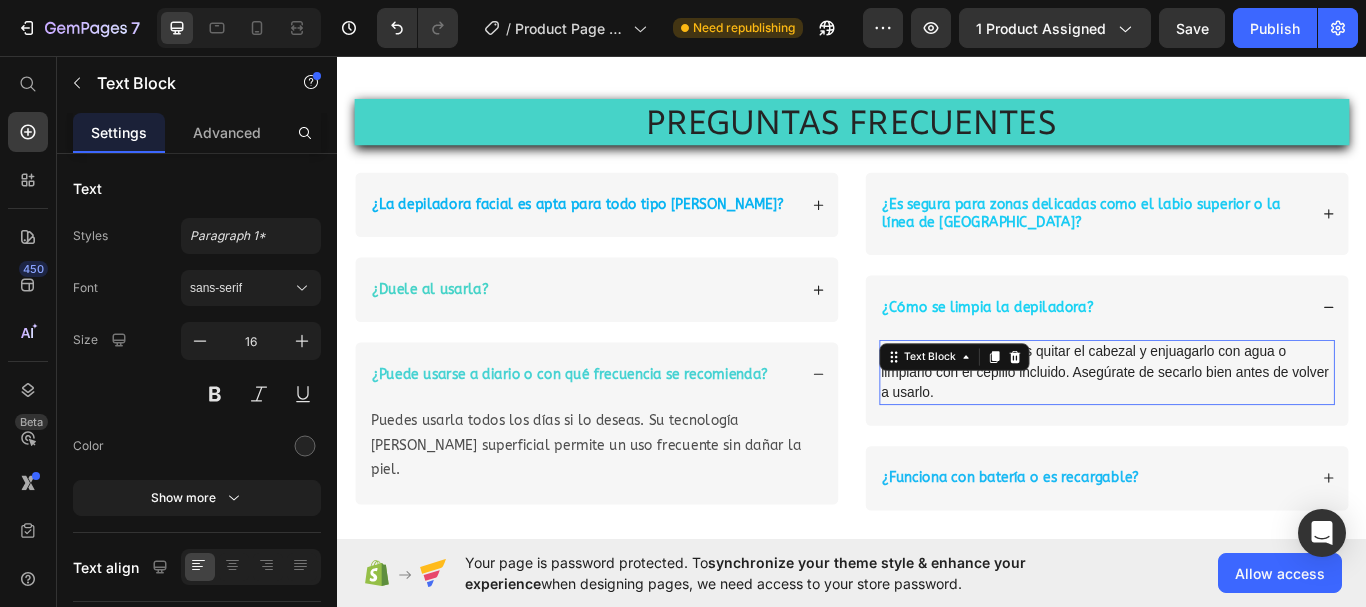 click on "Text Block" at bounding box center [1028, 408] 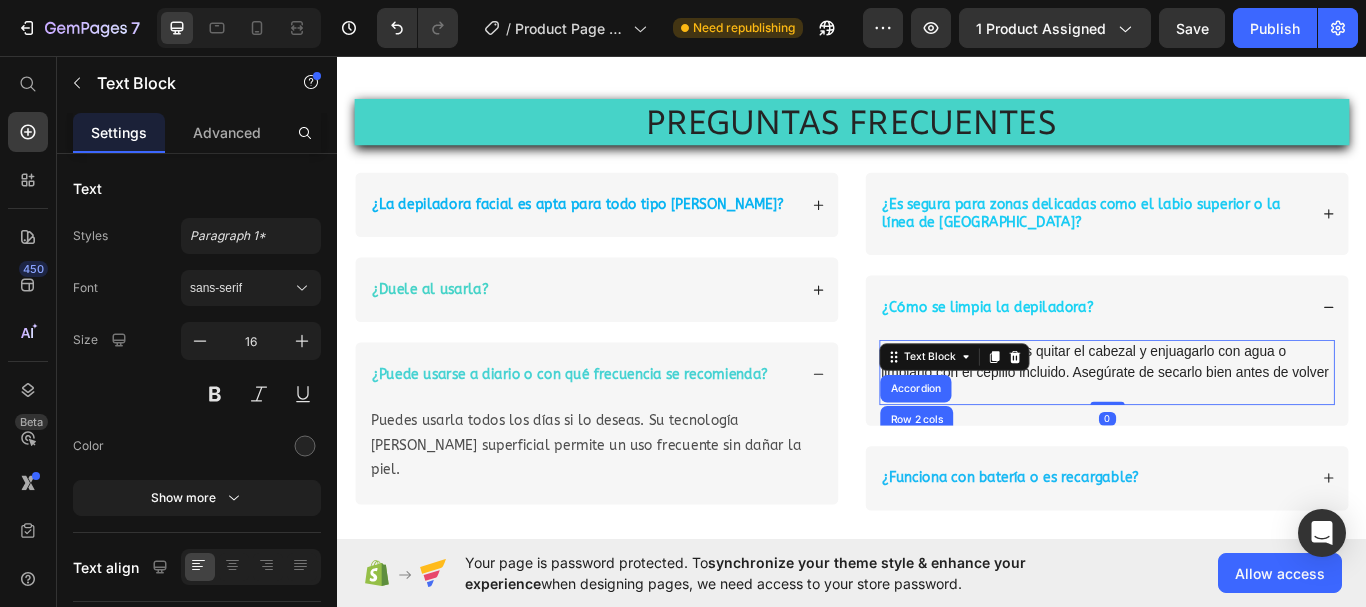 click on "Muy fácil. Solo necesitas quitar el cabezal y enjuagarlo con agua o limpiarlo con el cepillo incluido. Asegúrate de secarlo bien antes de volver a usarlo." at bounding box center [1234, 426] 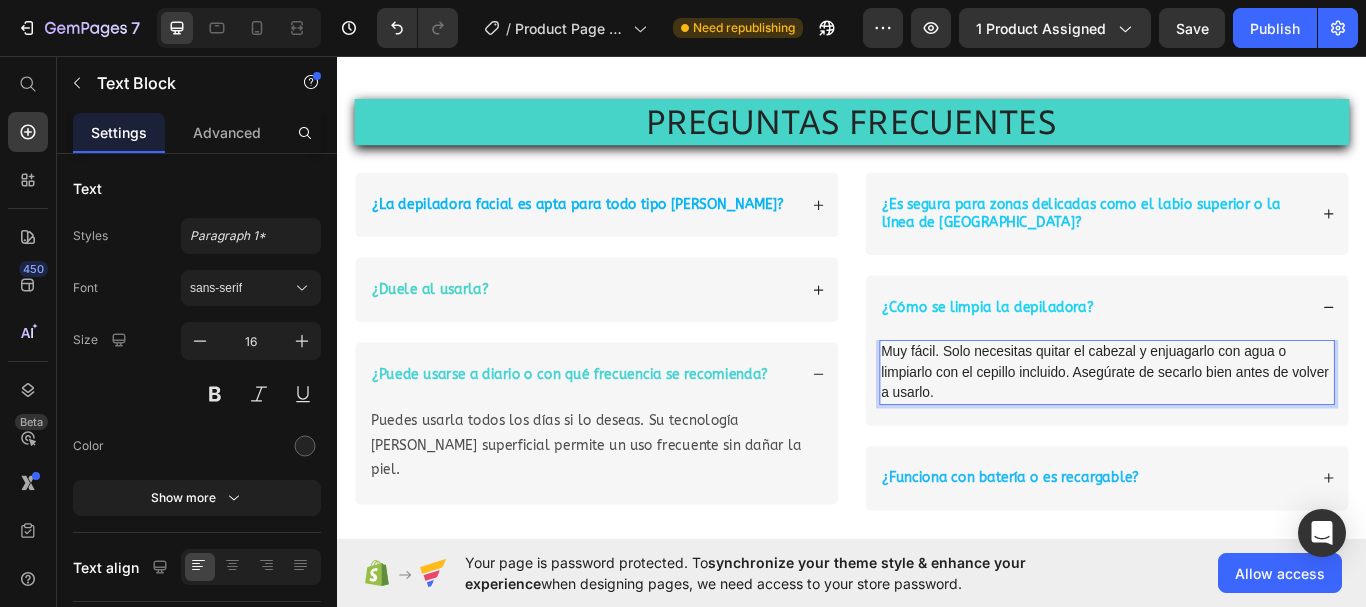 click on "Muy fácil. Solo necesitas quitar el cabezal y enjuagarlo con agua o limpiarlo con el cepillo incluido. Asegúrate de secarlo bien antes de volver a usarlo." at bounding box center (1234, 426) 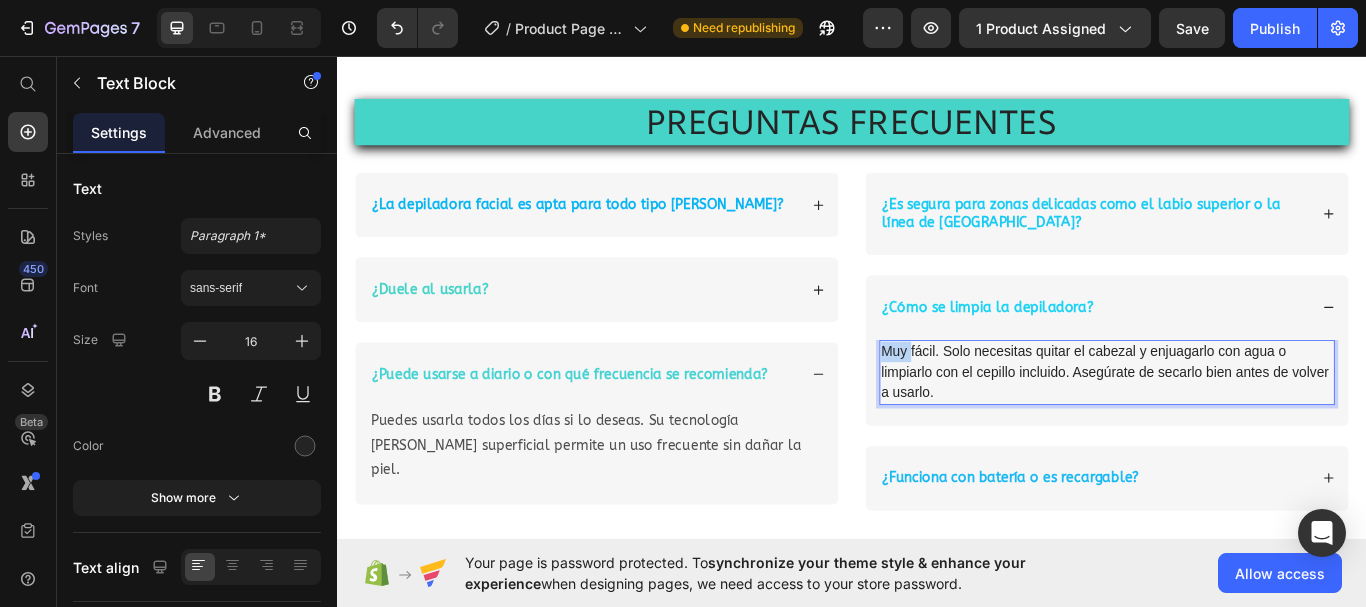 click on "Muy fácil. Solo necesitas quitar el cabezal y enjuagarlo con agua o limpiarlo con el cepillo incluido. Asegúrate de secarlo bien antes de volver a usarlo." at bounding box center (1234, 426) 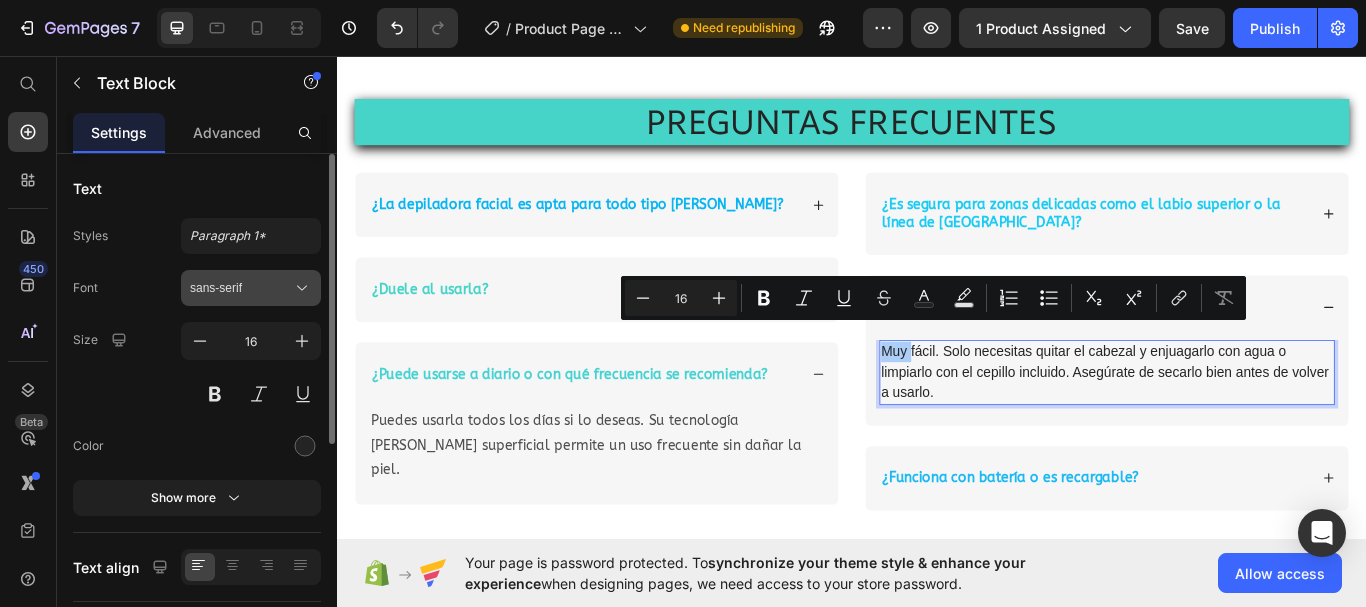 click on "sans-serif" at bounding box center (241, 288) 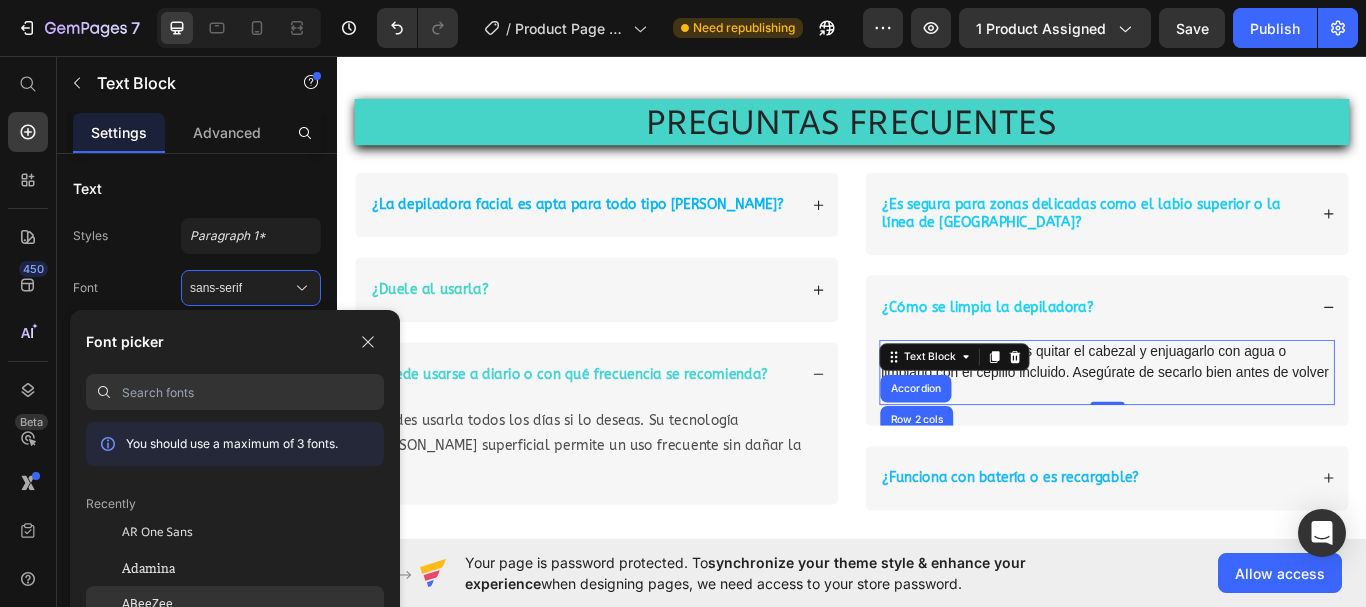 click on "ABeeZee" 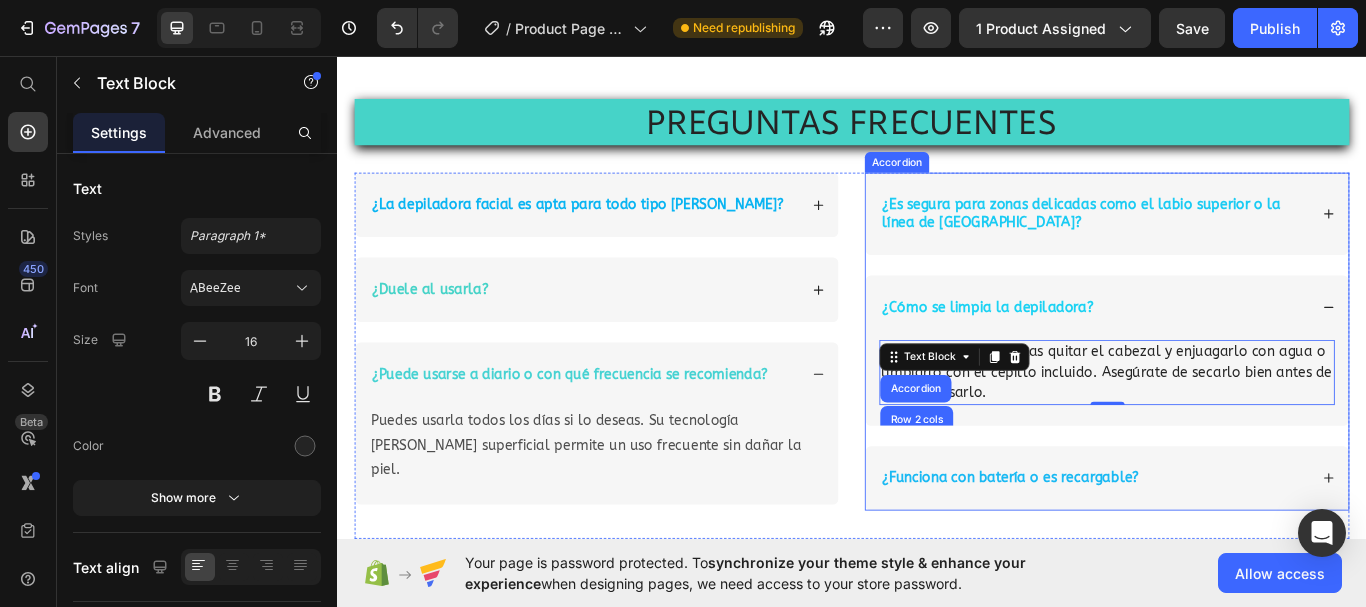 click 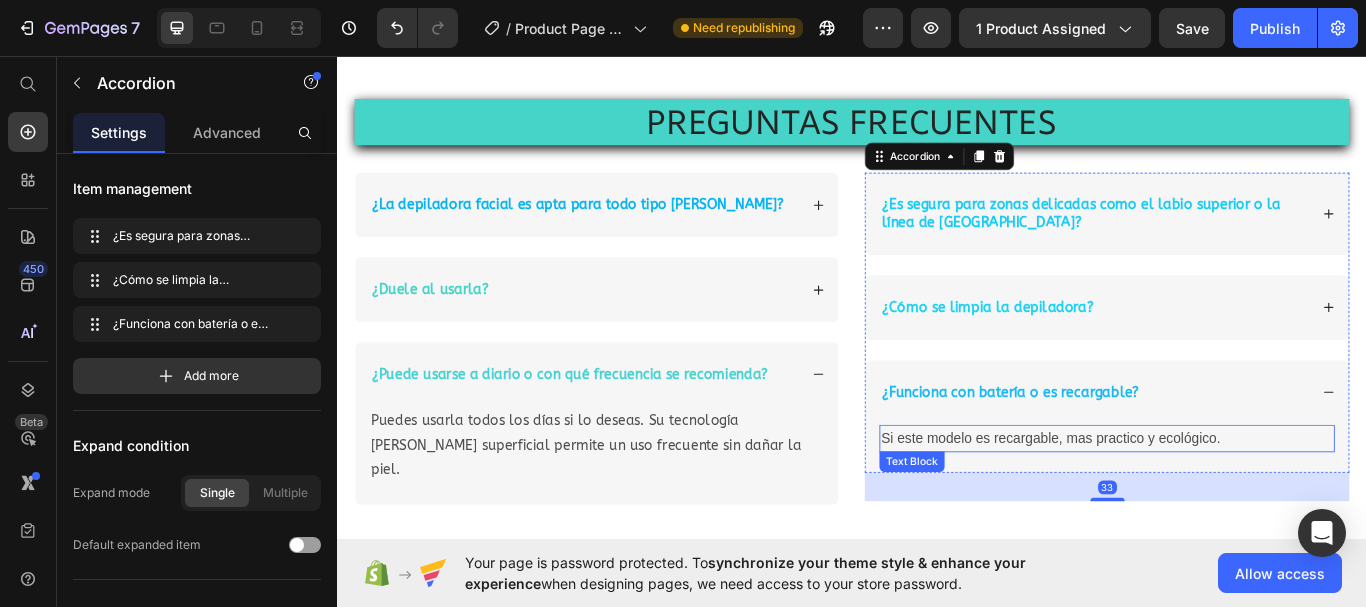 click on "Si este modelo es recargable, mas practico y ecológico." at bounding box center [1234, 503] 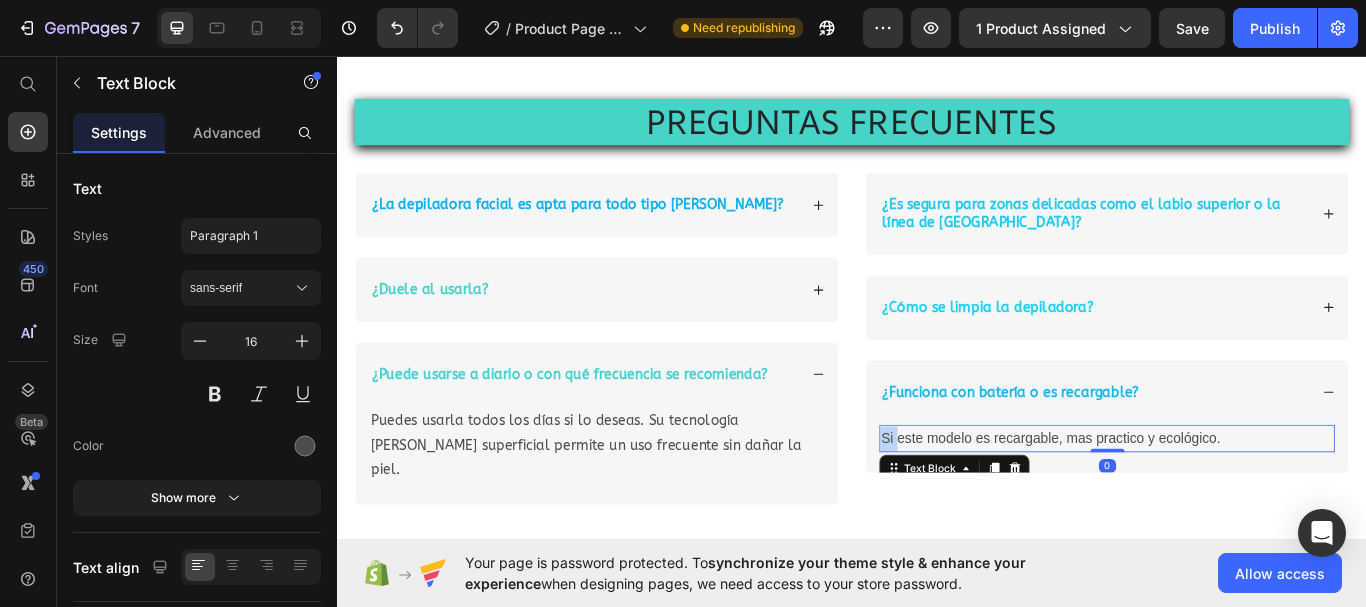 click on "Si este modelo es recargable, mas practico y ecológico." at bounding box center (1234, 503) 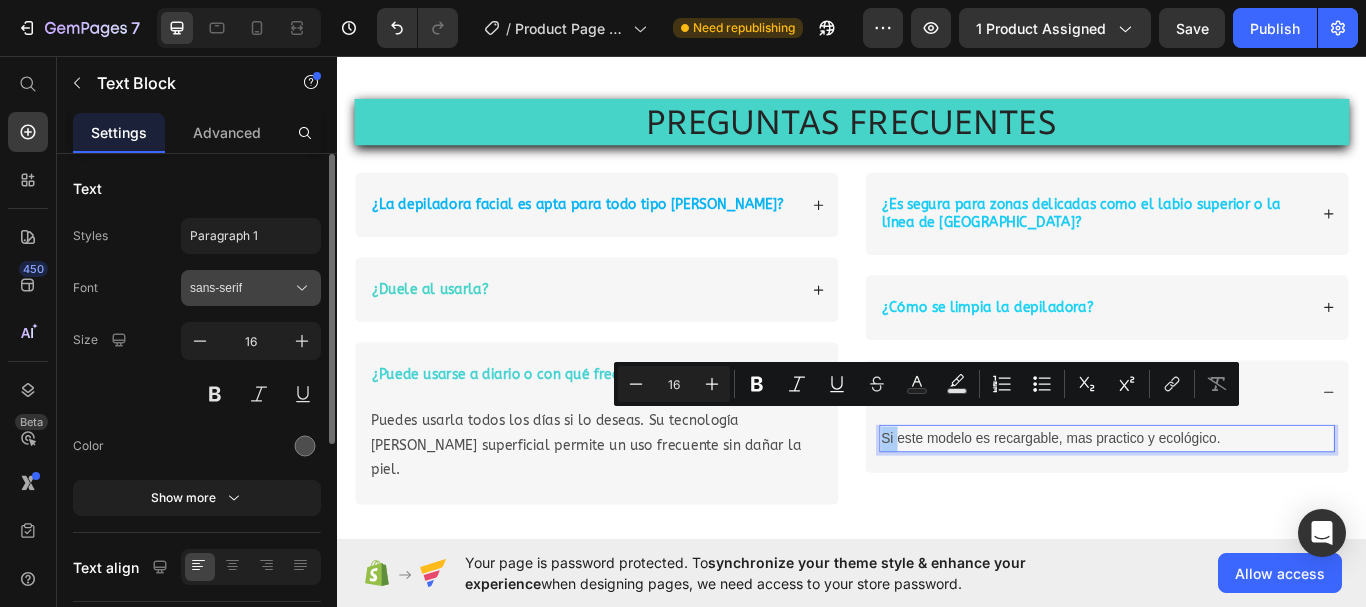 click 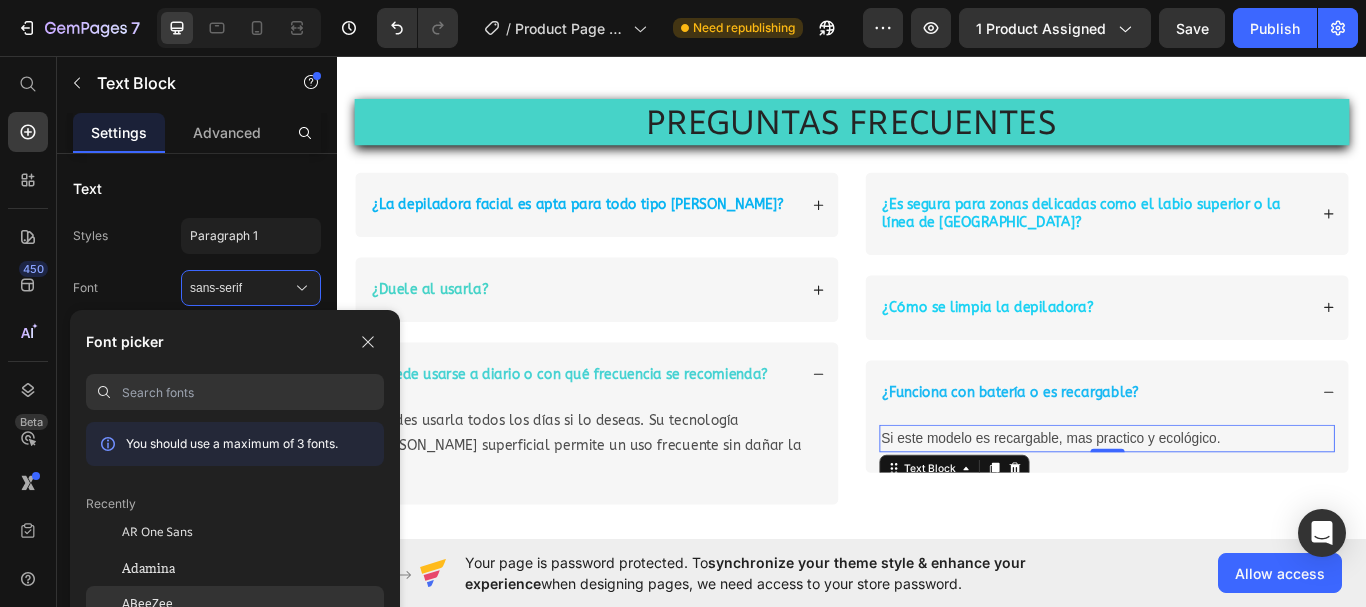 click on "ABeeZee" 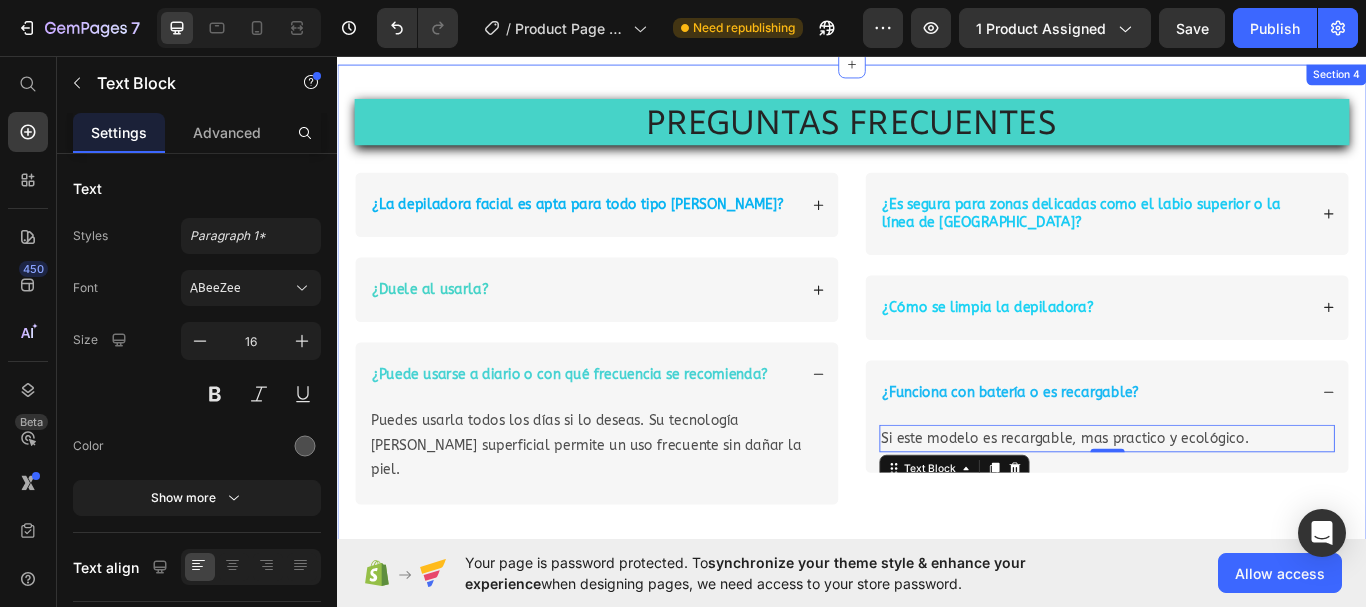 click on "PREGUNTAS FRECUENTES Heading Row
¿La depiladora facial es apta para todo tipo de piel?
¿Duele al usarla?
¿Puede usarse a diario o con qué frecuencia se recomienda? Puedes usarla todos los días si lo deseas. Su tecnología de corte superficial permite un uso frecuente sin dañar la piel. Text Block Accordion
¿Es segura para zonas delicadas como el labio superior o la línea de las cejas?
¿Cómo se limpia la depiladora?
¿Funciona con batería o es recargable? Si este modelo es recargable, mas practico y ecológico. Text Block   0 Accordion Row Section 4" at bounding box center (937, 360) 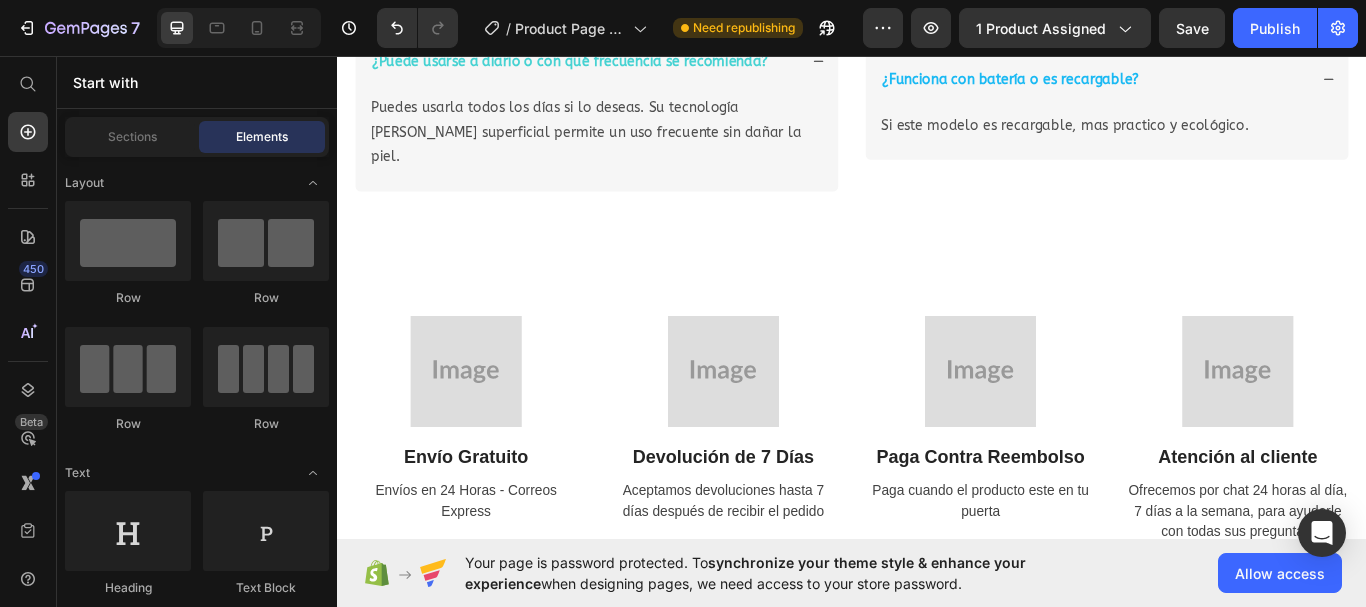 scroll, scrollTop: 3103, scrollLeft: 0, axis: vertical 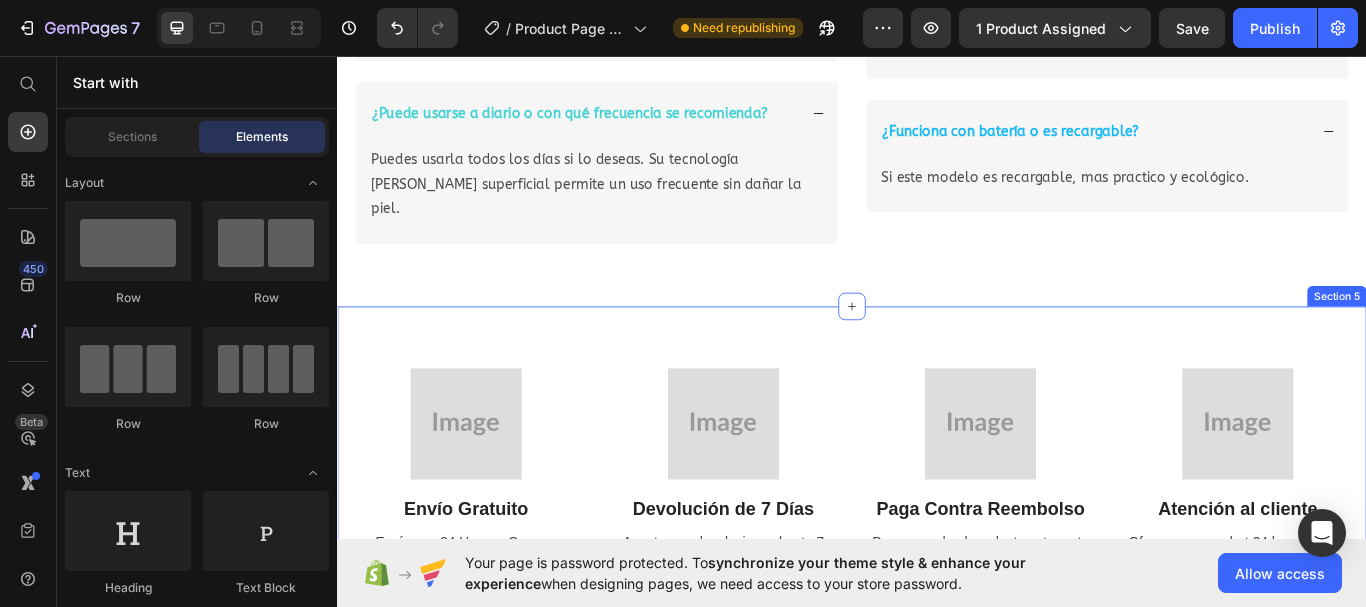 click at bounding box center [787, 486] 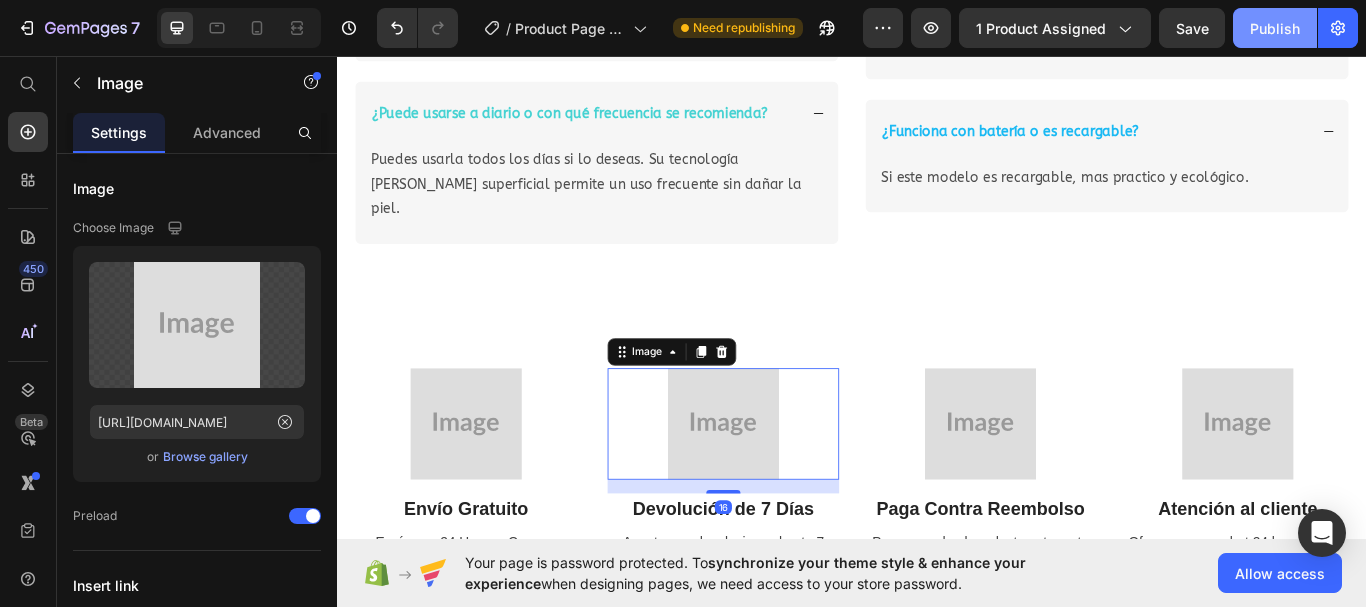 click on "Publish" at bounding box center [1275, 28] 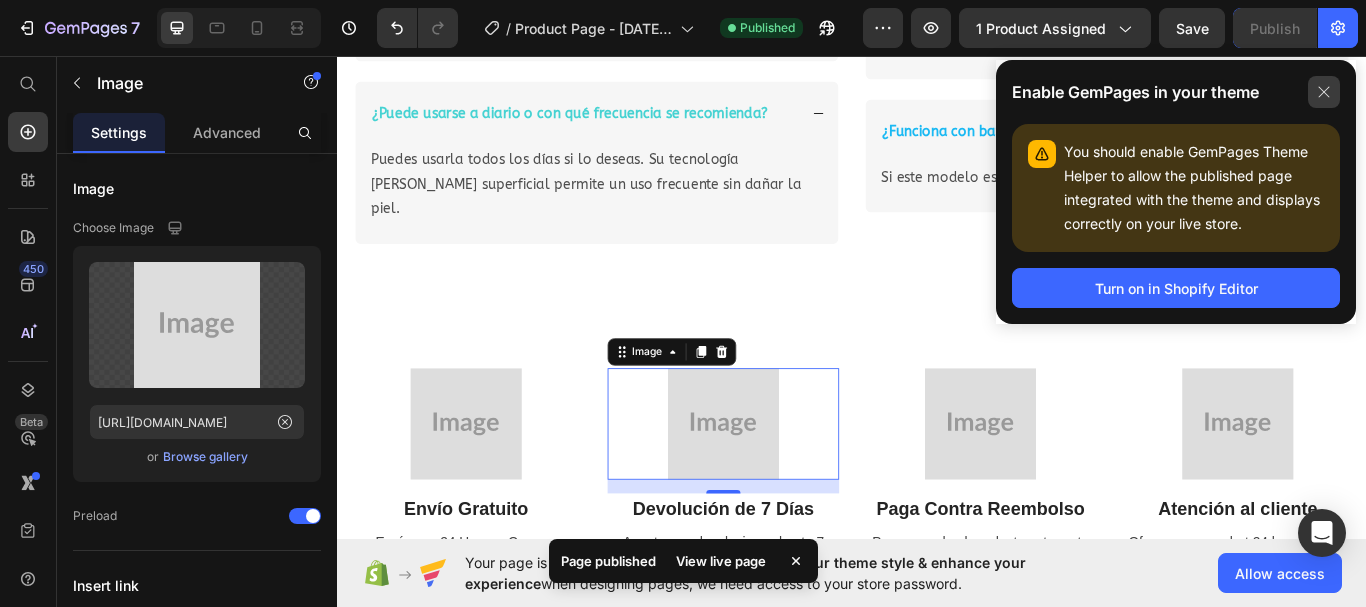 click 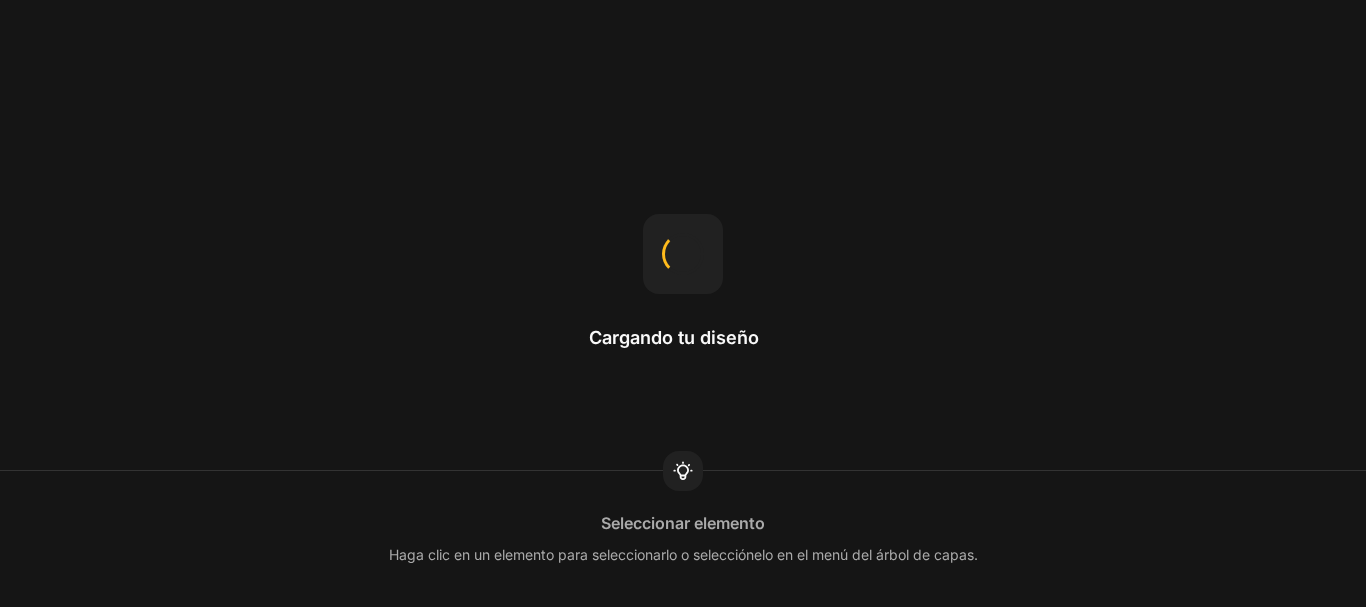 scroll, scrollTop: 0, scrollLeft: 0, axis: both 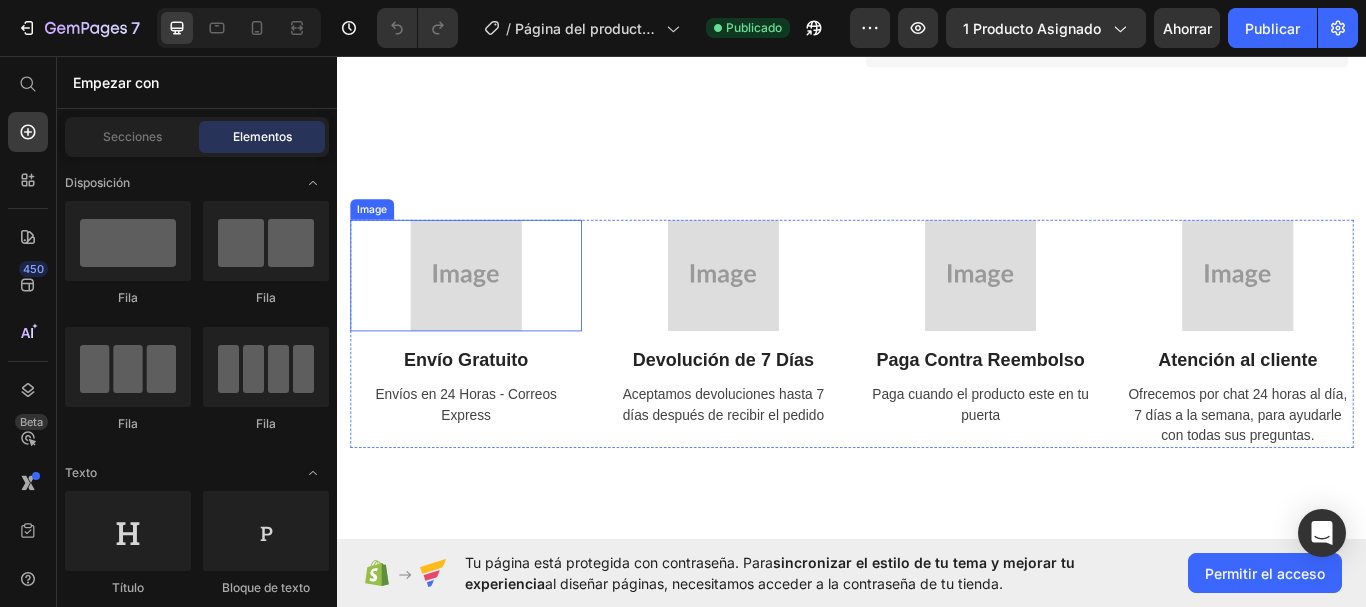 click at bounding box center (487, 313) 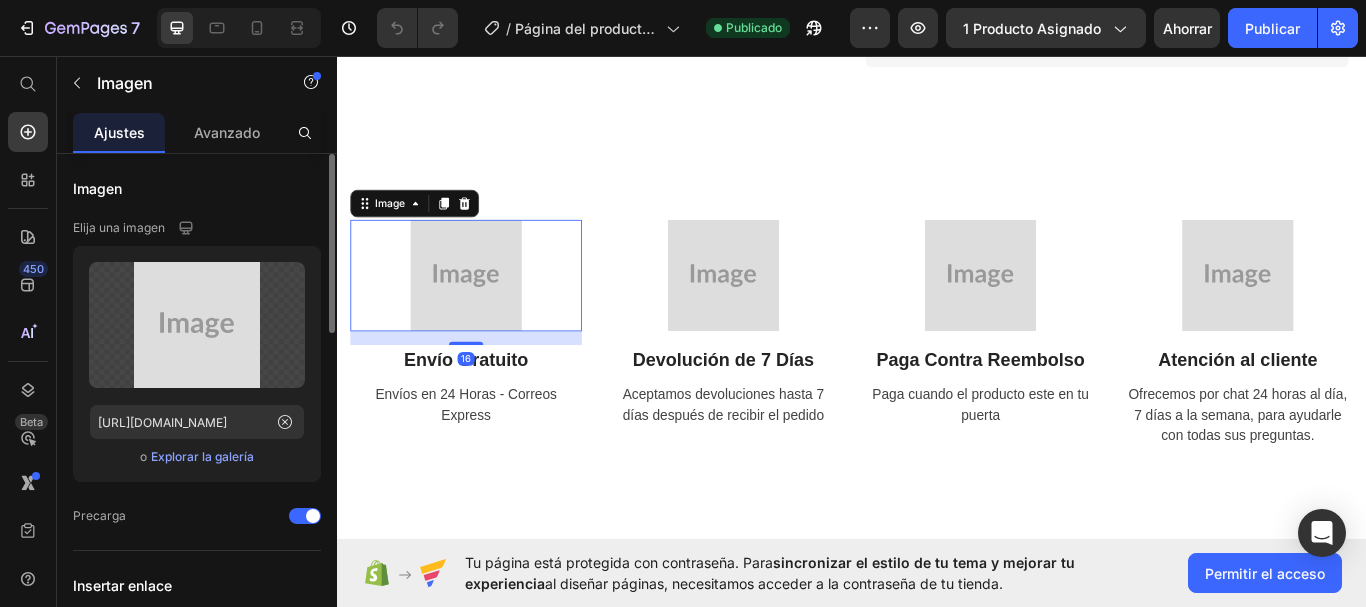 click on "Explorar la galería" at bounding box center (202, 456) 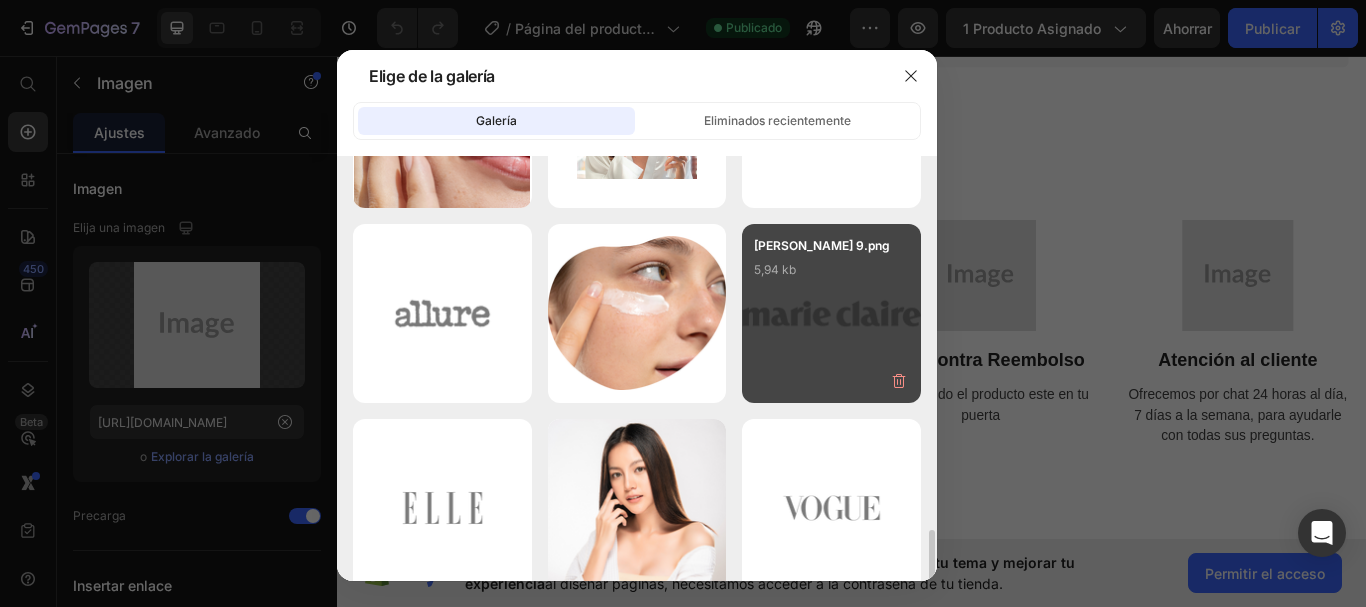 scroll, scrollTop: 1732, scrollLeft: 0, axis: vertical 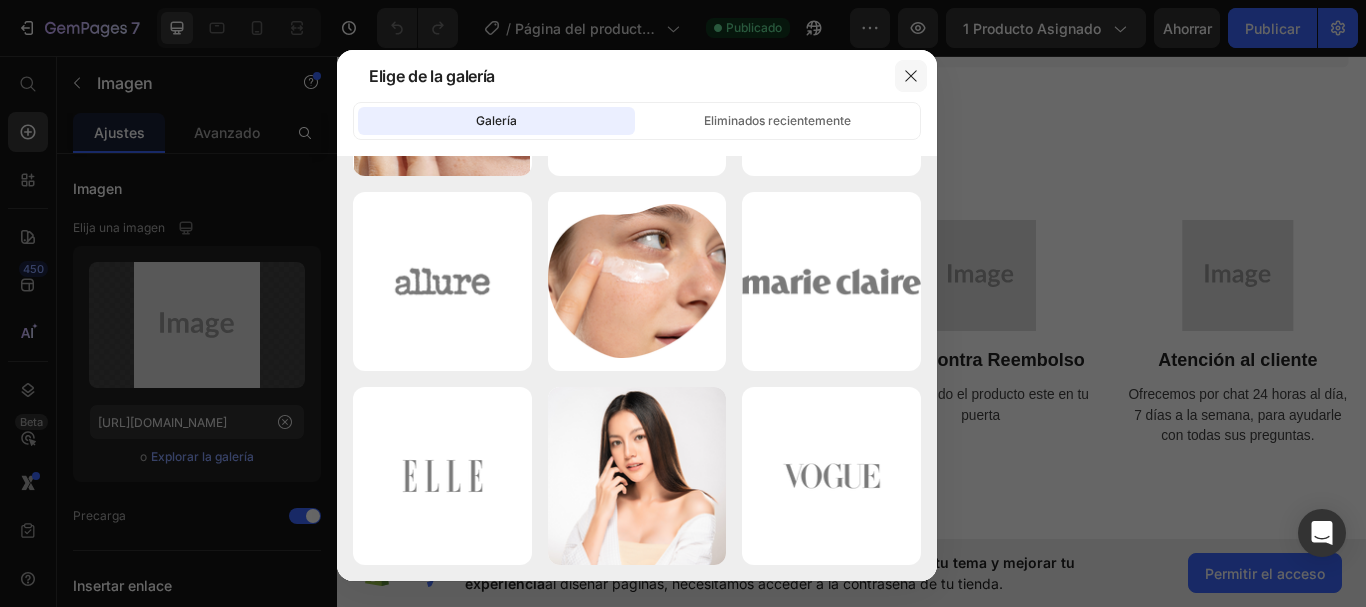 click 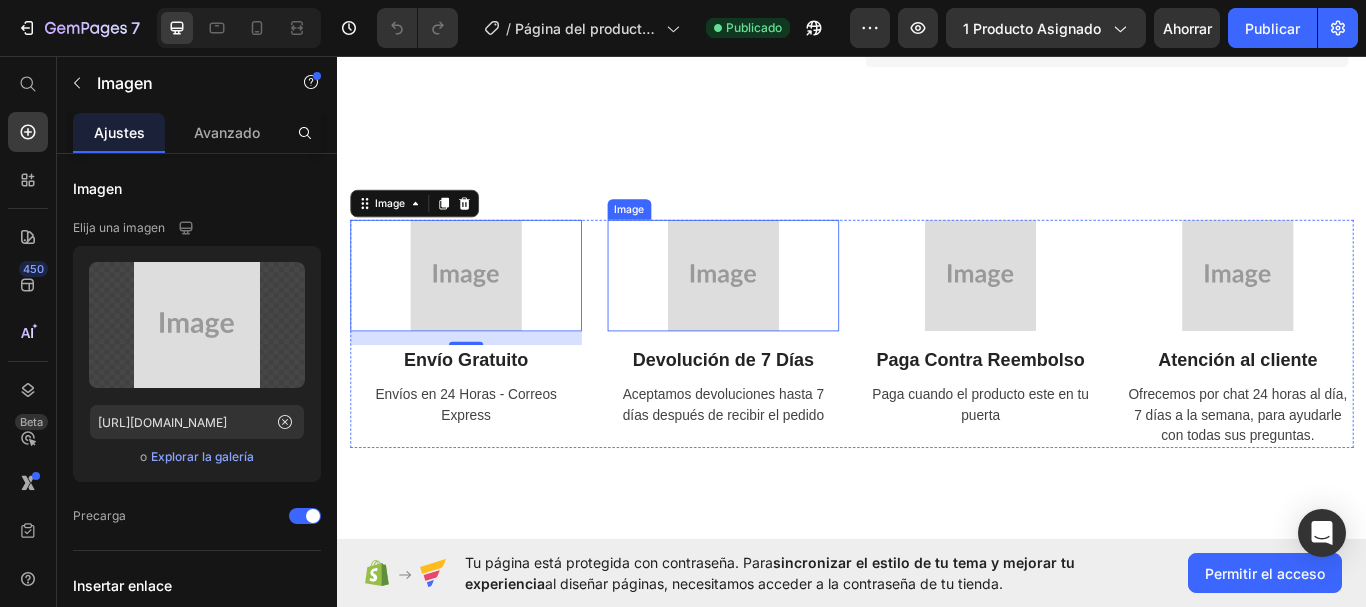 click at bounding box center [787, 313] 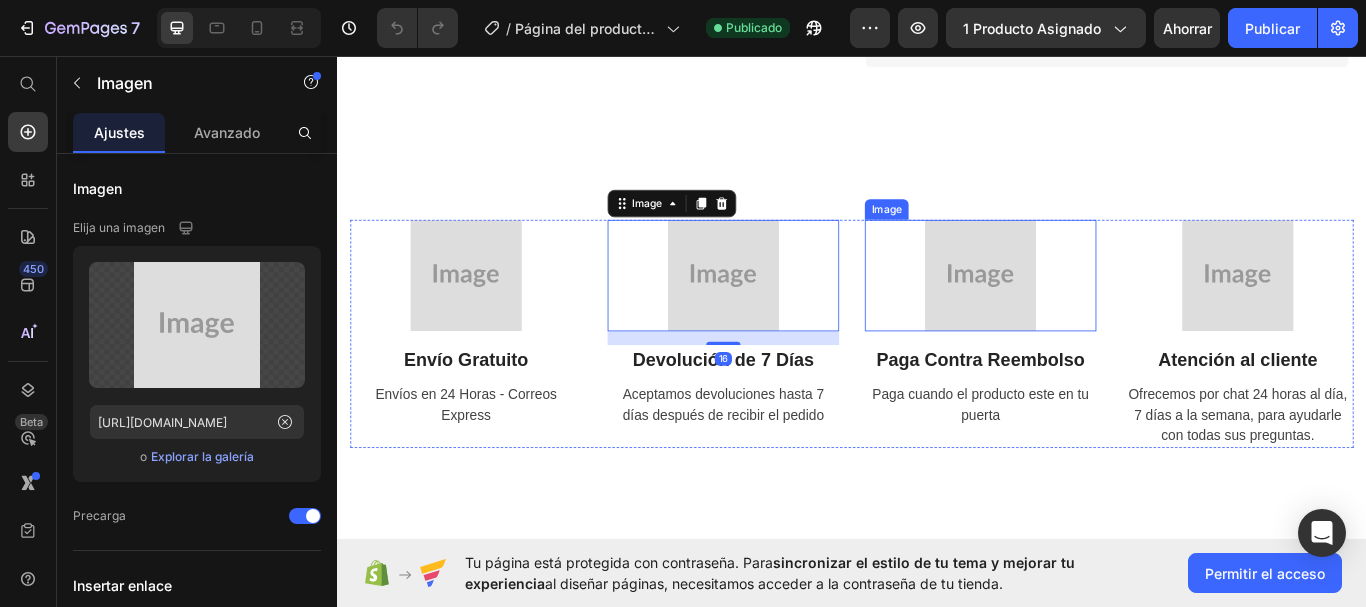 click at bounding box center [1087, 313] 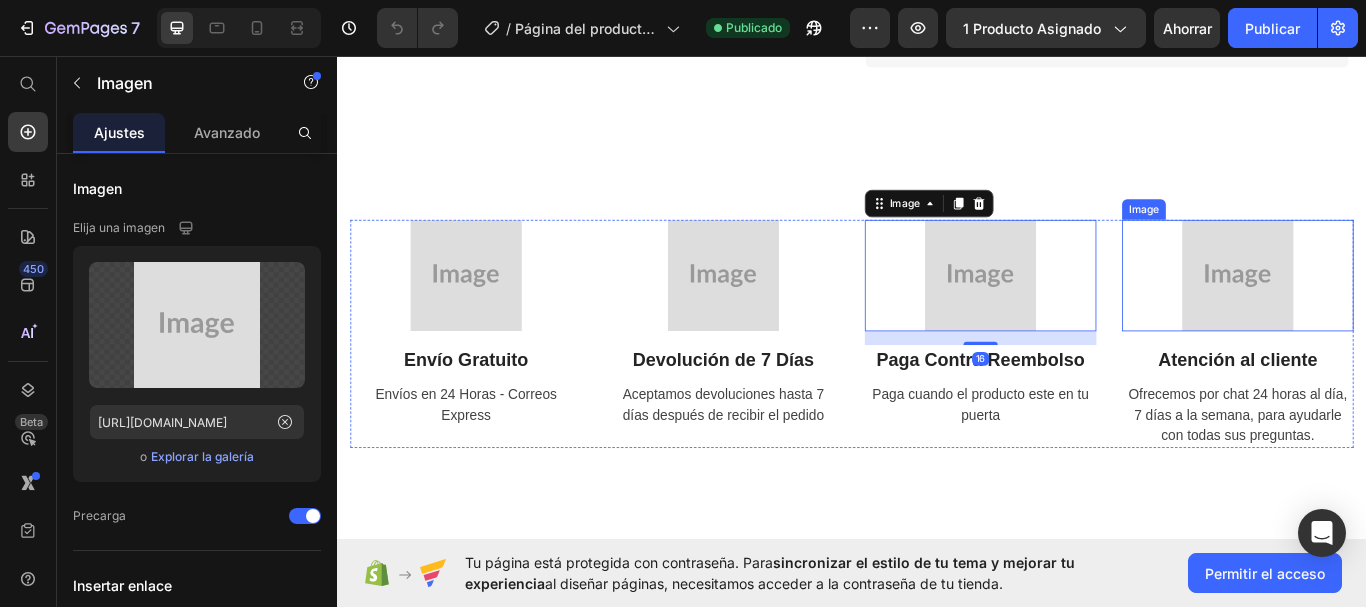 click at bounding box center (1387, 313) 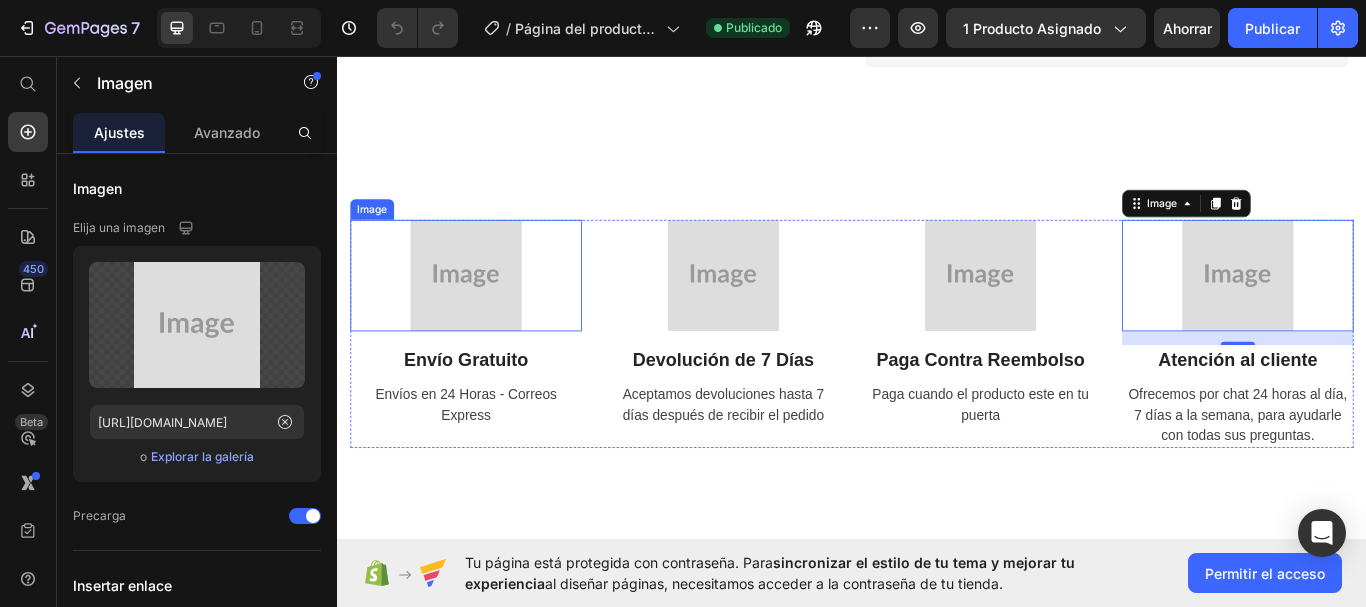 click at bounding box center [487, 313] 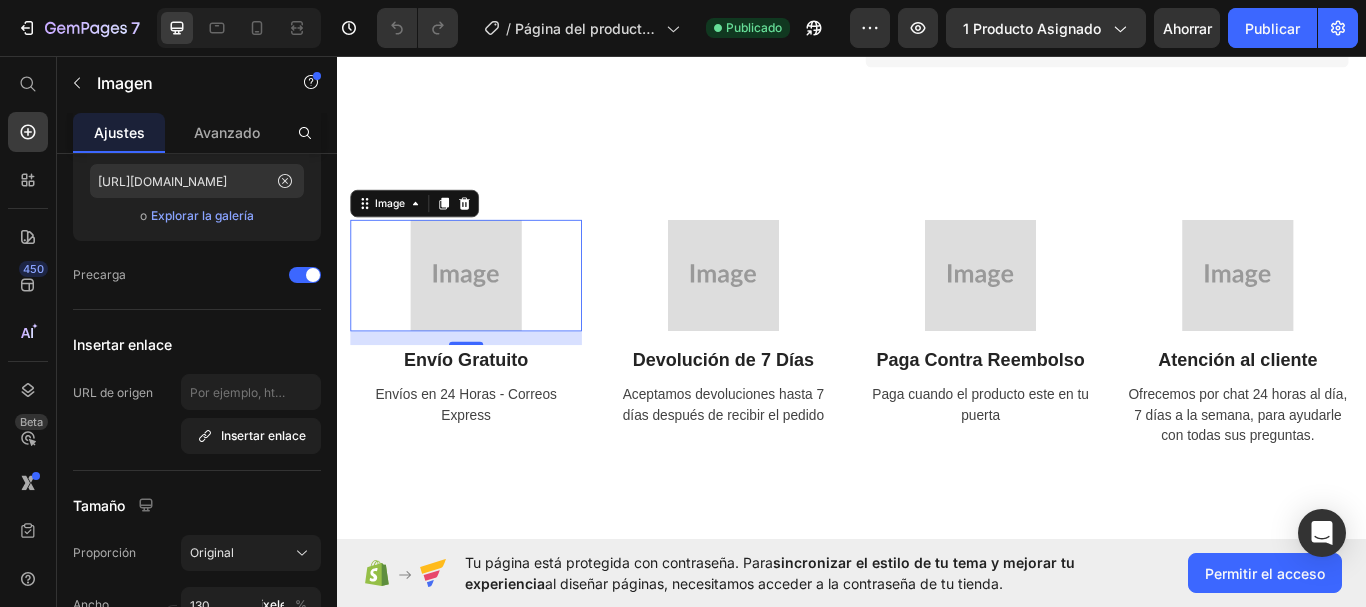 scroll, scrollTop: 0, scrollLeft: 0, axis: both 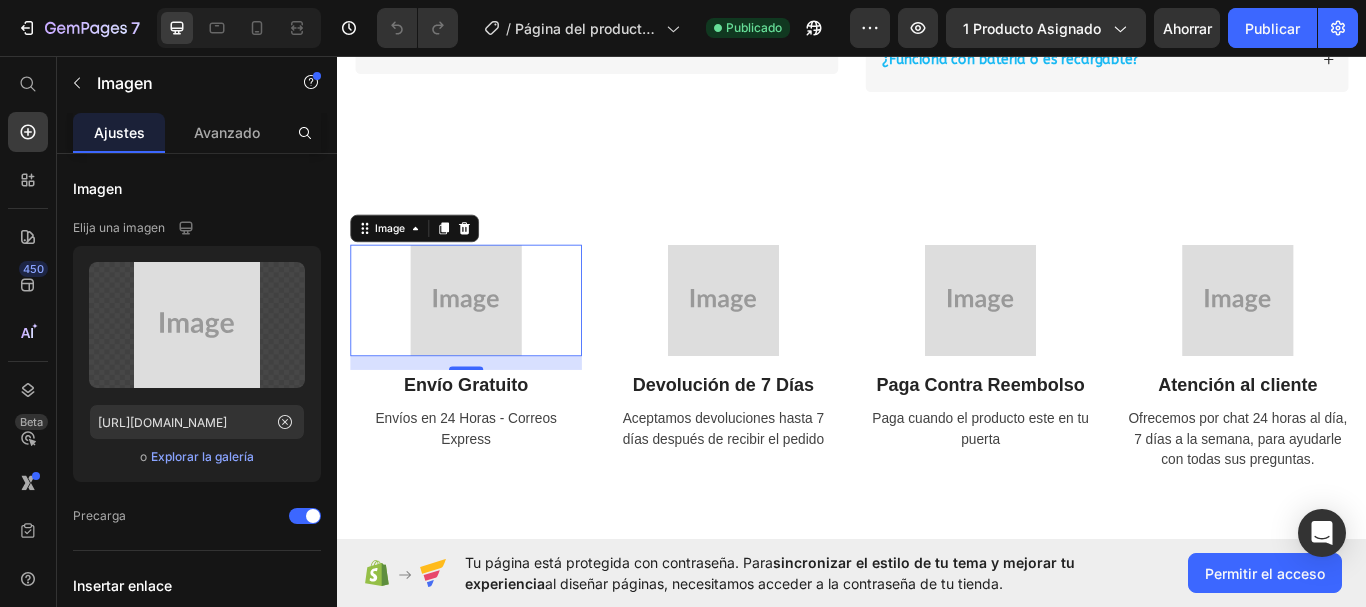 click at bounding box center [487, 342] 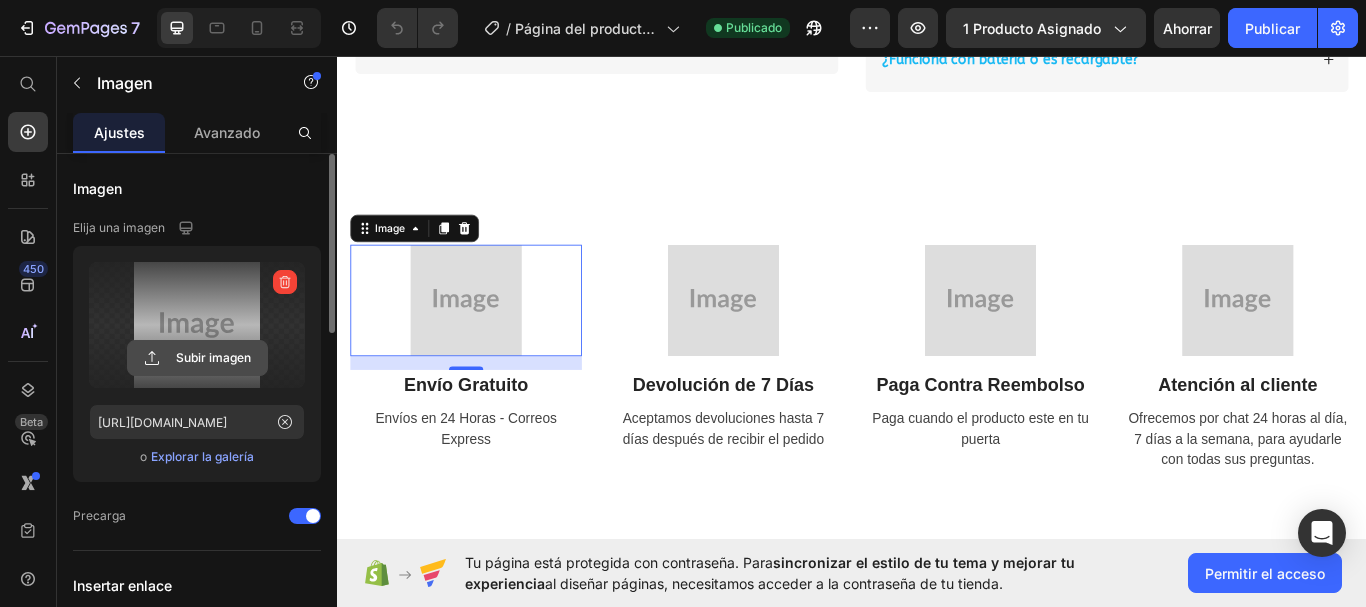 click 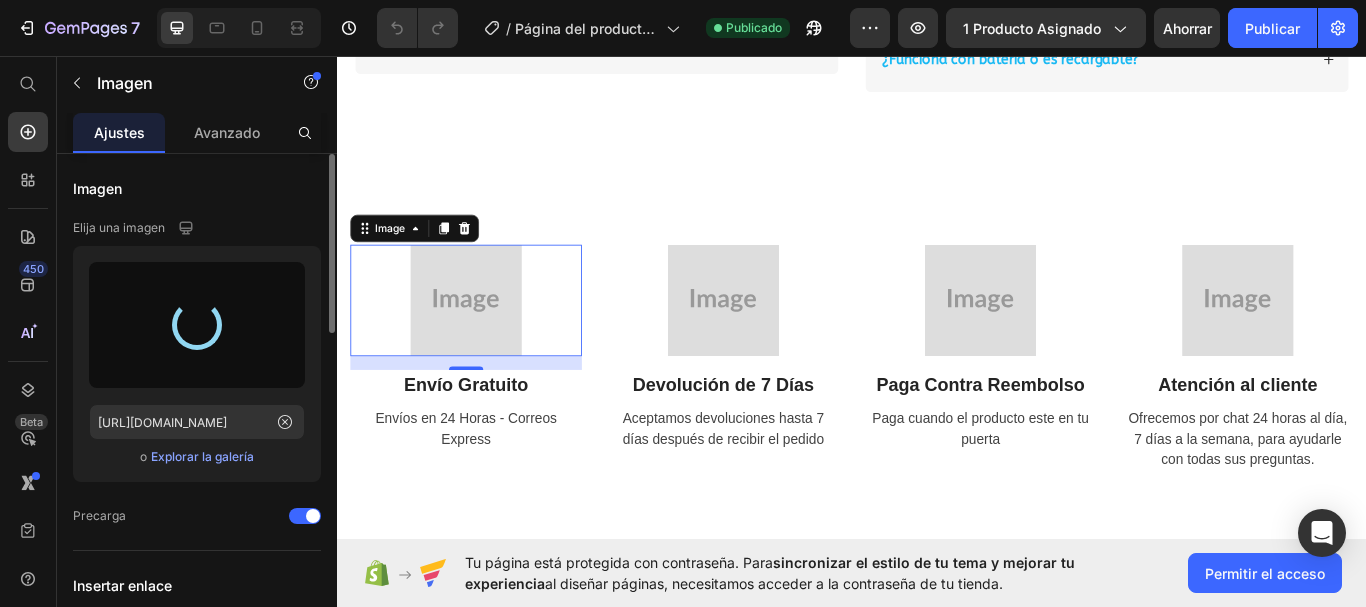 type on "[URL][DOMAIN_NAME]" 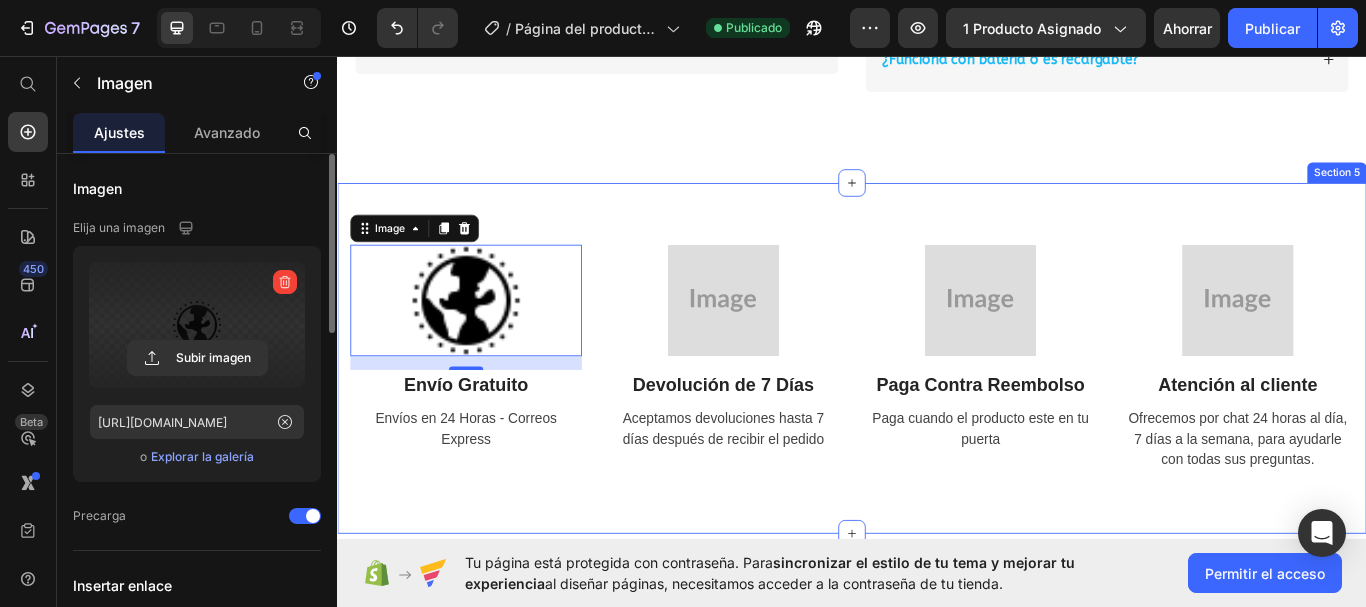 click on "Image   16 Envío Gratuito Text Block Envíos en 24 Horas - Correos Express Text Image Devolución de 7 Días Text Block Aceptamos devoluciones hasta 7 días después de recibir el pedido Text Image Paga Contra Reembolso Text Block Paga cuando el producto este en tu puerta Text Image Atención al cliente Text Block Ofrecemos por chat 24 horas al día, 7 días a la semana, para ayudarle con todas sus preguntas. Text Row Section 5" at bounding box center (937, 410) 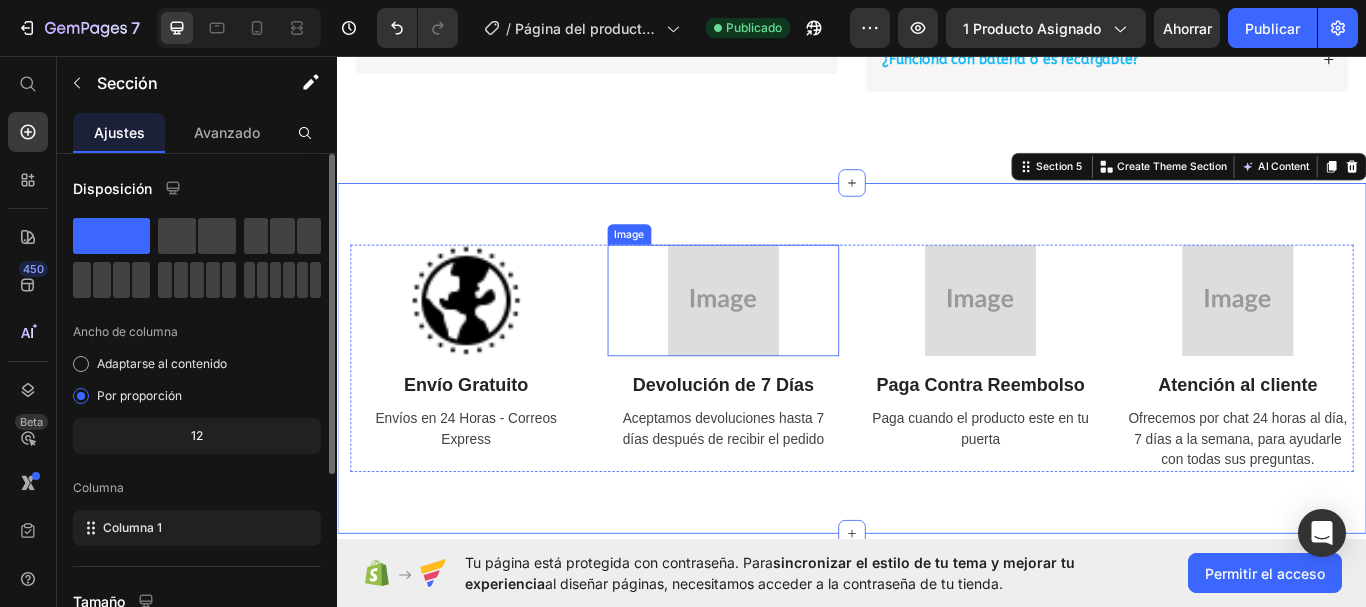 click at bounding box center [787, 342] 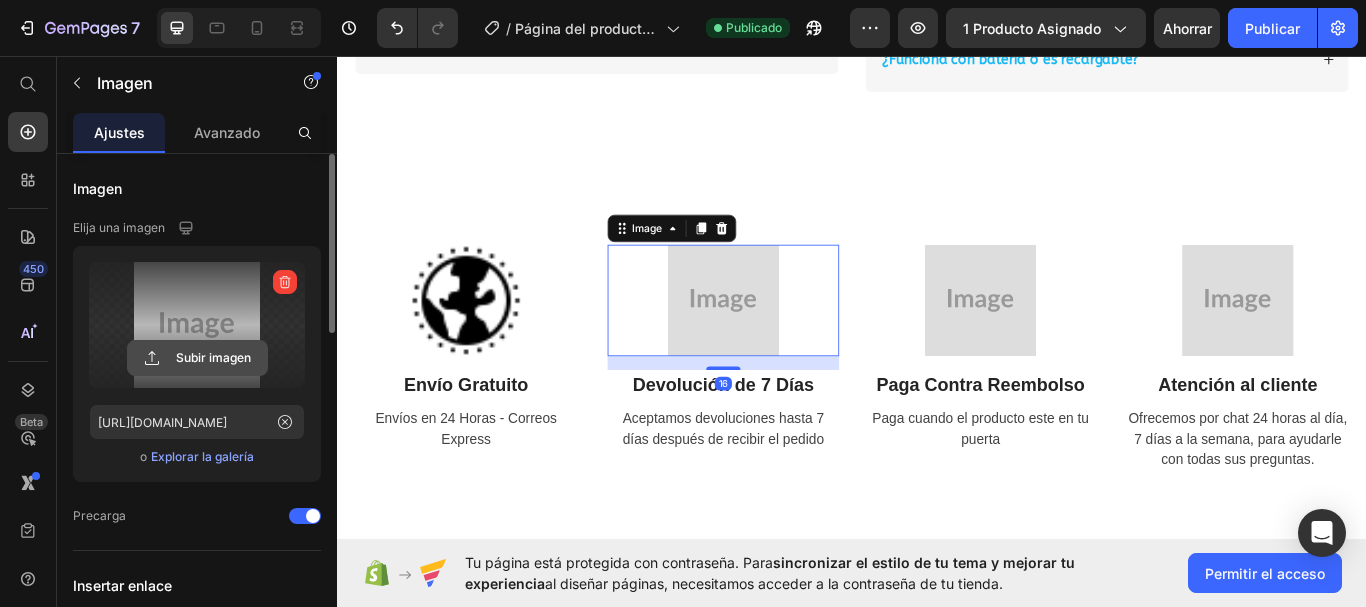 click 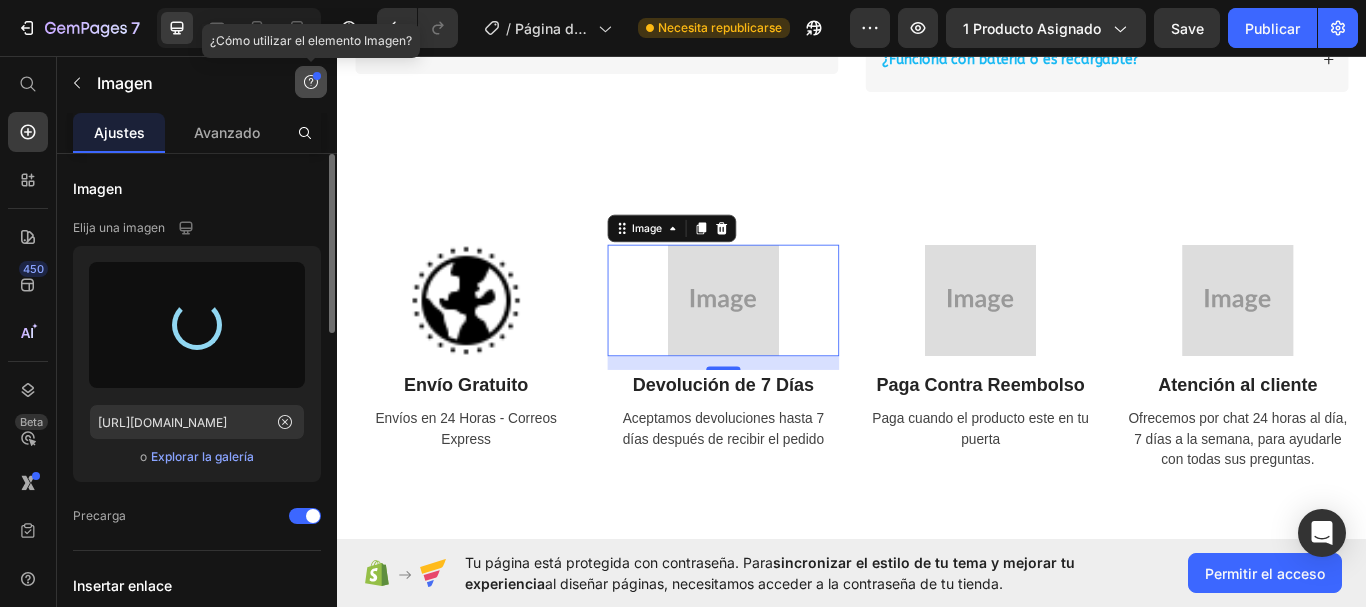 type on "[URL][DOMAIN_NAME]" 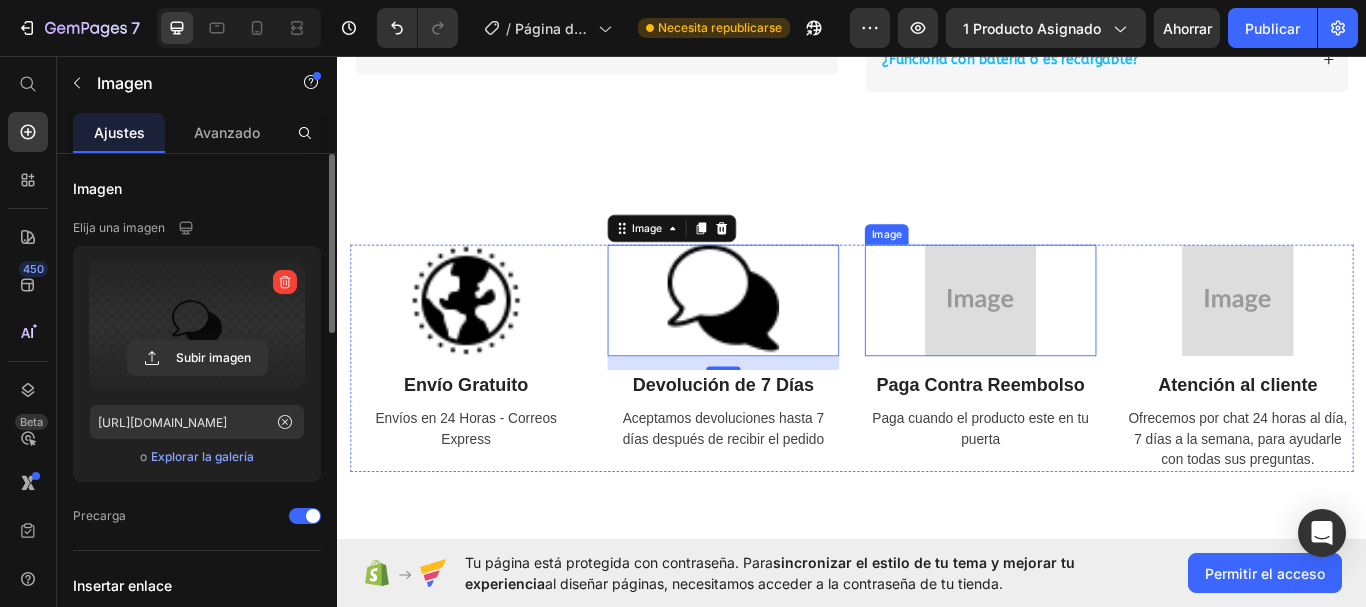 scroll, scrollTop: 2859, scrollLeft: 0, axis: vertical 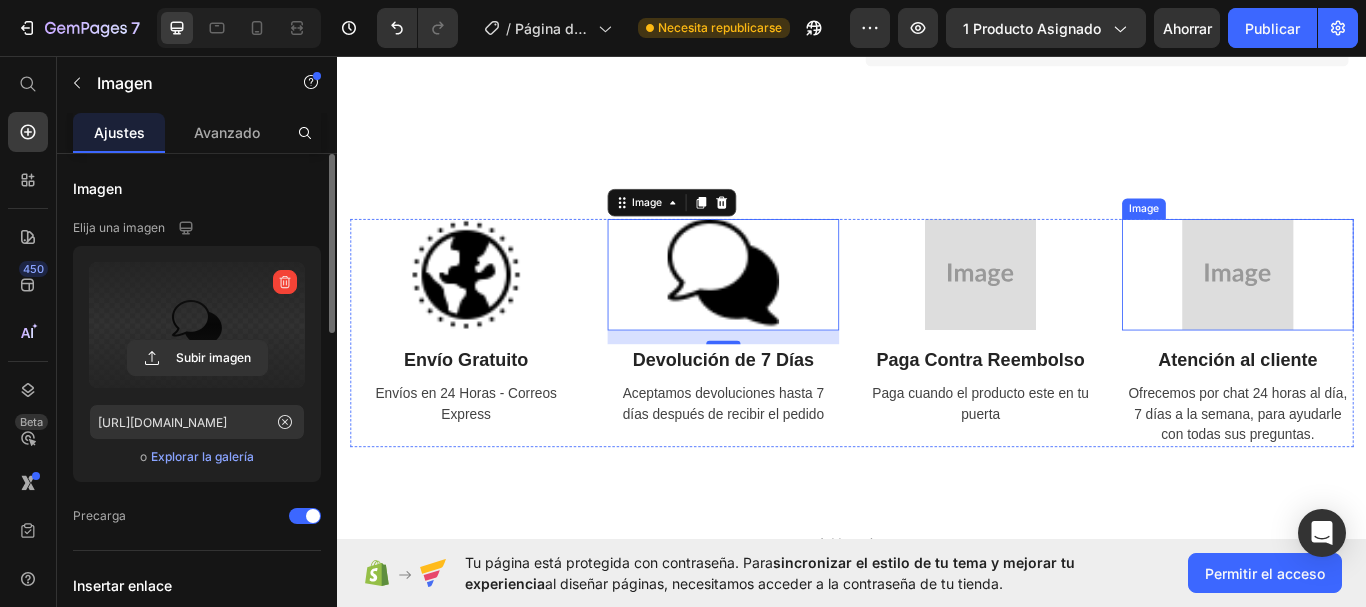 click at bounding box center (1387, 312) 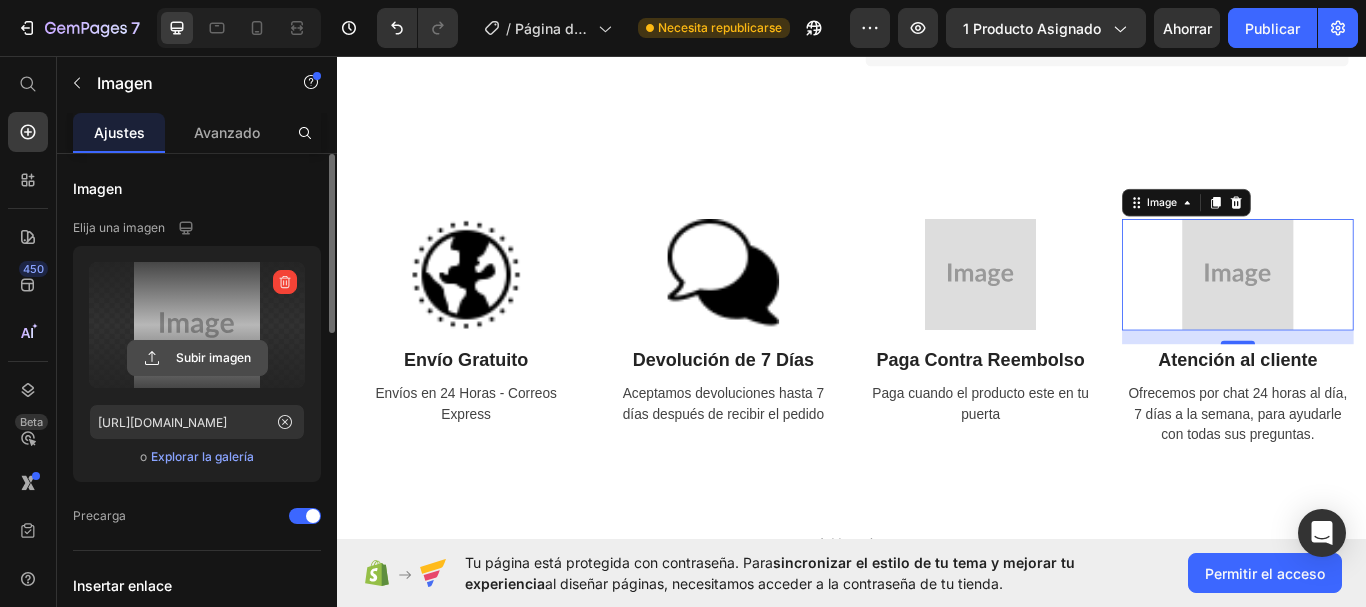 click 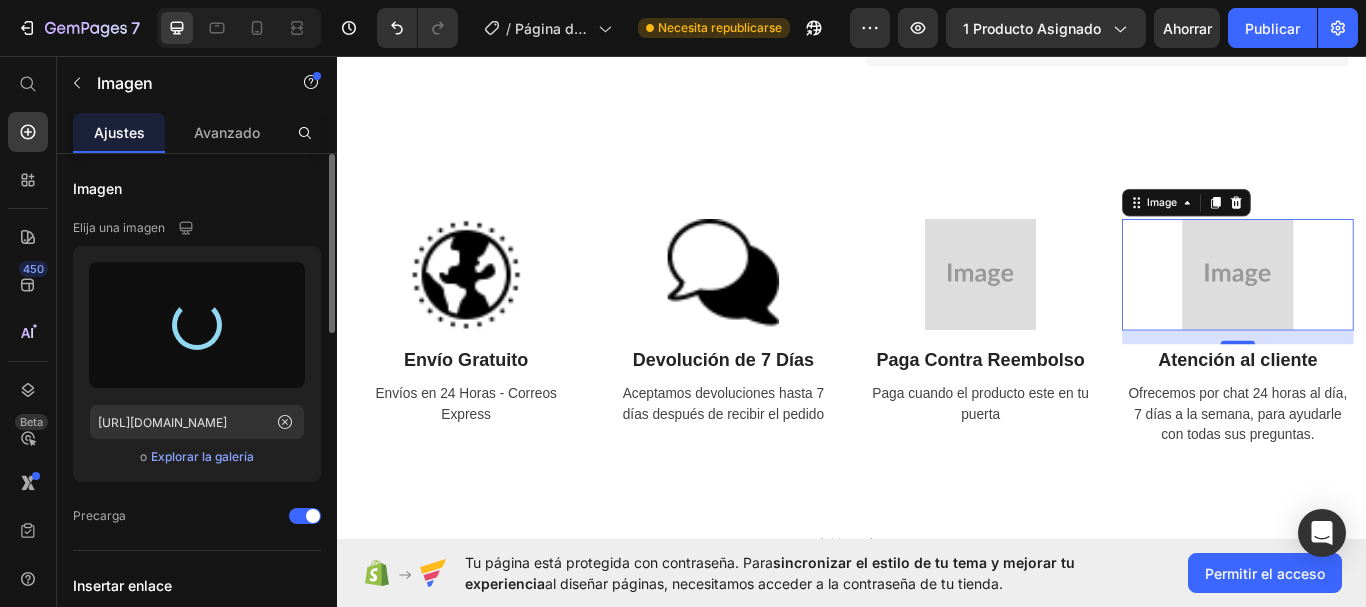 type on "[URL][DOMAIN_NAME]" 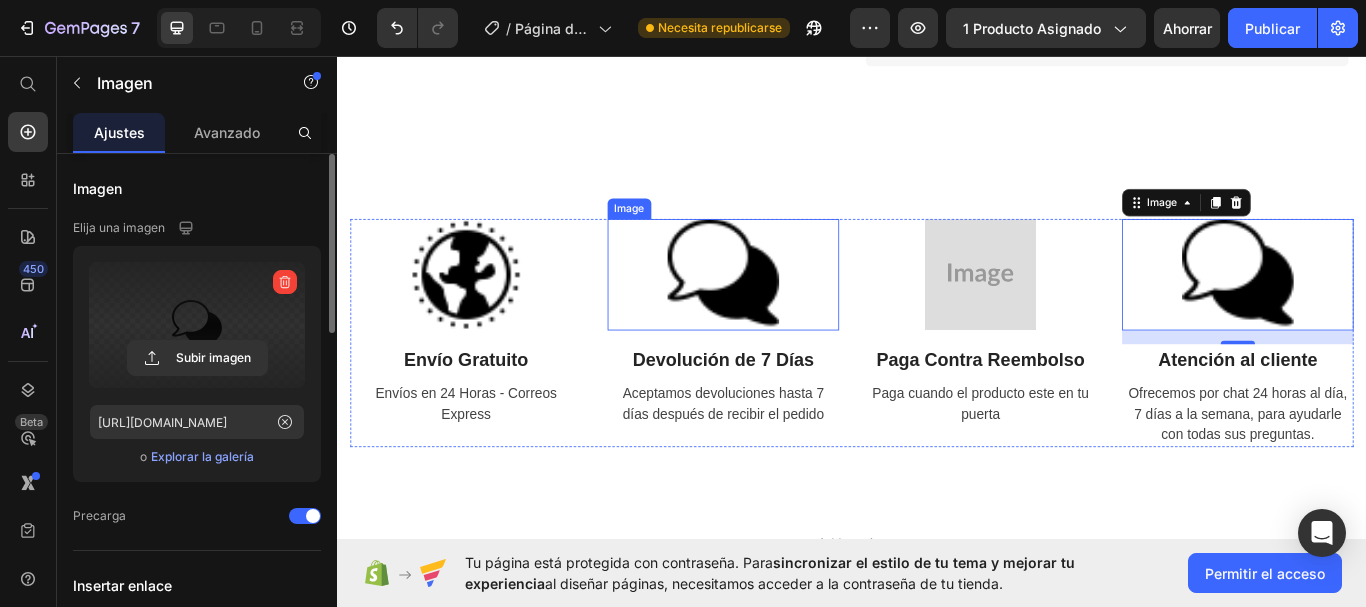 click at bounding box center [787, 312] 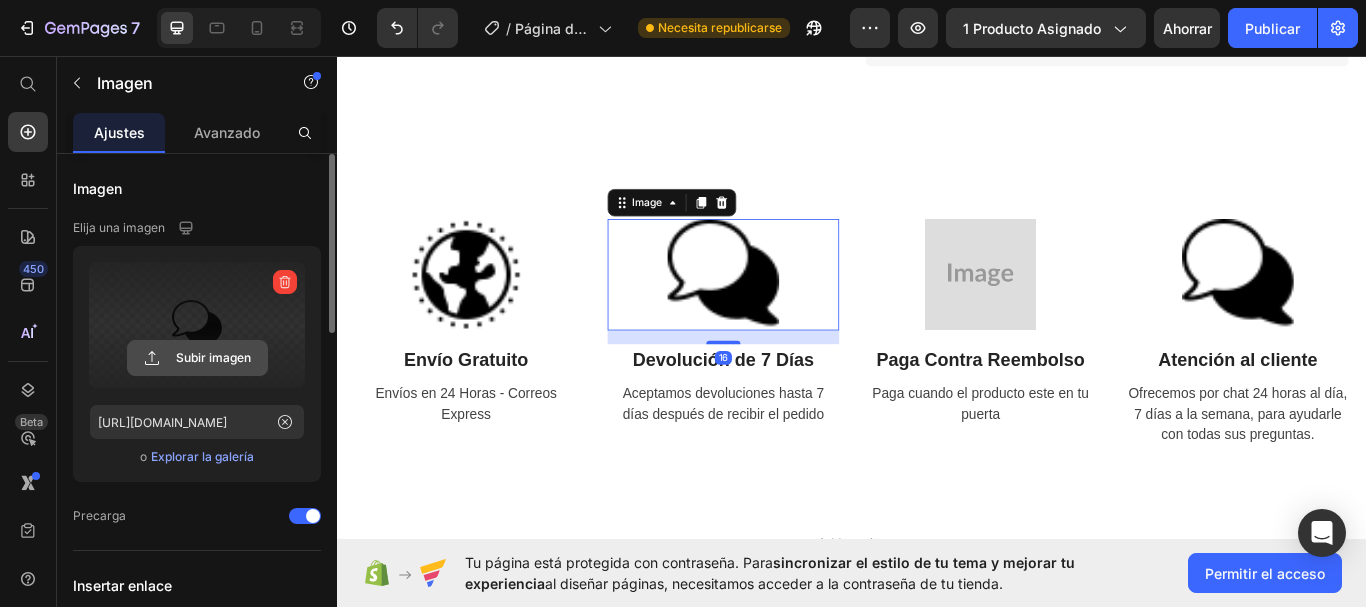 click 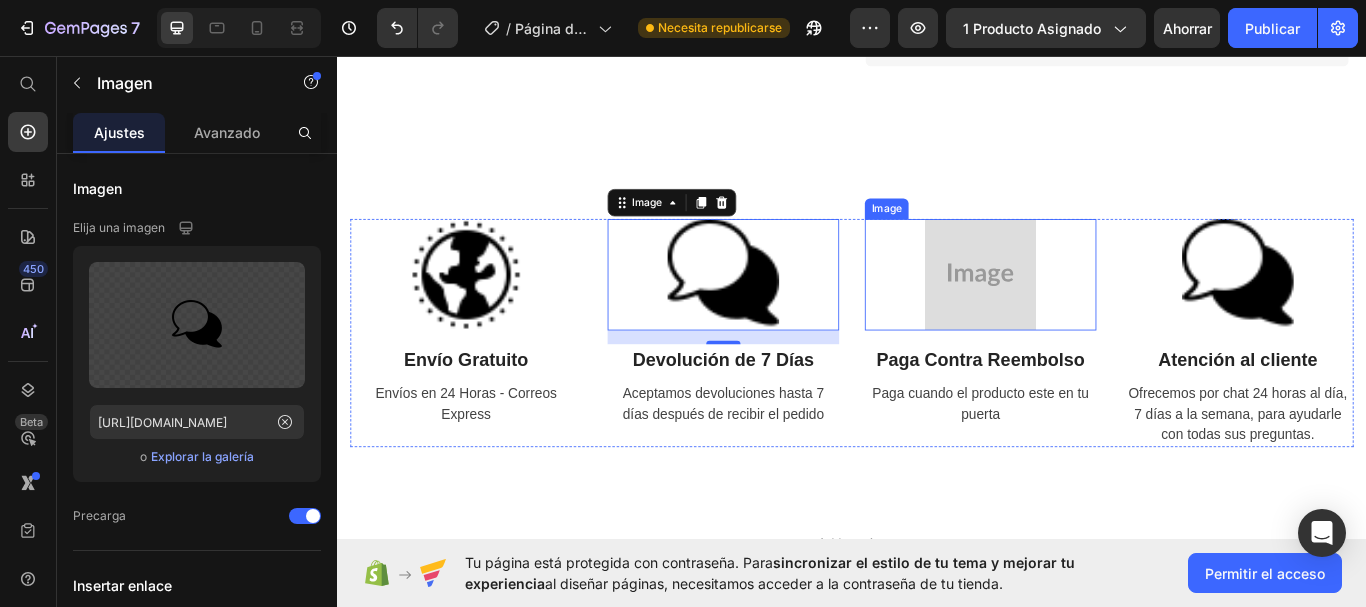 click at bounding box center [1087, 312] 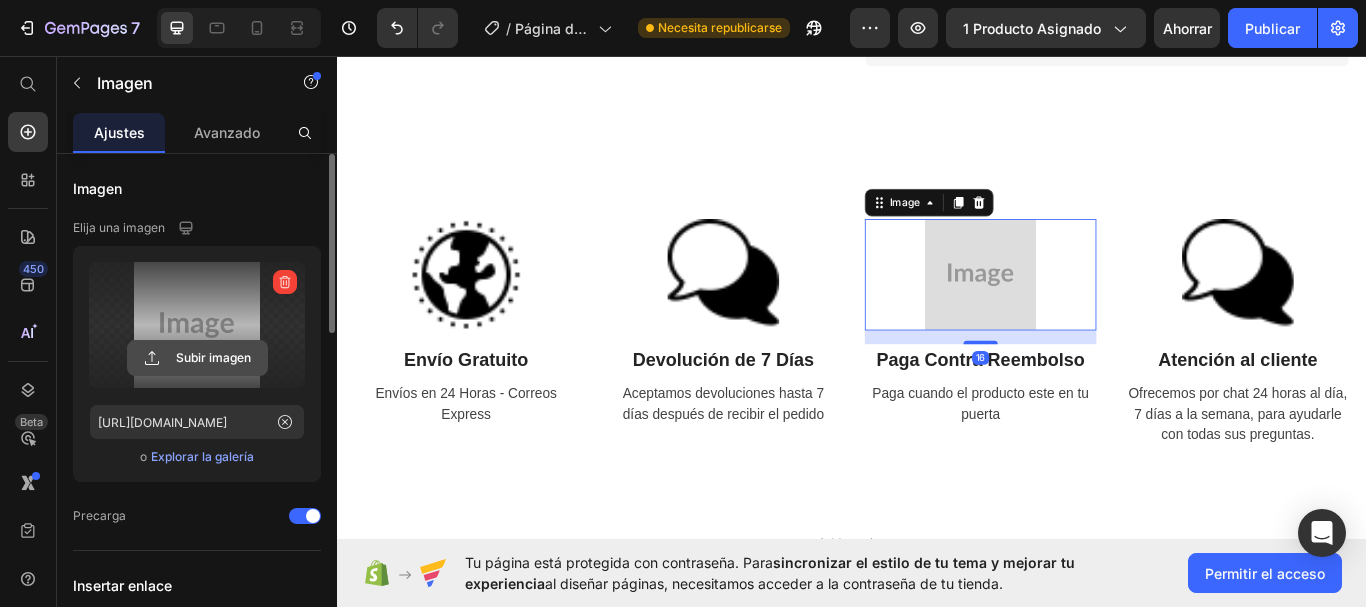 click 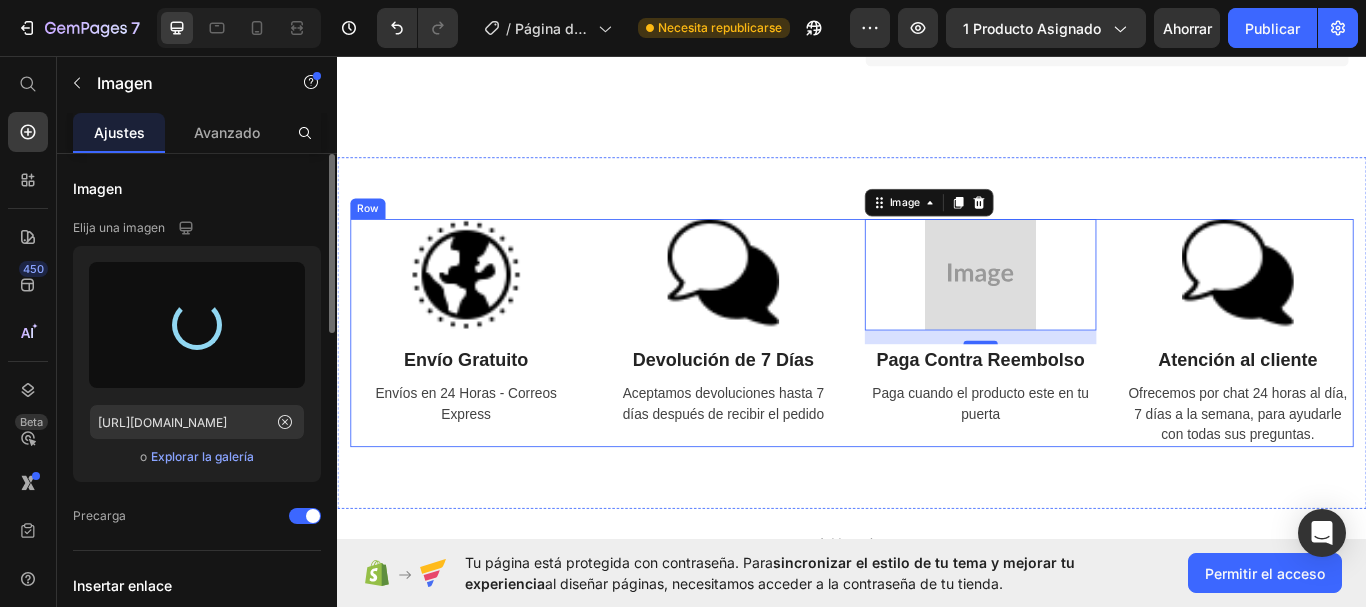 type on "[URL][DOMAIN_NAME]" 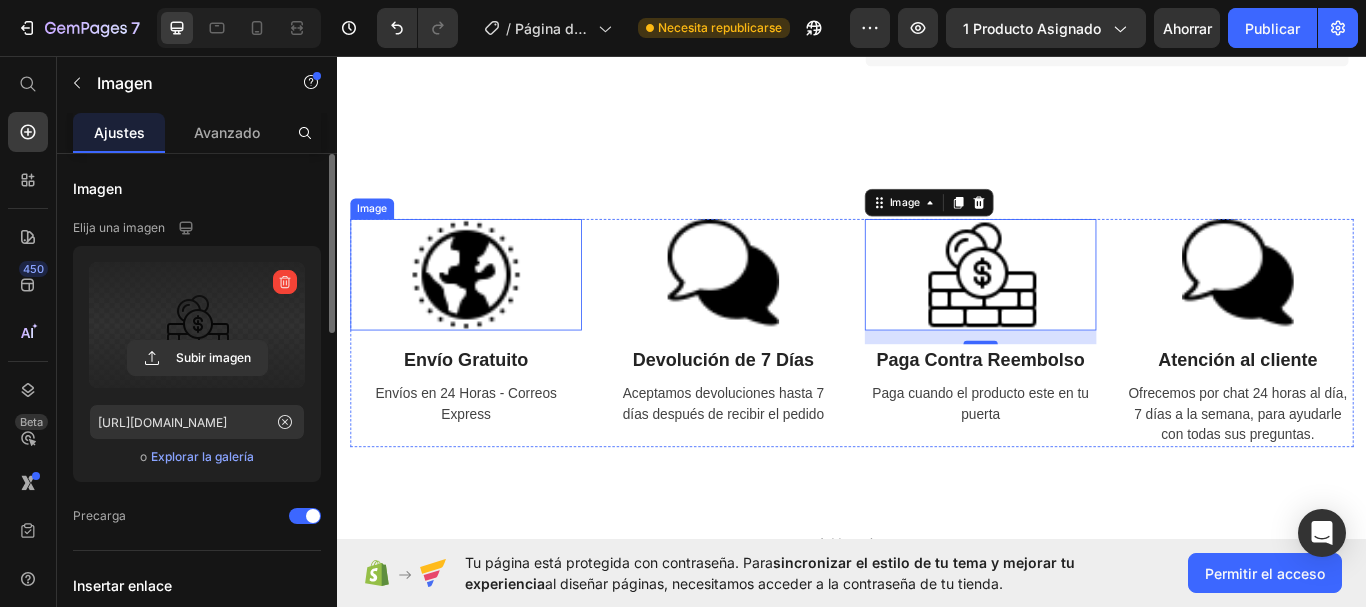 click at bounding box center (487, 312) 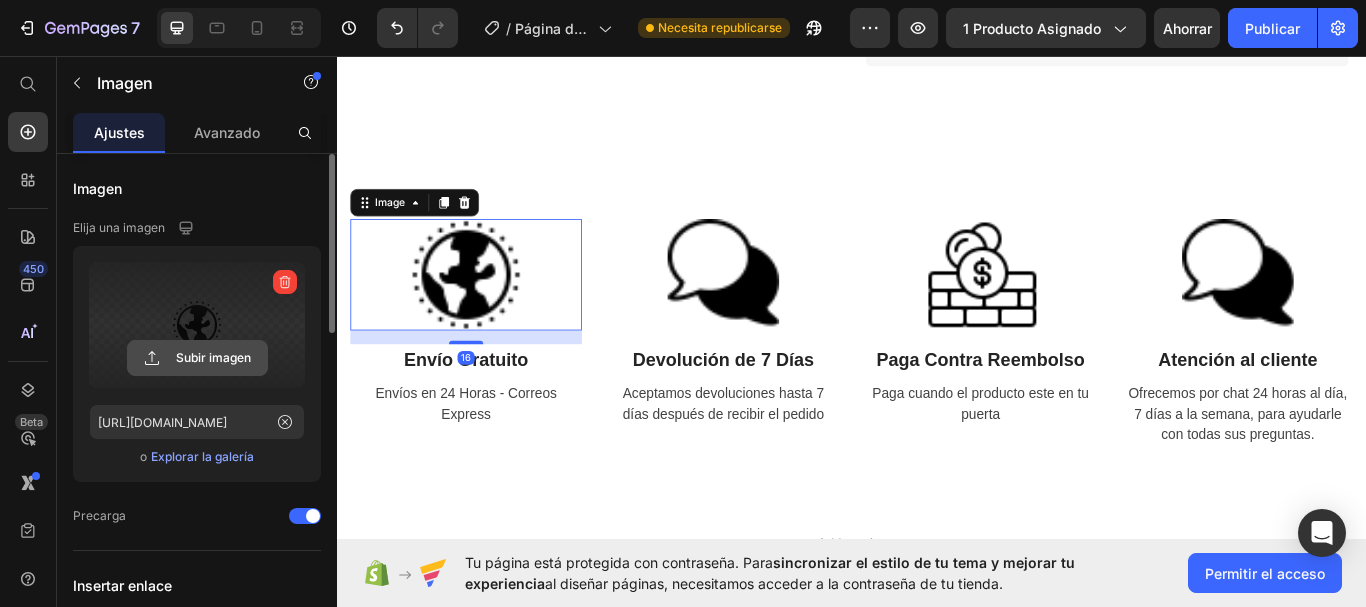 click 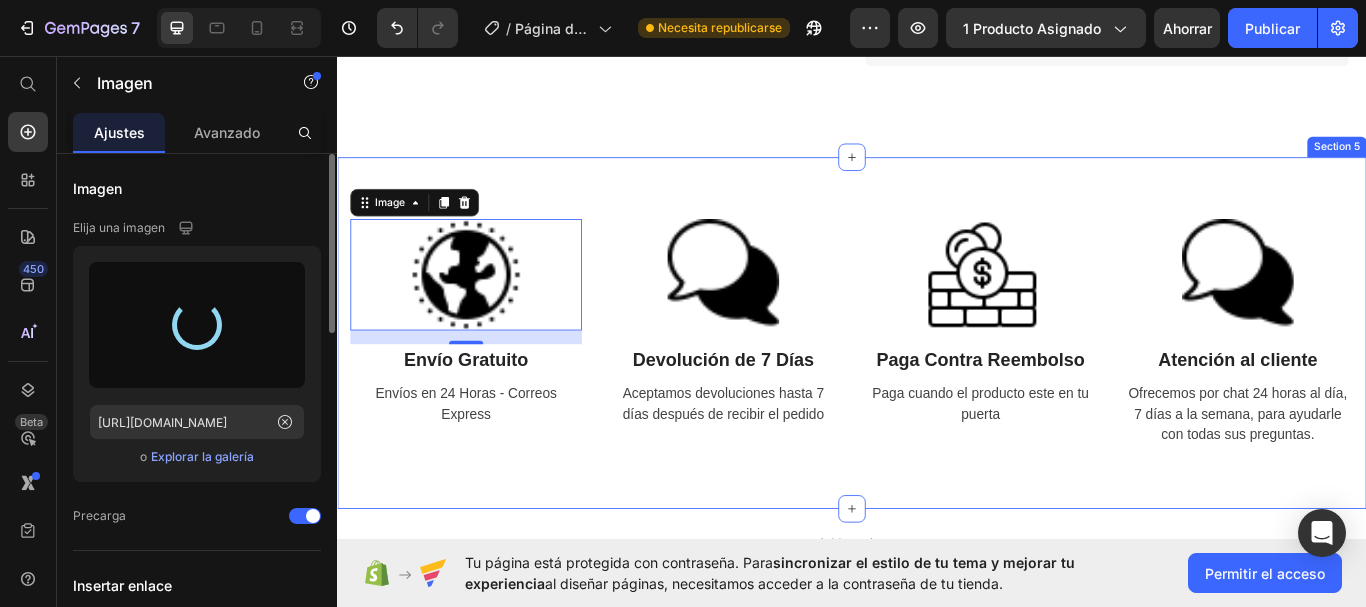 type on "[URL][DOMAIN_NAME]" 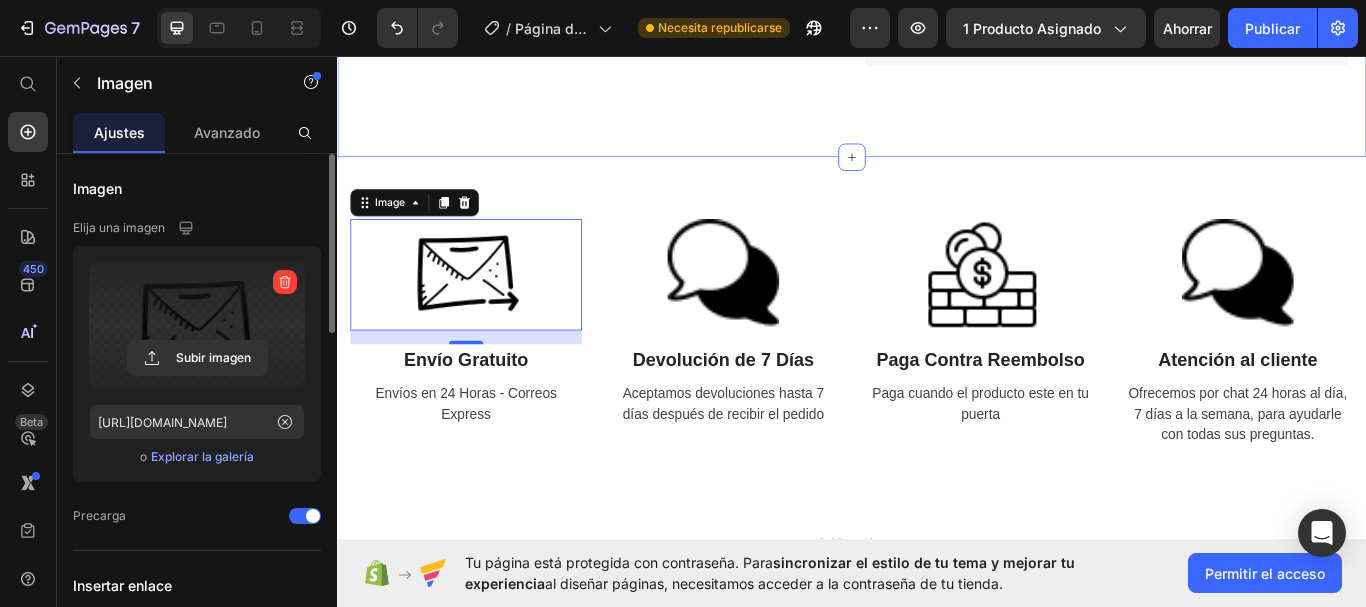 click on "PREGUNTAS FRECUENTES Heading Row
¿La depiladora facial es apta para todo tipo [PERSON_NAME]?
¿Duele al usarla?
¿Puede usarse a diario o con qué frecuencia se recomienda? Accordion
¿Es segura para zonas delicadas como el labio superior o la línea de las cejas?
¿Cómo se limpia la depiladora?
¿Funciona con batería o es recargable? Accordion Row" at bounding box center (937, -92) 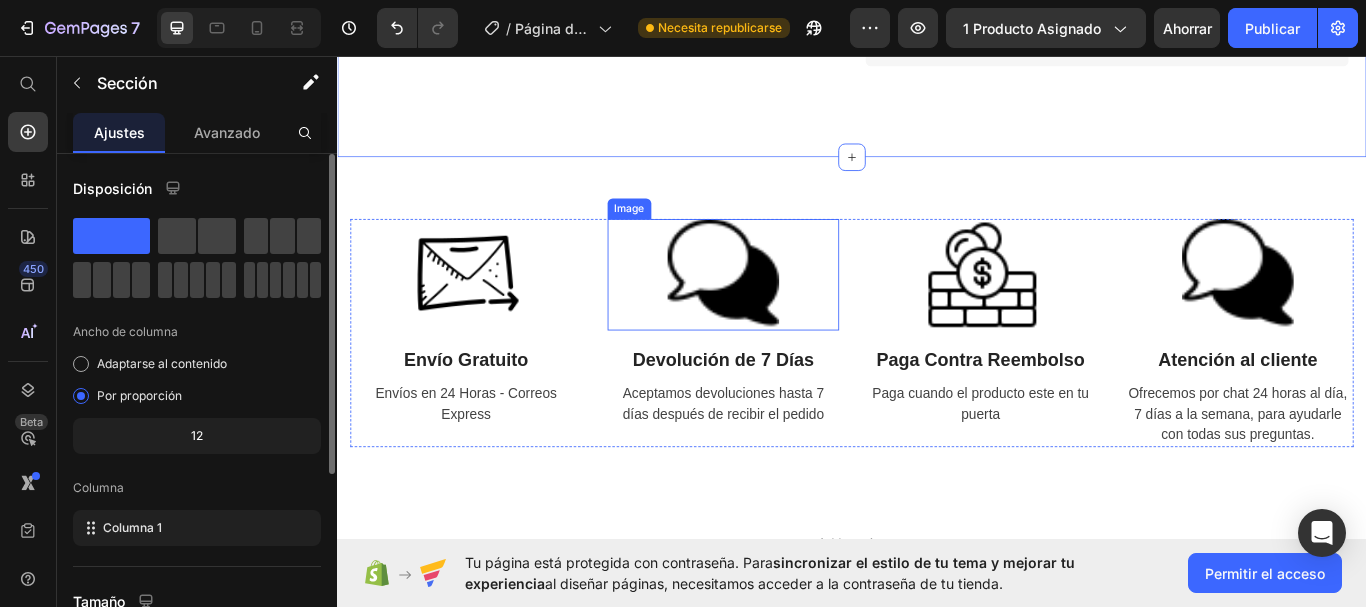 click at bounding box center [787, 312] 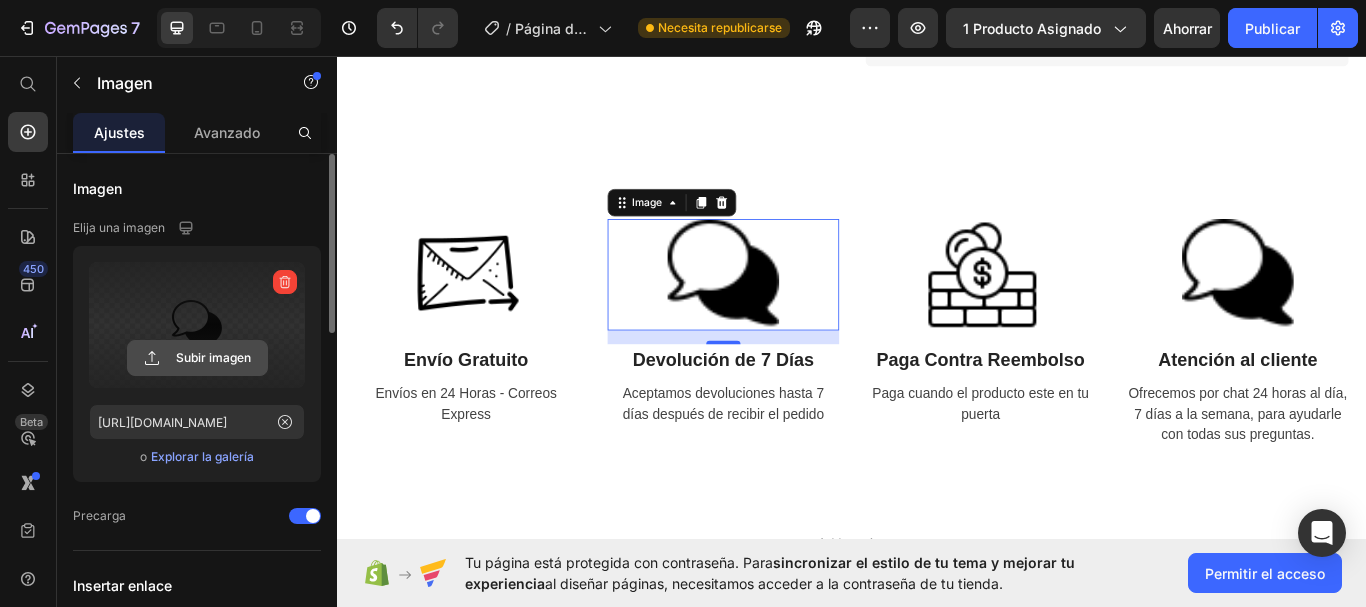 click 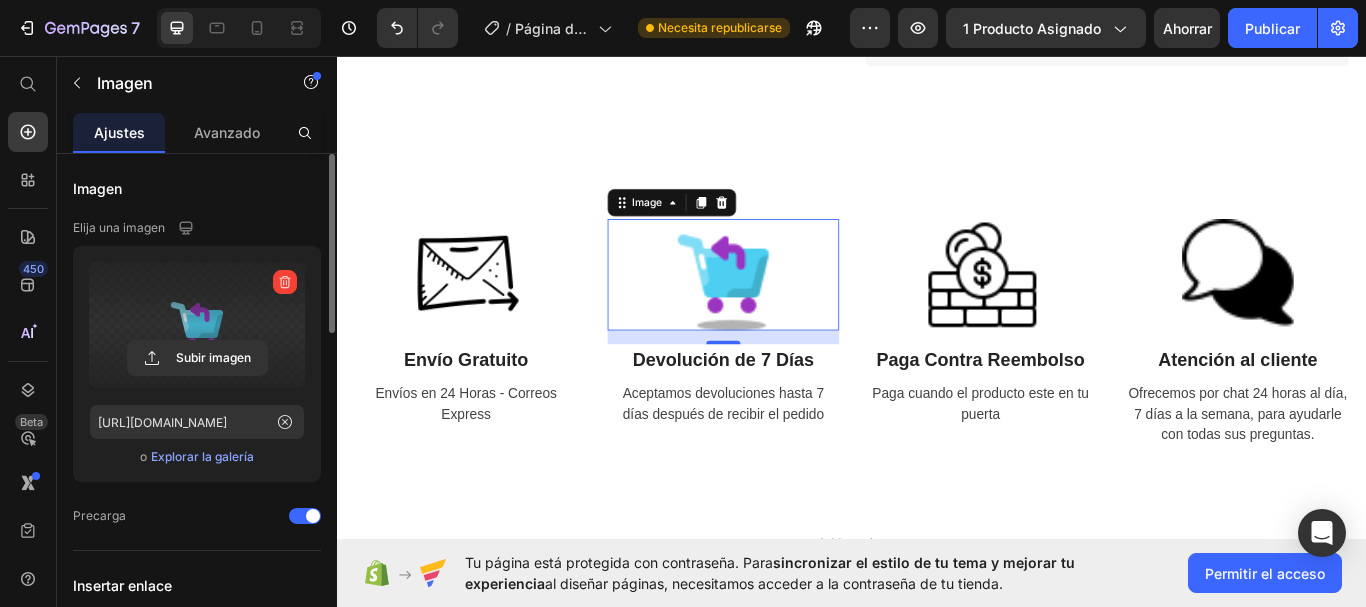 click at bounding box center (787, 312) 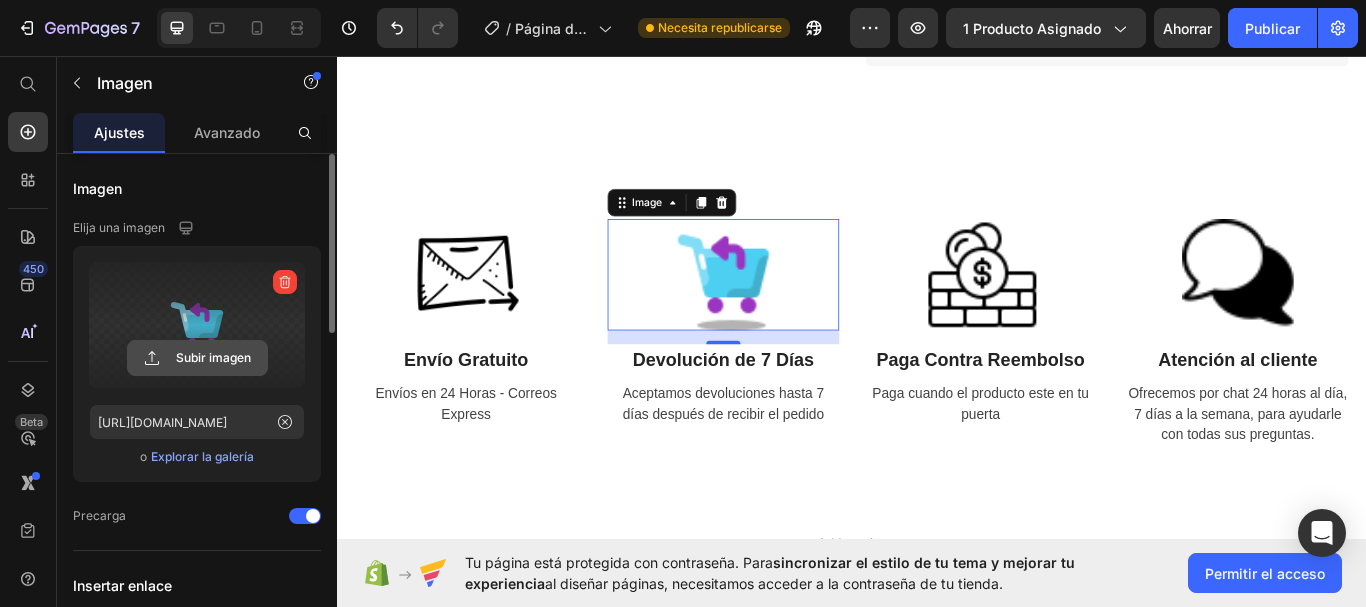 click 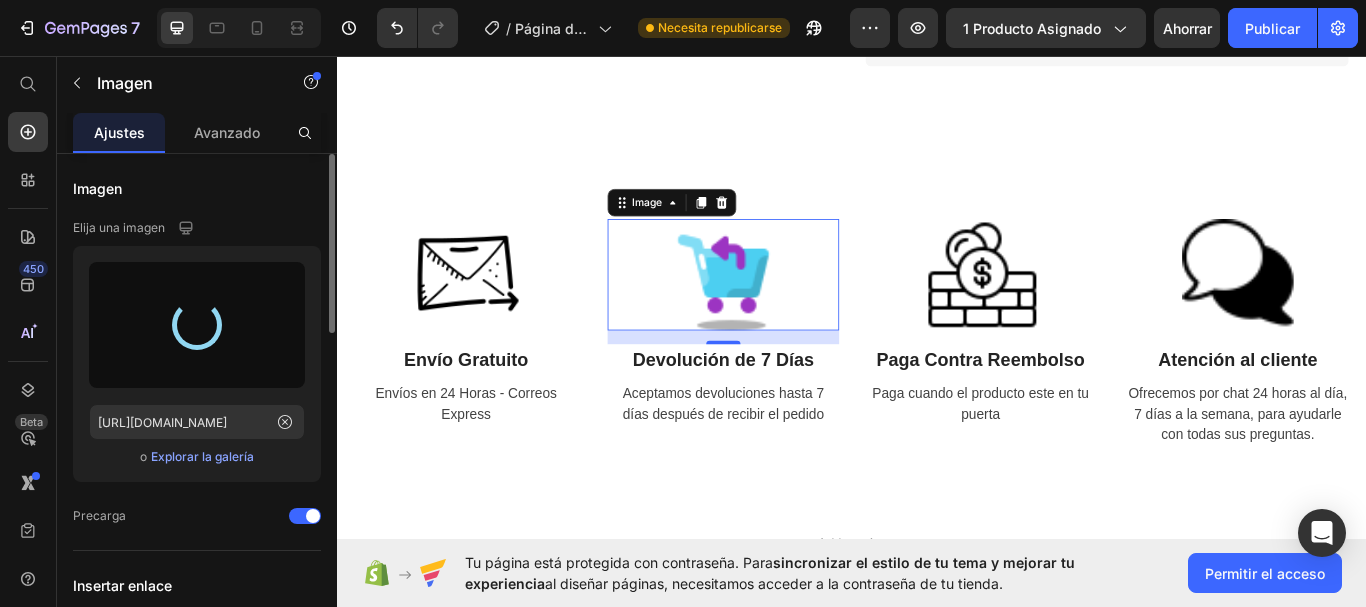 type on "[URL][DOMAIN_NAME]" 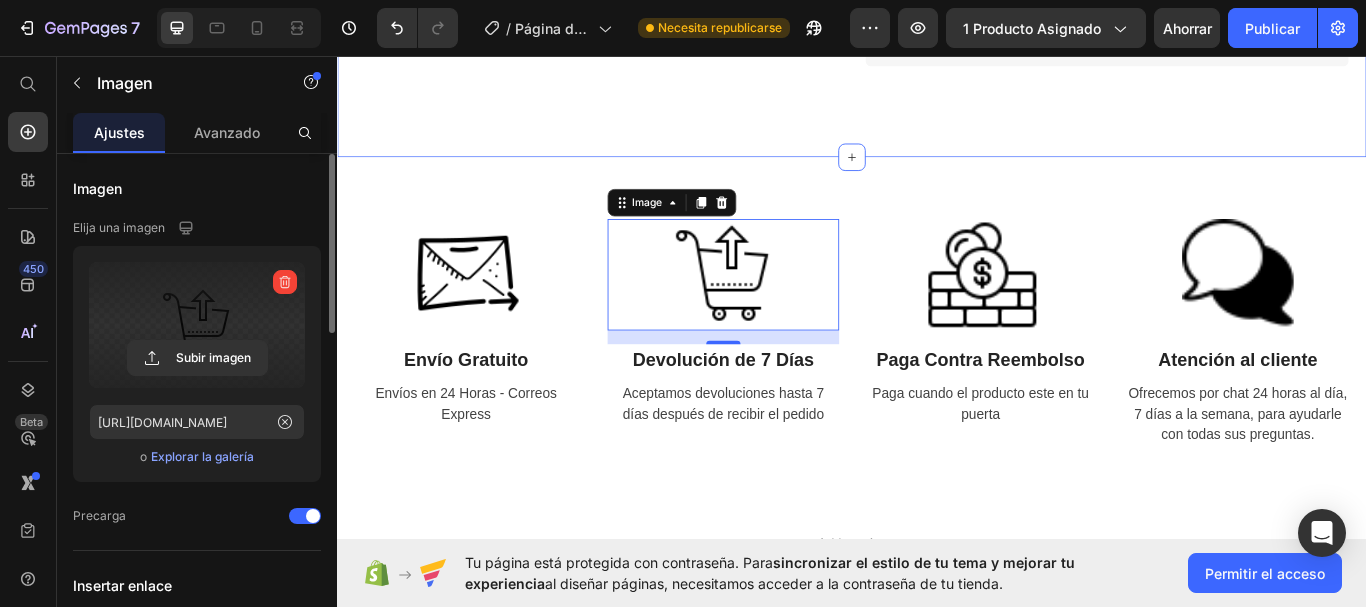 click on "PREGUNTAS FRECUENTES Heading Row
¿La depiladora facial es apta para todo tipo [PERSON_NAME]?
¿Duele al usarla?
¿Puede usarse a diario o con qué frecuencia se recomienda? Accordion
¿Es segura para zonas delicadas como el labio superior o la línea de las cejas?
¿Cómo se limpia la depiladora?
¿Funciona con batería o es recargable? Accordion Row Section 4" at bounding box center (937, -88) 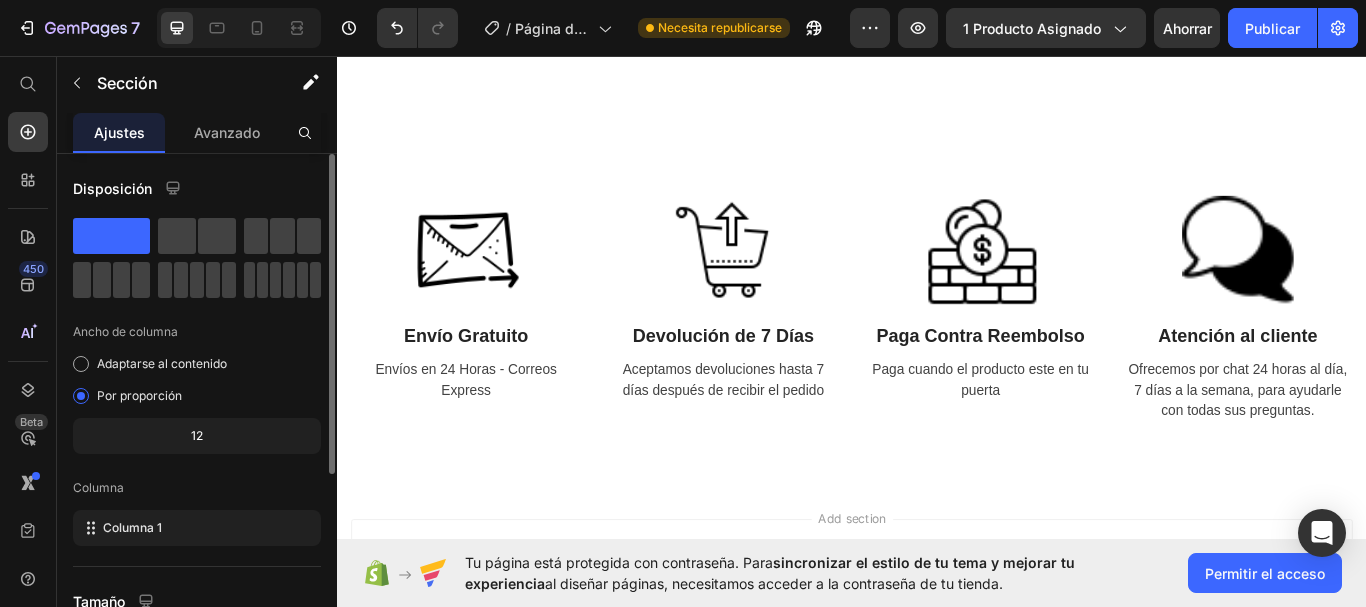 scroll, scrollTop: 2767, scrollLeft: 0, axis: vertical 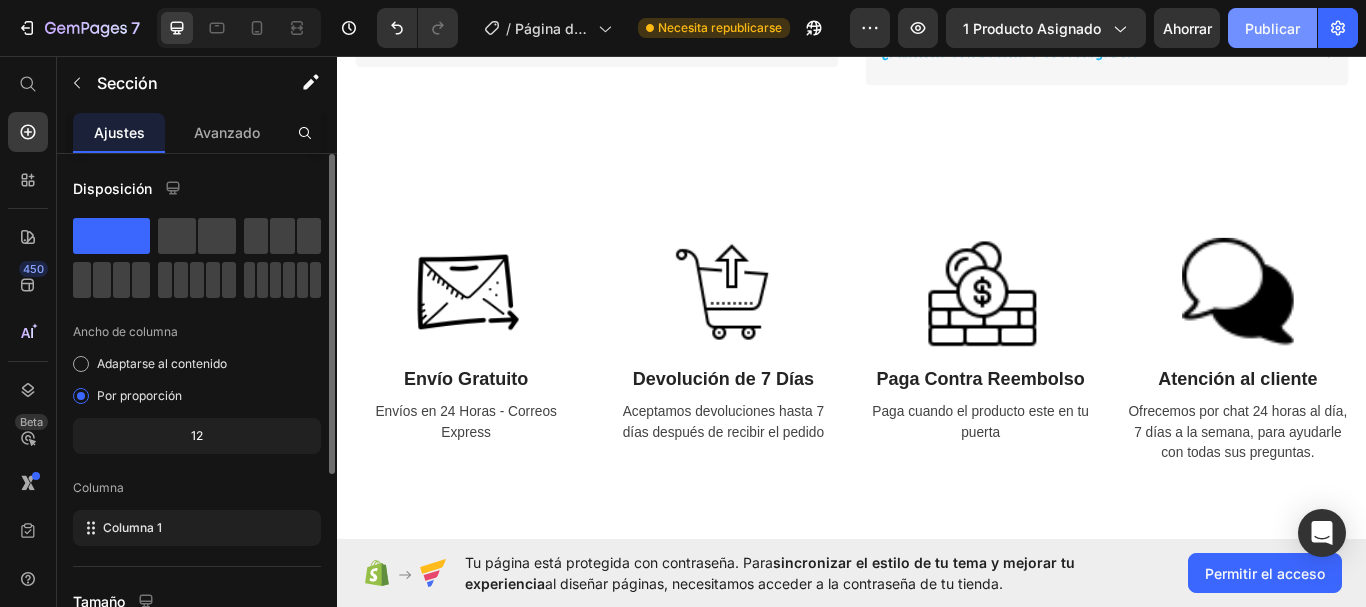 click on "Publicar" at bounding box center [1272, 28] 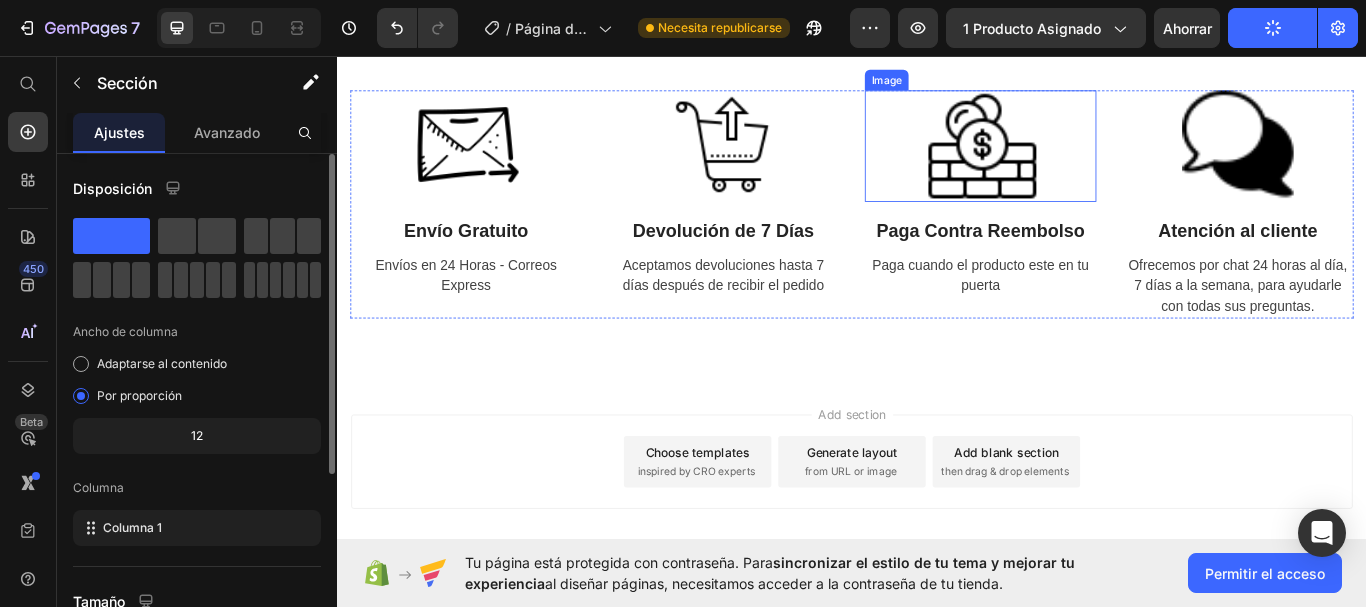 scroll, scrollTop: 3267, scrollLeft: 0, axis: vertical 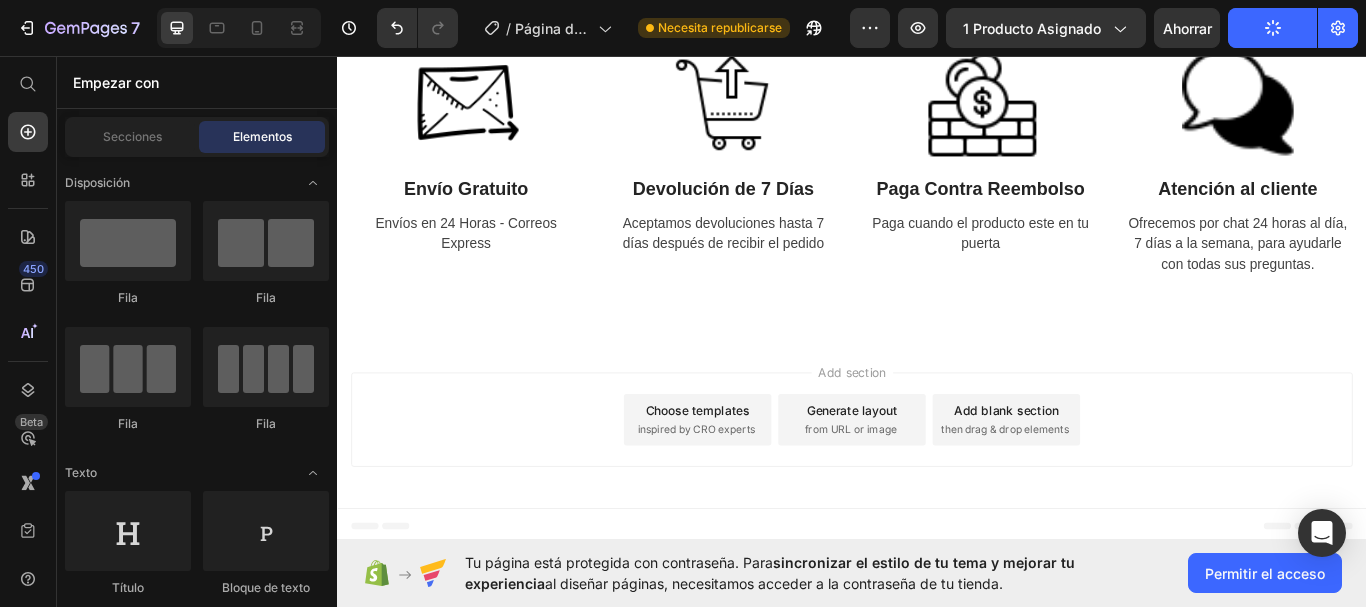 click on "Choose templates" at bounding box center [757, 469] 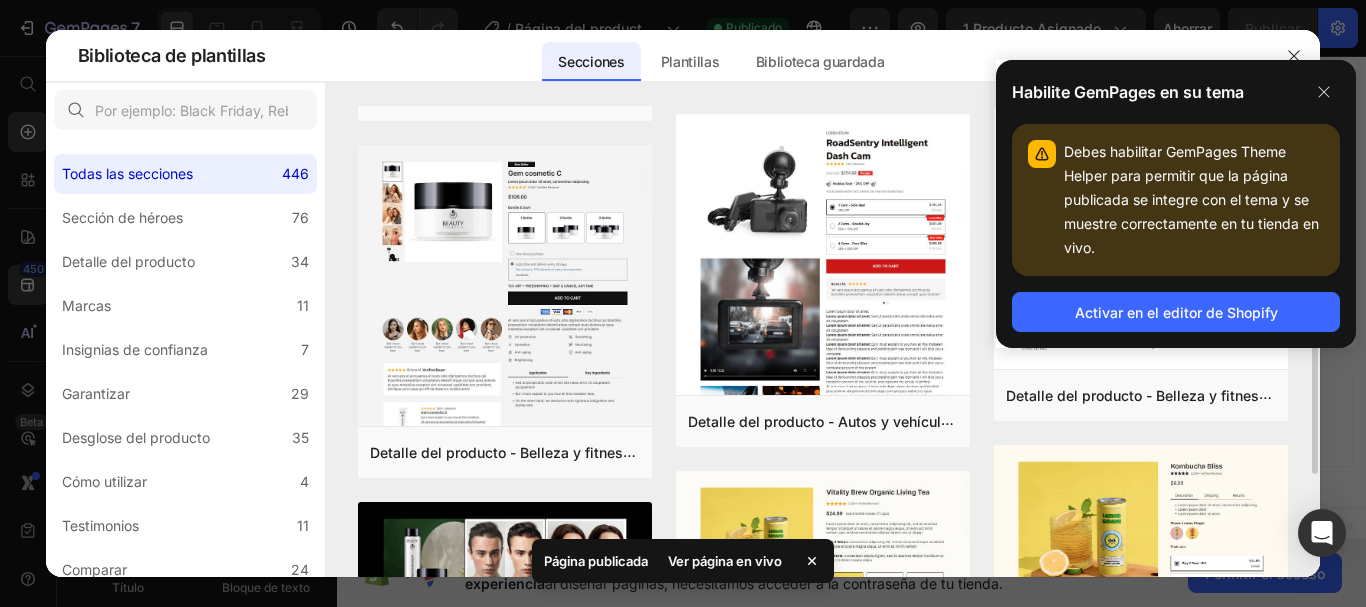 scroll, scrollTop: 600, scrollLeft: 0, axis: vertical 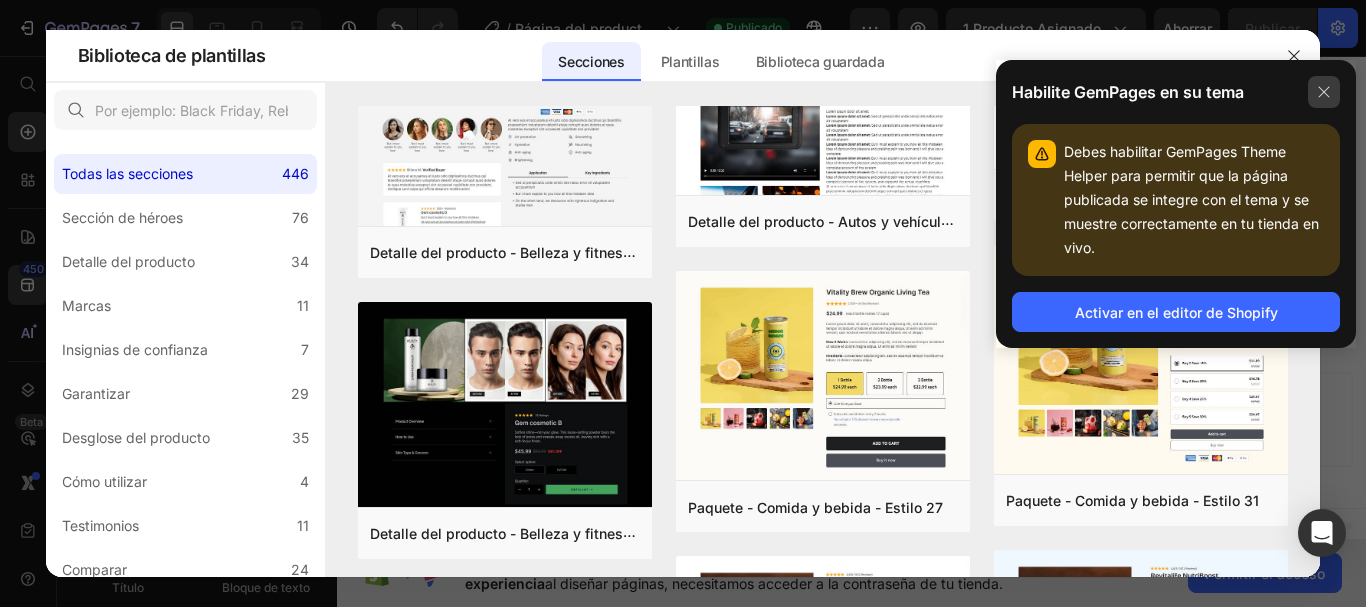click 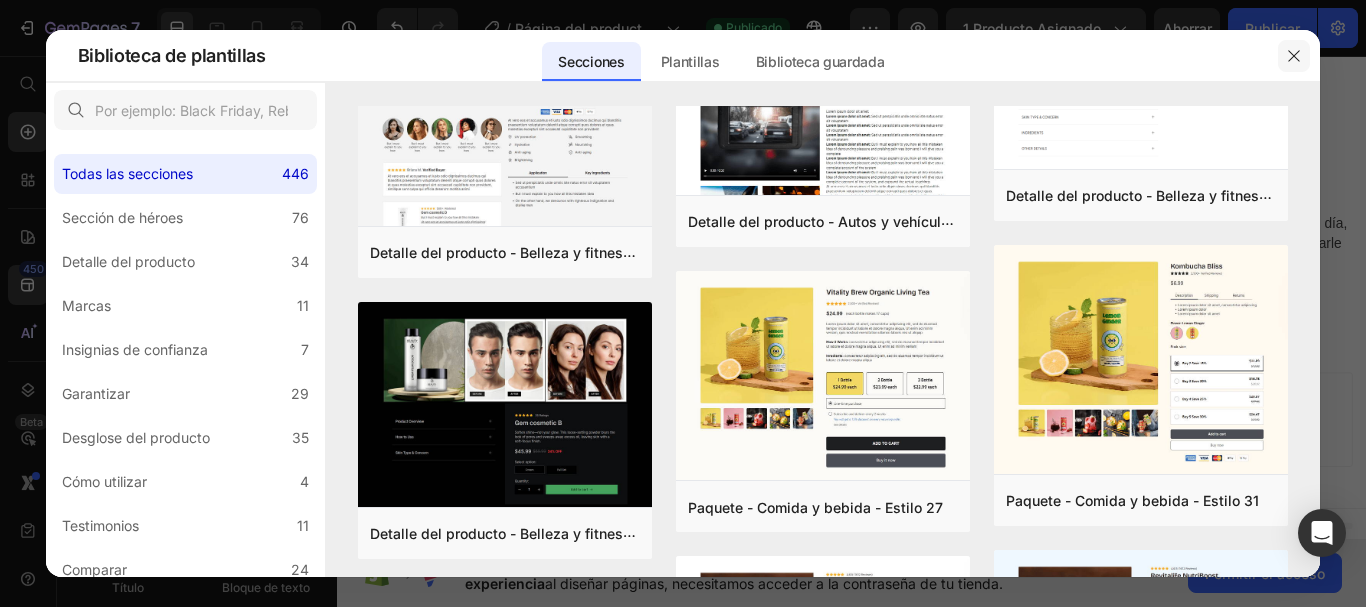 click at bounding box center (1294, 56) 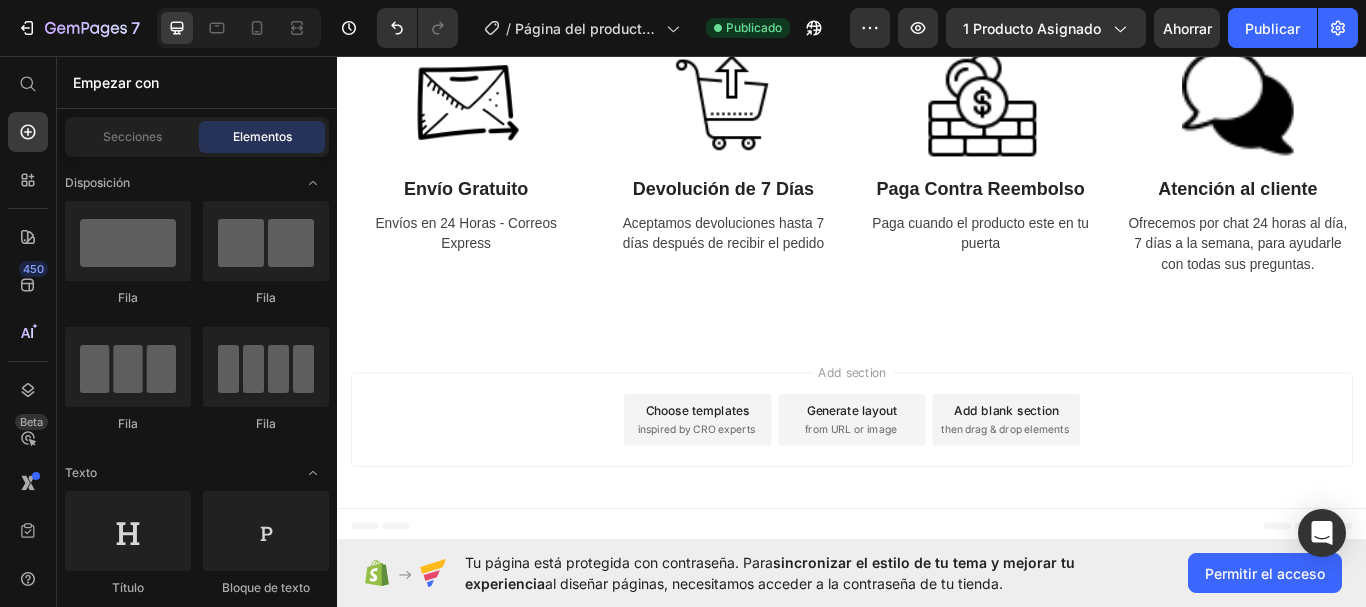 click on "Generate layout" at bounding box center (937, 469) 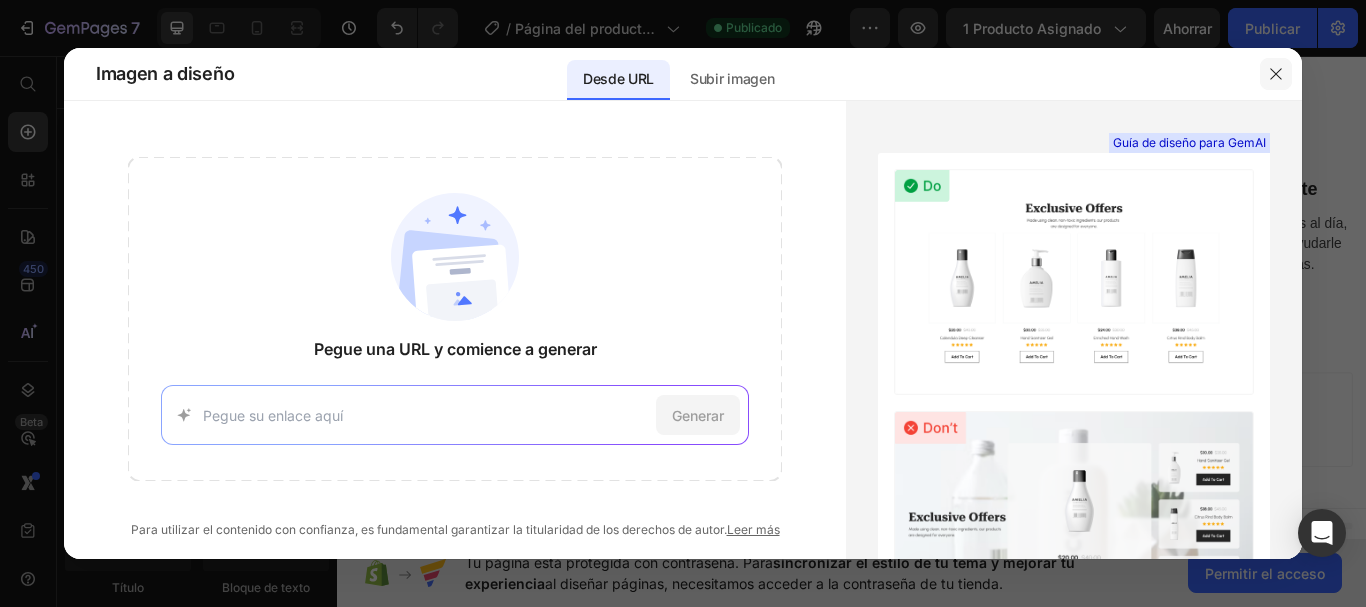 click 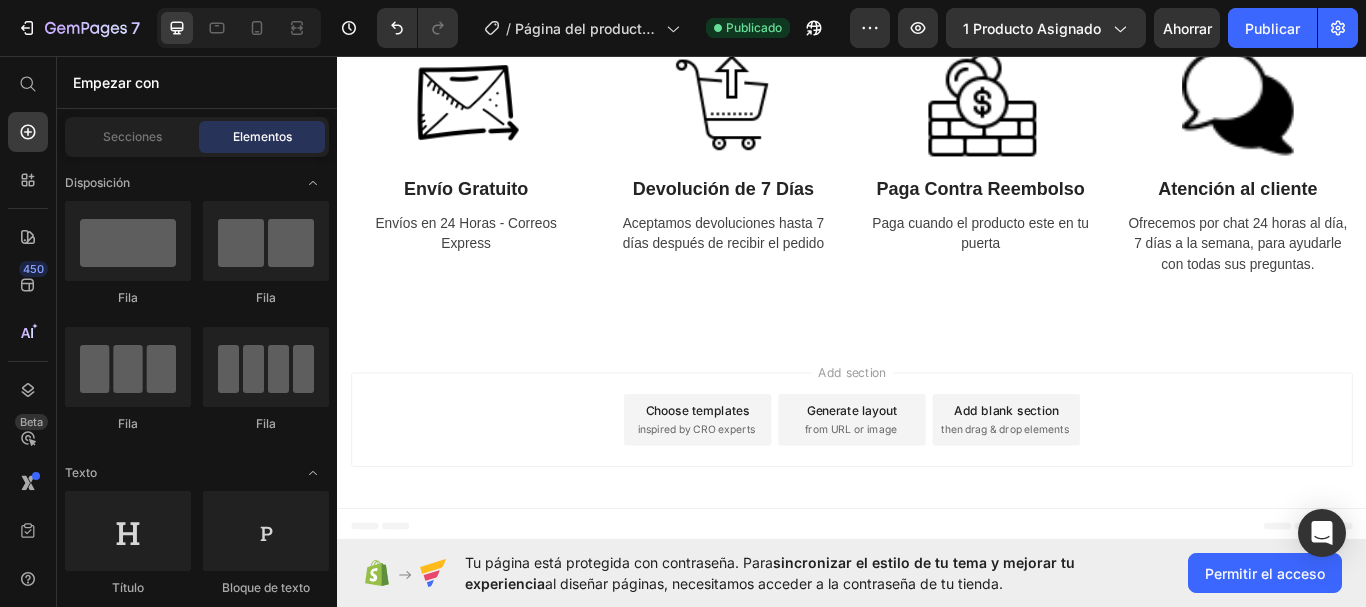 click on "Add blank section" at bounding box center [1117, 469] 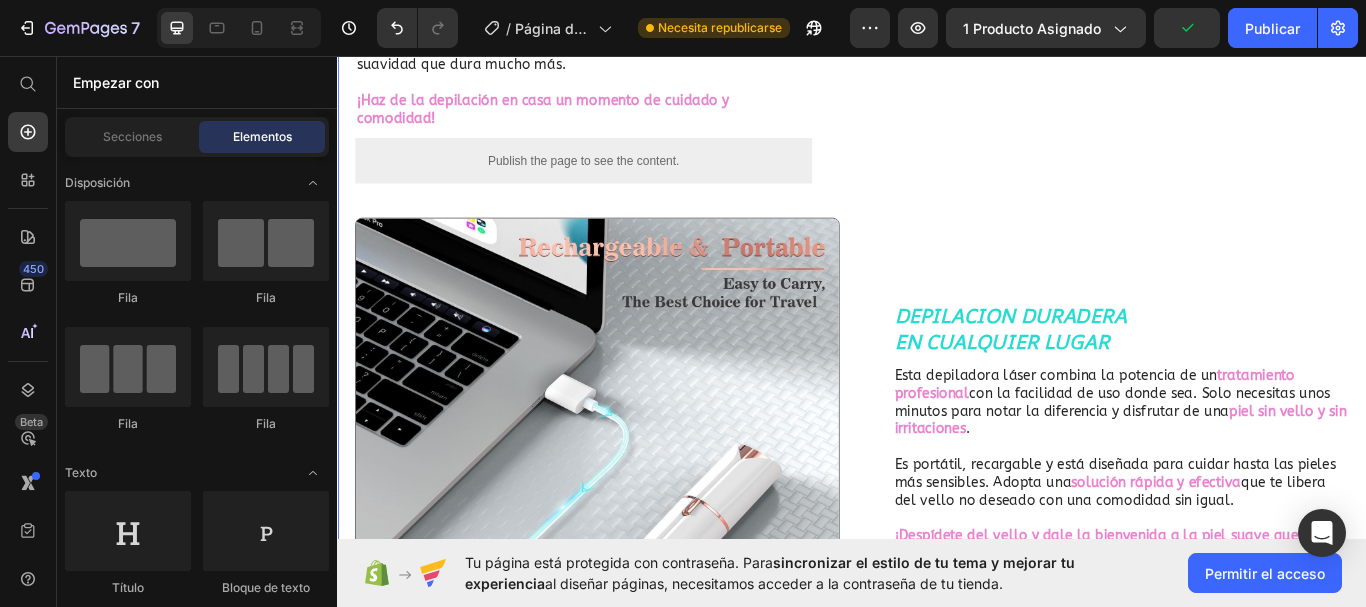 scroll, scrollTop: 1100, scrollLeft: 0, axis: vertical 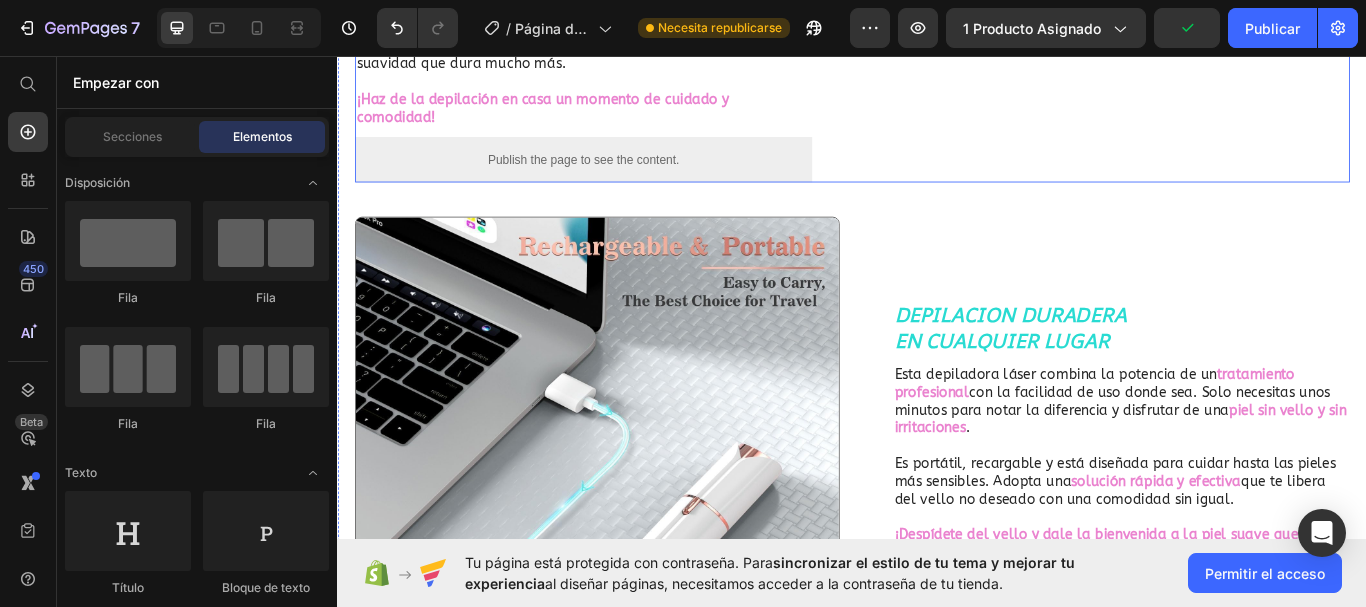 click on "LIBÉRATE DEL VELLO DE MANERA RÁPIDA Y CÓMODA Heading Con nuestra depiladora láser  portátil y recargable , podrás olvidarte de métodos de depilación que consumen tiempo y esfuerzo. Su tecnología avanzada permite una reducción del vello visible desde el primer día, brindándote una experiencia de depilación  cómoda y eficaz .   Ideal para llevarla a cualquier lugar, su  diseño compacto  y recargable te da  libertad para cuidar de tu piel  cuando y donde quieras. [PERSON_NAME] a tu piel el cuidado que merece y siente la suavidad que dura mucho más.   ¡Haz de la depilación en casa un momento de cuidado y comodidad! Text Block
Publish the page to see the content.
Custom Code Row Row" at bounding box center (639, -19) 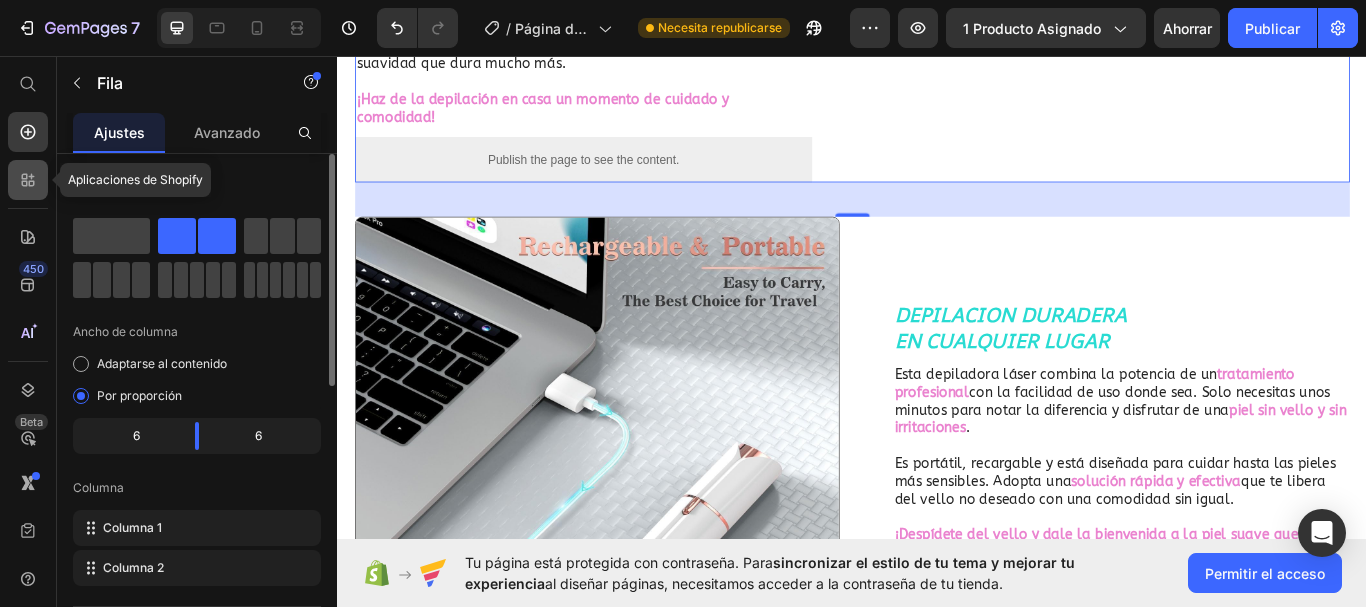 click 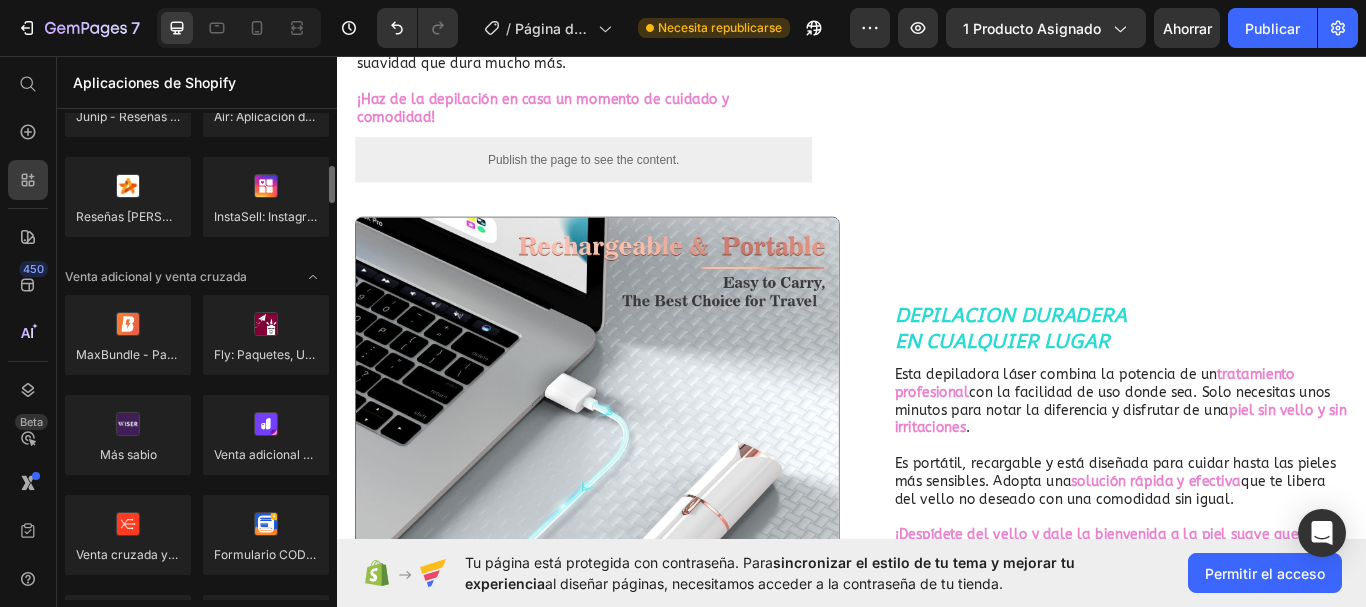 scroll, scrollTop: 800, scrollLeft: 0, axis: vertical 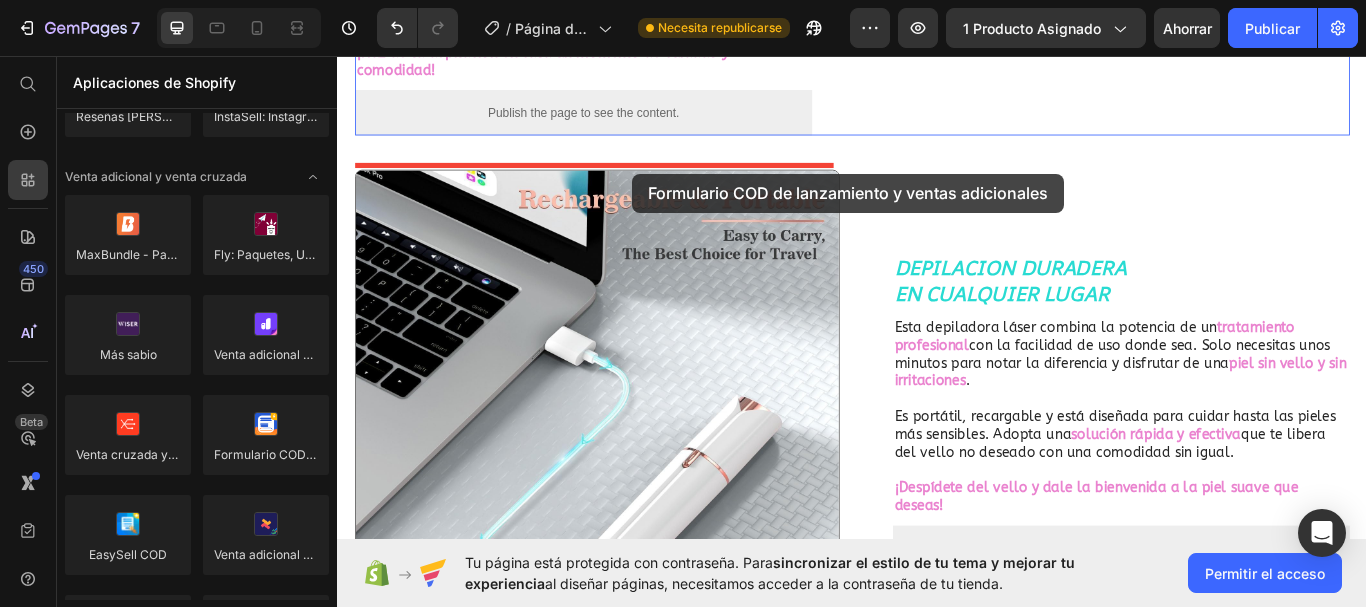 drag, startPoint x: 643, startPoint y: 495, endPoint x: 681, endPoint y: 194, distance: 303.3892 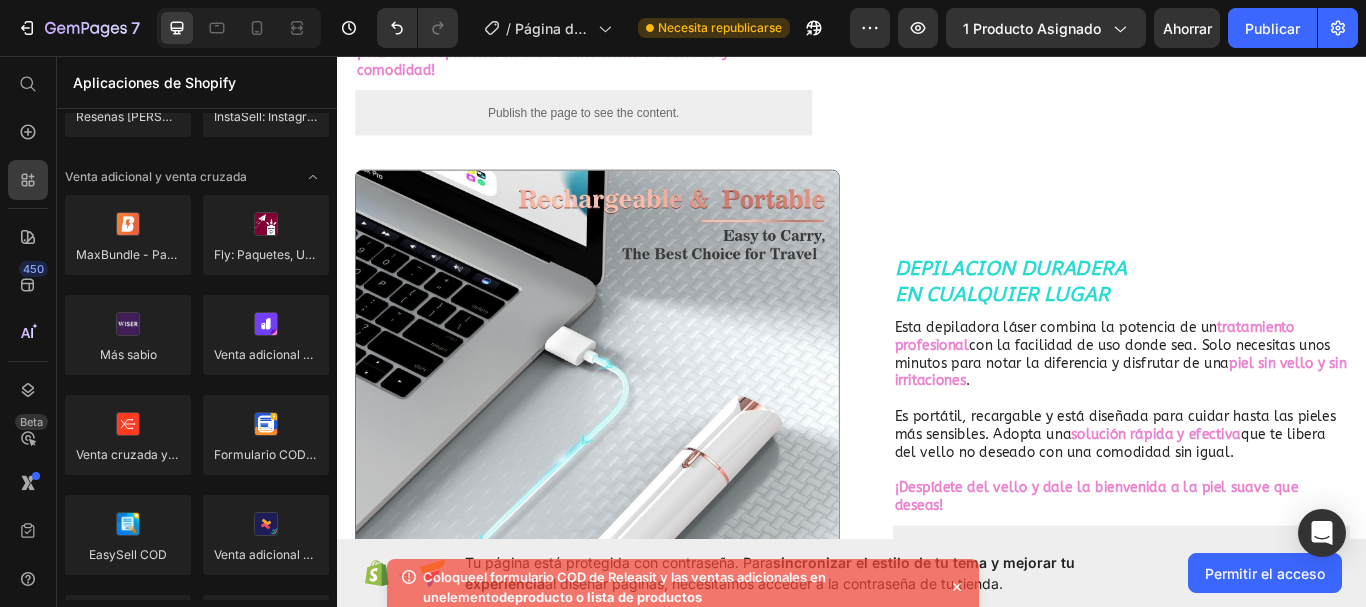click on "Coloque  el formulario COD de Releasit y las ventas adicionales en un  elemento  de  producto o lista de productos" 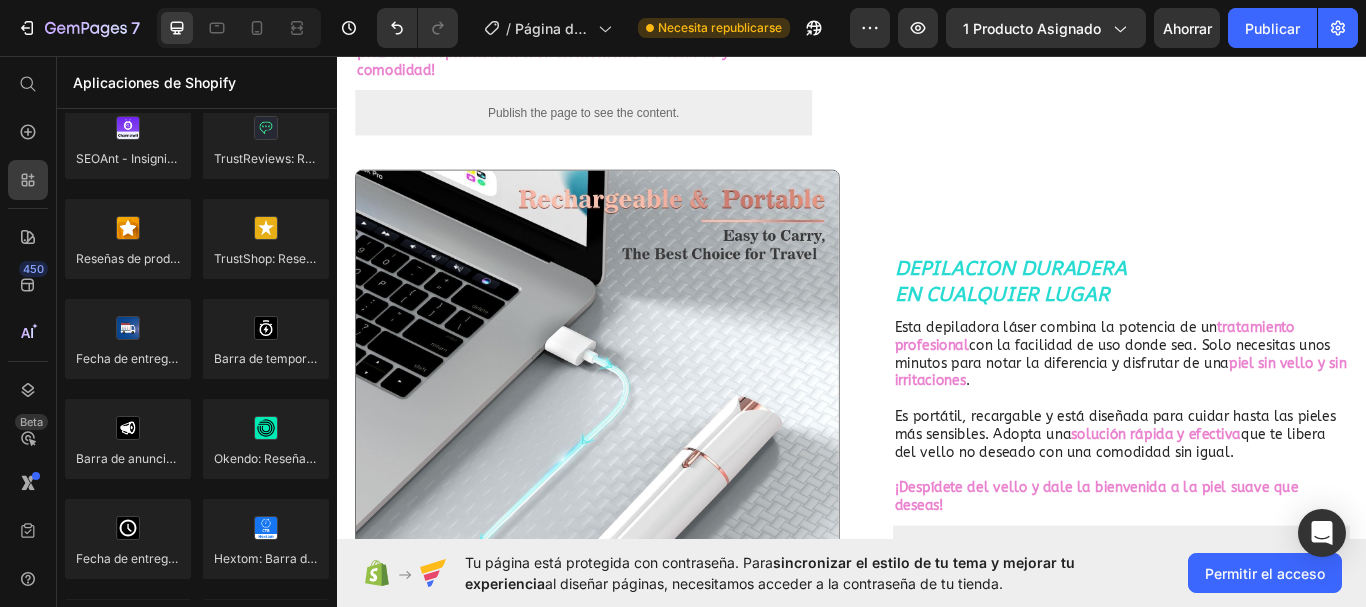 scroll, scrollTop: 5835, scrollLeft: 0, axis: vertical 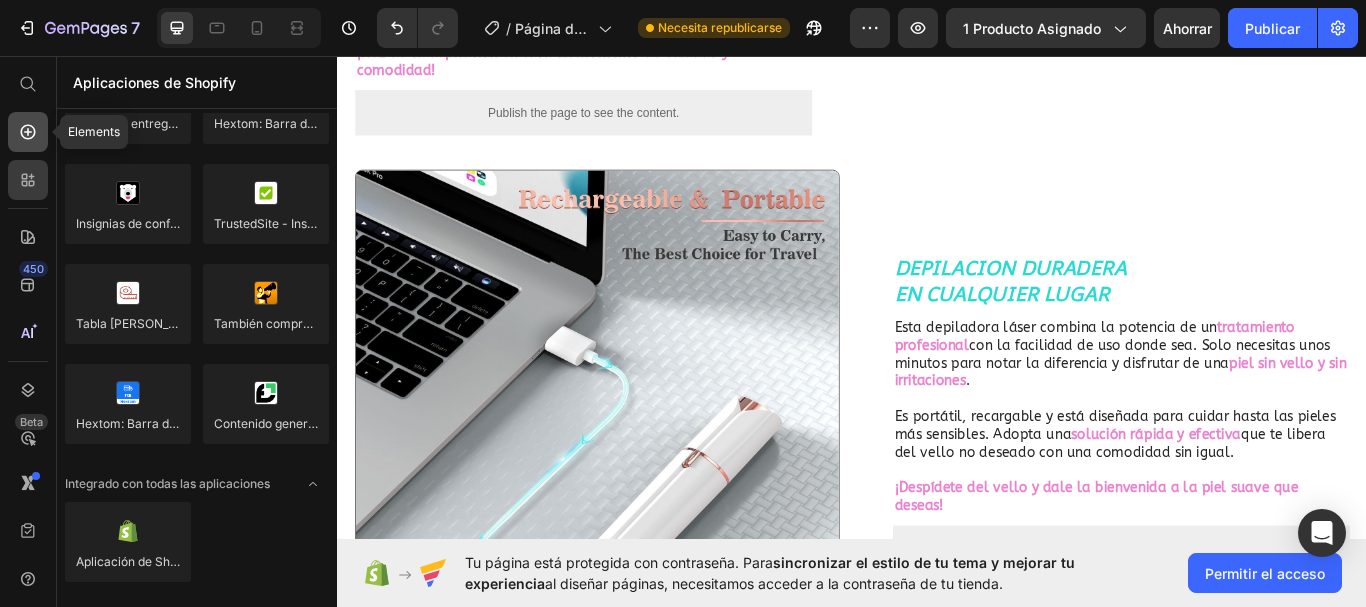 click 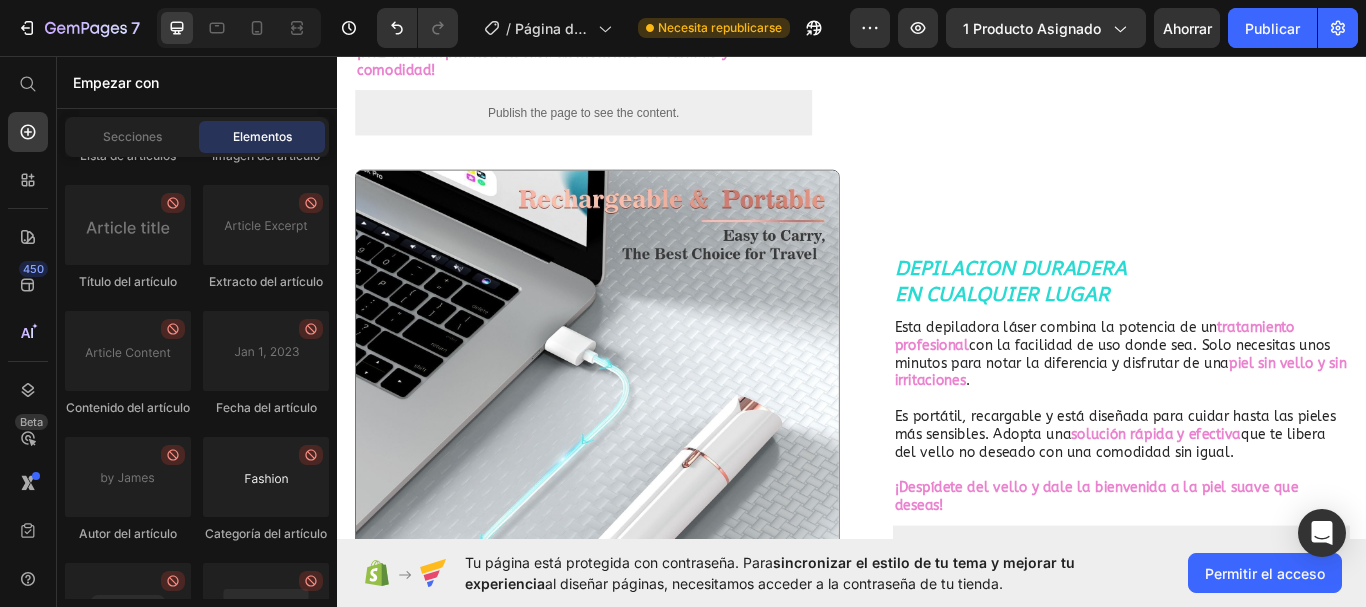 scroll, scrollTop: 6066, scrollLeft: 0, axis: vertical 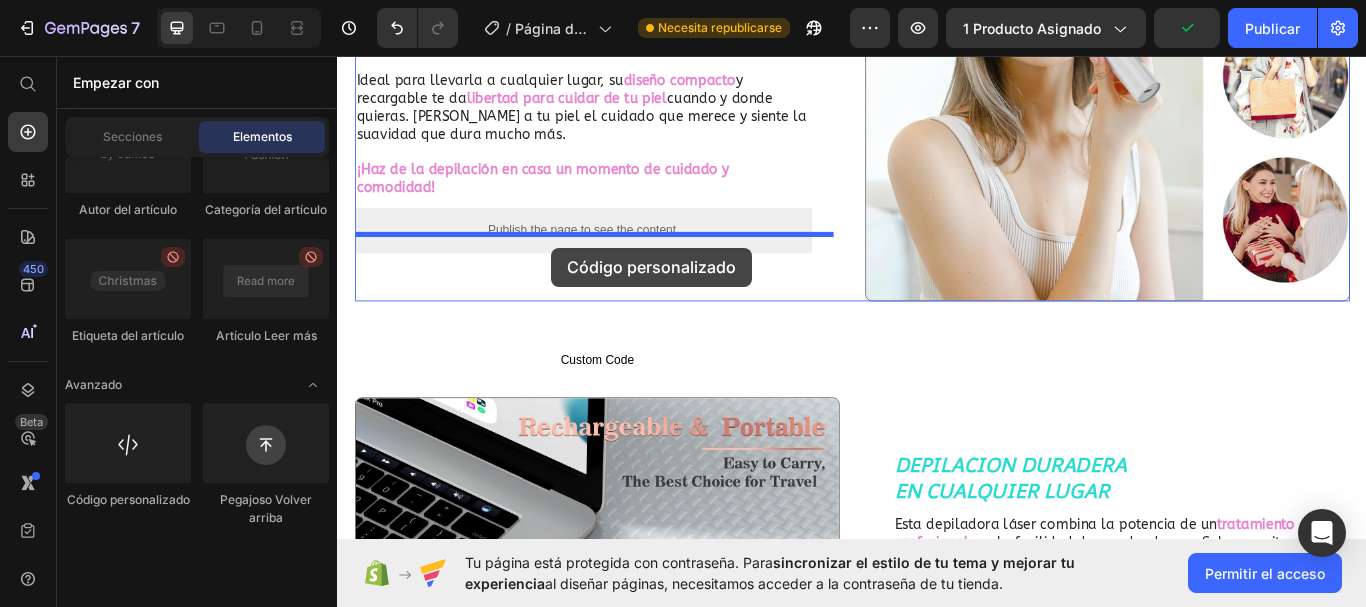 drag, startPoint x: 474, startPoint y: 550, endPoint x: 587, endPoint y: 280, distance: 292.69266 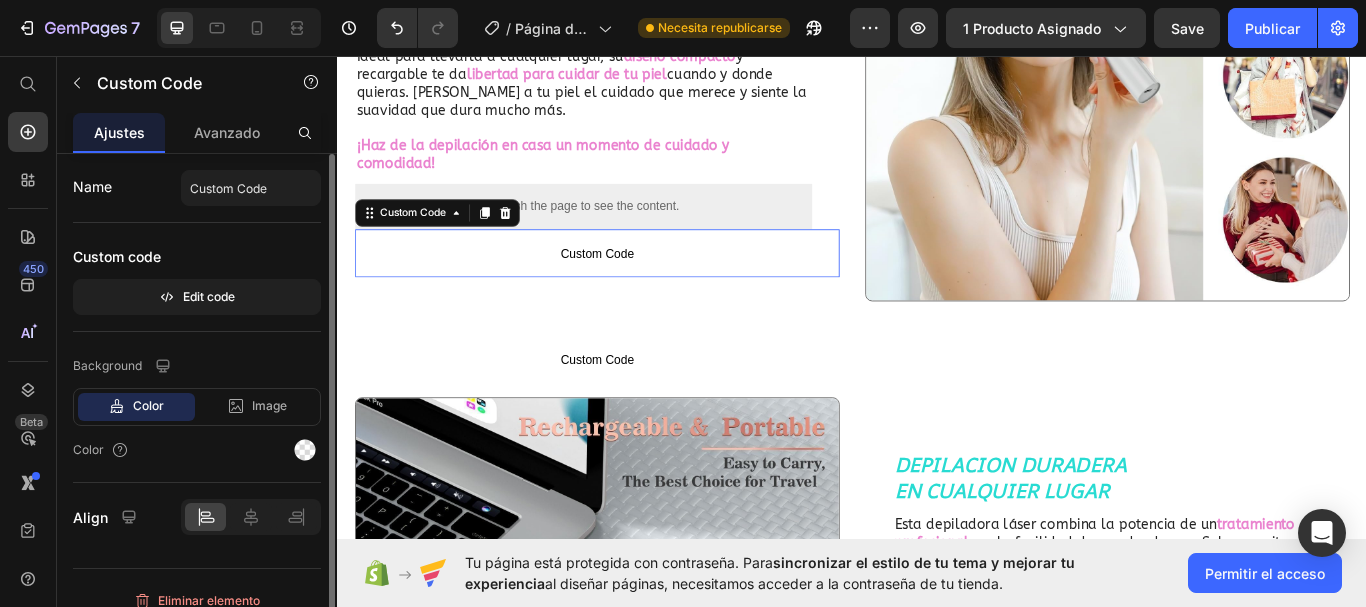 scroll, scrollTop: 1046, scrollLeft: 0, axis: vertical 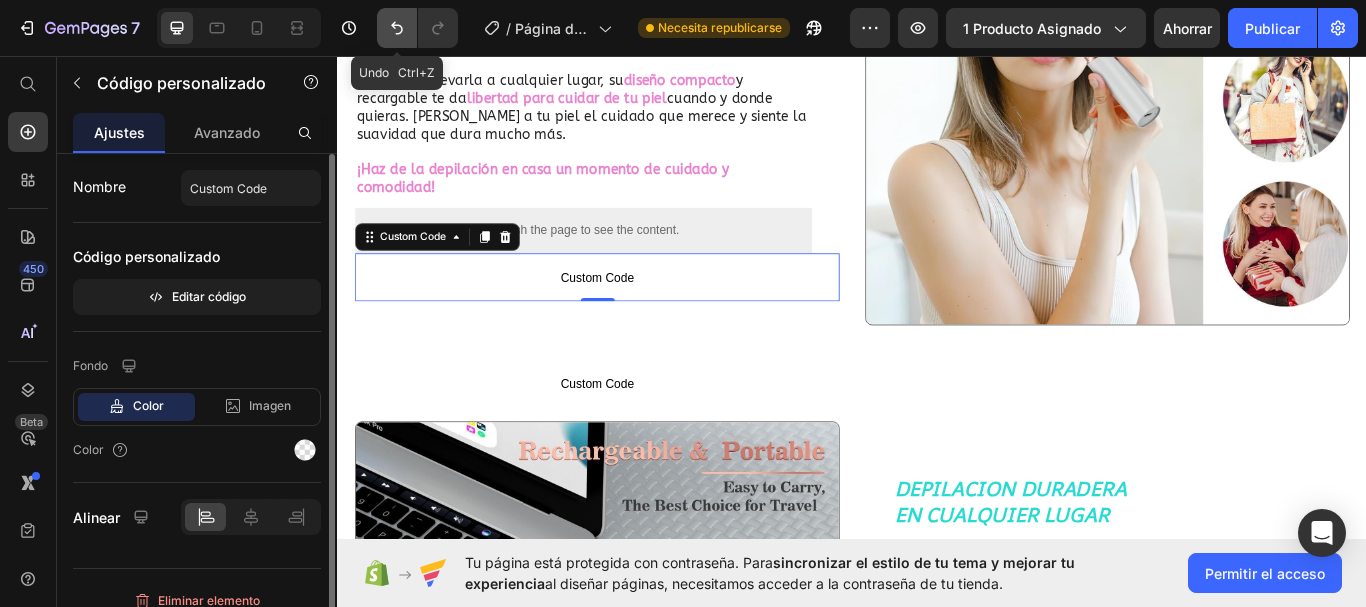click 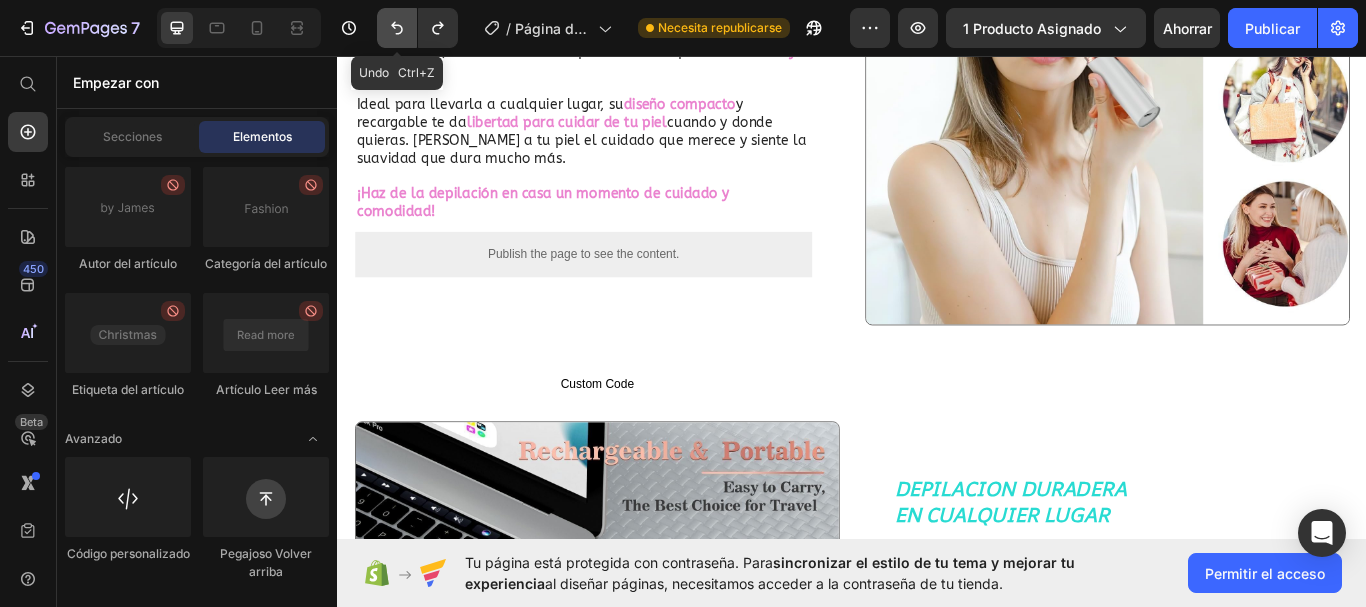 scroll, scrollTop: 1074, scrollLeft: 0, axis: vertical 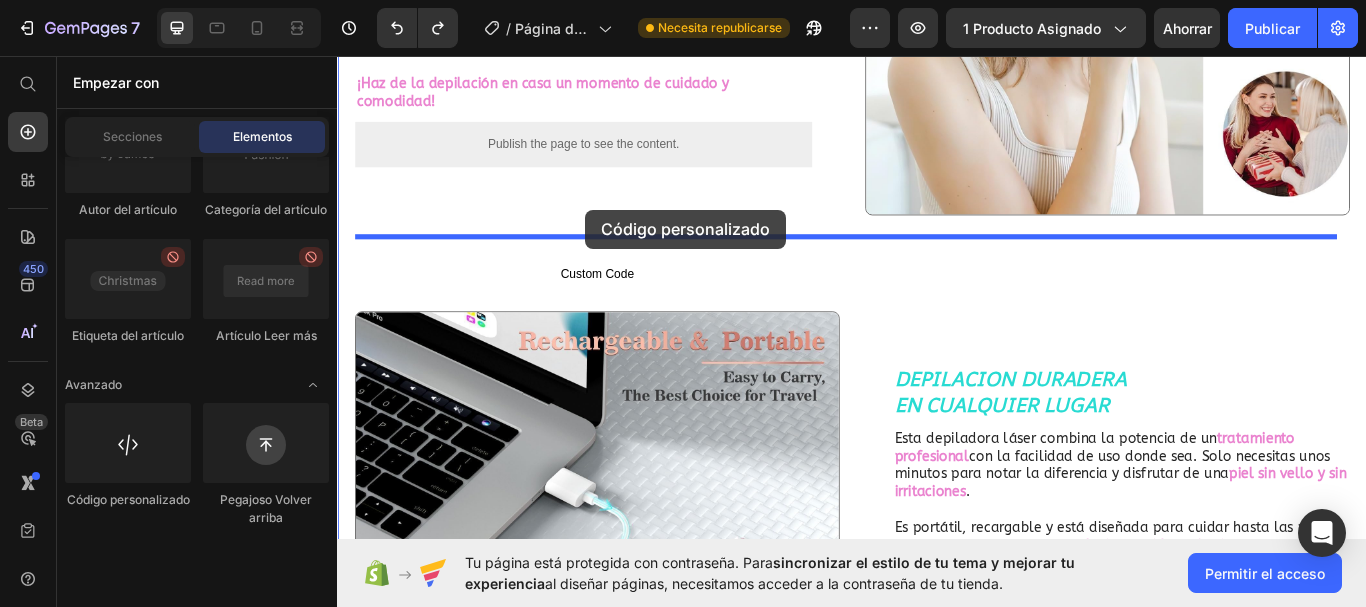 drag, startPoint x: 477, startPoint y: 565, endPoint x: 626, endPoint y: 236, distance: 361.16754 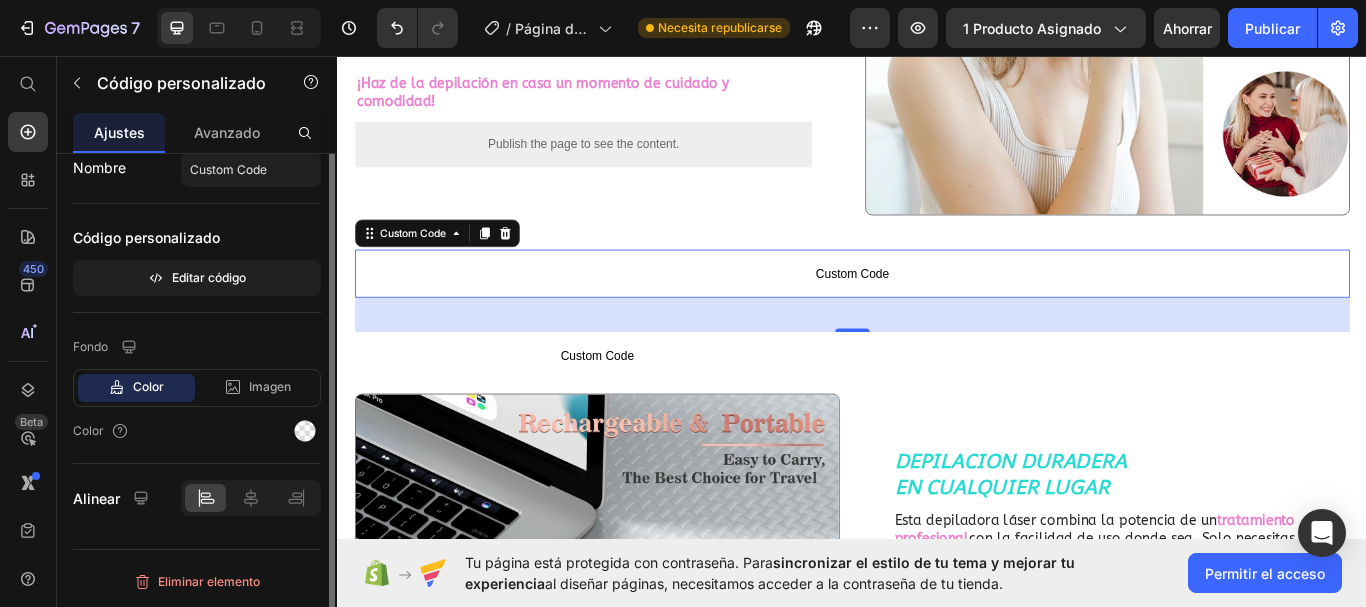 scroll, scrollTop: 0, scrollLeft: 0, axis: both 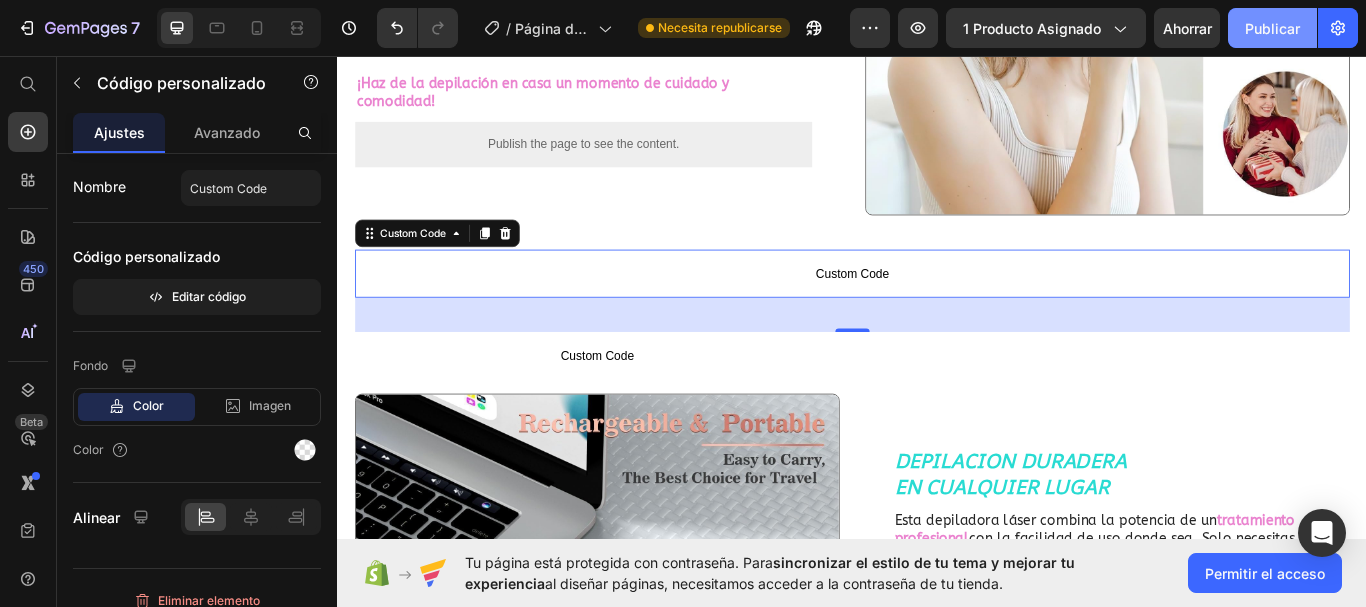 click on "Publicar" at bounding box center [1272, 28] 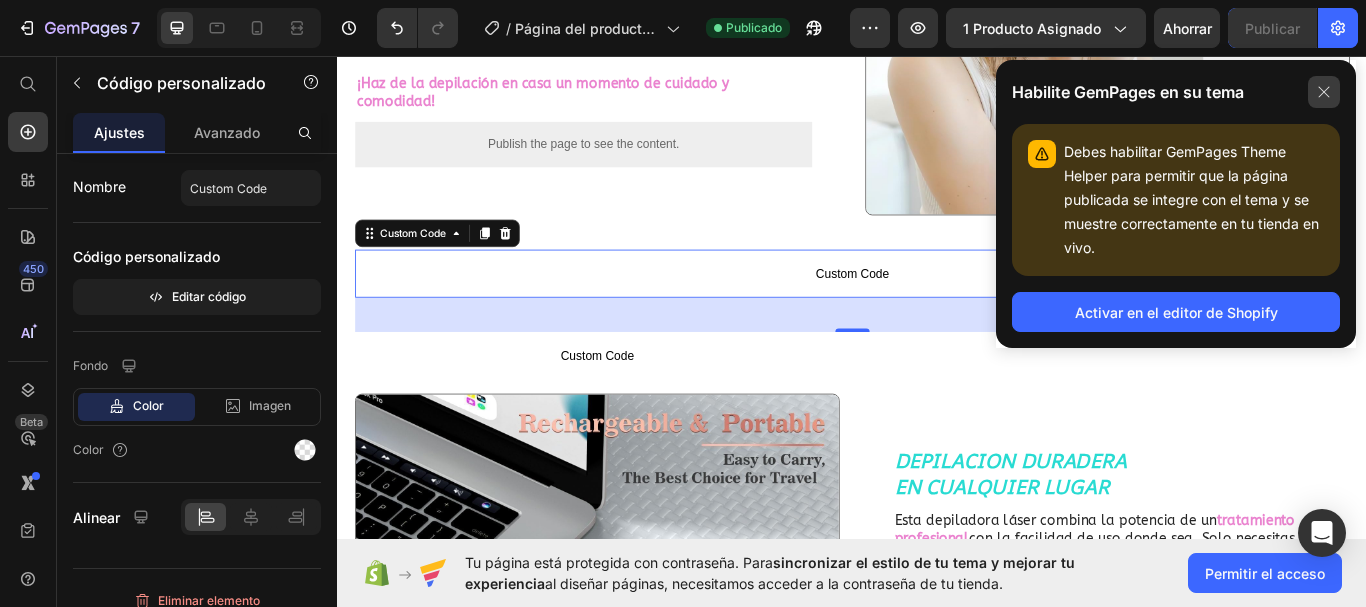 click 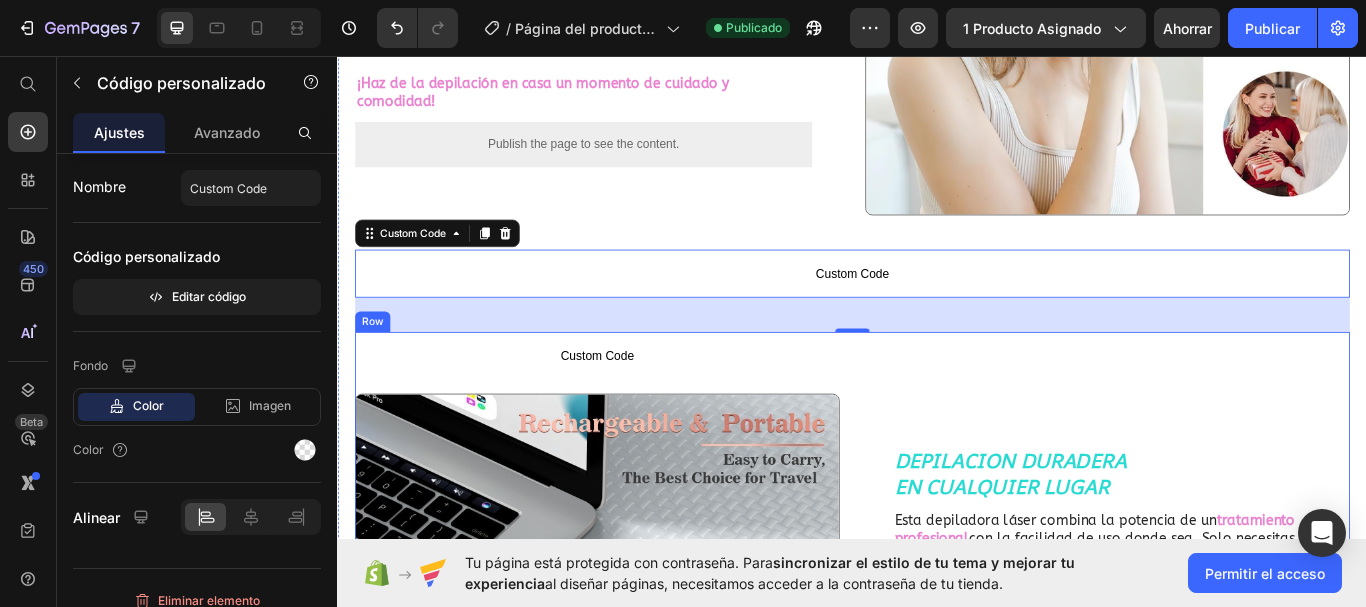 click on "DEPILACION DURADERA  EN CUALQUIER LUGAR Heading Esta depiladora láser combina la potencia de un  tratamiento profesional  con la facilidad de uso donde sea. Solo necesitas unos minutos para notar la diferencia y disfrutar de una  piel sin vello y sin irritaciones .   Es portátil, recargable y está diseñada para cuidar hasta las pieles más sensibles. Adopta una  solución rápida y efectiva  que te libera del vello no deseado con una comodidad sin igual.   ¡Despídete del vello y dale la bienvenida a la piel suave que deseas! Text Block
Publish the page to see the content.
Custom Code Row" at bounding box center (1234, 697) 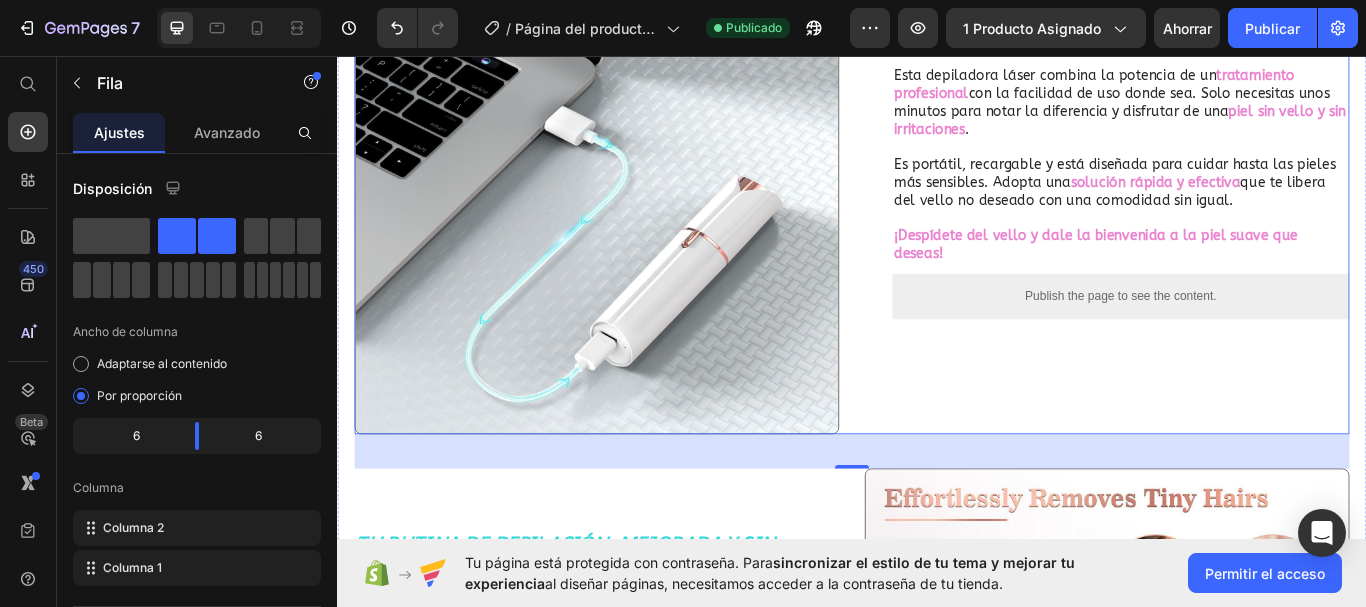 scroll, scrollTop: 1774, scrollLeft: 0, axis: vertical 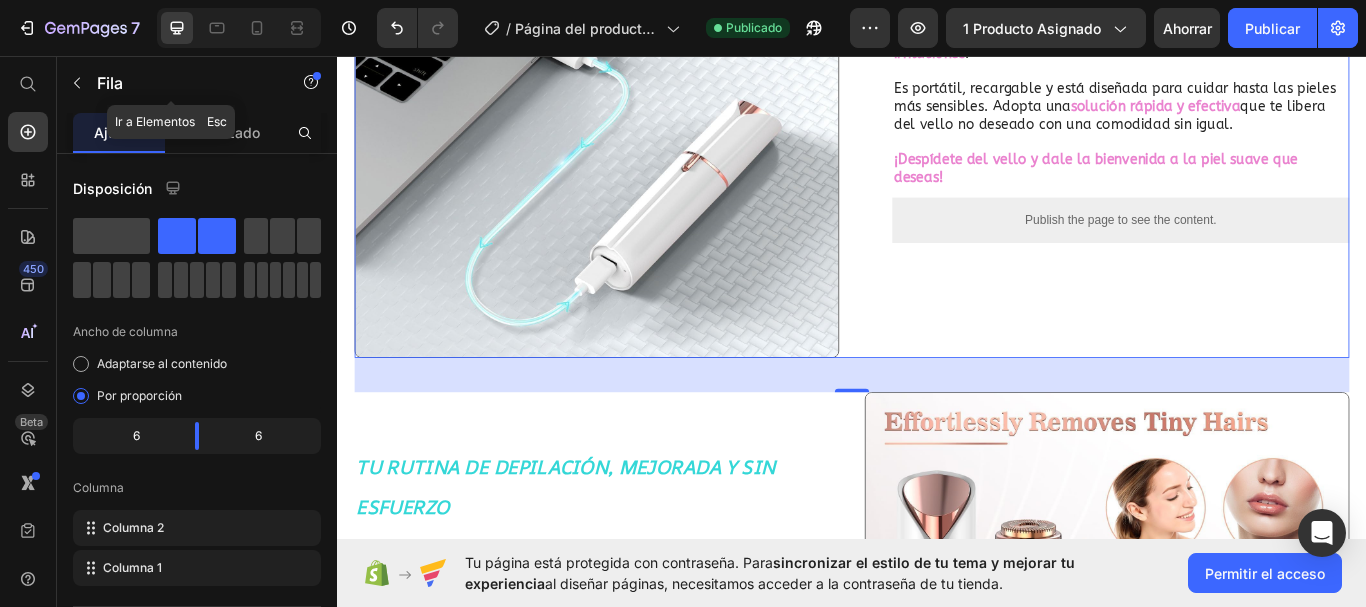 click 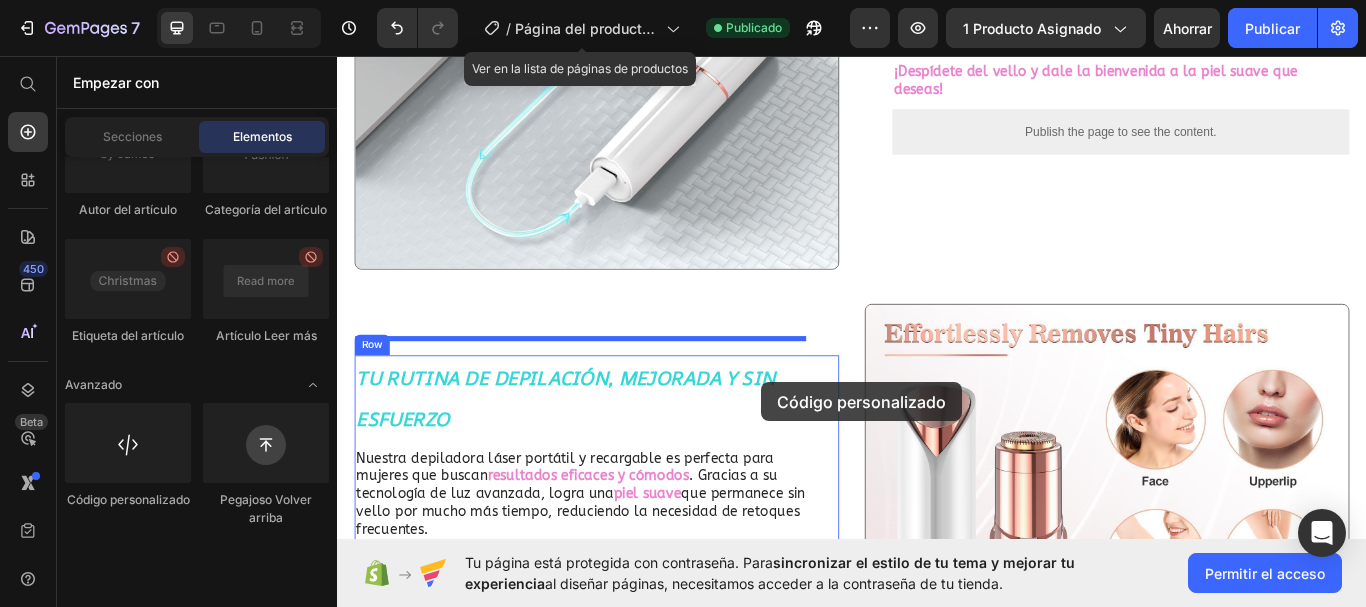 scroll, scrollTop: 1847, scrollLeft: 0, axis: vertical 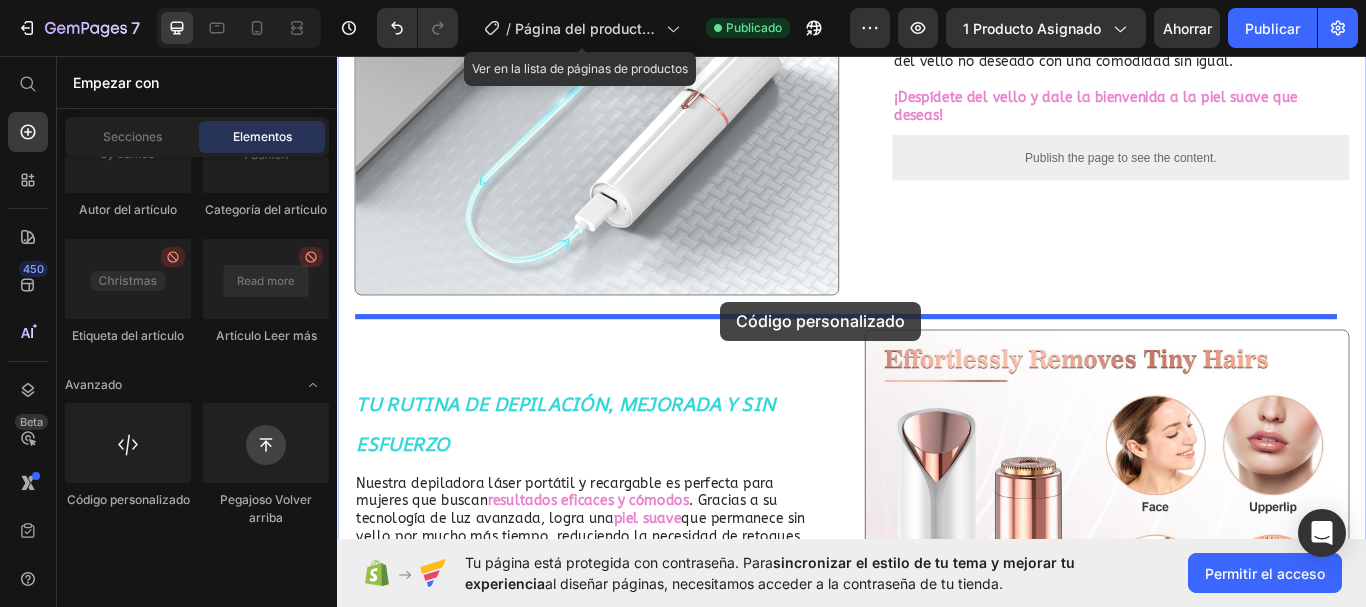 drag, startPoint x: 471, startPoint y: 577, endPoint x: 784, endPoint y: 343, distance: 390.80045 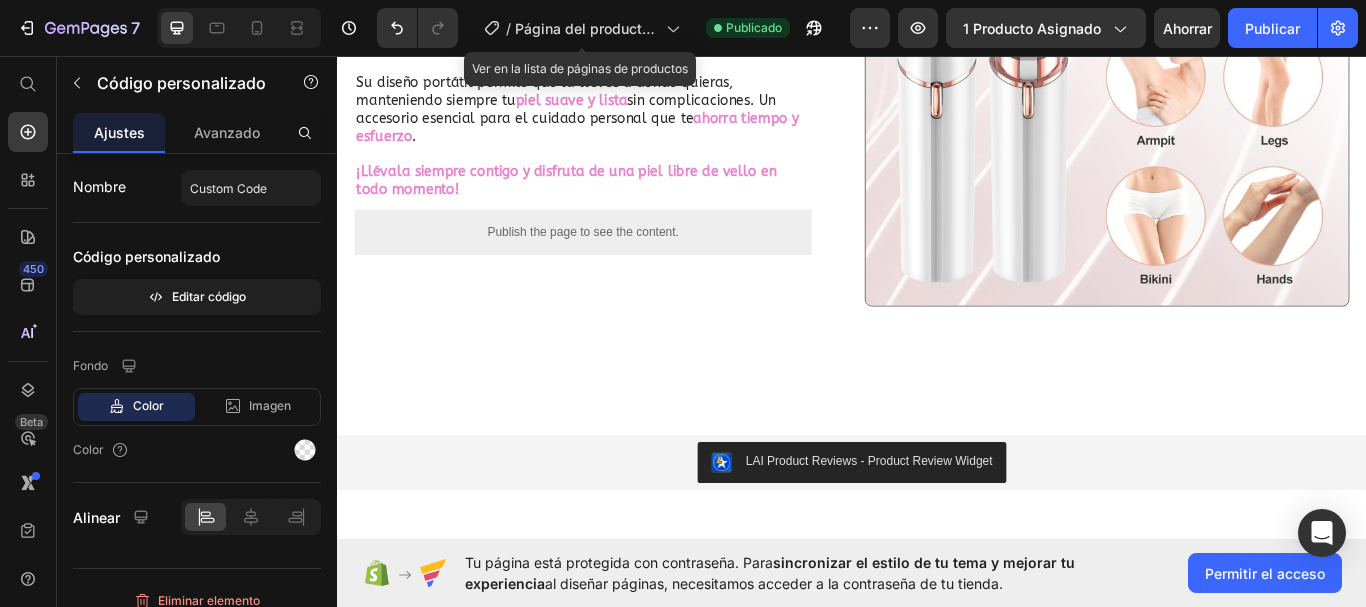 scroll, scrollTop: 2547, scrollLeft: 0, axis: vertical 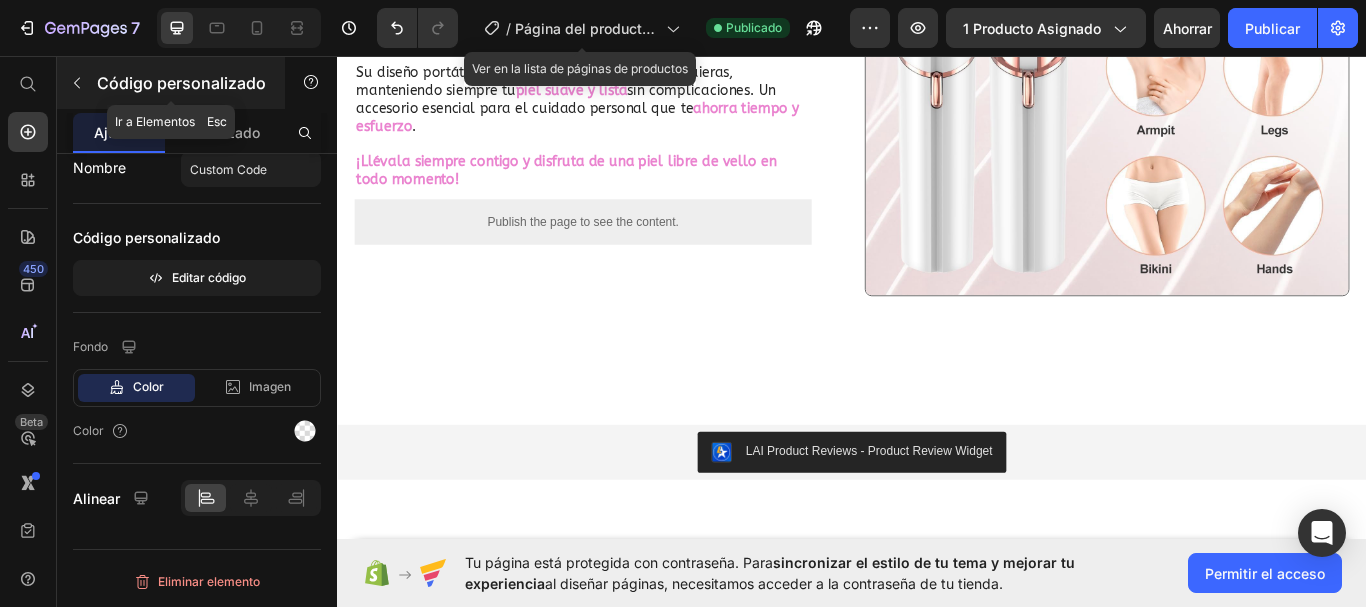 click 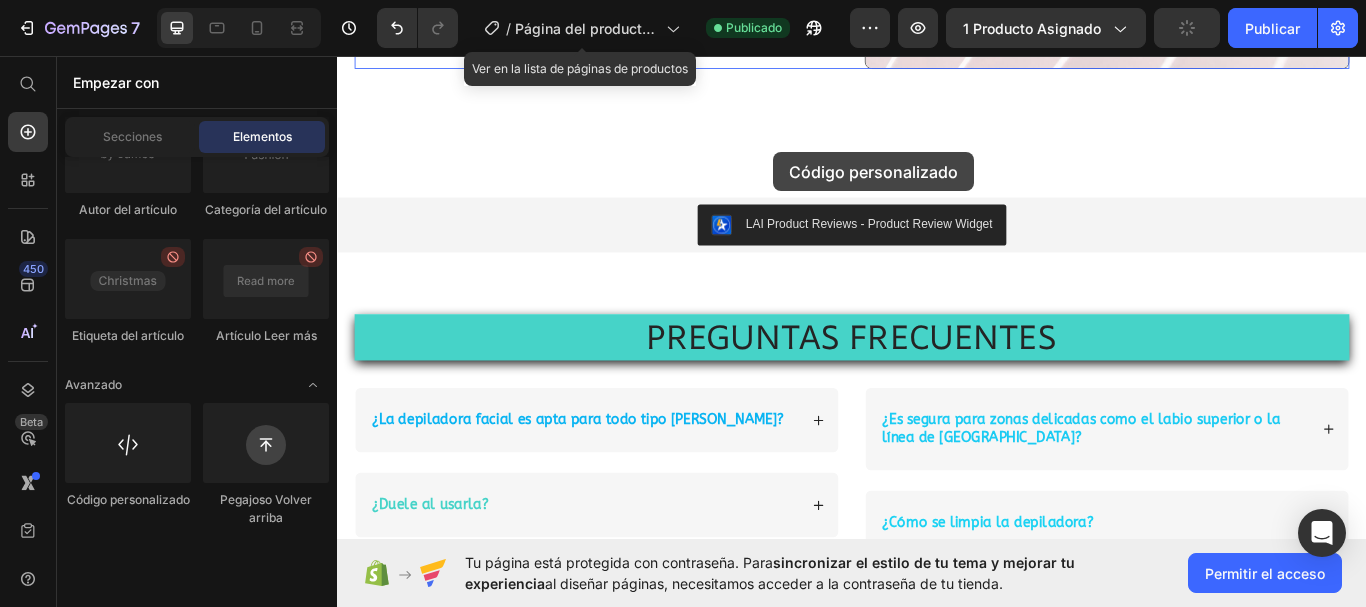 scroll, scrollTop: 2647, scrollLeft: 0, axis: vertical 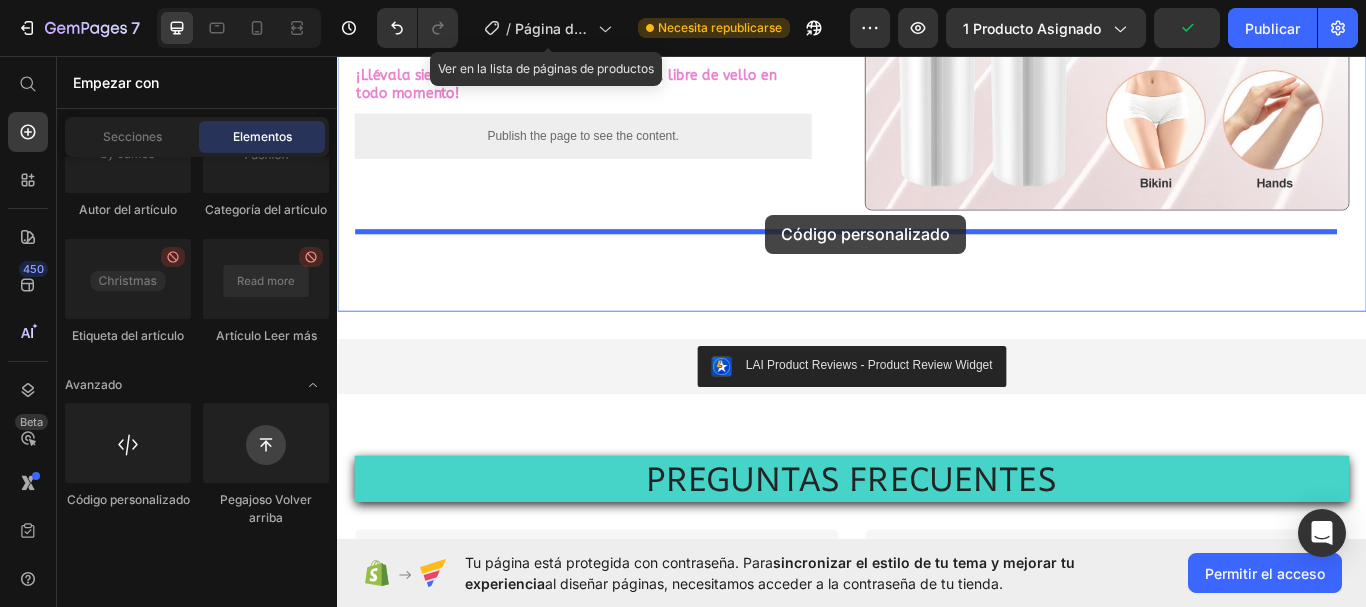 drag, startPoint x: 477, startPoint y: 566, endPoint x: 831, endPoint y: 247, distance: 476.52597 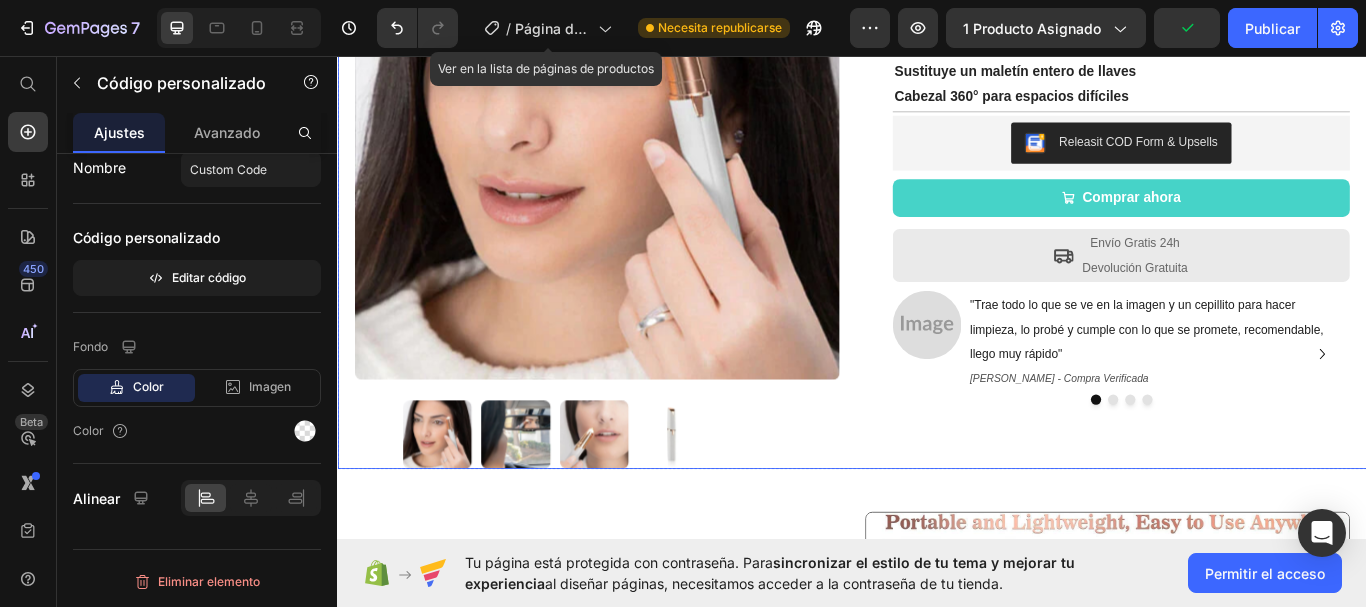 scroll, scrollTop: 300, scrollLeft: 0, axis: vertical 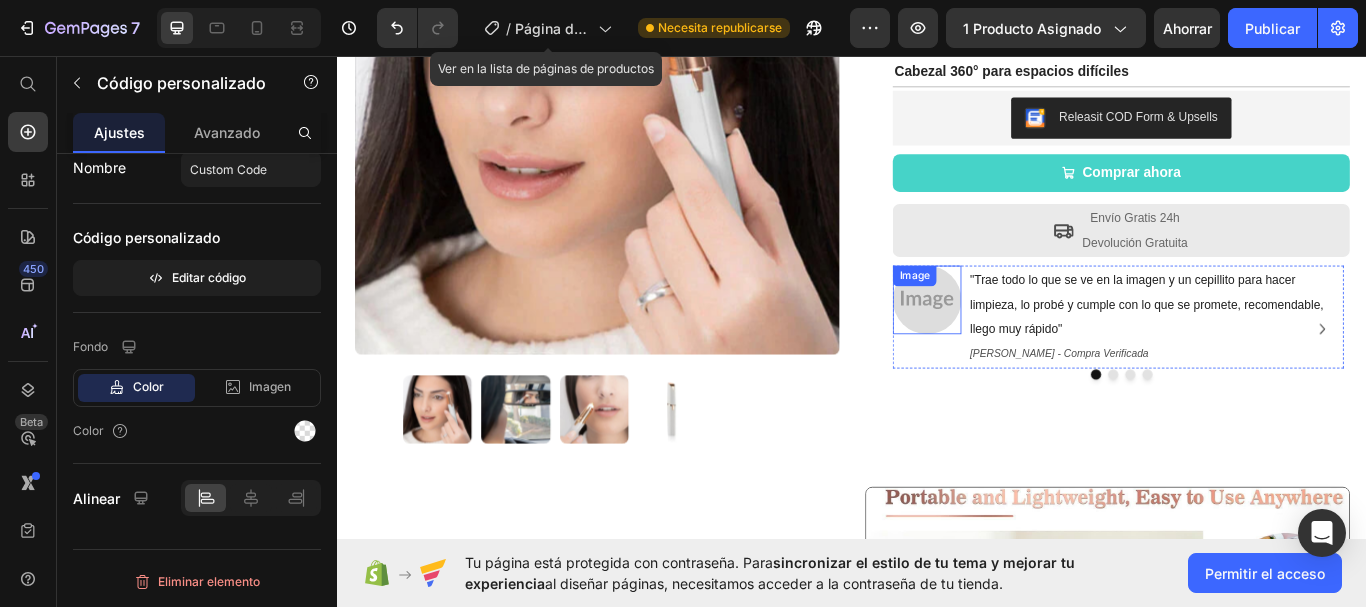 click at bounding box center [1024, 341] 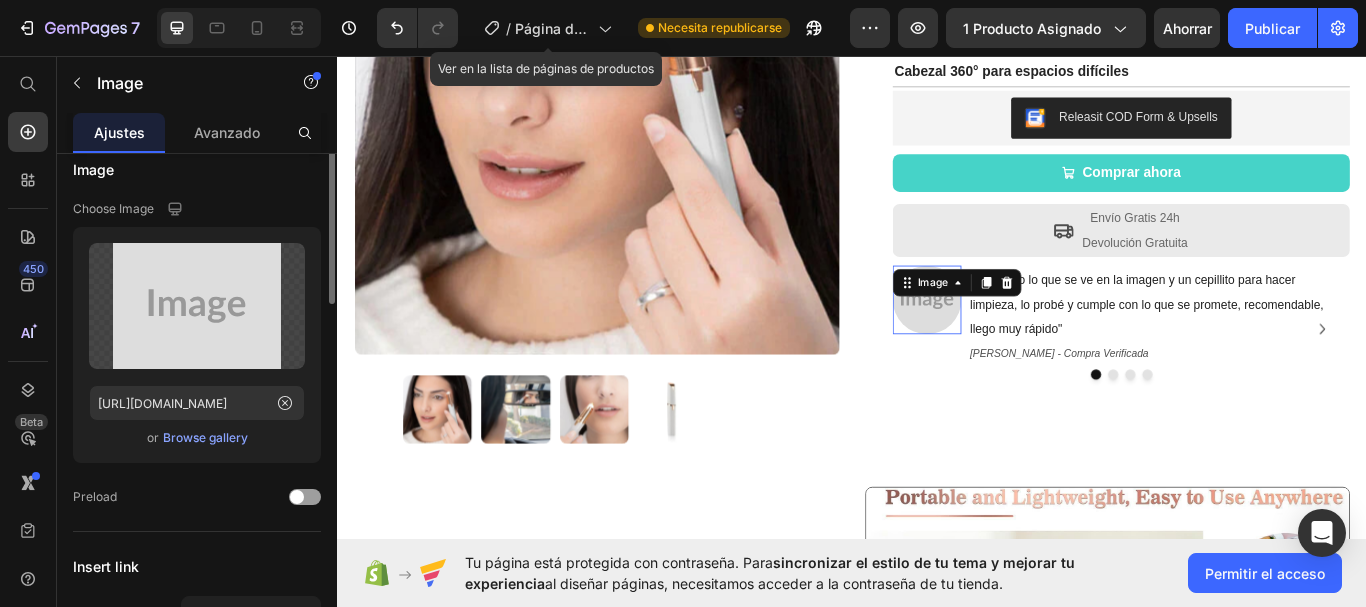 scroll, scrollTop: 0, scrollLeft: 0, axis: both 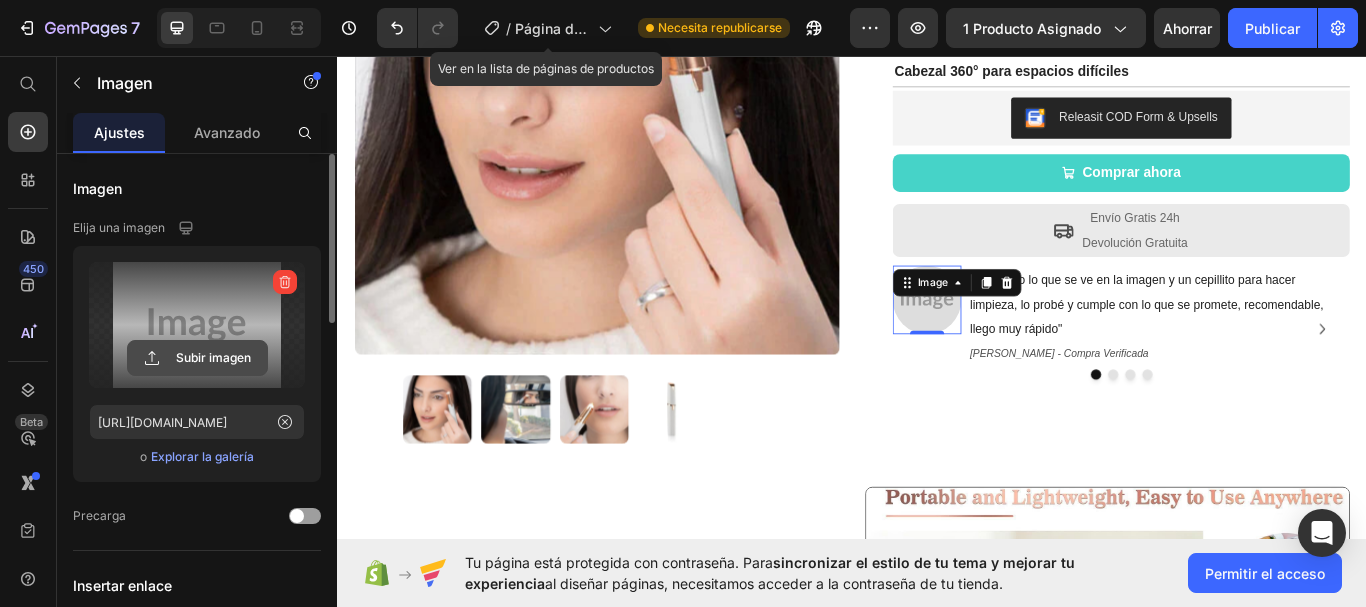 click 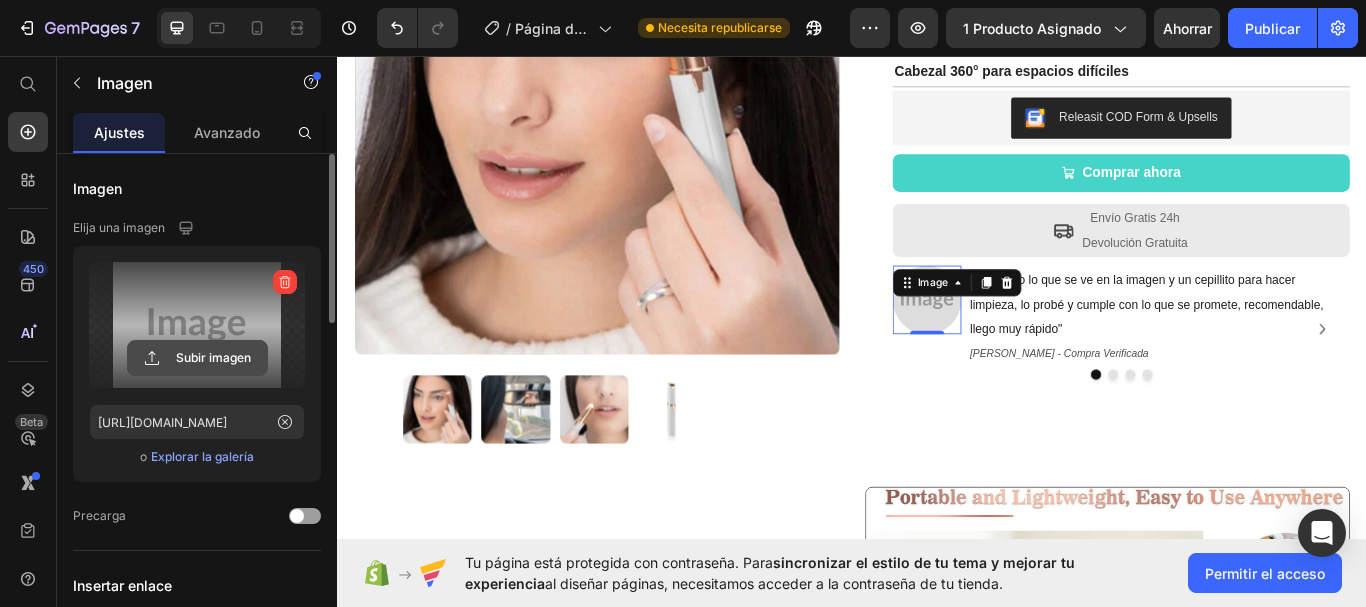 click 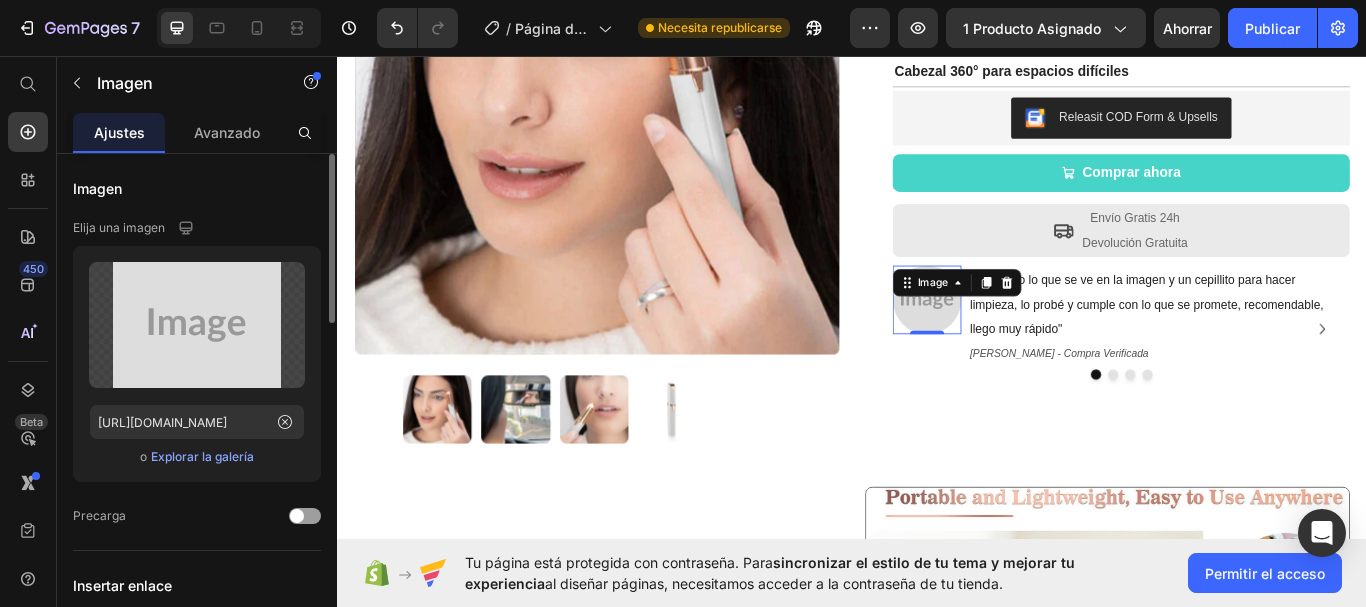 click on "Explorar la galería" at bounding box center [202, 456] 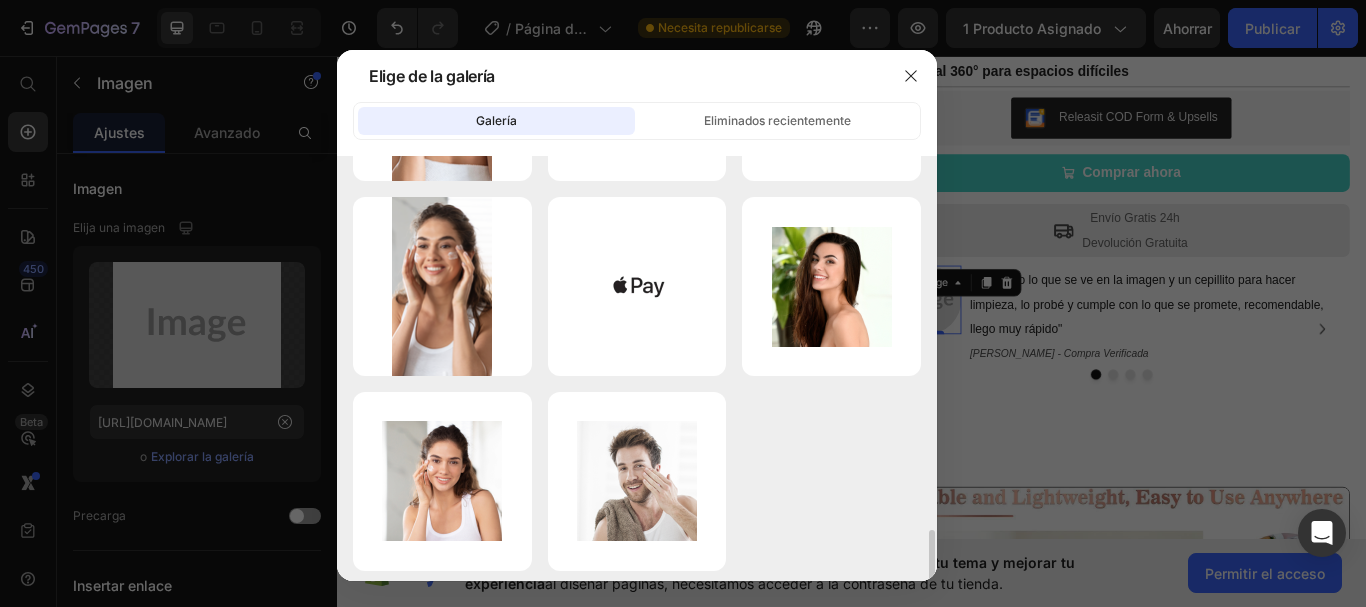 scroll, scrollTop: 2706, scrollLeft: 0, axis: vertical 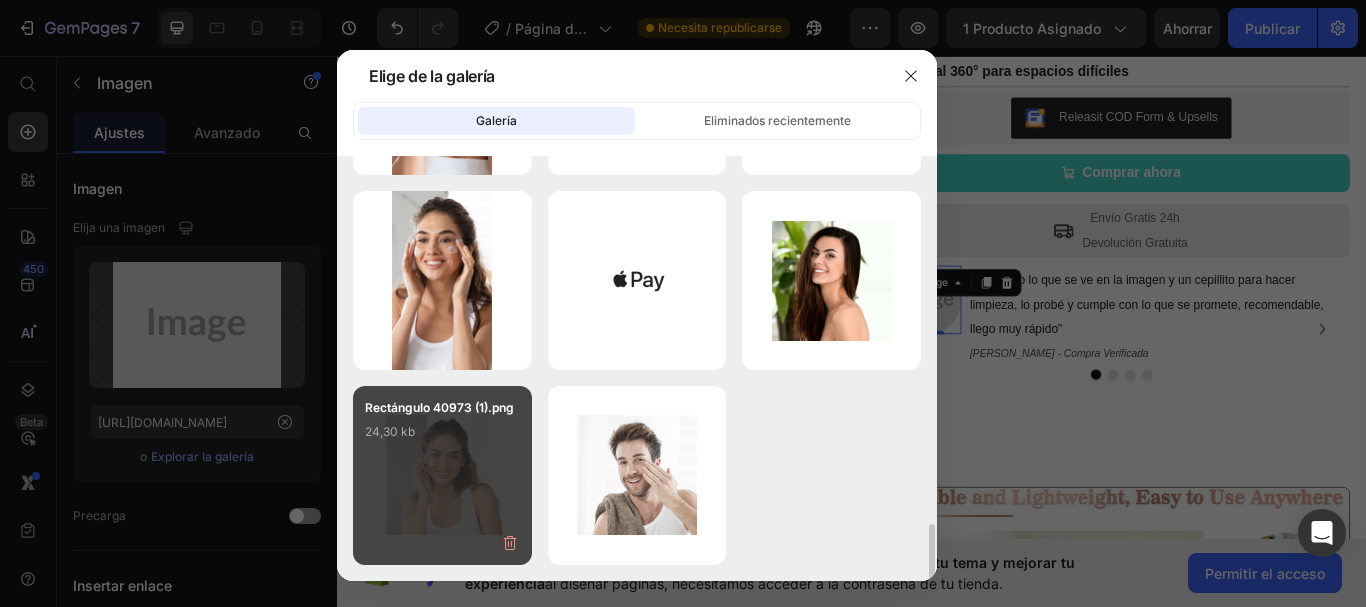 click on "Rectángulo 40973 (1).png 24,30 kb" at bounding box center (442, 438) 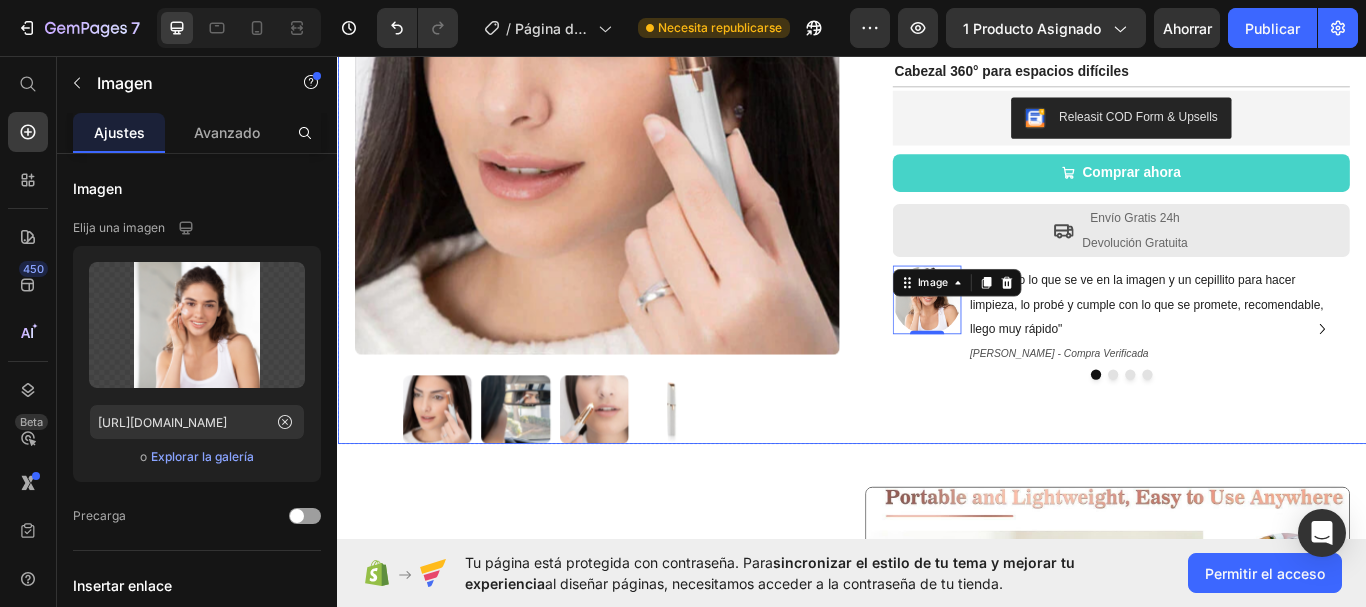 click on "Icon Icon Icon Icon Icon Icon List 4.6/5   364 Reseñas Text Block Row Depiladora facial de precisión indolora RECARGABLE Product Title €19,90 Product Price €0,00 Product Price 0% AHORRA Discount Tag Row Ajuste universal en un solo giro Sustituye un maletín entero de llaves Cabezal 360° para espacios difíciles Text Block Row Releasit COD Form & Upsells Releasit COD Form & Upsells
Comprar ahora Add to Cart Row
Icon Envío Gratis 24h Devolución Gratuita Text Block Row
Image   0 "Trae todo lo que se ve en la imagen y un cepillito para hacer limpieza, lo probé y cumple con lo que se promete, recomendable, llego muy rápido" [PERSON_NAME] - Compra Verificada Text Block Row Image "Trae todo lo que se ve en la imagen y un cepillito para hacer limpieza, lo probé y cumple con lo que se promete, recomendable, llego muy rápido" [PERSON_NAME] - Compra Verificada Text Block Row Image [PERSON_NAME] - Compra Verificada Text Block Row" at bounding box center [1234, 174] 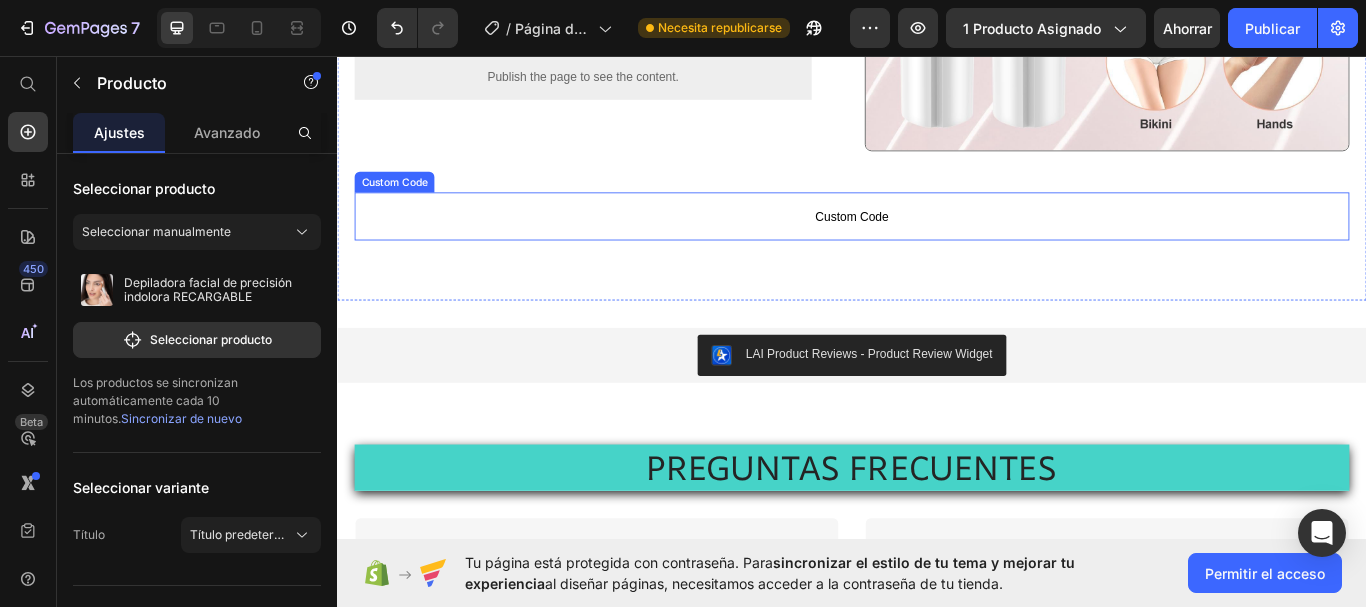 scroll, scrollTop: 2616, scrollLeft: 0, axis: vertical 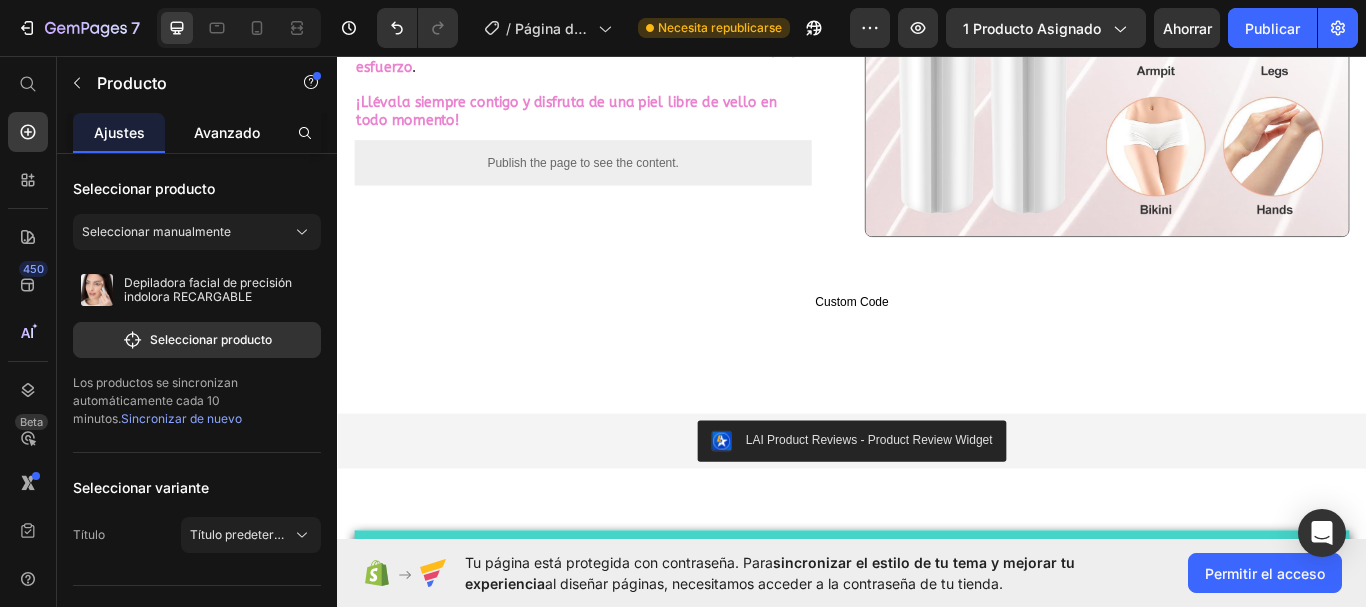 click on "Avanzado" at bounding box center (227, 132) 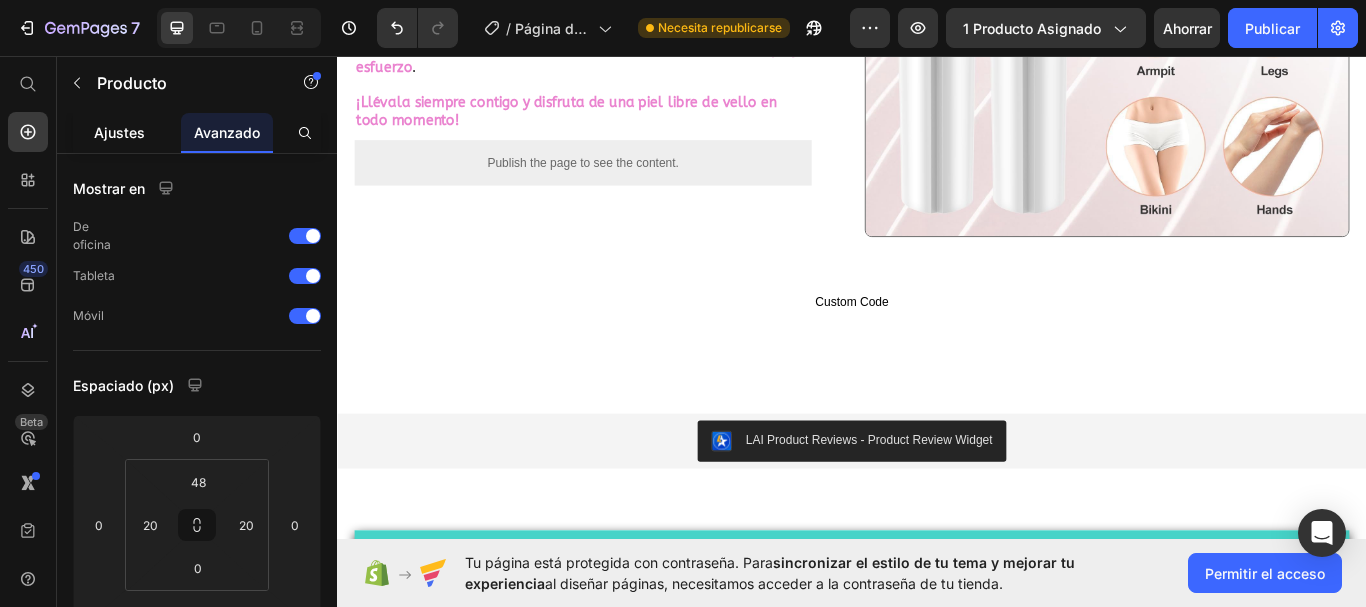 click on "Ajustes" at bounding box center [119, 132] 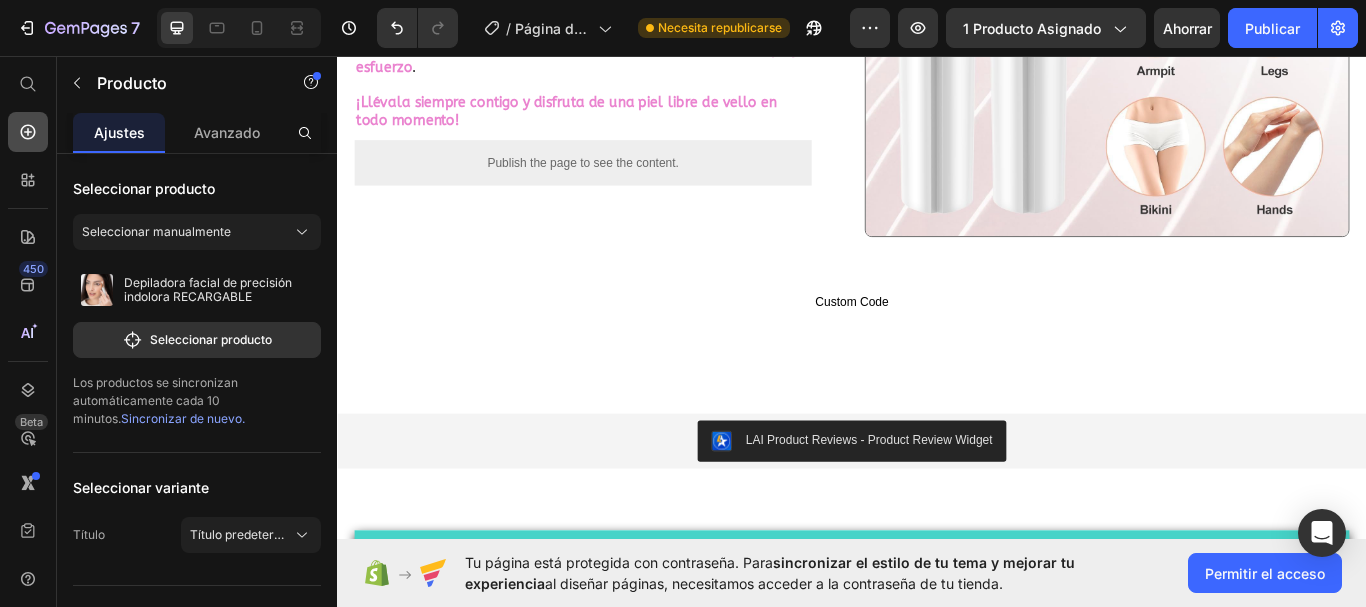 click 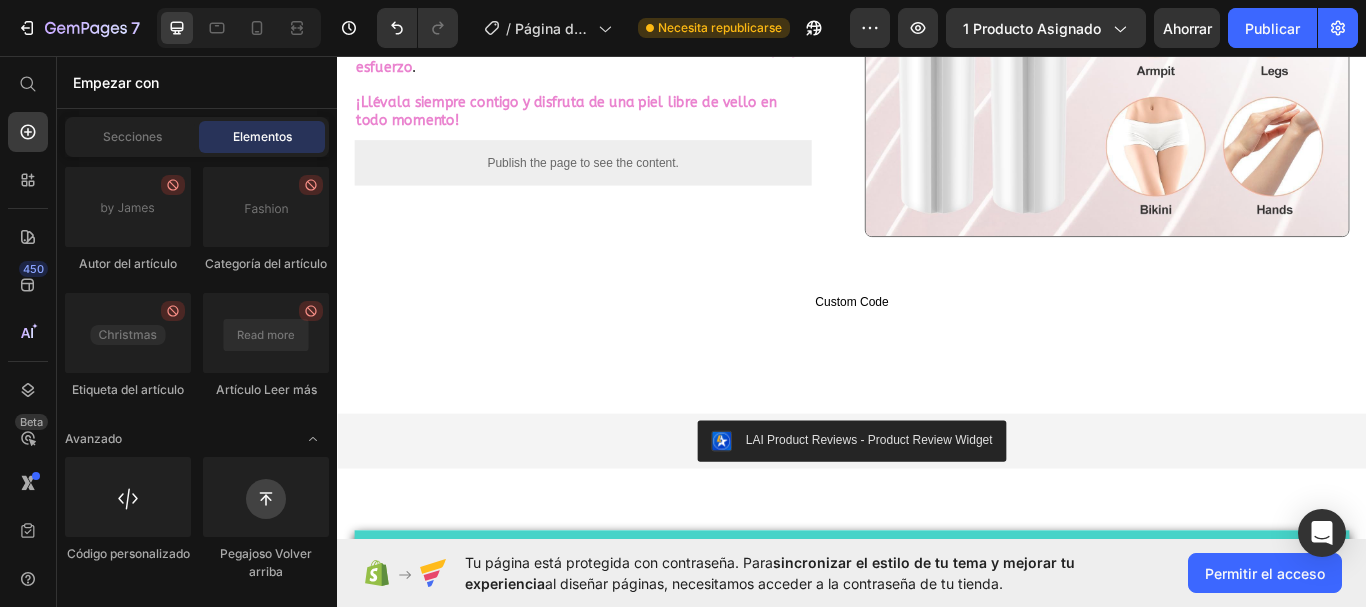 click on "Elementos" at bounding box center [262, 137] 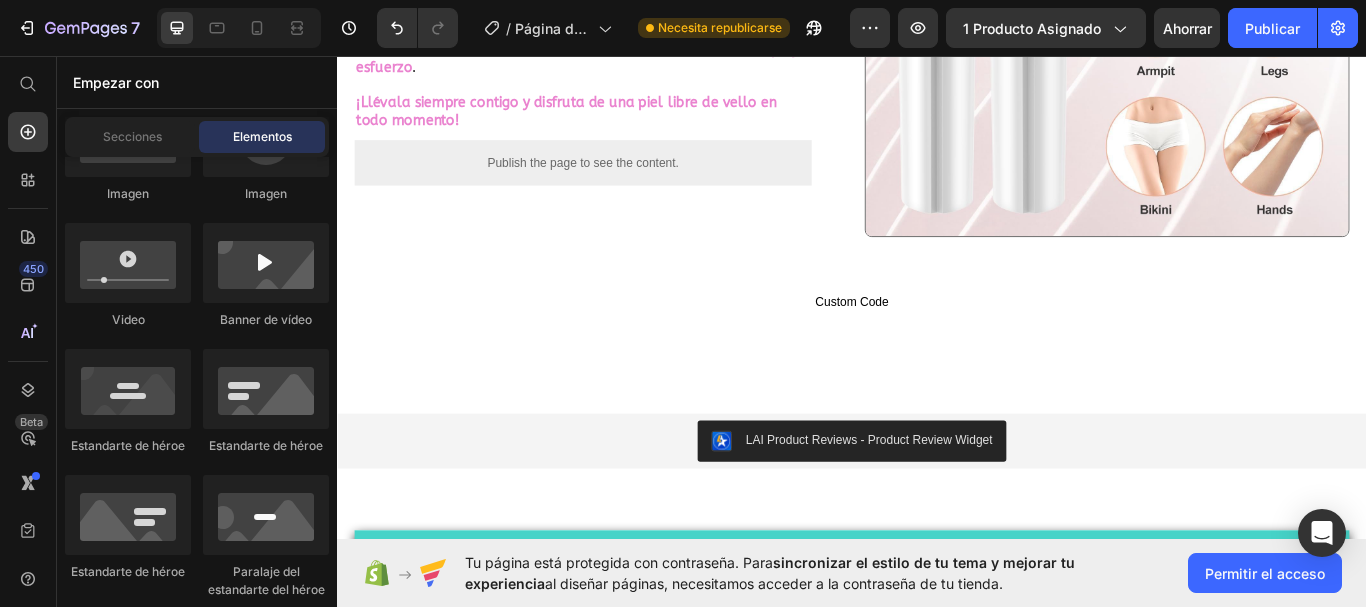 scroll, scrollTop: 766, scrollLeft: 0, axis: vertical 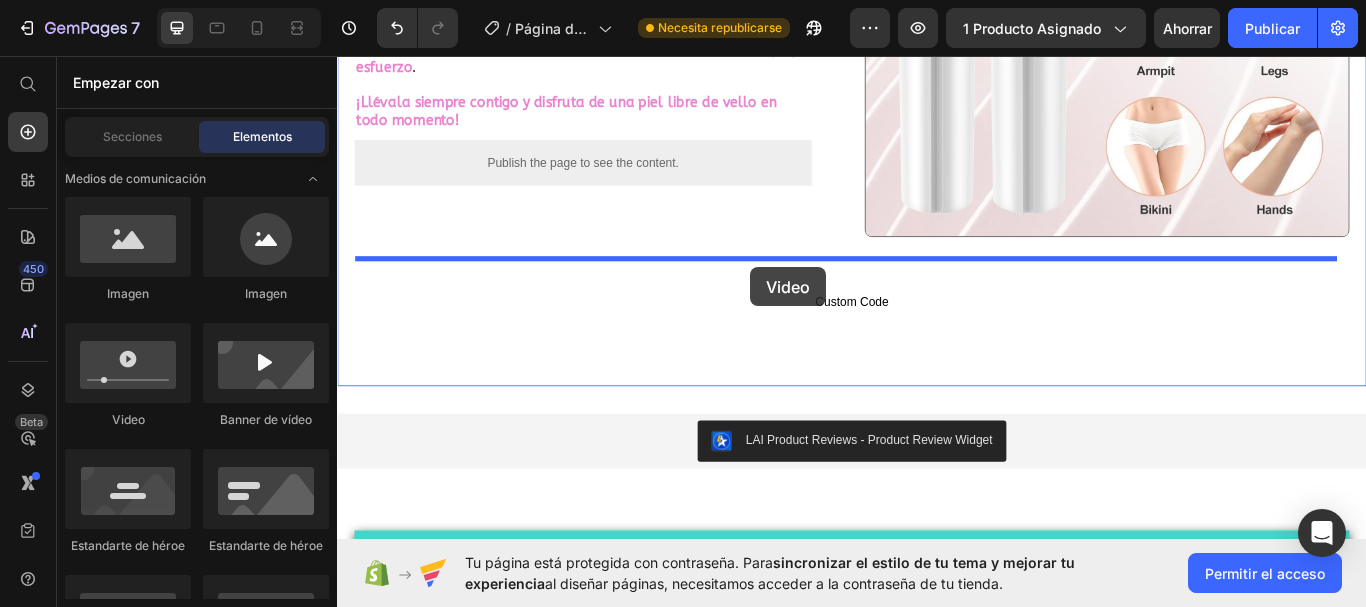 drag, startPoint x: 460, startPoint y: 420, endPoint x: 817, endPoint y: 305, distance: 375.06534 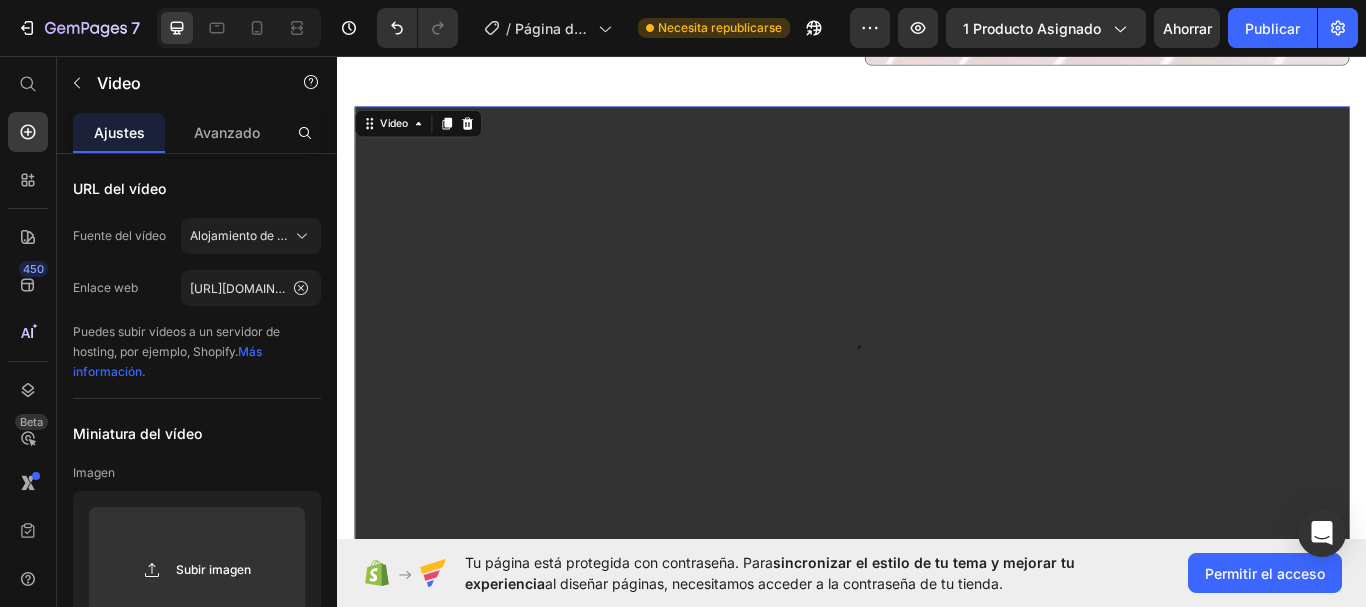 scroll, scrollTop: 2916, scrollLeft: 0, axis: vertical 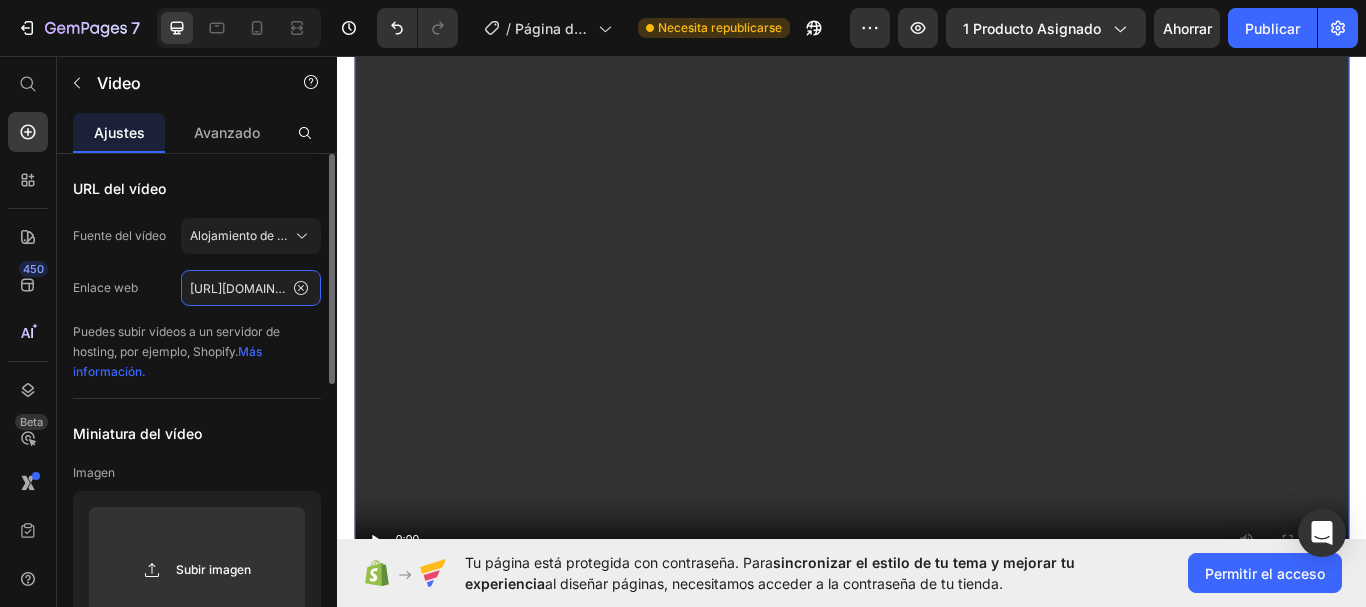 click on "[URL][DOMAIN_NAME]" 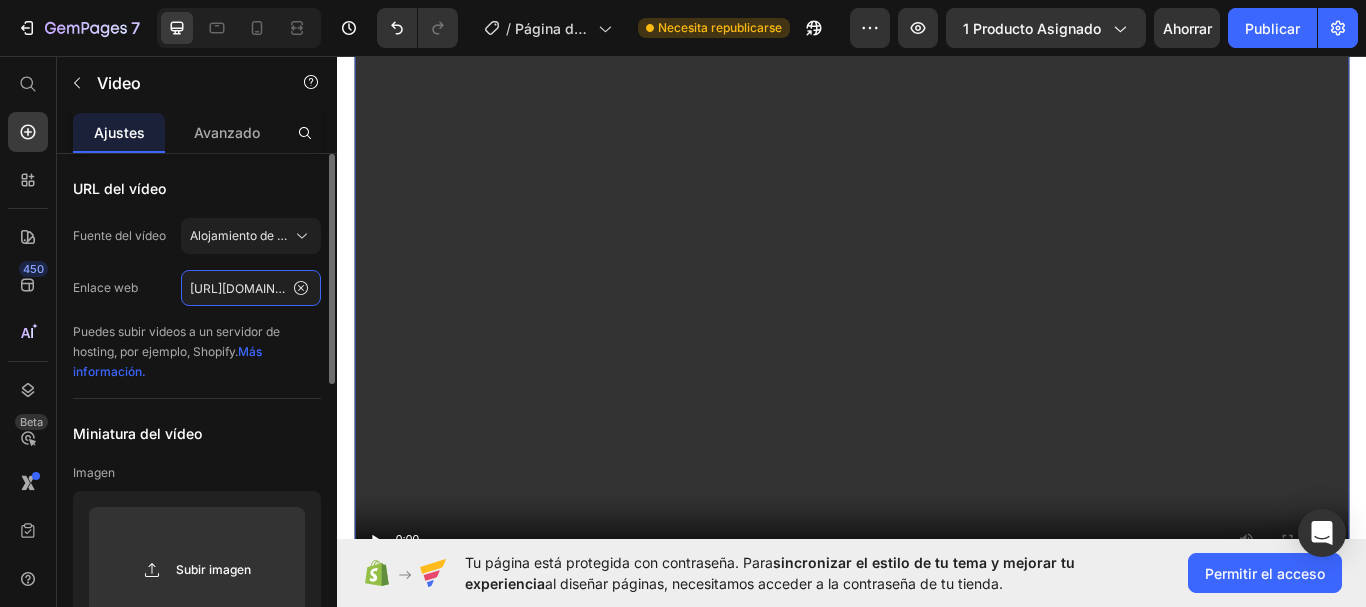 paste on "[DOMAIN_NAME][EMAIL_ADDRESS][URL][DOMAIN_NAME]" 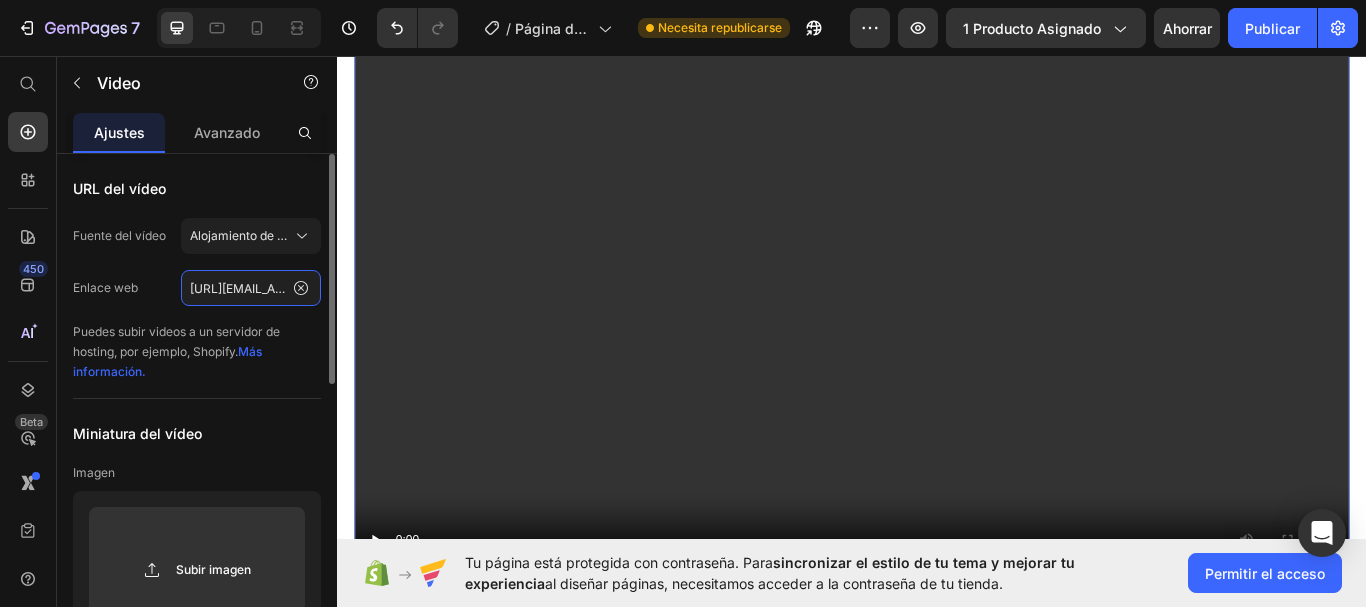 scroll, scrollTop: 0, scrollLeft: 701, axis: horizontal 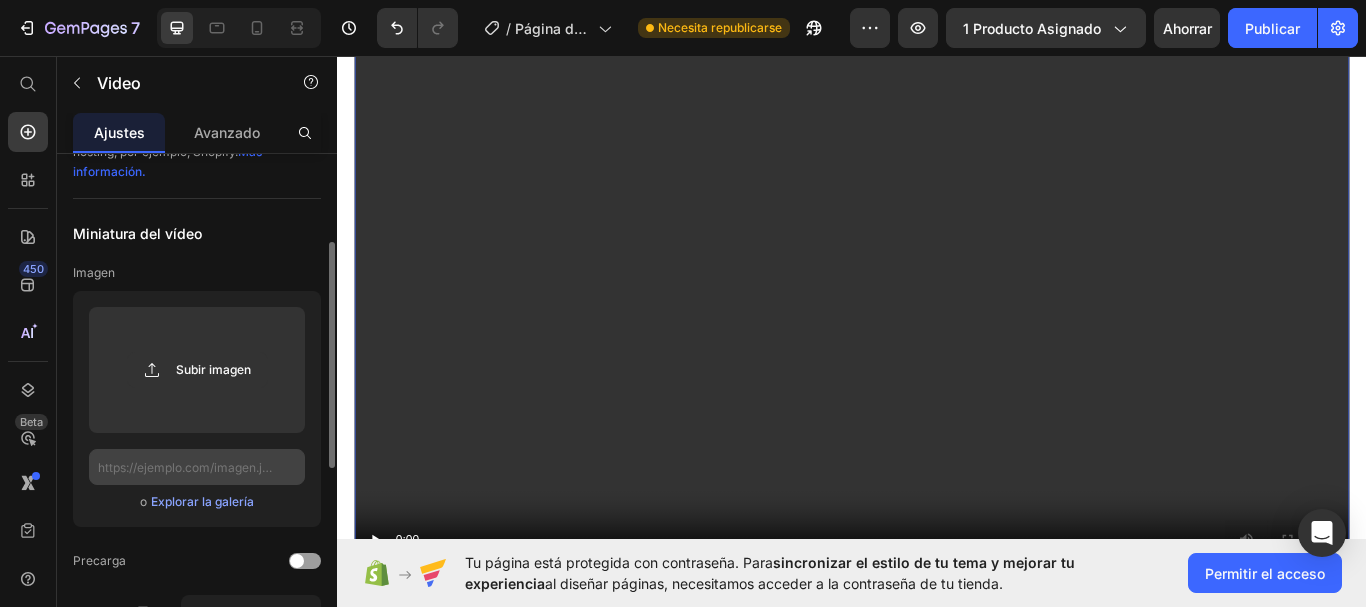 type on "[URL][EMAIL_ADDRESS][DOMAIN_NAME][DOMAIN_NAME]" 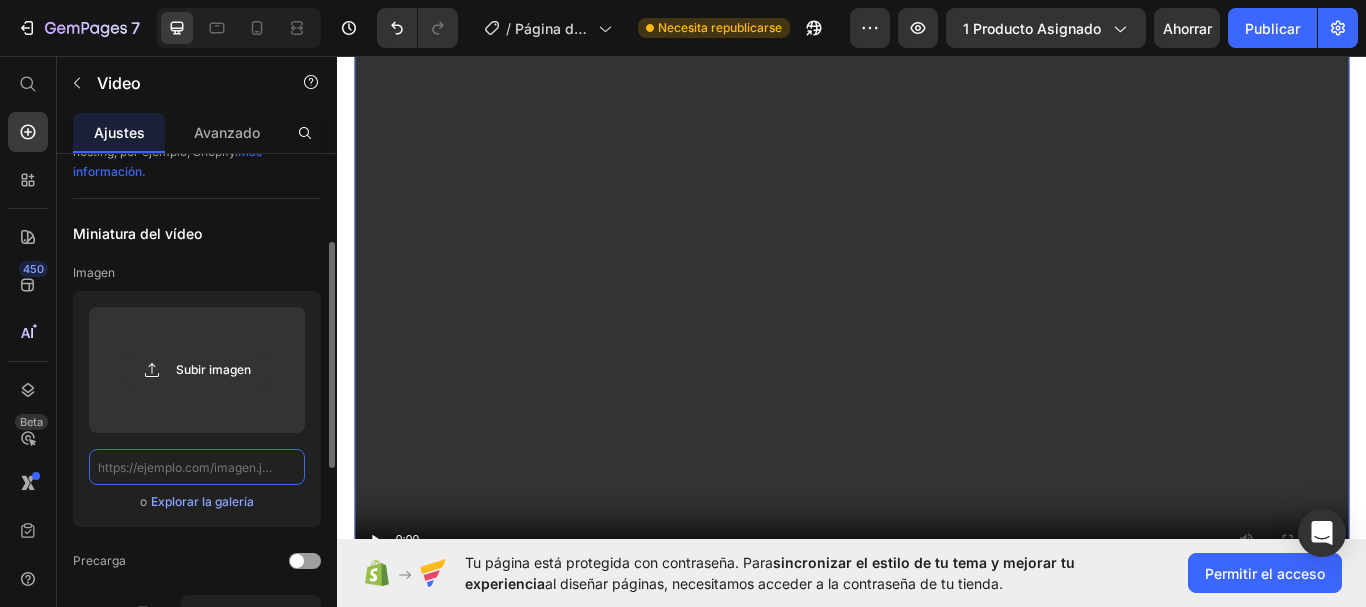 click 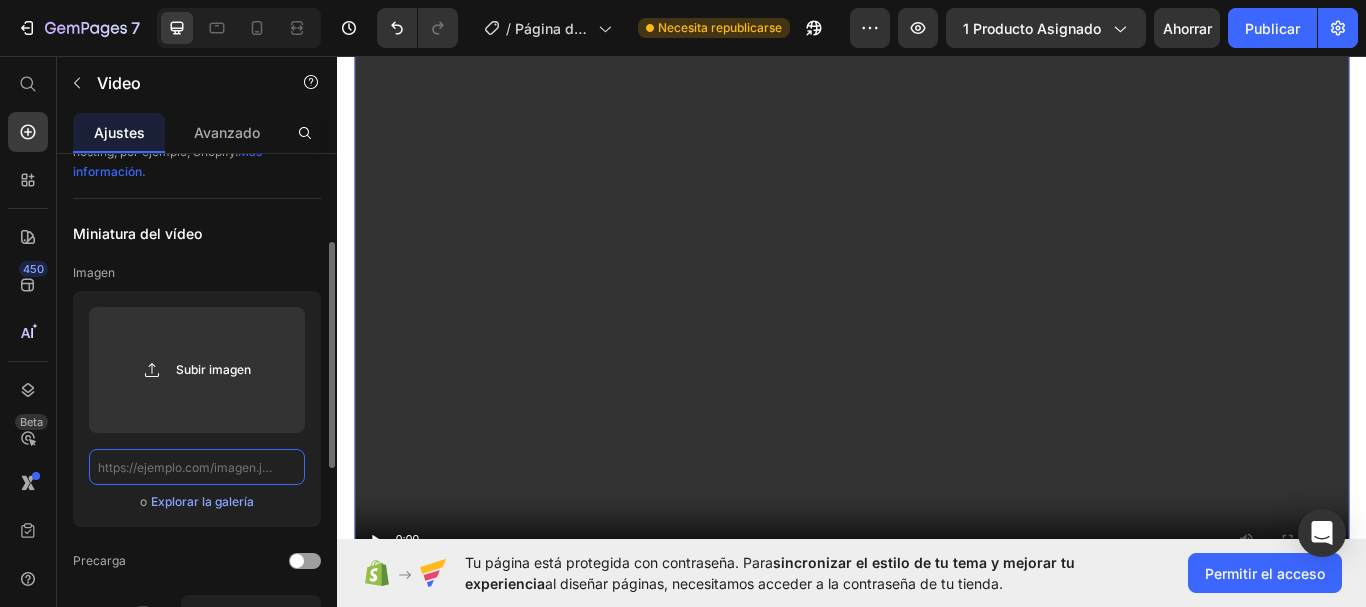 paste on "[URL][EMAIL_ADDRESS][DOMAIN_NAME][DOMAIN_NAME]" 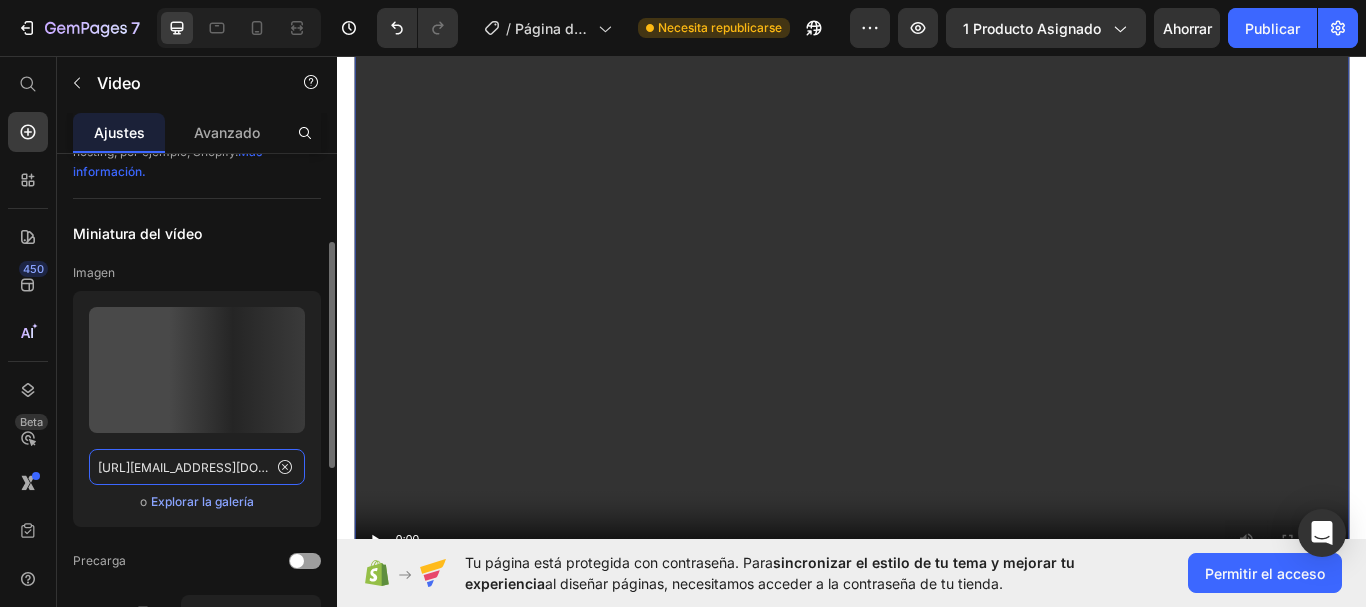 scroll, scrollTop: 0, scrollLeft: 625, axis: horizontal 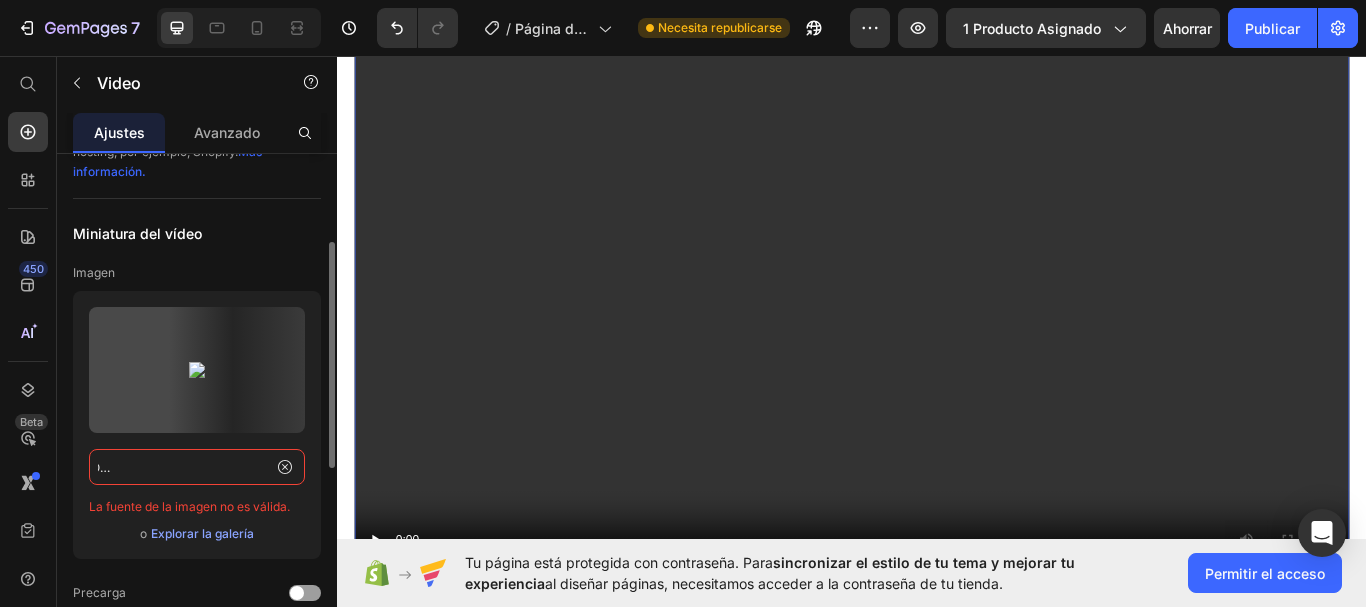 type on "[URL][EMAIL_ADDRESS][DOMAIN_NAME][DOMAIN_NAME]" 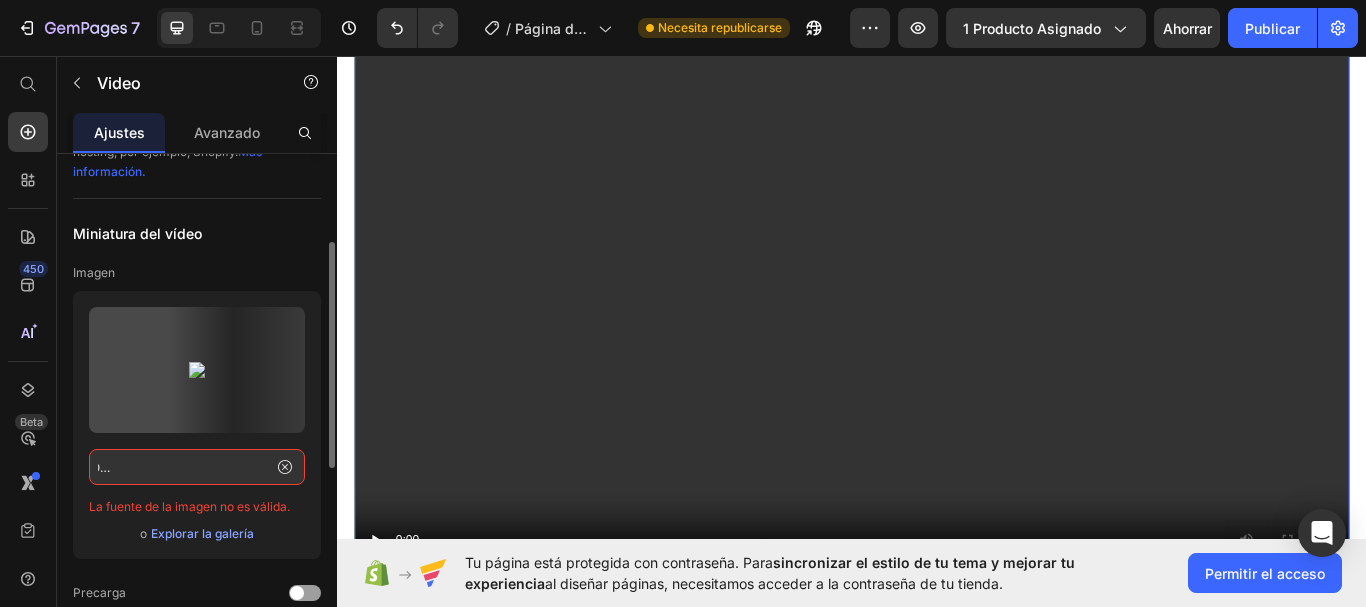click on "Explorar la galería" at bounding box center [202, 533] 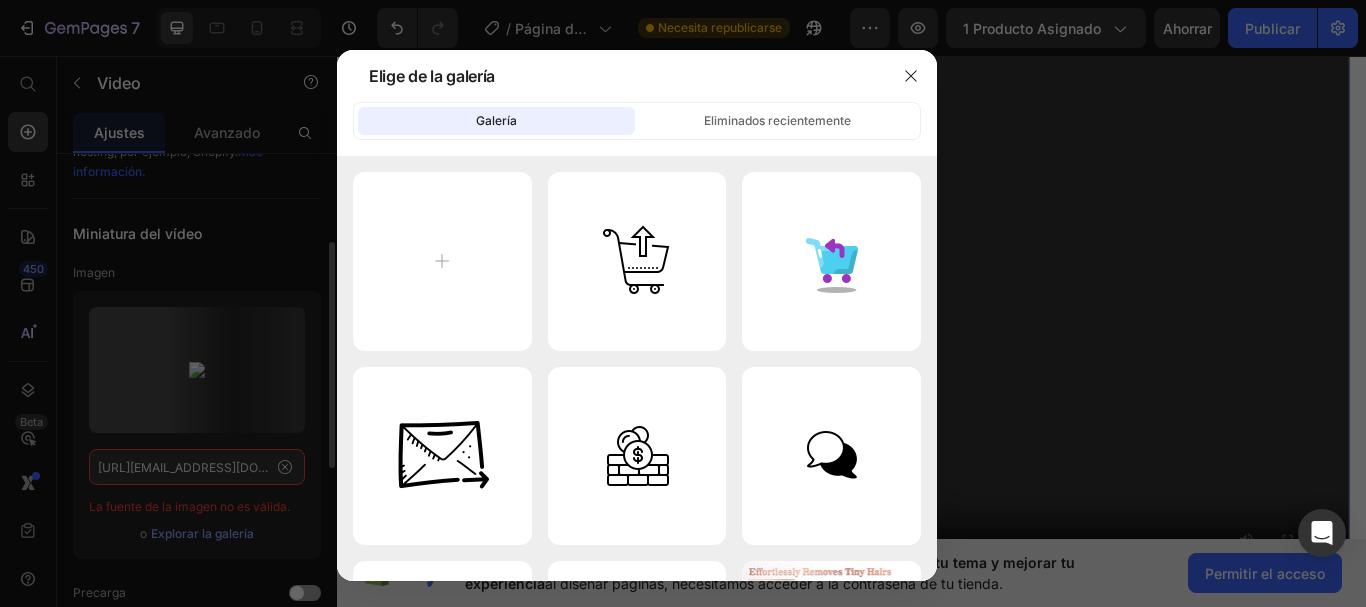 click at bounding box center [683, 303] 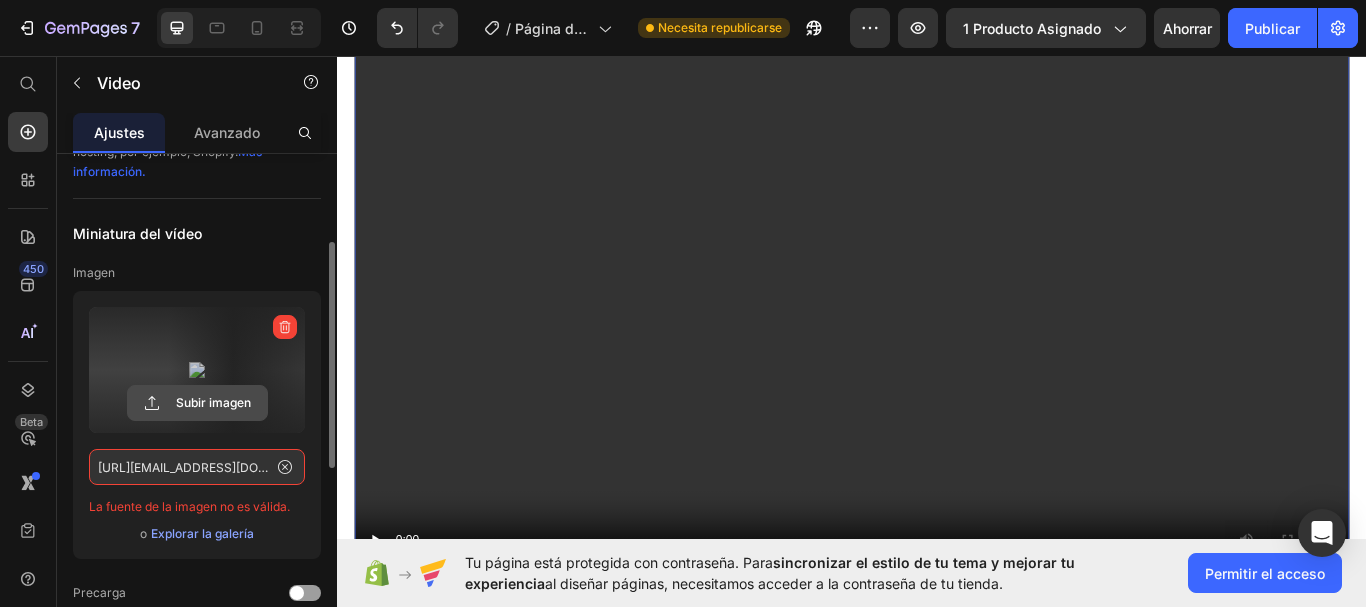 click 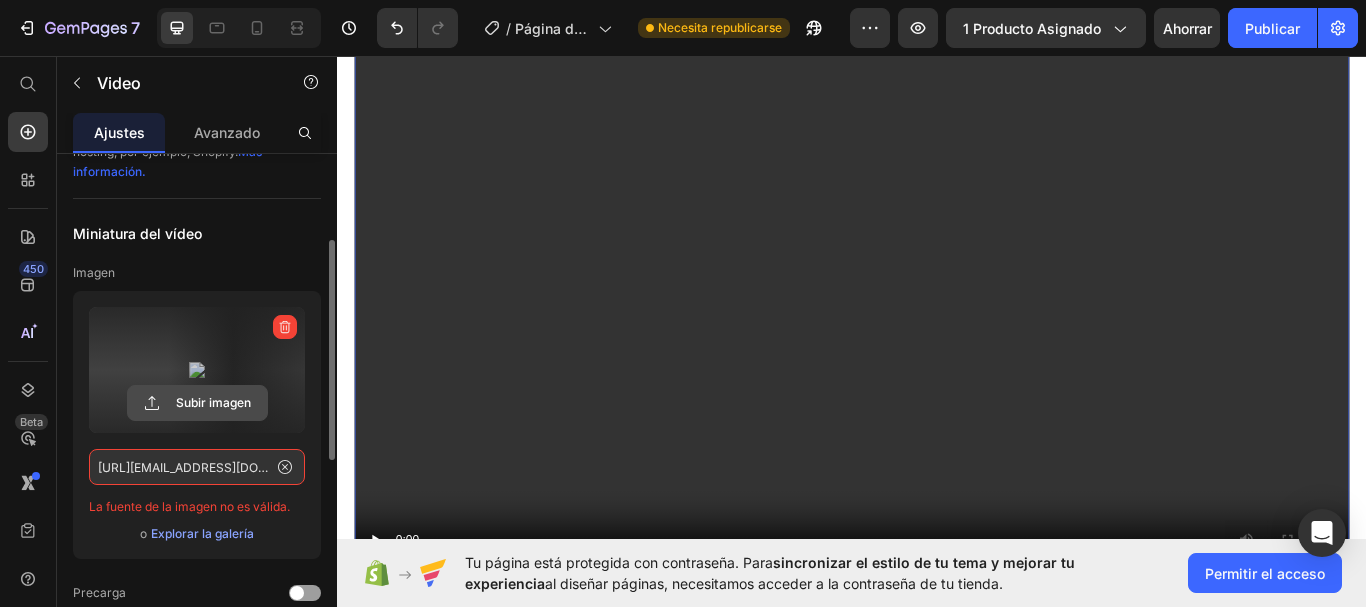 click 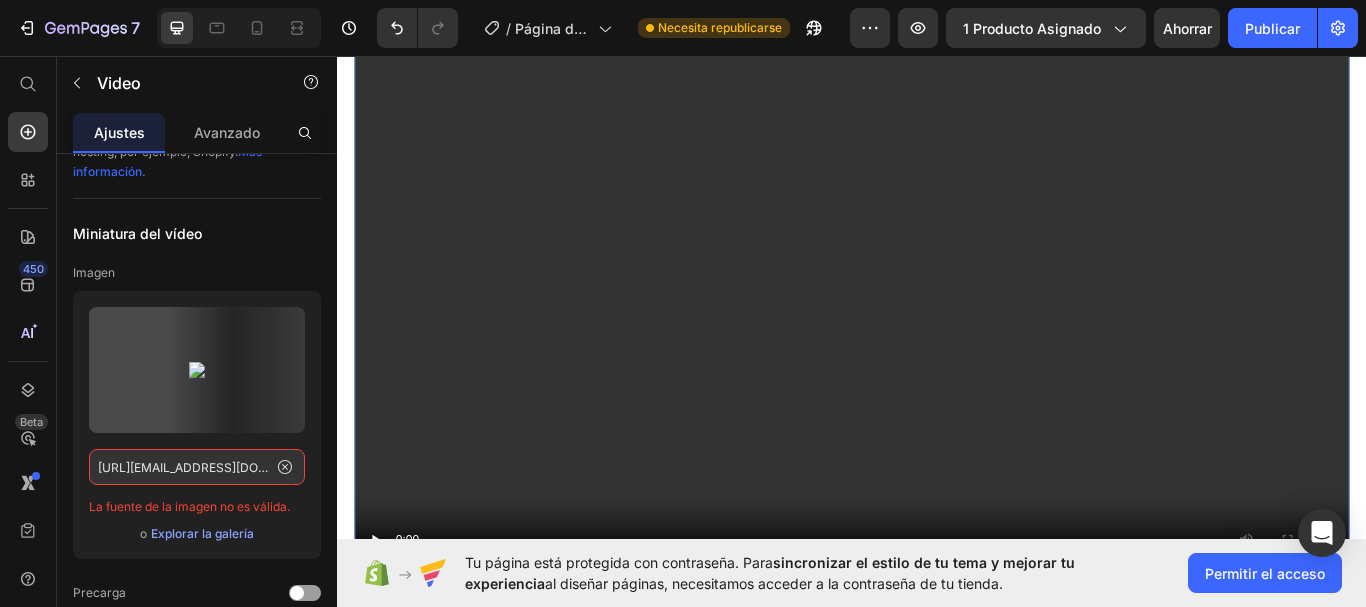 click at bounding box center (937, 342) 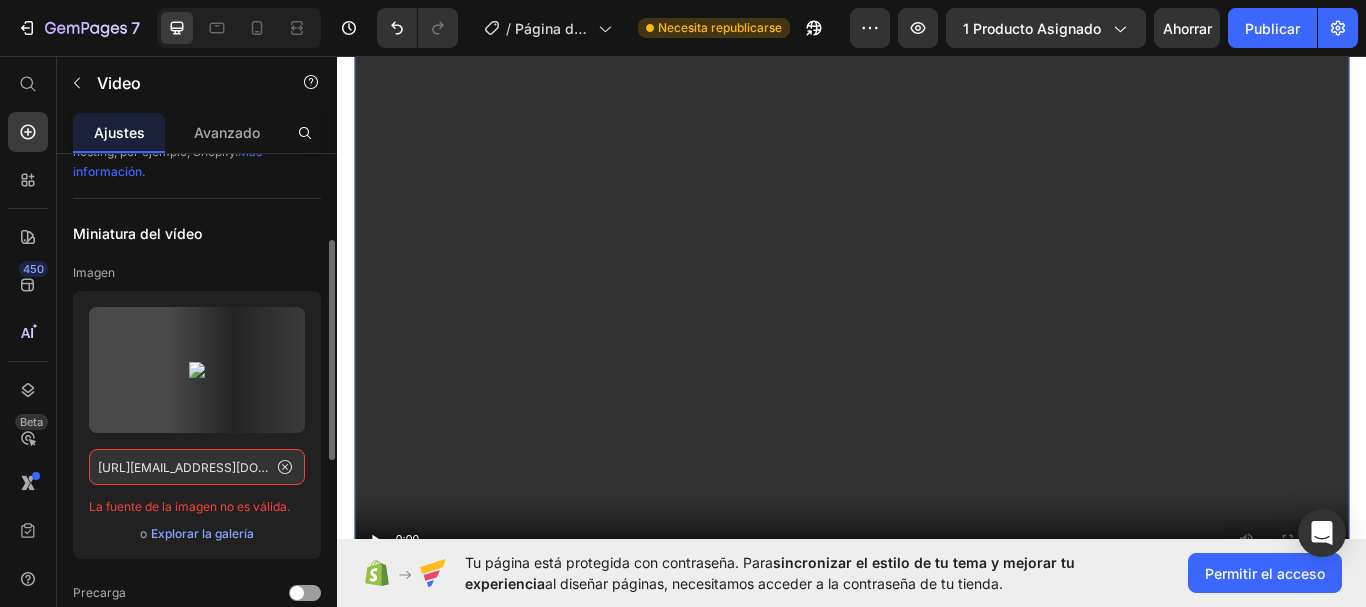 click on "Explorar la galería" at bounding box center (202, 533) 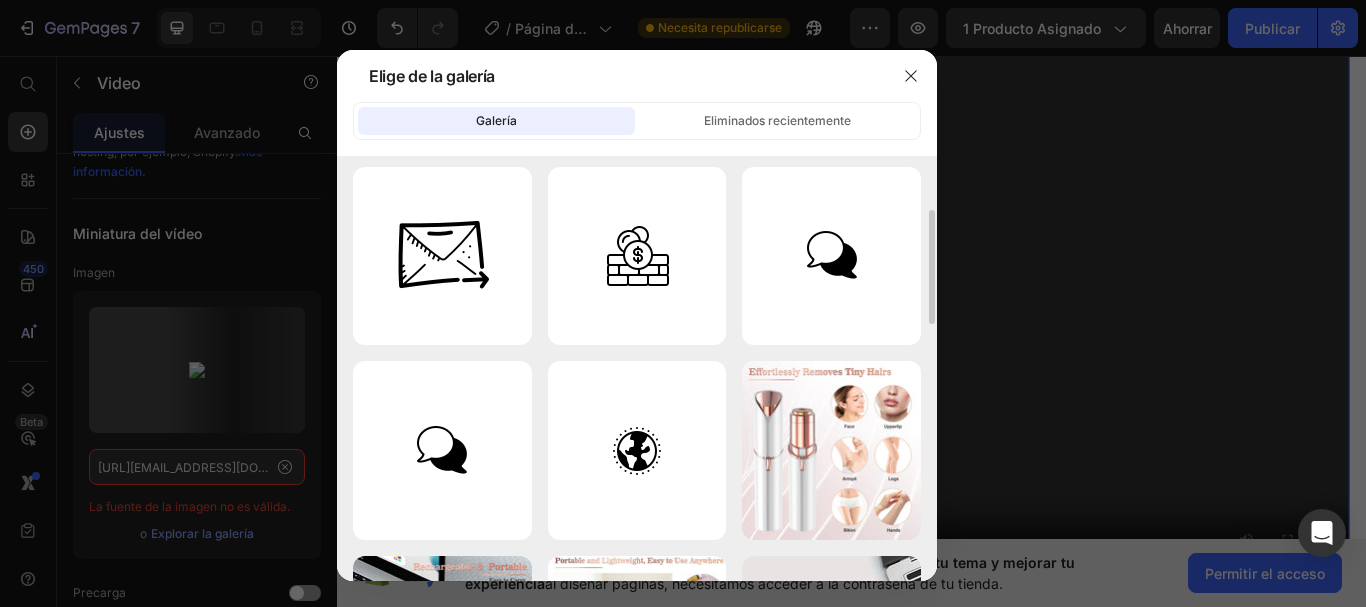 scroll, scrollTop: 0, scrollLeft: 0, axis: both 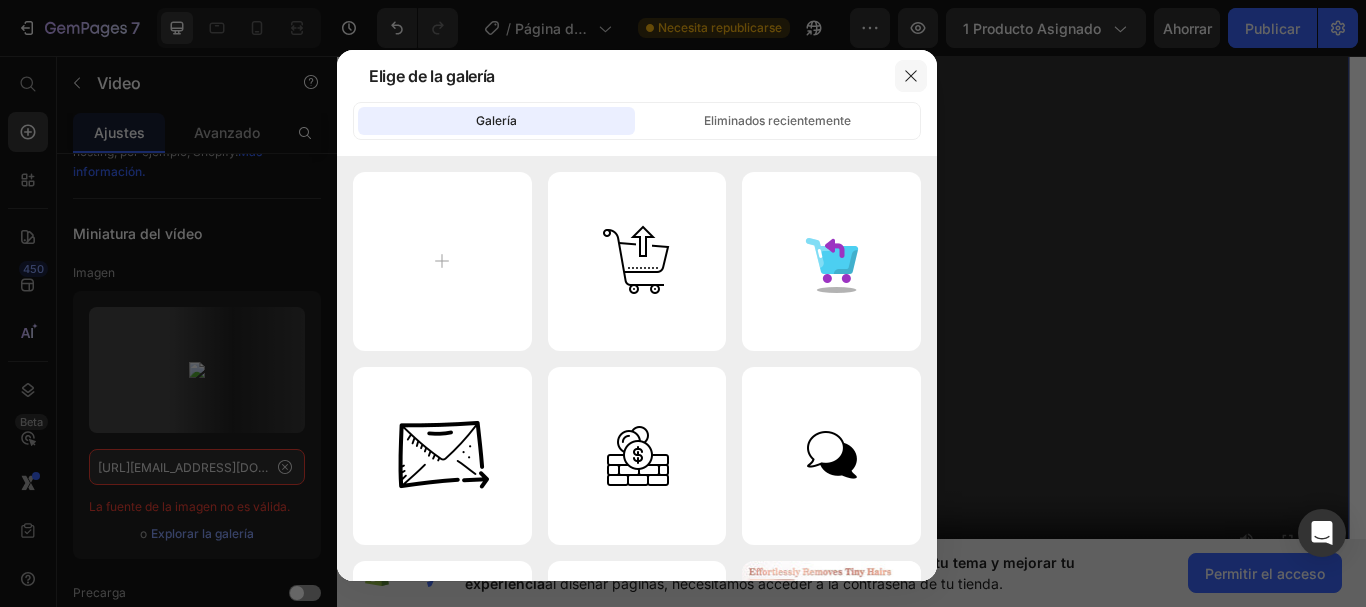 click 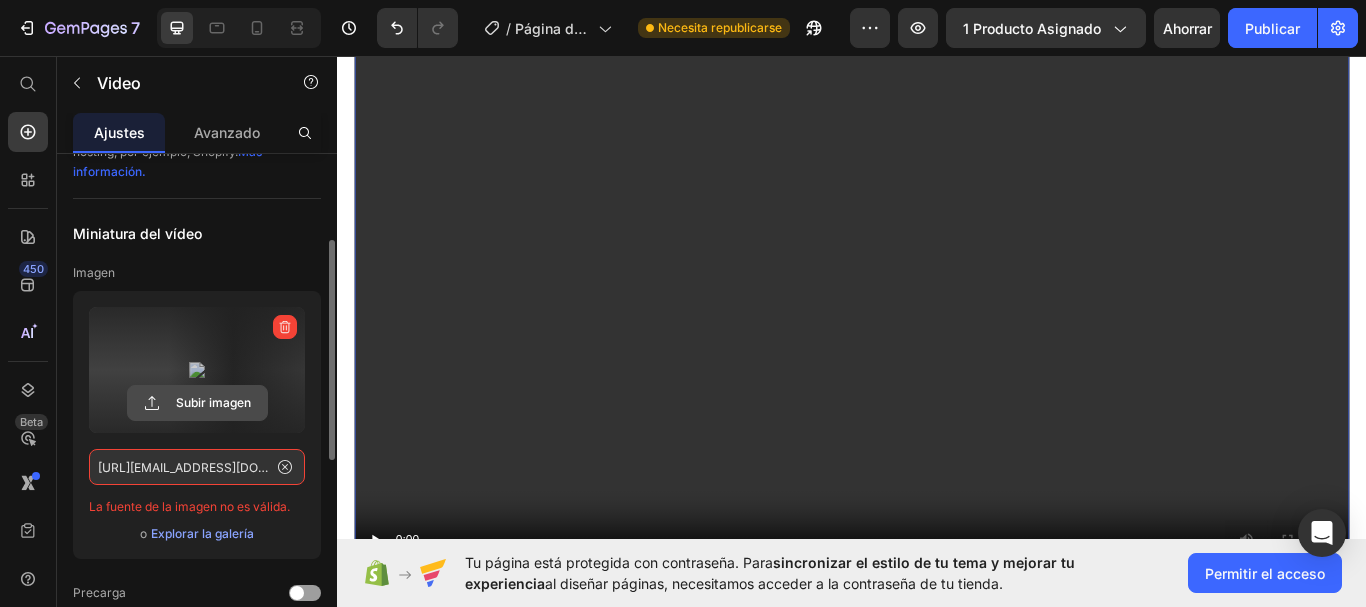 click 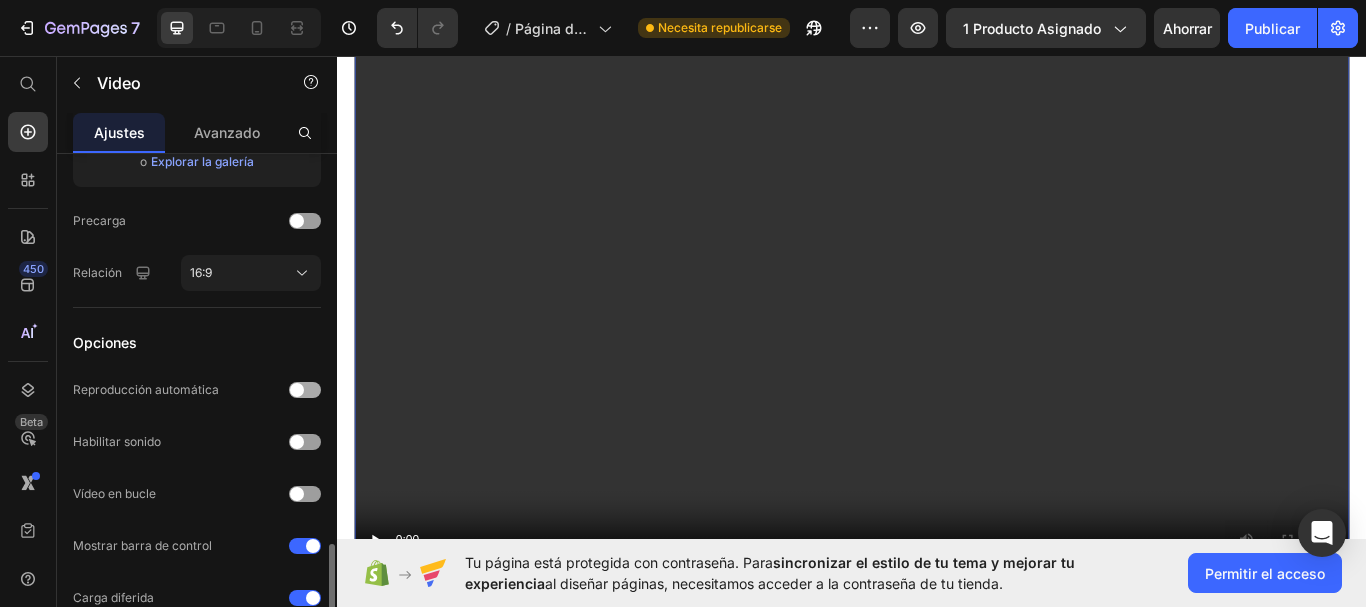 scroll, scrollTop: 672, scrollLeft: 0, axis: vertical 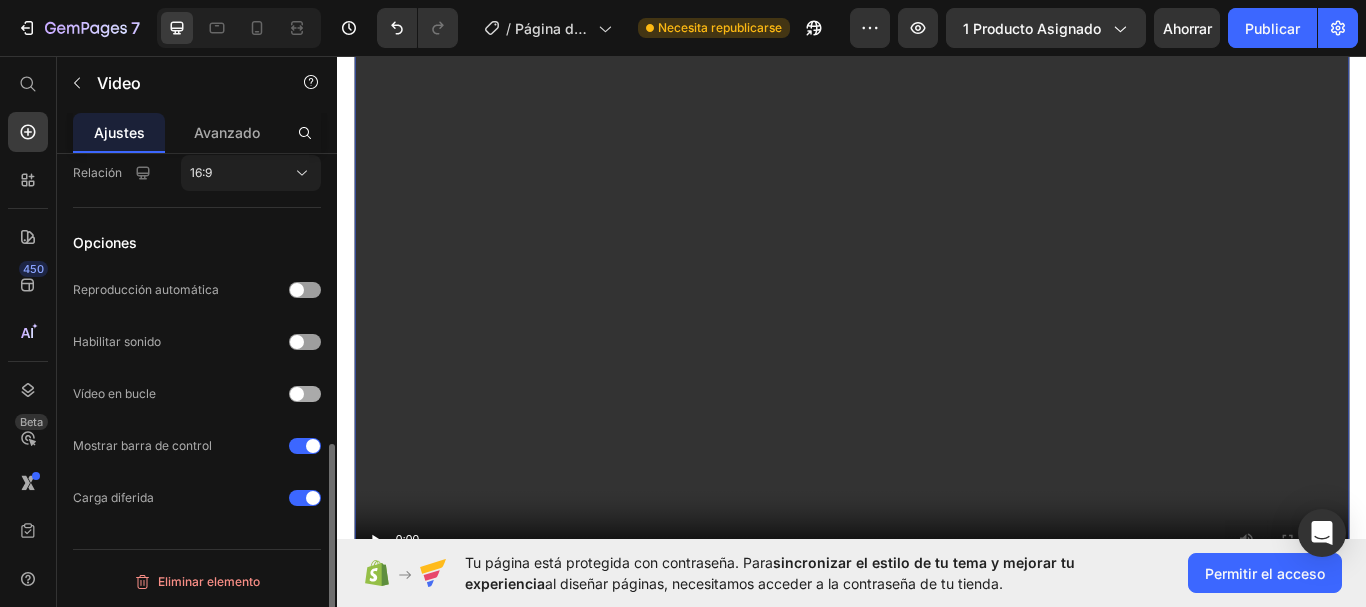 click on "Vídeo en bucle" 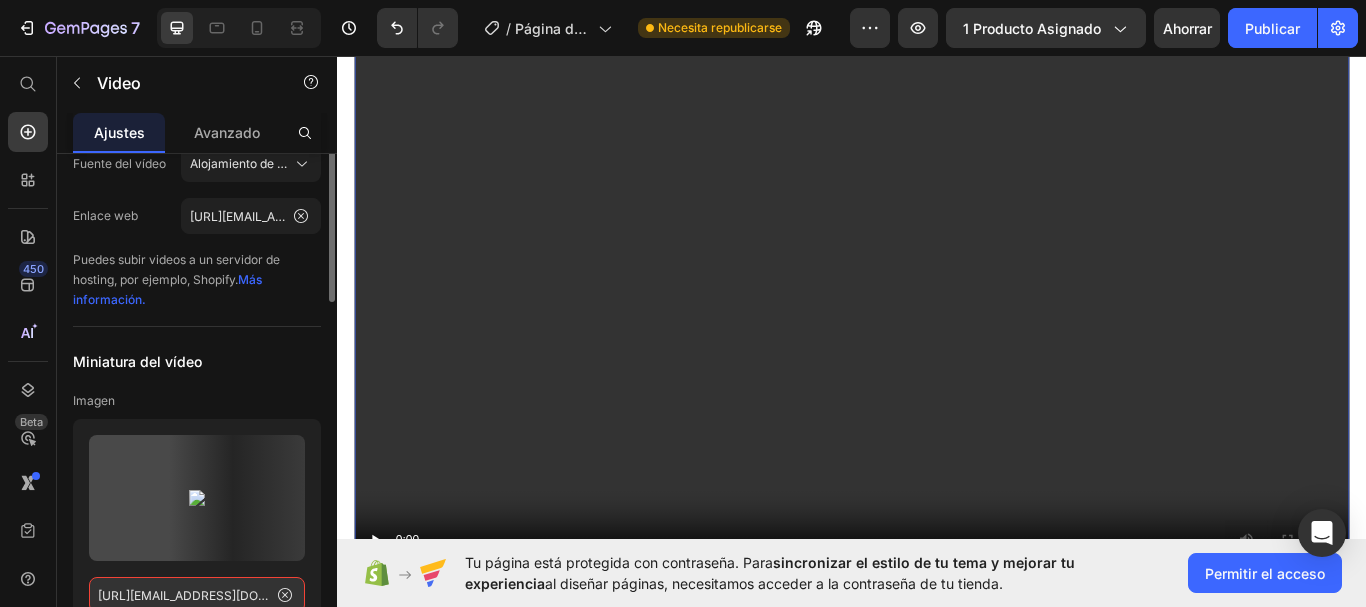 scroll, scrollTop: 0, scrollLeft: 0, axis: both 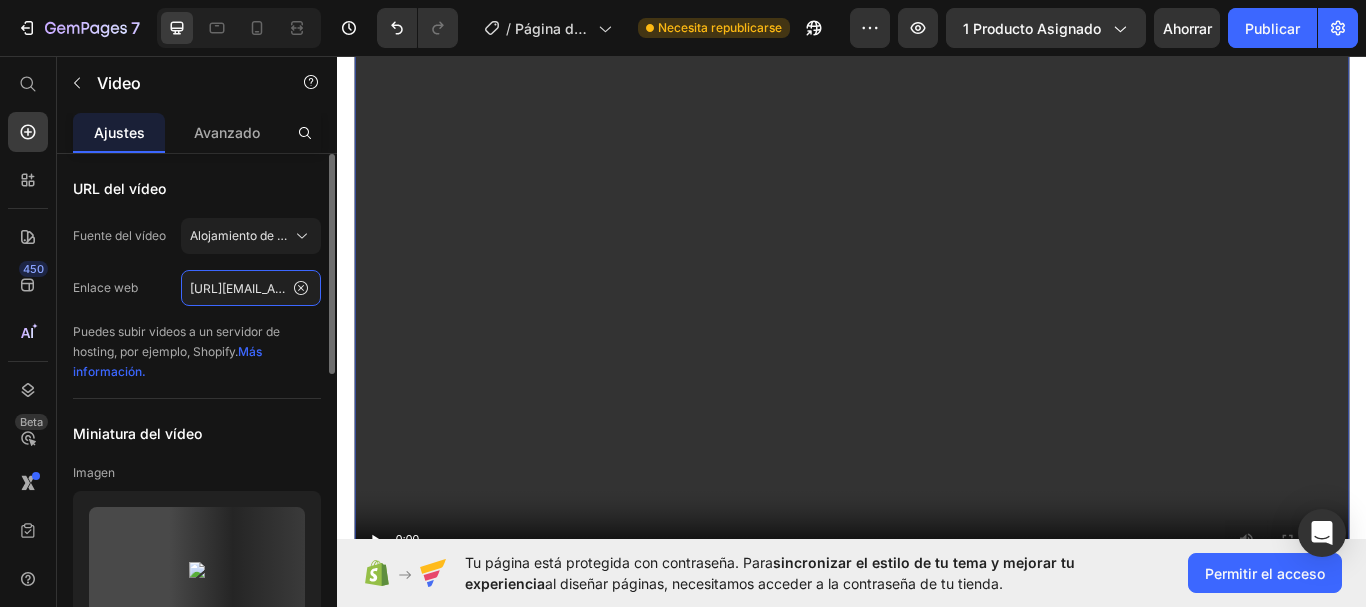 click on "[URL][EMAIL_ADDRESS][DOMAIN_NAME][DOMAIN_NAME]" 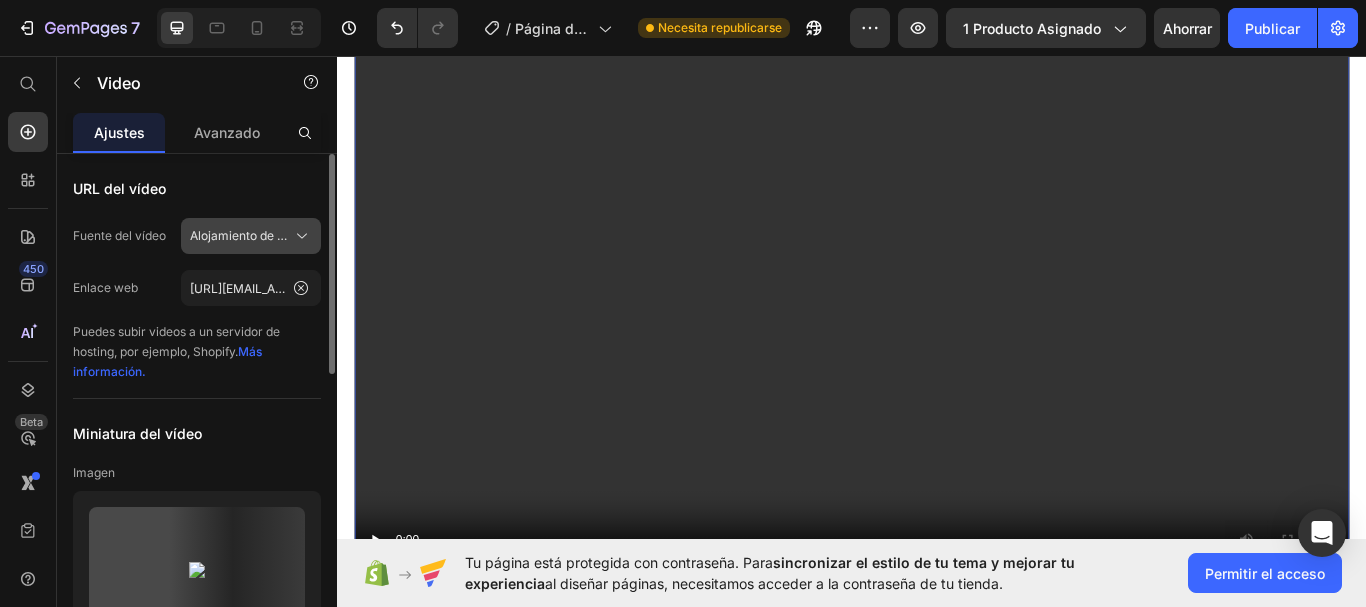 click 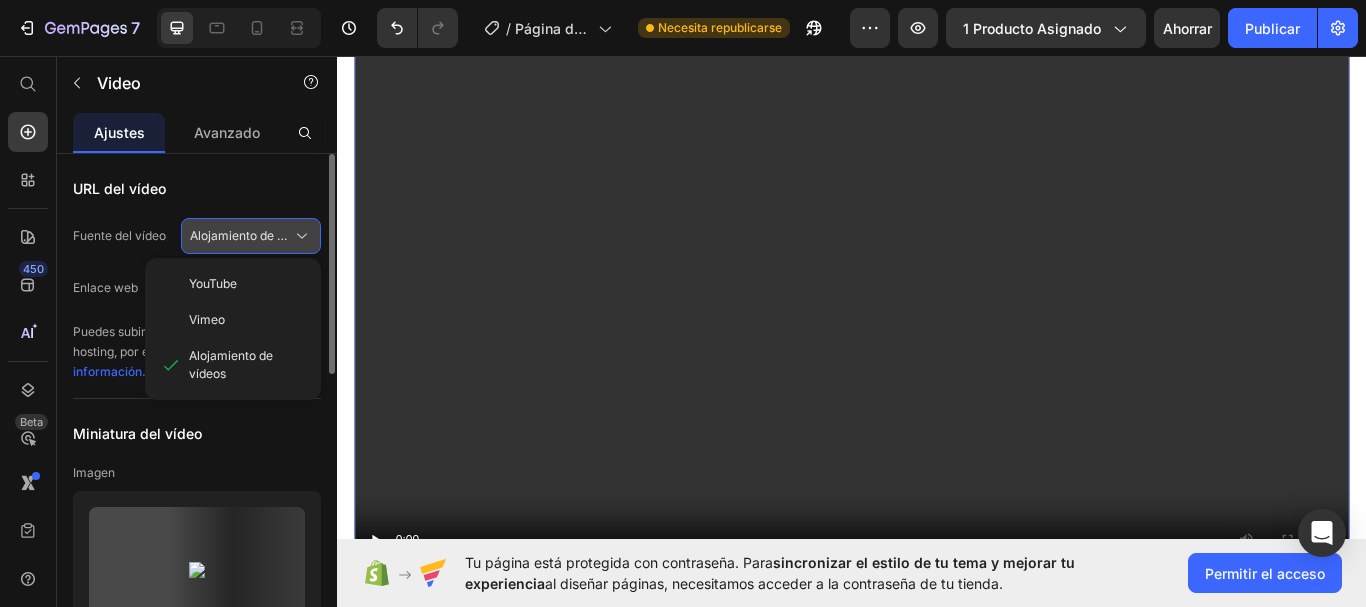 click 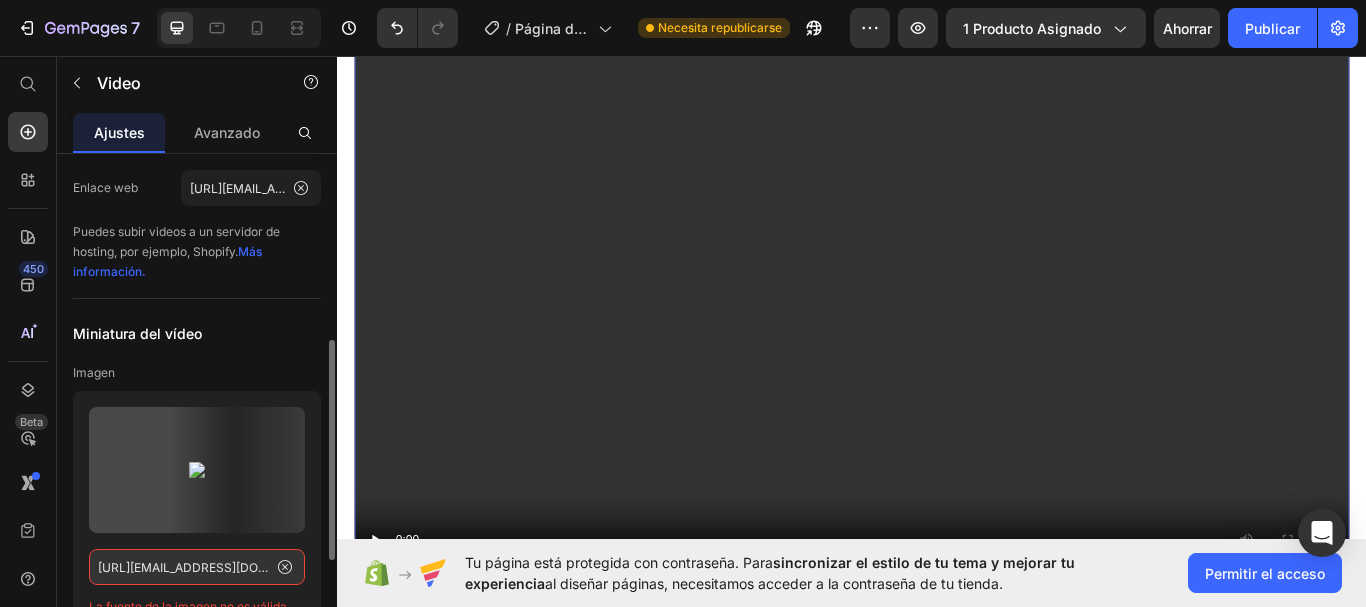 scroll, scrollTop: 200, scrollLeft: 0, axis: vertical 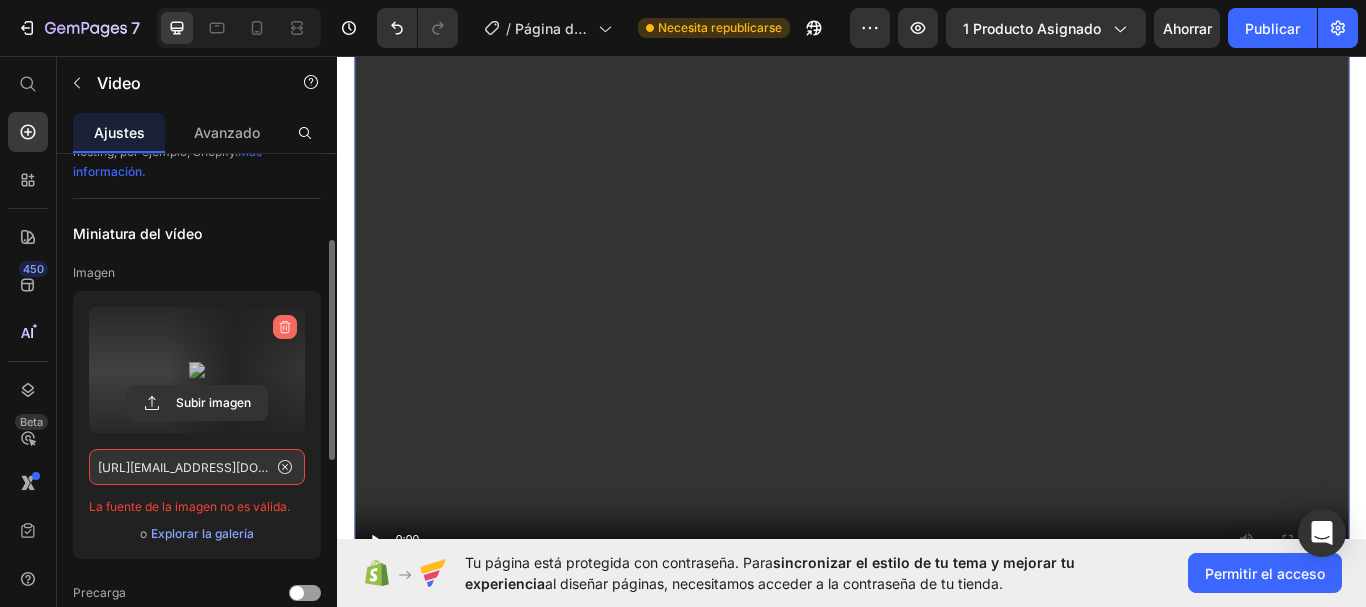 click 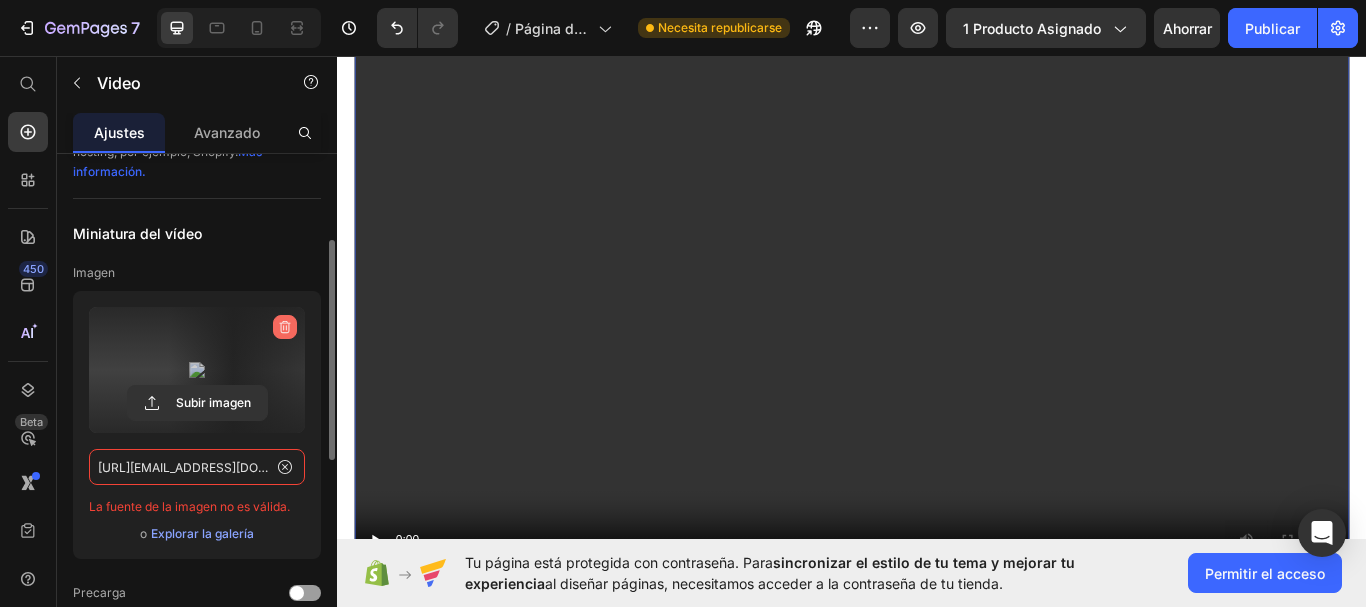 type 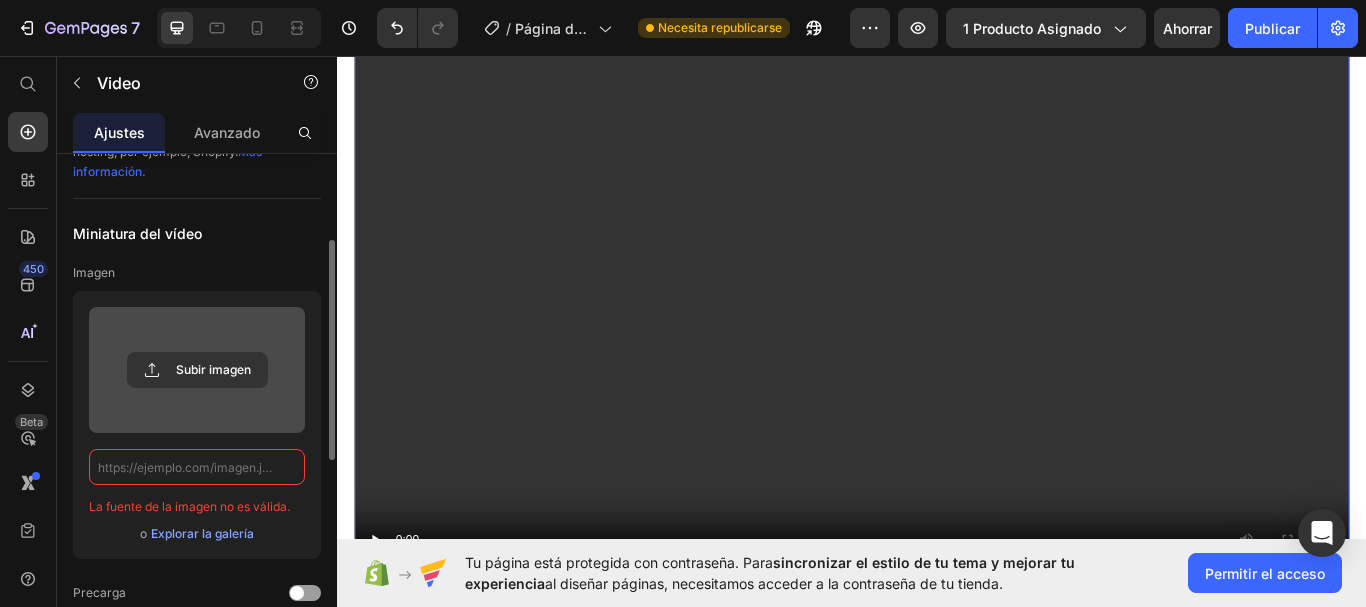 scroll, scrollTop: 0, scrollLeft: 0, axis: both 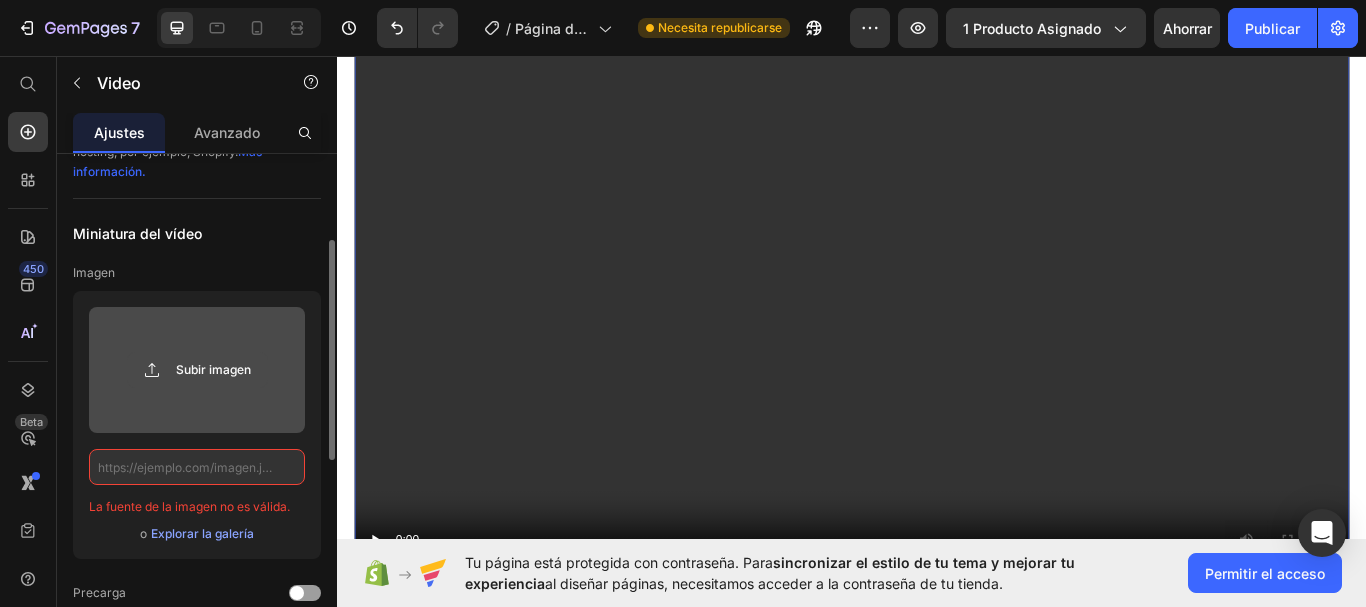 click 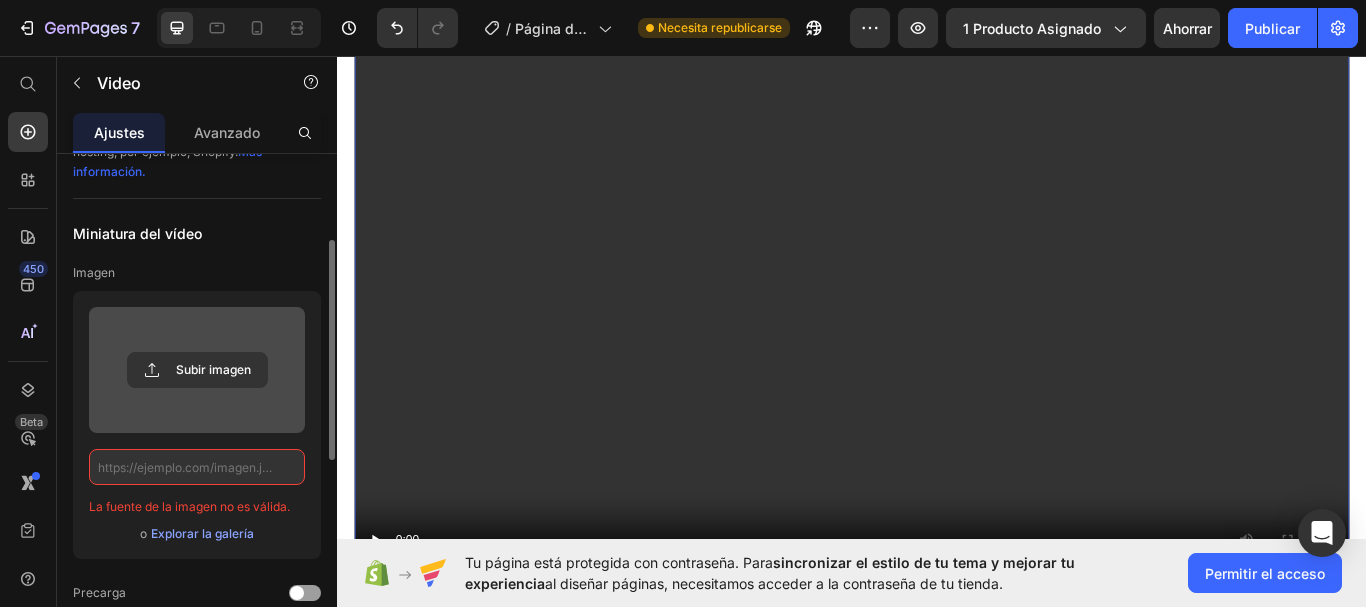 type on "C:\fakepath\[DOMAIN_NAME][EMAIL_ADDRESS][DOMAIN_NAME]_1752169373631.mp4" 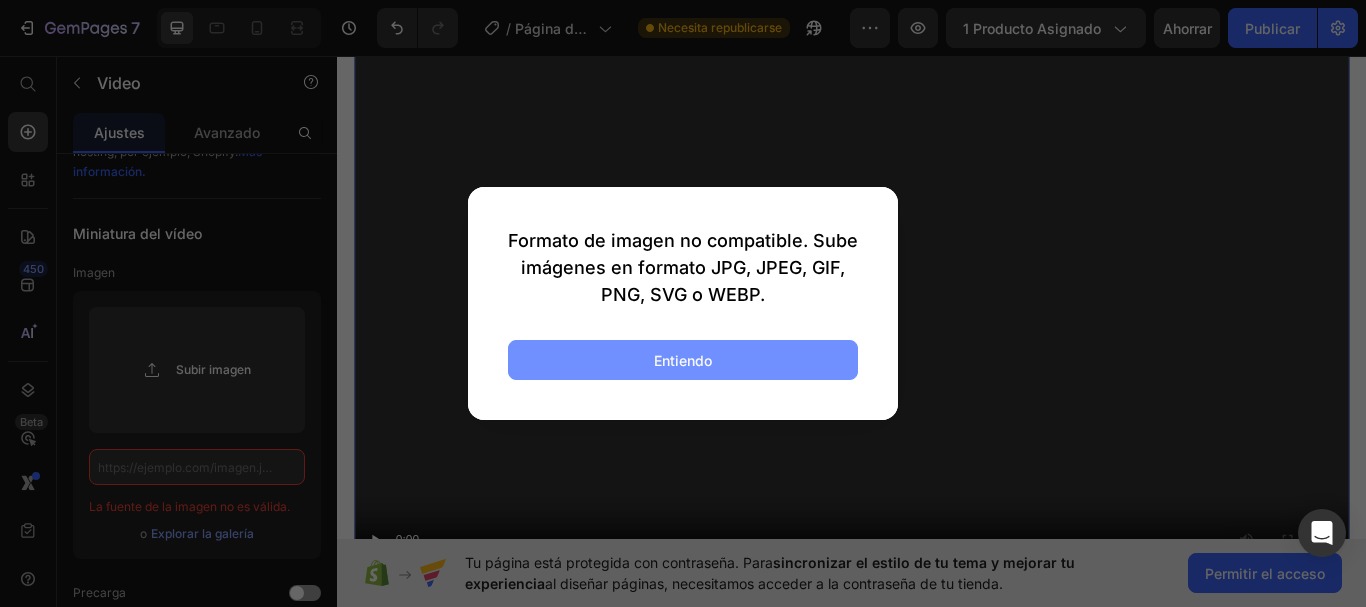 click on "Entiendo" at bounding box center (683, 360) 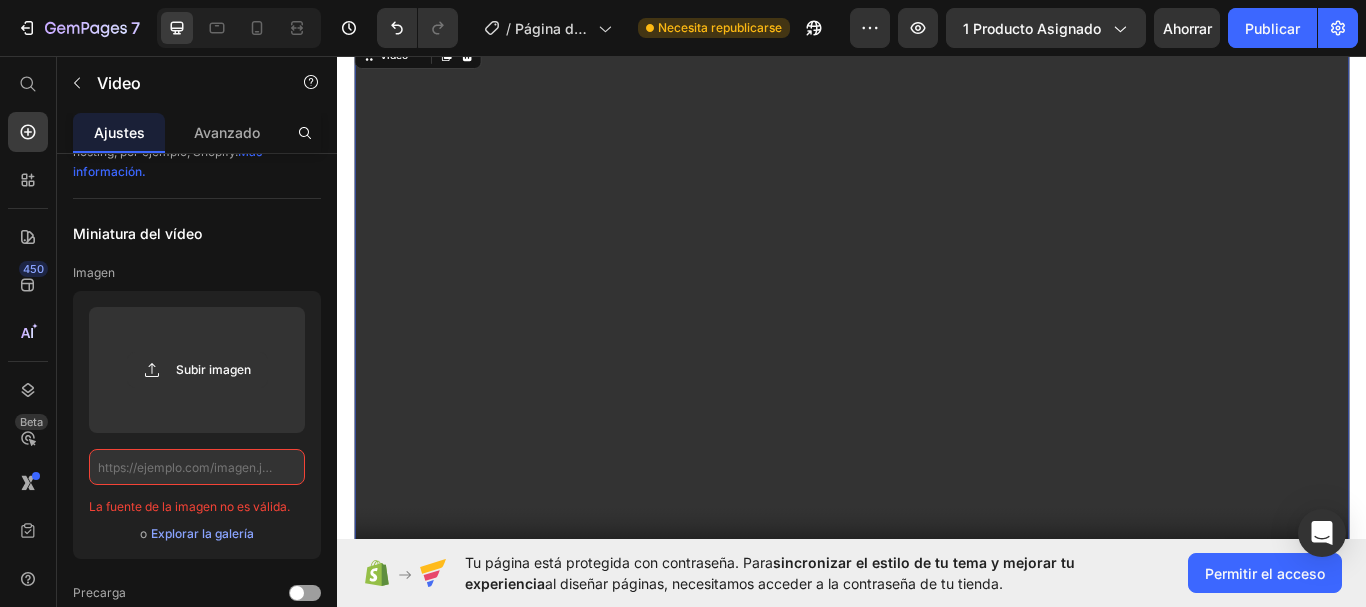 scroll, scrollTop: 2916, scrollLeft: 0, axis: vertical 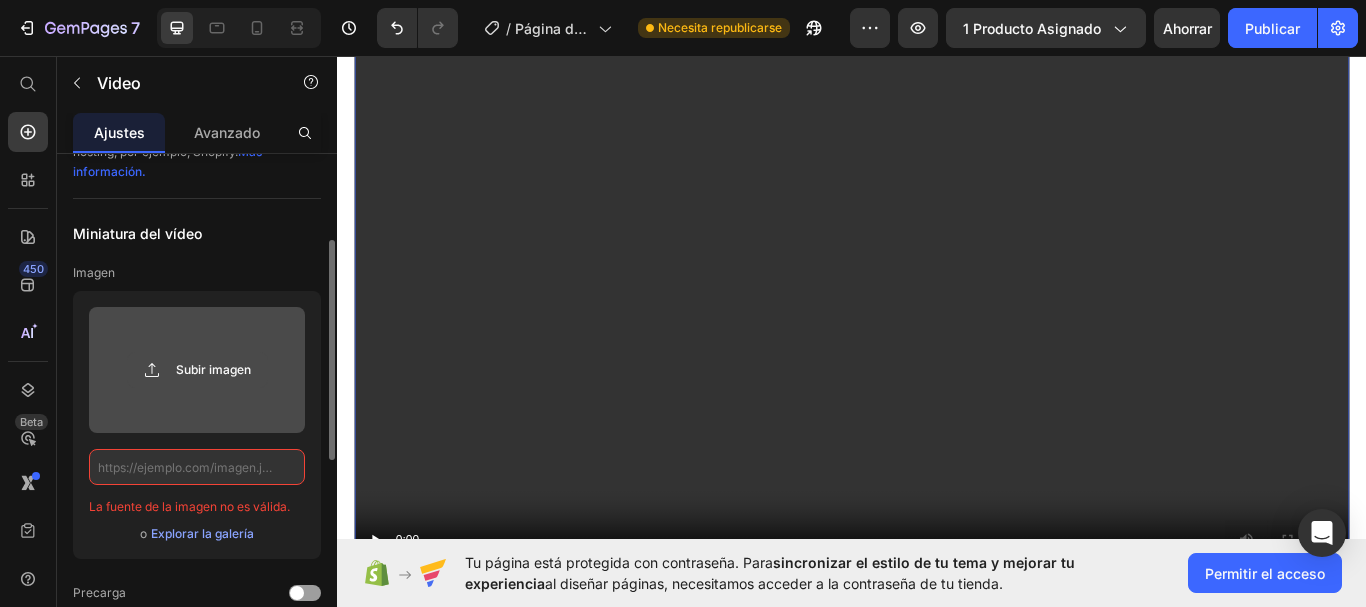 click 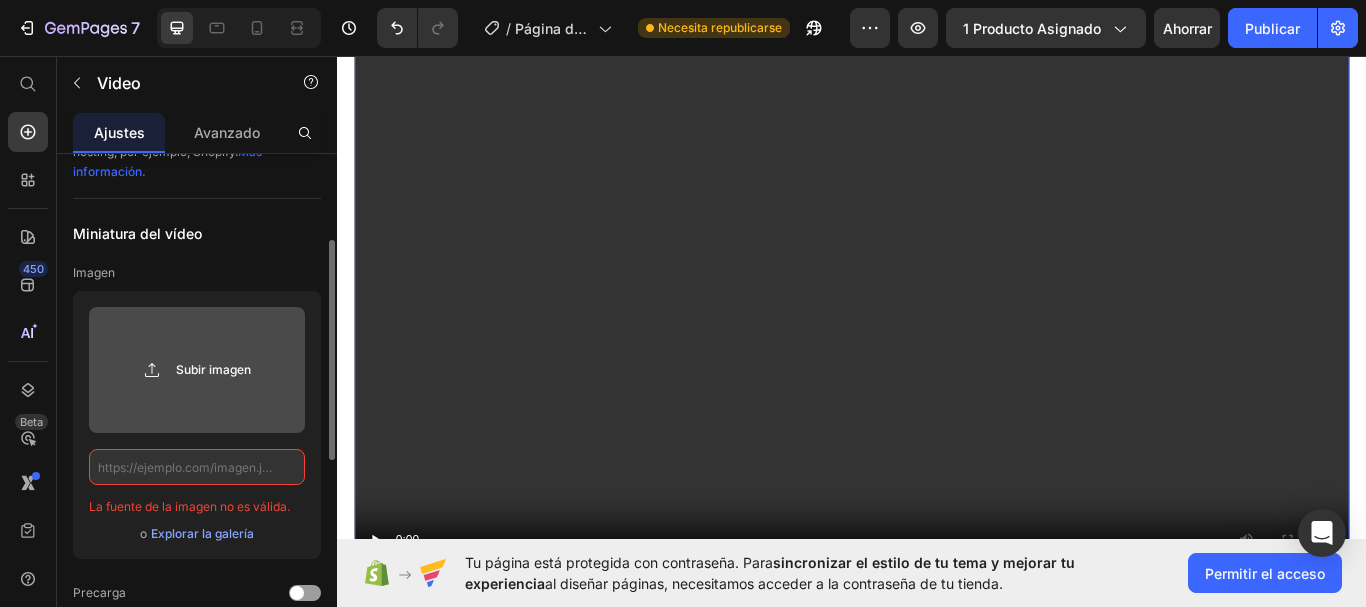 type on "C:\fakepath\[DOMAIN_NAME][EMAIL_ADDRESS][DOMAIN_NAME]_1752169373631.mp4" 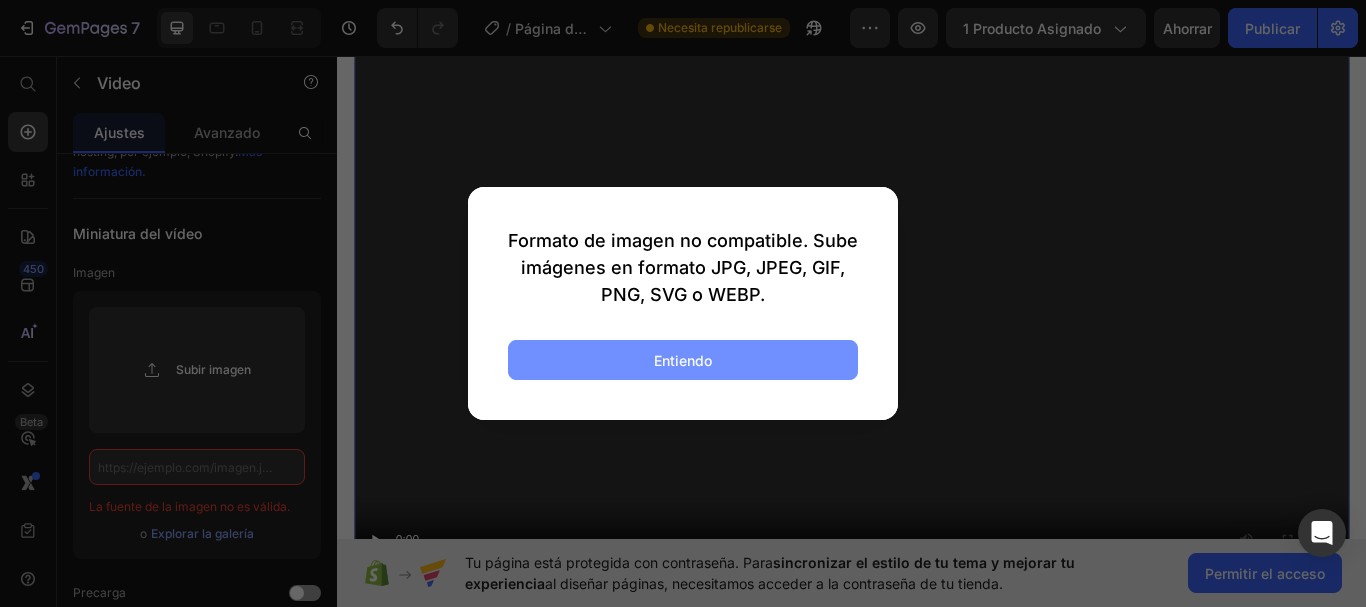click on "Entiendo" at bounding box center [683, 360] 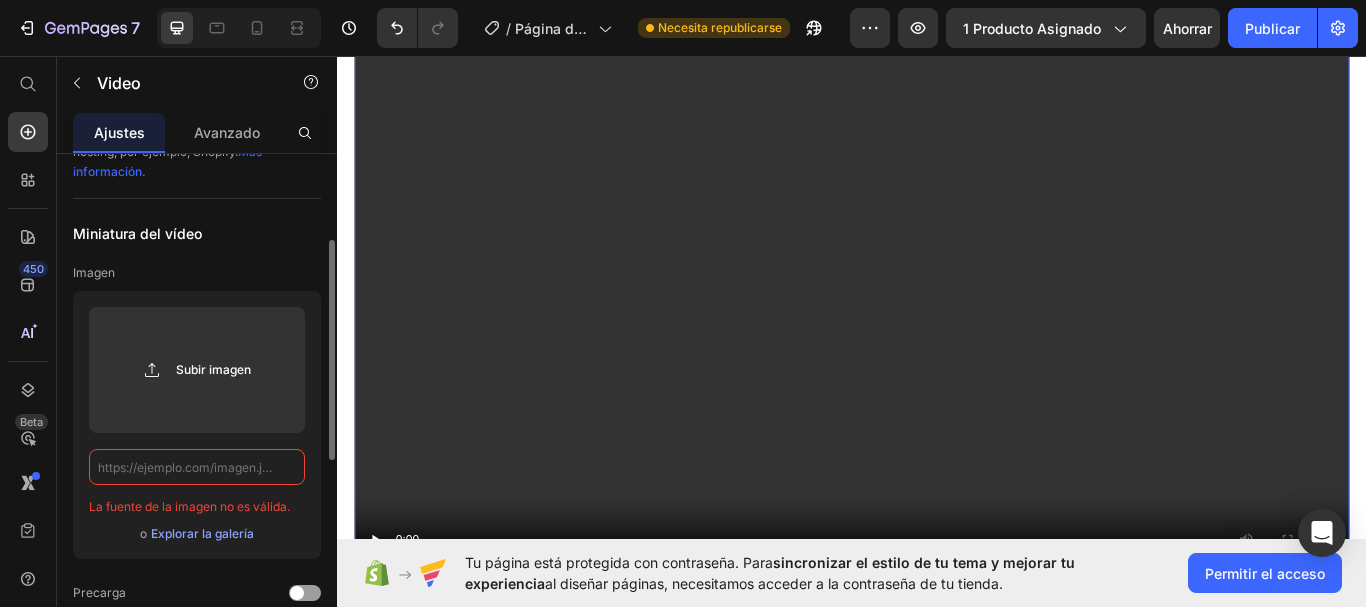 click 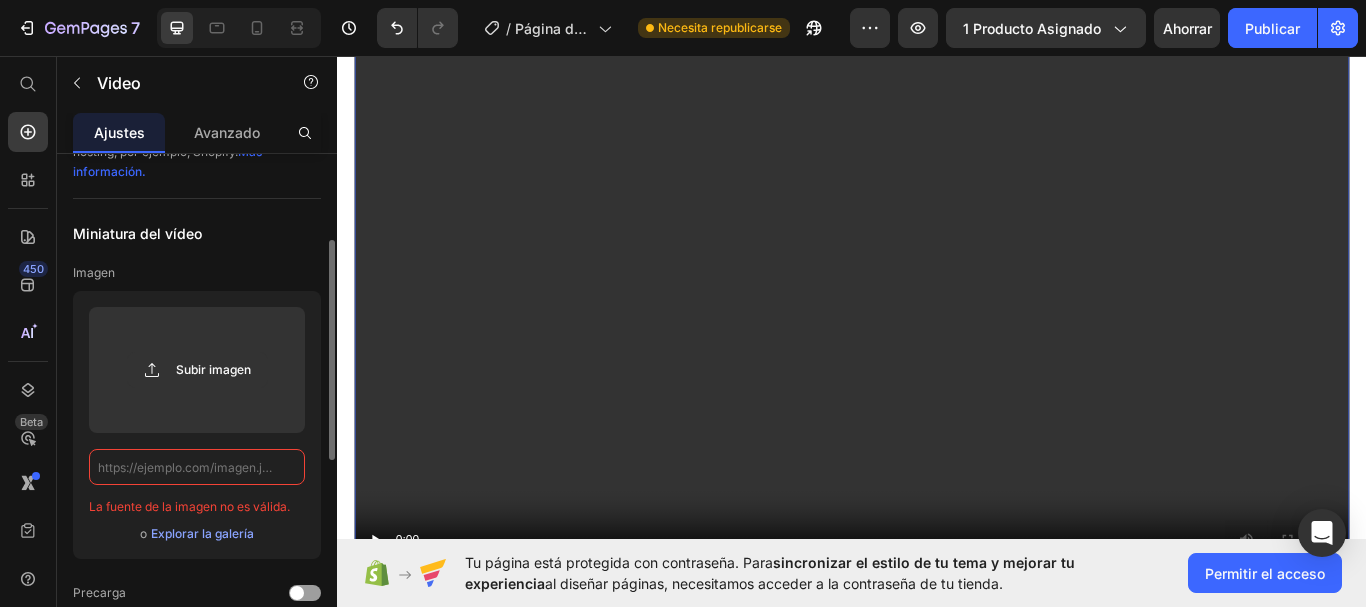 paste on "[URL][DOMAIN_NAME]" 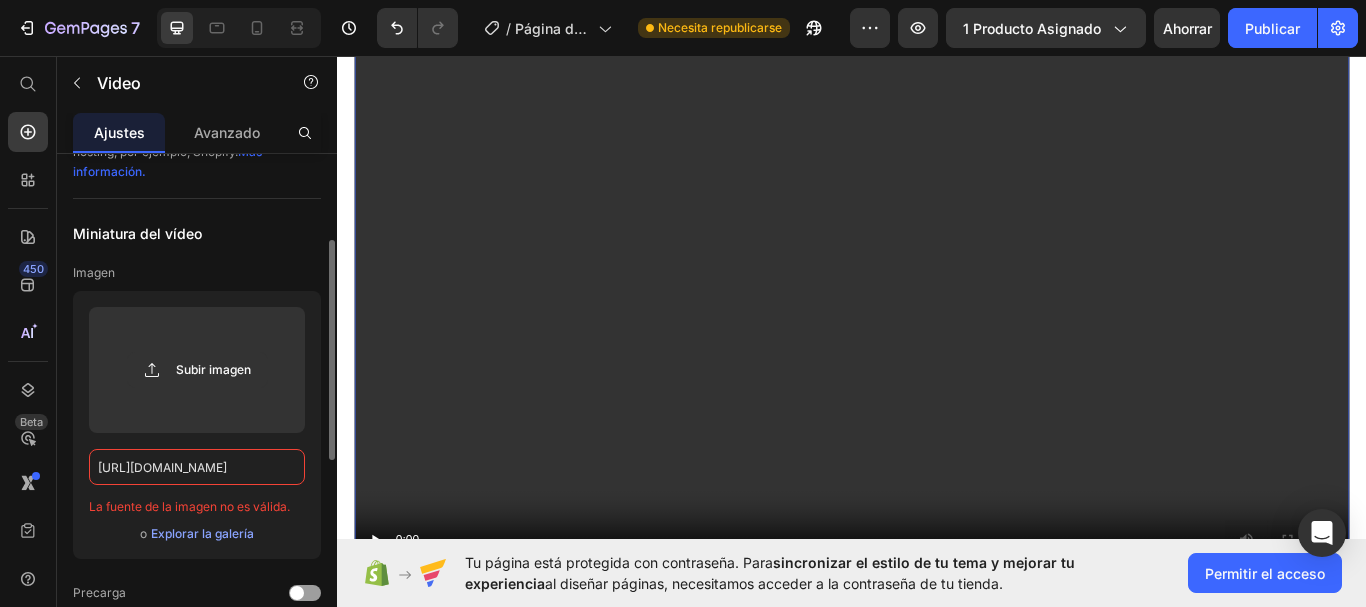 scroll, scrollTop: 0, scrollLeft: 14, axis: horizontal 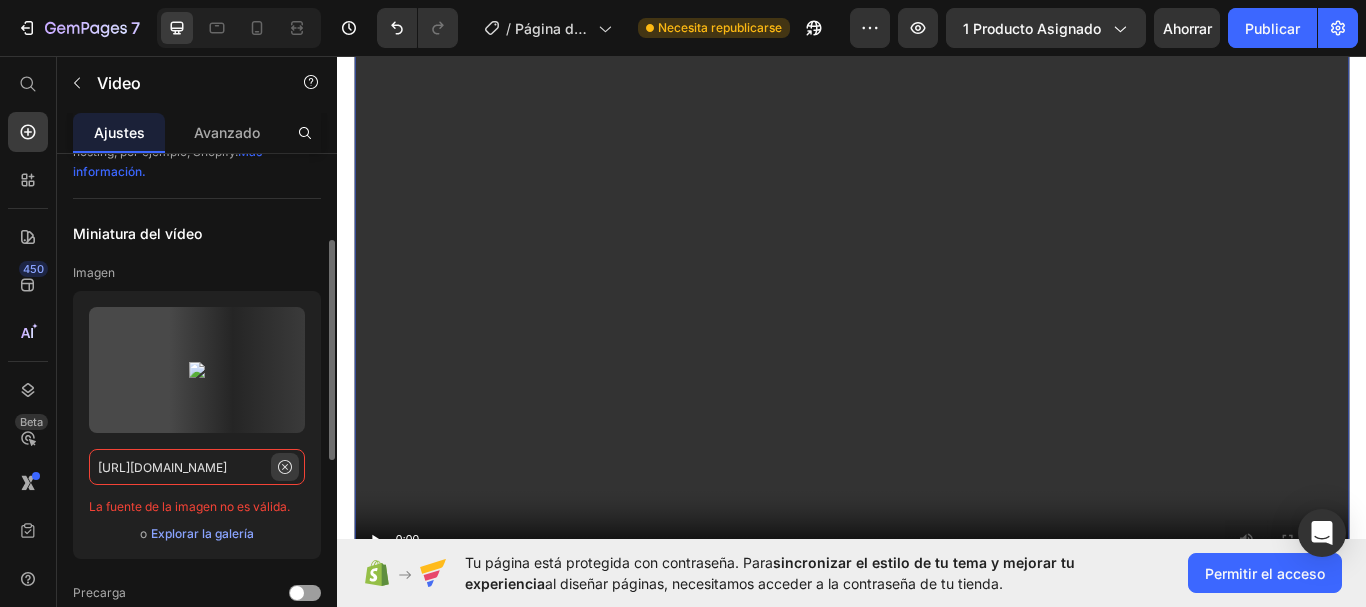 type on "[URL][DOMAIN_NAME]" 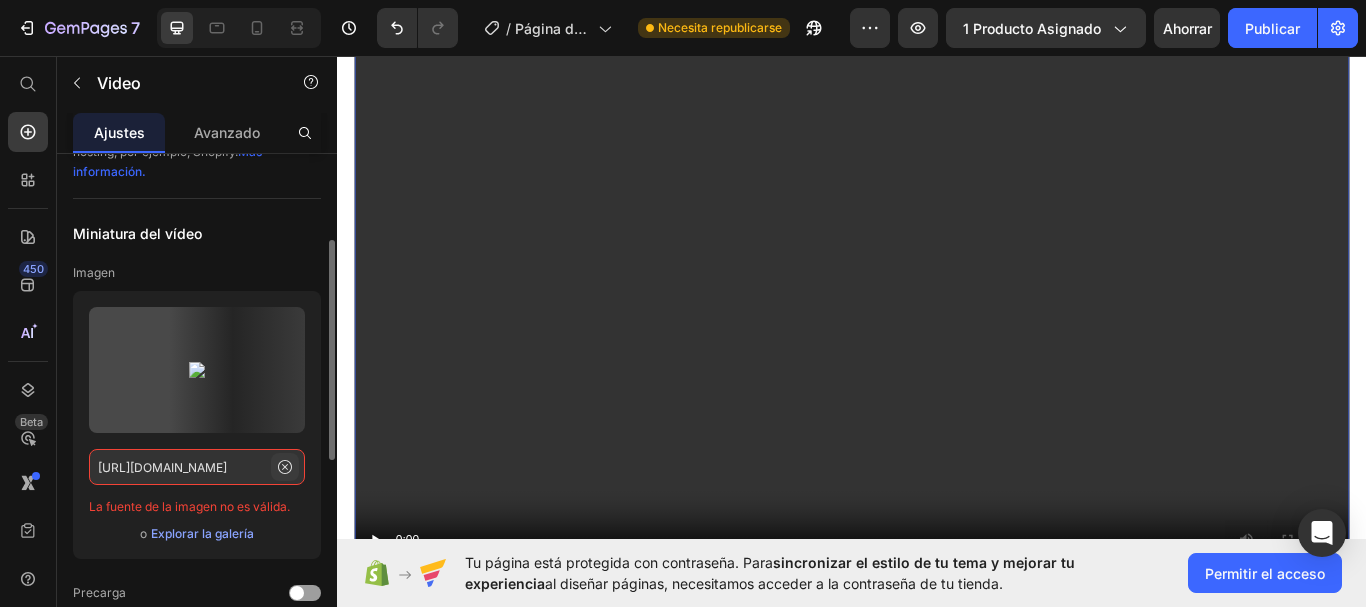 click 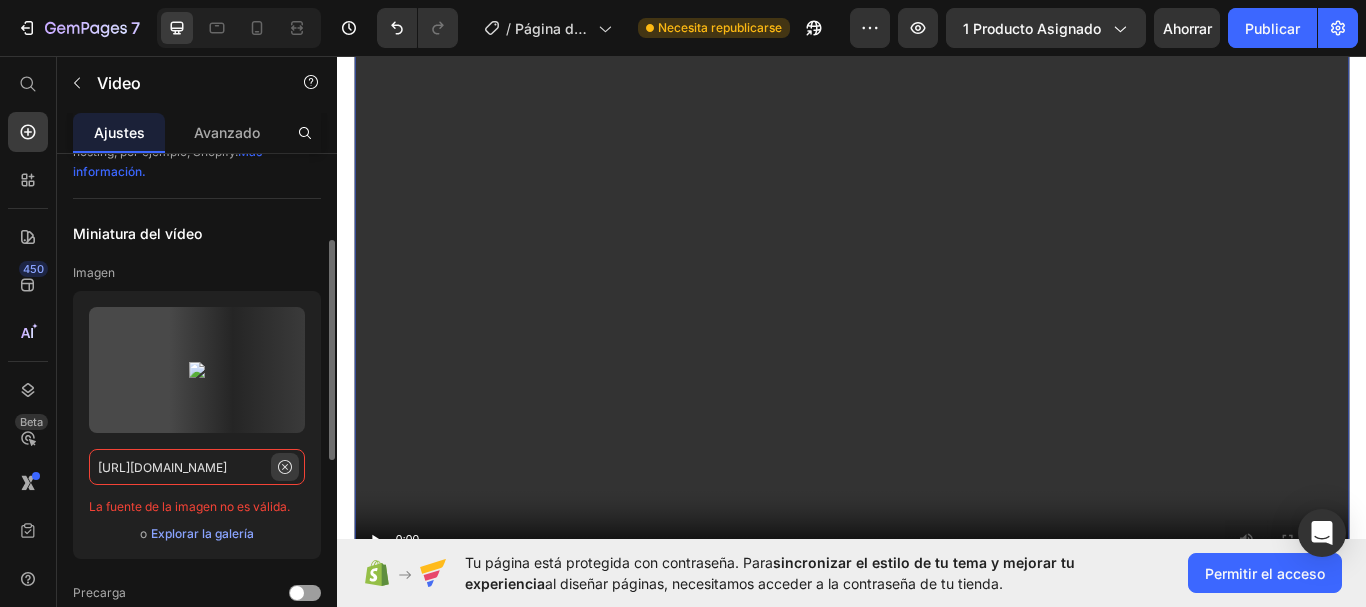 type 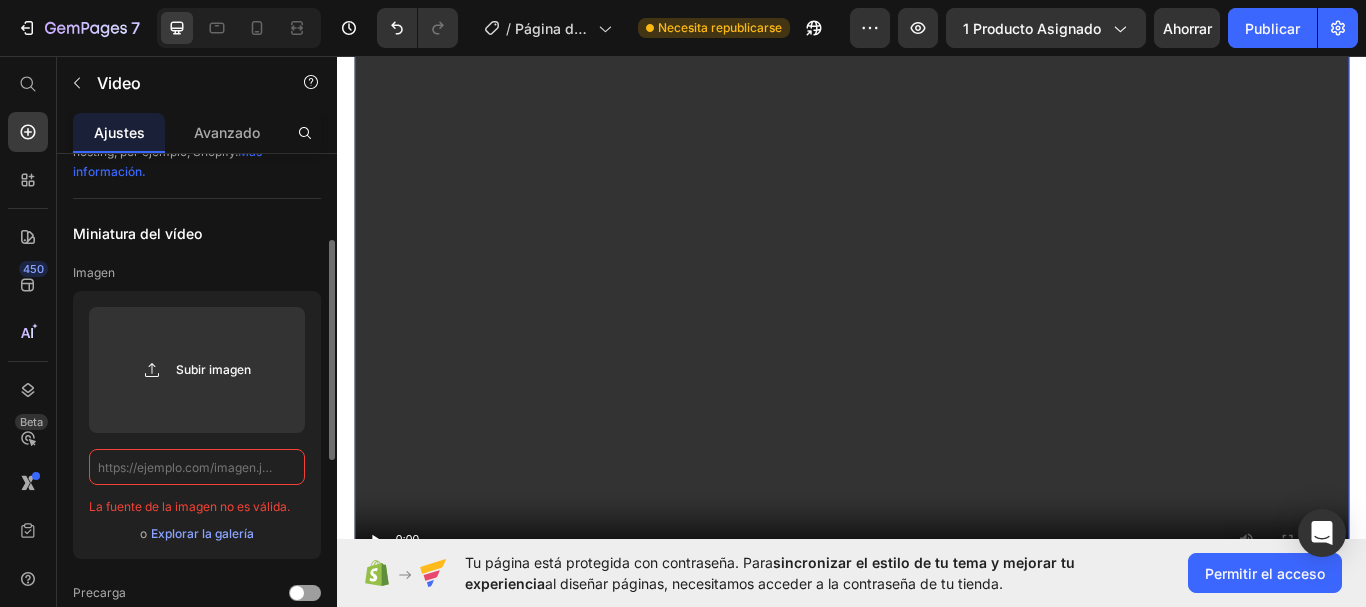 scroll, scrollTop: 0, scrollLeft: 0, axis: both 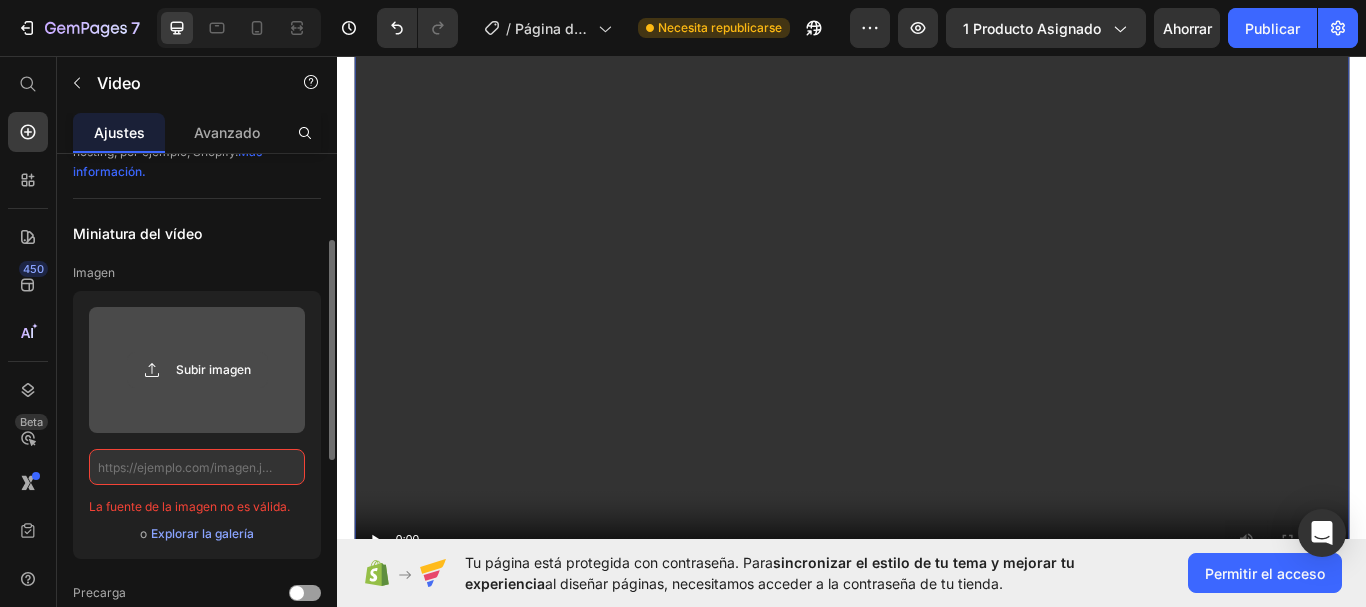 click 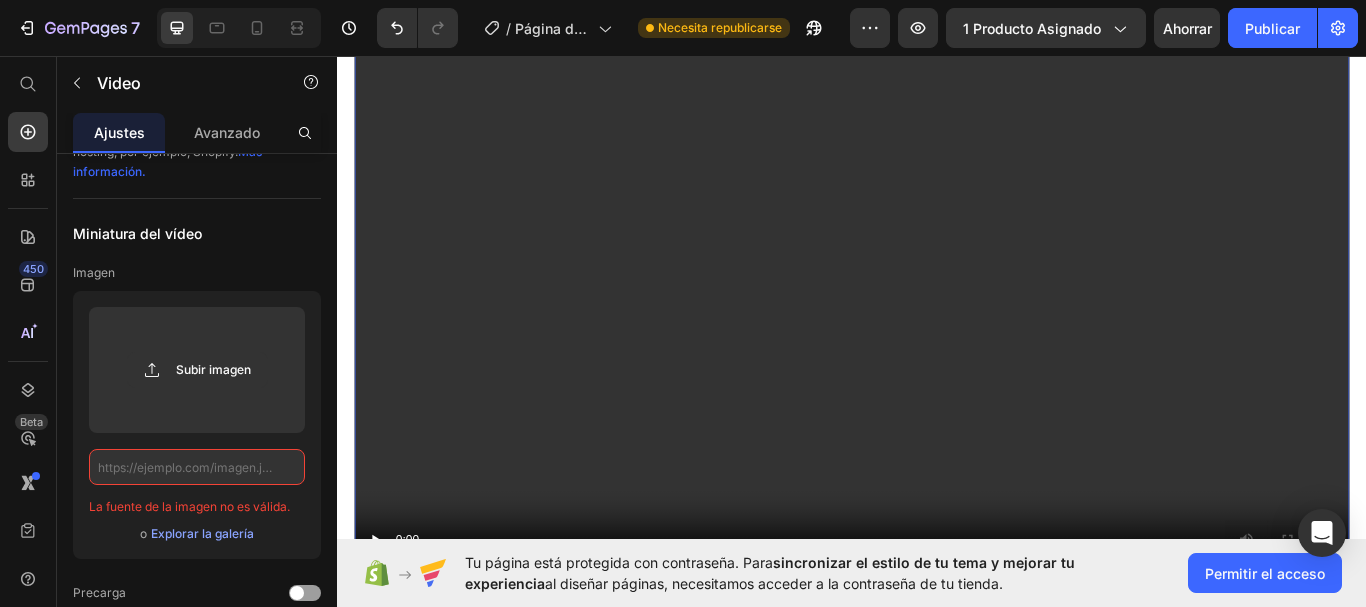 type on "C:\fakepath\New Project (2).mp4" 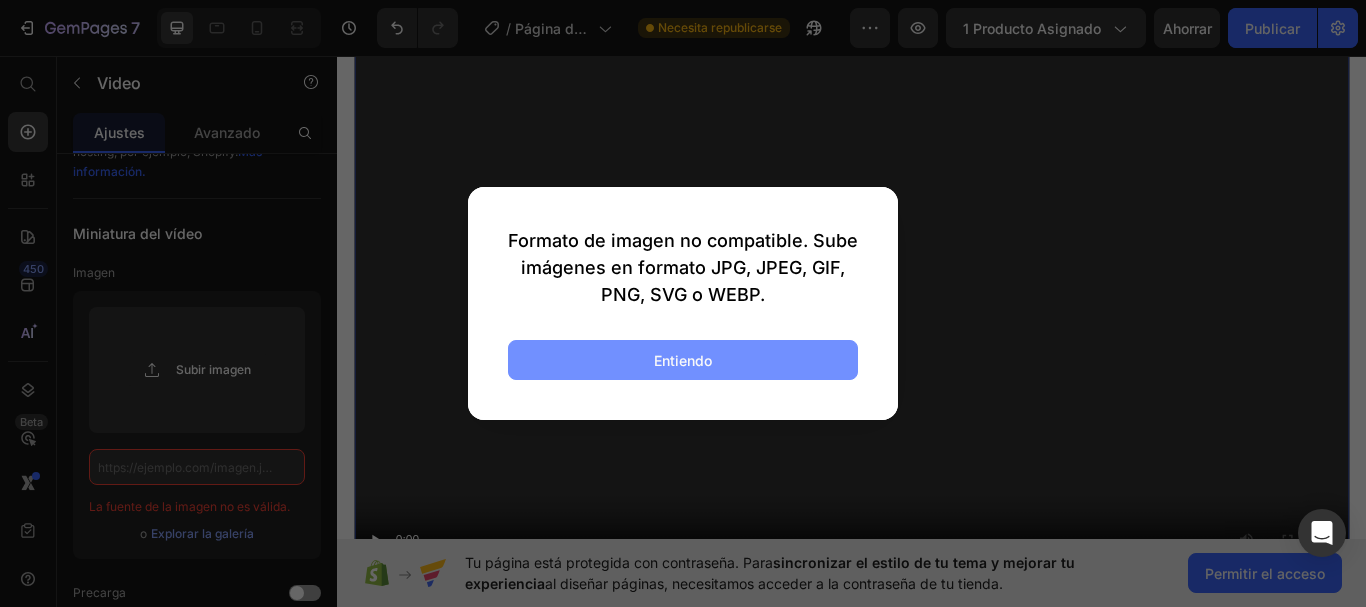 click on "Entiendo" at bounding box center (683, 360) 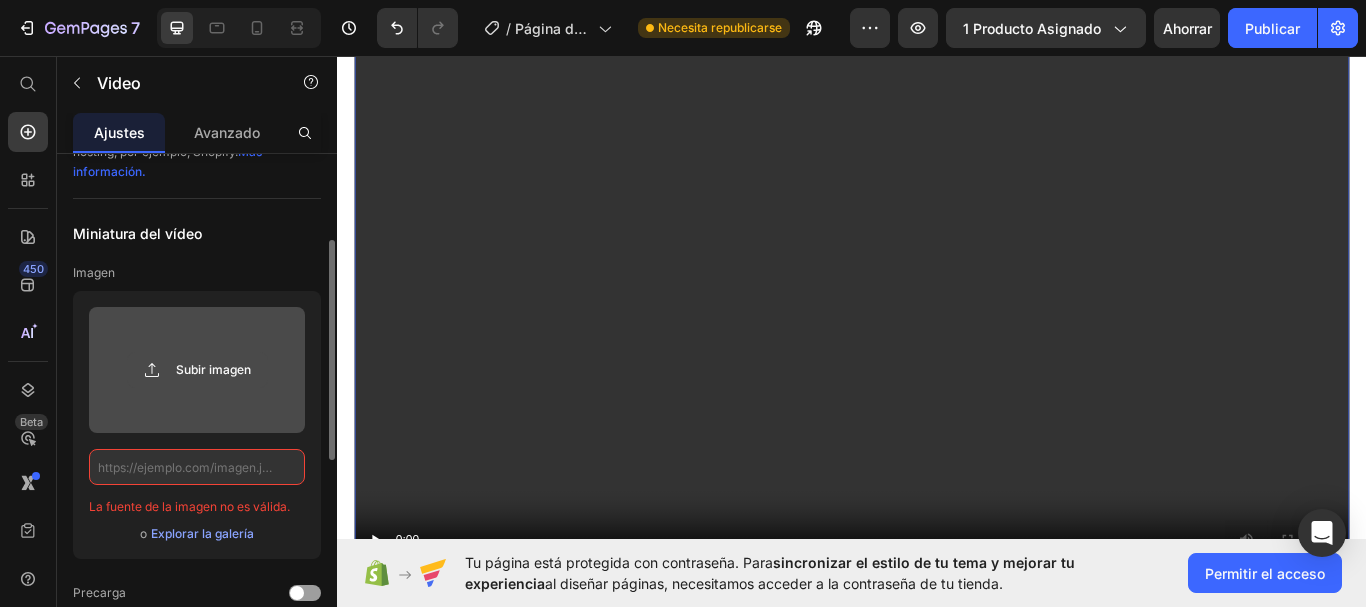 click 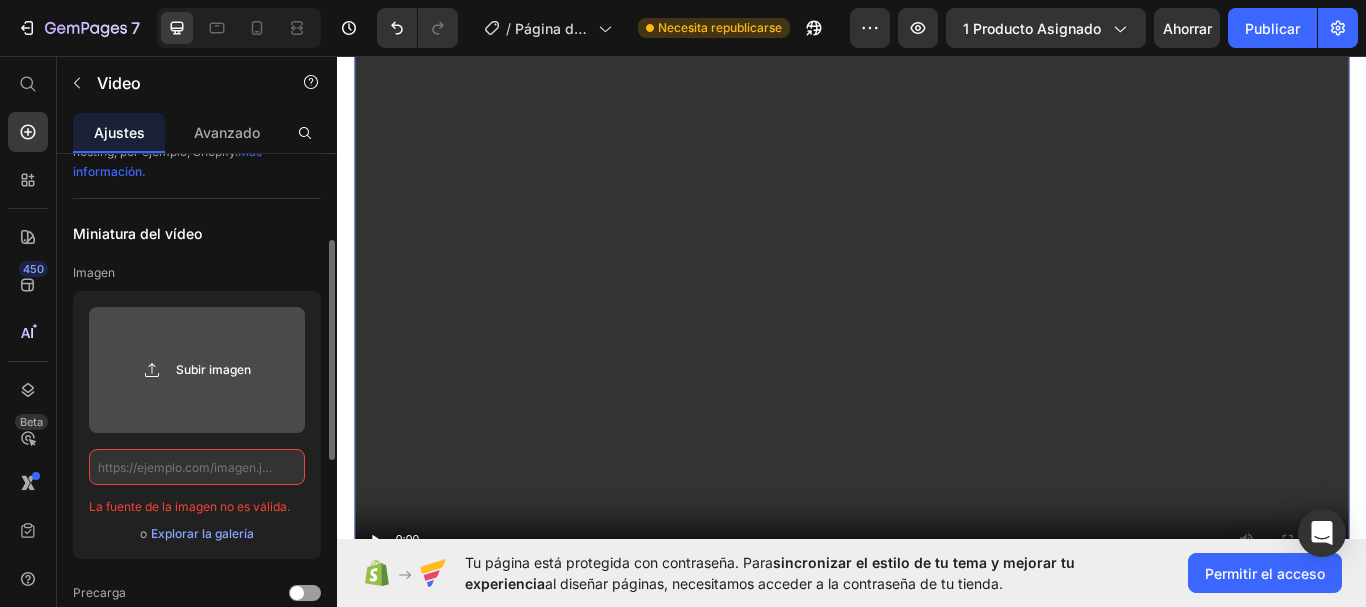 type 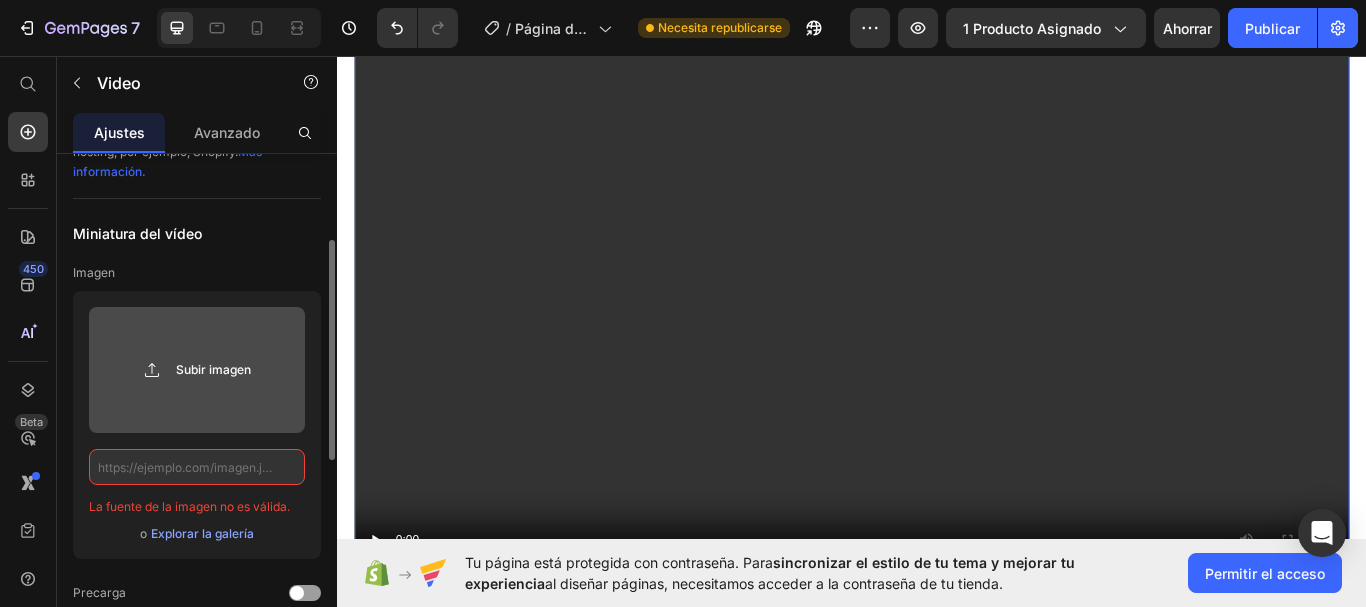 click 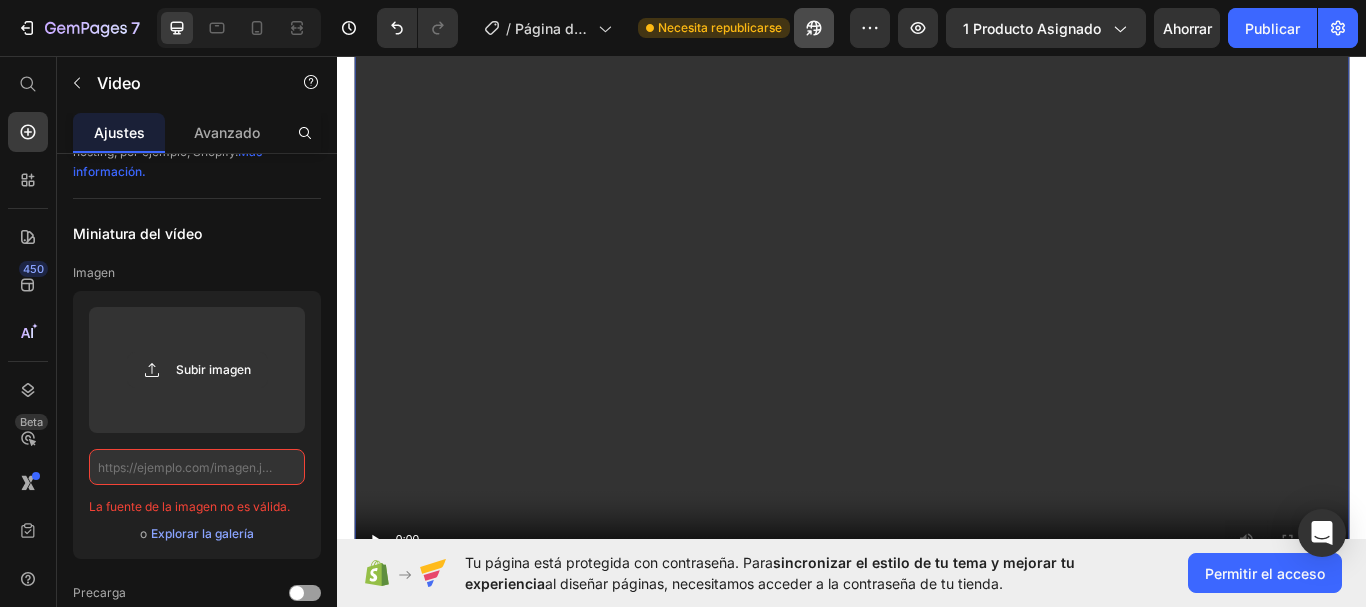type on "C:\fakepath\Download (1).mp4" 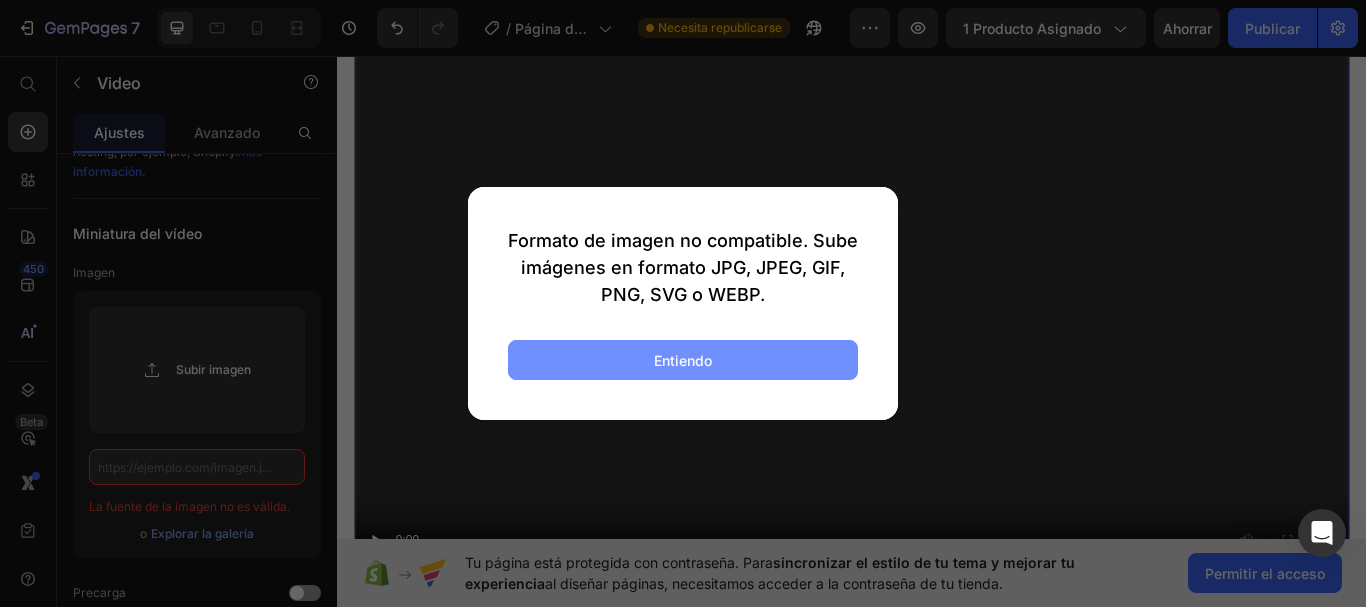 click on "Entiendo" at bounding box center [683, 360] 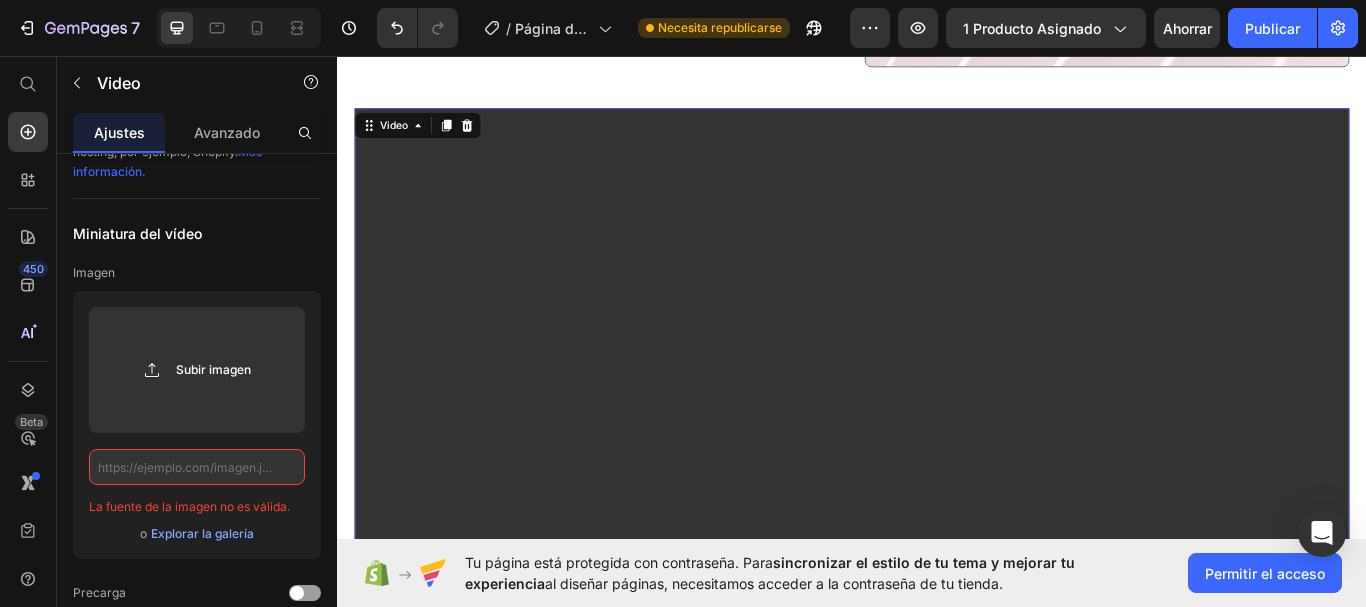 scroll, scrollTop: 2616, scrollLeft: 0, axis: vertical 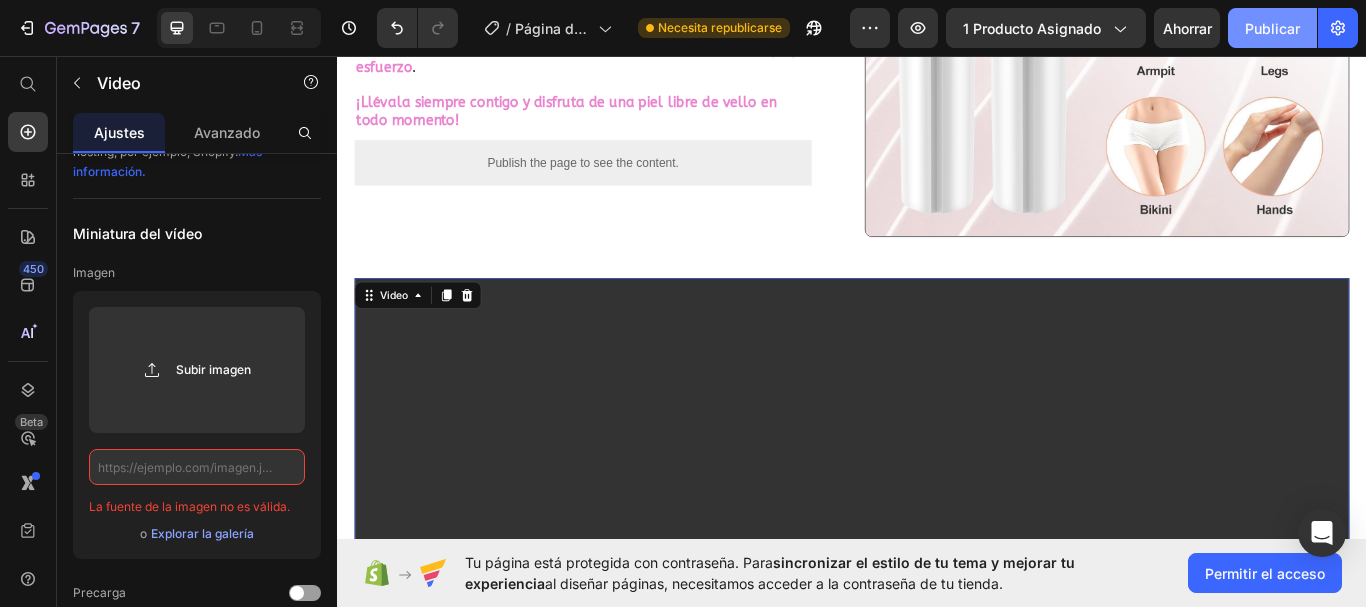 click on "Publicar" 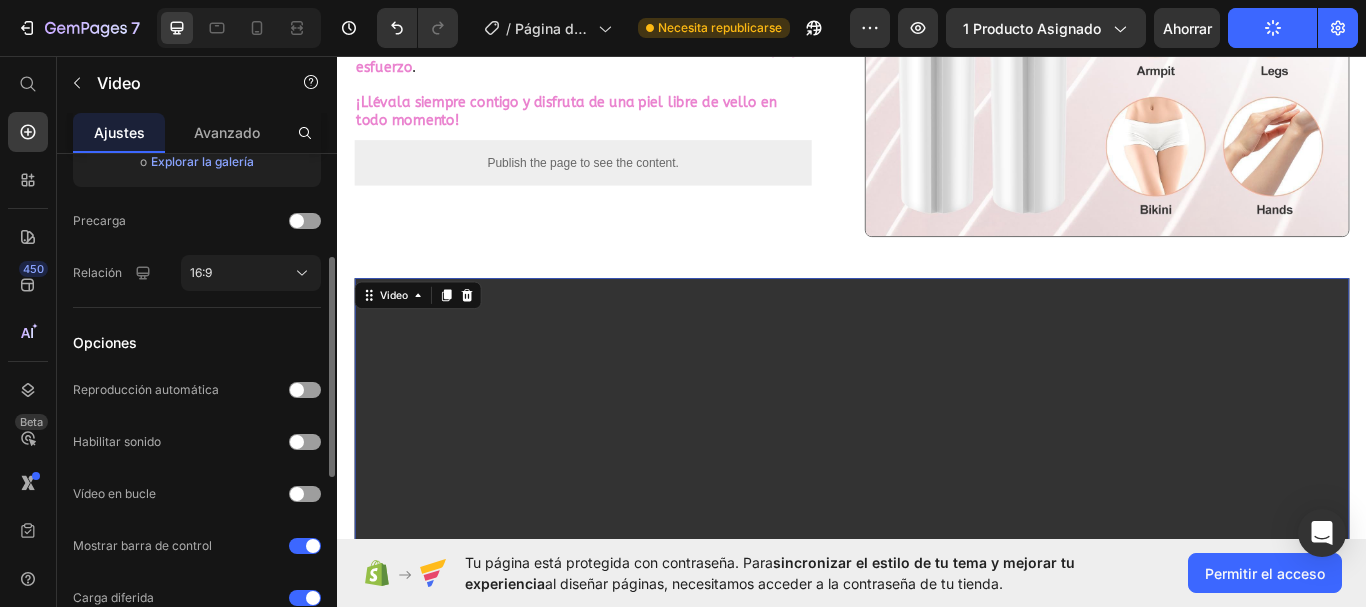 scroll, scrollTop: 472, scrollLeft: 0, axis: vertical 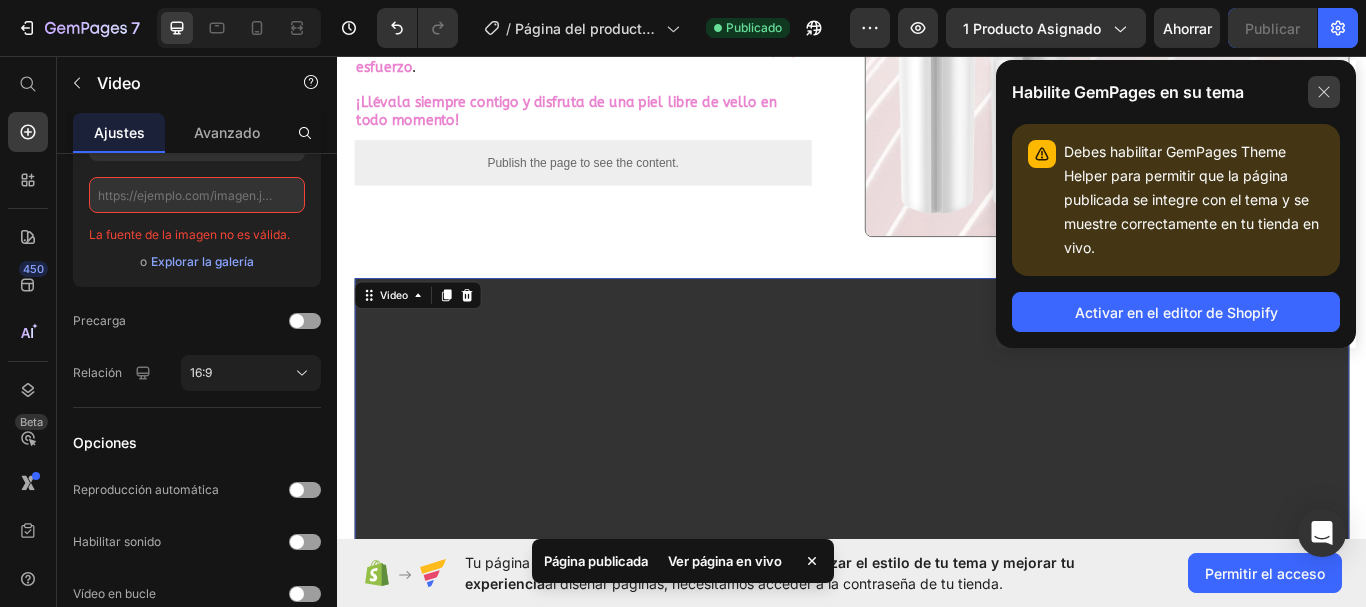 click 